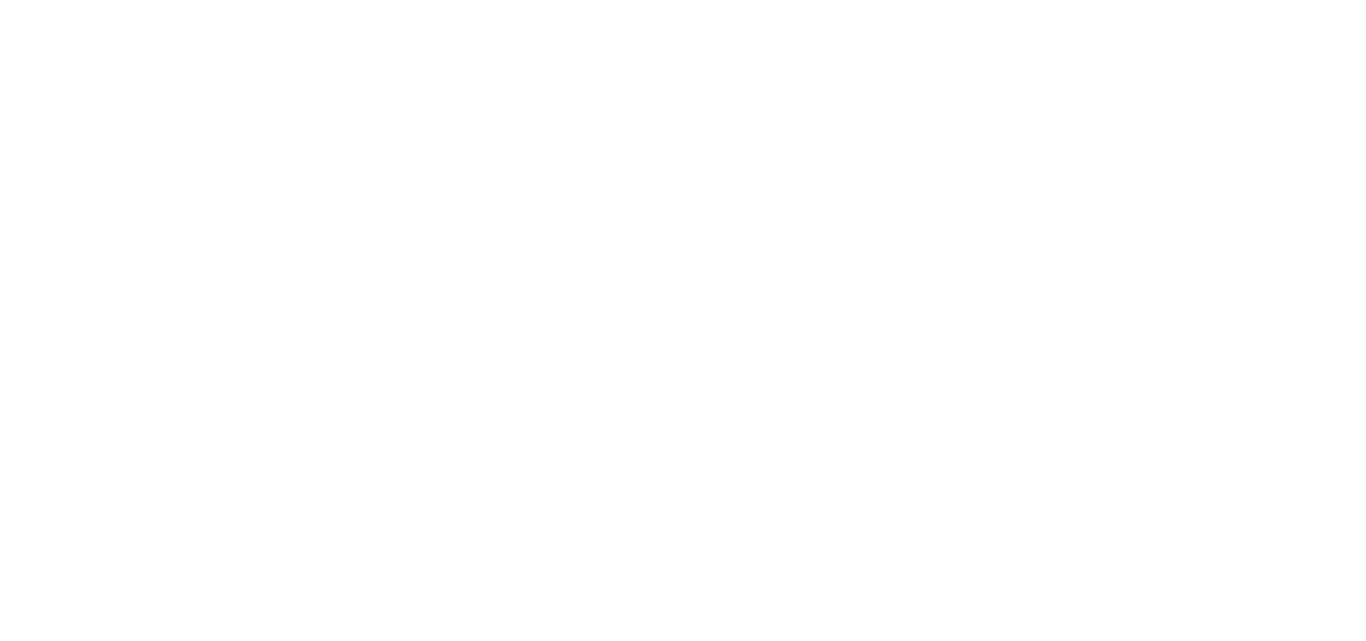 scroll, scrollTop: 0, scrollLeft: 0, axis: both 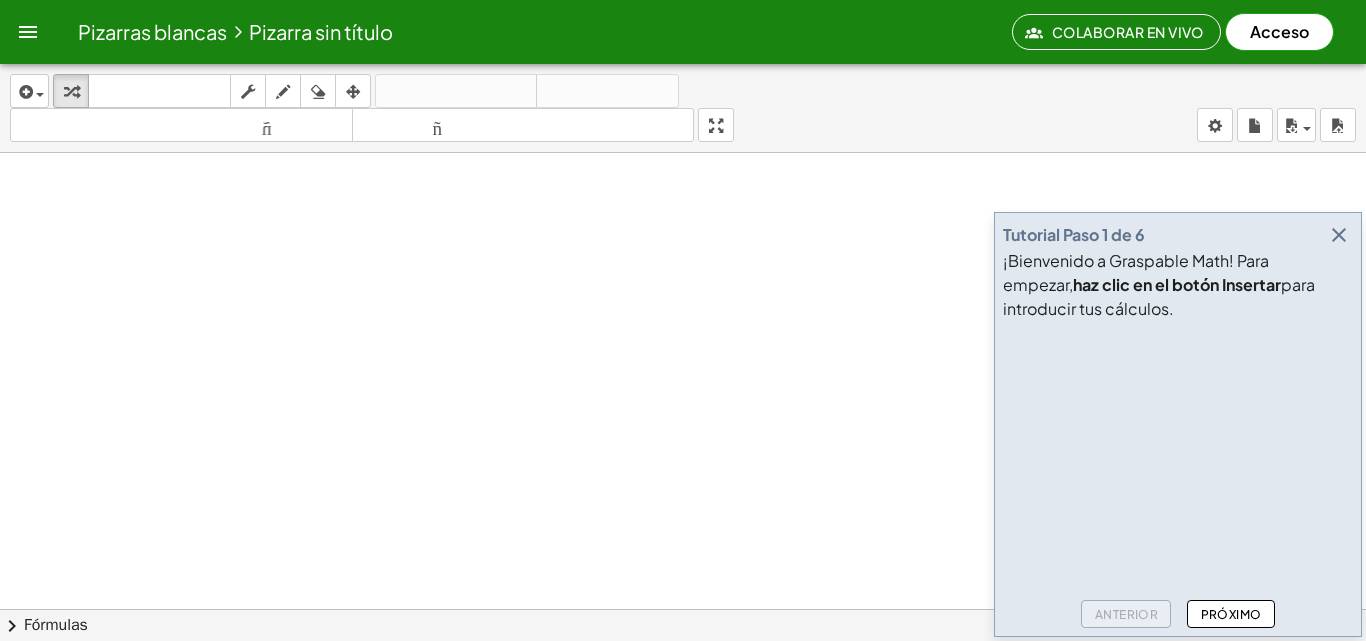 click at bounding box center [1339, 235] 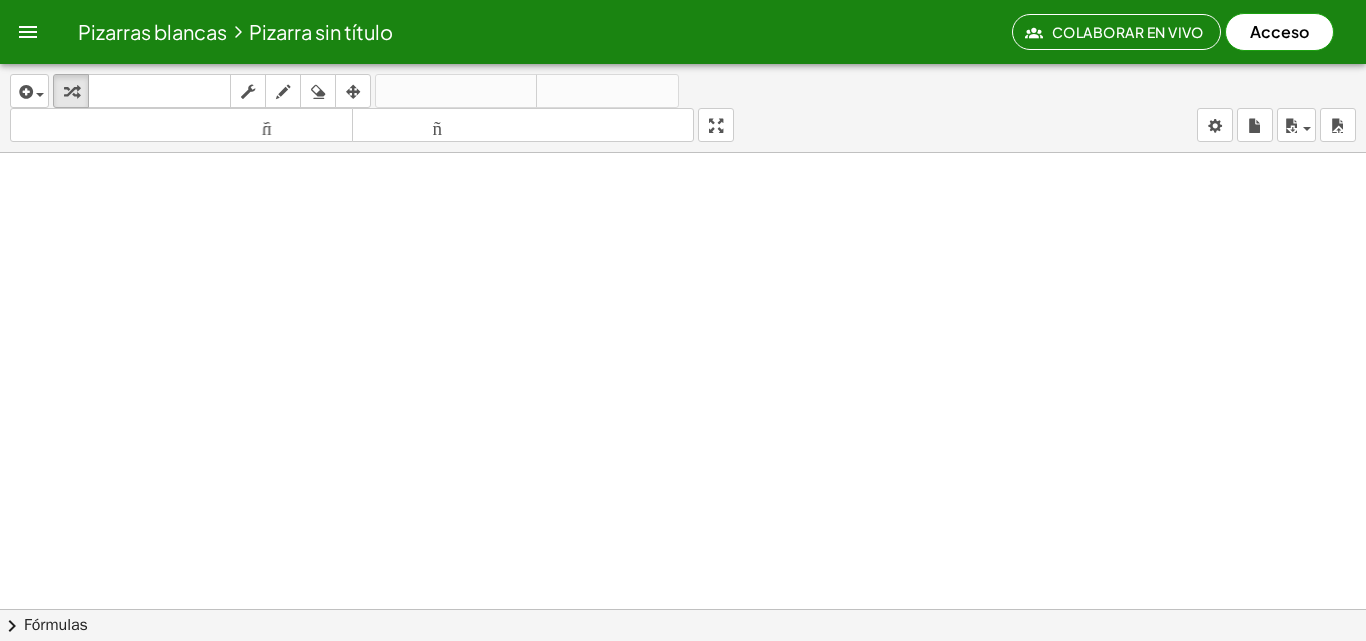 scroll, scrollTop: 200, scrollLeft: 0, axis: vertical 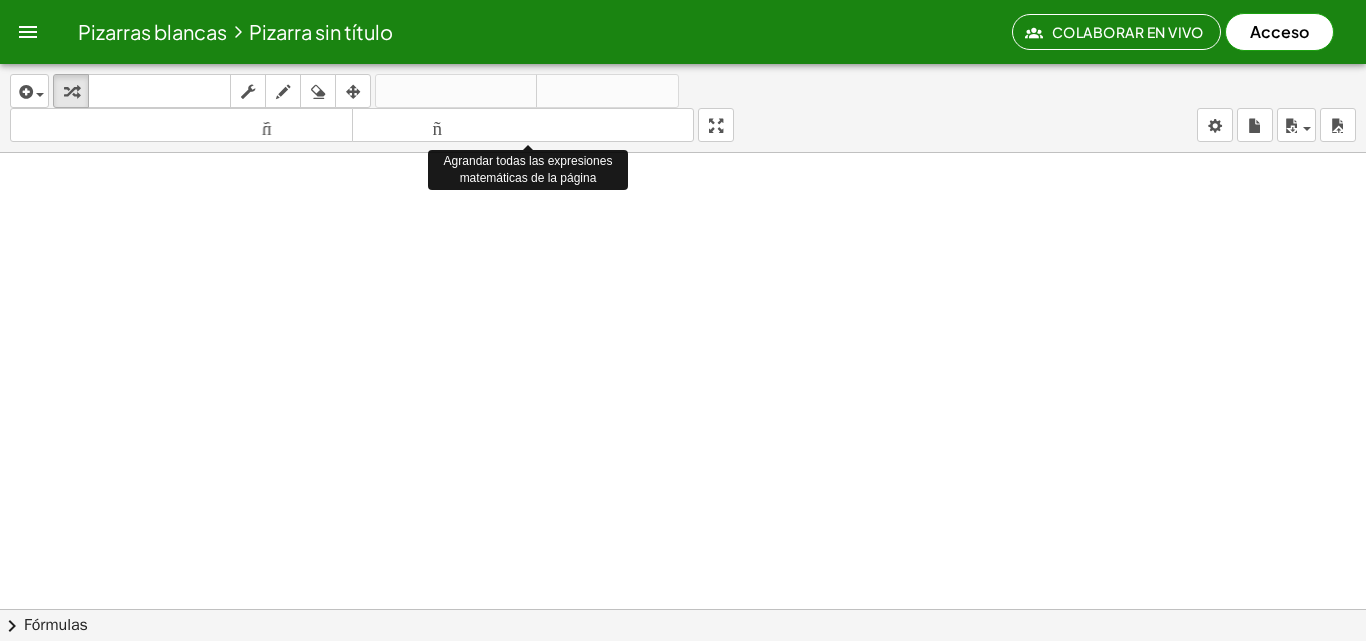 drag, startPoint x: 422, startPoint y: 119, endPoint x: 387, endPoint y: 169, distance: 61.03278 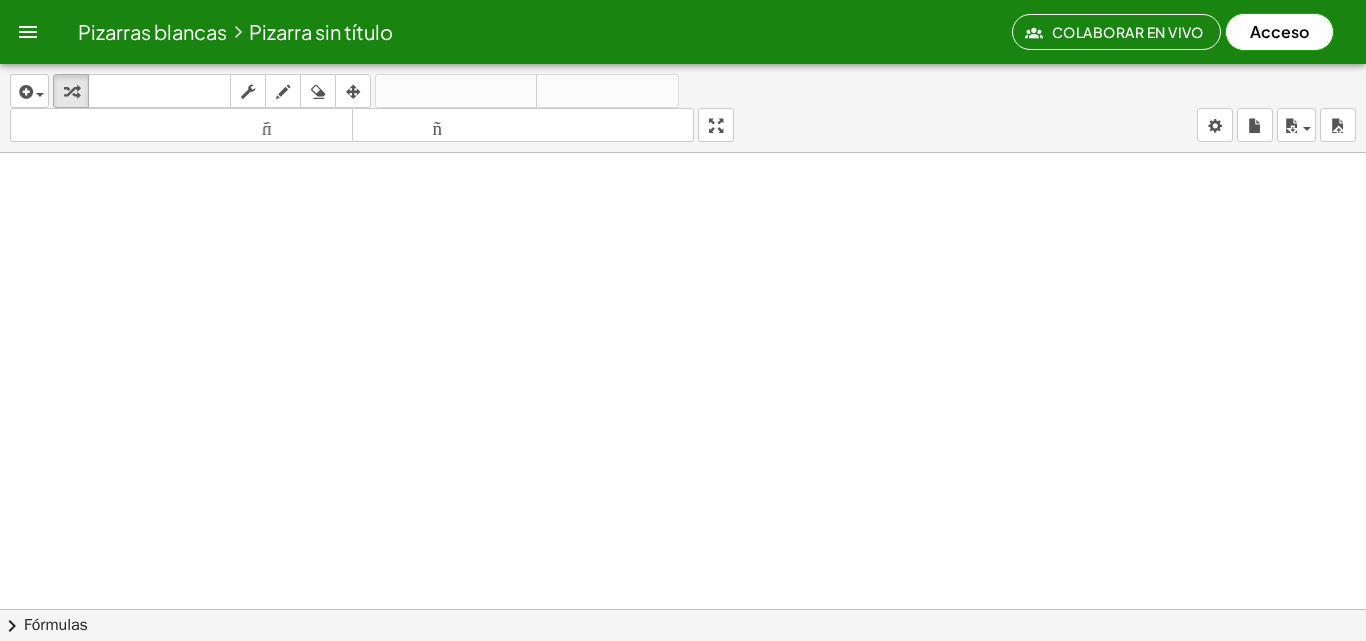 click at bounding box center (683, 487) 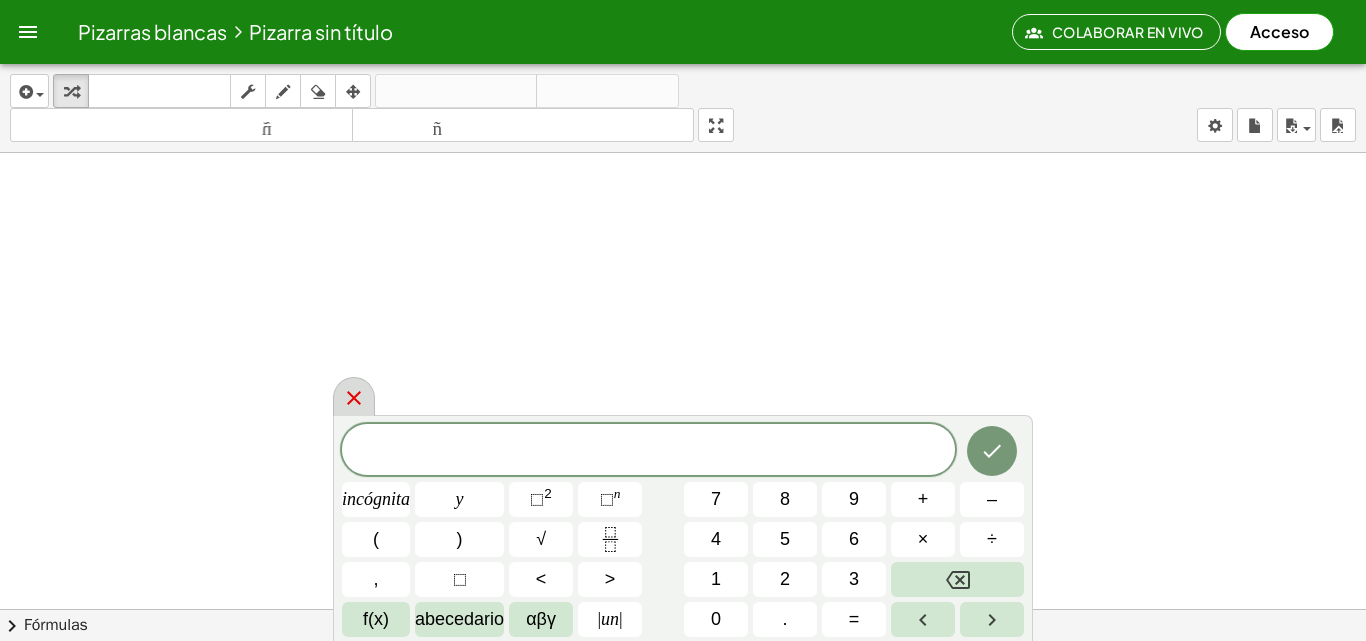 click at bounding box center (354, 396) 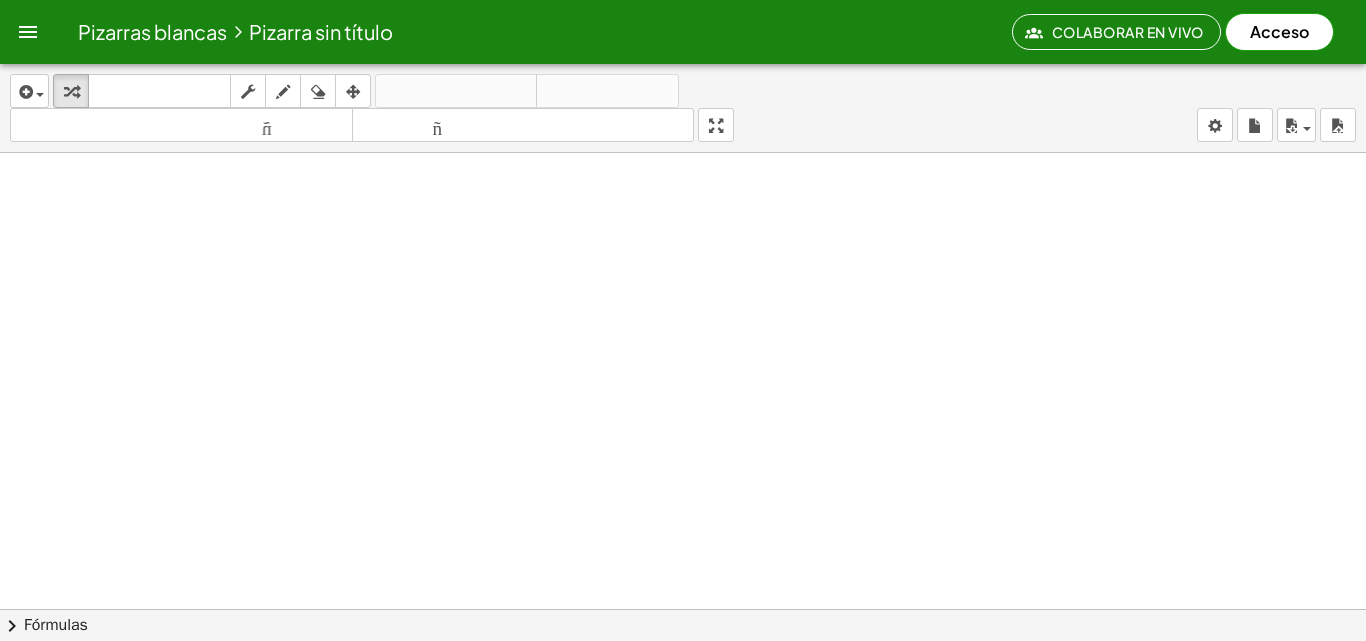 drag, startPoint x: 347, startPoint y: 226, endPoint x: 333, endPoint y: 234, distance: 16.124516 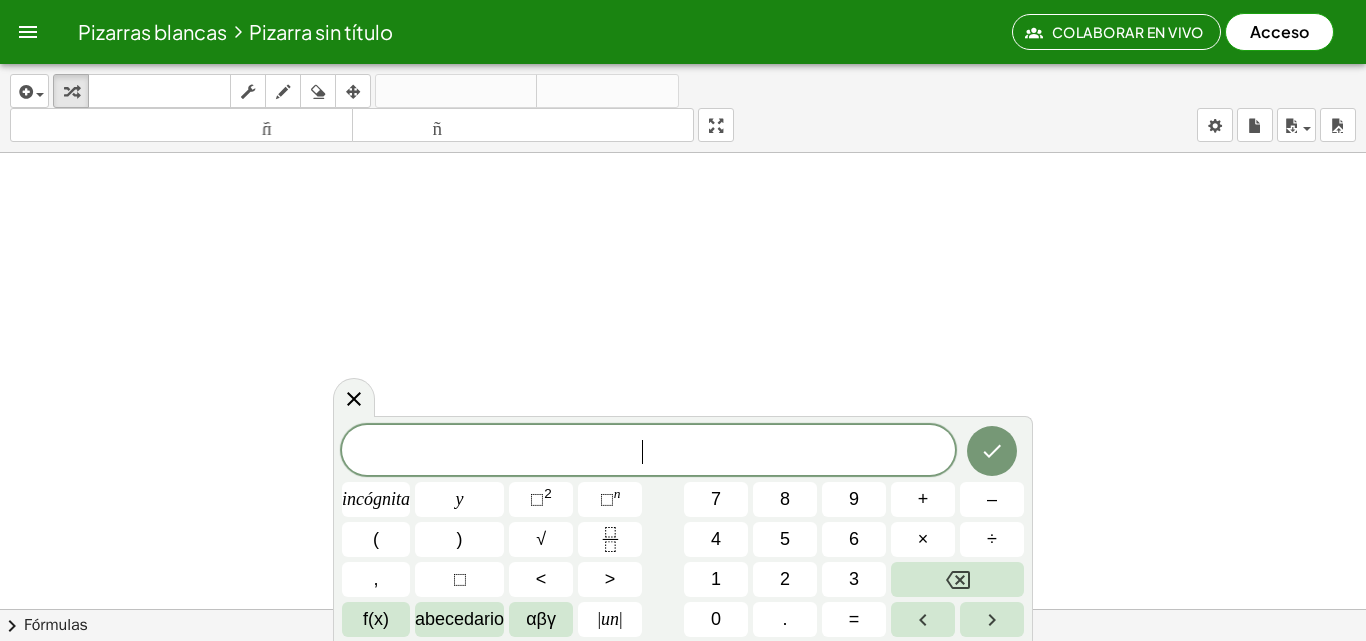 drag, startPoint x: 165, startPoint y: 231, endPoint x: 321, endPoint y: 288, distance: 166.08733 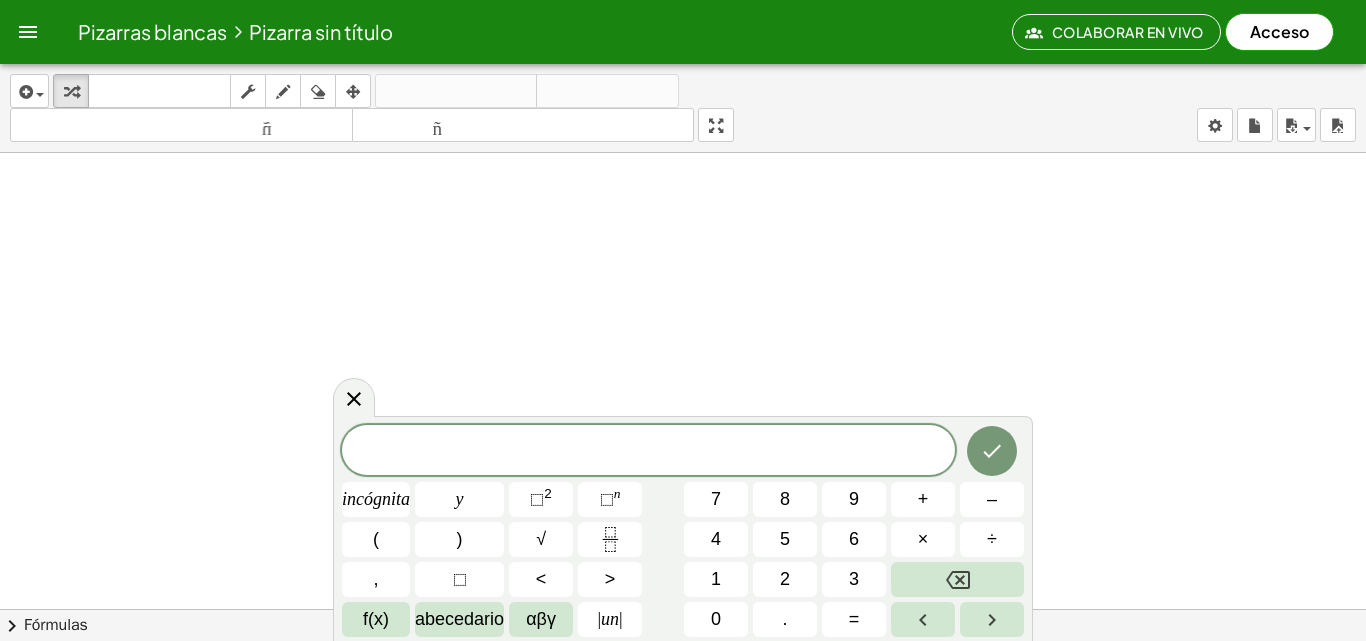 drag, startPoint x: 348, startPoint y: 397, endPoint x: 256, endPoint y: 296, distance: 136.6199 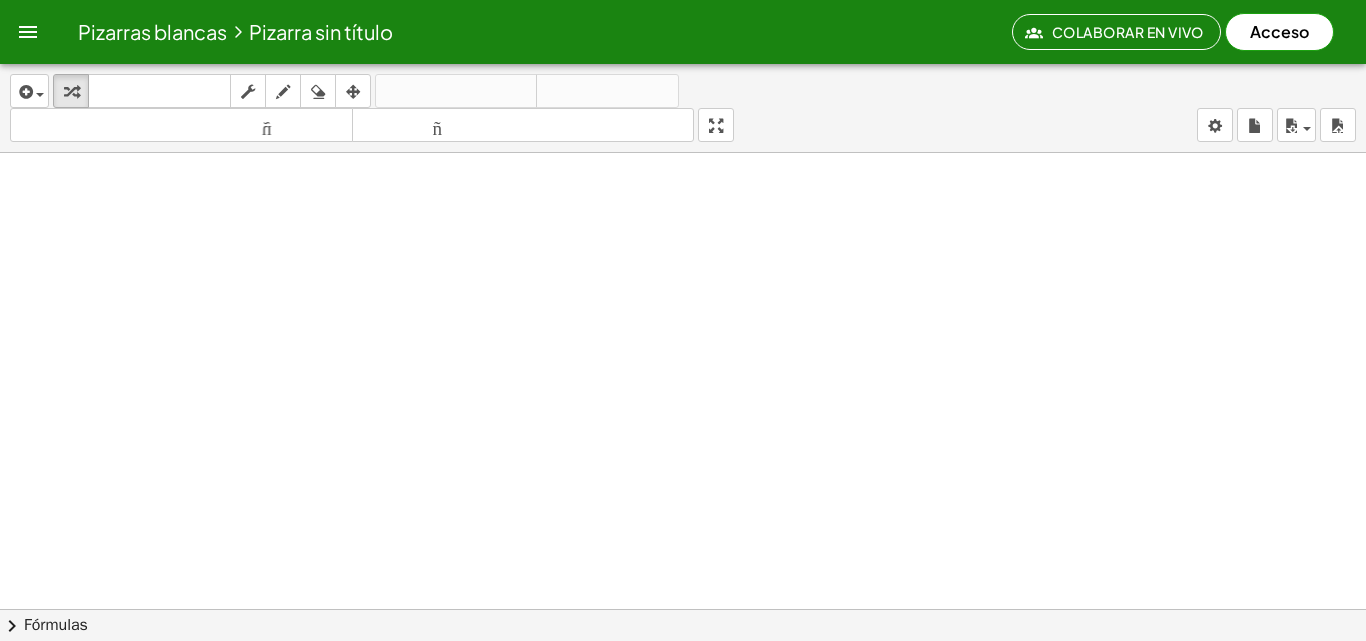drag, startPoint x: 170, startPoint y: 198, endPoint x: 584, endPoint y: 308, distance: 428.36432 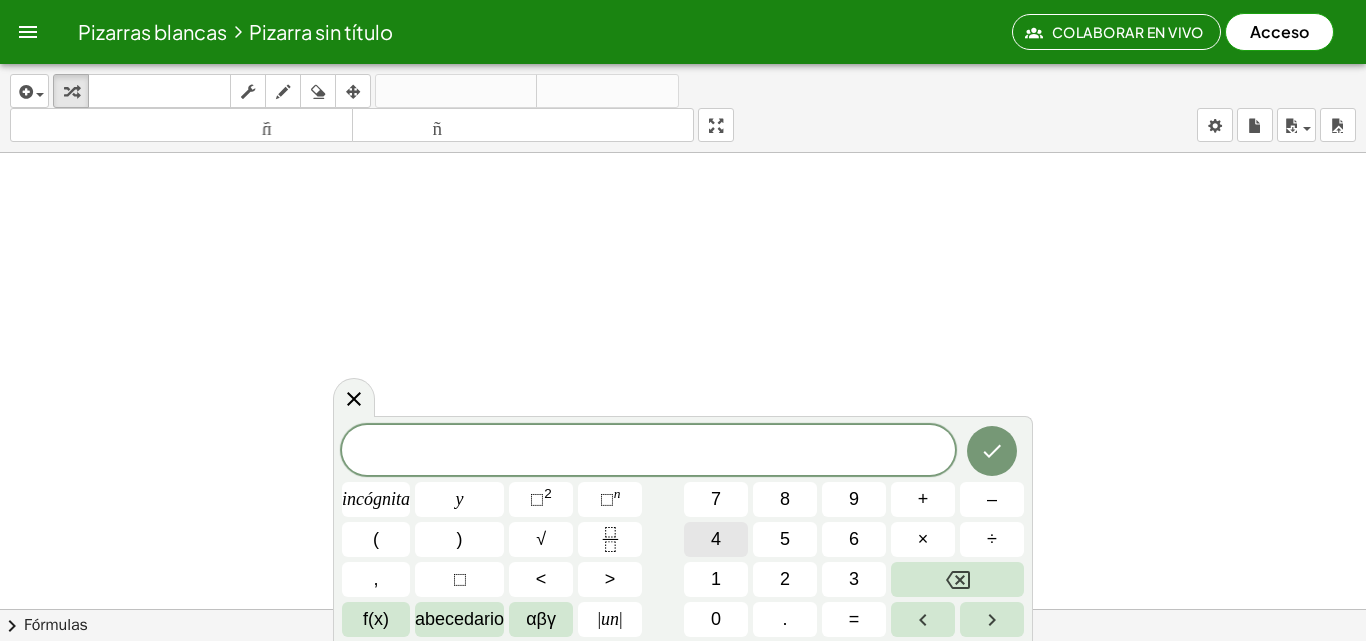 click on "4" at bounding box center [716, 539] 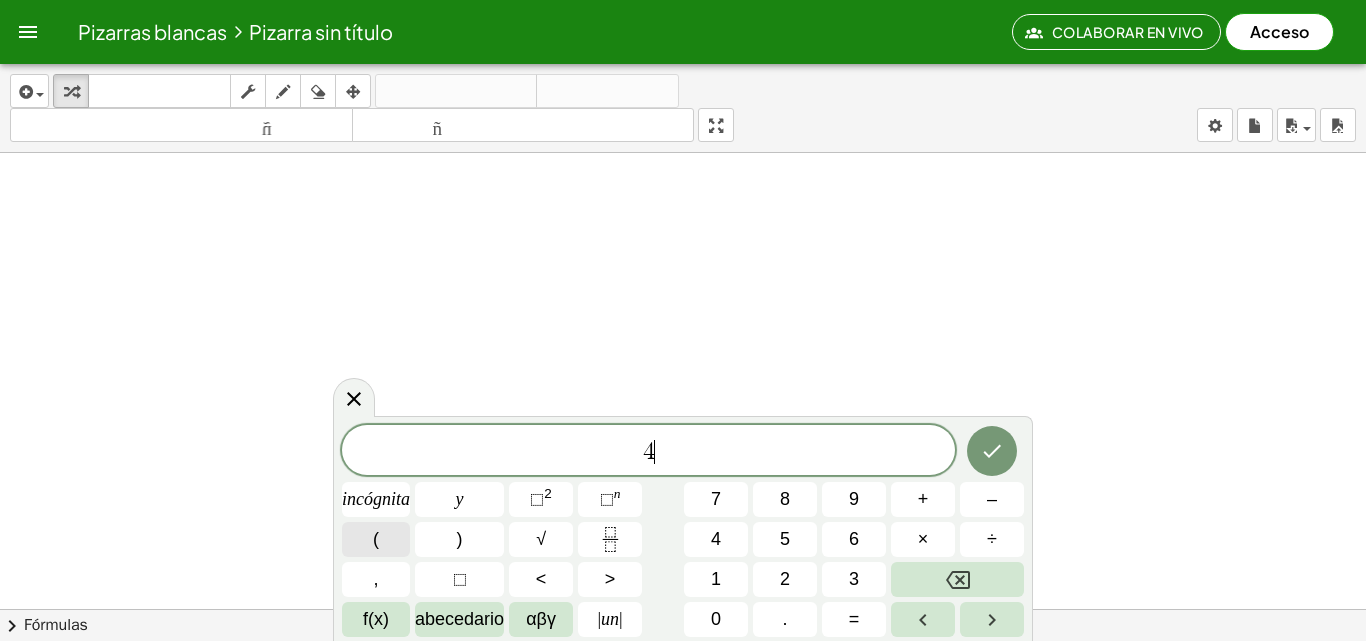 click on "(" at bounding box center [376, 539] 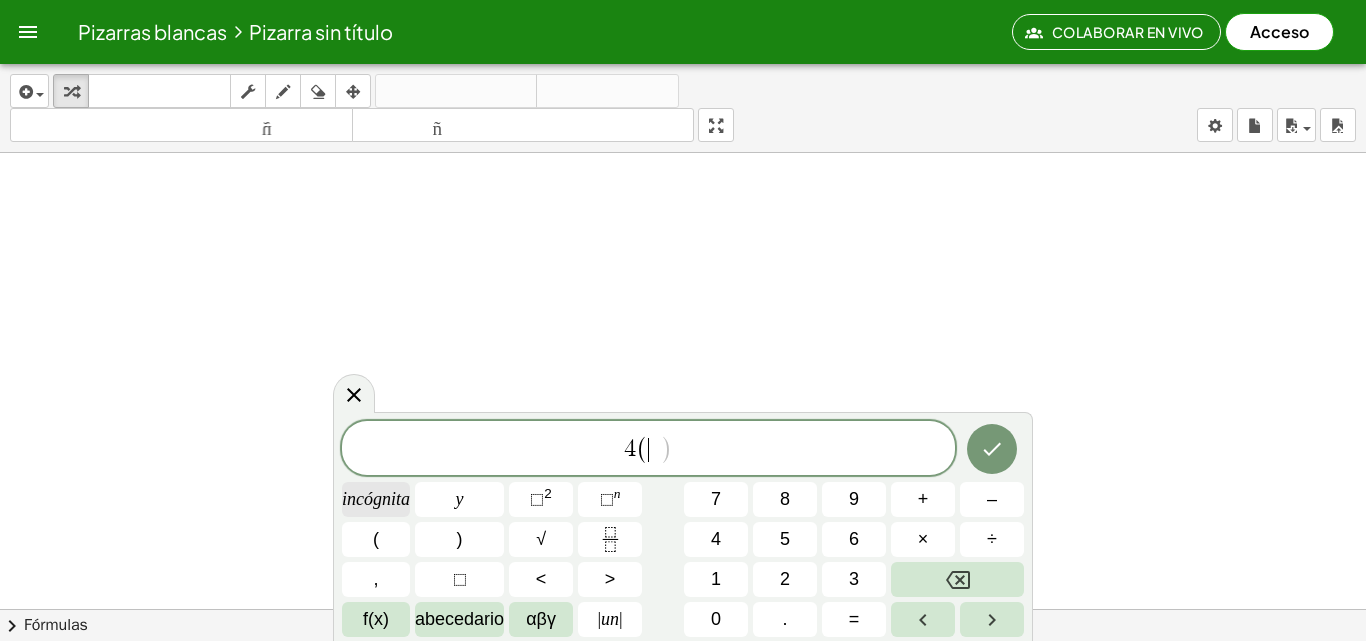 click on "incógnita" at bounding box center (376, 499) 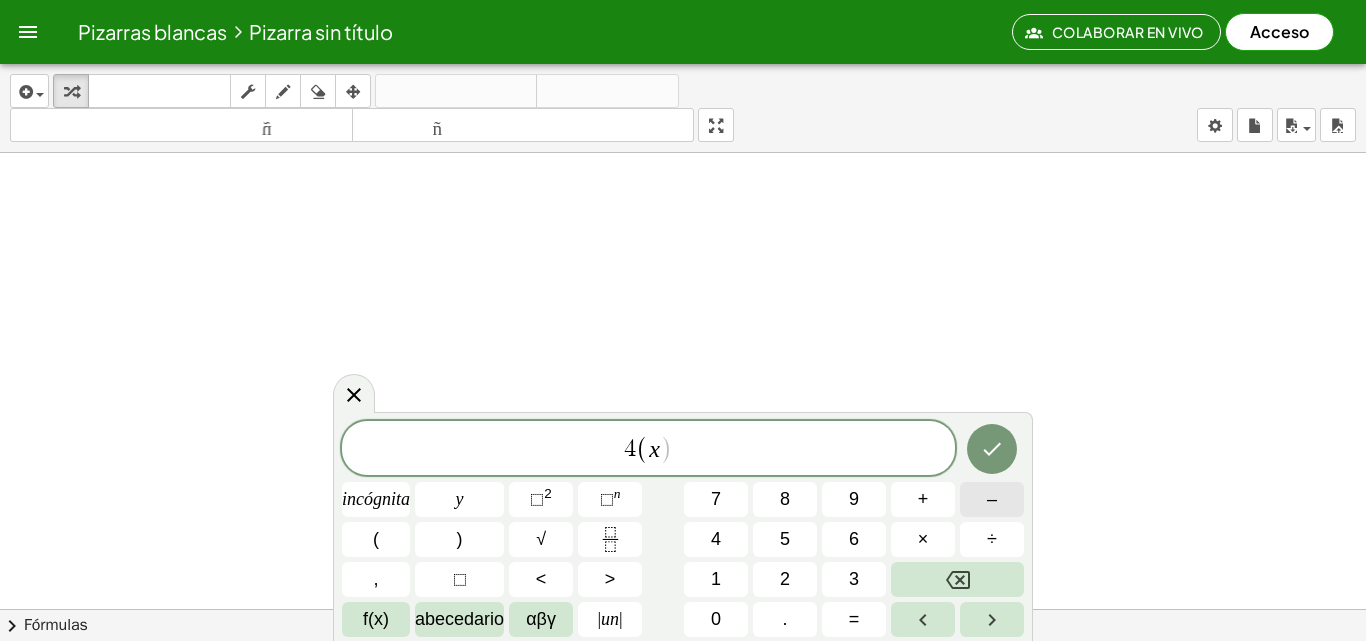 click on "–" at bounding box center [992, 499] 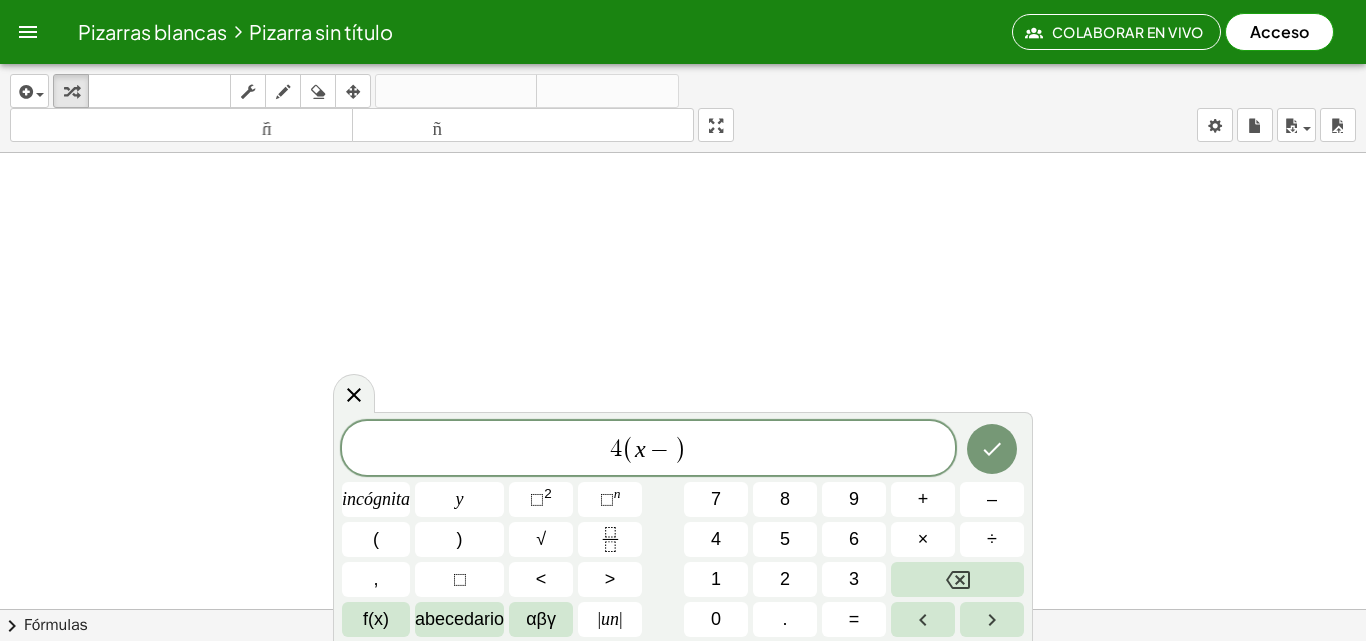 click on "4 ( x − ) incógnita y ⬚  2 ⬚  n 7 8 9 + – ( ) √ 4 5 6 × ÷ , ⬚ < > 1 2 3 f(x) abecedario αβγ |  un  | 0 . =" at bounding box center [683, 529] 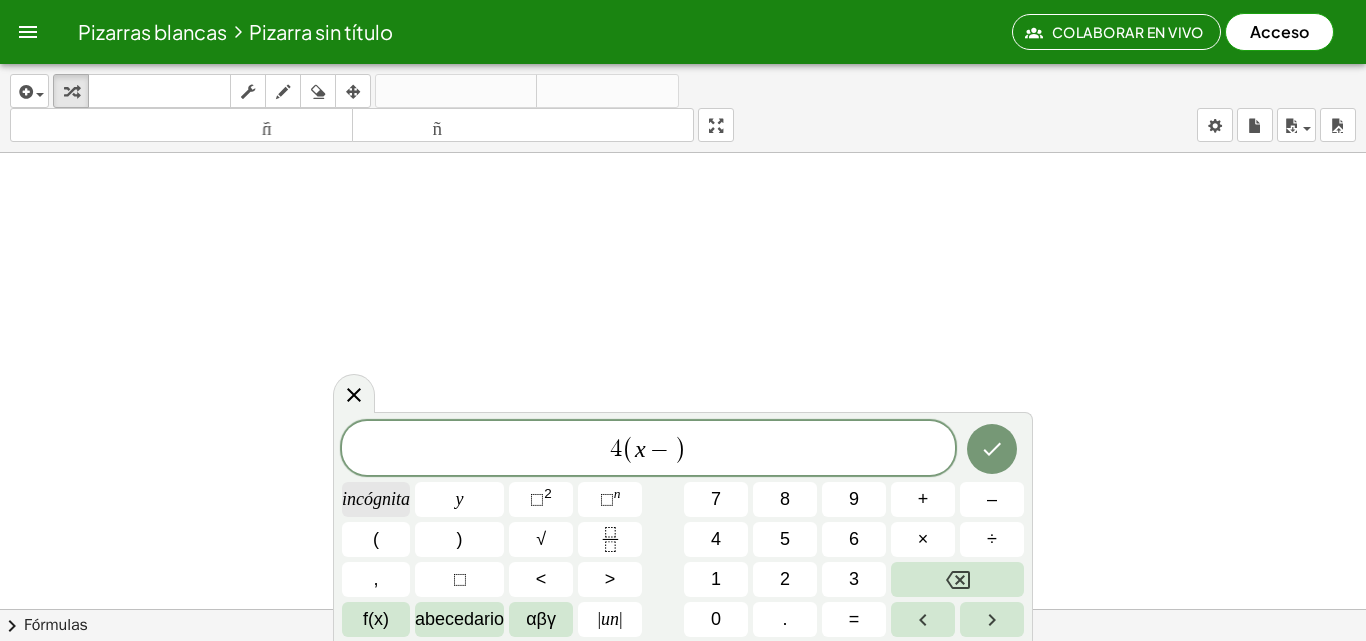 click on "incógnita" at bounding box center (376, 499) 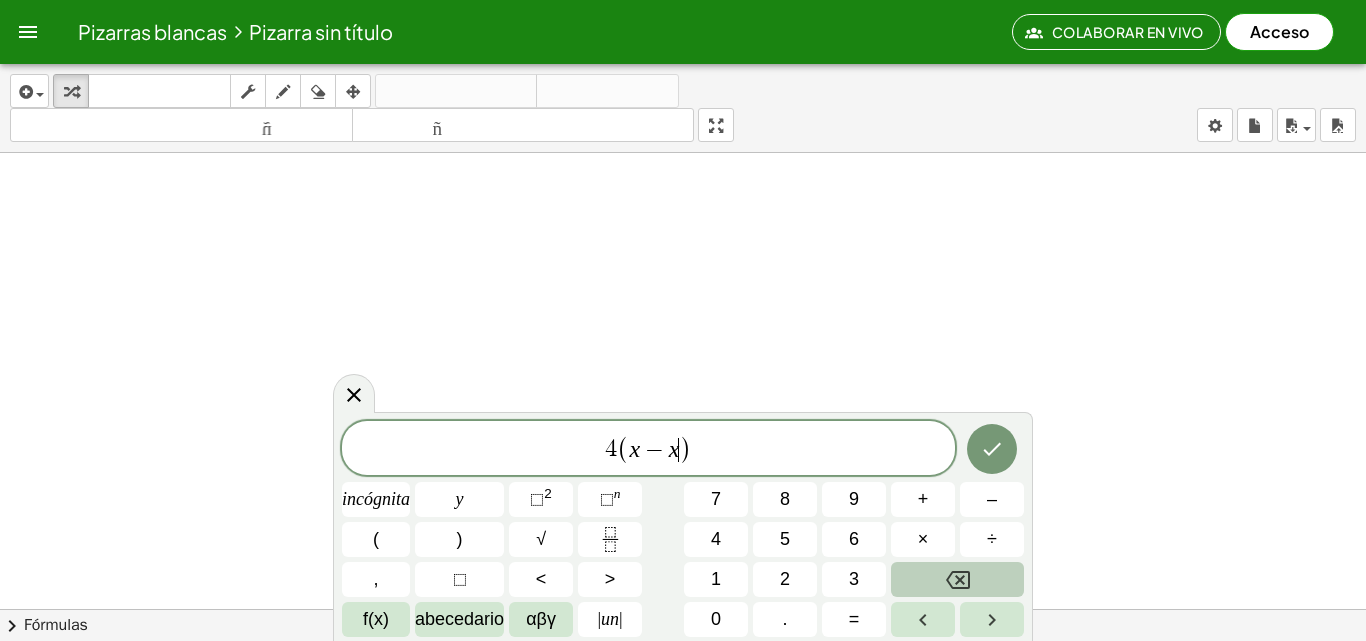 click at bounding box center [957, 579] 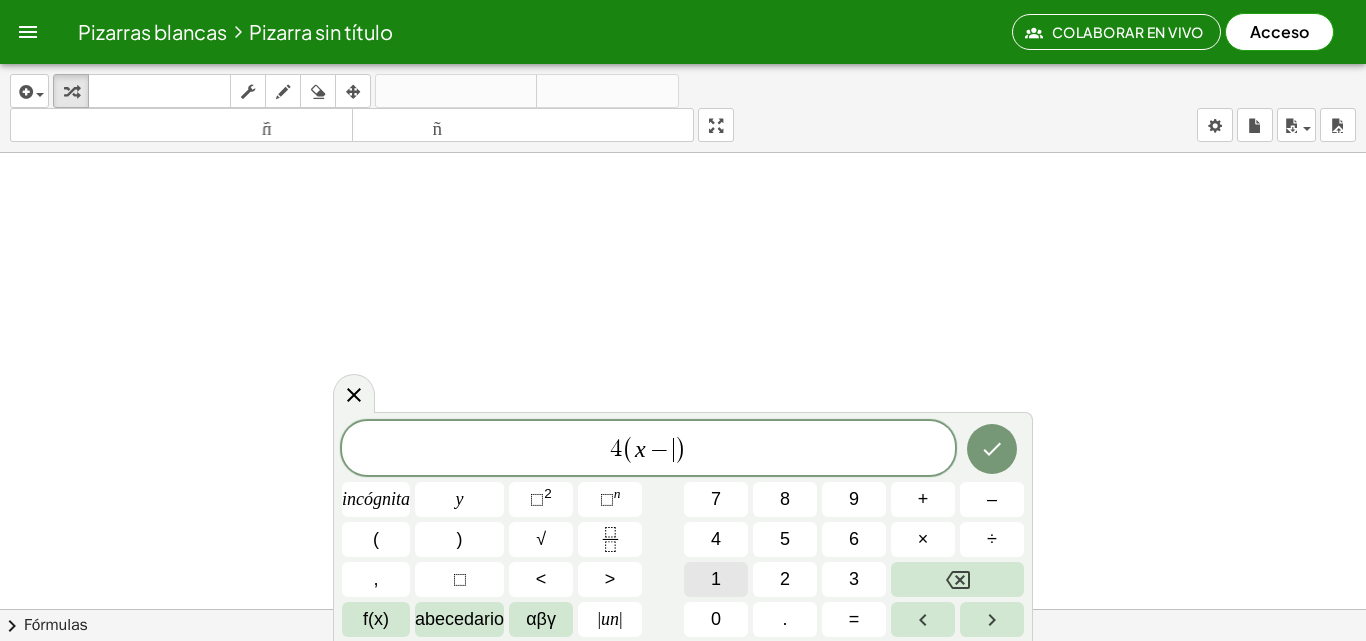 click on "1" at bounding box center [716, 579] 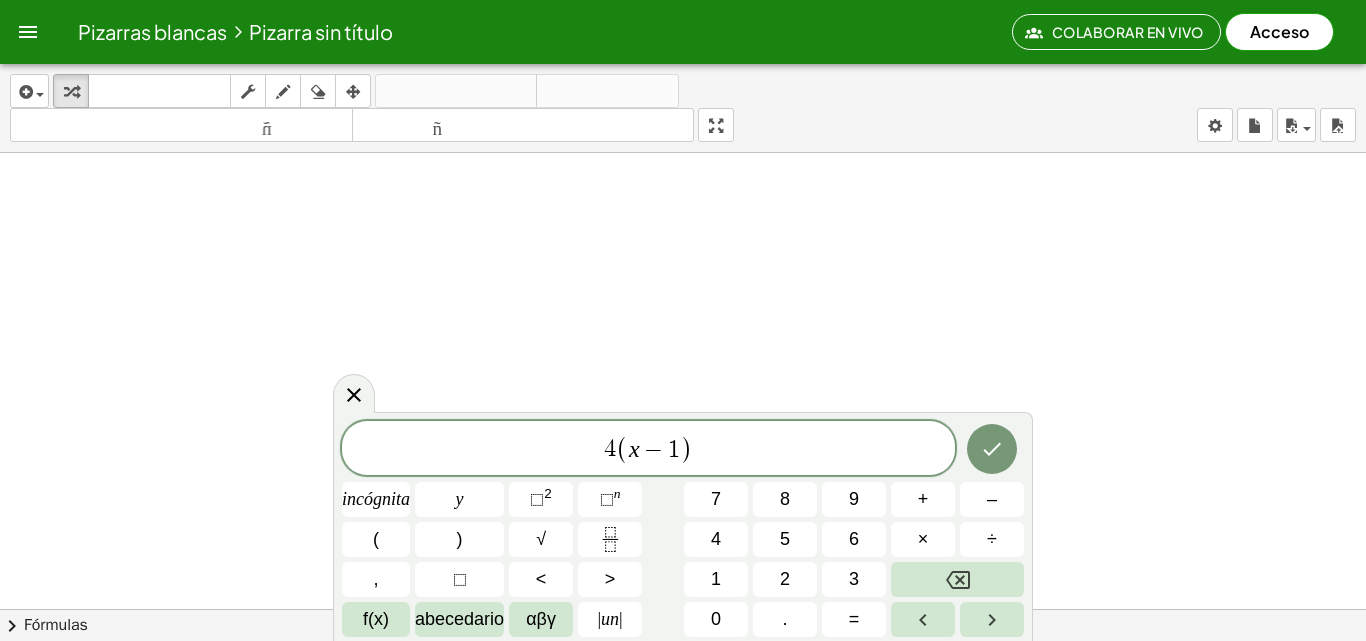 click on "4 ( x − 1 ​ )" at bounding box center [648, 449] 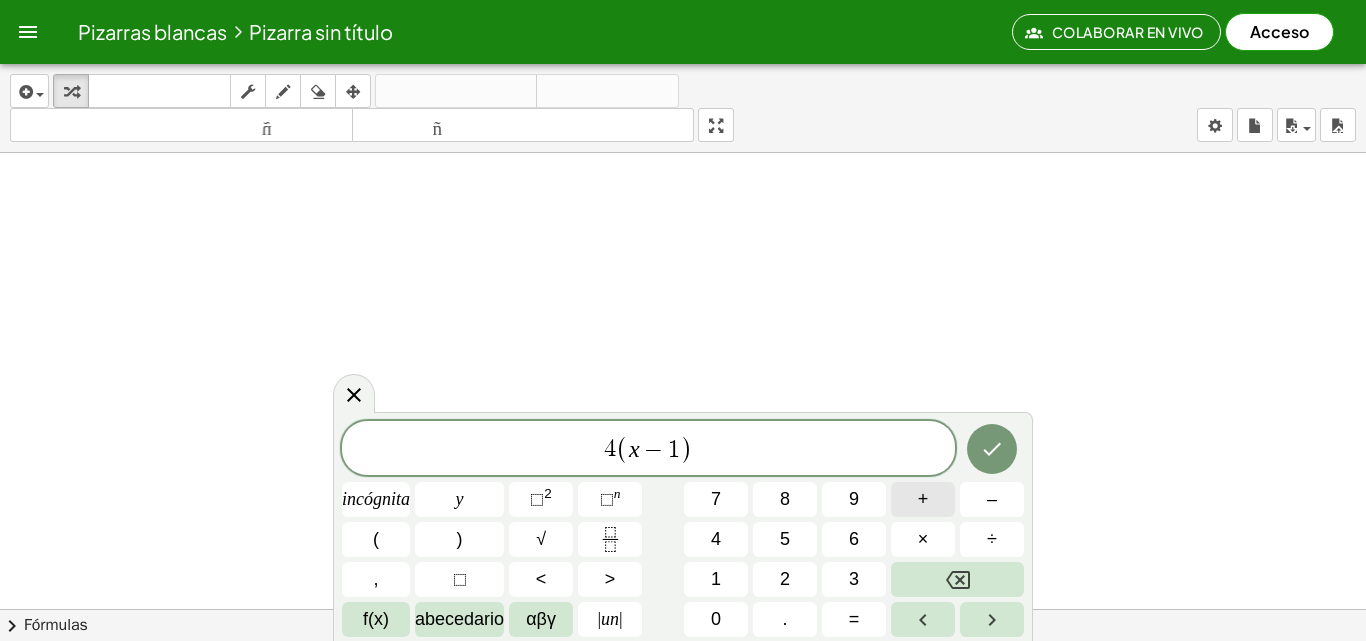click on "+" at bounding box center (923, 499) 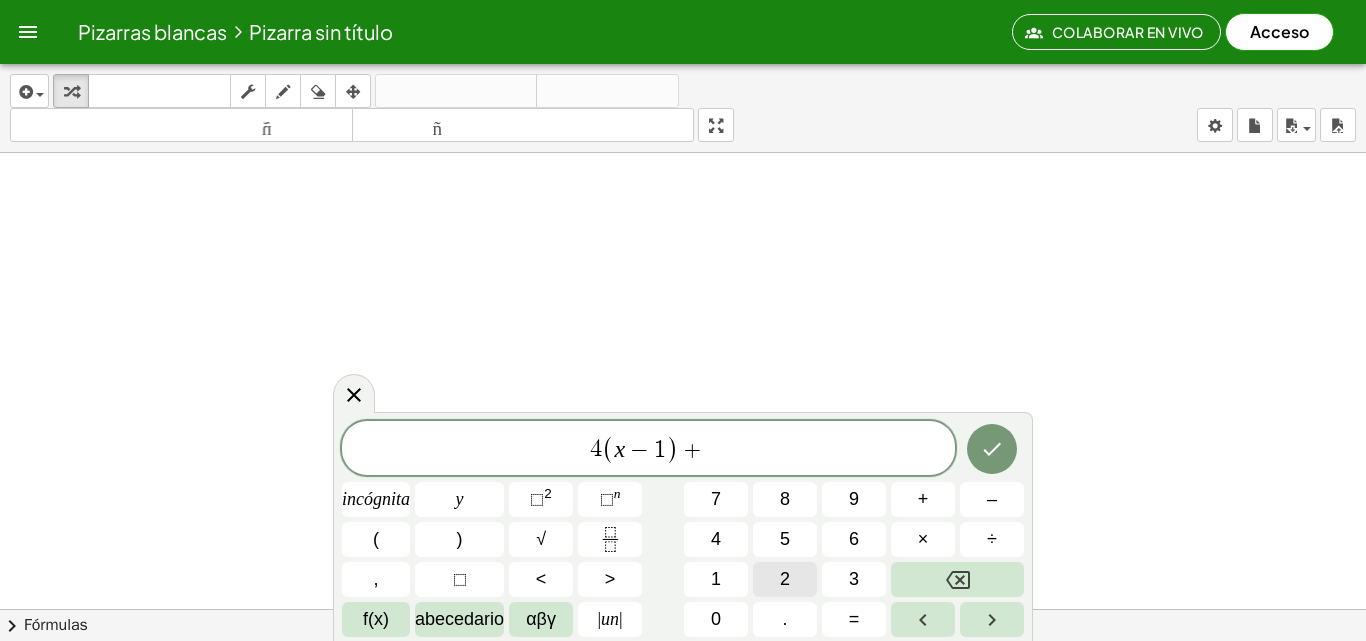 click on "2" at bounding box center [785, 579] 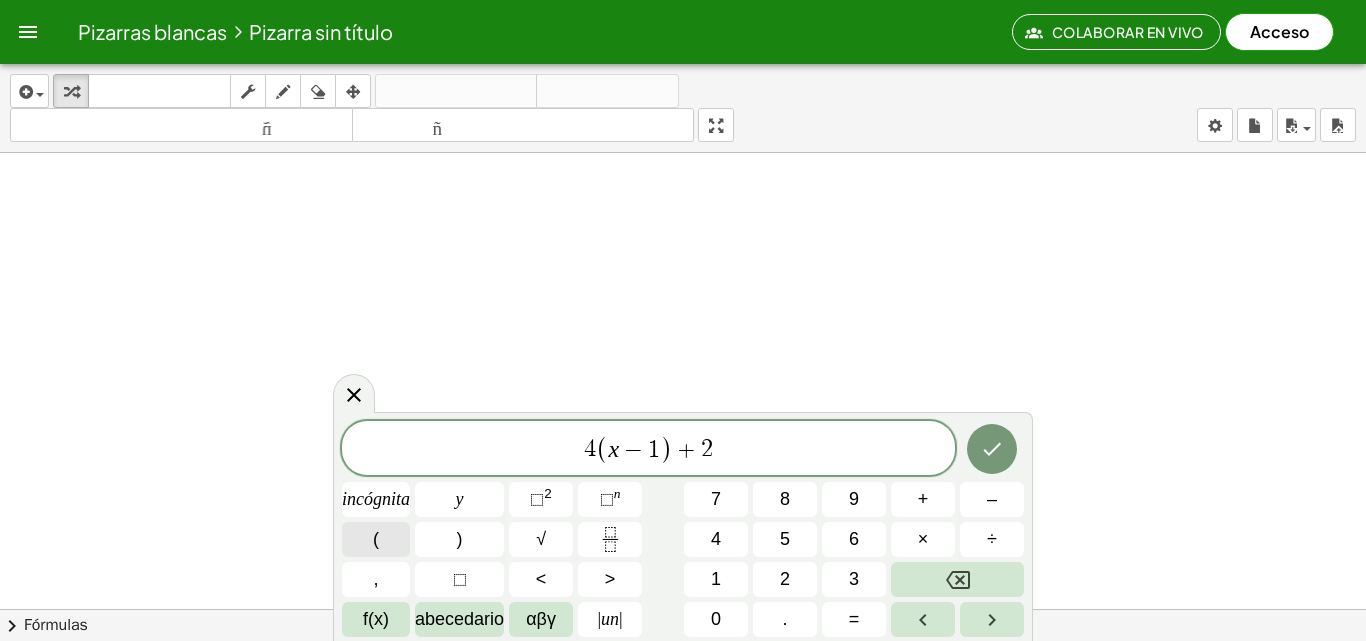click on "(" at bounding box center (376, 539) 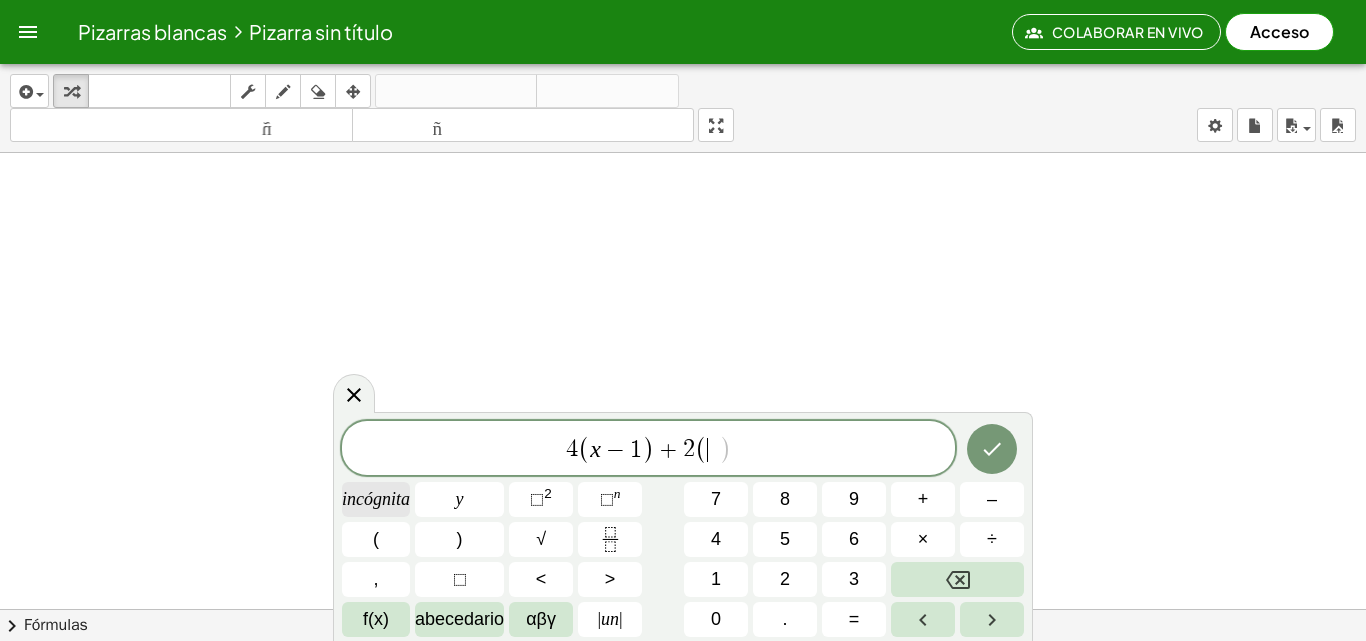 click on "incógnita" at bounding box center [376, 499] 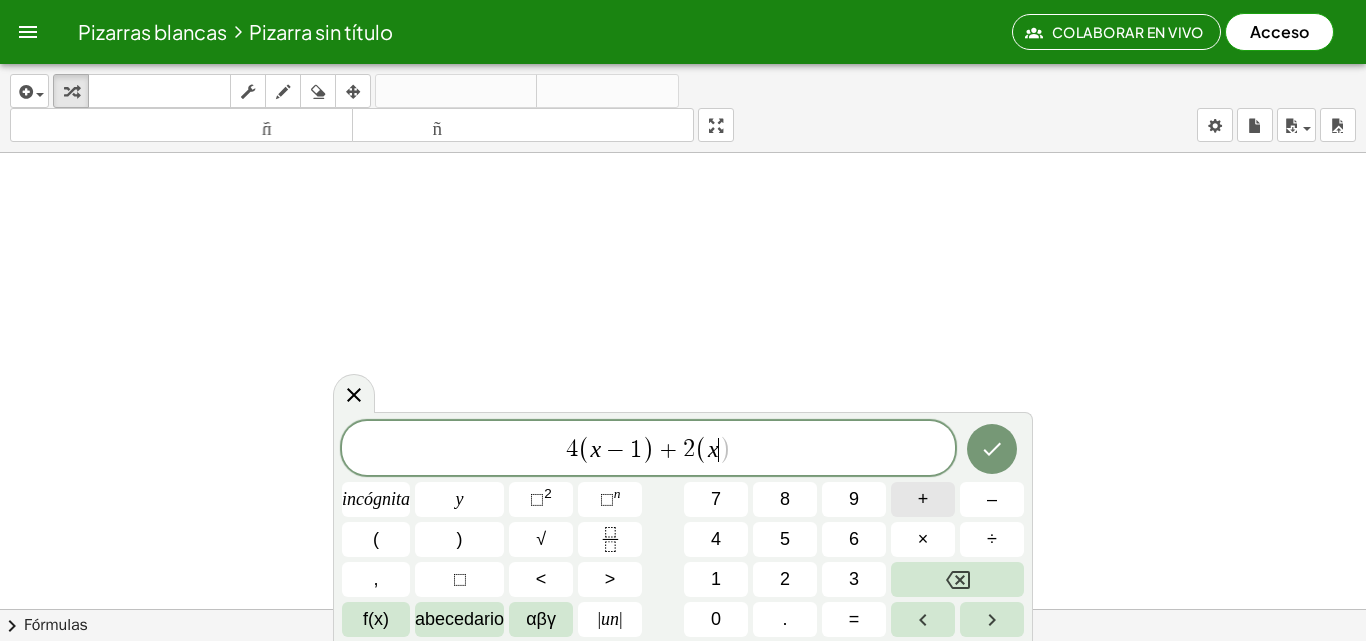 click on "+" at bounding box center (923, 499) 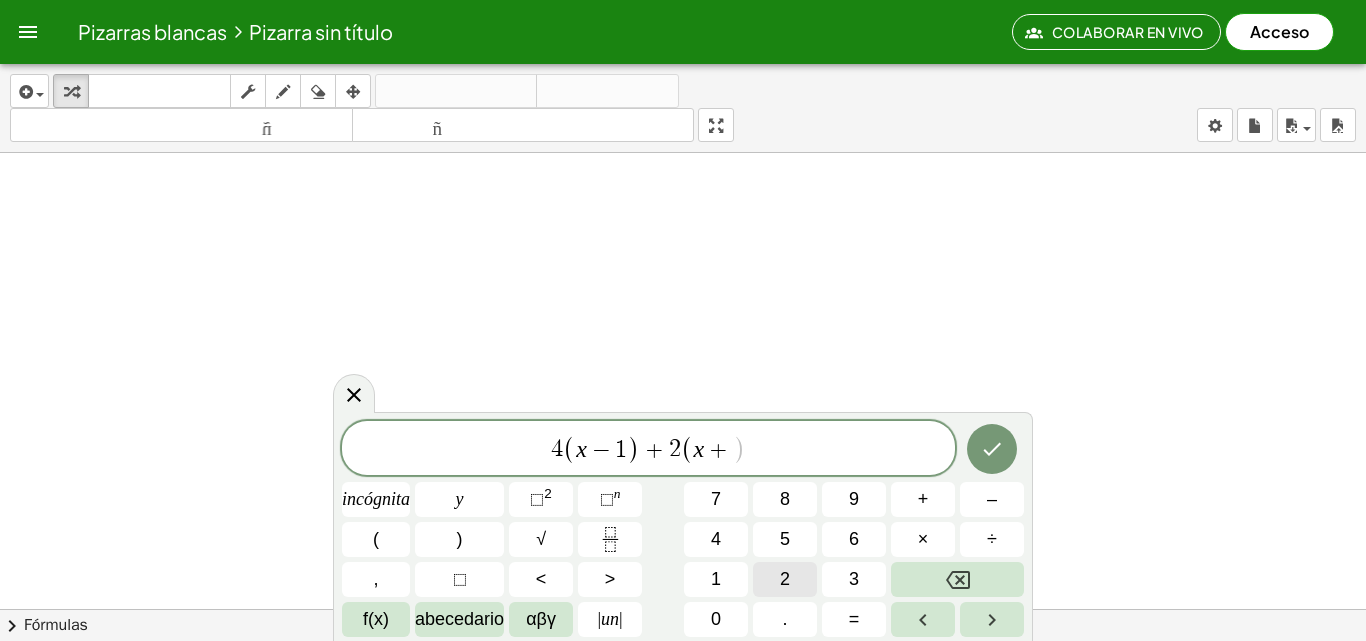 click on "2" at bounding box center [785, 579] 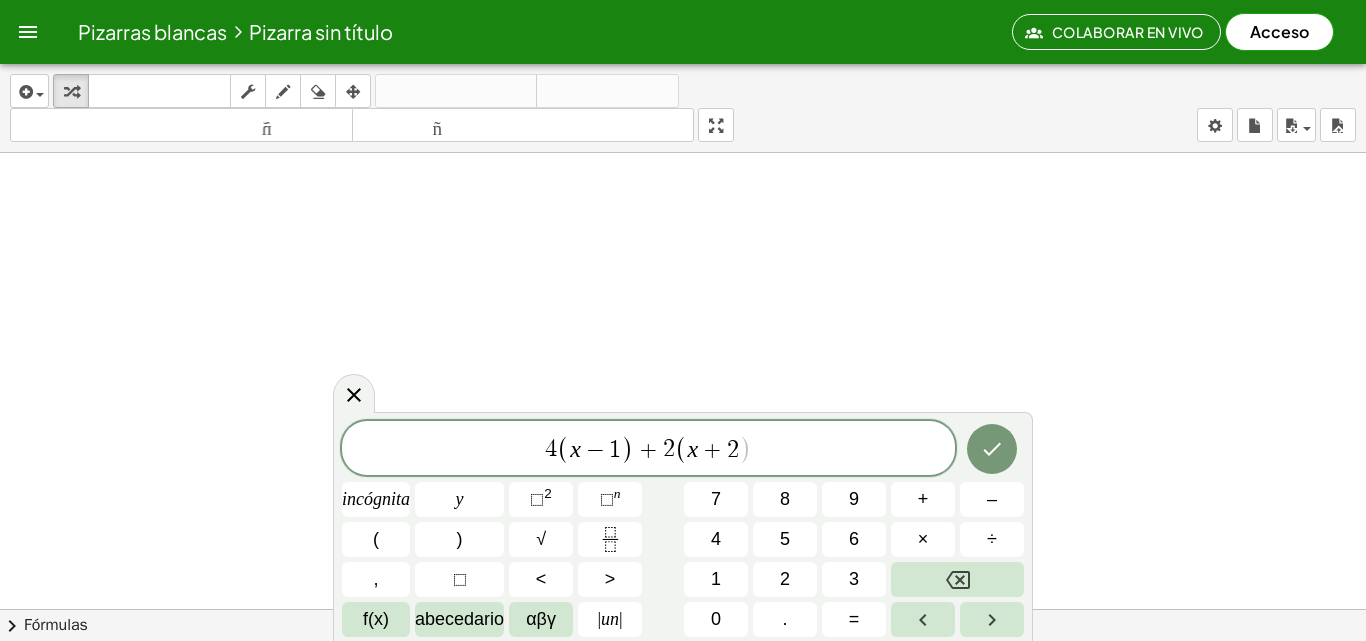 click on "4 ( x − 1 ) + 2 ( x + 2 ​ ) incógnita y ⬚  2 ⬚  n 7 8 9 + – ( ) √ 4 5 6 × ÷ , ⬚ < > 1 2 3 f(x) abecedario αβγ |  un  | 0 . =" at bounding box center [683, 529] 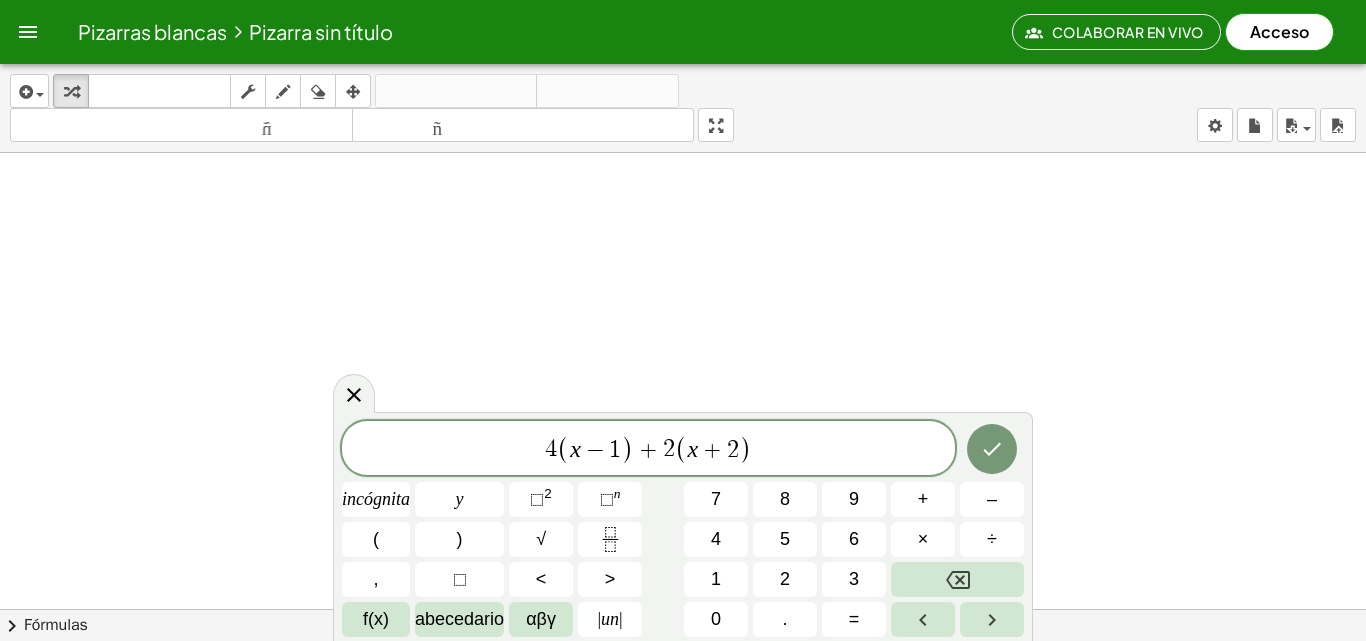 click on "4 ( x − 1 ) + 2 ( x + 2 )" at bounding box center [648, 449] 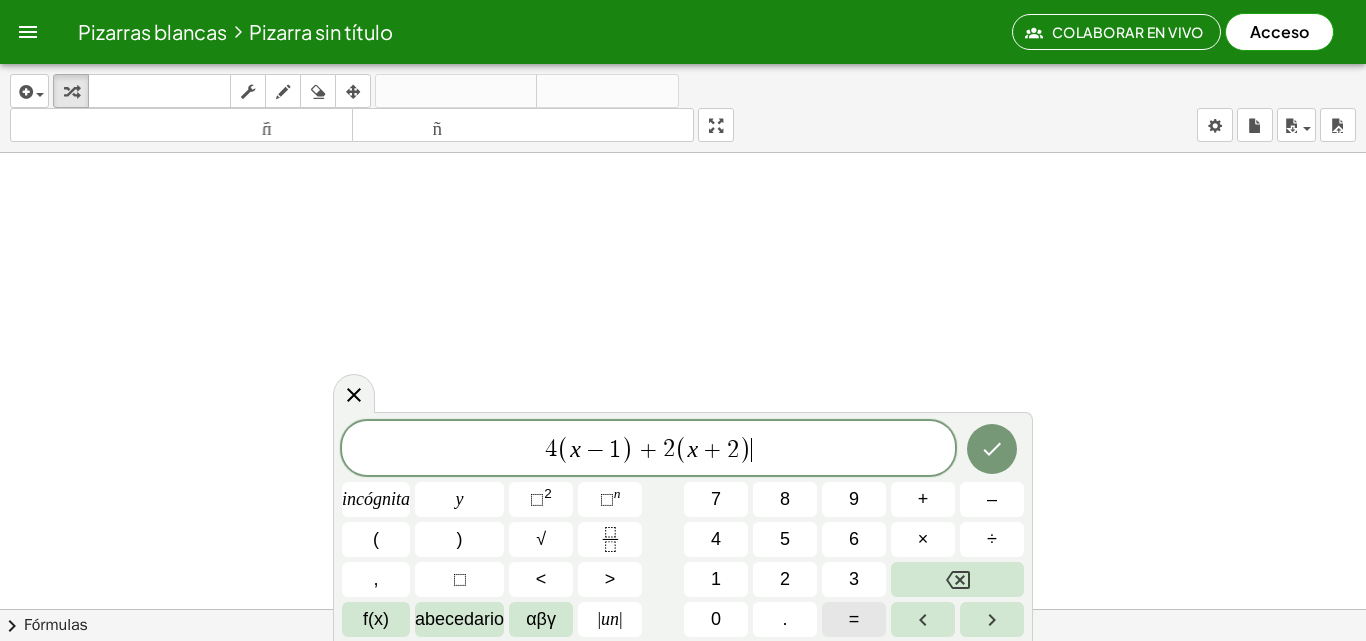 click on "=" at bounding box center [854, 619] 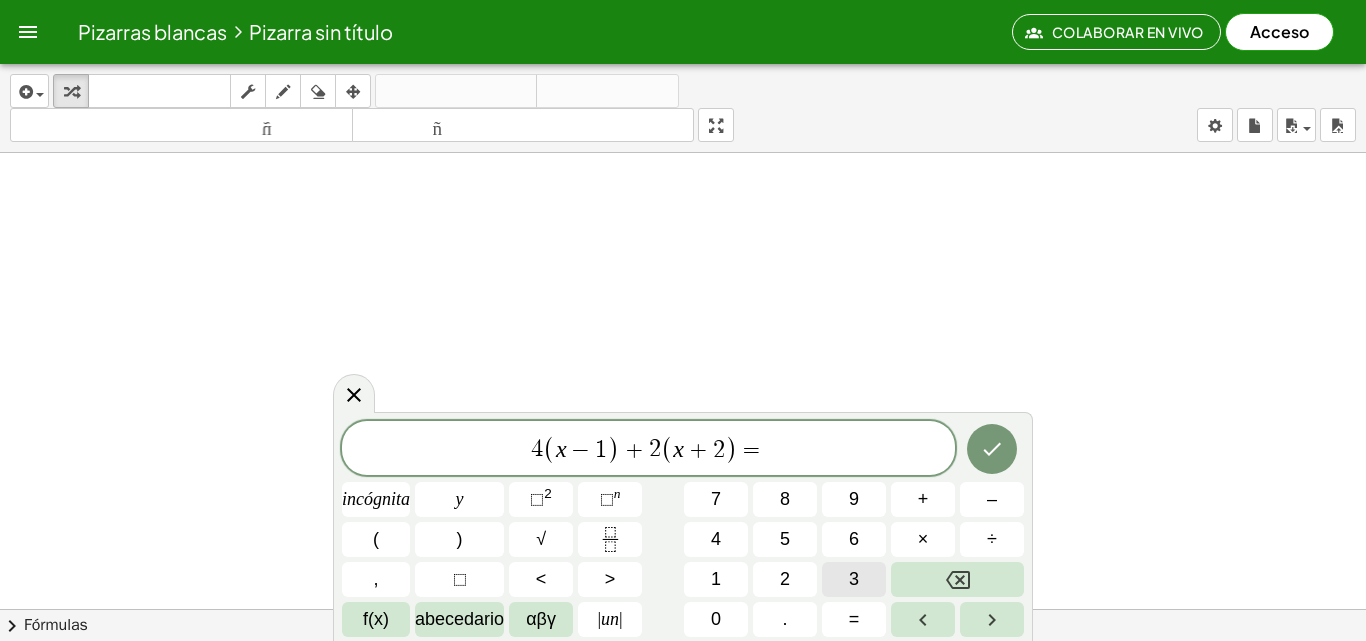 click on "4 ( x − 1 ) + 2 ( x + 2 ) = ​ incógnita y ⬚  2 ⬚  n 7 8 9 + – ( ) √ 4 5 6 × ÷ , ⬚ < > 1 2 3 f(x) abecedario αβγ |  un  | 0 . =" at bounding box center [683, 529] 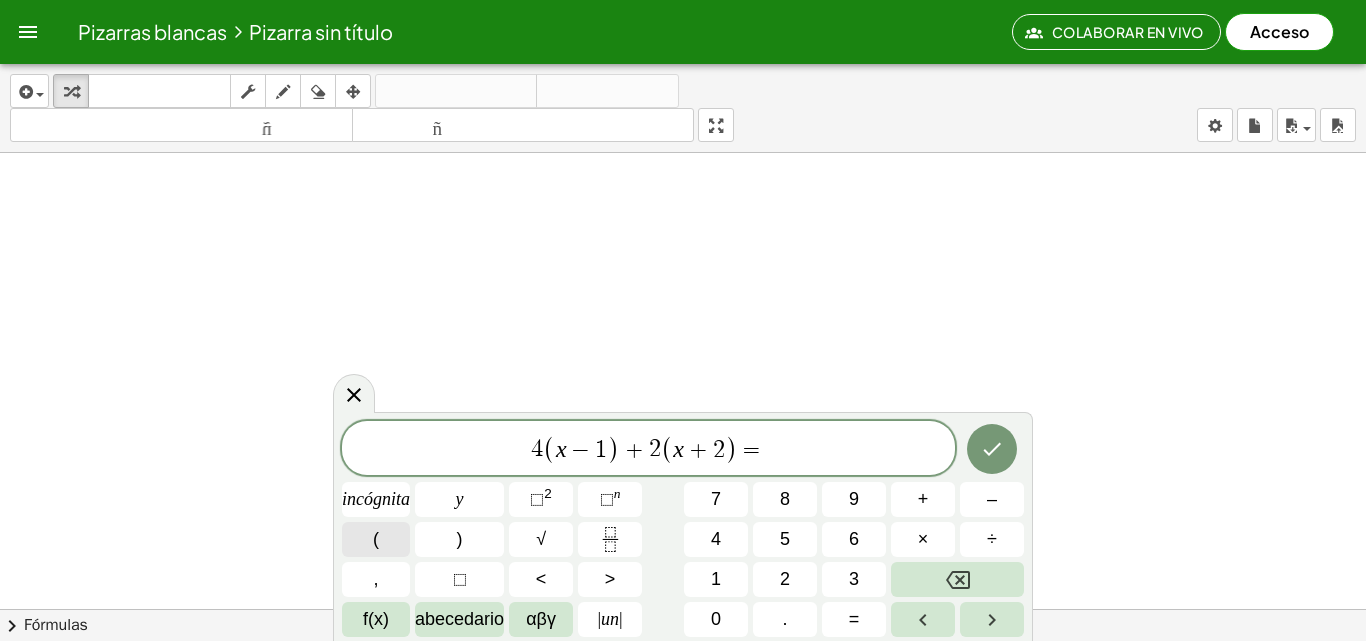 click on "(" at bounding box center [376, 539] 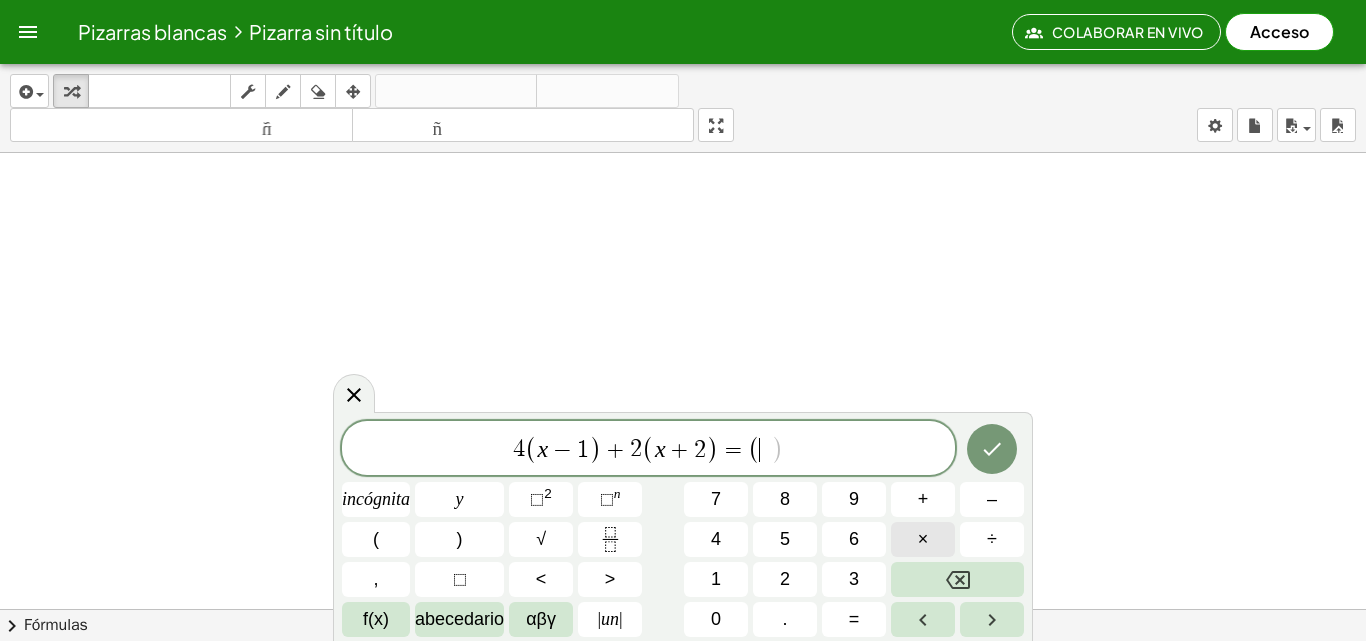 click on "×" at bounding box center [923, 539] 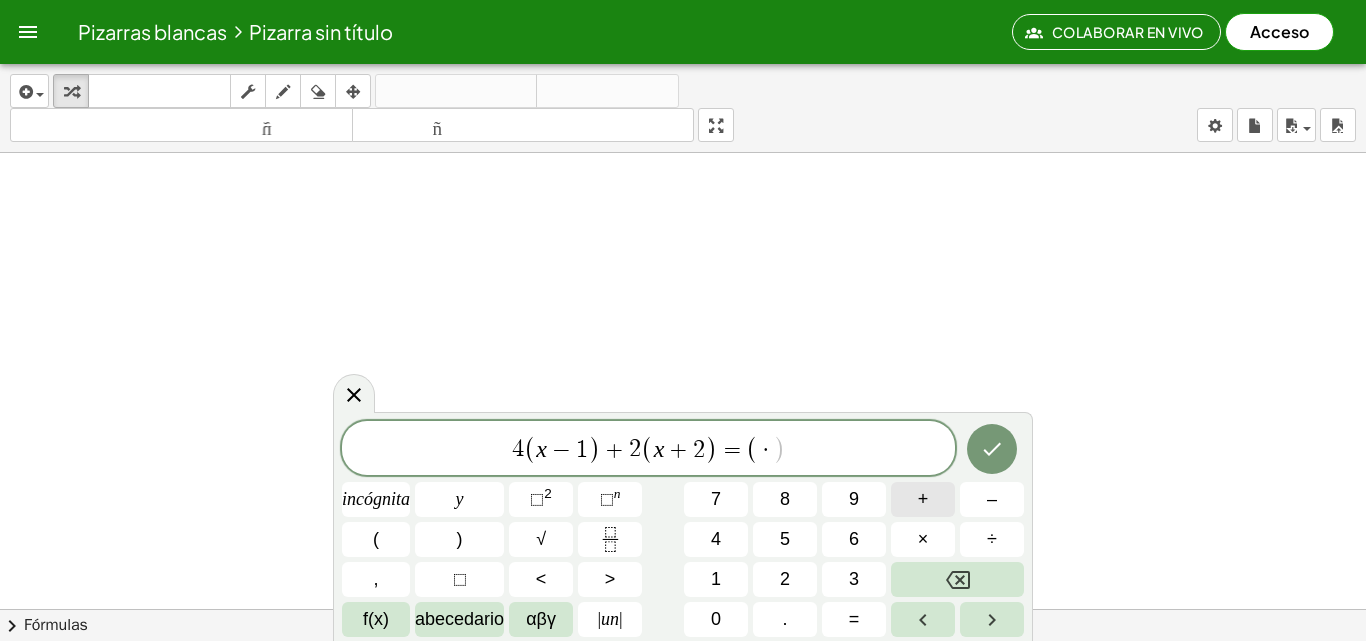 click on "+" at bounding box center (923, 499) 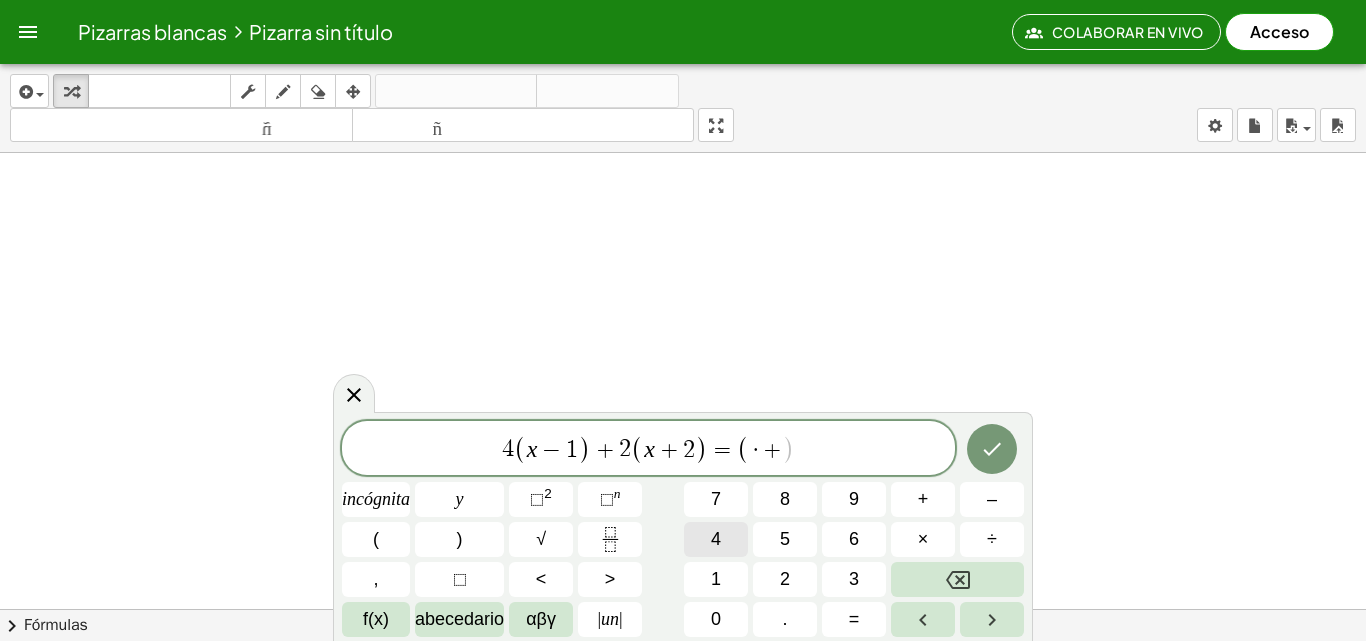 click on "4" at bounding box center (716, 539) 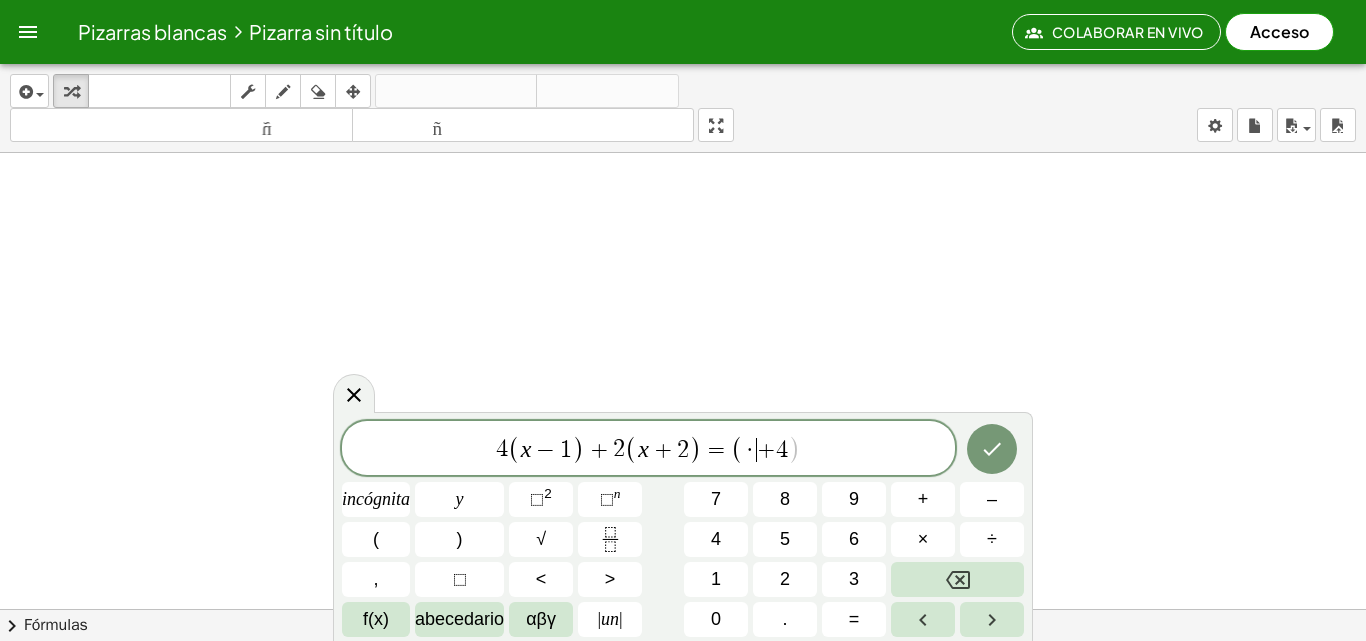 click on "·" at bounding box center (751, 450) 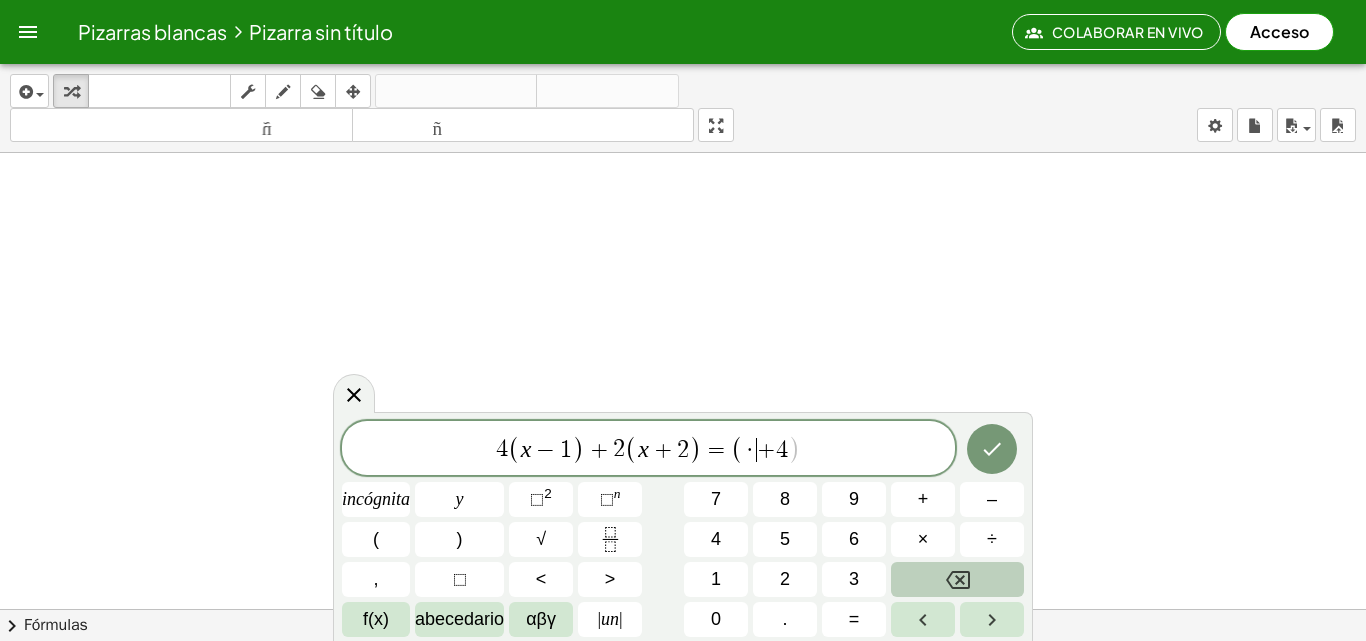 click at bounding box center [957, 579] 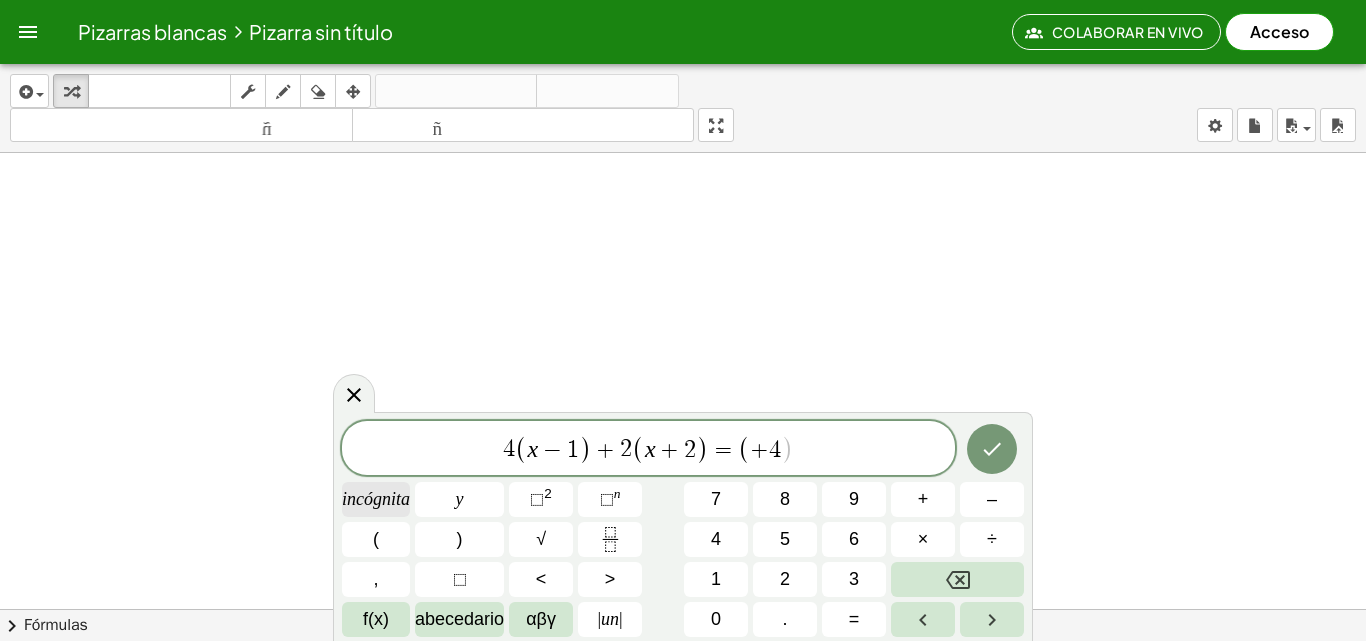 click on "incógnita" at bounding box center (376, 499) 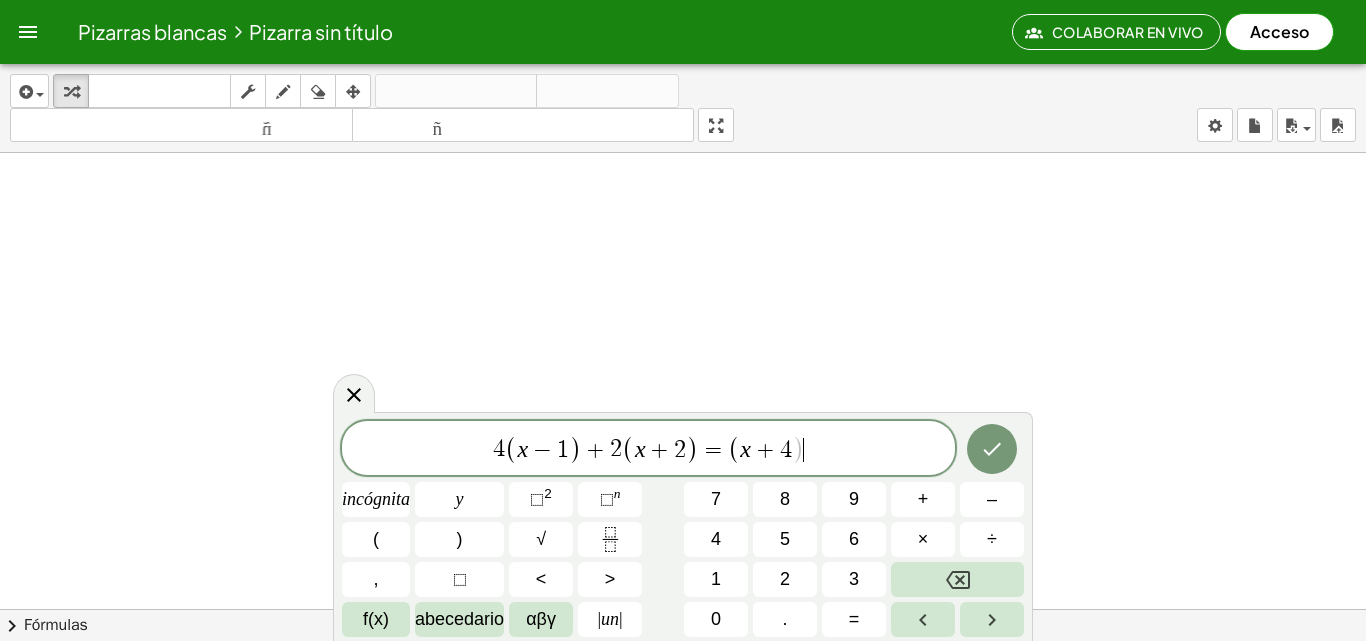 click on "4 ( x − 1 ) + 2 ( x + 2 ) = ( x + 4 ) ​" at bounding box center [648, 449] 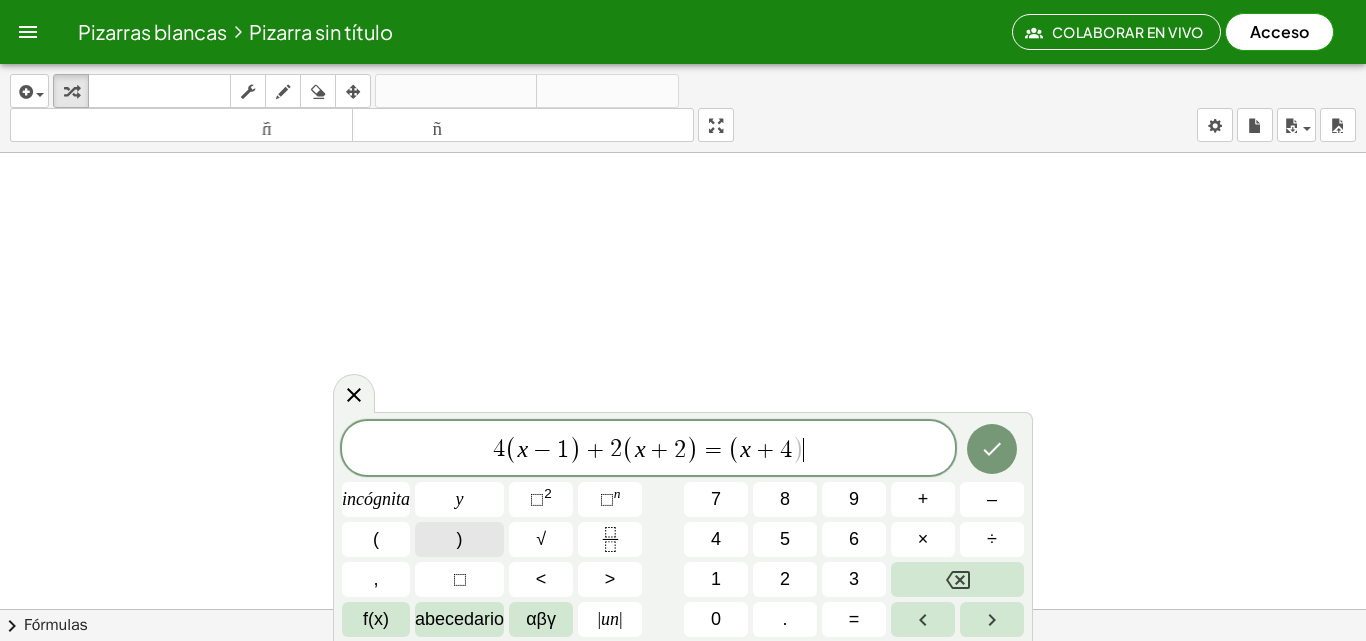 click on ")" at bounding box center (459, 539) 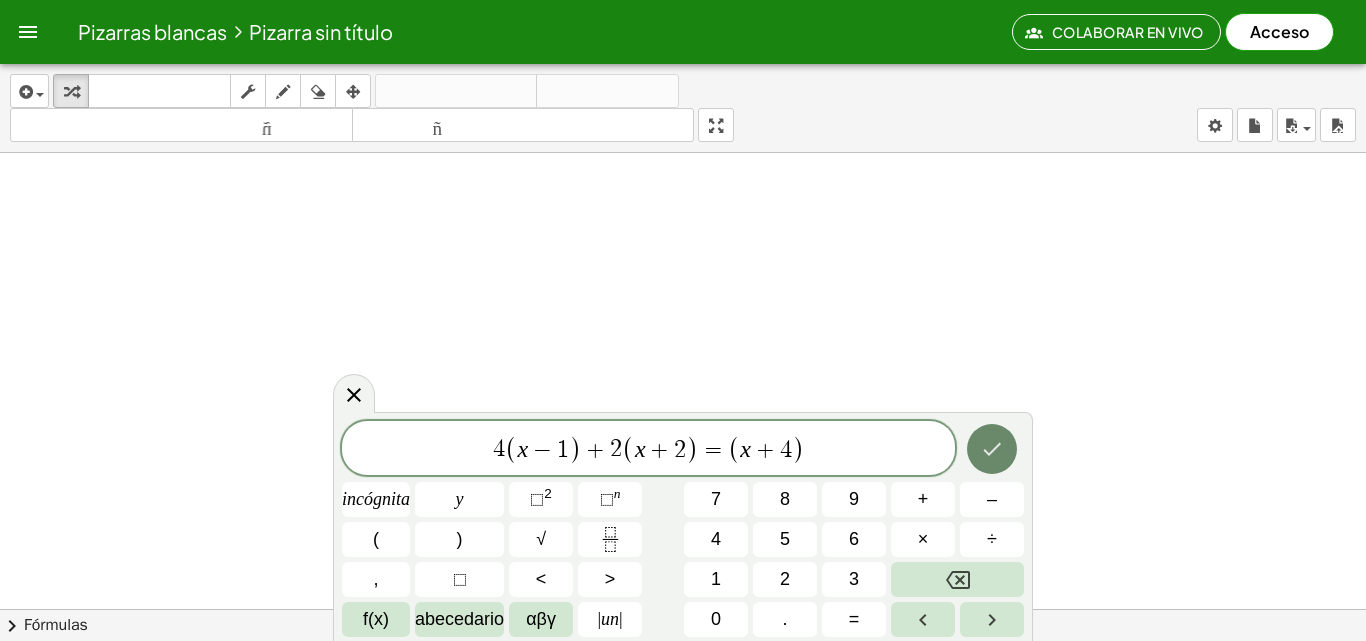 click at bounding box center (992, 449) 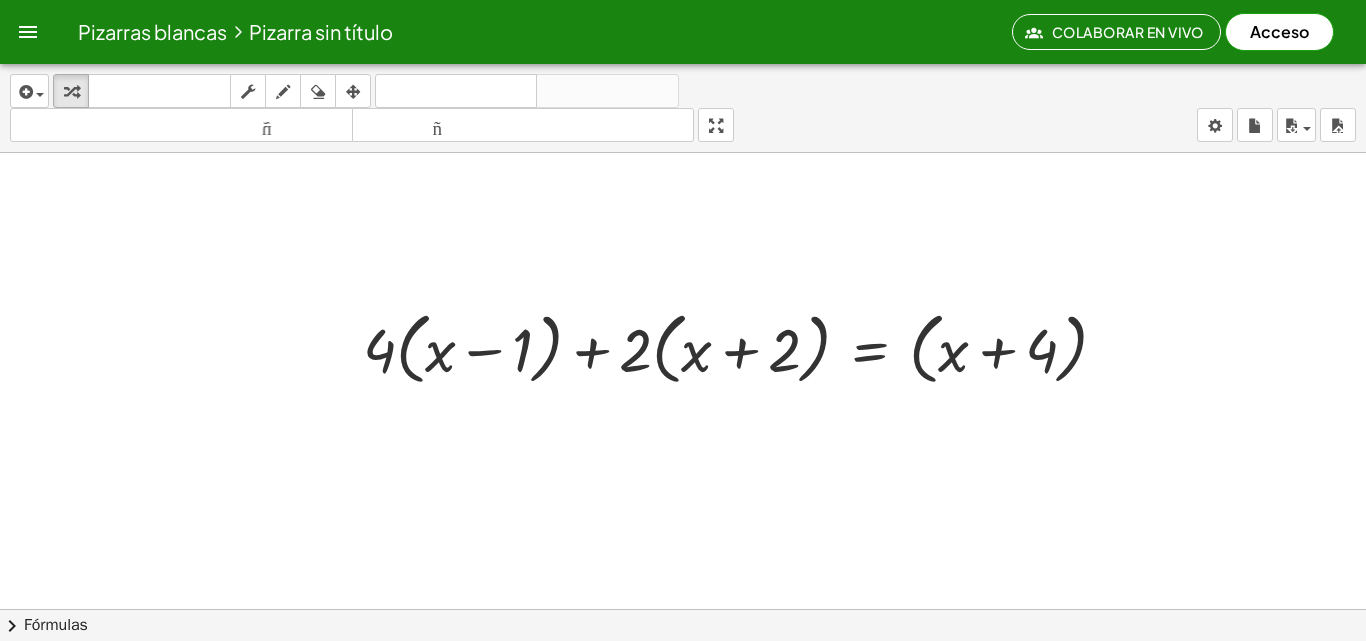 drag, startPoint x: 853, startPoint y: 411, endPoint x: 348, endPoint y: 282, distance: 521.2159 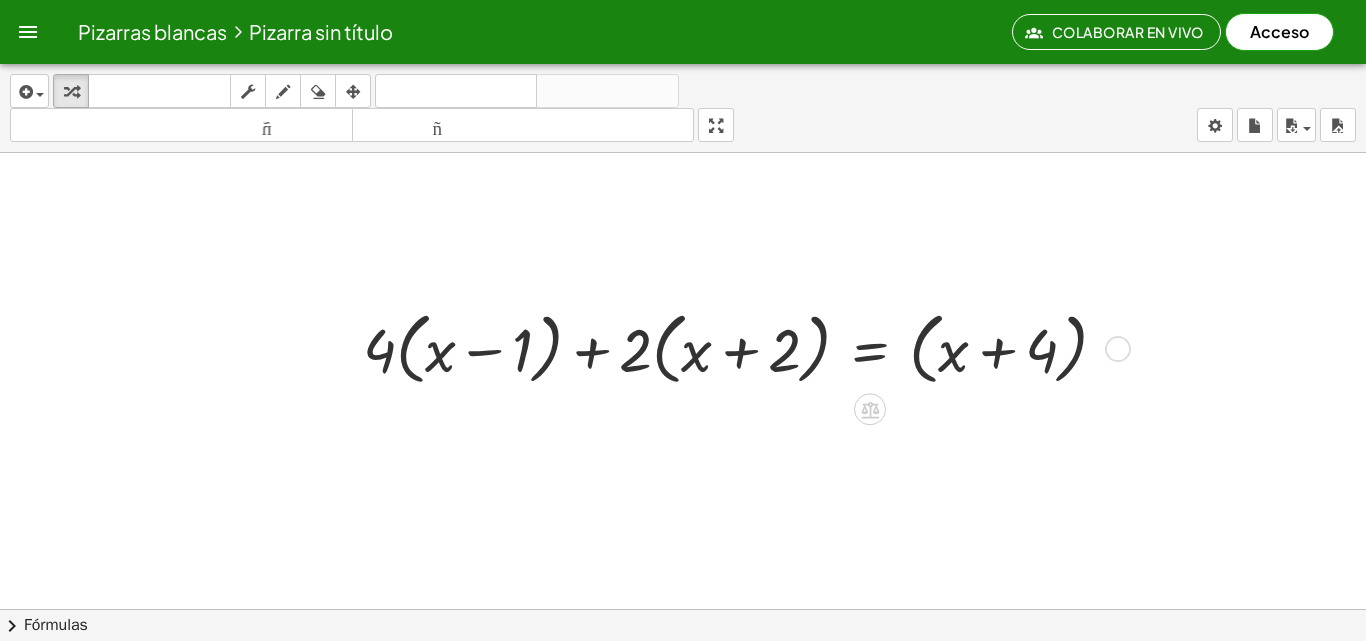 click at bounding box center (743, 347) 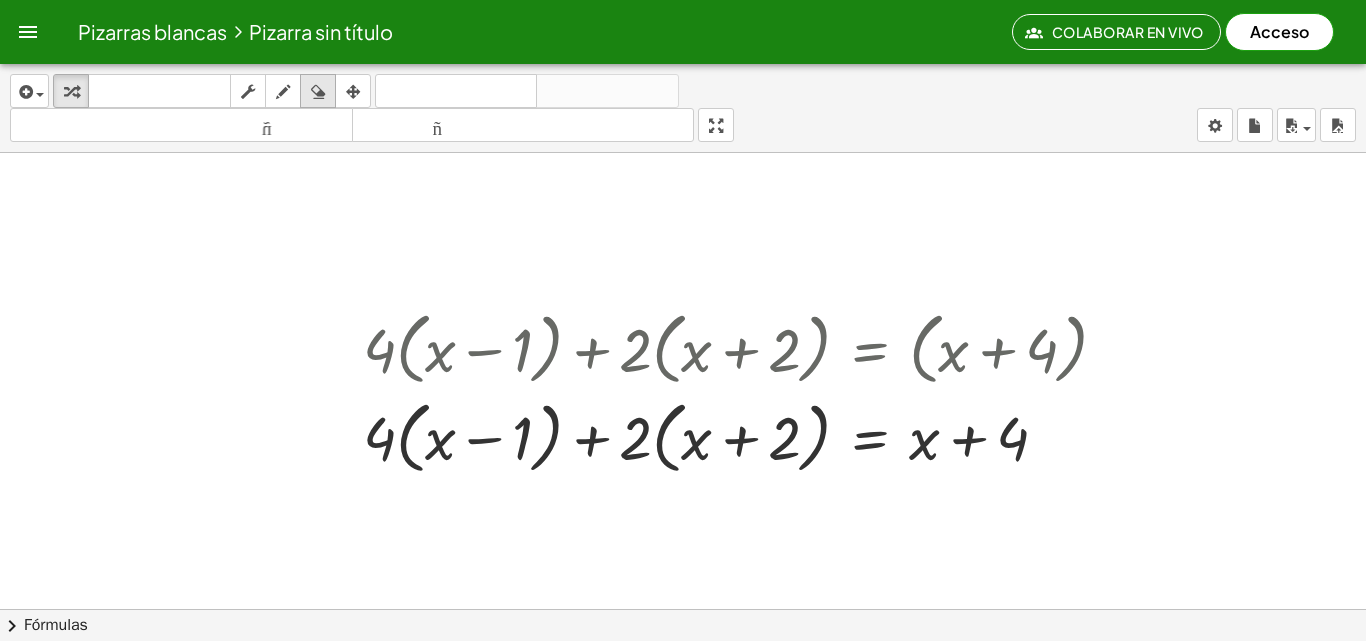 click at bounding box center (318, 92) 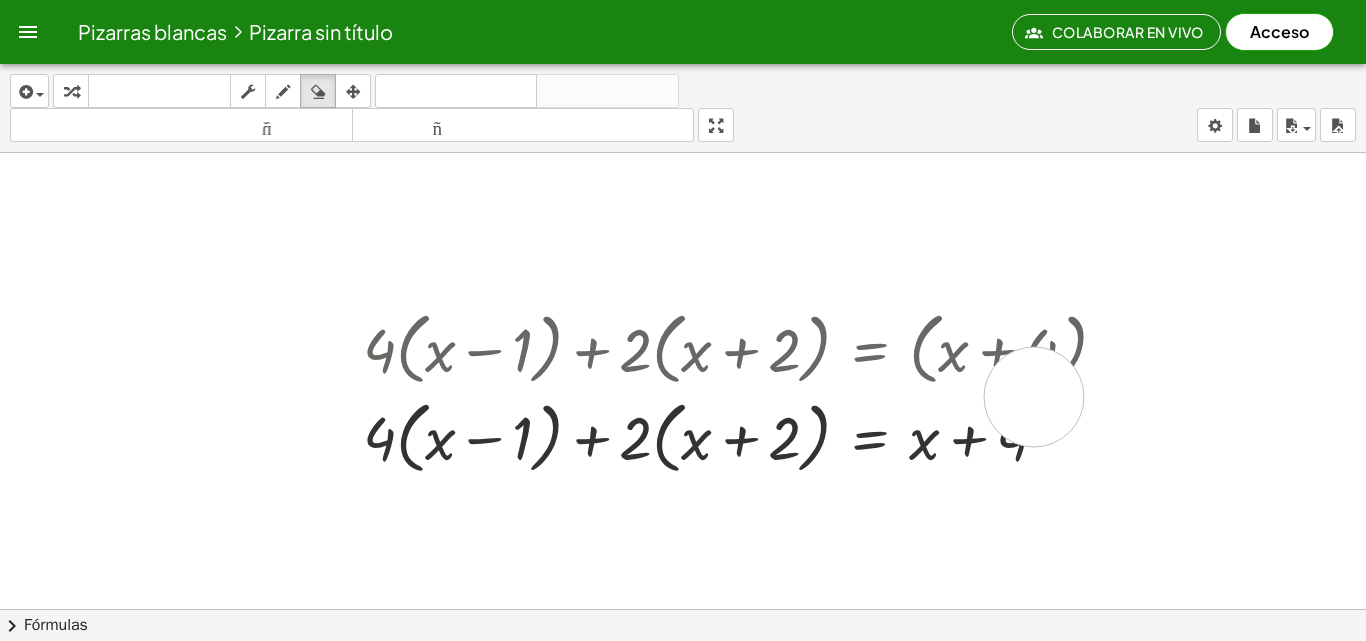 drag, startPoint x: 1034, startPoint y: 397, endPoint x: 1003, endPoint y: 418, distance: 37.44329 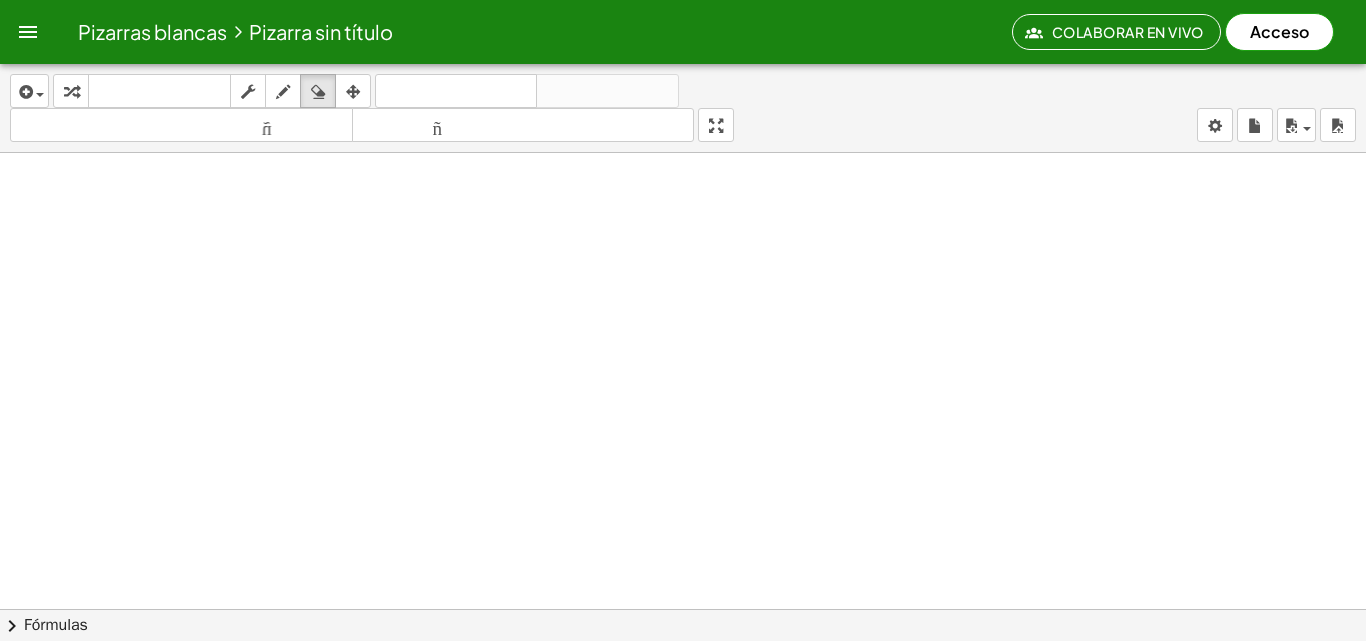 drag, startPoint x: 965, startPoint y: 439, endPoint x: 825, endPoint y: 56, distance: 407.7855 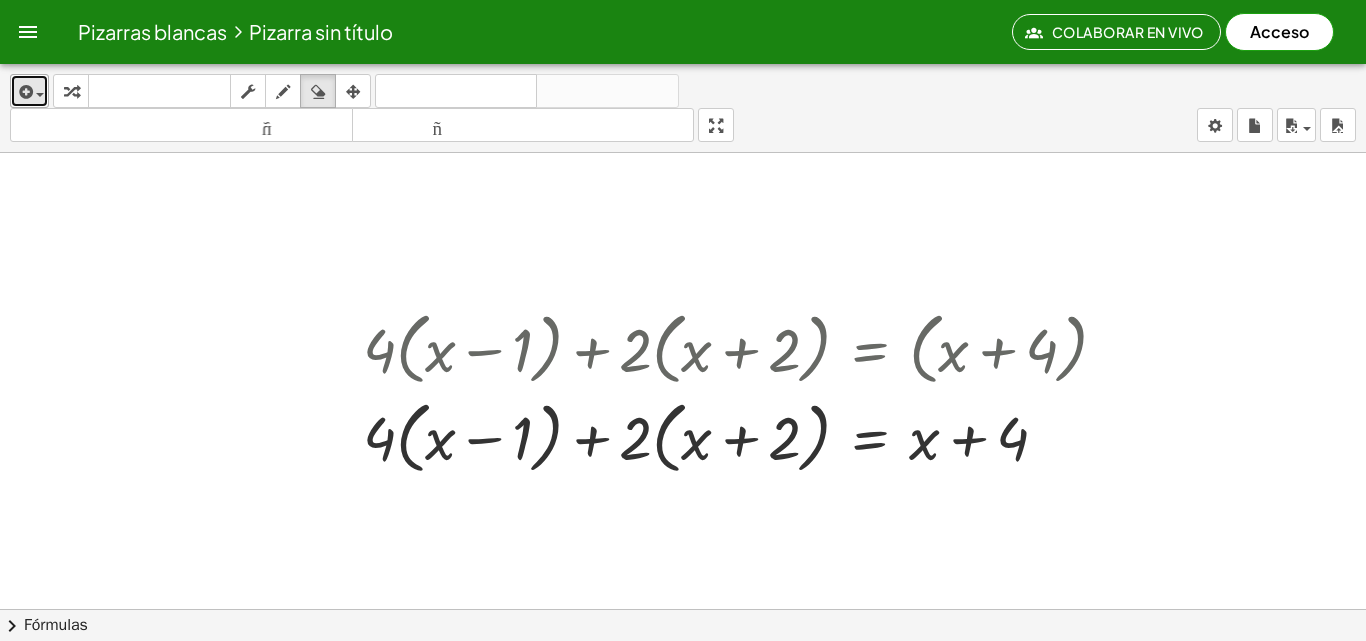 click at bounding box center (24, 92) 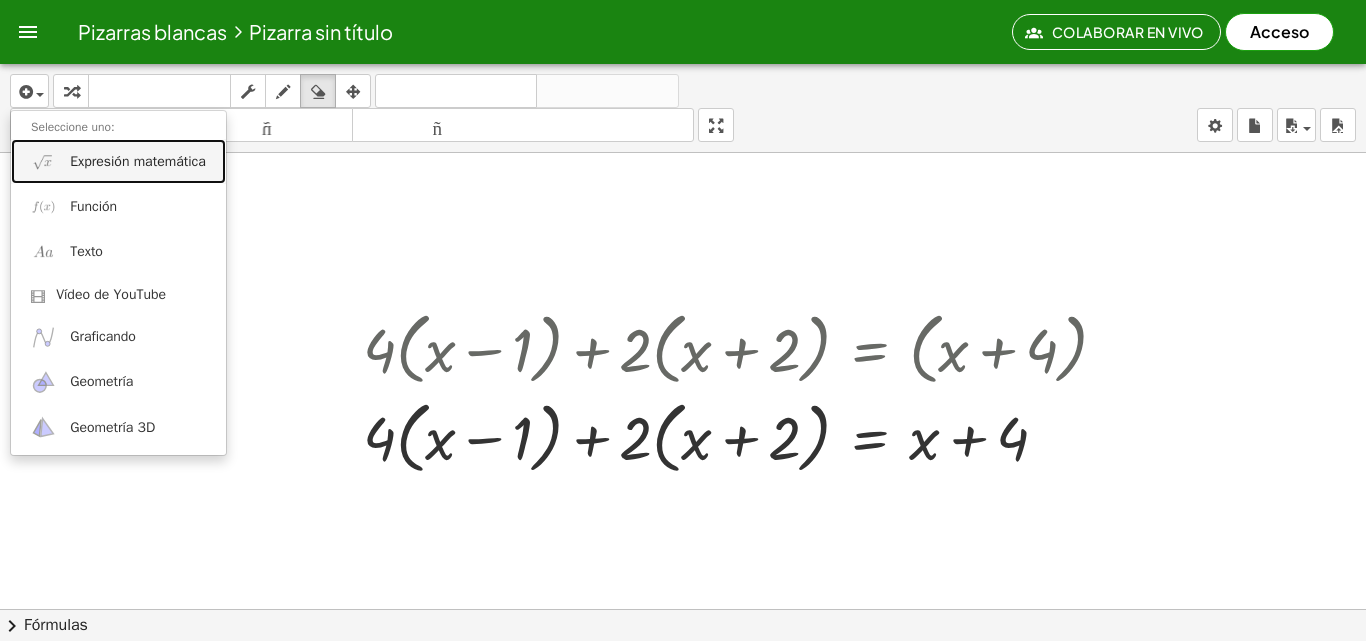 click on "Expresión matemática" at bounding box center (138, 161) 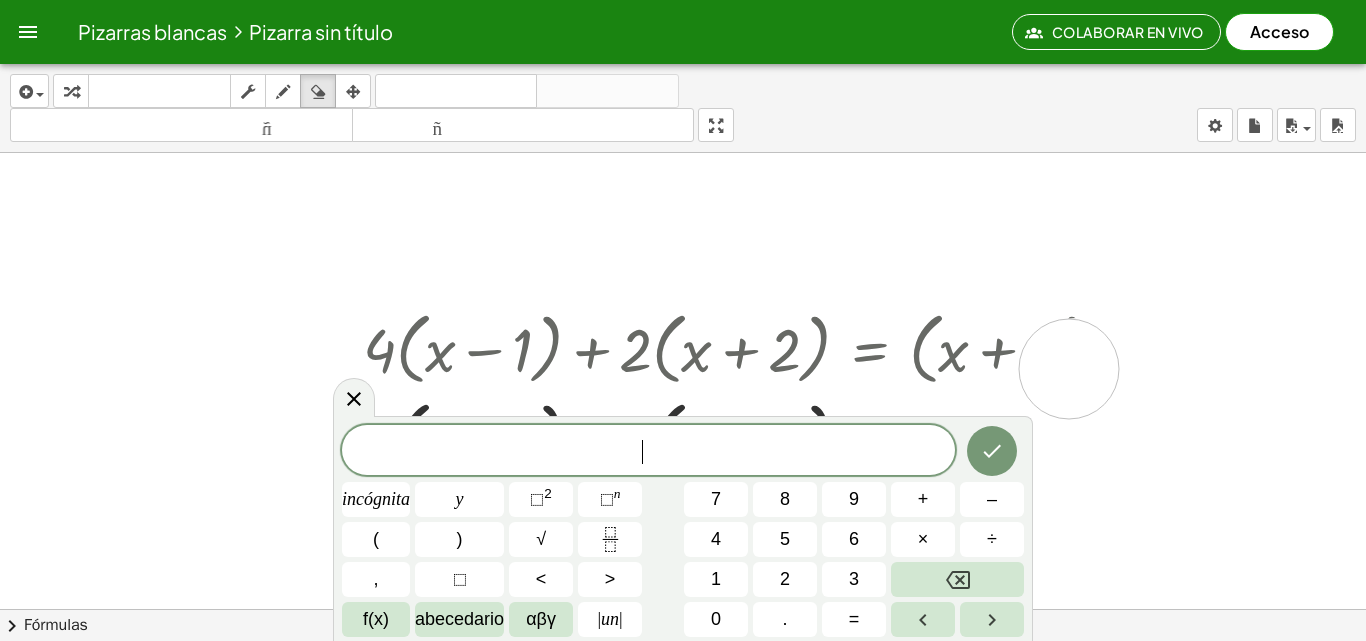 drag, startPoint x: 1079, startPoint y: 368, endPoint x: 1069, endPoint y: 369, distance: 10.049875 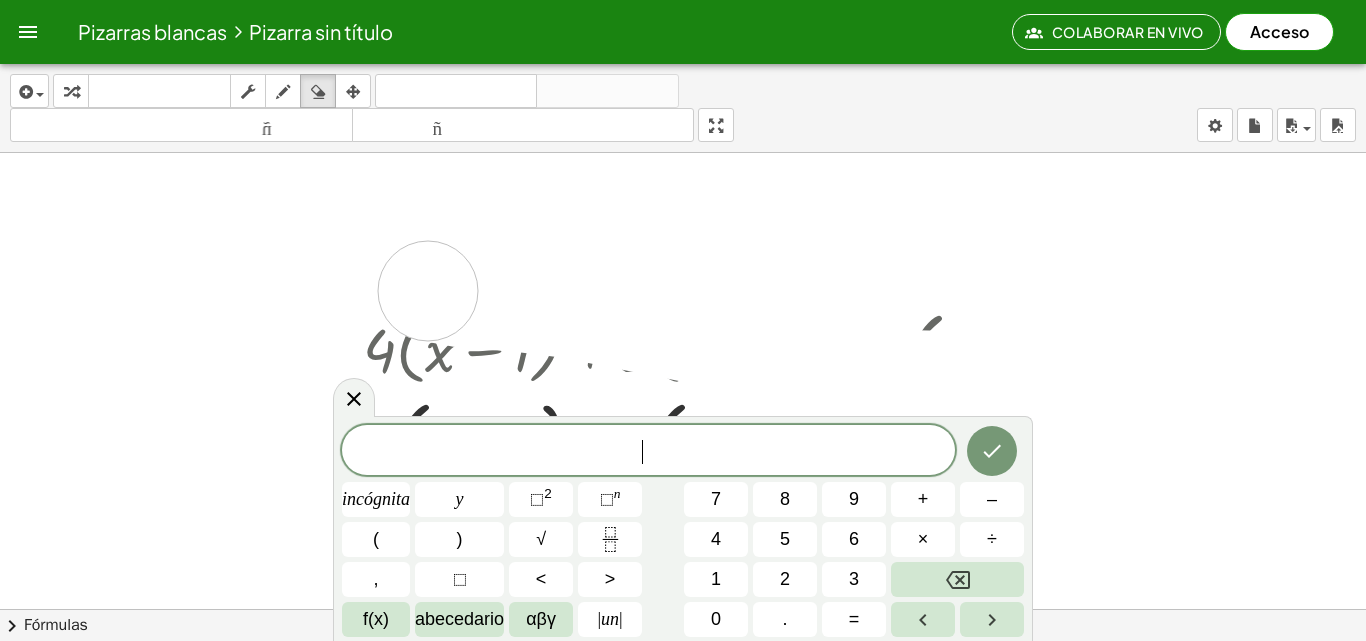 drag, startPoint x: 1083, startPoint y: 341, endPoint x: 337, endPoint y: 281, distance: 748.409 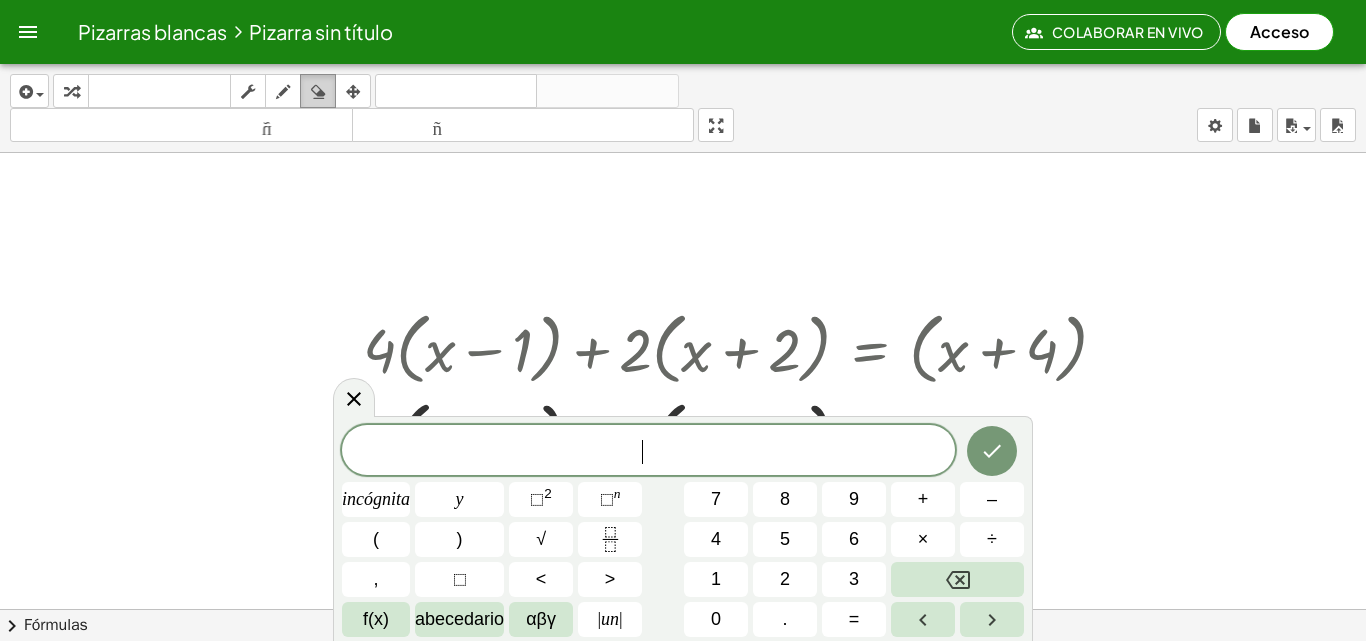 click at bounding box center (318, 92) 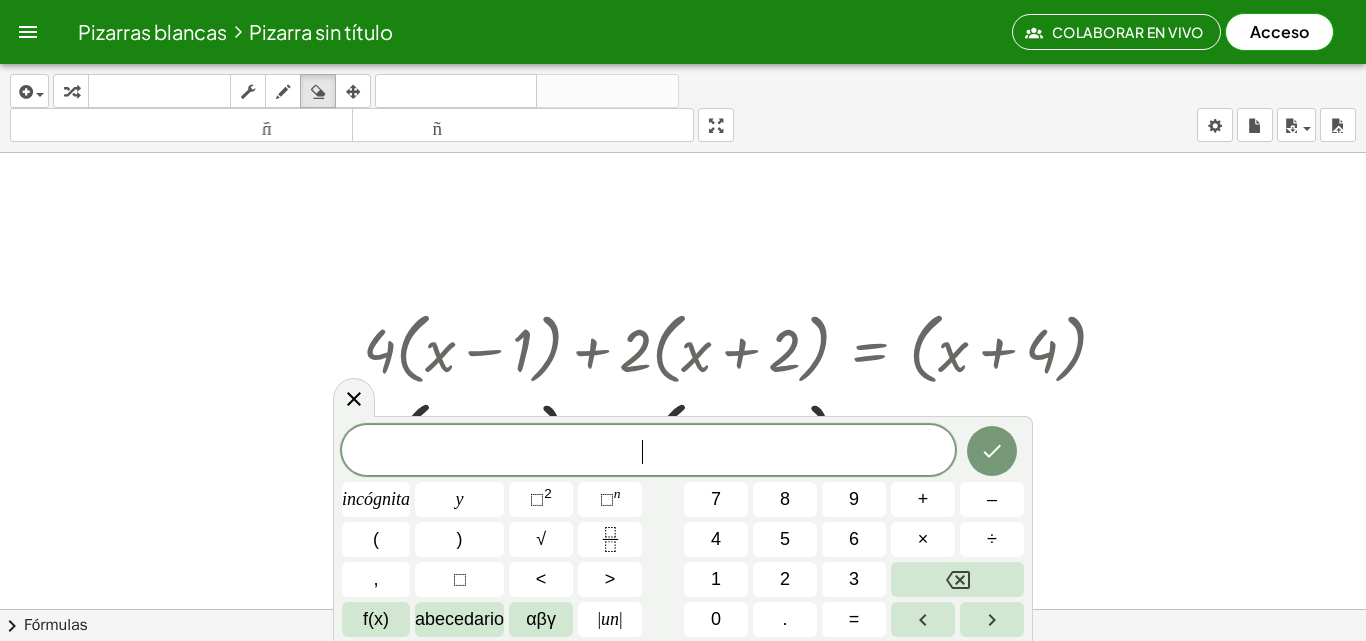 click 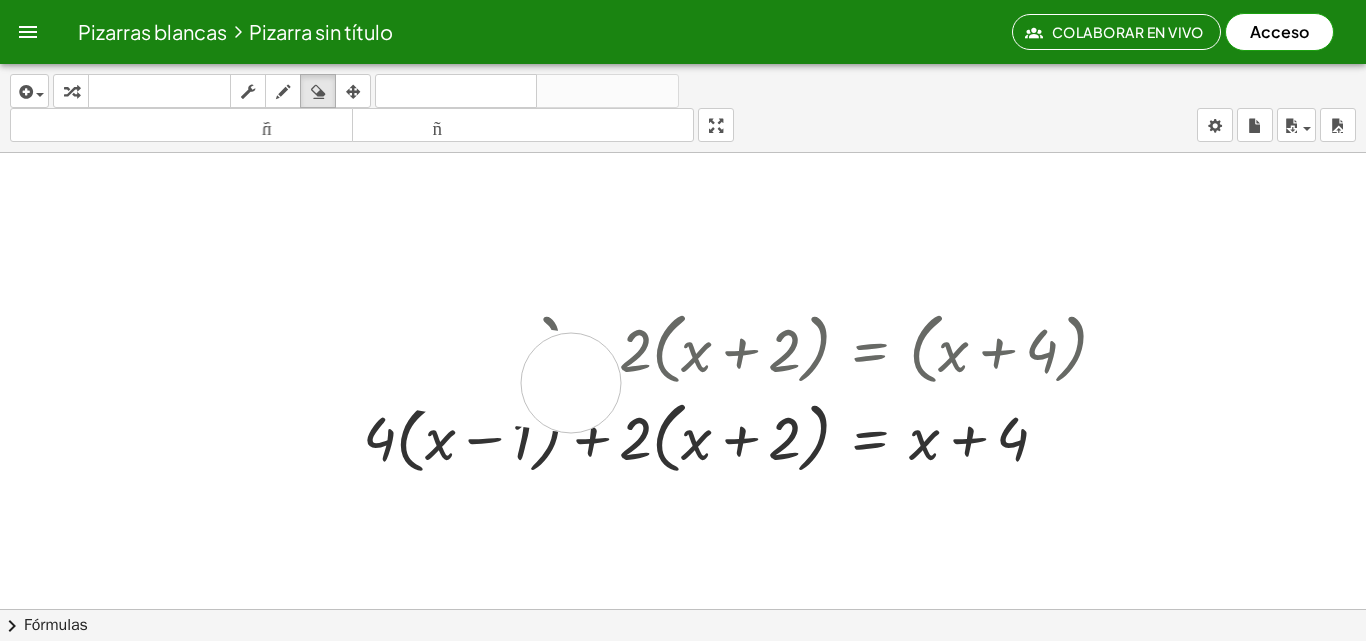 drag, startPoint x: 384, startPoint y: 345, endPoint x: 698, endPoint y: 384, distance: 316.41272 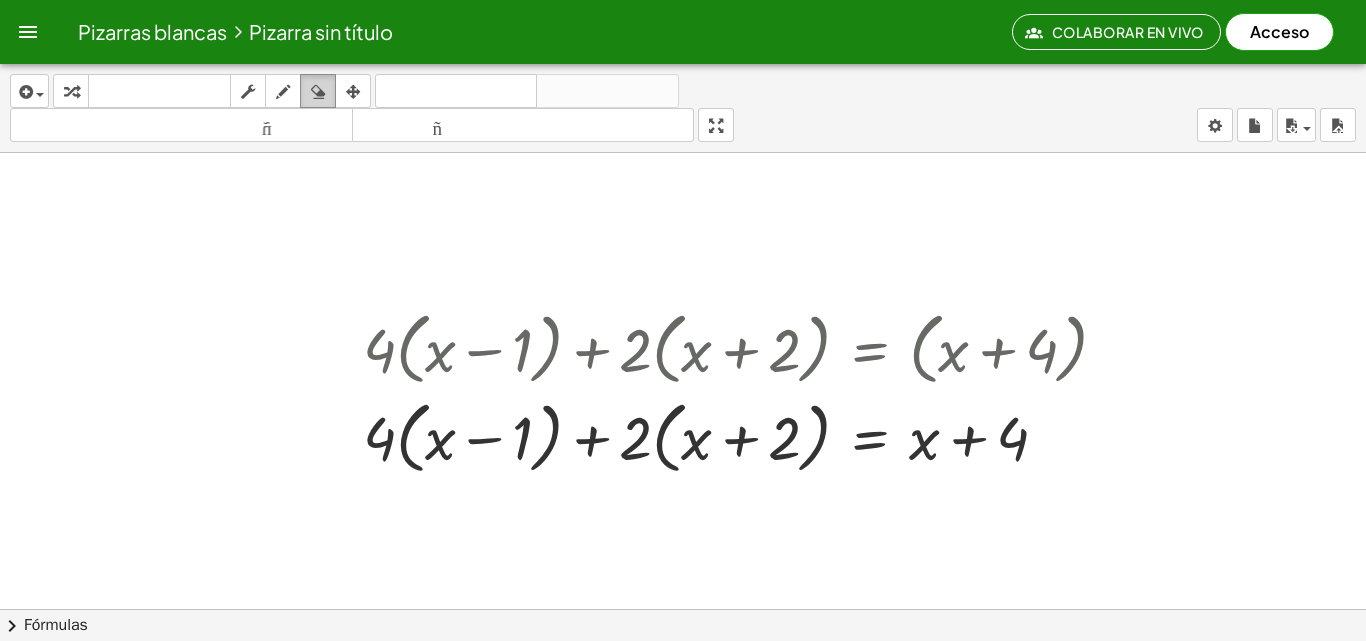 click on "borrar" at bounding box center [318, 91] 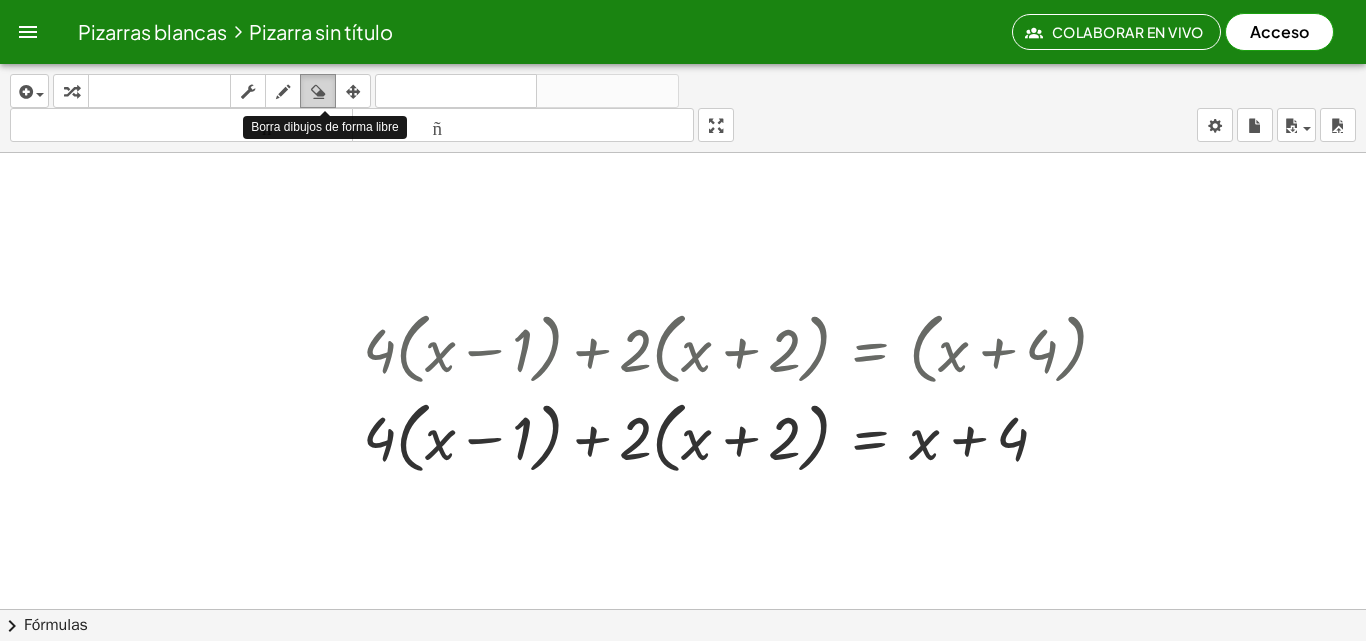 click at bounding box center (318, 92) 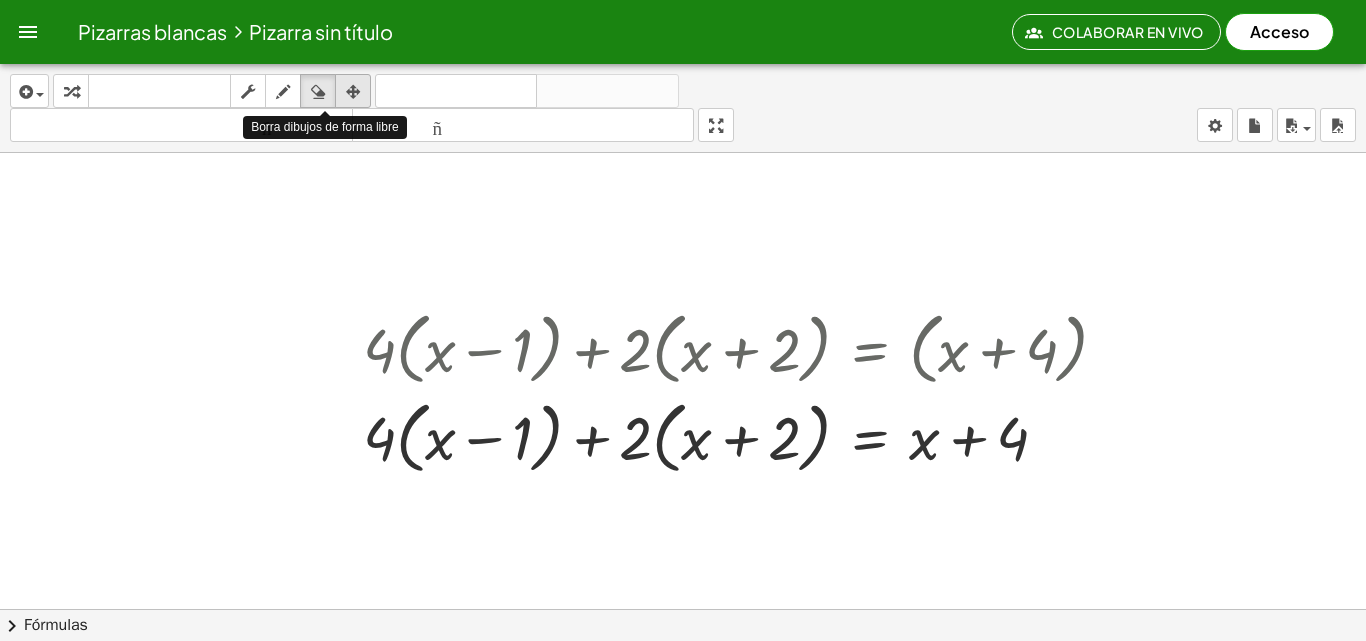 click at bounding box center [353, 91] 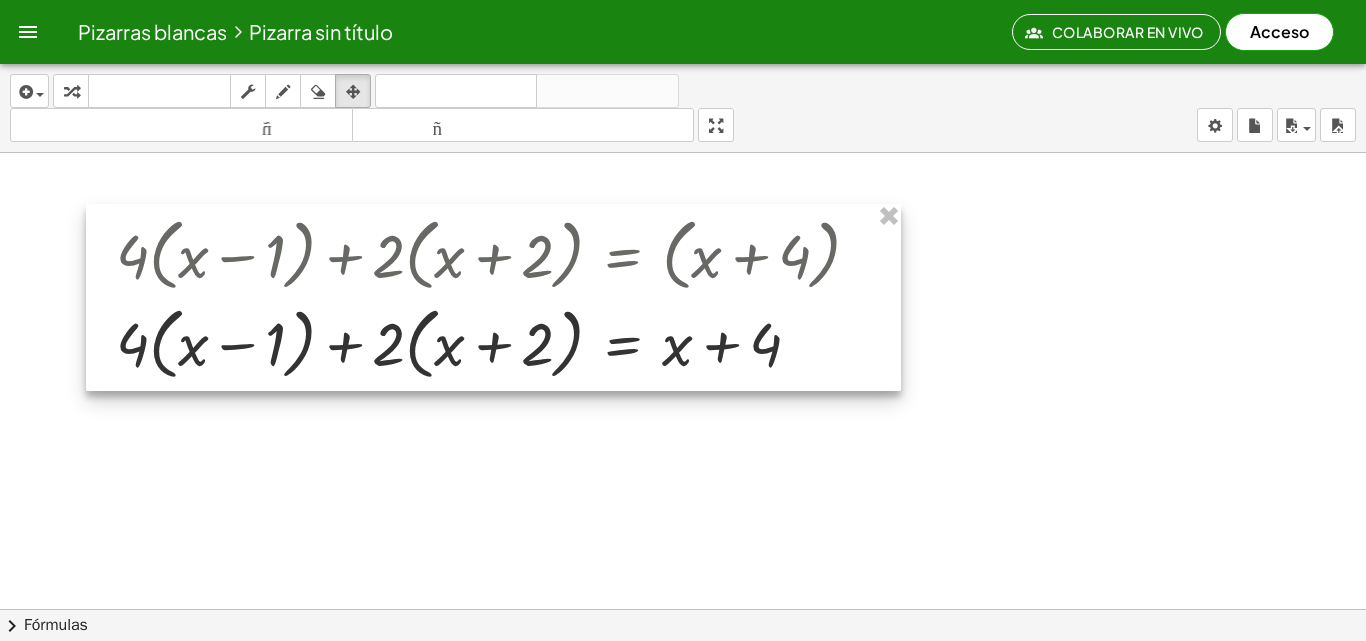 drag, startPoint x: 694, startPoint y: 401, endPoint x: 464, endPoint y: 301, distance: 250.79872 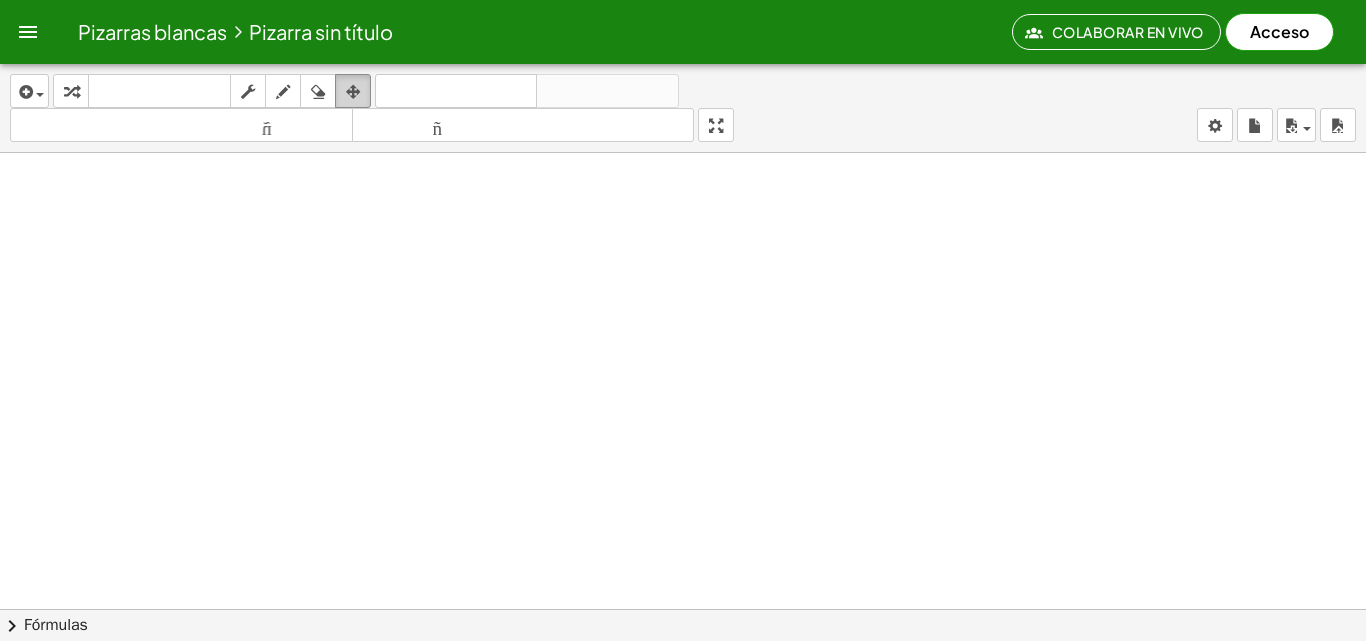 drag, startPoint x: 362, startPoint y: 96, endPoint x: 348, endPoint y: 107, distance: 17.804493 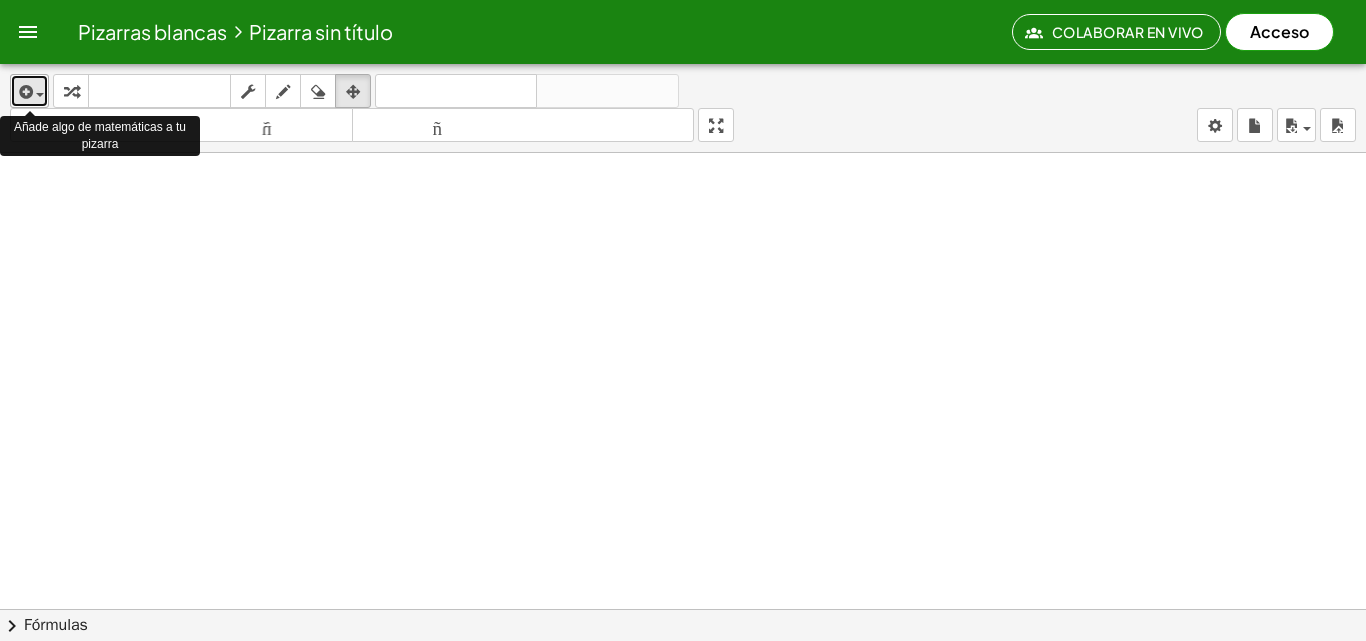 click on "insertar" at bounding box center (29, 91) 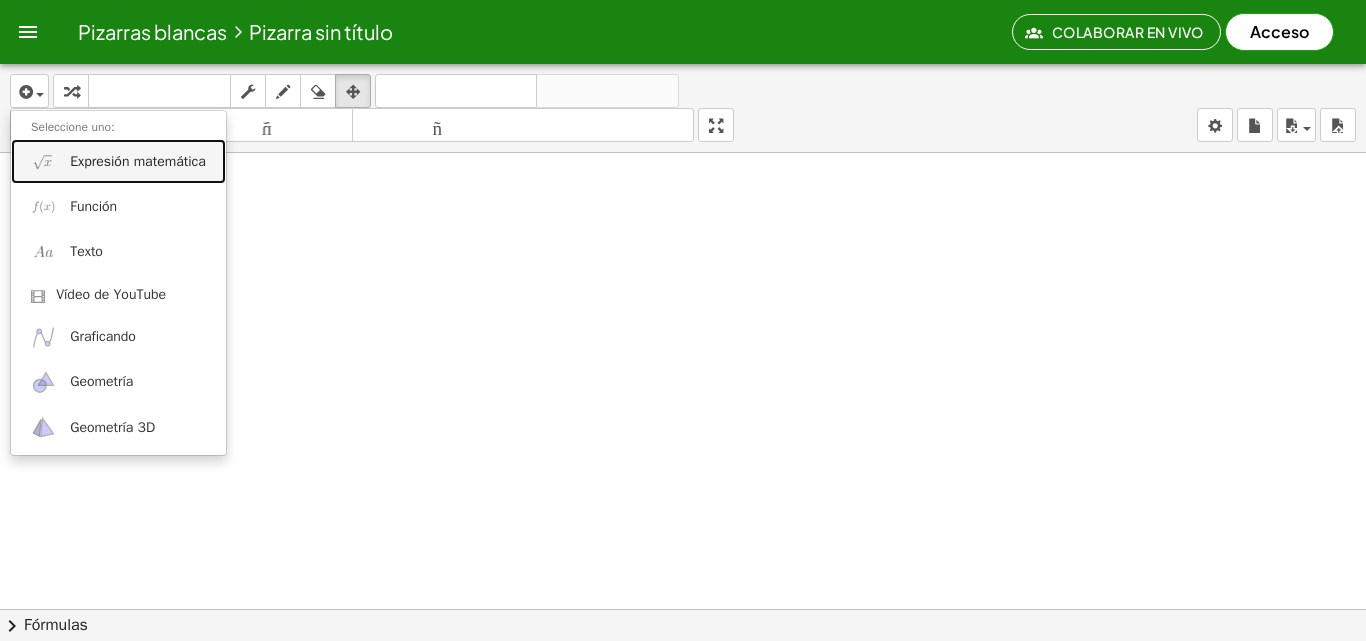 click on "Expresión matemática" at bounding box center (138, 161) 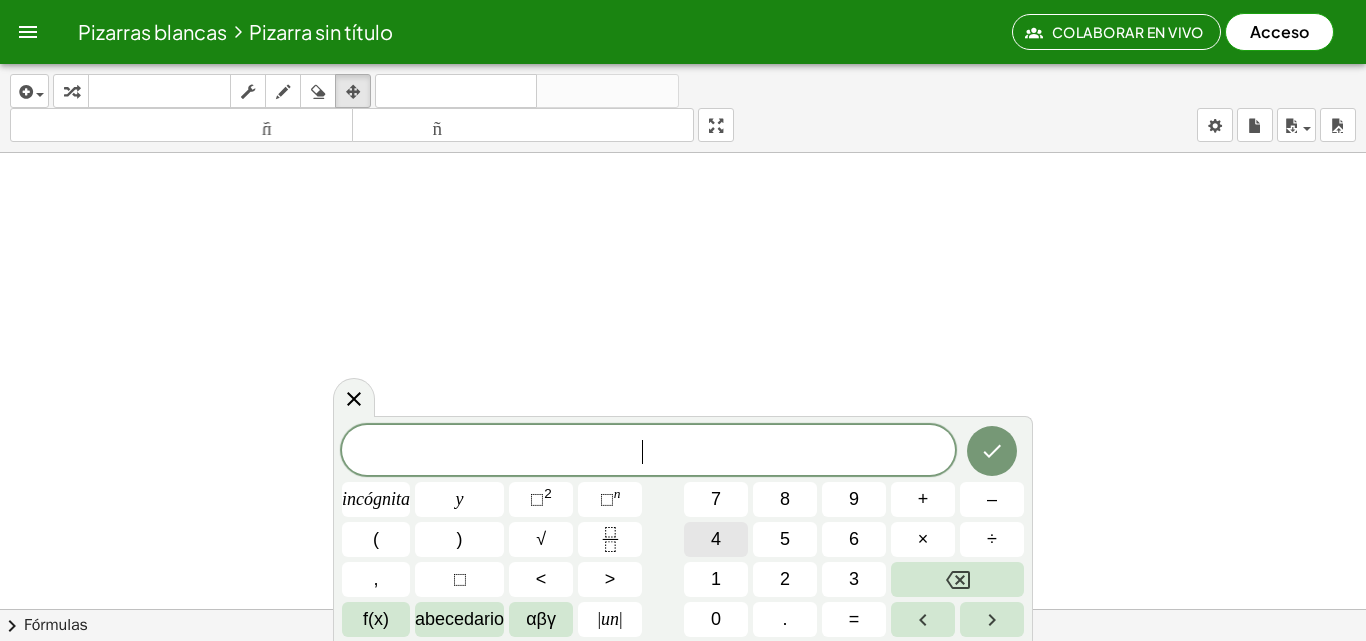 click on "4" at bounding box center [716, 539] 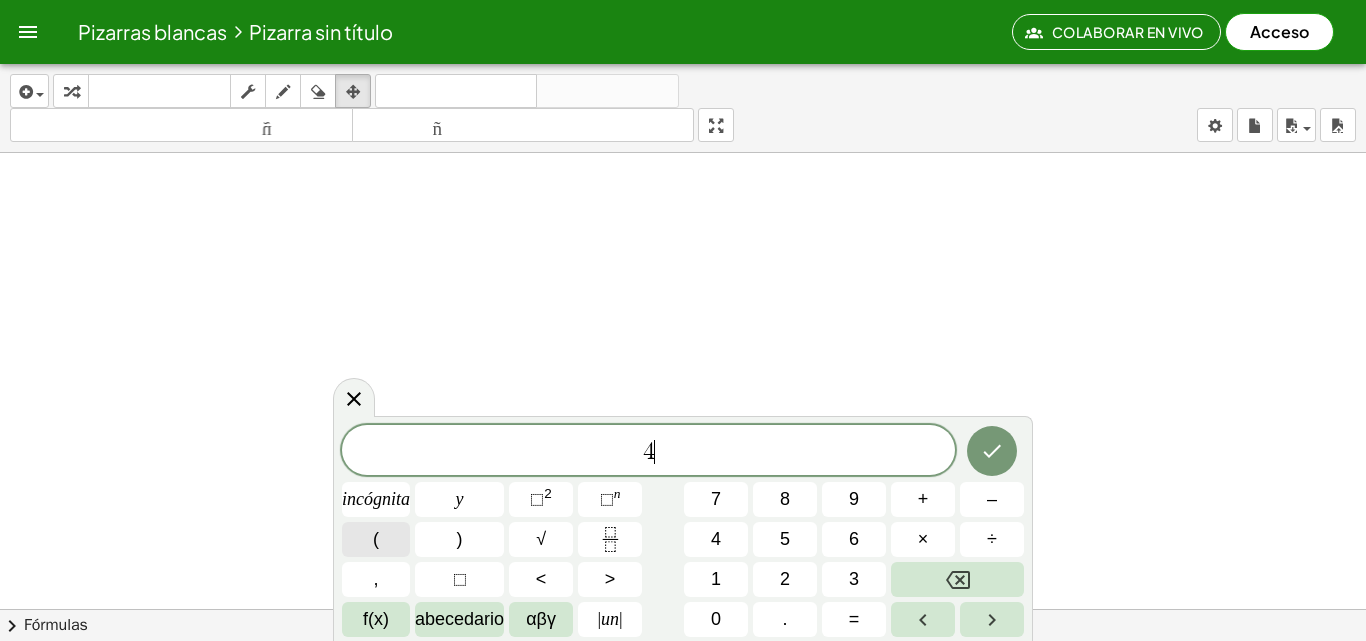 click on "(" at bounding box center [376, 539] 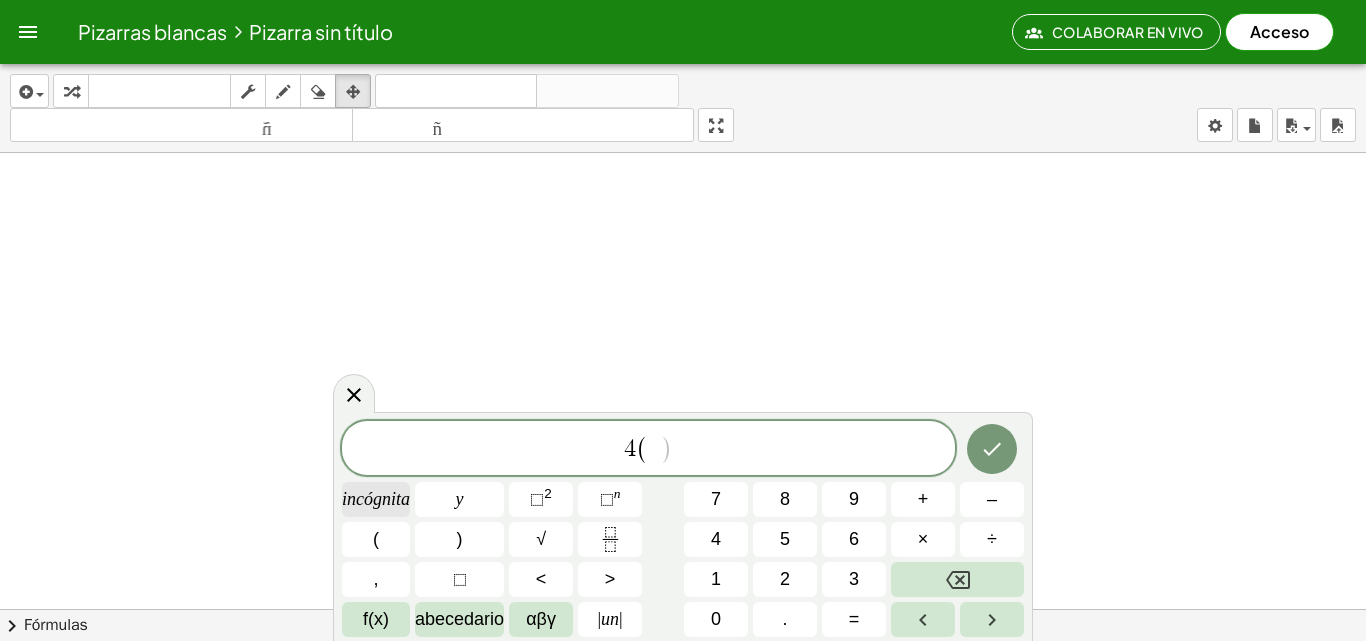 click on "incógnita" at bounding box center (376, 499) 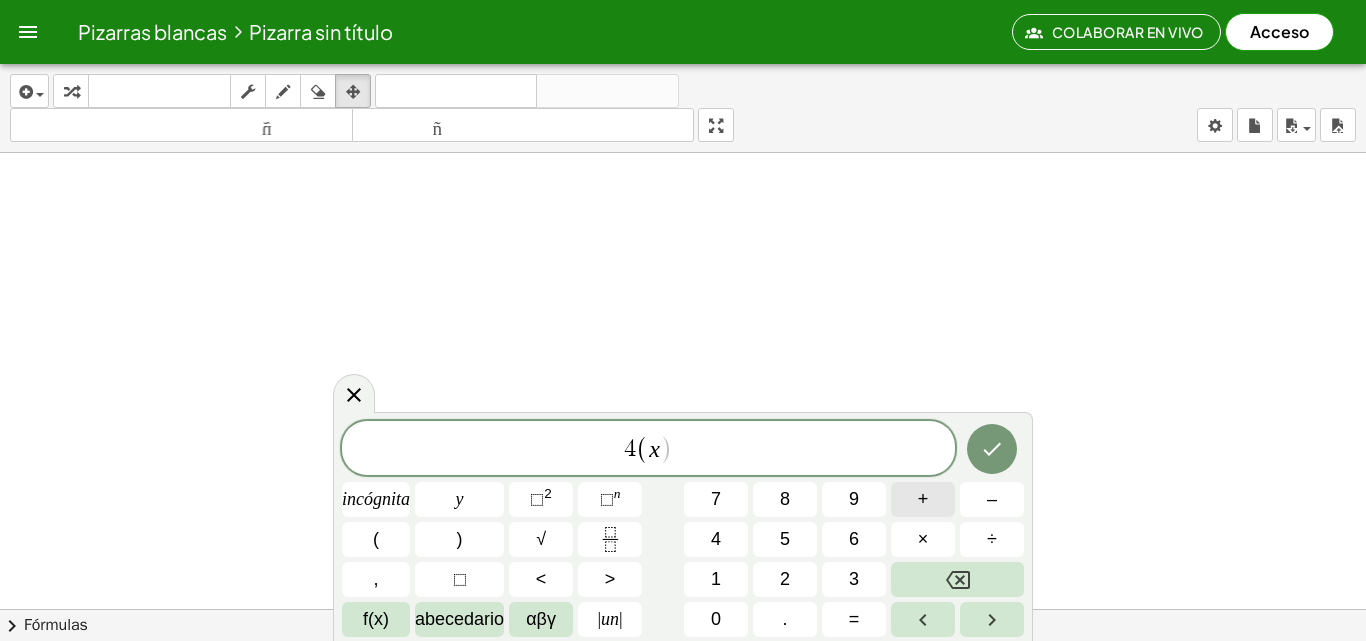 click on "+" at bounding box center (923, 499) 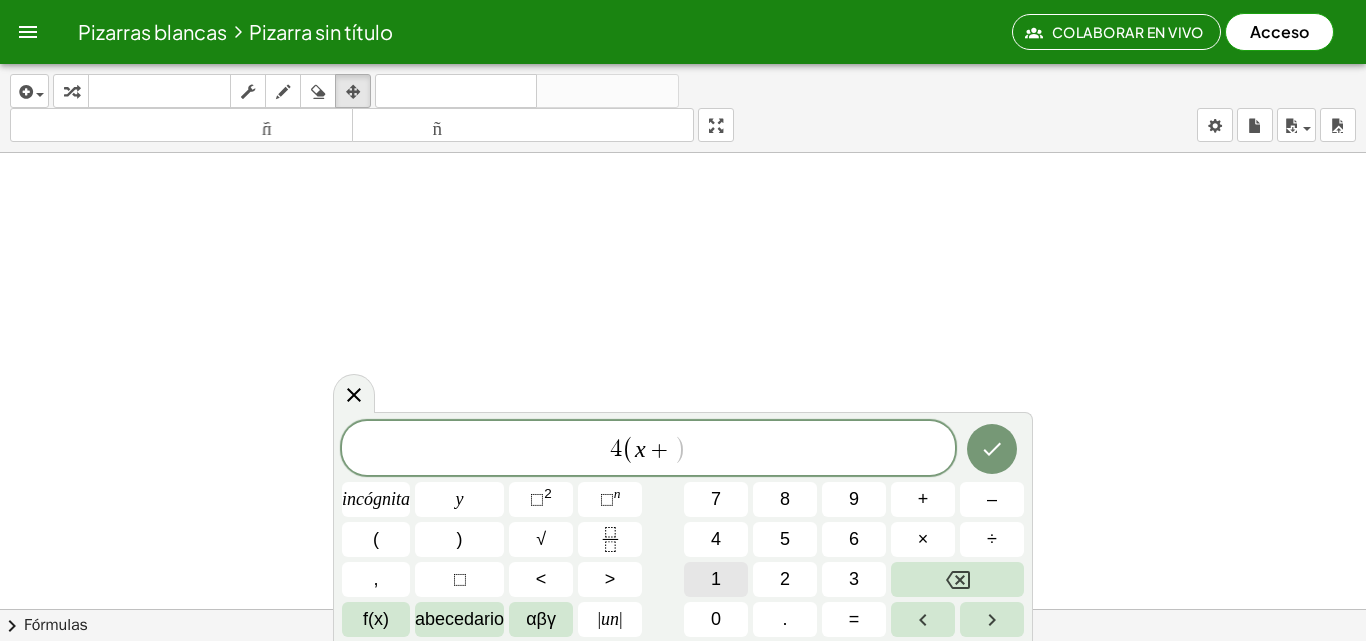 click on "4 ( x + ​ ) incógnita y ⬚  2 ⬚  n 7 8 9 + – ( ) √ 4 5 6 × ÷ , ⬚ < > 1 2 3 f(x) abecedario αβγ |  un  | 0 . =" at bounding box center [683, 529] 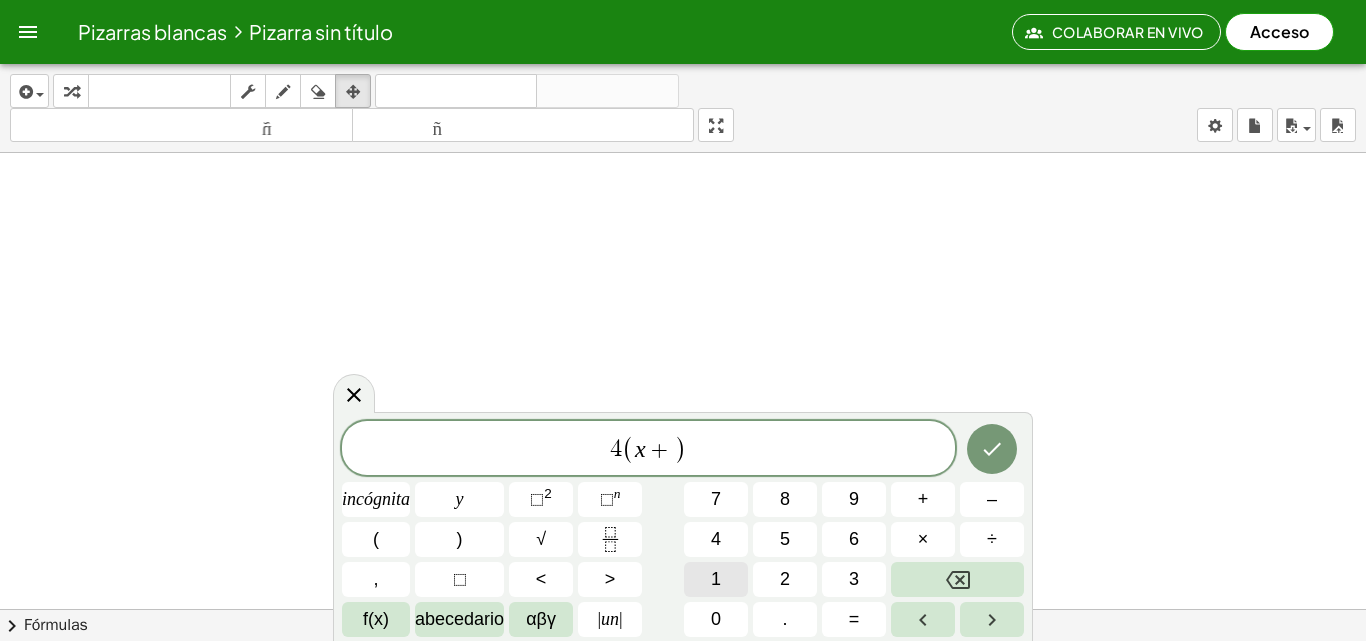 click on "1" at bounding box center [716, 579] 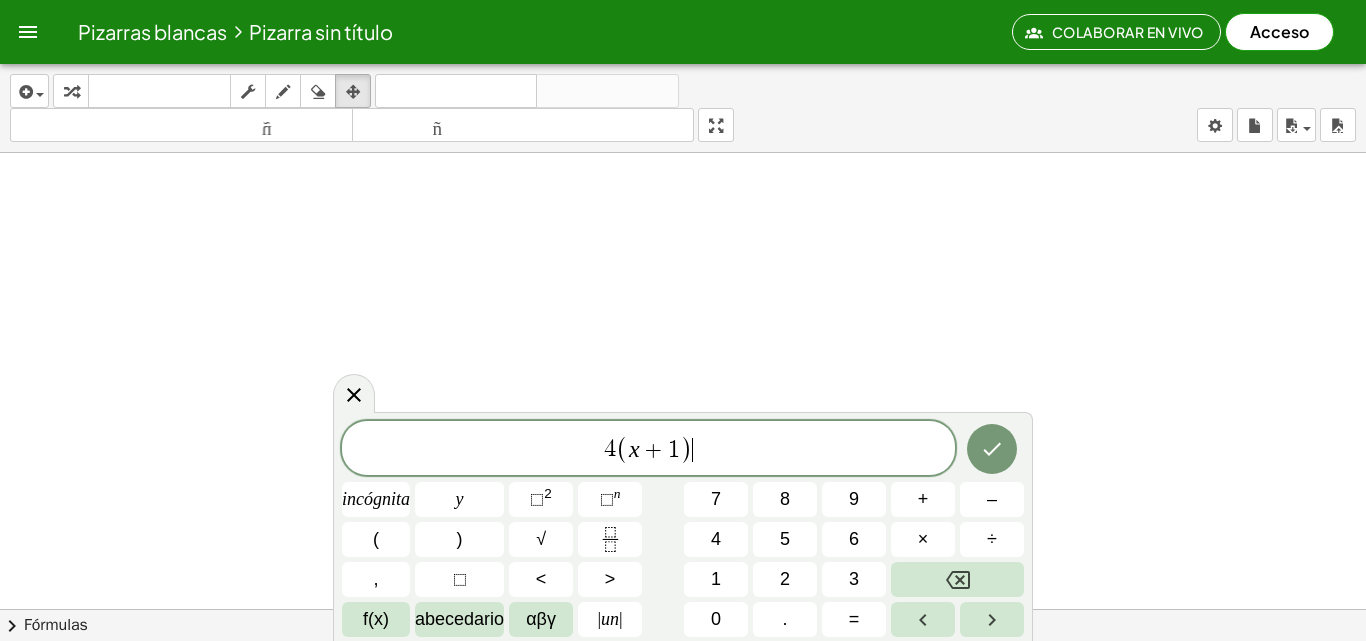 click on "4 ( x + 1 ) ​" at bounding box center (648, 449) 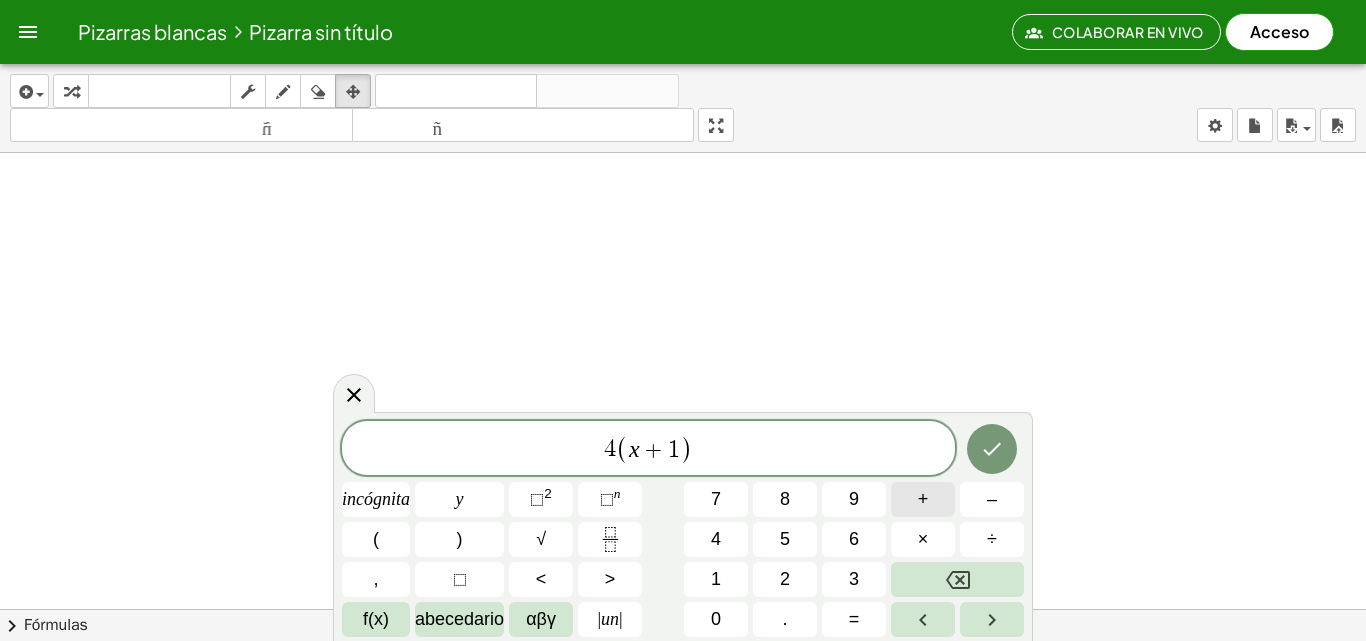click on "+" at bounding box center [923, 499] 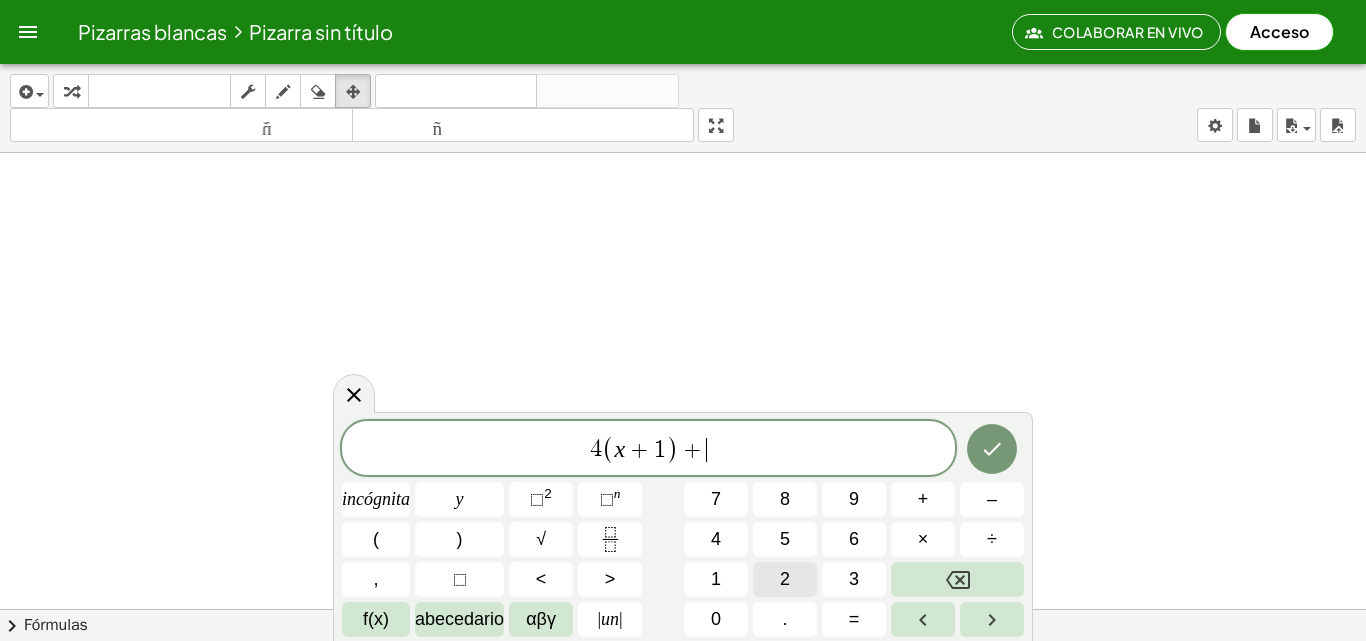 click on "2" at bounding box center [785, 579] 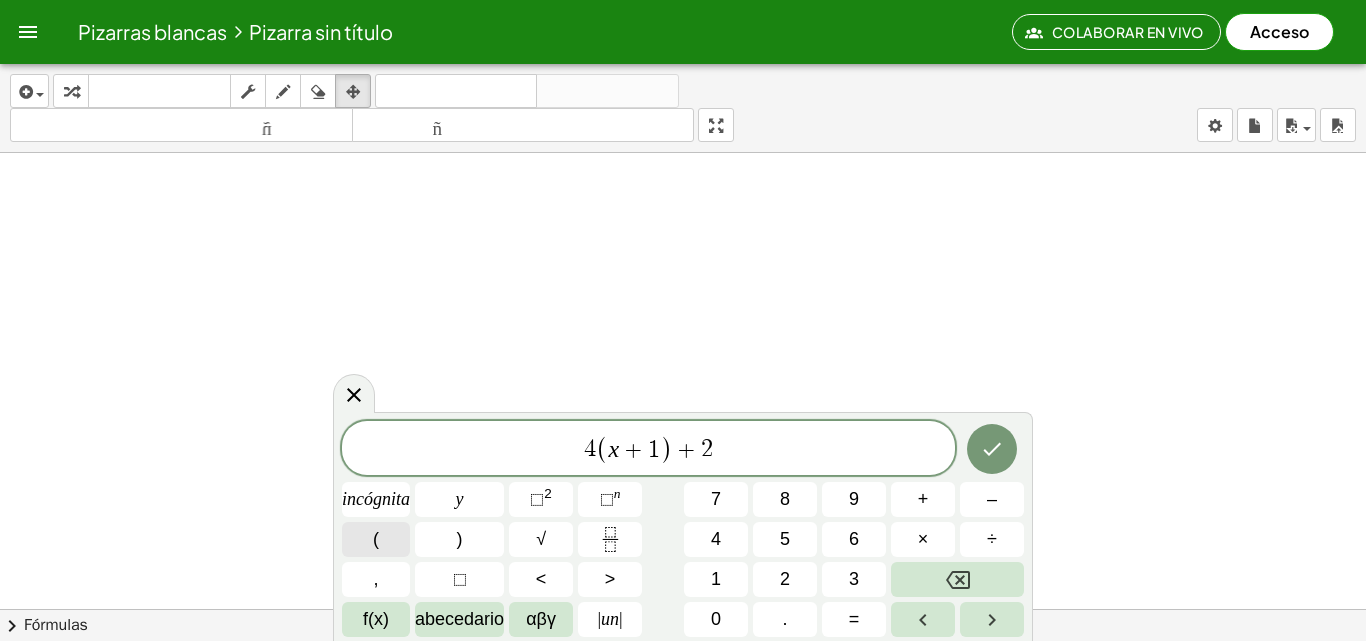 click on "(" at bounding box center (376, 539) 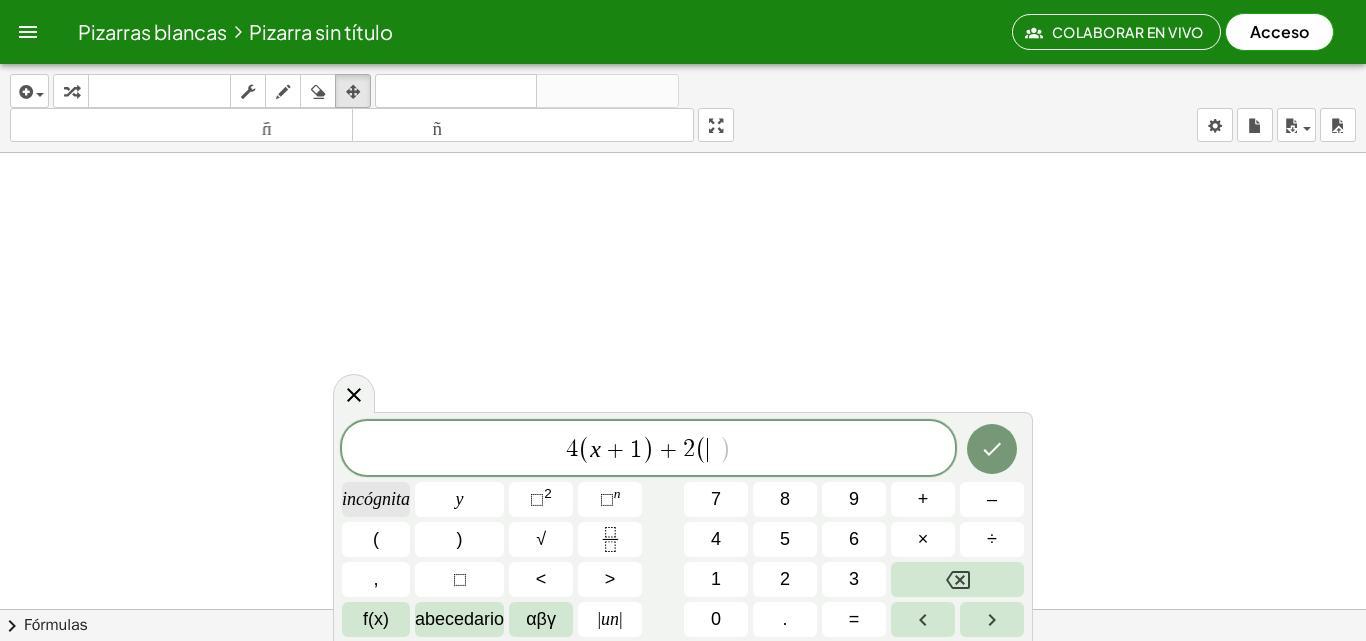click on "4 ( x + 1 ) + 2 ( ​ ) incógnita y ⬚  2 ⬚  n 7 8 9 + – ( ) √ 4 5 6 × ÷ , ⬚ < > 1 2 3 f(x) abecedario αβγ |  un  | 0 . =" at bounding box center (683, 529) 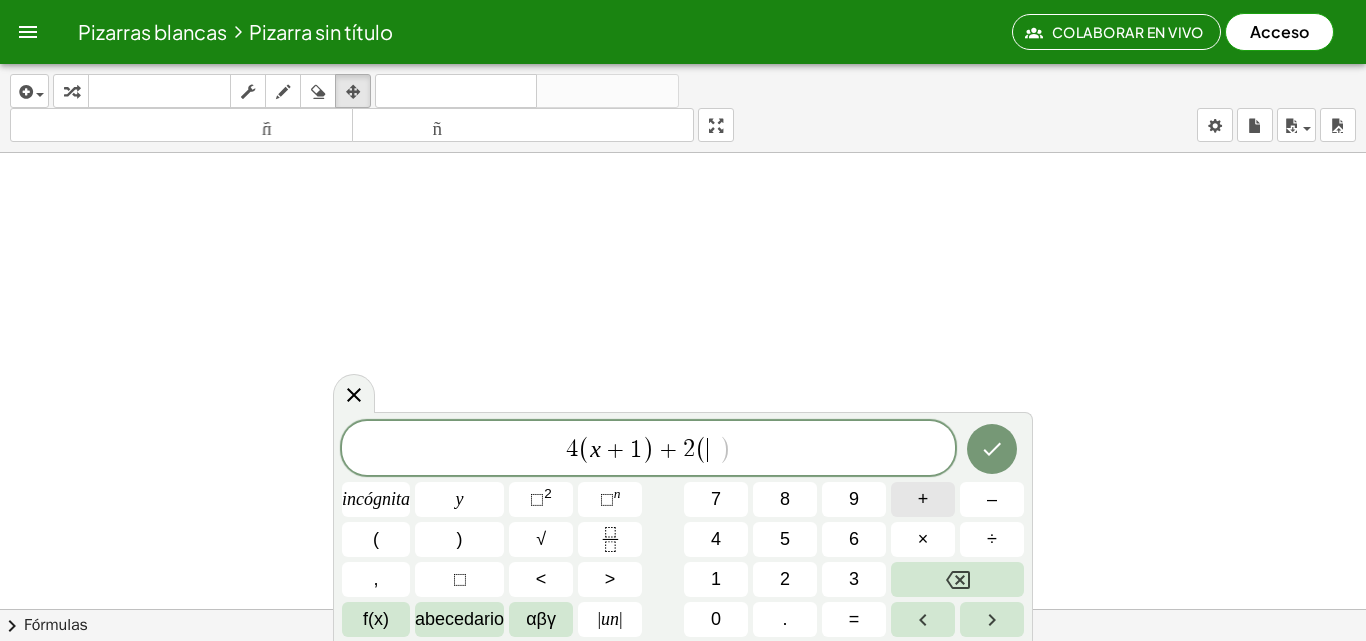 click on "+" at bounding box center (923, 499) 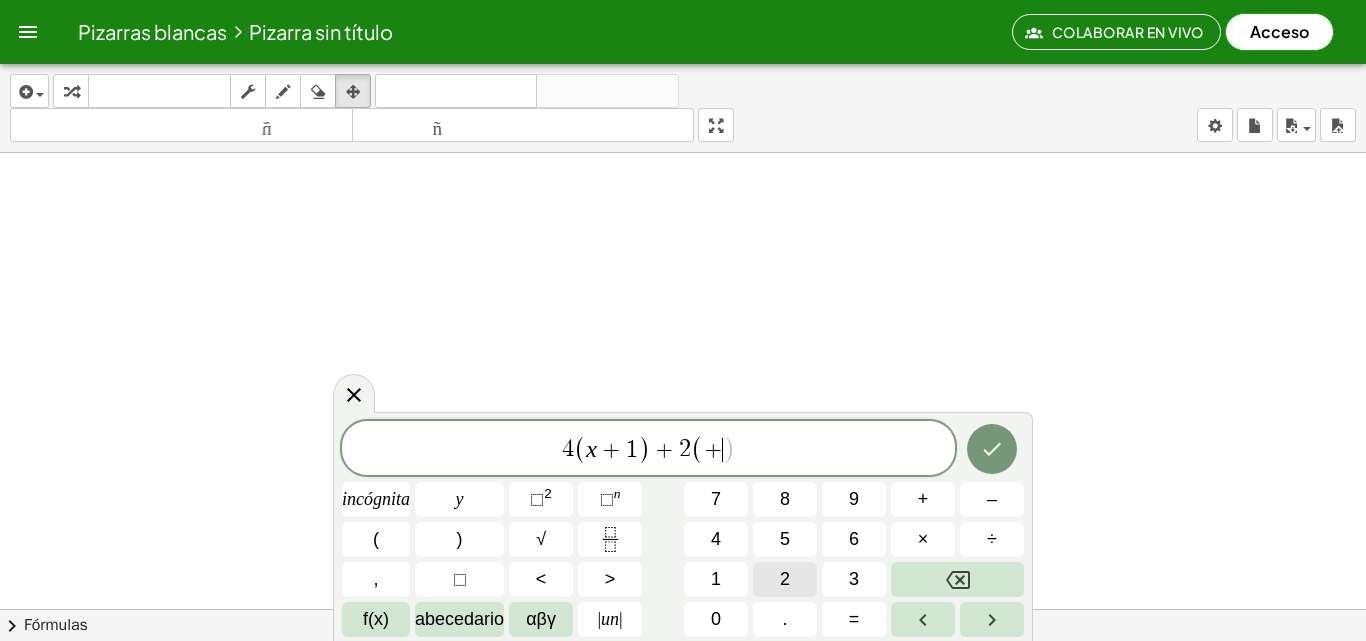 click on "2" at bounding box center [785, 579] 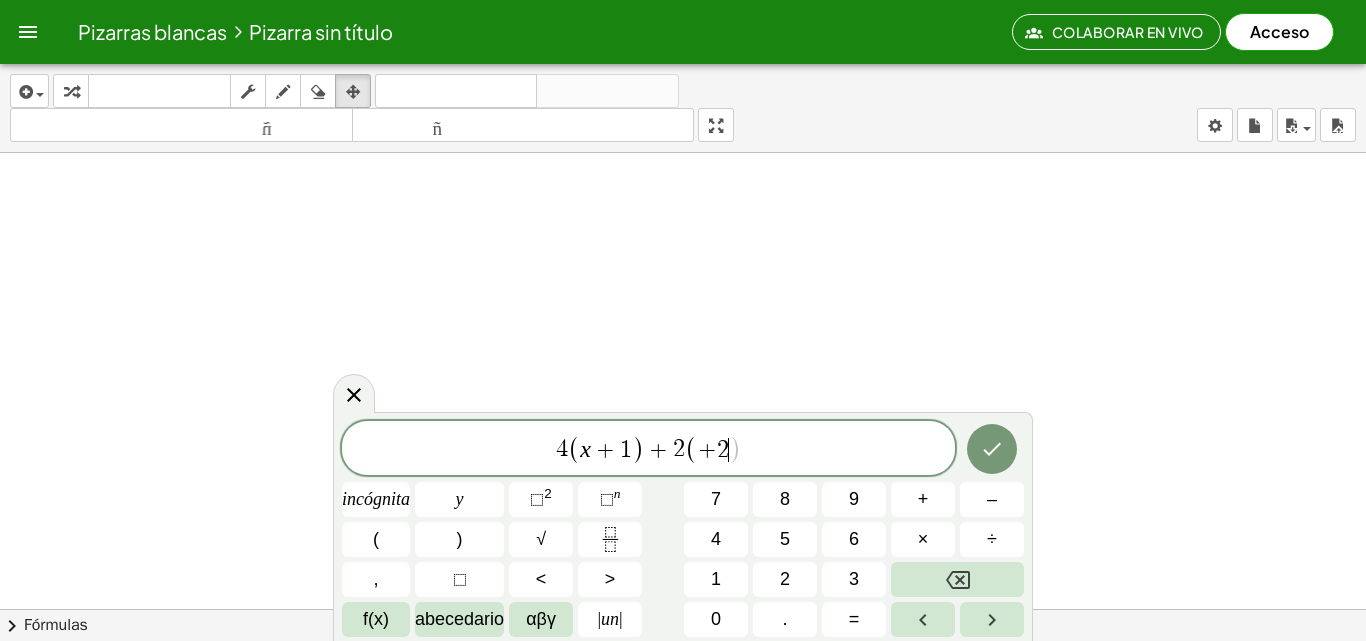 click on "(" at bounding box center (691, 449) 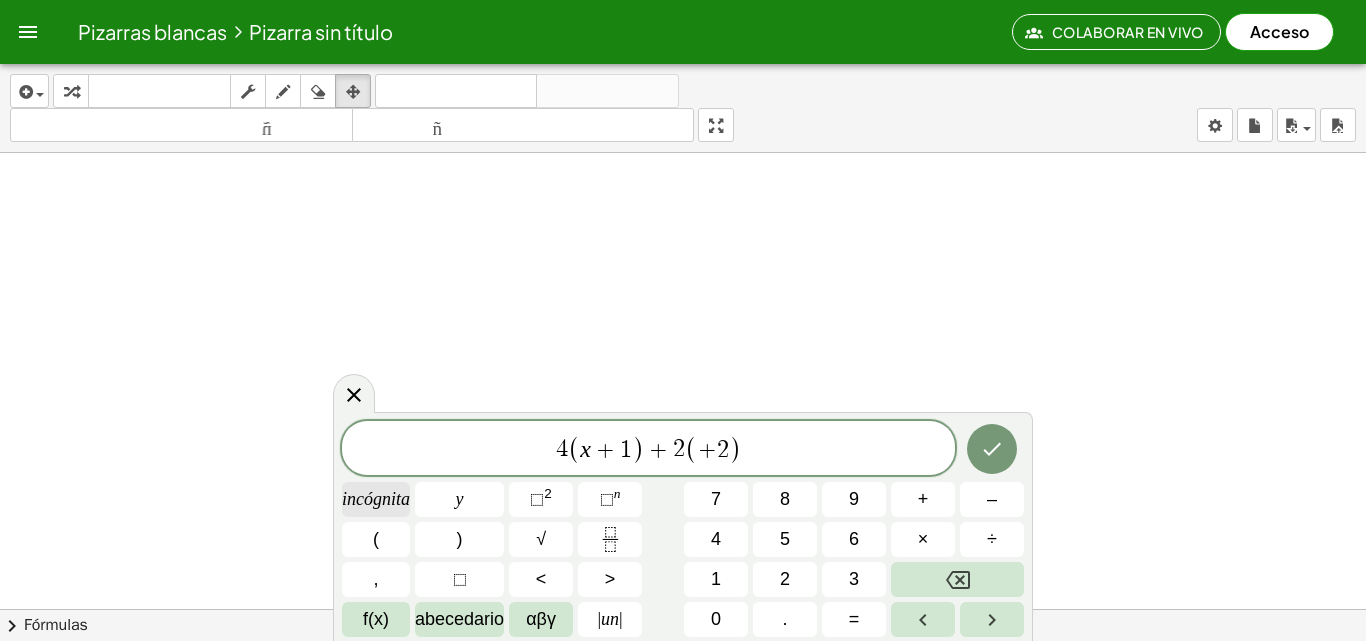 click on "4 ( x + 1 ) + 2 ( + 2 ) incógnita y ⬚  2 ⬚  n 7 8 9 + – ( ) √ 4 5 6 × ÷ , ⬚ < > 1 2 3 f(x) abecedario αβγ |  un  | 0 . =" at bounding box center [683, 529] 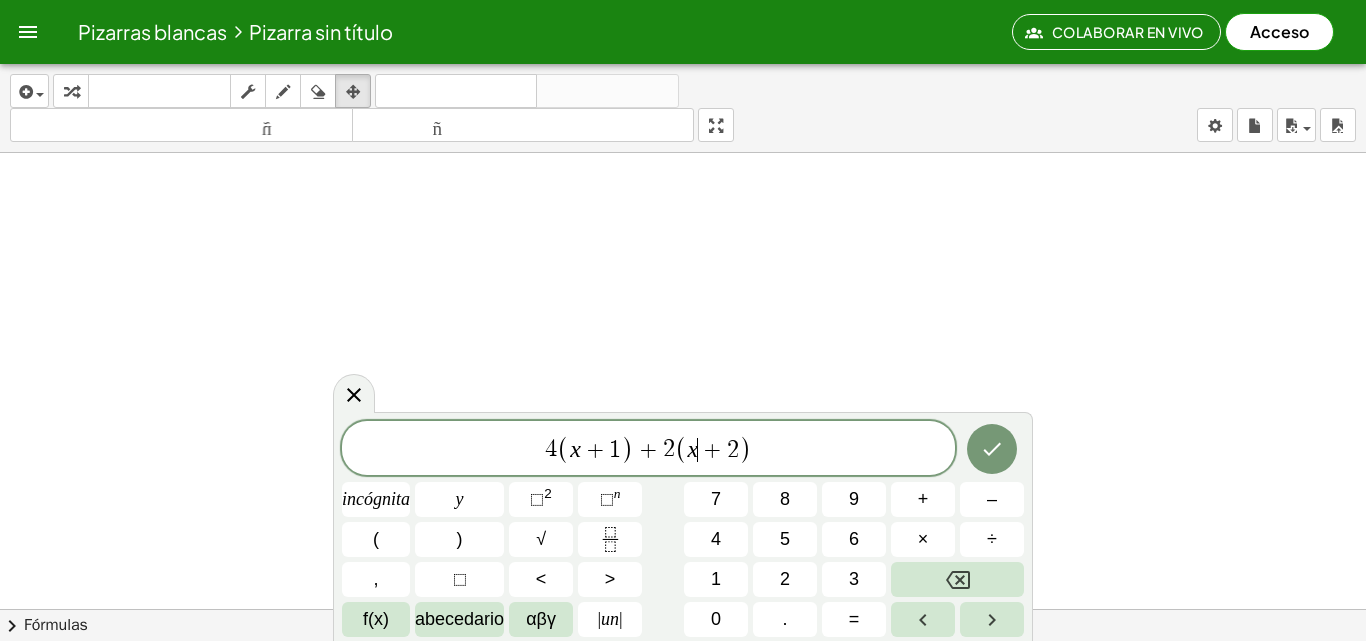 click on "4 ( x + 1 ) + 2 ( x ​ + 2 )" at bounding box center [648, 449] 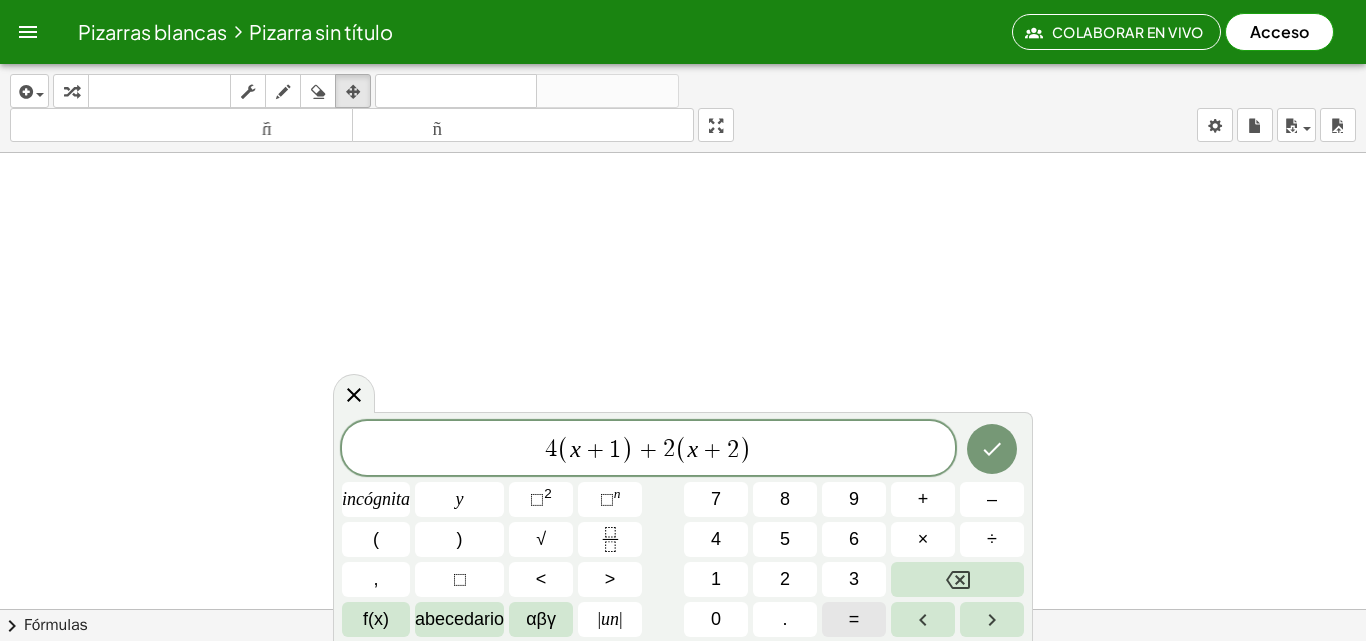 click on "=" at bounding box center (854, 619) 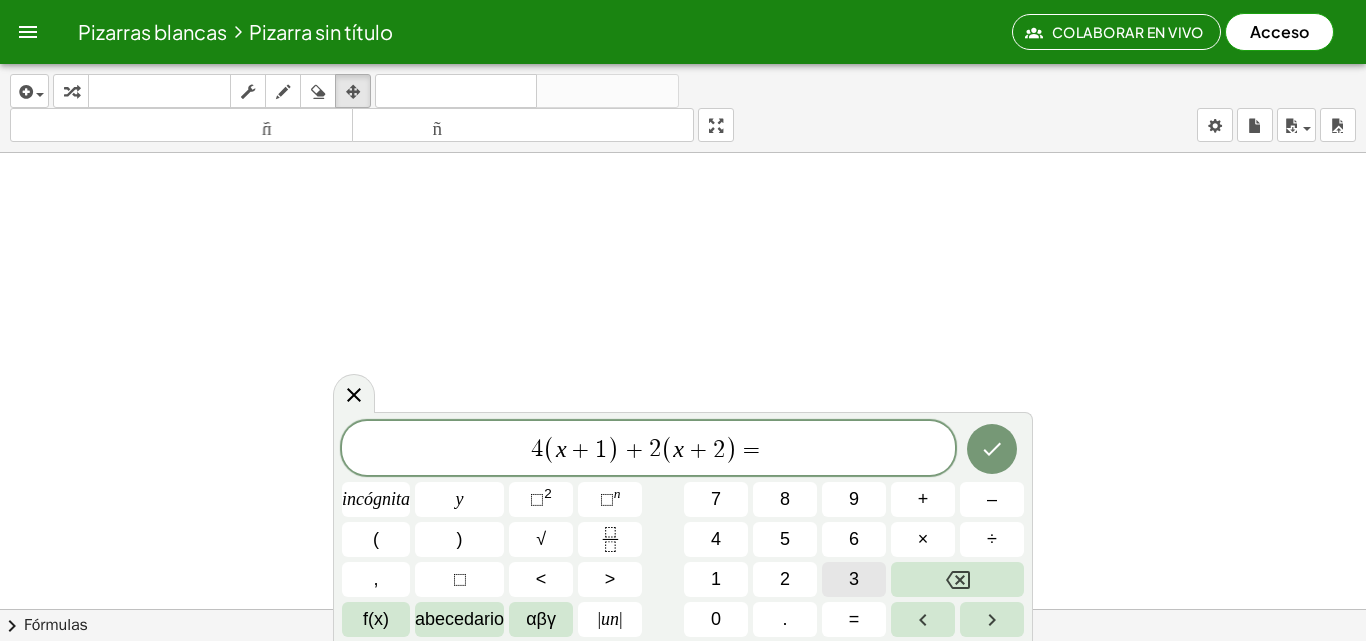 click on "3" at bounding box center (854, 579) 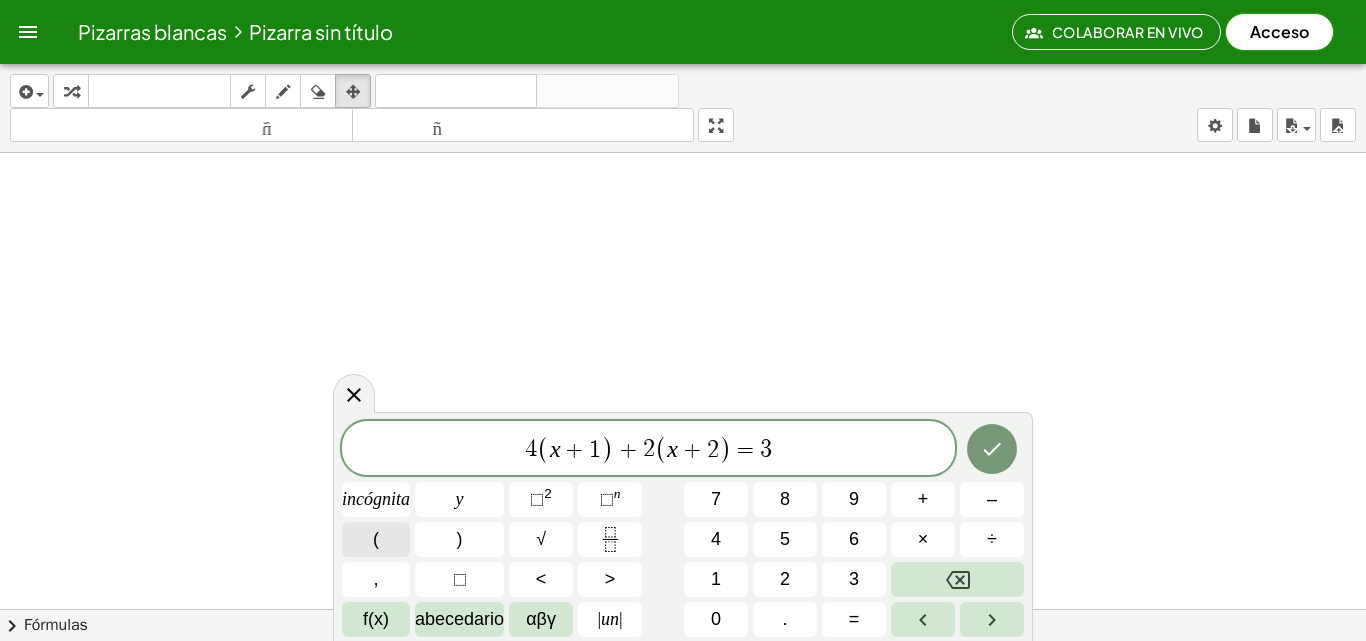 click on "(" at bounding box center [376, 539] 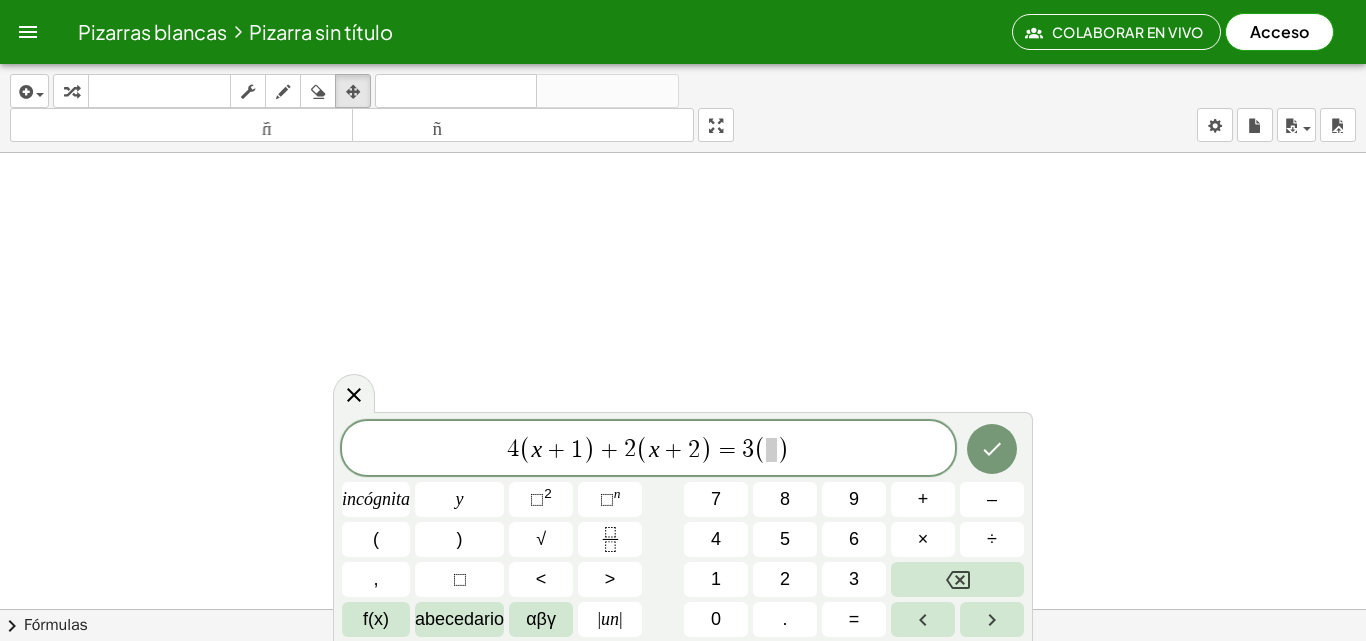 click on "4 ( x + 1 ) + 2 ( x + 2 ) = 3 ( ) incógnita y ⬚  2 ⬚  n 7 8 9 + – ( ) √ 4 5 6 × ÷ , ⬚ < > 1 2 3 f(x) abecedario αβγ |  un  | 0 . =" at bounding box center (683, 529) 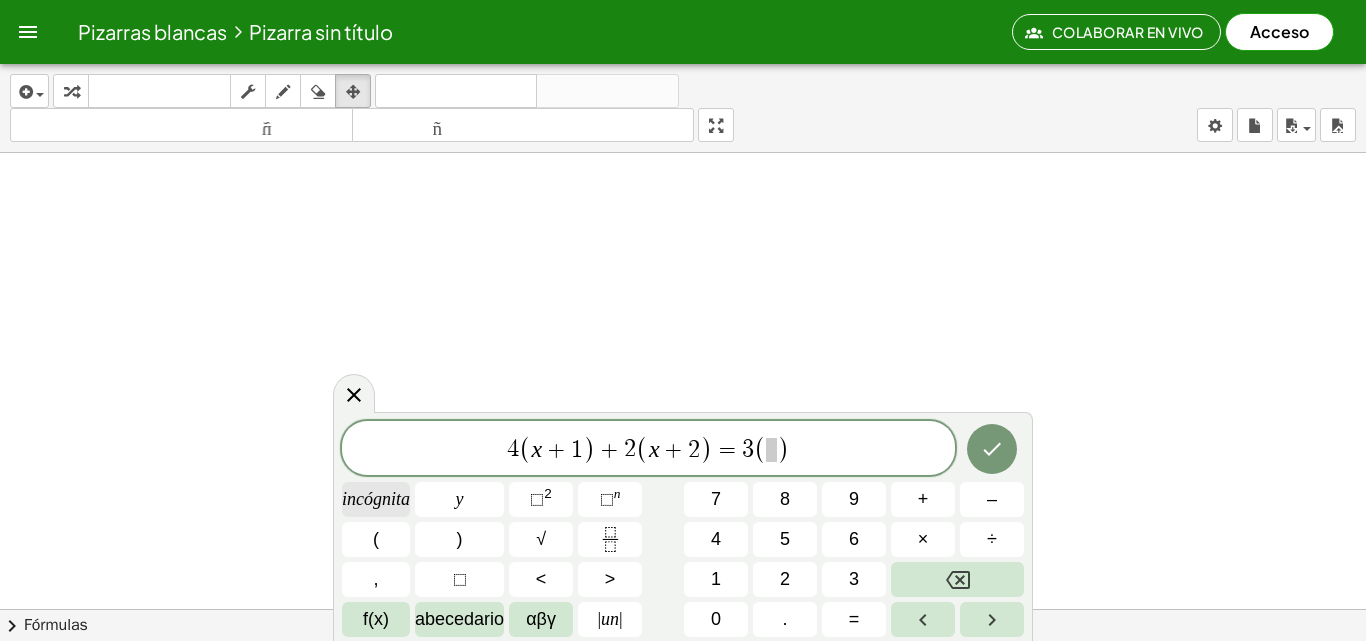 click on "incógnita" at bounding box center [376, 499] 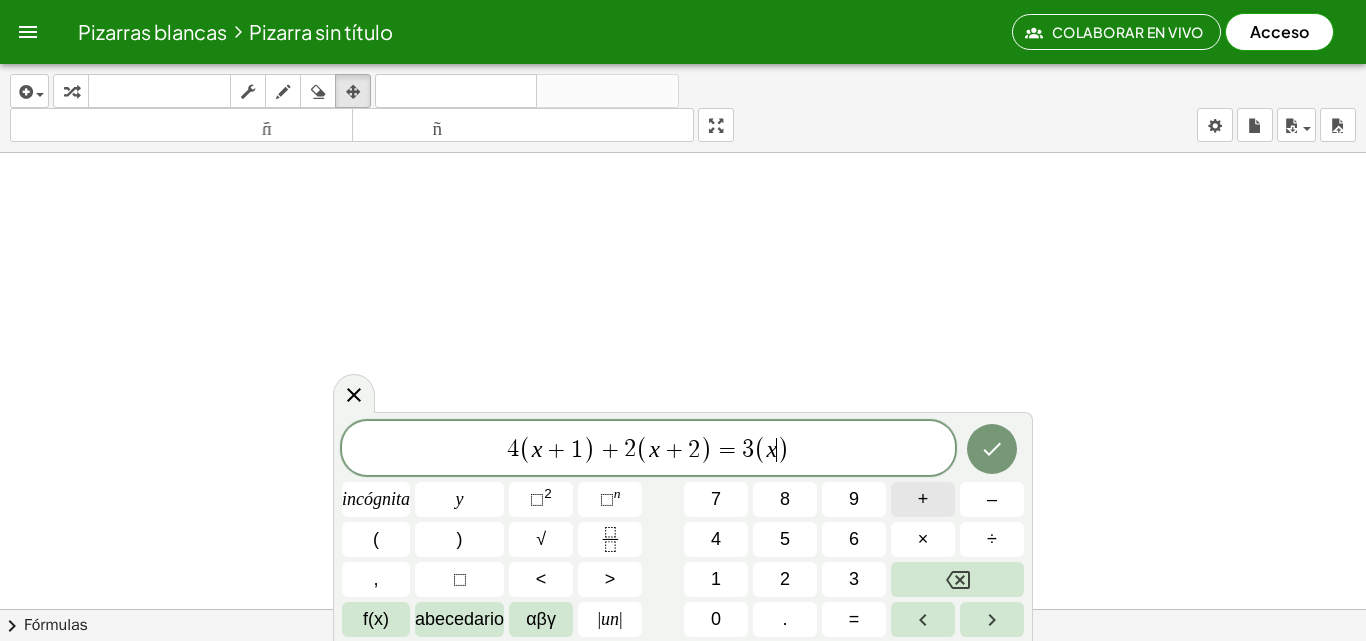 click on "+" at bounding box center [923, 499] 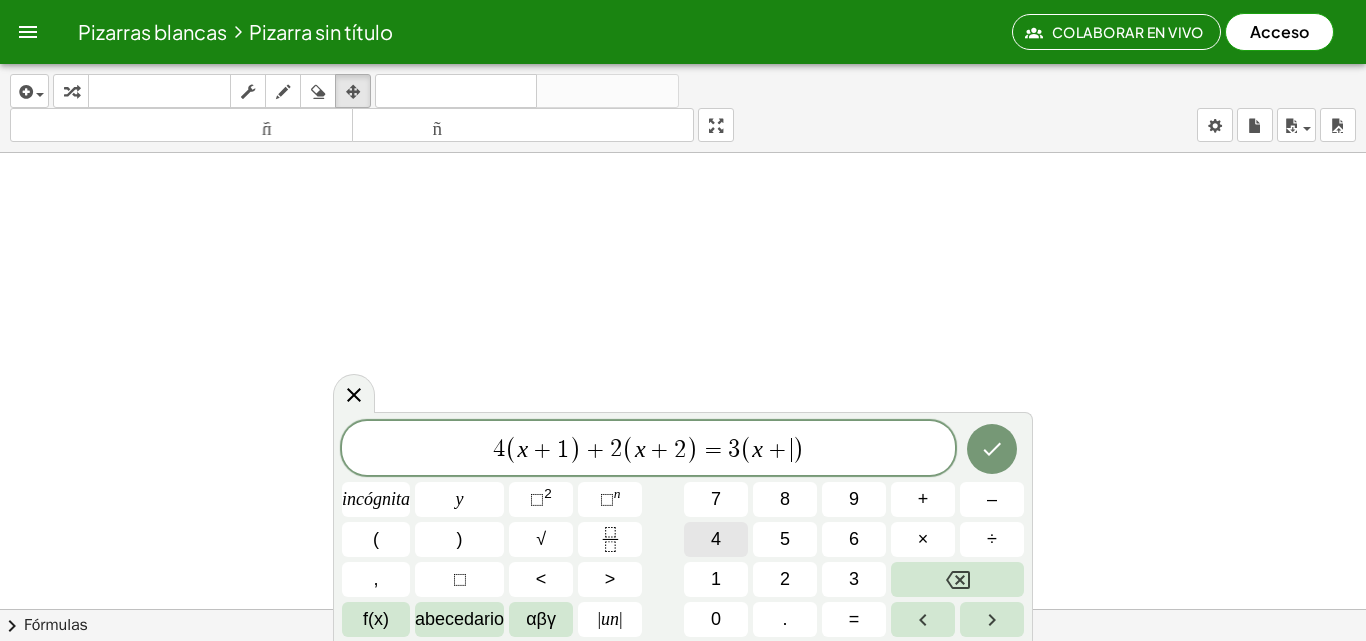click on "4" at bounding box center [716, 539] 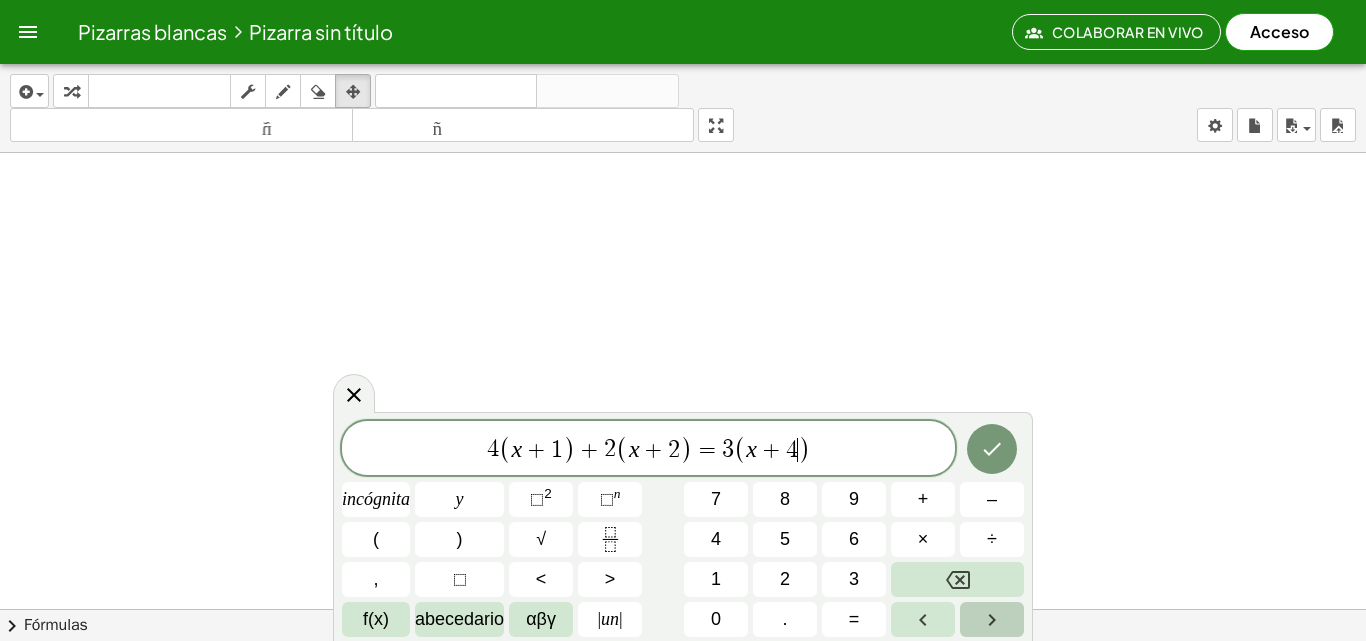 click 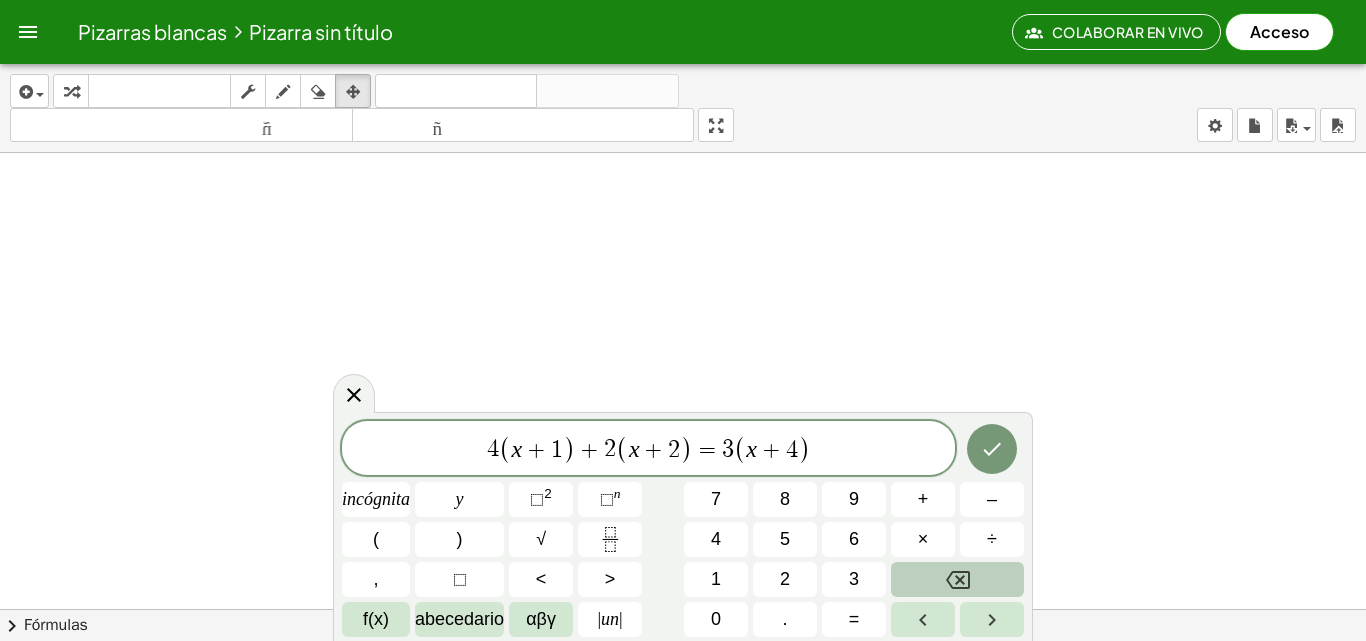 click at bounding box center (957, 579) 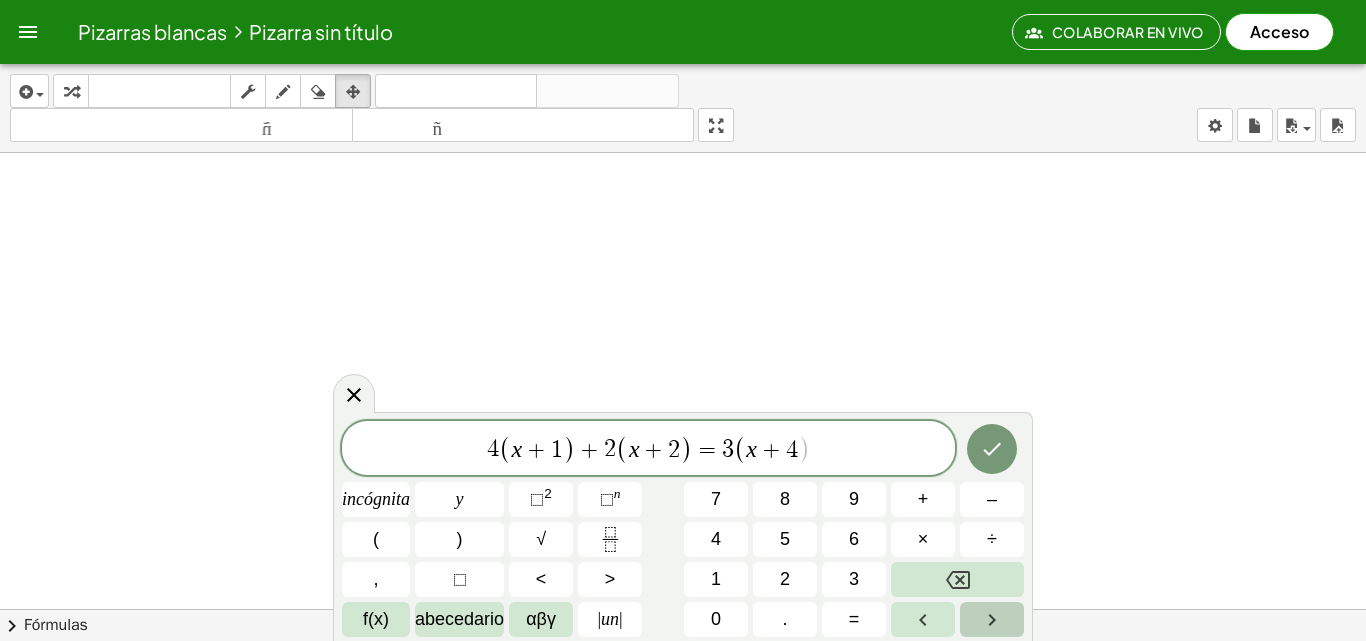click 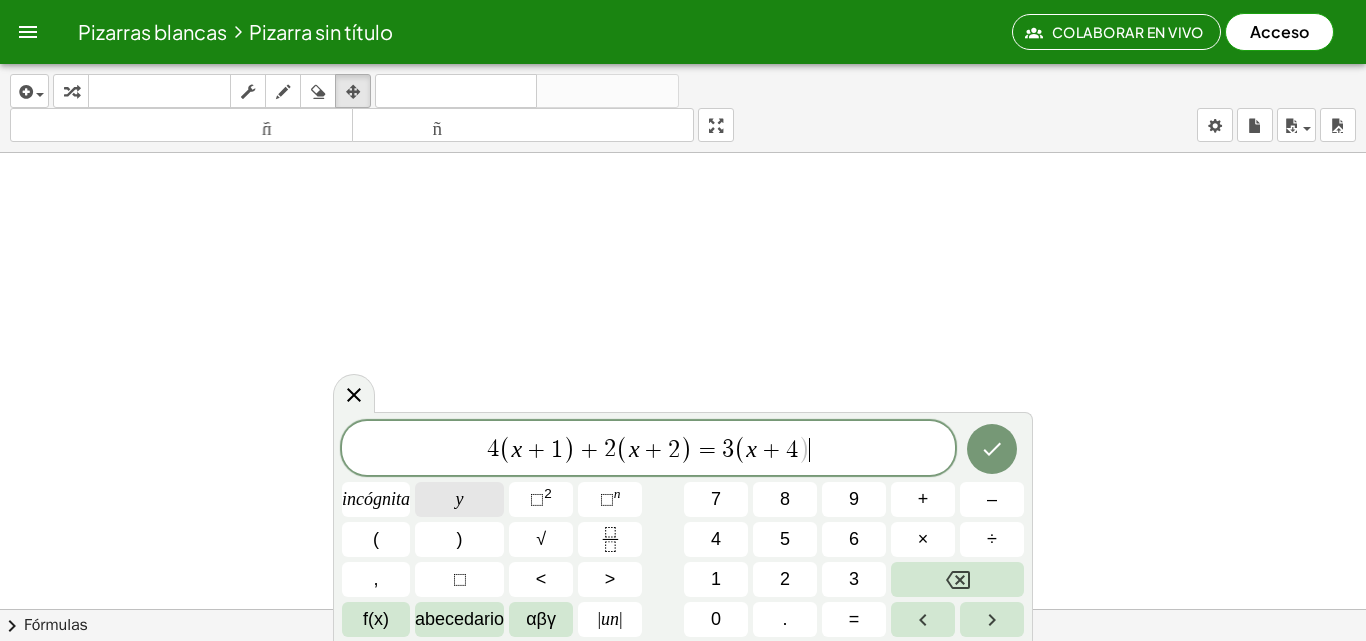 click on "y" at bounding box center [460, 499] 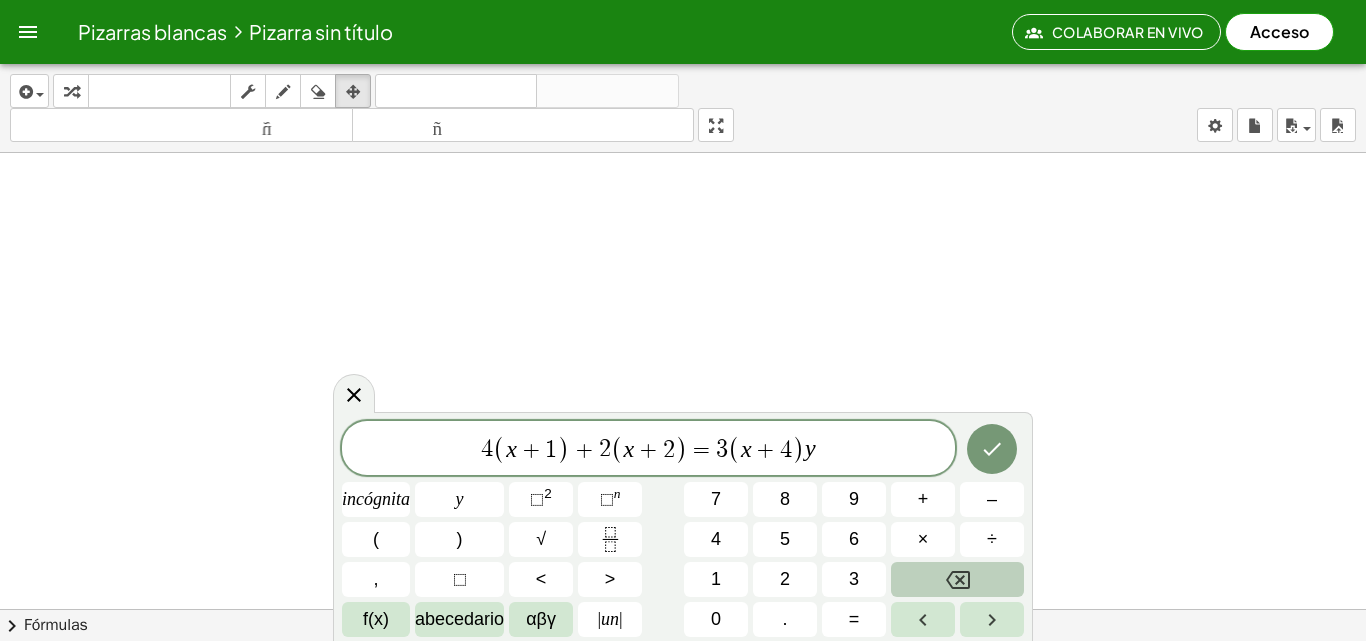 click at bounding box center [957, 579] 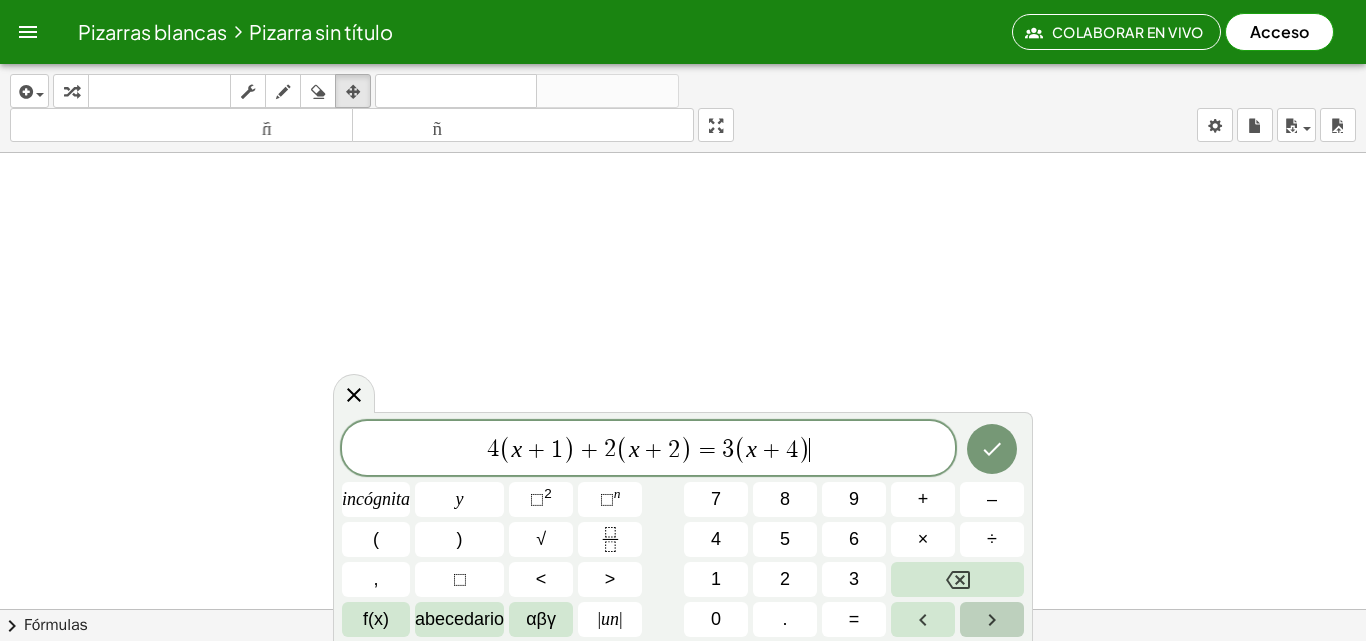 click at bounding box center [992, 619] 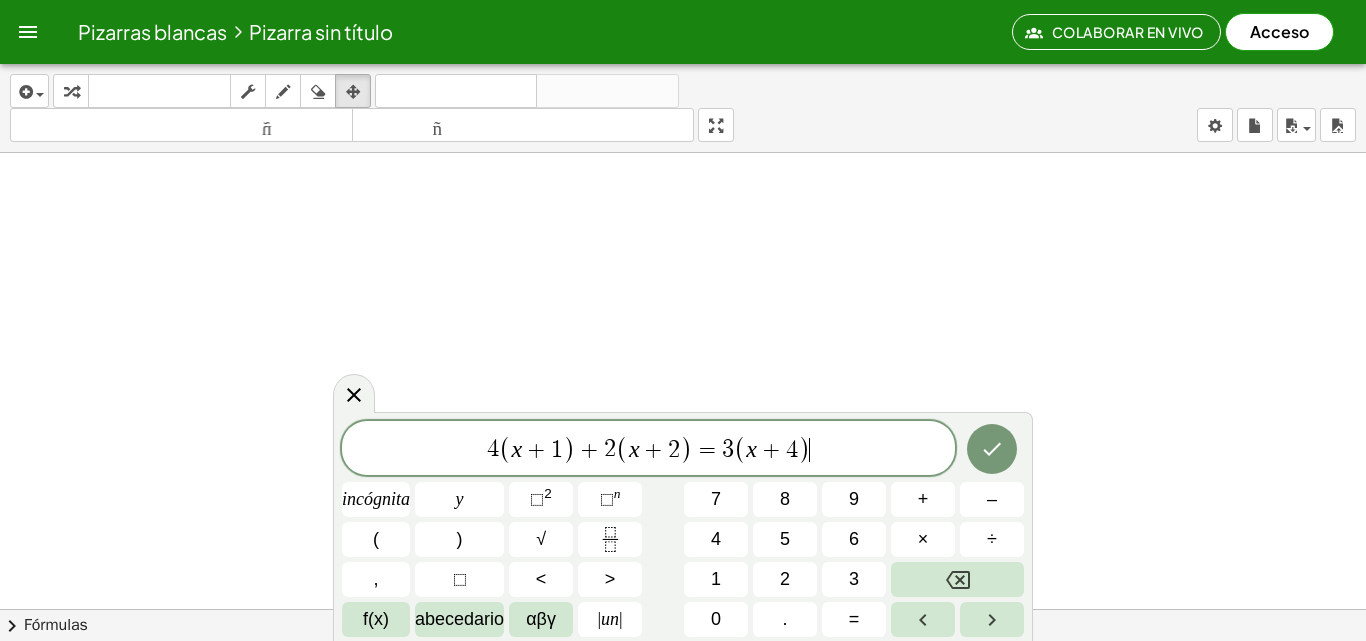 click on "4 ( x + 1 ) + 2 ( x + 2 ) = 3 ( x + 4 ) ​ incógnita y ⬚  2 ⬚  n 7 8 9 + – ( ) √ 4 5 6 × ÷ , ⬚ < > 1 2 3 f(x) abecedario αβγ |  un  | 0 . =" at bounding box center (683, 529) 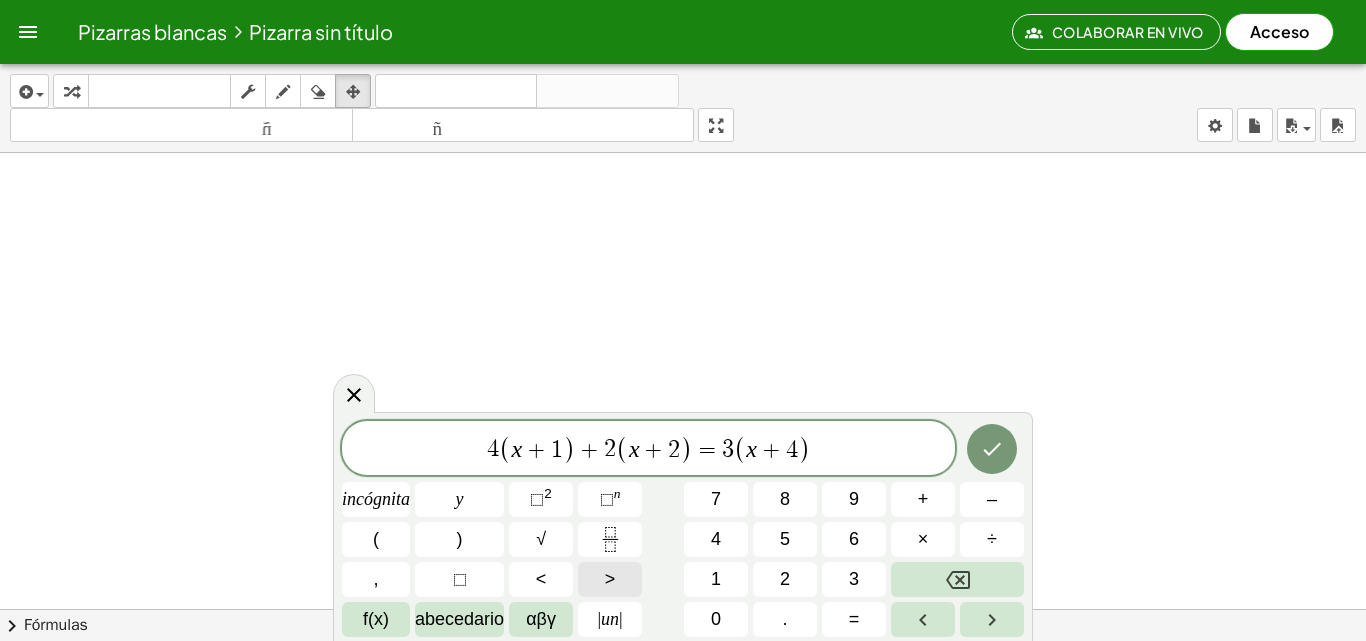 click on ">" at bounding box center [610, 579] 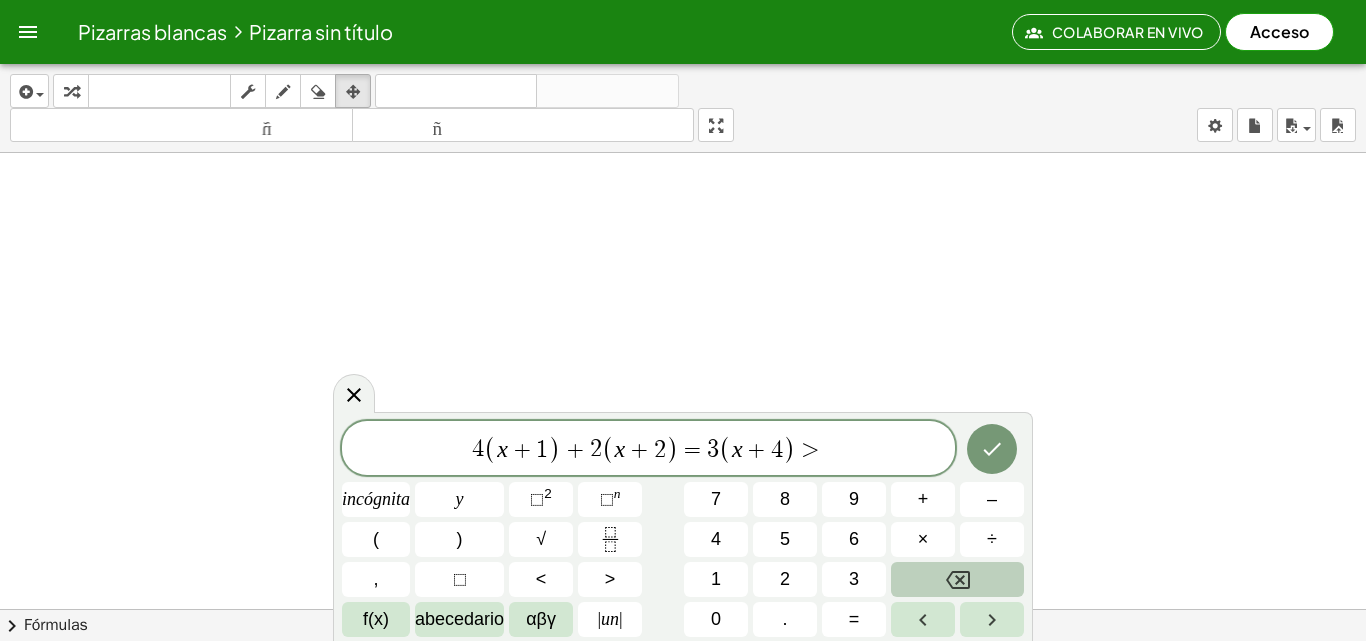 click at bounding box center (957, 579) 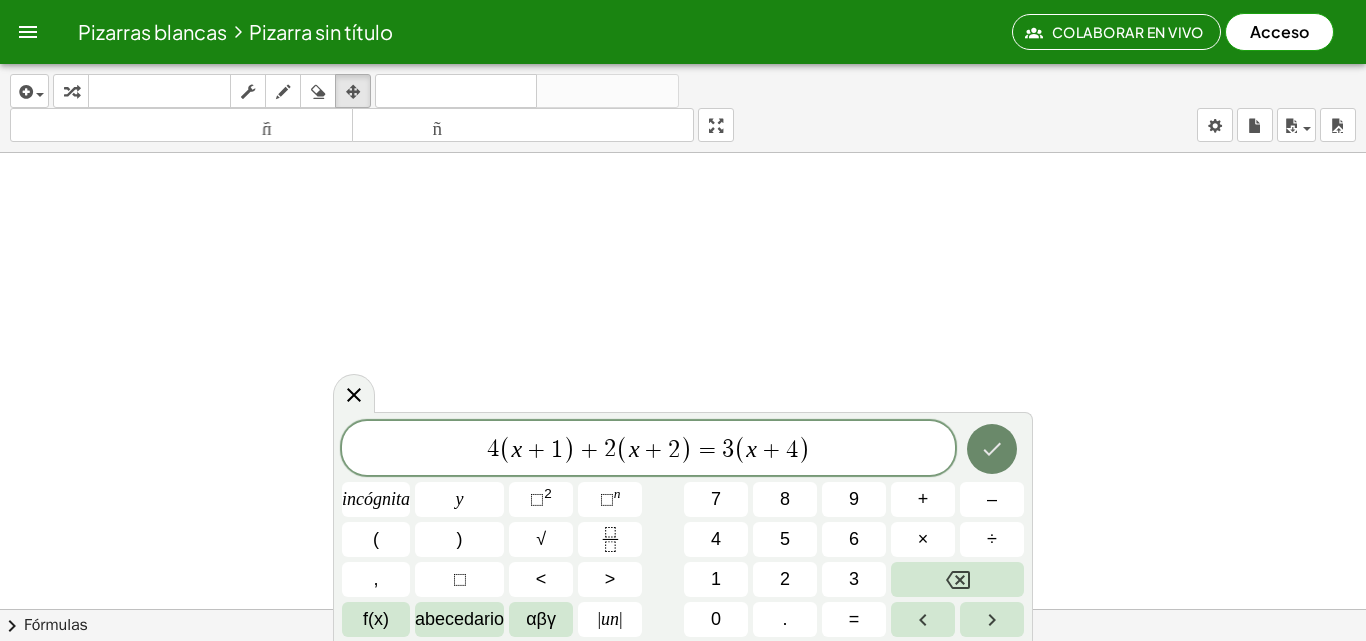 click at bounding box center (992, 449) 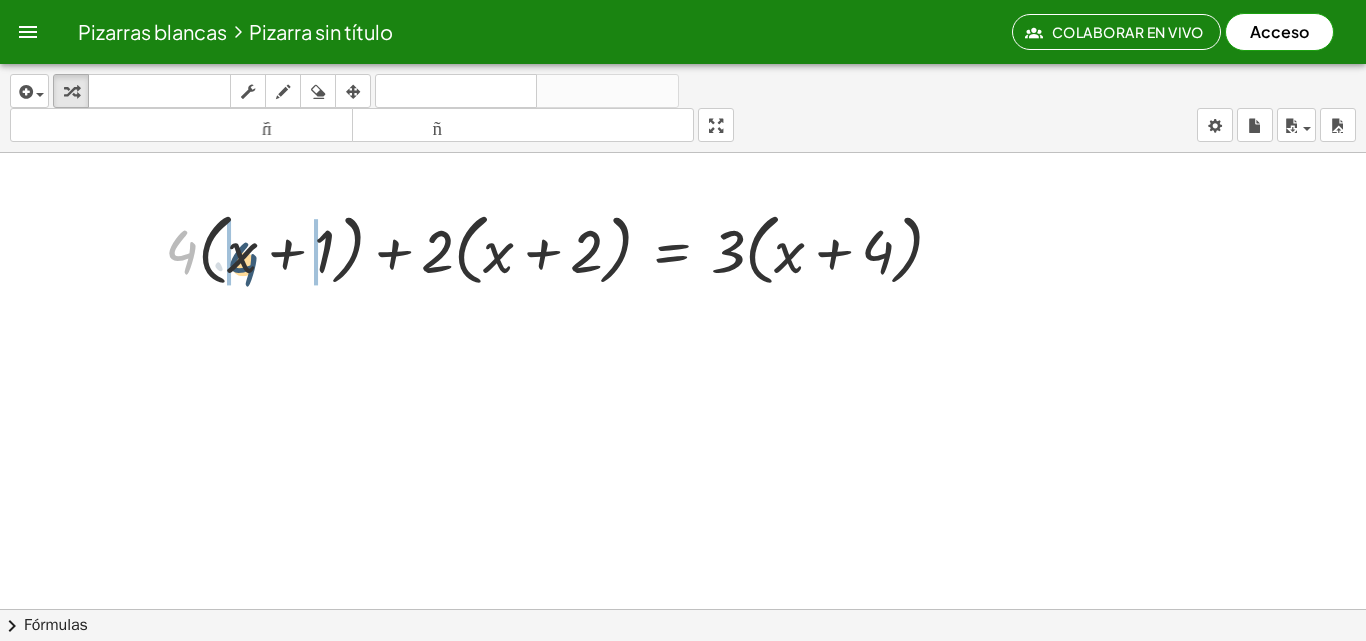 drag, startPoint x: 182, startPoint y: 236, endPoint x: 246, endPoint y: 248, distance: 65.11528 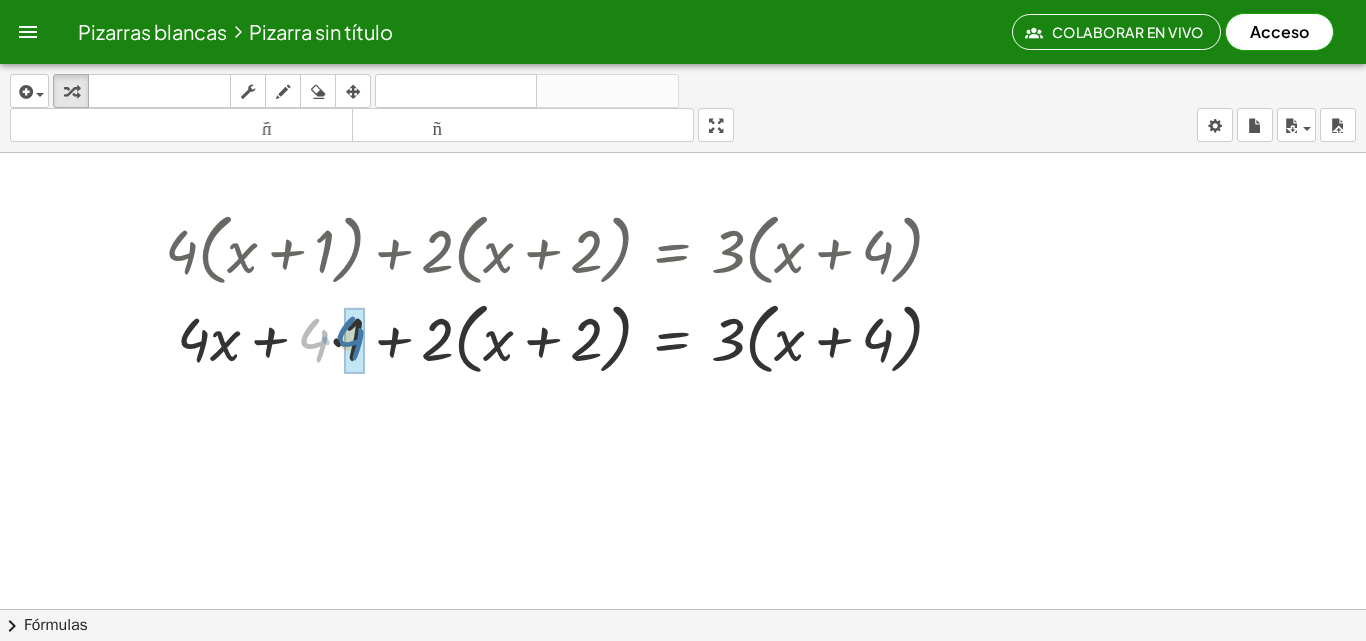drag, startPoint x: 309, startPoint y: 345, endPoint x: 339, endPoint y: 343, distance: 30.066593 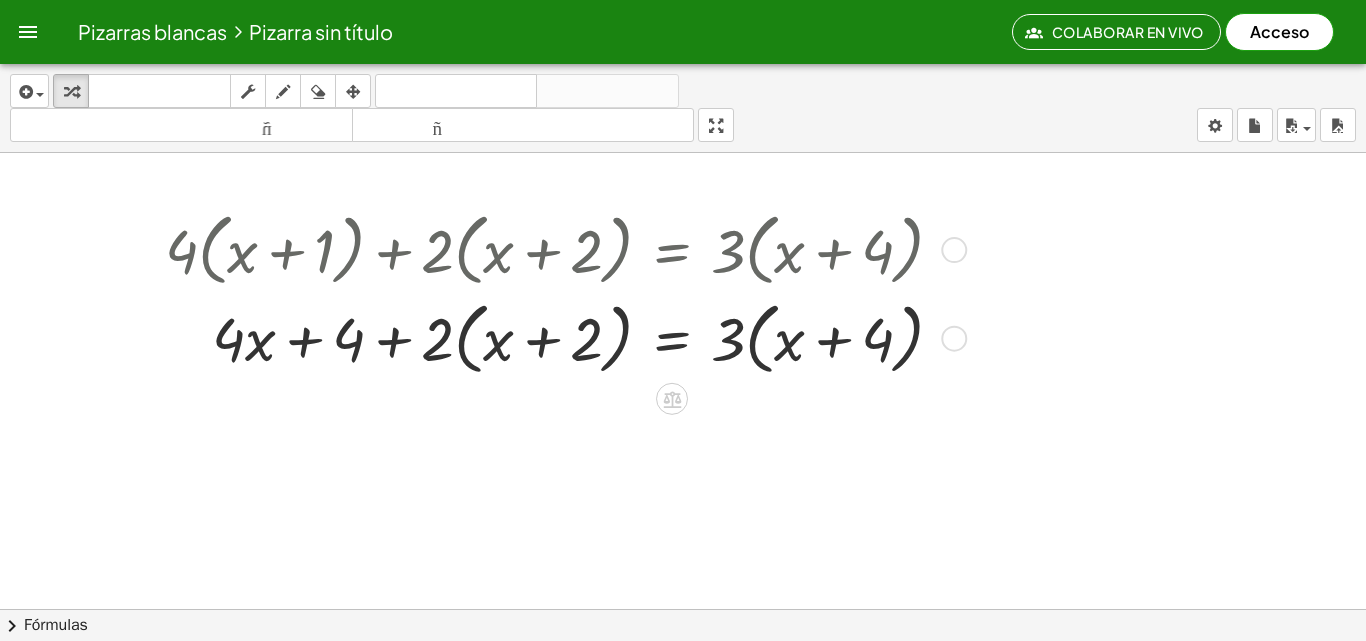 drag, startPoint x: 966, startPoint y: 429, endPoint x: 973, endPoint y: 334, distance: 95.257545 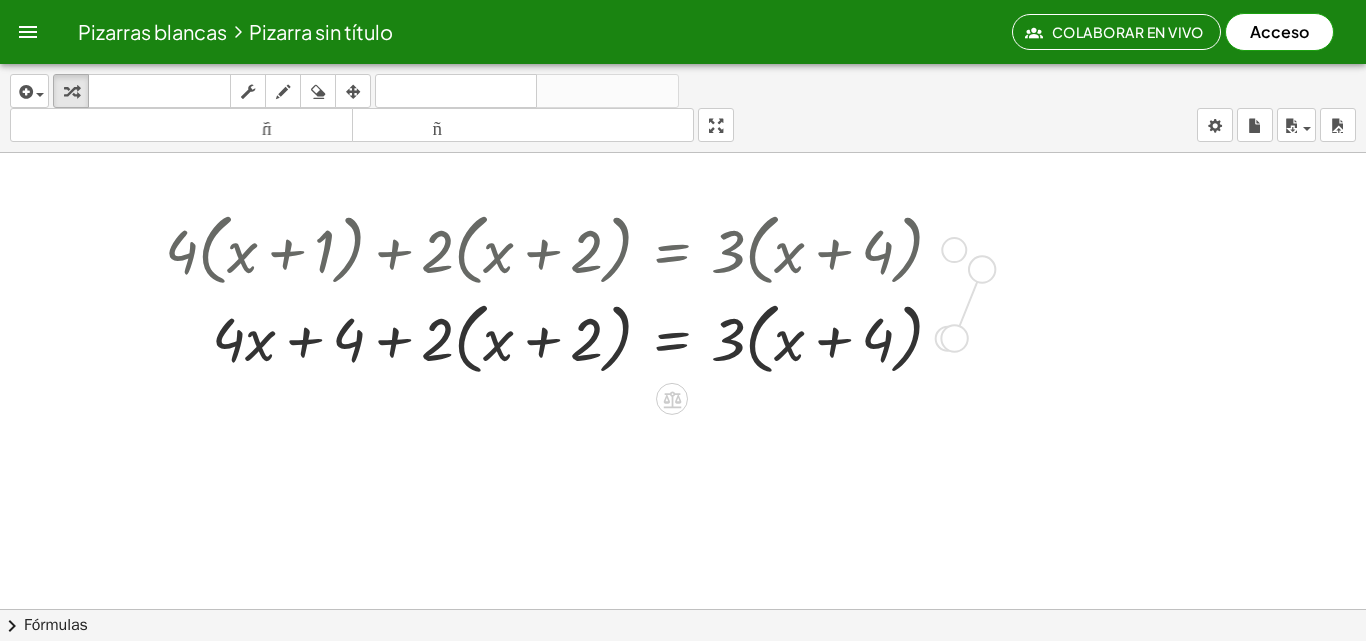 drag, startPoint x: 938, startPoint y: 337, endPoint x: 974, endPoint y: 245, distance: 98.79271 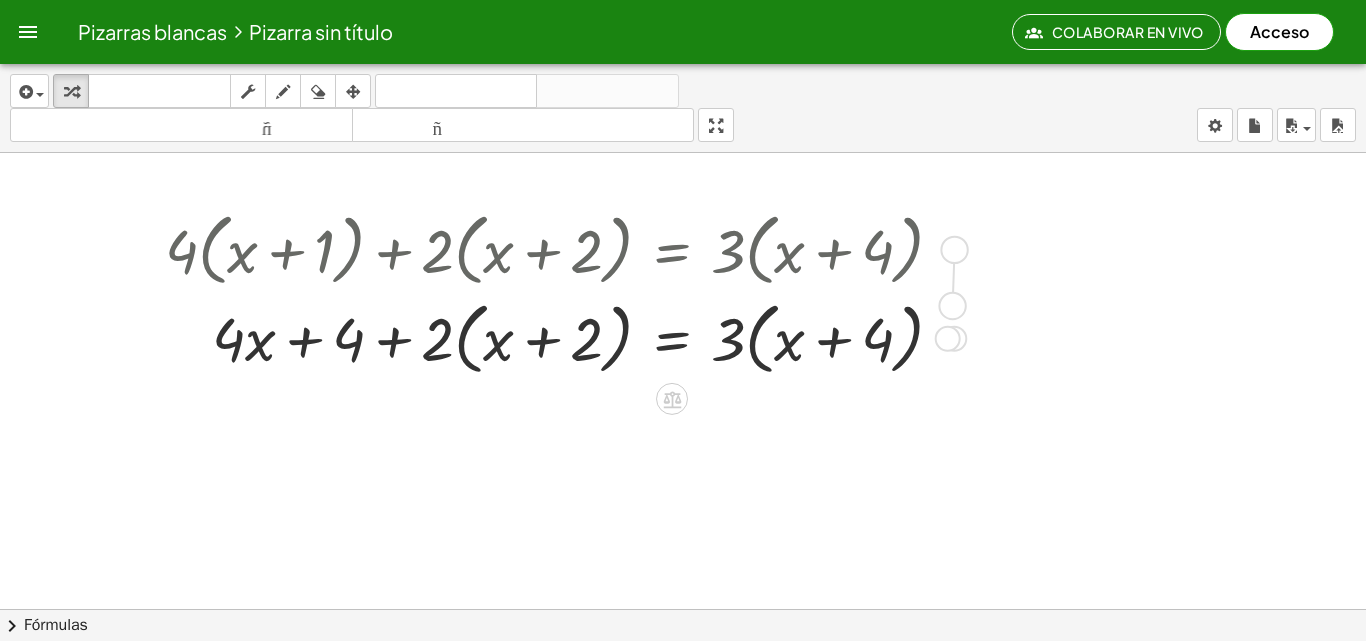 drag, startPoint x: 958, startPoint y: 248, endPoint x: 954, endPoint y: 314, distance: 66.1211 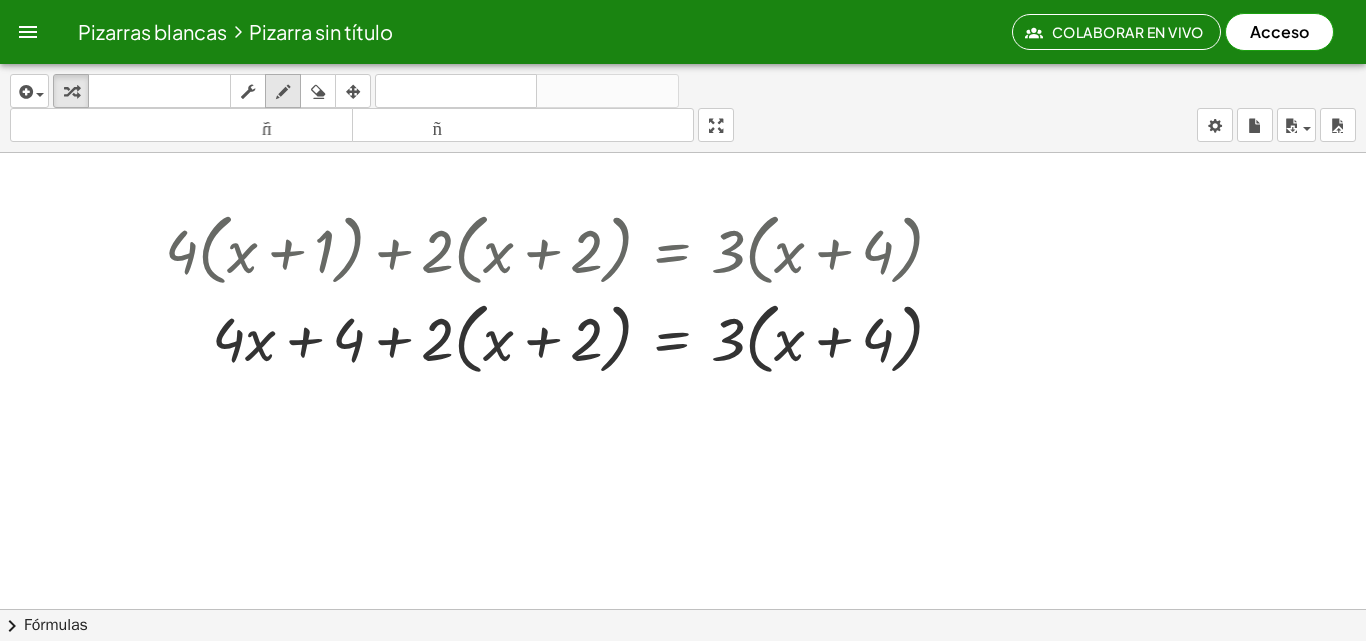 click at bounding box center (283, 92) 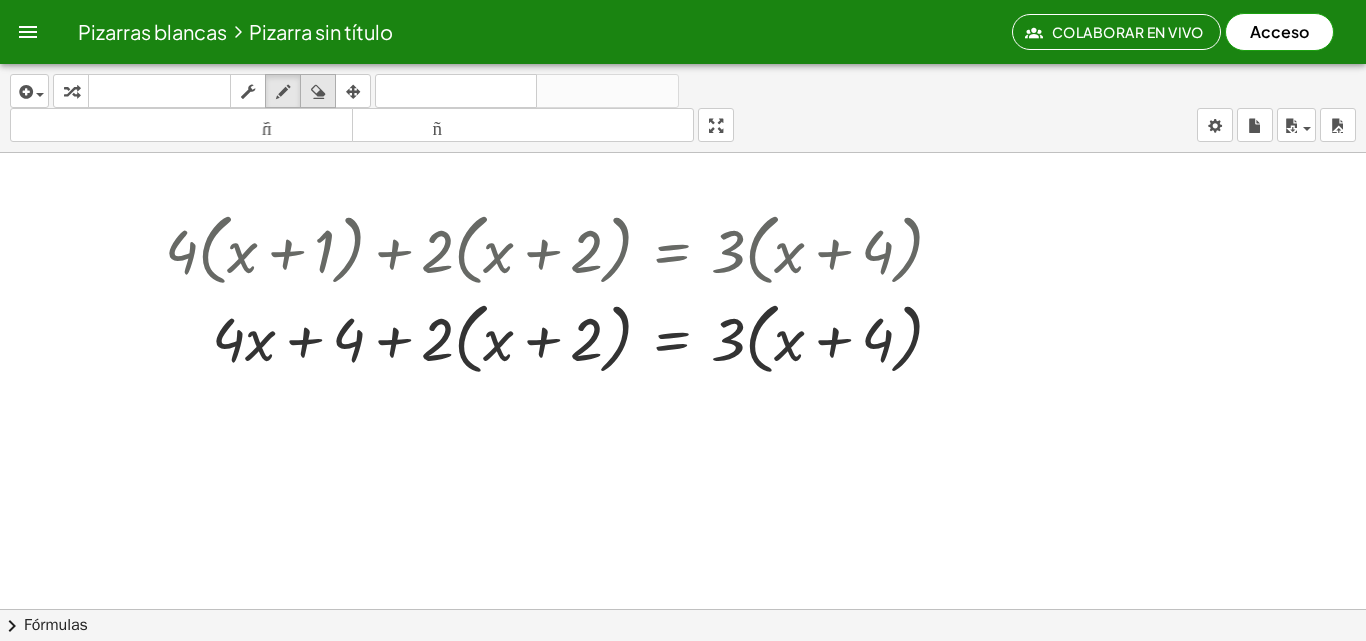 click on "borrar" at bounding box center (318, 91) 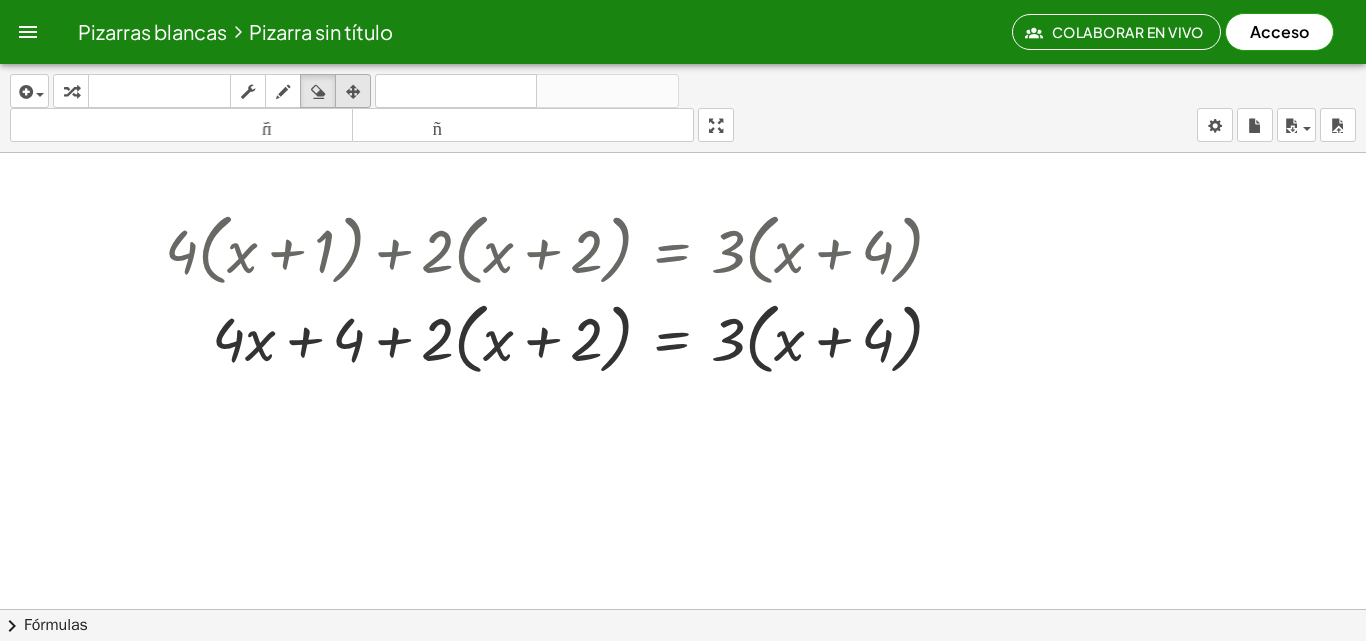 click at bounding box center (353, 91) 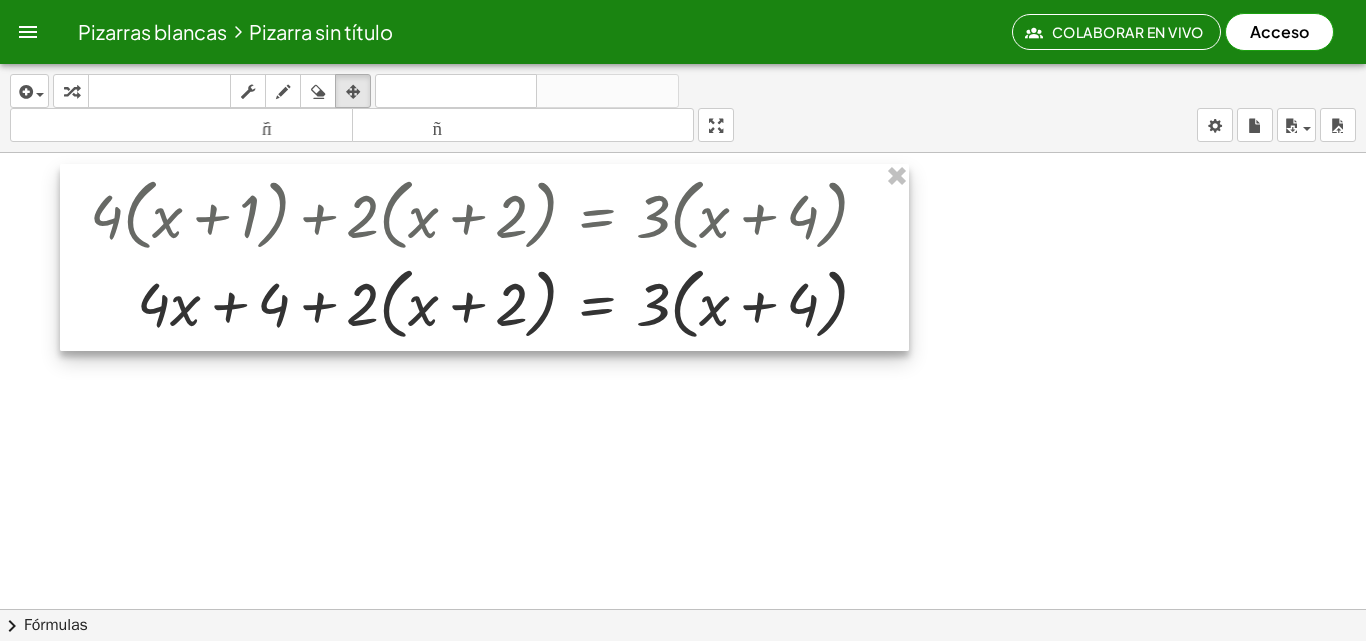 drag, startPoint x: 233, startPoint y: 339, endPoint x: 156, endPoint y: 303, distance: 85 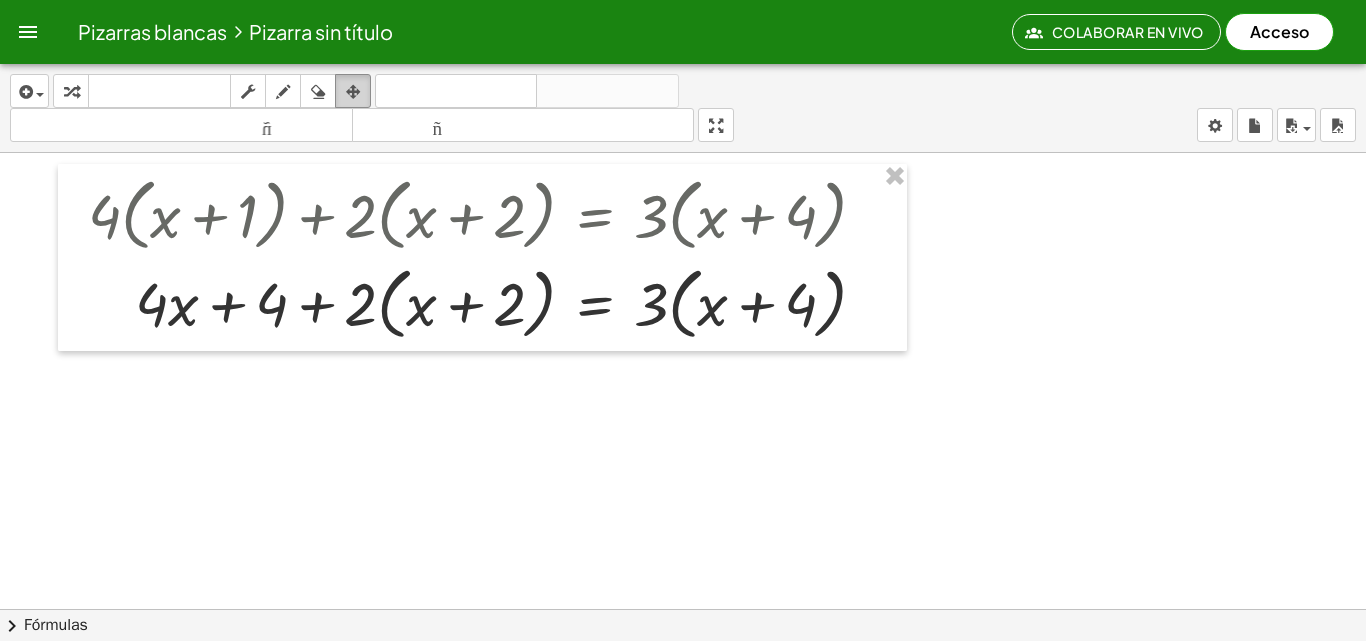 click at bounding box center [353, 92] 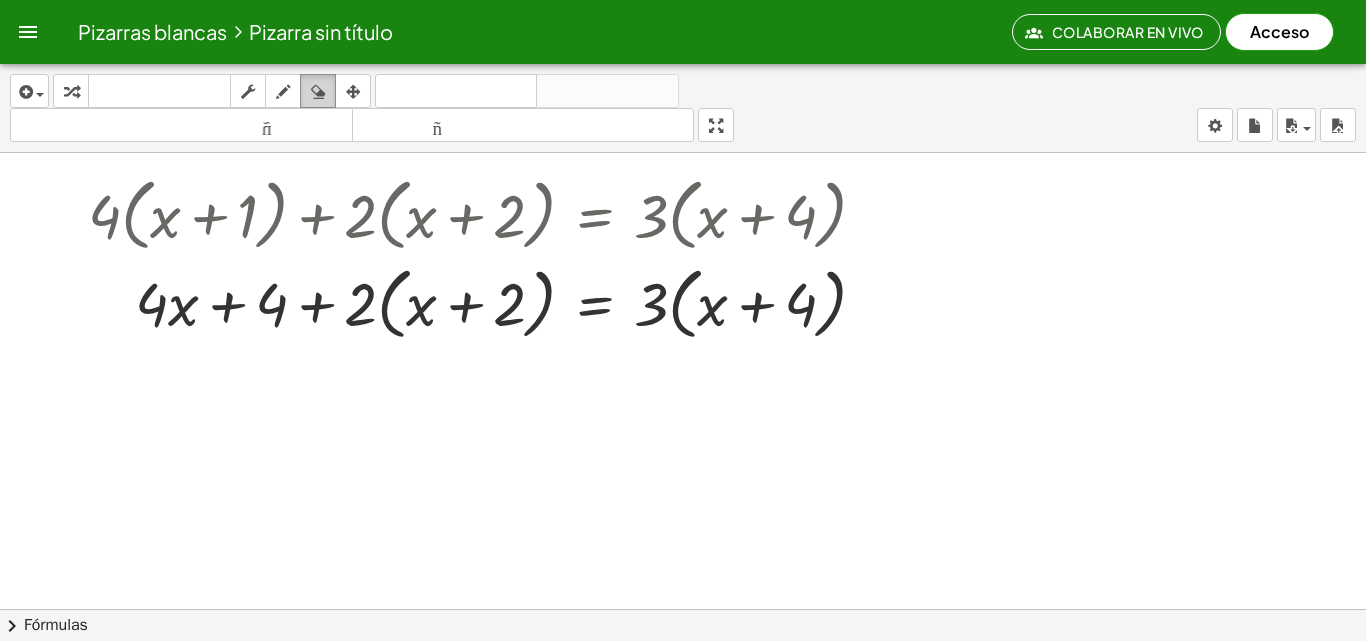 click at bounding box center [318, 92] 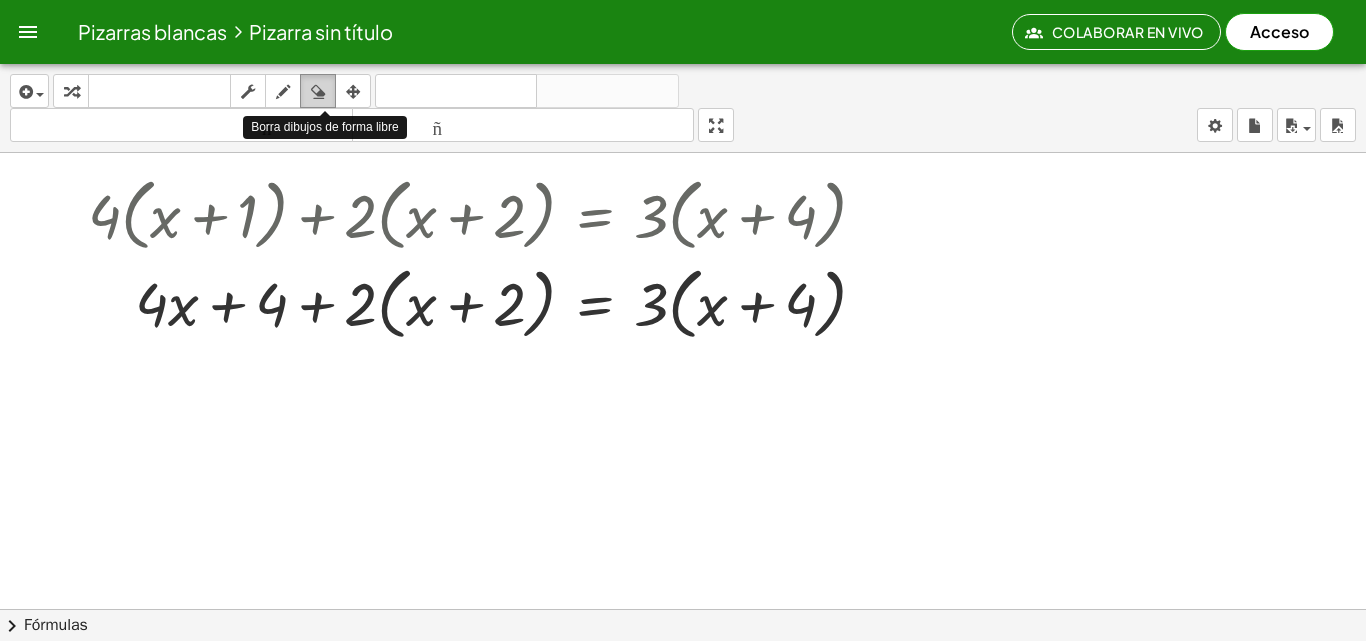 drag, startPoint x: 314, startPoint y: 98, endPoint x: 308, endPoint y: 88, distance: 11.661903 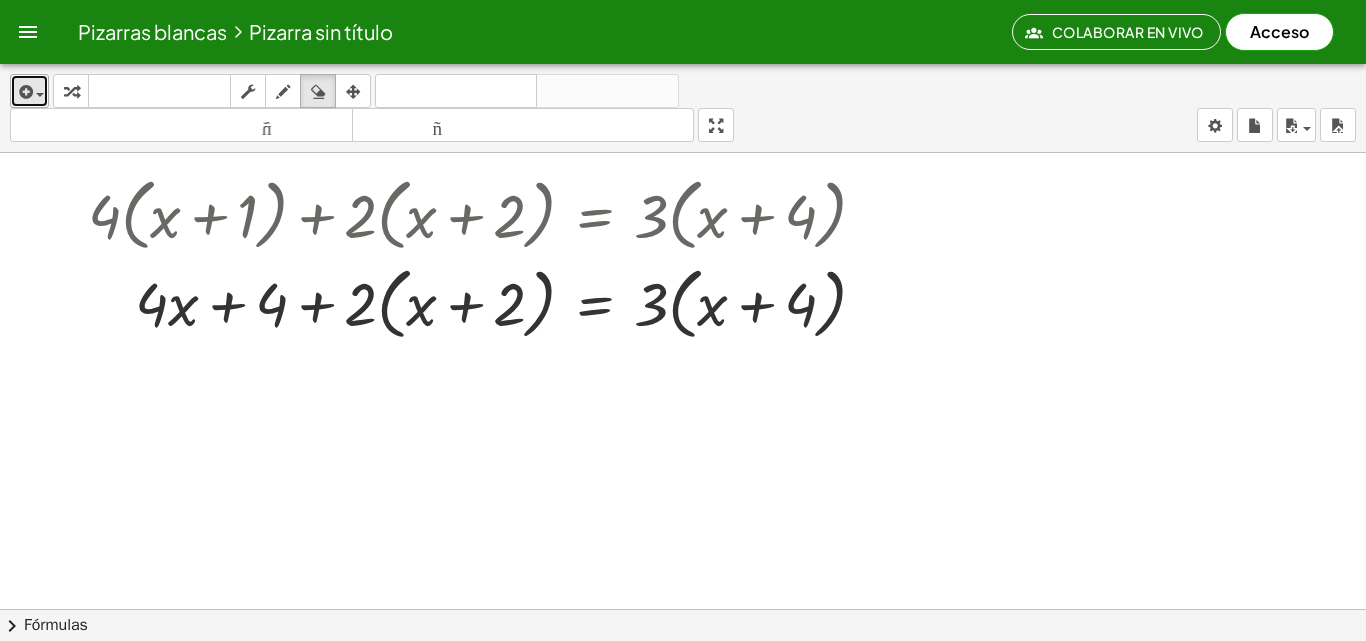 click at bounding box center (24, 92) 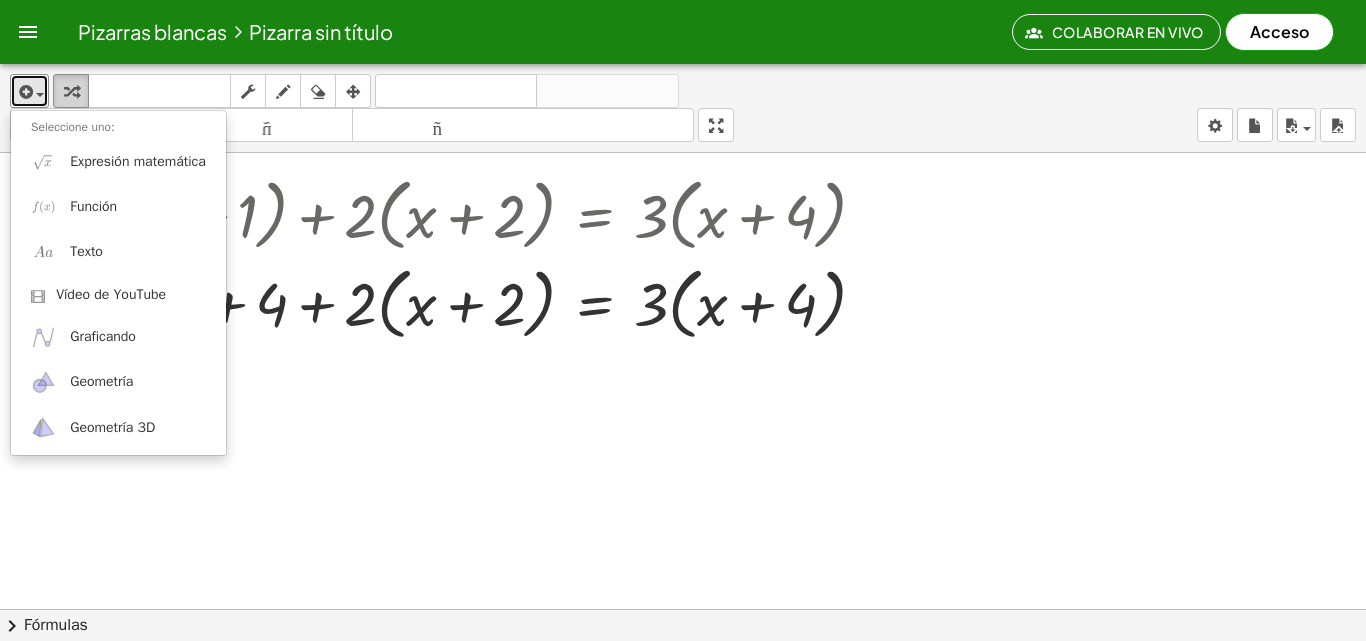 click at bounding box center [71, 92] 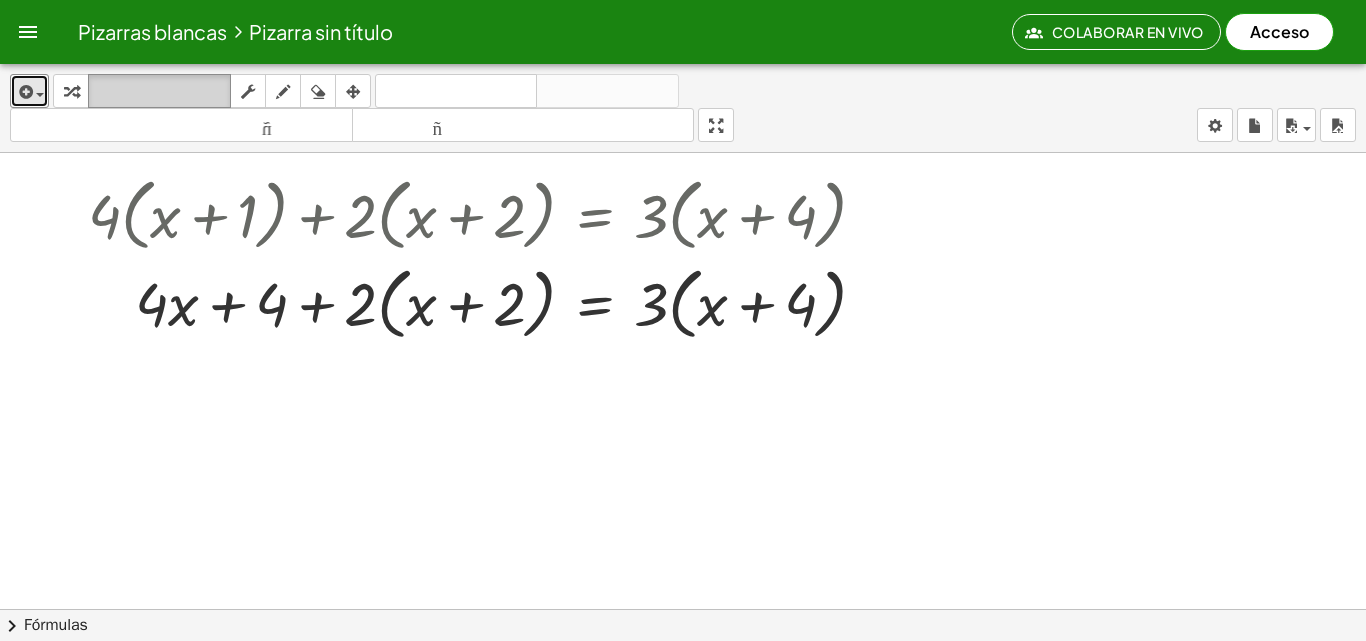 click on "teclado" at bounding box center [159, 92] 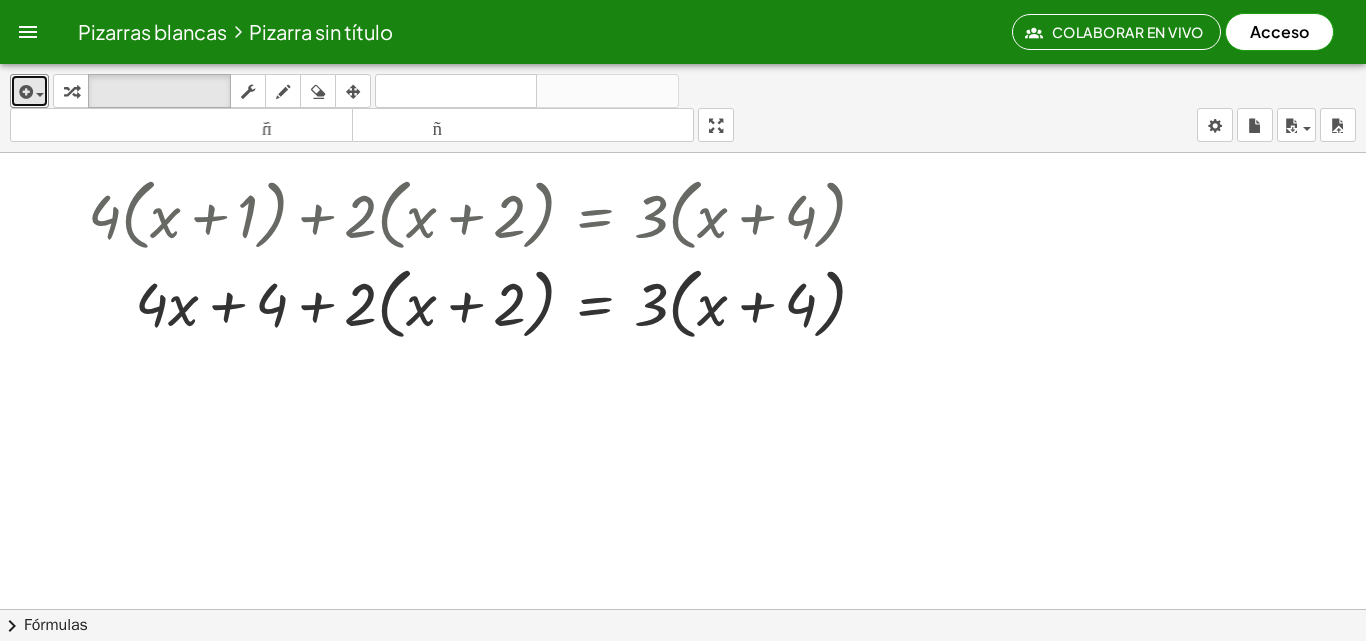 click at bounding box center [683, 487] 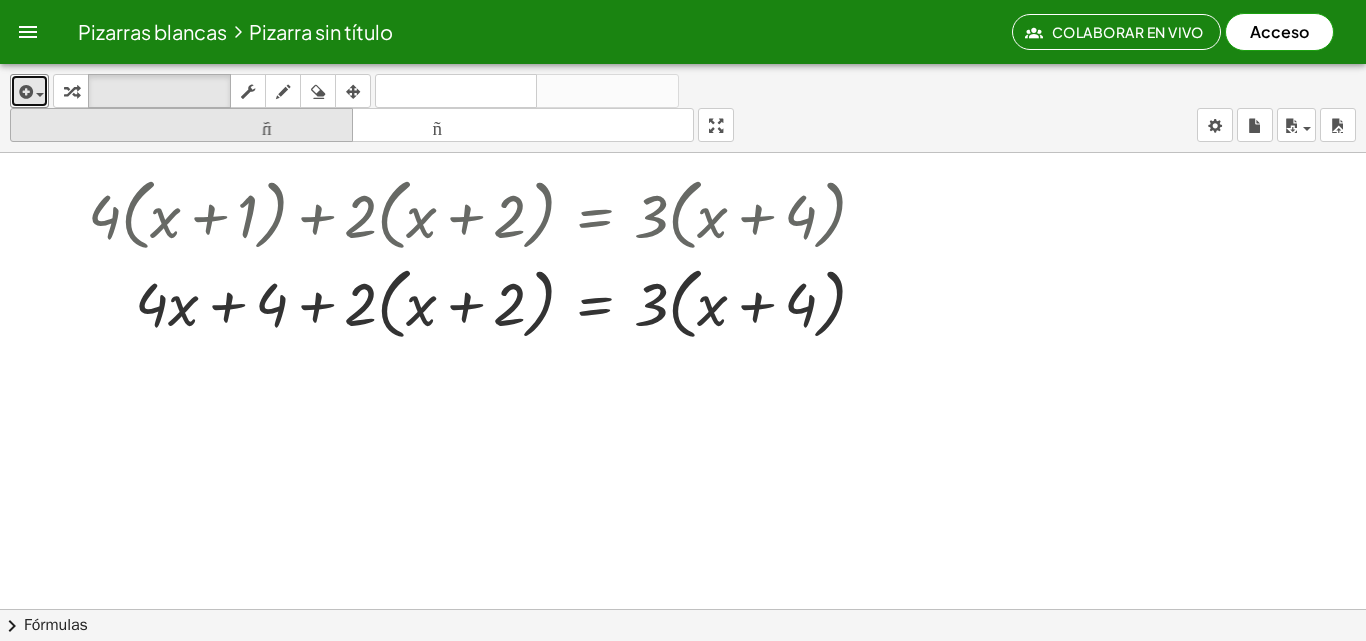 click on "tamaño_del_formato" at bounding box center [181, 125] 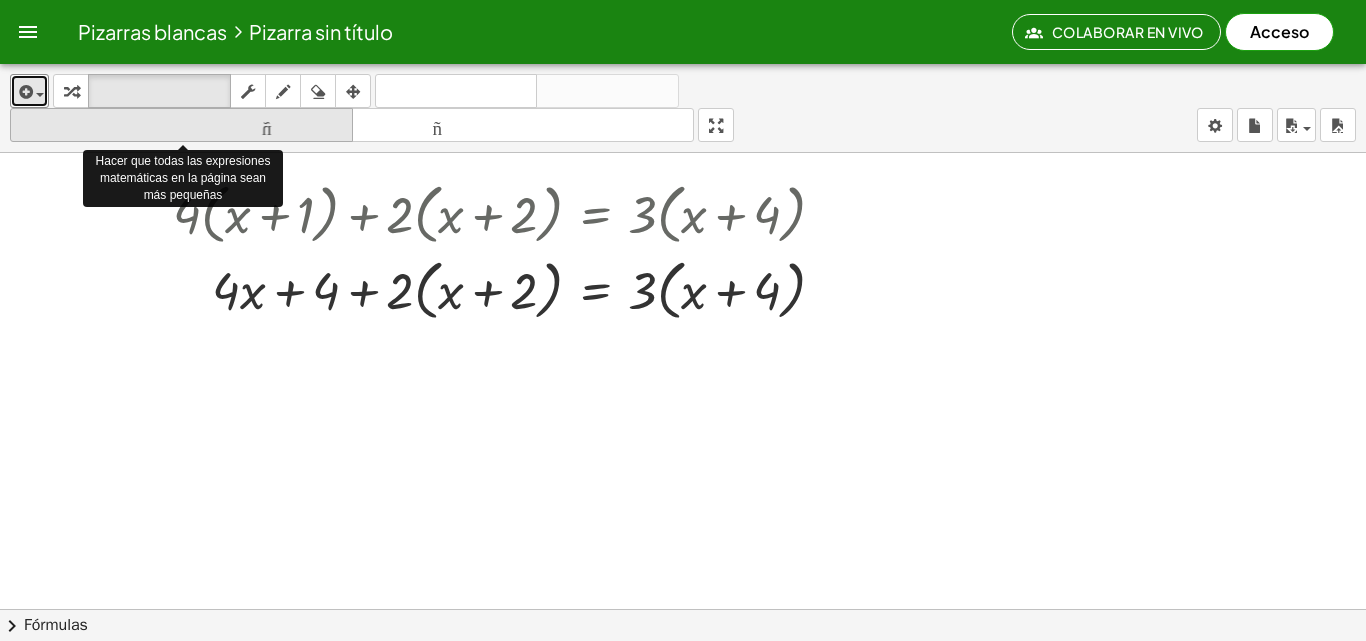 click on "tamaño_del_formato" at bounding box center (181, 125) 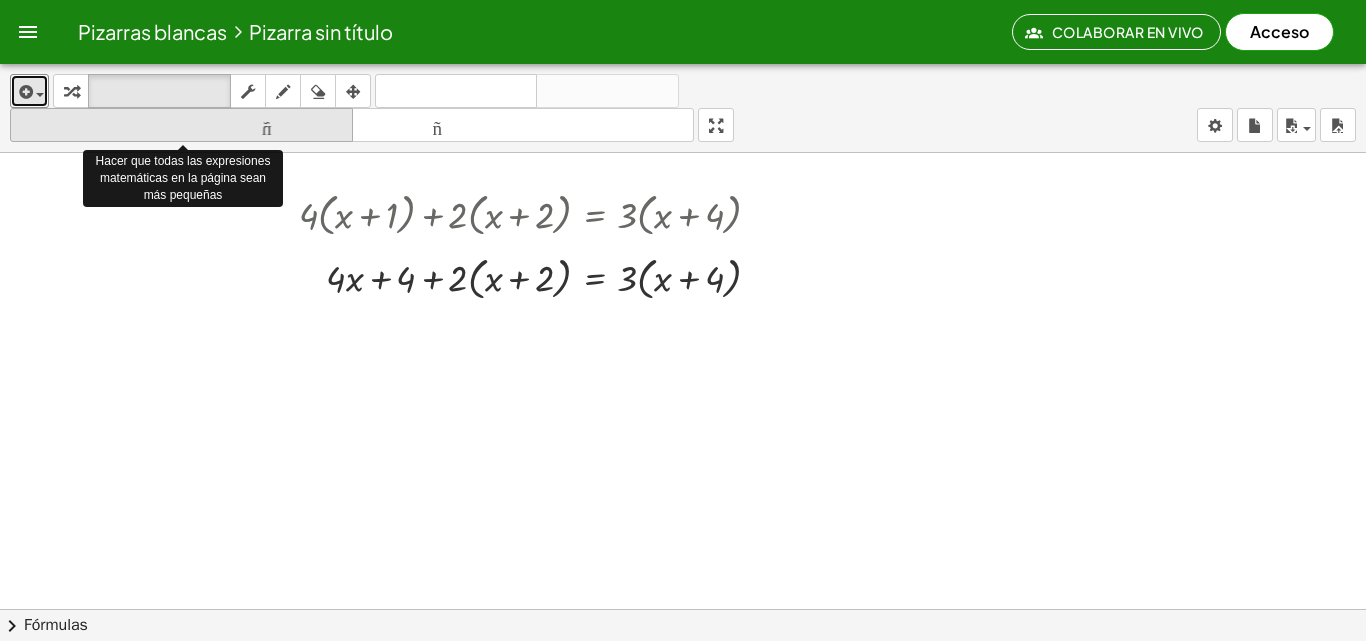 click on "tamaño_del_formato" at bounding box center (181, 125) 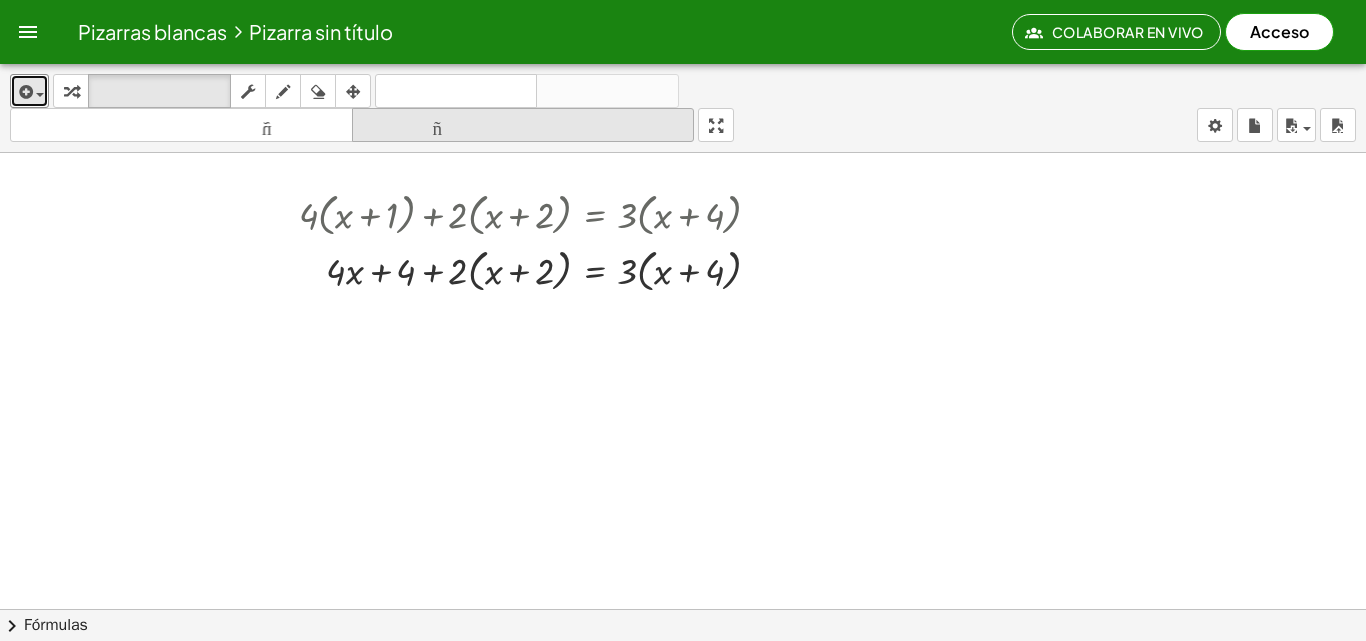 click on "tamaño_del_formato más grande" at bounding box center [523, 125] 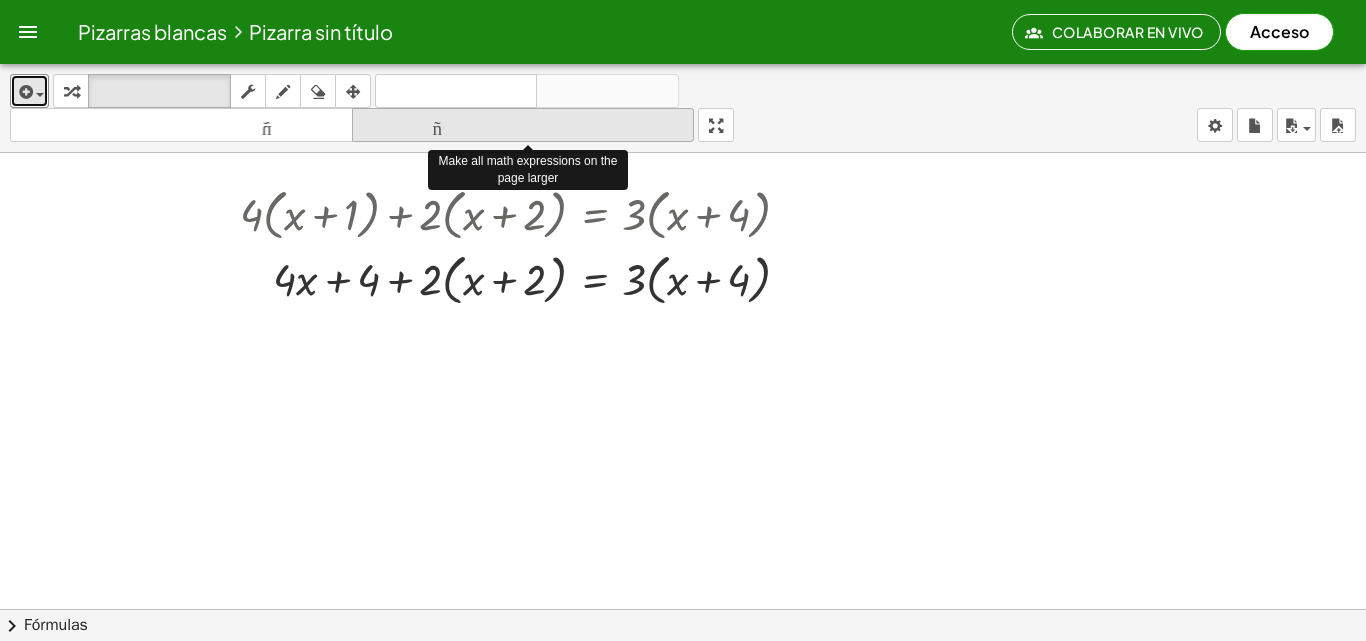 click on "tamaño_del_formato más grande" at bounding box center (523, 125) 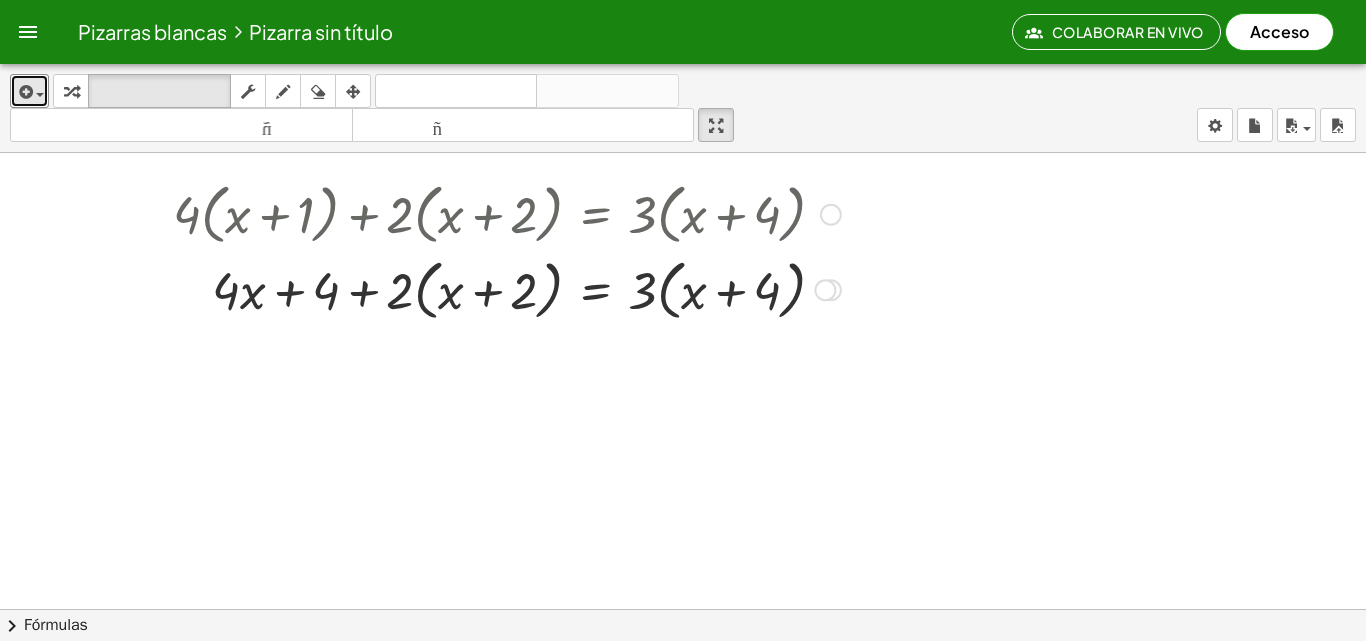 drag, startPoint x: 734, startPoint y: 121, endPoint x: 734, endPoint y: 208, distance: 87 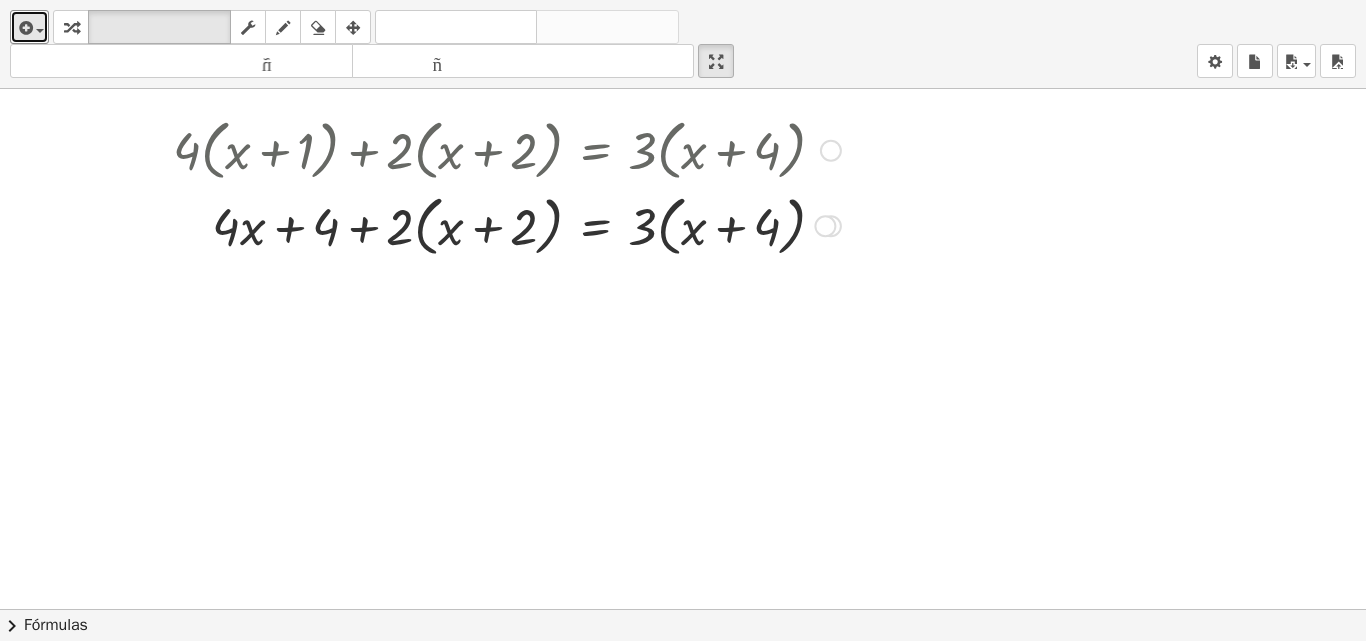 click on "insertar Seleccione uno: Expresión matemática Función Texto Vídeo de YouTube Graficando Geometría Geometría 3D transformar teclado teclado fregar dibujar borrar arreglar deshacer deshacer rehacer rehacer tamaño_del_formato menor tamaño_del_formato más grande pantalla completa carga   ahorrar nuevo ajustes + · 4 · ( + x + 1 ) + · 2 · ( + x + 2 ) = · 3 · ( + x + 4 ) + · 4 · x + · 4 · 1 + · 2 · ( + x + 2 ) = · 3 · ( + x + 4 ) + x + + · 2 · ( + x + 2 ) = · 3 · ( + x + 4 ) · 4 · 4 × chevron_right Fórmulas
Arrastre un lado de una fórmula sobre una expresión resaltada en el lienzo para aplicarla.
Fórmula cuadrática
+ · a · x 2 + · b · x + c = 0
⇔
x = · ( − b ± 2 √ ( + b 2 − · 4 · a · c ) ) · 2 · a
+ x 2 + · p · x + q = 0
x = −" at bounding box center (683, 320) 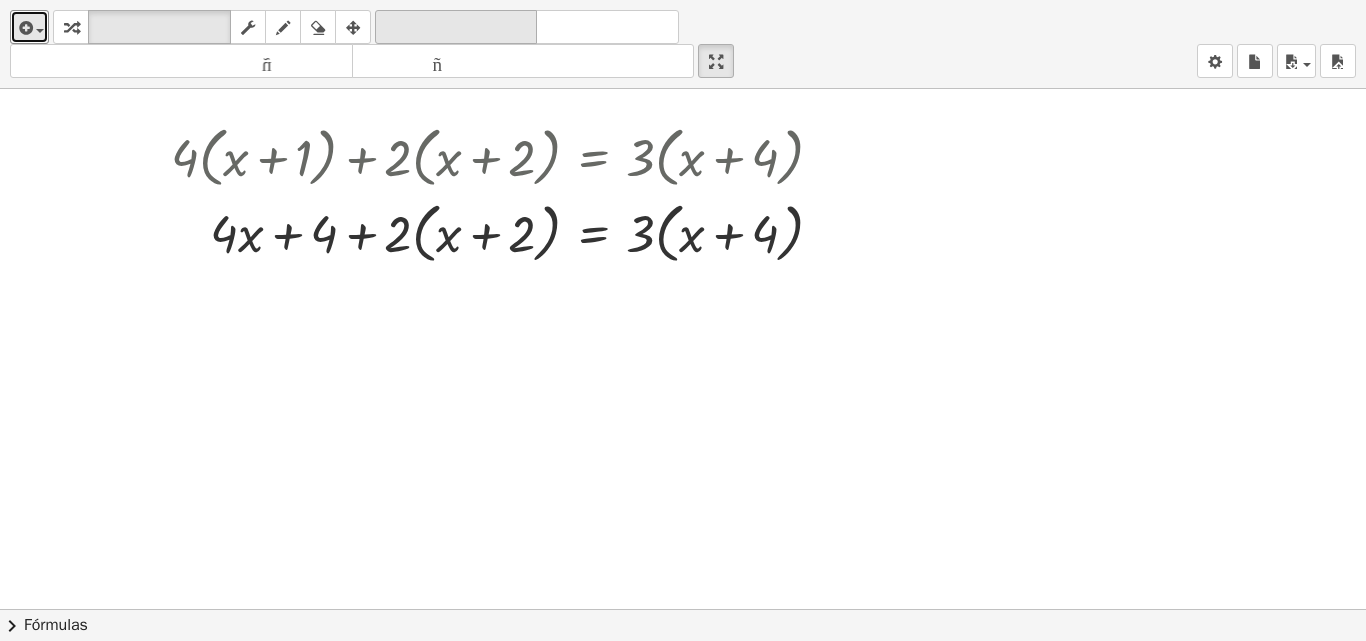 click on "deshacer" at bounding box center (456, 28) 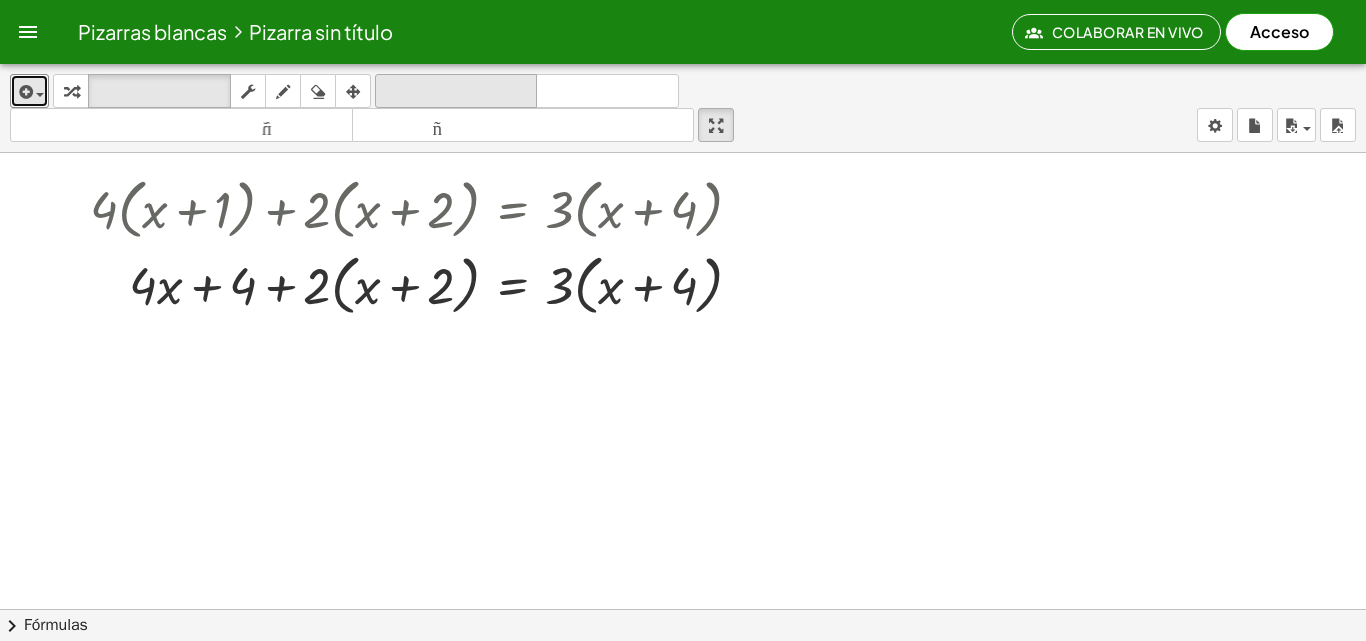 click on "deshacer" at bounding box center [456, 91] 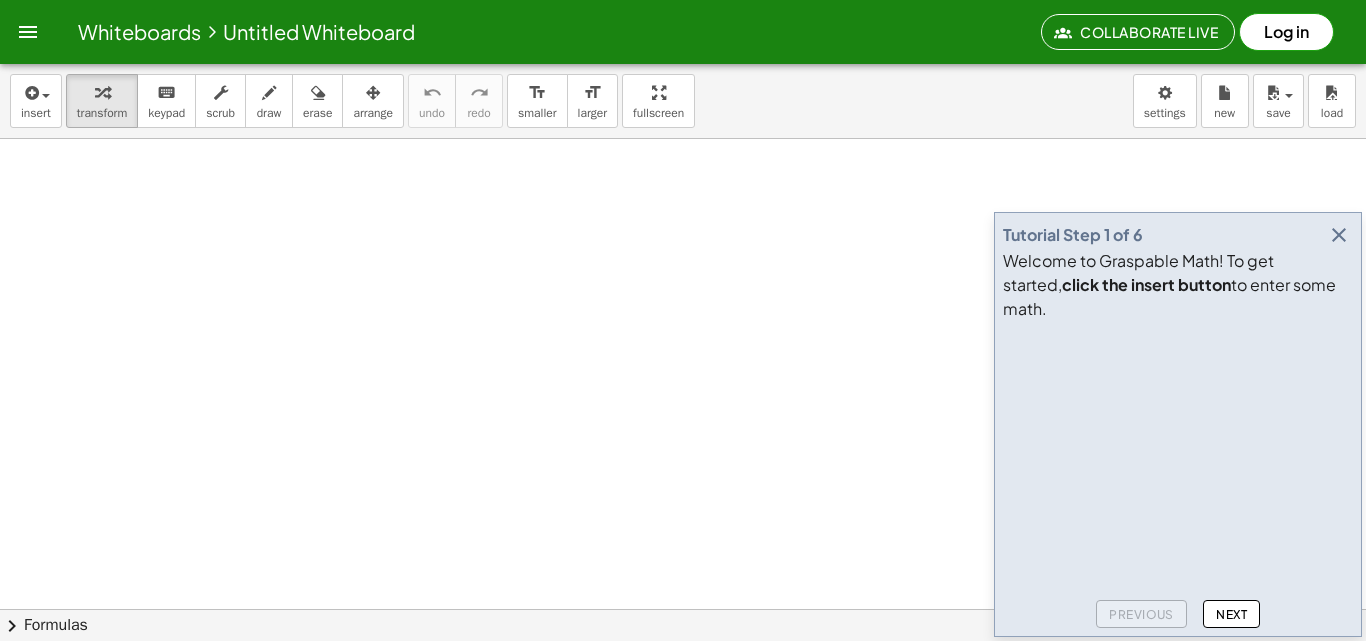 scroll, scrollTop: 0, scrollLeft: 0, axis: both 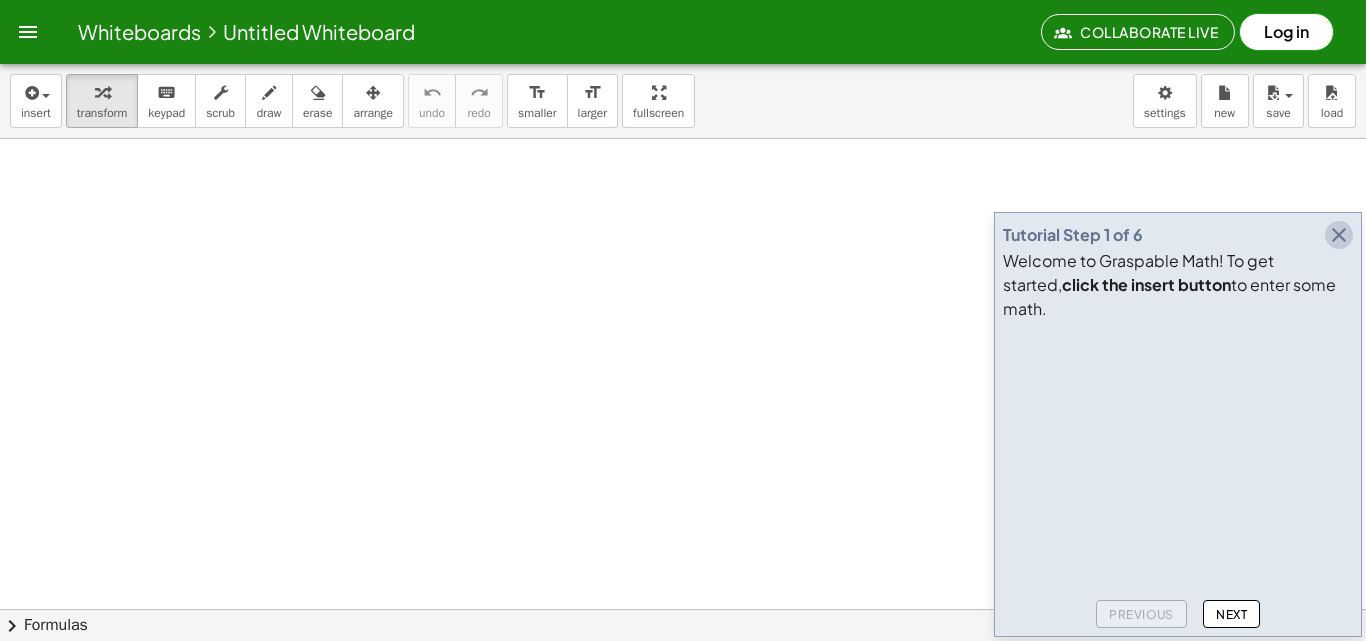 click at bounding box center [1339, 235] 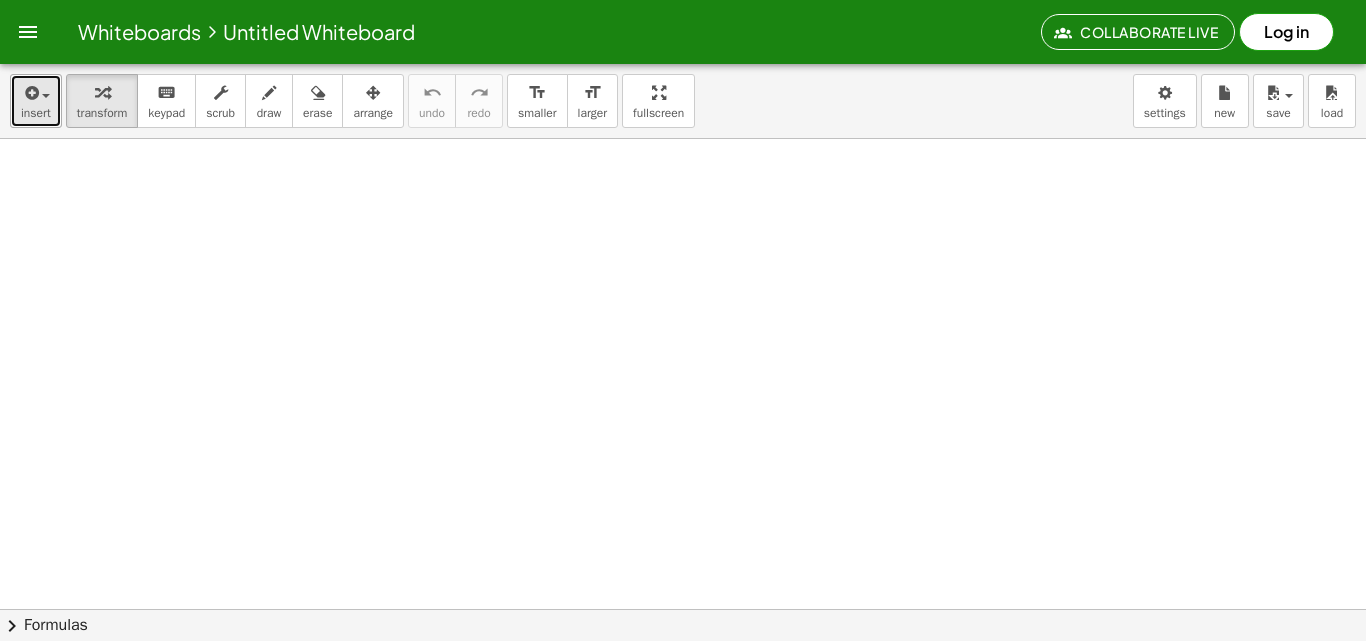 click at bounding box center (30, 93) 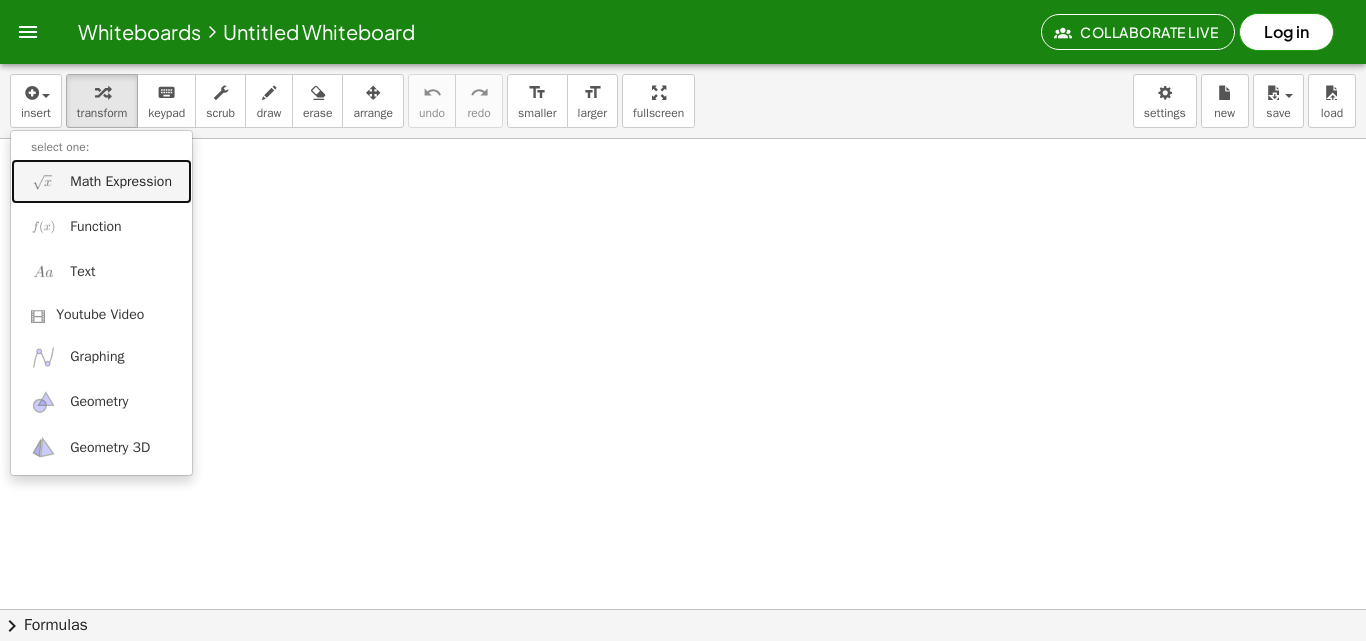 click on "Math Expression" at bounding box center (101, 181) 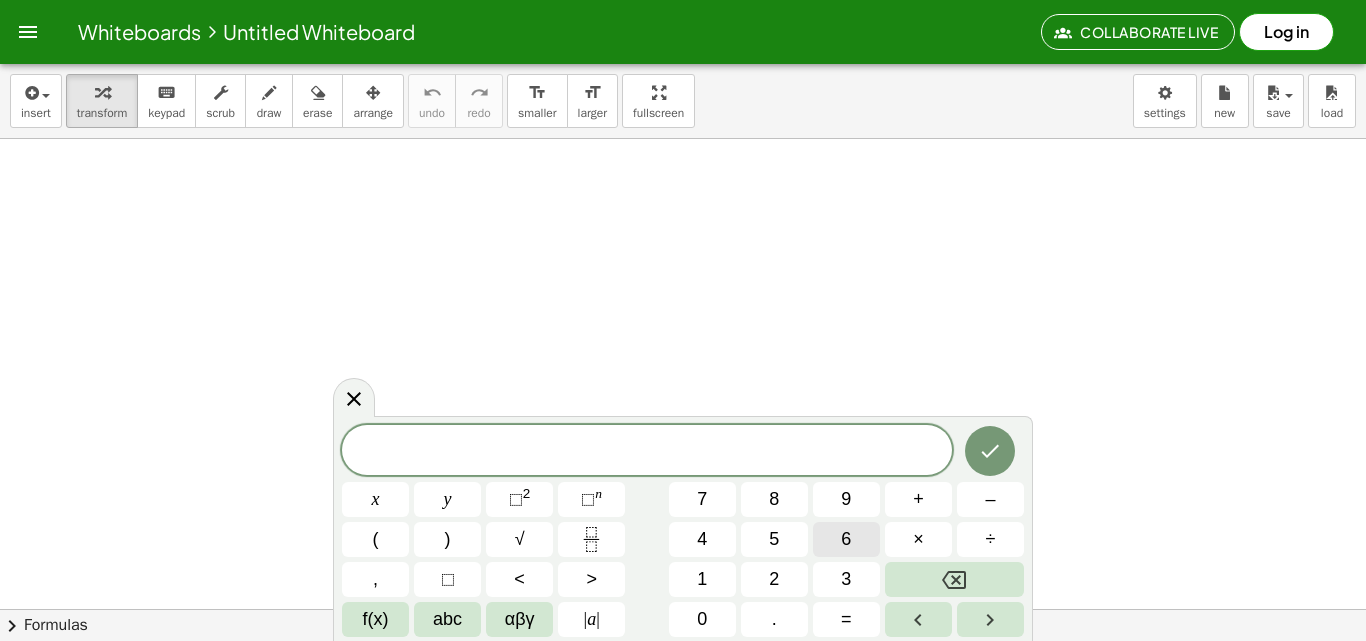 click on "6" at bounding box center [846, 539] 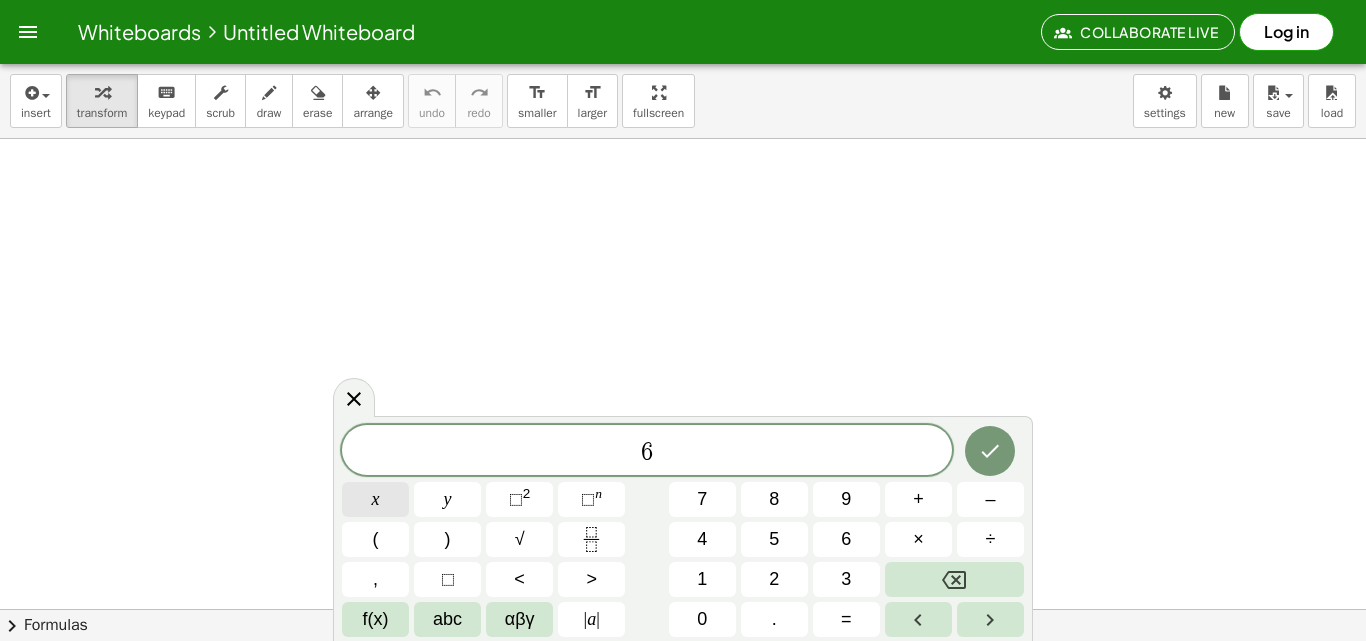click on "x" at bounding box center (375, 499) 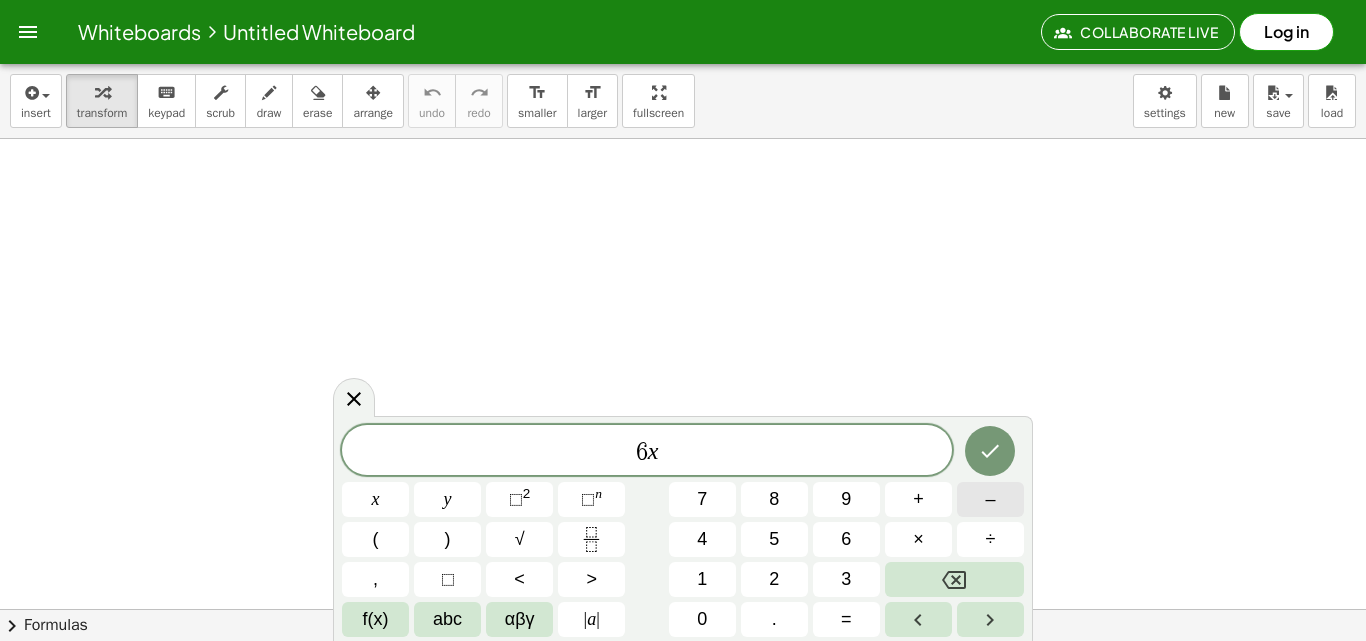 click on "–" at bounding box center [990, 499] 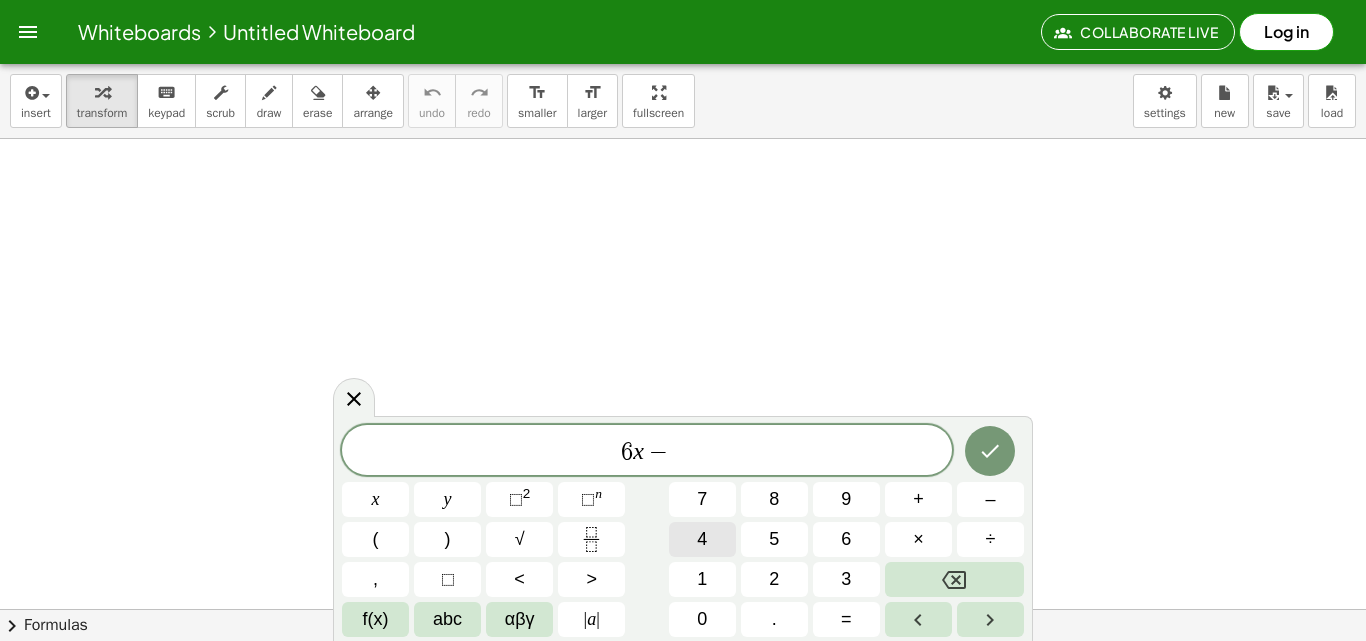 click on "4" at bounding box center [702, 539] 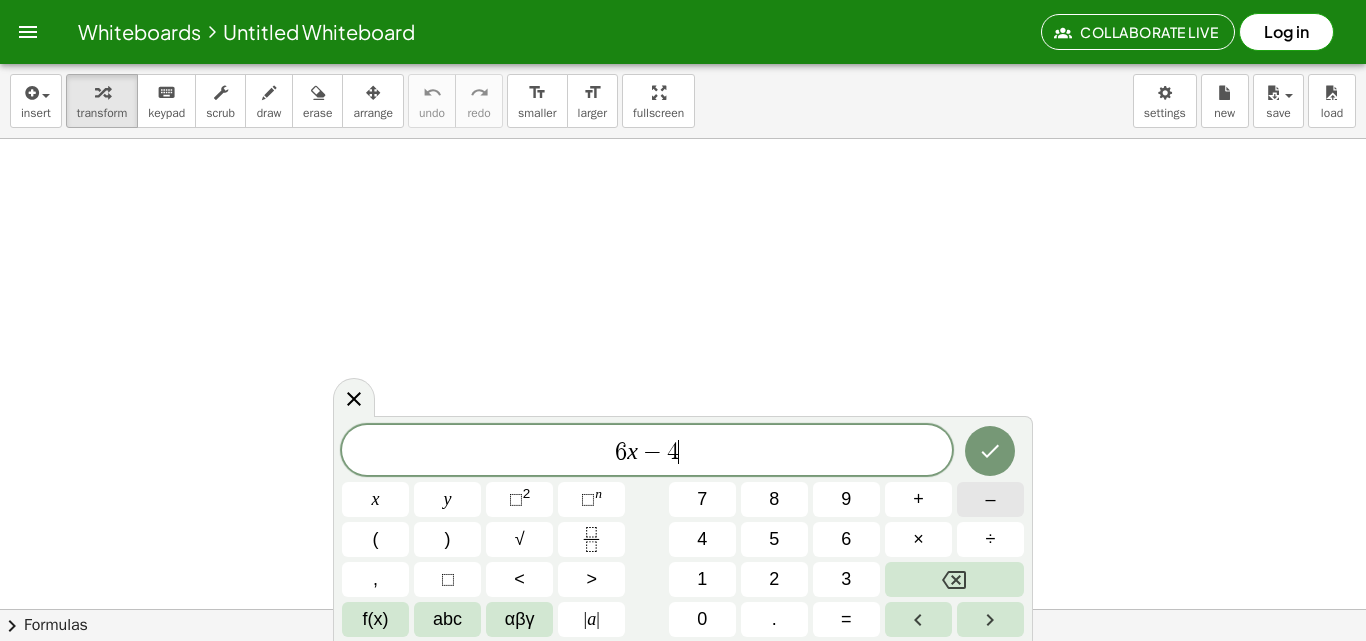 click on "–" at bounding box center (990, 499) 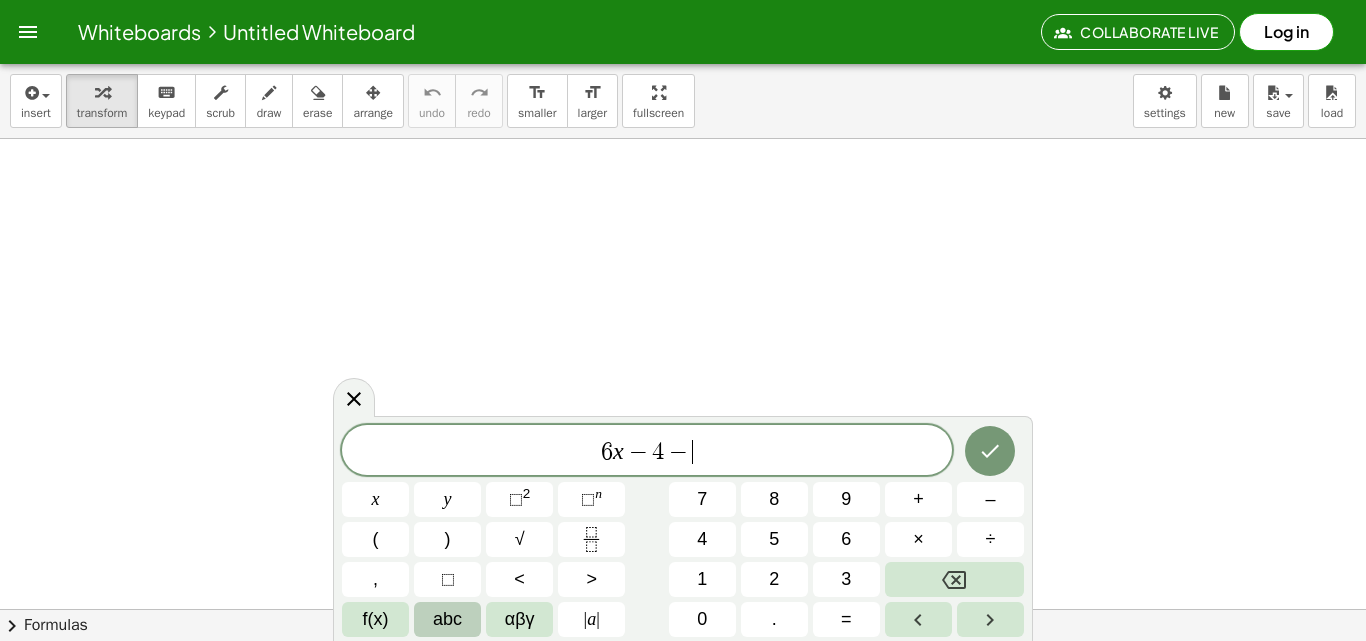 click on "abc" at bounding box center [447, 619] 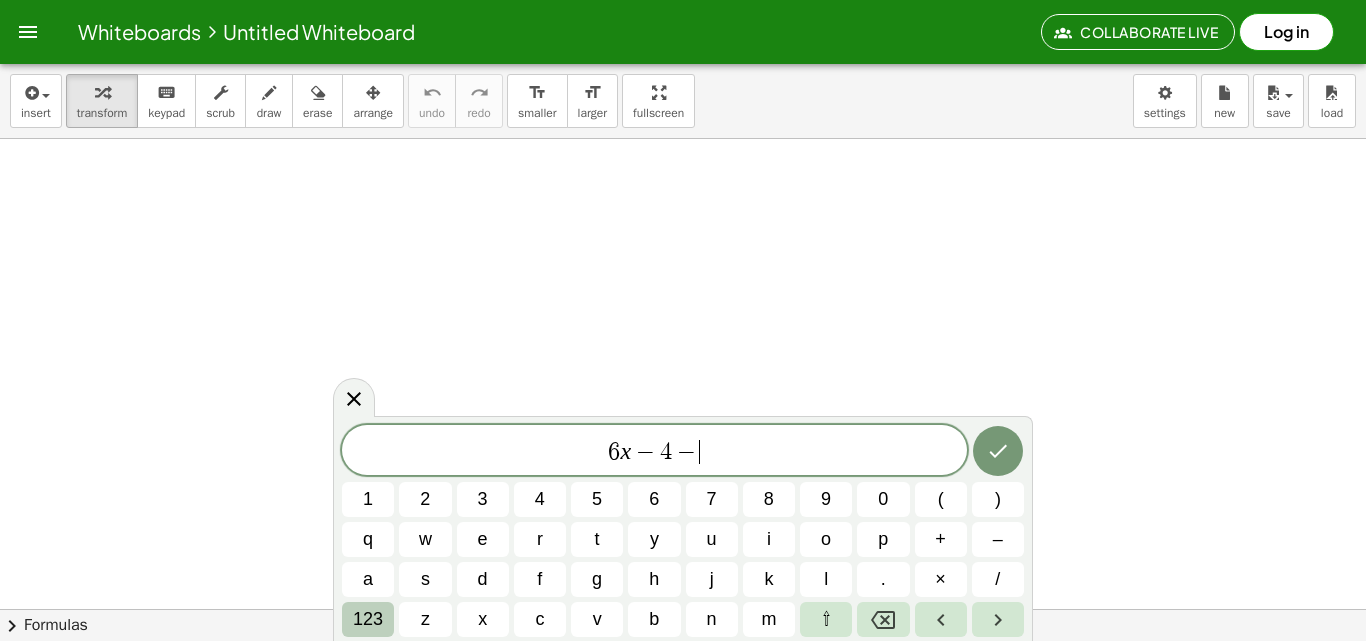 click on "123" at bounding box center [368, 619] 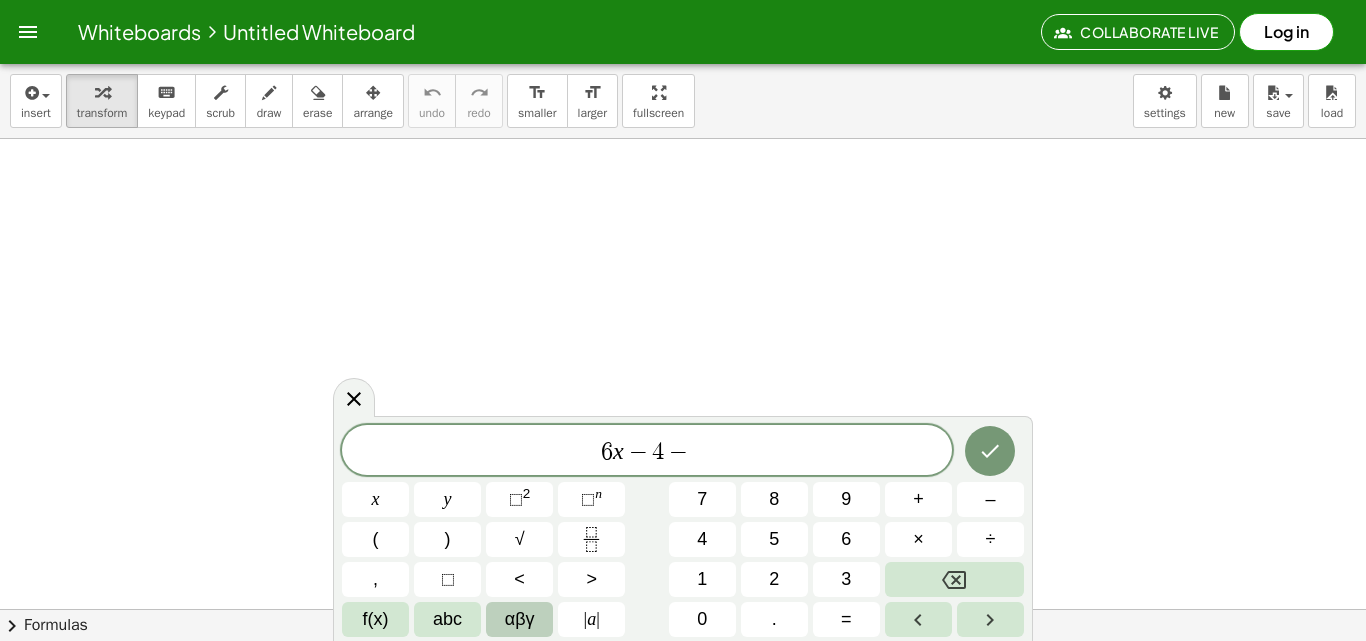 click on "αβγ" at bounding box center (520, 619) 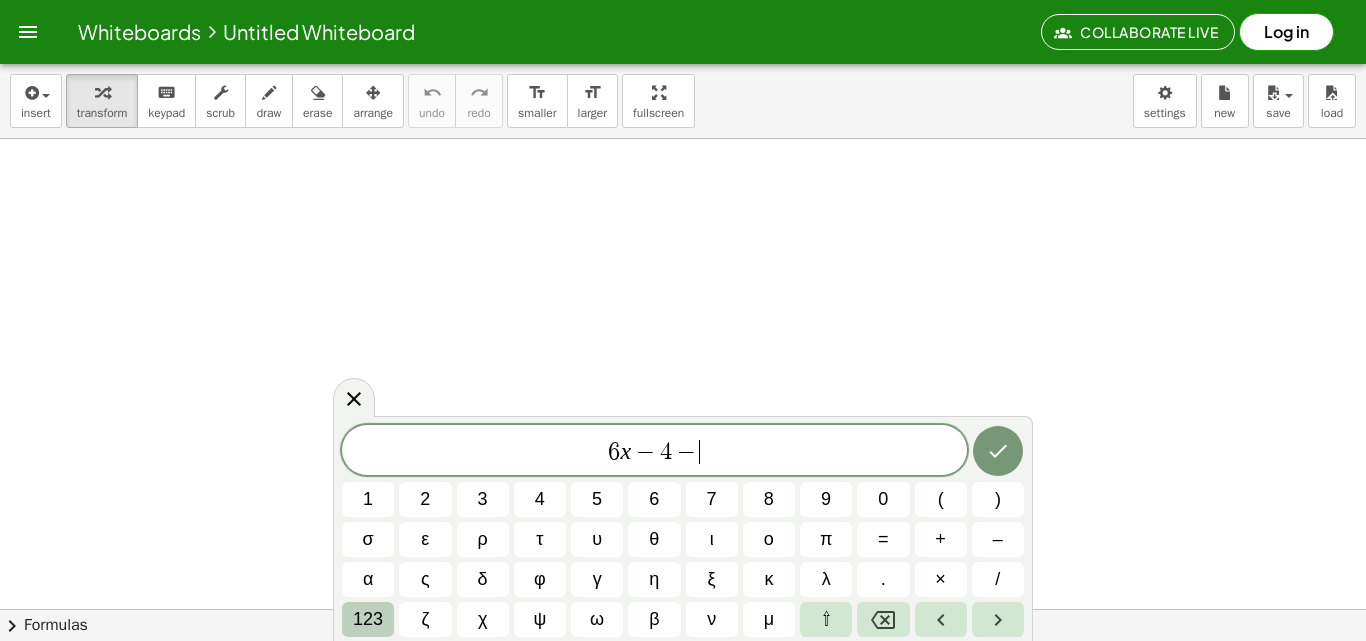click on "123" at bounding box center [368, 619] 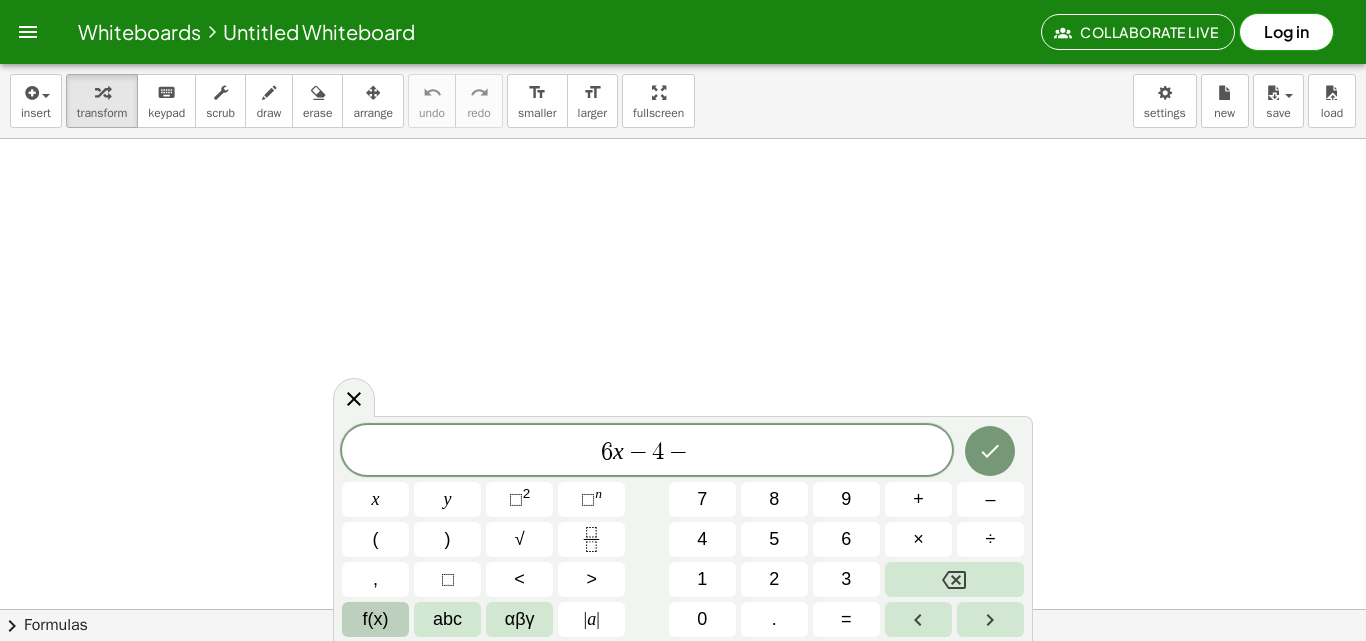 click on "f(x)" at bounding box center (375, 619) 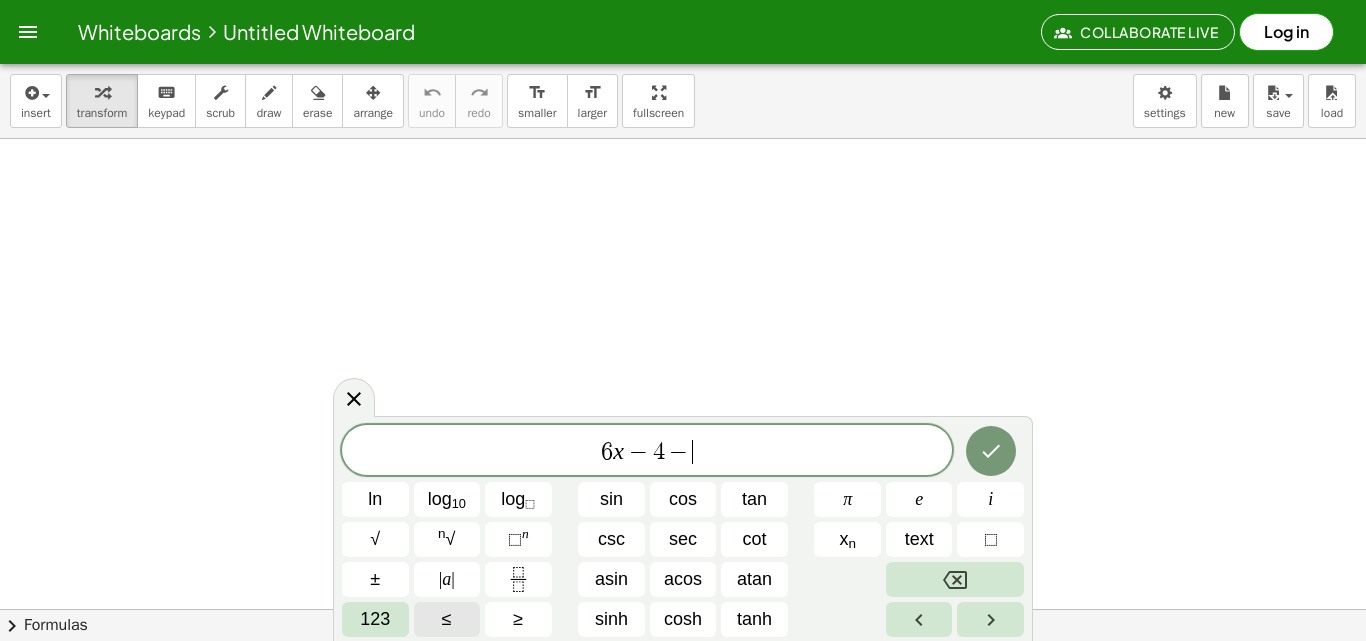 click on "123" at bounding box center (375, 619) 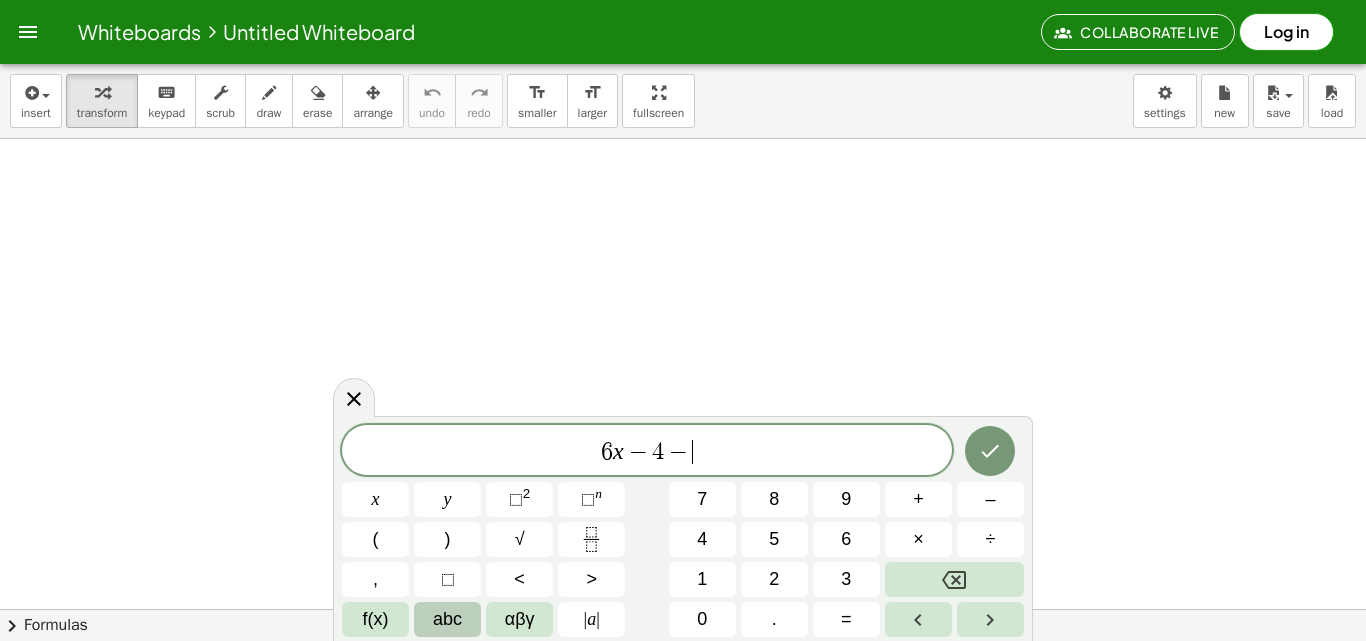 click on "abc" at bounding box center (447, 619) 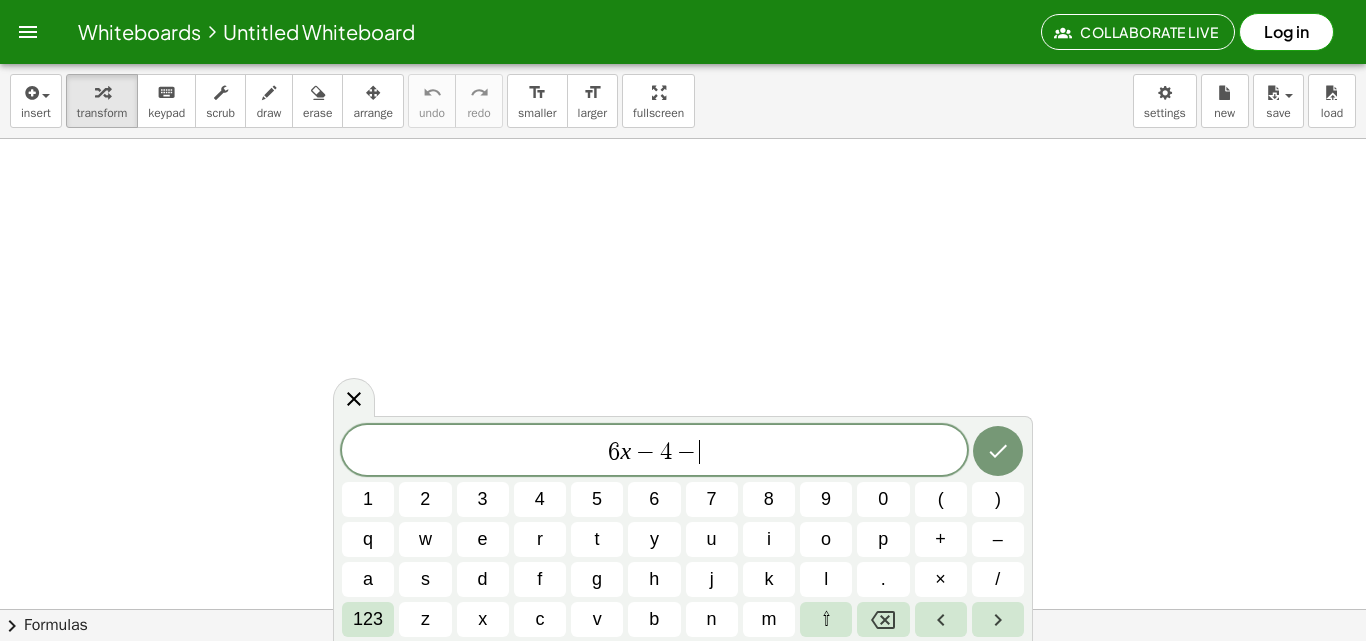 click on "6 x − 4 − ​ 1 2 3 4 5 6 7 8 9 0 ( ) q w e r t y u i o p + – a s d f g h j k l . × / 123 z x c v b n m ⇧" at bounding box center [683, 528] 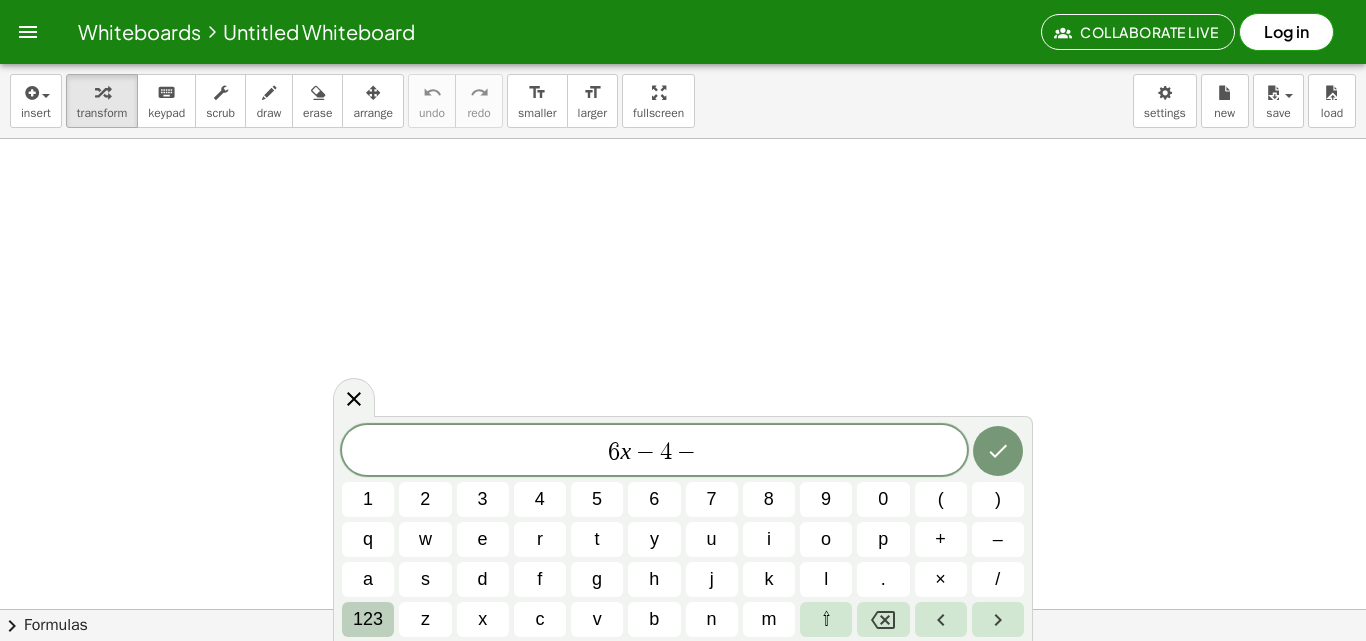 click on "123" at bounding box center (368, 619) 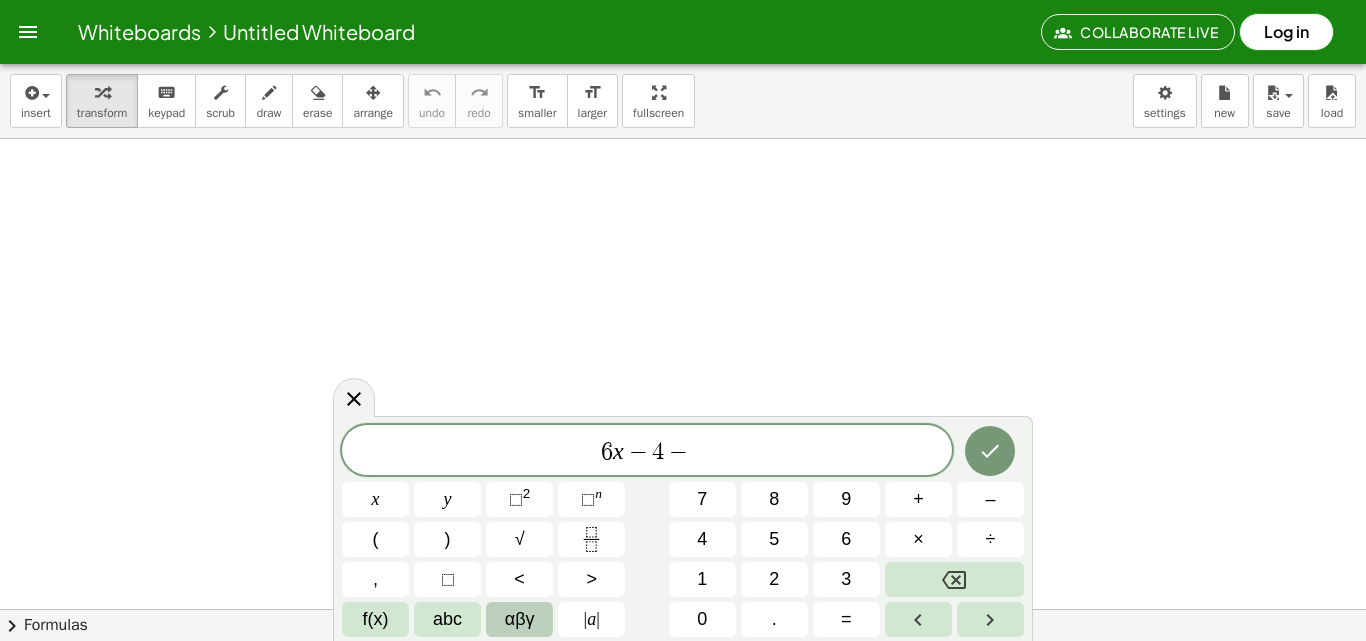click on "αβγ" at bounding box center (520, 619) 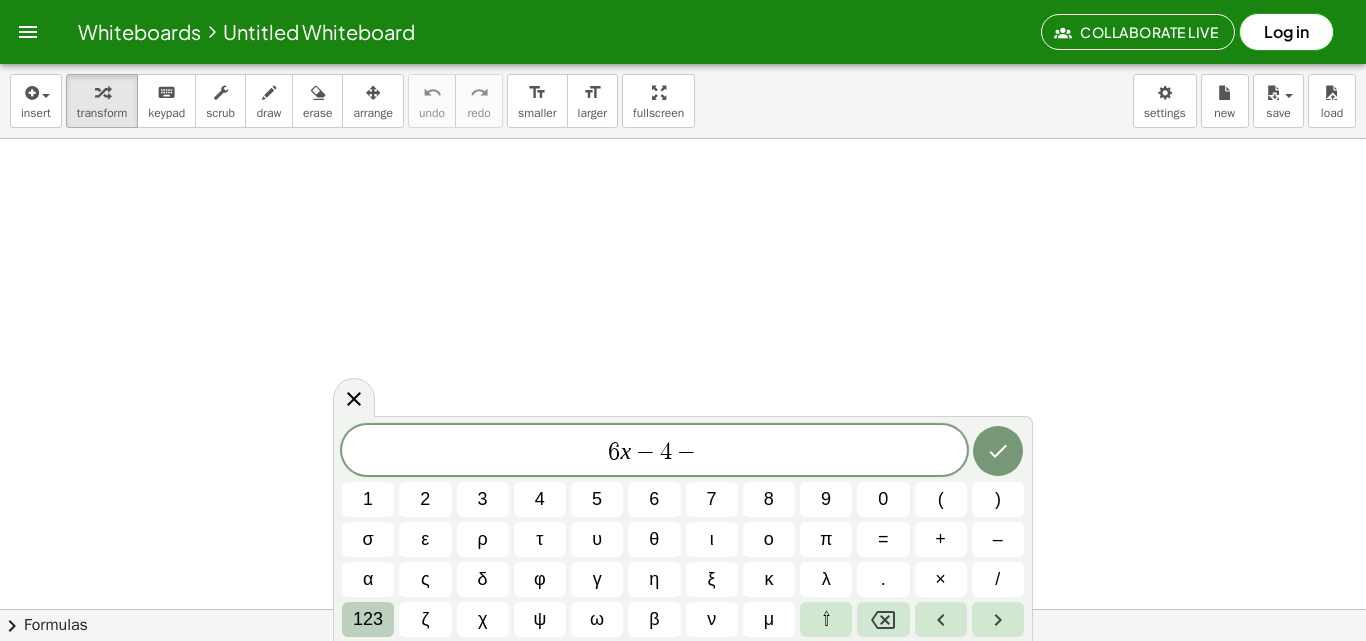 click on "123" at bounding box center [368, 619] 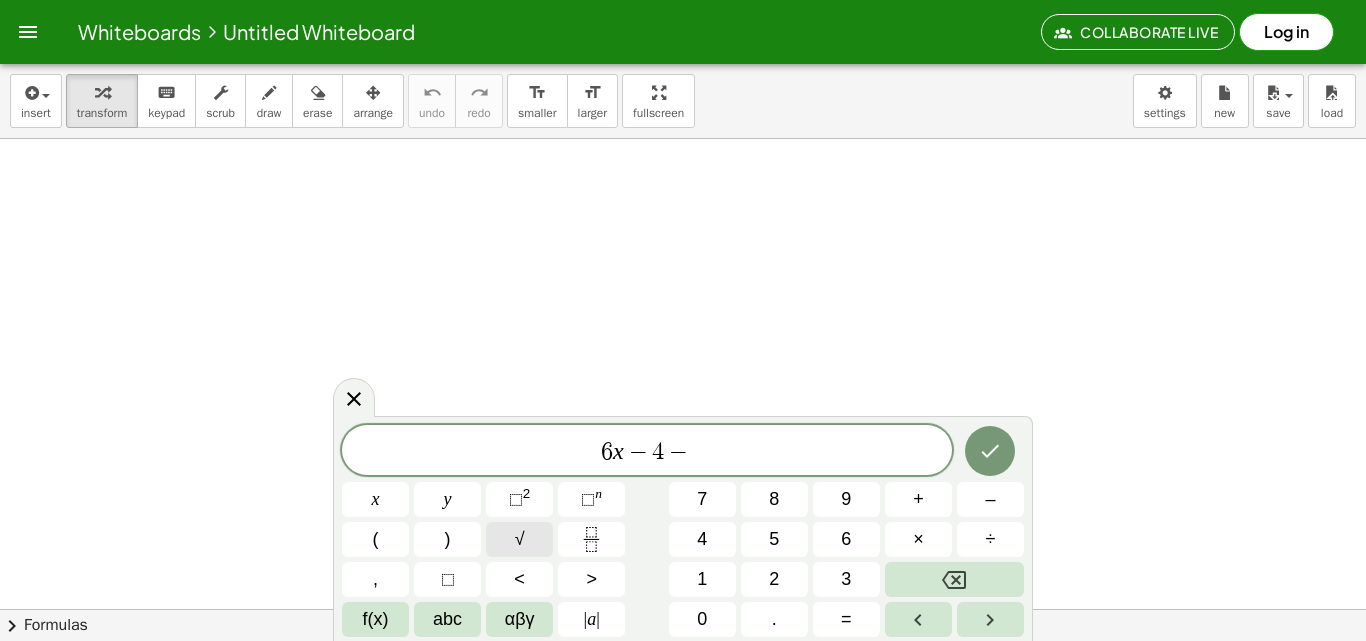 click on "√" at bounding box center (519, 539) 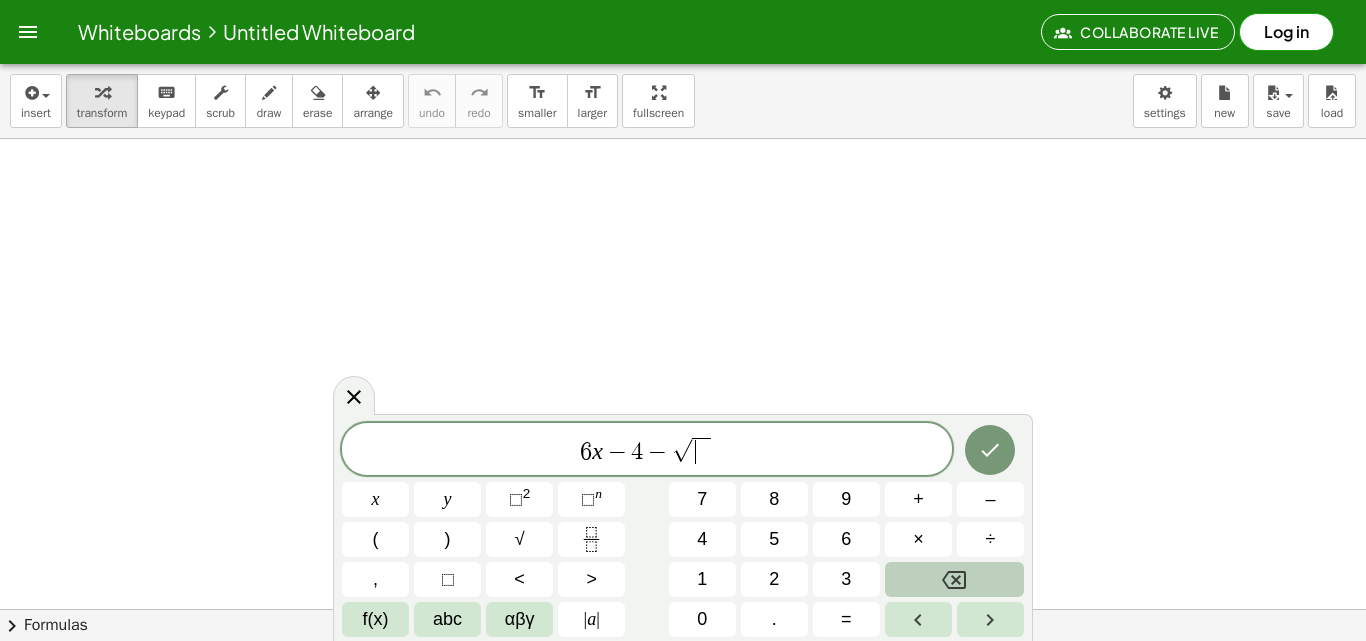 click 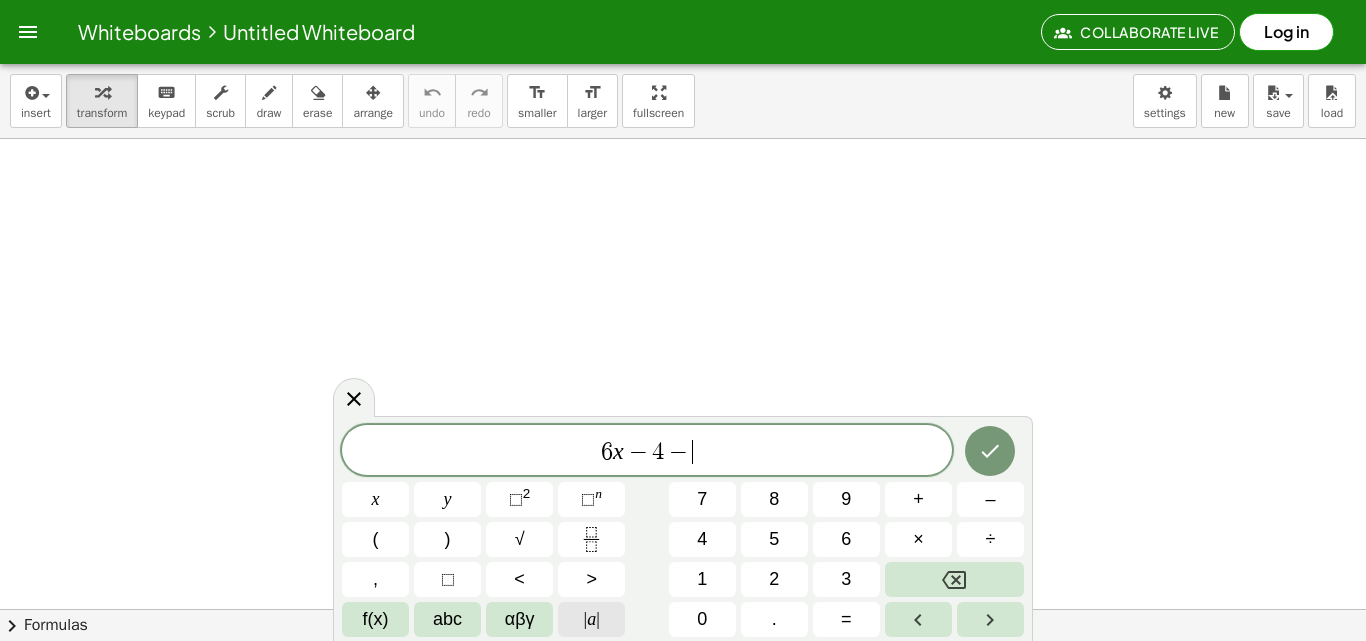 click on "| a |" at bounding box center (591, 619) 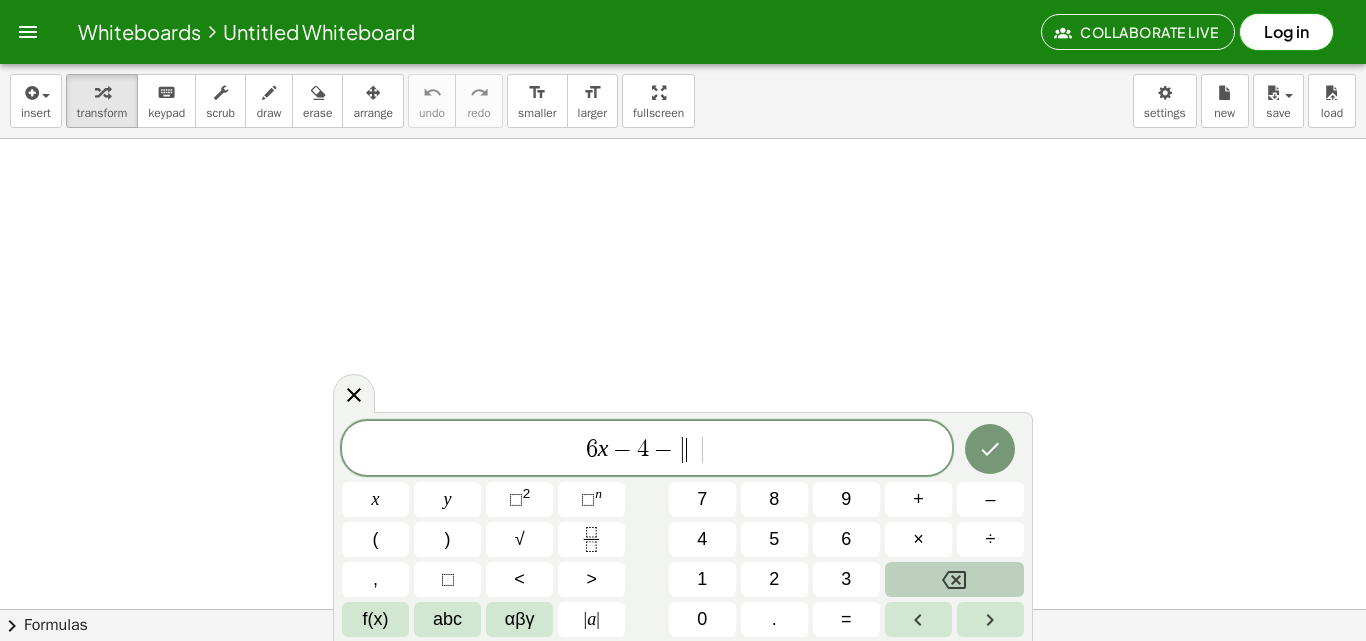 click at bounding box center (954, 579) 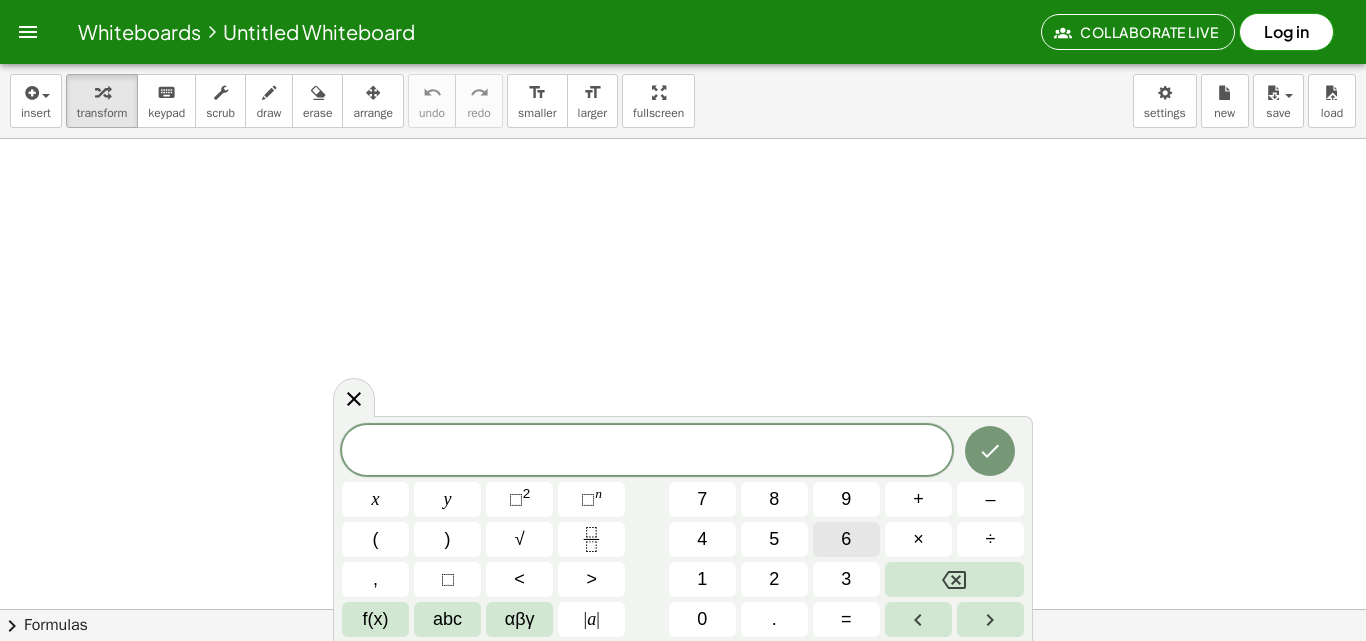 click on "6" at bounding box center [846, 539] 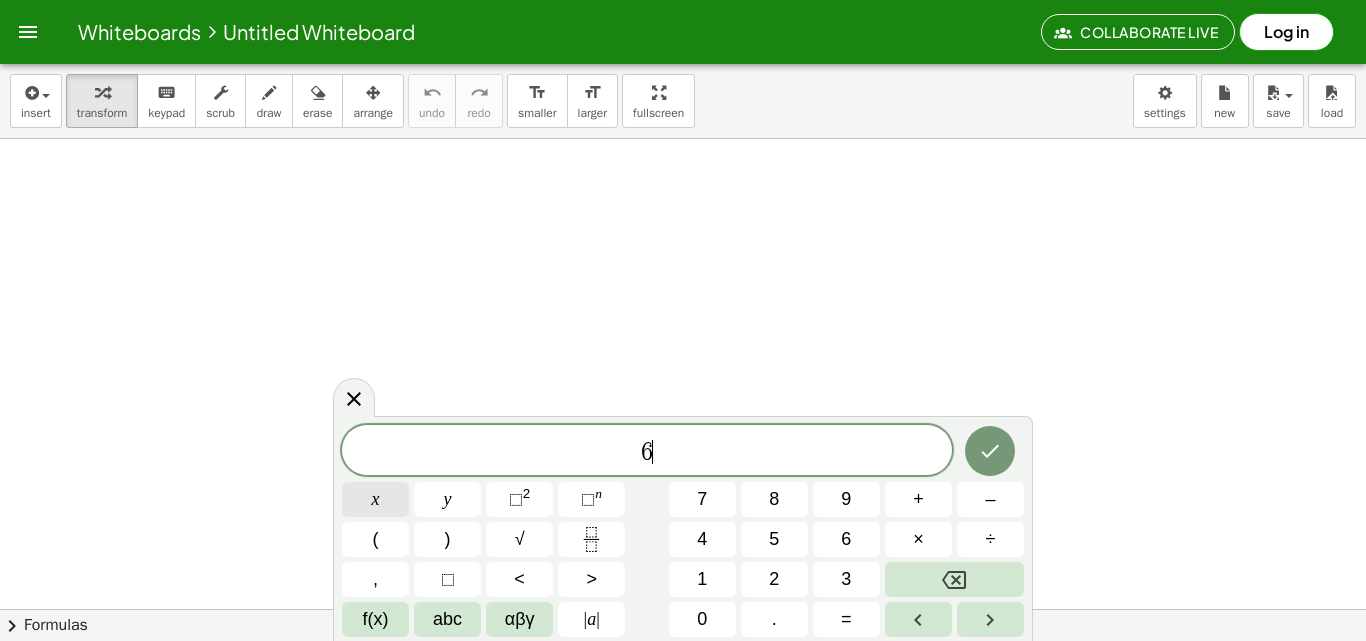 click on "x" at bounding box center [375, 499] 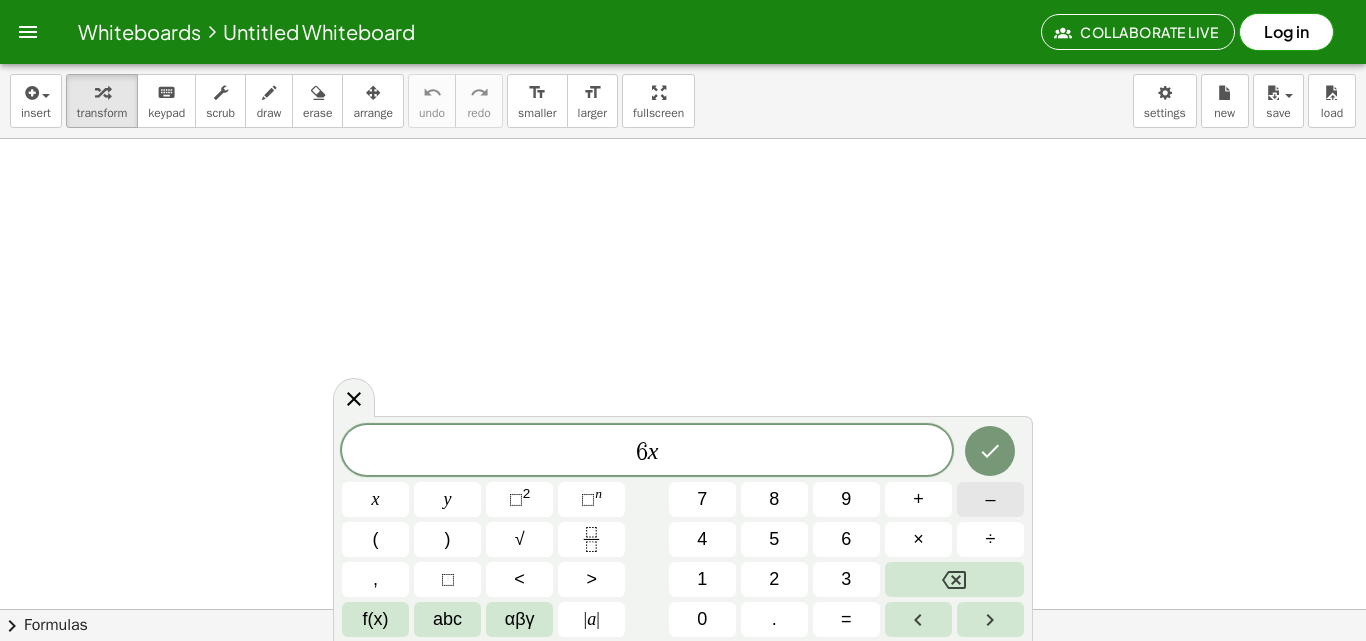 click on "–" at bounding box center [990, 499] 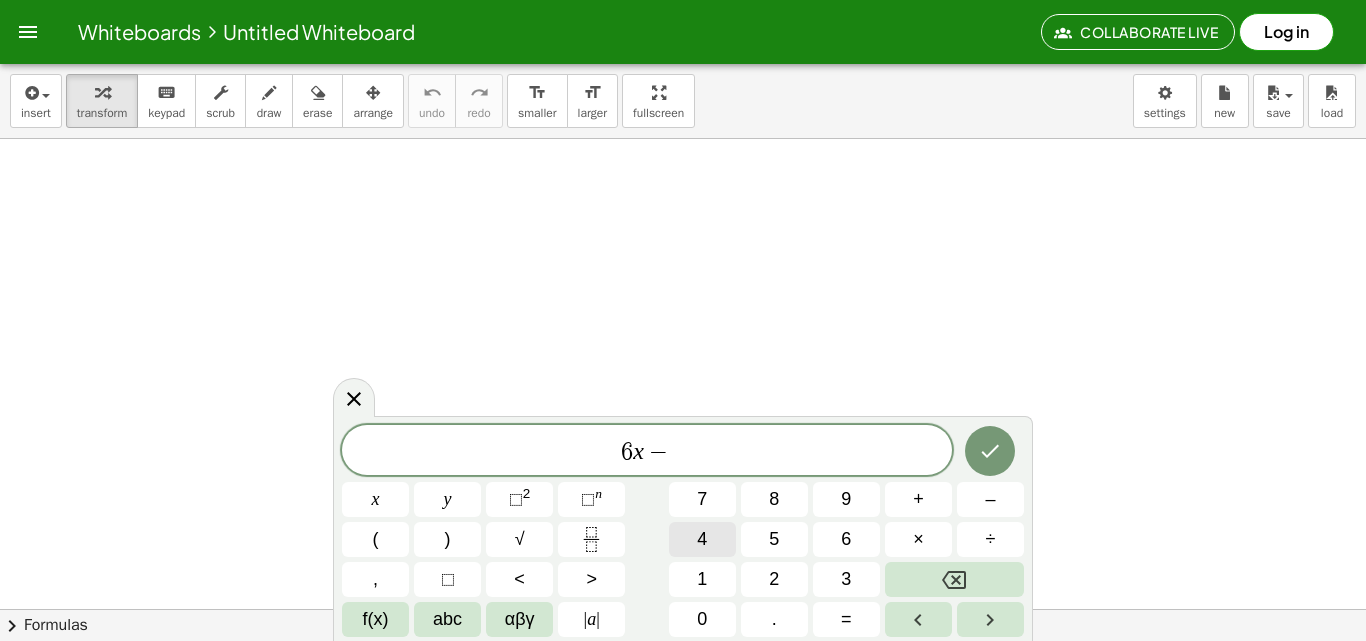 click on "4" at bounding box center (702, 539) 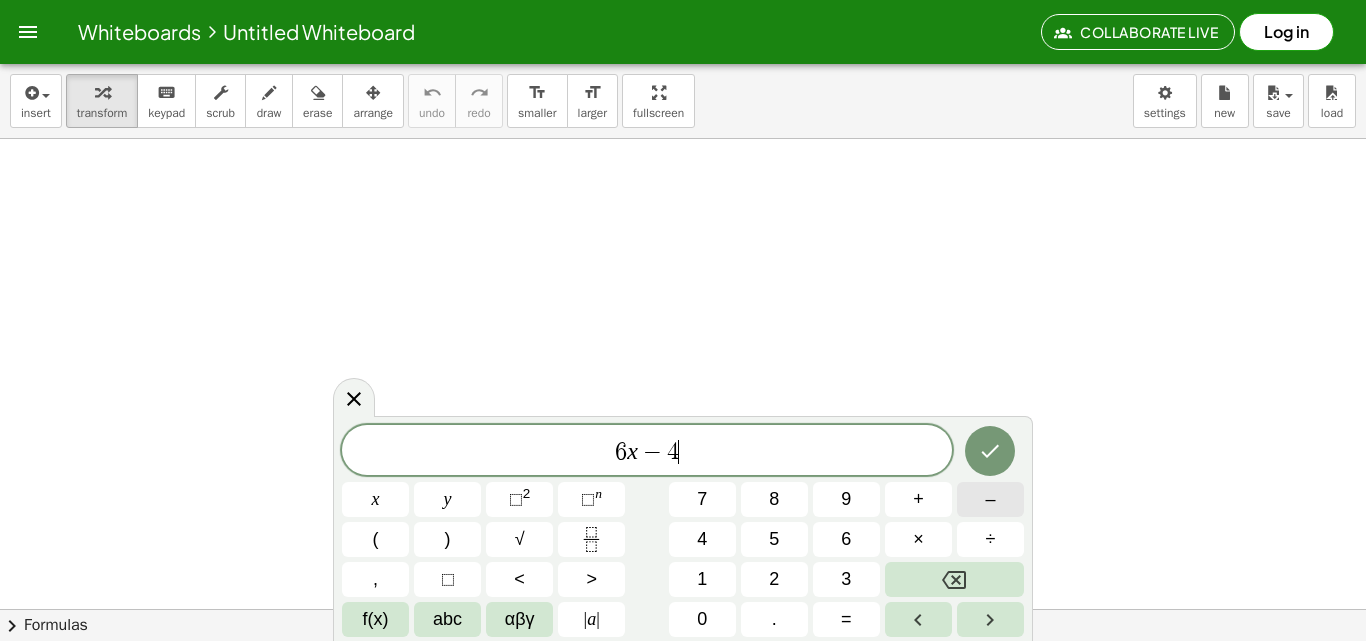 click on "–" at bounding box center [990, 499] 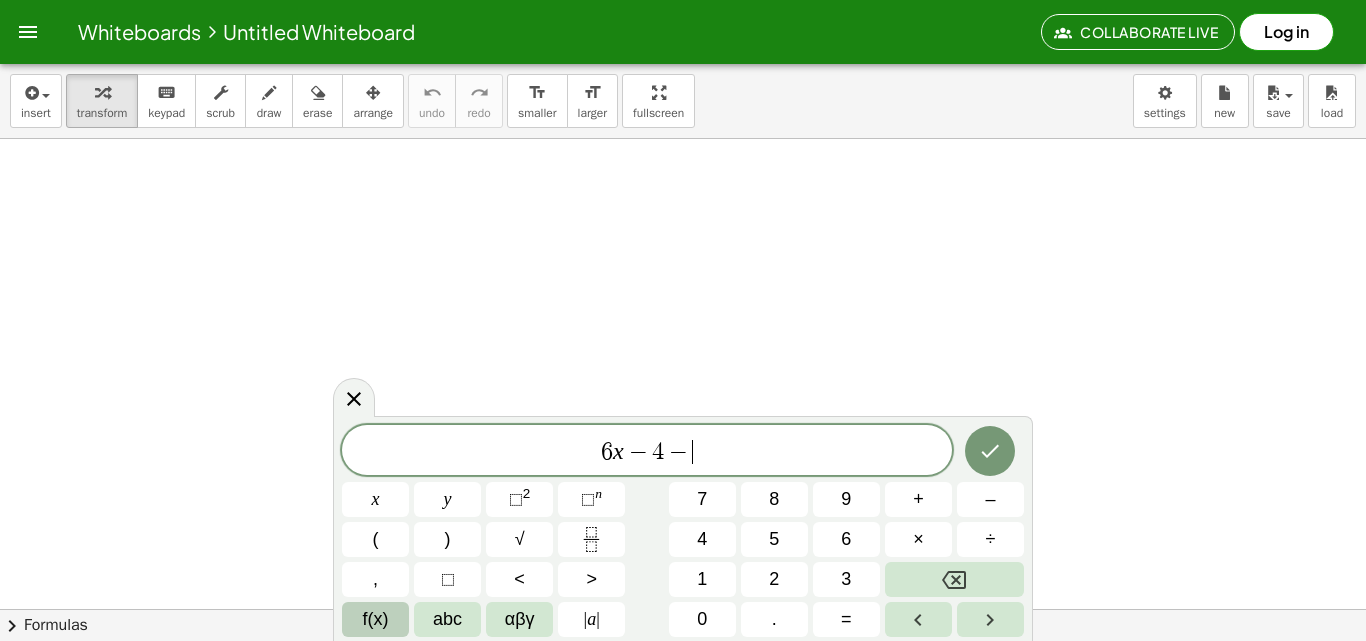 click on "f(x)" at bounding box center [376, 619] 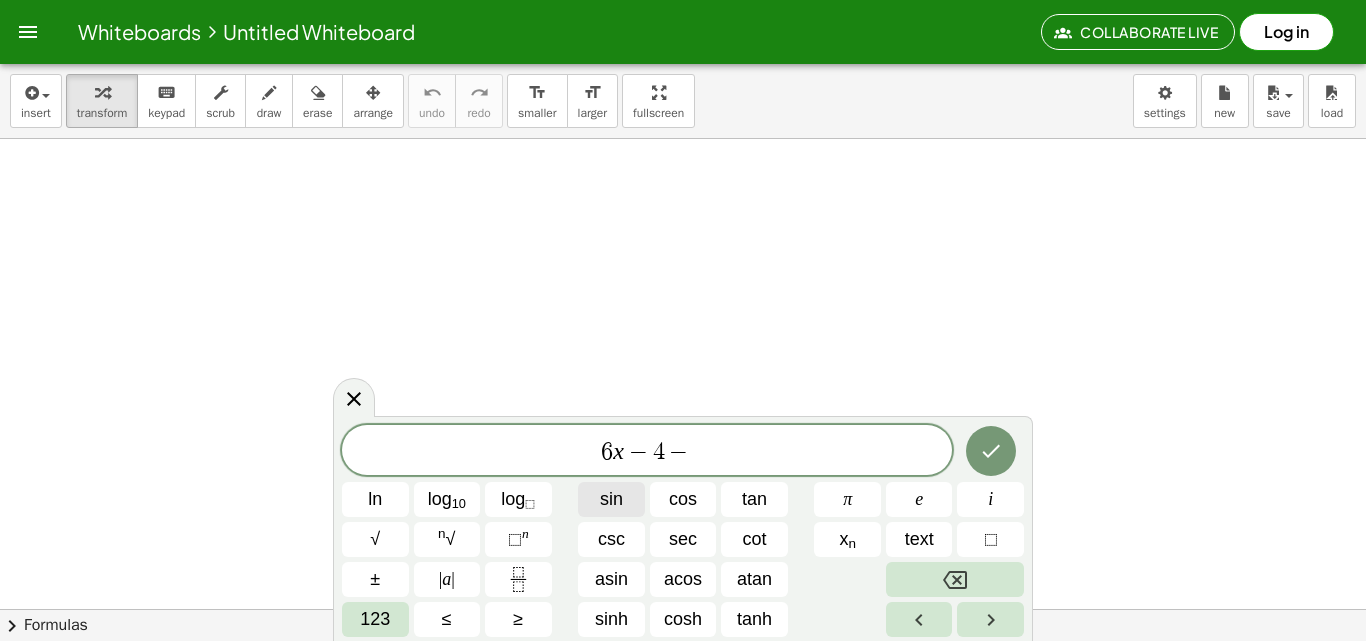 click on "sin" at bounding box center [611, 499] 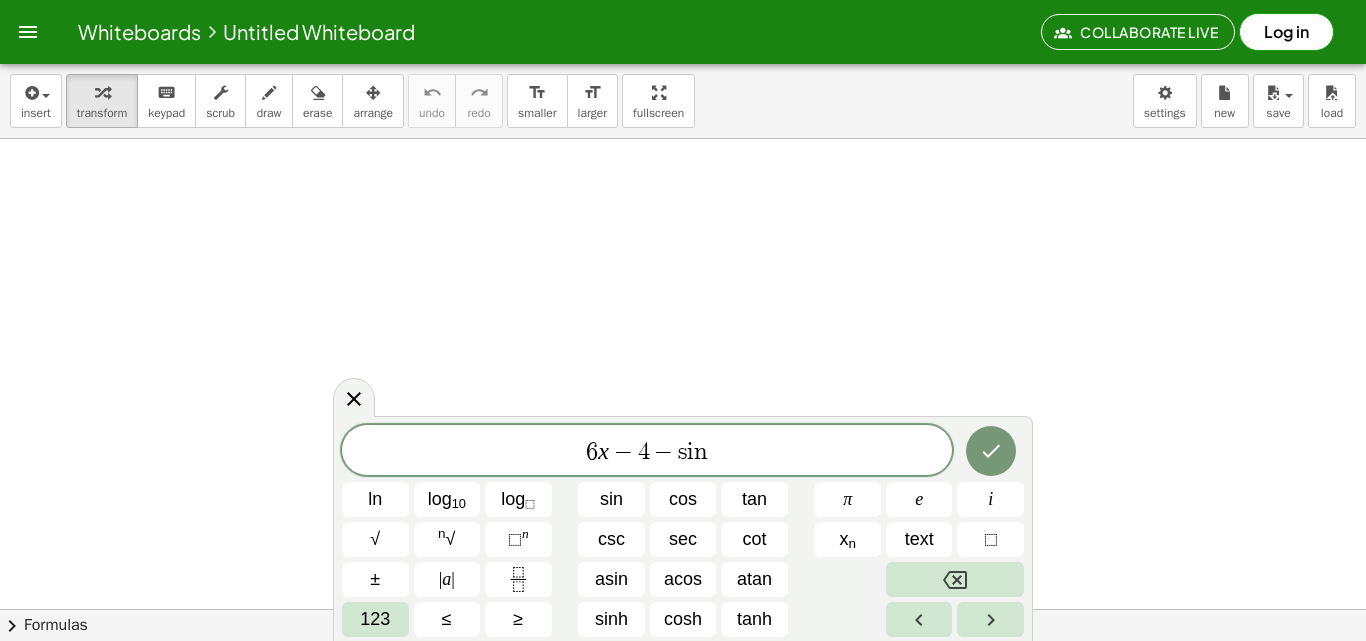 click on "6 x − 4 − s i n ​ ln log 10 log ⬚ sin cos tan π e i √ n √ ⬚ n csc sec cot x n text ⬚ ± | a | asin acos atan 123 ≤ ≥ sinh cosh tanh" at bounding box center [683, 531] 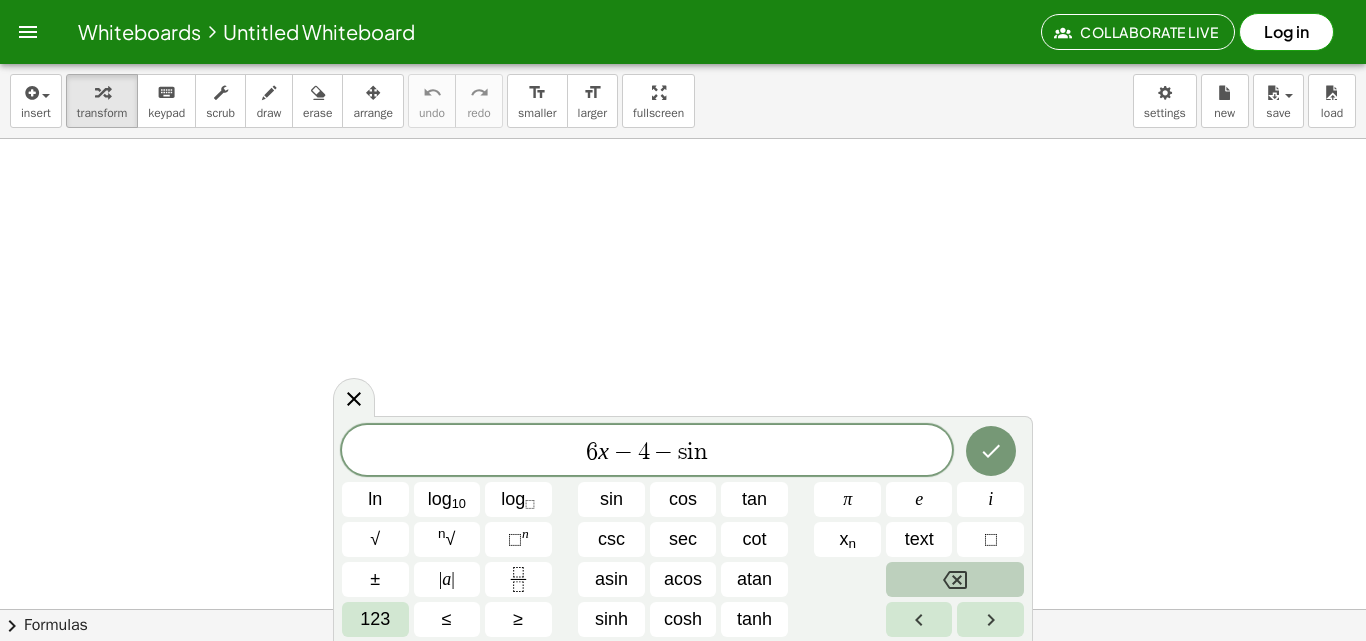 click at bounding box center [955, 579] 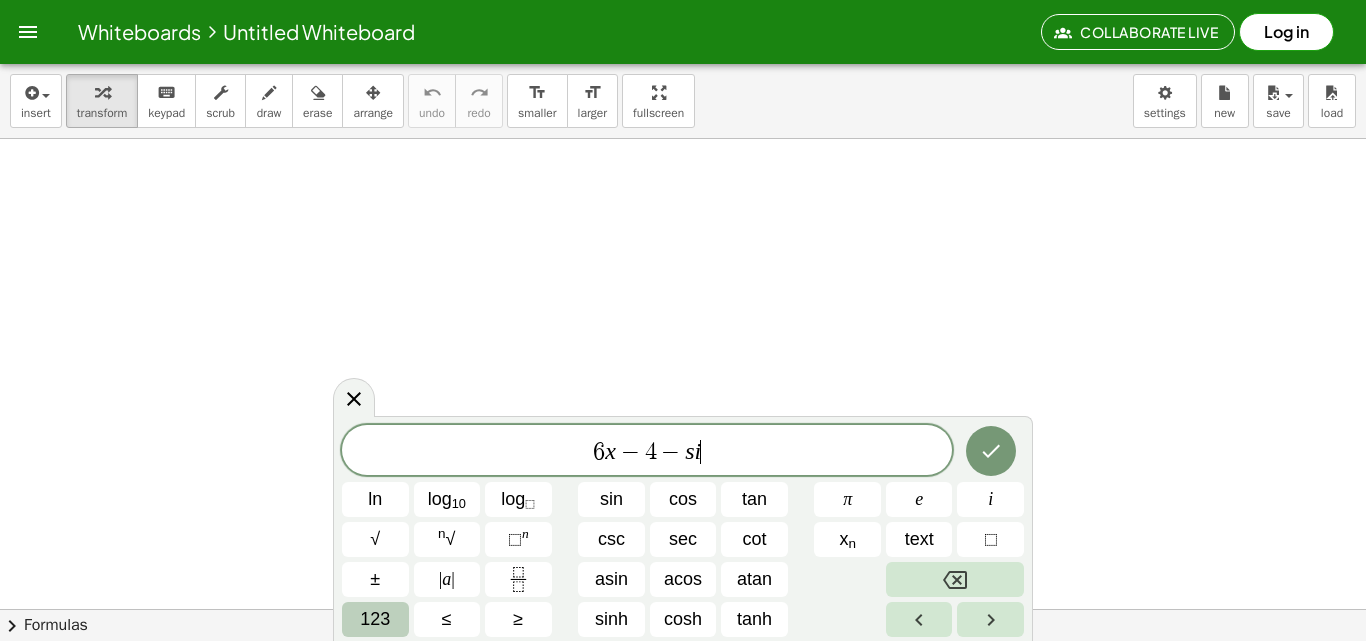 click on "123" at bounding box center [375, 619] 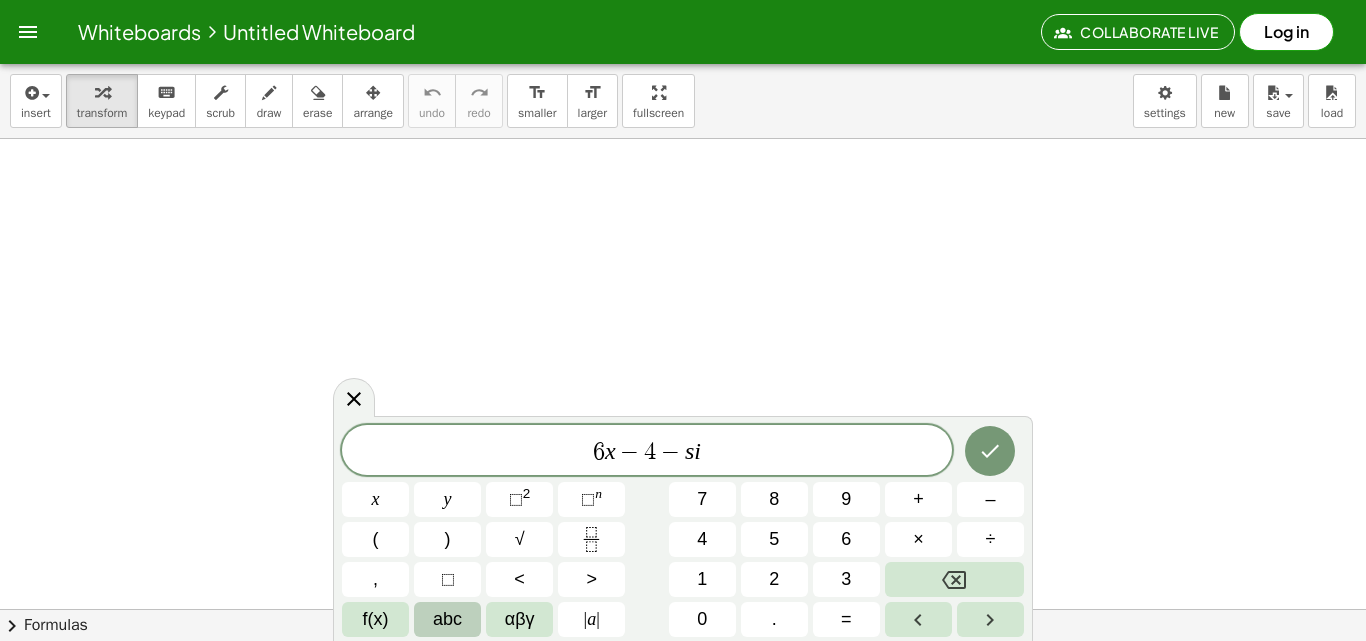 click on "abc" at bounding box center (447, 619) 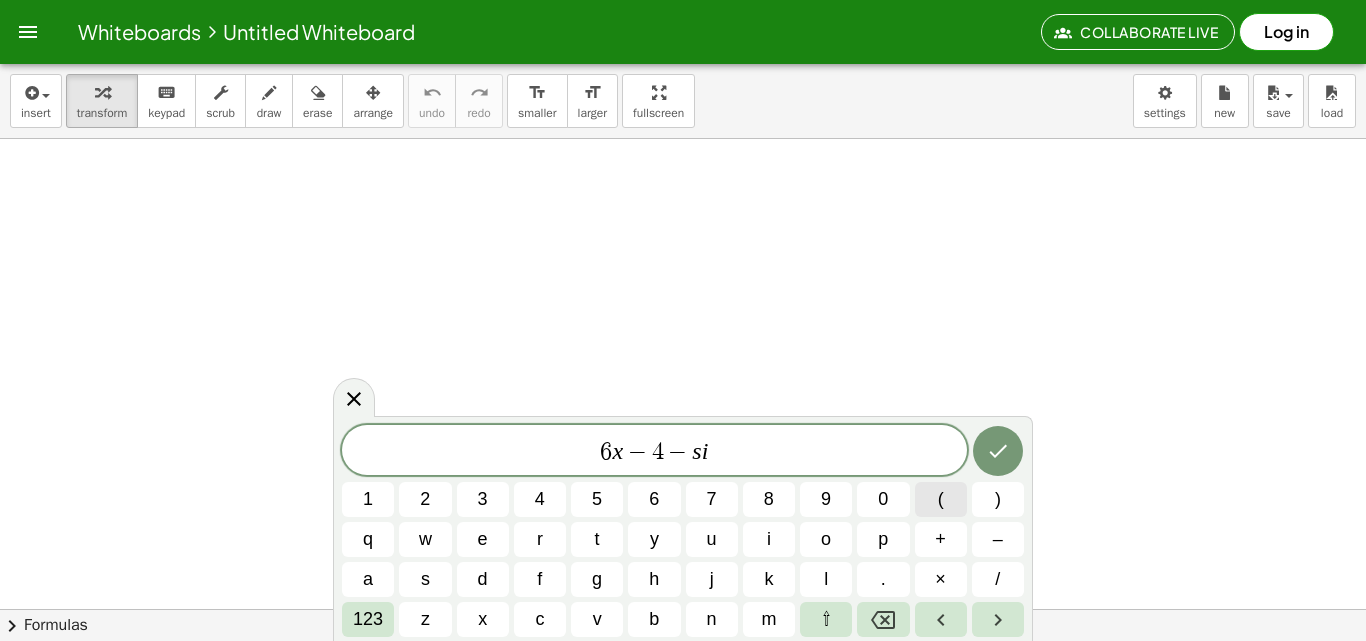 click on "(" at bounding box center (941, 499) 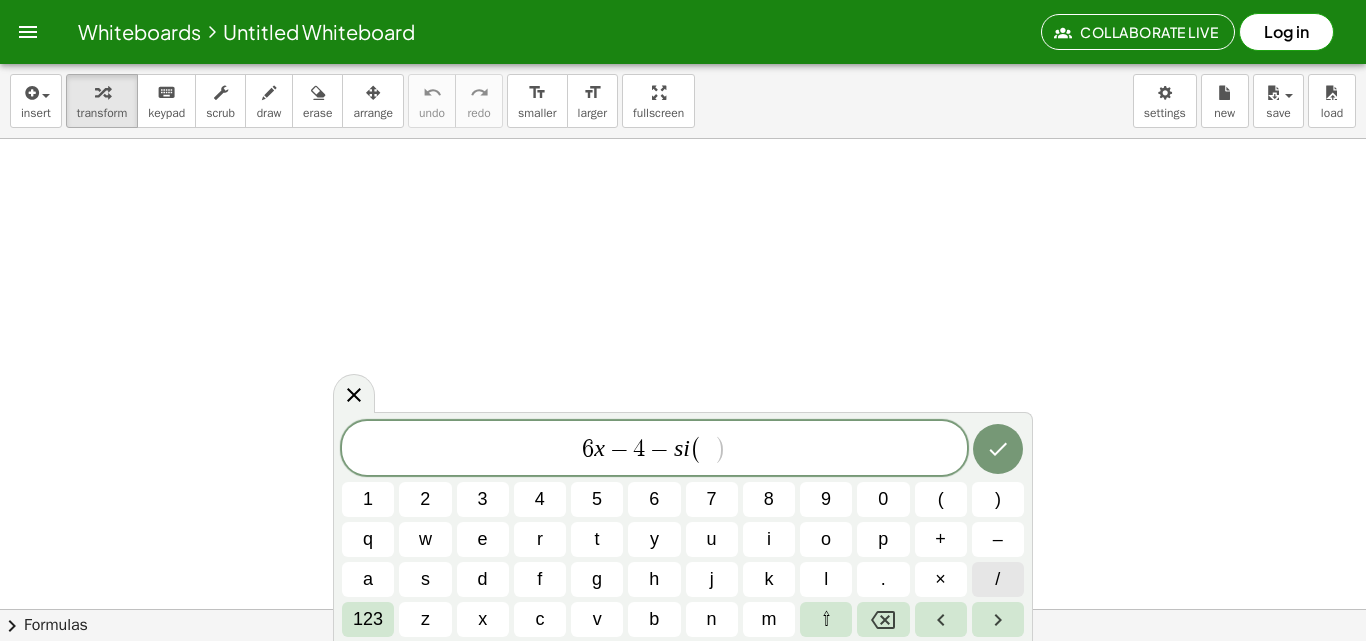 click on "/" at bounding box center (998, 579) 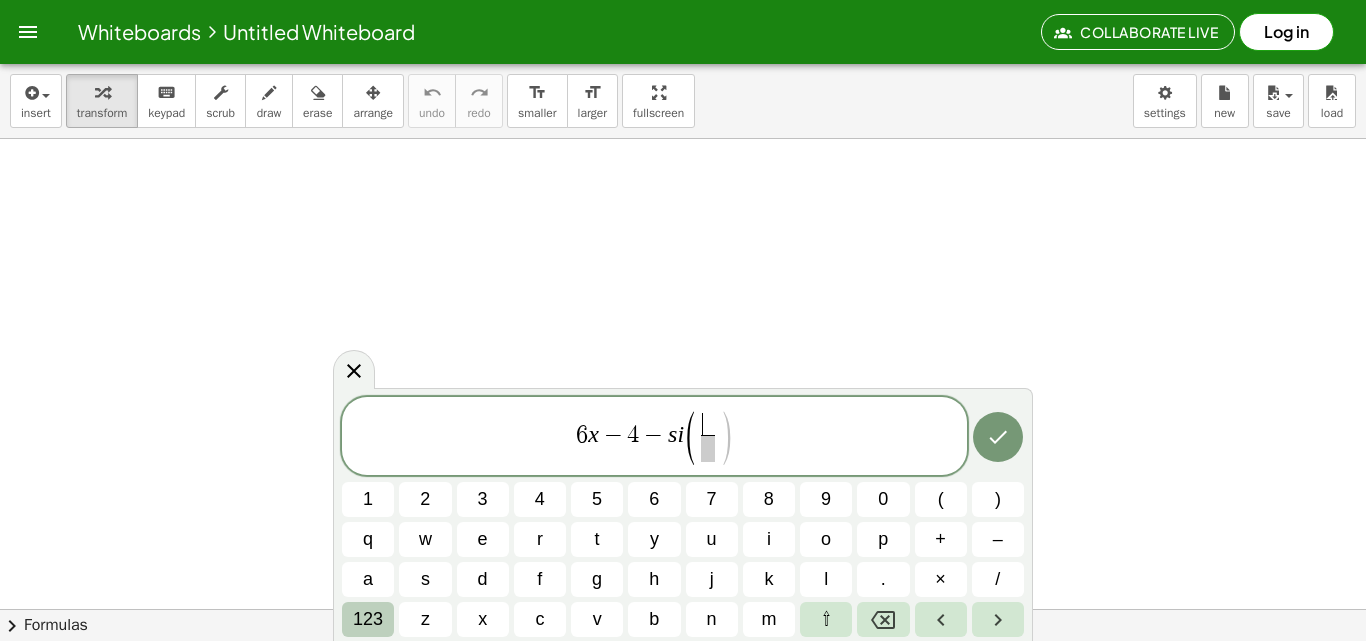 click on "123" at bounding box center (368, 619) 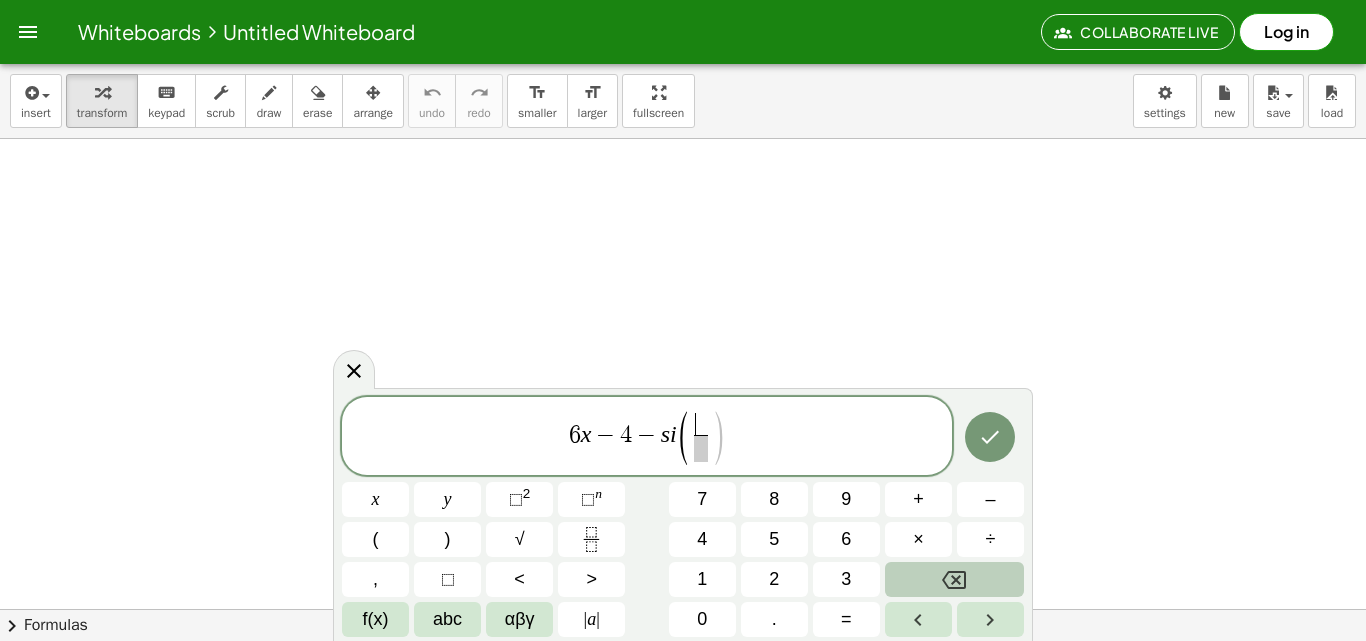 click at bounding box center [954, 579] 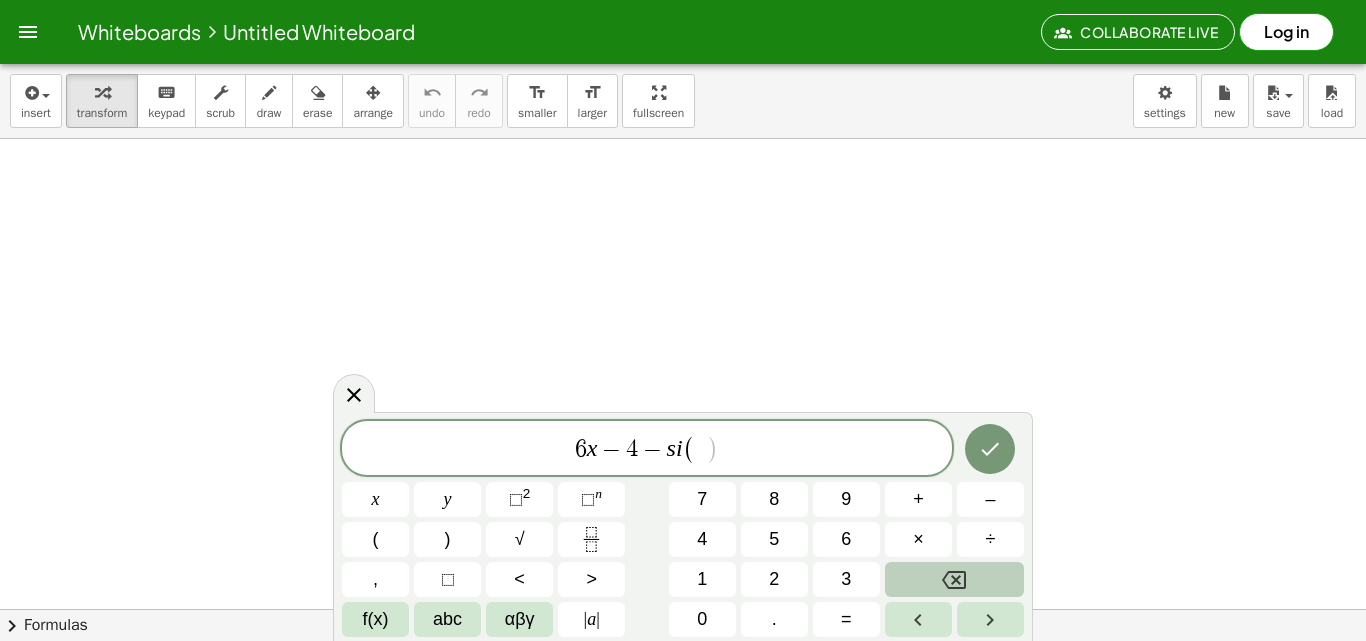 click at bounding box center [954, 579] 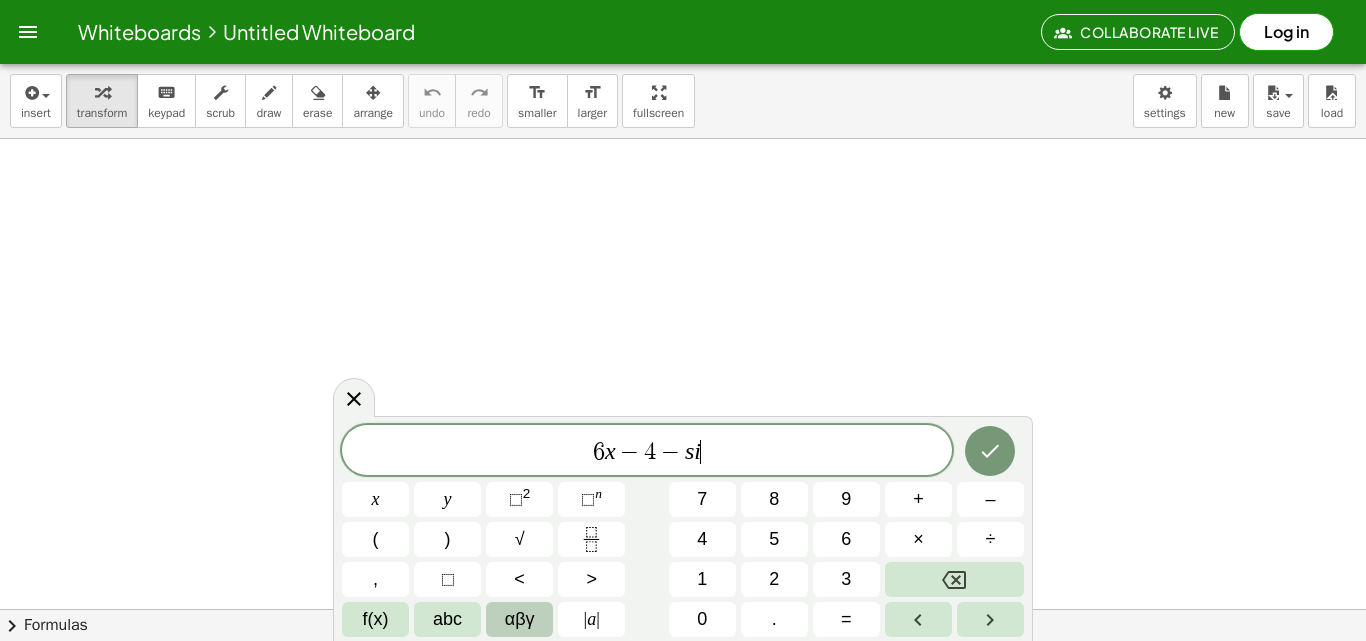 click on "αβγ" at bounding box center (519, 619) 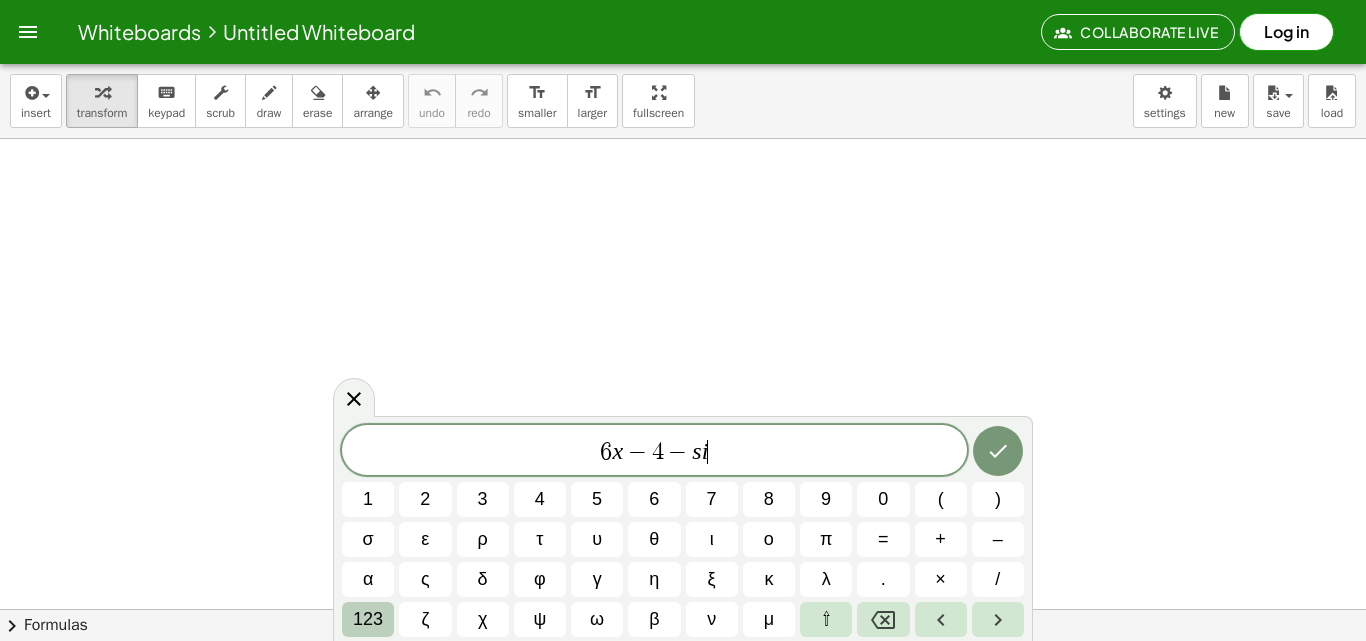 click on "123" at bounding box center (368, 619) 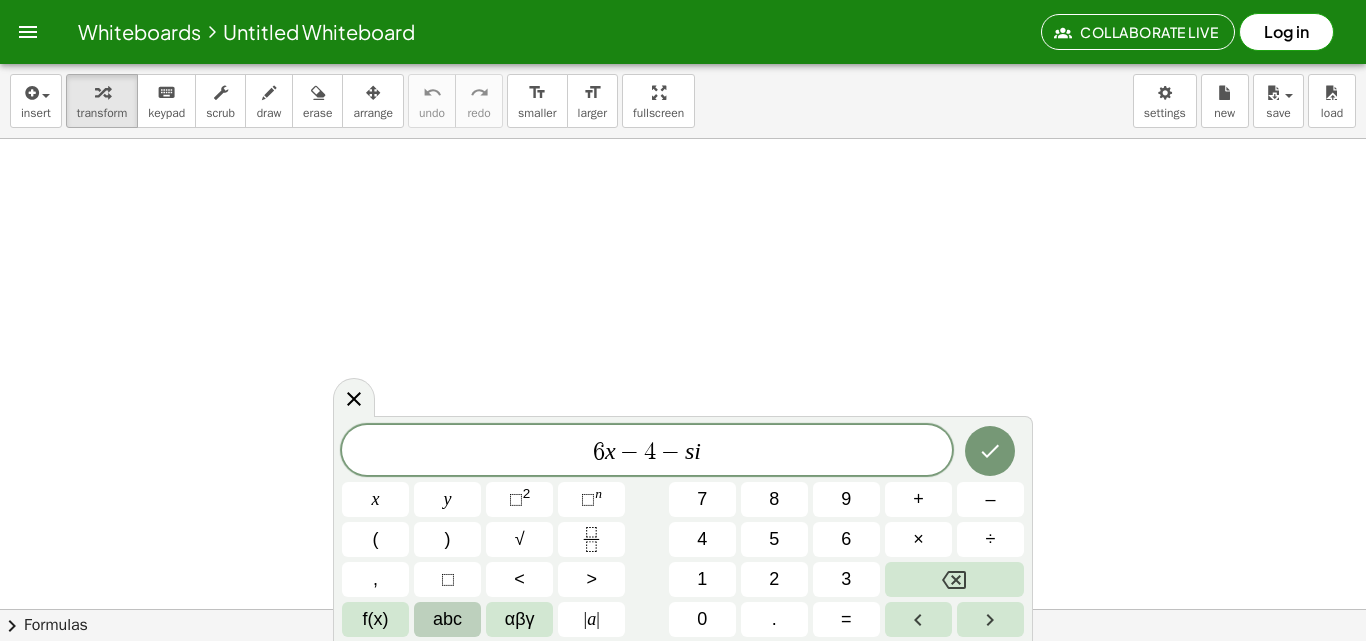 click on "abc" at bounding box center (447, 619) 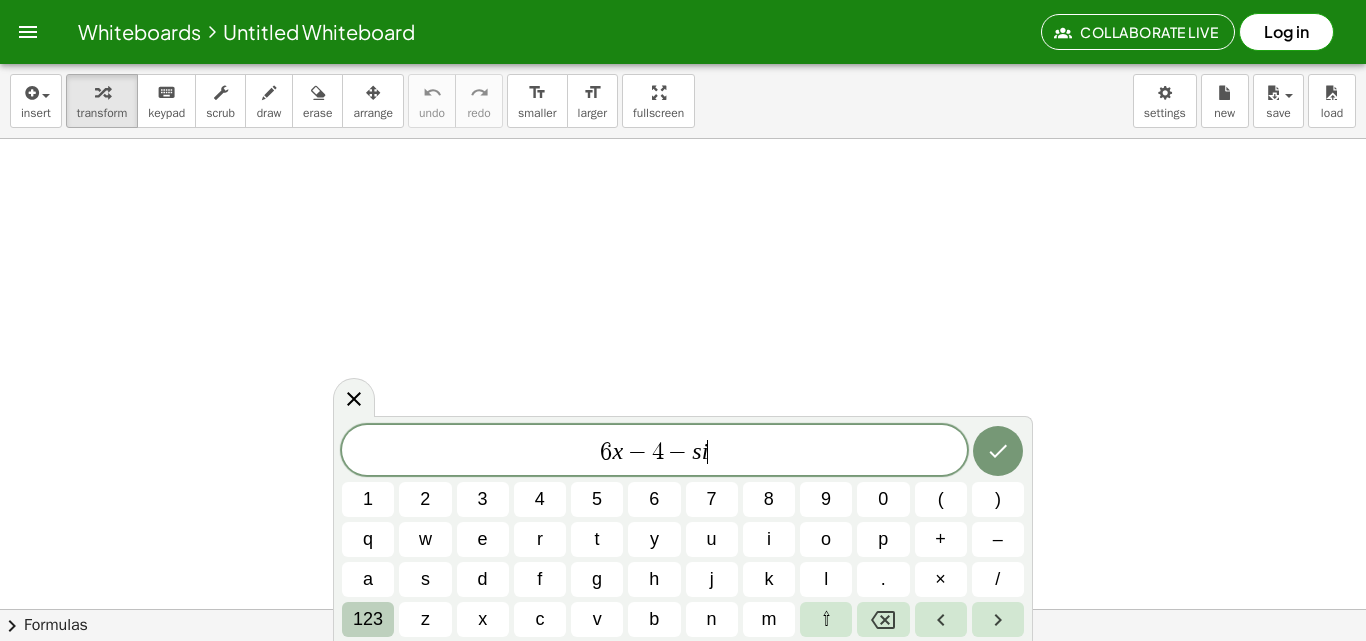 click on "123" at bounding box center (368, 619) 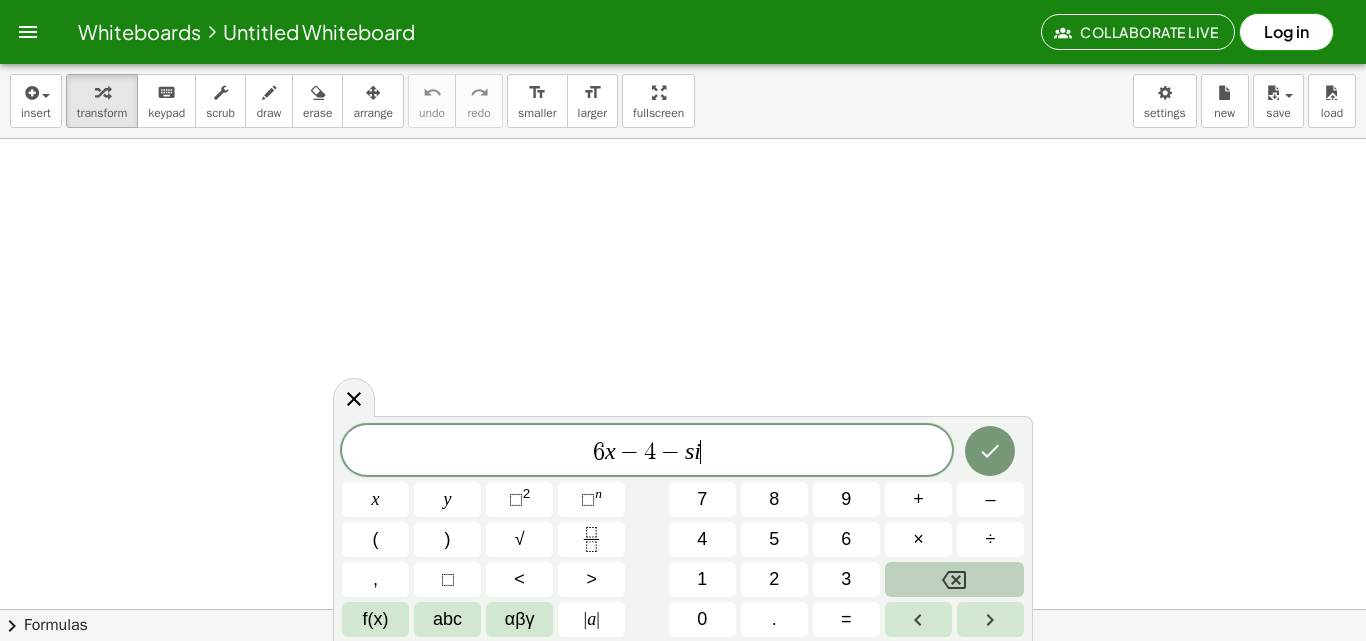 click at bounding box center (954, 579) 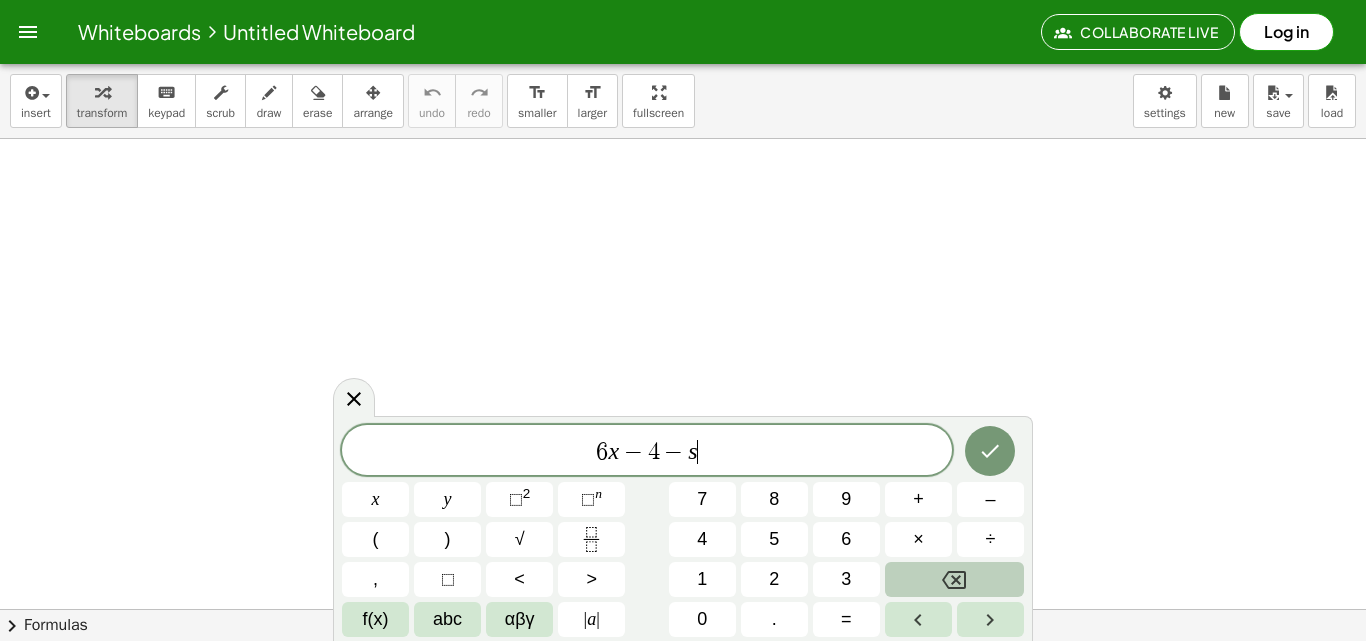 click on "6 x − 4 − s ​ x y ⬚ 2 ⬚ n 7 8 9 + – ( ) √ 4 5 6 × ÷ , ⬚ < > 1 2 3 f(x) abc αβγ | a | 0 . =" at bounding box center [683, 531] 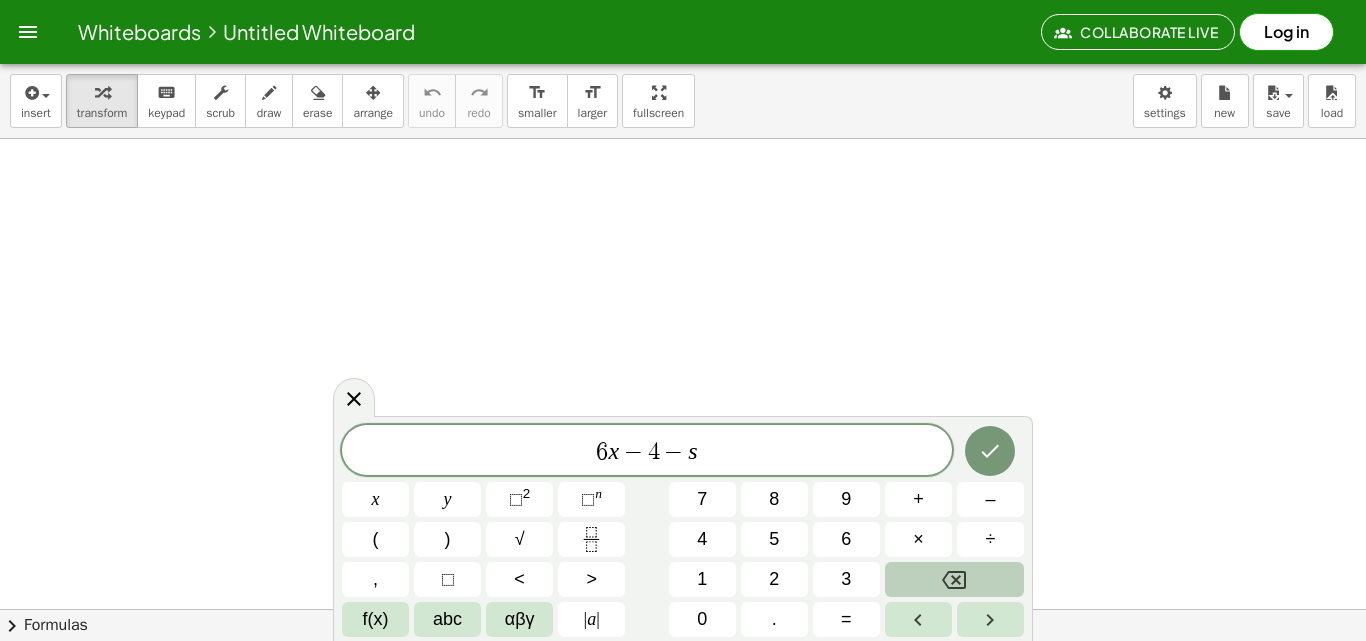 click at bounding box center [954, 579] 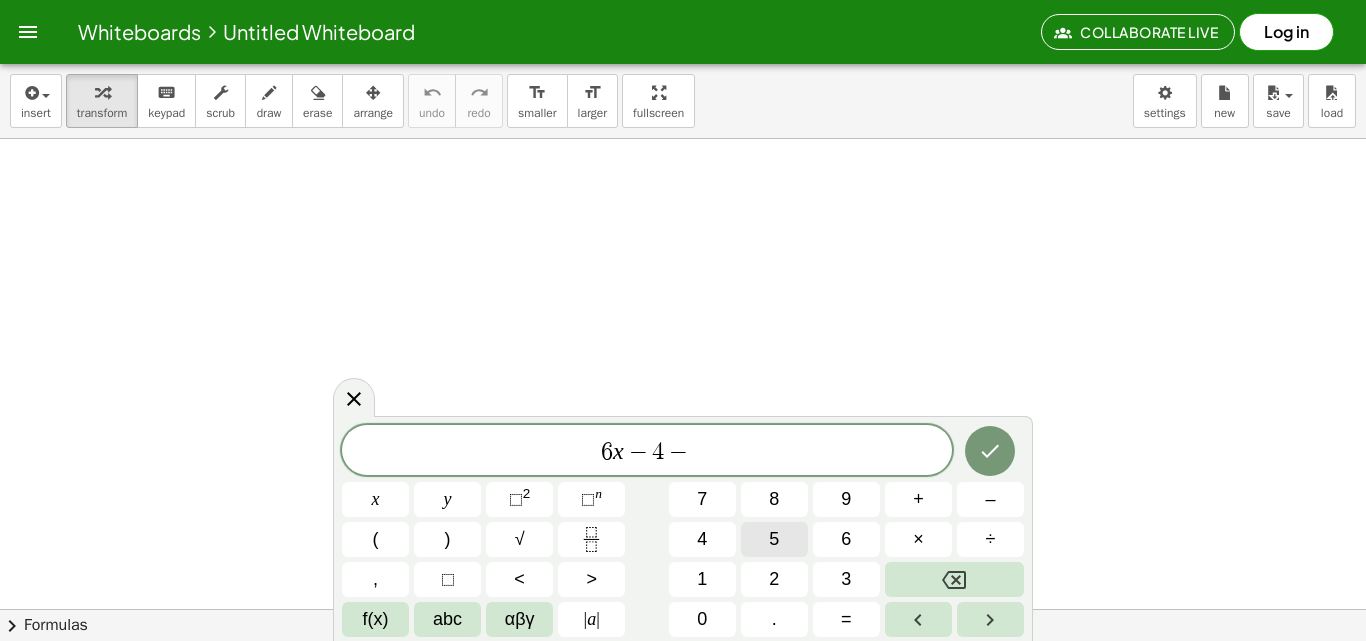 click on "5" at bounding box center (774, 539) 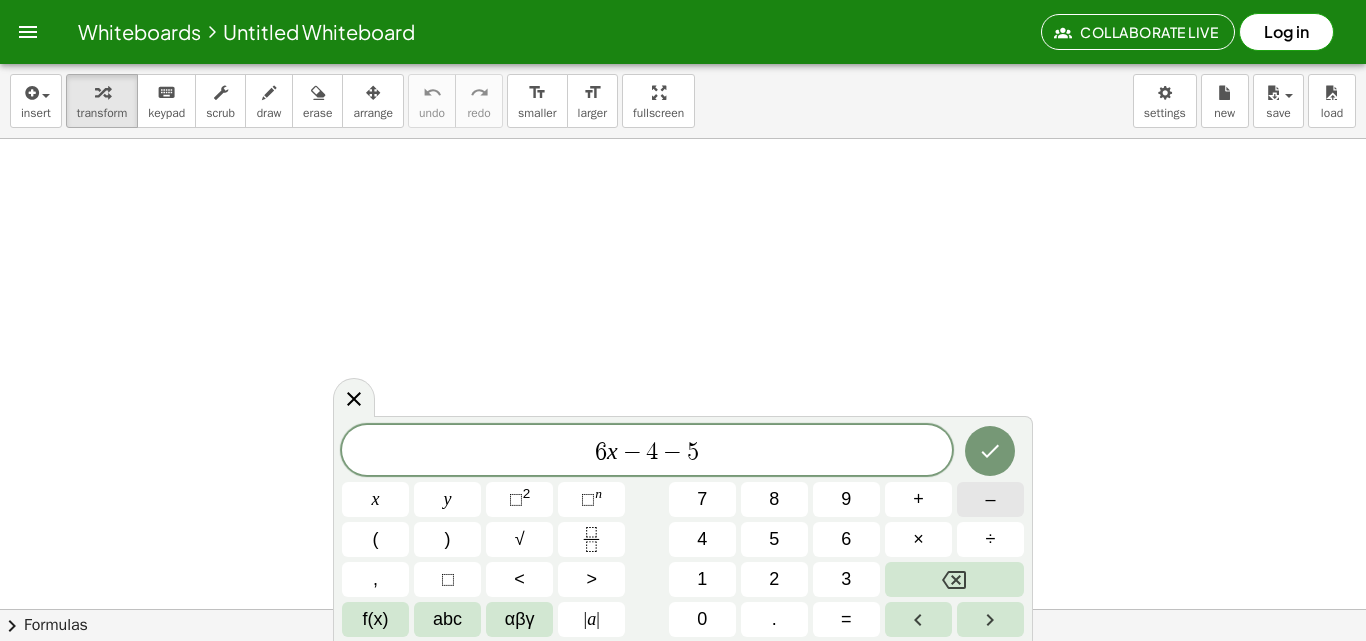 click on "–" at bounding box center (990, 499) 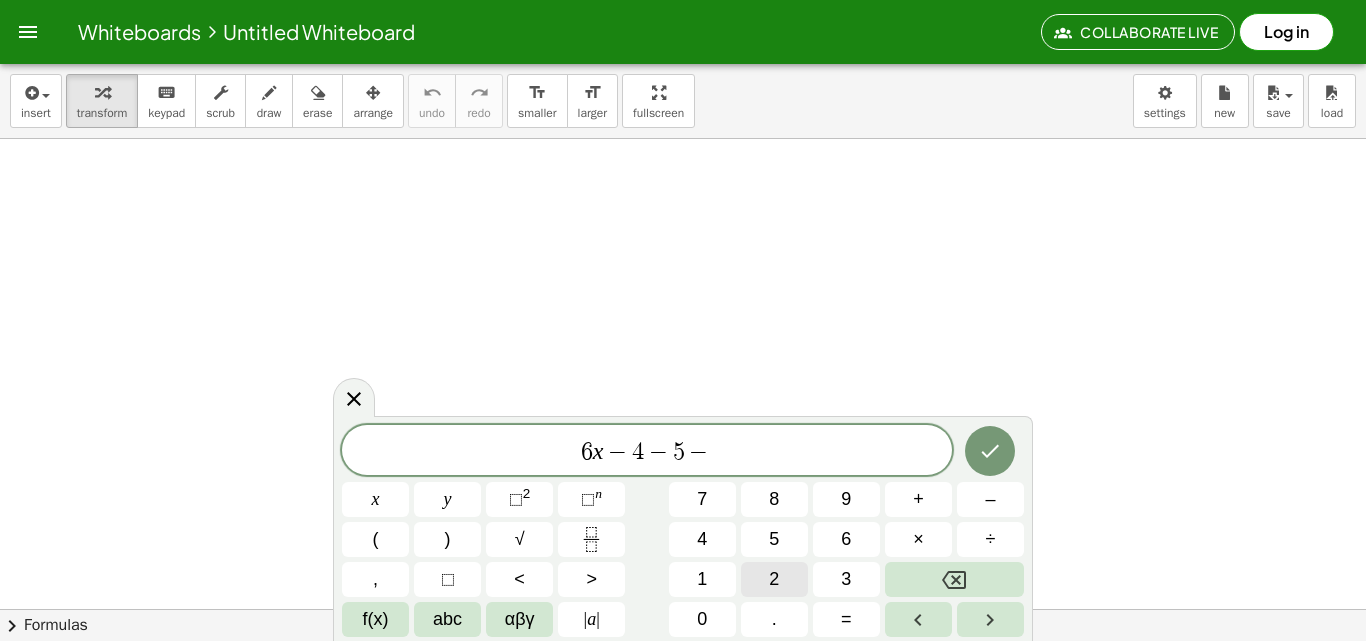 click on "2" at bounding box center [774, 579] 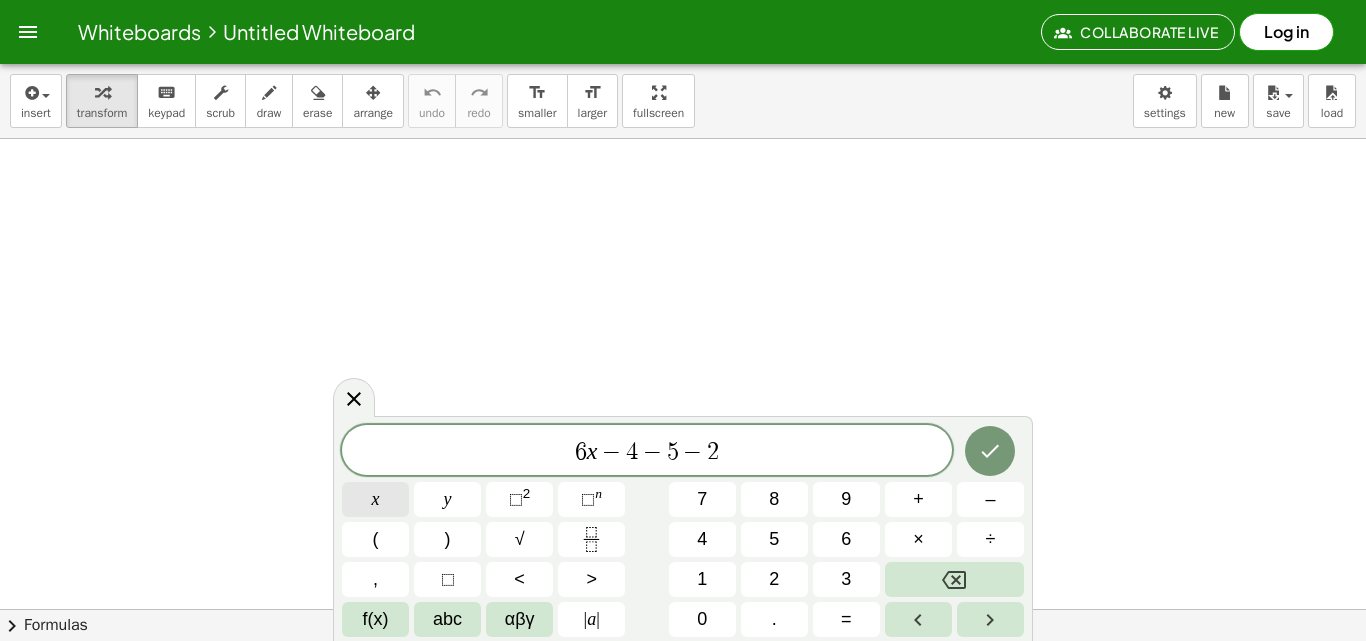click on "x" at bounding box center (375, 499) 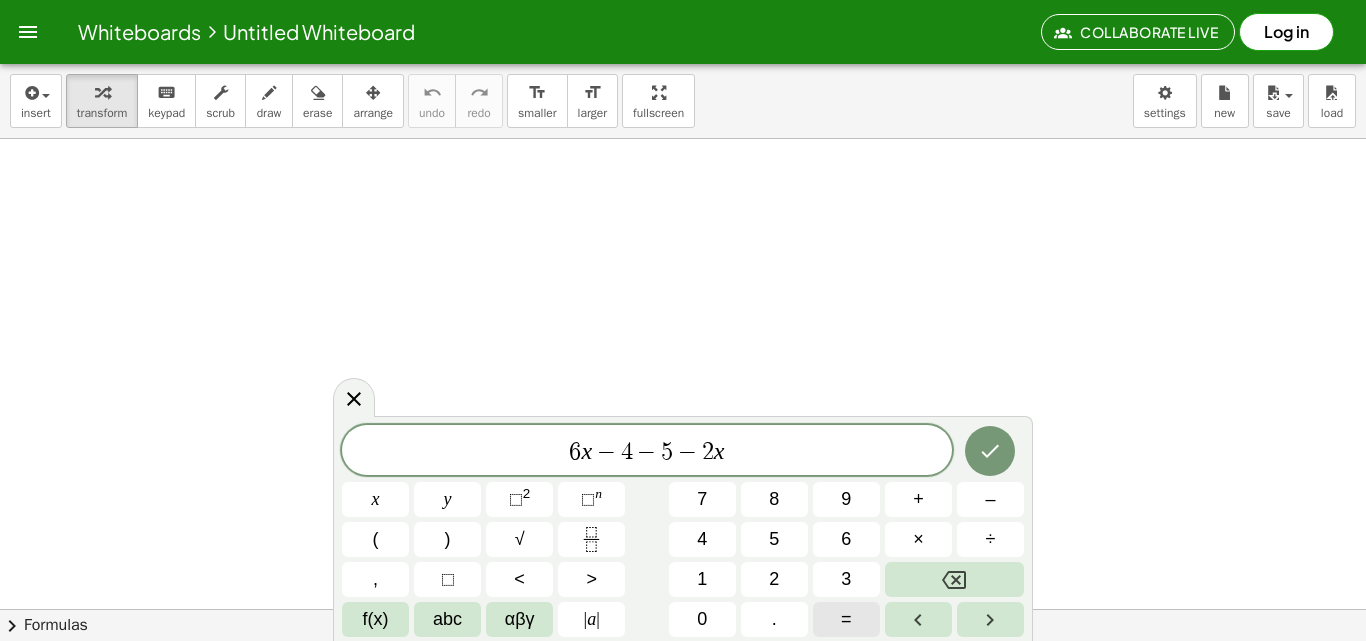click on "=" at bounding box center [846, 619] 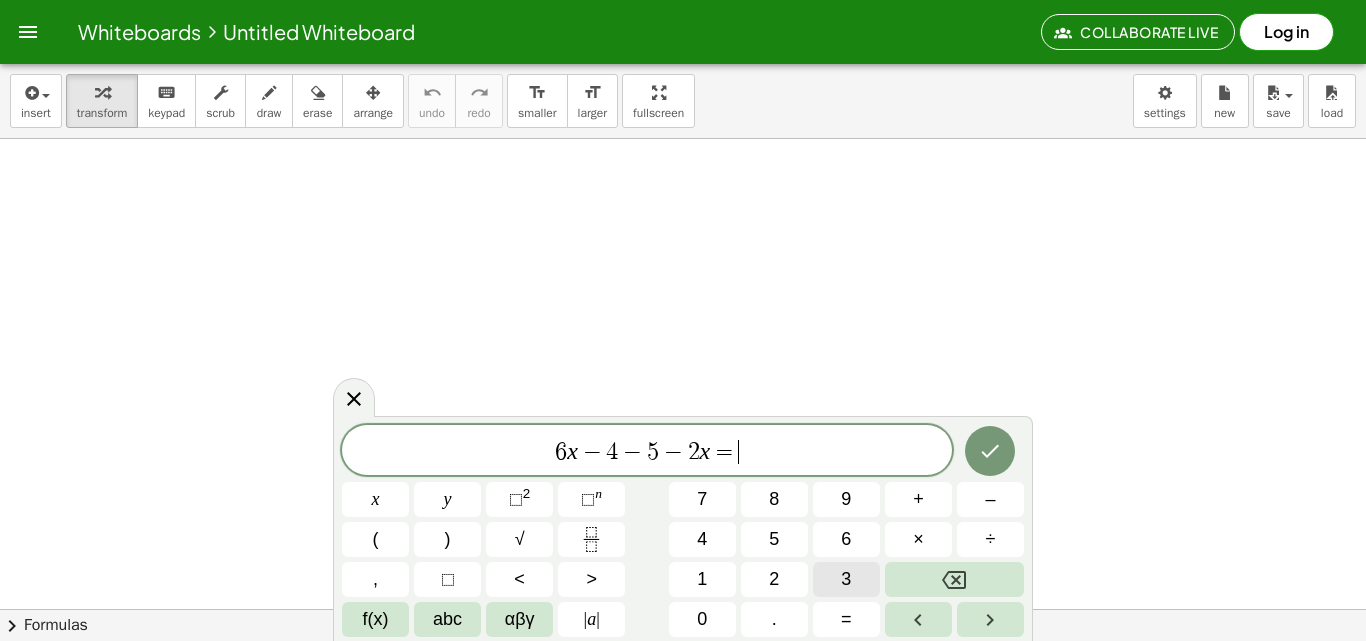 click on "3" at bounding box center (846, 579) 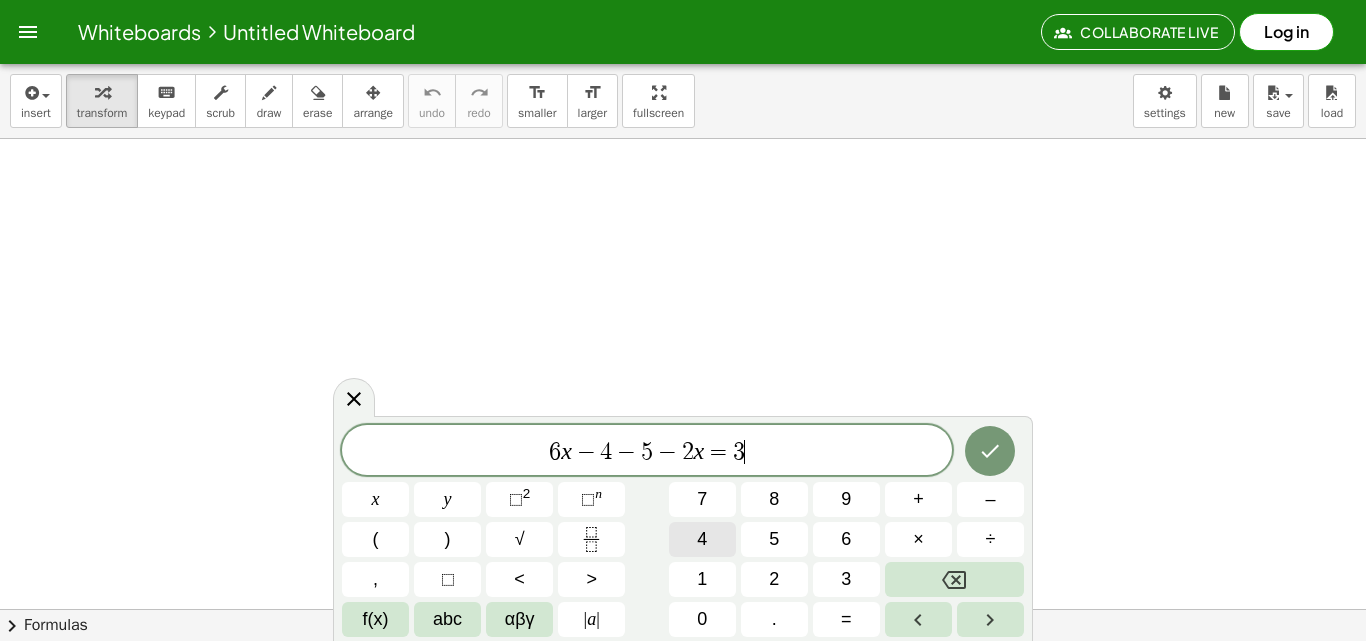 click on "4" at bounding box center (702, 539) 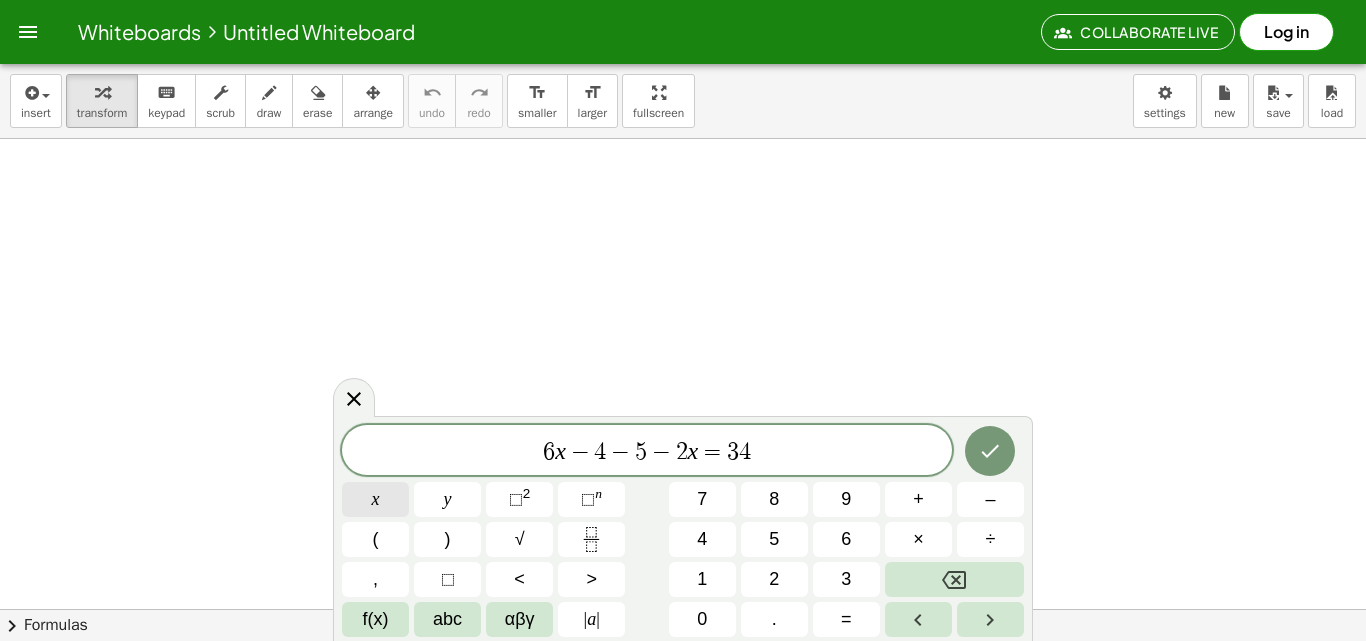 click on "x" at bounding box center (376, 499) 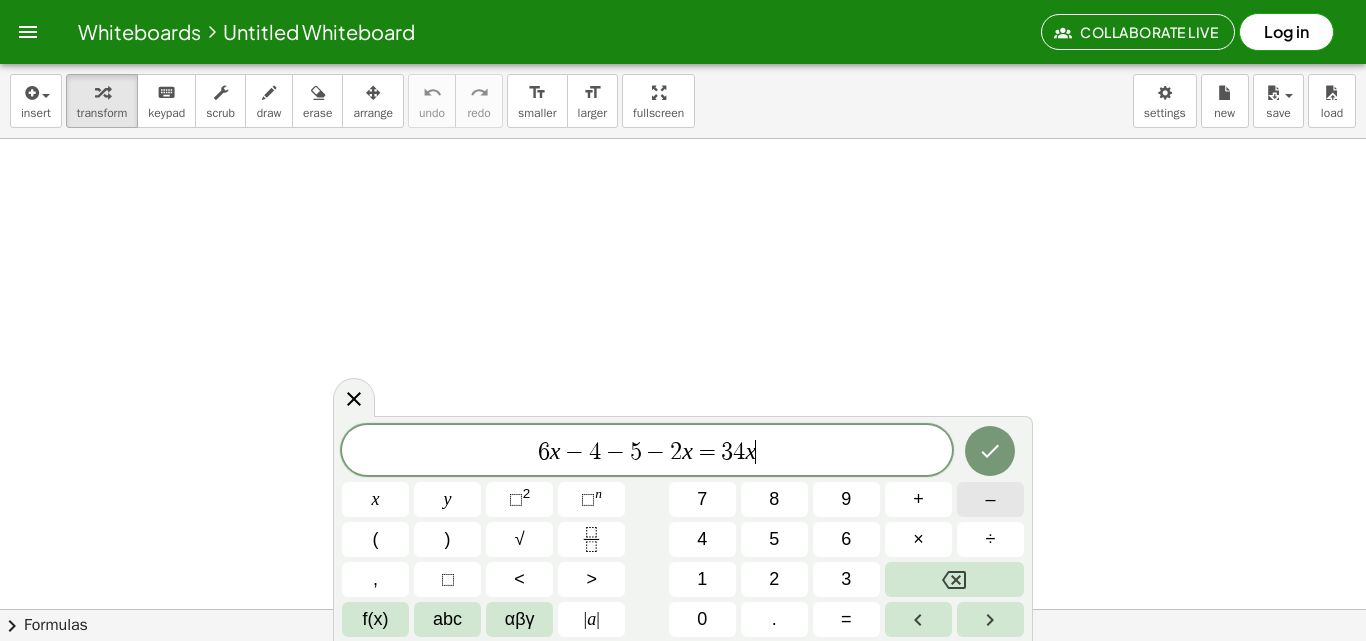click on "–" at bounding box center [990, 499] 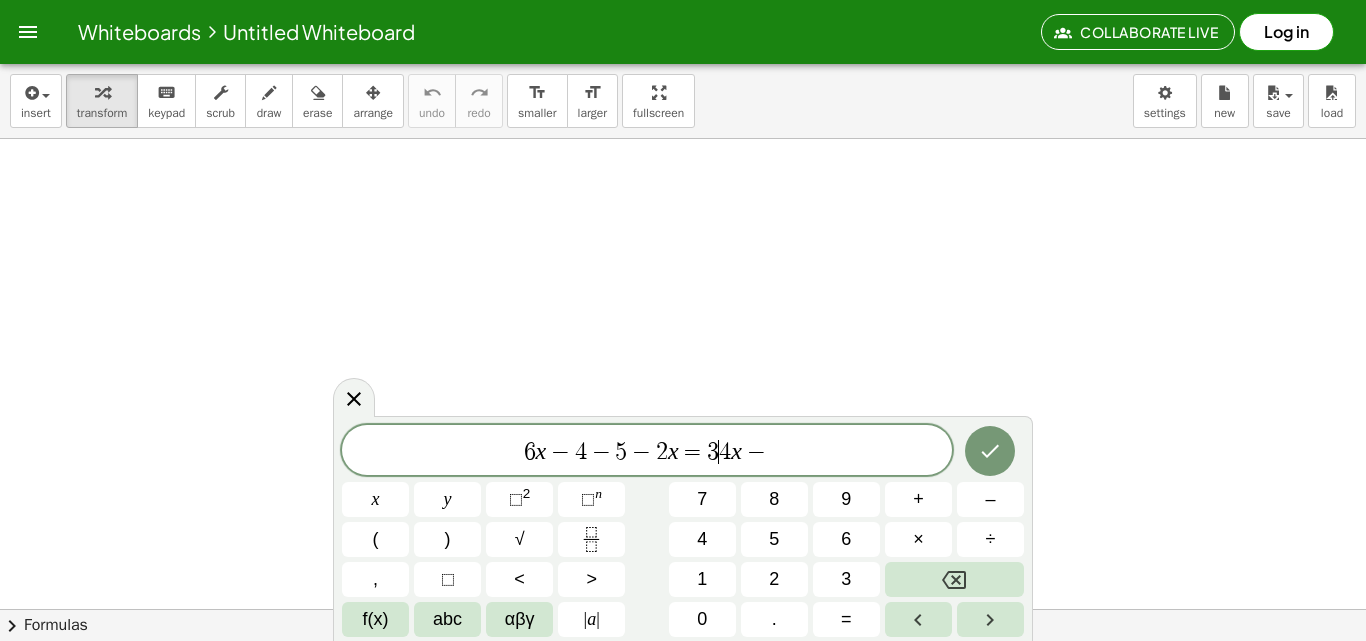 click on "6 x − 4 − 5 − 2 x = 3 ​ 4 x −" at bounding box center [647, 452] 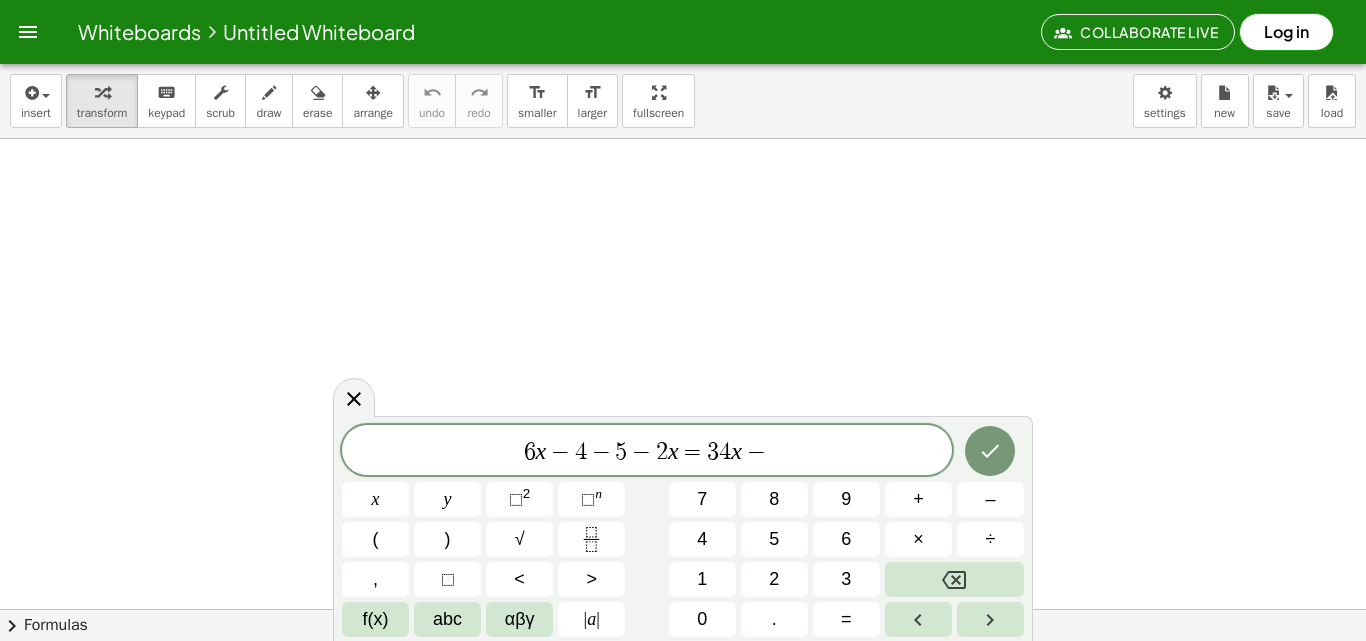 click on "6 x − 4 − 5 − 2 x = 3 4 x − ​" at bounding box center (647, 452) 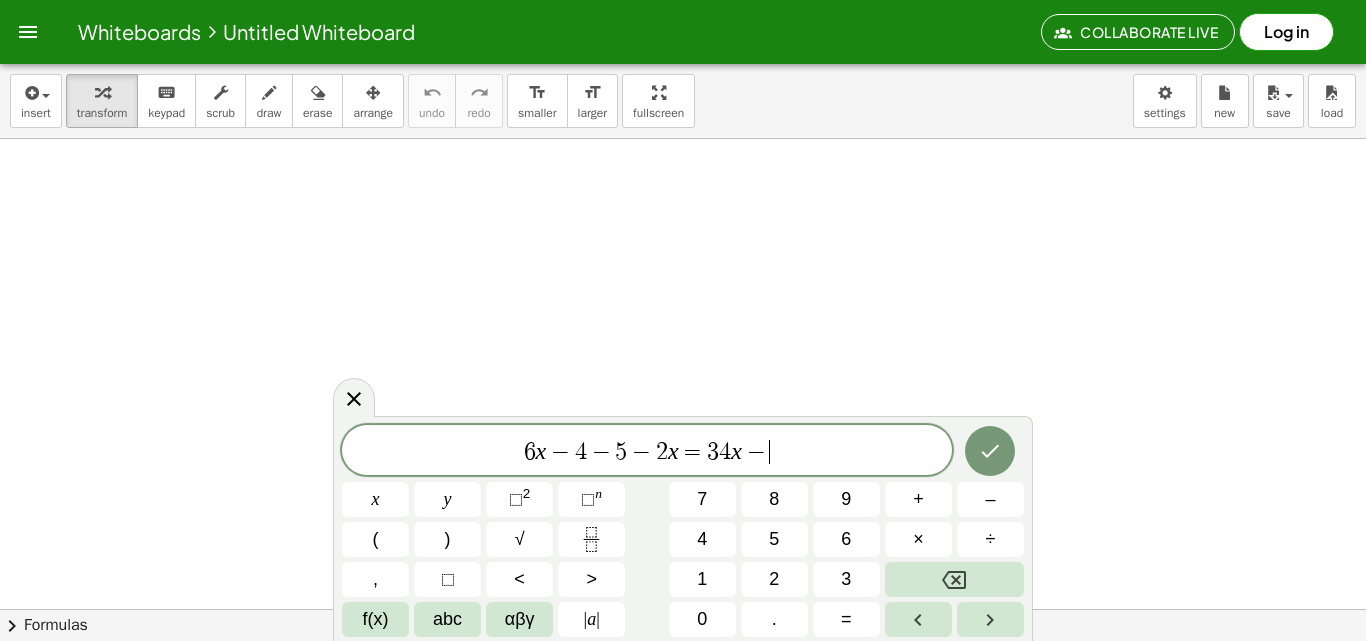 click on "6 x − 4 − 5 − 2 x = 3 4 x − ​" at bounding box center [647, 452] 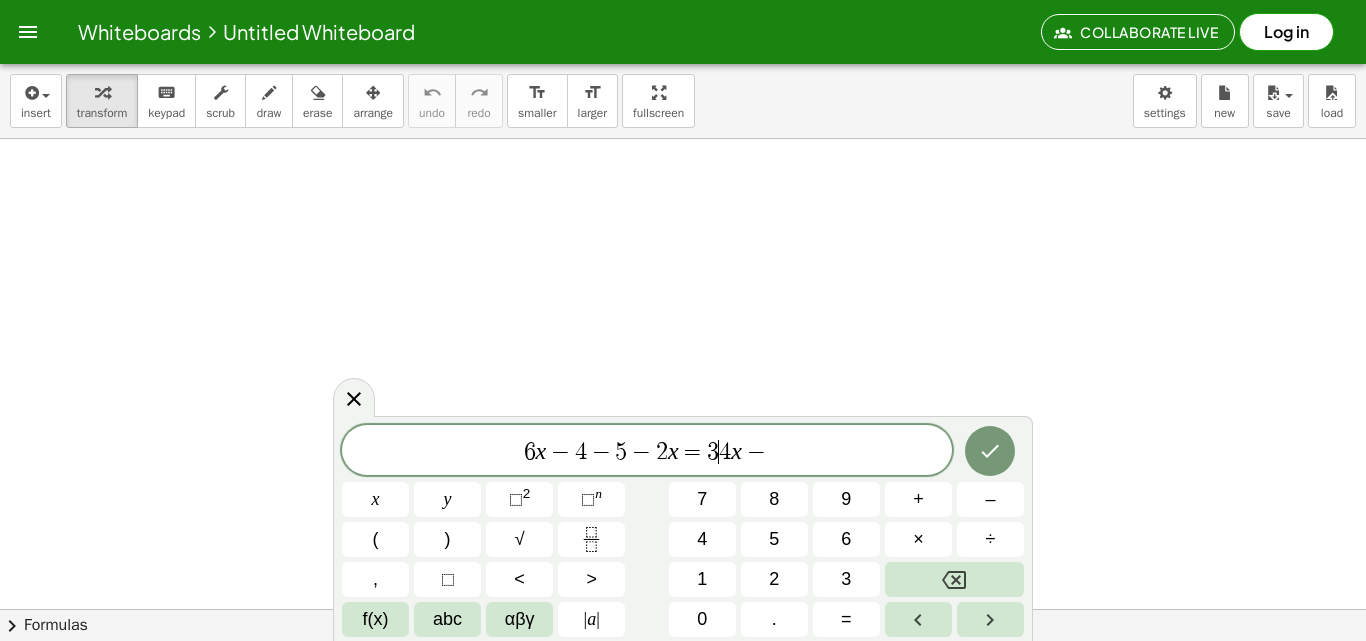 click on "3" at bounding box center [713, 452] 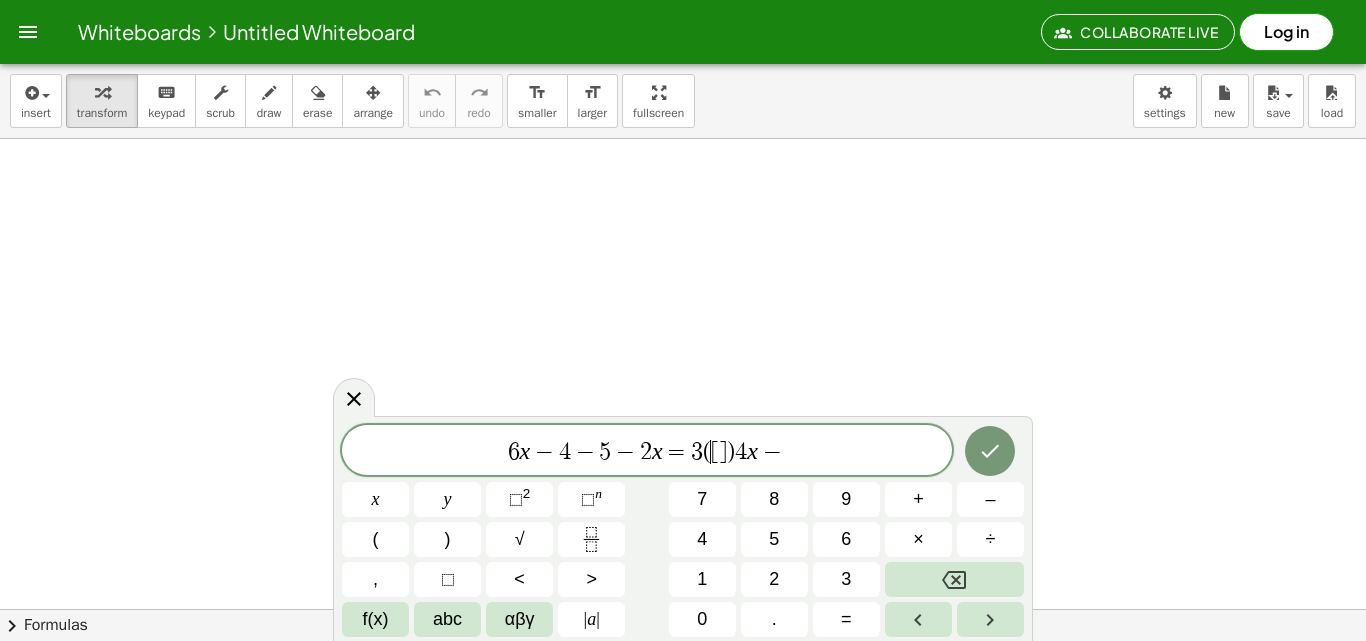 click on "6 x − 4 − 5 − 2 x = 3 ( ​ [ ] ) 4 x −" at bounding box center [647, 452] 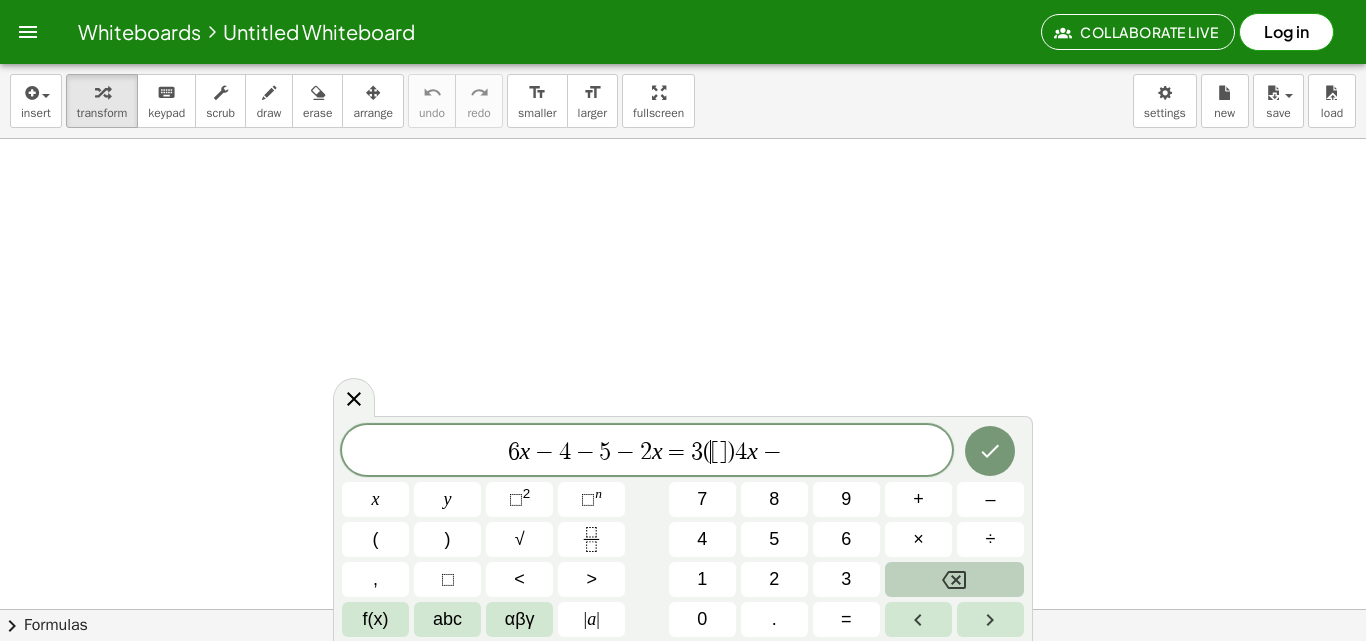 click 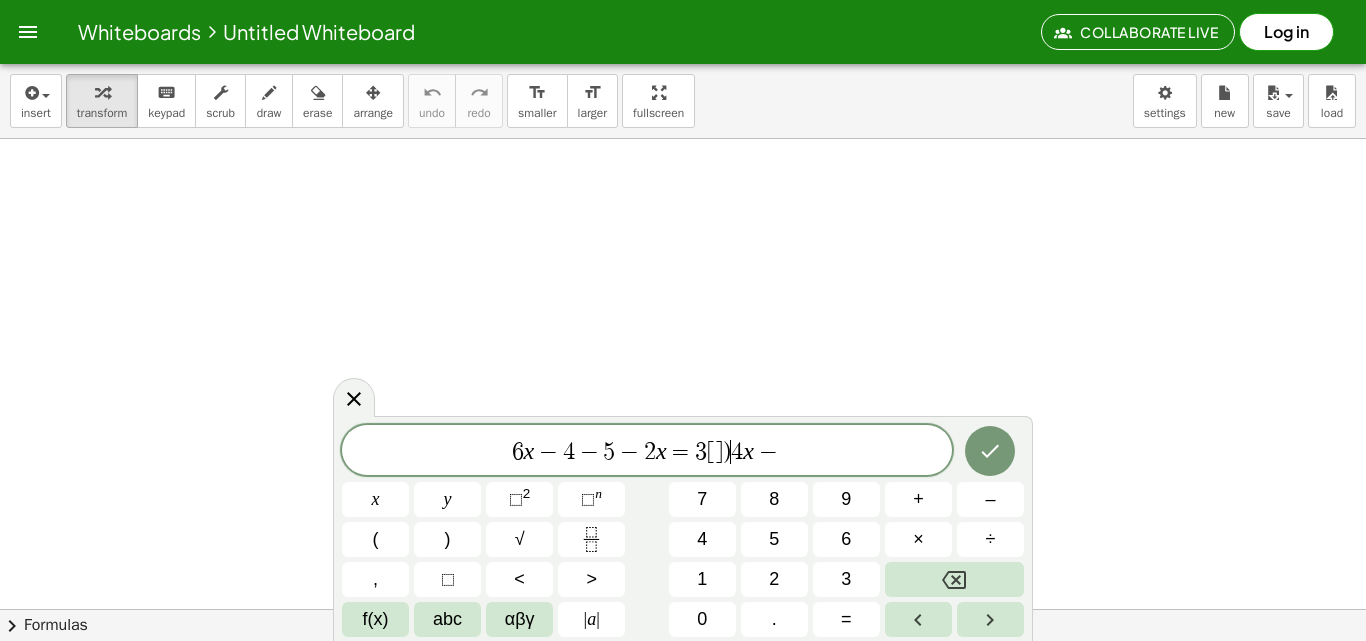 click on "4" at bounding box center (737, 452) 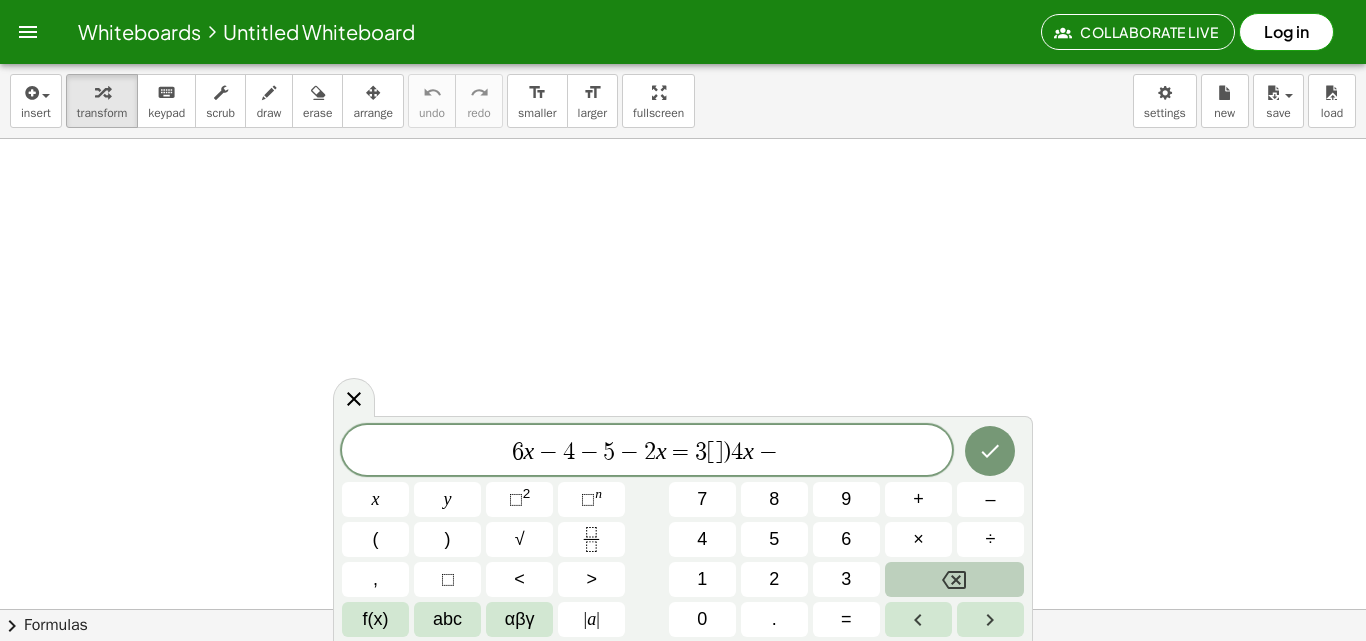 click 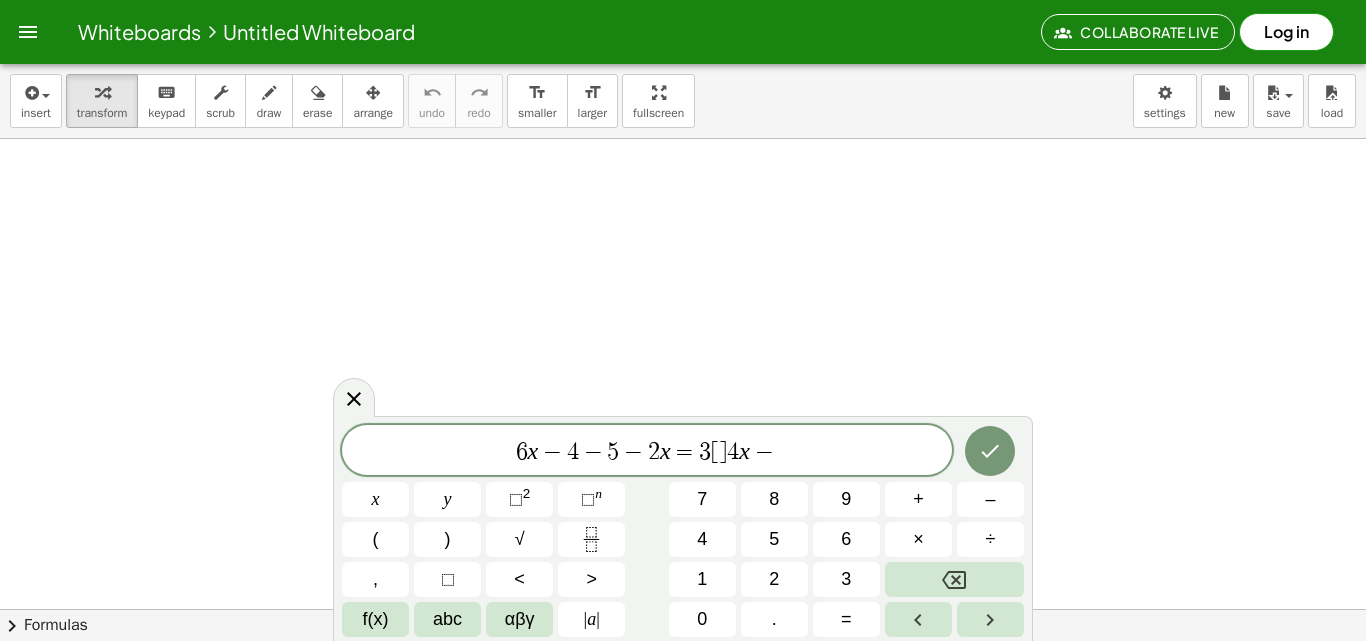 click on "−" at bounding box center [764, 452] 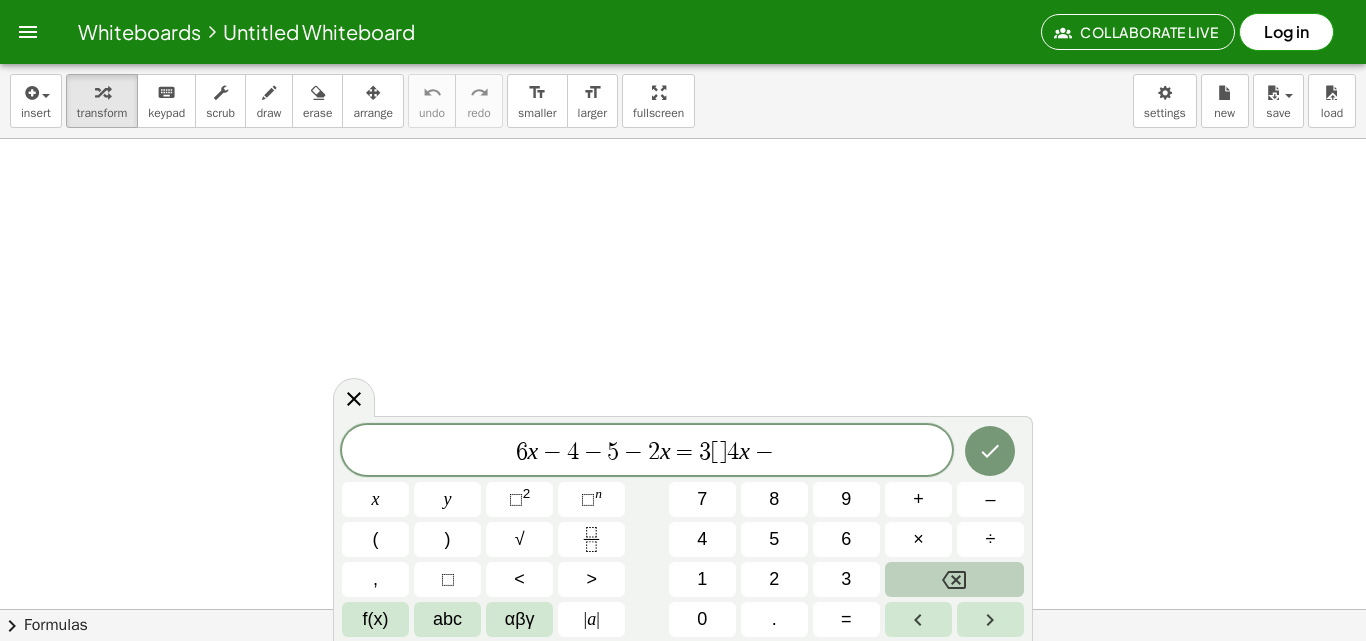click at bounding box center [954, 579] 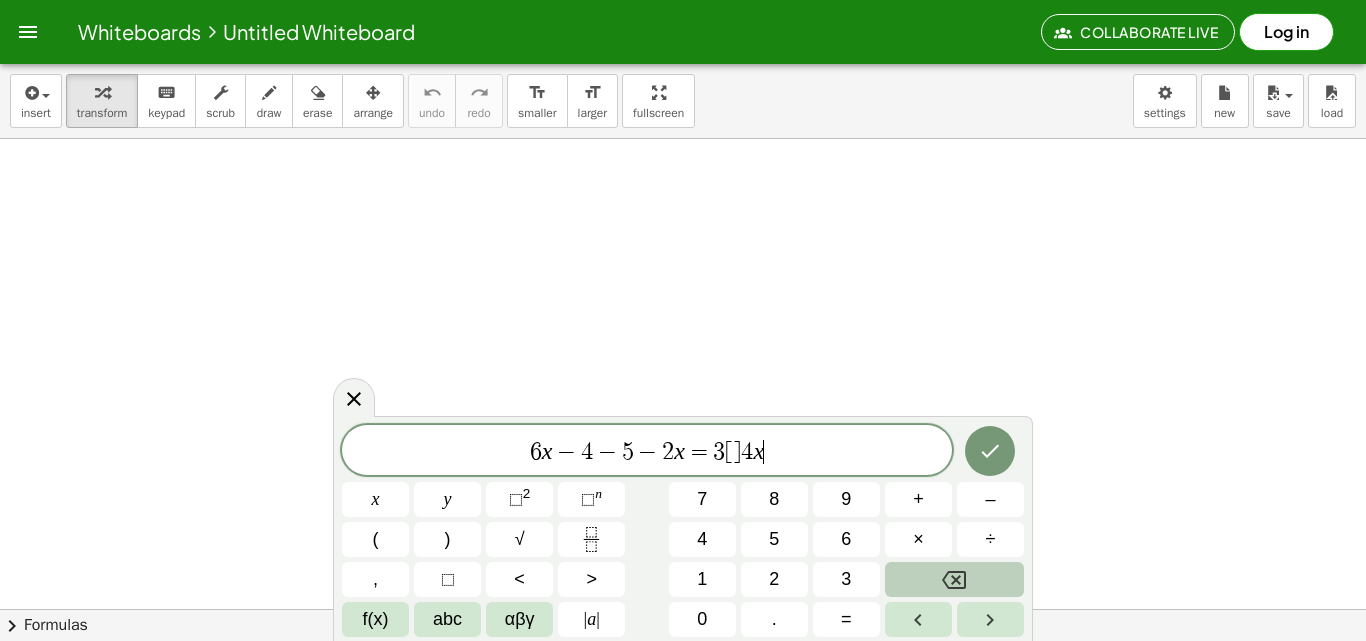 click at bounding box center [954, 579] 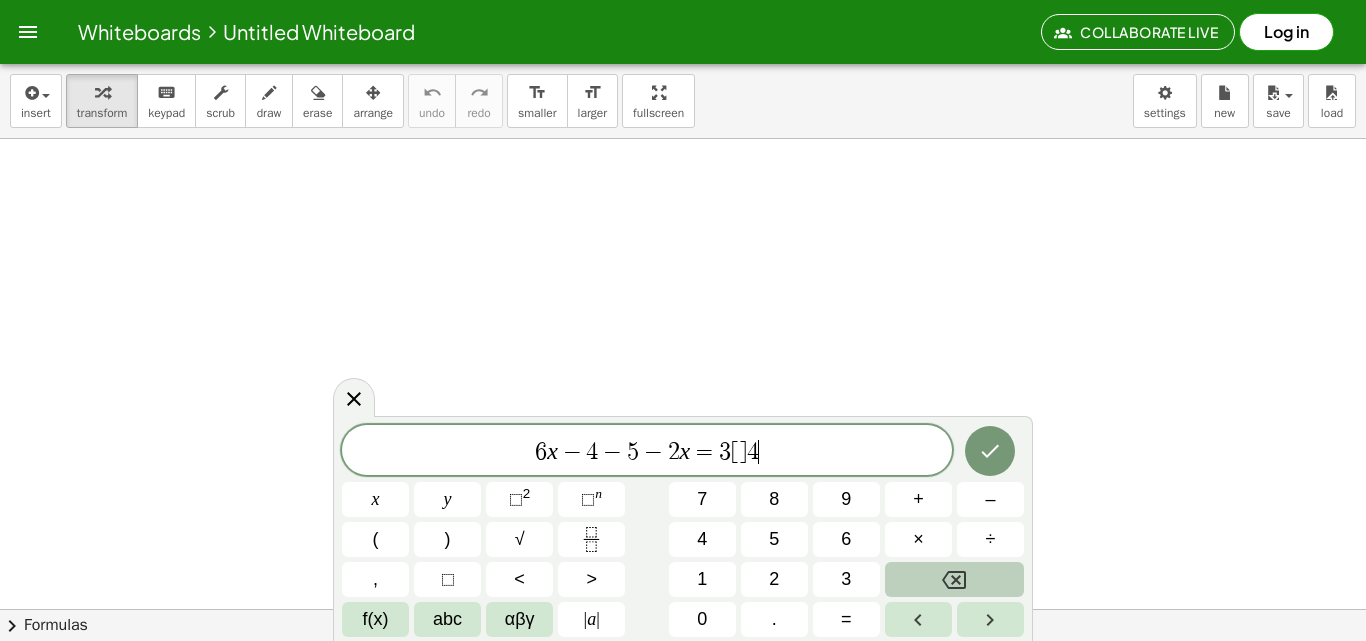 click at bounding box center (954, 579) 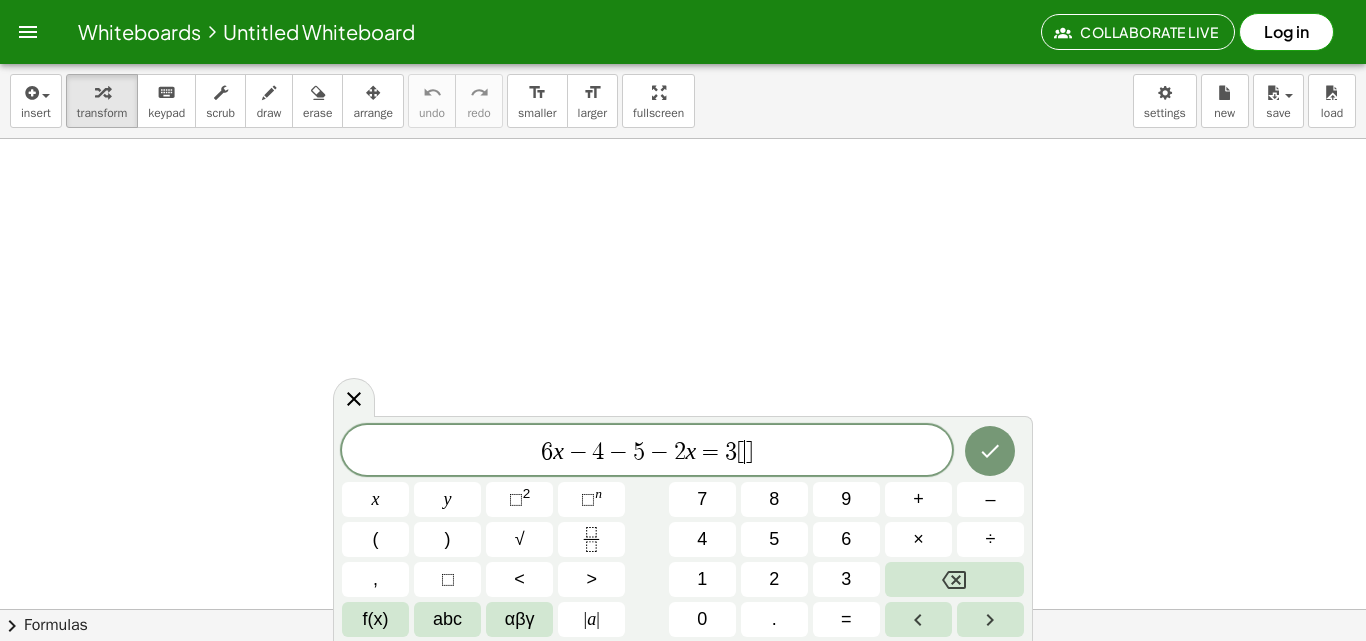 click on "[" at bounding box center [741, 452] 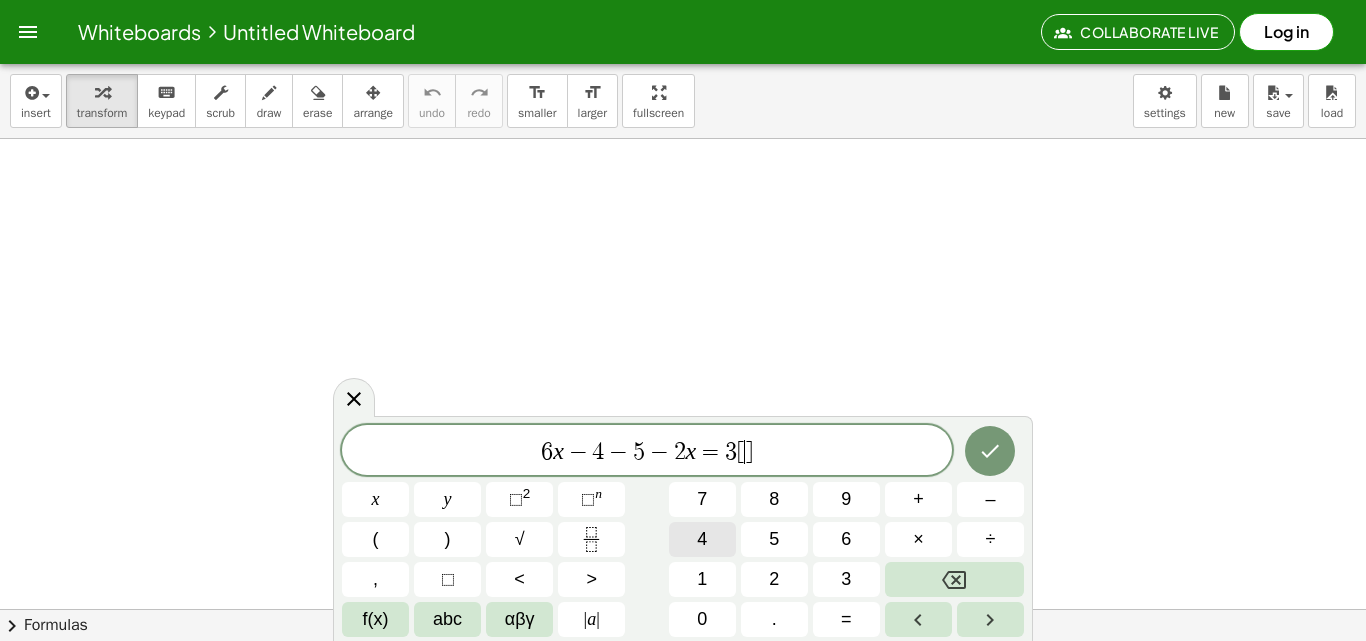click on "4" at bounding box center (702, 539) 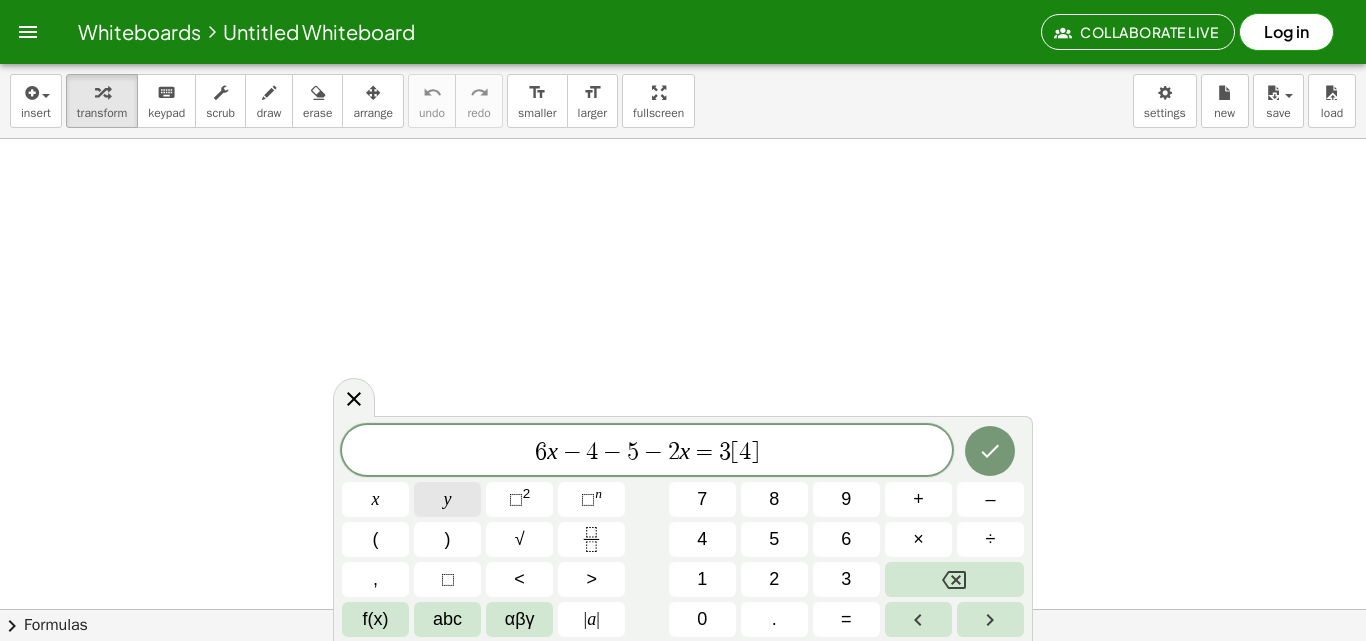 click on "6 x − 4 − 5 − 2 x = 3 [ 4 ​ ] x y ⬚ 2 ⬚ n 7 8 9 + – ( ) √ 4 5 6 × ÷ , ⬚ < > 1 2 3 f(x) abc αβγ | a | 0 . =" at bounding box center [683, 531] 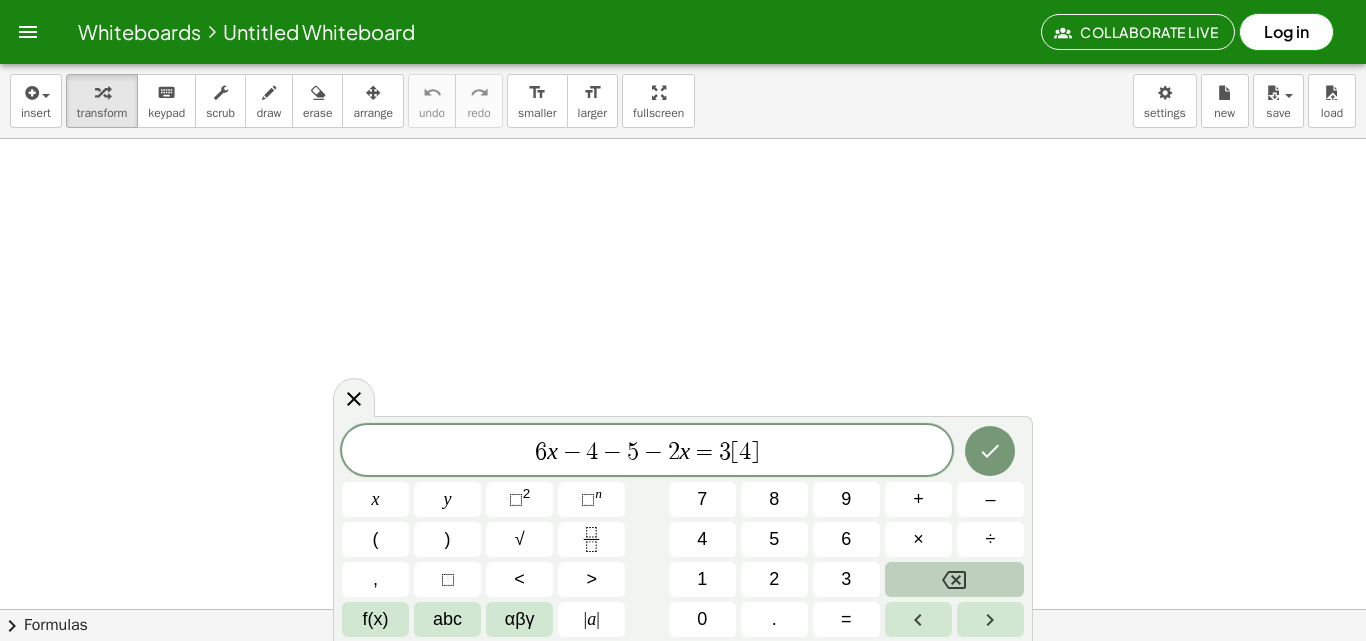 click 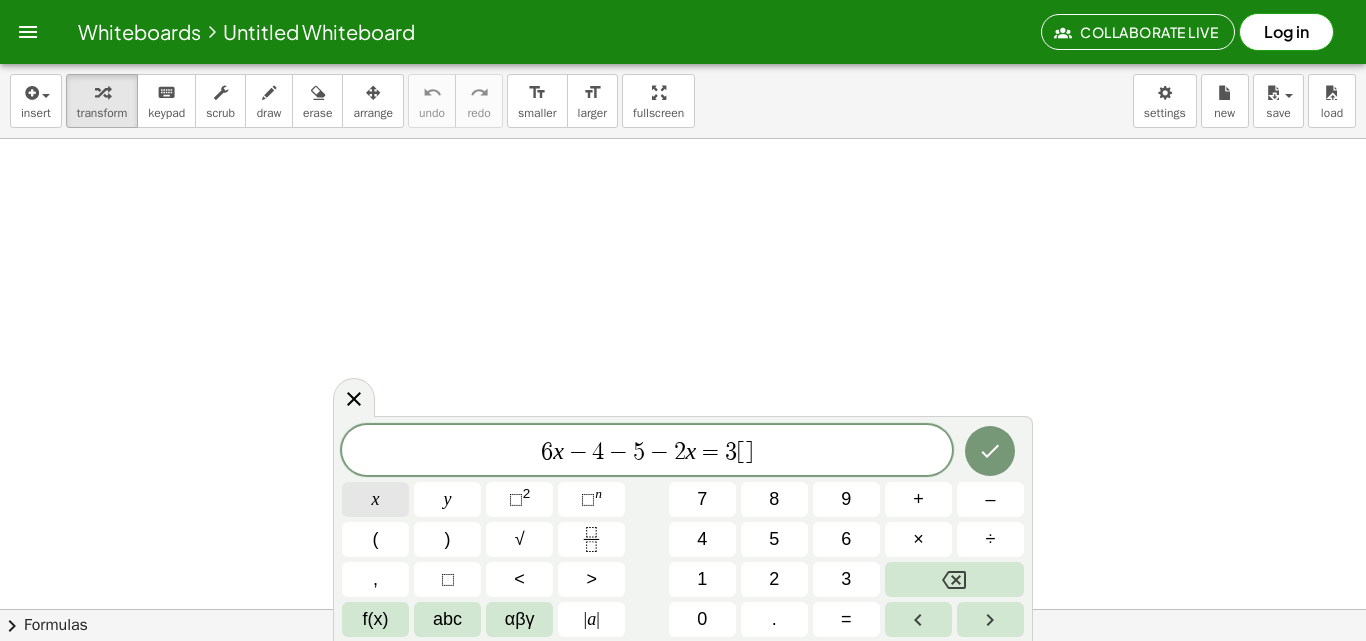 click on "x" at bounding box center (375, 499) 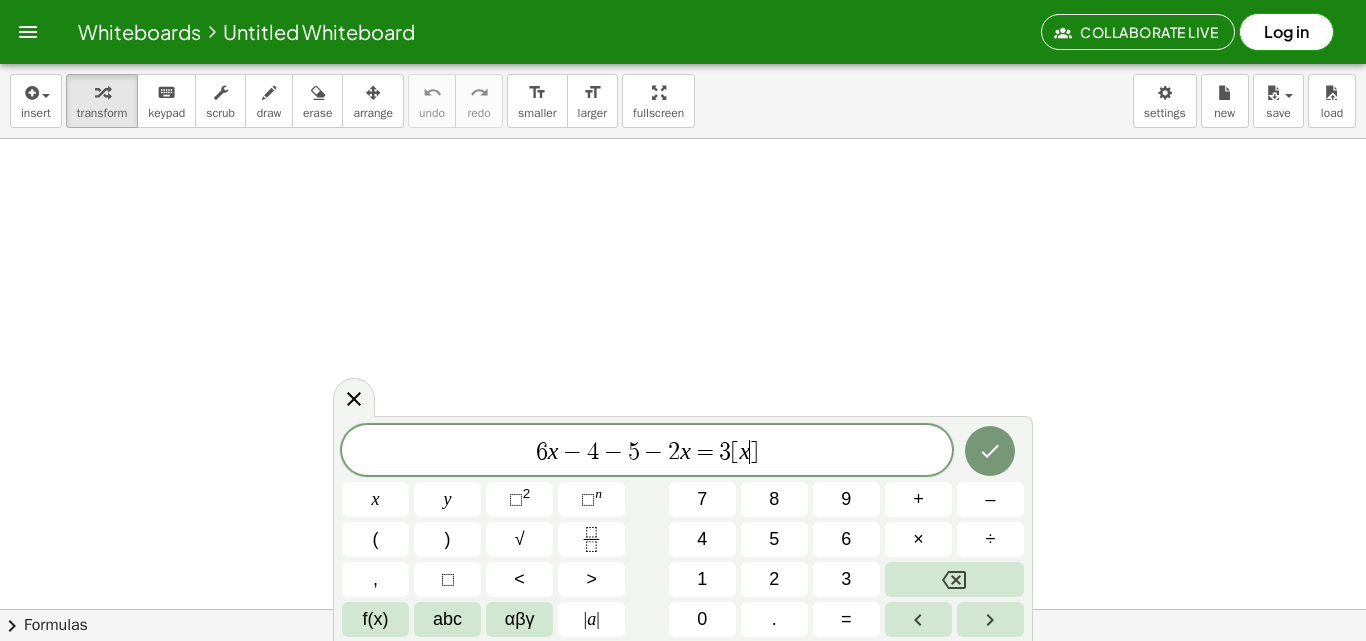 click on "x" at bounding box center (744, 451) 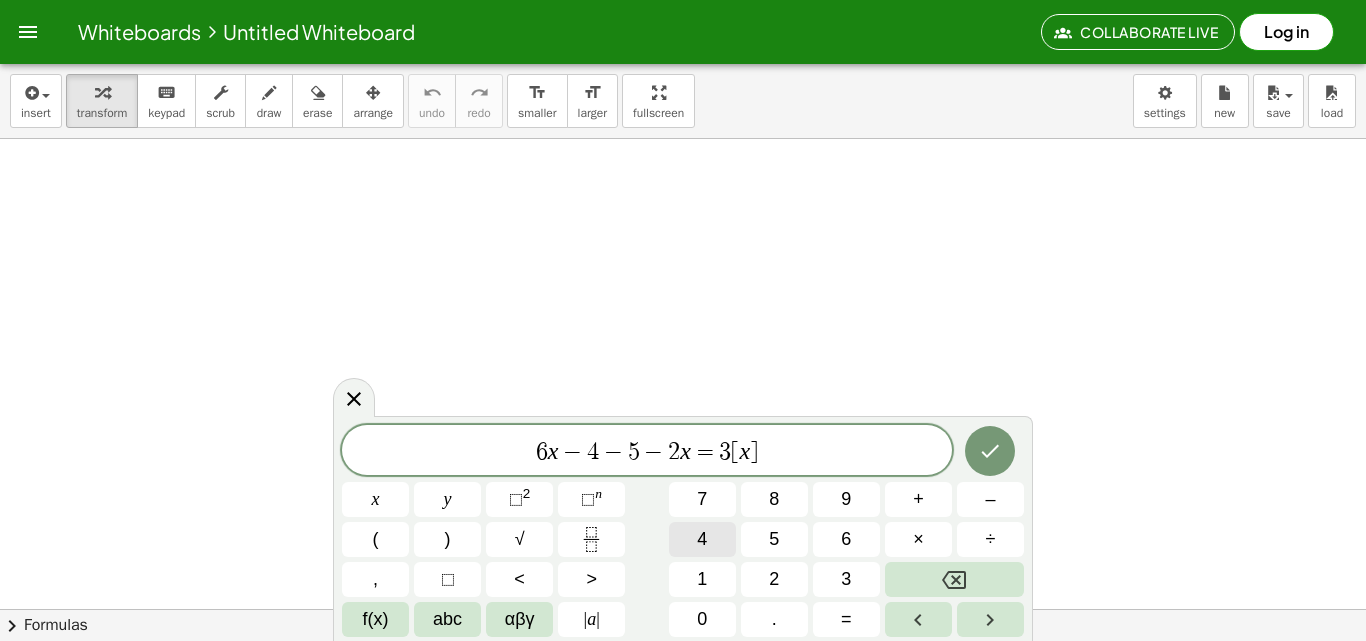 click on "4" at bounding box center (702, 539) 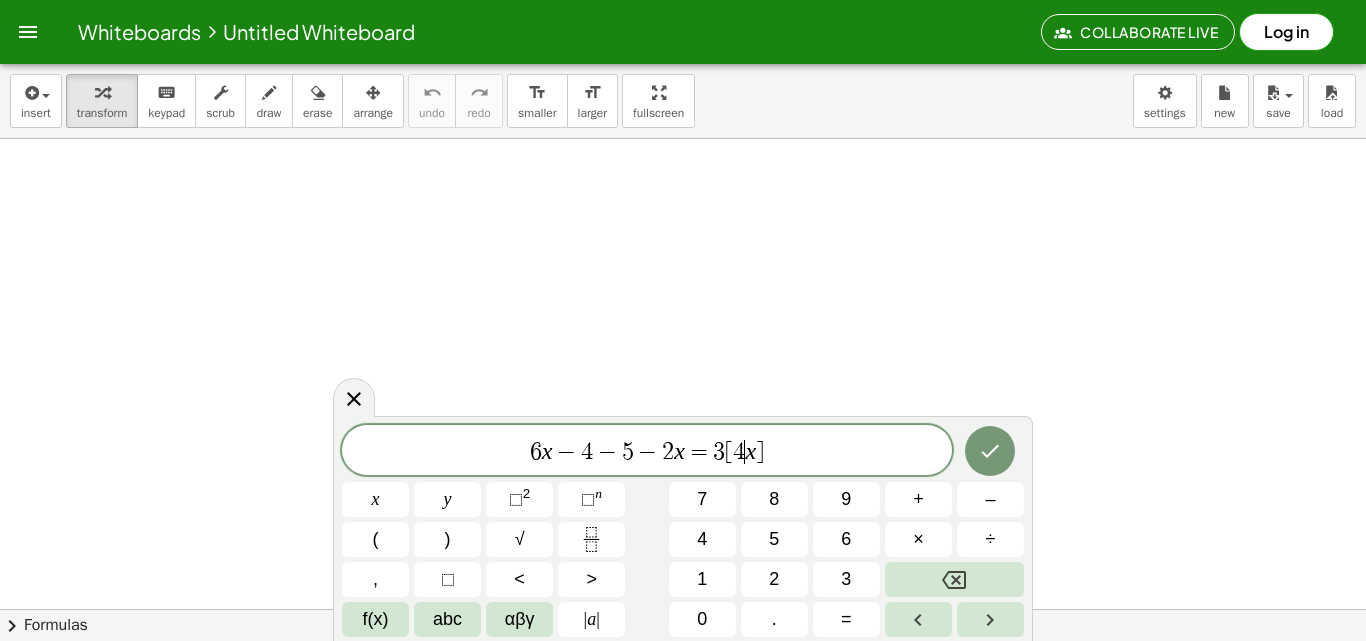 click on "6 x − 4 − 5 − 2 x = 3 [ 4 ​ x ]" at bounding box center (647, 452) 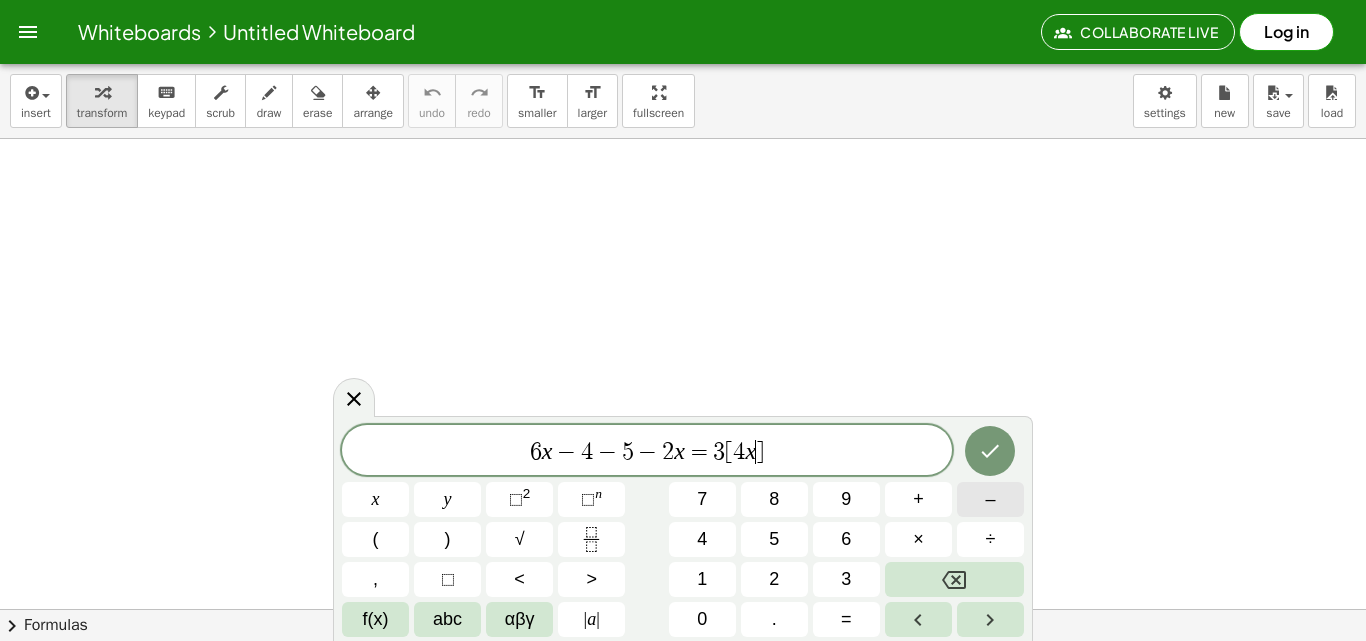 click on "–" at bounding box center [990, 499] 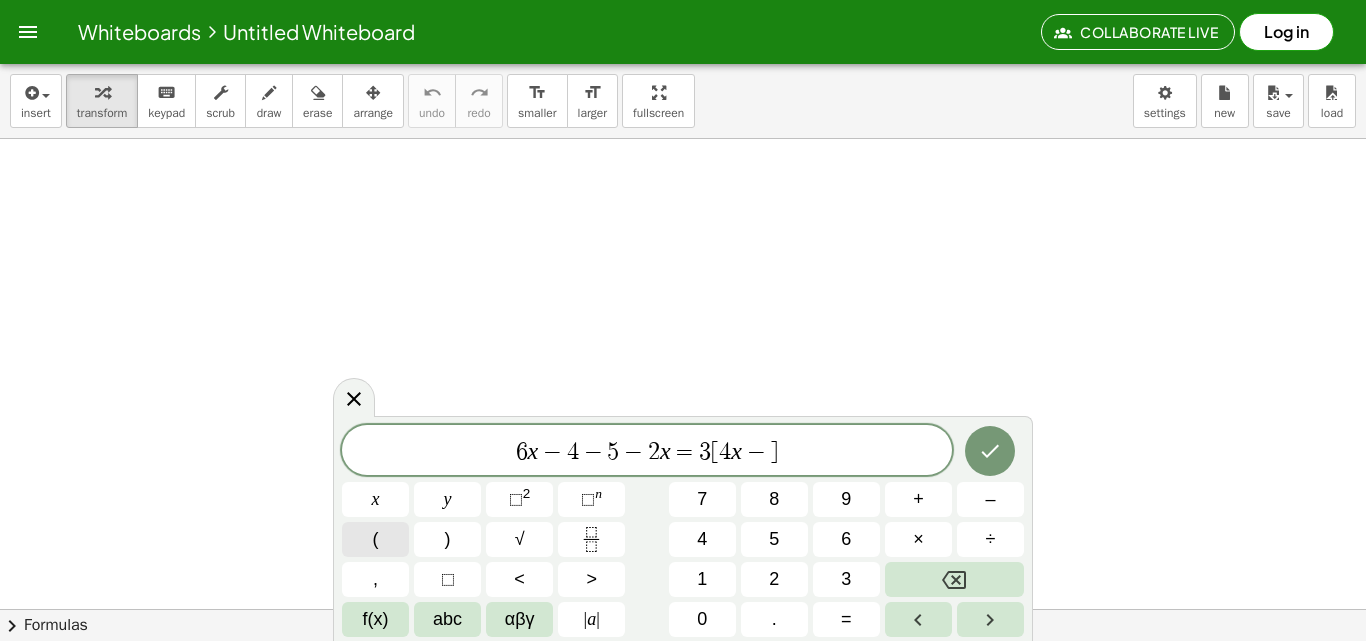 click on "(" at bounding box center [375, 539] 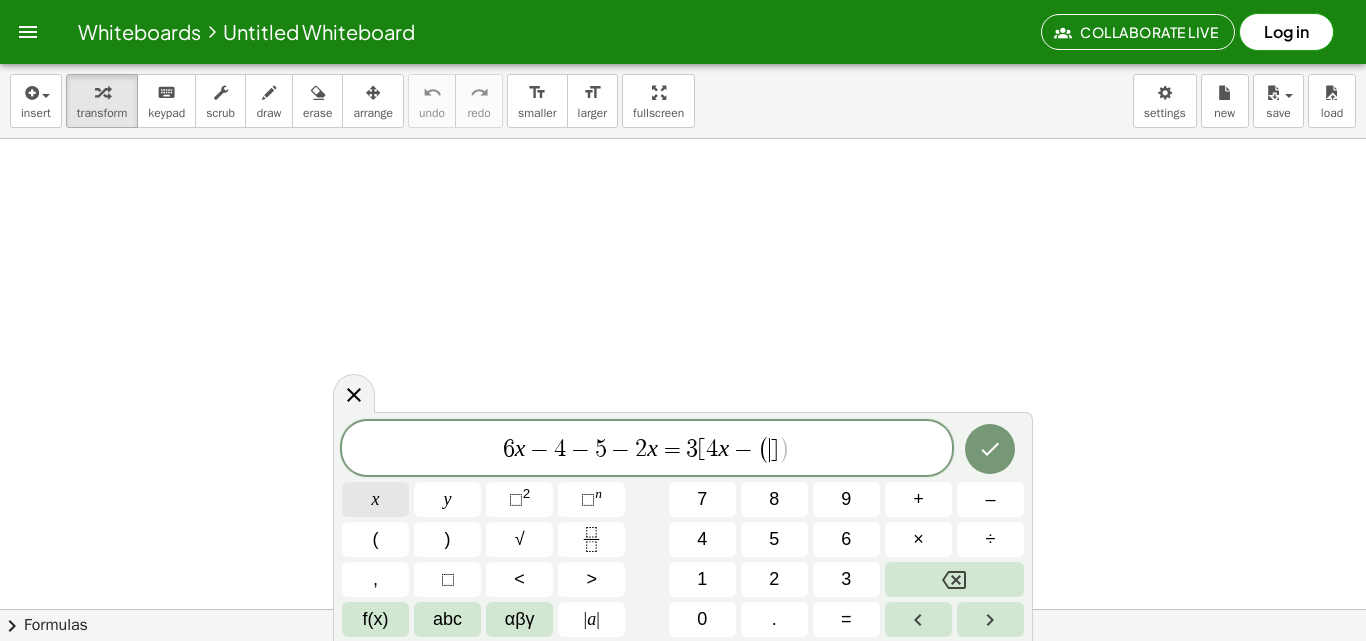 click on "x" at bounding box center (376, 499) 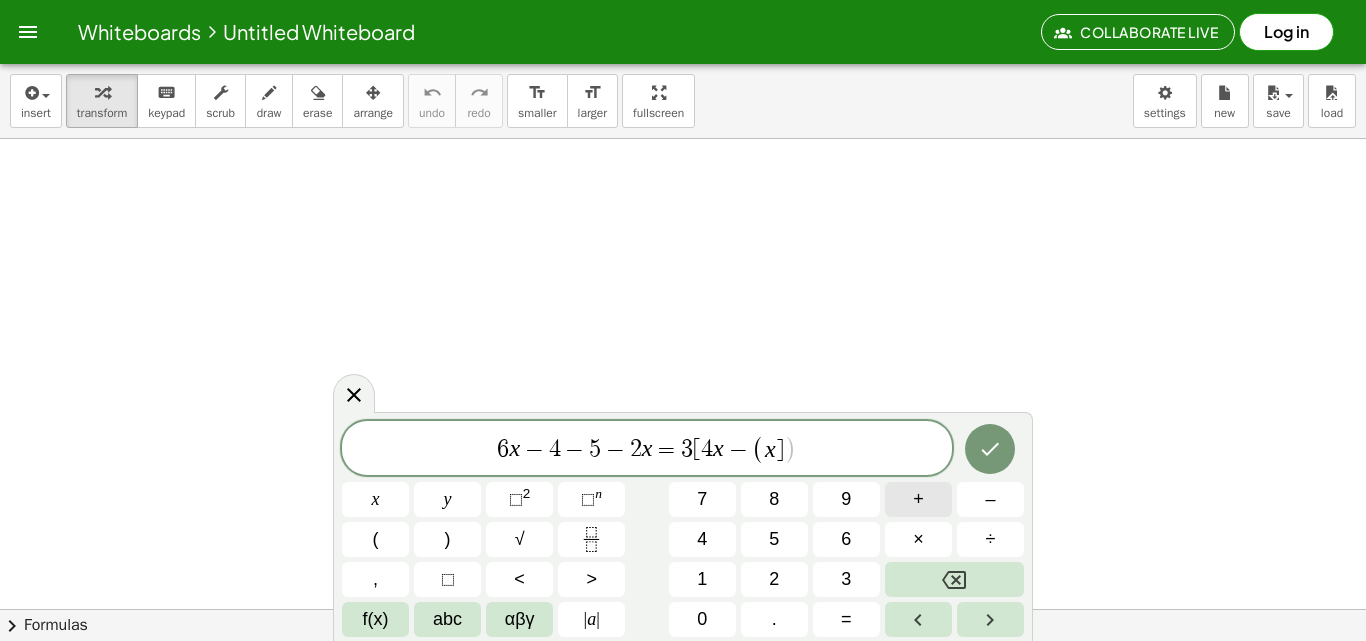 click on "+" at bounding box center (918, 499) 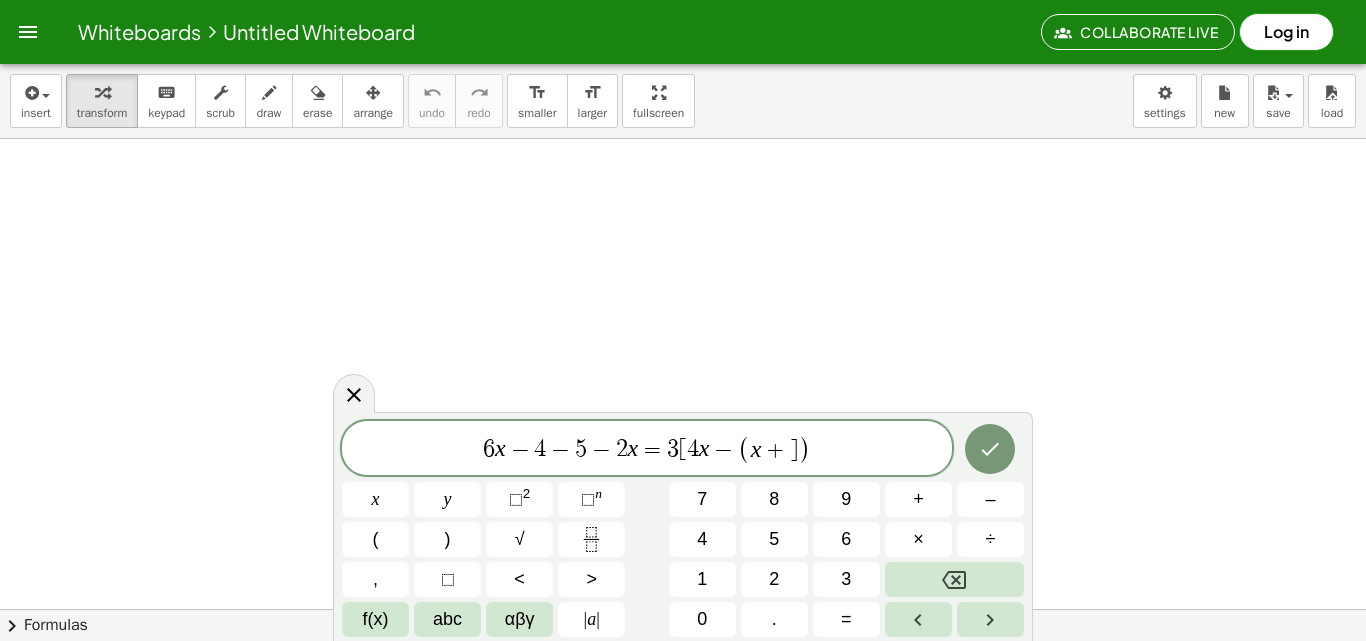 drag, startPoint x: 770, startPoint y: 560, endPoint x: 641, endPoint y: 565, distance: 129.09686 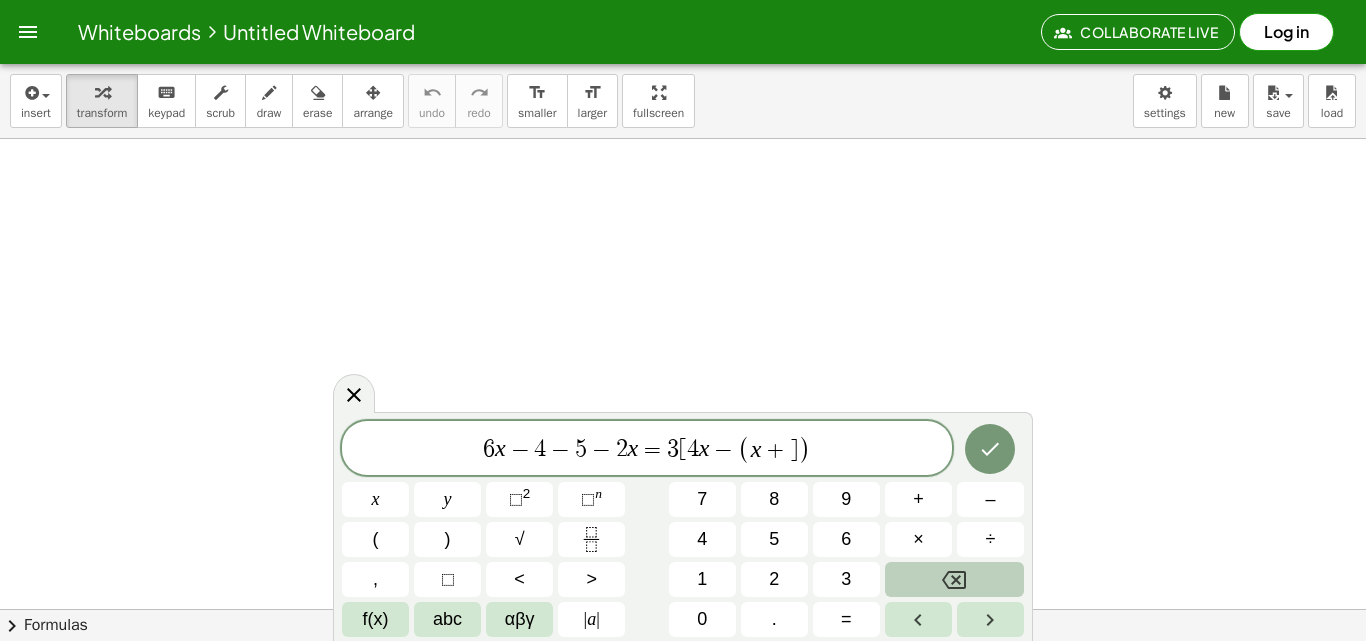 click at bounding box center (954, 579) 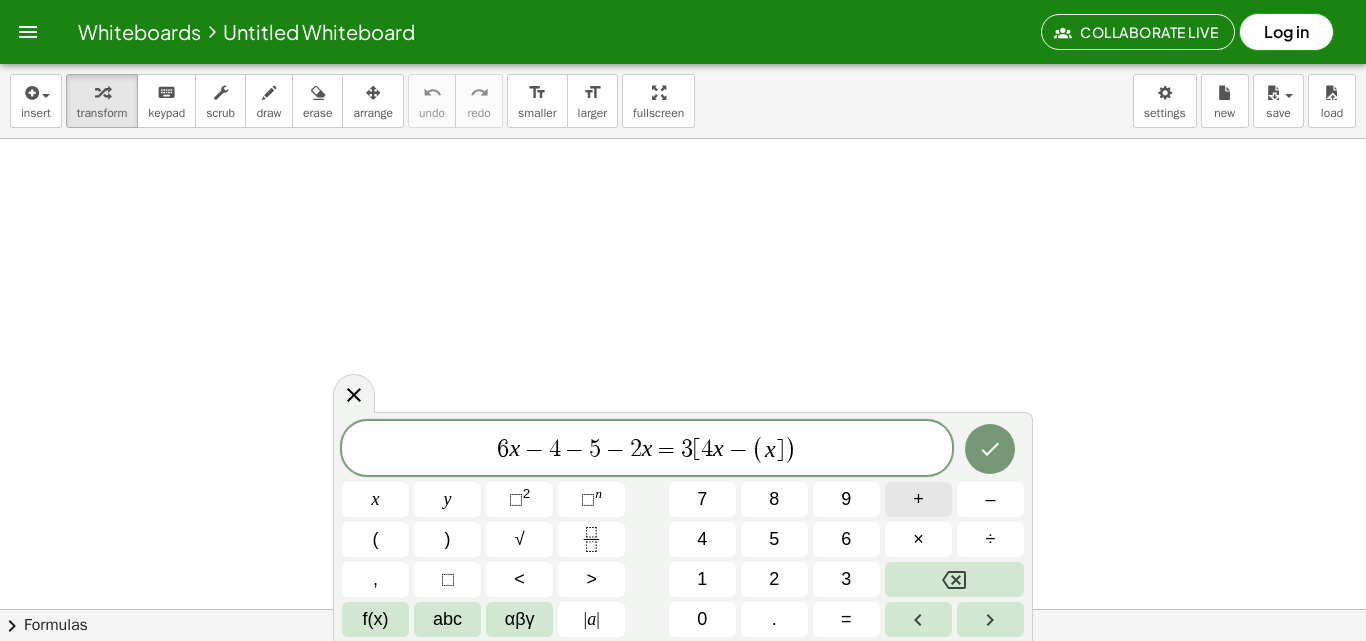 click on "+" at bounding box center (918, 499) 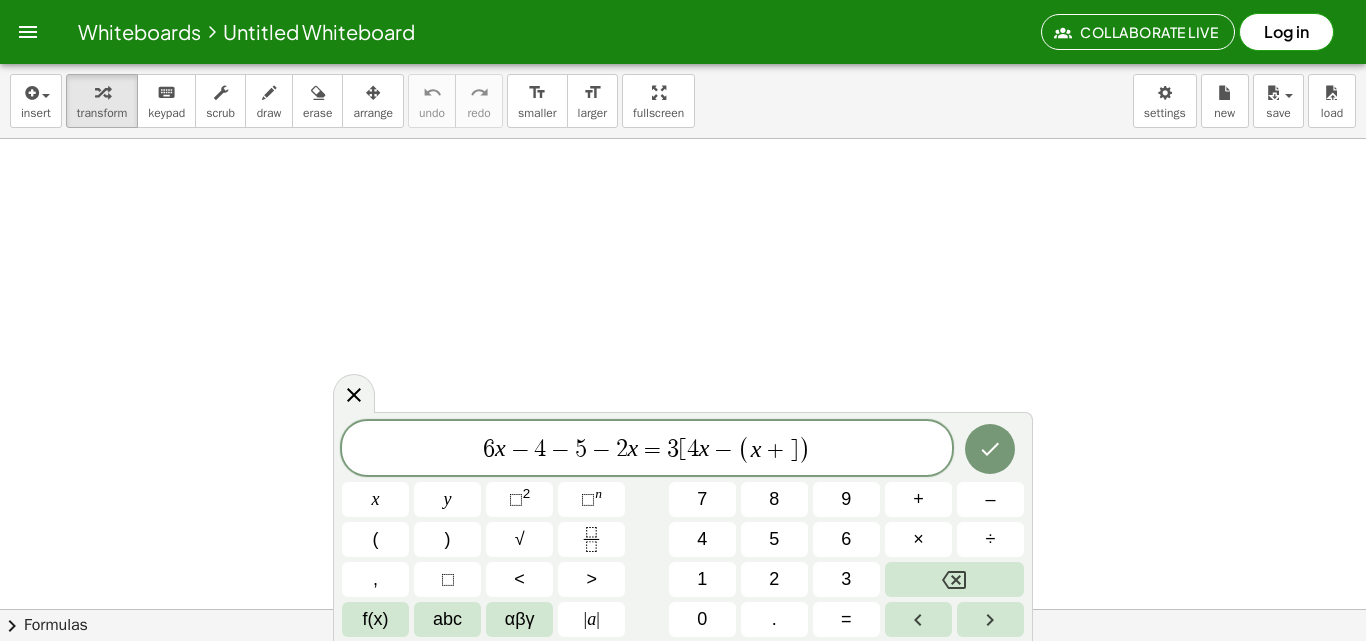 click on "6 x − 4 − 5 − 2 x = 3 [ 4 x − ( x + ​ ] ) x y ⬚ 2 ⬚ n 7 8 9 + – ( ) √ 4 5 6 × ÷ , ⬚ < > 1 2 3 f(x) abc αβγ | a | 0 . =" at bounding box center (683, 529) 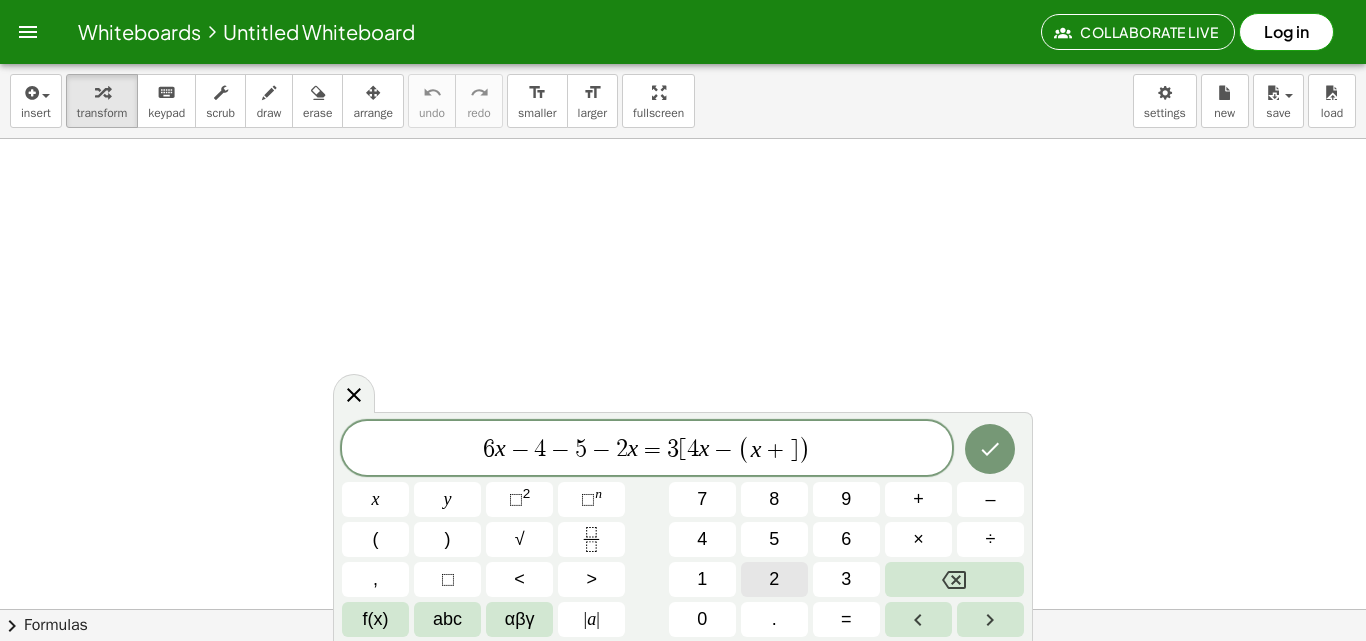 click on "2" at bounding box center (774, 579) 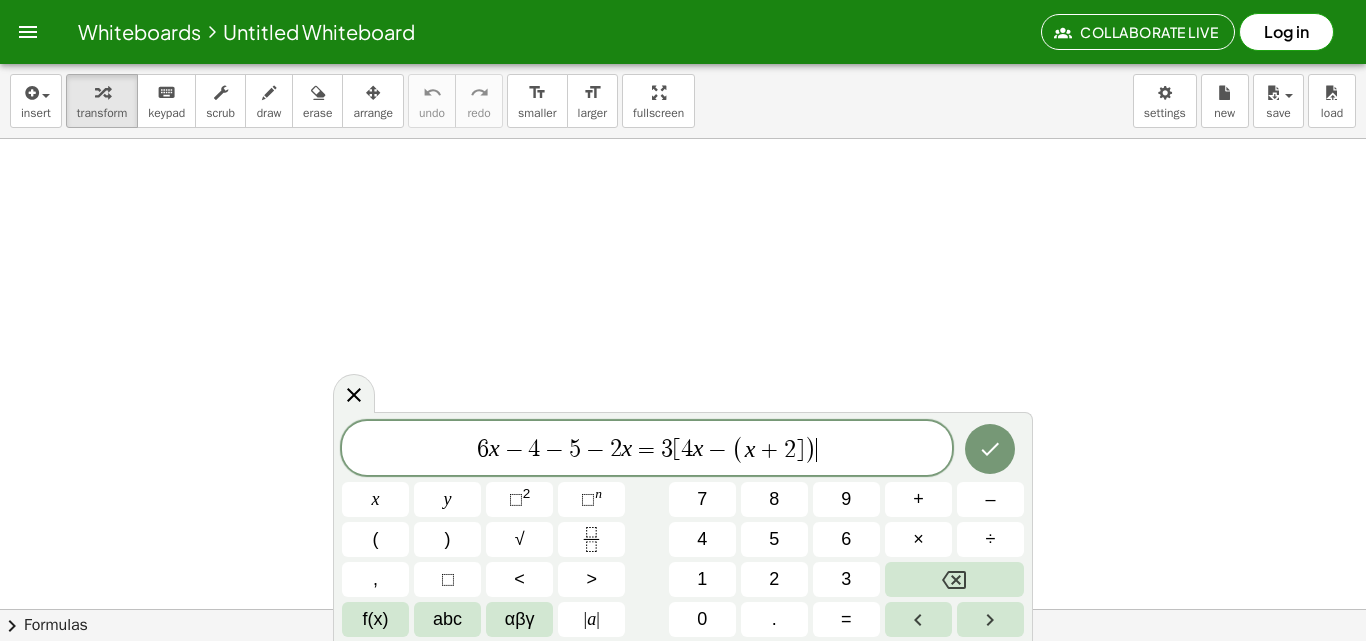 click on "6 x − 4 − 5 − 2 x = 3 [ 4 x − ( x + 2 ] ) ​" at bounding box center (647, 449) 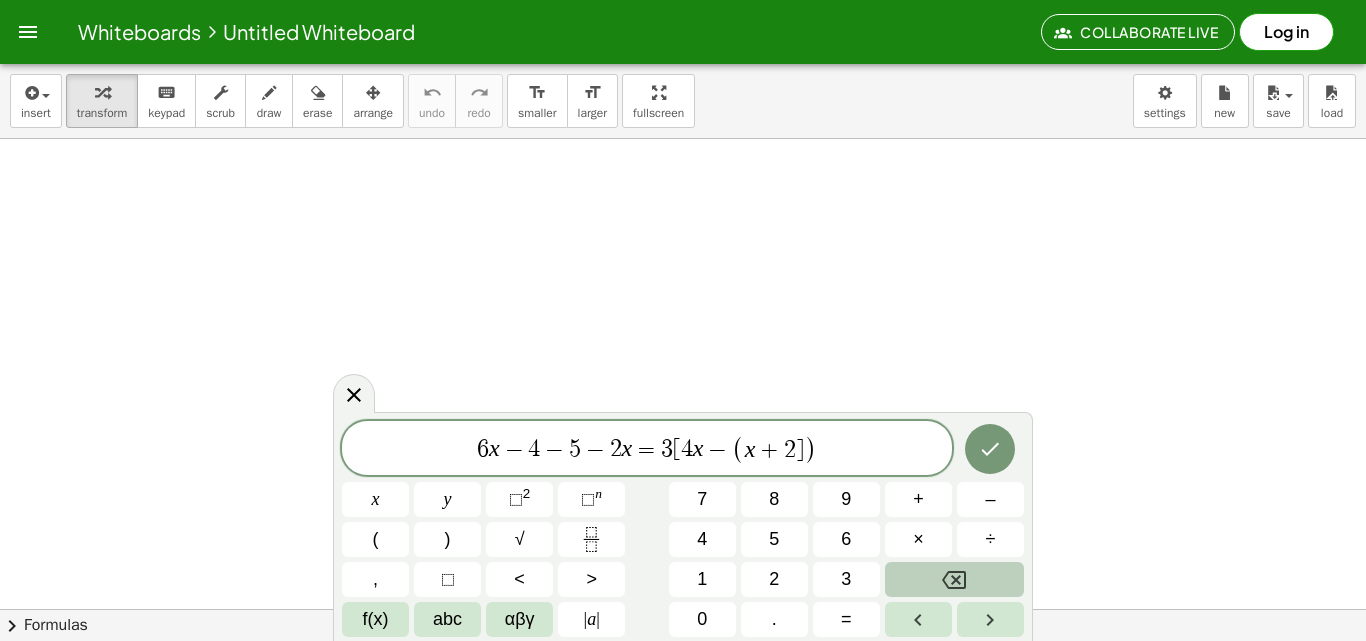 drag, startPoint x: 915, startPoint y: 560, endPoint x: 903, endPoint y: 563, distance: 12.369317 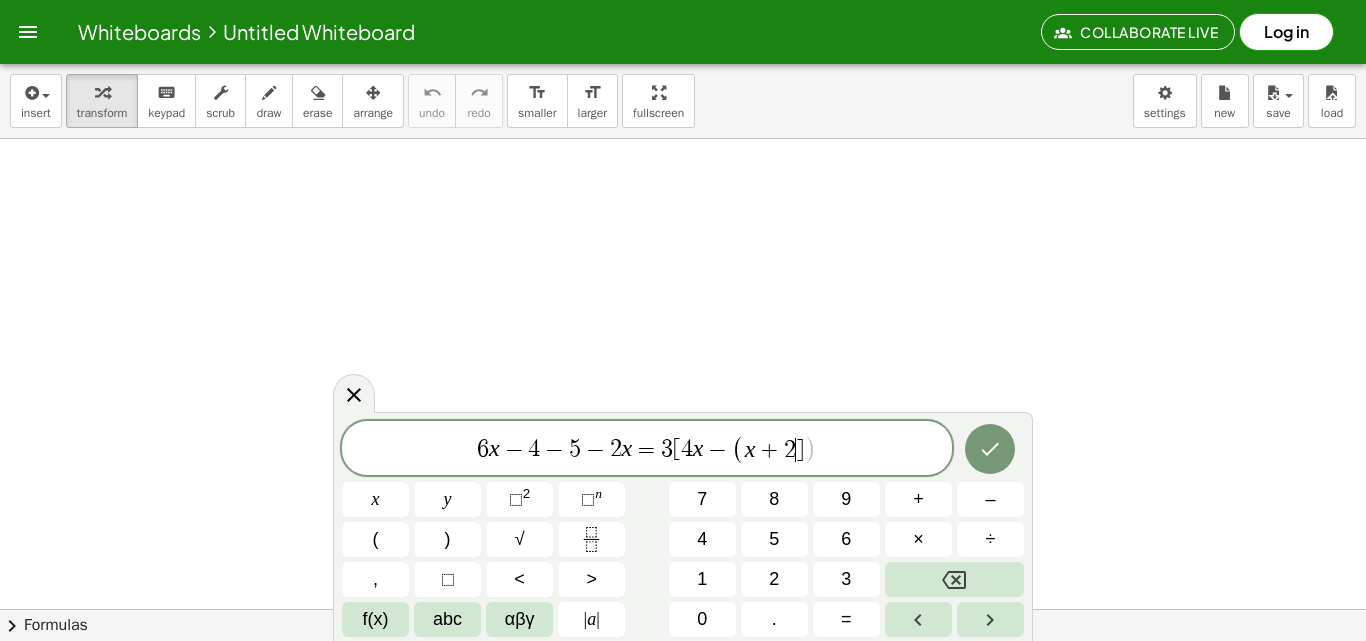 click on "]" at bounding box center [800, 450] 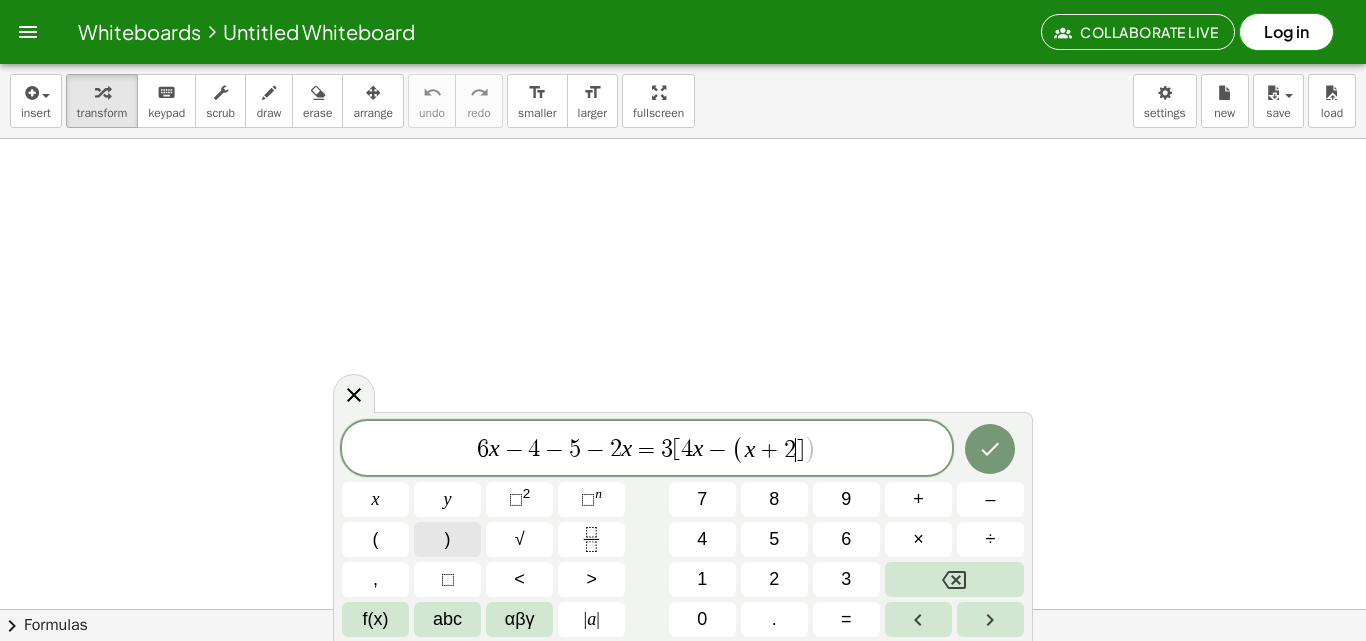click on ")" at bounding box center [447, 539] 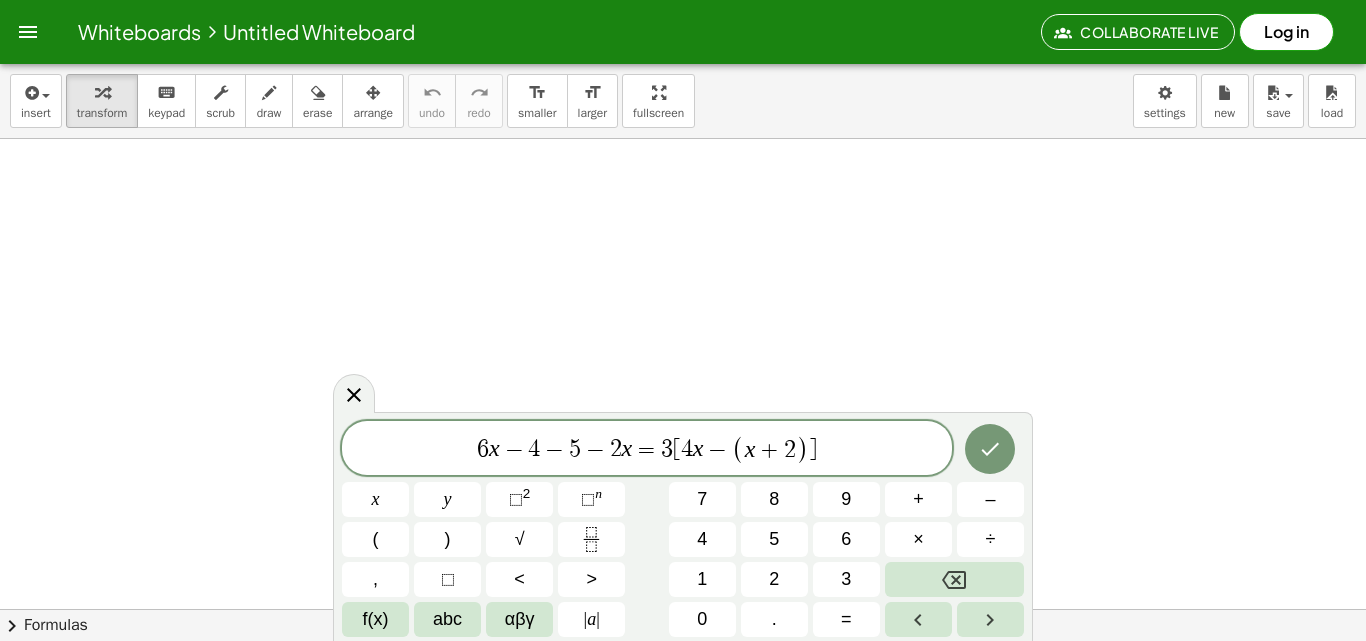 click on "6 x − 4 − 5 − 2 x = 3 [ 4 x − ( x + 2 ) ​ ]" at bounding box center [647, 449] 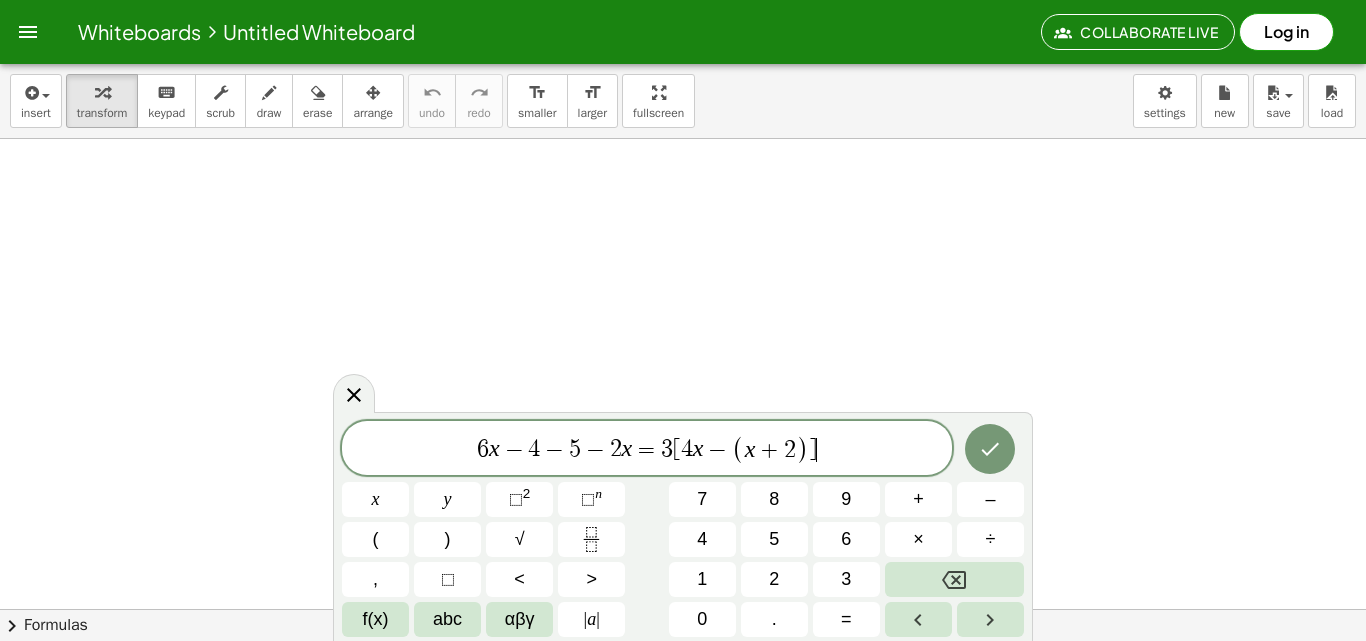 click on "6 x − 4 − 5 − 2 x = 3 [ 4 x − ( x + 2 ) ] ​" at bounding box center (647, 449) 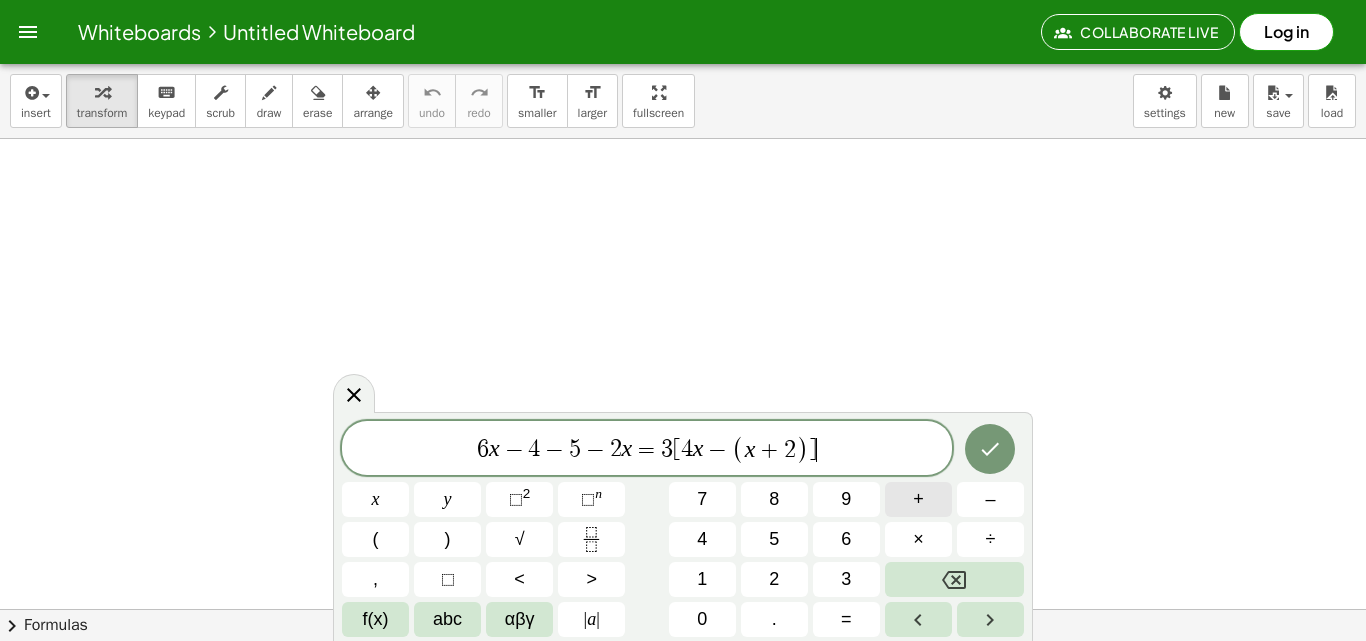 click on "+" at bounding box center (918, 499) 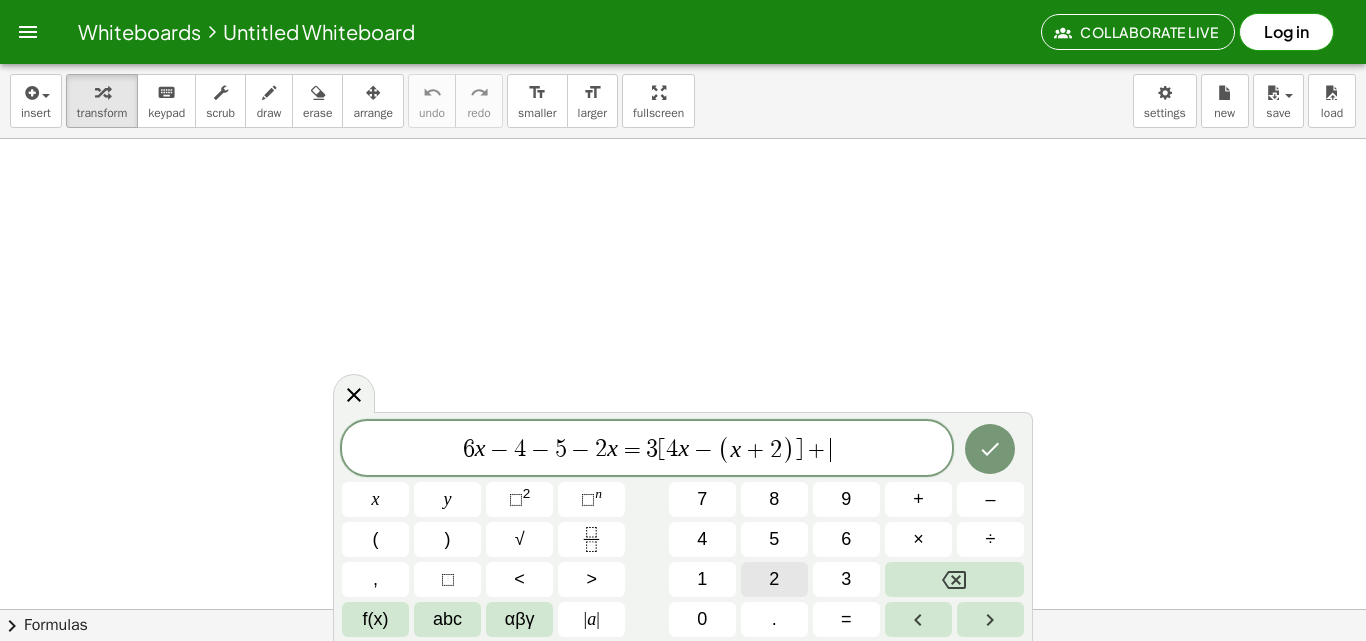 click on "2" at bounding box center [774, 579] 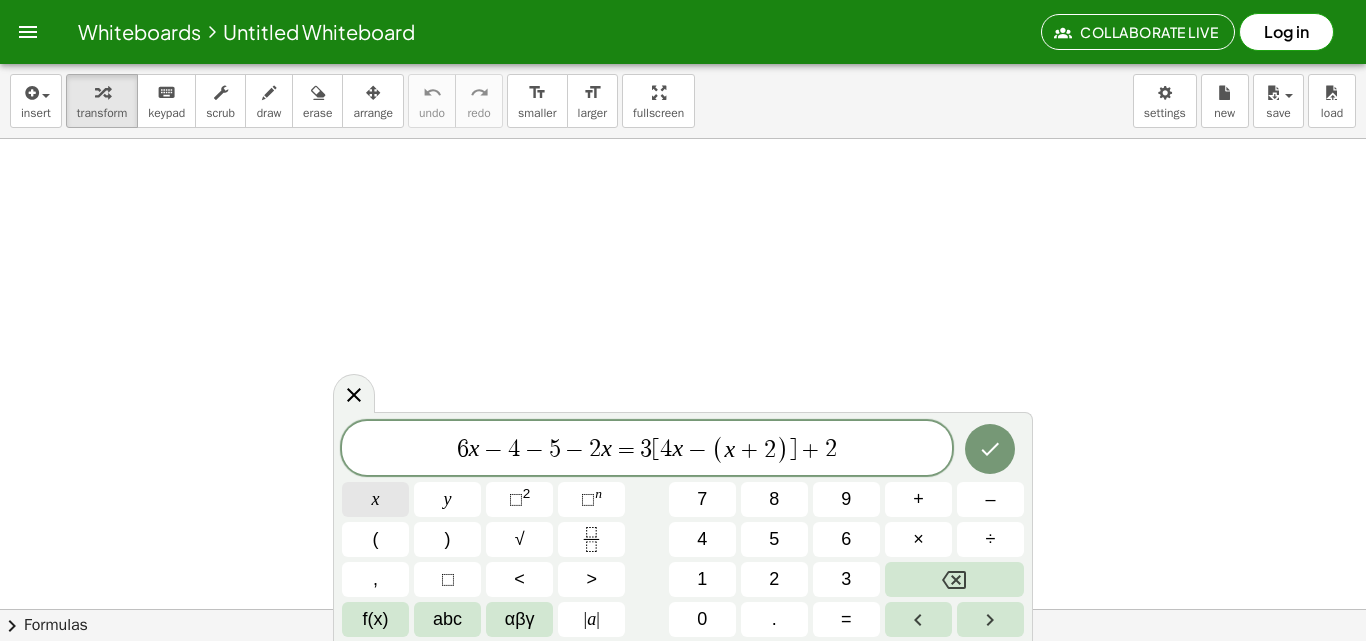 click on "x" at bounding box center [375, 499] 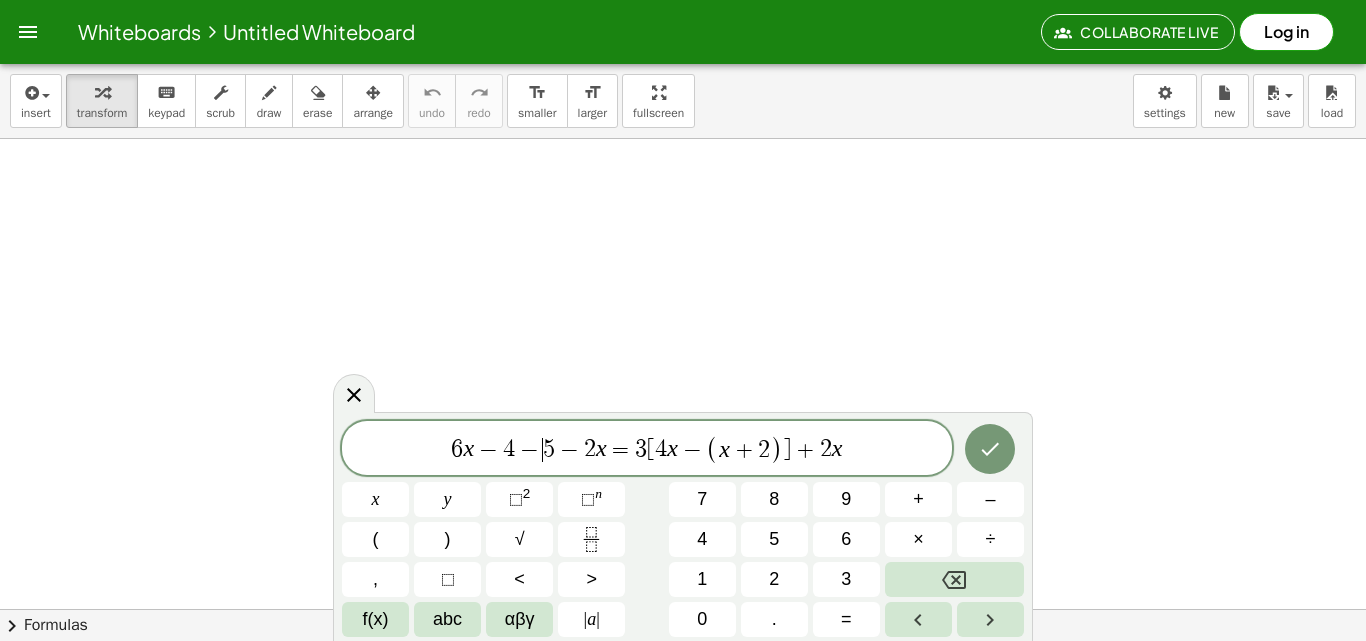 click on "5" at bounding box center (549, 450) 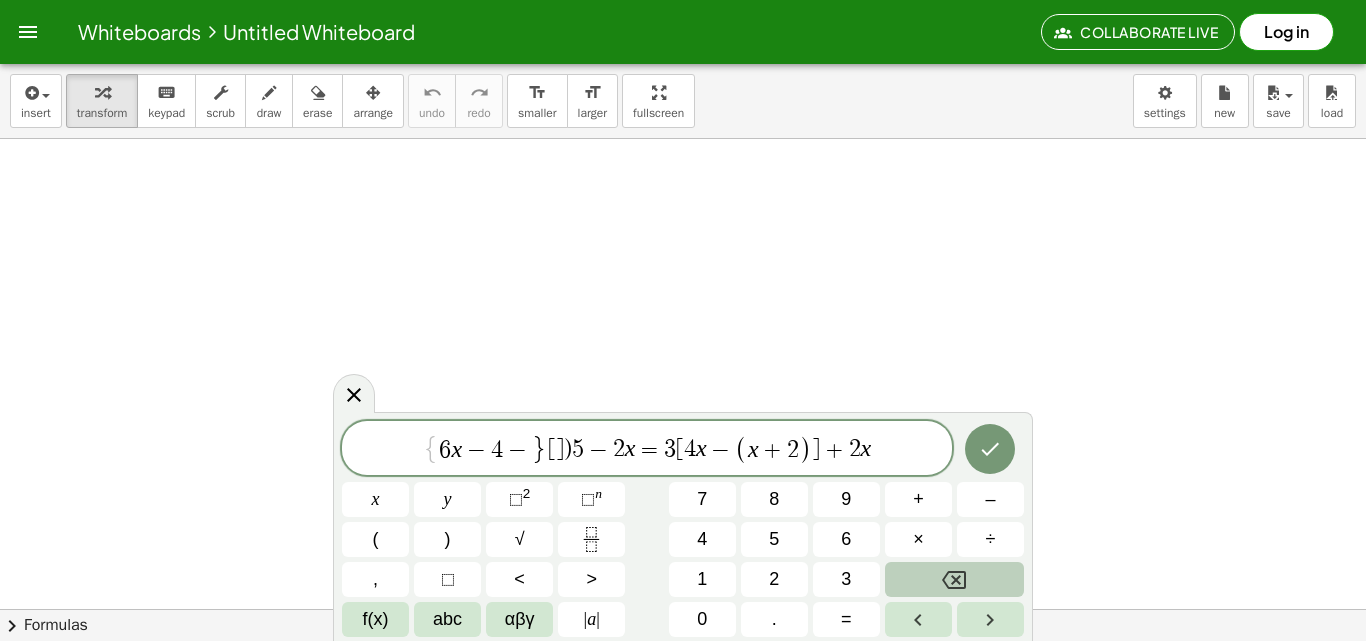 click at bounding box center (954, 579) 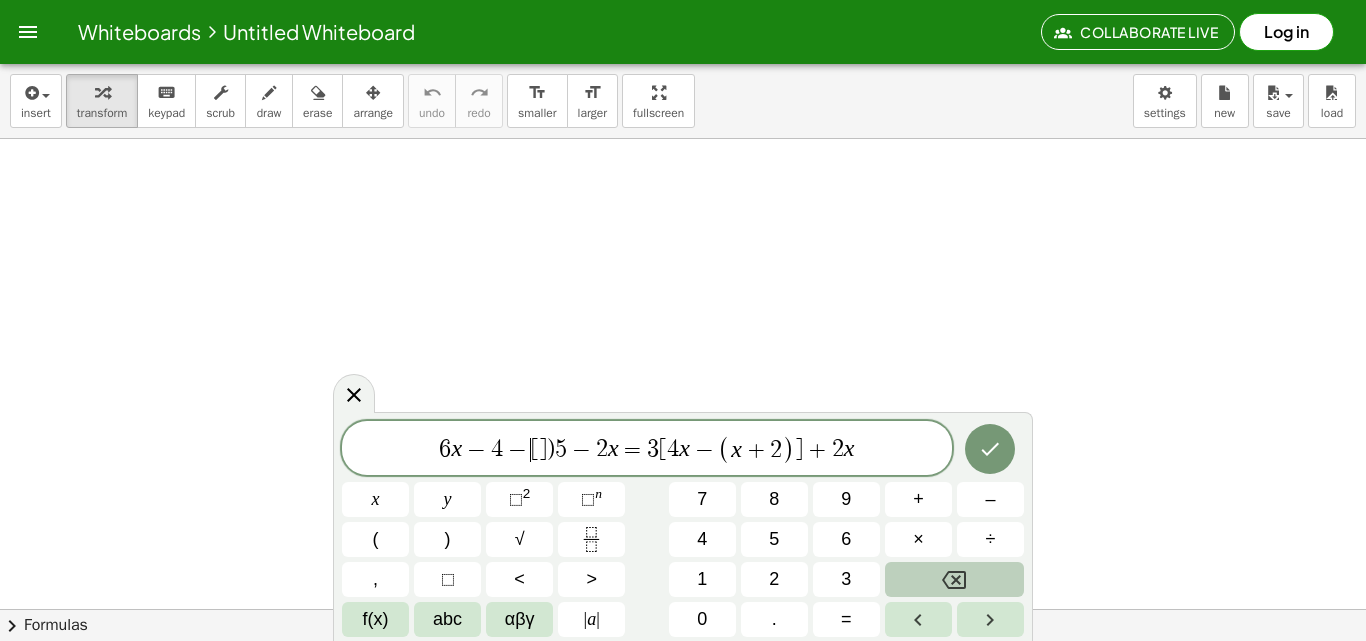 click at bounding box center (954, 579) 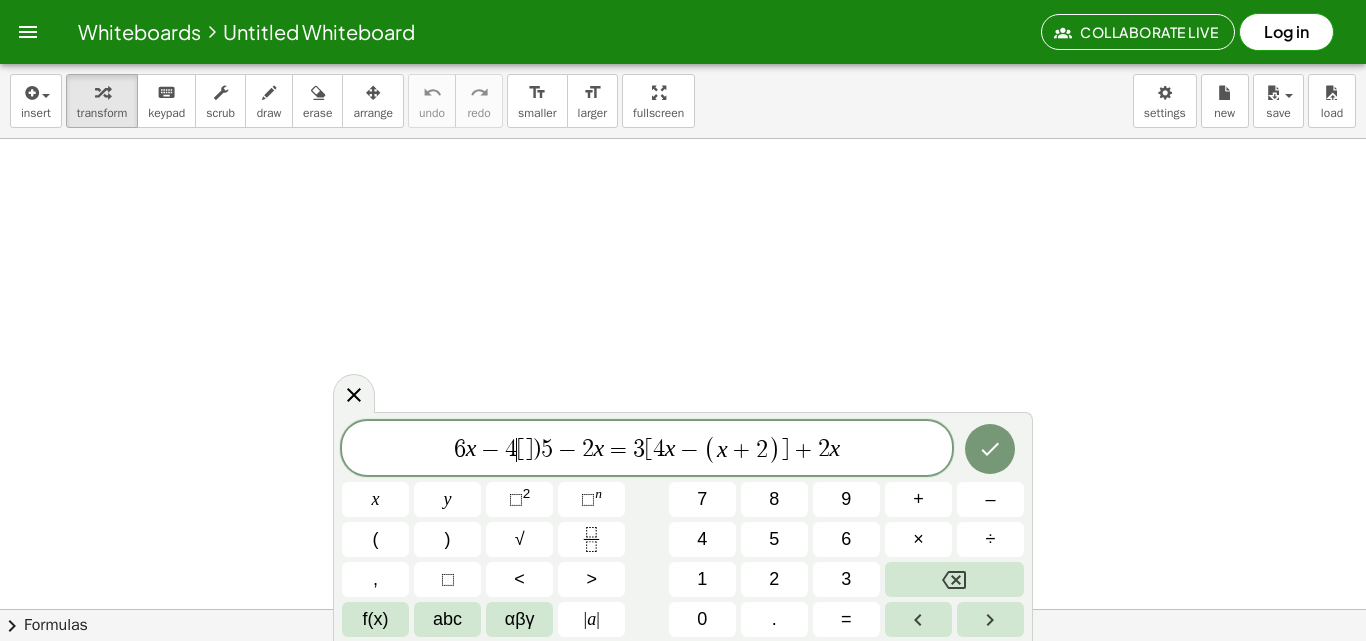 click on "=" at bounding box center [618, 450] 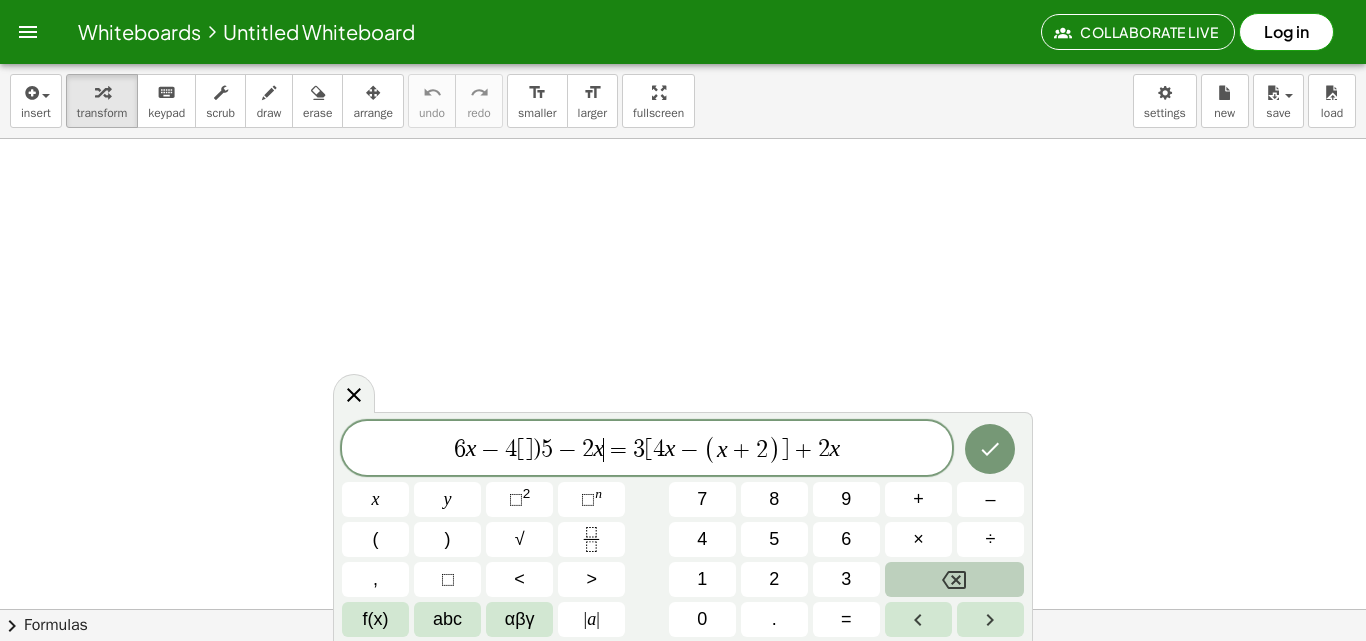 click 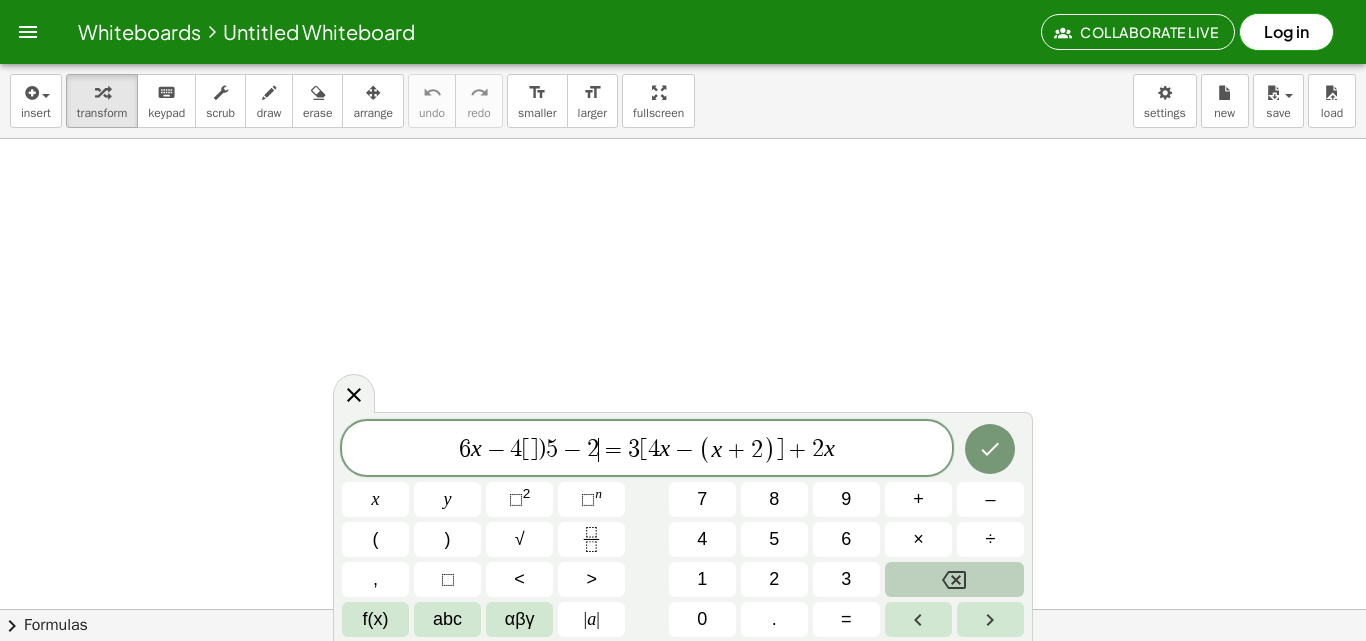 click 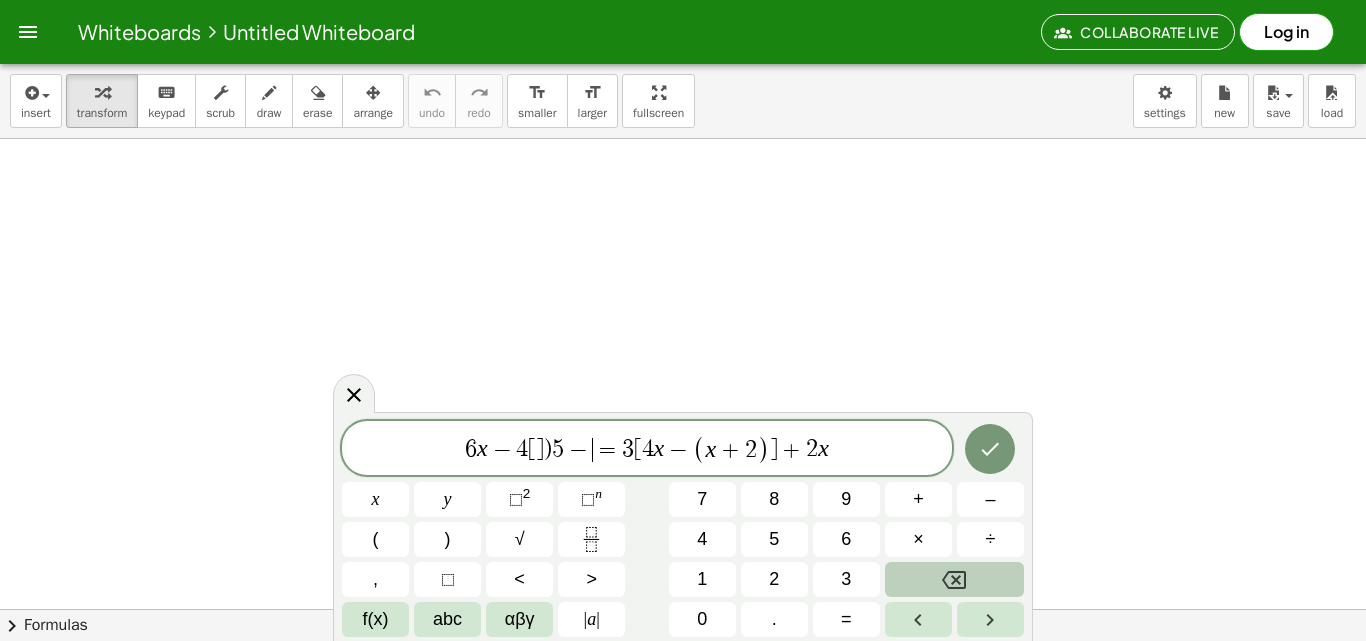 click 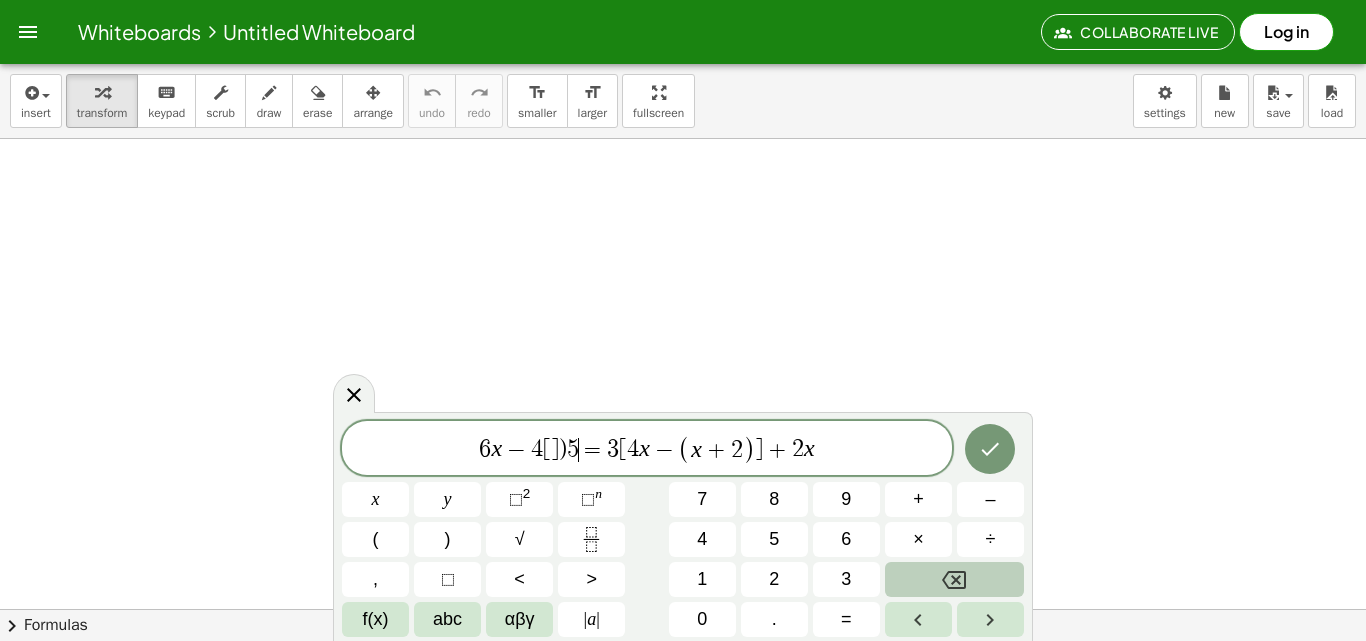 click 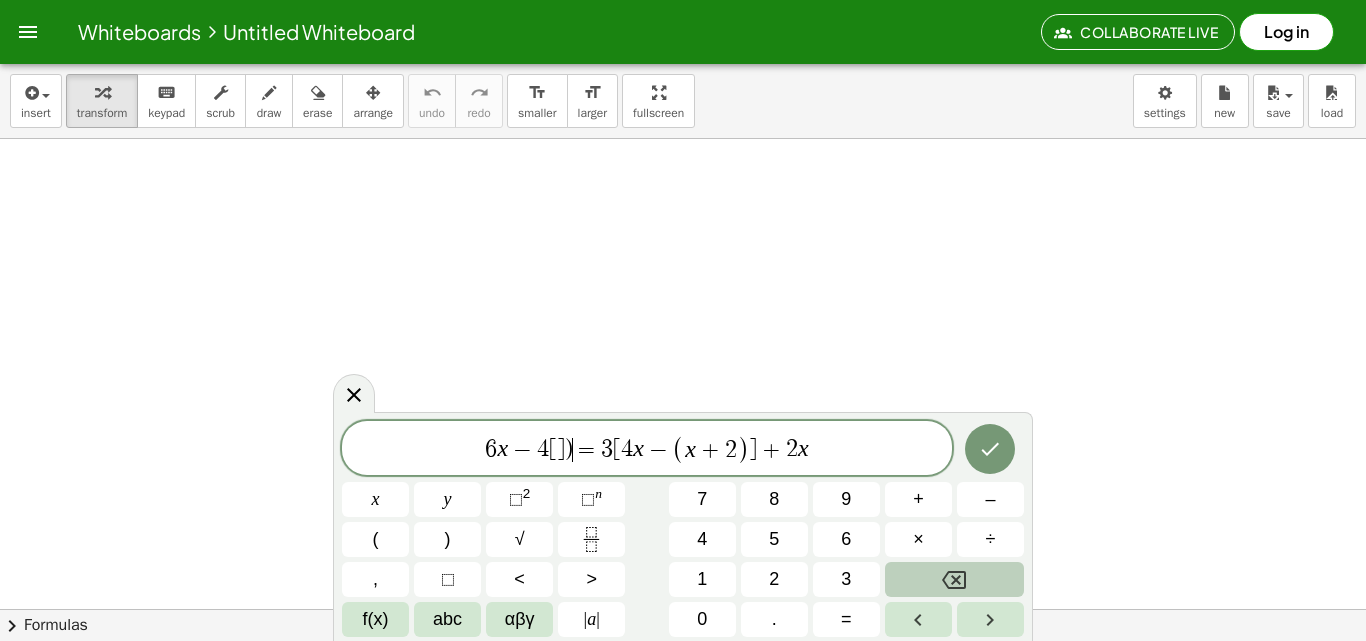 click 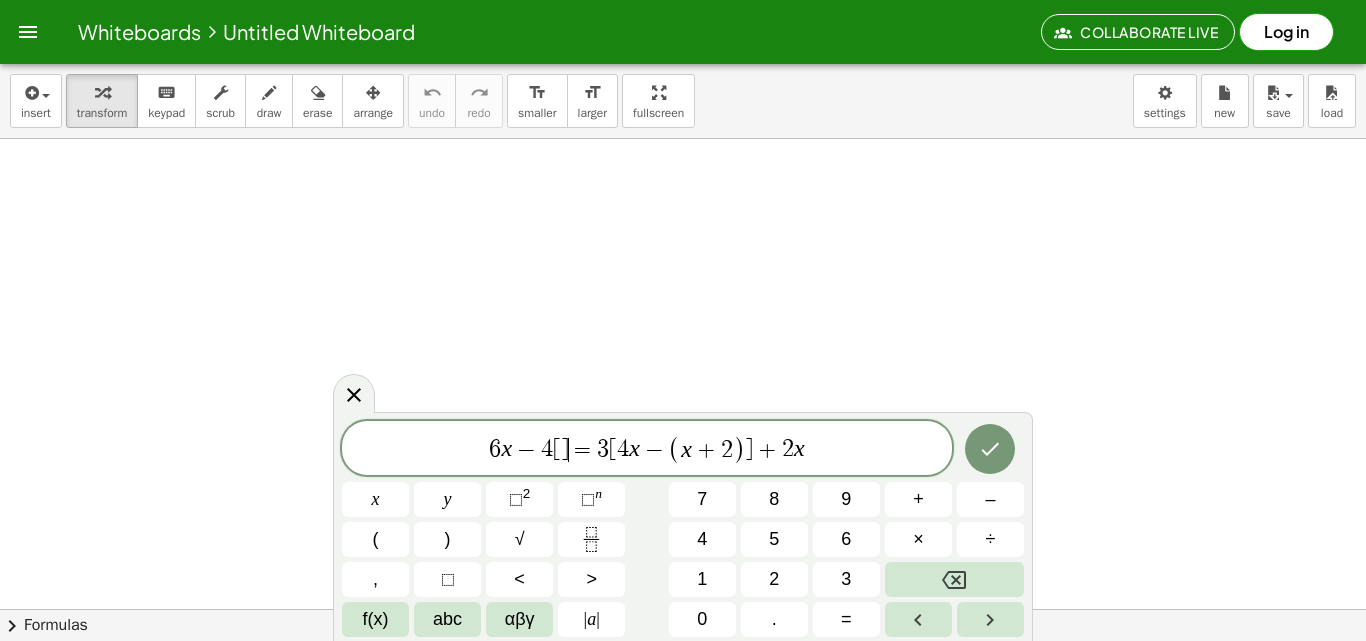click on "]" at bounding box center [565, 450] 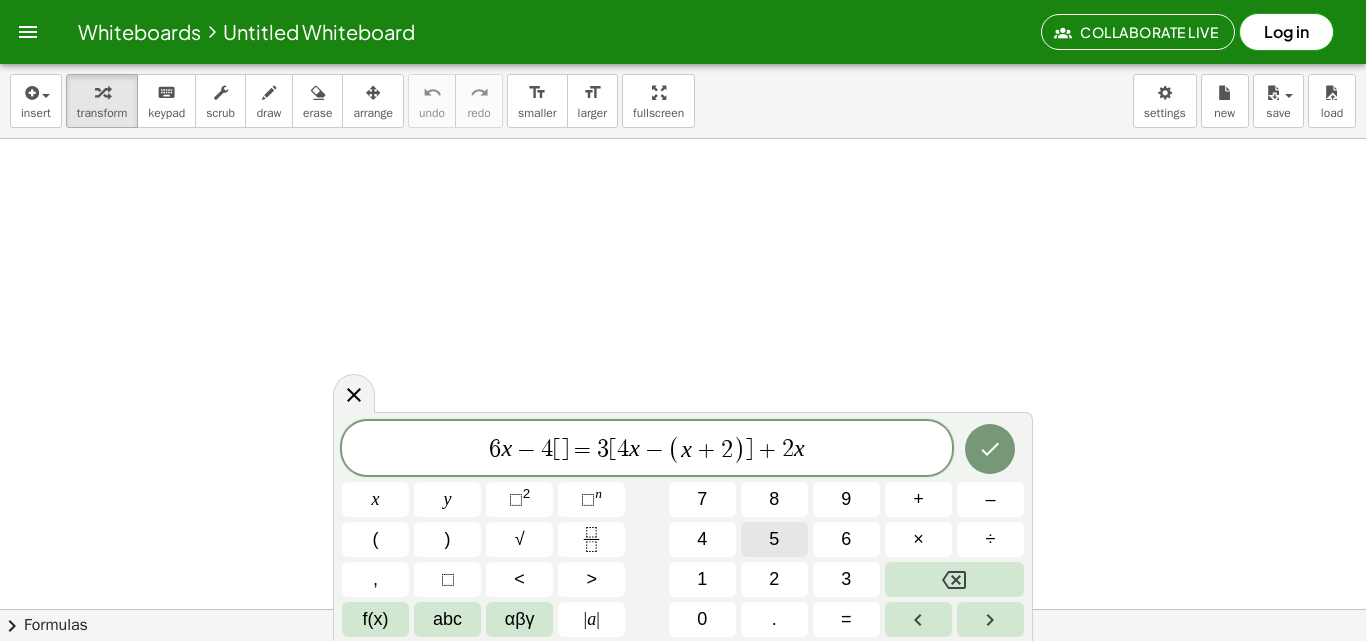 click on "5" at bounding box center [774, 539] 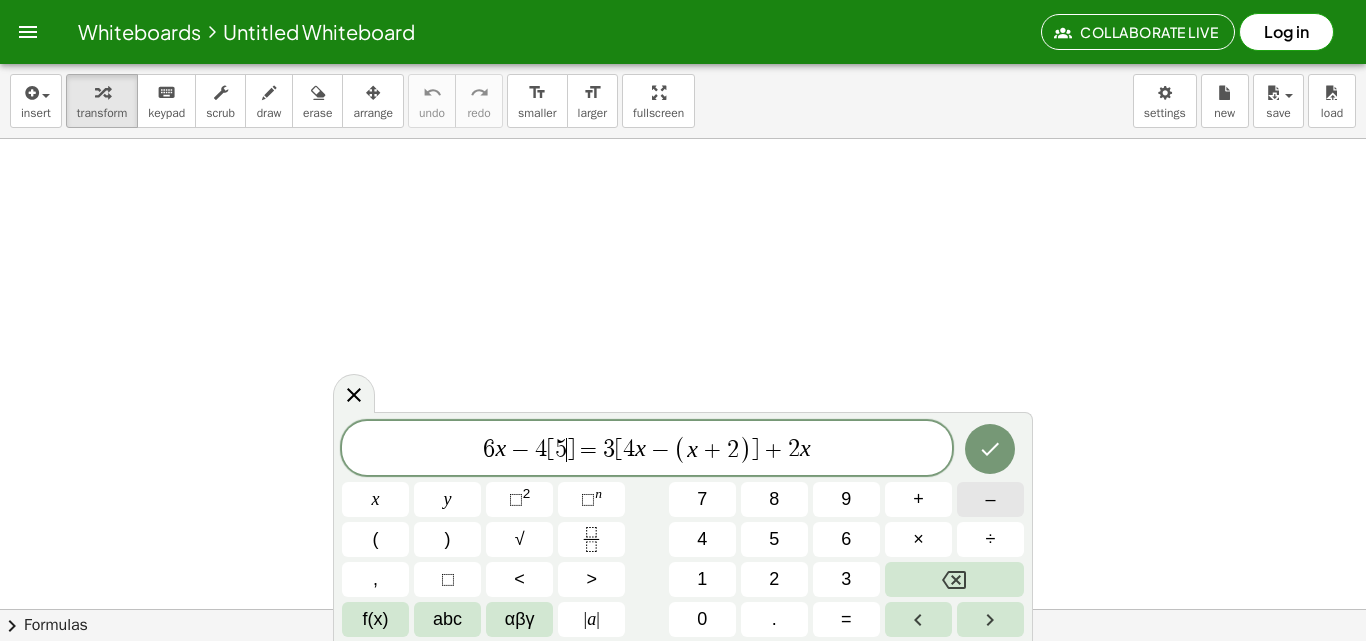 click on "6 x − 4 [ 5 ​ ] = 3 [ 4 x − ( x + 2 ) ] + 2 x x y ⬚ 2 ⬚ n 7 8 9 + – ( ) √ 4 5 6 × ÷ , ⬚ < > 1 2 3 f(x) abc αβγ | a | 0 . =" at bounding box center (683, 529) 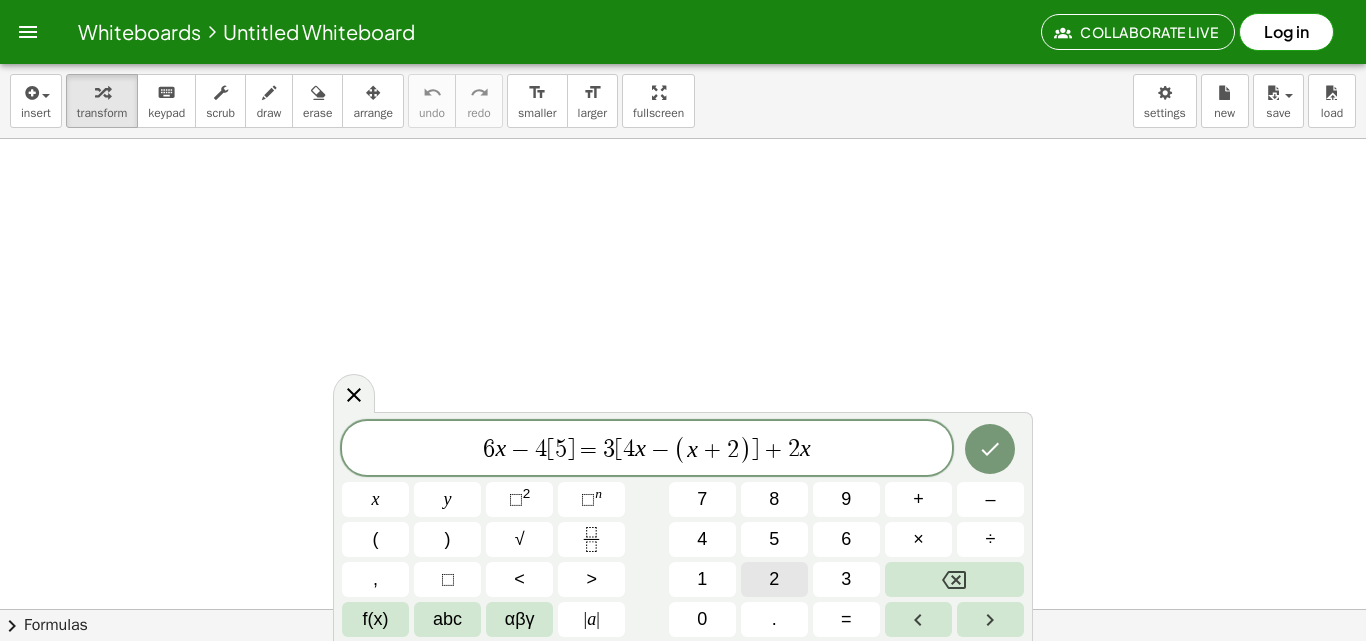 click on "2" at bounding box center [774, 579] 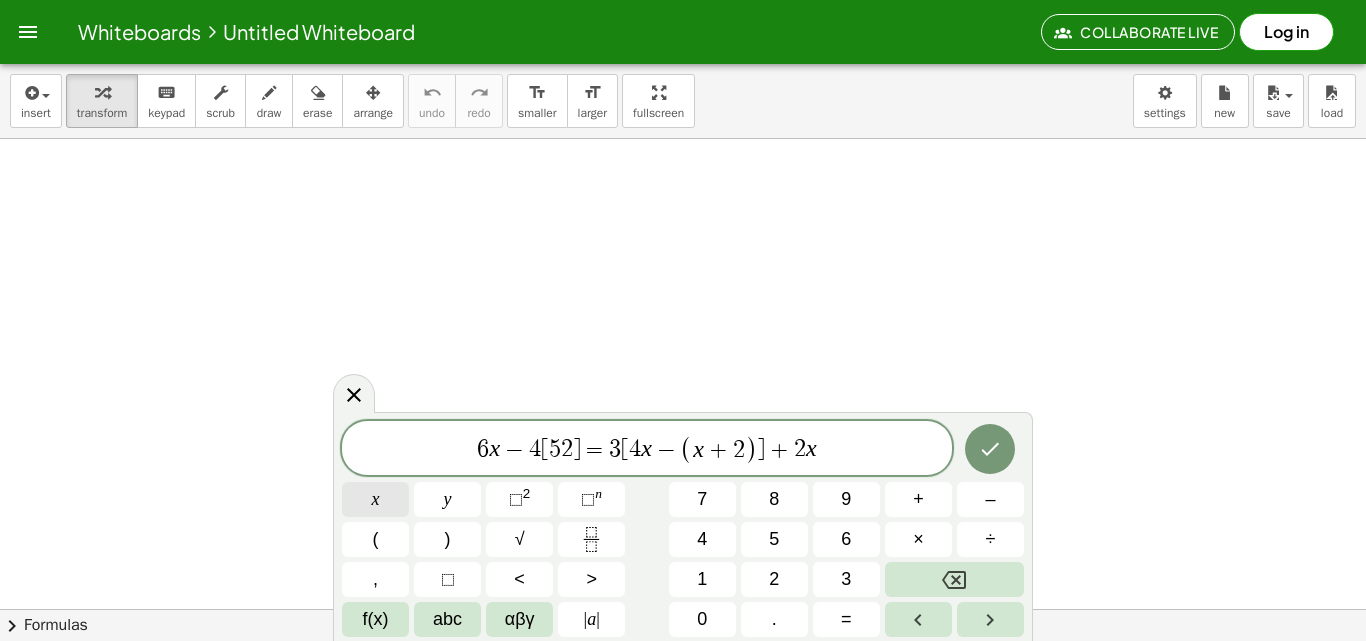 click on "x" at bounding box center [375, 499] 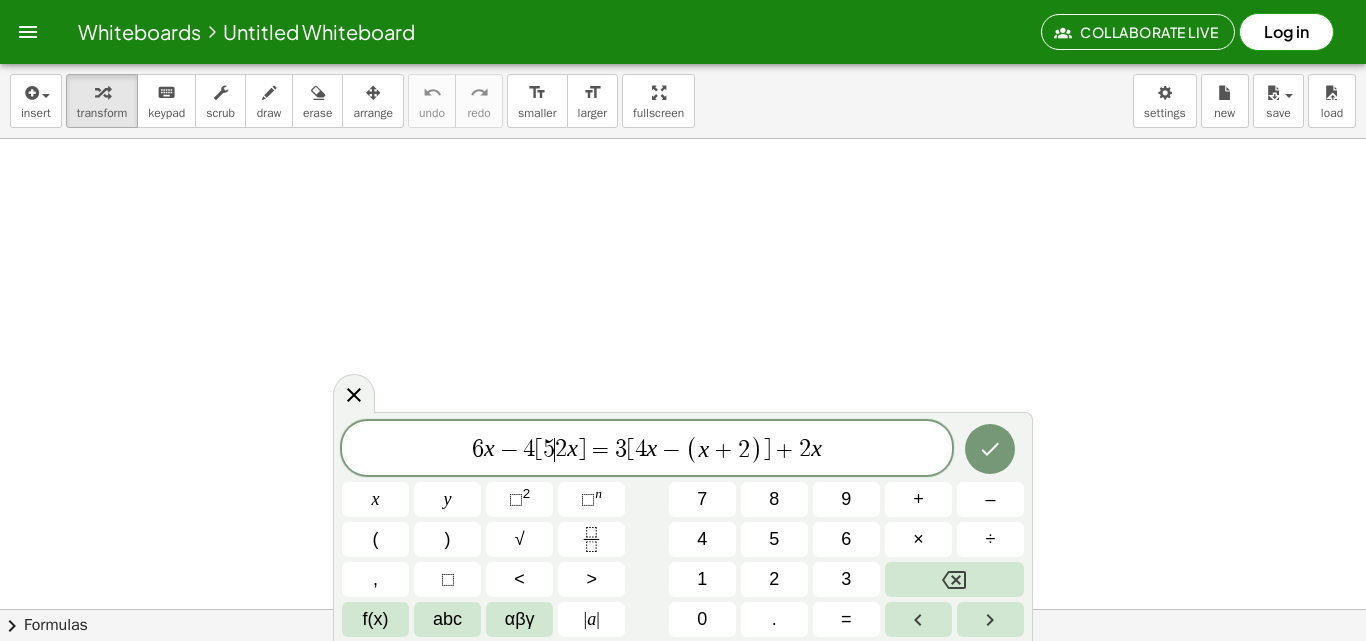 click on "5" at bounding box center (549, 450) 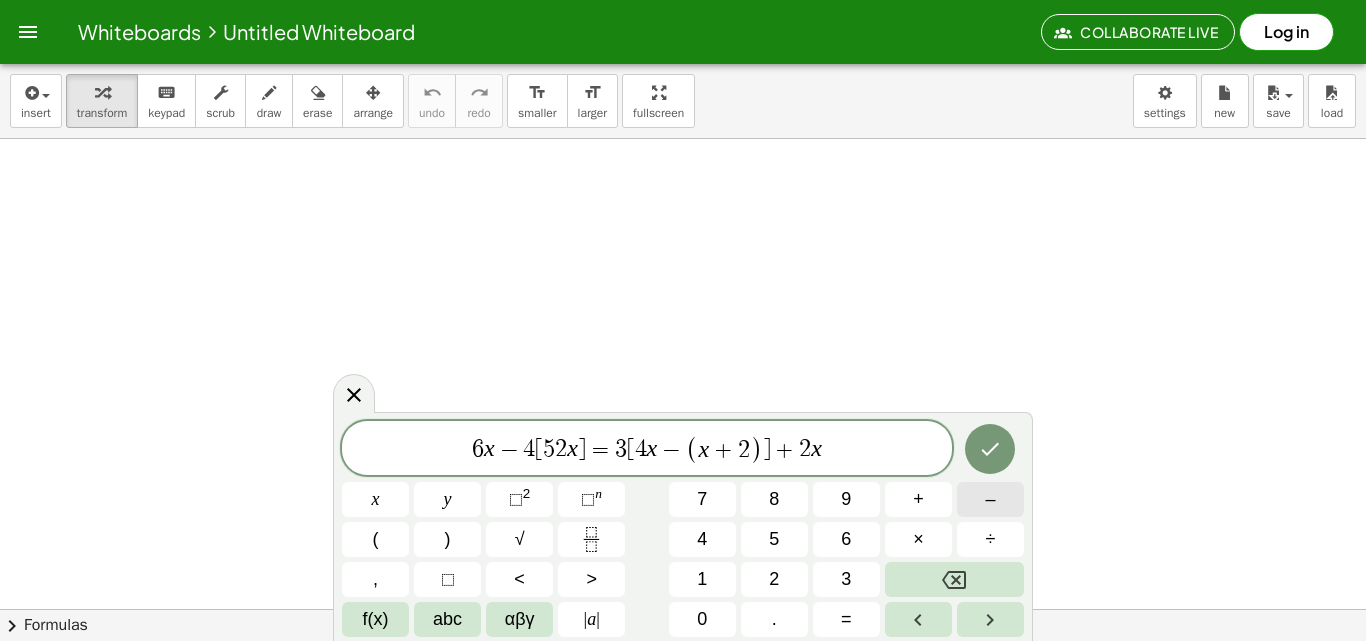 click on "–" at bounding box center [990, 499] 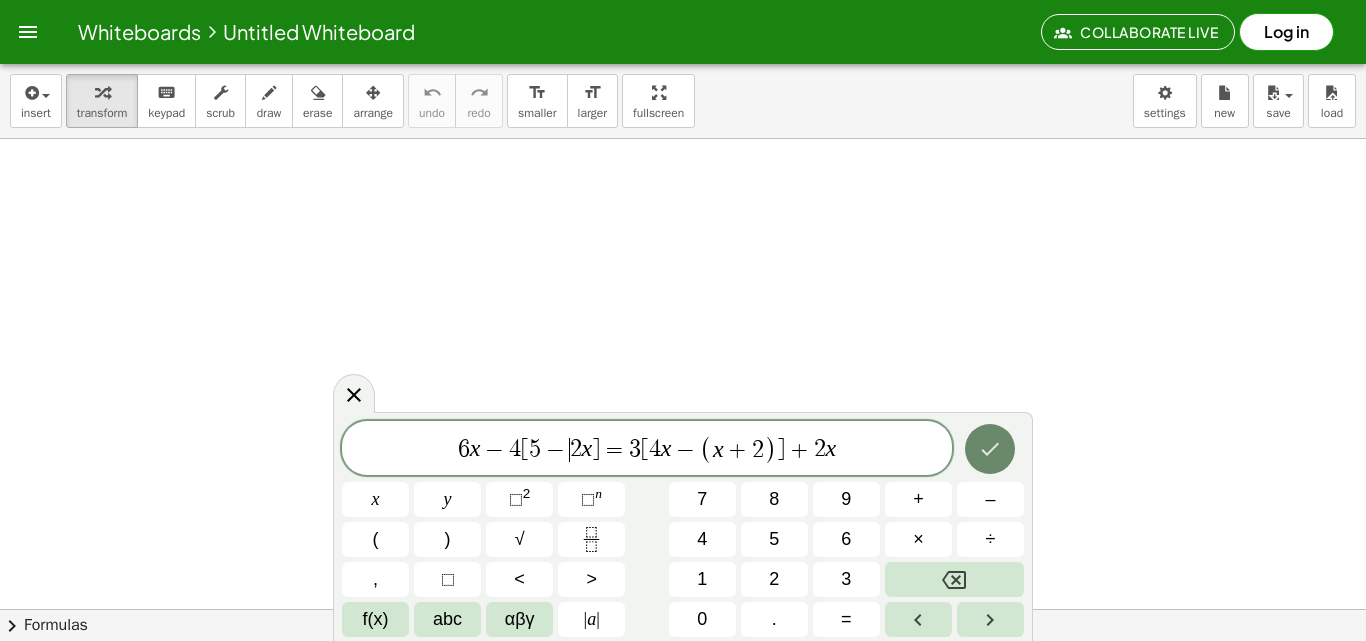 click 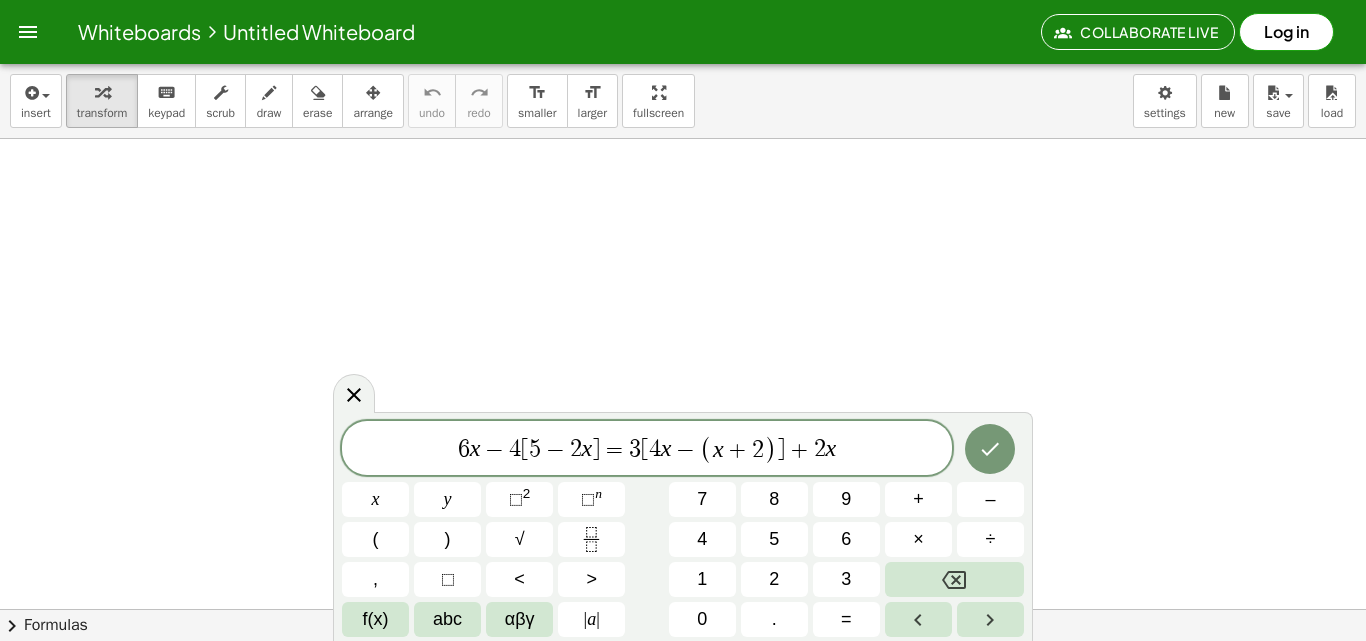 click on "x" at bounding box center (831, 449) 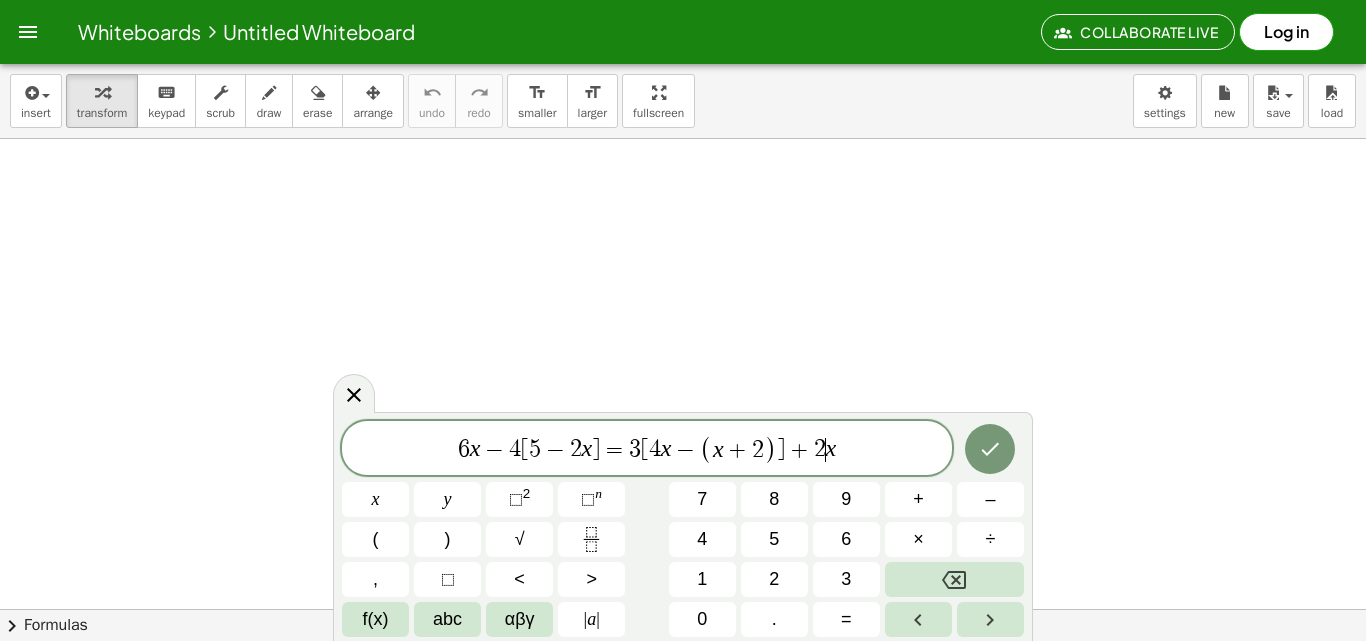 click on "6 x − 4 [ 5 − 2 x ] = 3 [ 4 x − ( x + 2 ) ] + 2 ​ x" at bounding box center (647, 449) 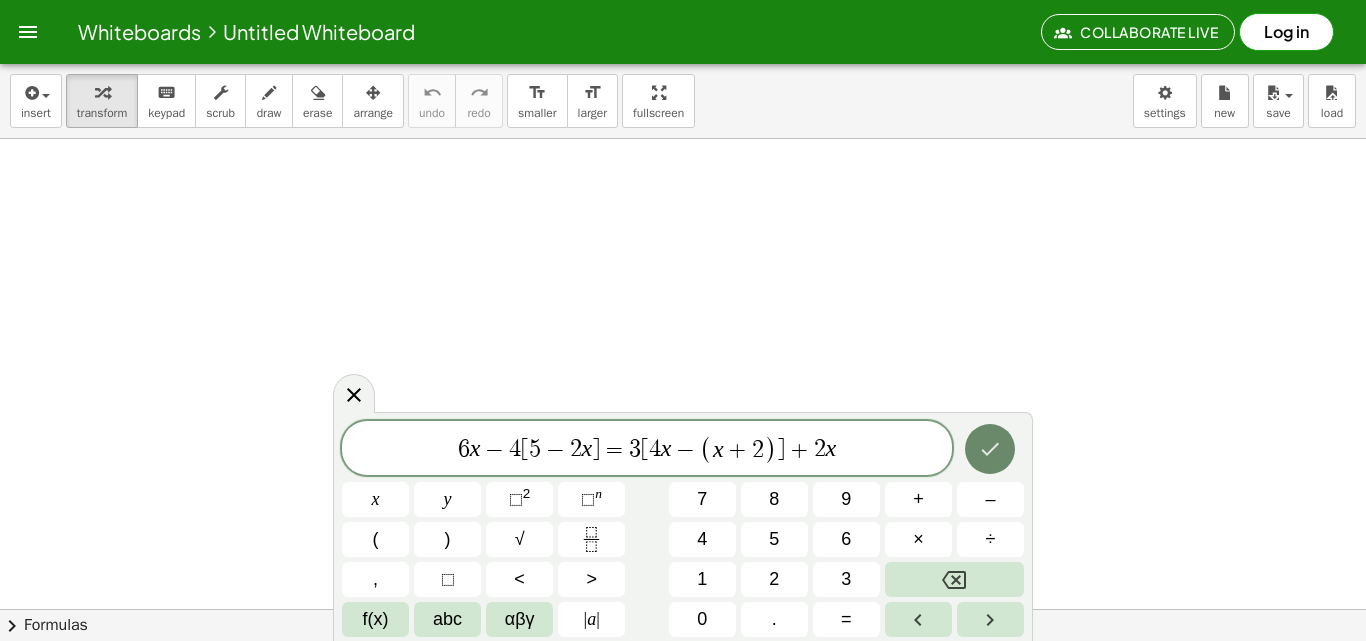 click at bounding box center [990, 449] 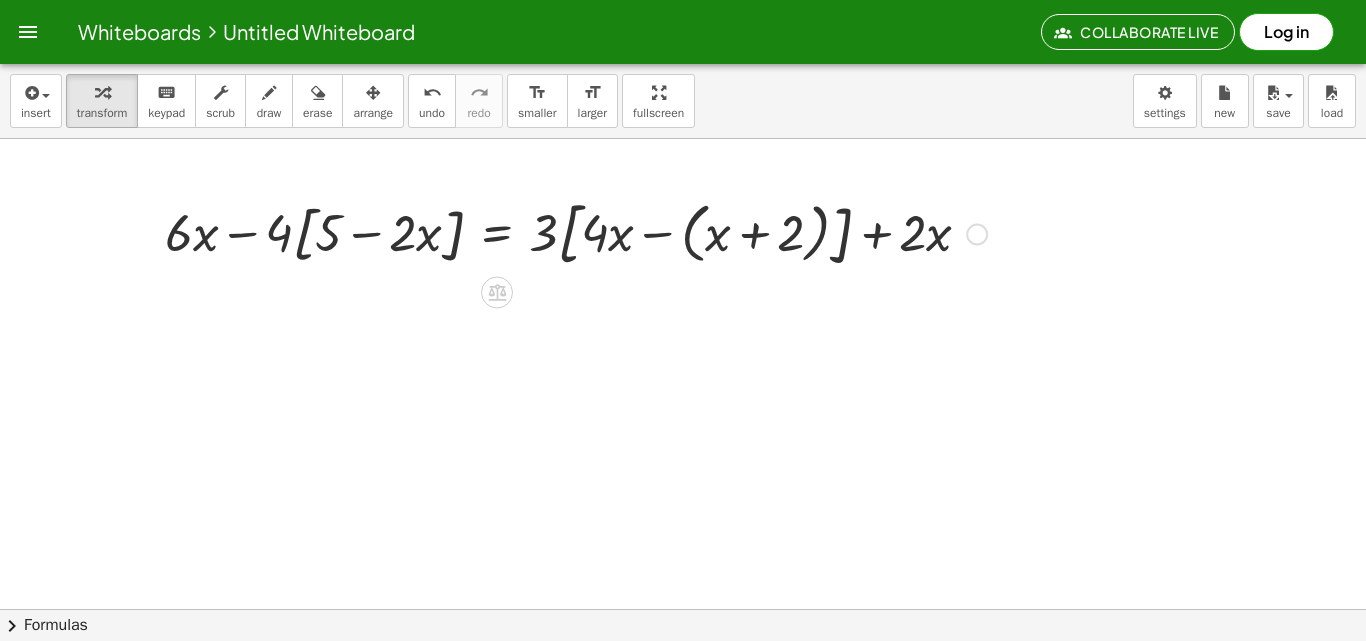 click at bounding box center [576, 232] 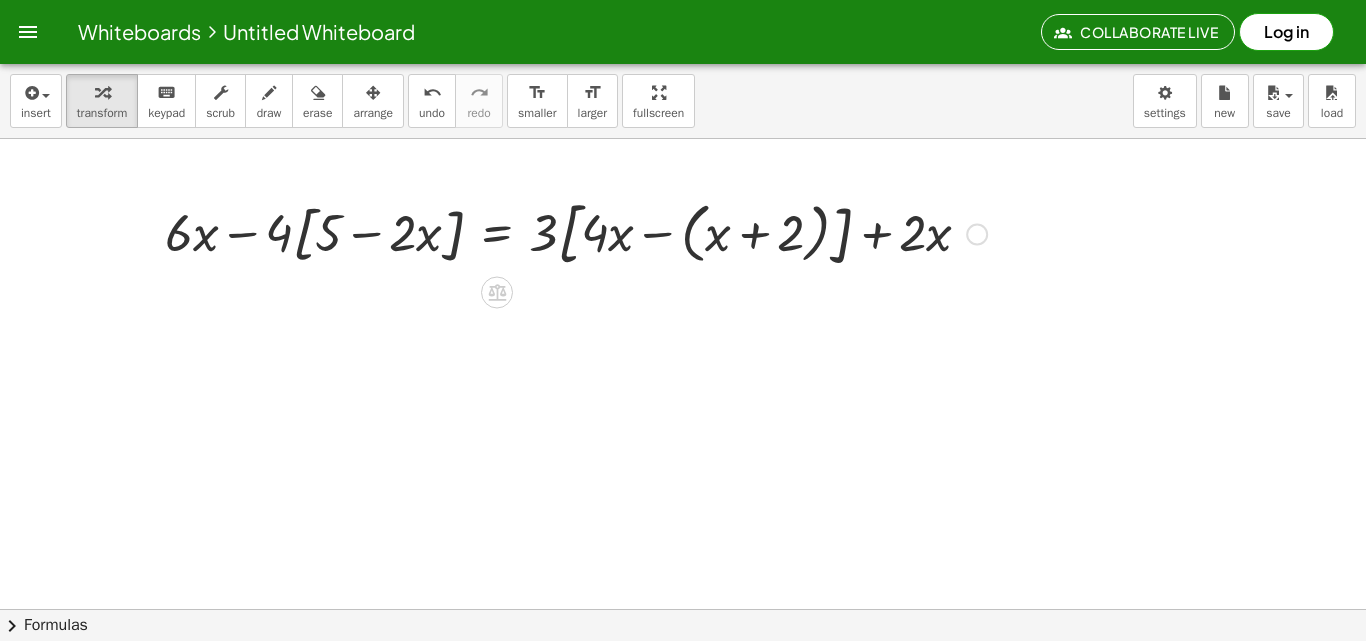 click at bounding box center (576, 232) 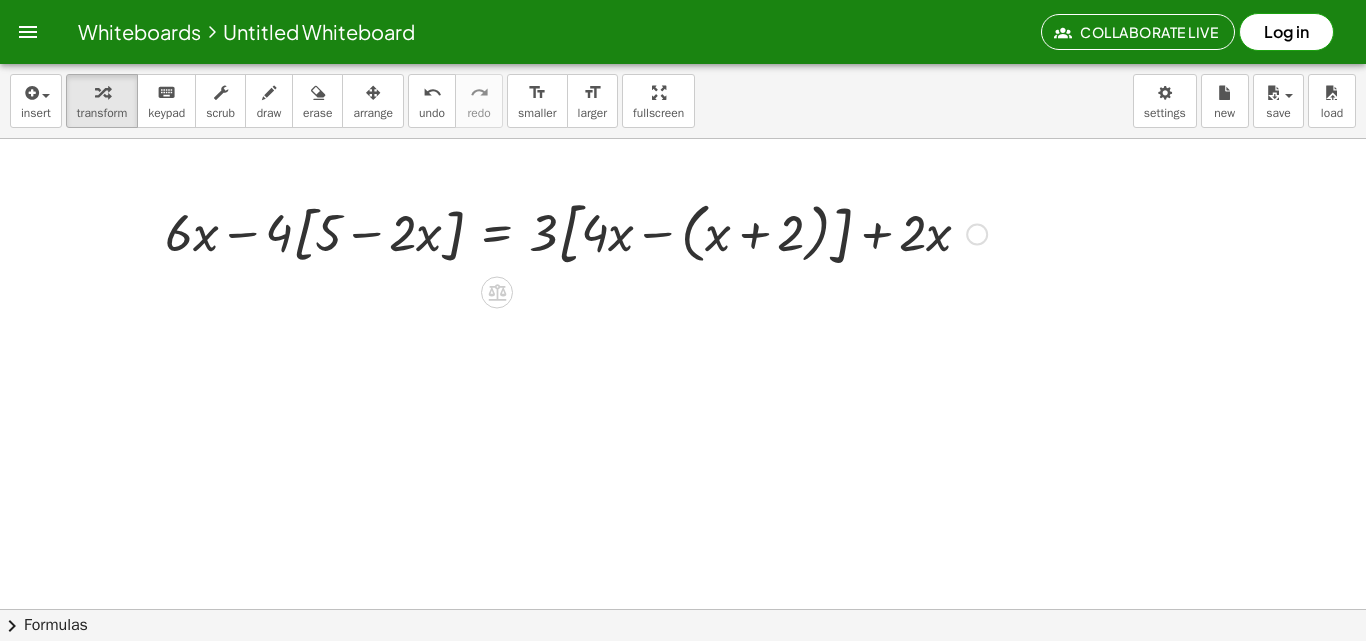 click at bounding box center [576, 232] 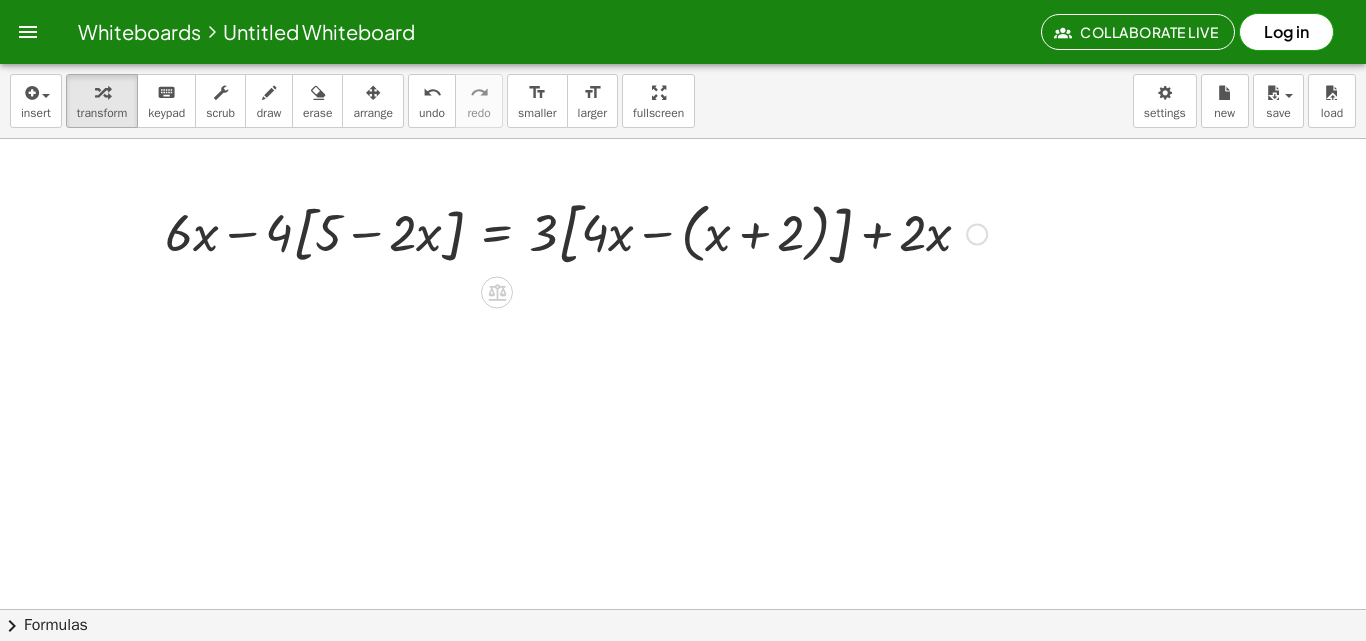 click at bounding box center (576, 232) 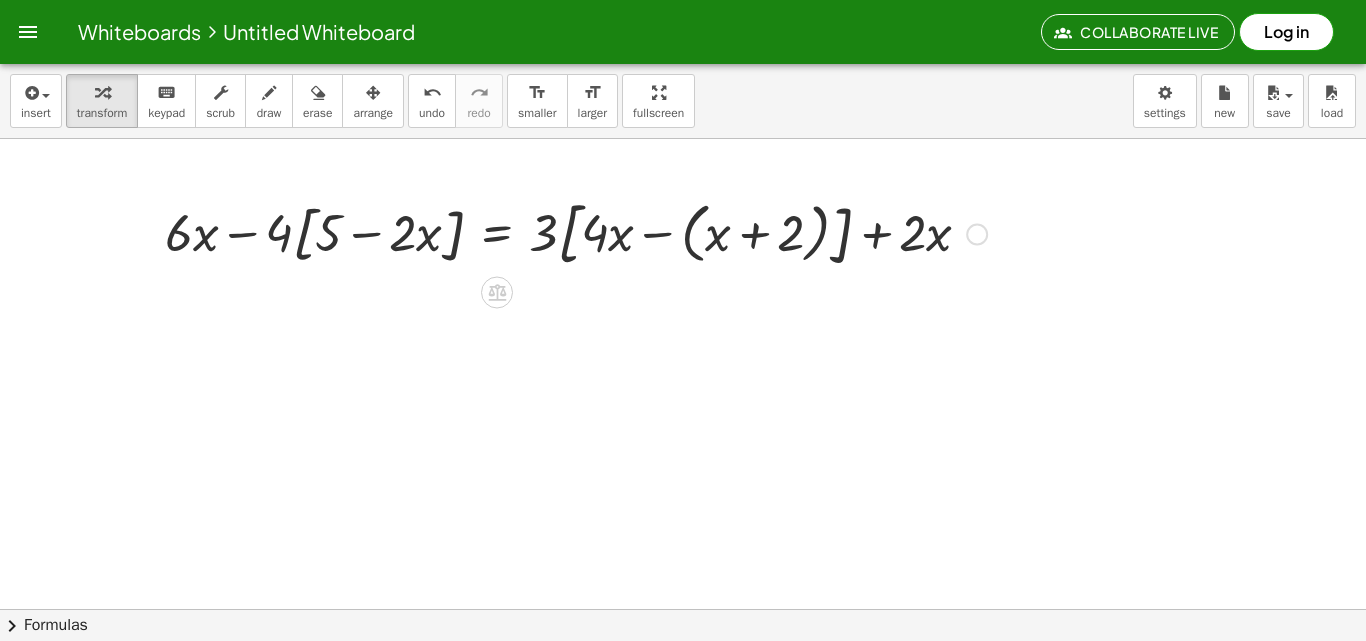 click at bounding box center (576, 232) 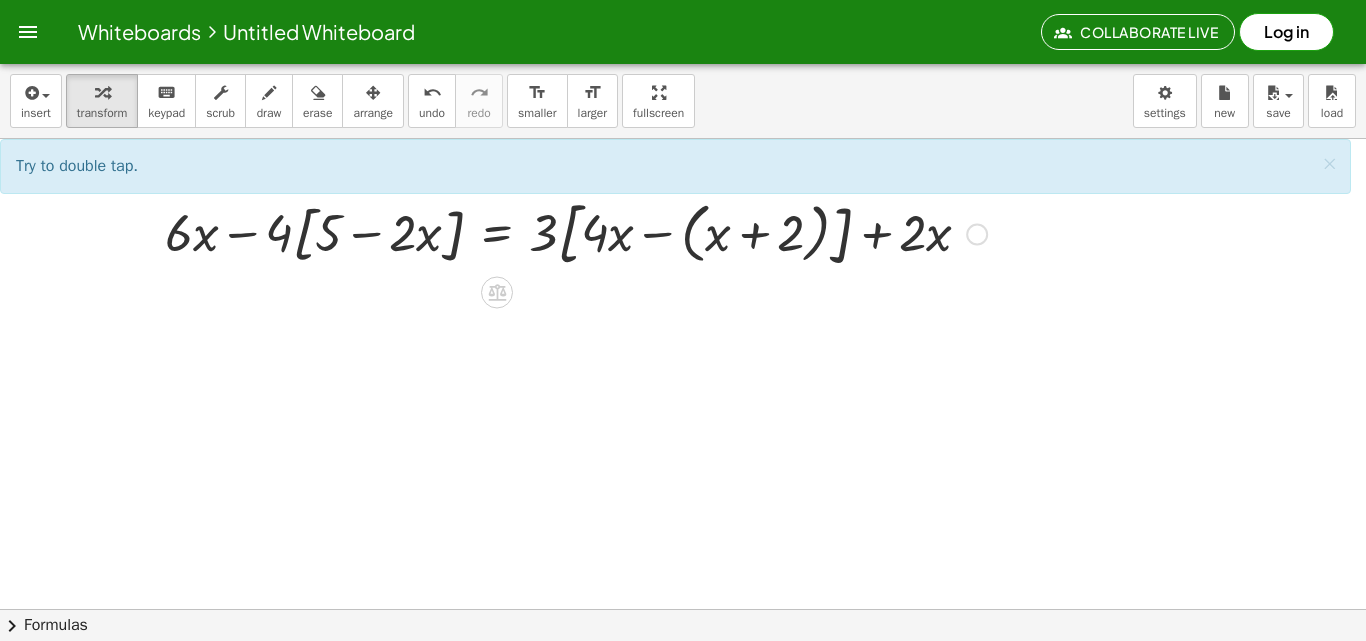 click at bounding box center (576, 232) 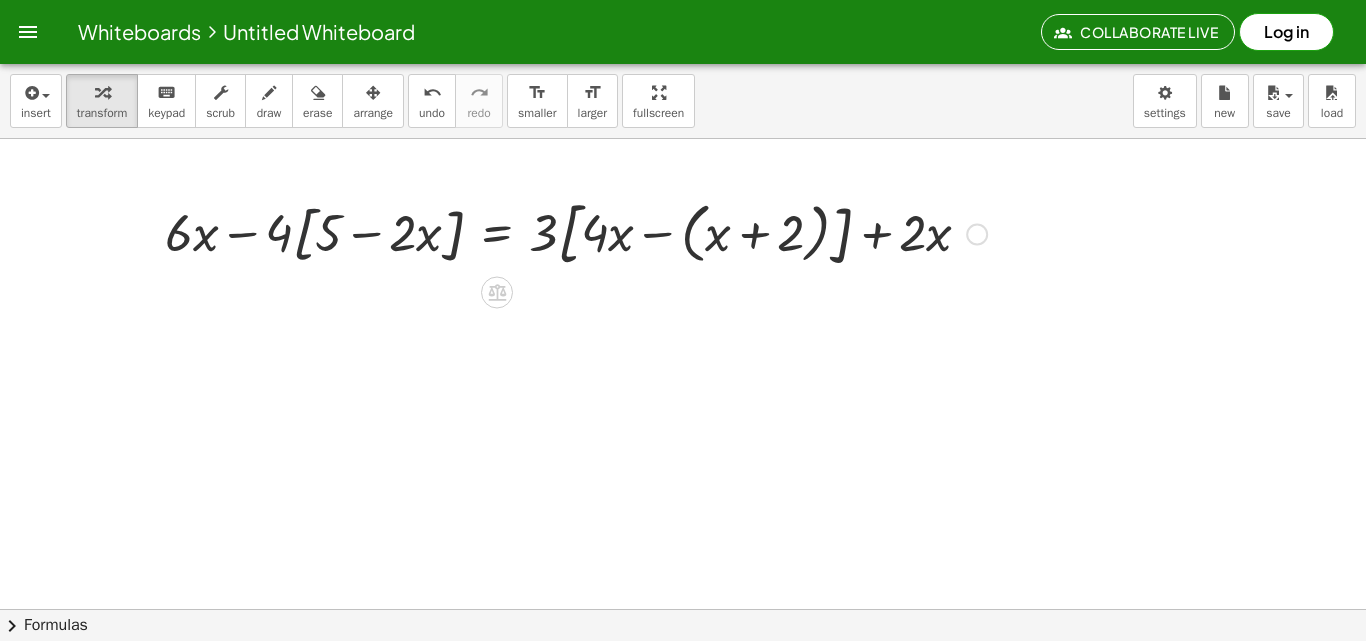 click at bounding box center (576, 232) 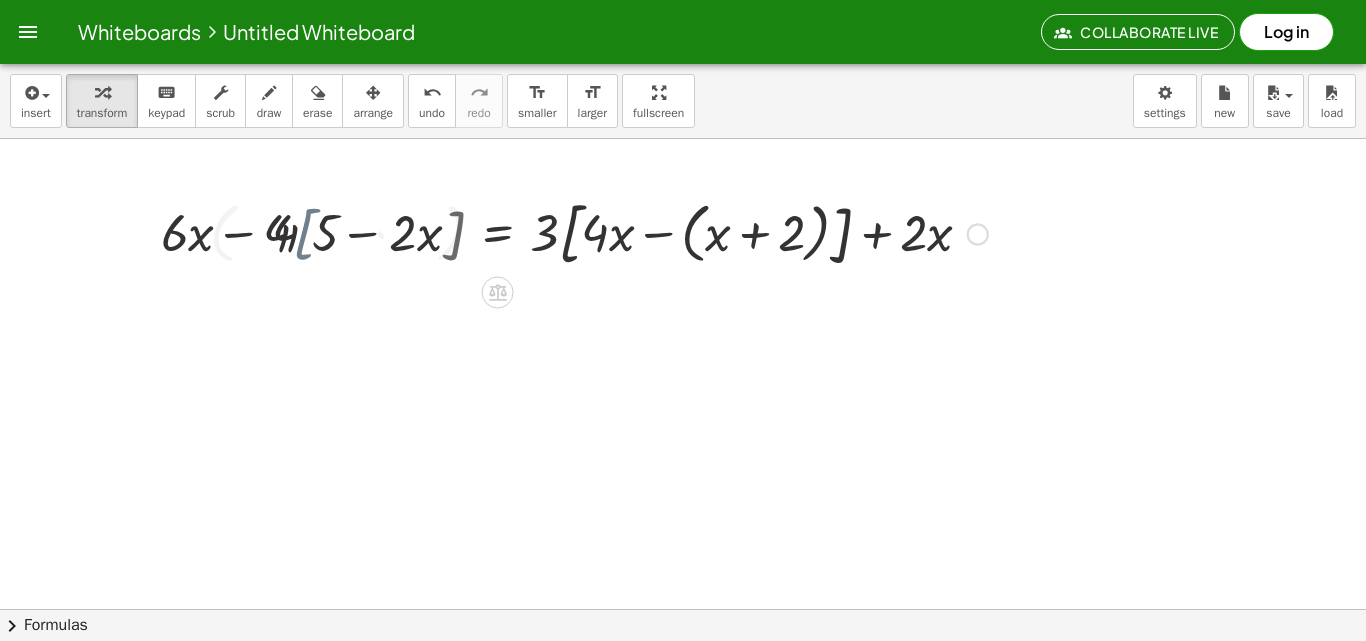 click at bounding box center (549, 232) 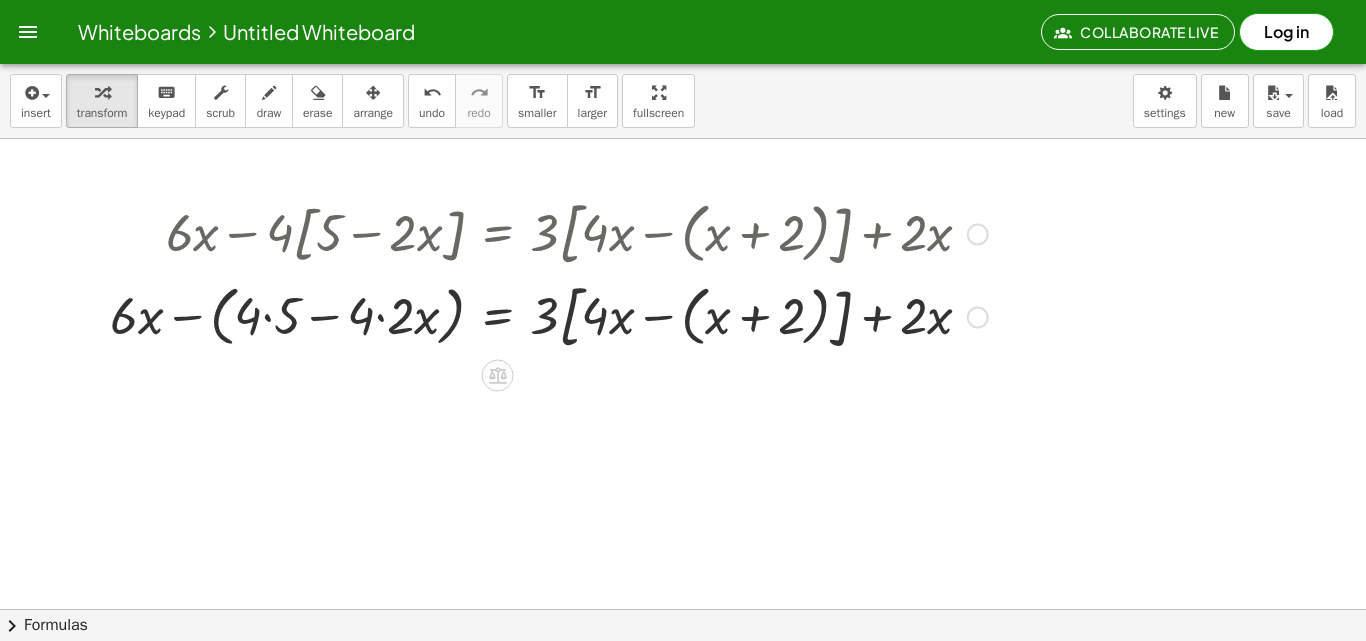 click at bounding box center [549, 315] 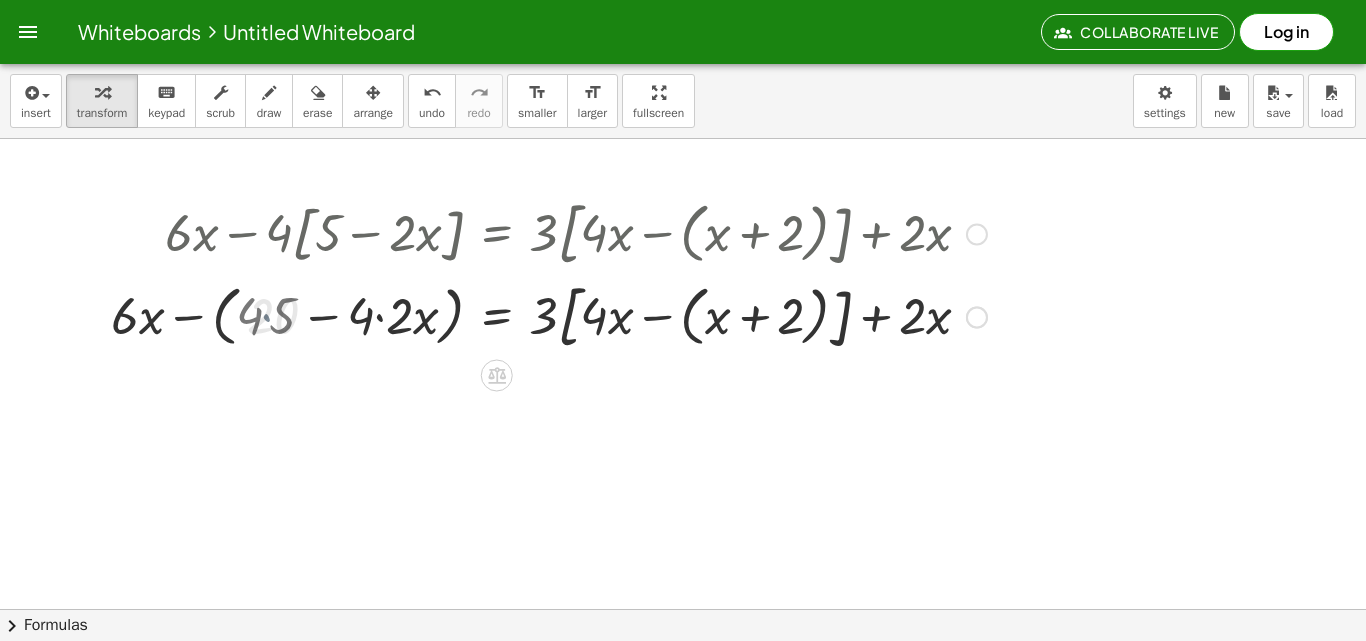 click at bounding box center [555, 315] 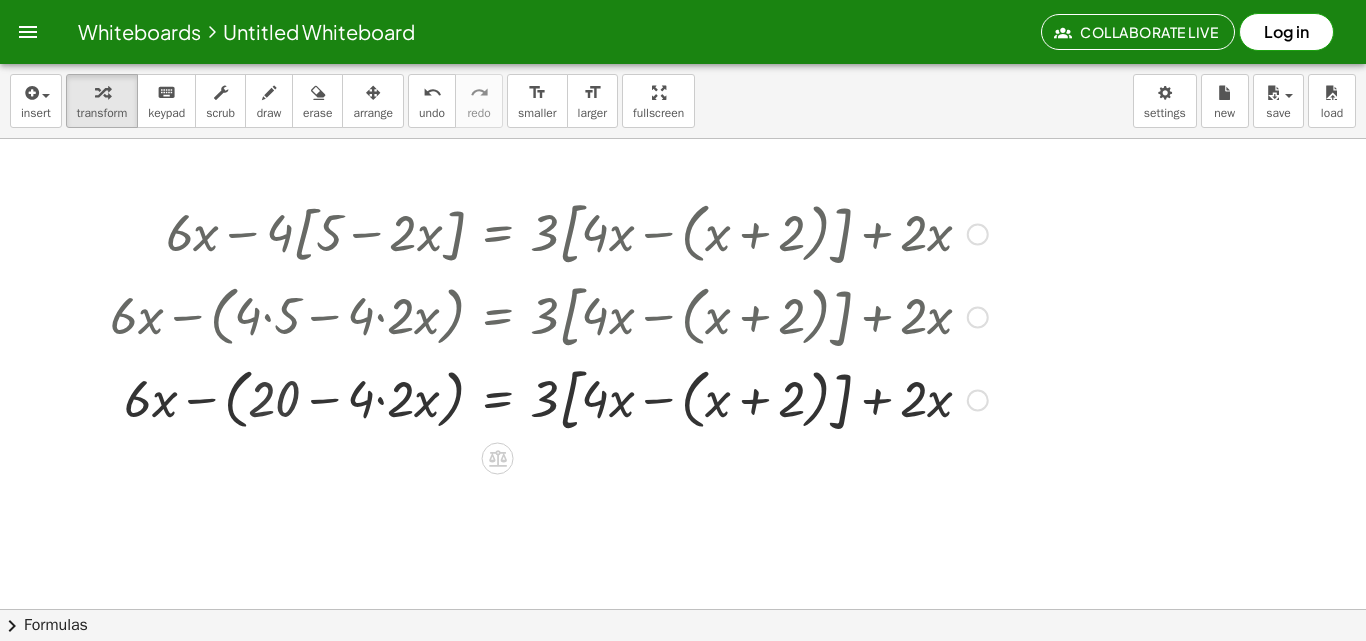 click at bounding box center [549, 315] 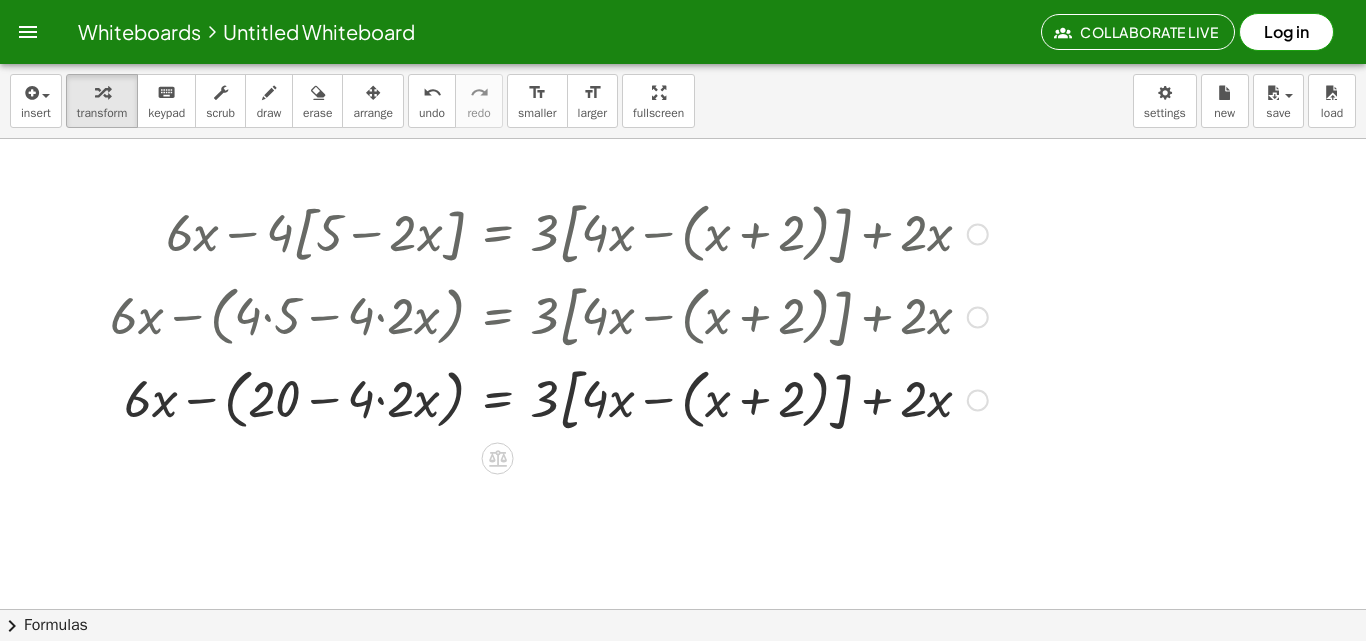 drag, startPoint x: 372, startPoint y: 428, endPoint x: 384, endPoint y: 402, distance: 28.635643 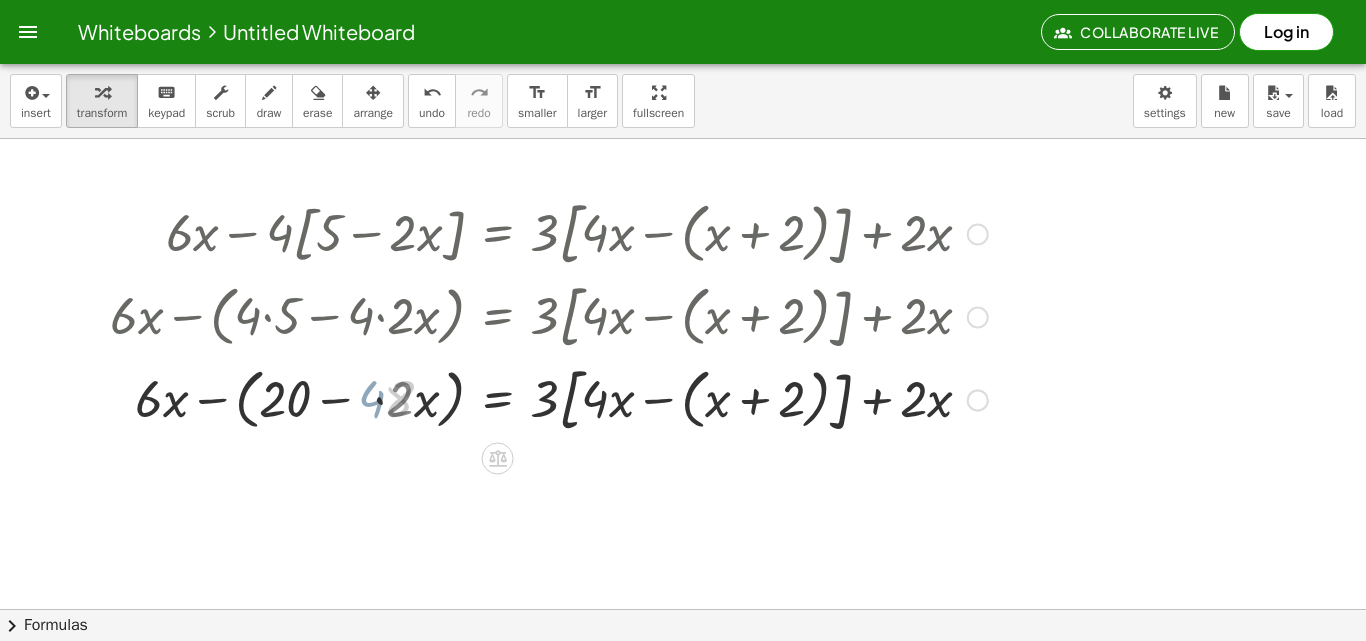 click at bounding box center [549, 398] 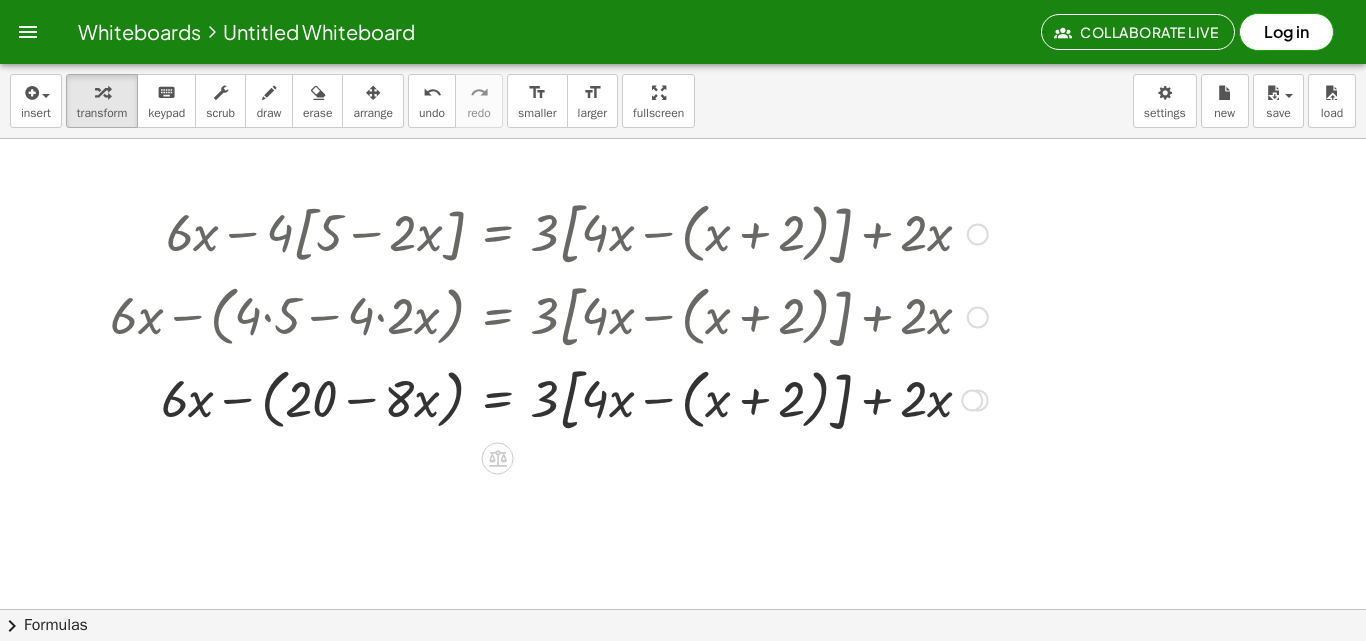click at bounding box center [549, 398] 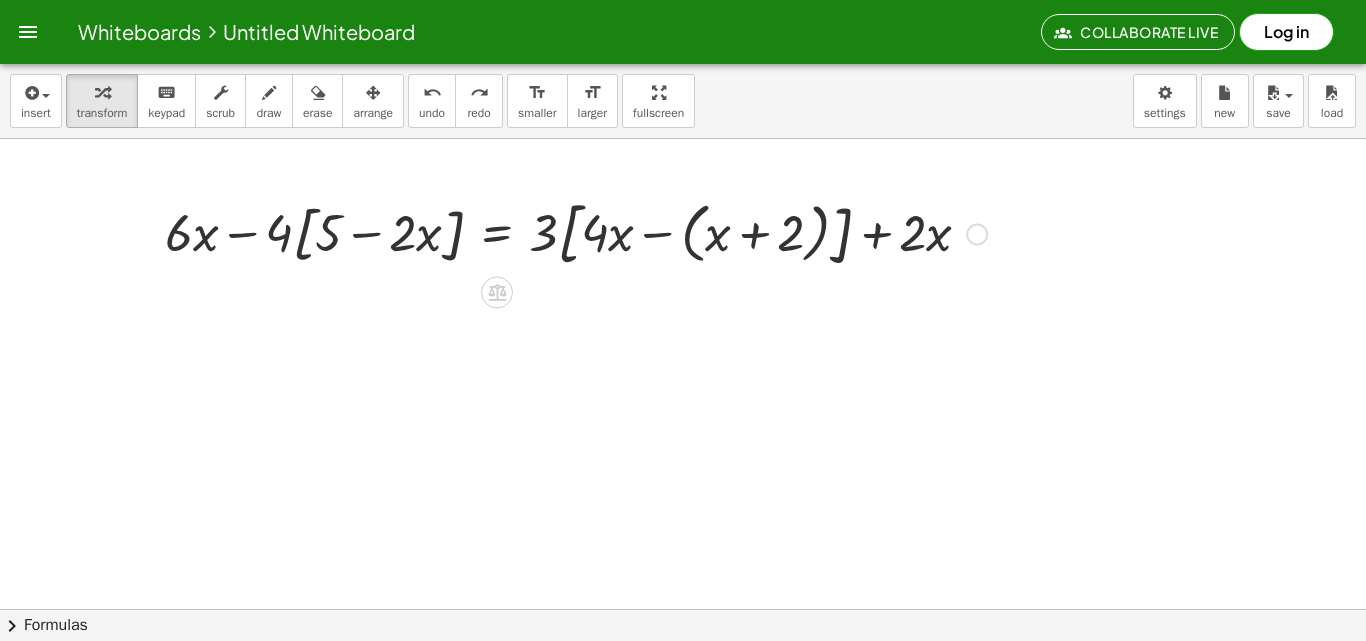 click at bounding box center [576, 232] 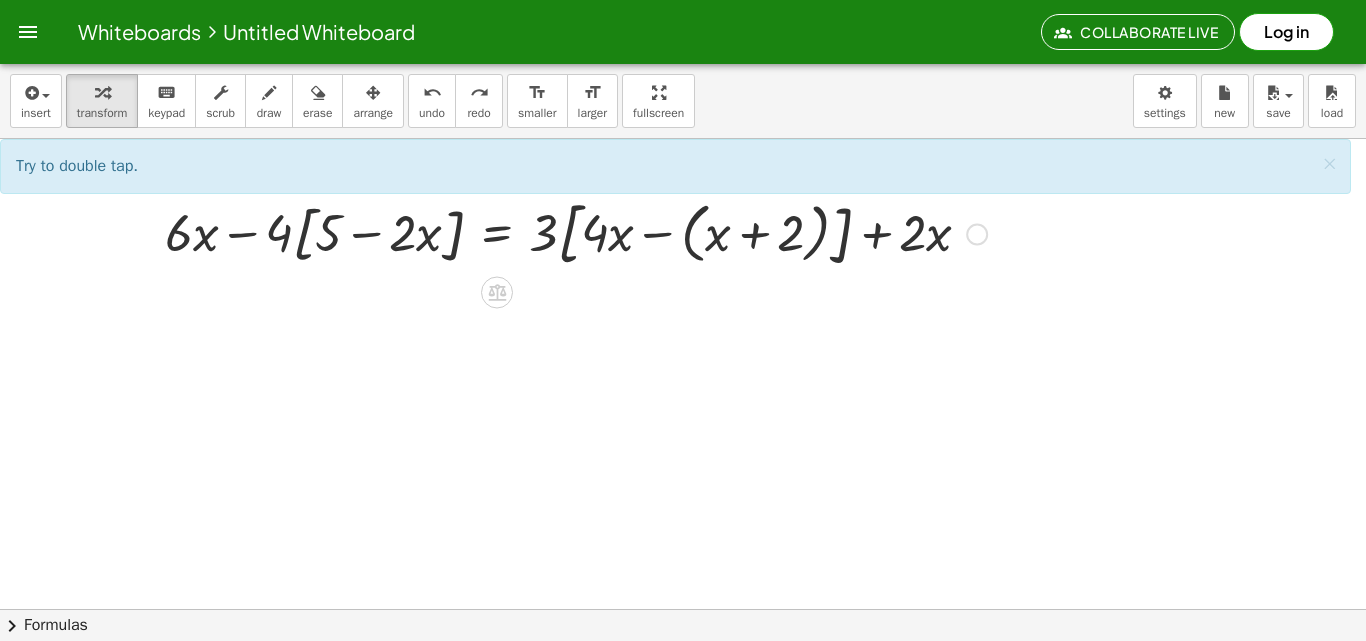 click at bounding box center [576, 232] 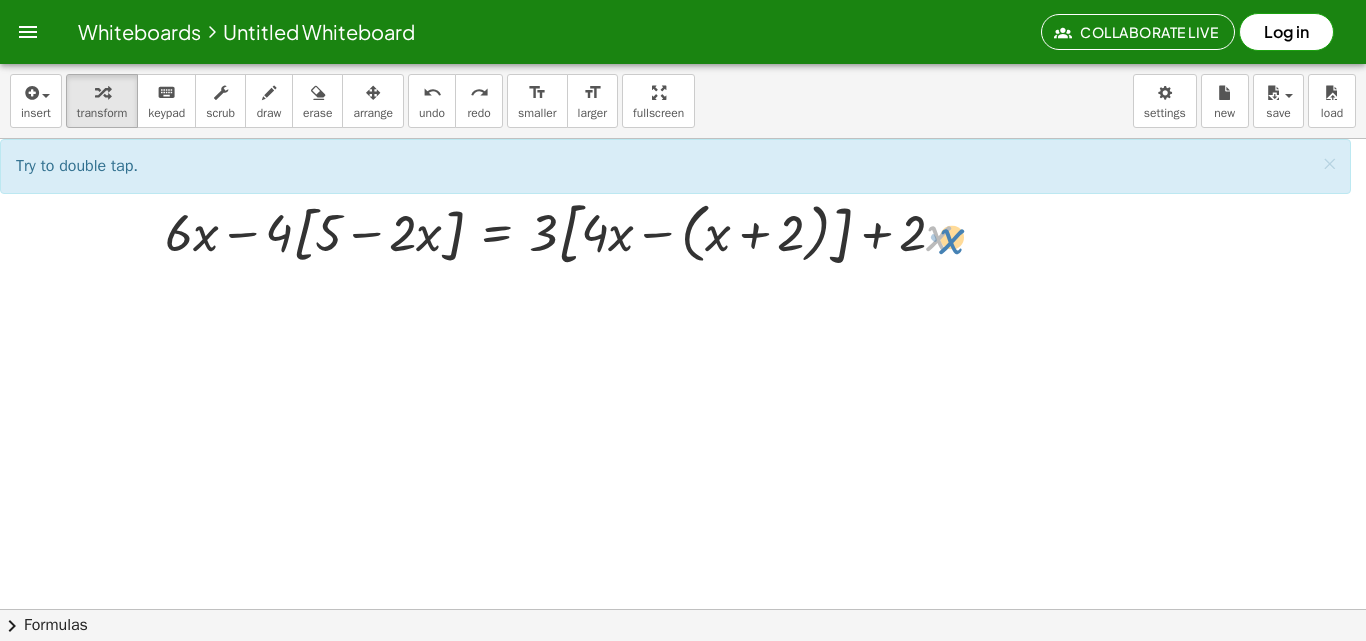 drag, startPoint x: 950, startPoint y: 245, endPoint x: 962, endPoint y: 246, distance: 12.0415945 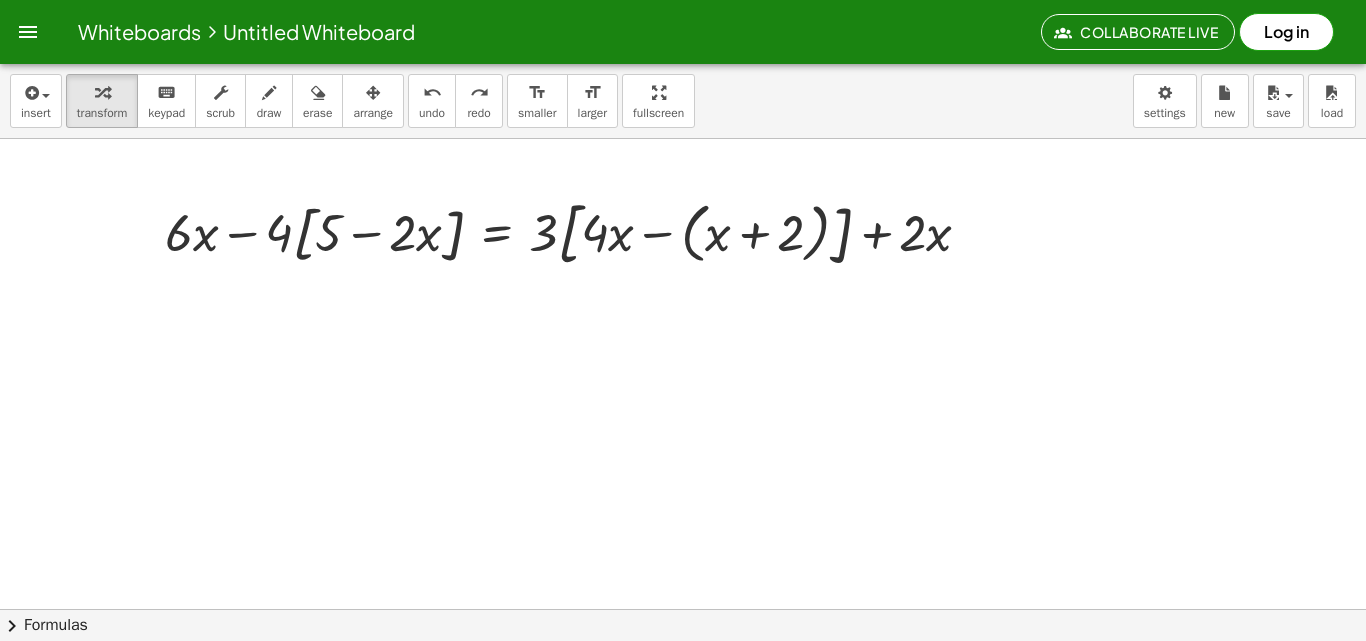 drag, startPoint x: 1079, startPoint y: 345, endPoint x: 133, endPoint y: 230, distance: 952.9643 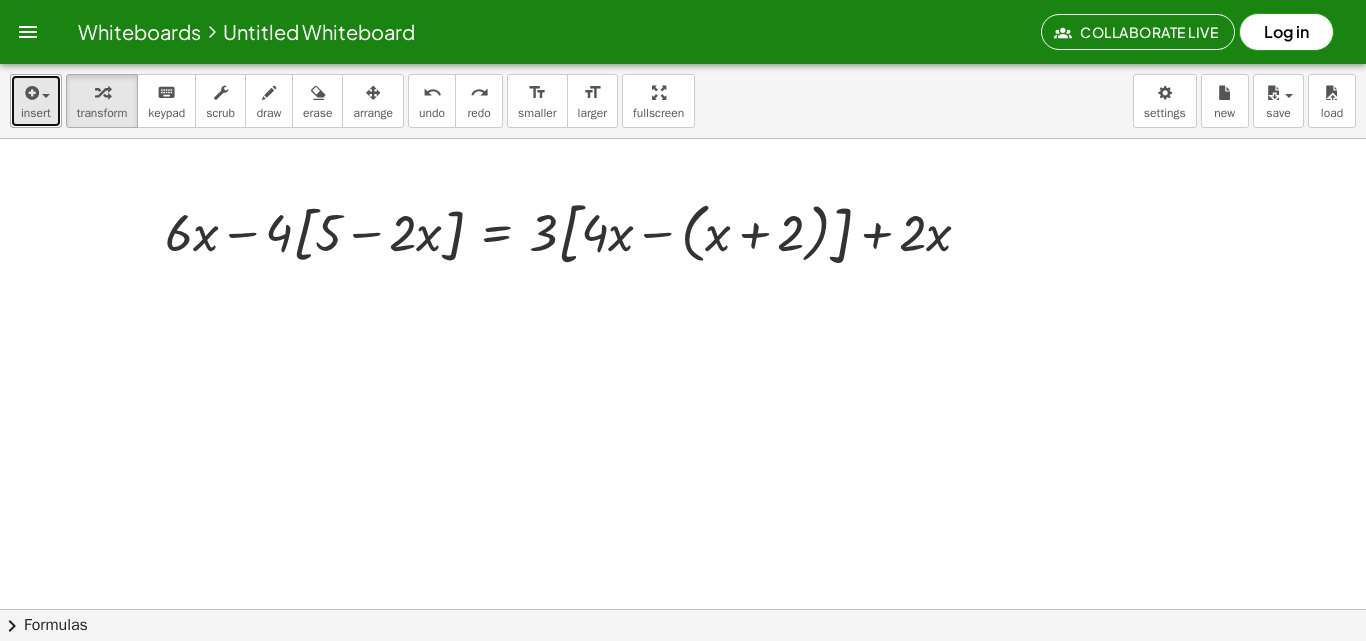 click on "insert" at bounding box center [36, 101] 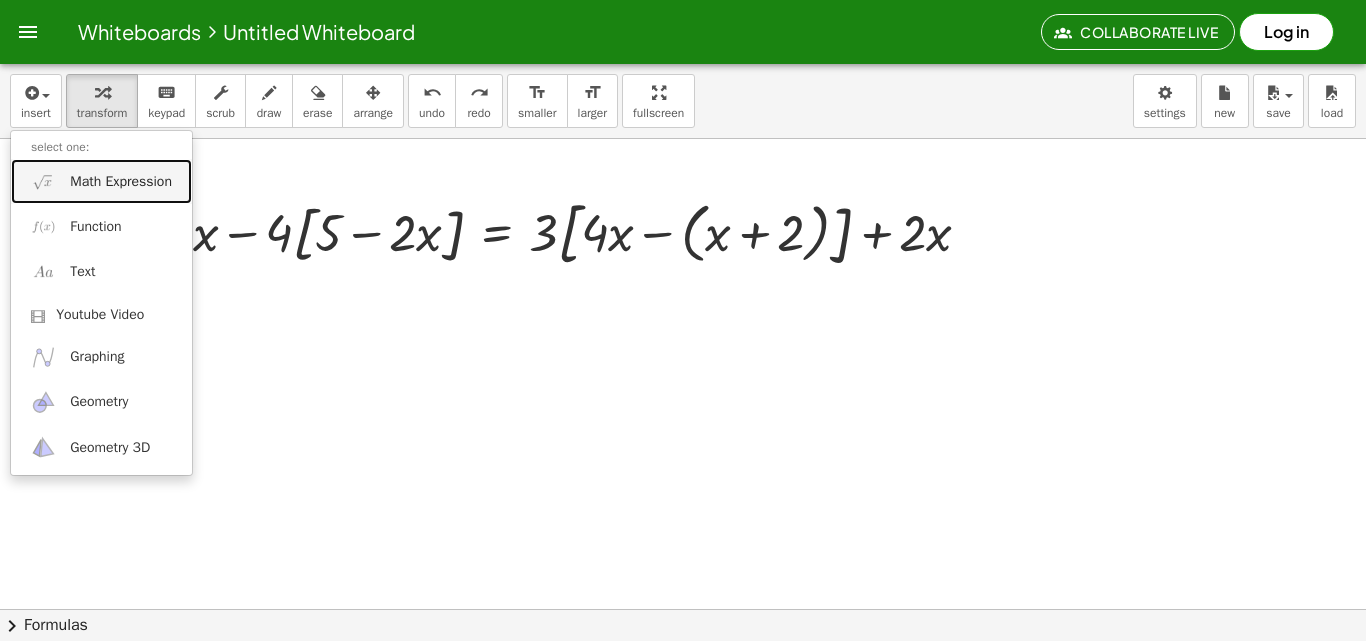 click on "Math Expression" at bounding box center (101, 181) 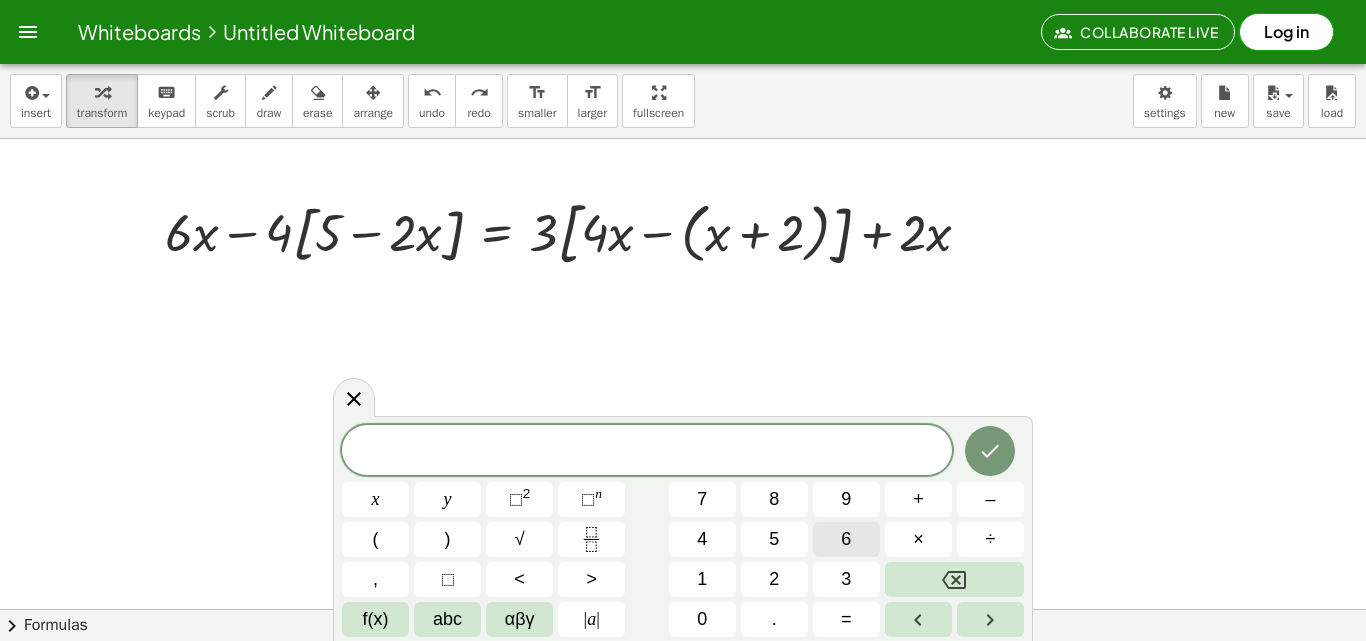 click on "​ x y ⬚ 2 ⬚ n 7 8 9 + – ( ) √ 4 5 6 × ÷ , ⬚ < > 1 2 3 f(x) abc αβγ | a | 0 . =" at bounding box center (683, 531) 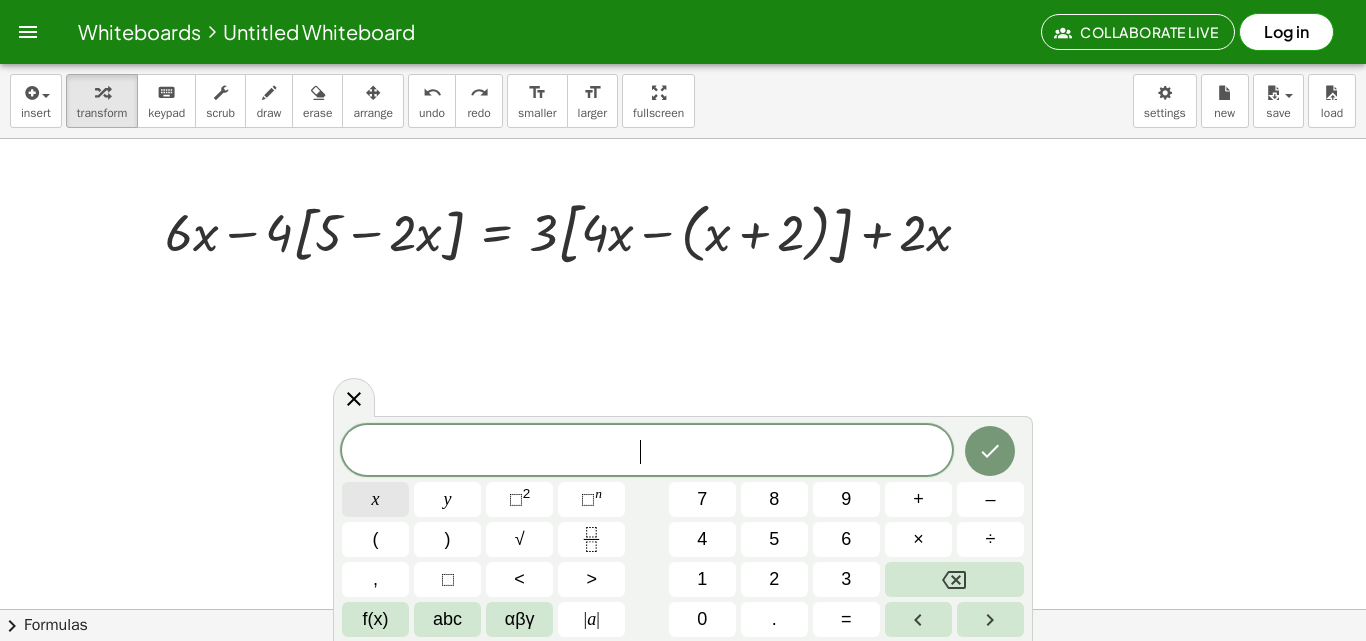 click on "x" at bounding box center [375, 499] 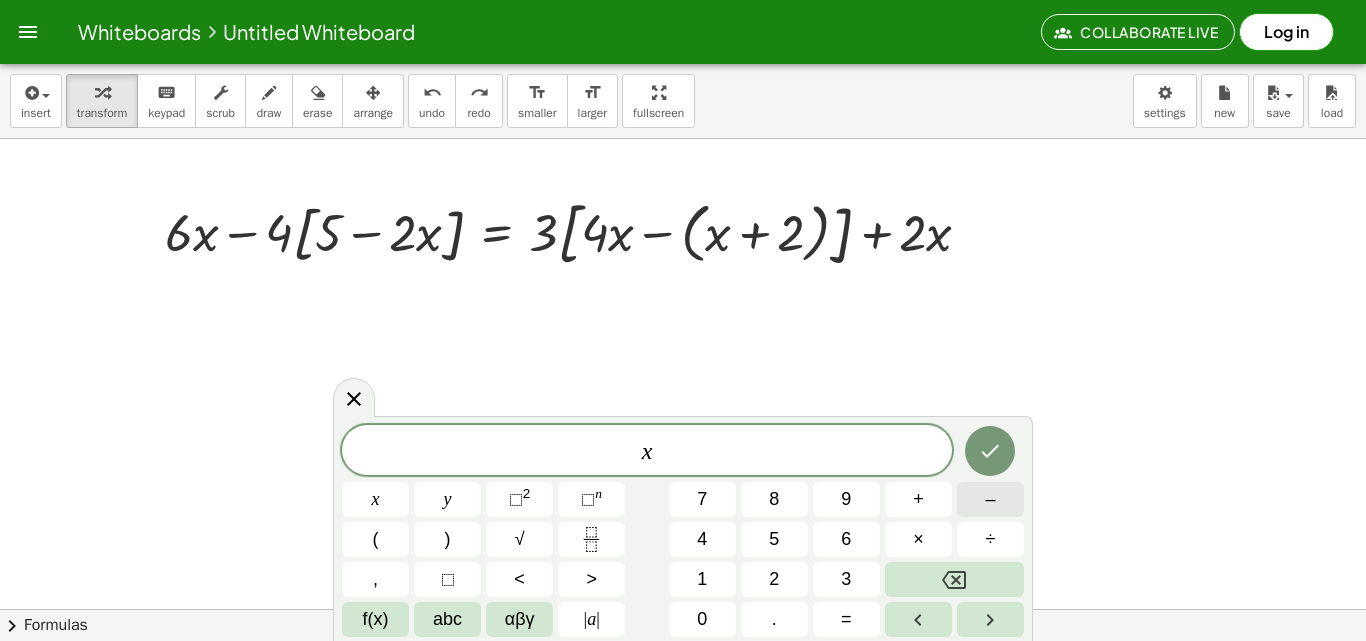 click on "–" at bounding box center (990, 499) 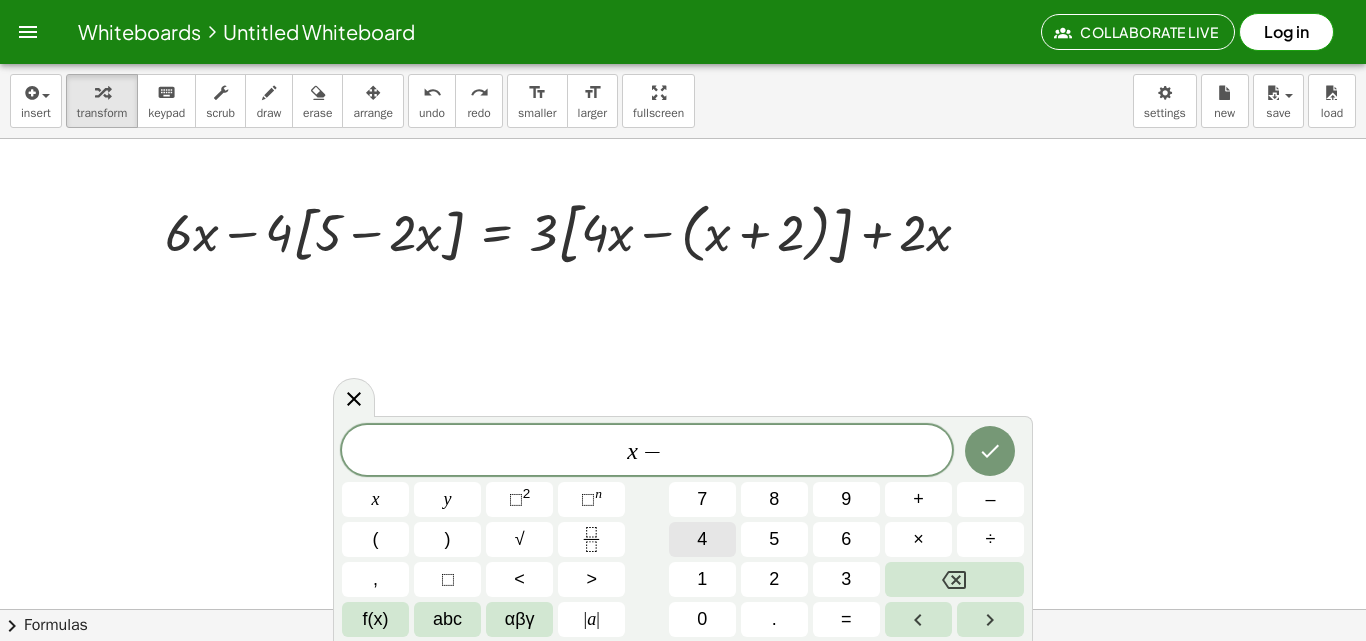 click on "4" at bounding box center [702, 539] 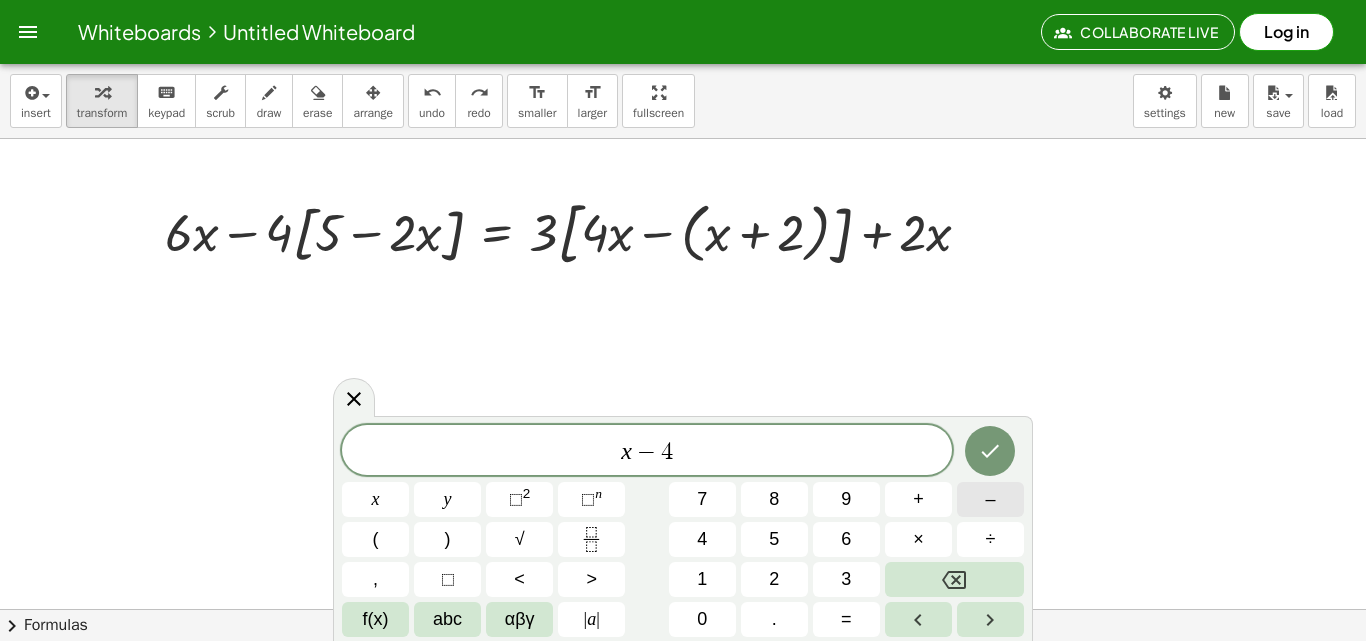 click on "–" at bounding box center [990, 499] 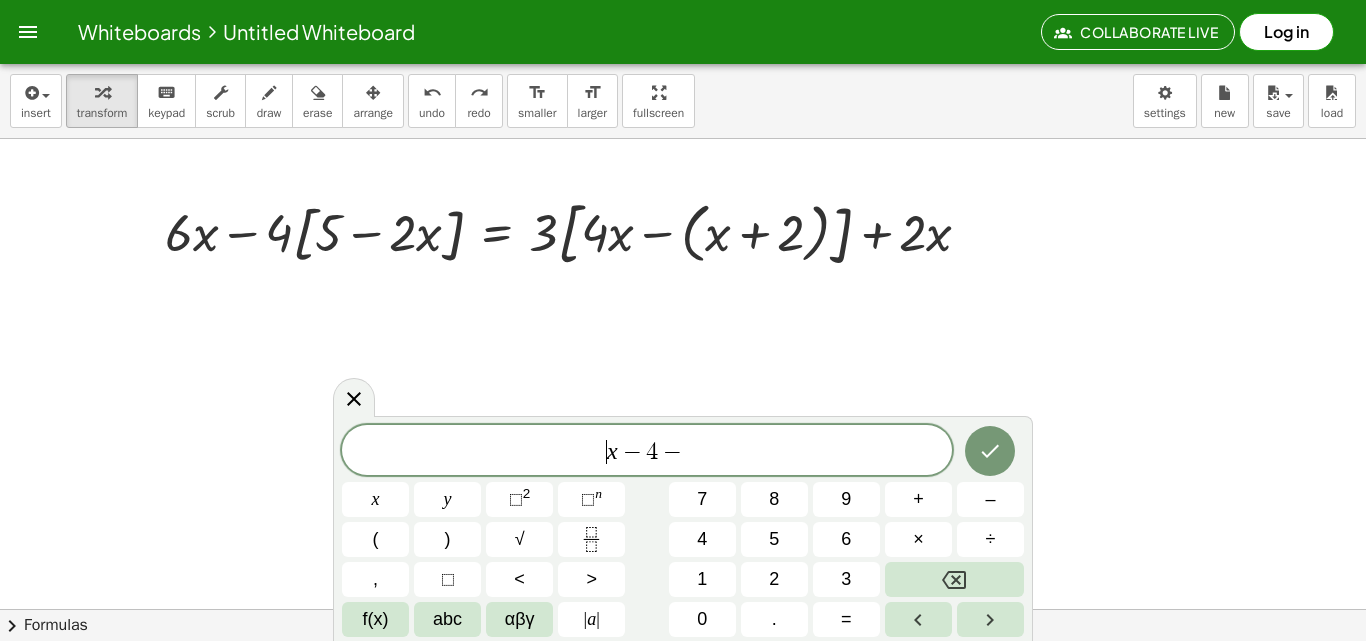 click on "​ x − 4 −" at bounding box center [647, 452] 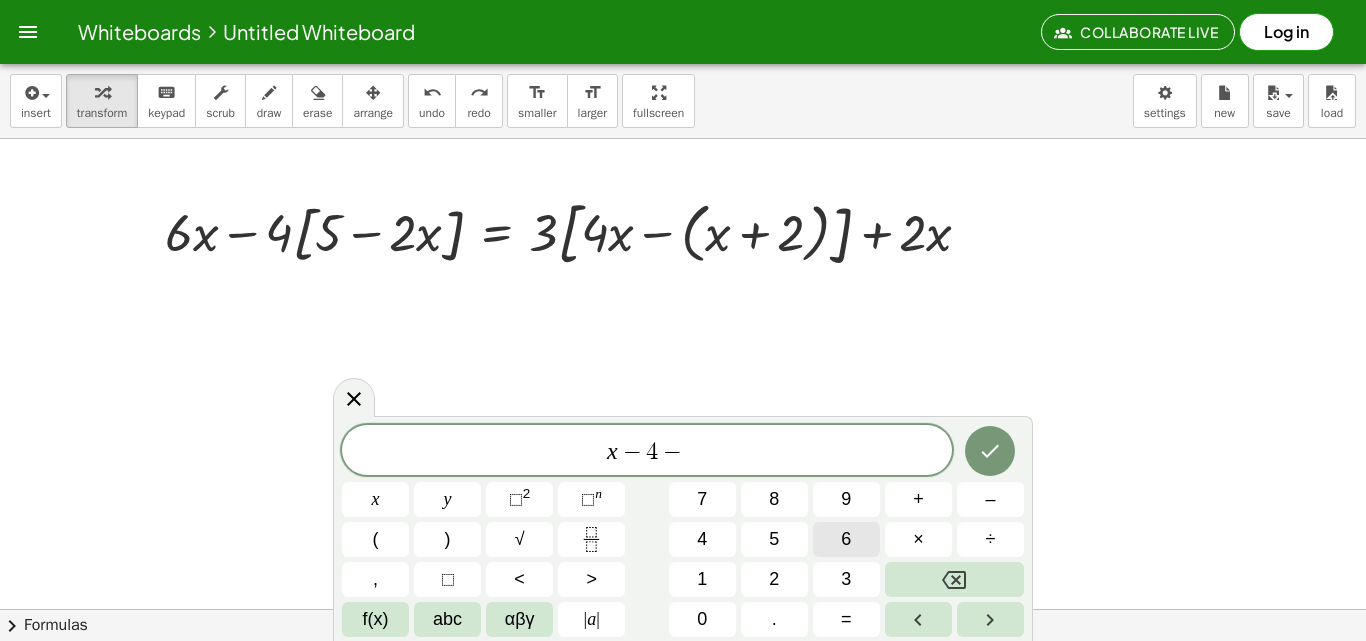 click on "6" at bounding box center [846, 539] 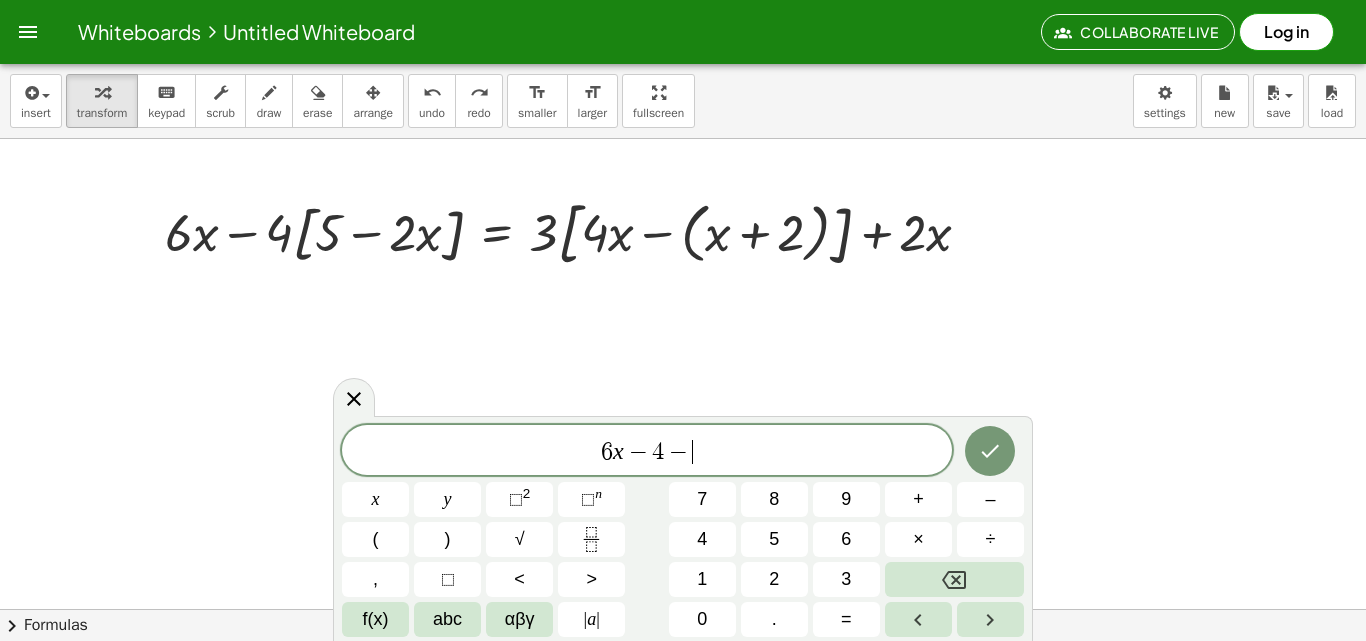 click on "6 x − 4 − ​" at bounding box center (647, 452) 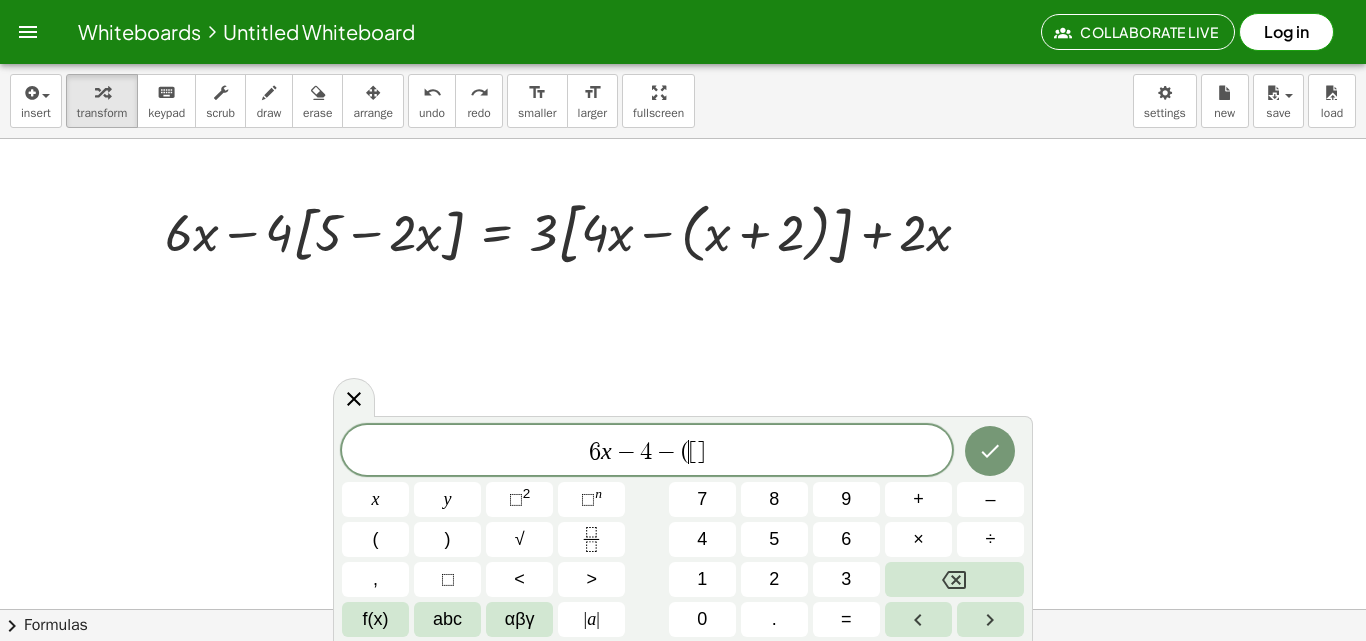 click on "[" at bounding box center (693, 452) 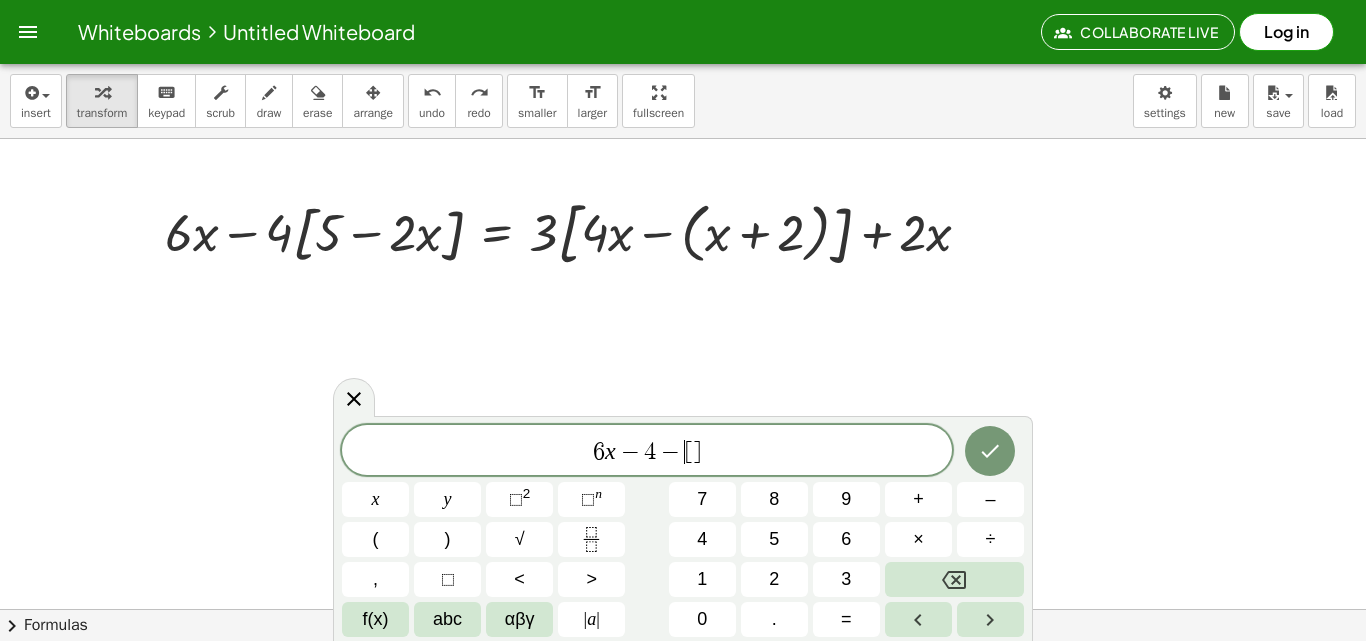 click on "−" at bounding box center [670, 452] 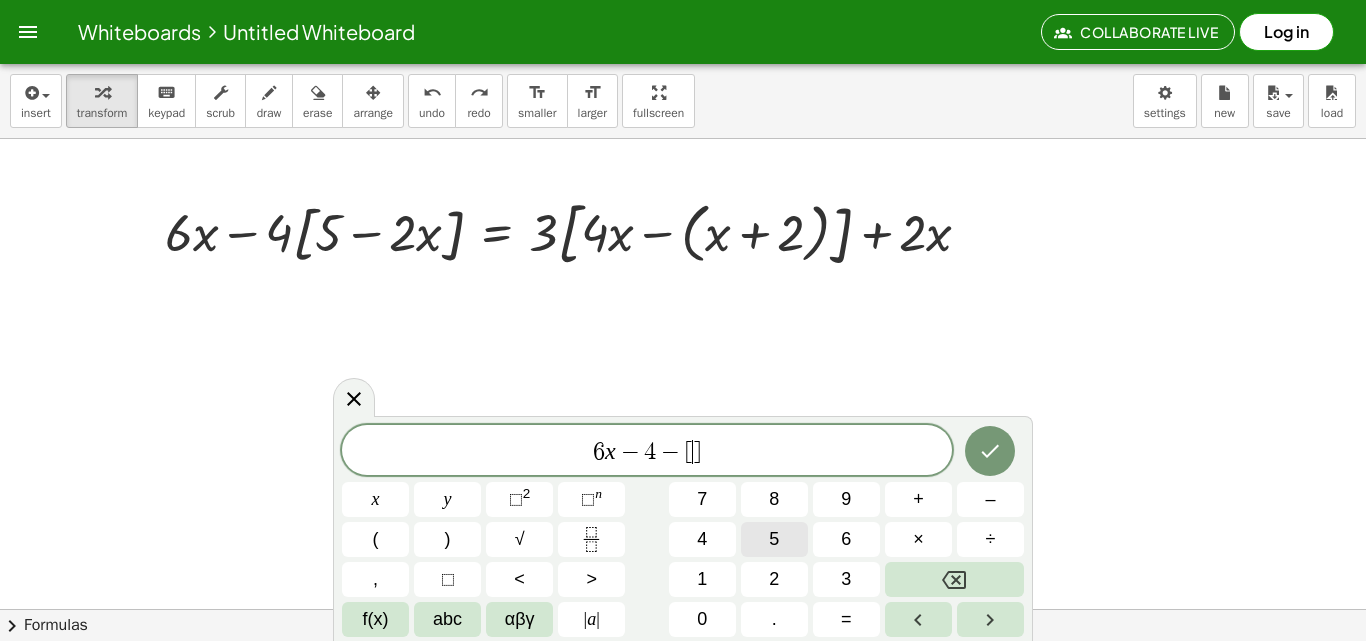 click on "5" at bounding box center [774, 539] 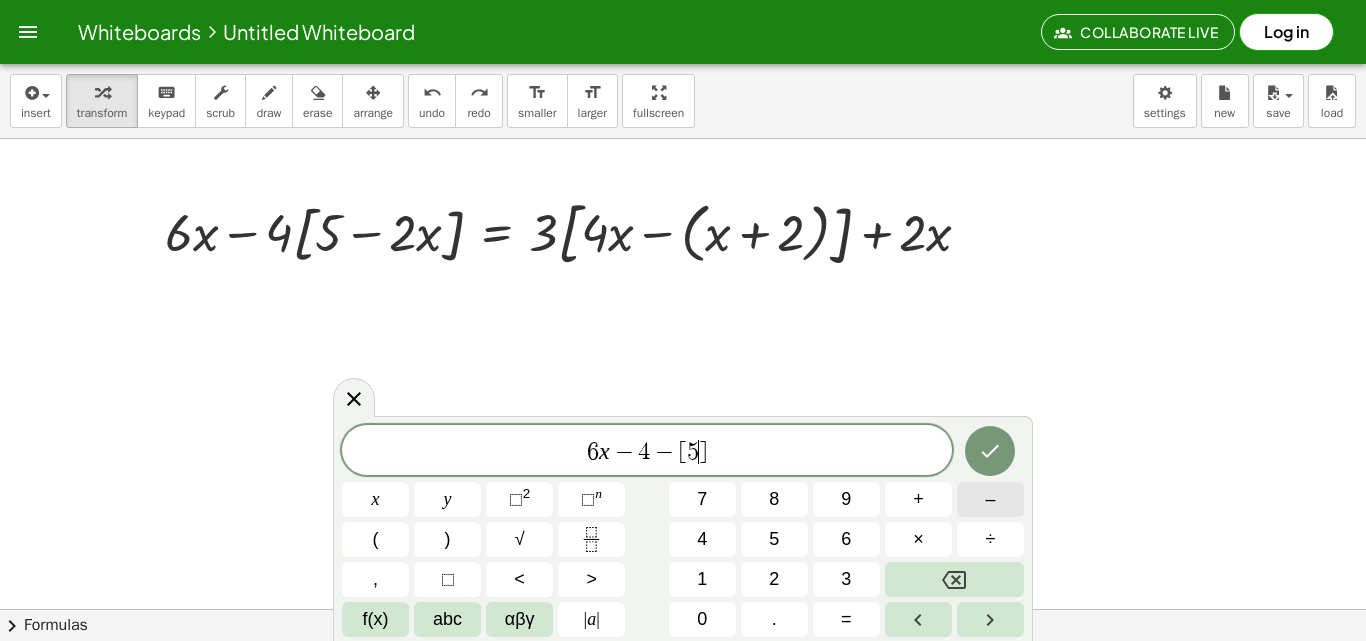 click on "6 x − 4 − [ 5 ​ ] x y ⬚ 2 ⬚ n 7 8 9 + – ( ) √ 4 5 6 × ÷ , ⬚ < > 1 2 3 f(x) abc αβγ | a | 0 . =" at bounding box center (683, 531) 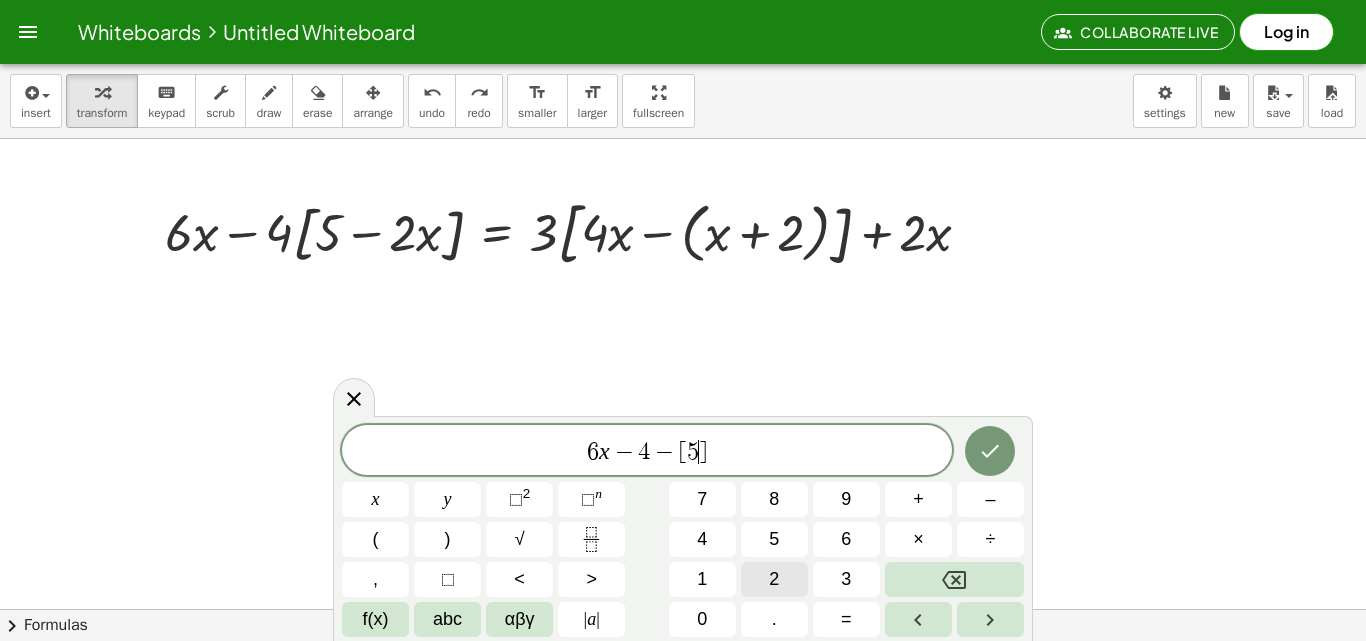 click on "2" at bounding box center (774, 579) 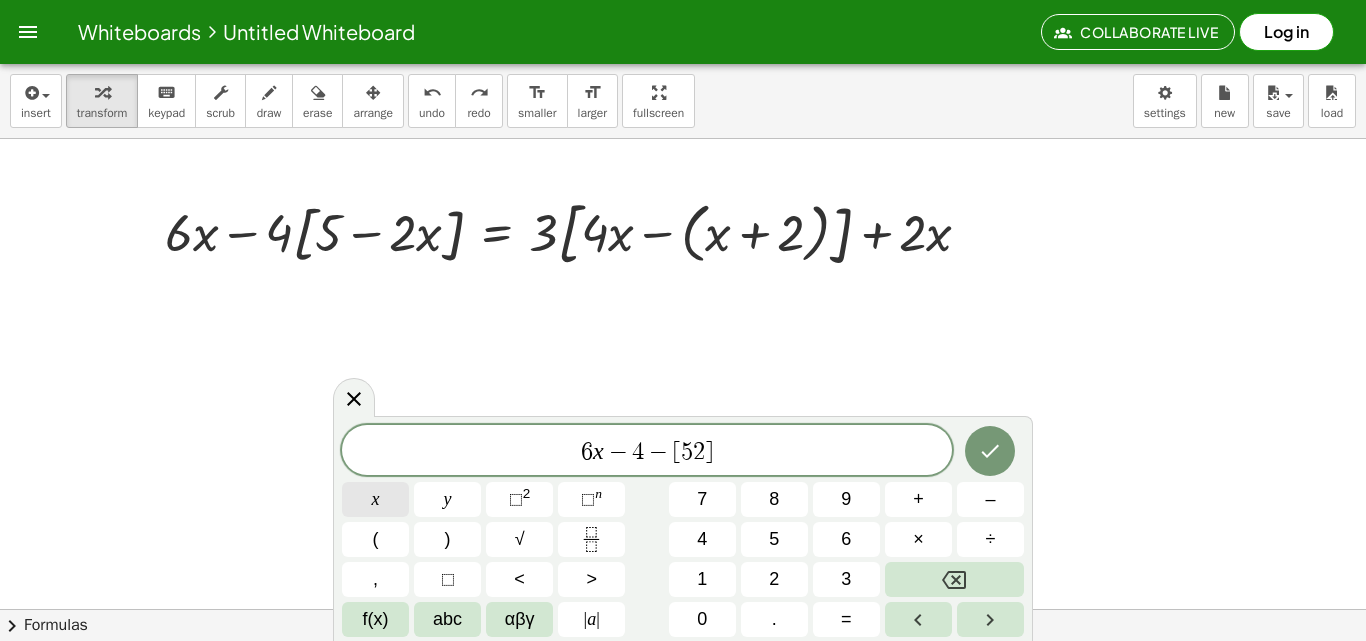 click on "x" at bounding box center (376, 499) 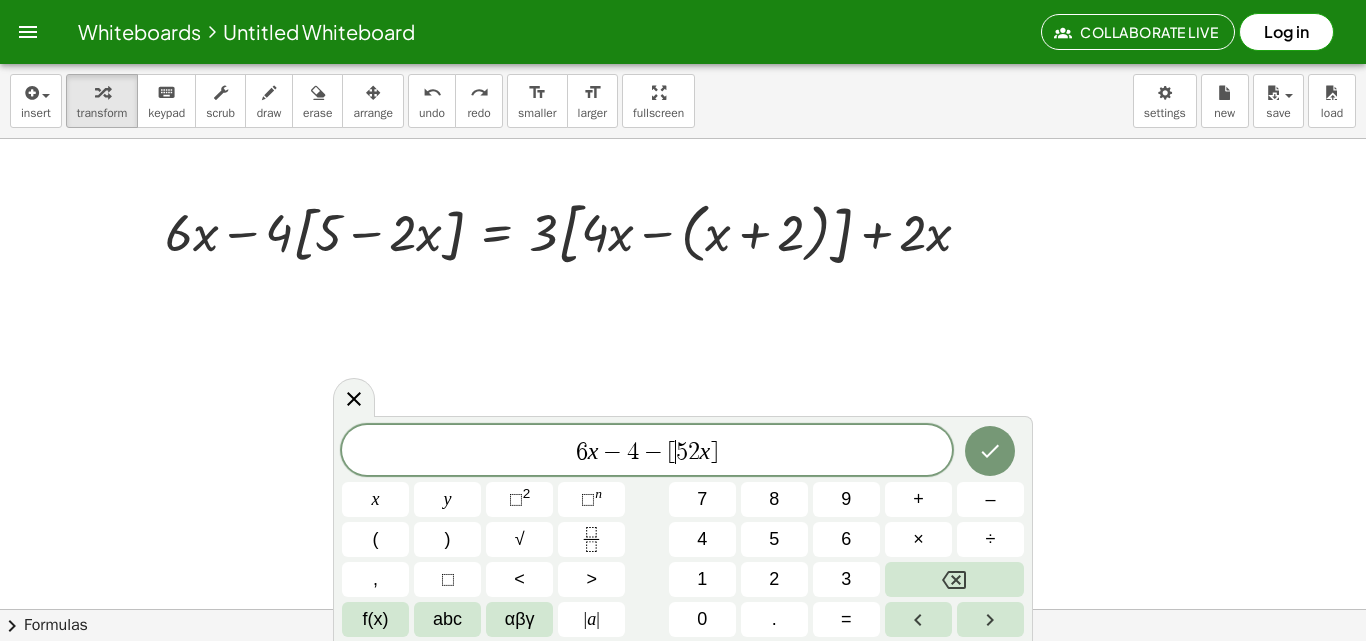 click on "5" at bounding box center [682, 452] 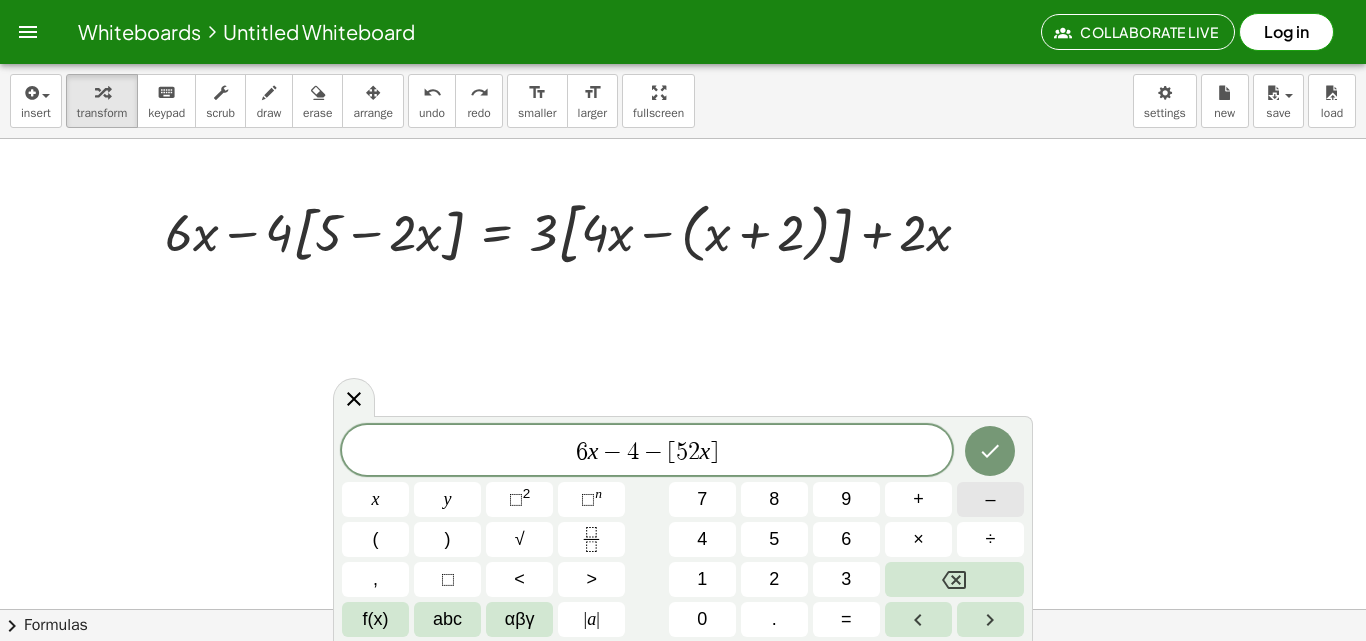 click on "–" at bounding box center (990, 499) 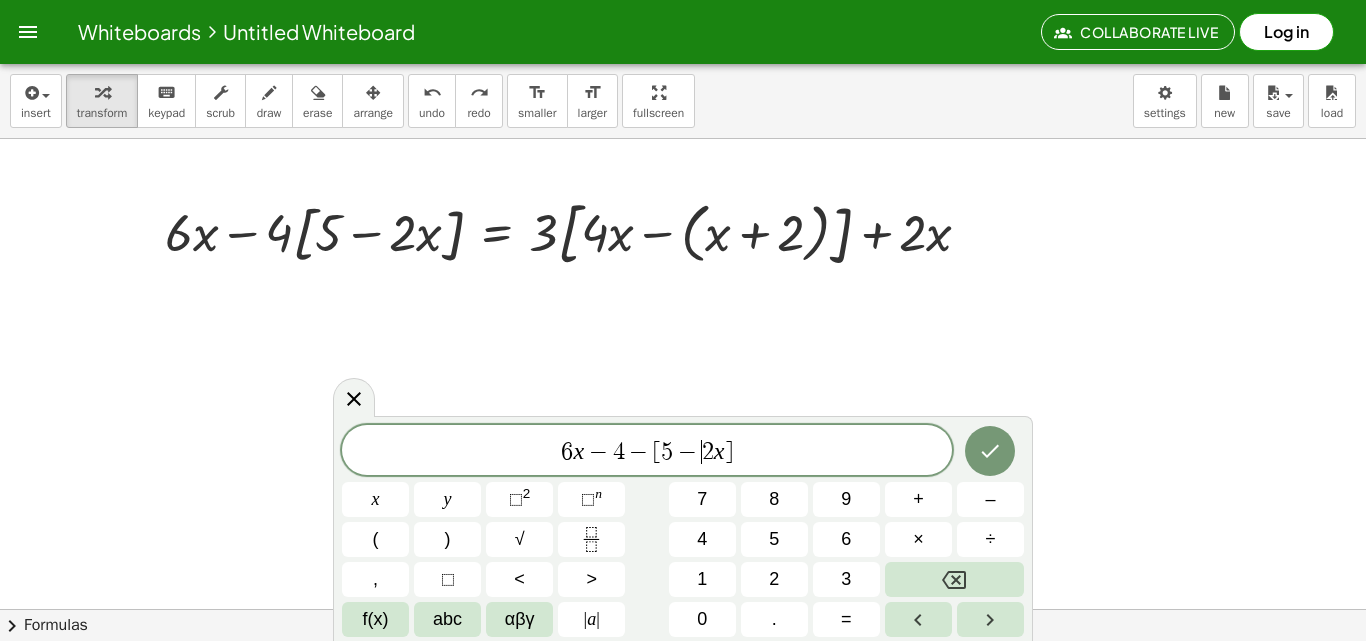 click on "6 x − 4 − [ 5 − ​ 2 x ]" at bounding box center [647, 452] 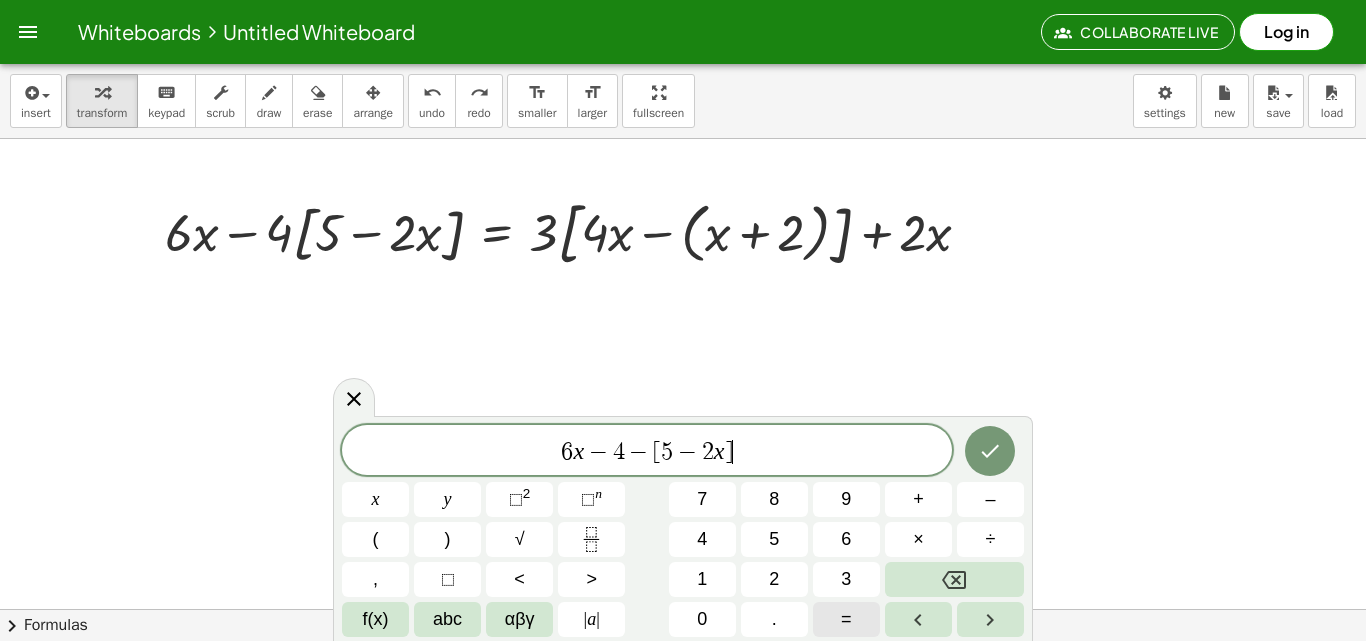 click on "=" at bounding box center [846, 619] 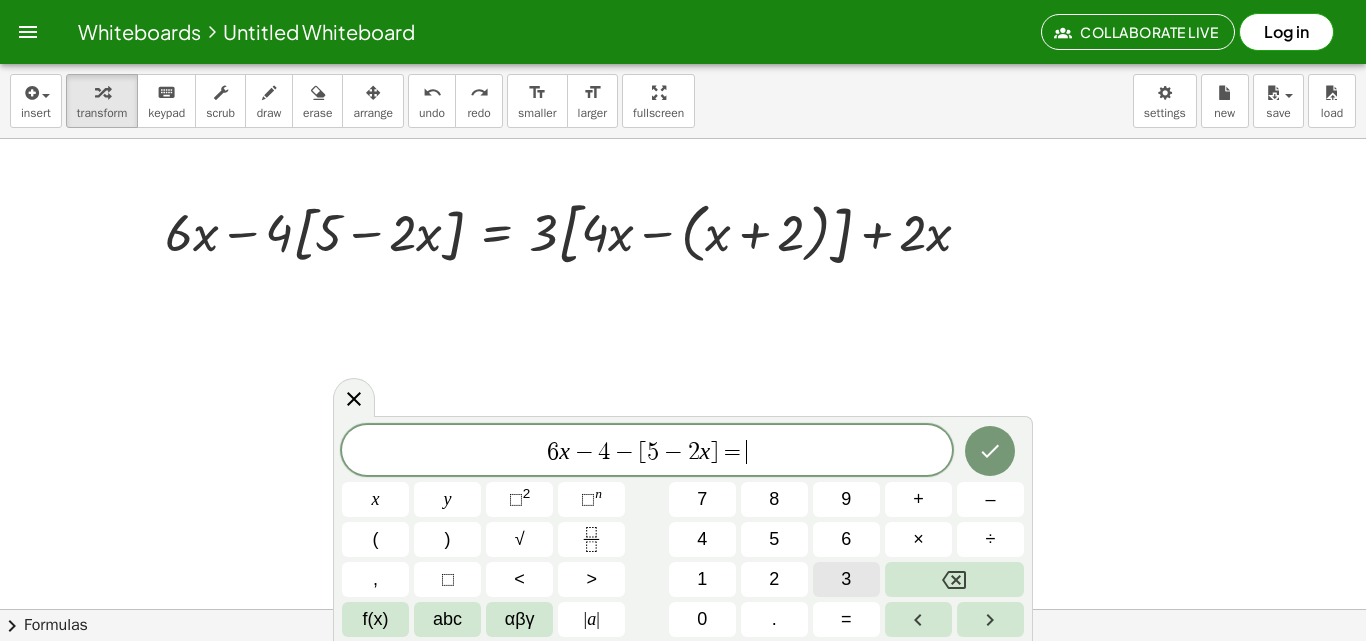 click on "3" at bounding box center [846, 579] 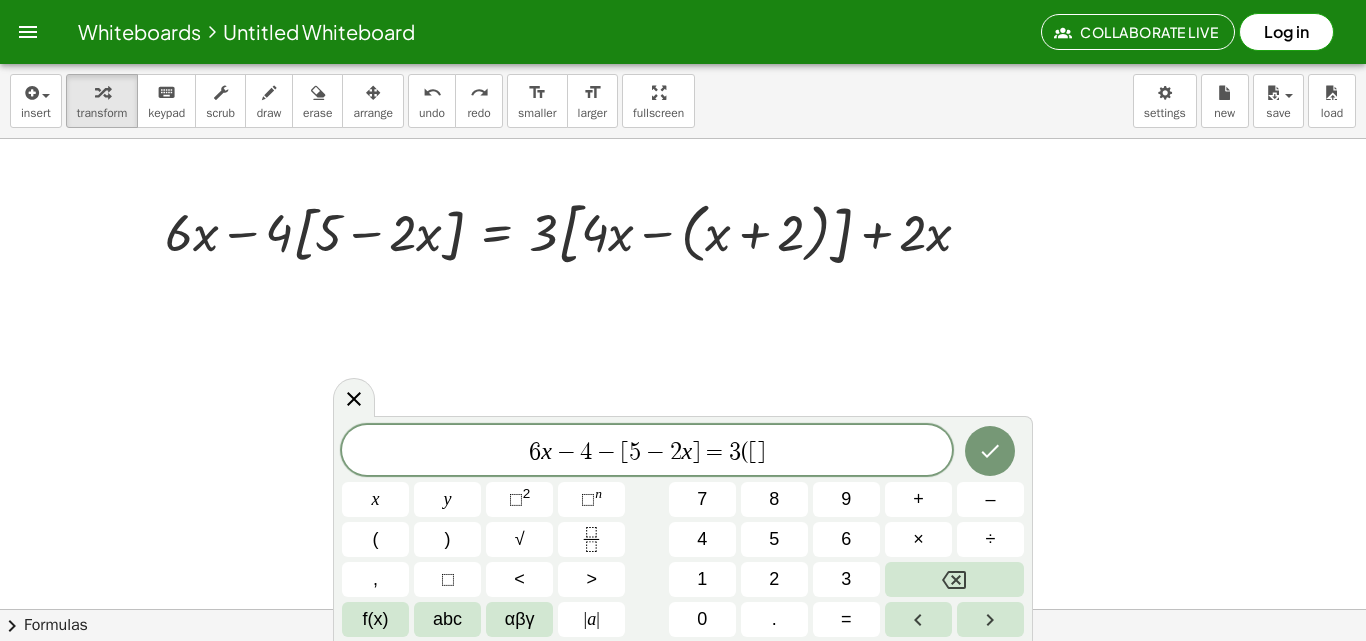 click on "6 x − 4 − [ 5 − 2 x ] = 3 ( [ ] ​" at bounding box center (647, 452) 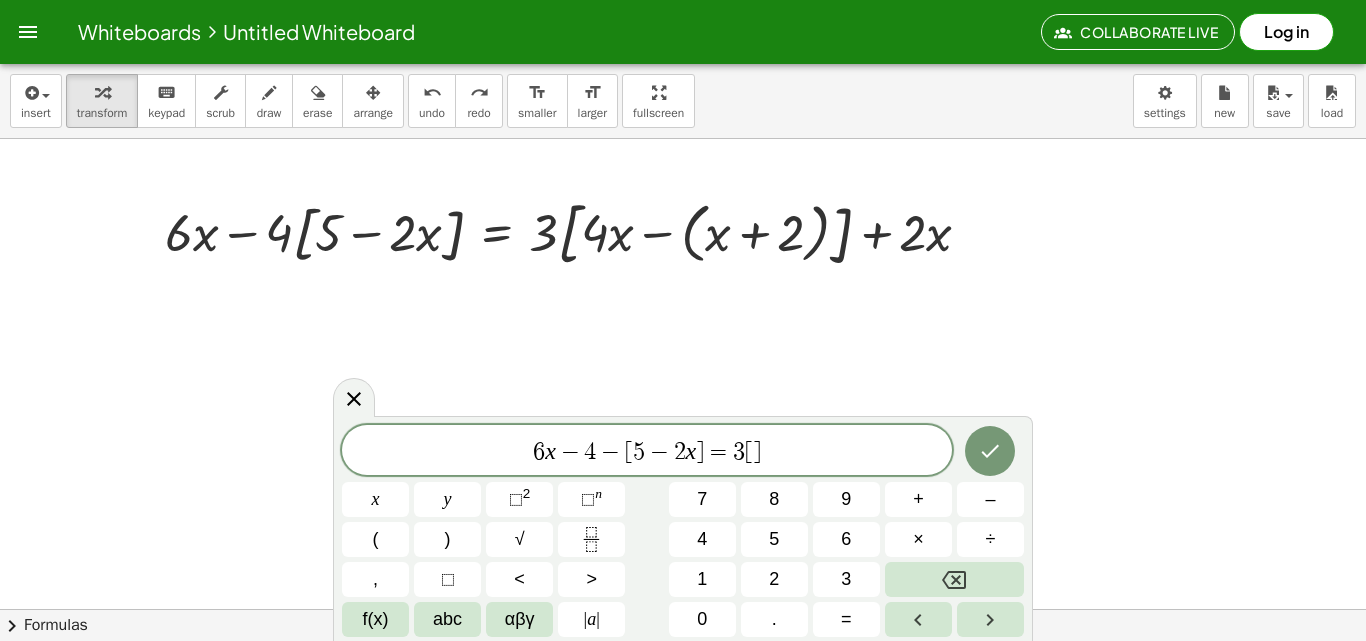 click on "]" at bounding box center (757, 452) 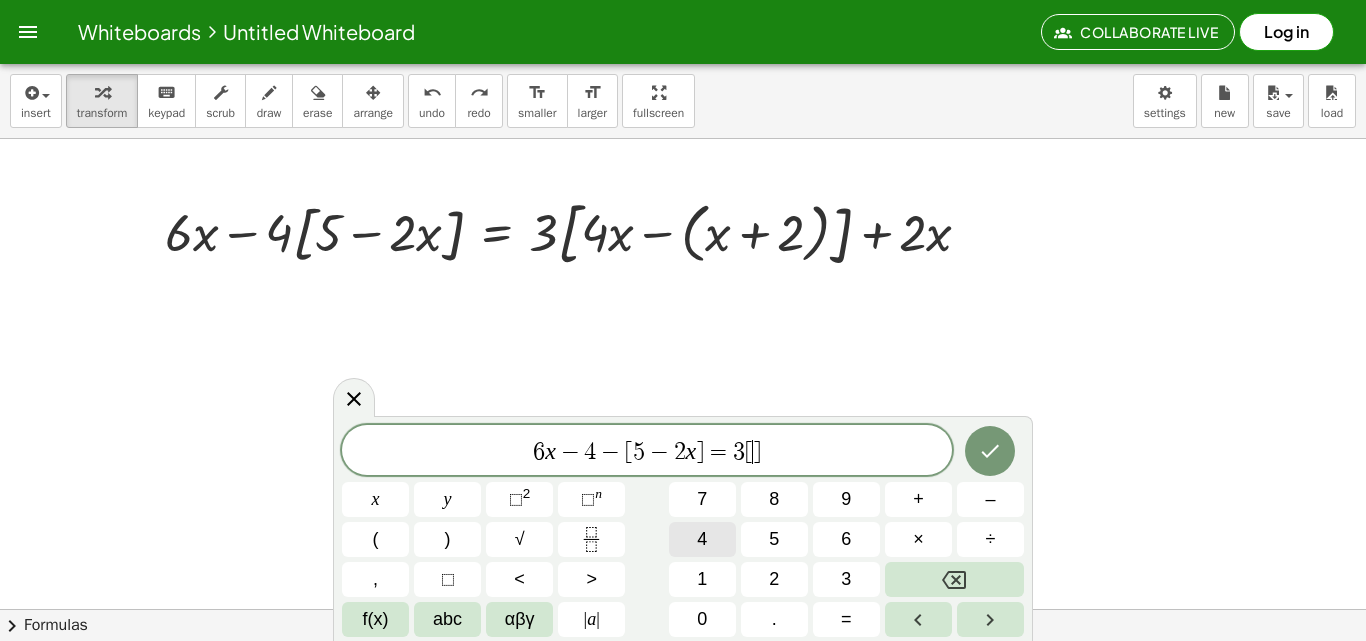 click on "4" at bounding box center (702, 539) 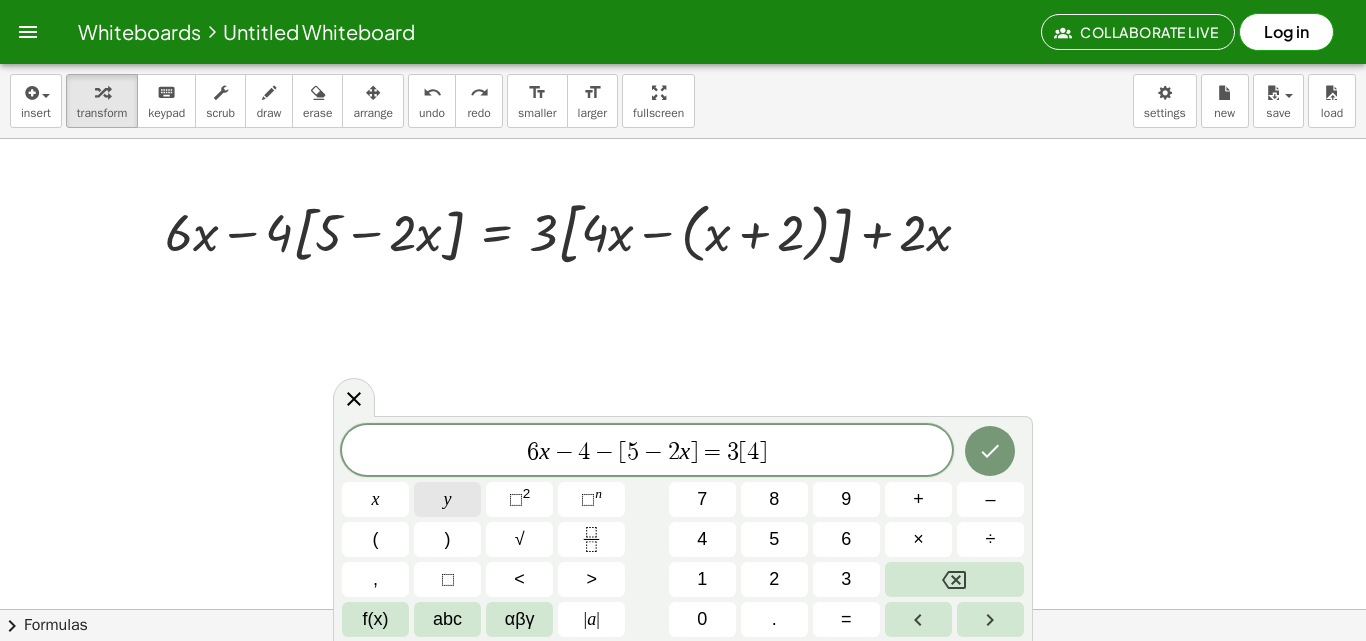 click on "6 x − 4 − [ 5 − 2 x ] = 3 [ 4 ​ ] x y ⬚ 2 ⬚ n 7 8 9 + – ( ) √ 4 5 6 × ÷ , ⬚ < > 1 2 3 f(x) abc αβγ | a | 0 . =" at bounding box center [683, 531] 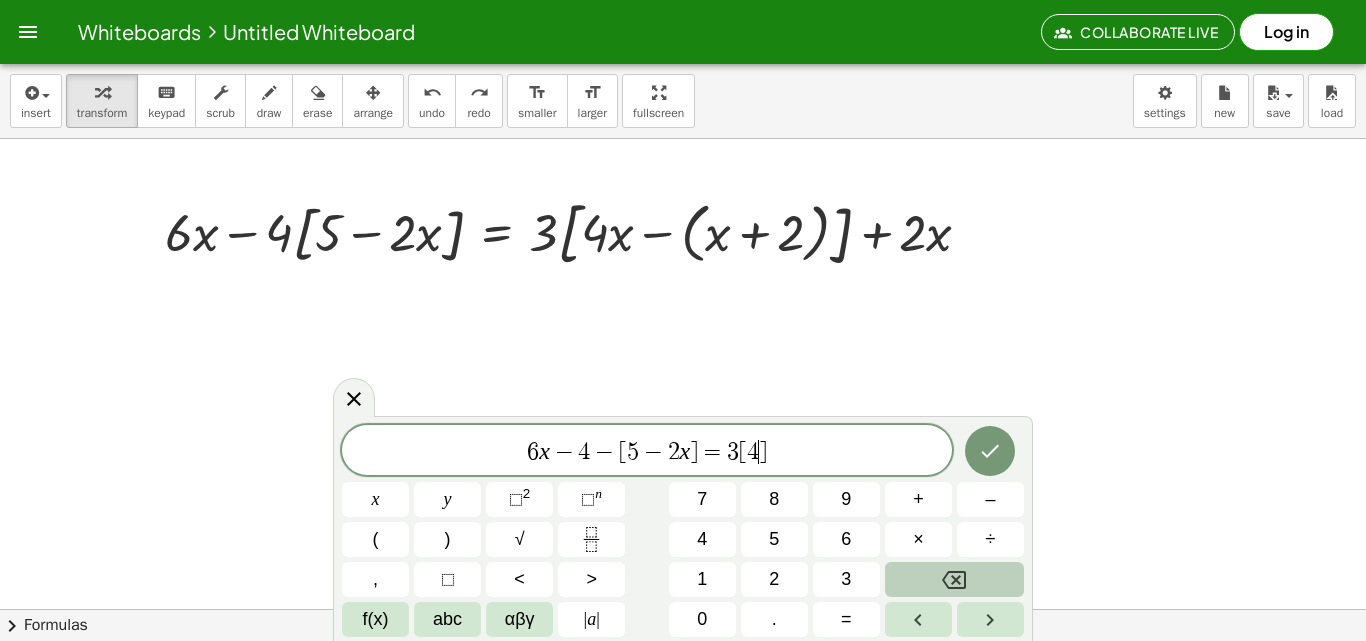 click 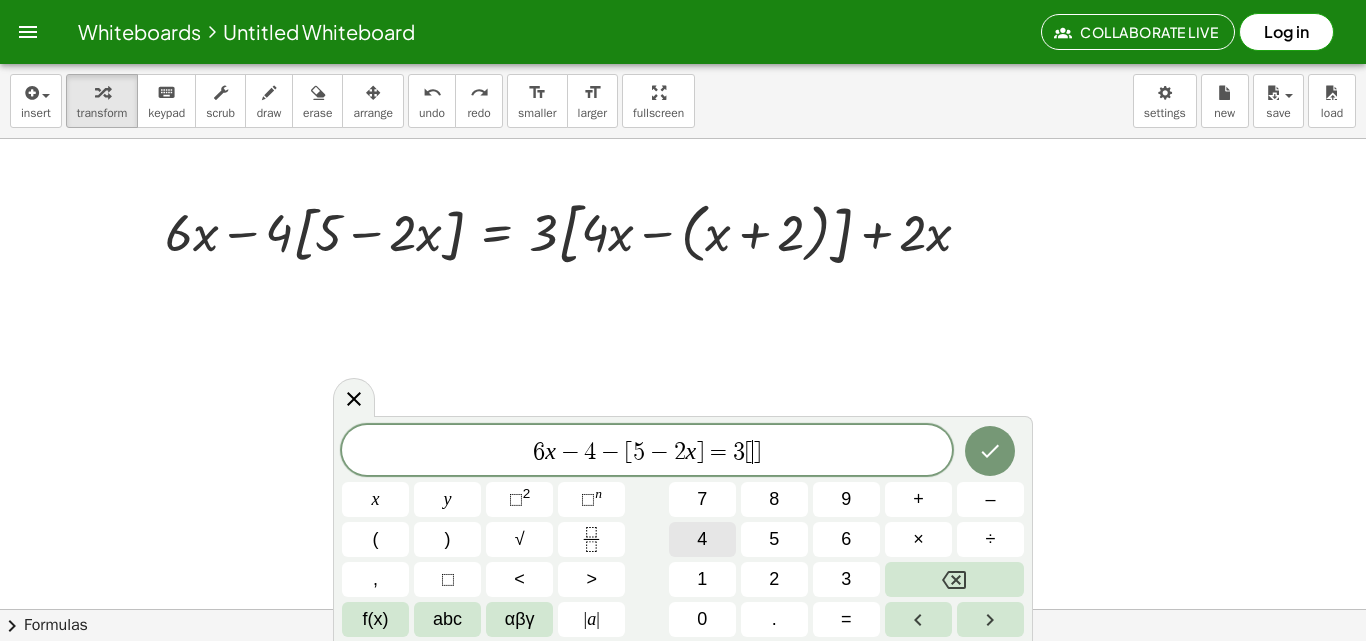click on "6 x − 4 − [ 5 − 2 x ] = 3 [ ​ ] x y ⬚ 2 ⬚ n 7 8 9 + – ( ) √ 4 5 6 × ÷ , ⬚ < > 1 2 3 f(x) abc αβγ | a | 0 . =" at bounding box center [683, 531] 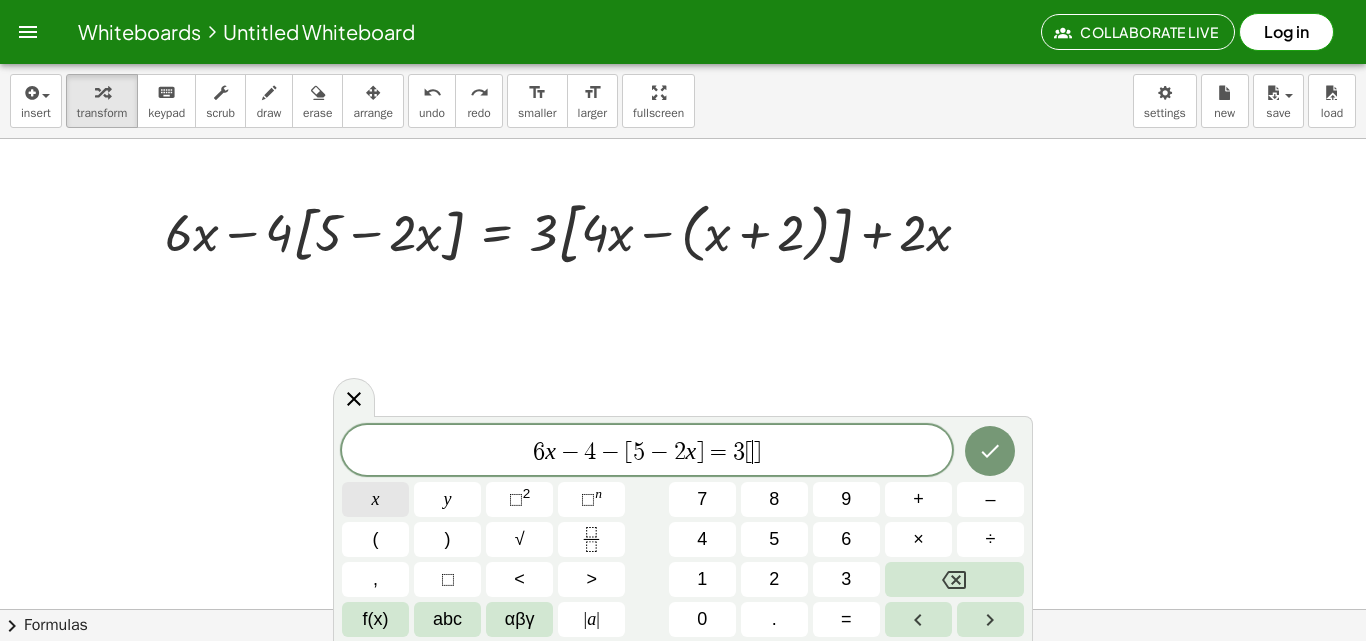 click on "x" at bounding box center [376, 499] 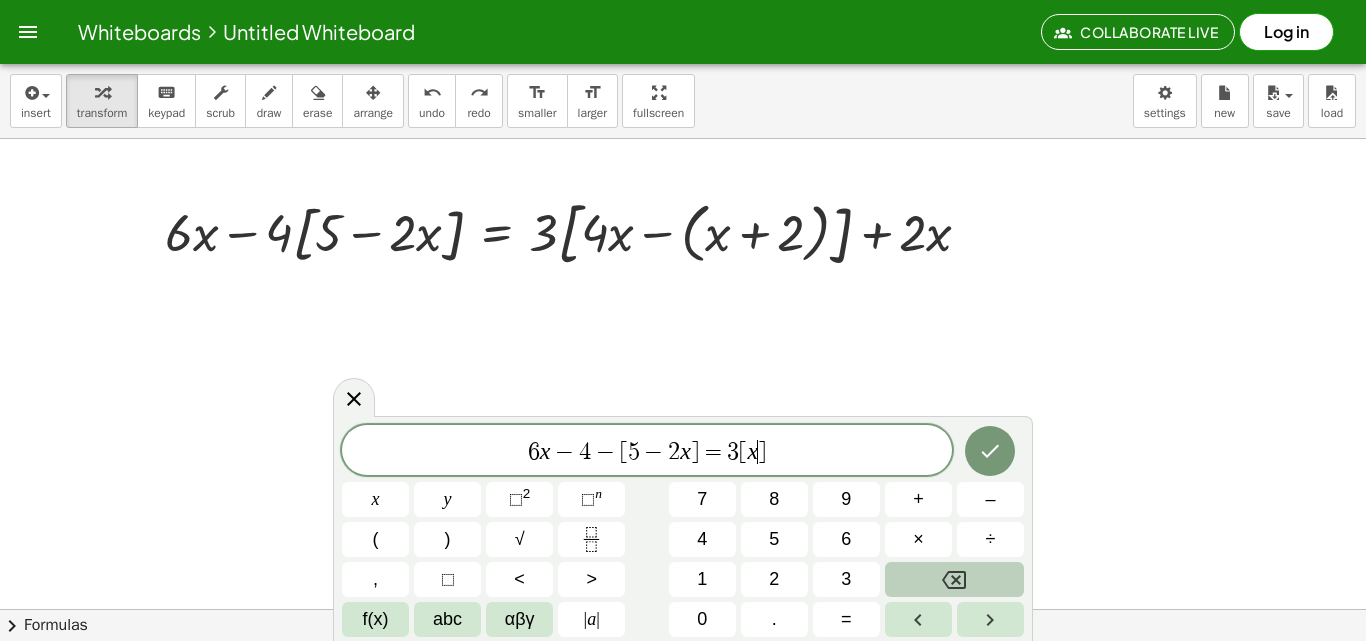 click at bounding box center [954, 579] 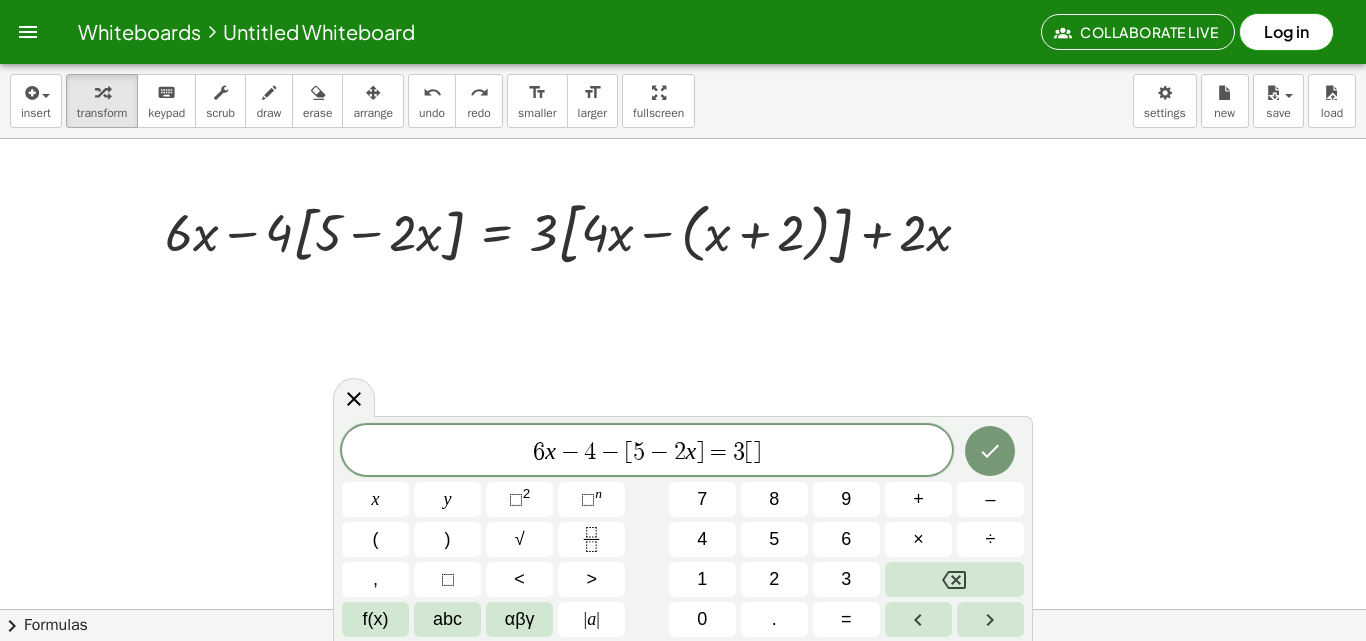 click on "6 x − 4 − [ 5 − 2 x ] = 3 [ ] x y ⬚ 2 ⬚ n 7 8 9 + – ( ) √ 4 5 6 × ÷ , ⬚ < > 1 2 3 f(x) abc αβγ | a | 0 . =" at bounding box center [683, 531] 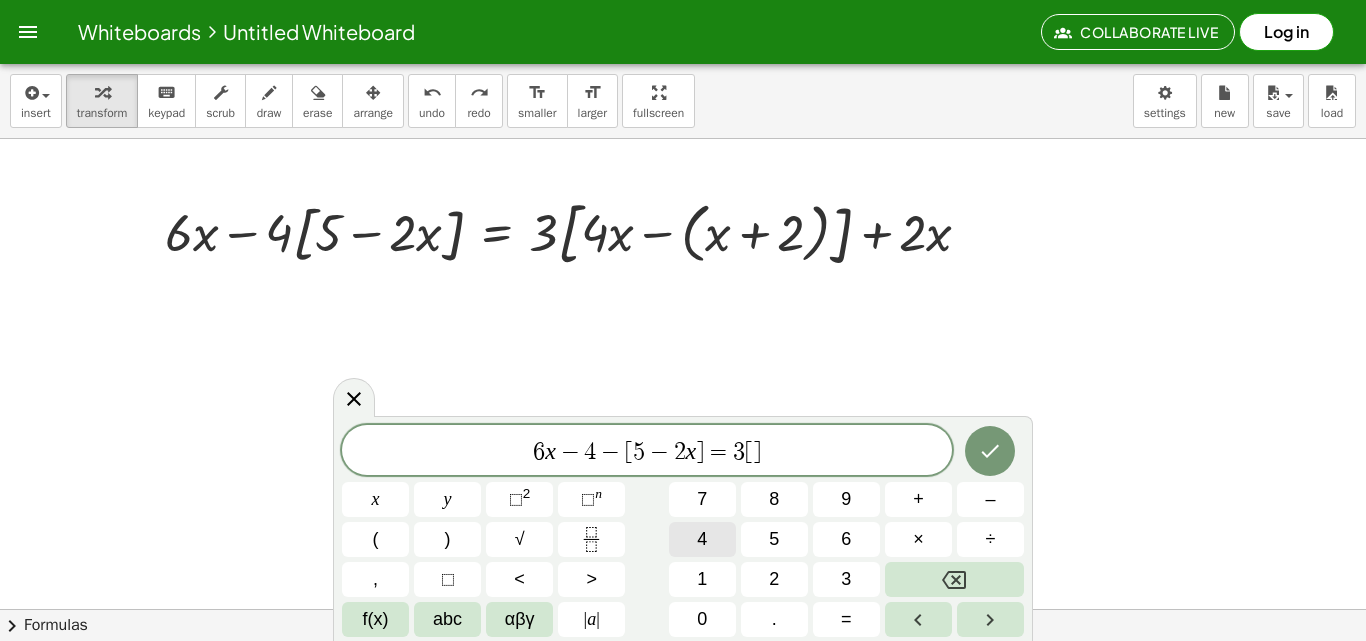 click on "4" at bounding box center [702, 539] 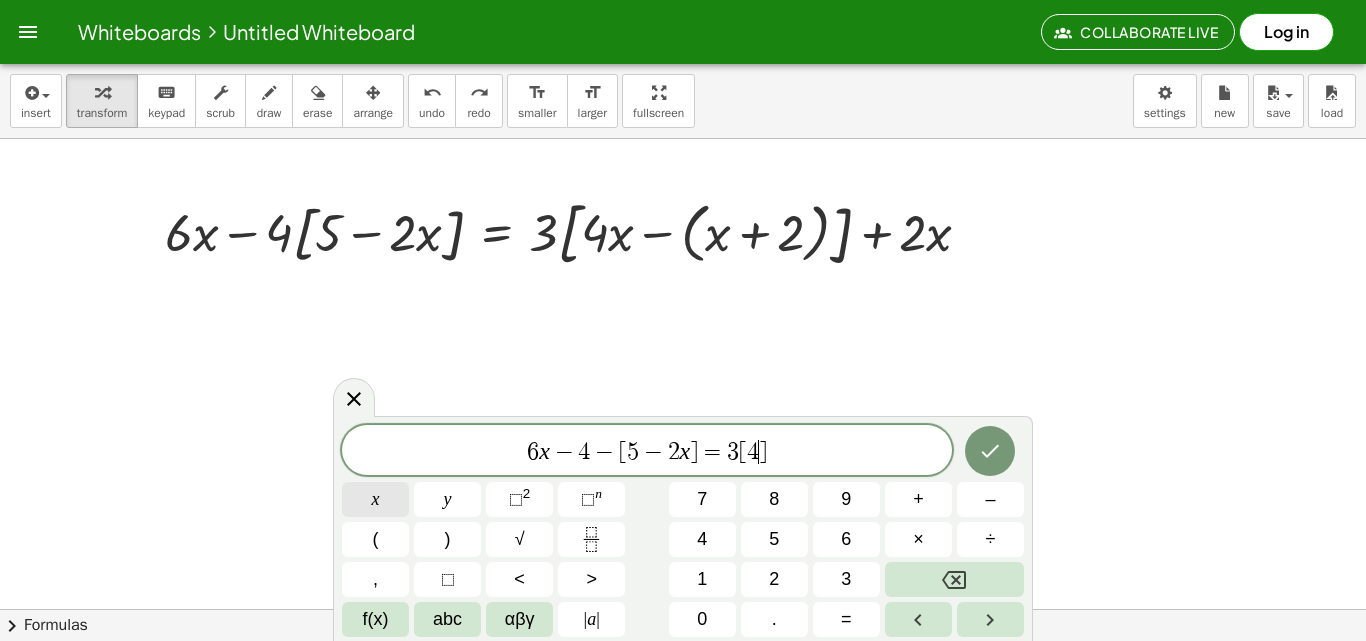 click on "x" at bounding box center (375, 499) 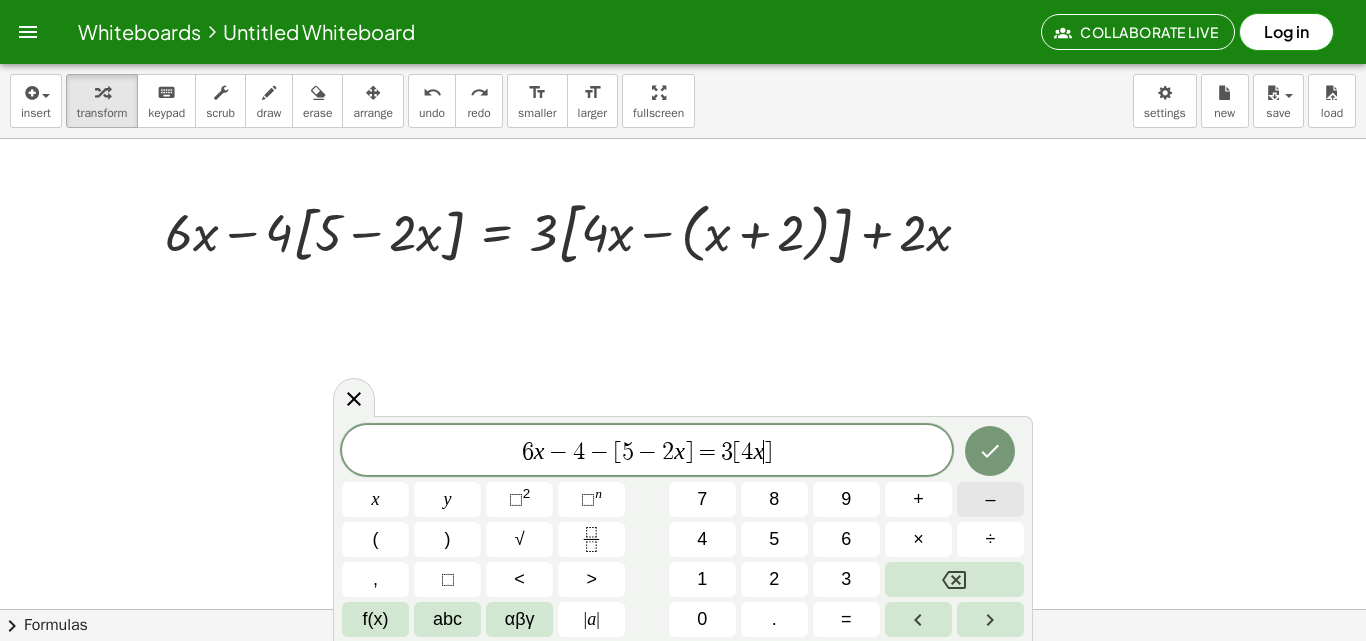 click on "–" at bounding box center [990, 499] 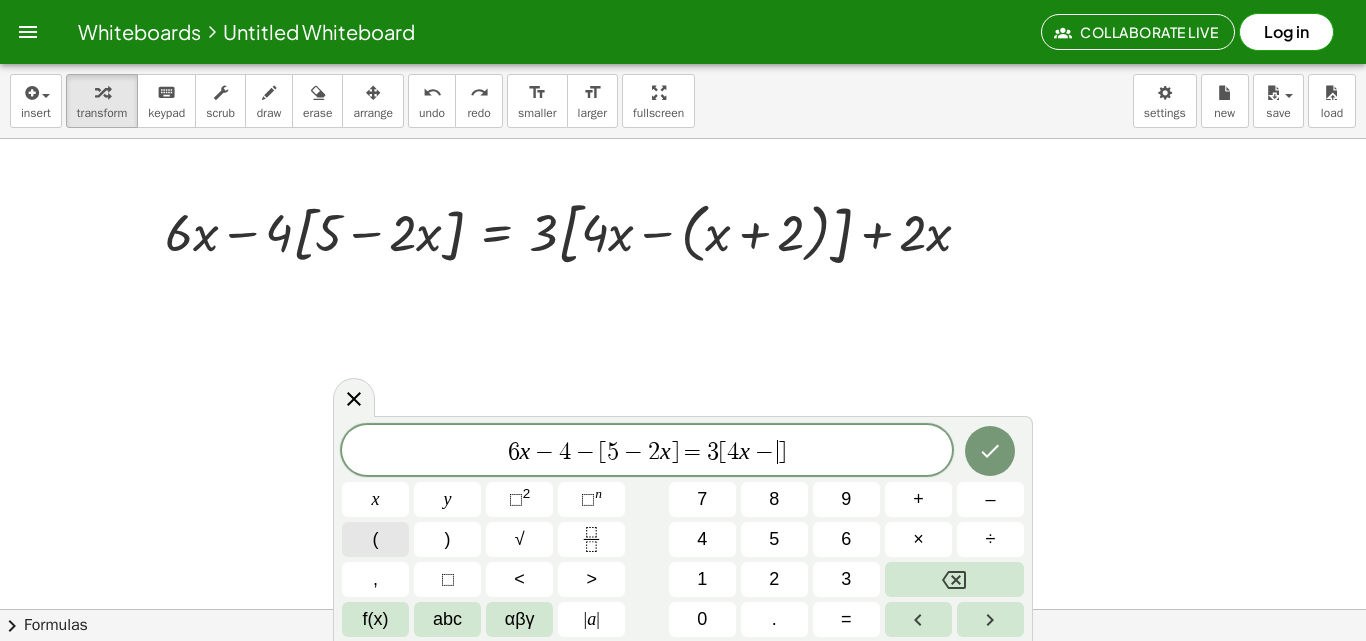 click on "(" at bounding box center [375, 539] 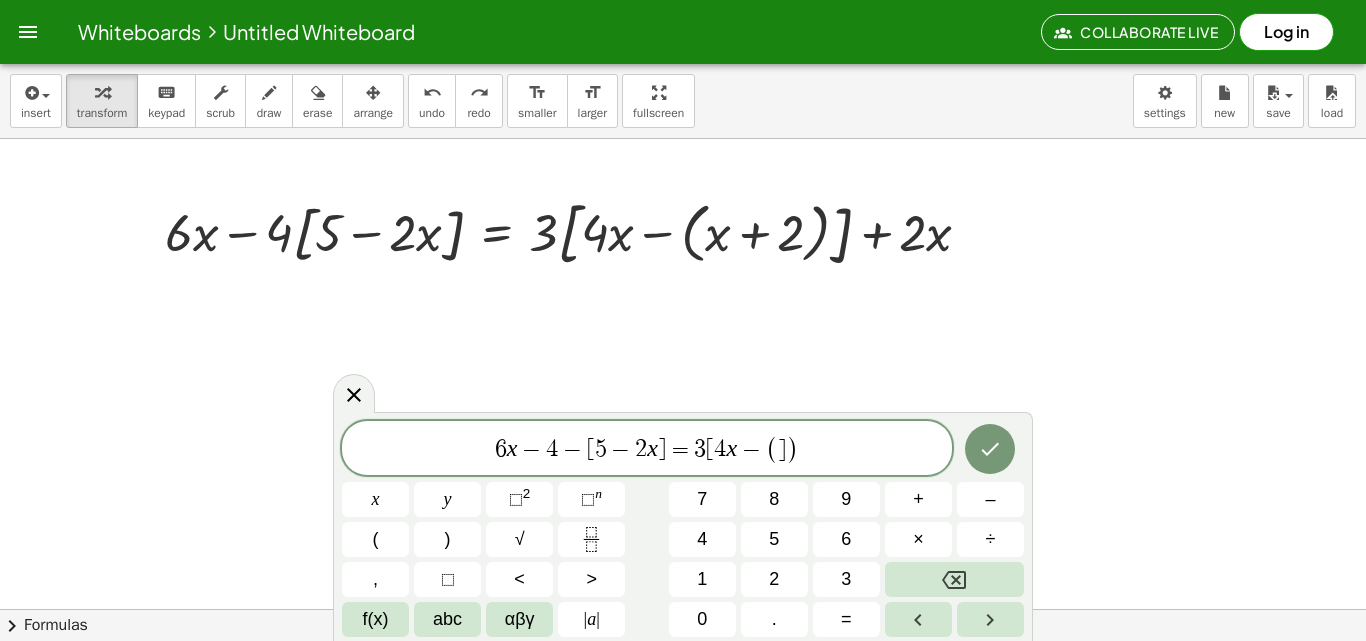 click on "6 x − 4 − [ 5 − 2 x ] = 3 [ 4 x − ( ] ) x y ⬚ 2 ⬚ n 7 8 9 + – ( ) √ 4 5 6 × ÷ , ⬚ < > 1 2 3 f(x) abc αβγ | a | 0 . =" at bounding box center [683, 529] 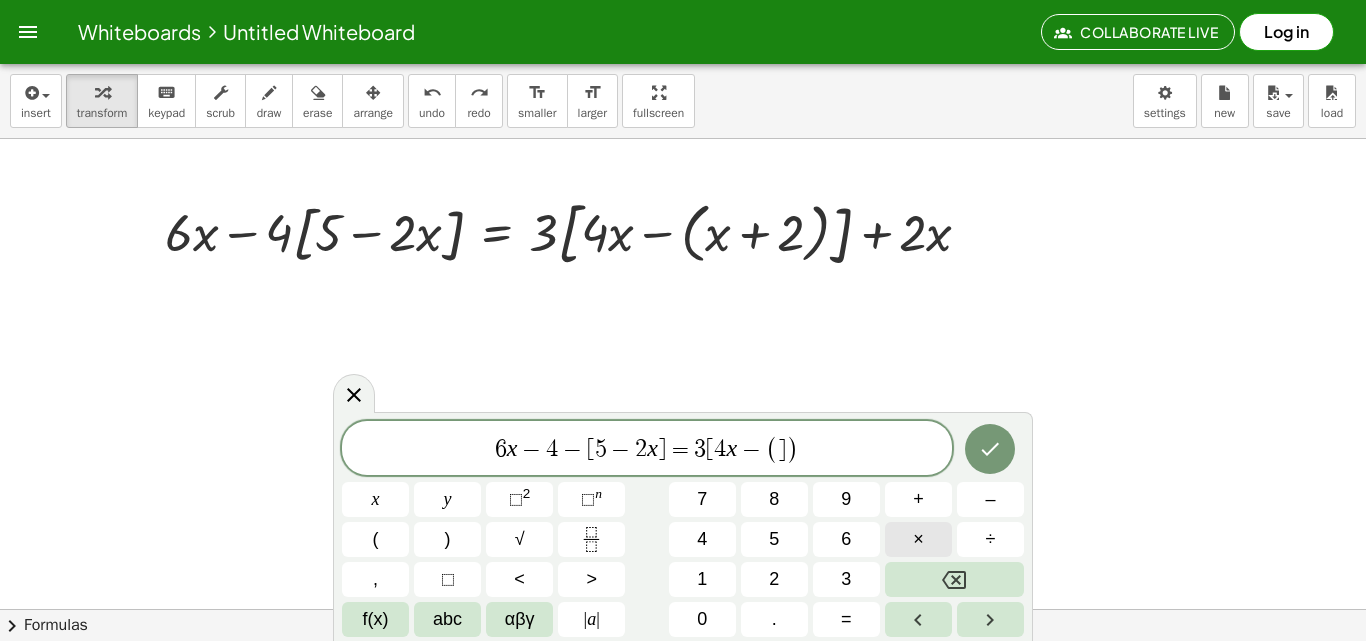 click on "×" at bounding box center [918, 539] 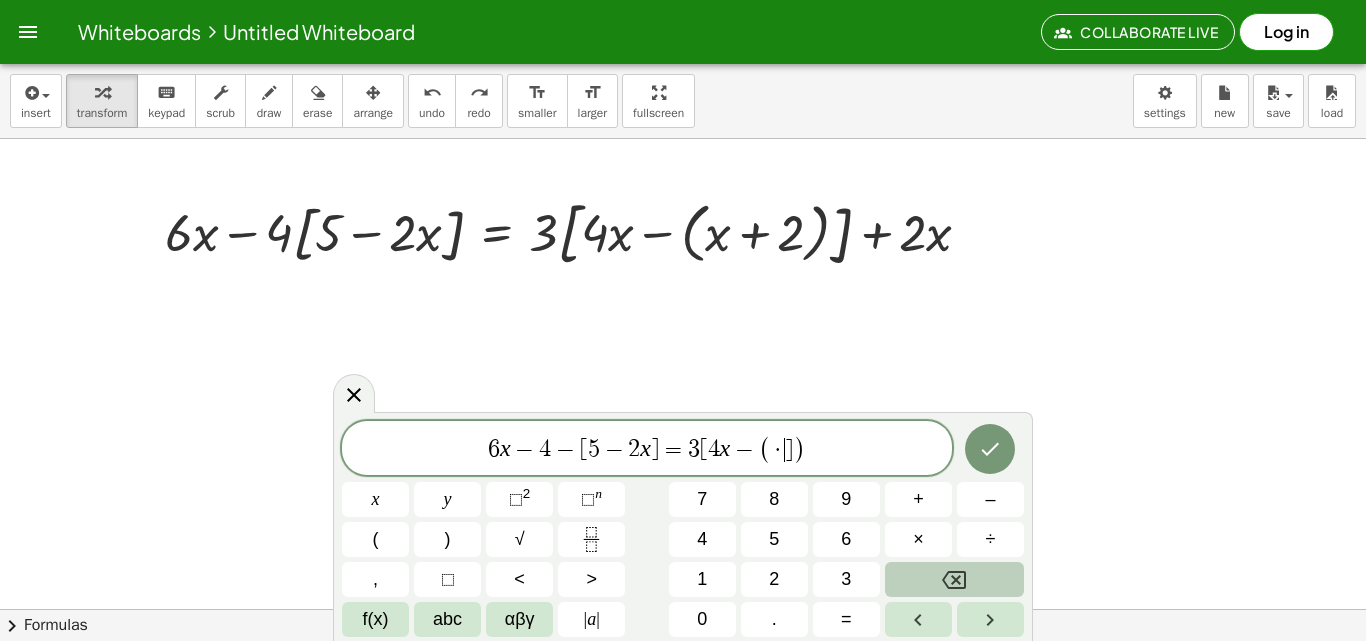 click 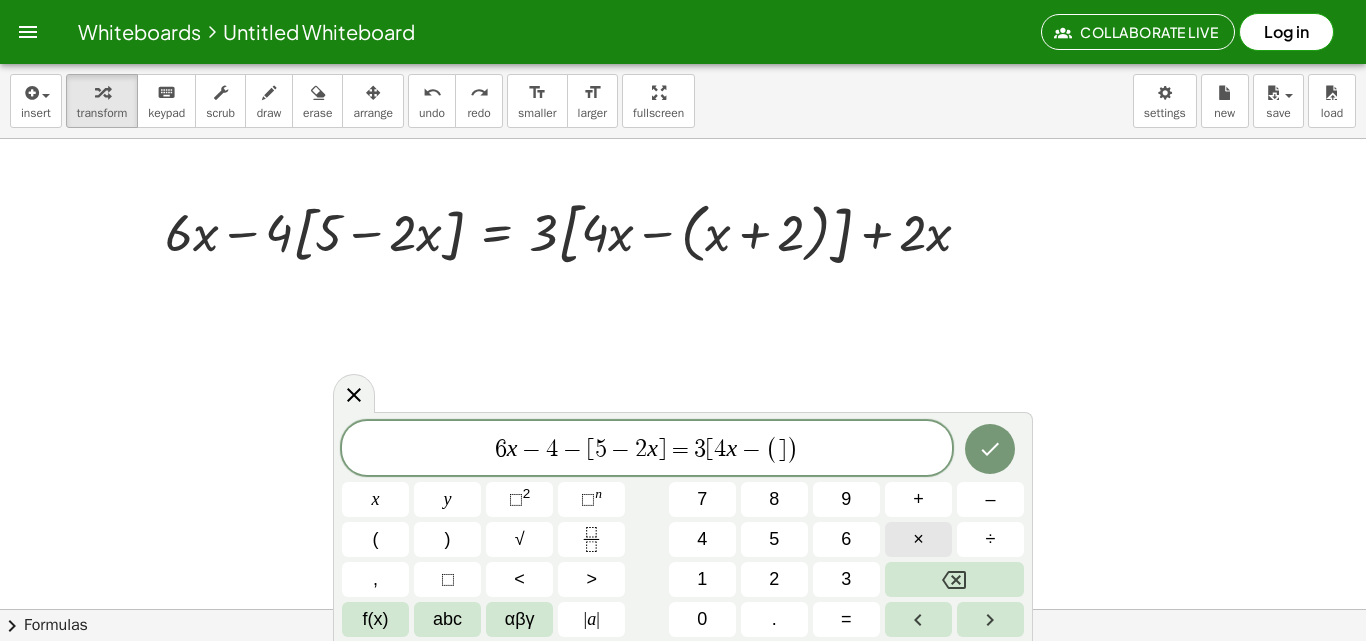 click on "×" at bounding box center [918, 539] 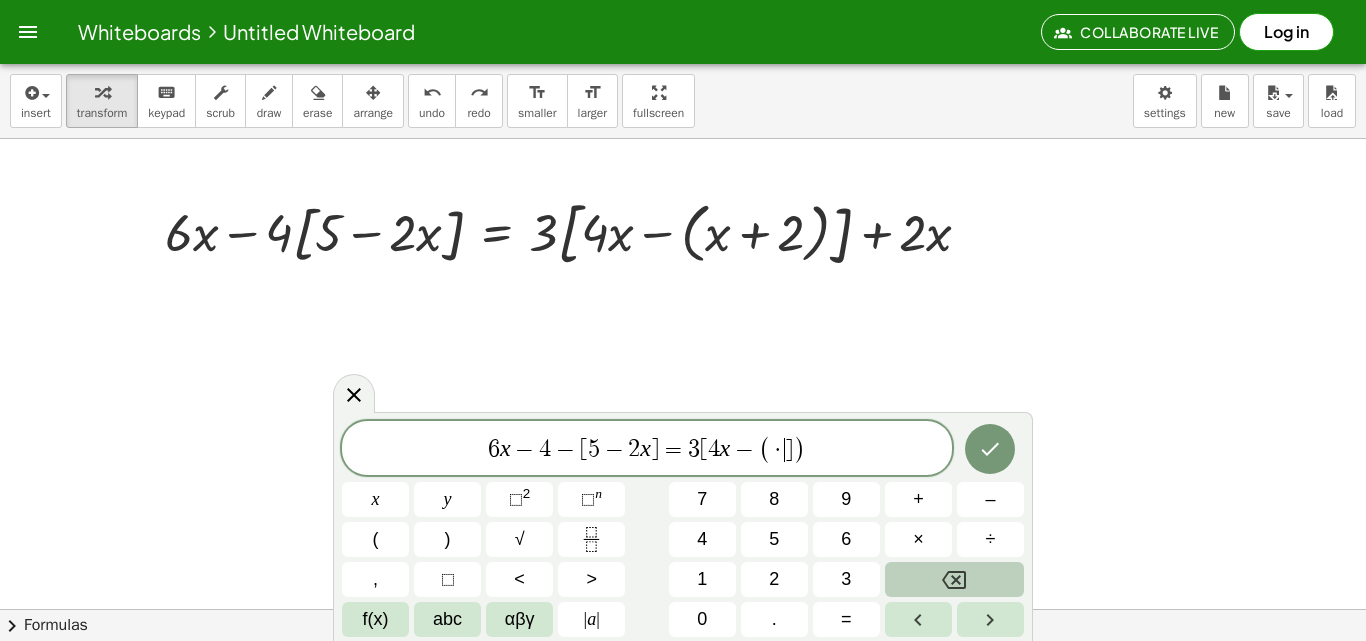 click at bounding box center [954, 579] 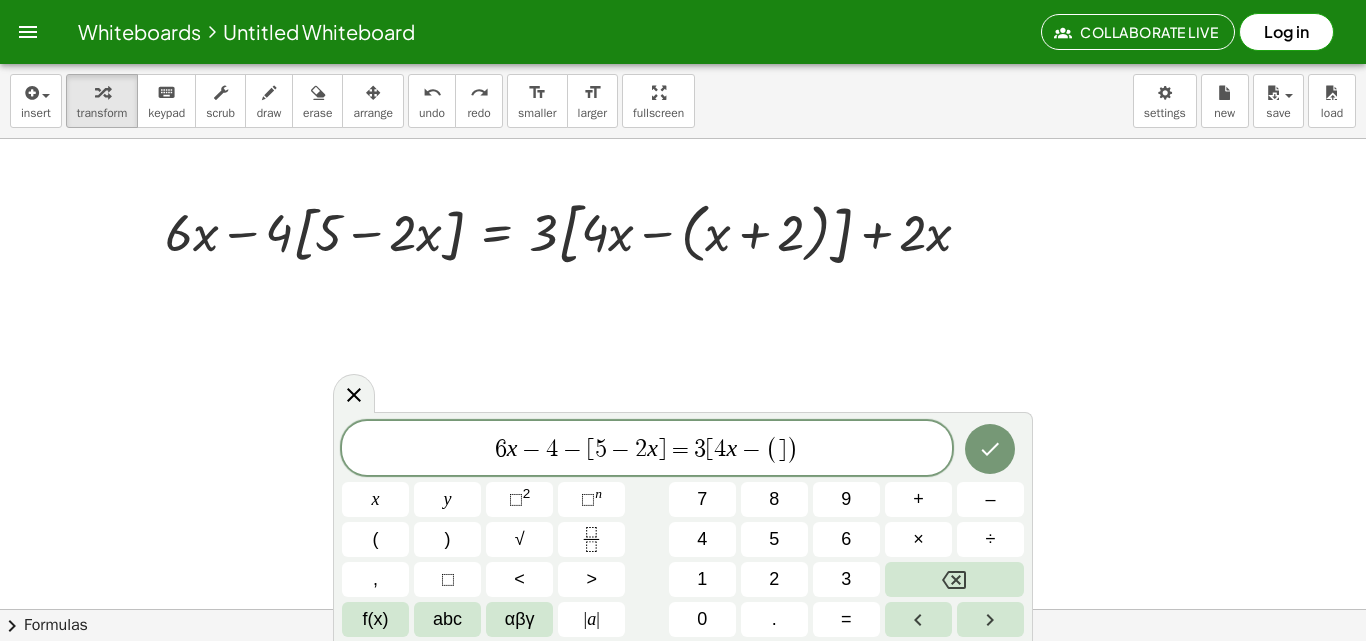 click on "6 x − 4 − [ 5 − 2 x ] = 3 [ 4 x − ( ] ) x y ⬚ 2 ⬚ n 7 8 9 + – ( ) √ 4 5 6 × ÷ , ⬚ < > 1 2 3 f(x) abc αβγ | a | 0 . =" at bounding box center [683, 529] 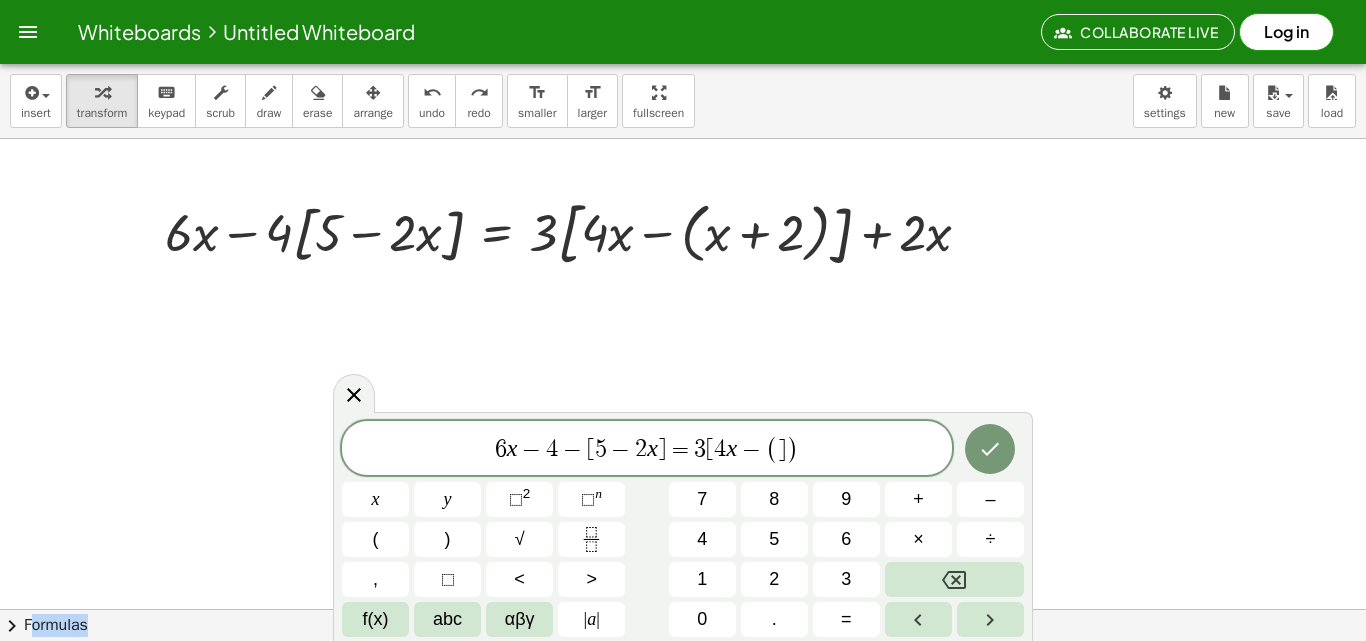 click on "6 x − 4 − [ 5 − 2 x ] = 3 [ 4 x − ( ] ) x y ⬚ 2 ⬚ n 7 8 9 + – ( ) √ 4 5 6 × ÷ , ⬚ < > 1 2 3 f(x) abc αβγ | a | 0 . =" at bounding box center (683, 529) 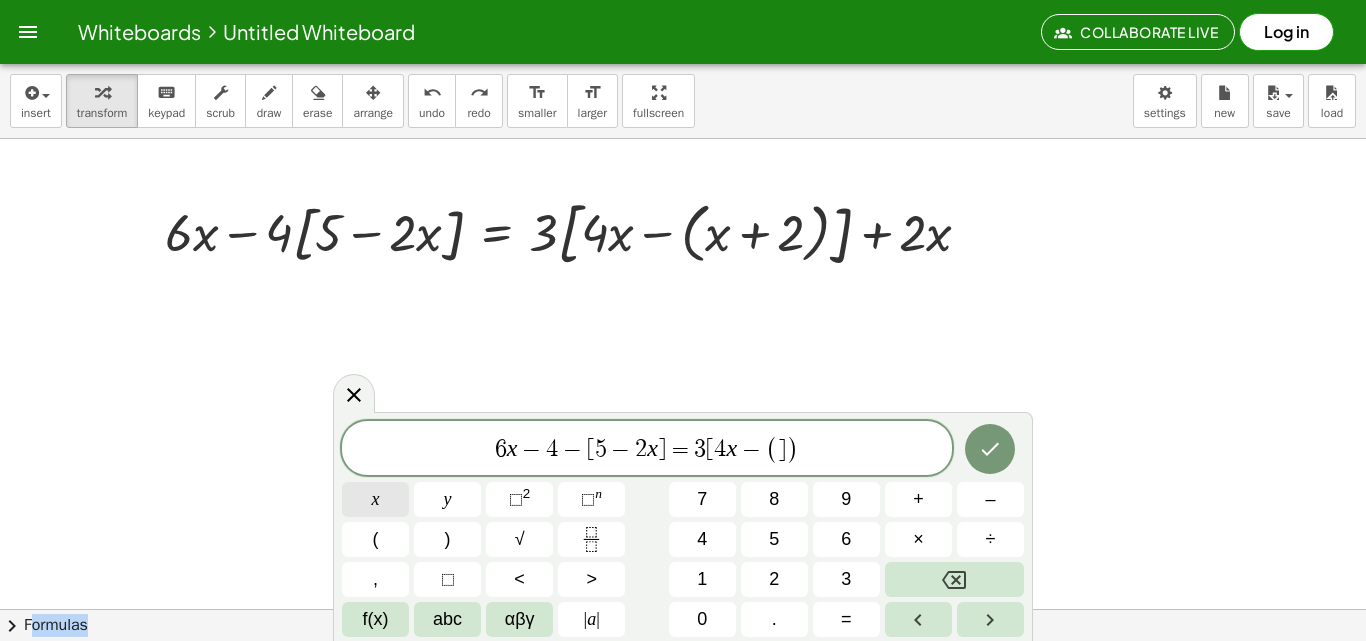click on "x" at bounding box center (376, 499) 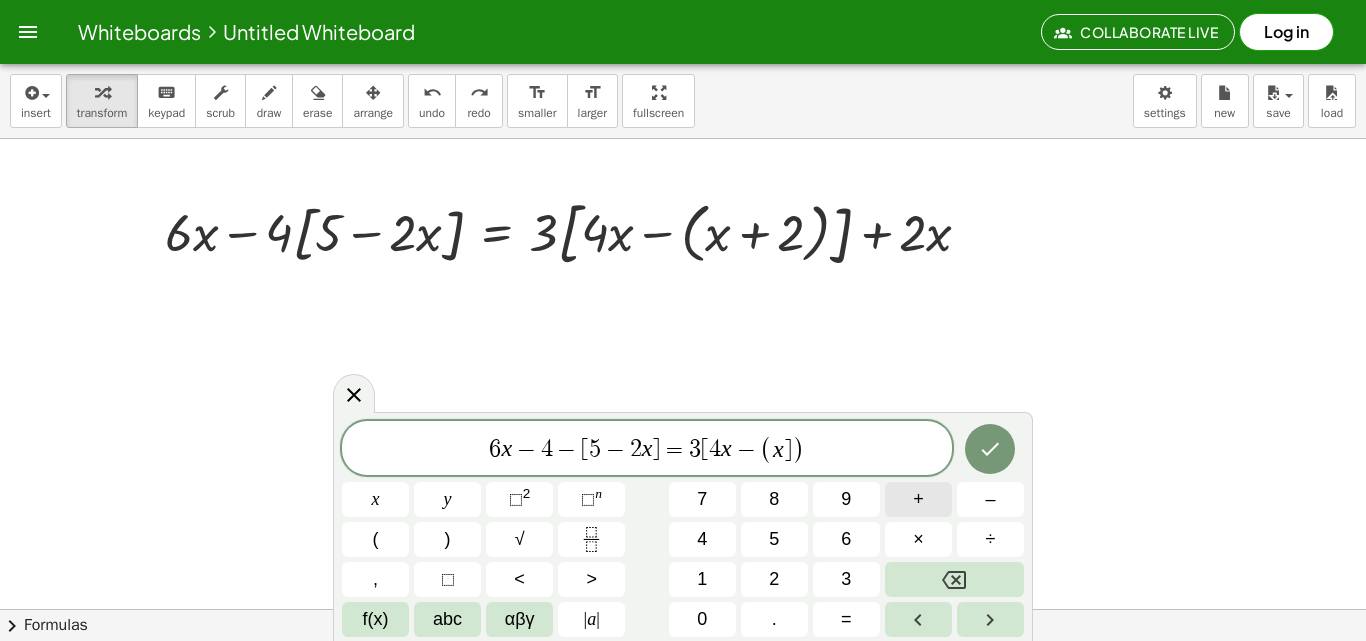 click on "+" at bounding box center [918, 499] 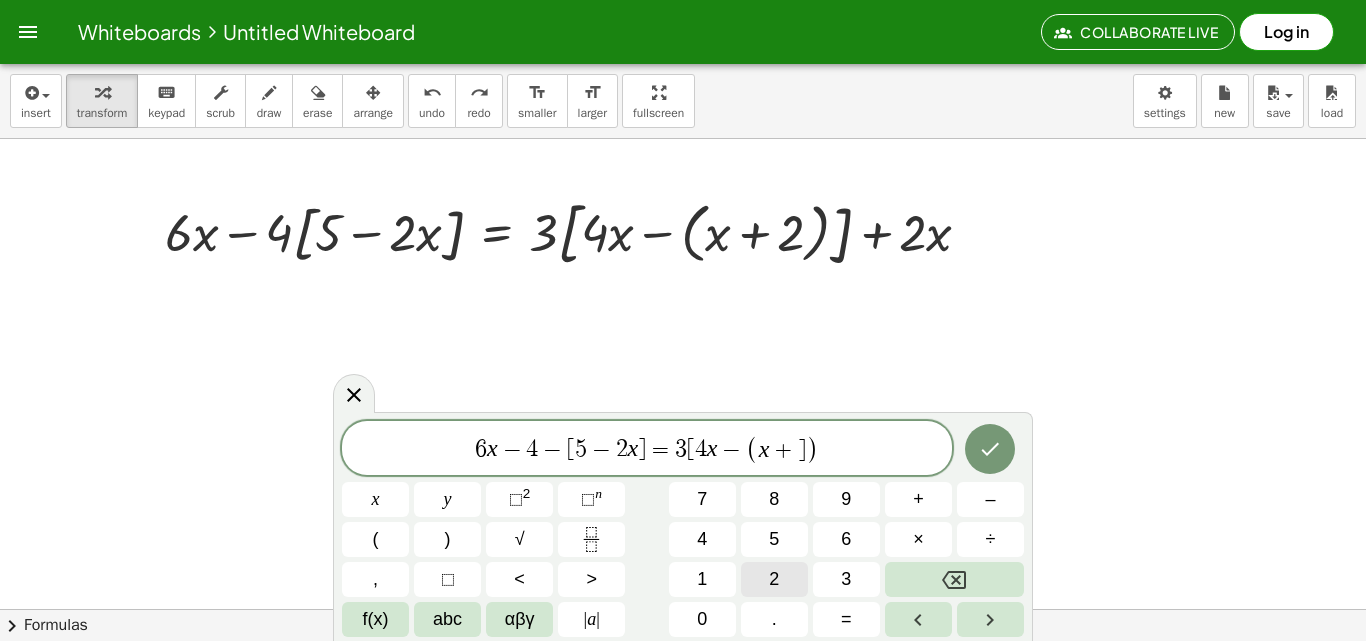 click on "2" at bounding box center (774, 579) 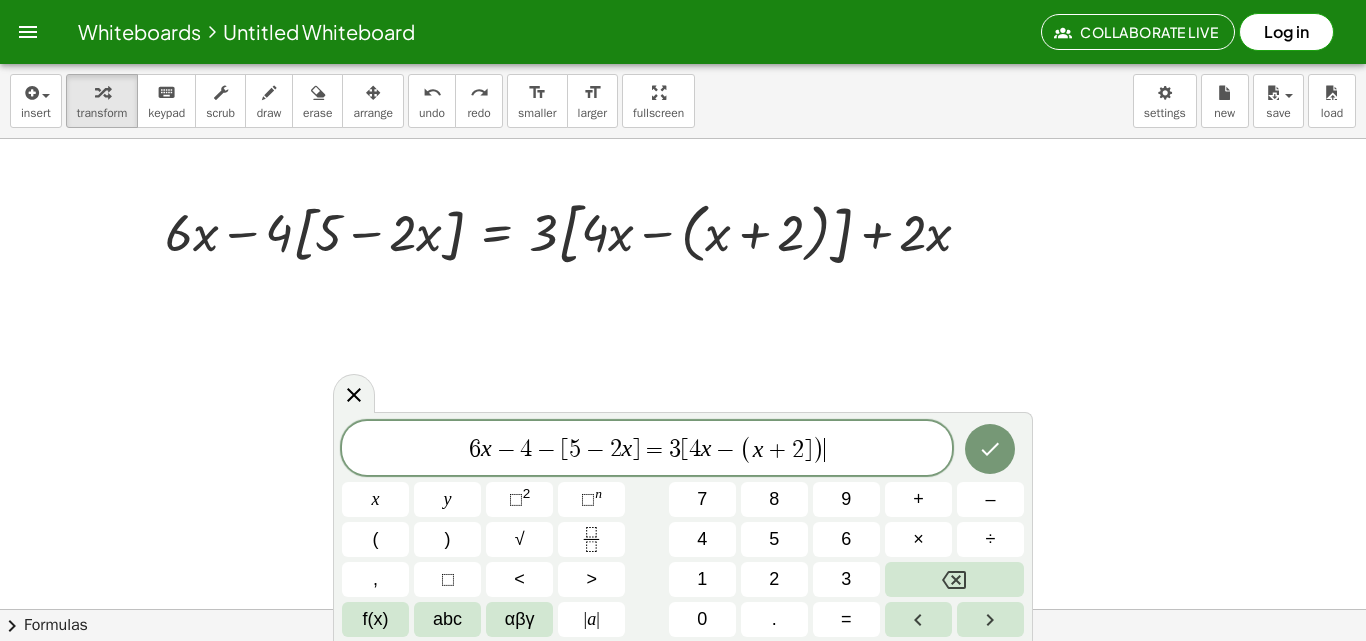 click on ")" at bounding box center (818, 449) 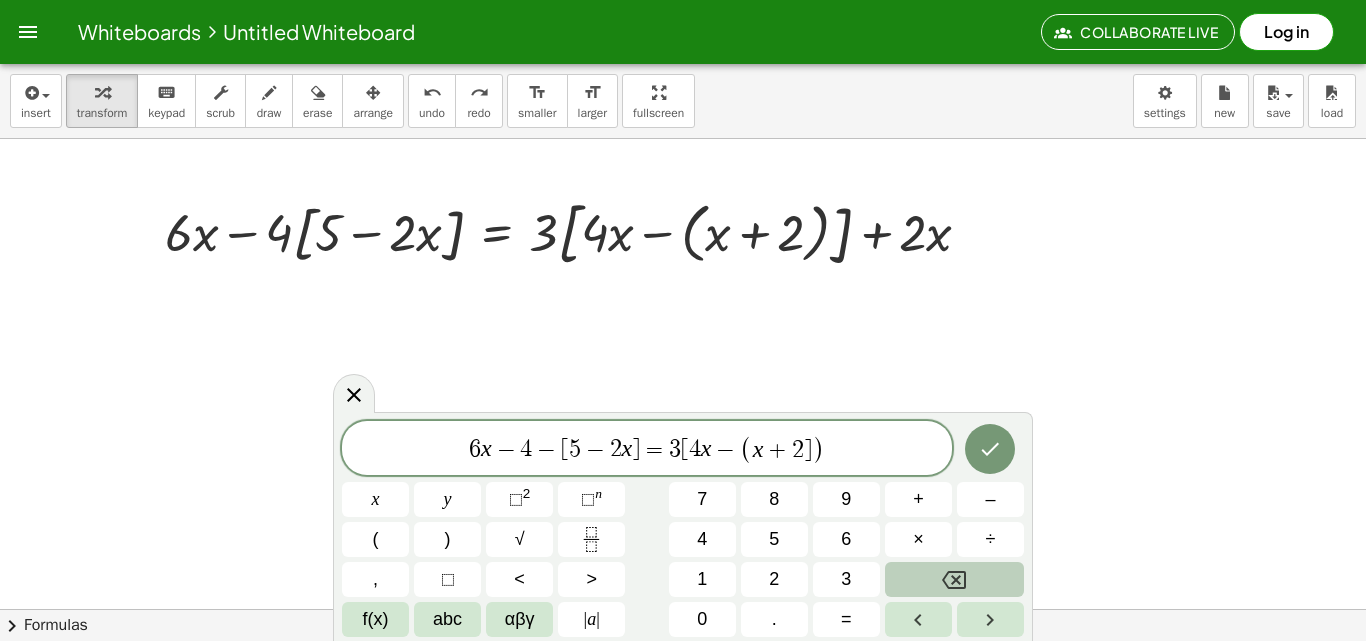 click at bounding box center [954, 579] 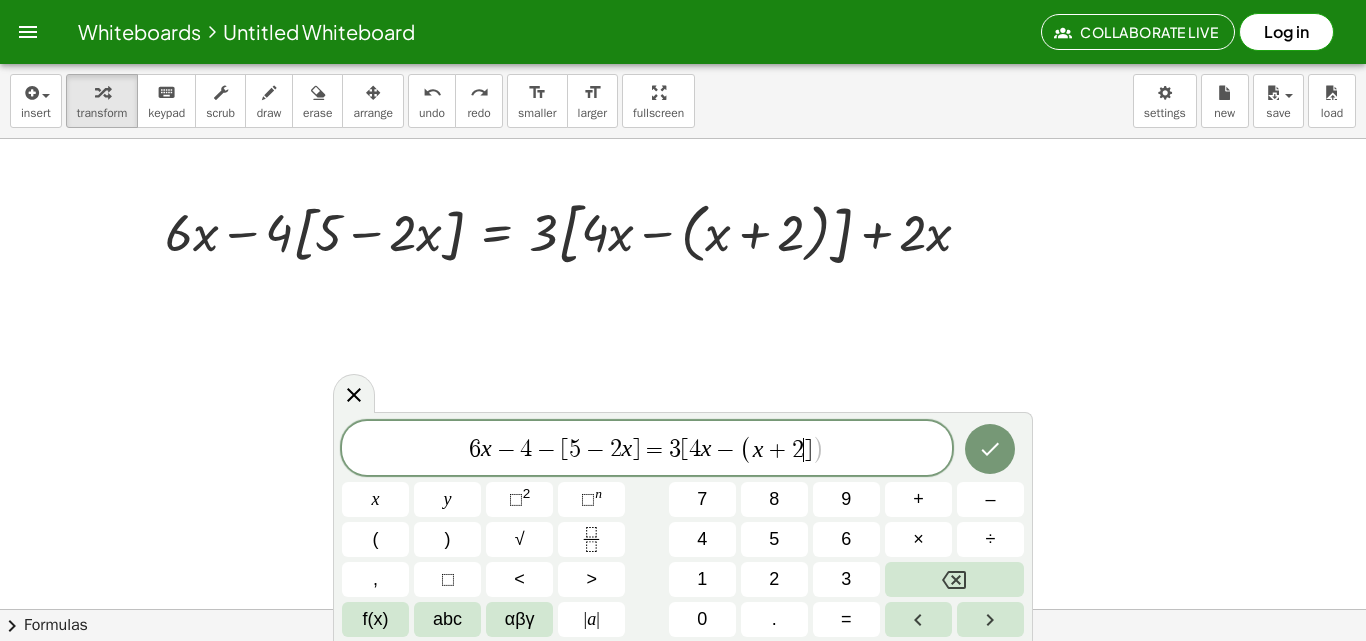 click on "2" at bounding box center (798, 450) 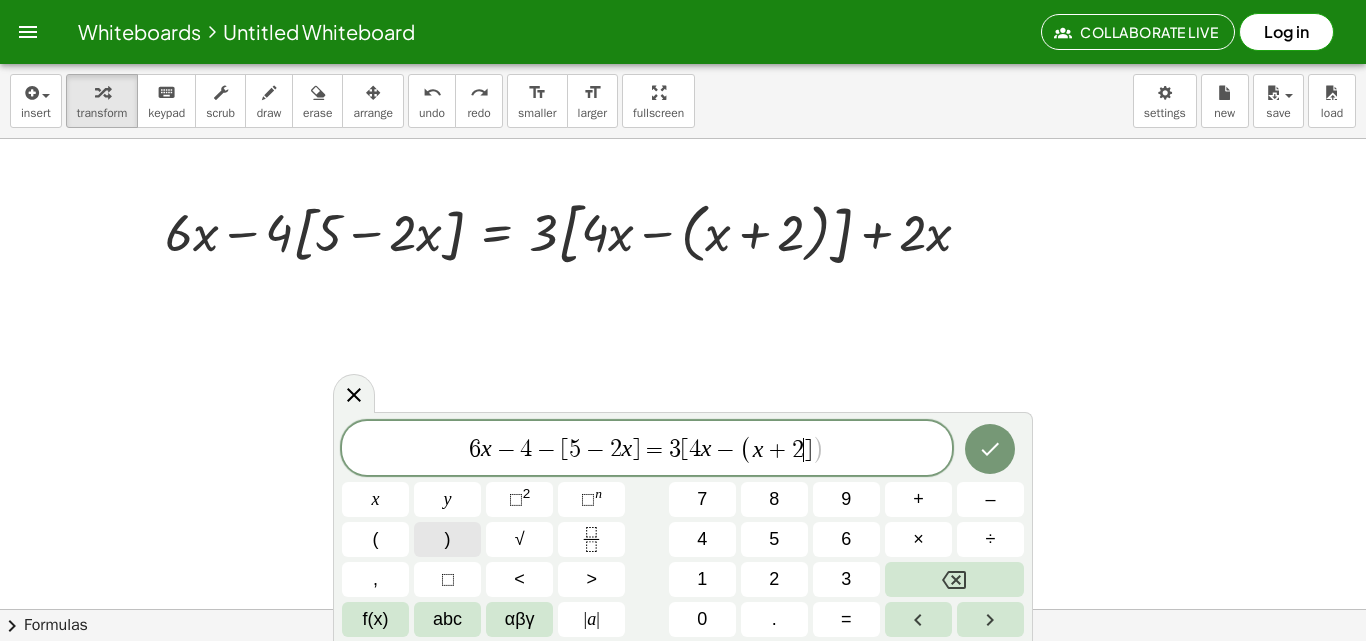 click on ")" at bounding box center [447, 539] 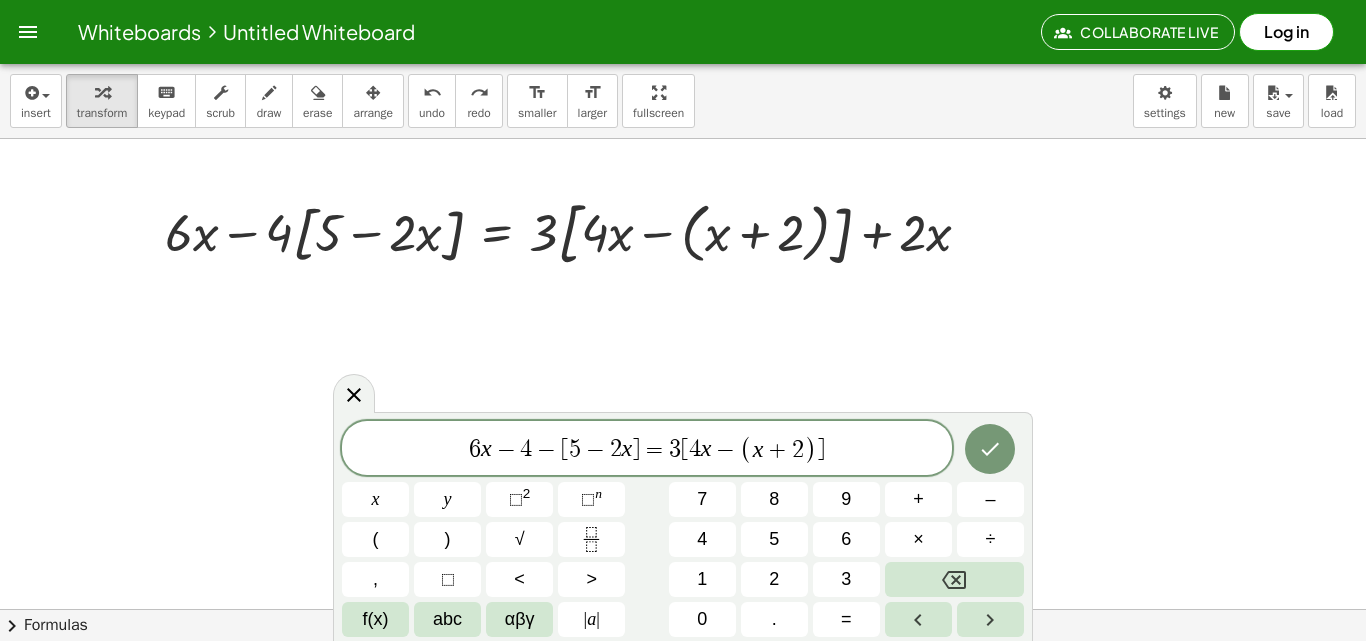 drag, startPoint x: 832, startPoint y: 455, endPoint x: 819, endPoint y: 457, distance: 13.152946 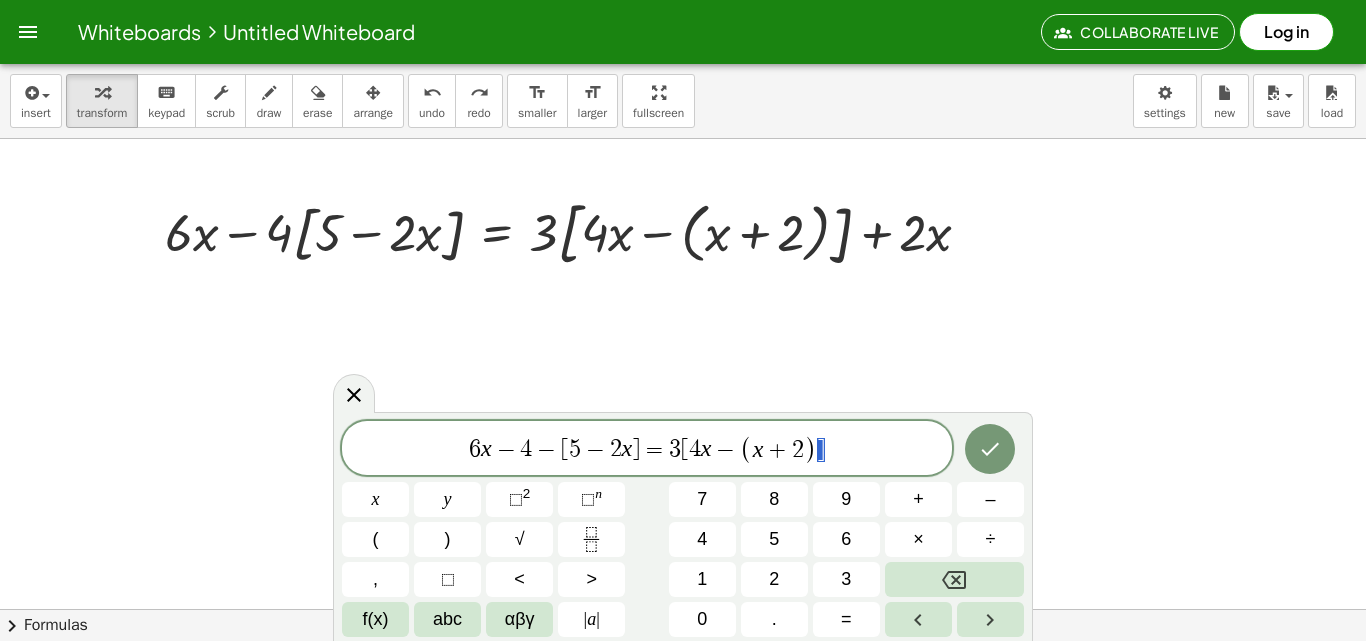click on "6 x − 4 − [ 5 − 2 x ] = 3 [ 4 x − ( x + 2 ) ]" at bounding box center (647, 449) 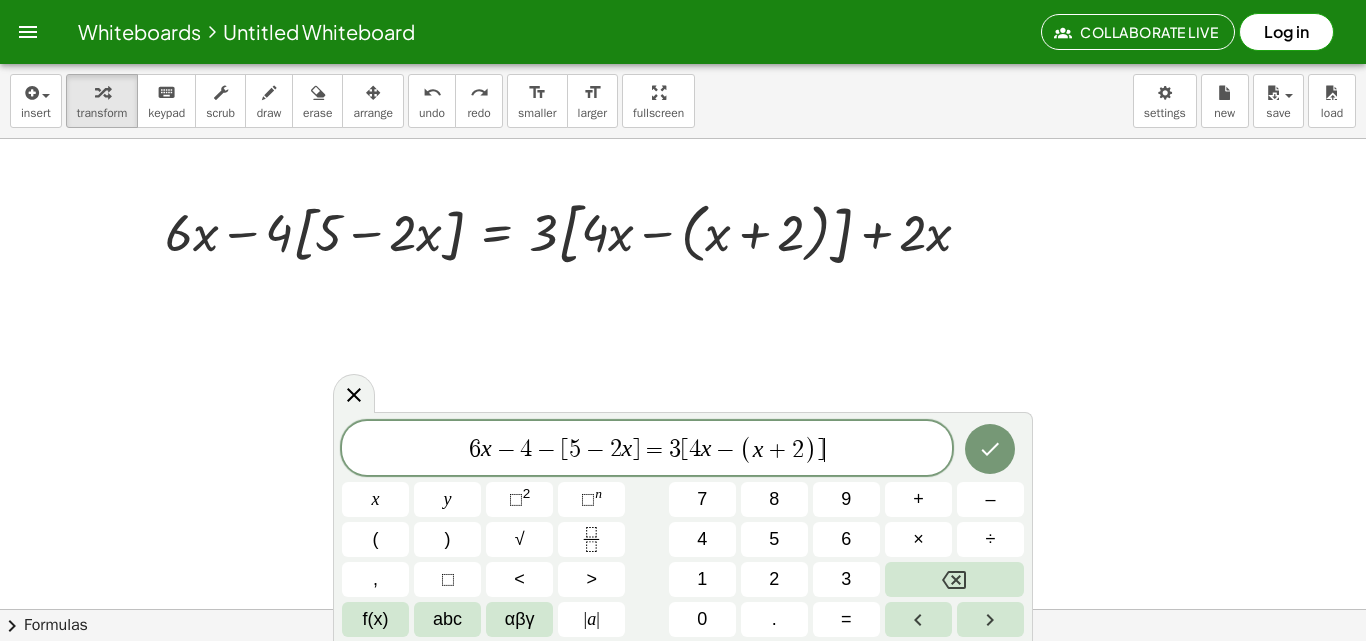 click on "6 x − 4 − [ 5 − 2 x ] = 3 [ 4 x − ( x + 2 ) ] ​" at bounding box center [647, 449] 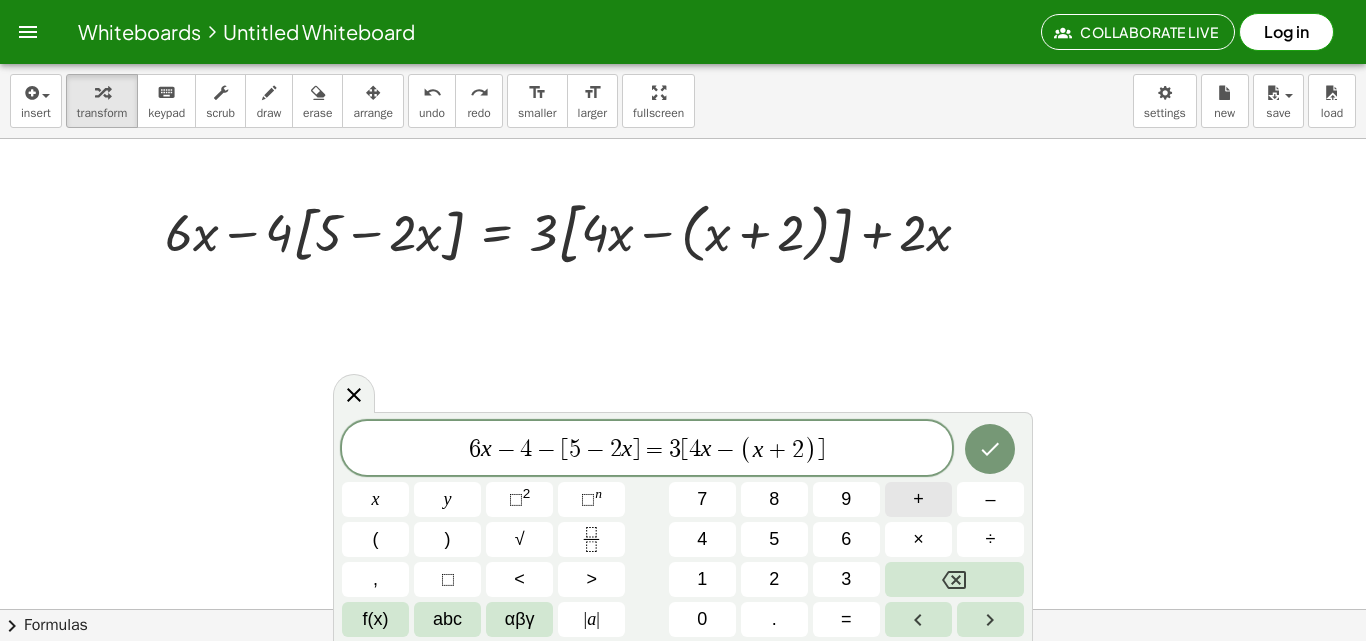 click on "+" at bounding box center (918, 499) 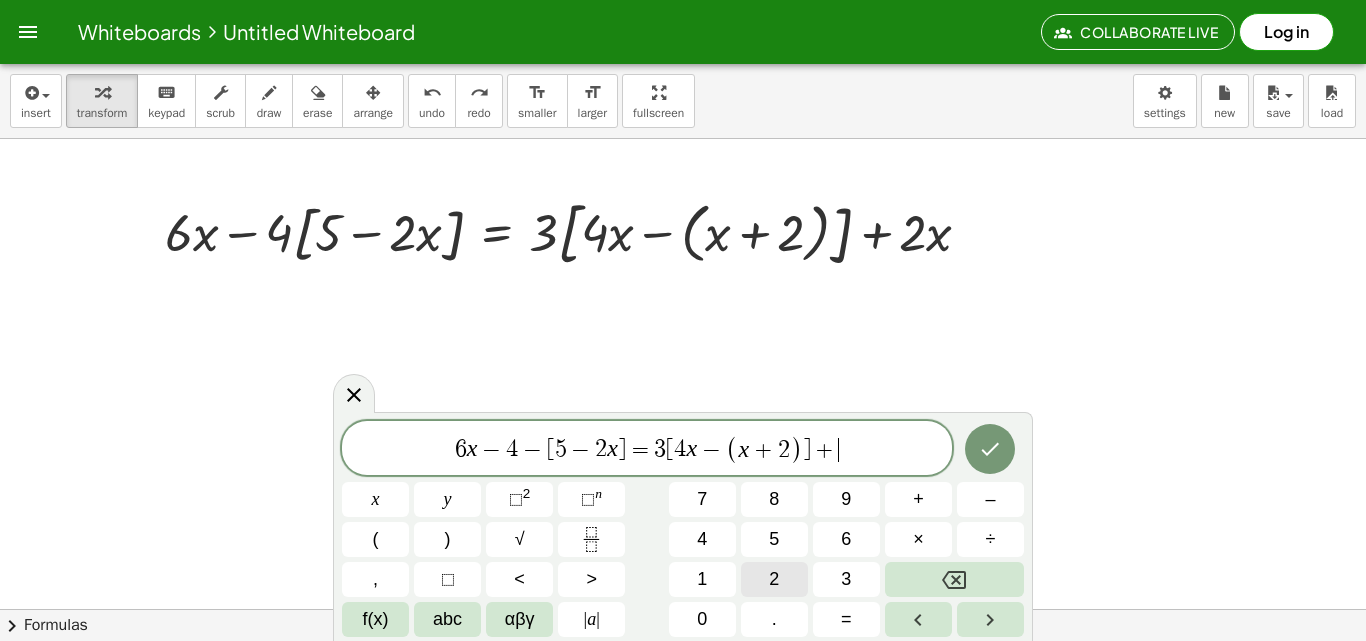 click on "2" at bounding box center (774, 579) 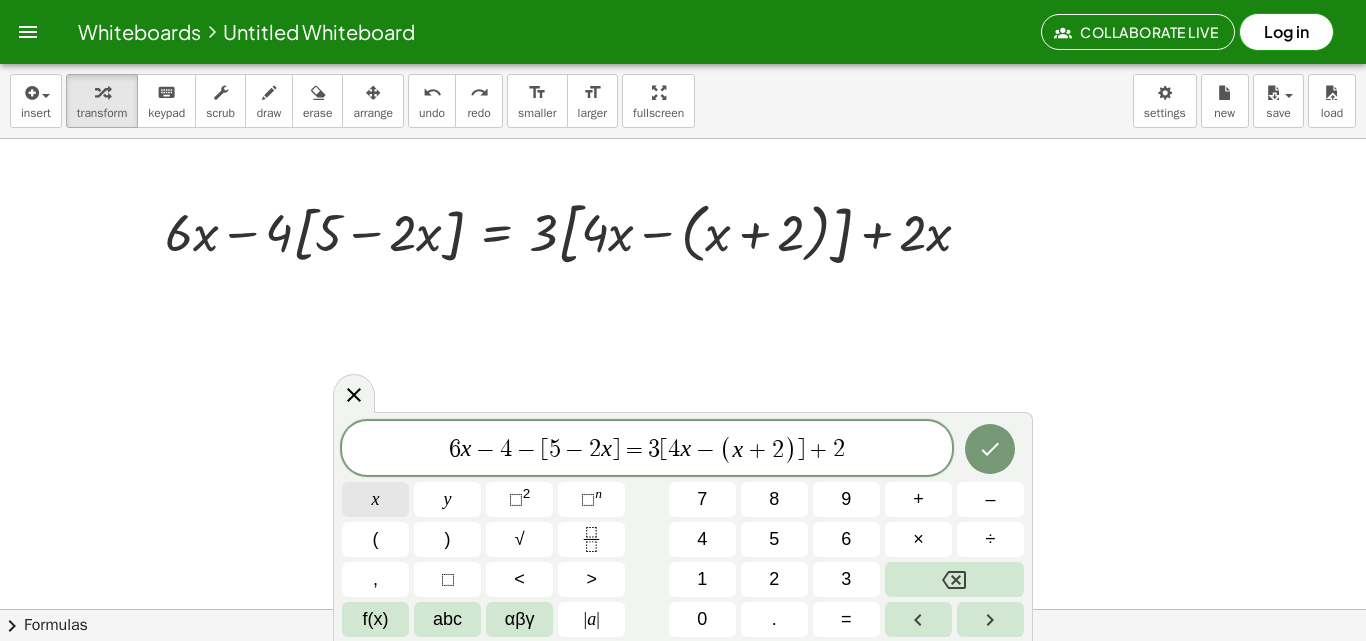 click on "x" at bounding box center (375, 499) 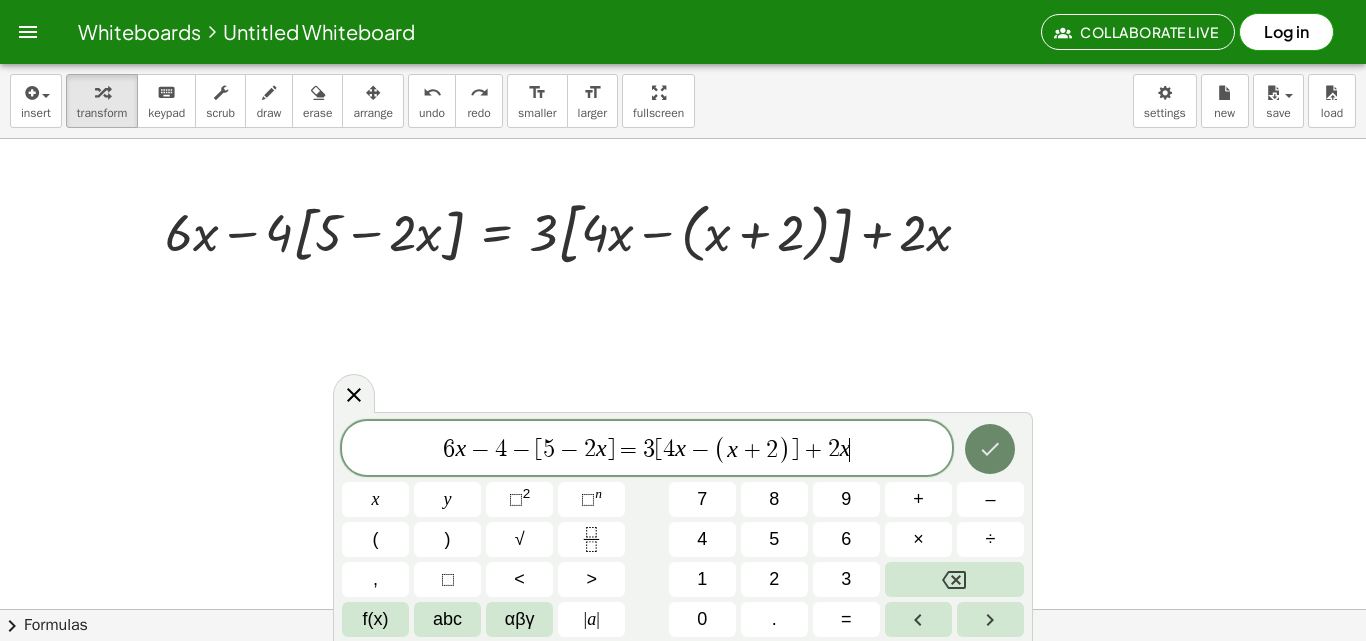 click at bounding box center [990, 449] 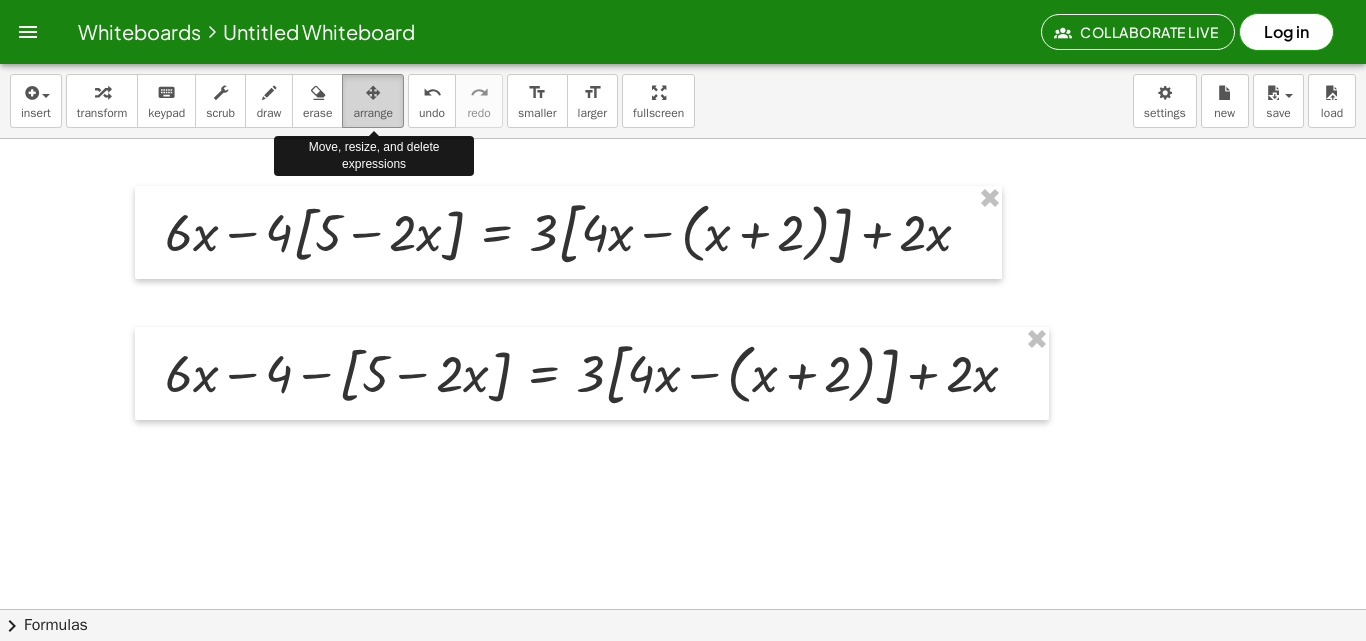 click at bounding box center [373, 92] 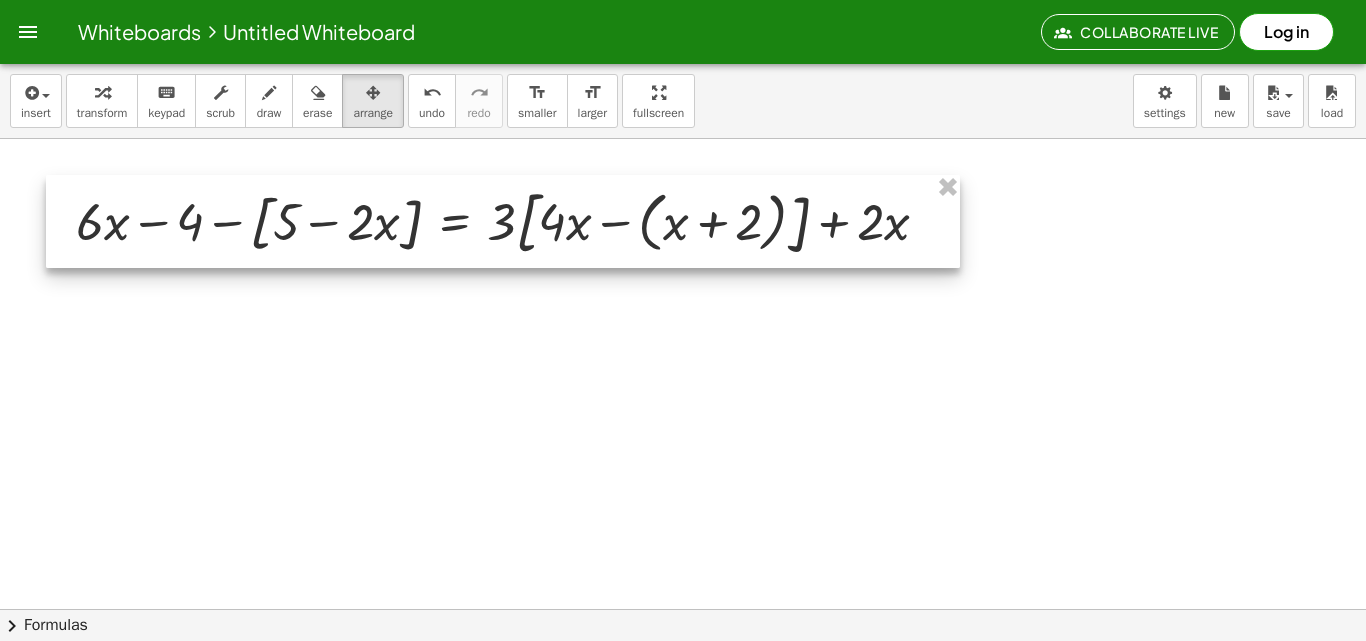 drag, startPoint x: 835, startPoint y: 378, endPoint x: 742, endPoint y: 212, distance: 190.27611 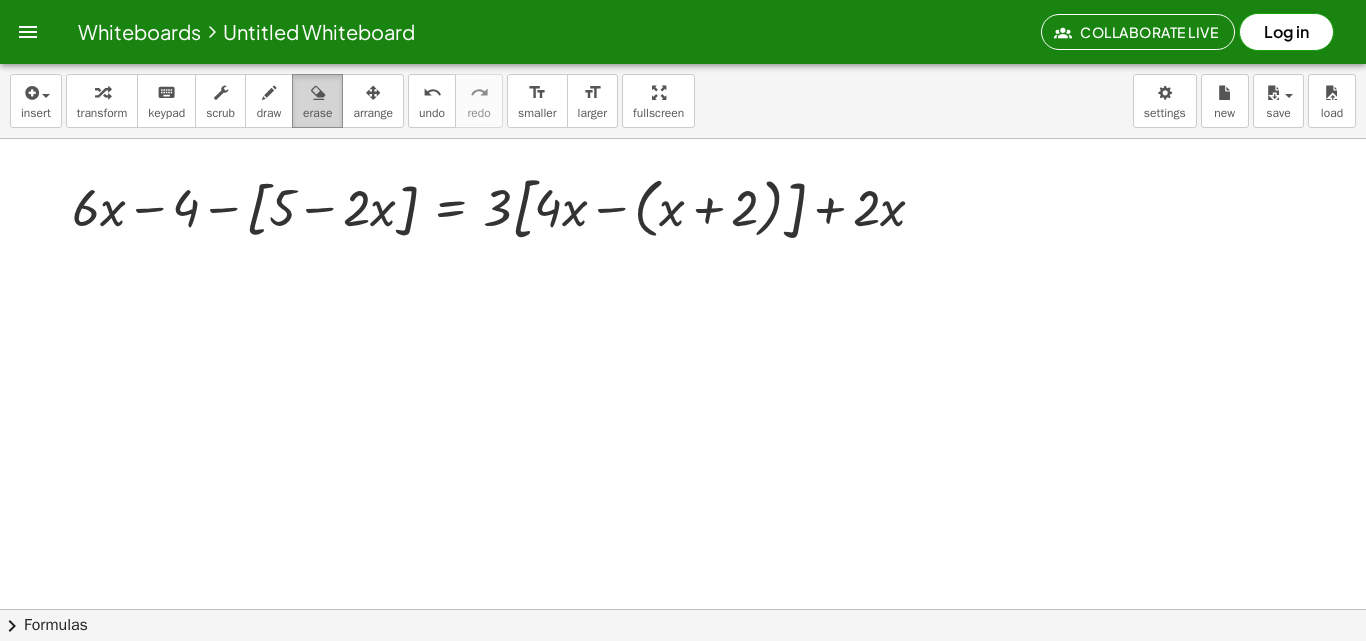 click on "erase" at bounding box center (317, 113) 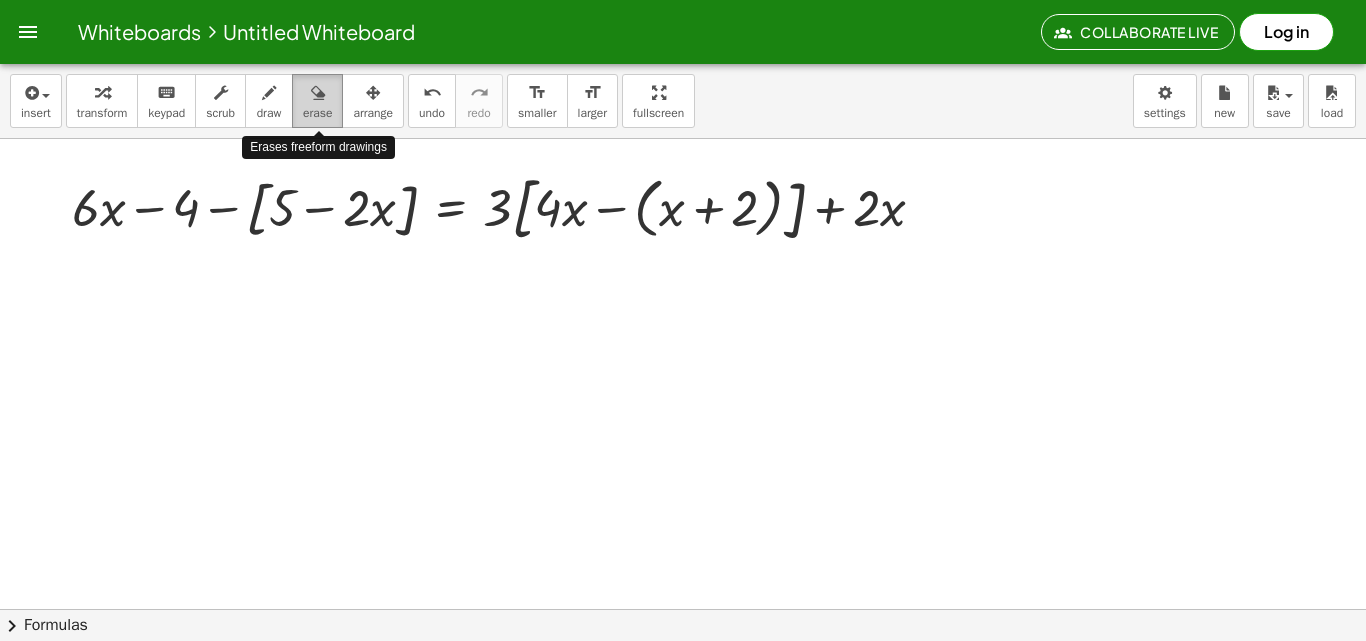 drag, startPoint x: 337, startPoint y: 107, endPoint x: 326, endPoint y: 106, distance: 11.045361 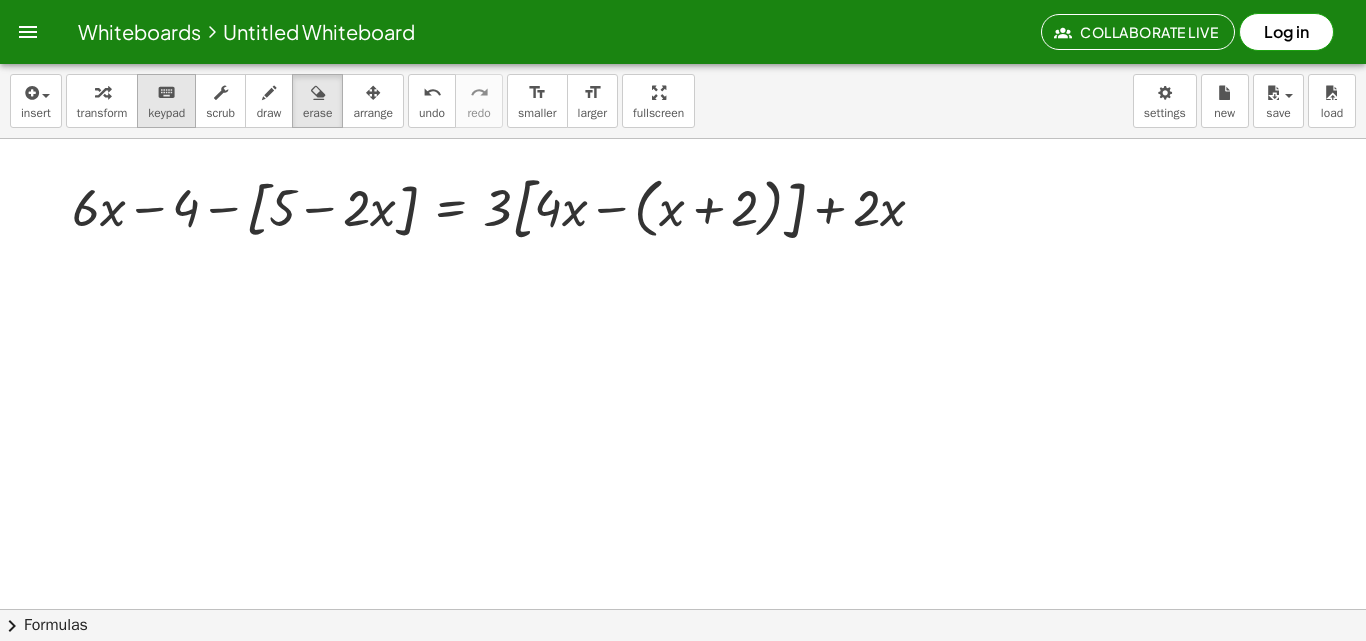 click on "keyboard" at bounding box center (166, 93) 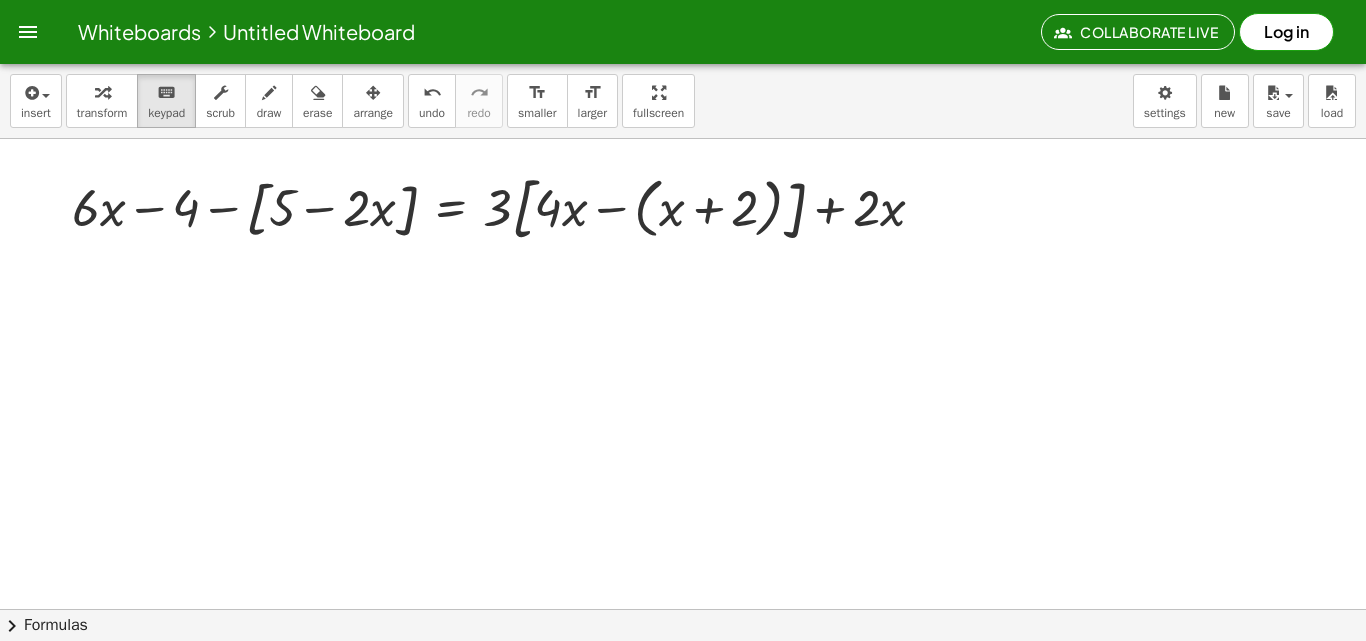 click at bounding box center [683, 673] 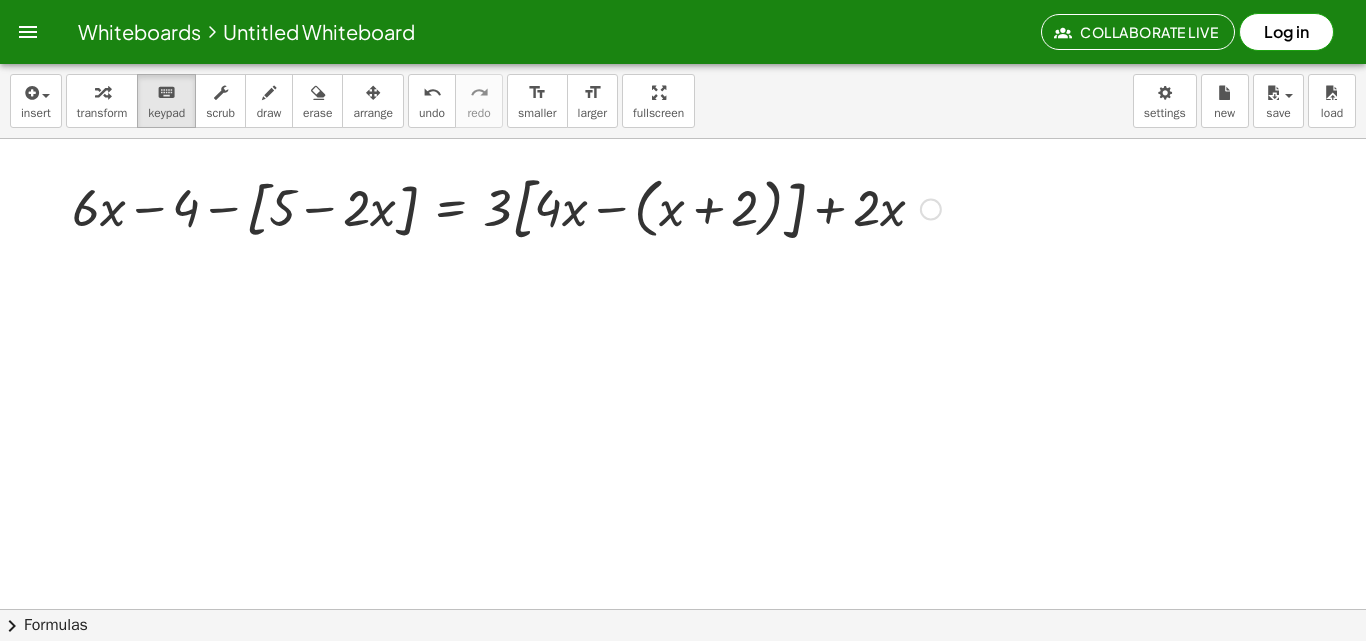 click at bounding box center (506, 207) 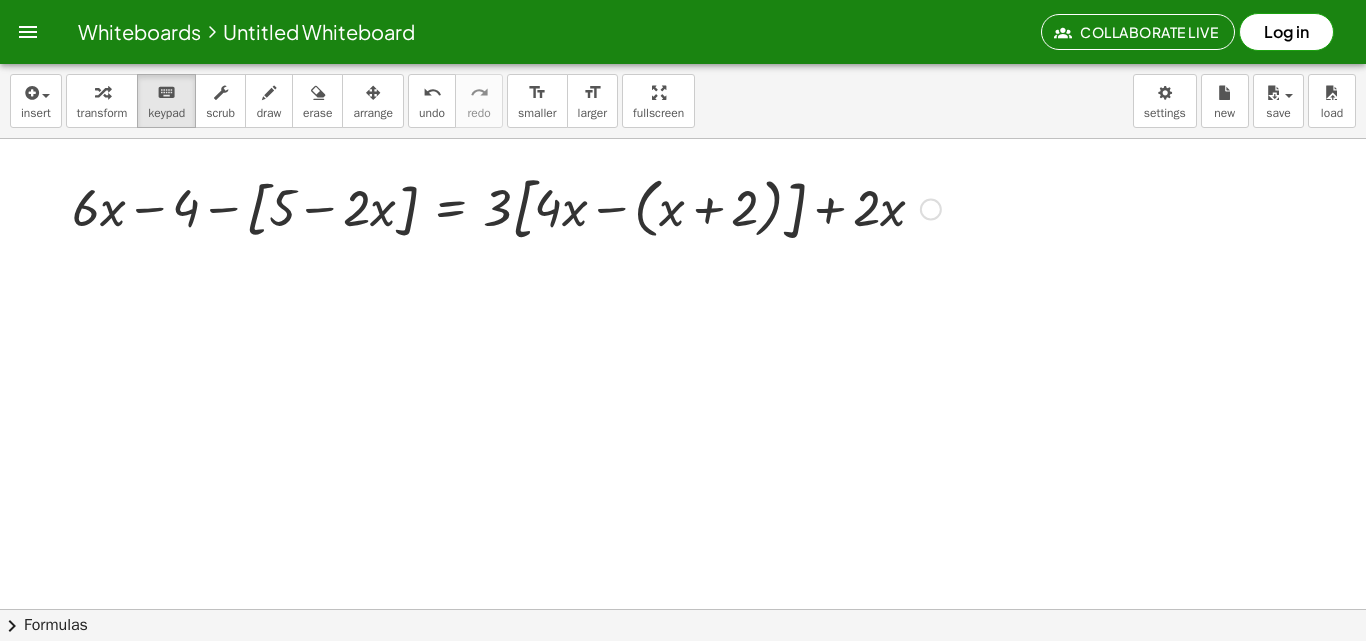 click at bounding box center [506, 207] 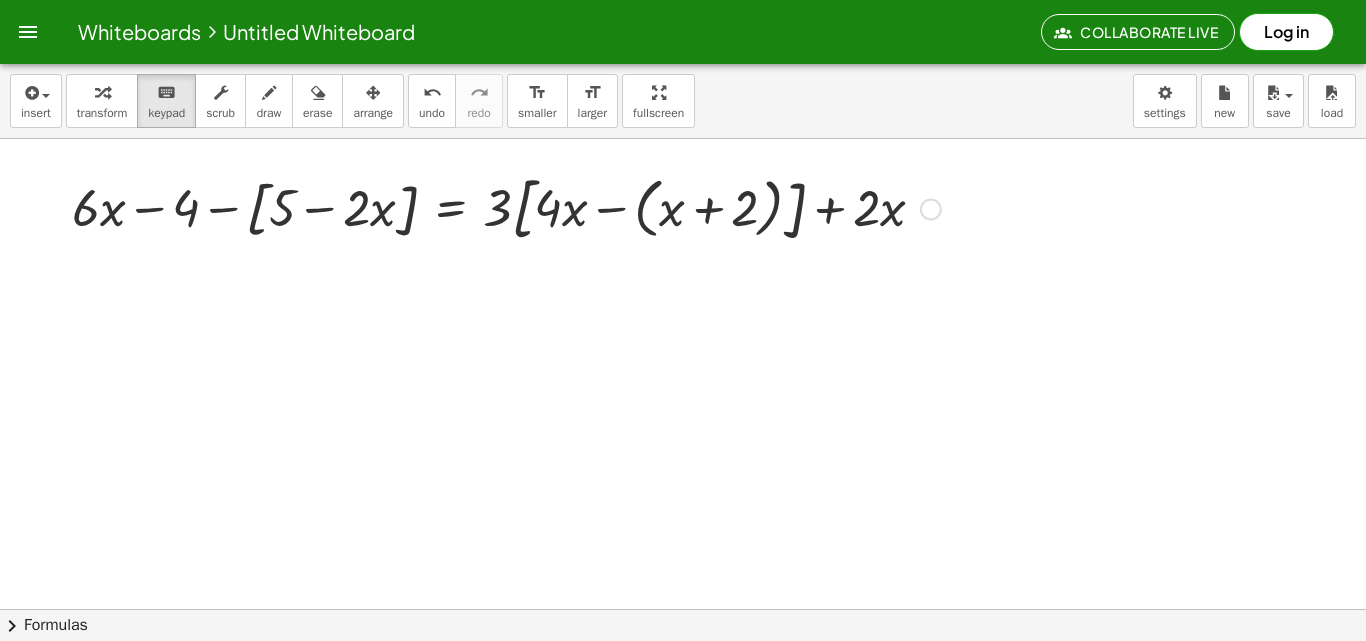 click at bounding box center (506, 207) 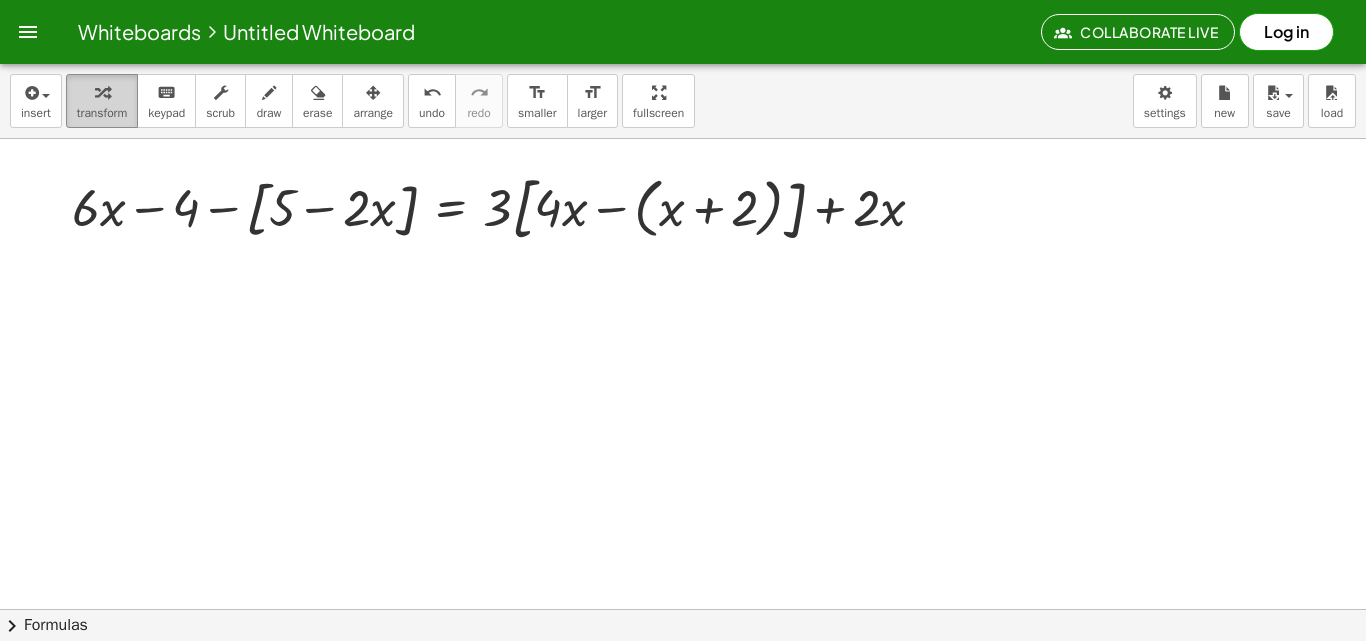 click on "transform" at bounding box center [102, 113] 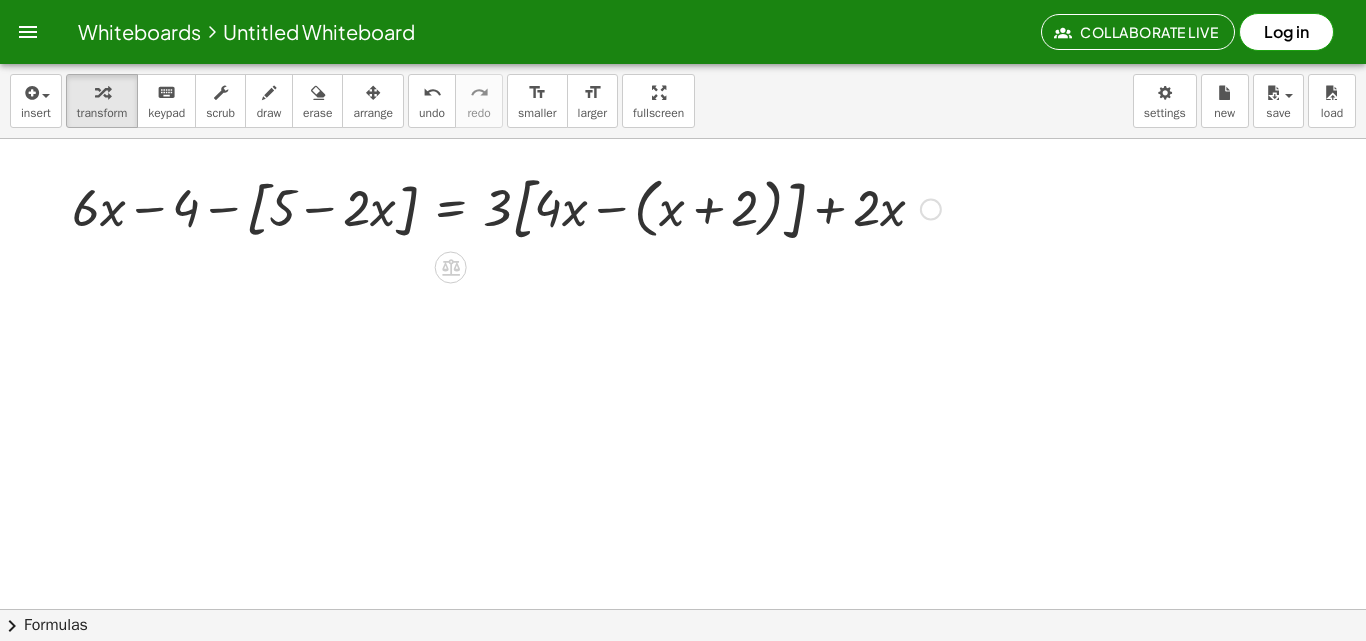 click at bounding box center [506, 207] 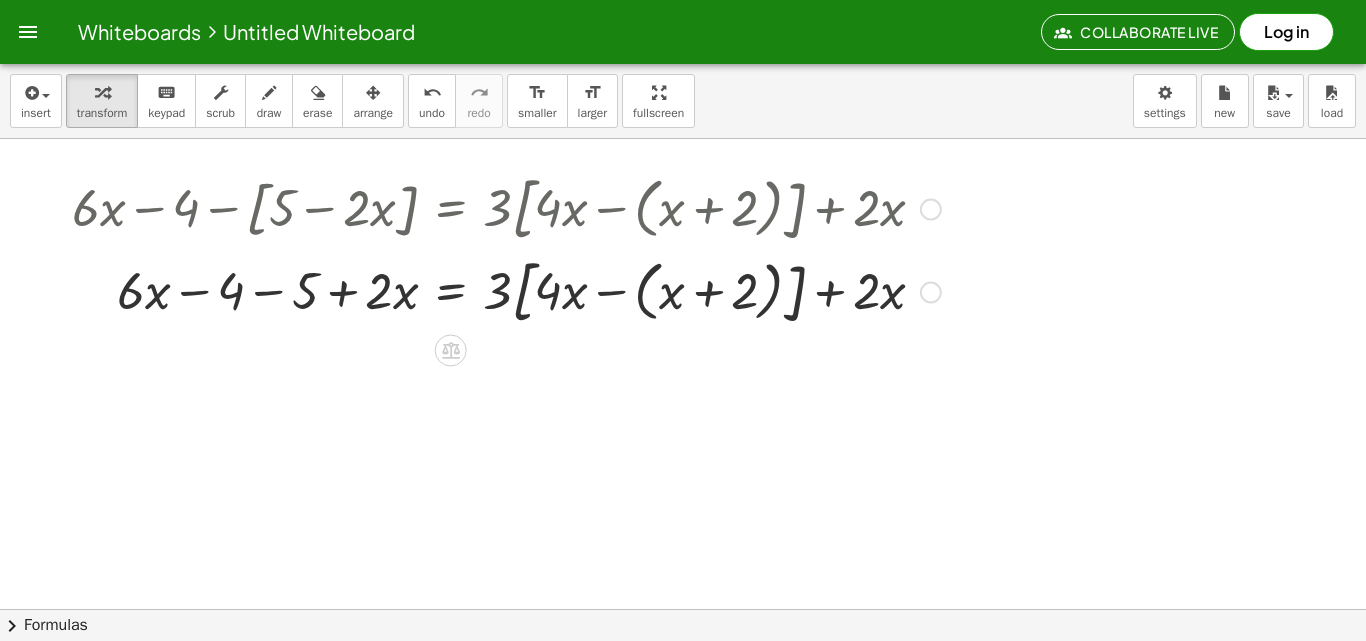 click at bounding box center [506, 290] 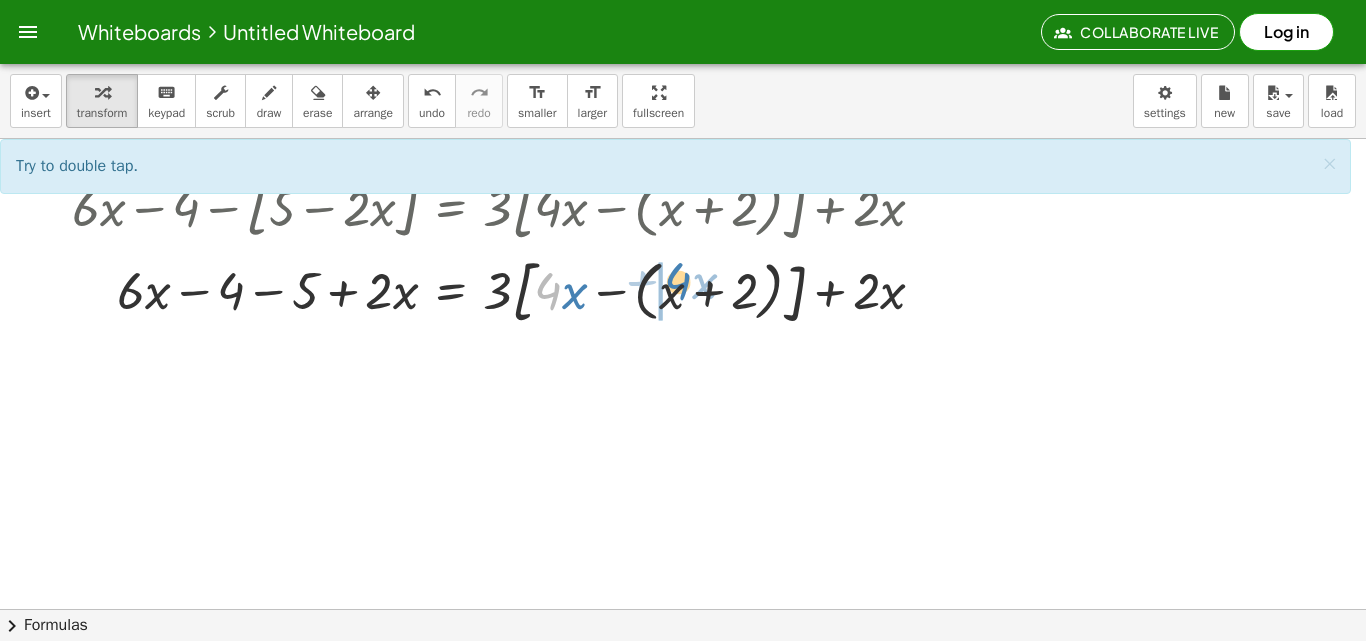 drag, startPoint x: 551, startPoint y: 299, endPoint x: 682, endPoint y: 289, distance: 131.38112 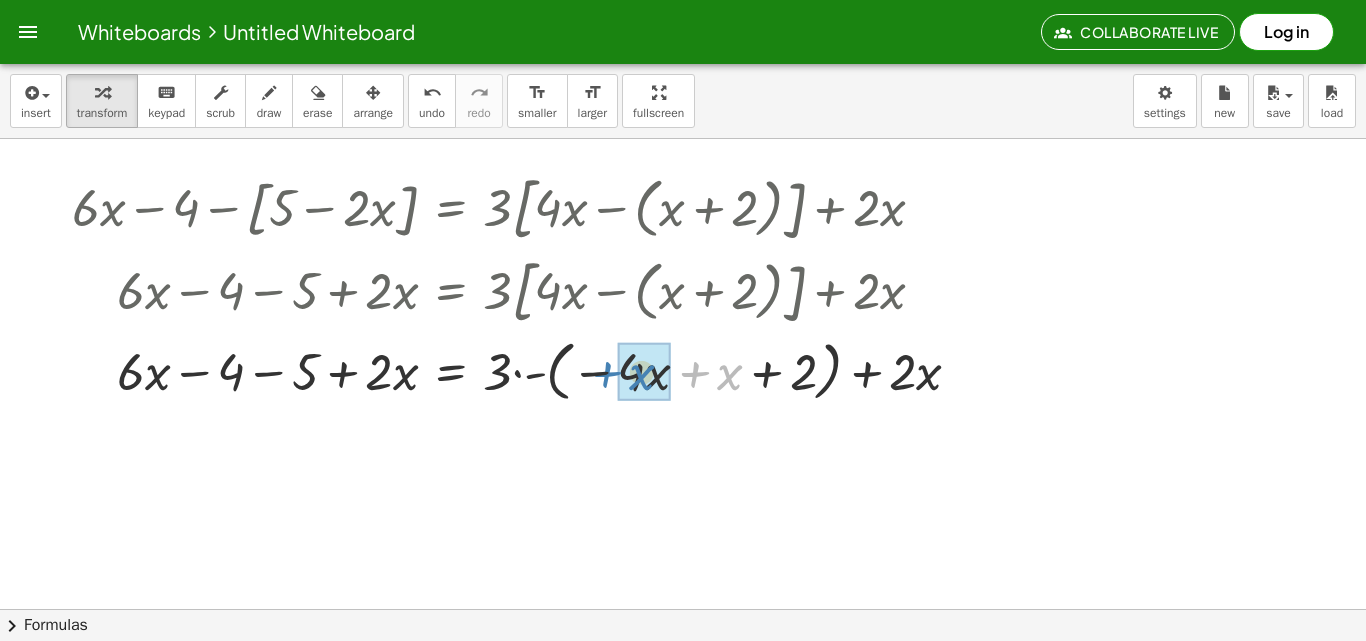 drag, startPoint x: 741, startPoint y: 380, endPoint x: 651, endPoint y: 380, distance: 90 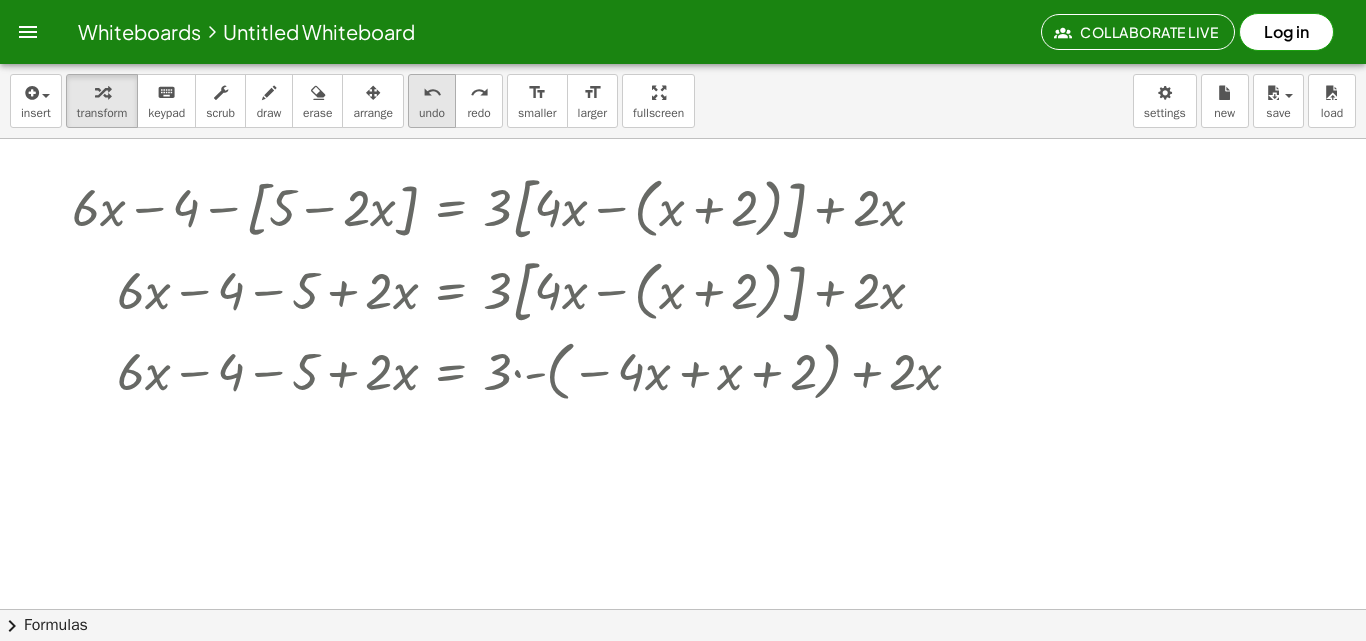 click on "undo" at bounding box center [432, 113] 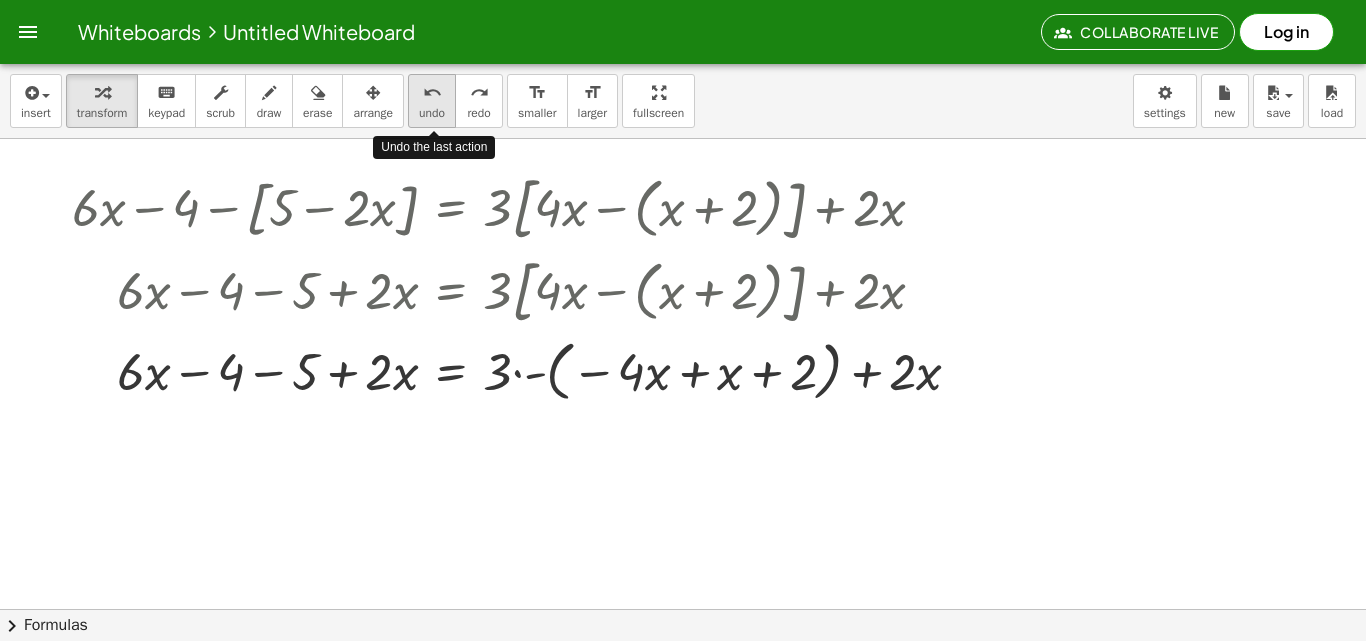 click on "undo" at bounding box center [432, 113] 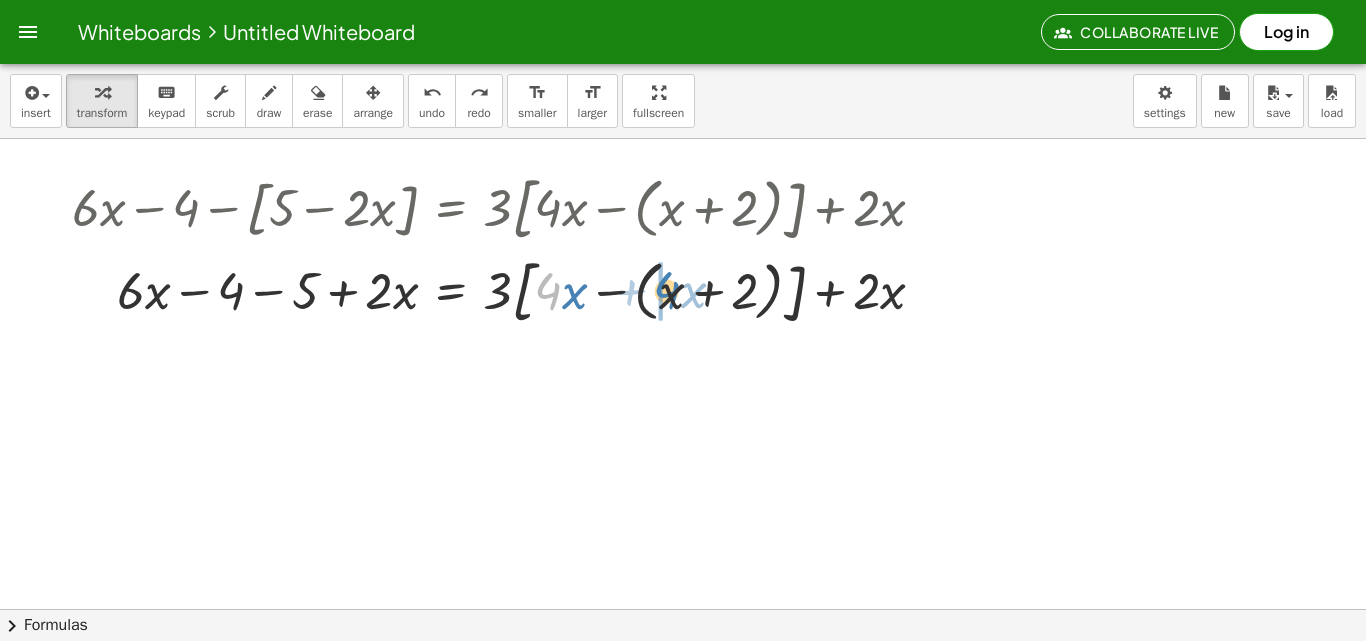 drag, startPoint x: 558, startPoint y: 293, endPoint x: 677, endPoint y: 292, distance: 119.0042 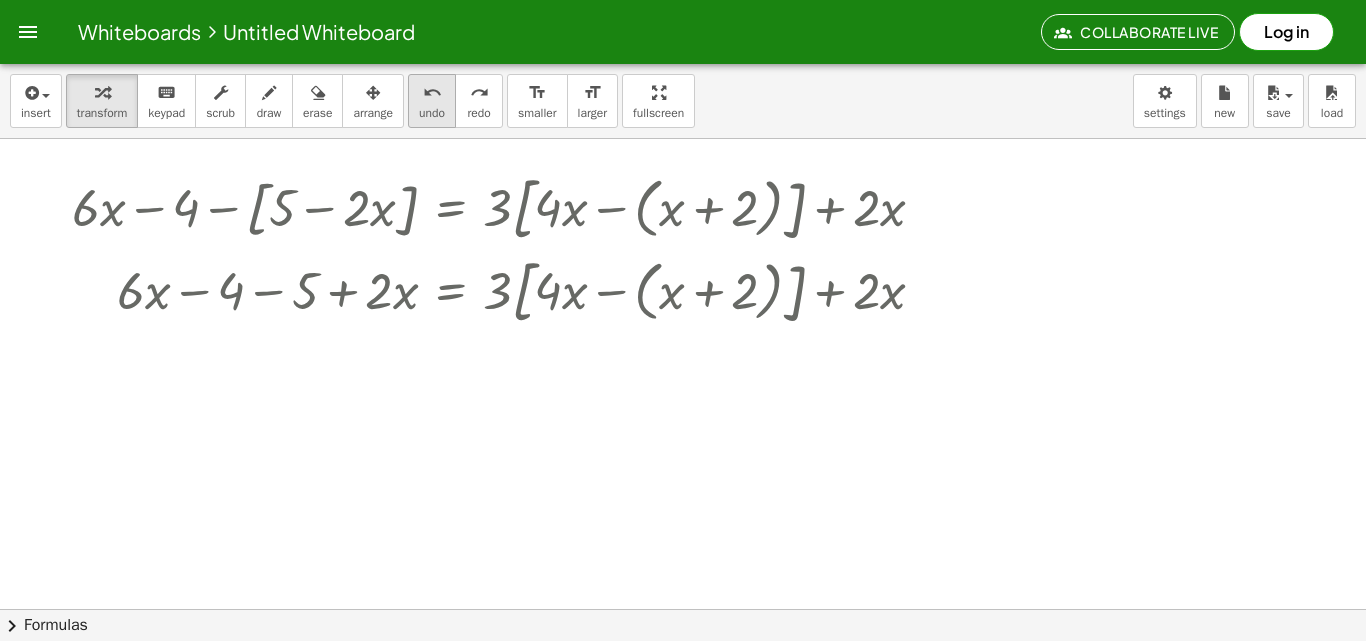 click on "undo undo" at bounding box center [432, 101] 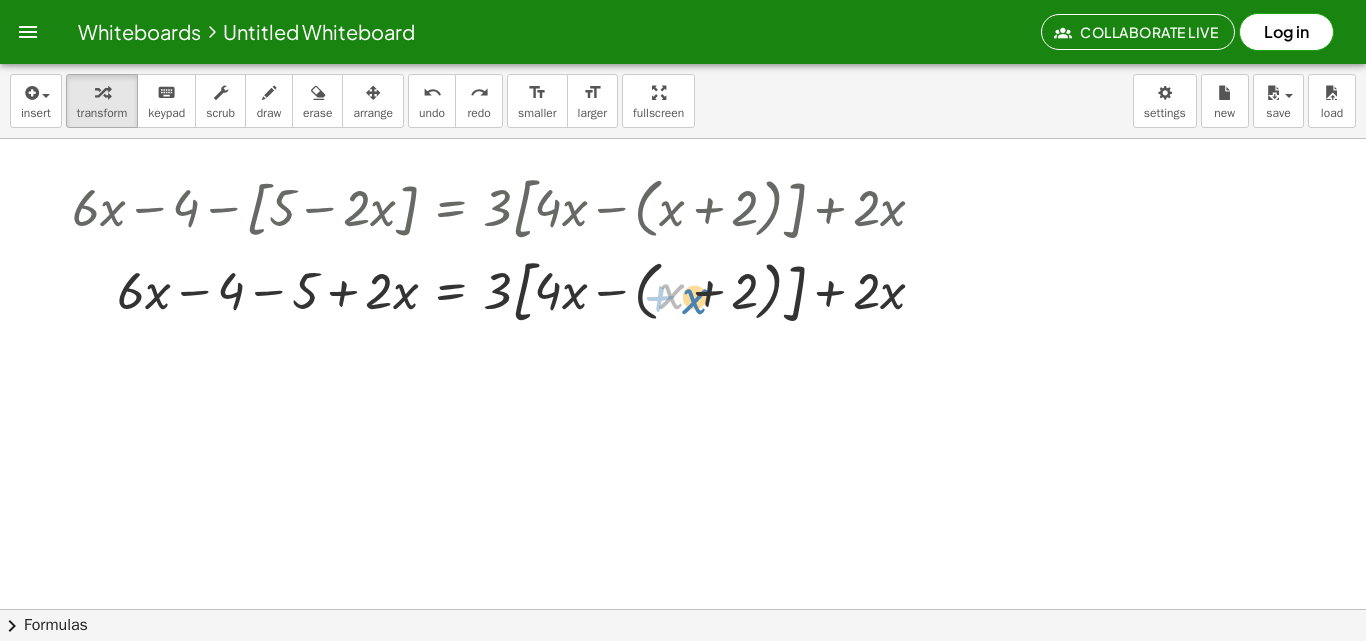 drag, startPoint x: 674, startPoint y: 298, endPoint x: 699, endPoint y: 303, distance: 25.495098 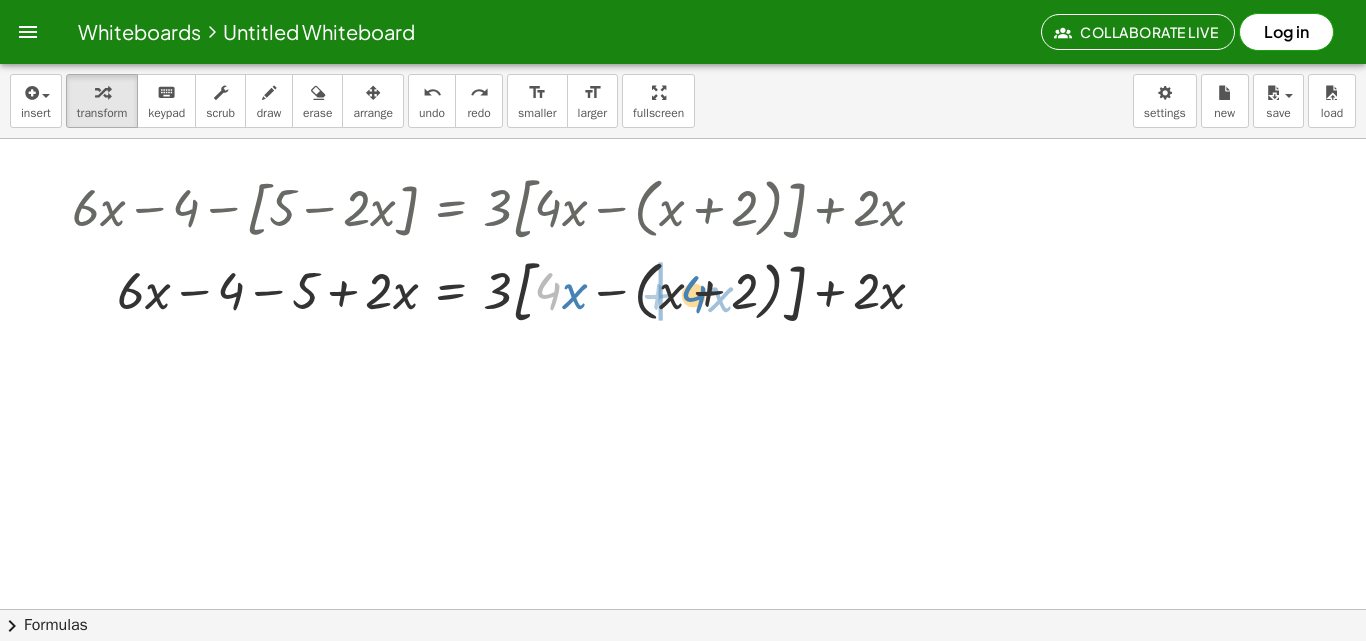 drag, startPoint x: 544, startPoint y: 296, endPoint x: 690, endPoint y: 299, distance: 146.03082 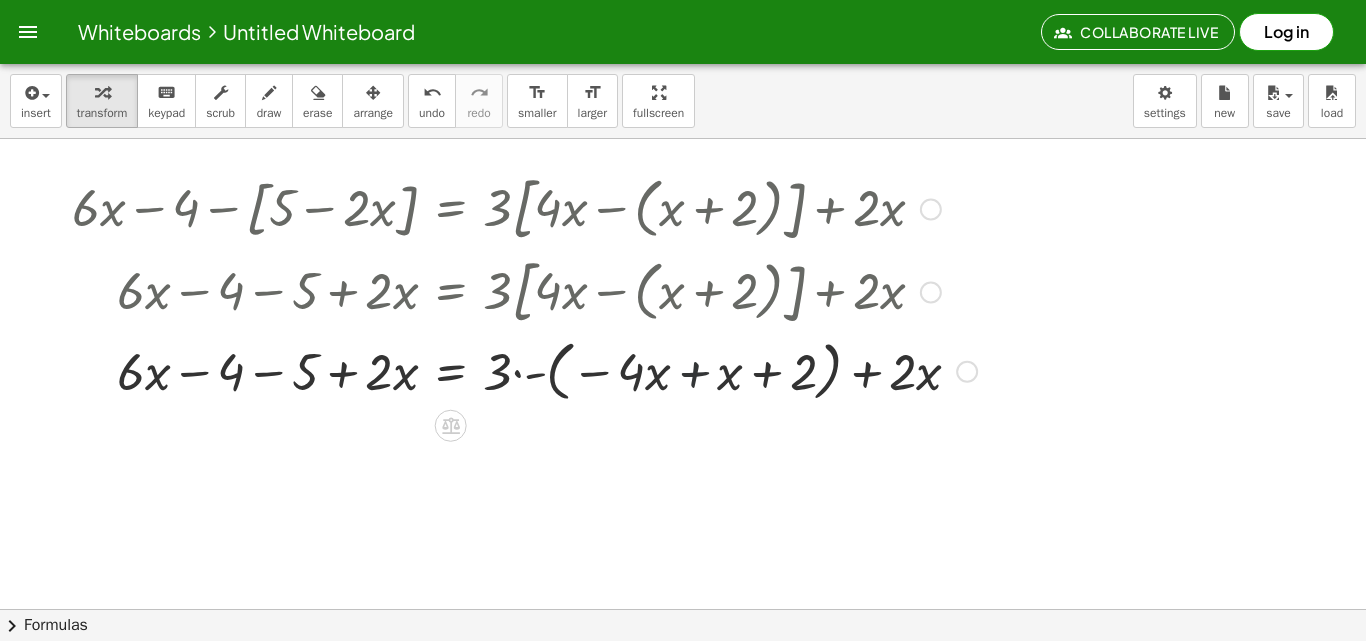 click at bounding box center [524, 370] 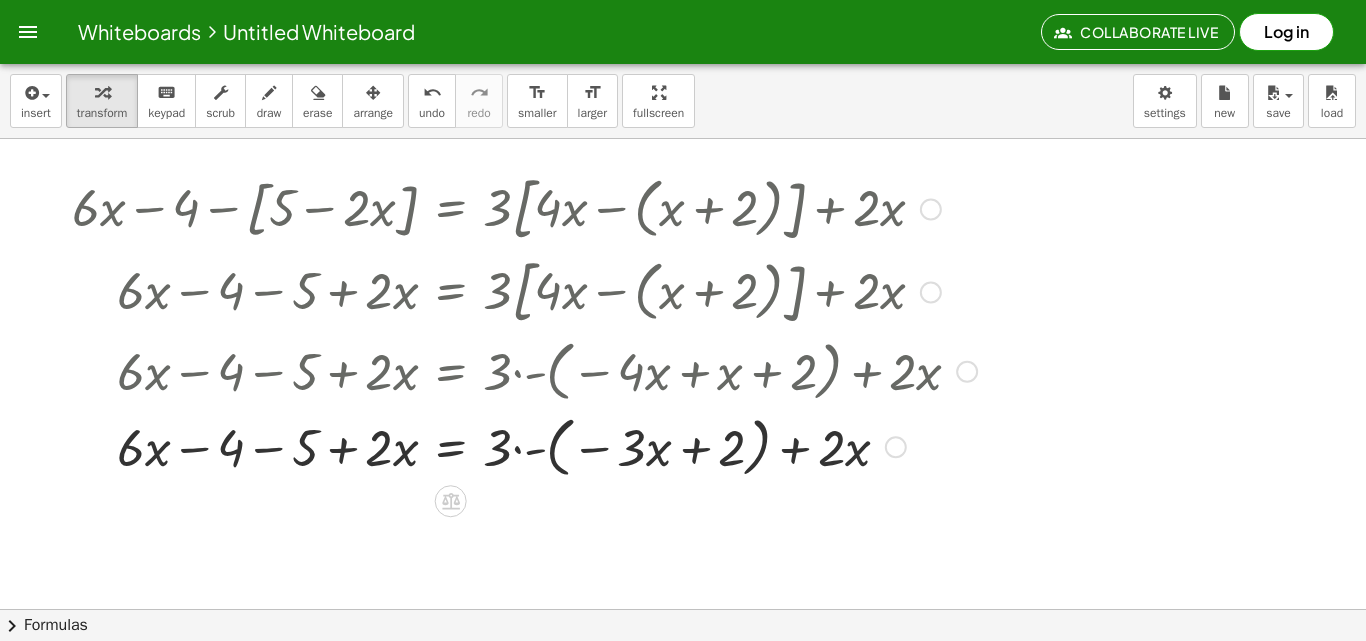 click at bounding box center [524, 446] 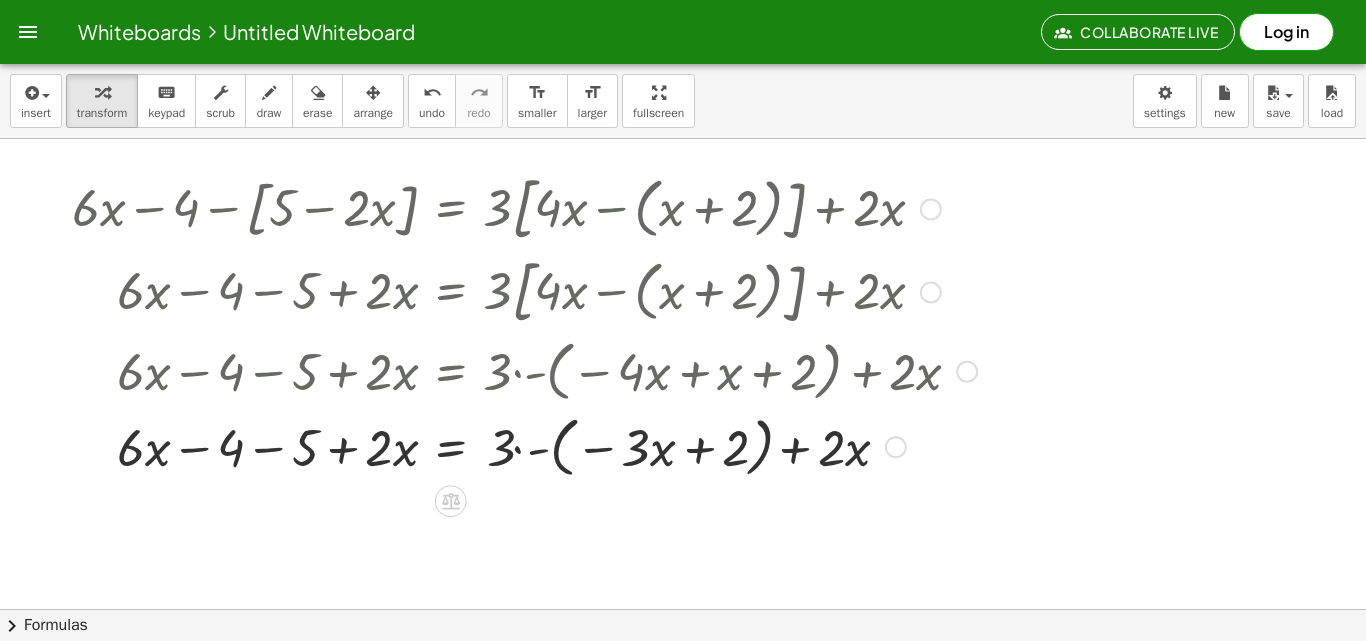 click at bounding box center [524, 446] 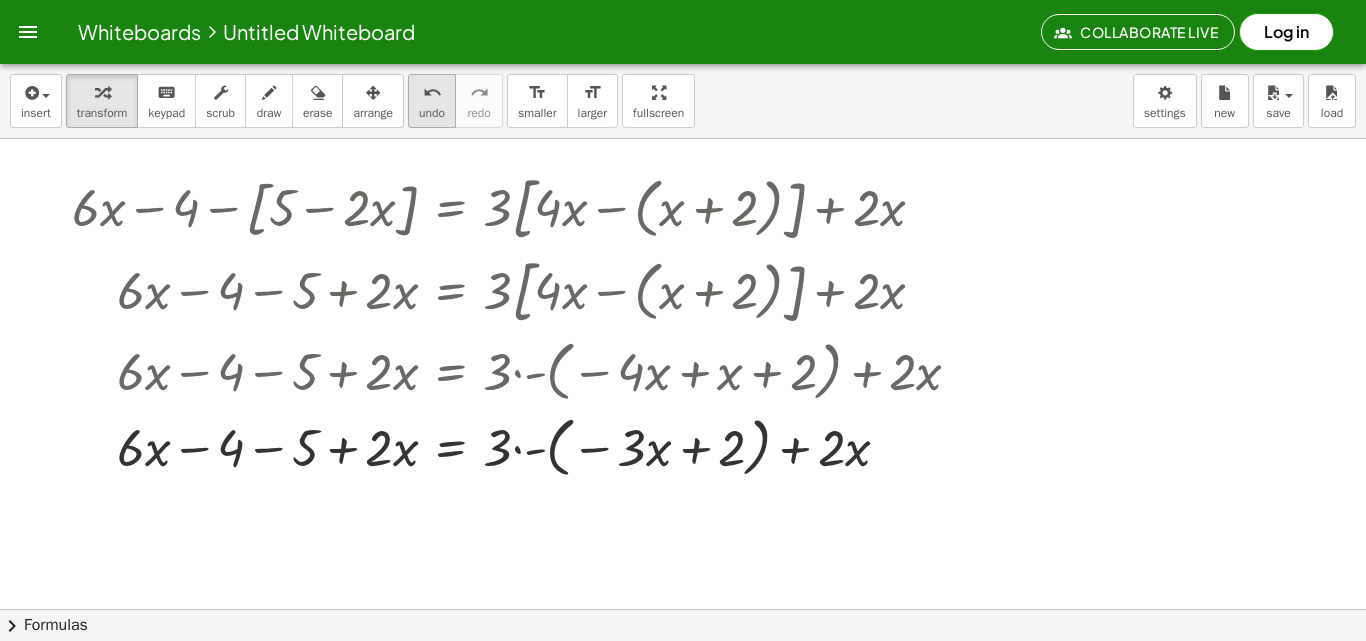 click on "undo undo" at bounding box center [432, 101] 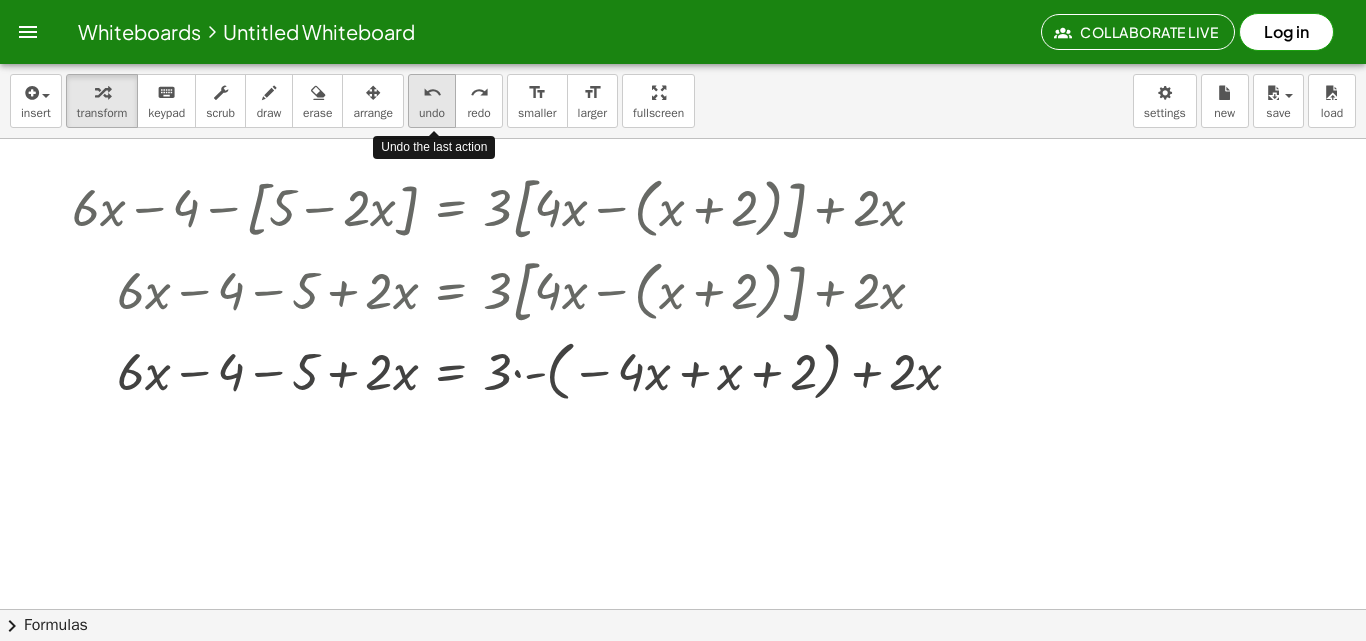 click on "undo undo" at bounding box center (432, 101) 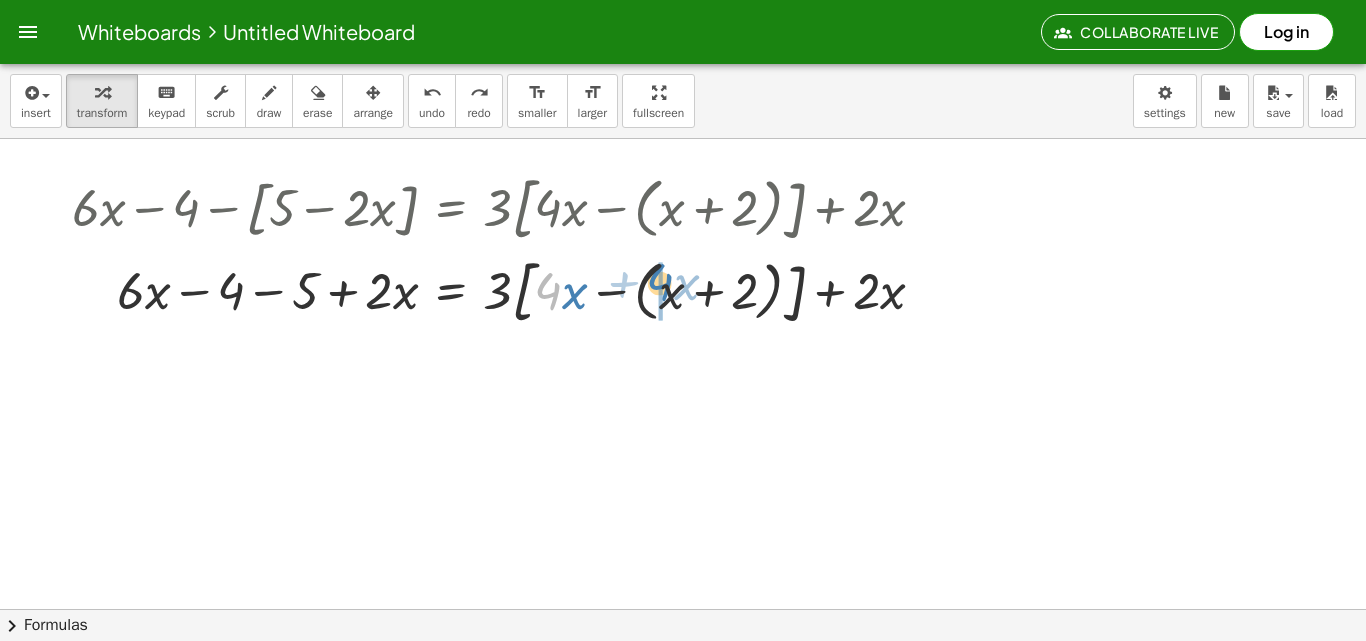 drag, startPoint x: 547, startPoint y: 299, endPoint x: 655, endPoint y: 288, distance: 108.55874 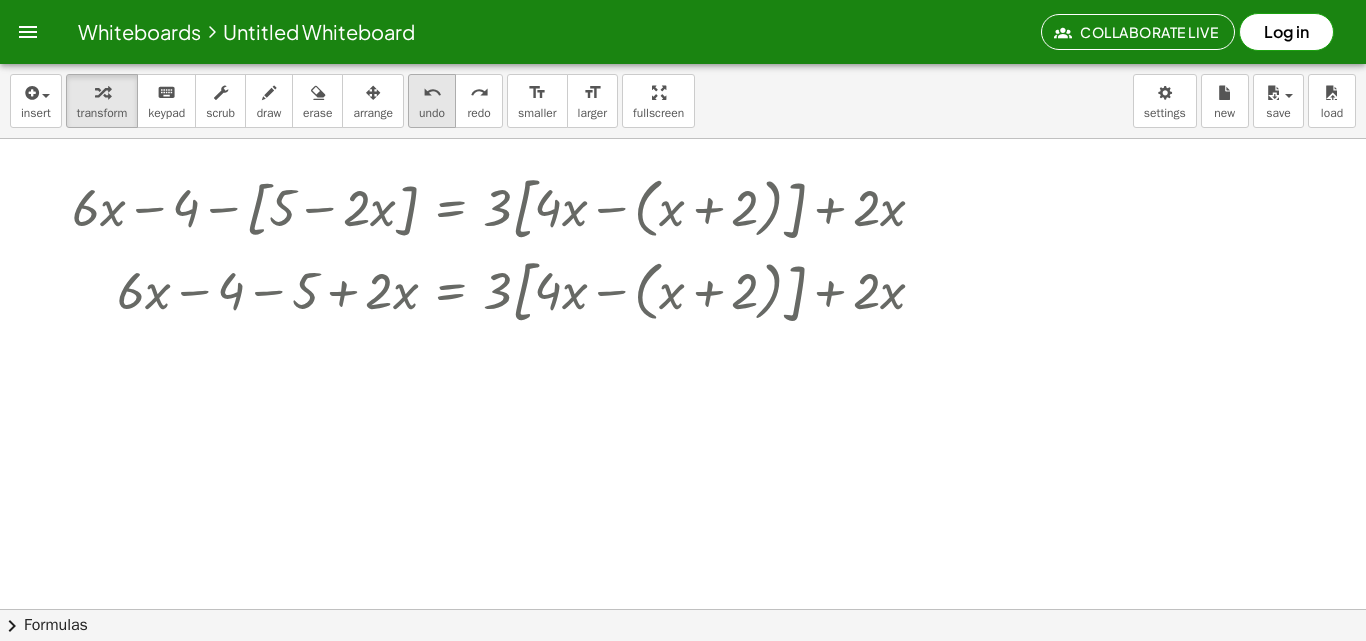 click on "undo" at bounding box center [432, 92] 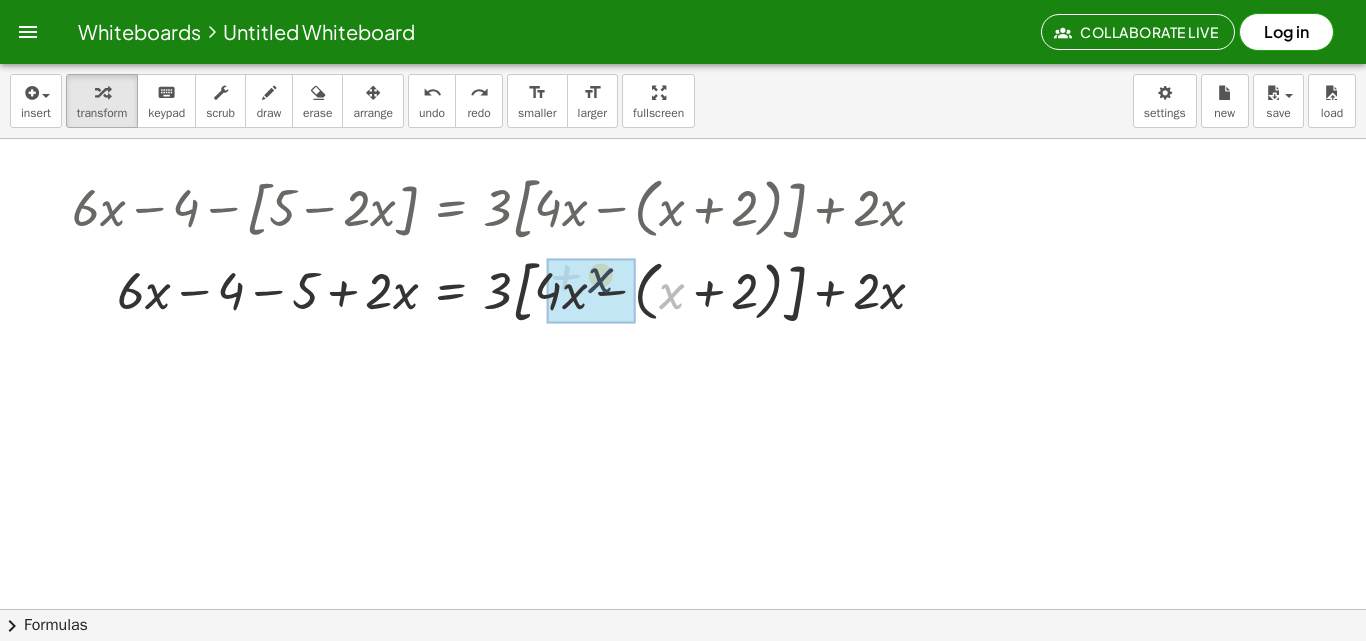 drag, startPoint x: 661, startPoint y: 290, endPoint x: 550, endPoint y: 283, distance: 111.220505 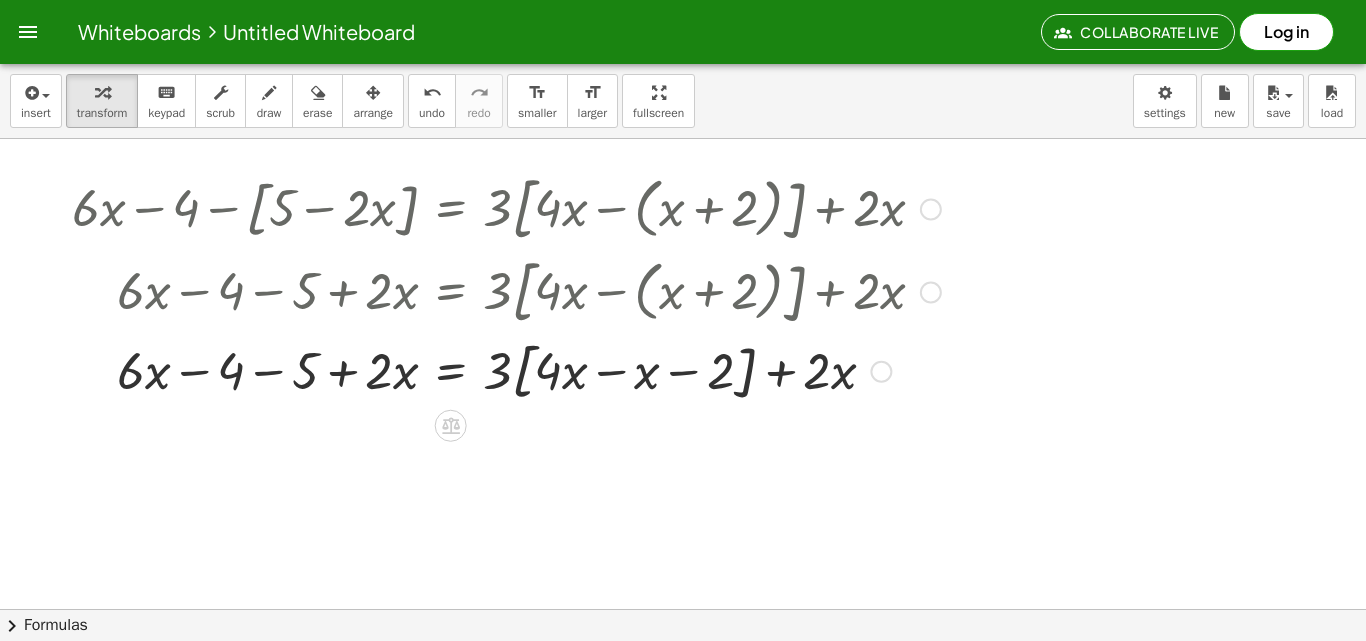 click at bounding box center (506, 370) 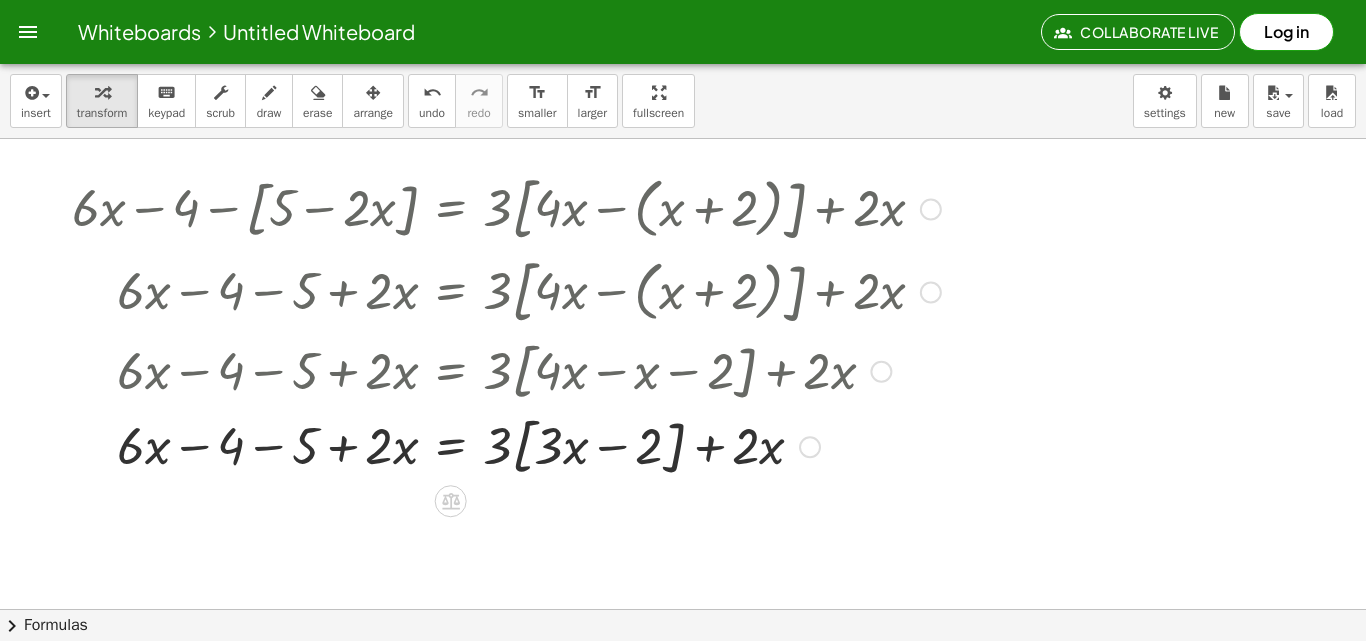 click at bounding box center (506, 446) 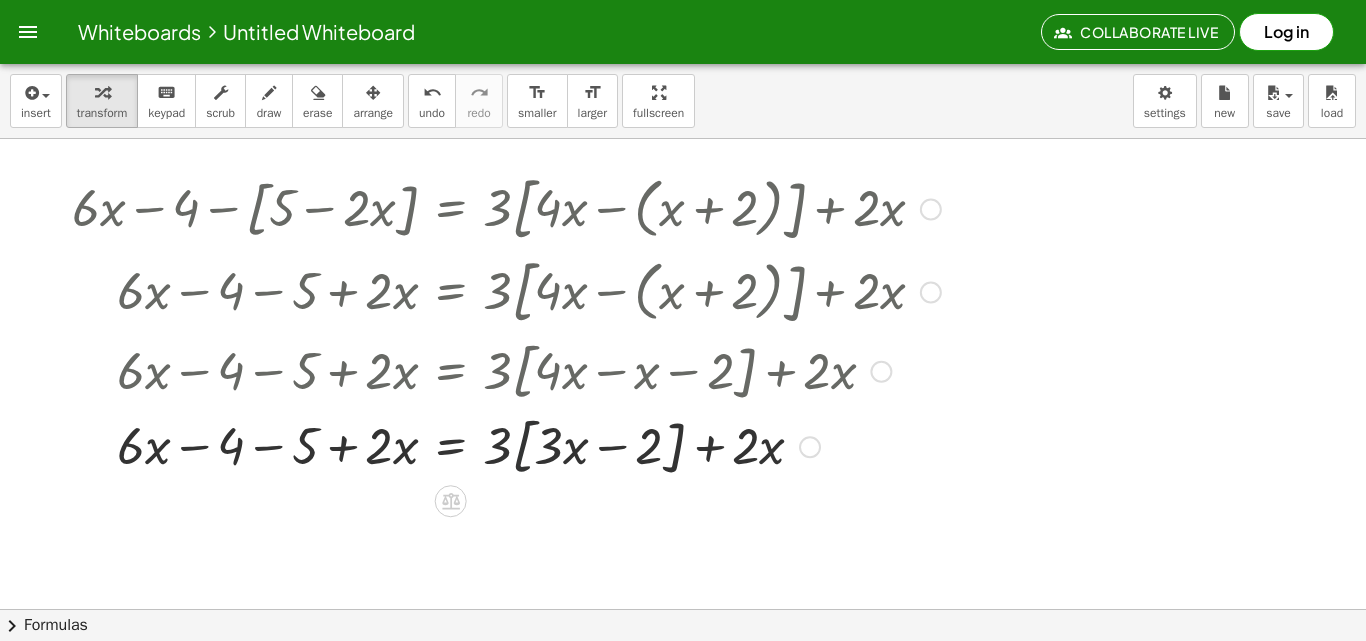 click at bounding box center [506, 446] 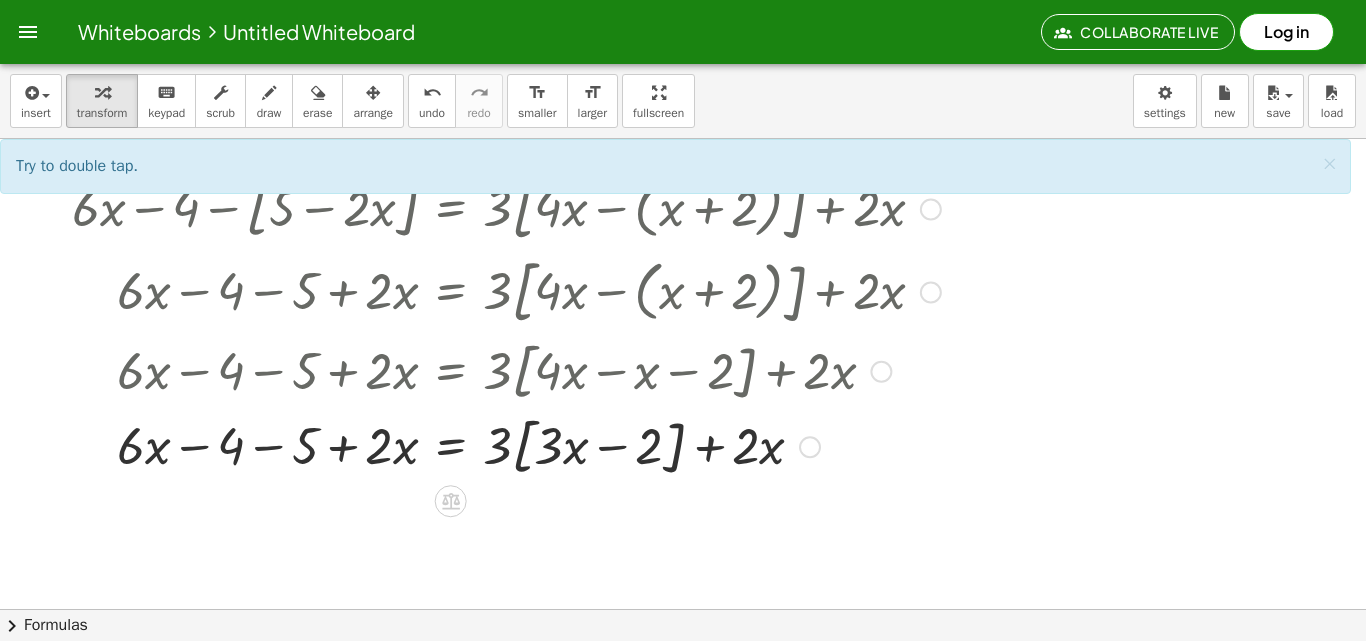 click at bounding box center [506, 446] 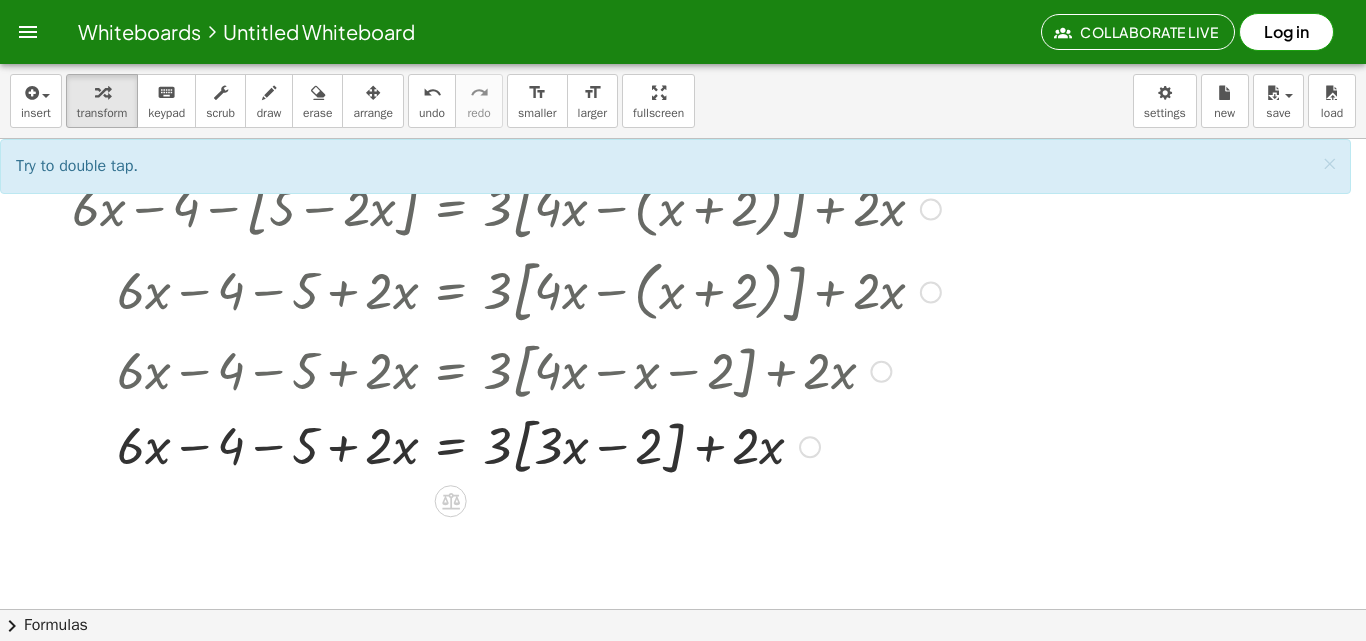click at bounding box center [506, 446] 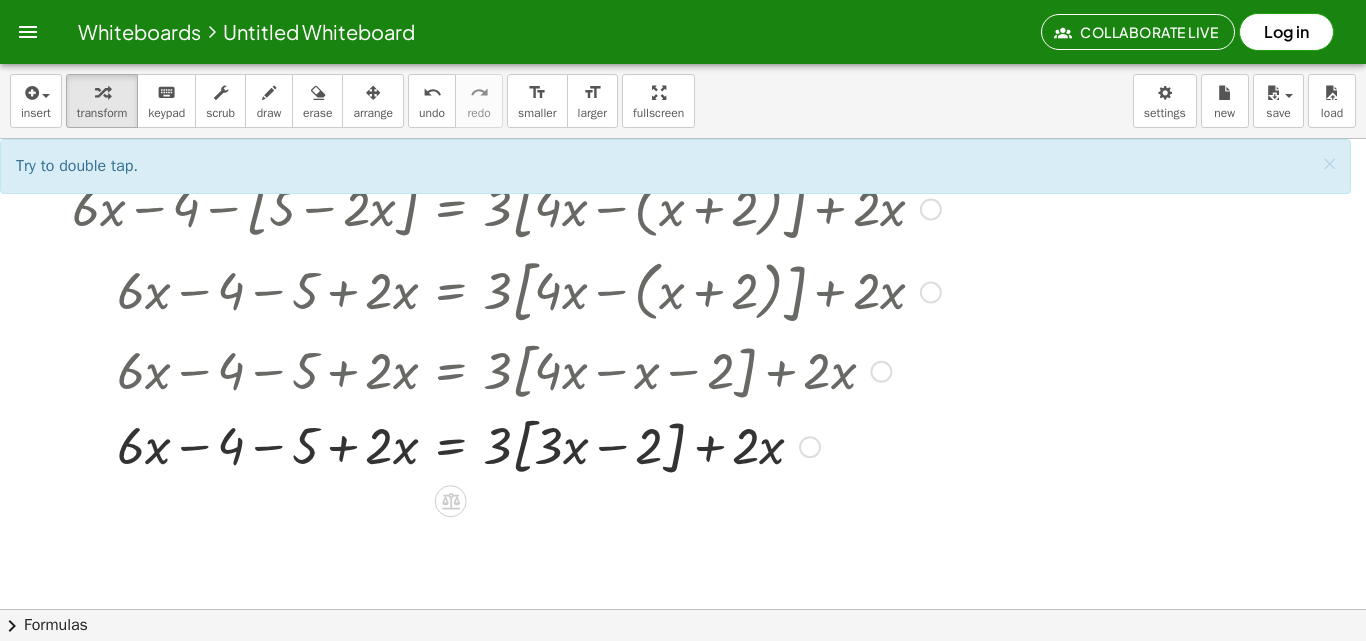 click at bounding box center [506, 446] 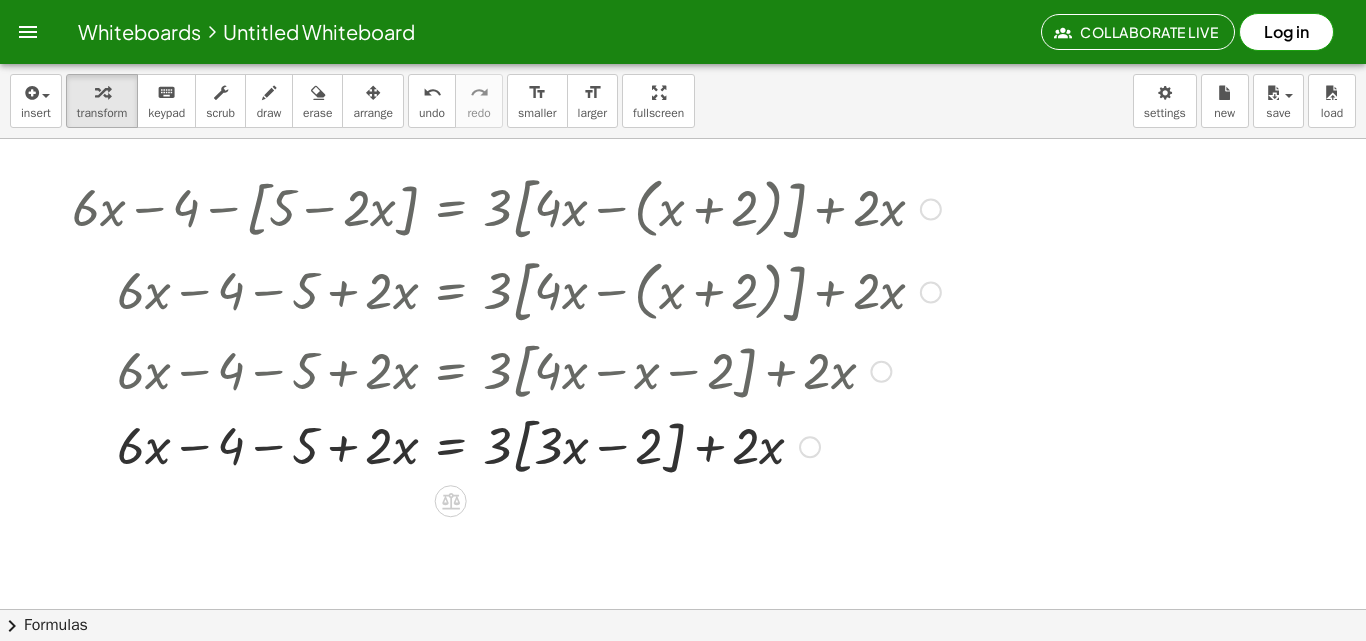 click at bounding box center (506, 446) 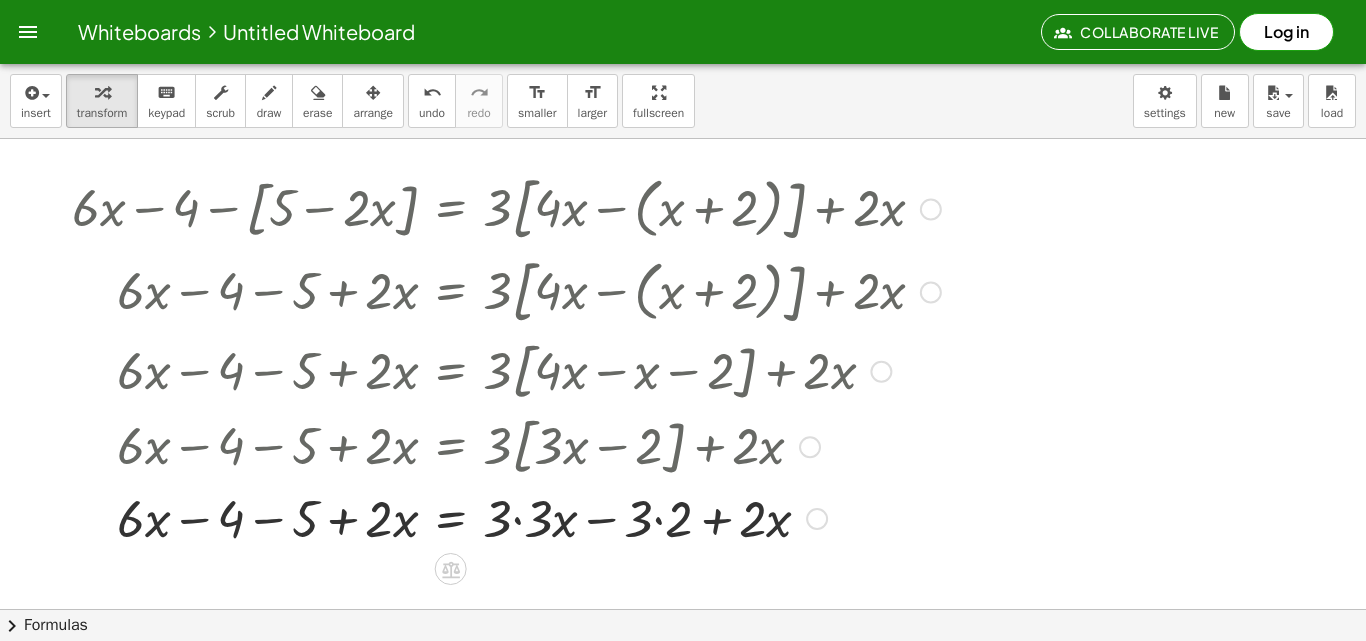 click at bounding box center [506, 517] 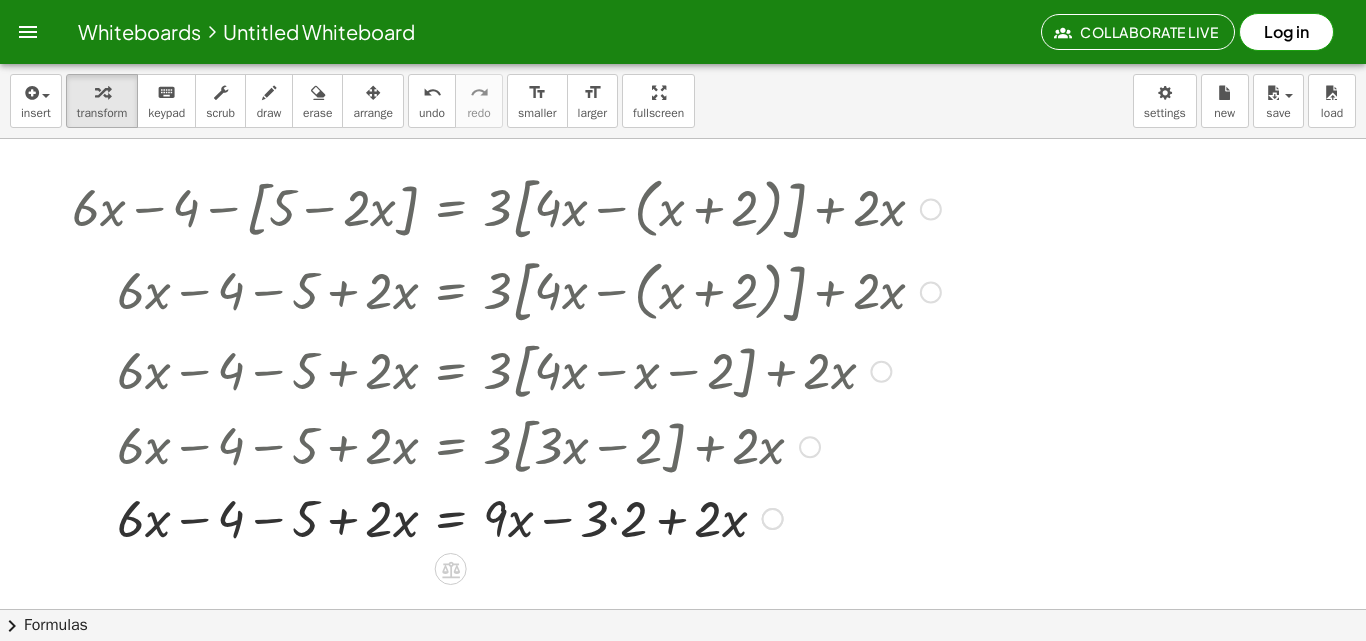 click at bounding box center (506, 517) 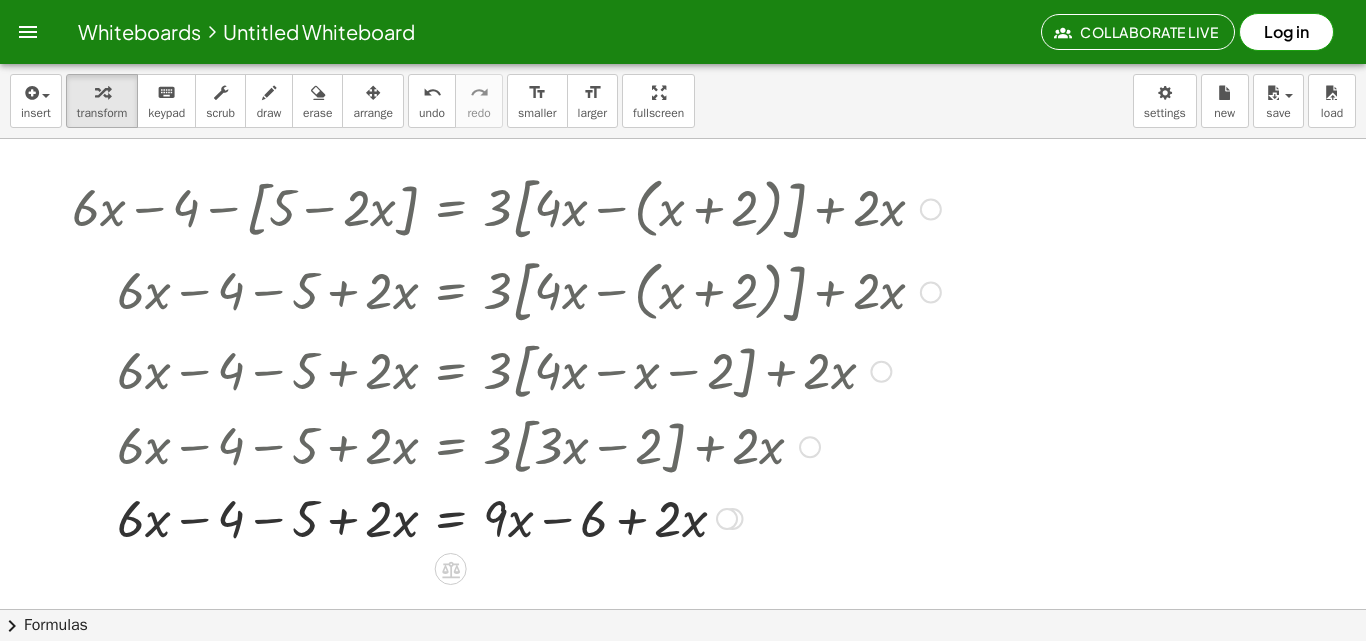 click at bounding box center (506, 517) 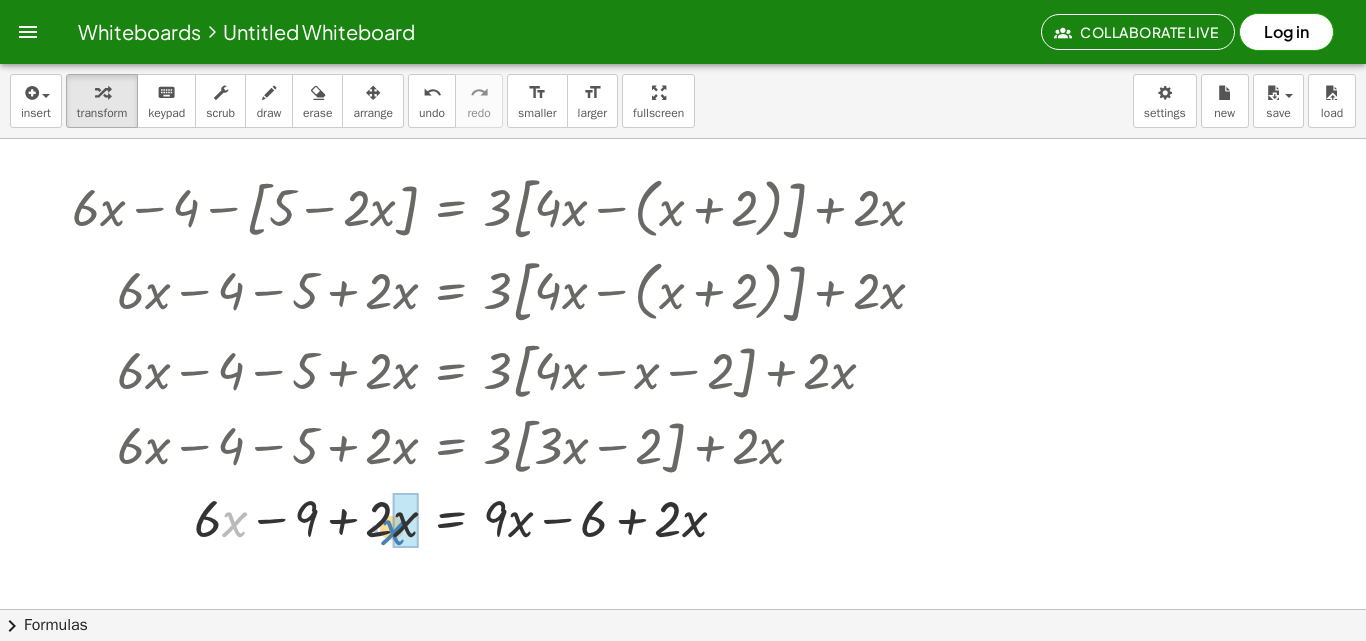 drag, startPoint x: 242, startPoint y: 529, endPoint x: 404, endPoint y: 537, distance: 162.19742 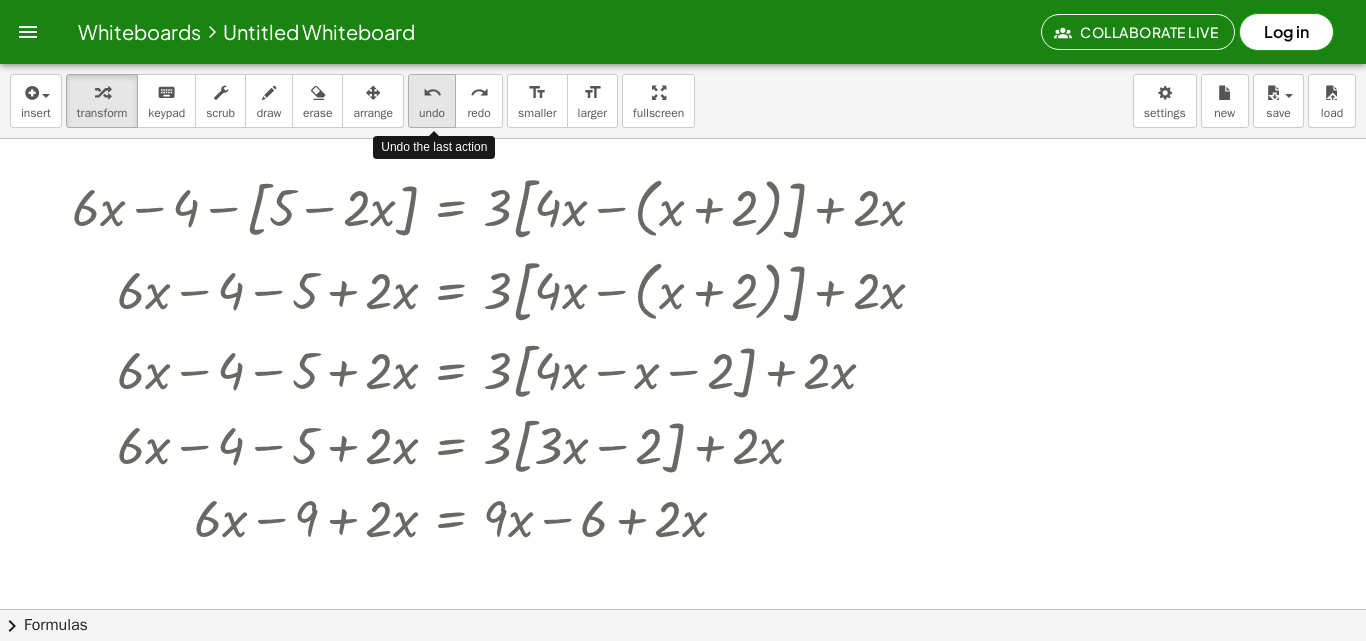 click on "undo" at bounding box center [432, 113] 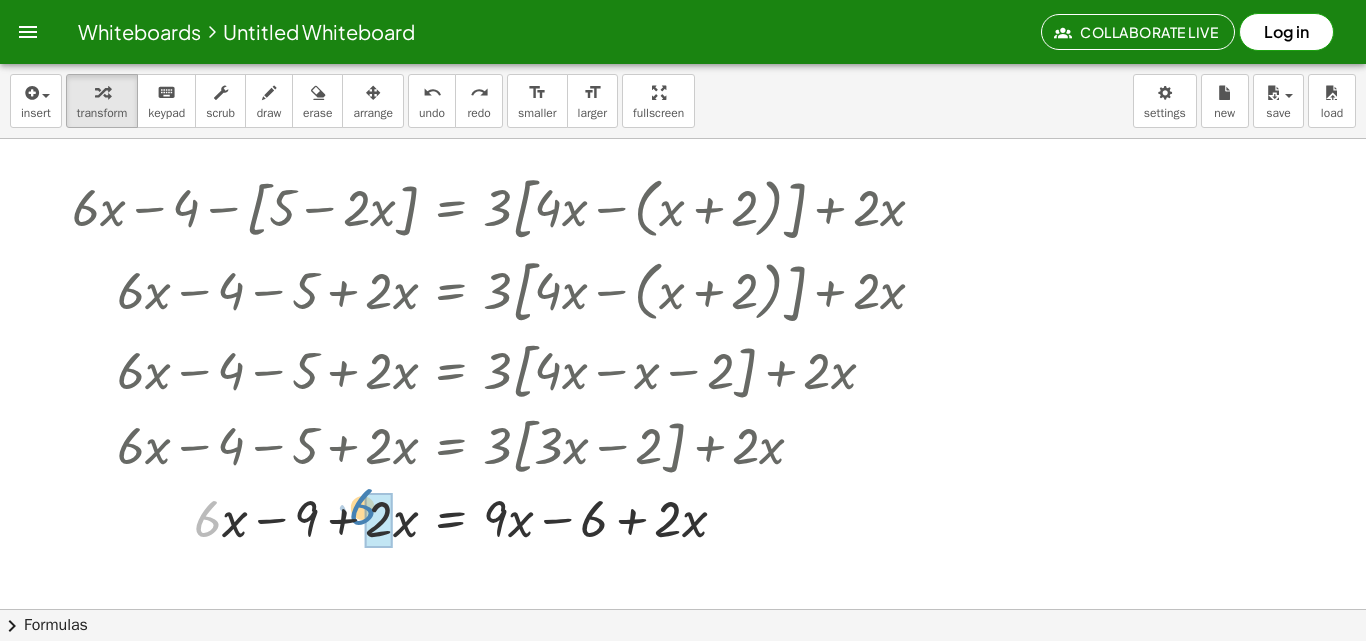 drag, startPoint x: 208, startPoint y: 535, endPoint x: 363, endPoint y: 523, distance: 155.46382 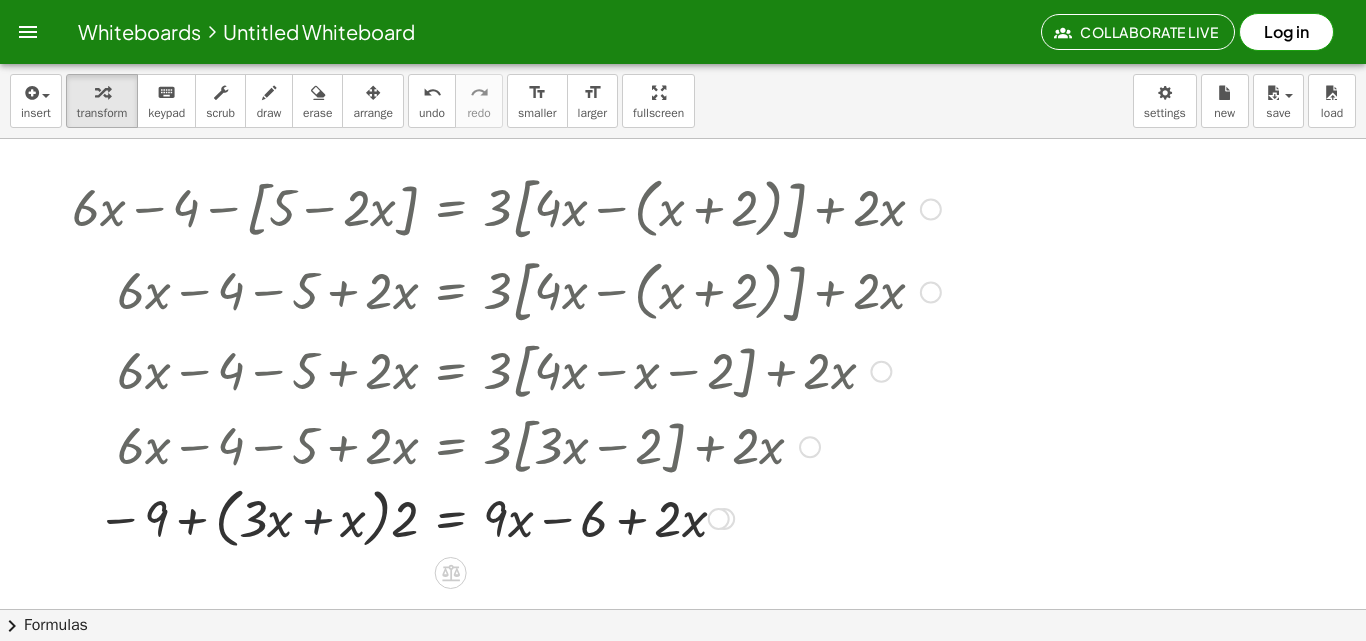 click at bounding box center (506, 517) 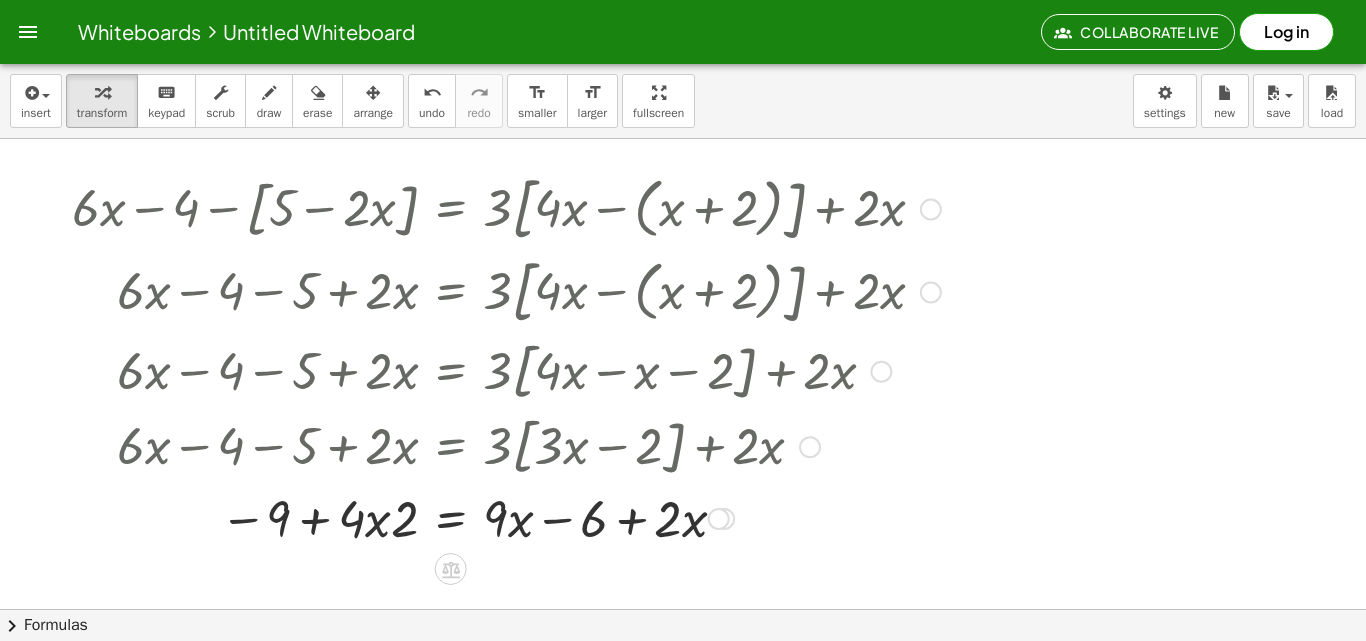 click at bounding box center [506, 517] 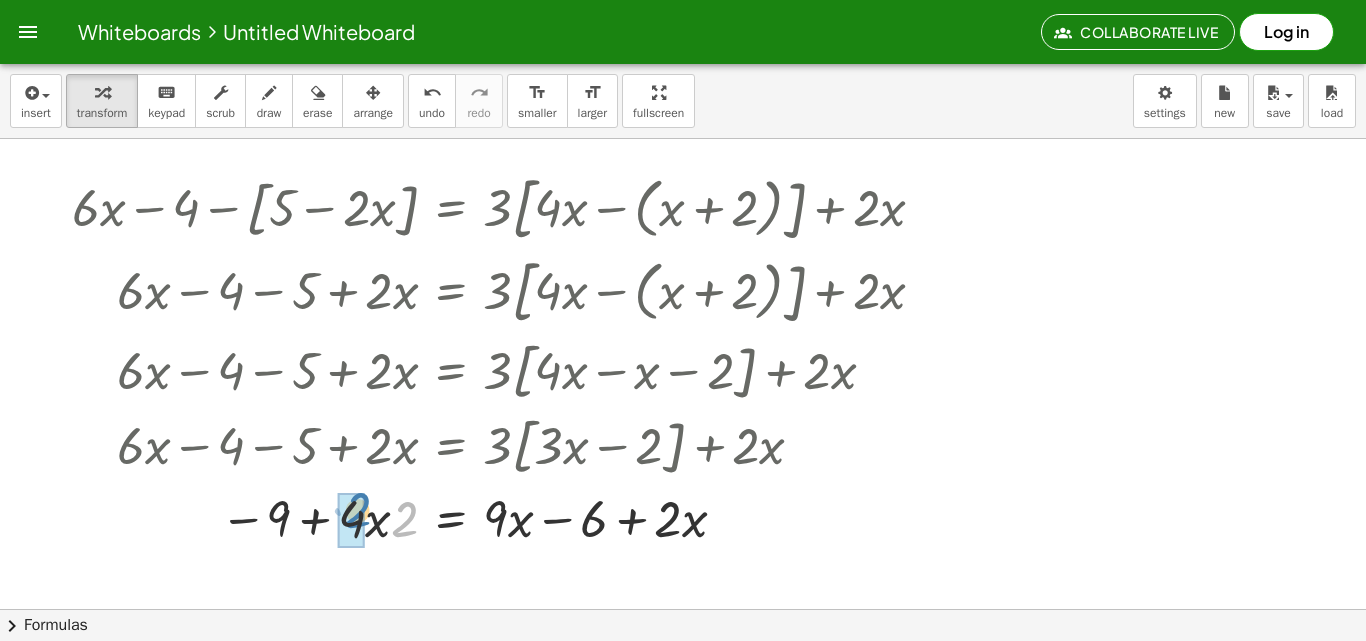 drag, startPoint x: 409, startPoint y: 523, endPoint x: 361, endPoint y: 514, distance: 48.83646 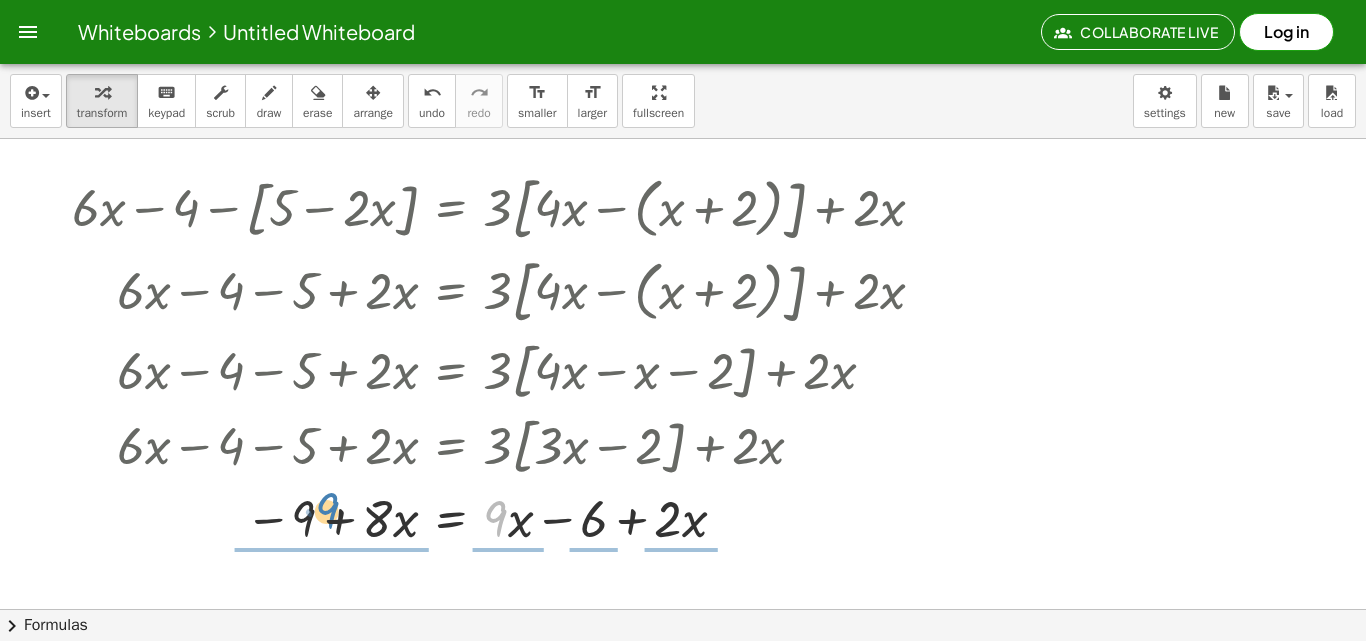 drag, startPoint x: 506, startPoint y: 501, endPoint x: 342, endPoint y: 495, distance: 164.10973 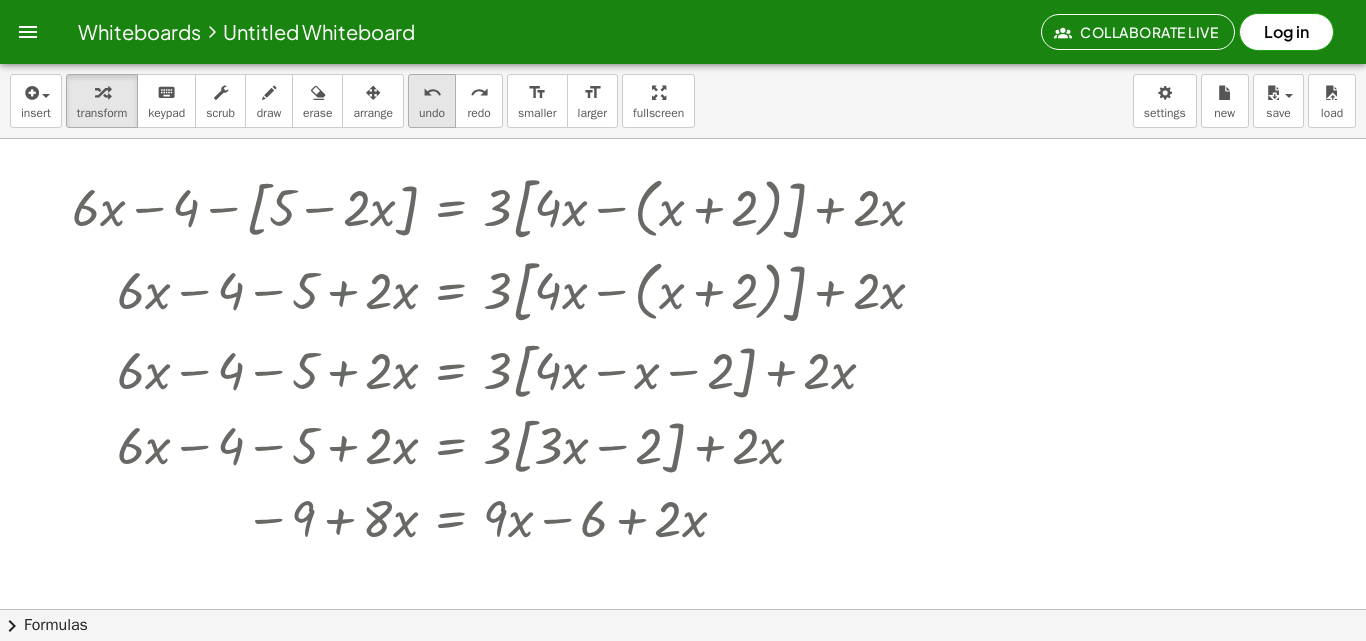 click on "undo" at bounding box center [432, 92] 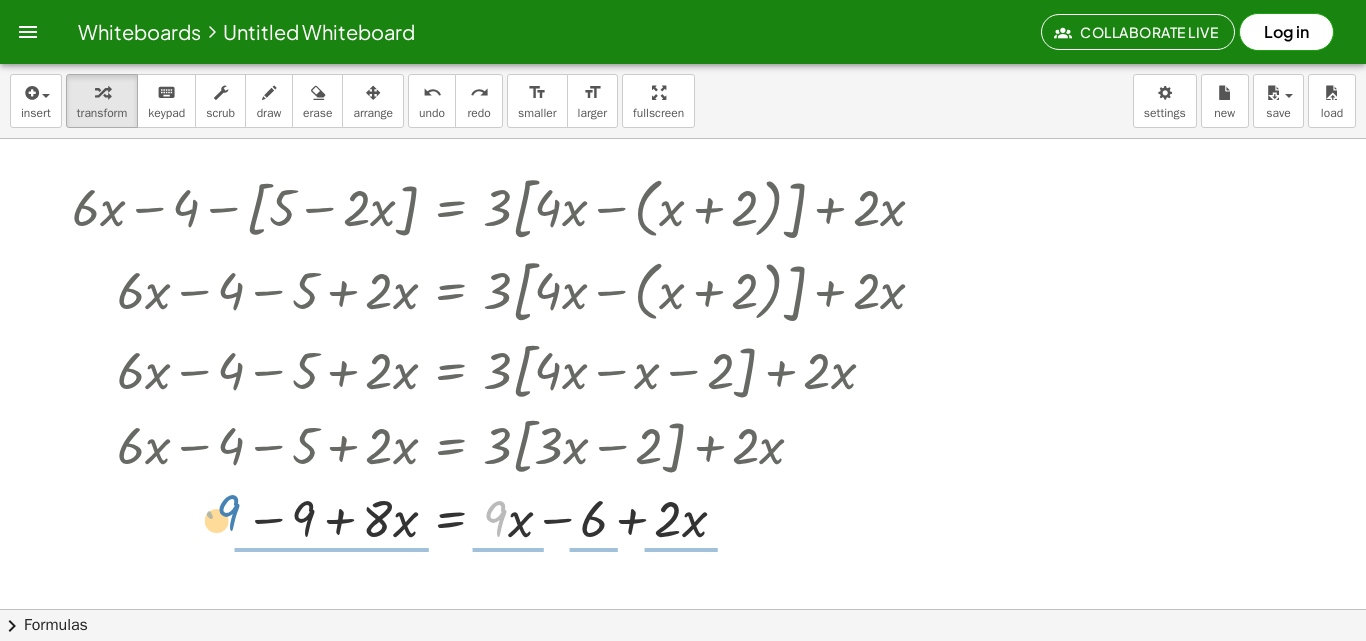 drag, startPoint x: 498, startPoint y: 506, endPoint x: 344, endPoint y: 490, distance: 154.82893 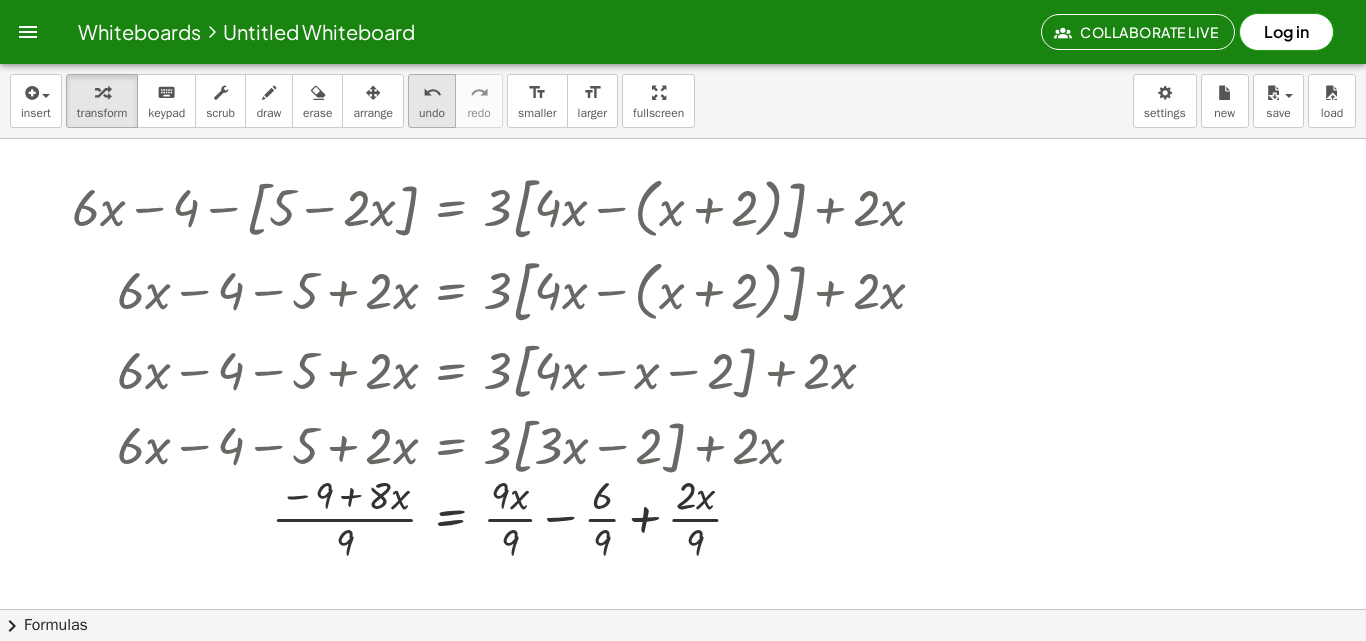 click on "undo" at bounding box center [432, 113] 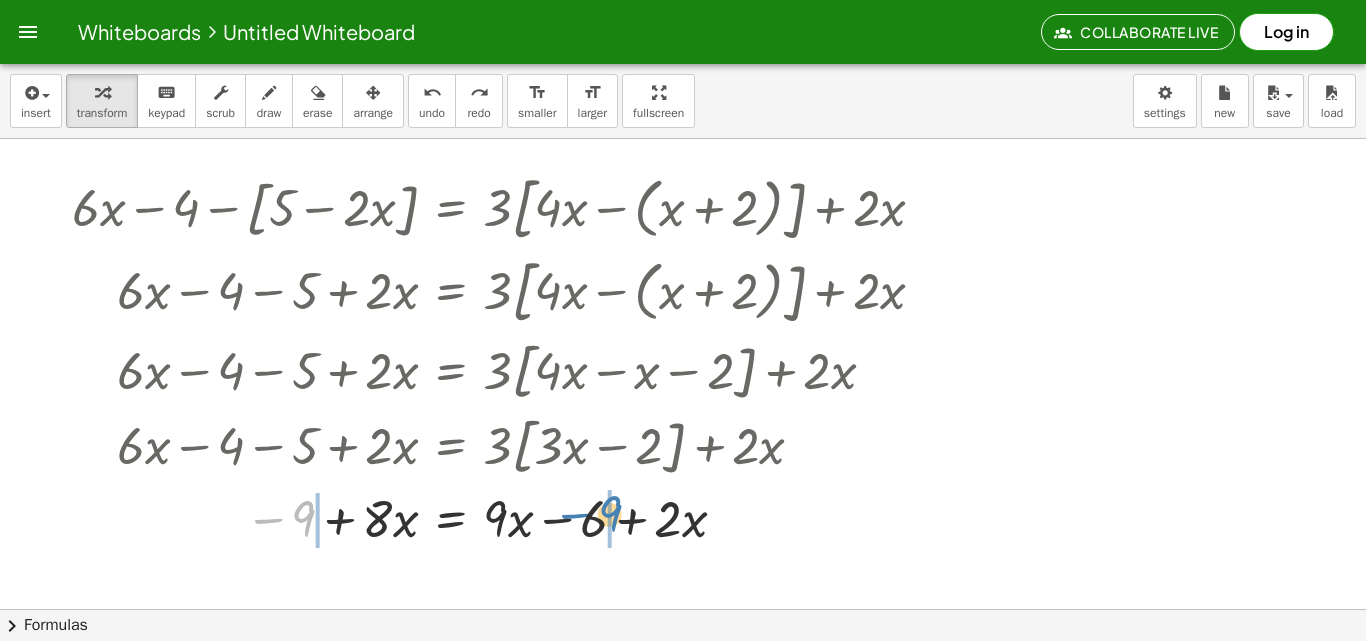 drag, startPoint x: 287, startPoint y: 525, endPoint x: 593, endPoint y: 519, distance: 306.0588 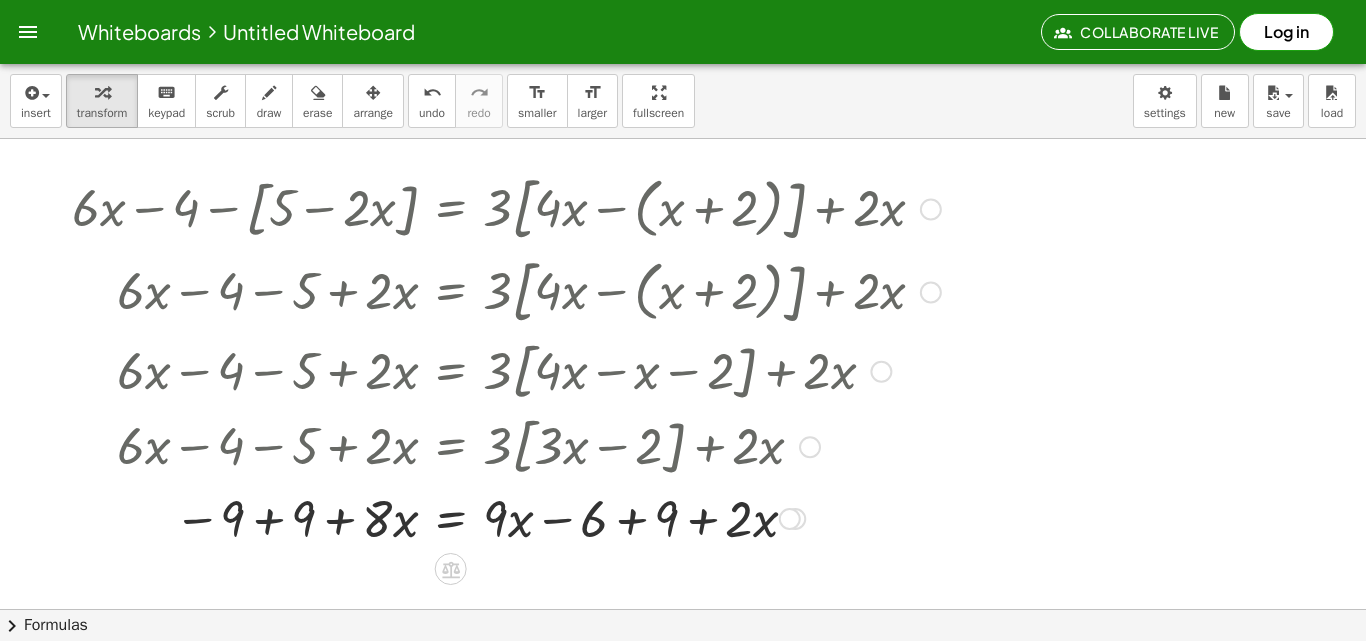 click at bounding box center [506, 517] 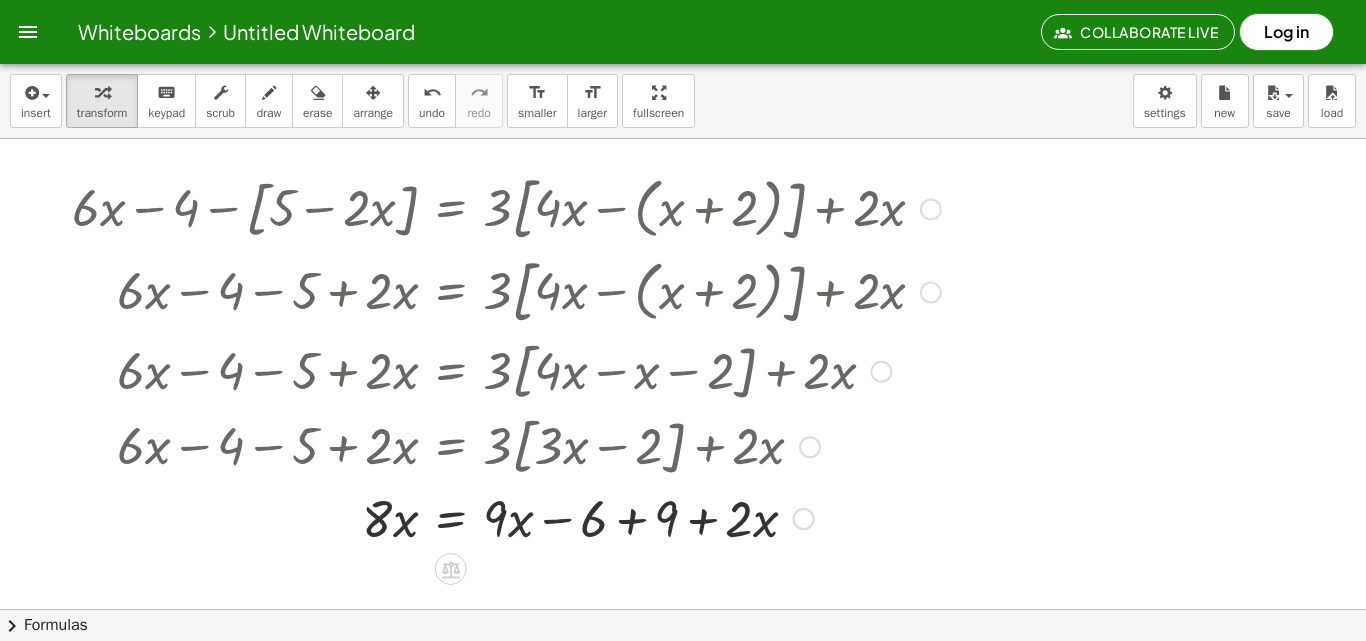 click at bounding box center (506, 517) 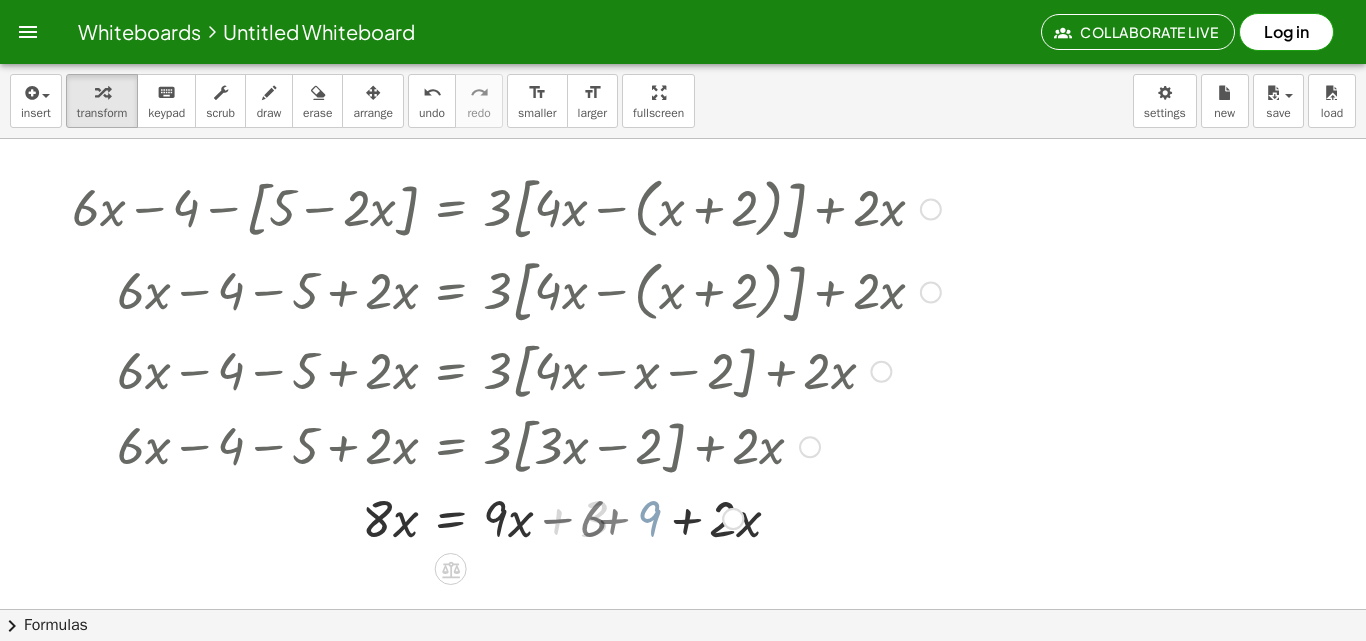 click at bounding box center [506, 517] 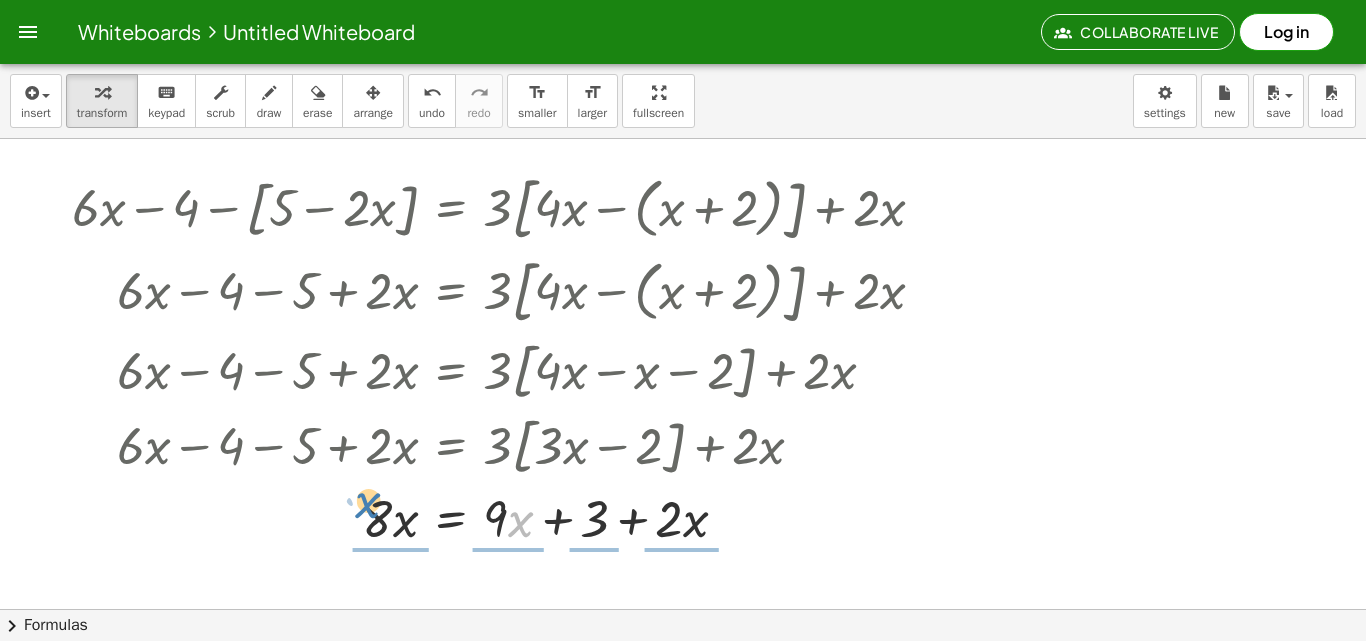 drag, startPoint x: 515, startPoint y: 526, endPoint x: 362, endPoint y: 507, distance: 154.17523 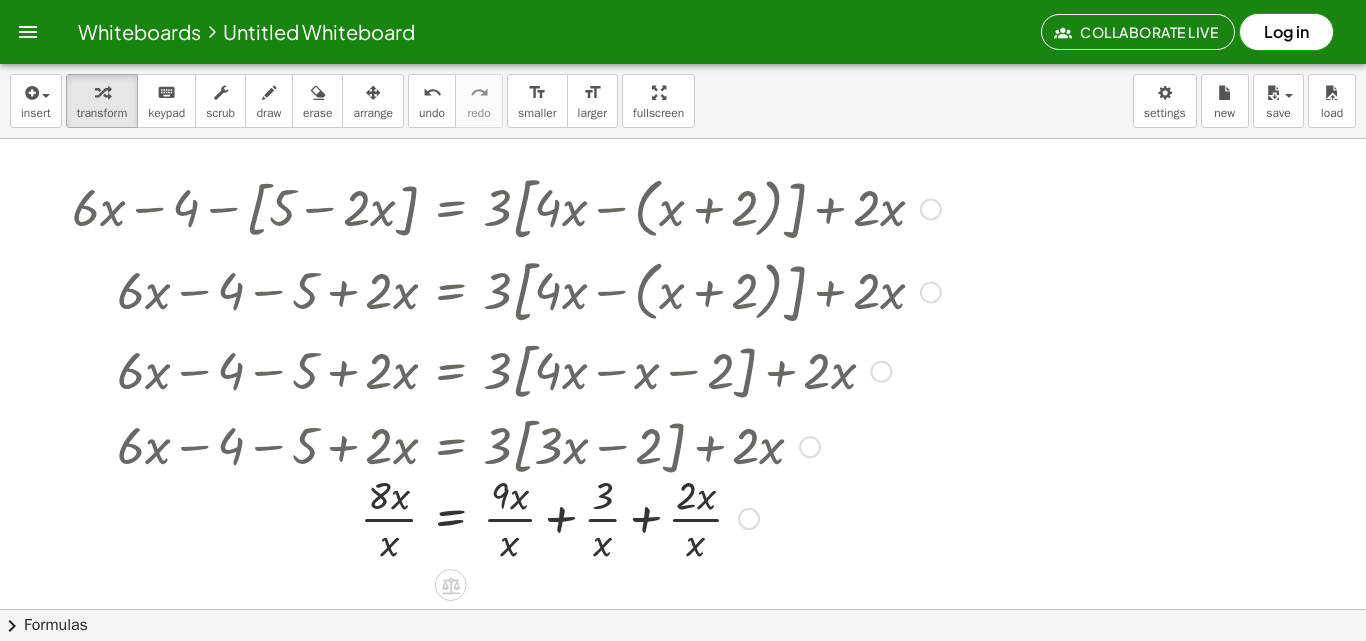 click at bounding box center [506, 517] 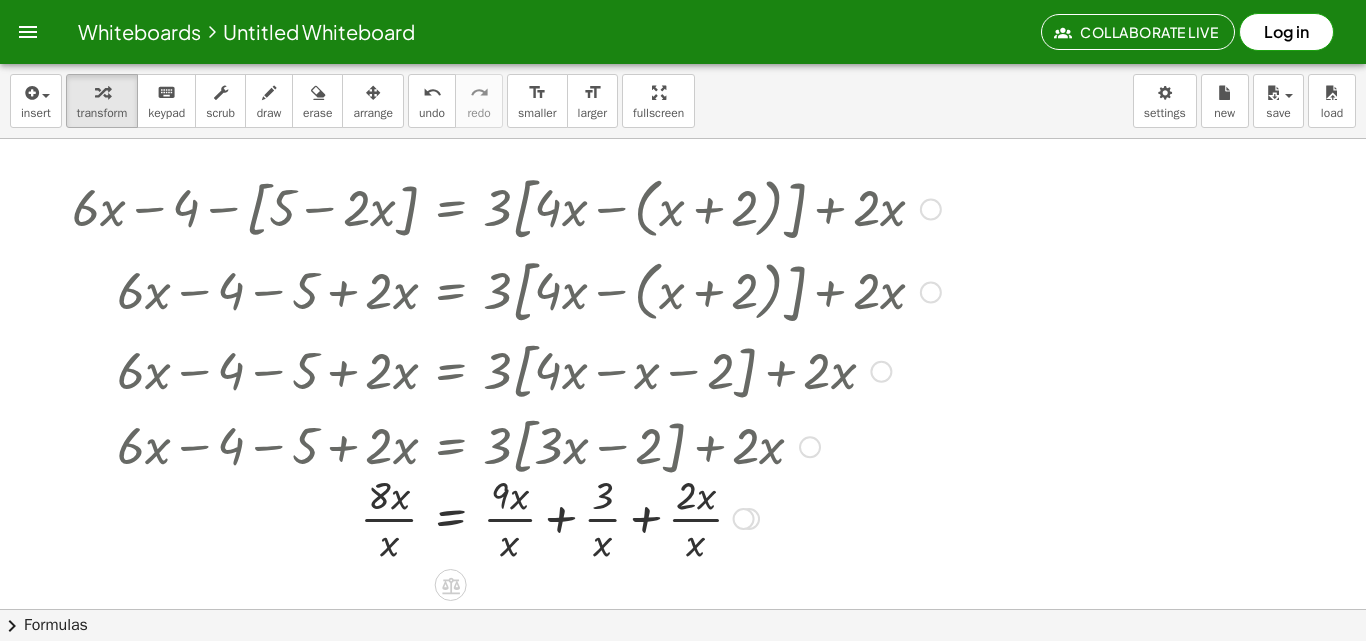 click at bounding box center [506, 517] 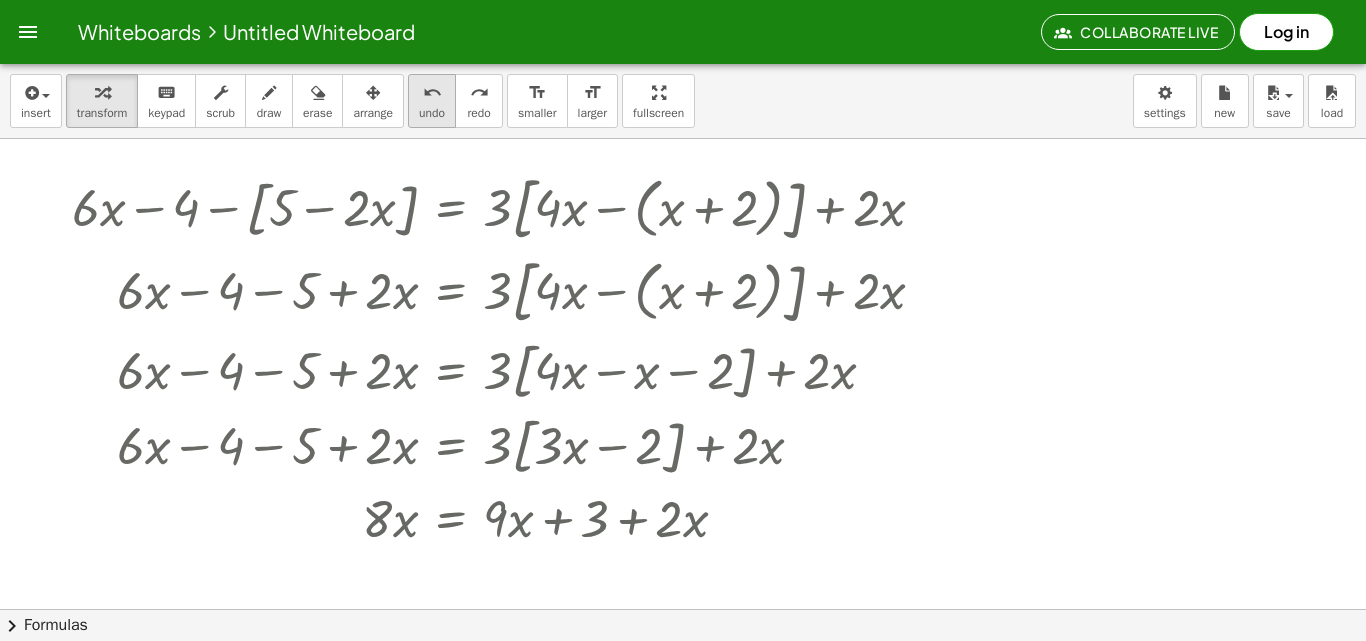 click on "undo" at bounding box center (432, 113) 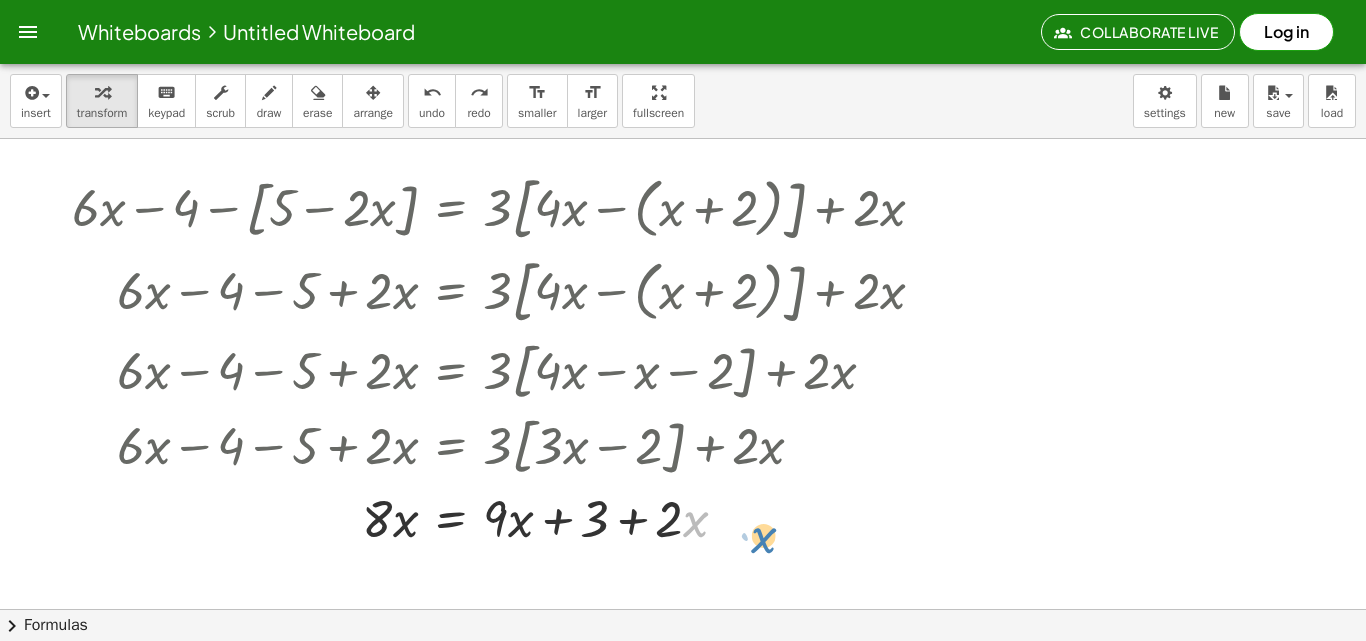 drag, startPoint x: 683, startPoint y: 507, endPoint x: 732, endPoint y: 522, distance: 51.24451 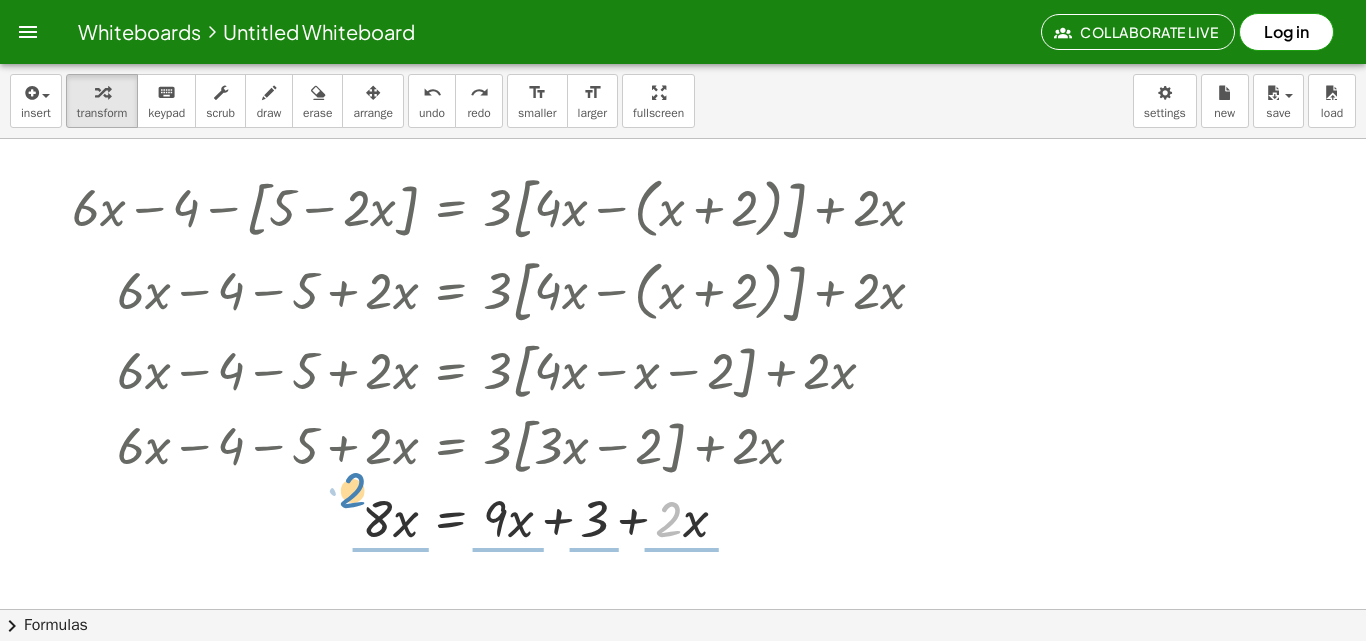 drag, startPoint x: 670, startPoint y: 518, endPoint x: 354, endPoint y: 489, distance: 317.3279 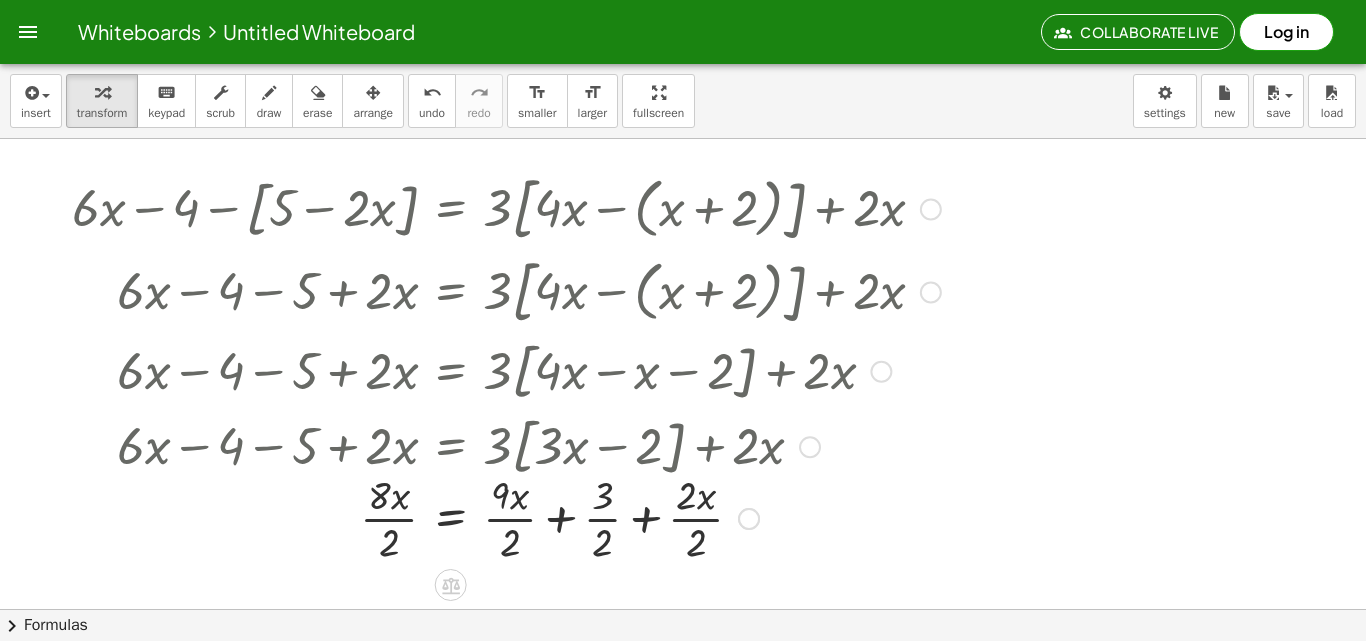 click at bounding box center [506, 517] 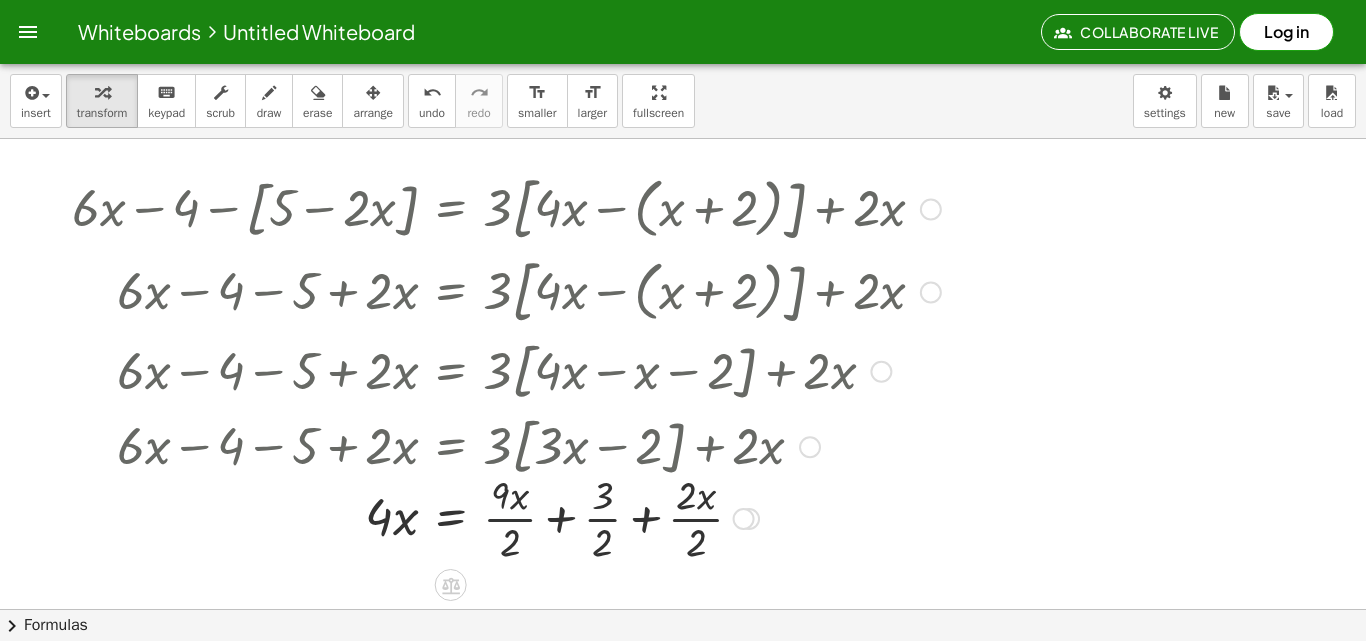 click at bounding box center (506, 517) 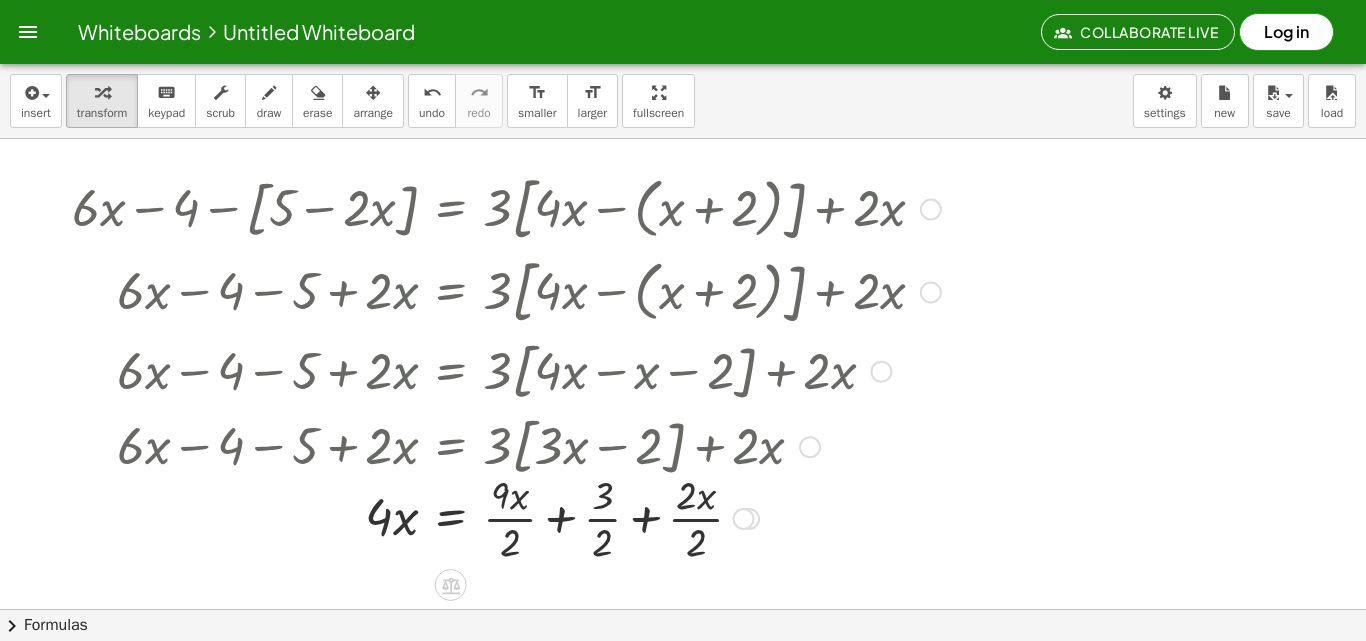 click at bounding box center (506, 517) 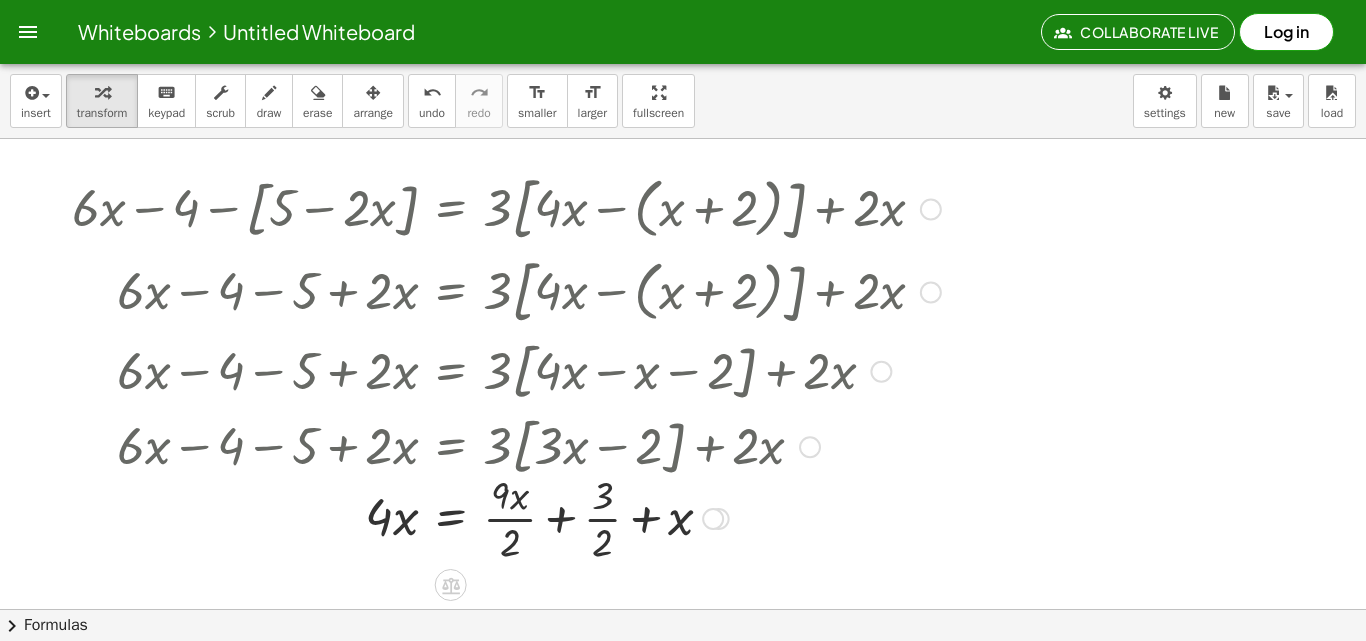 click at bounding box center [506, 517] 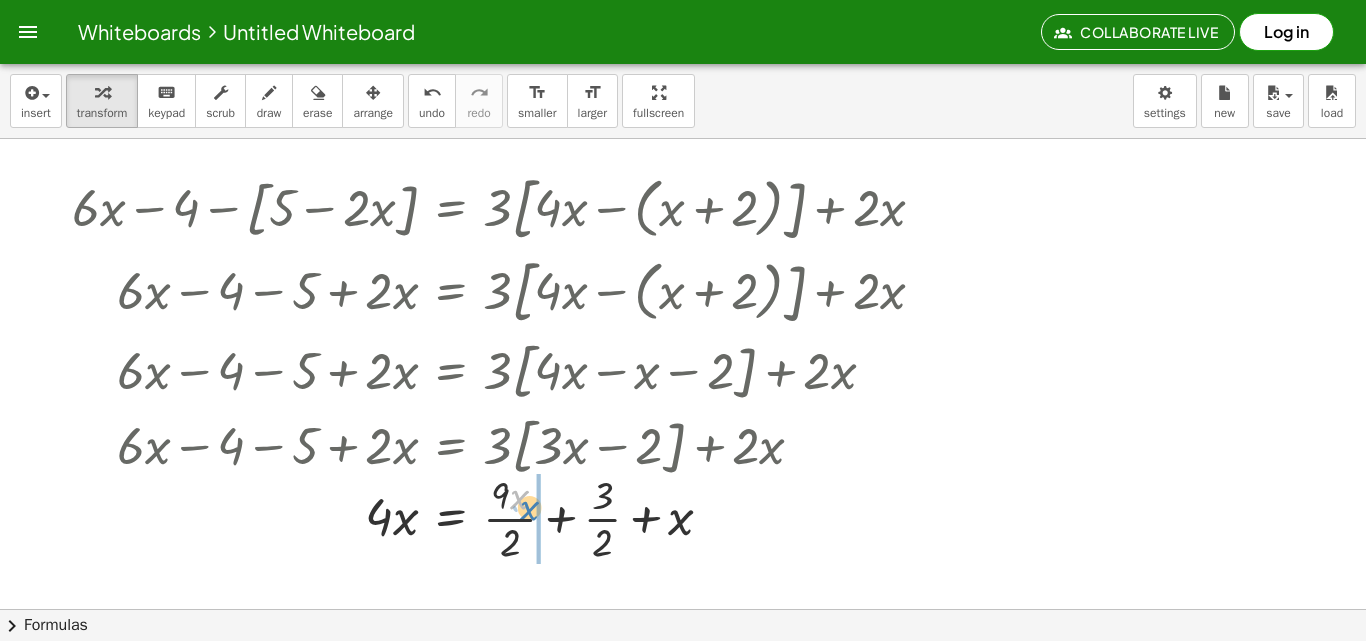 drag, startPoint x: 518, startPoint y: 501, endPoint x: 530, endPoint y: 510, distance: 15 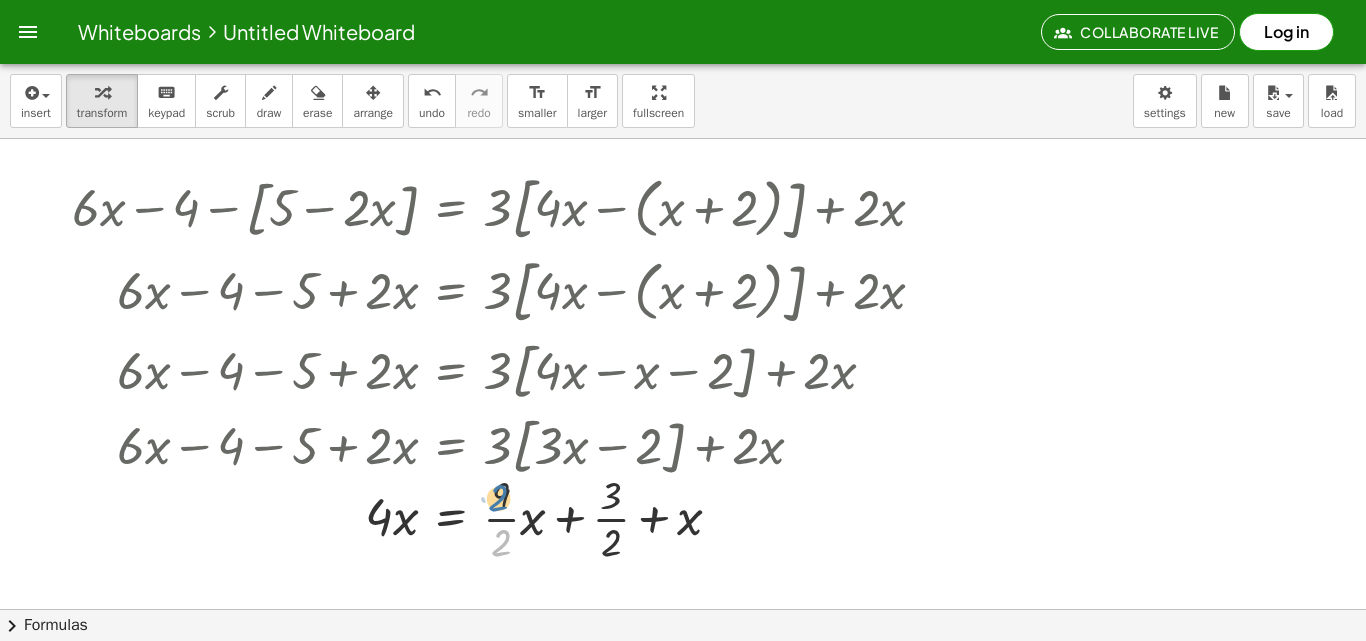 drag, startPoint x: 504, startPoint y: 546, endPoint x: 499, endPoint y: 496, distance: 50.24938 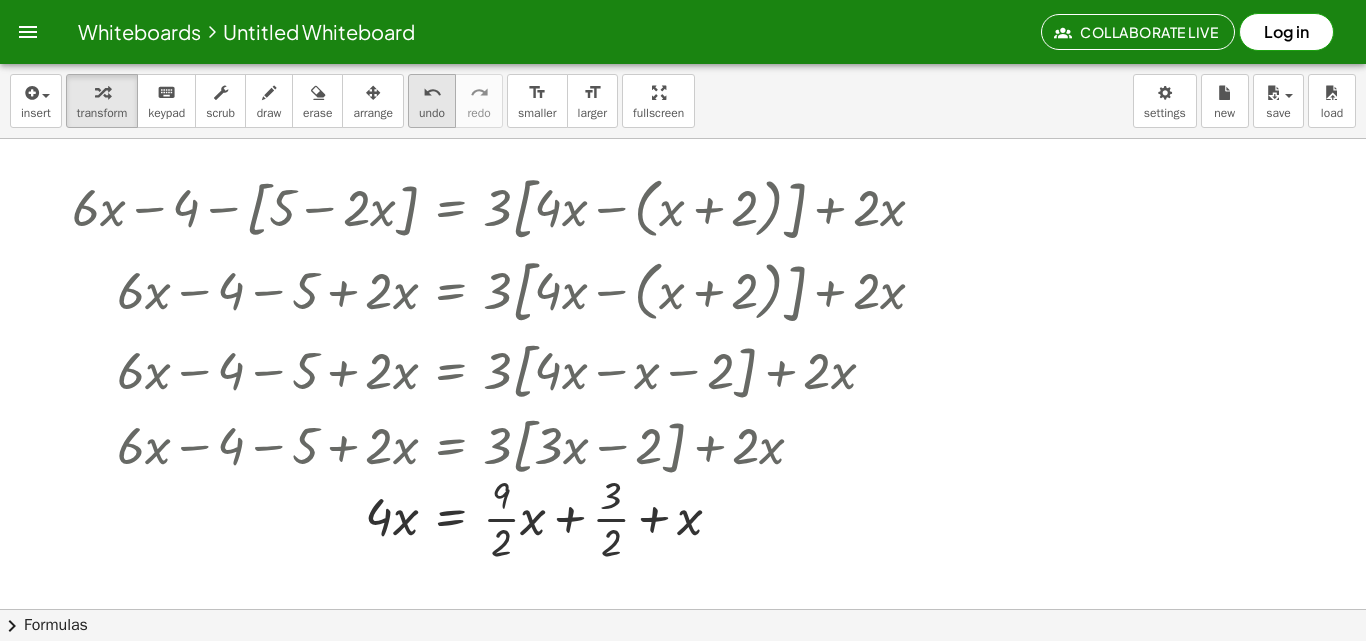click on "undo" at bounding box center (432, 93) 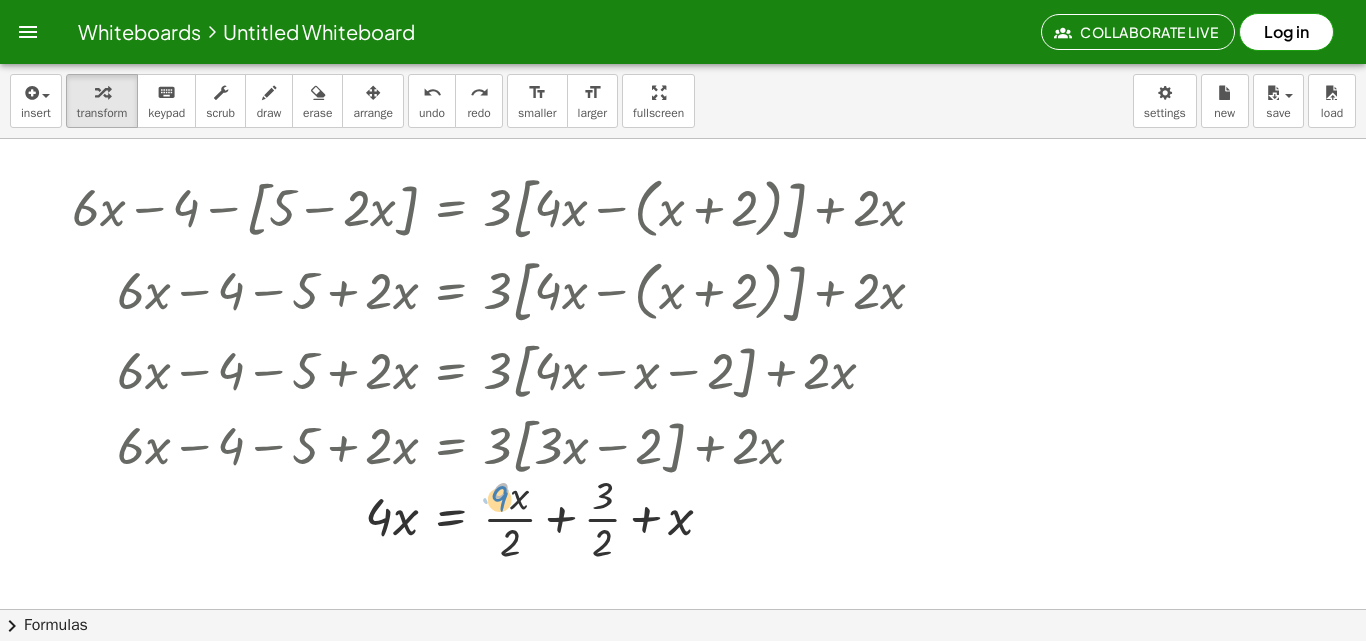drag, startPoint x: 501, startPoint y: 487, endPoint x: 509, endPoint y: 480, distance: 10.630146 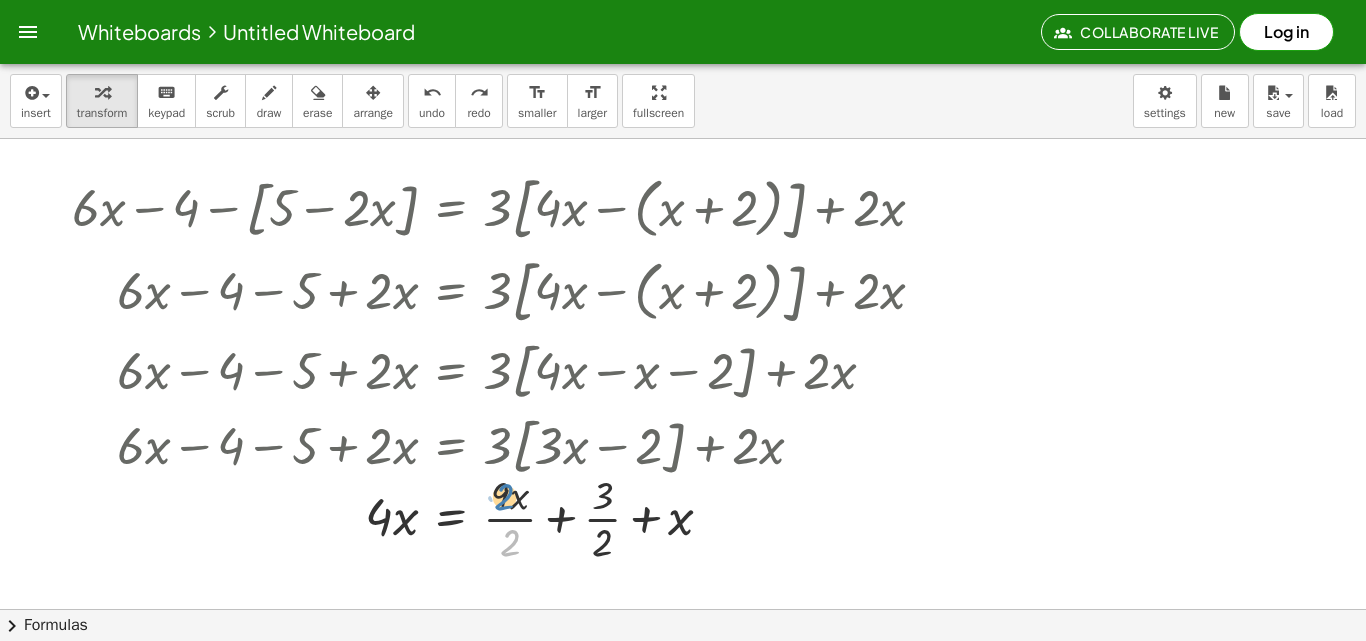 drag, startPoint x: 506, startPoint y: 535, endPoint x: 503, endPoint y: 489, distance: 46.09772 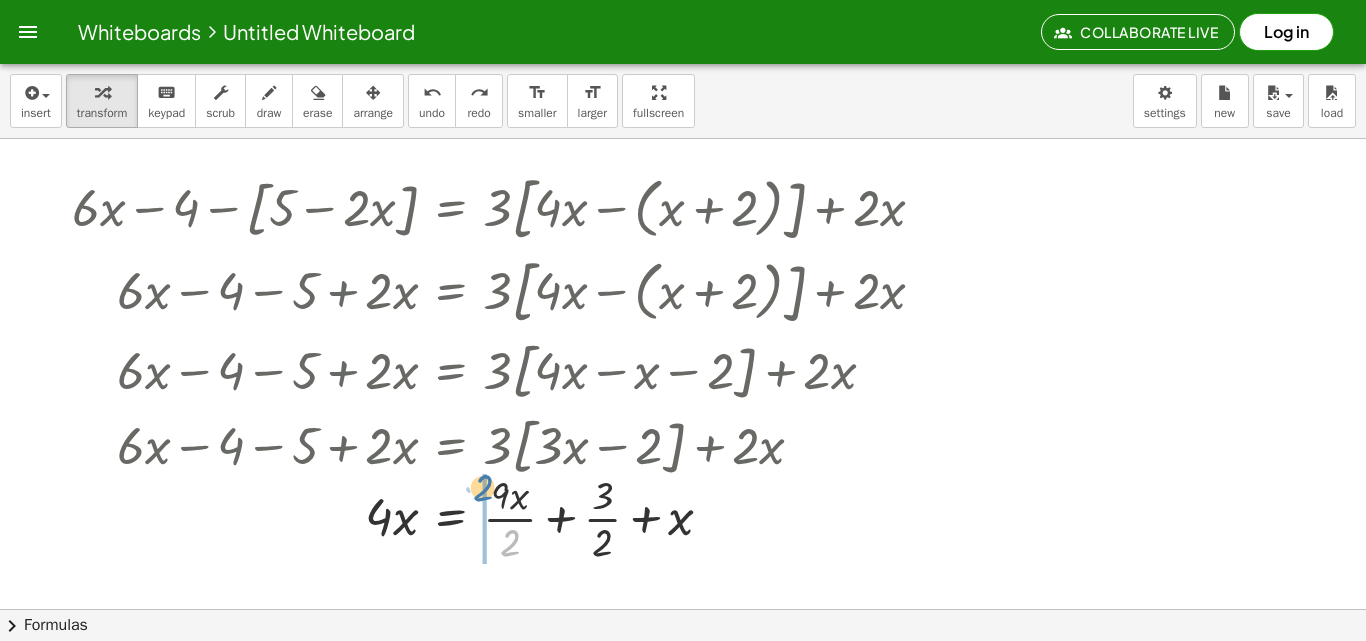 drag, startPoint x: 519, startPoint y: 549, endPoint x: 492, endPoint y: 494, distance: 61.269894 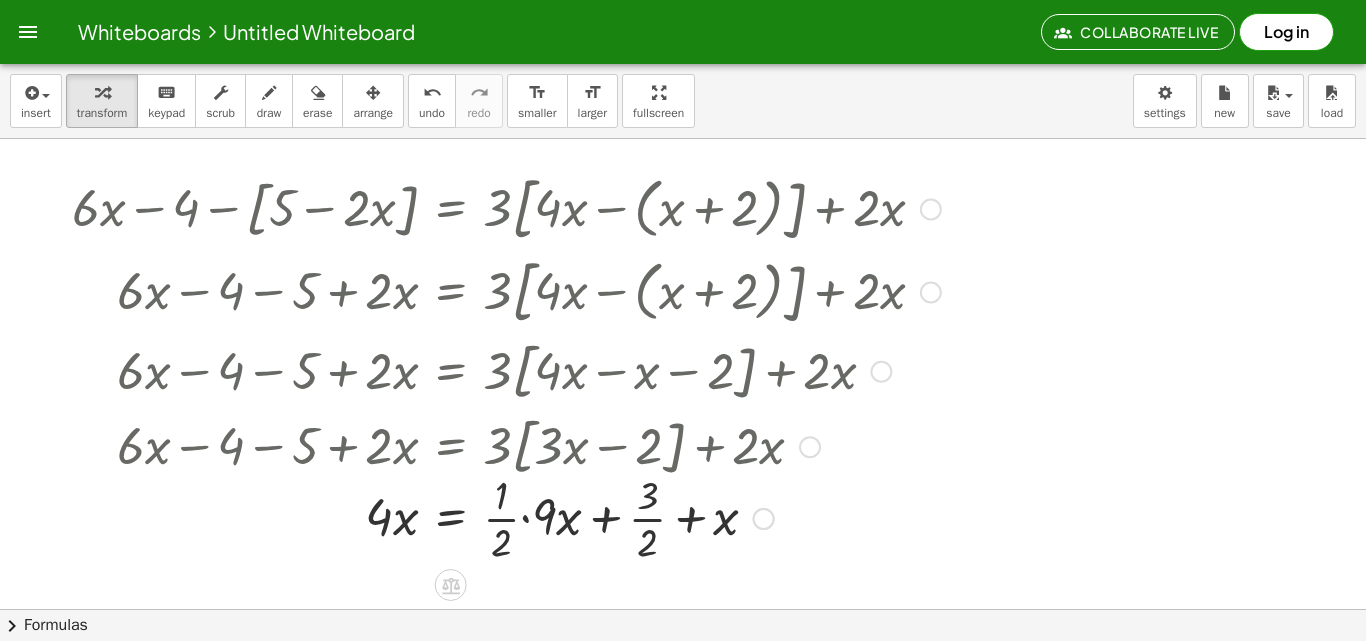click at bounding box center (506, 517) 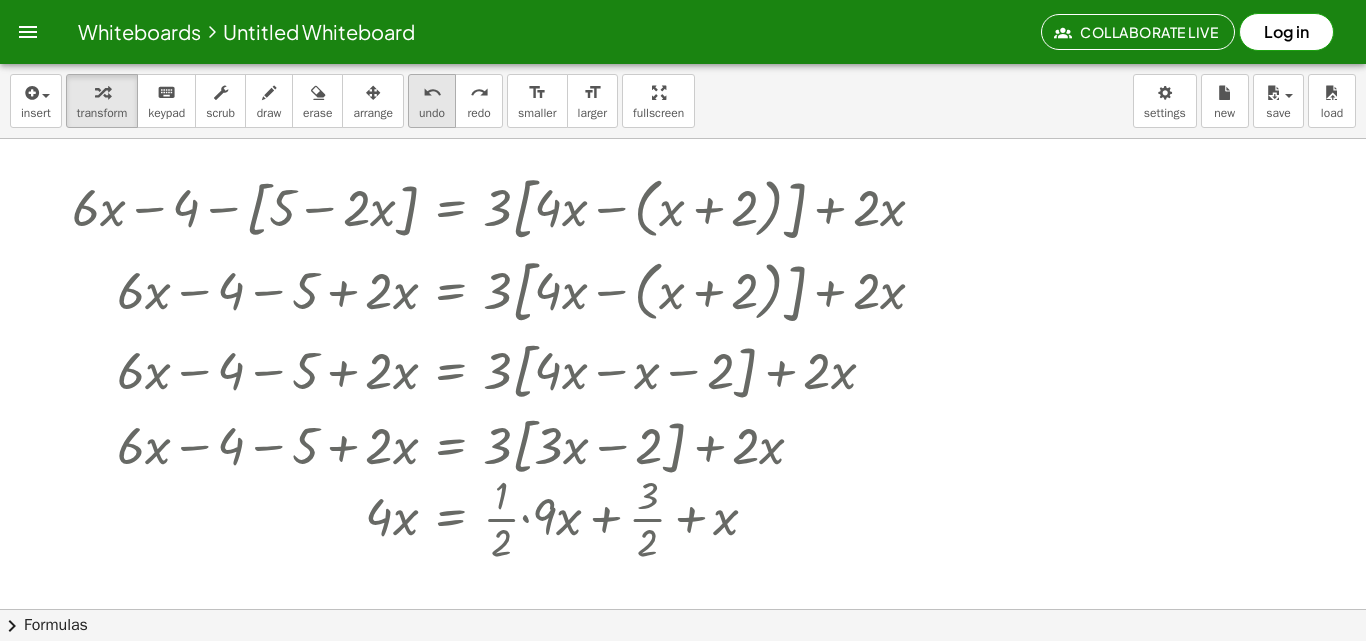 click on "undo undo" at bounding box center [432, 101] 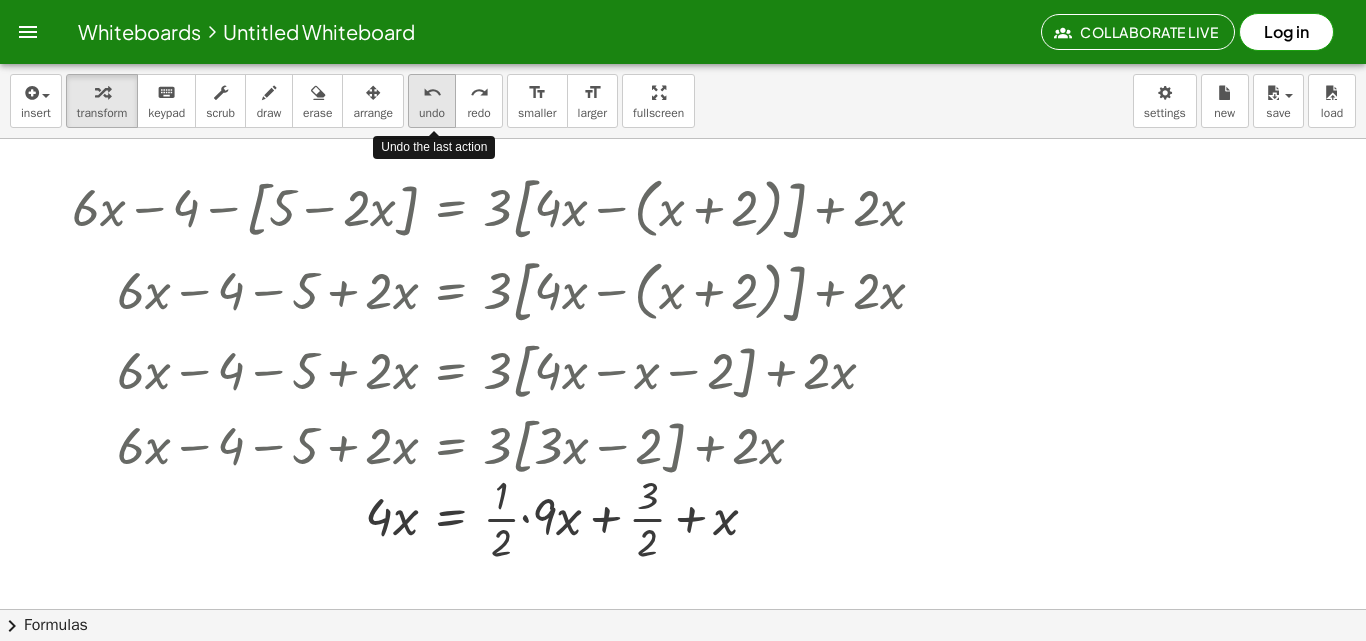 click on "undo undo" at bounding box center (432, 101) 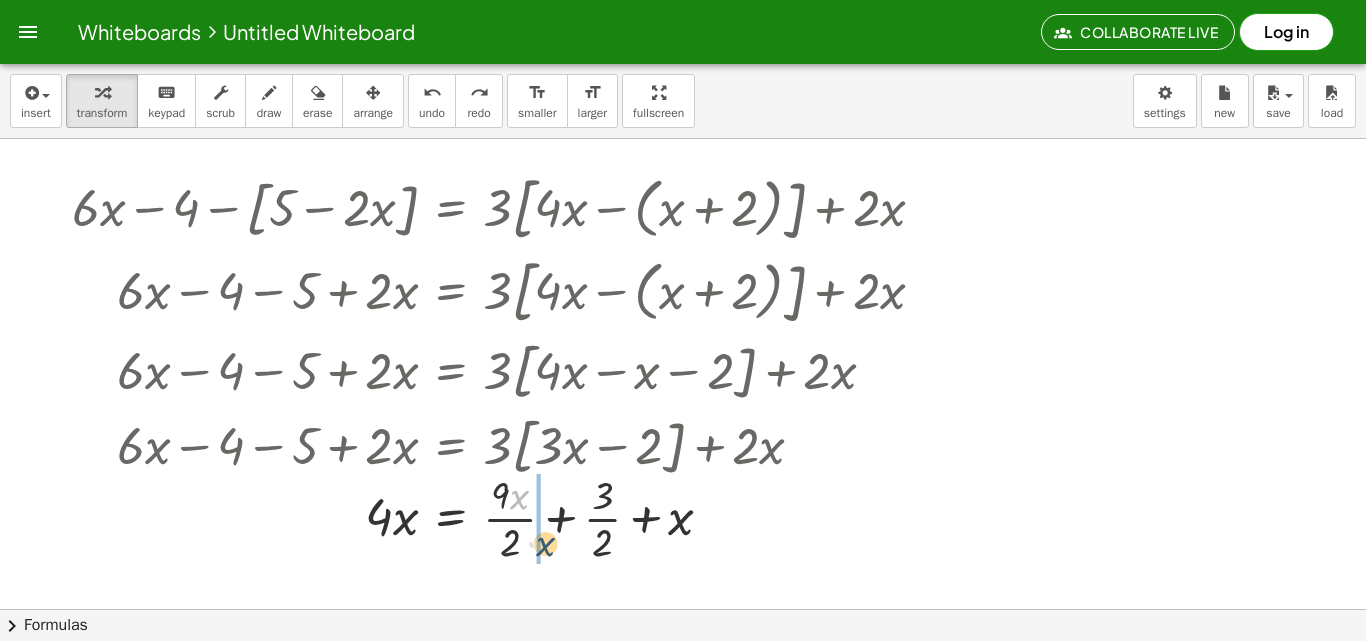 drag, startPoint x: 519, startPoint y: 500, endPoint x: 547, endPoint y: 531, distance: 41.773197 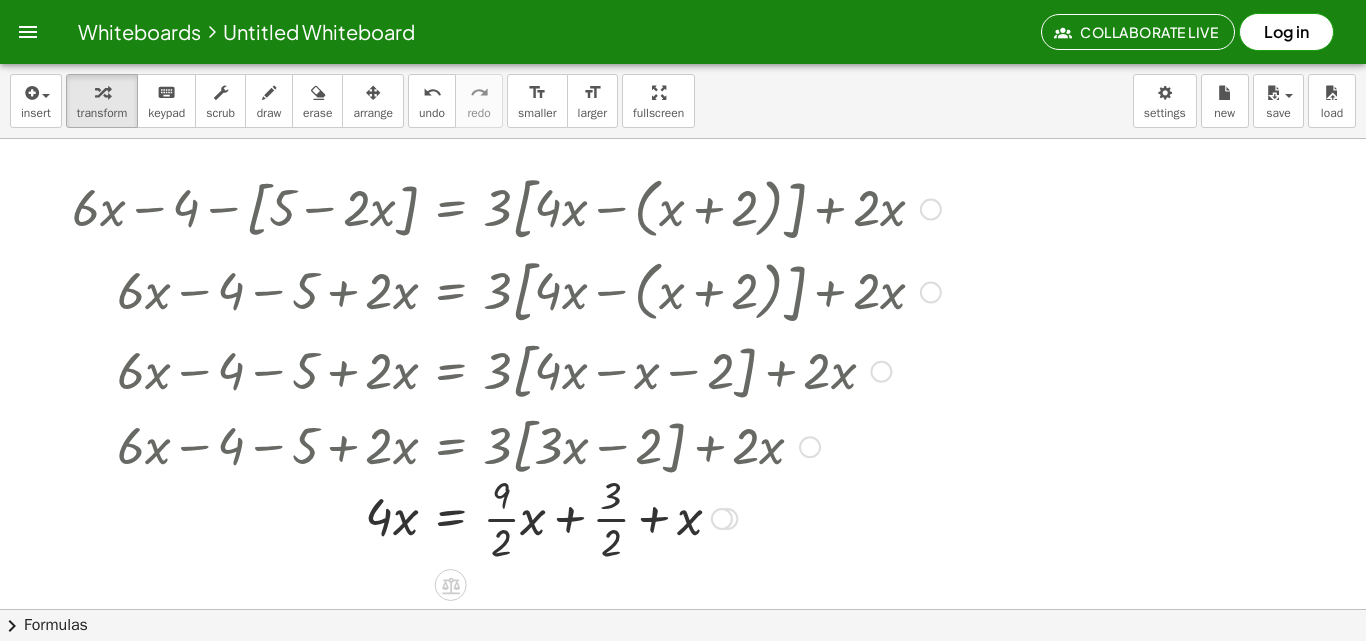 click at bounding box center [506, 517] 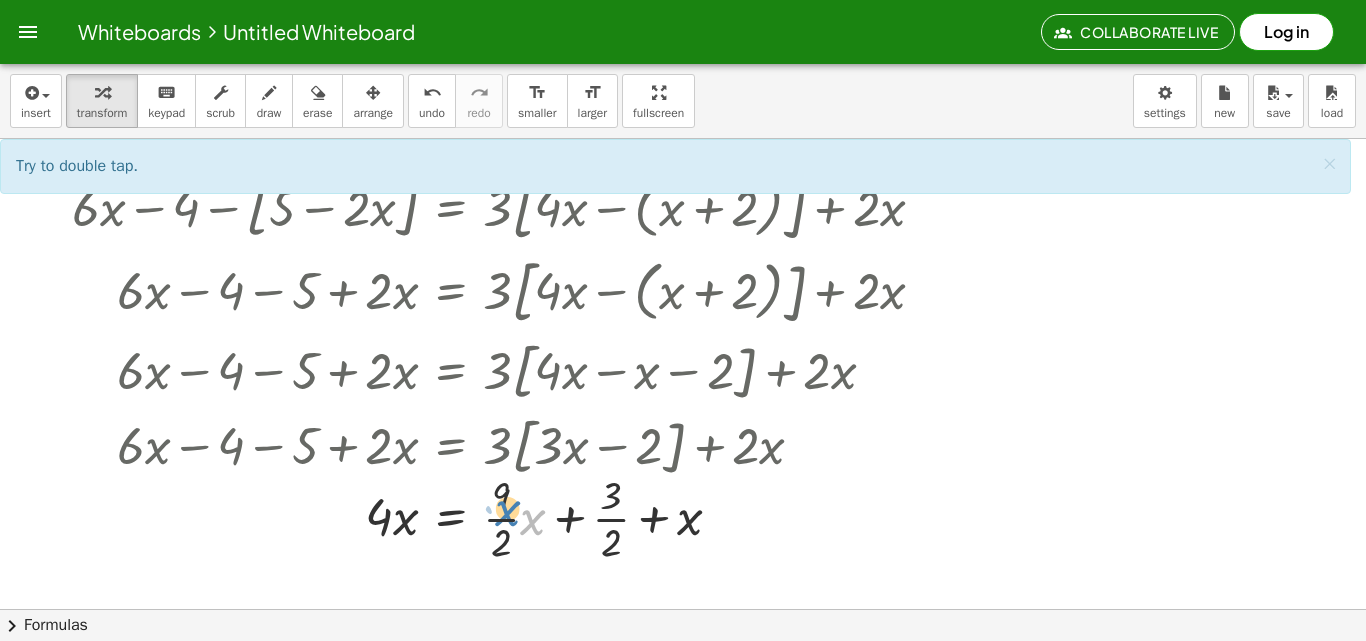 drag, startPoint x: 535, startPoint y: 513, endPoint x: 523, endPoint y: 513, distance: 12 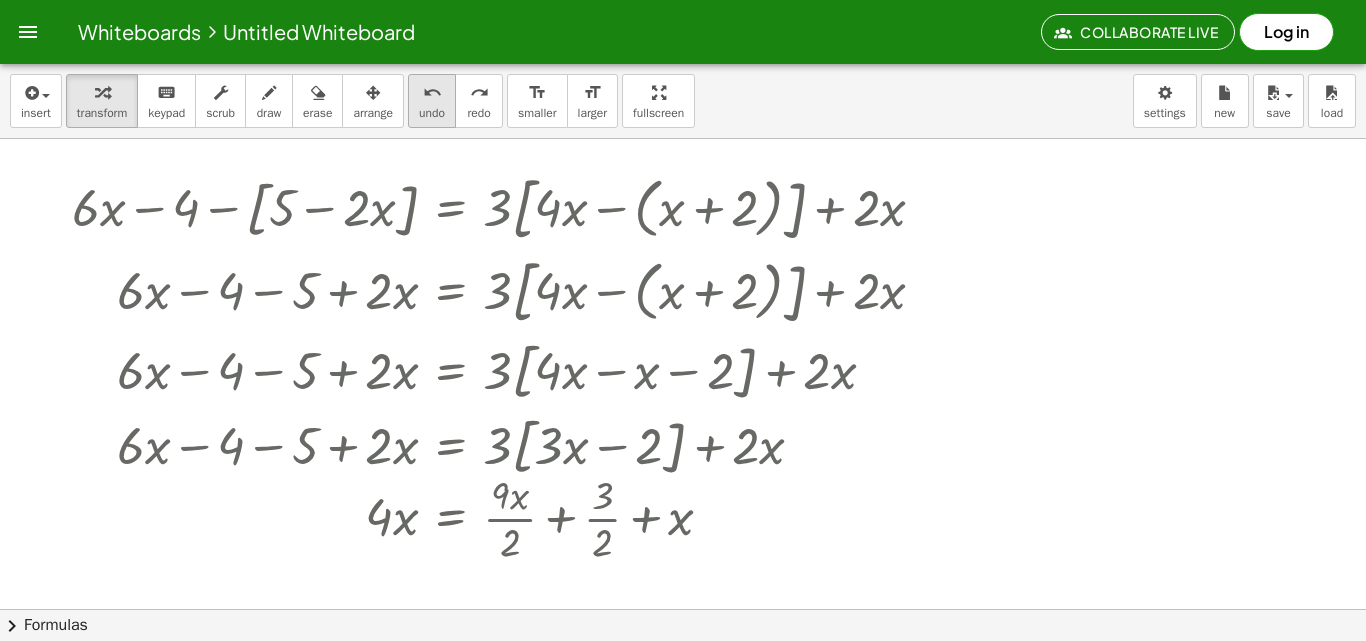 click on "undo" at bounding box center (432, 113) 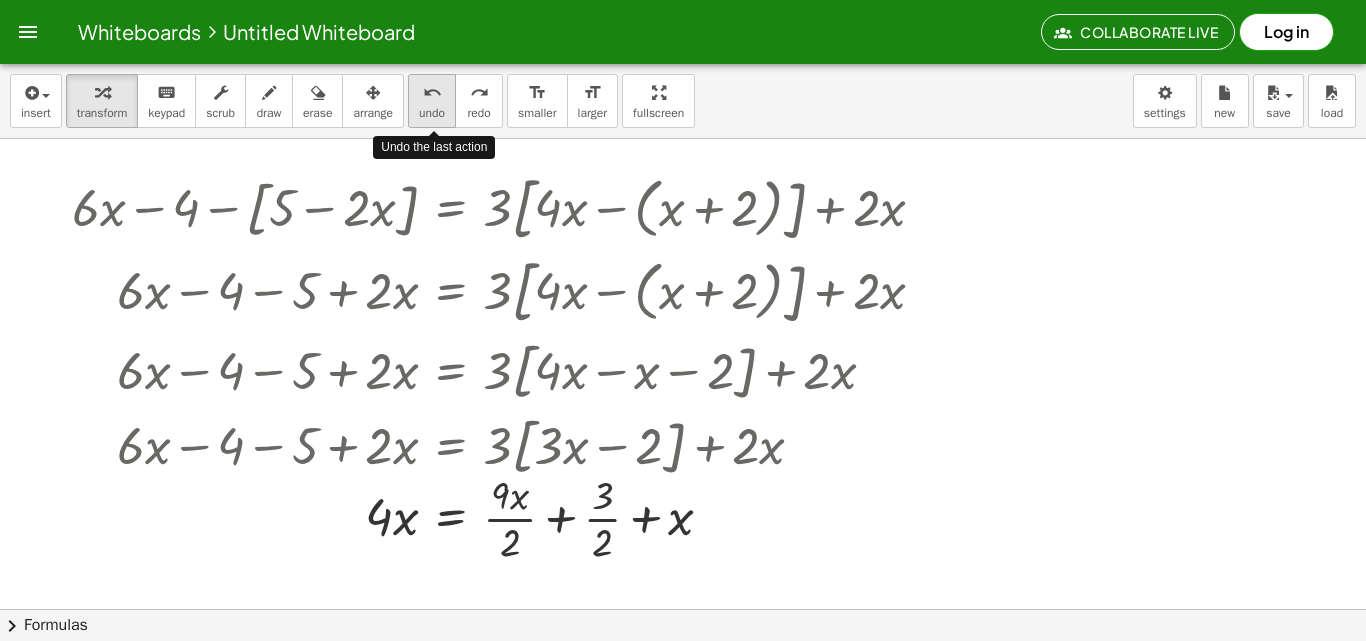 click on "undo" at bounding box center [432, 113] 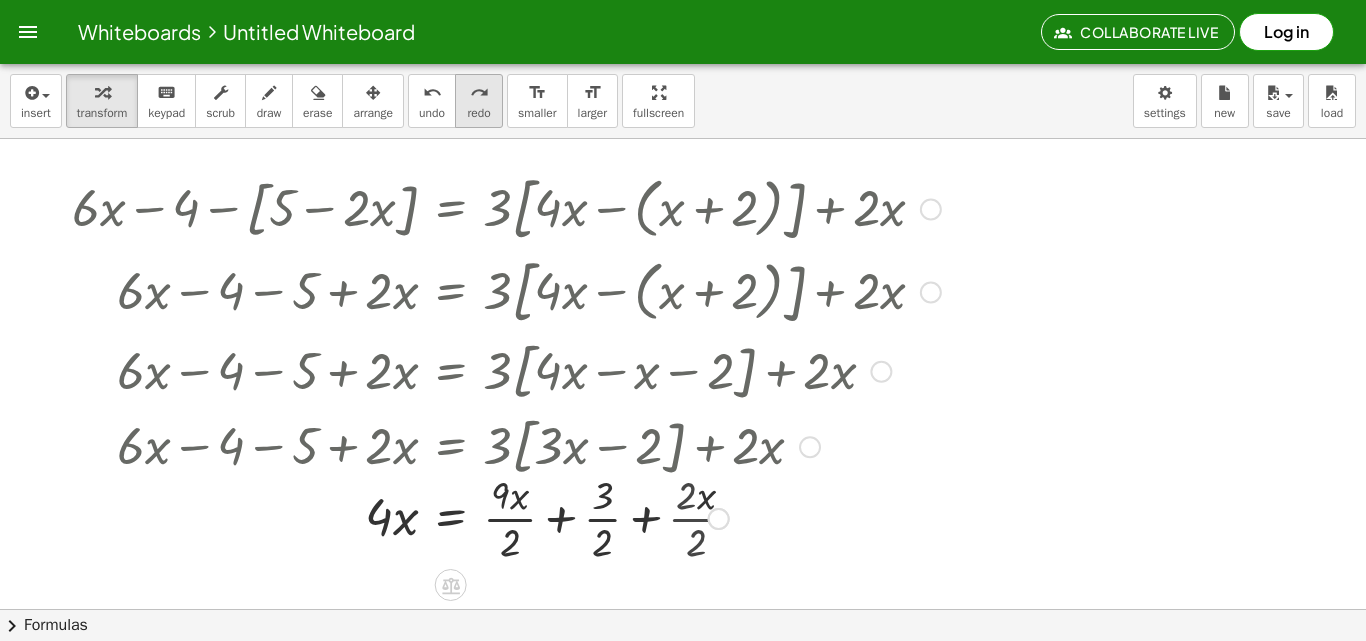click on "redo" at bounding box center (478, 113) 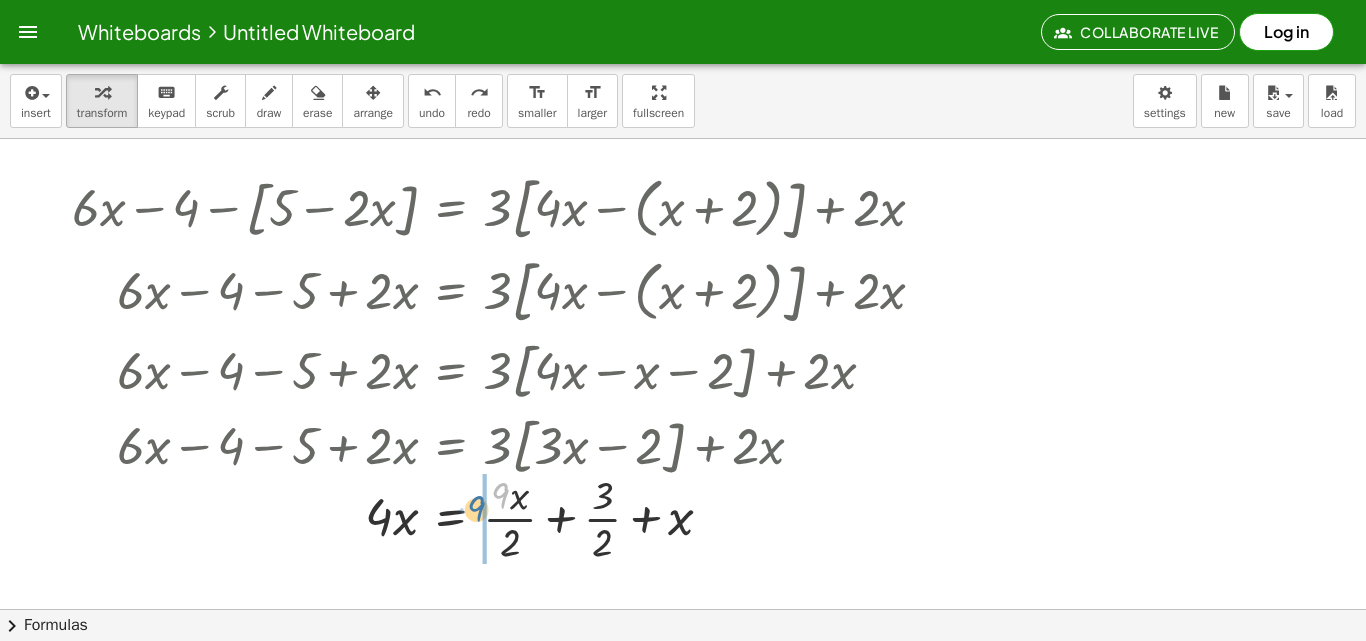 drag, startPoint x: 500, startPoint y: 501, endPoint x: 476, endPoint y: 514, distance: 27.294687 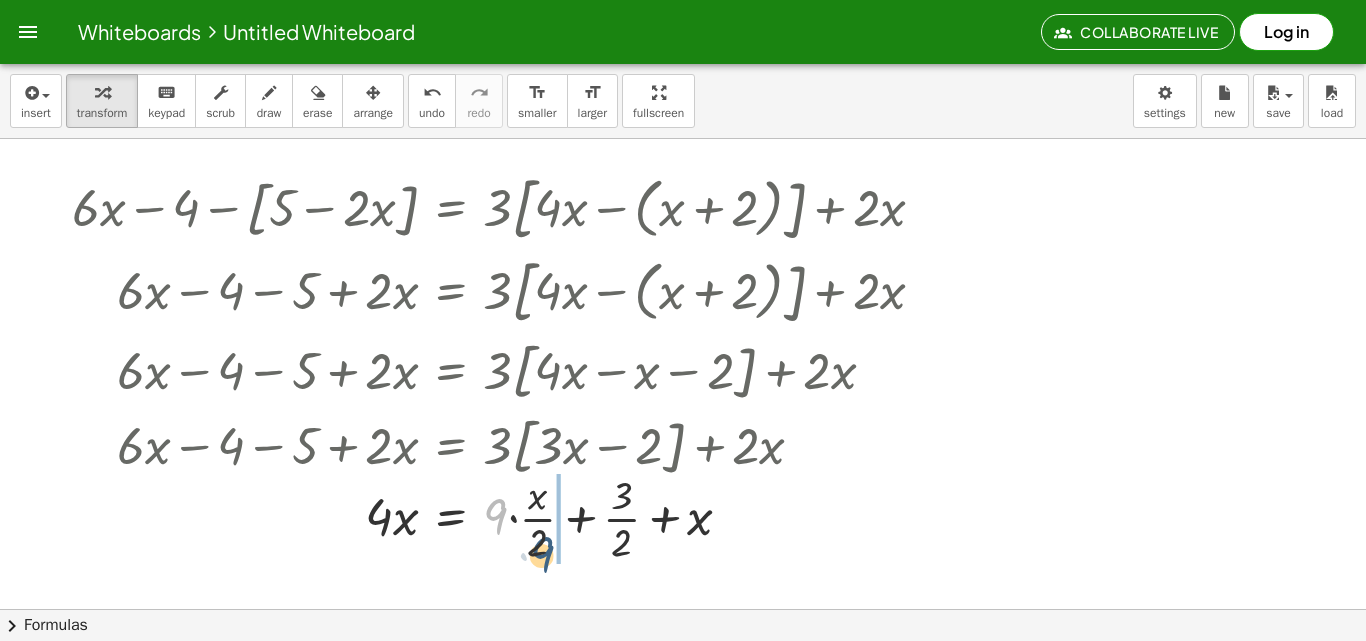 drag, startPoint x: 528, startPoint y: 535, endPoint x: 545, endPoint y: 549, distance: 22.022715 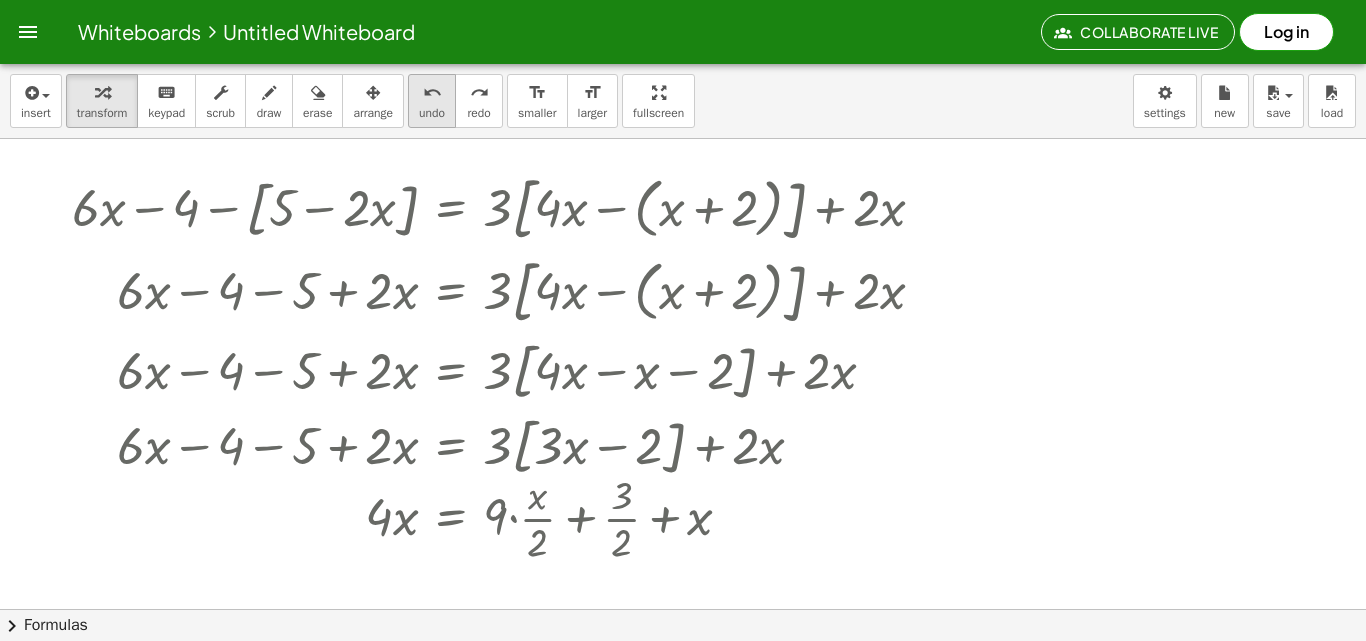 click on "undo" at bounding box center (432, 92) 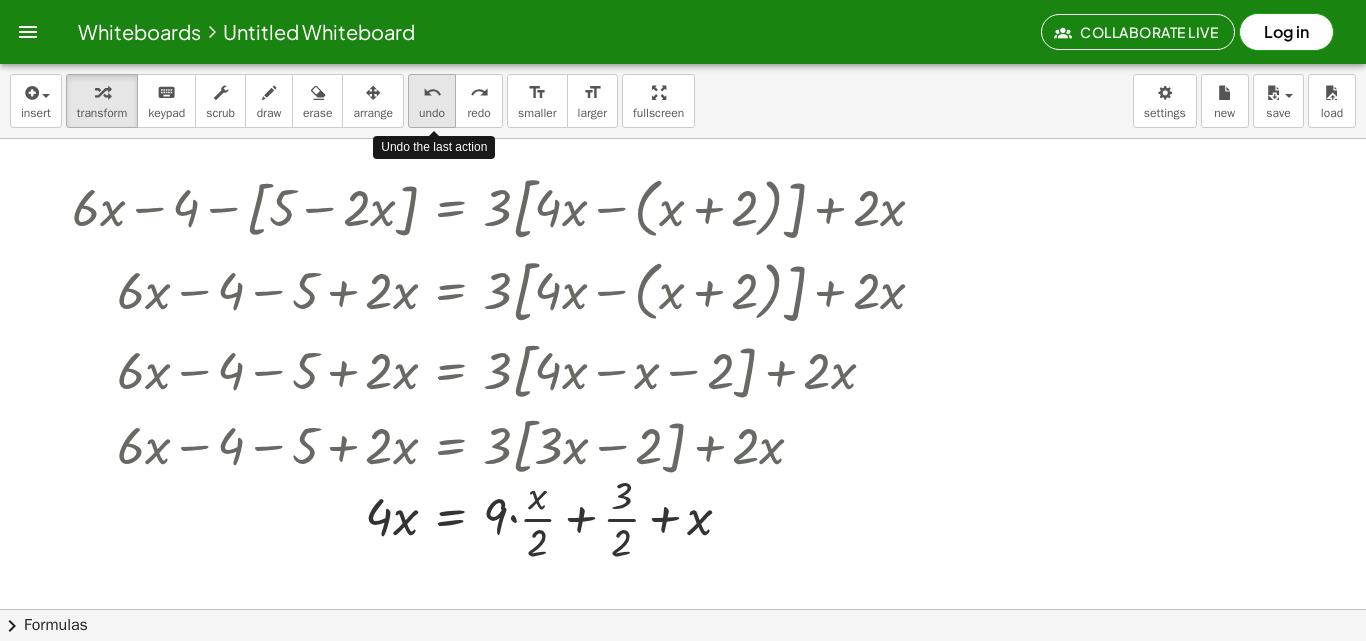 click on "undo" at bounding box center [432, 92] 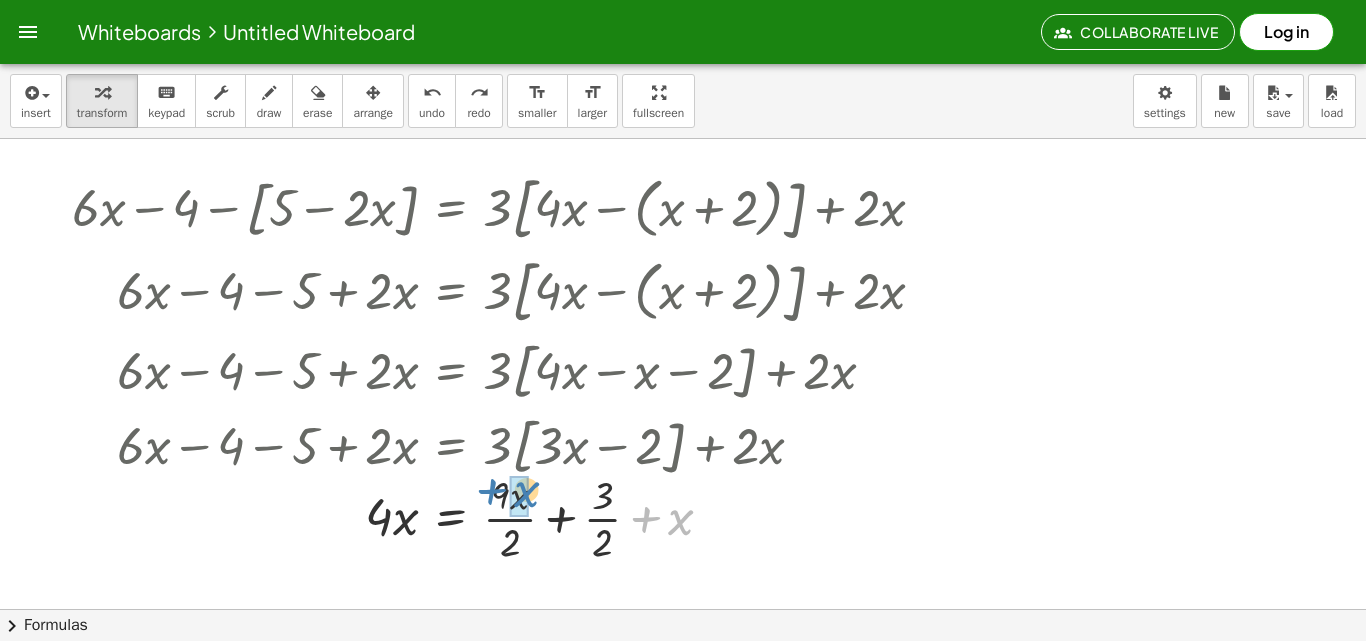 drag, startPoint x: 682, startPoint y: 527, endPoint x: 528, endPoint y: 499, distance: 156.52477 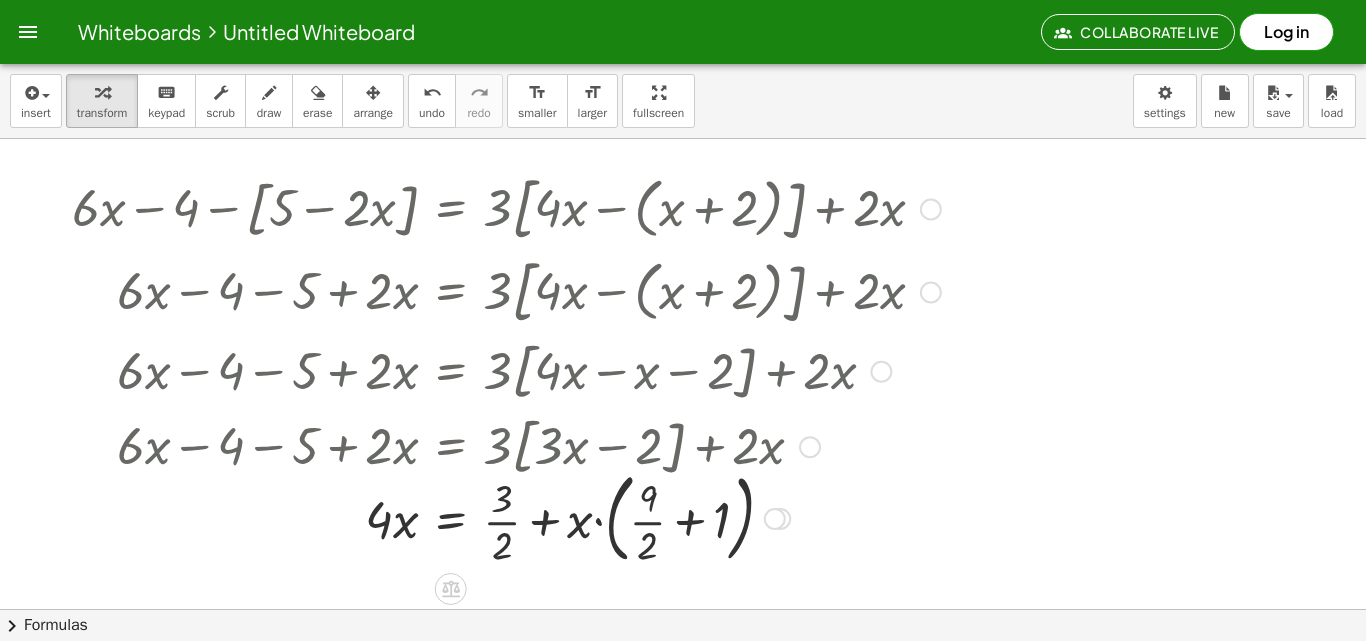 click at bounding box center [506, 517] 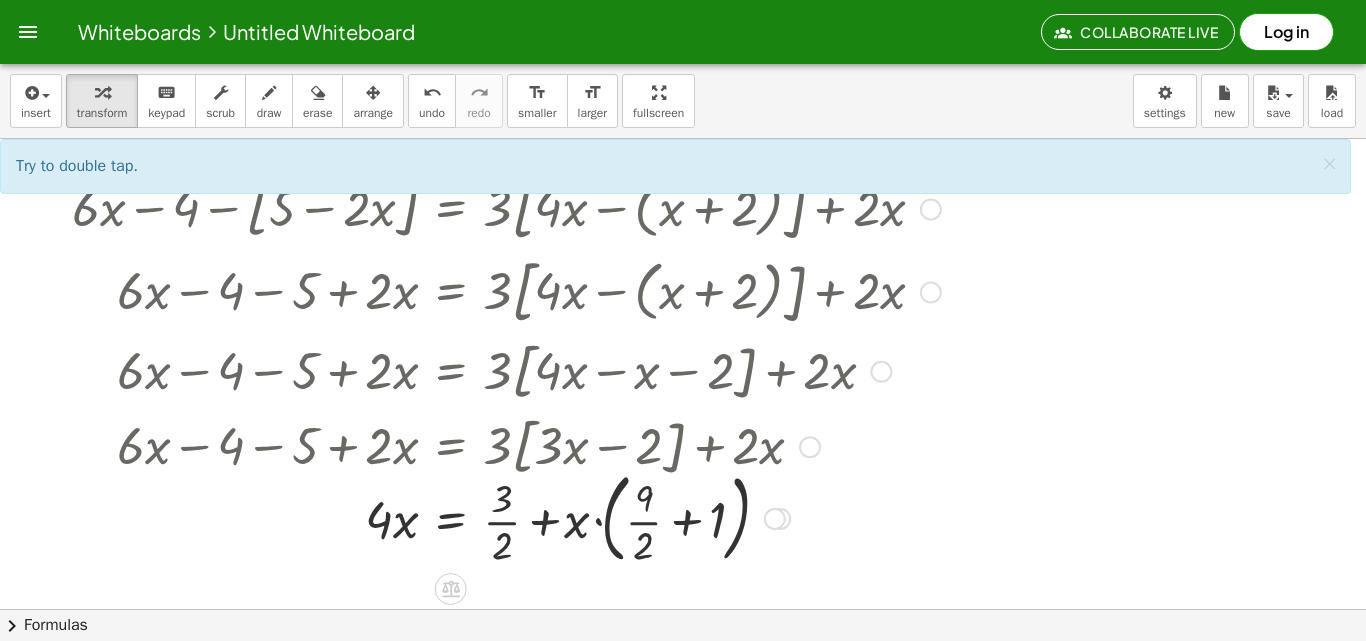 click at bounding box center (506, 517) 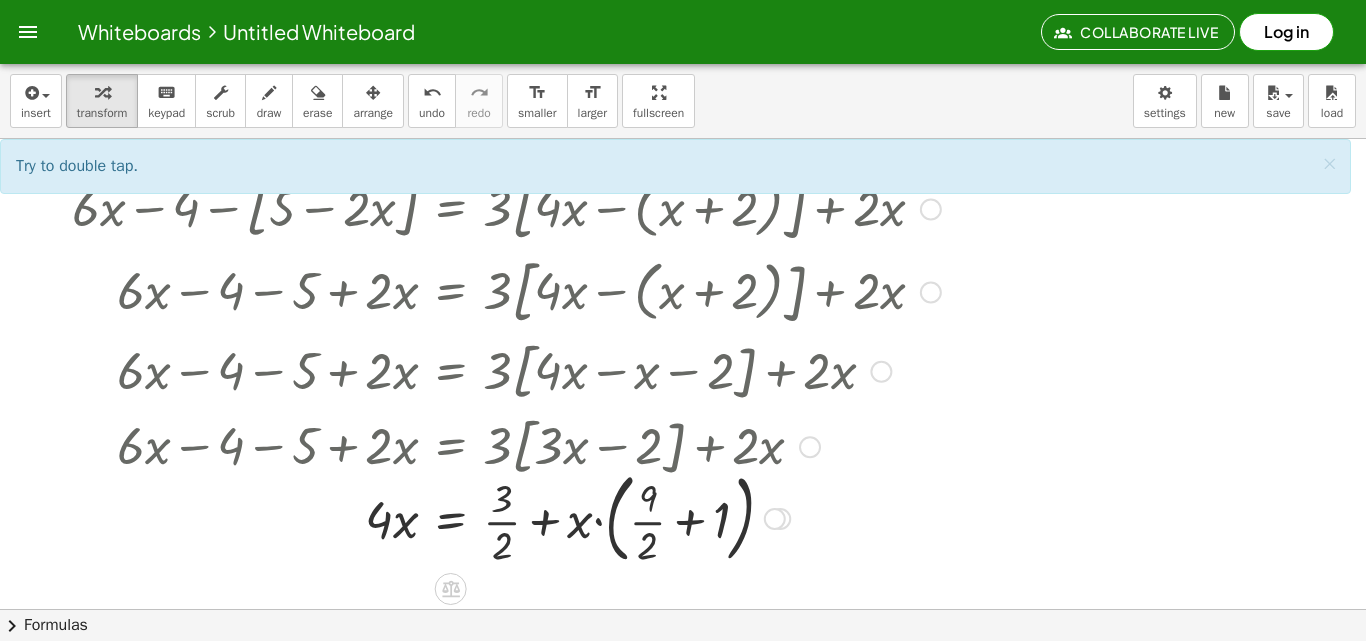 click at bounding box center [506, 517] 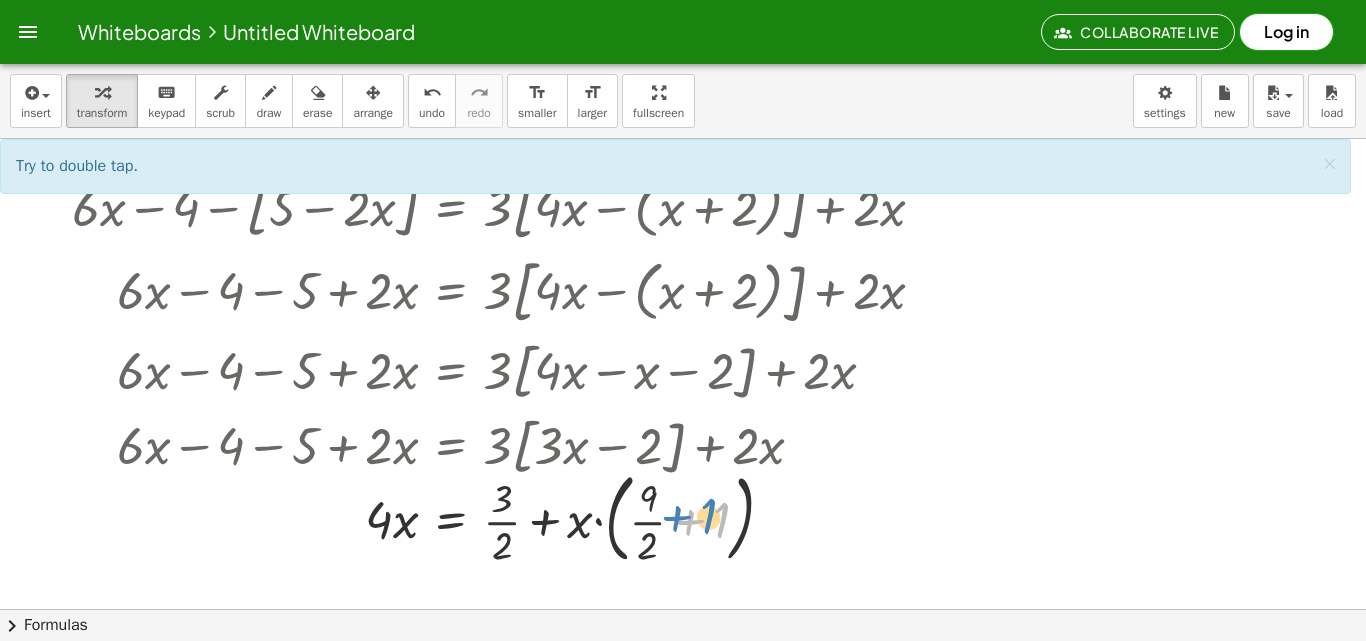 drag, startPoint x: 720, startPoint y: 516, endPoint x: 710, endPoint y: 512, distance: 10.770329 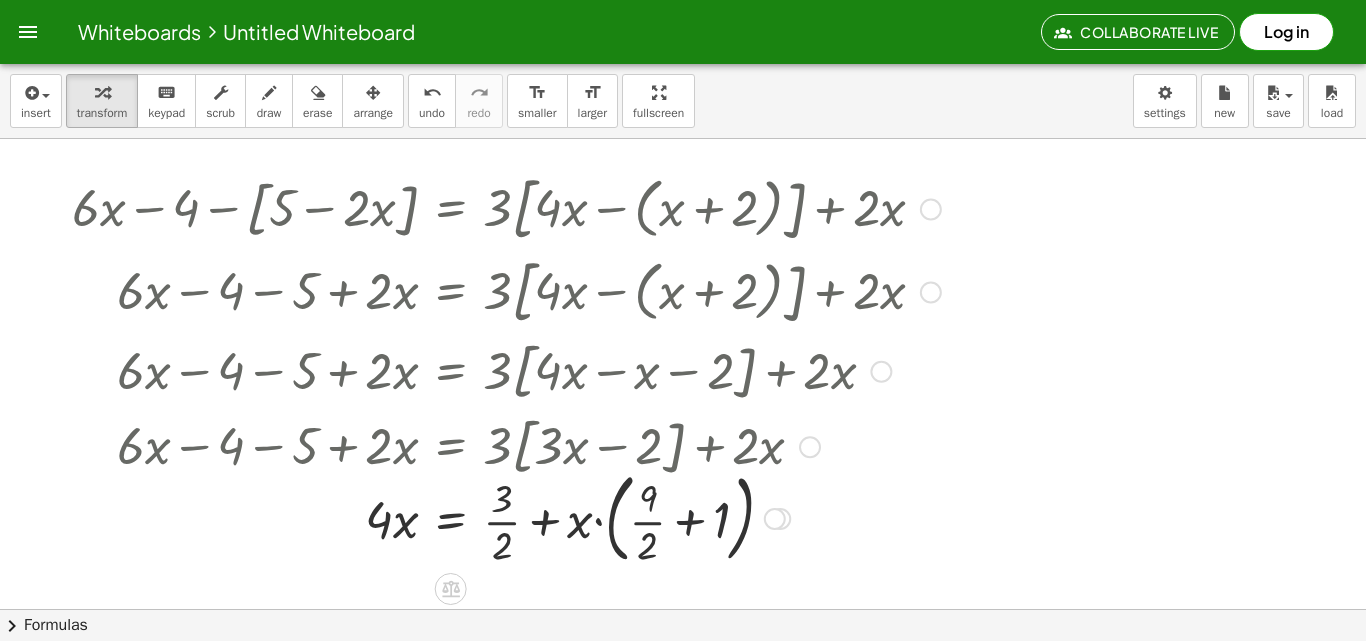 click at bounding box center (506, 517) 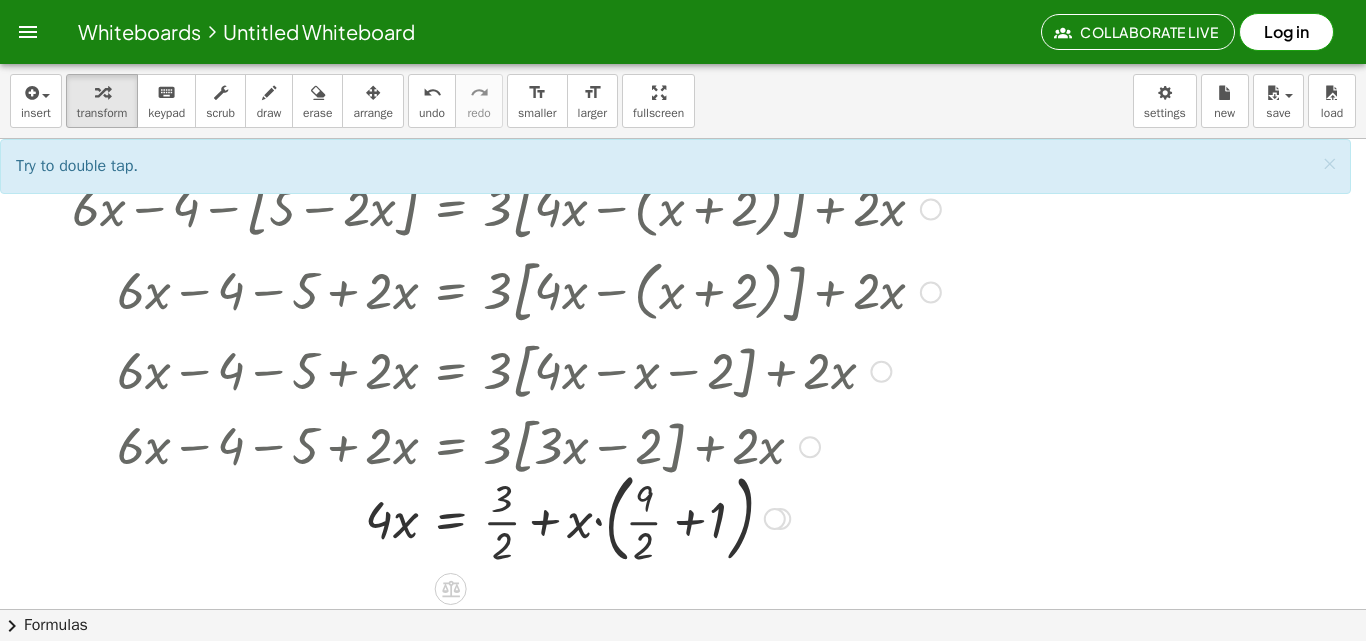 click at bounding box center (506, 517) 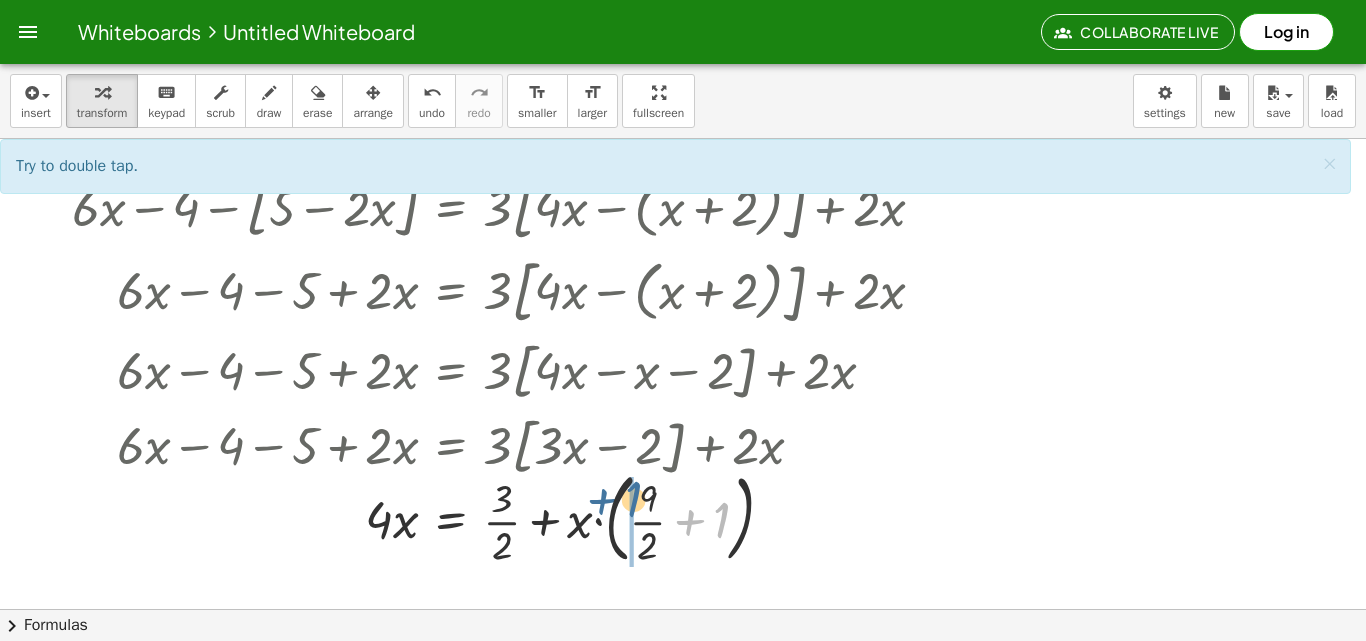 drag, startPoint x: 715, startPoint y: 523, endPoint x: 628, endPoint y: 499, distance: 90.24966 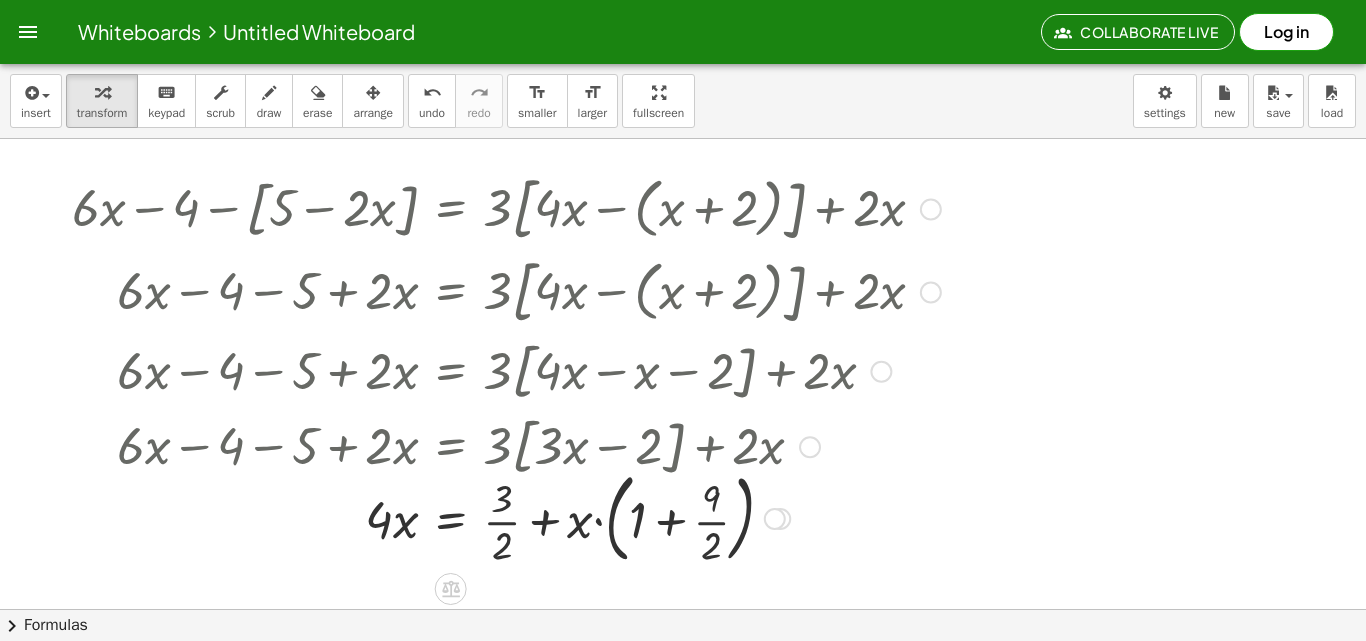 click at bounding box center (506, 517) 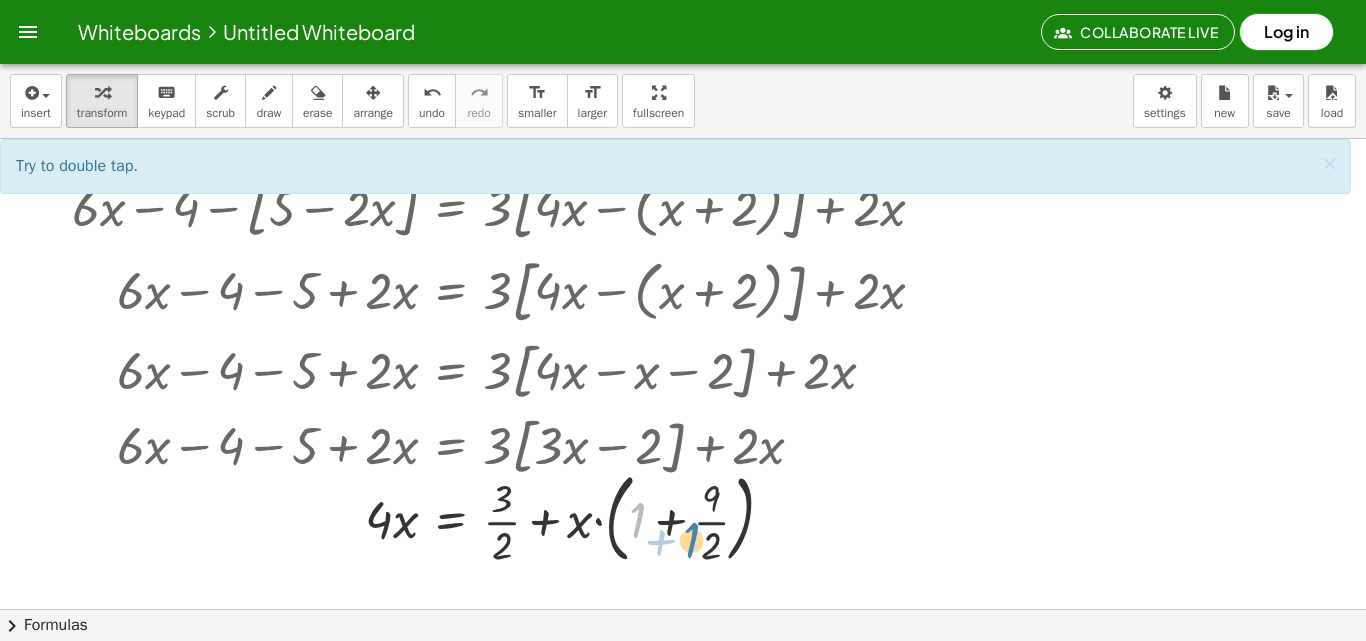 drag, startPoint x: 639, startPoint y: 522, endPoint x: 669, endPoint y: 526, distance: 30.265491 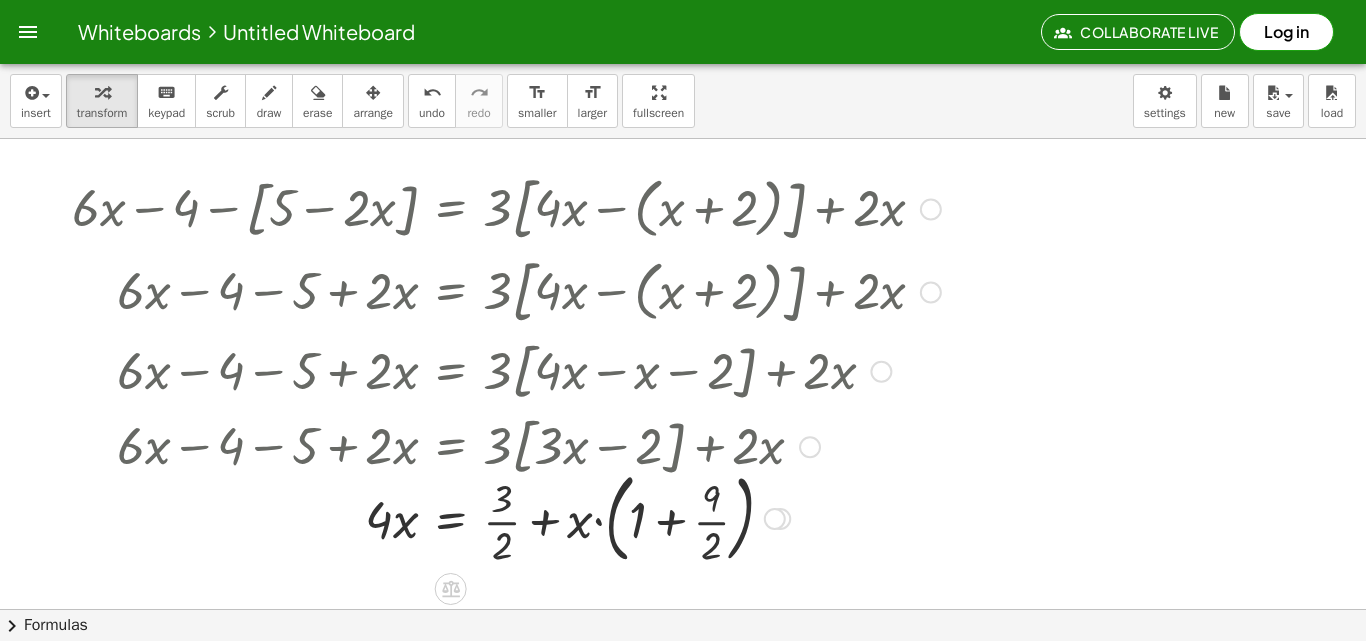 click at bounding box center [506, 517] 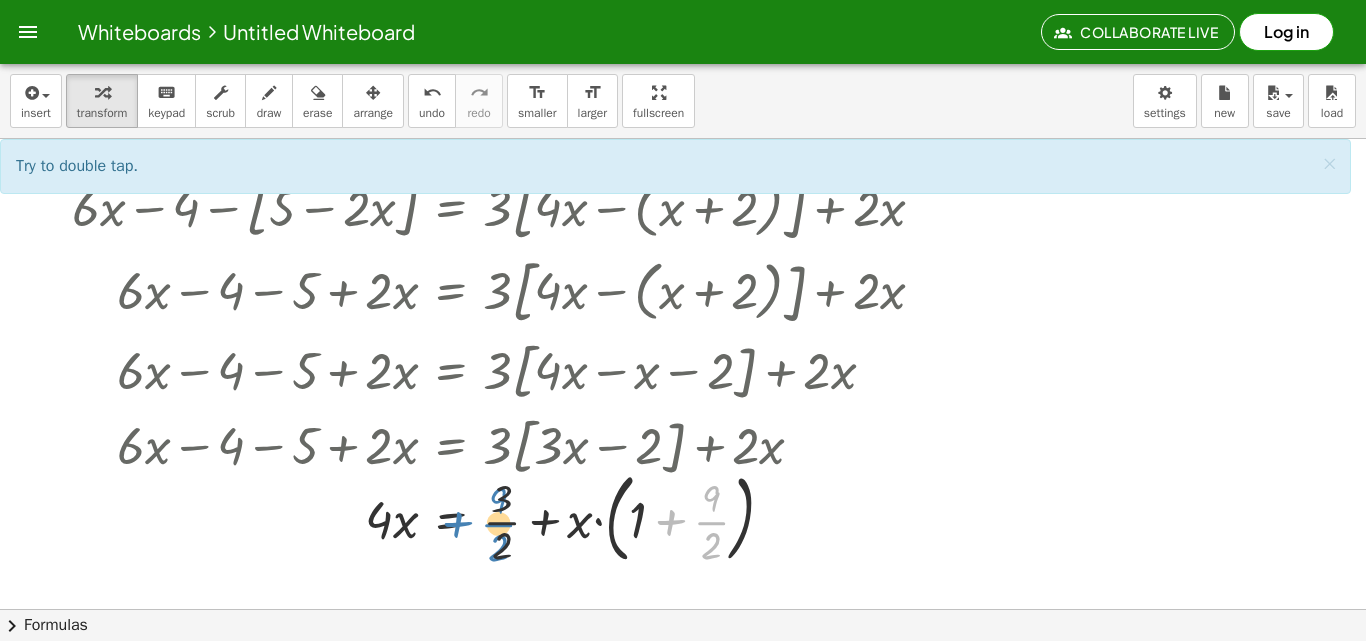 drag, startPoint x: 672, startPoint y: 523, endPoint x: 490, endPoint y: 523, distance: 182 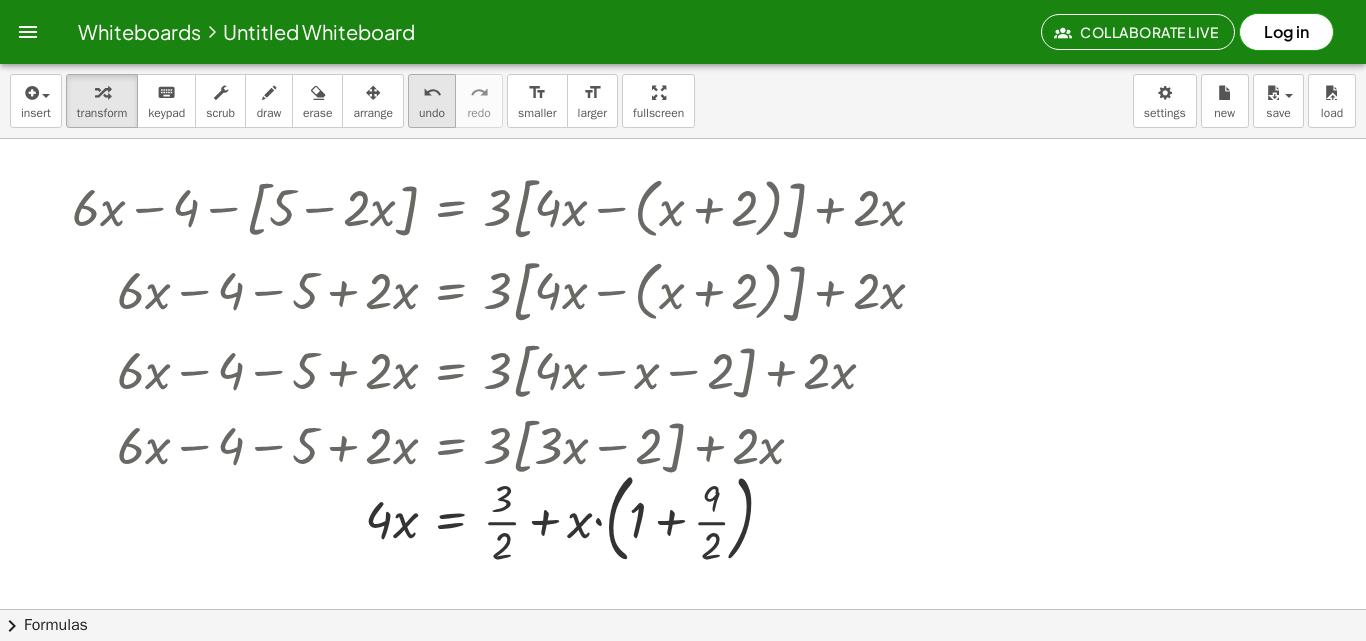 click on "undo undo" at bounding box center (432, 101) 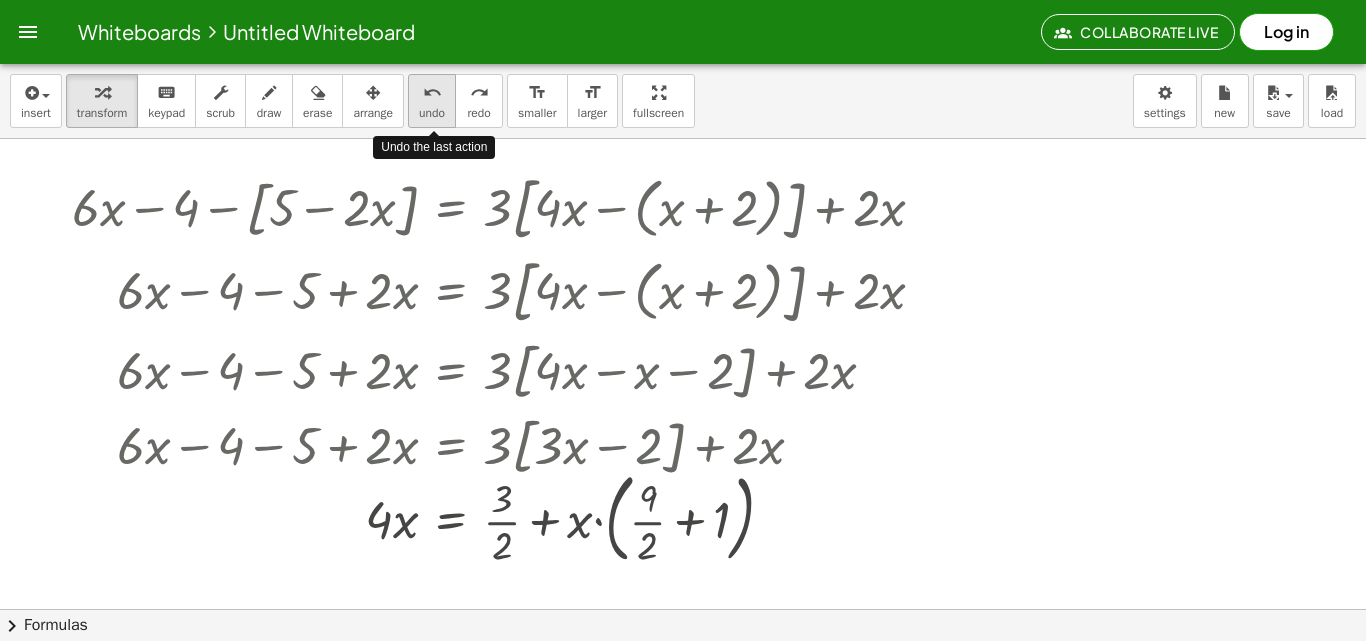 click on "undo undo" at bounding box center [432, 101] 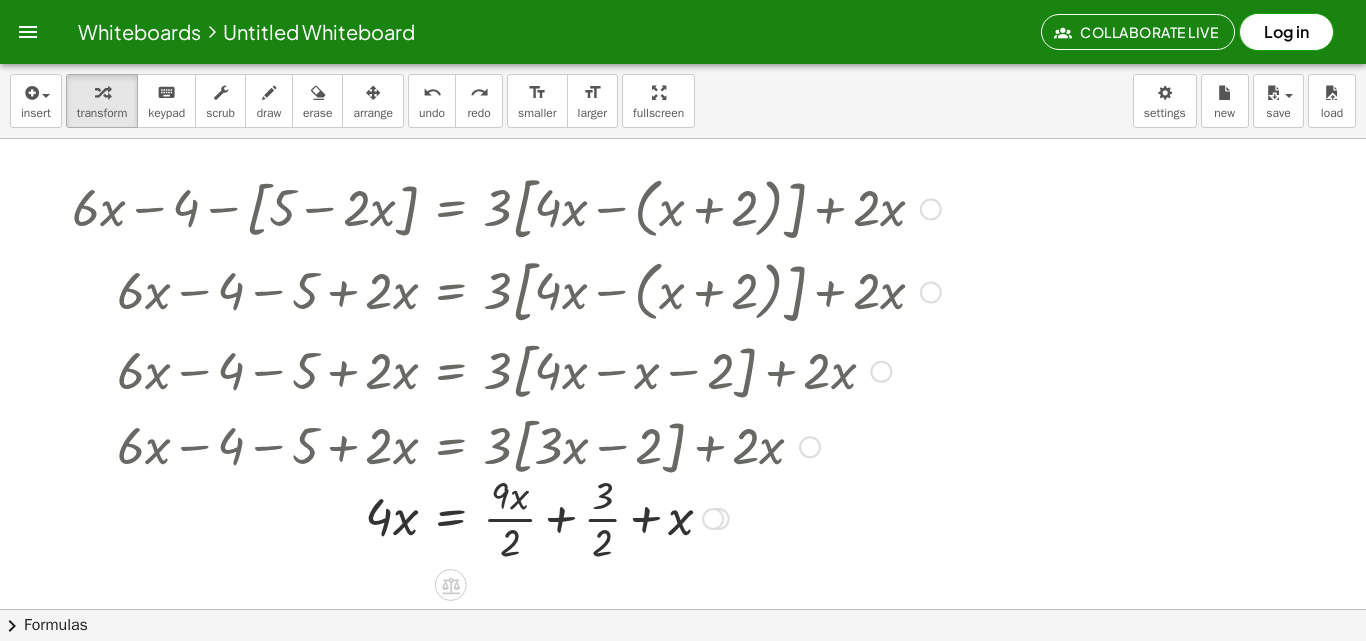 click at bounding box center (475, 517) 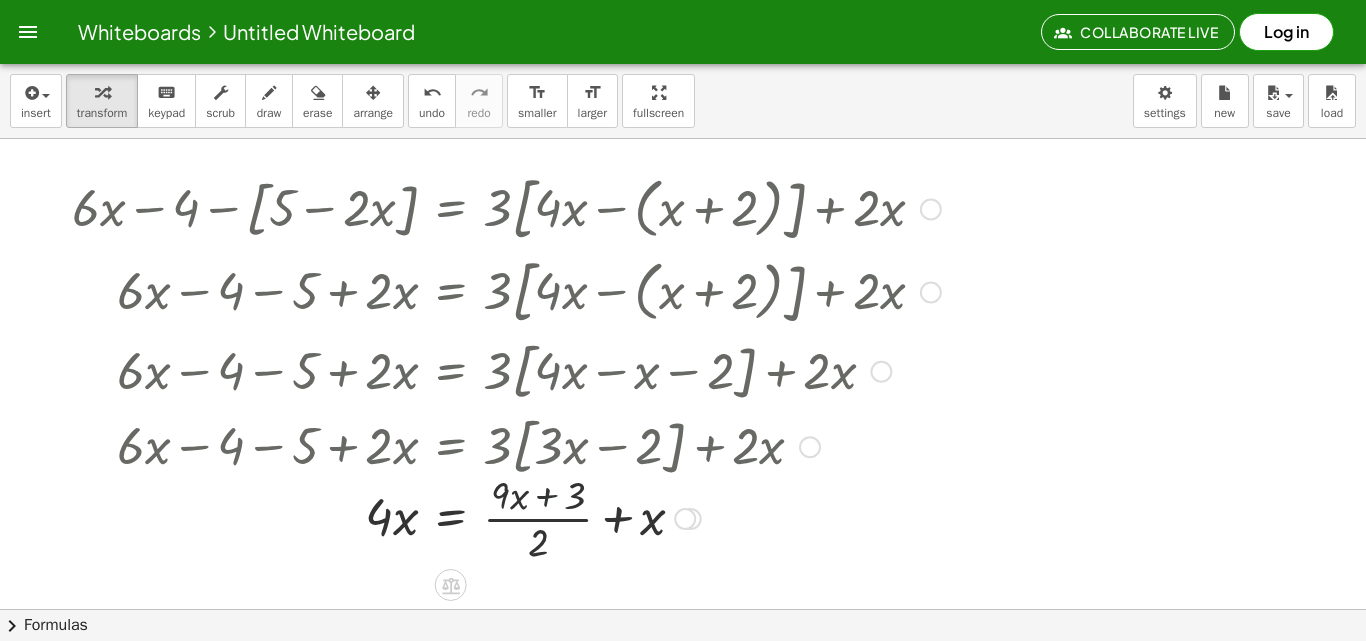 click at bounding box center (506, 517) 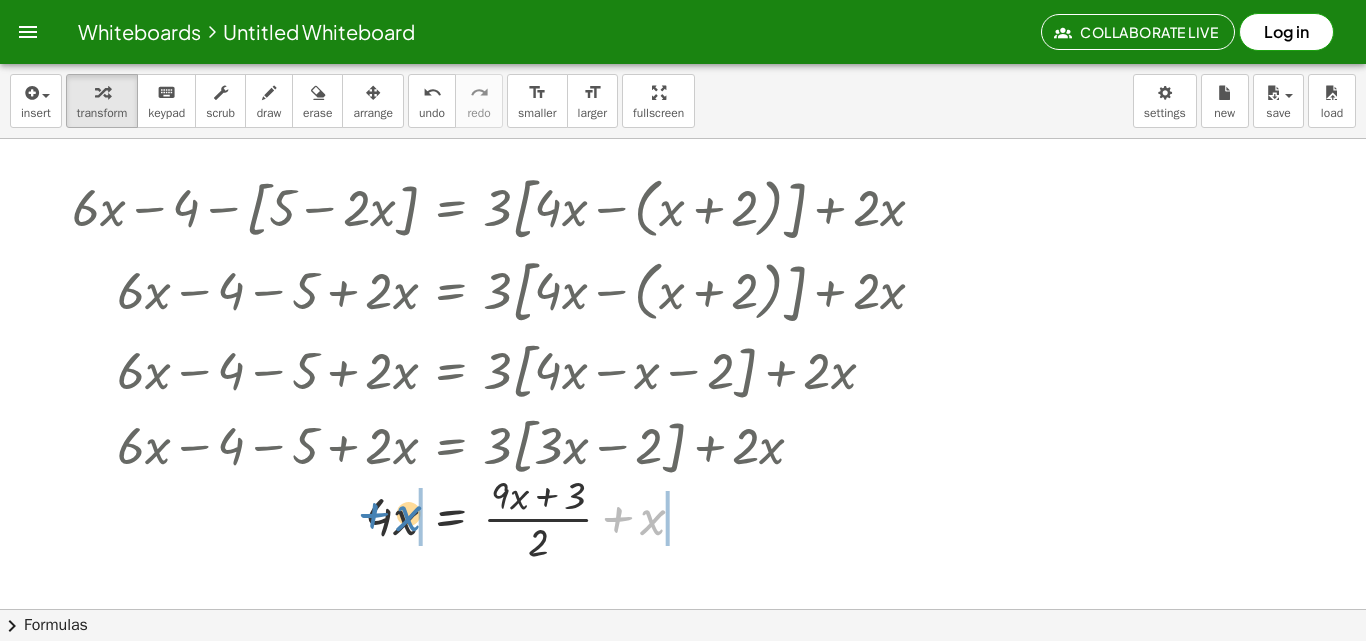 drag, startPoint x: 650, startPoint y: 520, endPoint x: 406, endPoint y: 516, distance: 244.03279 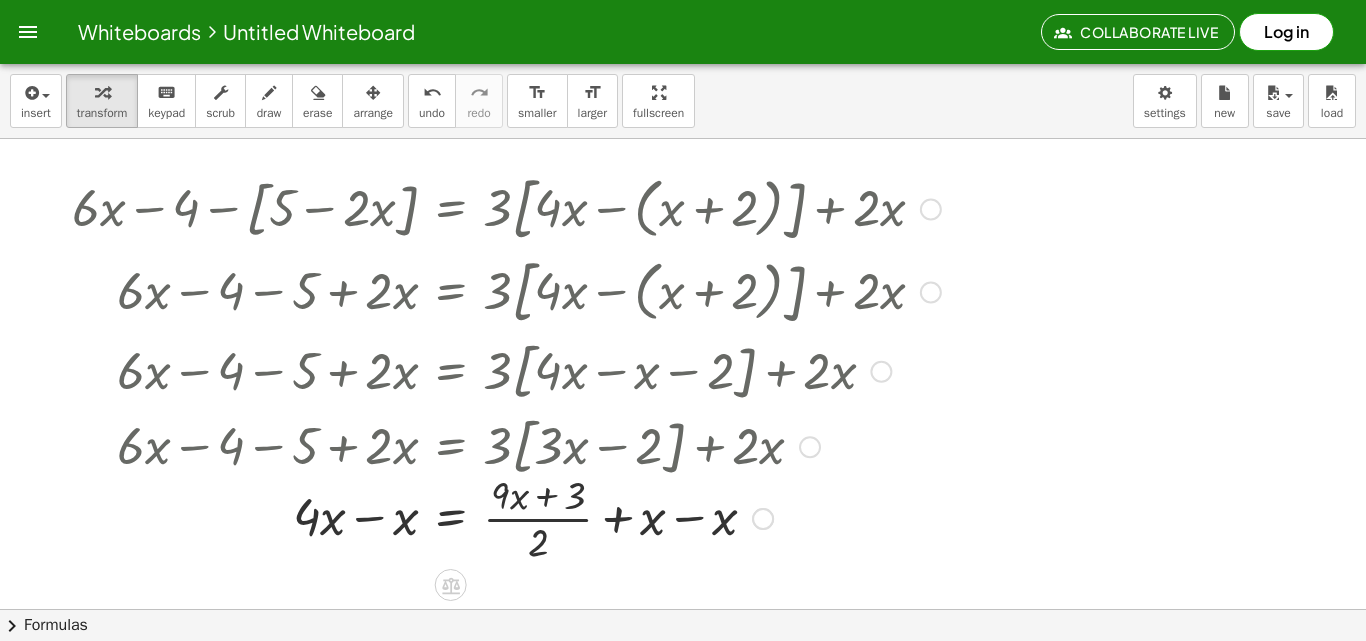 drag, startPoint x: 689, startPoint y: 519, endPoint x: 651, endPoint y: 530, distance: 39.56008 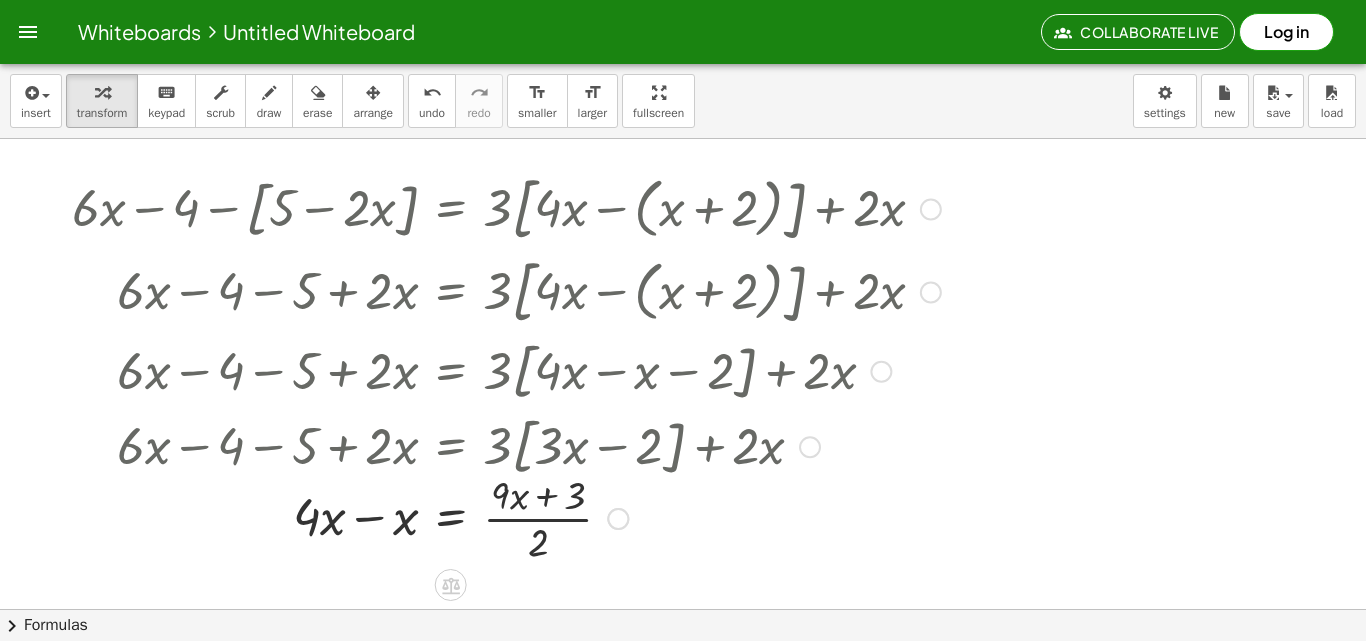 click at bounding box center (506, 517) 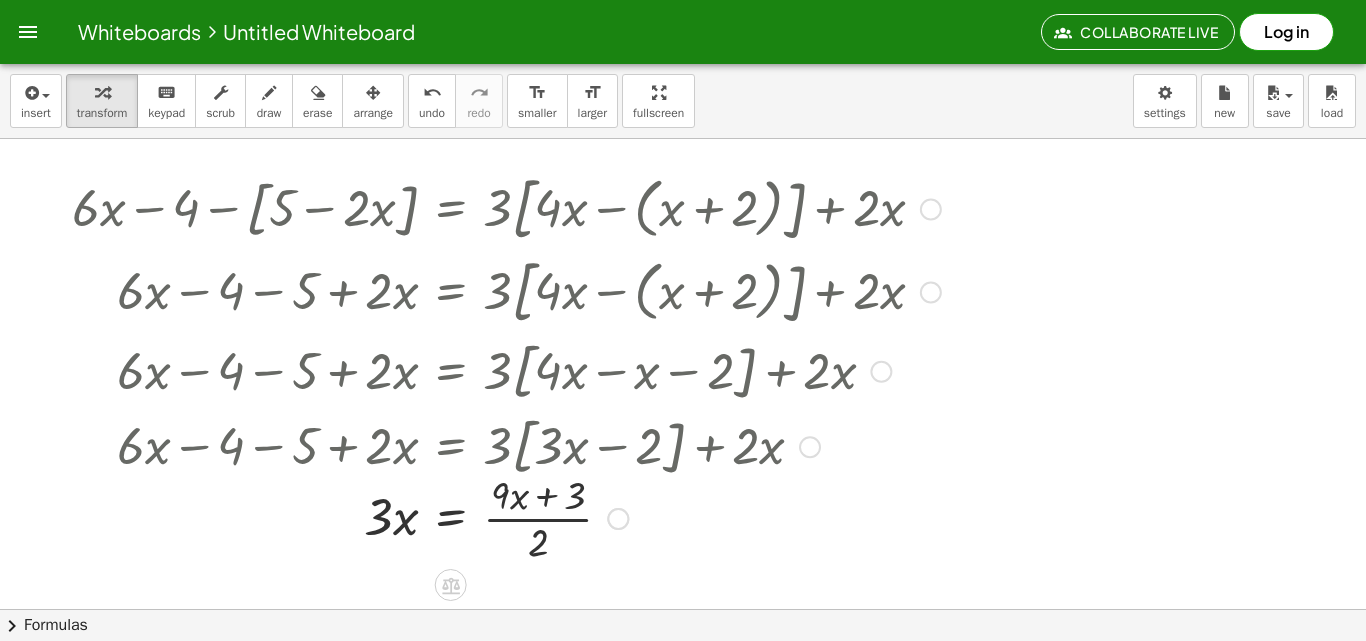 click at bounding box center [506, 517] 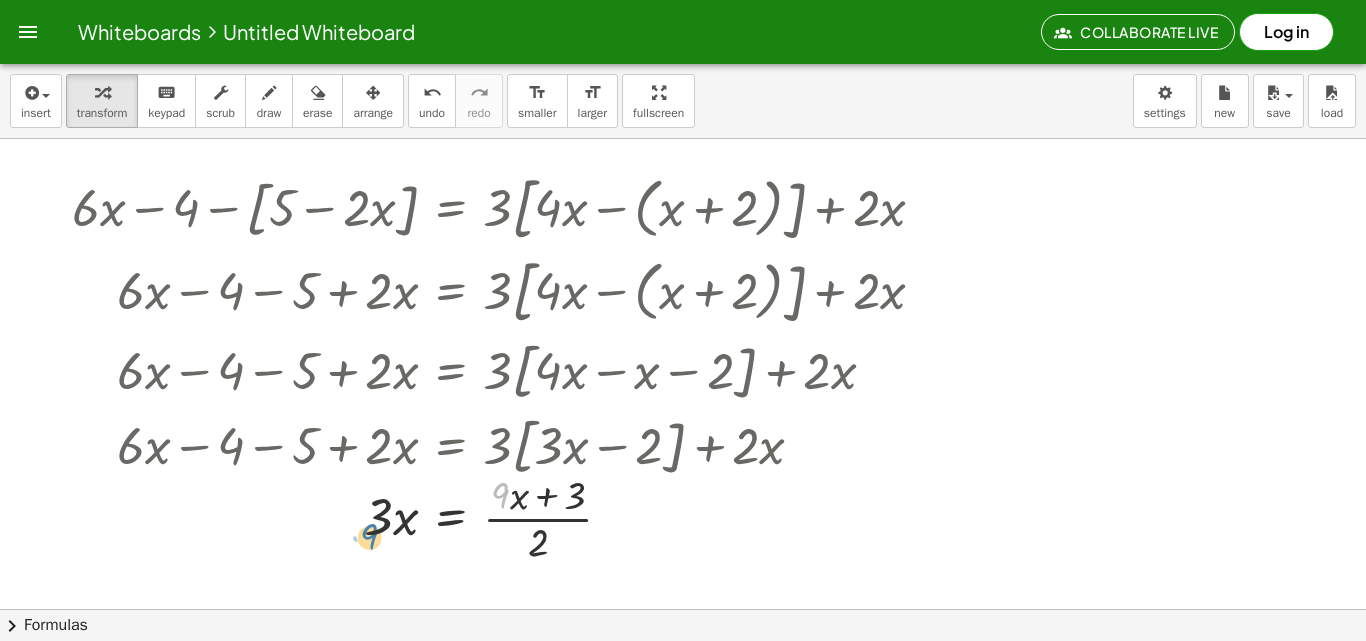 drag, startPoint x: 501, startPoint y: 499, endPoint x: 359, endPoint y: 538, distance: 147.25827 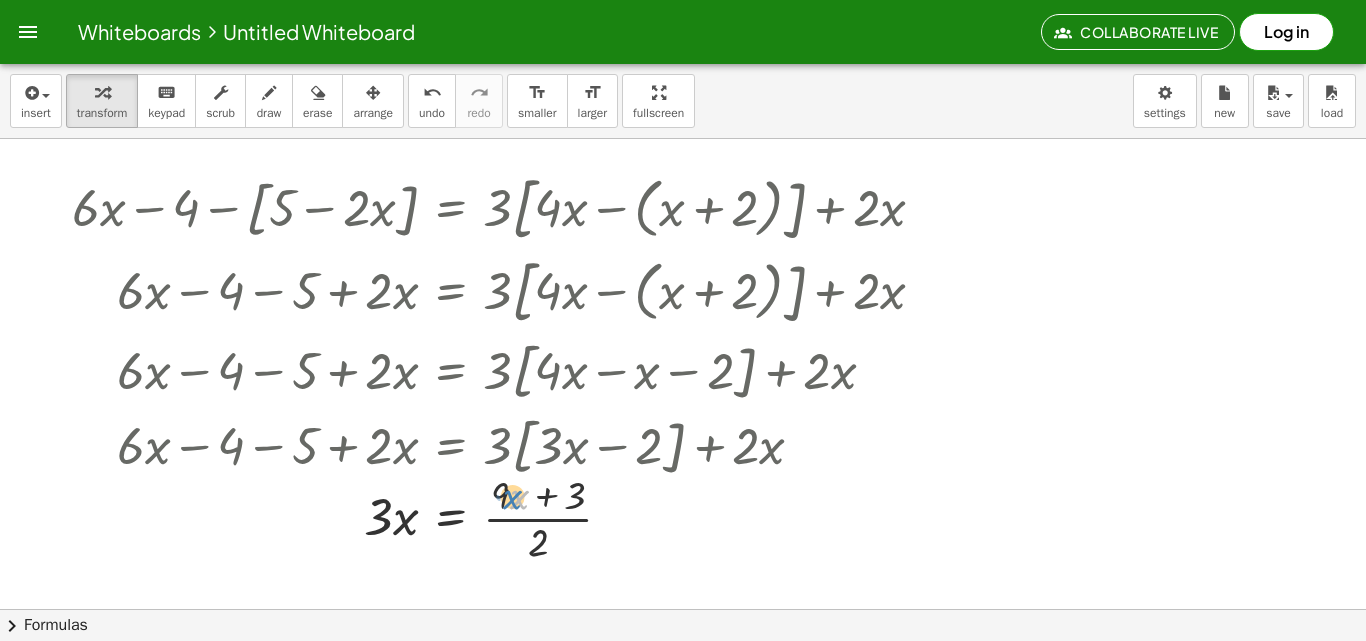 click at bounding box center (506, 517) 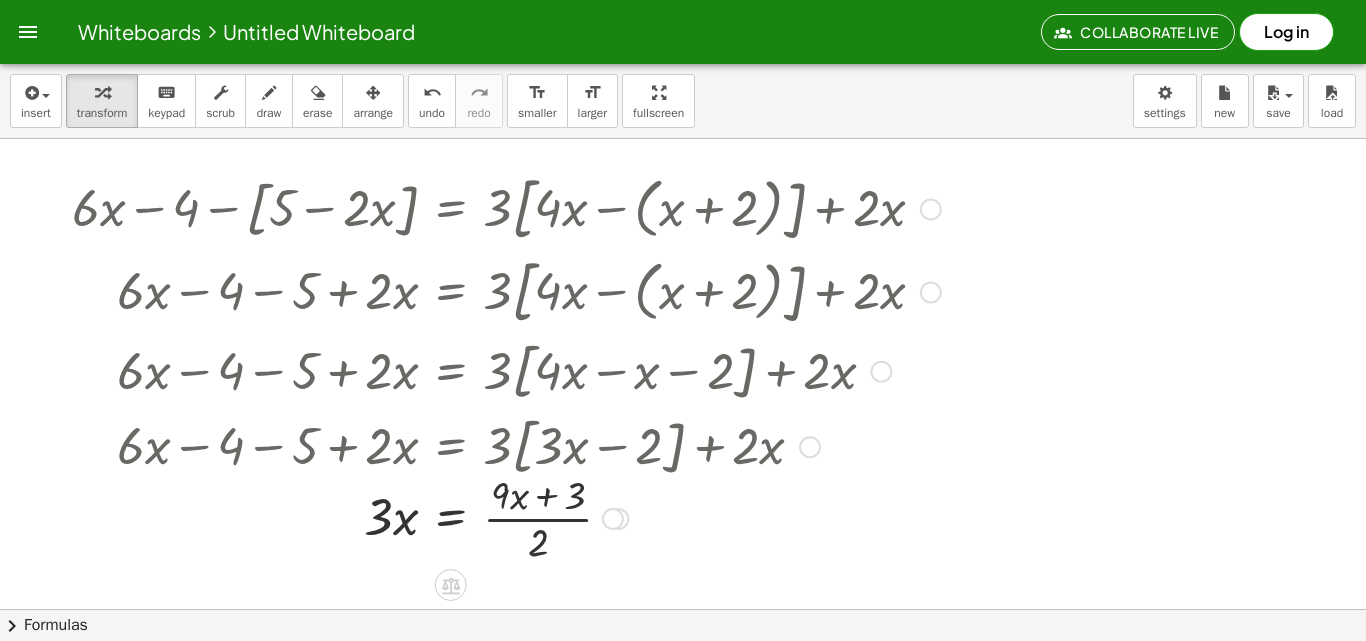 click at bounding box center [506, 517] 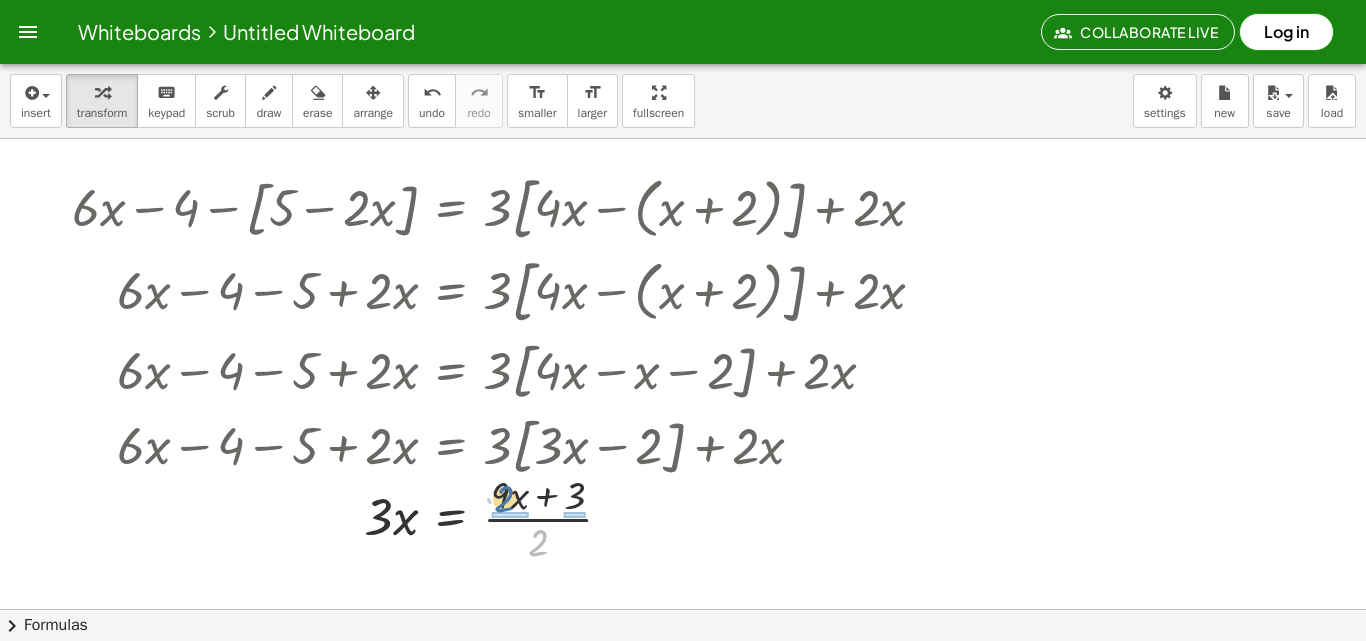 drag, startPoint x: 542, startPoint y: 545, endPoint x: 508, endPoint y: 501, distance: 55.605755 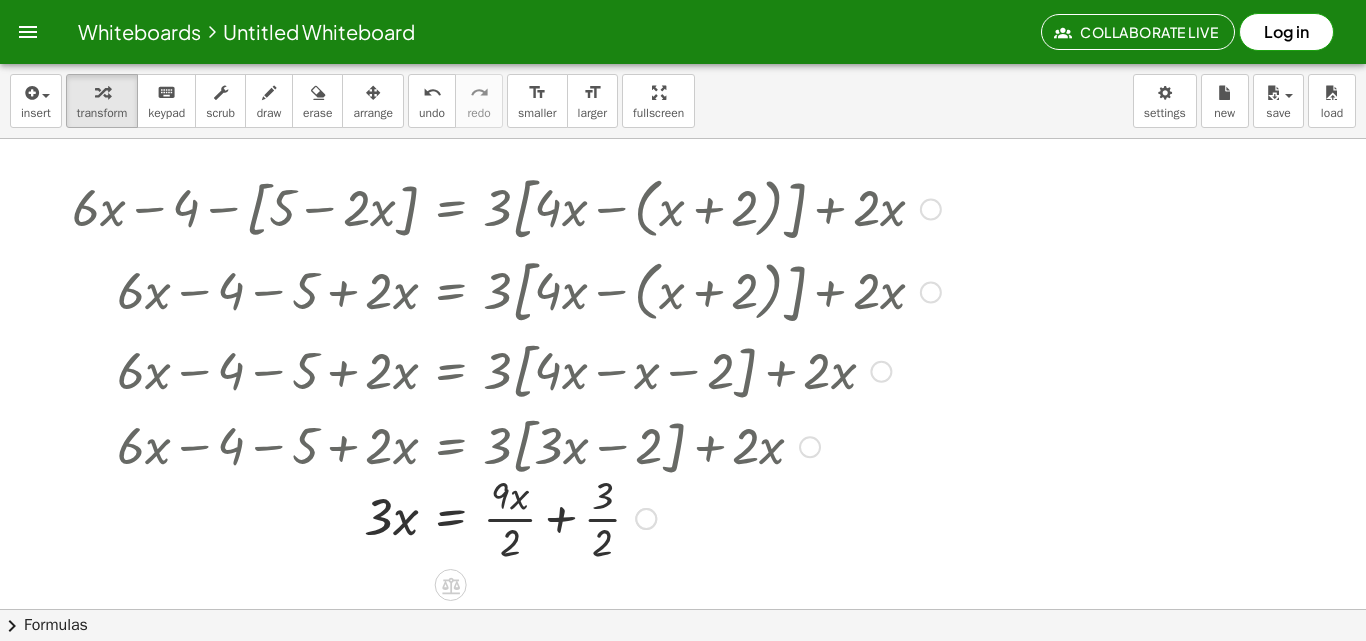 click at bounding box center (506, 517) 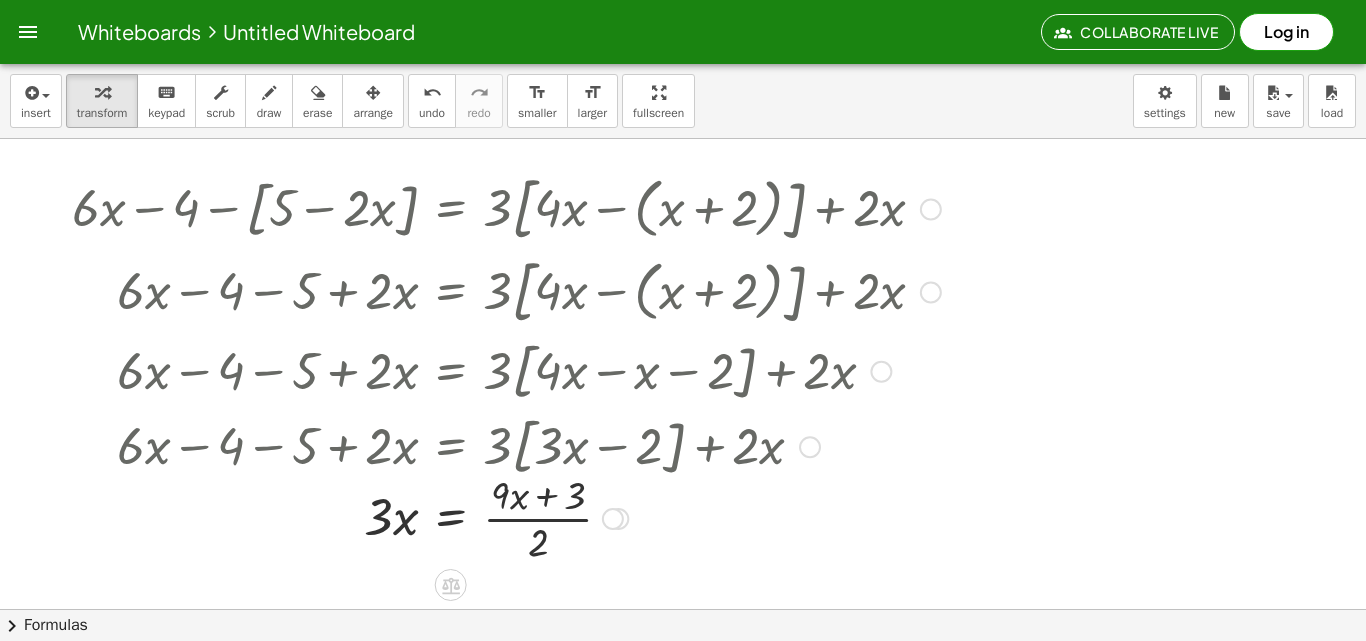 click at bounding box center [506, 517] 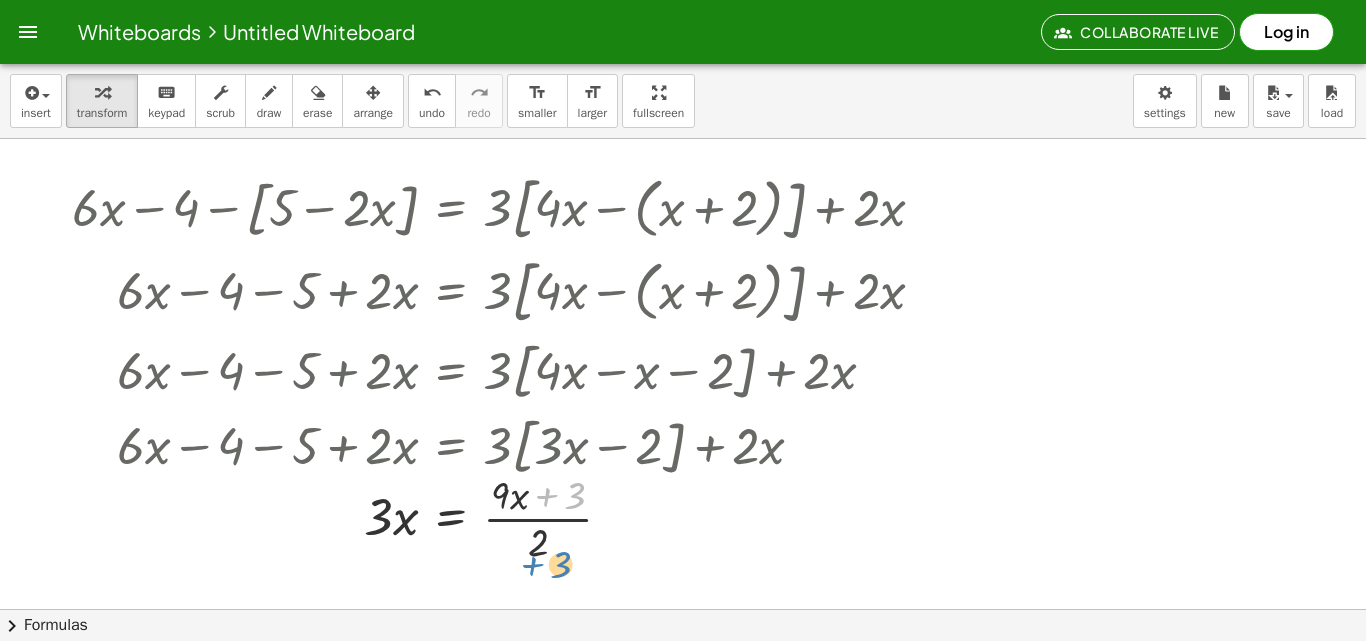 drag, startPoint x: 578, startPoint y: 494, endPoint x: 565, endPoint y: 563, distance: 70.21396 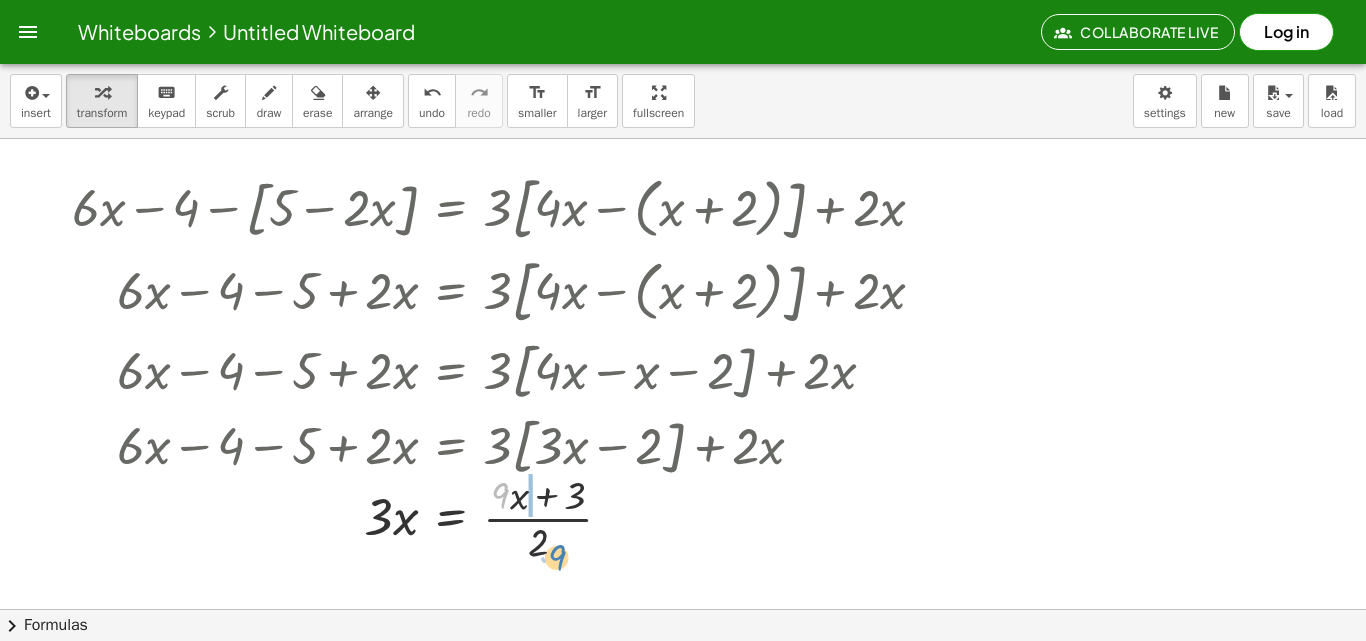 drag, startPoint x: 497, startPoint y: 487, endPoint x: 554, endPoint y: 549, distance: 84.21995 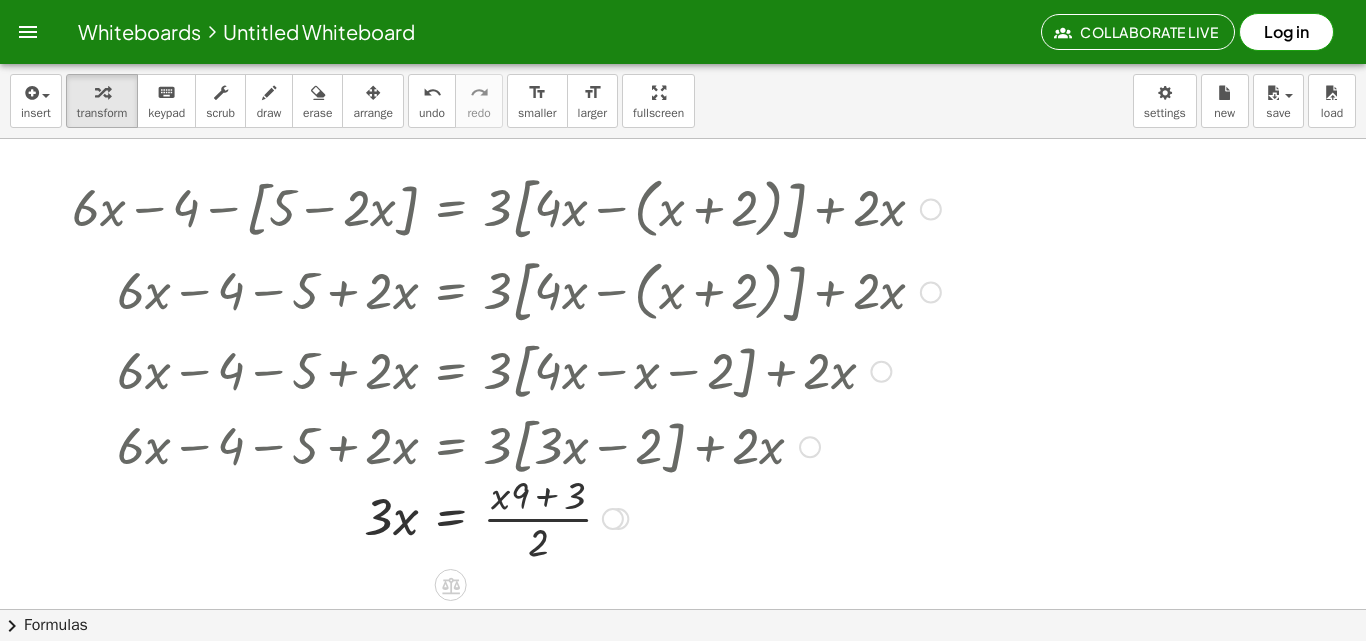 click at bounding box center [506, 517] 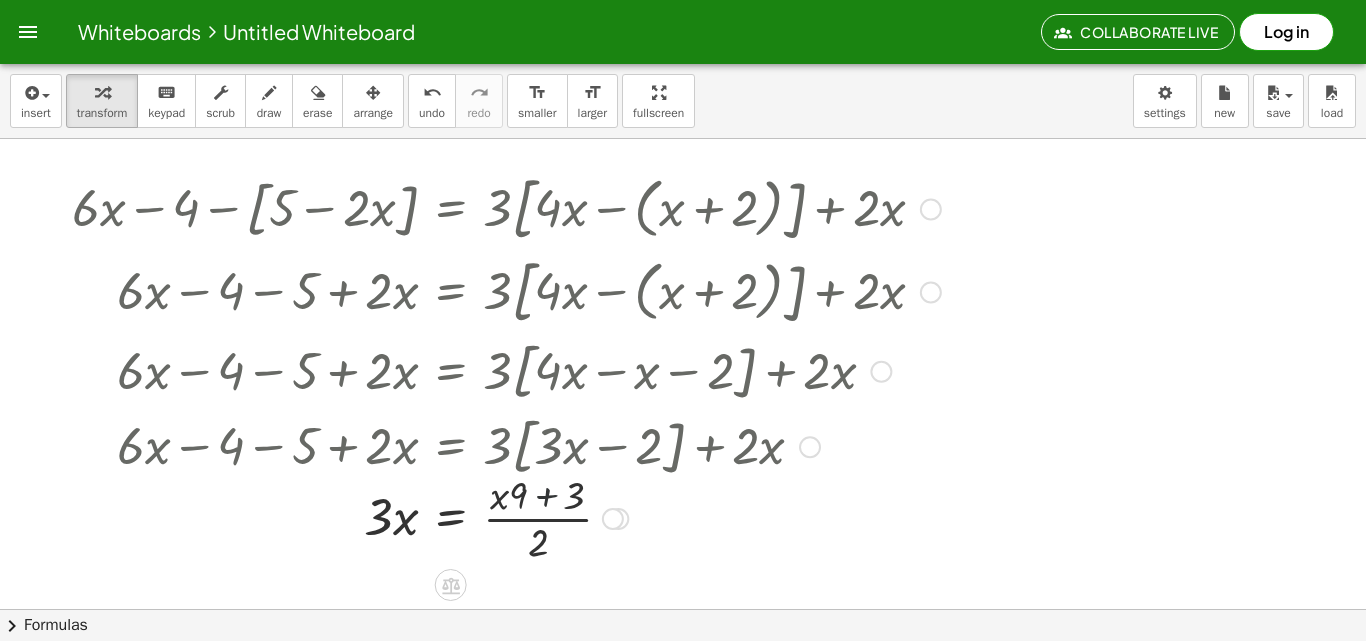 click at bounding box center [506, 517] 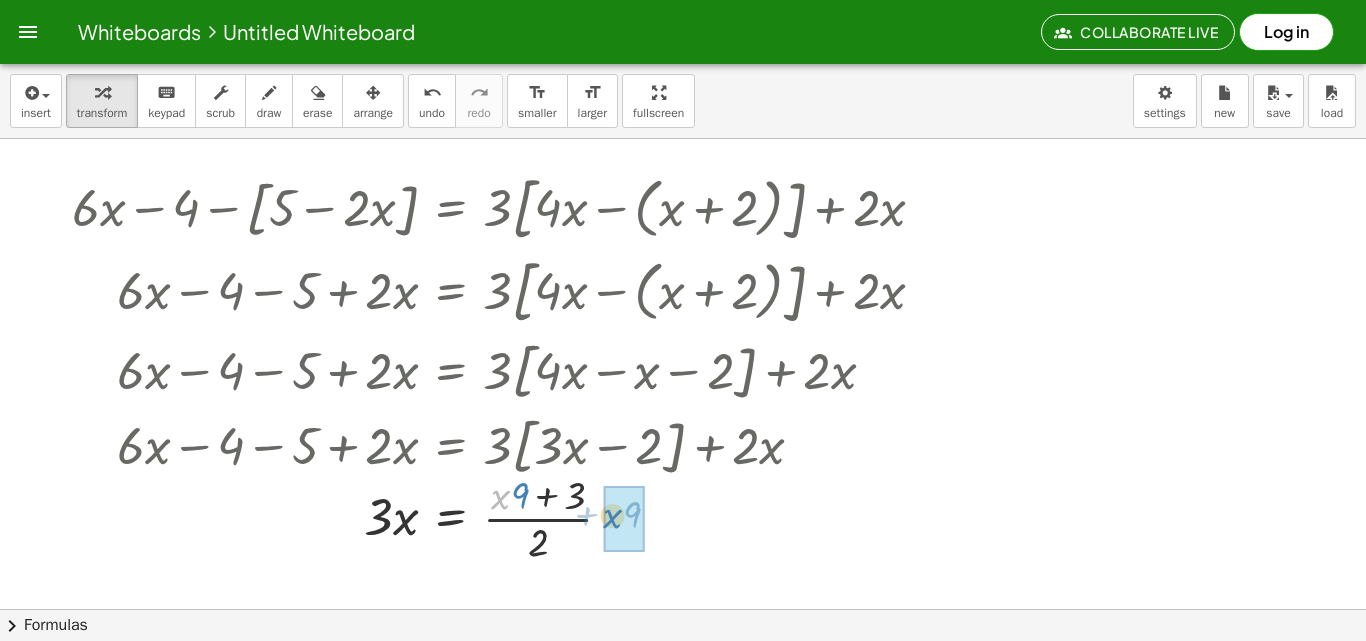 drag, startPoint x: 495, startPoint y: 495, endPoint x: 607, endPoint y: 514, distance: 113.600174 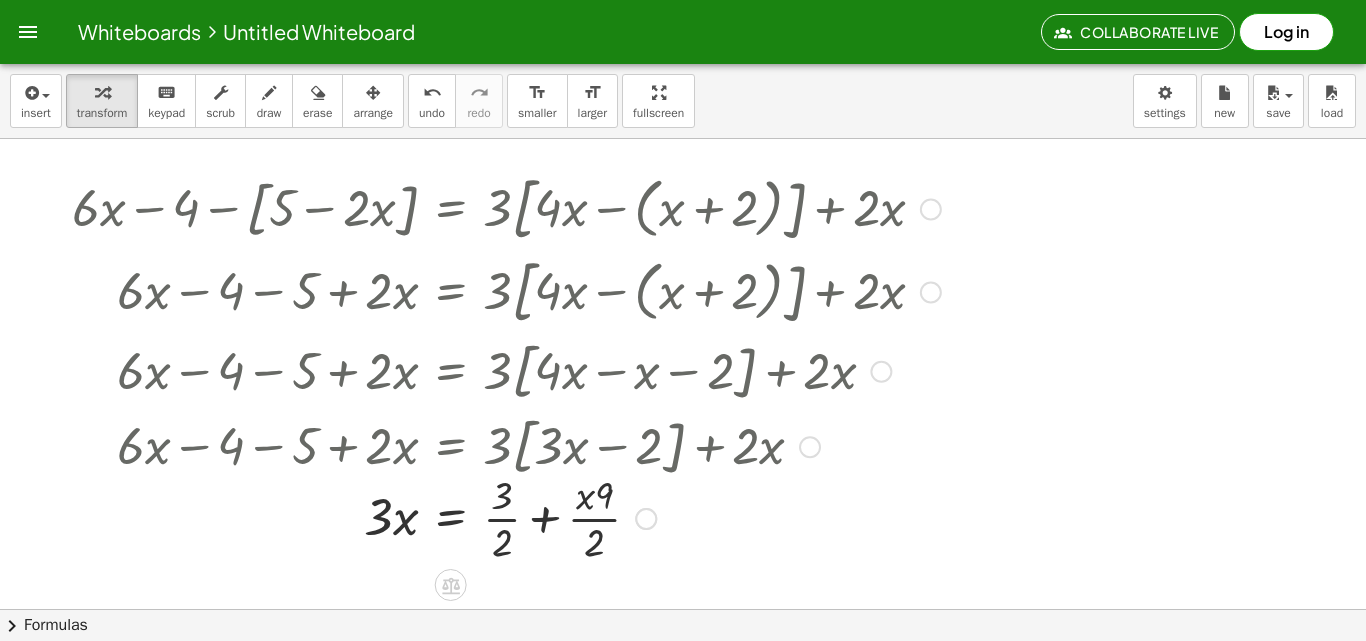 click at bounding box center (506, 517) 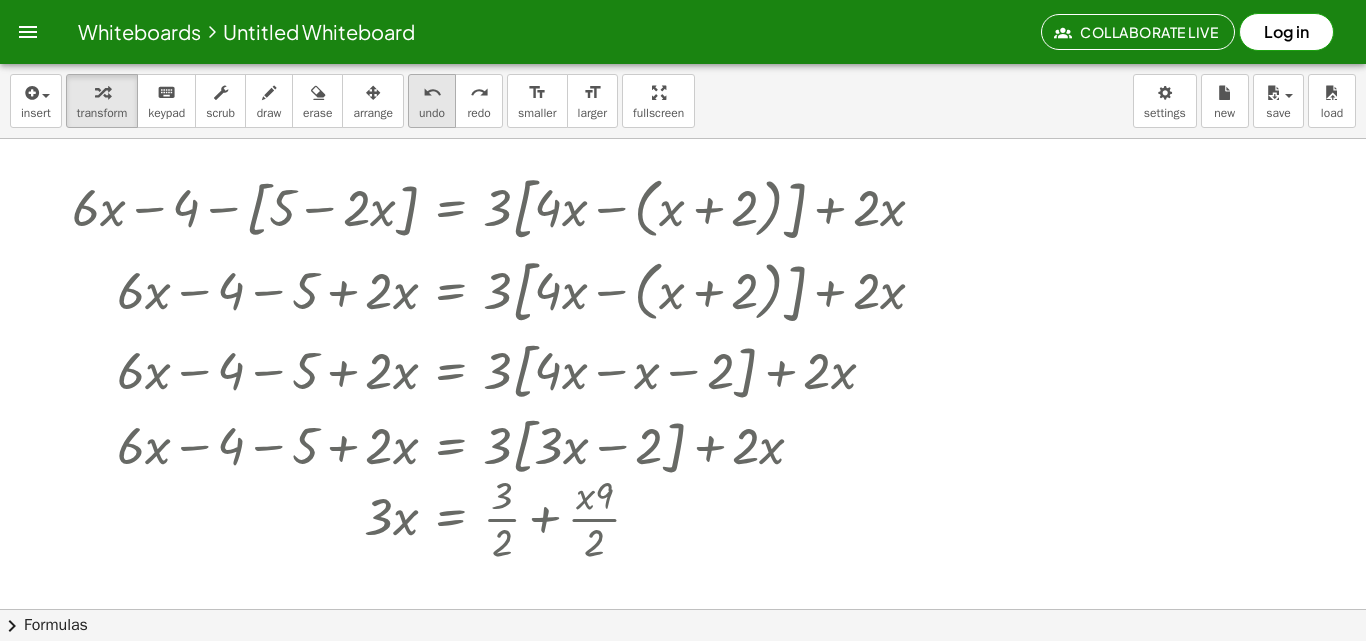 click on "undo undo" at bounding box center [432, 101] 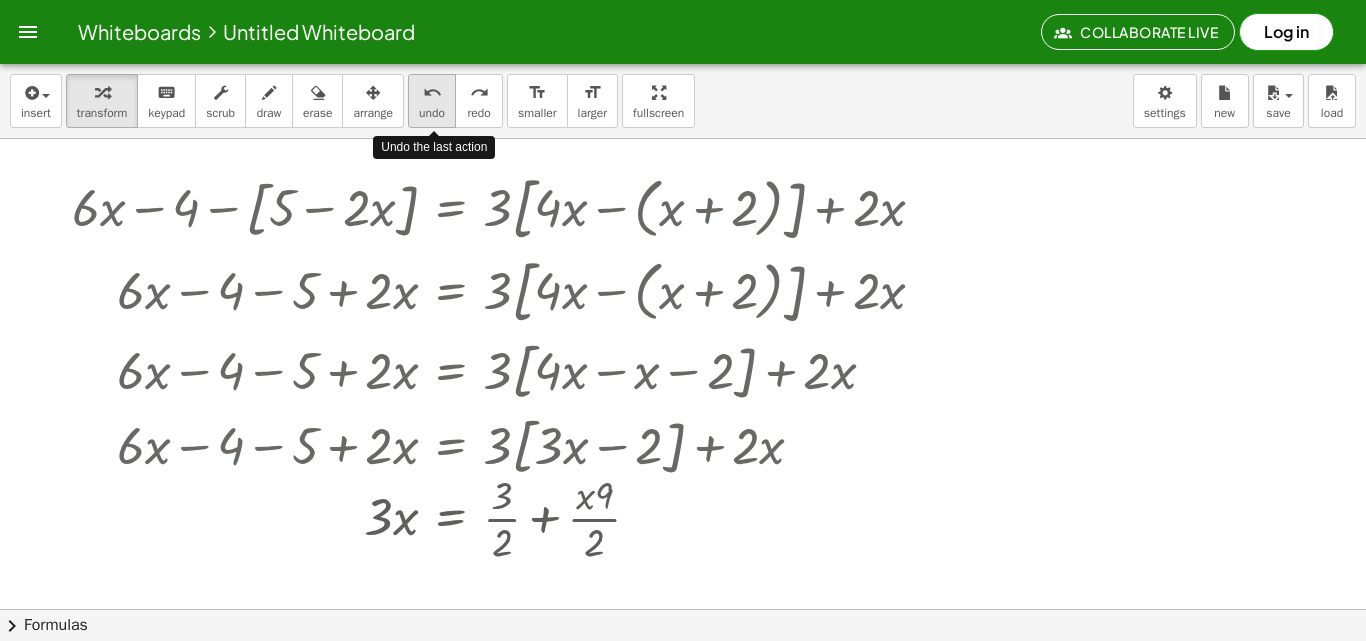 click on "undo undo" at bounding box center [432, 101] 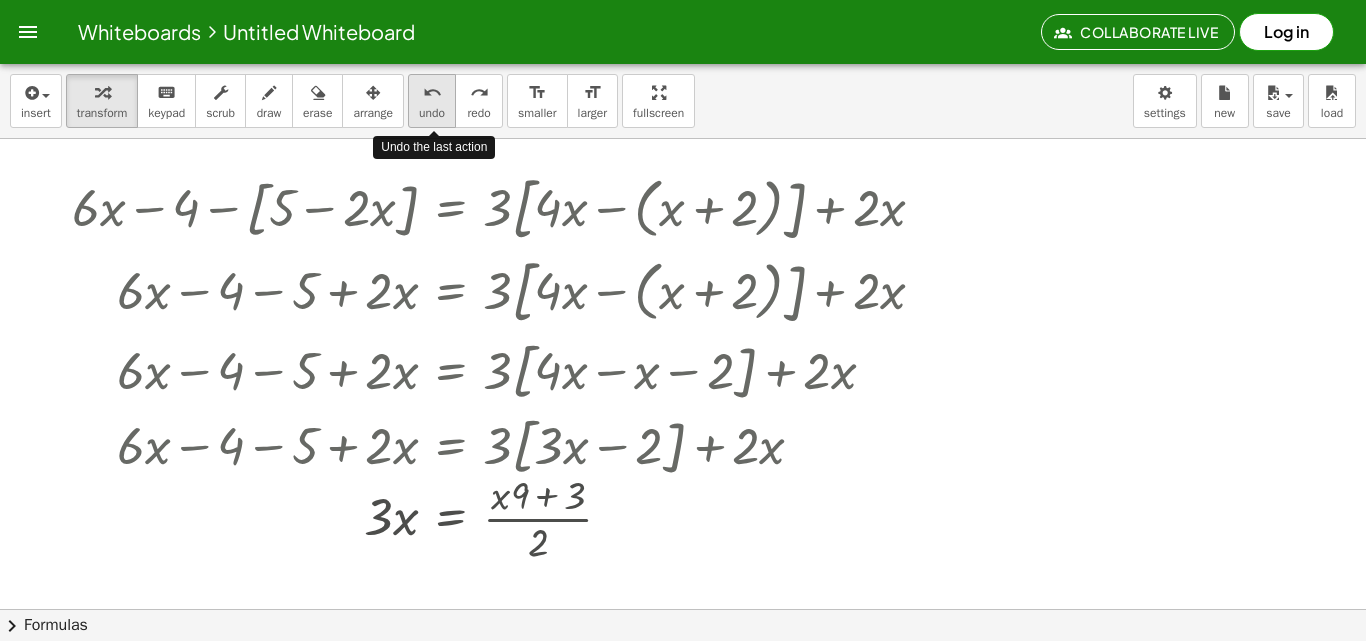click on "undo undo" at bounding box center (432, 101) 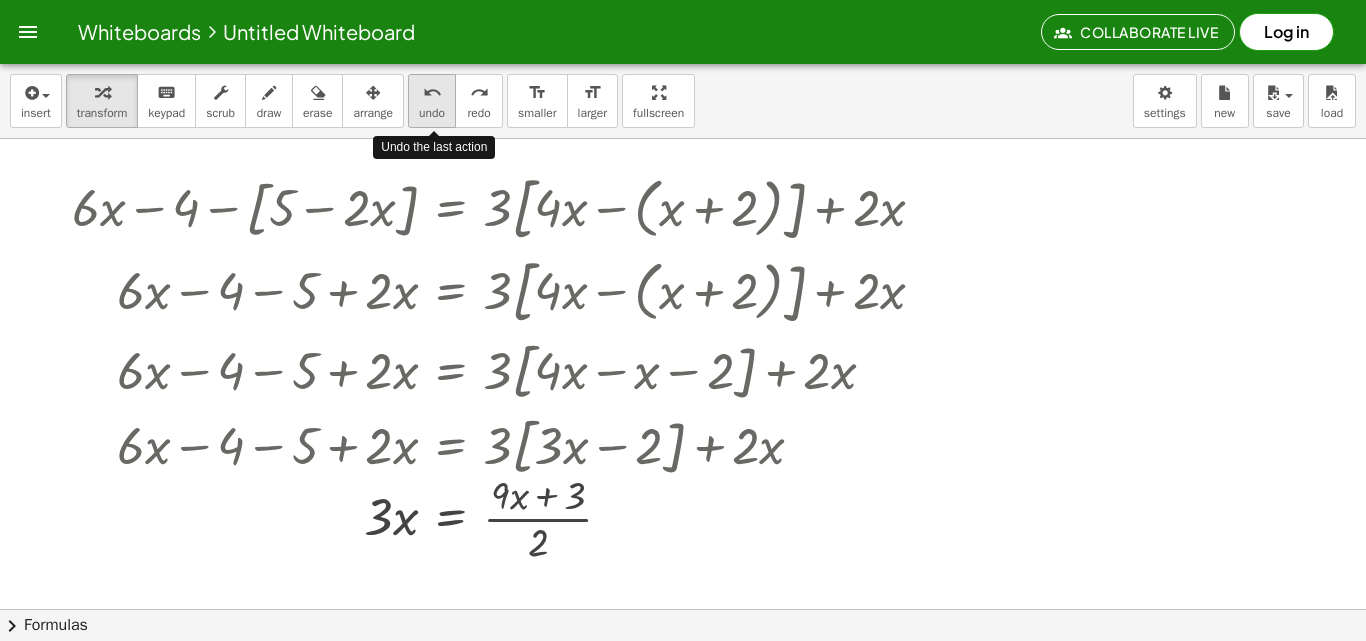 click on "undo undo" at bounding box center (432, 101) 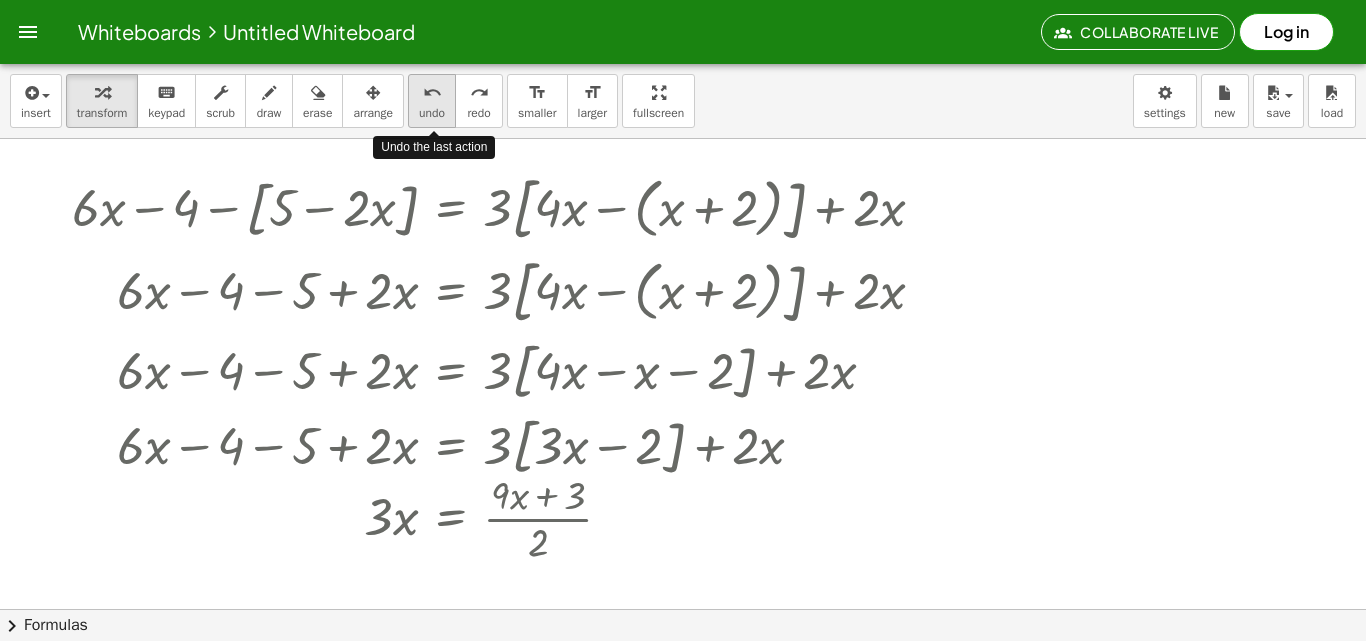 click on "undo undo" at bounding box center [432, 101] 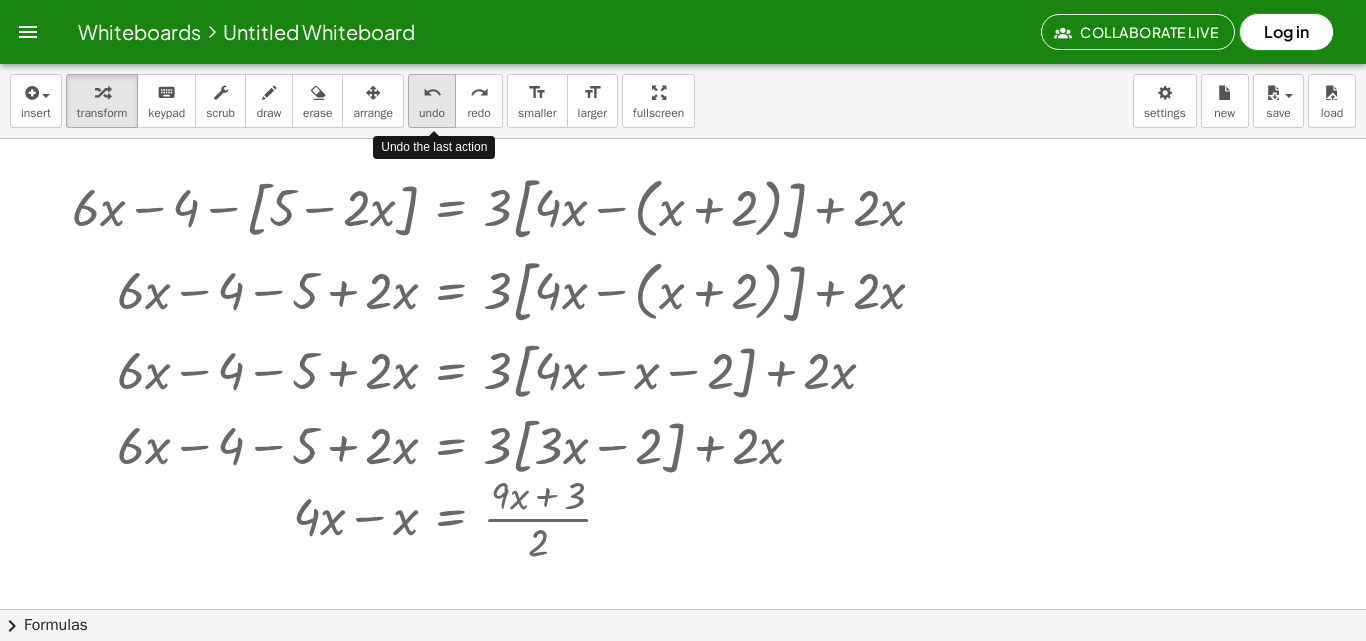 click on "undo undo" at bounding box center [432, 101] 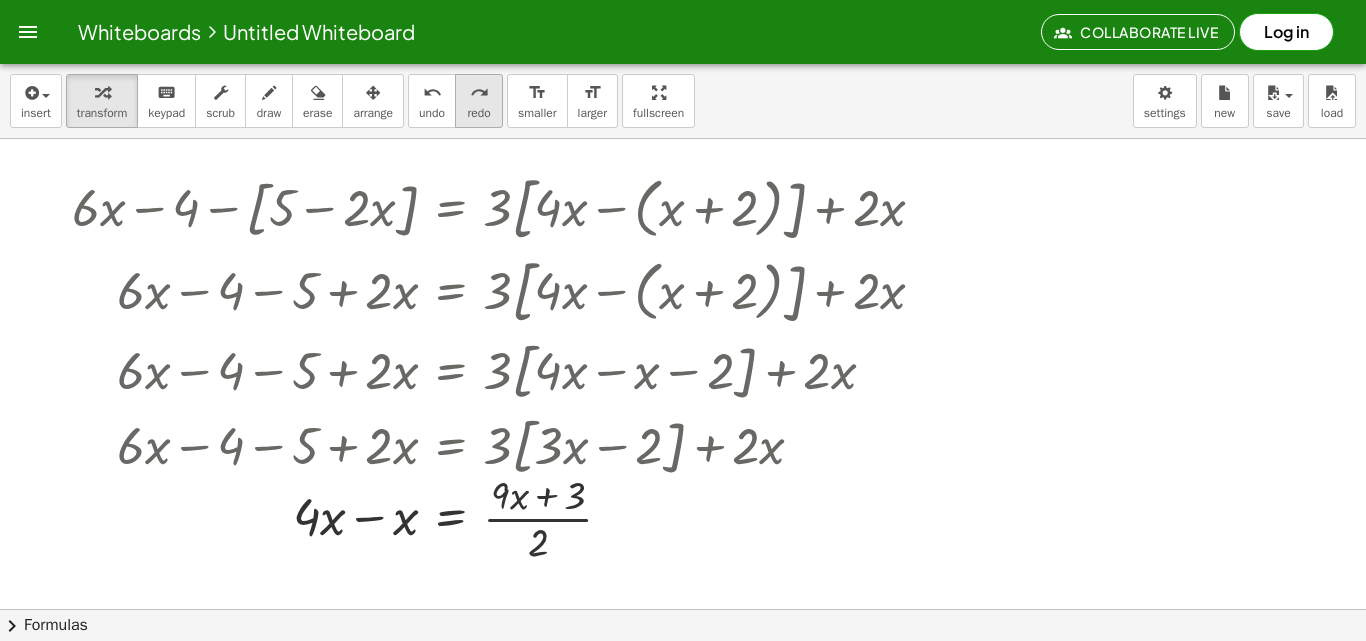 click on "redo redo" at bounding box center (479, 101) 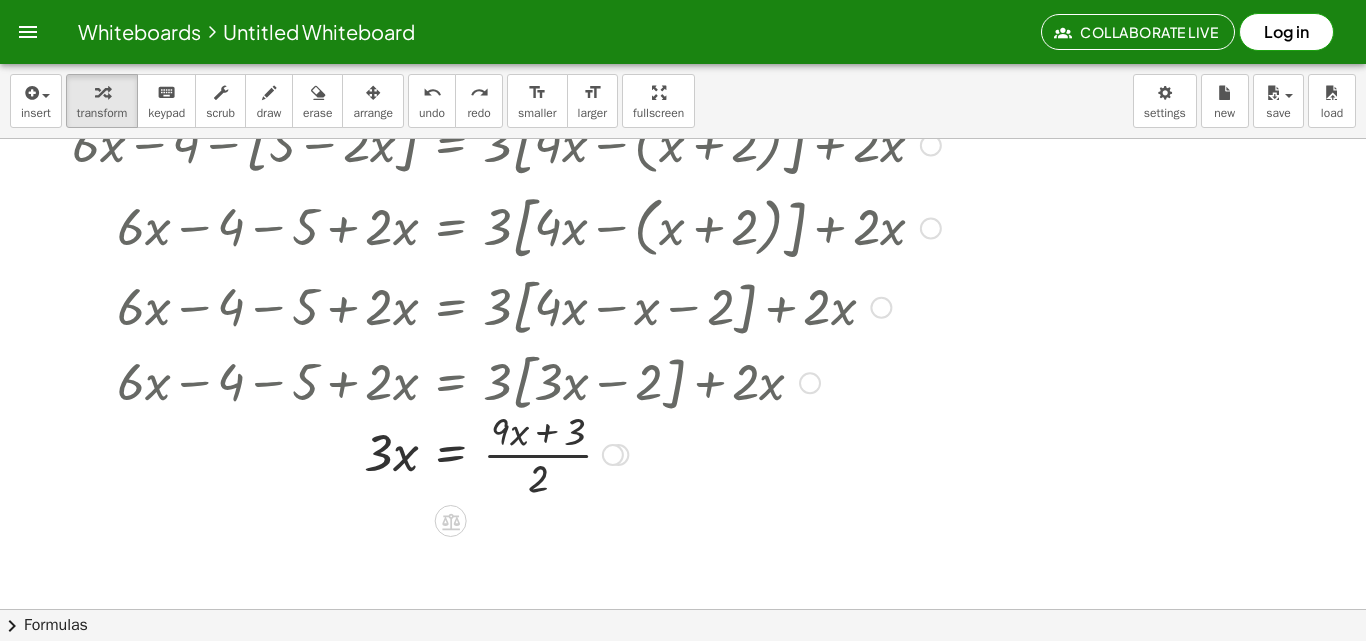 scroll, scrollTop: 100, scrollLeft: 0, axis: vertical 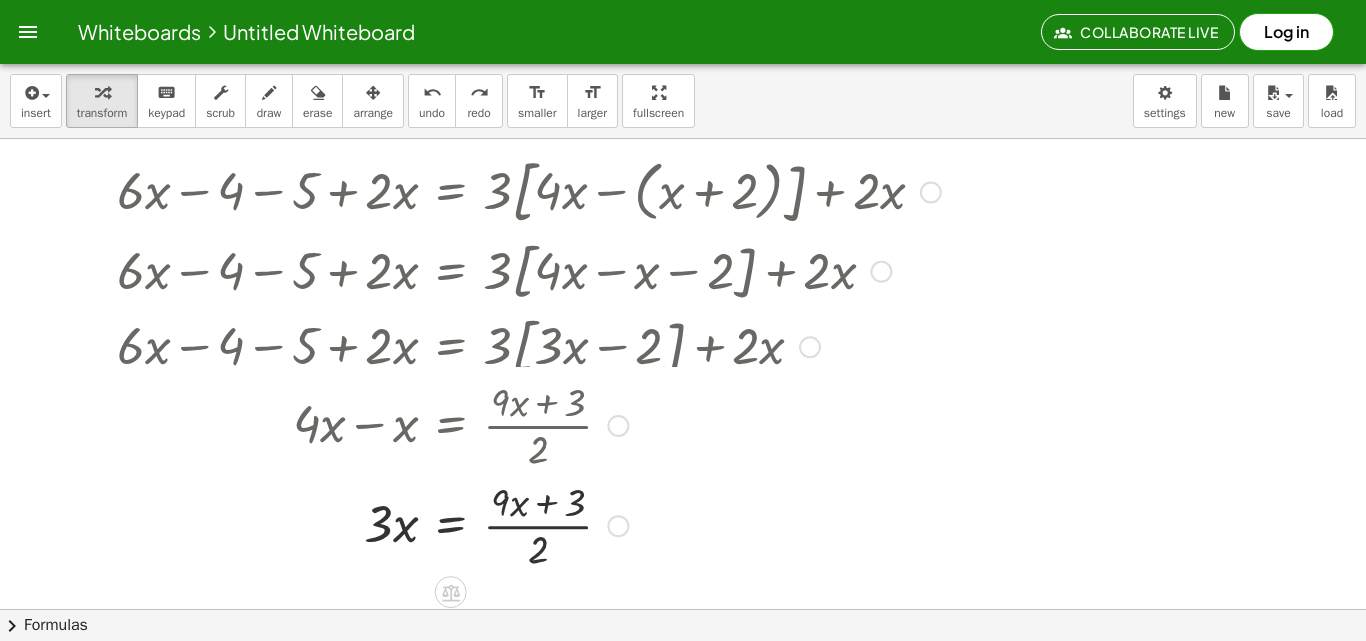drag, startPoint x: 618, startPoint y: 415, endPoint x: 621, endPoint y: 530, distance: 115.03912 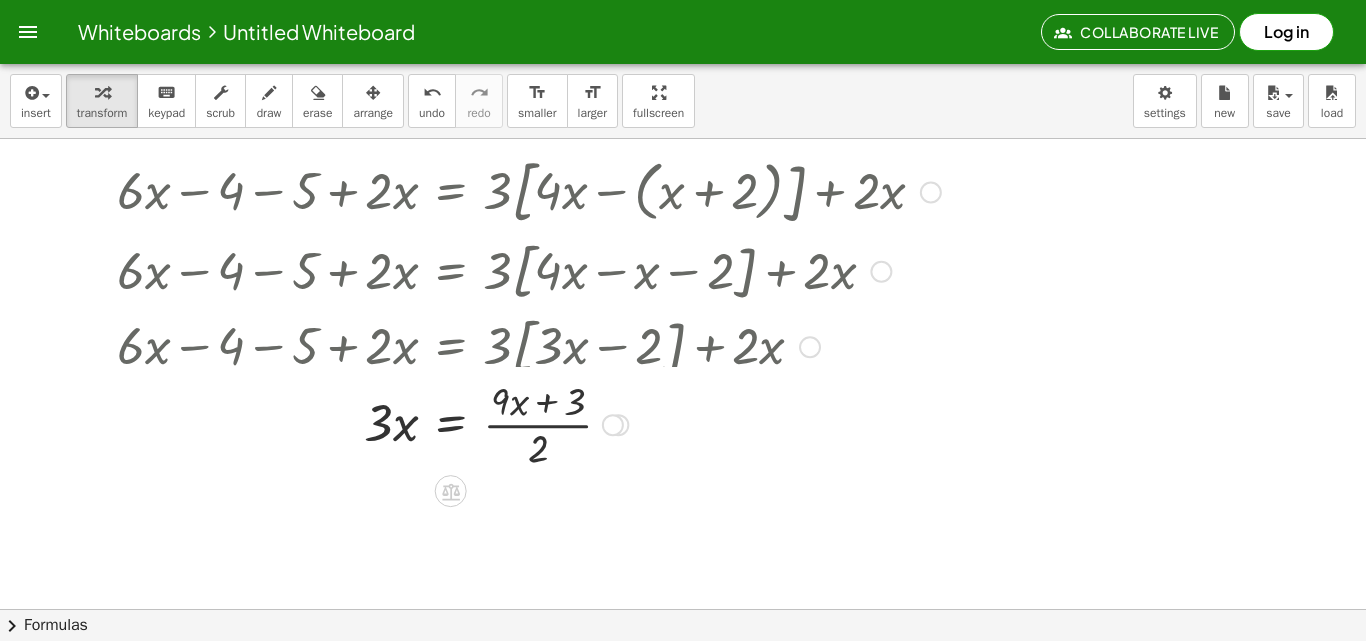 drag, startPoint x: 622, startPoint y: 518, endPoint x: 643, endPoint y: 419, distance: 101.20277 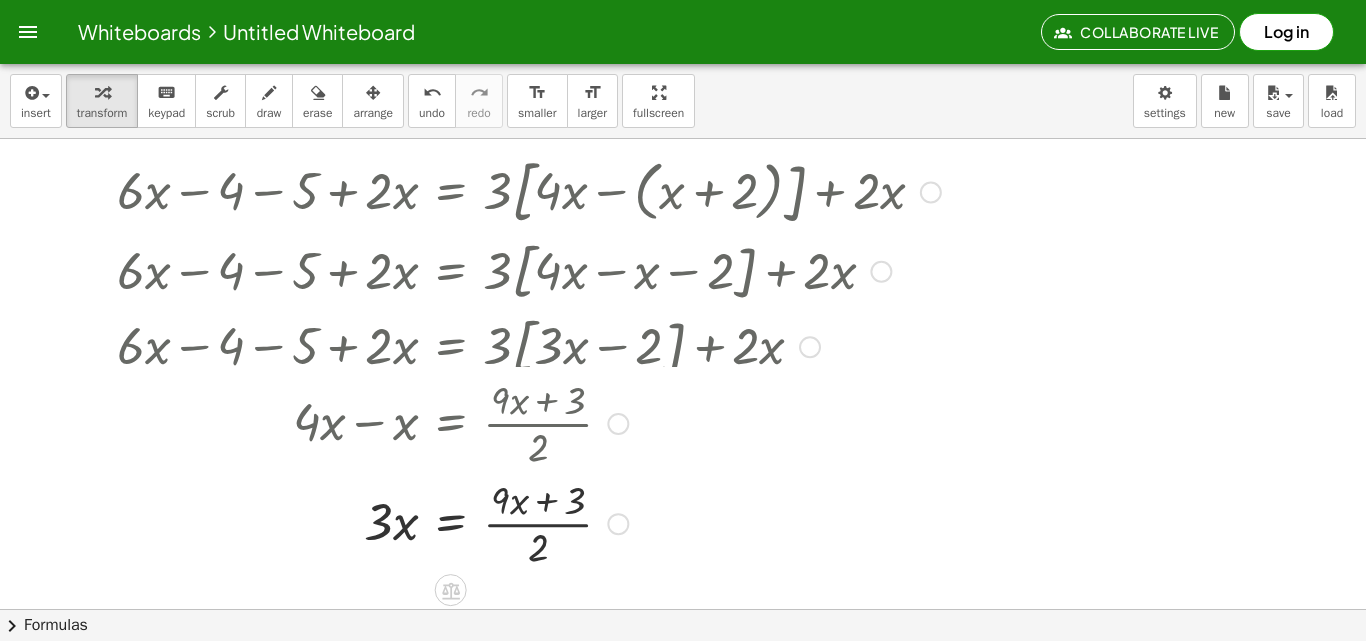 drag, startPoint x: 618, startPoint y: 419, endPoint x: 616, endPoint y: 535, distance: 116.01724 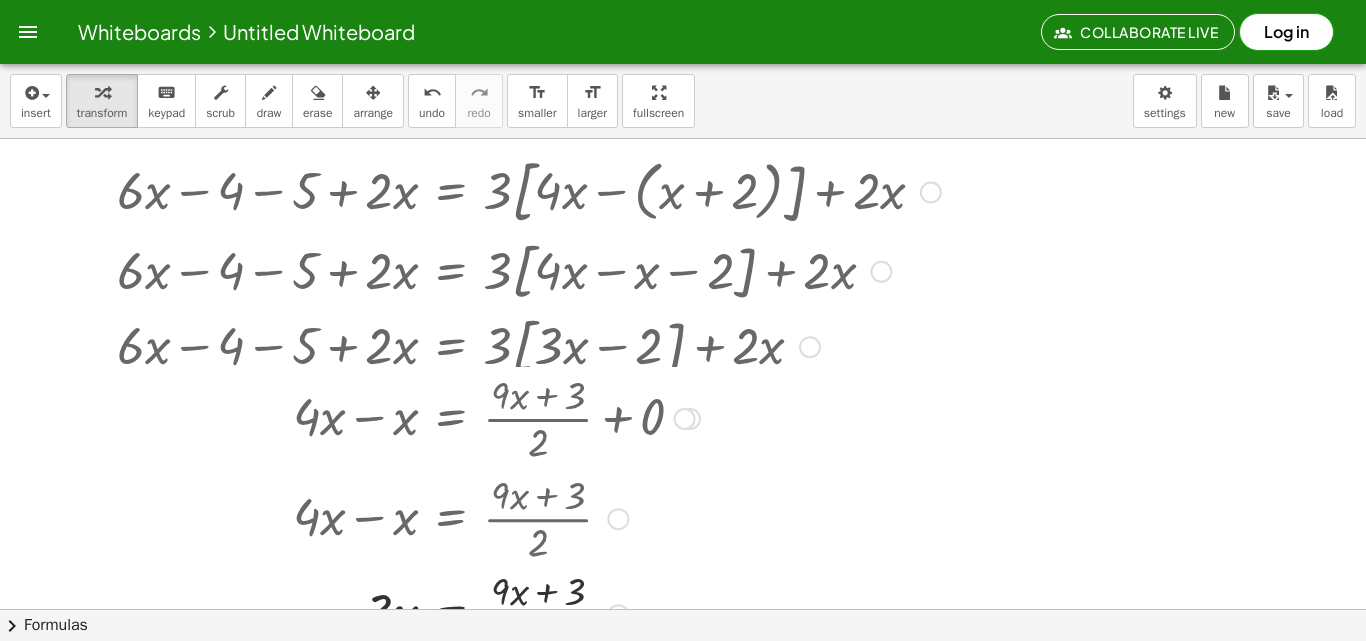 drag, startPoint x: 615, startPoint y: 539, endPoint x: 593, endPoint y: 632, distance: 95.566734 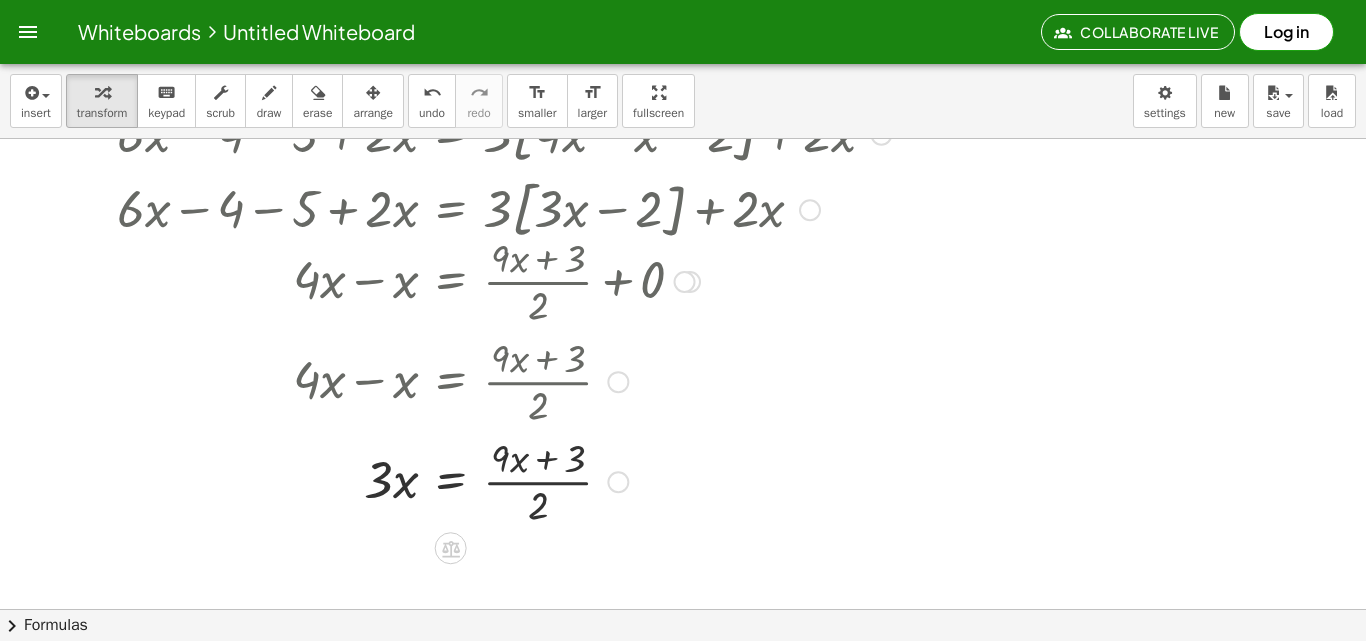 scroll, scrollTop: 300, scrollLeft: 0, axis: vertical 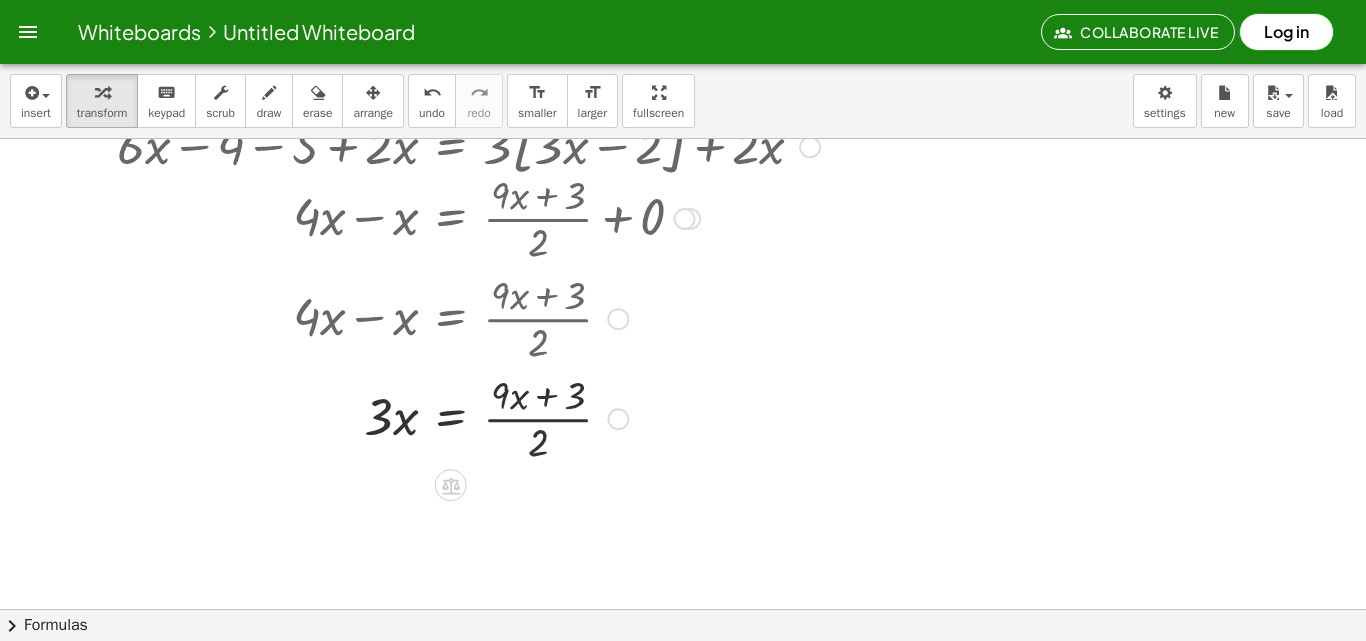 drag, startPoint x: 680, startPoint y: 205, endPoint x: 674, endPoint y: 223, distance: 18.973665 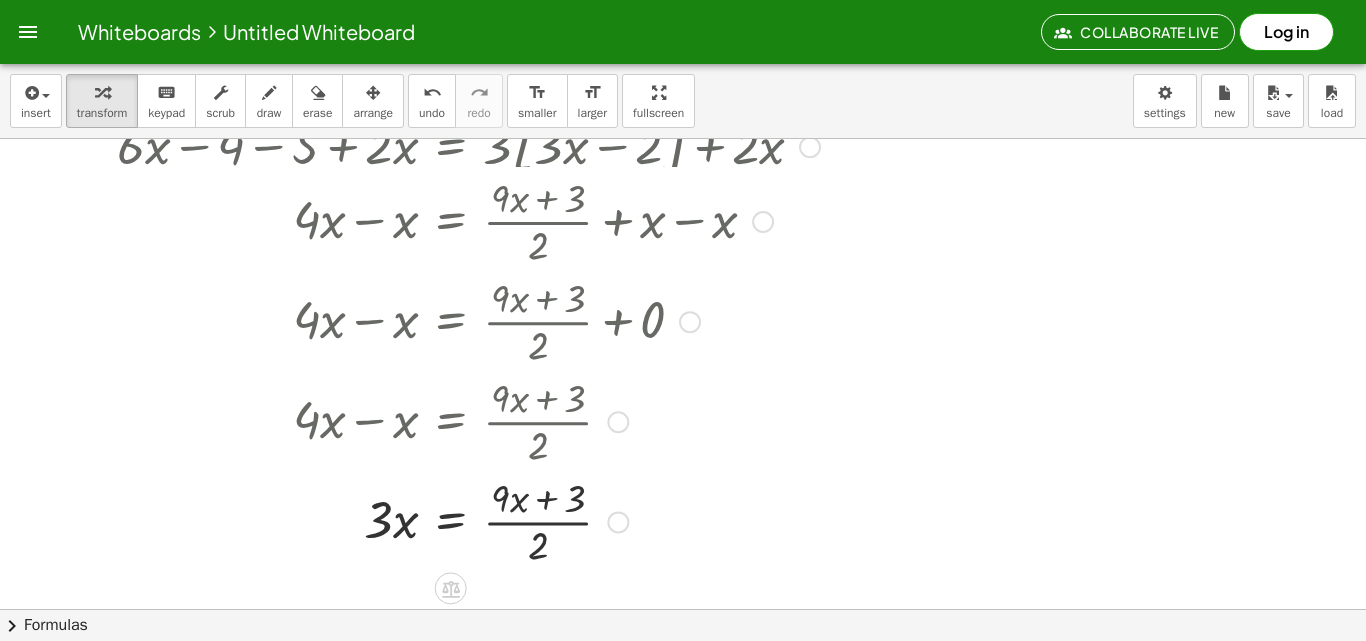 drag, startPoint x: 674, startPoint y: 219, endPoint x: 665, endPoint y: 334, distance: 115.35164 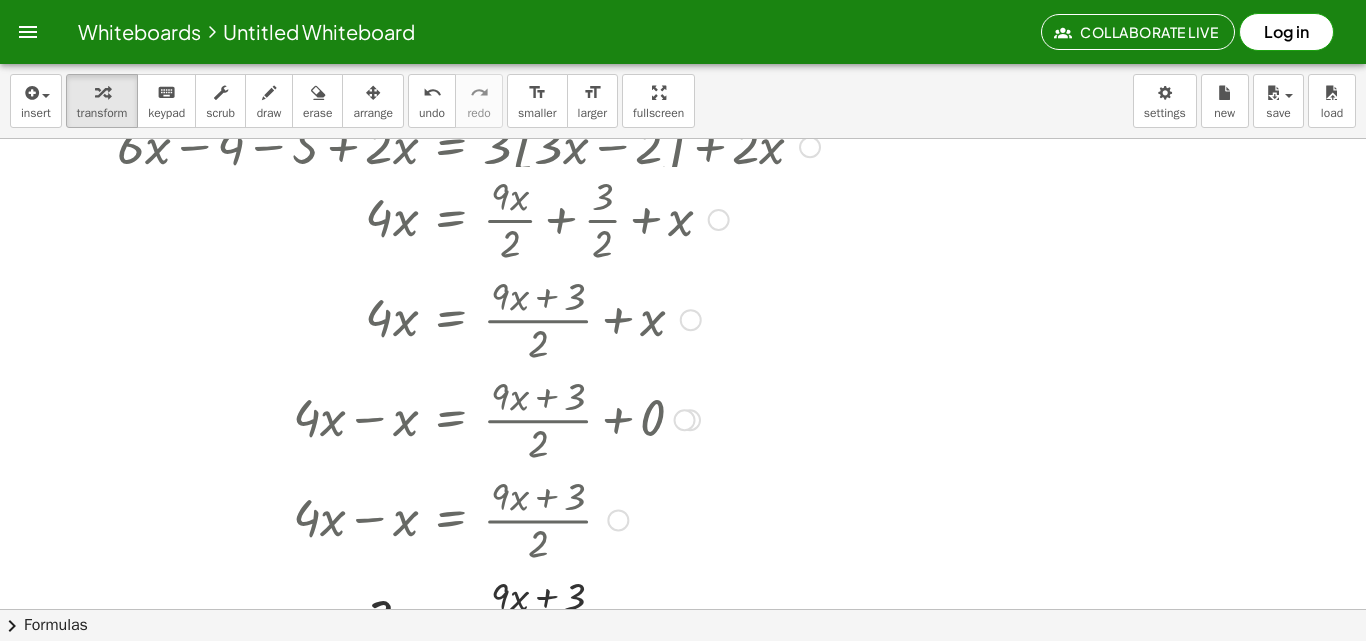 drag, startPoint x: 692, startPoint y: 227, endPoint x: 688, endPoint y: 332, distance: 105.076164 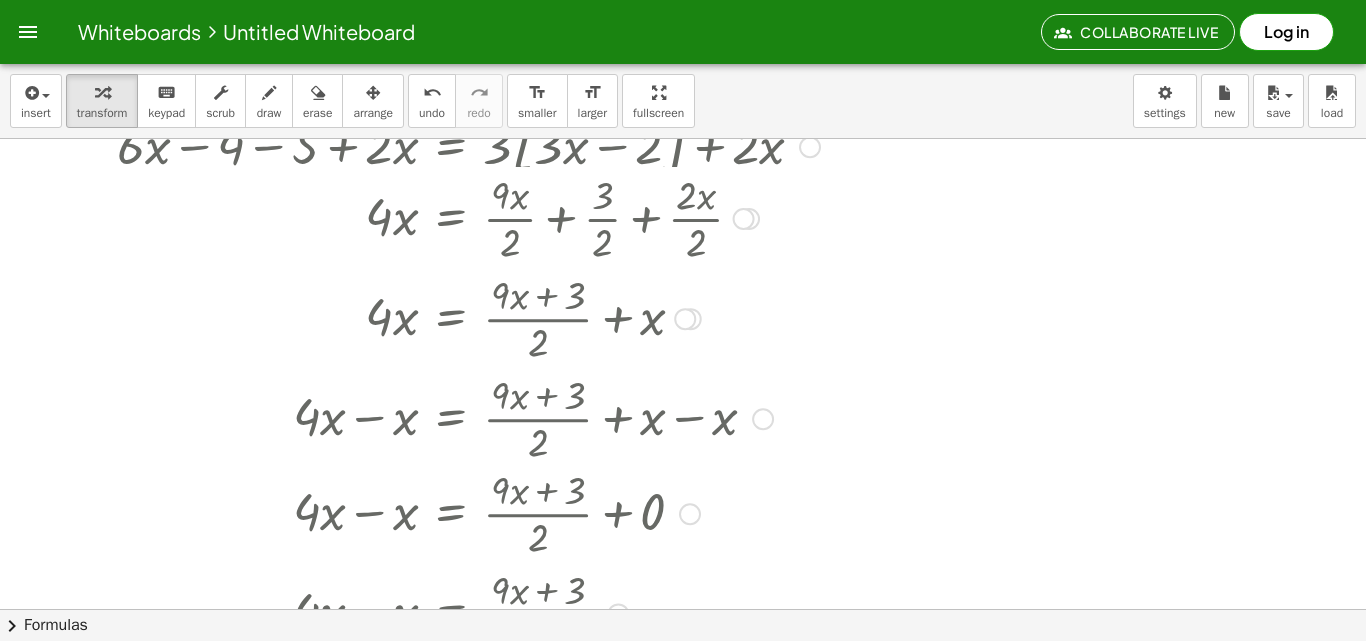 drag, startPoint x: 684, startPoint y: 421, endPoint x: 667, endPoint y: 530, distance: 110.317726 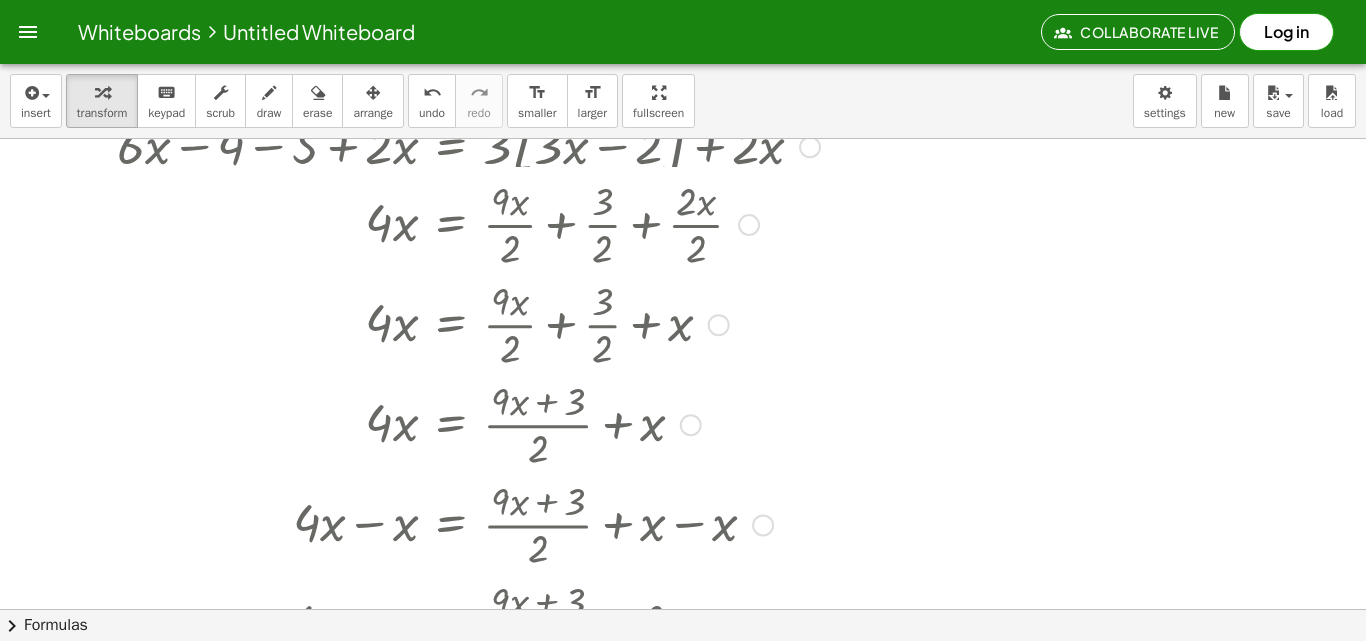 drag, startPoint x: 679, startPoint y: 328, endPoint x: 667, endPoint y: 443, distance: 115.62439 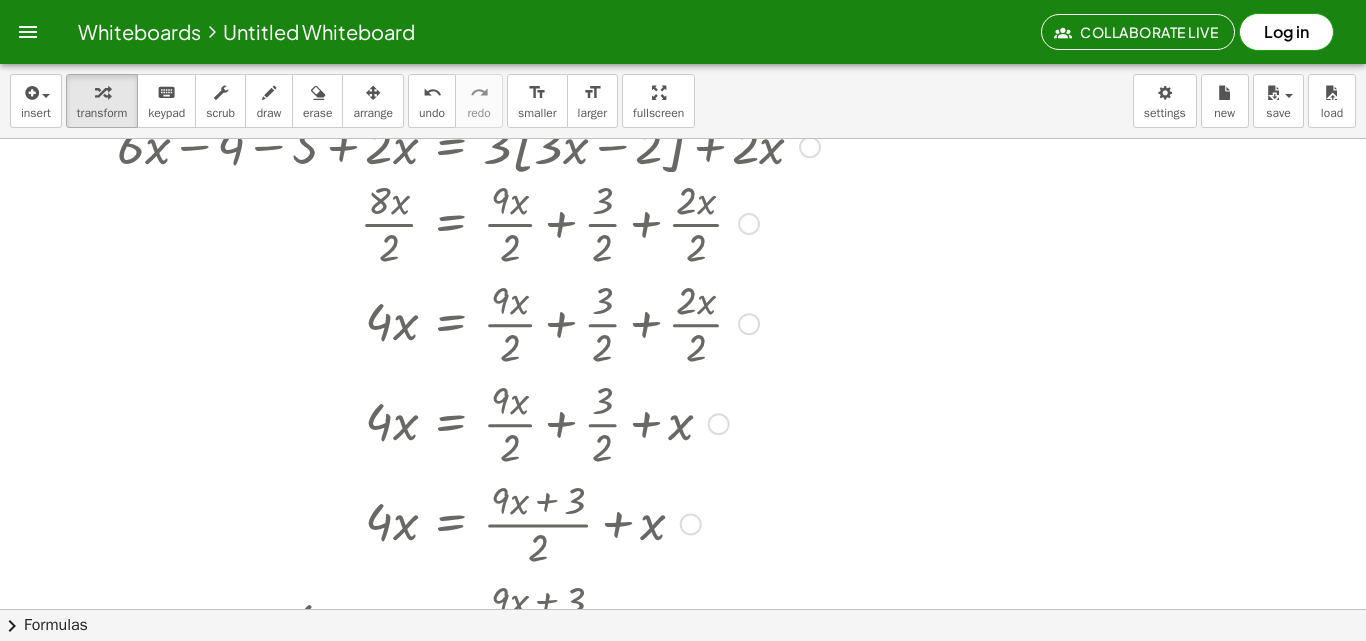 drag, startPoint x: 691, startPoint y: 425, endPoint x: 696, endPoint y: 539, distance: 114.1096 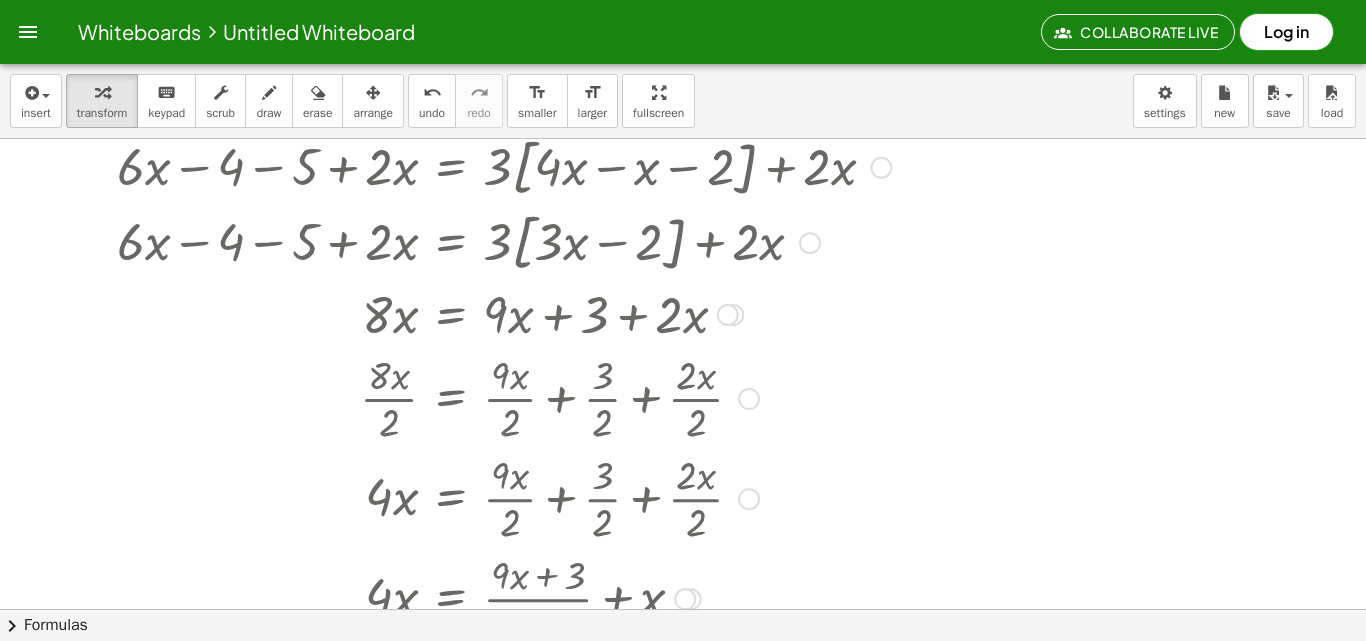 scroll, scrollTop: 200, scrollLeft: 0, axis: vertical 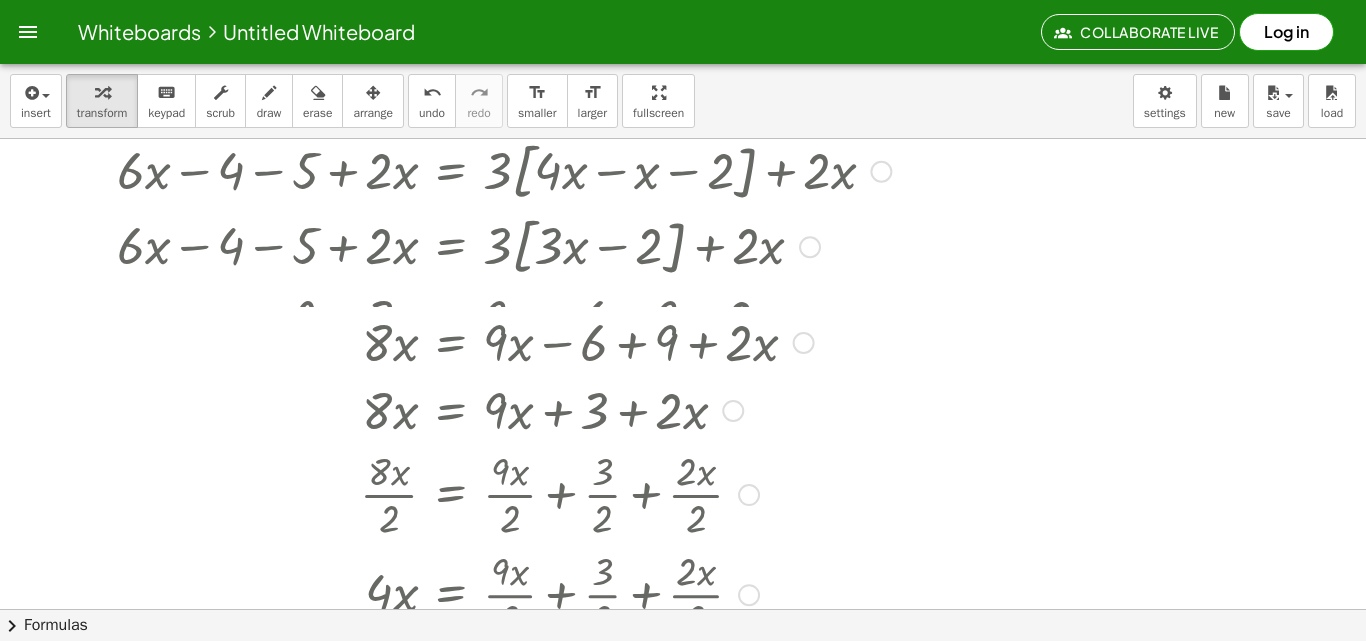 drag, startPoint x: 728, startPoint y: 315, endPoint x: 707, endPoint y: 418, distance: 105.11898 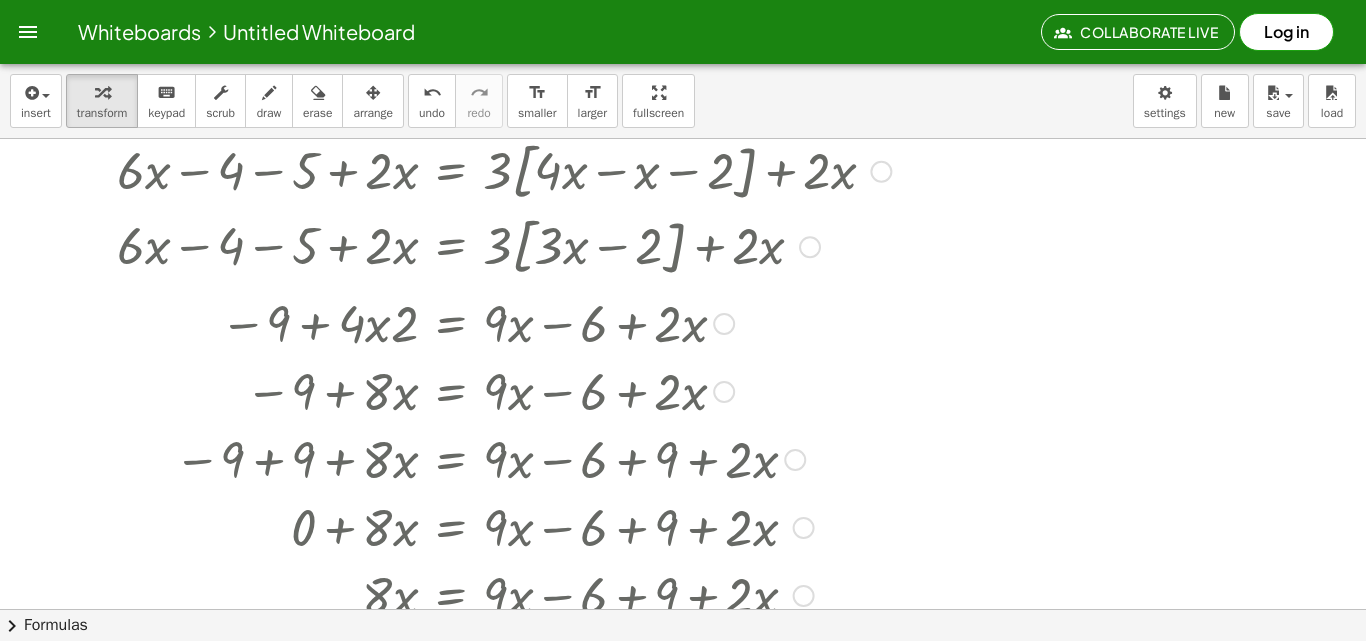 drag, startPoint x: 729, startPoint y: 384, endPoint x: 723, endPoint y: 680, distance: 296.0608 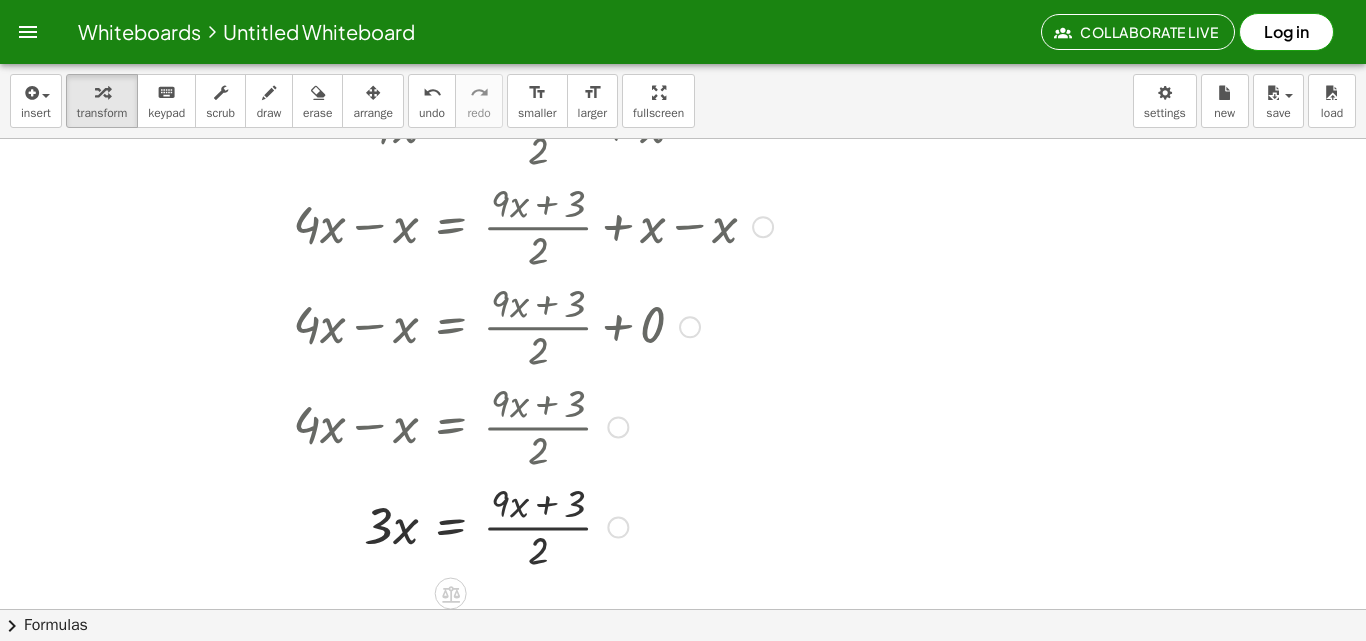 scroll, scrollTop: 1021, scrollLeft: 0, axis: vertical 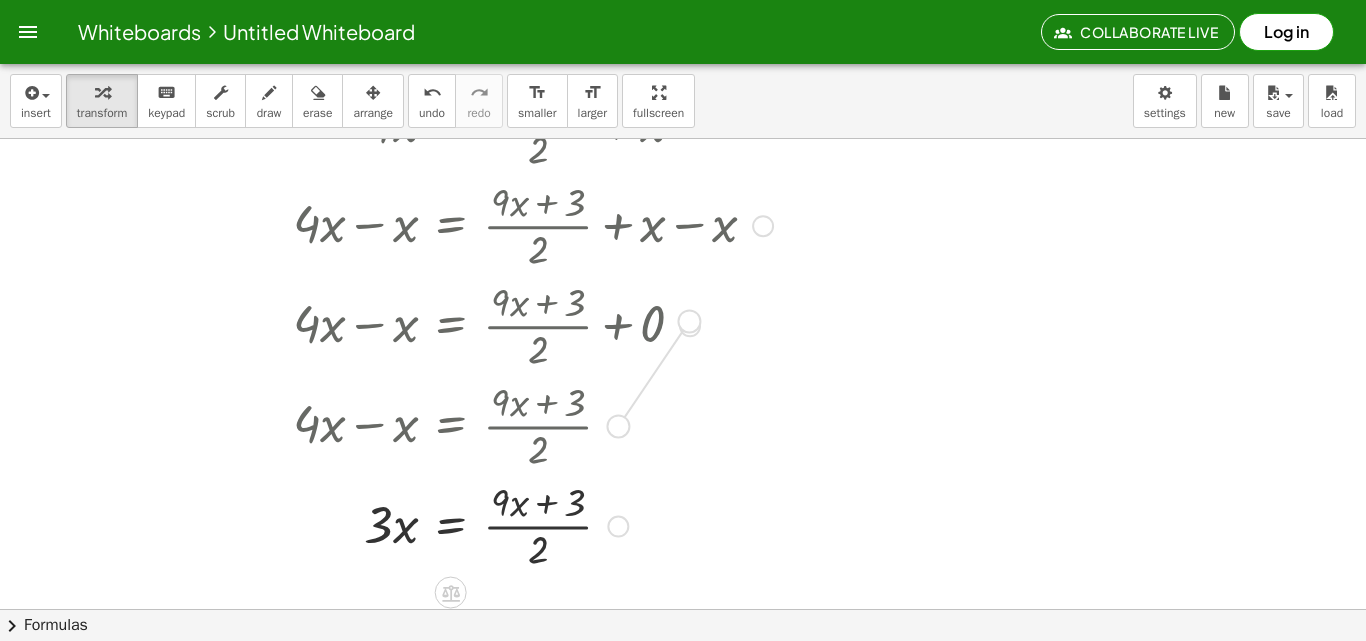 drag, startPoint x: 617, startPoint y: 429, endPoint x: 695, endPoint y: 321, distance: 133.22162 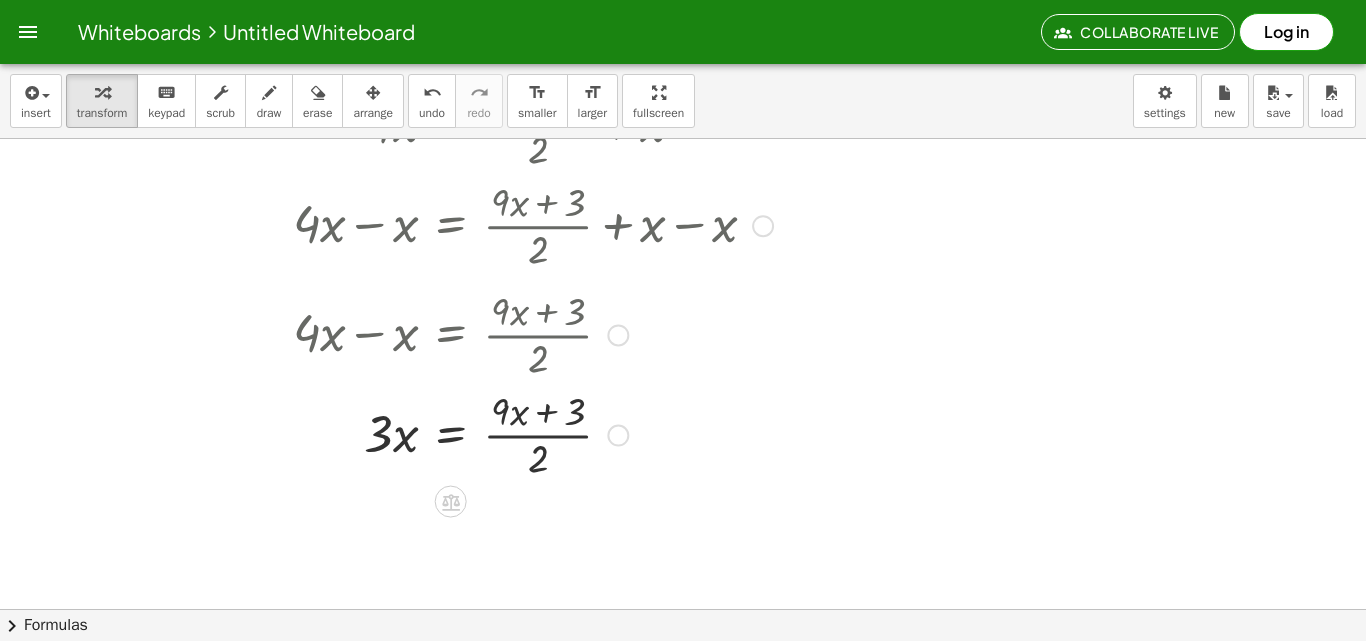 drag, startPoint x: 607, startPoint y: 424, endPoint x: 623, endPoint y: 324, distance: 101.27191 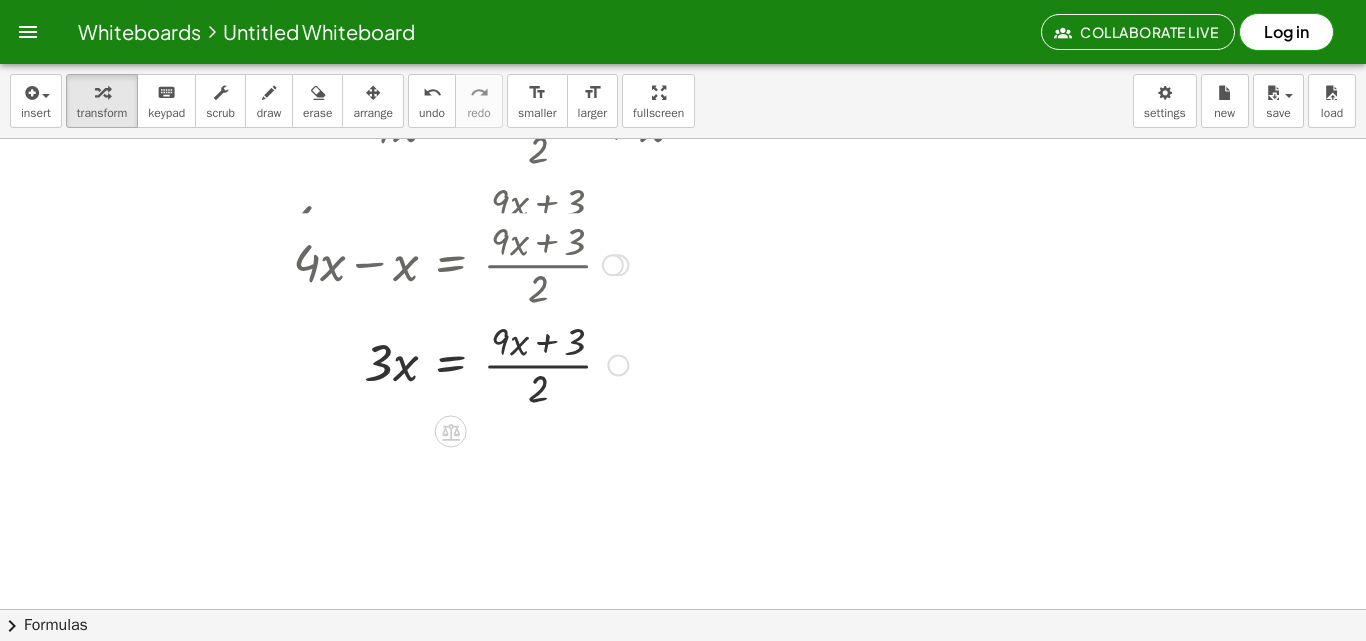 drag, startPoint x: 621, startPoint y: 332, endPoint x: 606, endPoint y: 247, distance: 86.313385 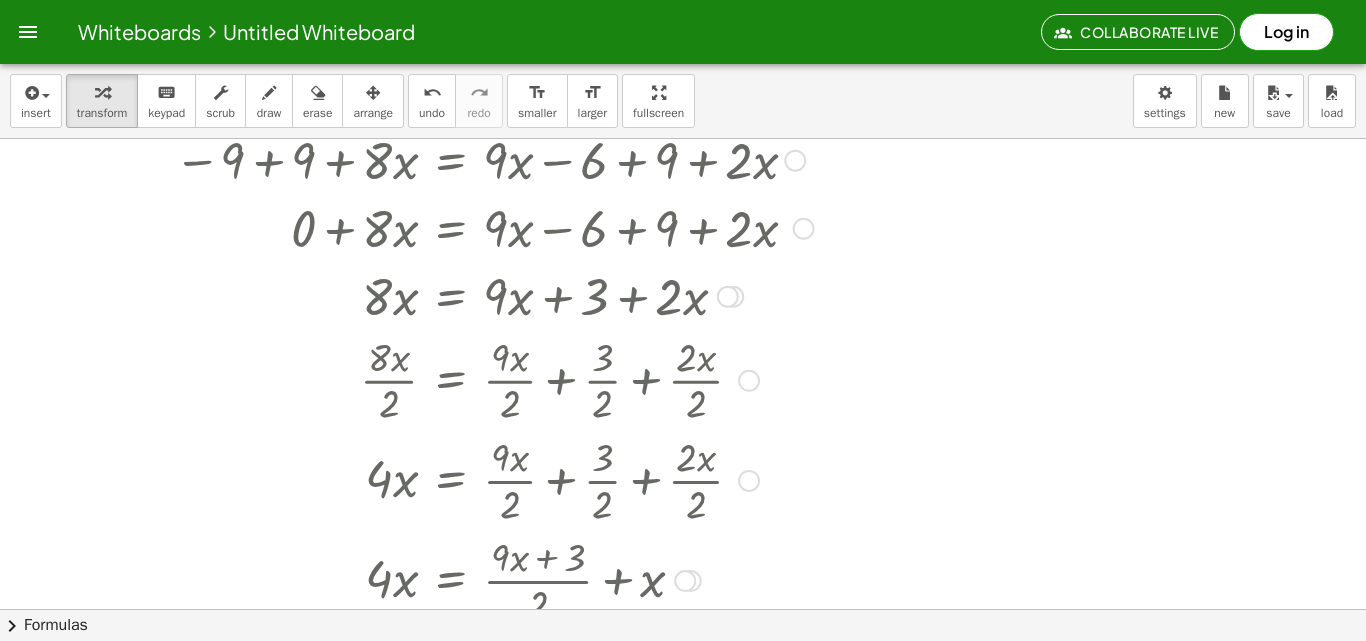 scroll, scrollTop: 521, scrollLeft: 0, axis: vertical 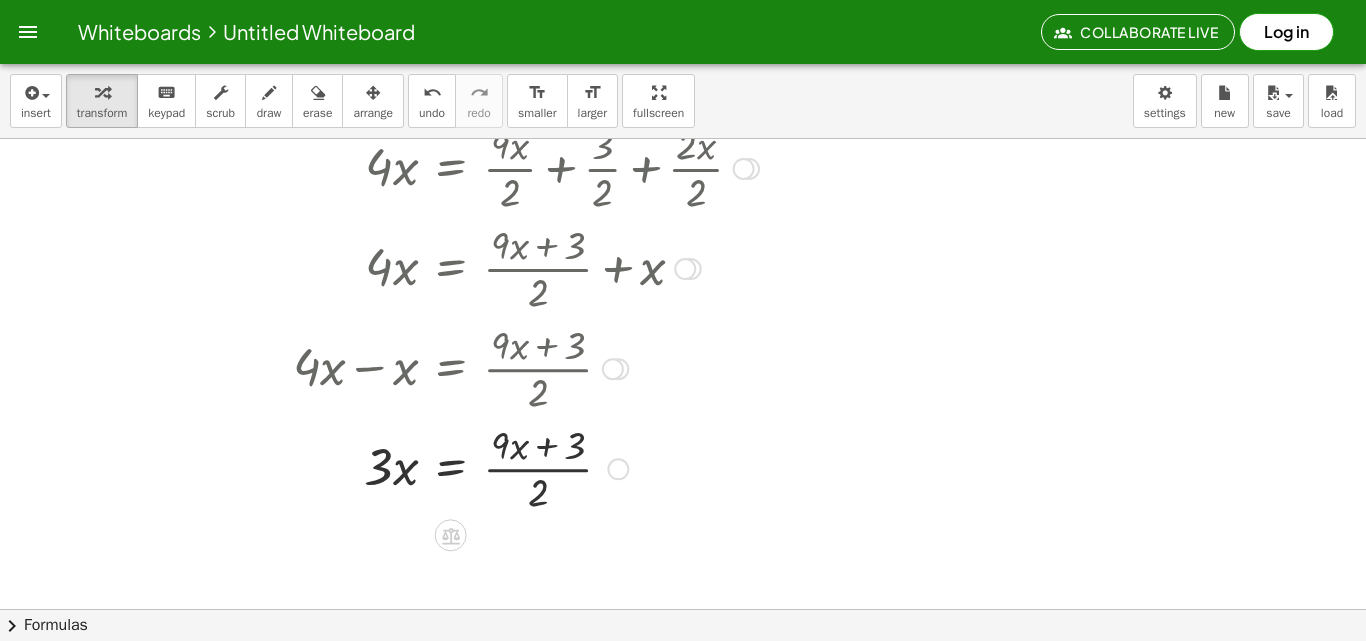 drag, startPoint x: 741, startPoint y: 510, endPoint x: 776, endPoint y: 142, distance: 369.66064 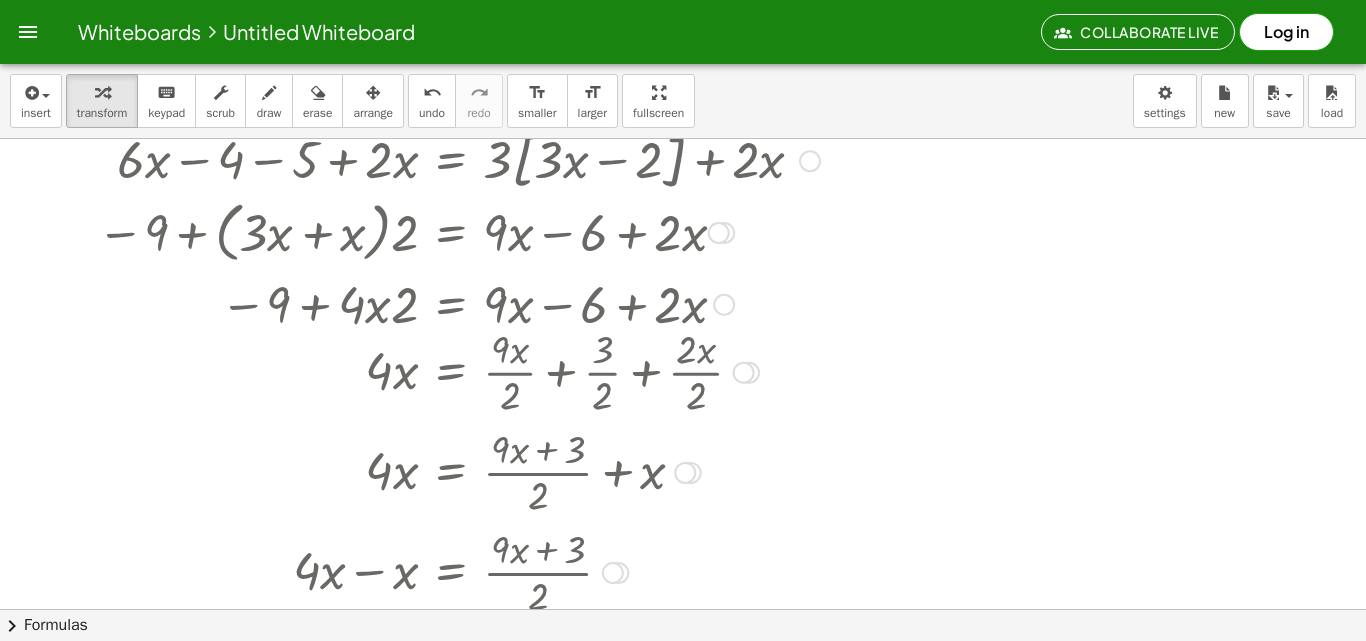 scroll, scrollTop: 321, scrollLeft: 0, axis: vertical 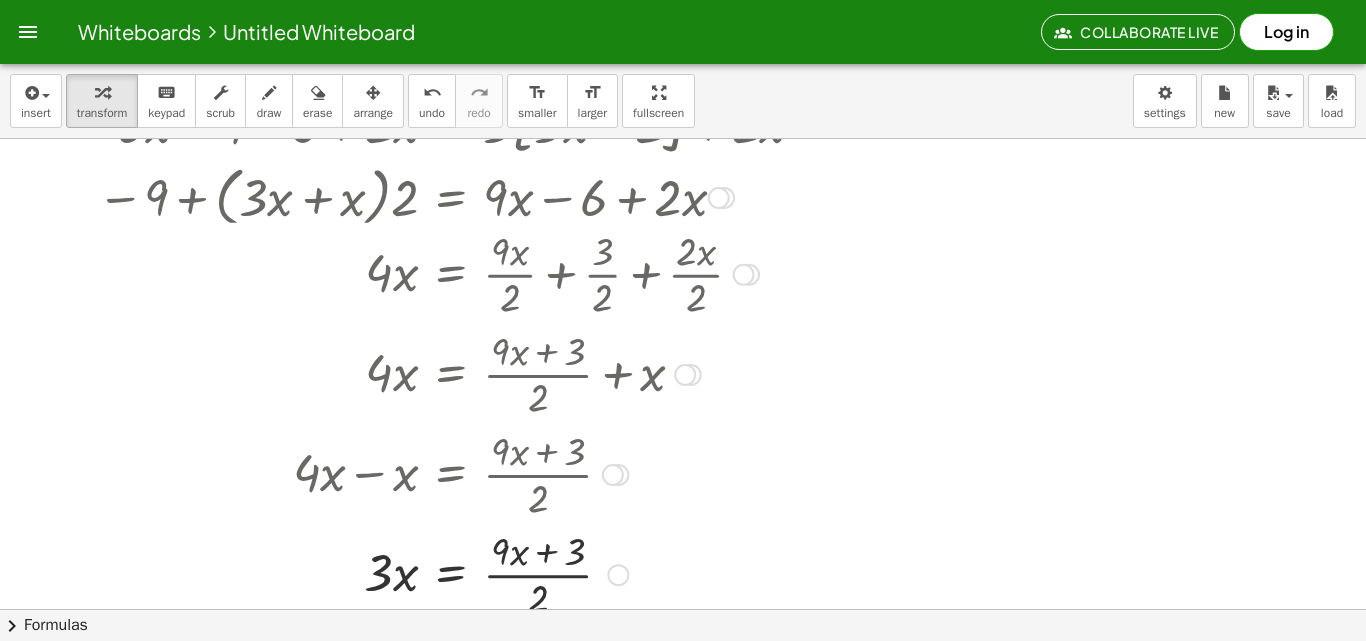 drag, startPoint x: 754, startPoint y: 339, endPoint x: 730, endPoint y: 263, distance: 79.69943 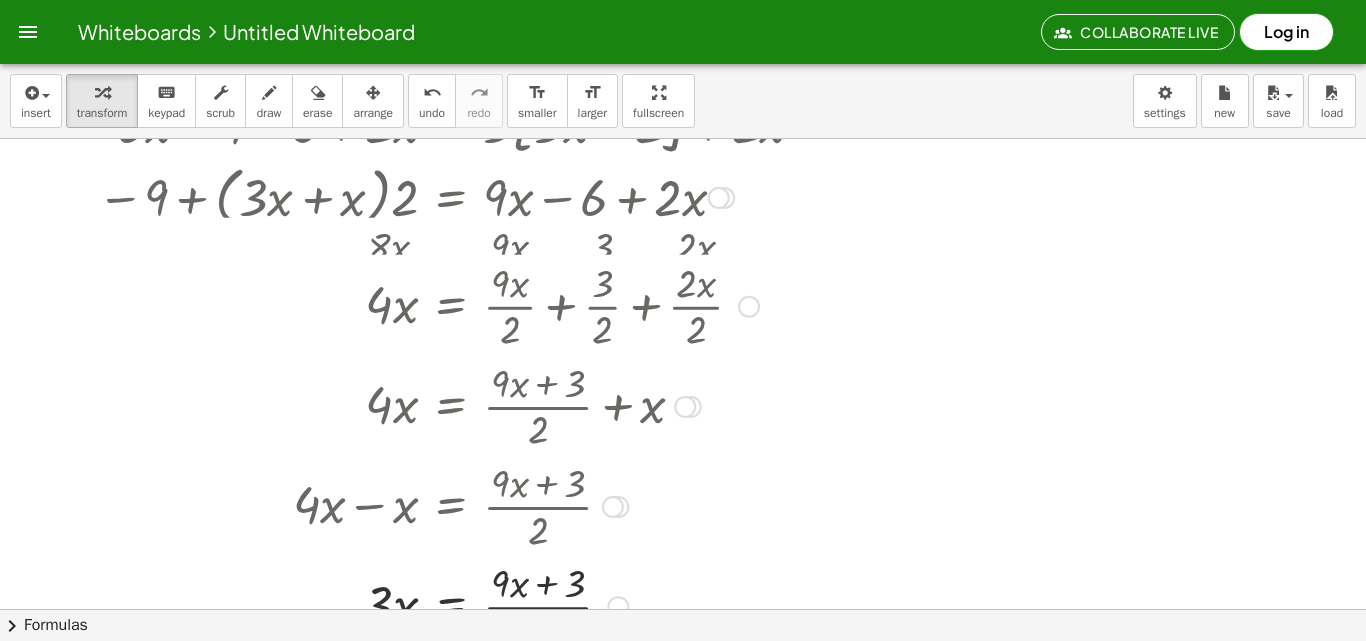 drag, startPoint x: 750, startPoint y: 277, endPoint x: 752, endPoint y: 315, distance: 38.052597 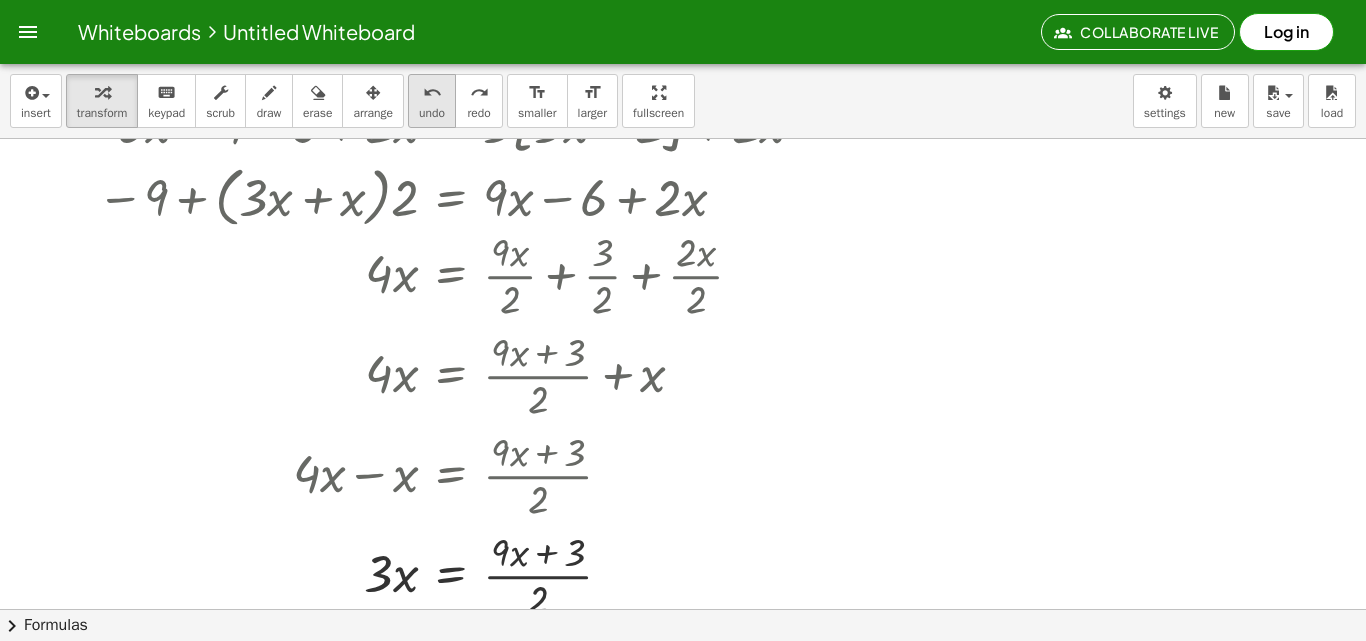 click on "undo" at bounding box center [432, 113] 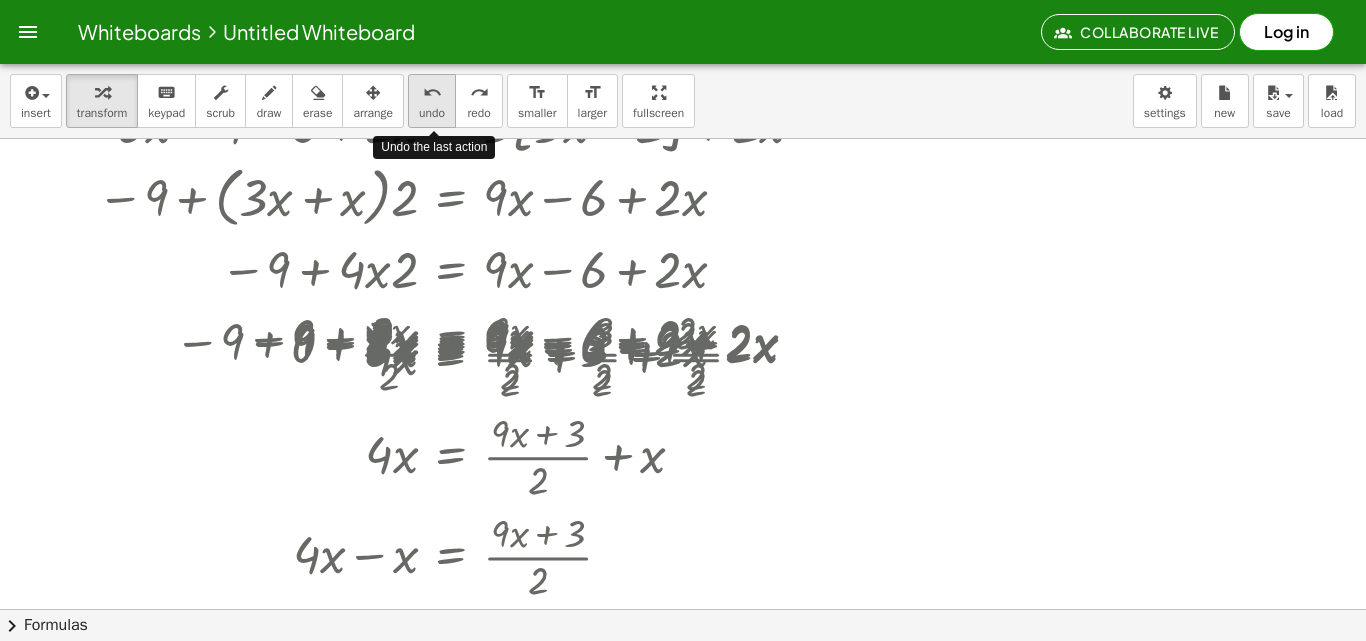 click on "undo" at bounding box center (432, 113) 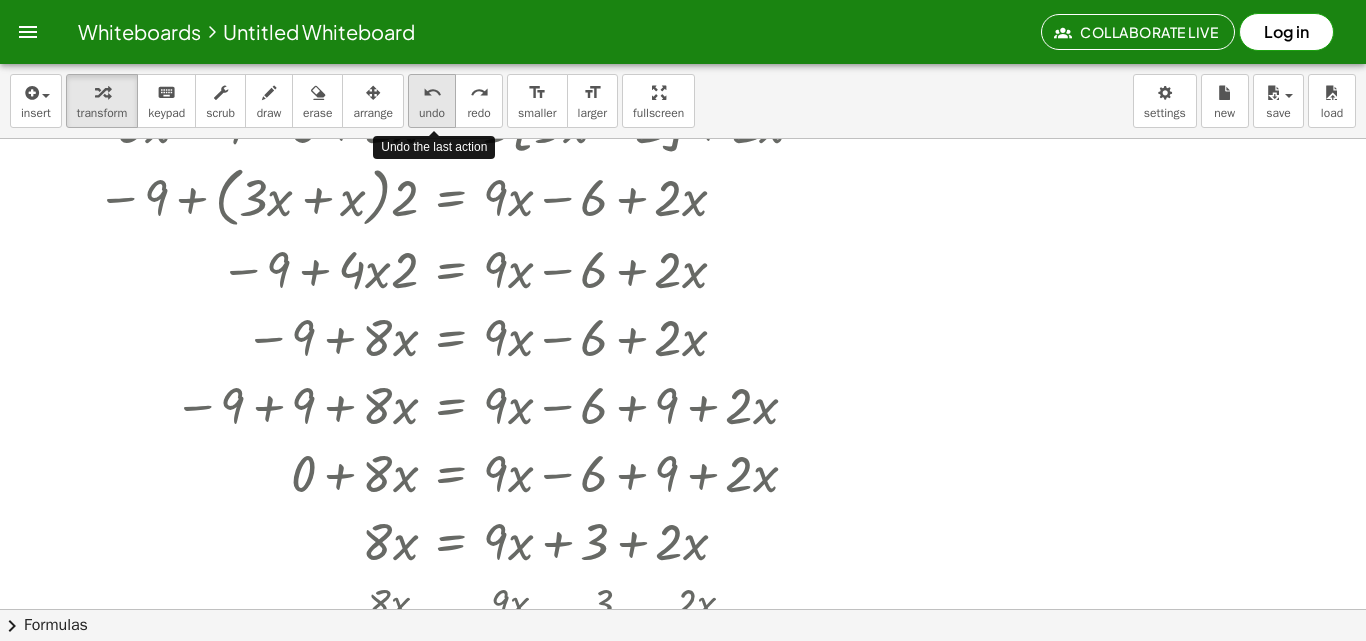 click on "undo" at bounding box center [432, 113] 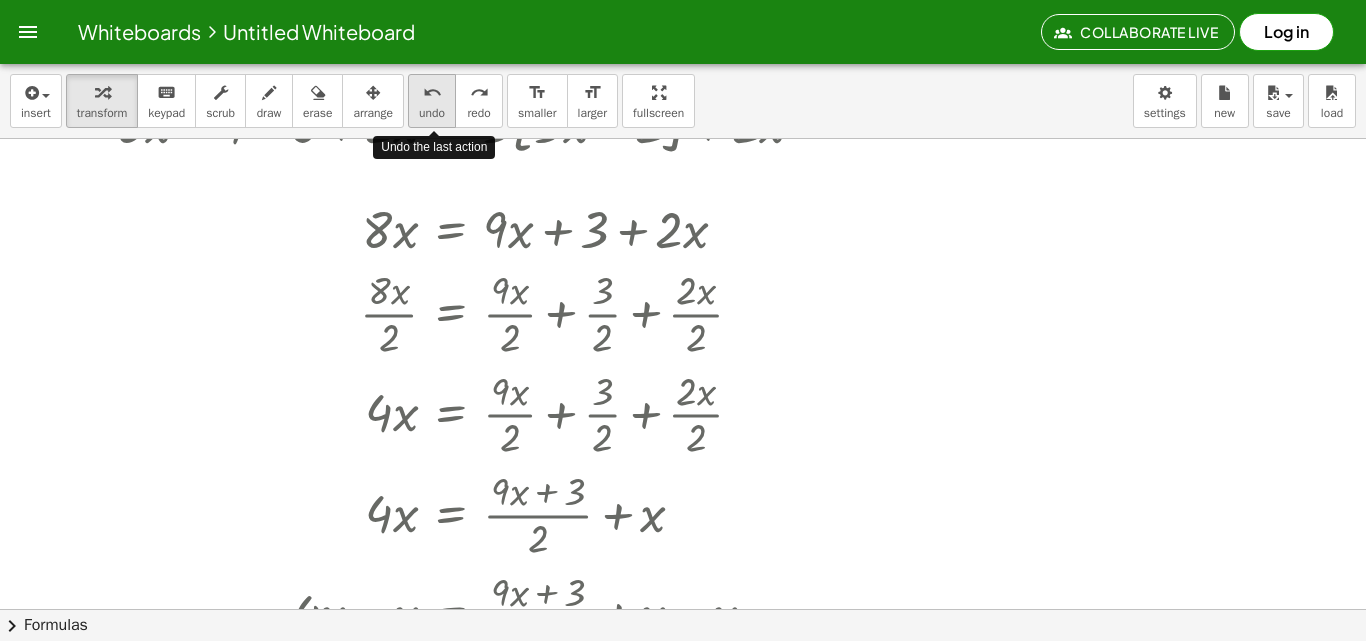 click on "undo" at bounding box center [432, 113] 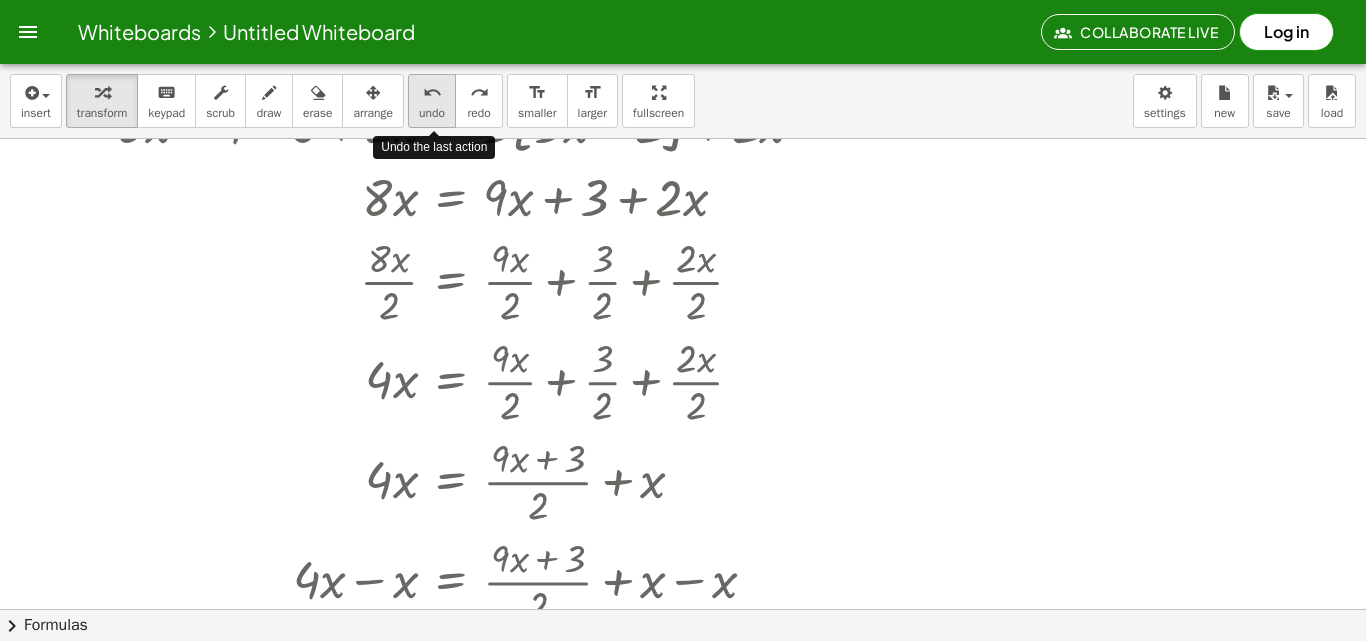 click on "undo" at bounding box center [432, 113] 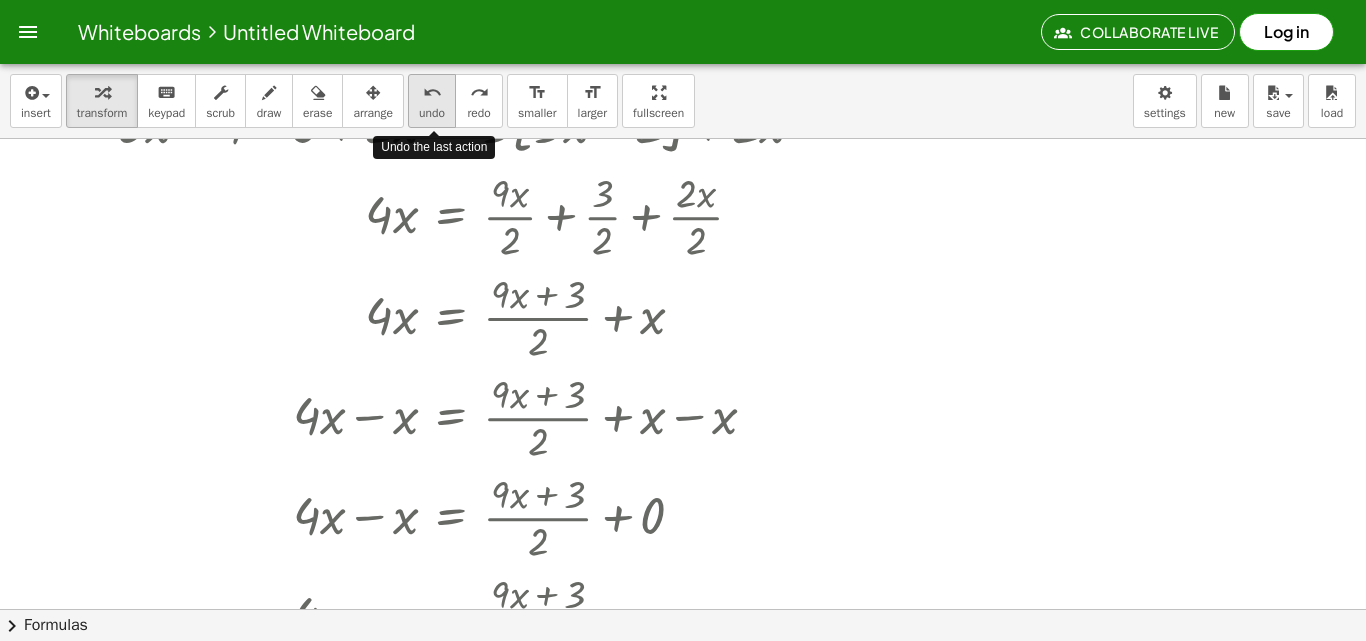 click on "undo" at bounding box center (432, 113) 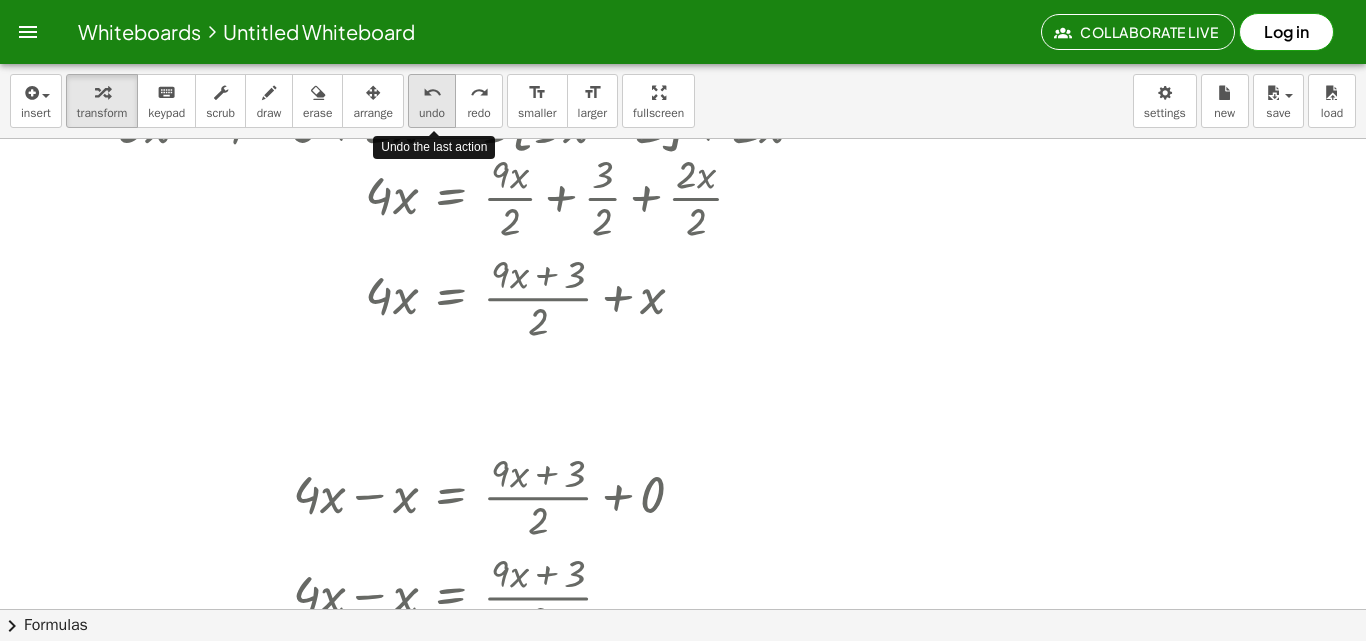 click on "undo" at bounding box center [432, 113] 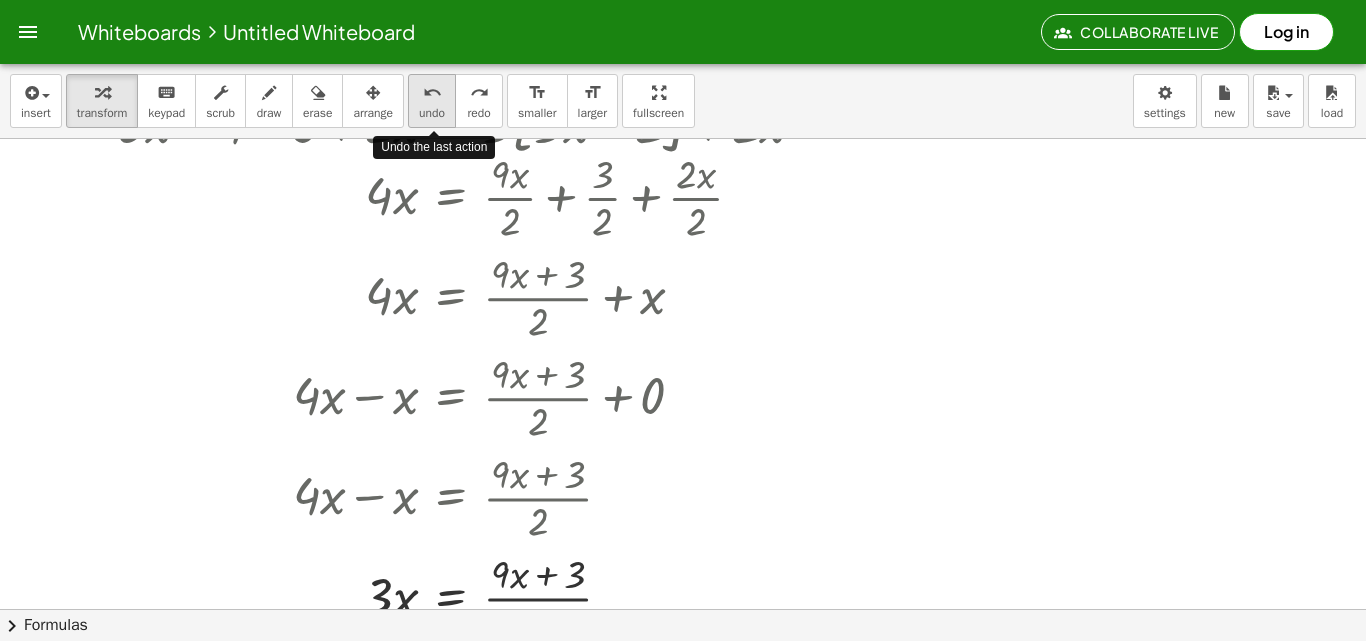 click on "undo" at bounding box center (432, 113) 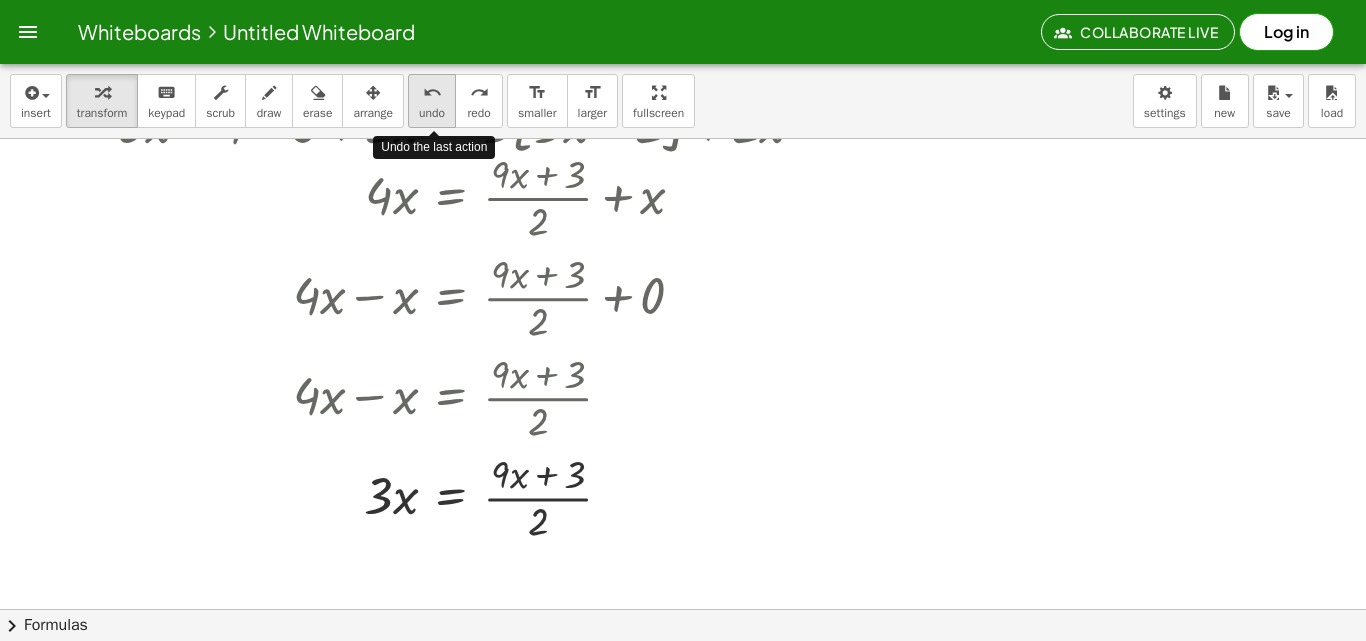 click on "undo" at bounding box center (432, 113) 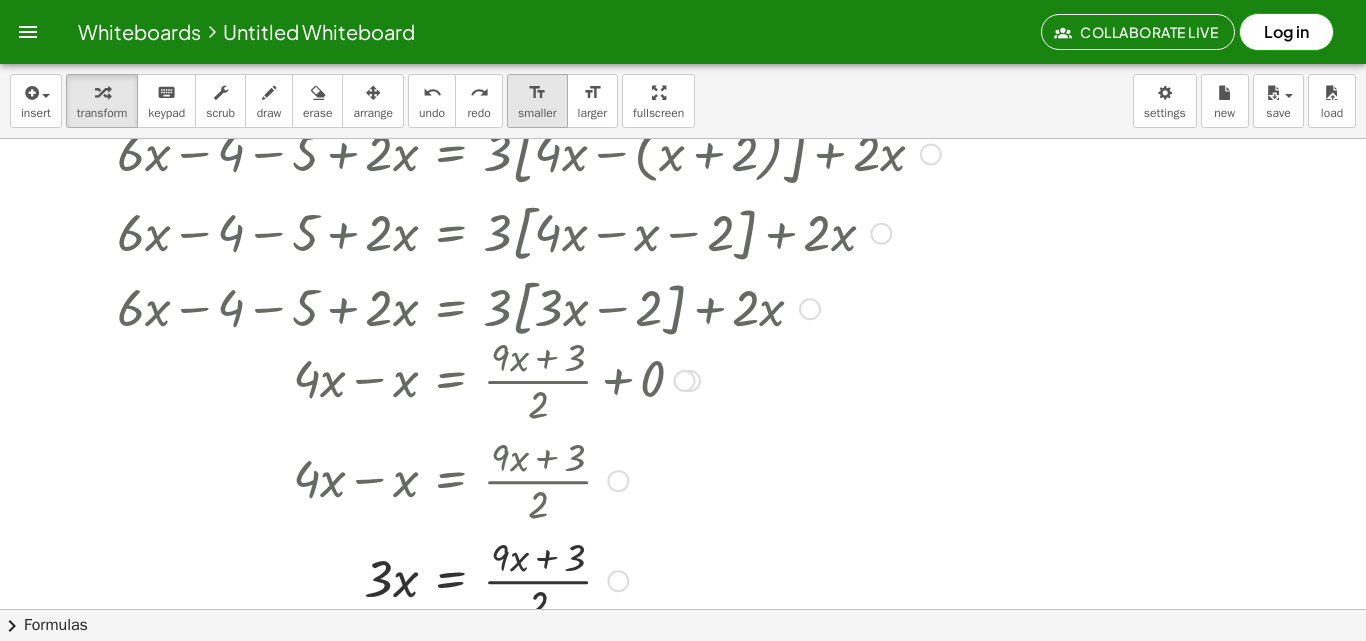 scroll, scrollTop: 121, scrollLeft: 0, axis: vertical 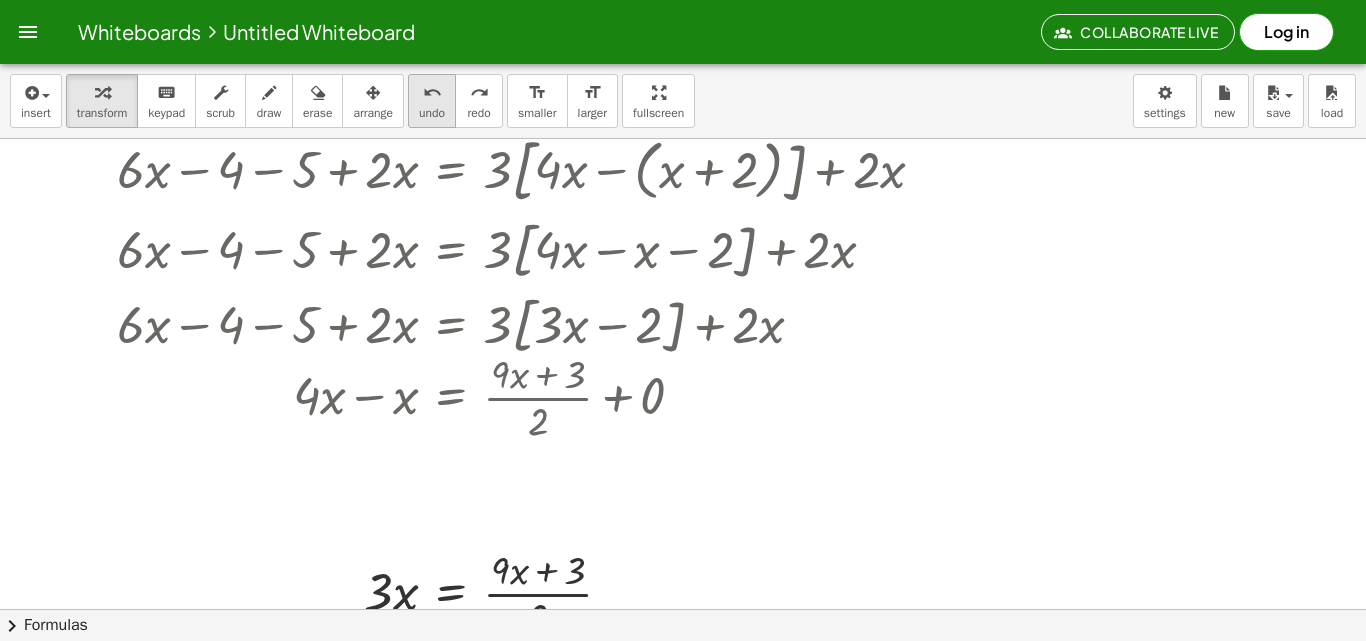 click on "undo" at bounding box center (432, 92) 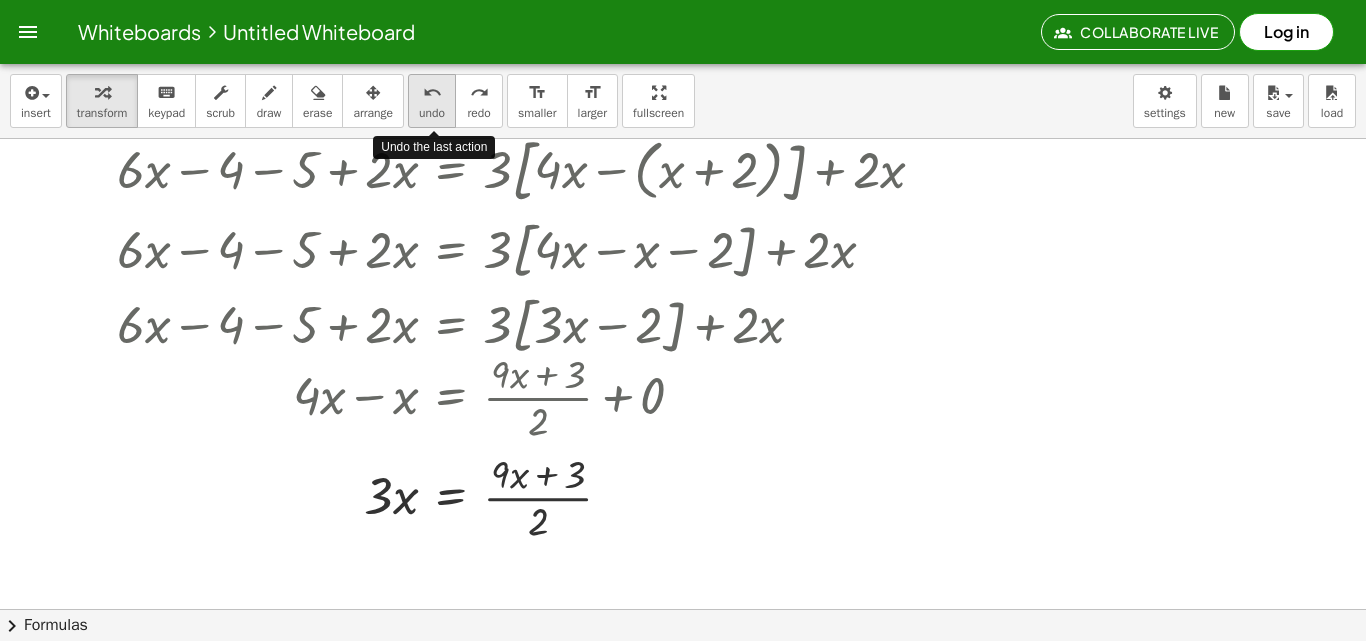 click on "undo undo" at bounding box center [432, 101] 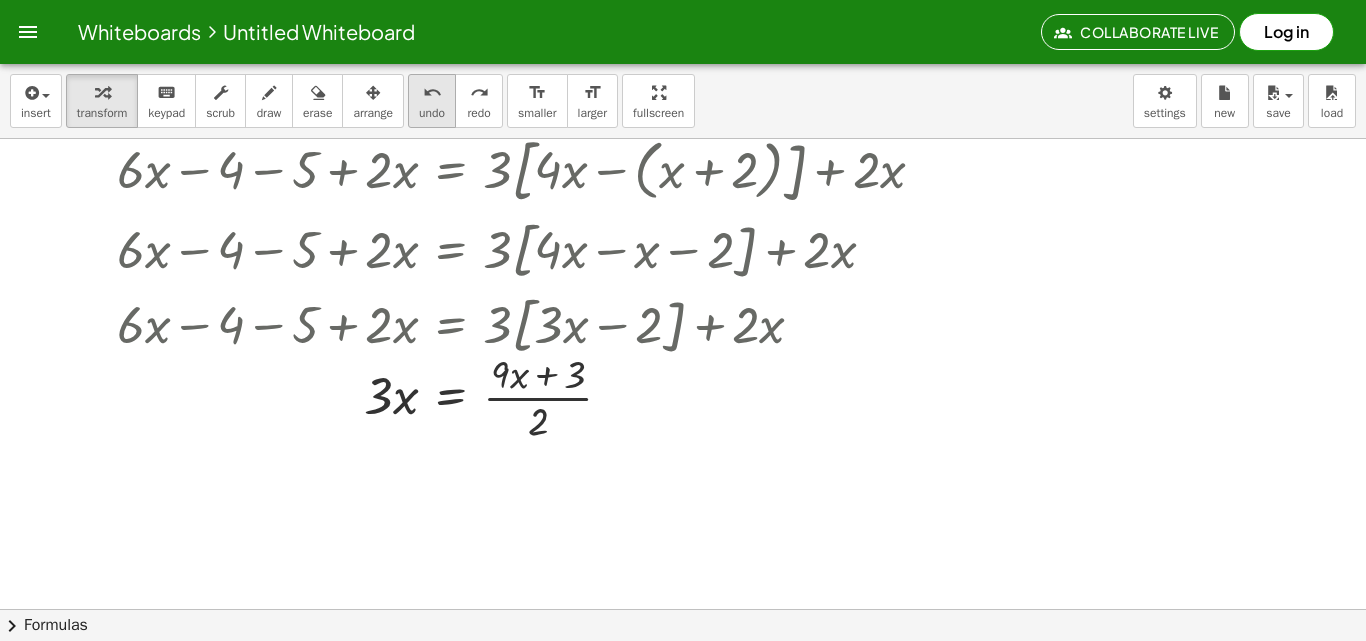 click on "undo" at bounding box center [432, 93] 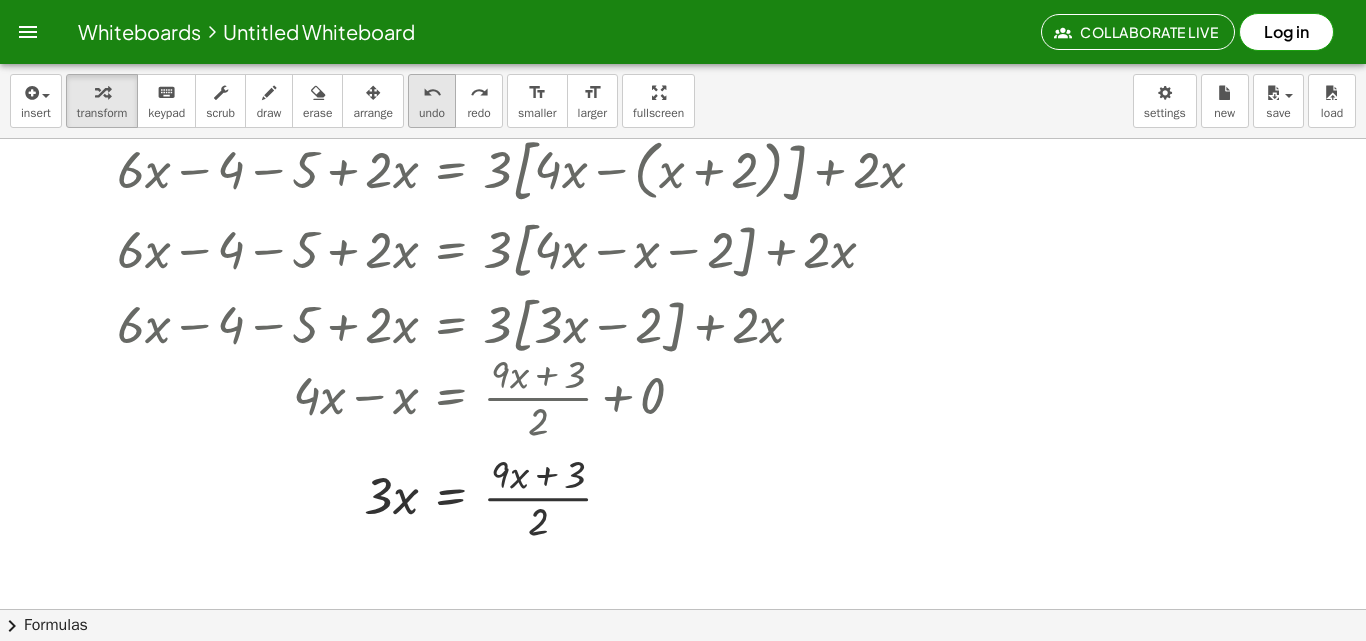 click on "undo" at bounding box center (432, 93) 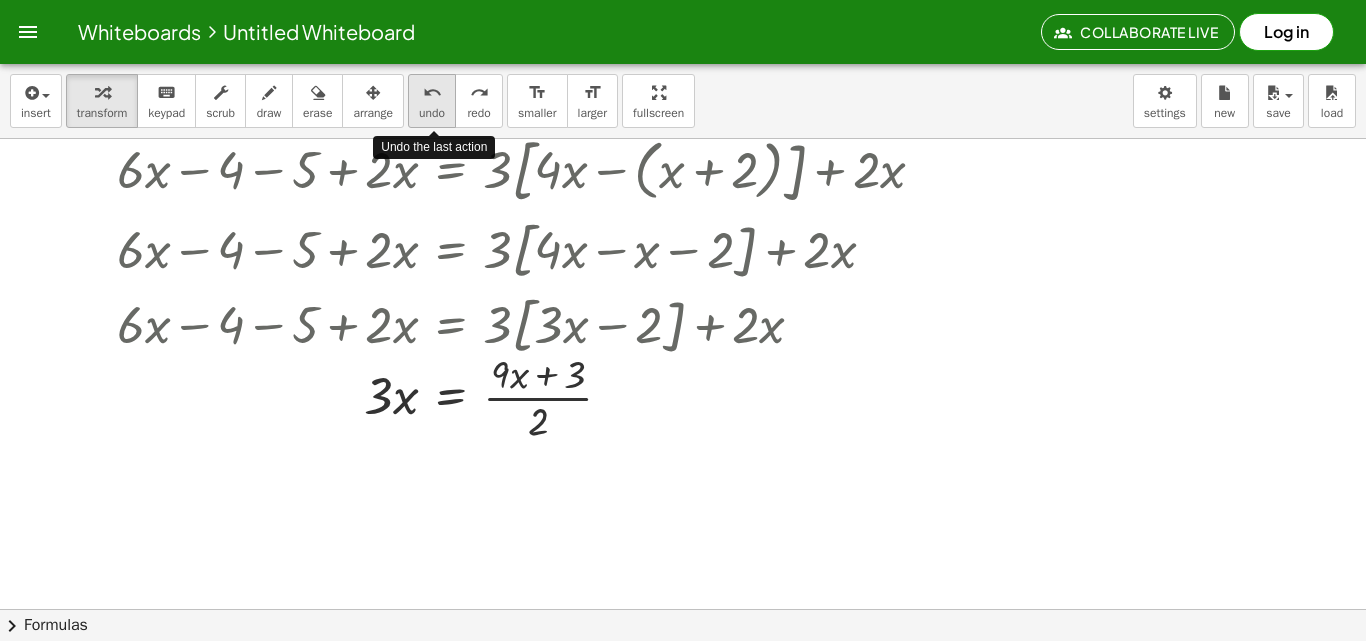 click on "undo" at bounding box center [432, 93] 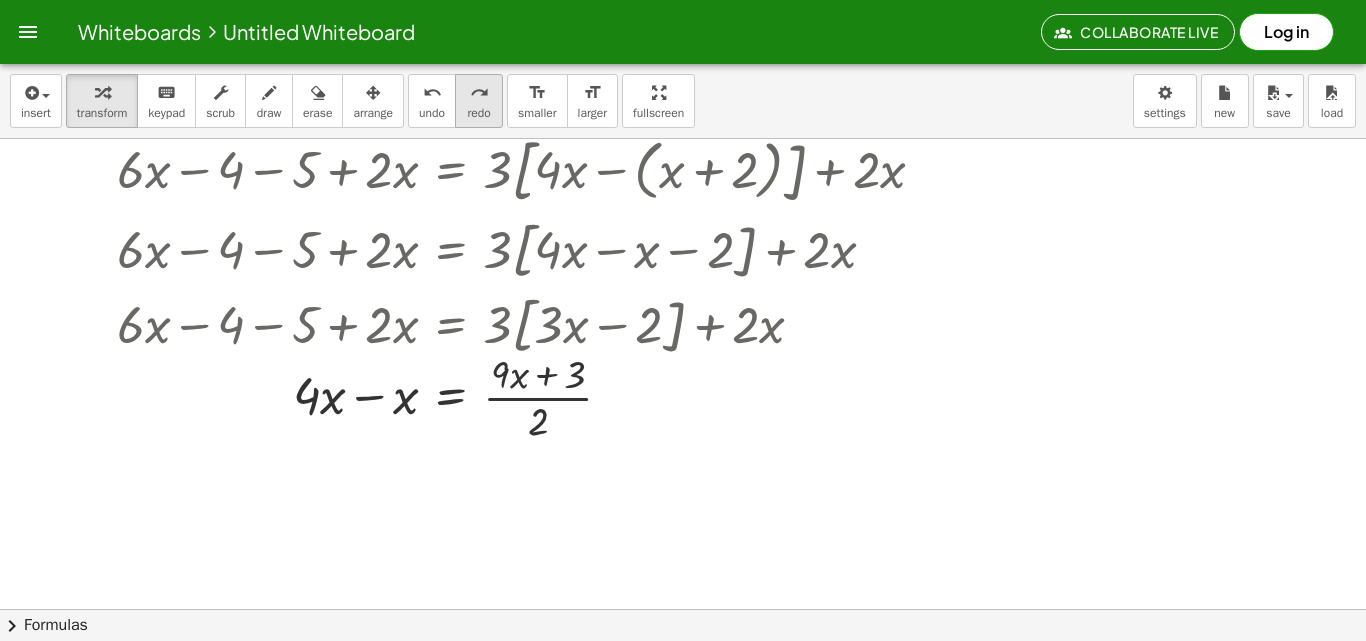 click on "redo" at bounding box center [479, 93] 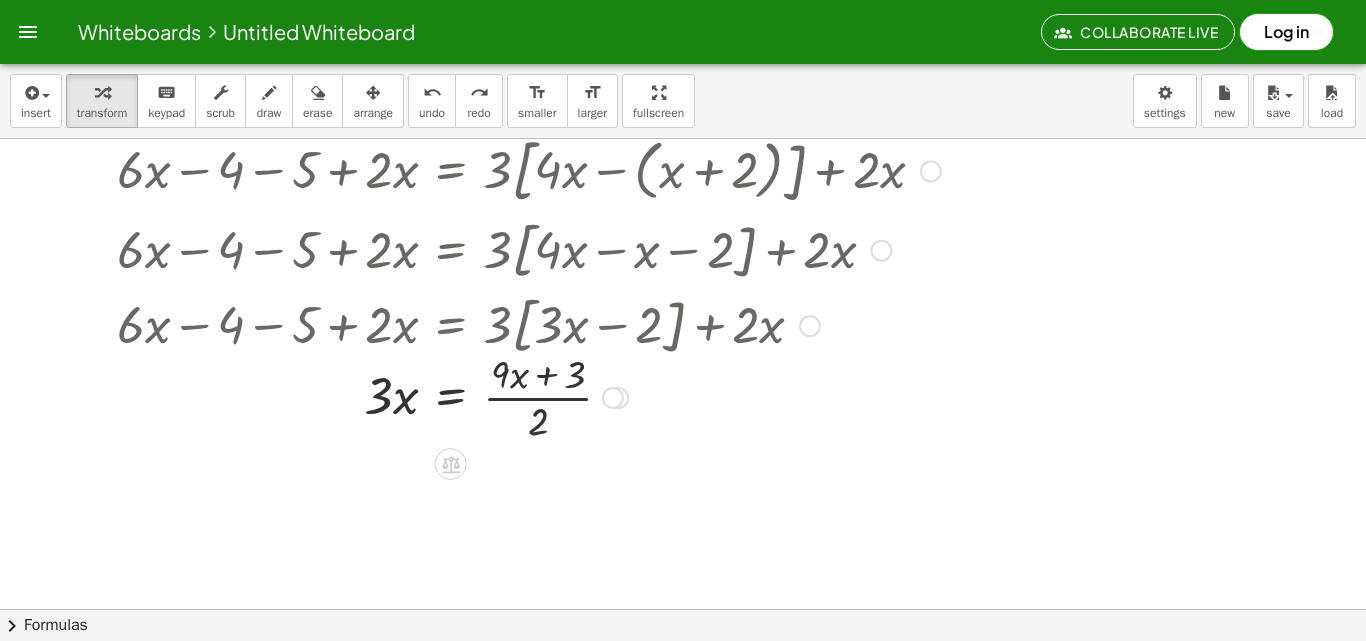 click at bounding box center [506, 396] 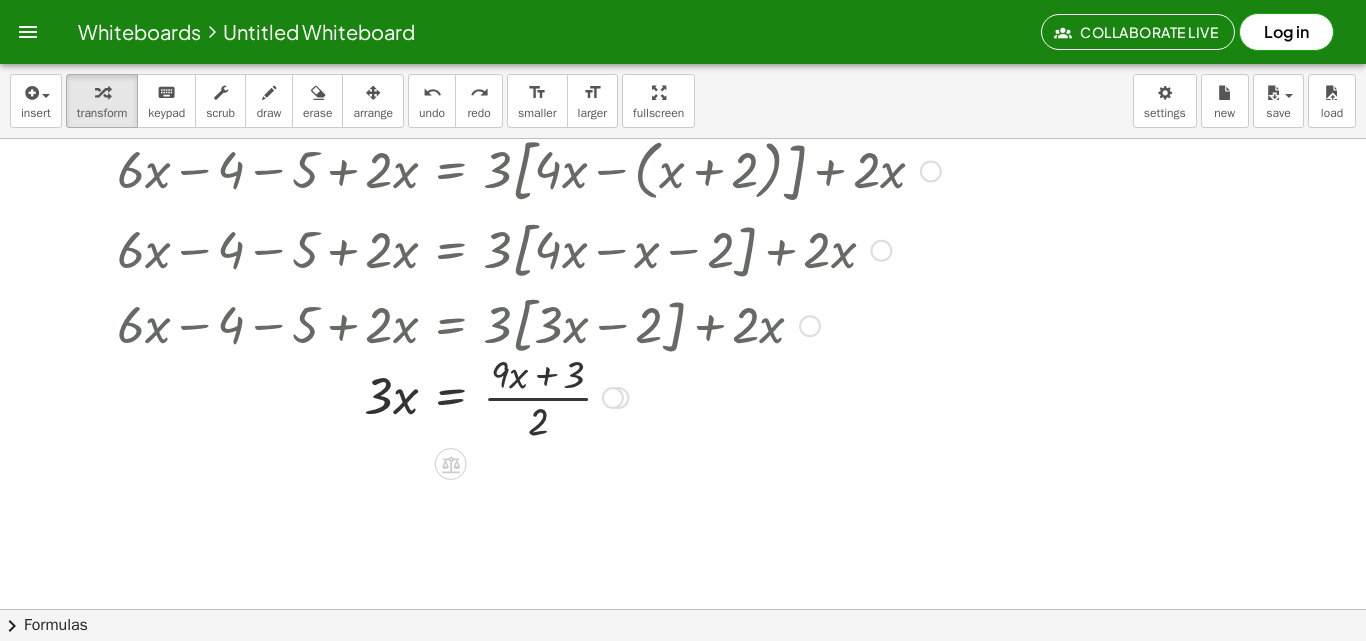 click at bounding box center (506, 396) 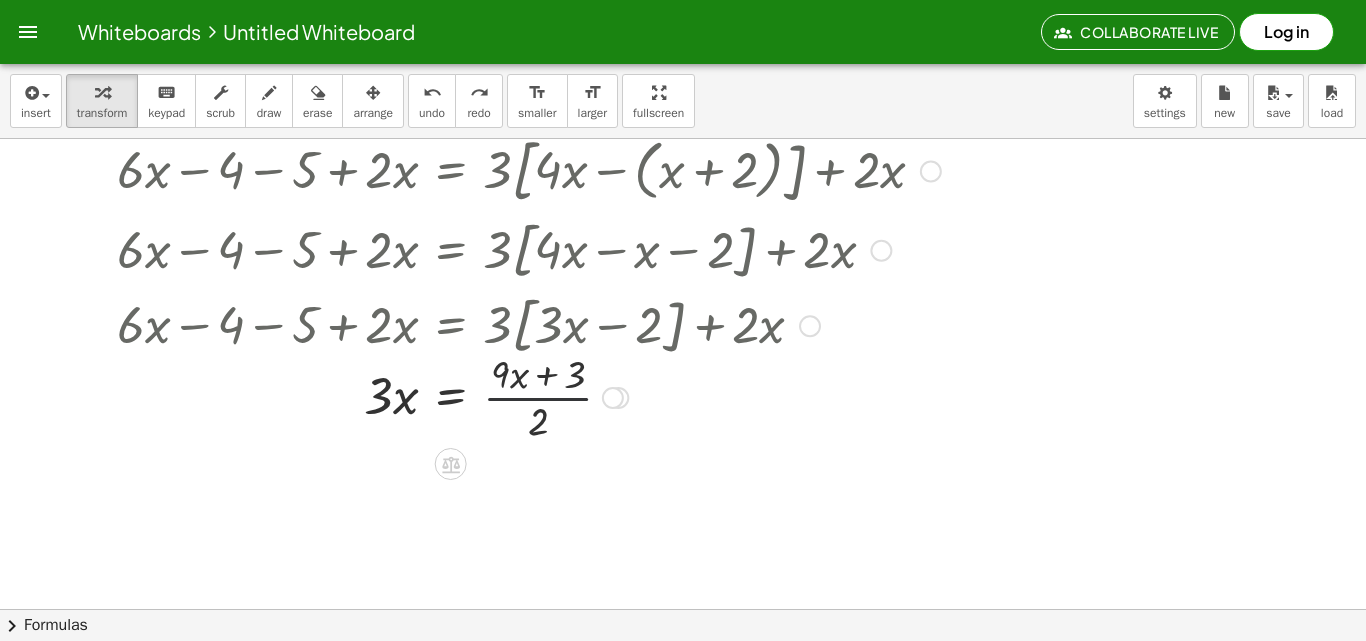 click at bounding box center (506, 396) 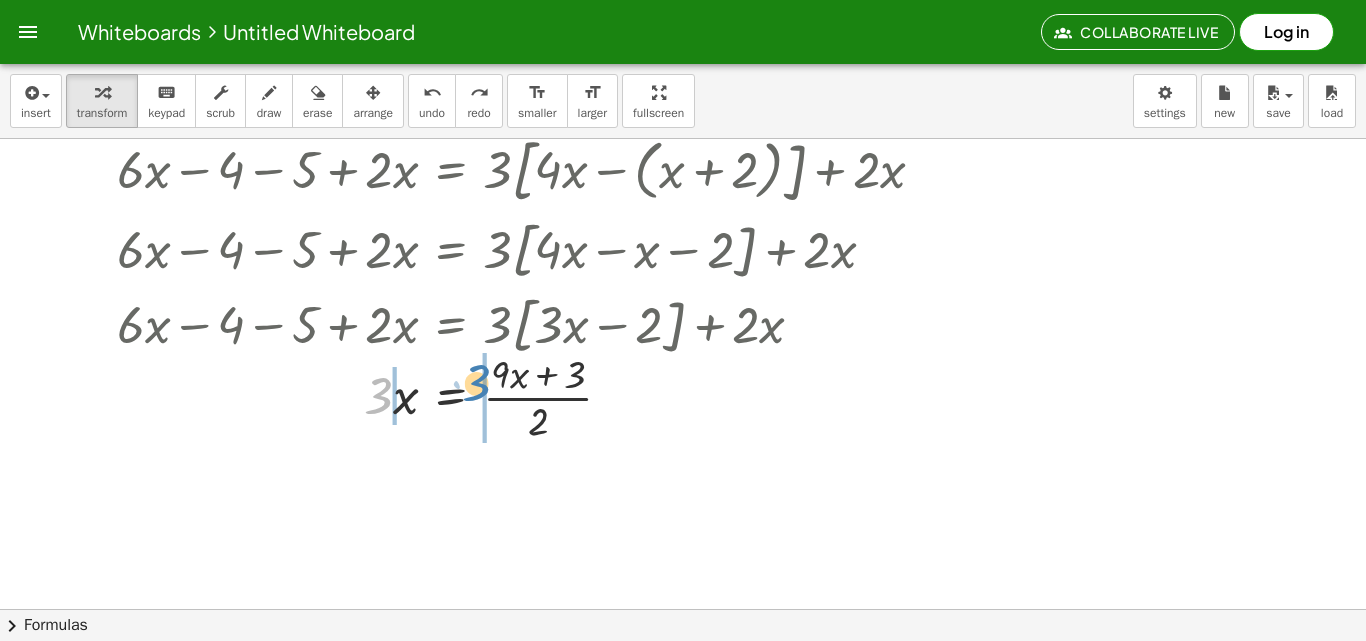 drag, startPoint x: 383, startPoint y: 403, endPoint x: 480, endPoint y: 390, distance: 97.867256 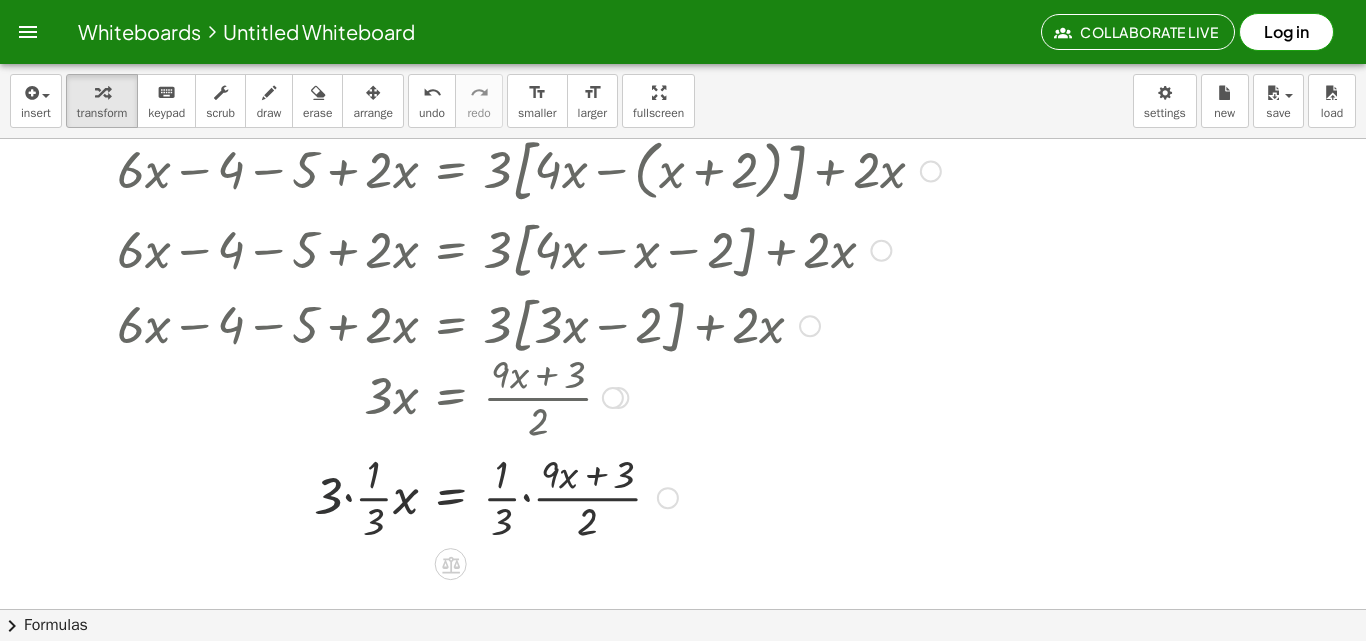 click at bounding box center [506, 496] 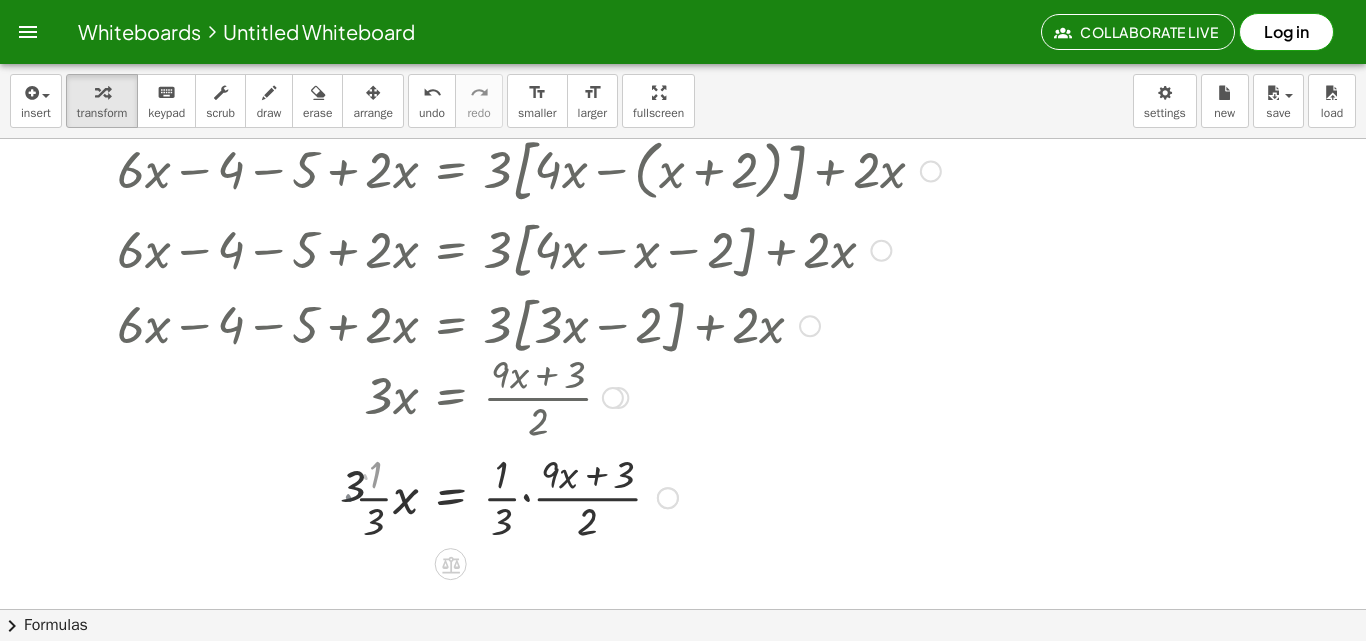 click at bounding box center (506, 496) 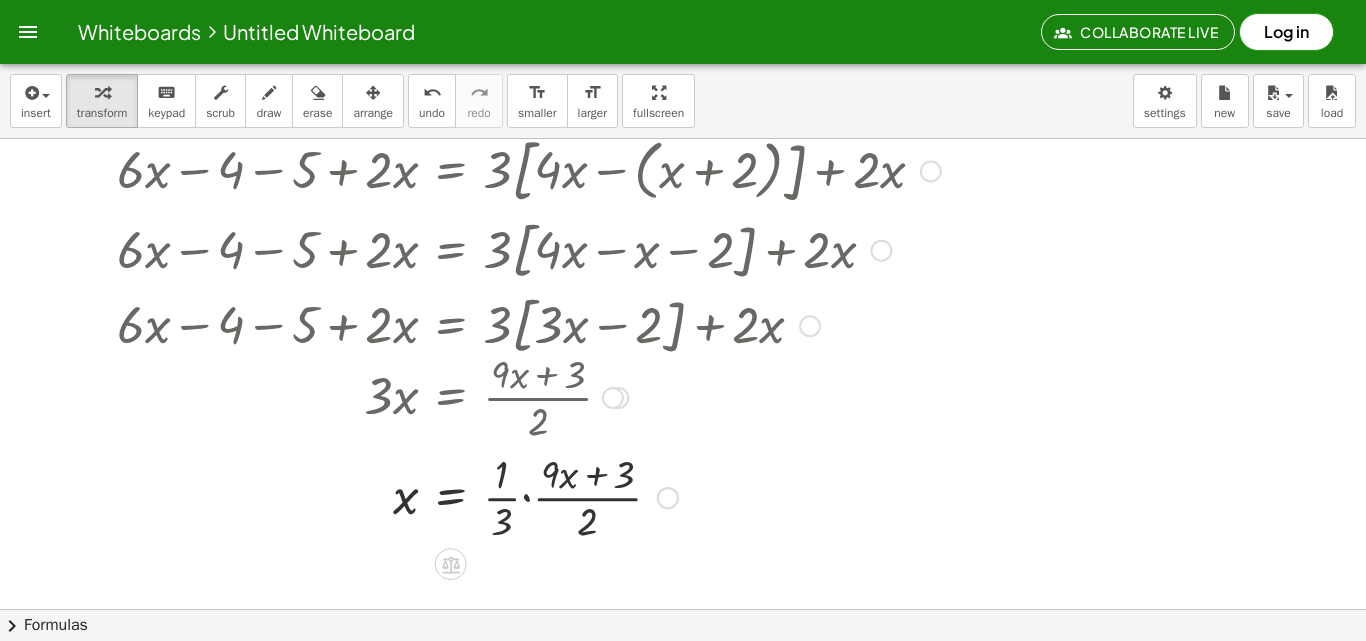 click at bounding box center [506, 496] 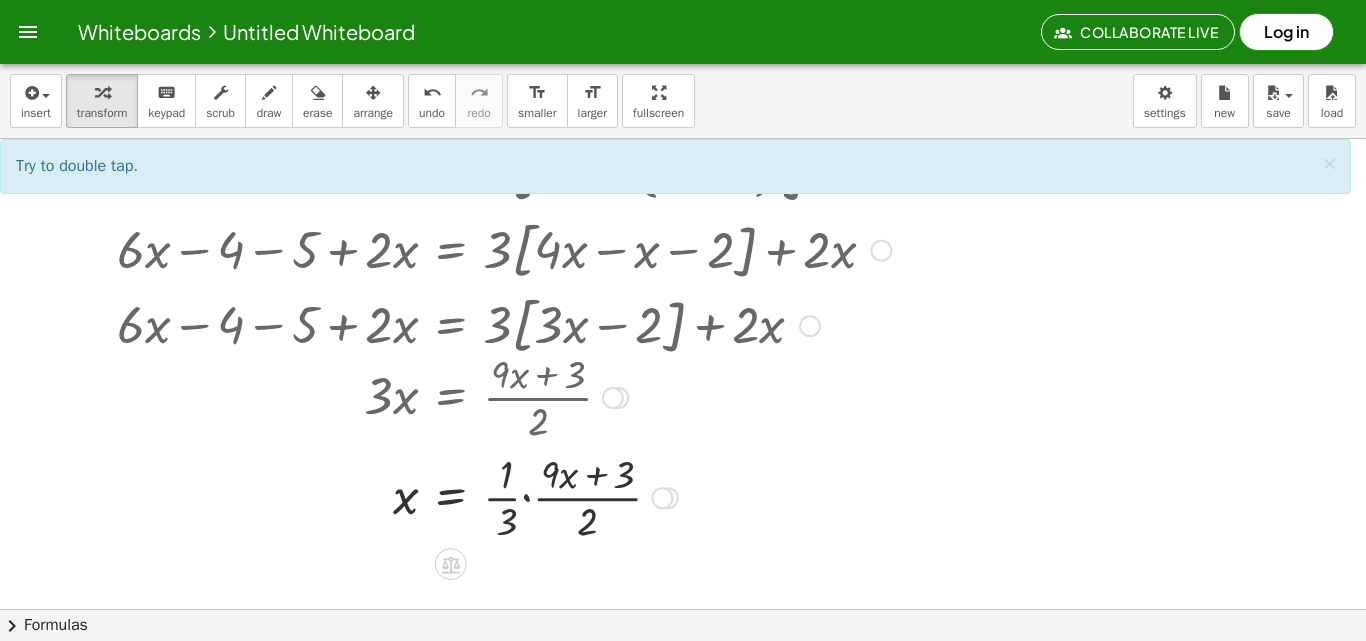 click at bounding box center [506, 496] 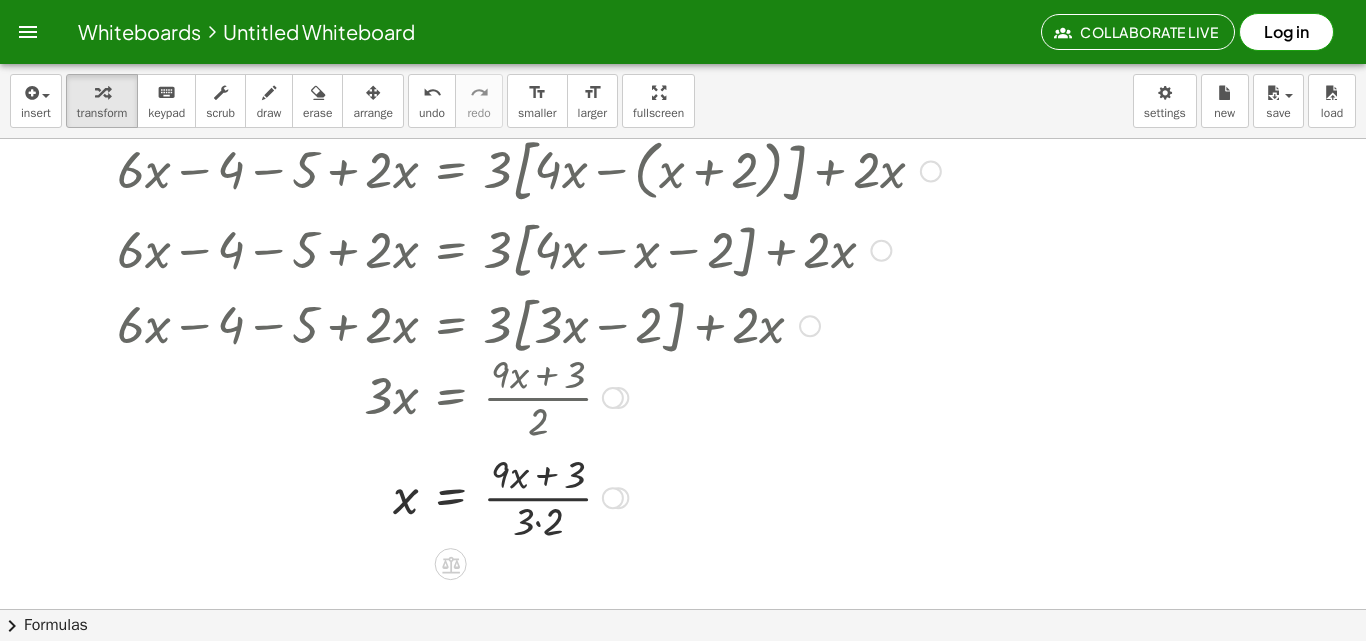 click at bounding box center [506, 496] 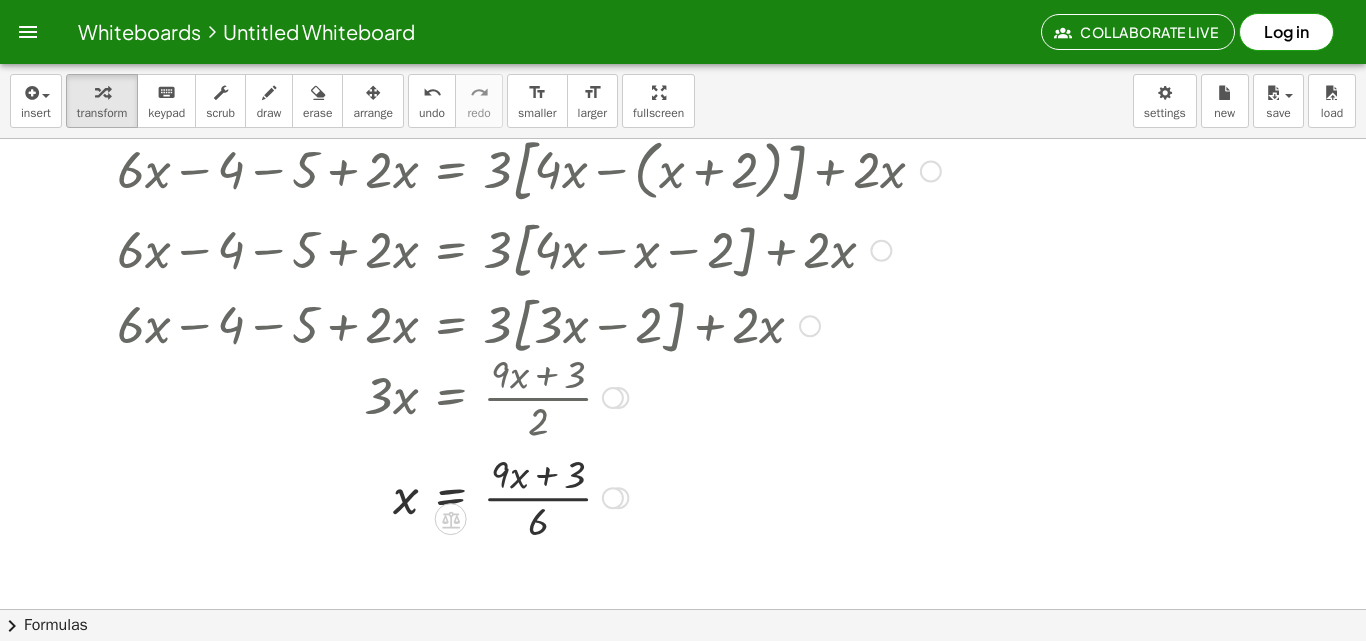 drag, startPoint x: 540, startPoint y: 525, endPoint x: 540, endPoint y: 508, distance: 17 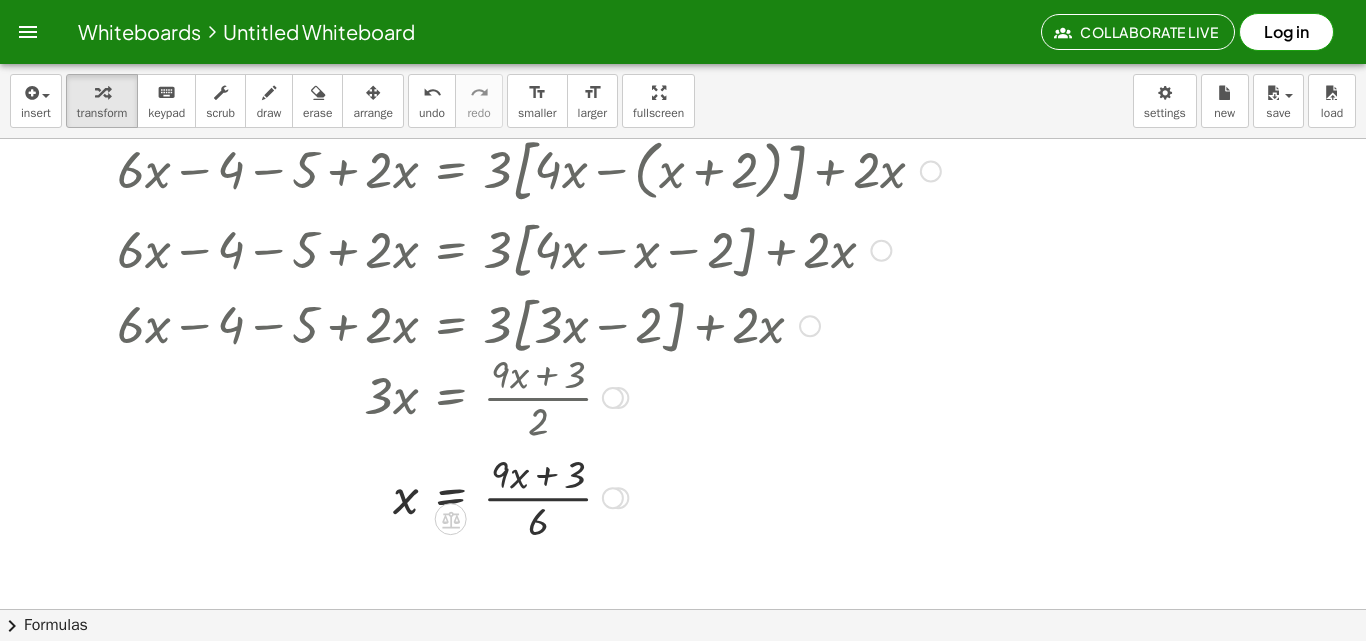 click at bounding box center [506, 496] 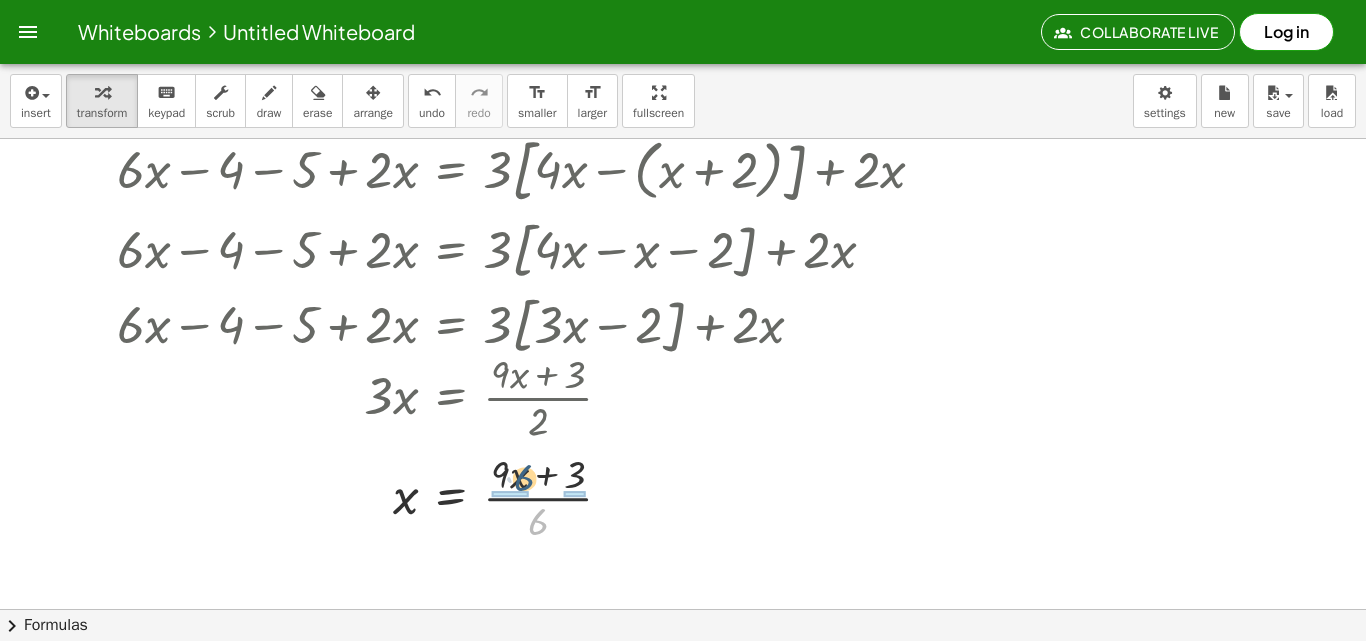 drag, startPoint x: 541, startPoint y: 526, endPoint x: 527, endPoint y: 482, distance: 46.173584 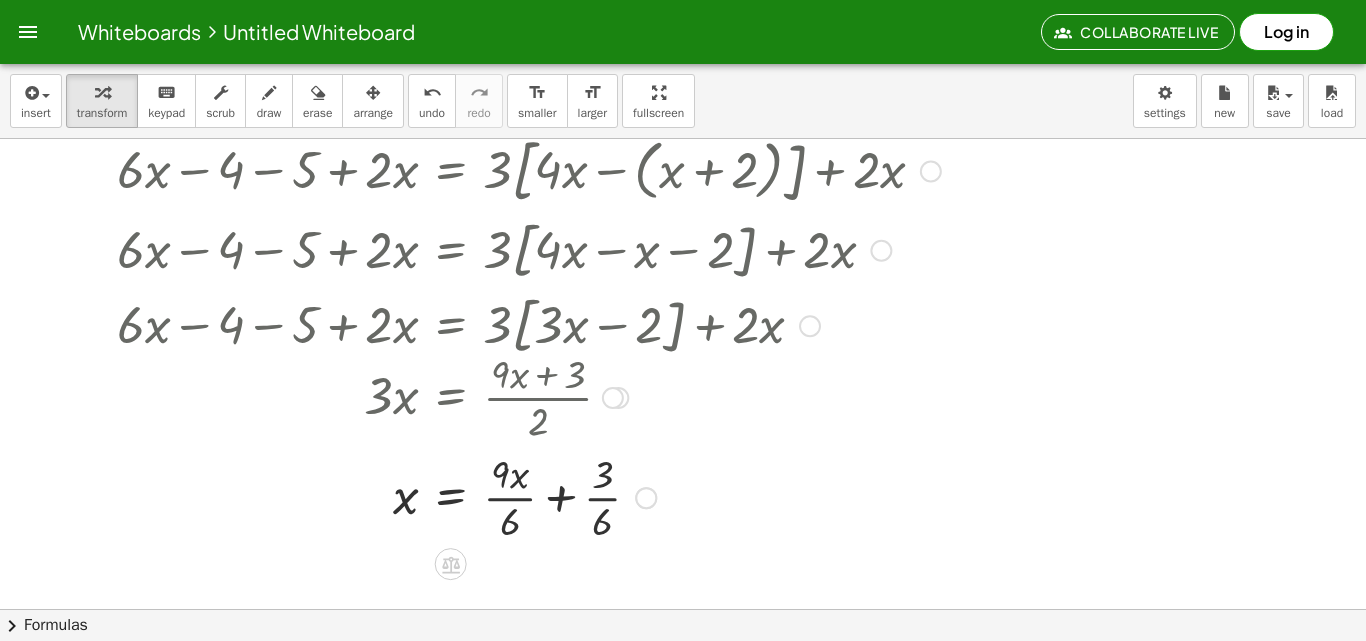 click at bounding box center [506, 496] 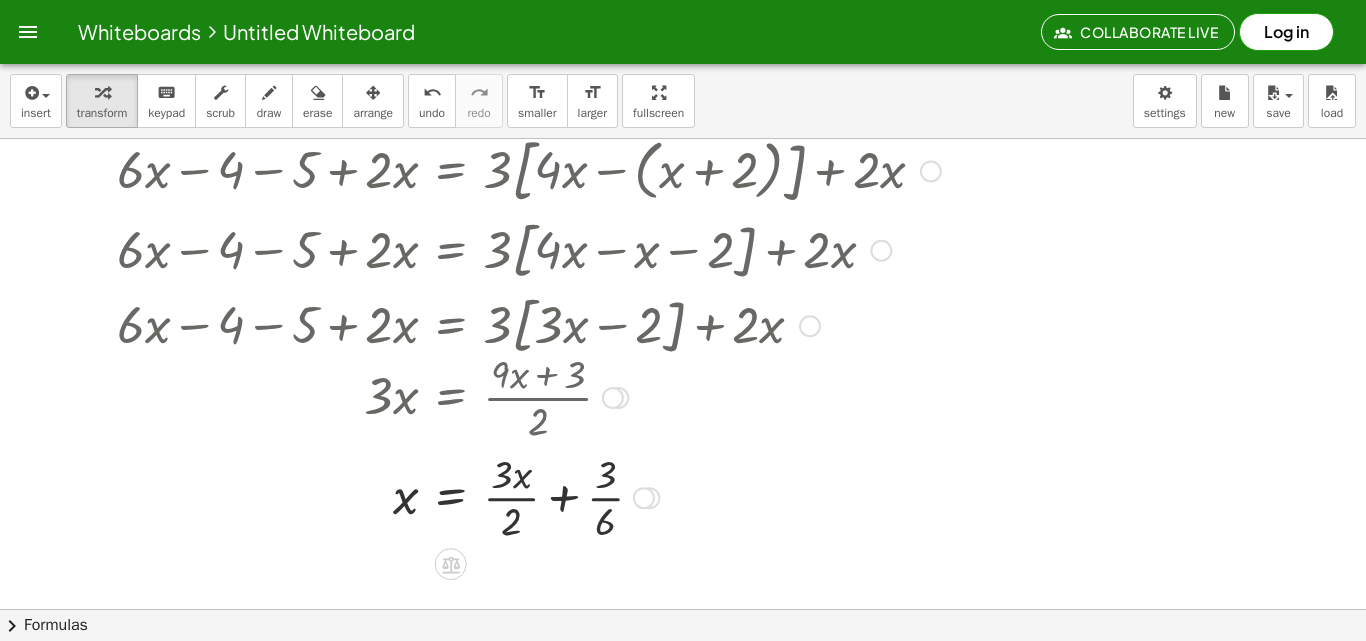 click at bounding box center [506, 496] 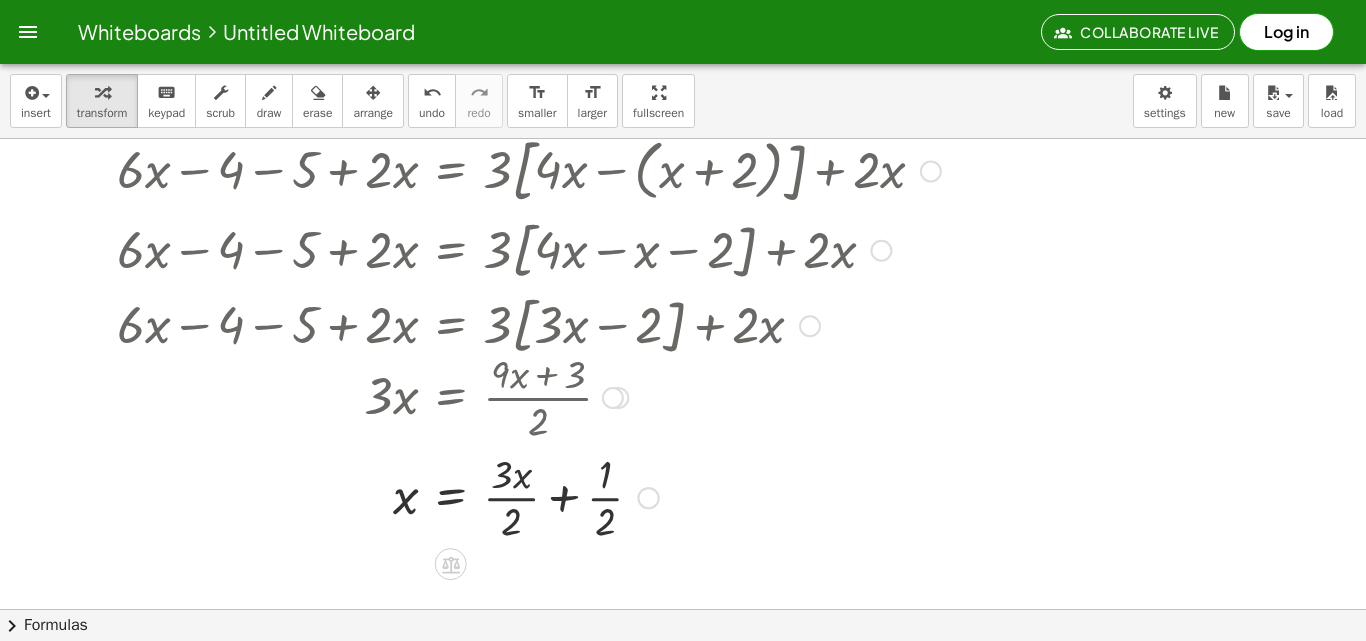 click at bounding box center (506, 496) 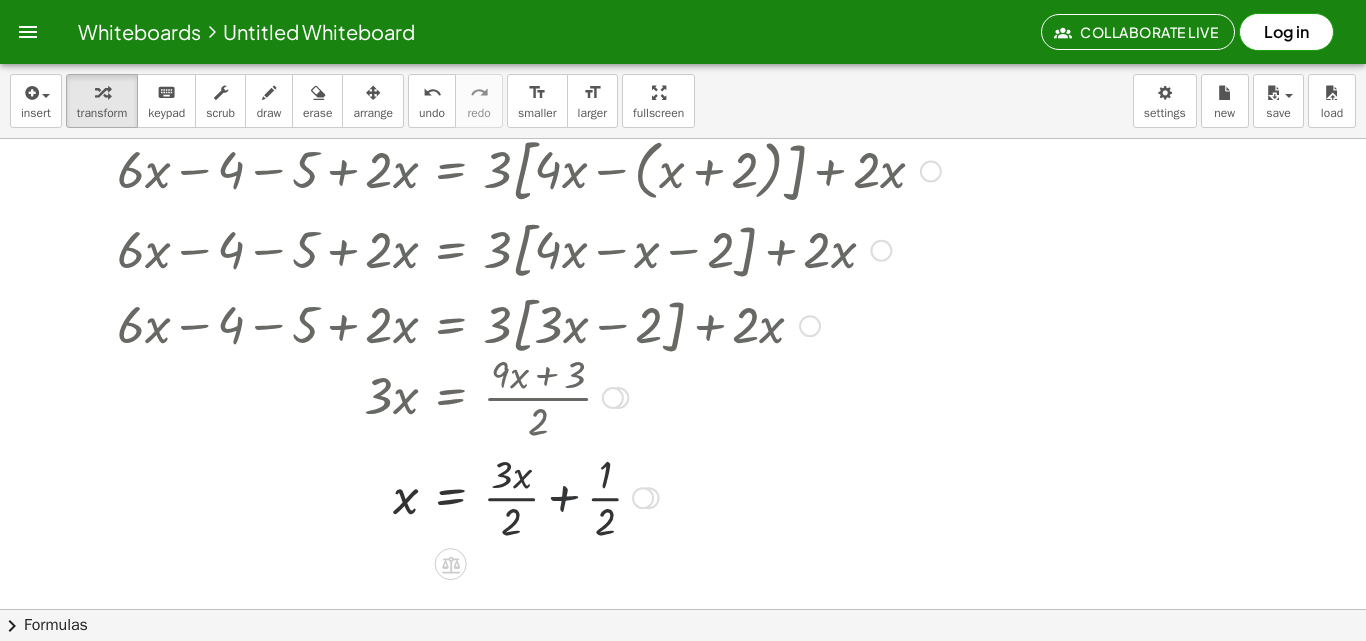 click at bounding box center (506, 496) 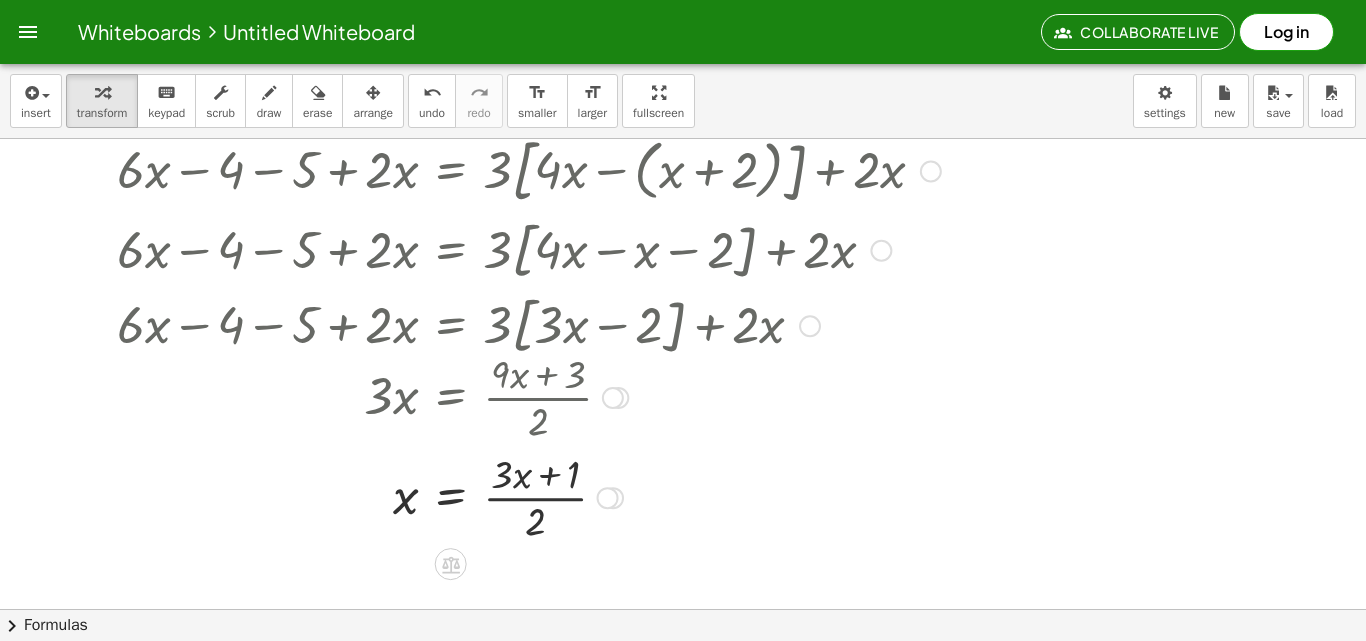 click at bounding box center (506, 496) 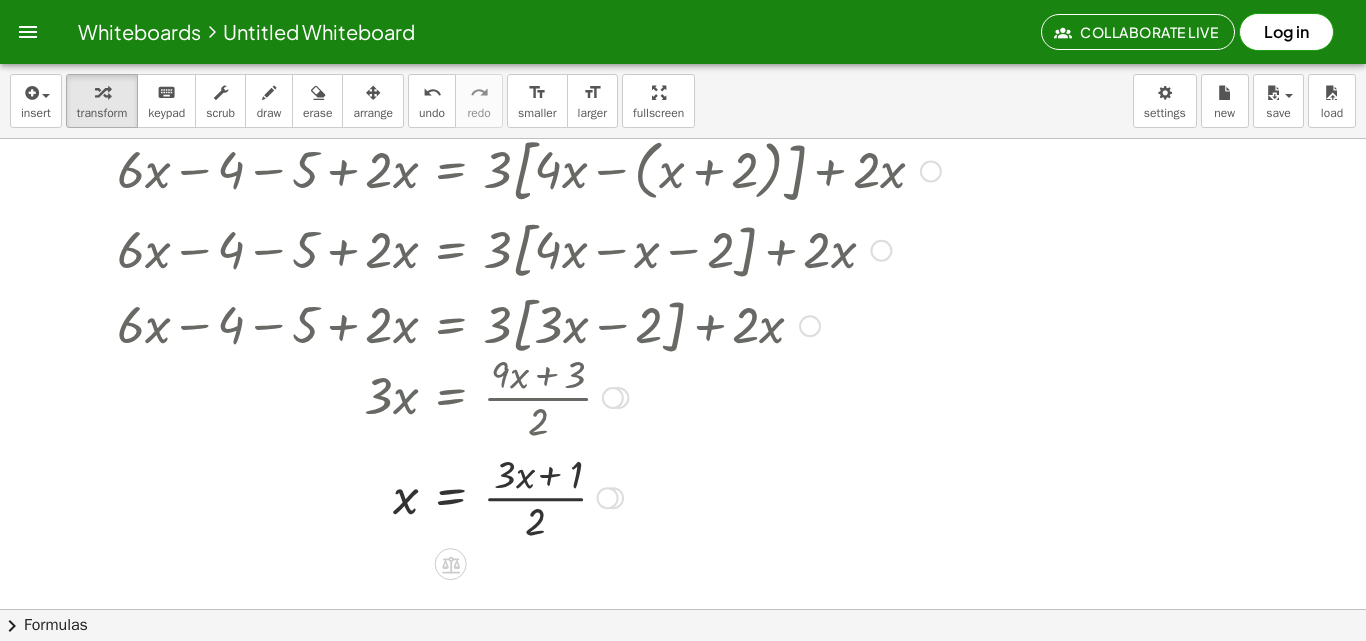 click at bounding box center (506, 496) 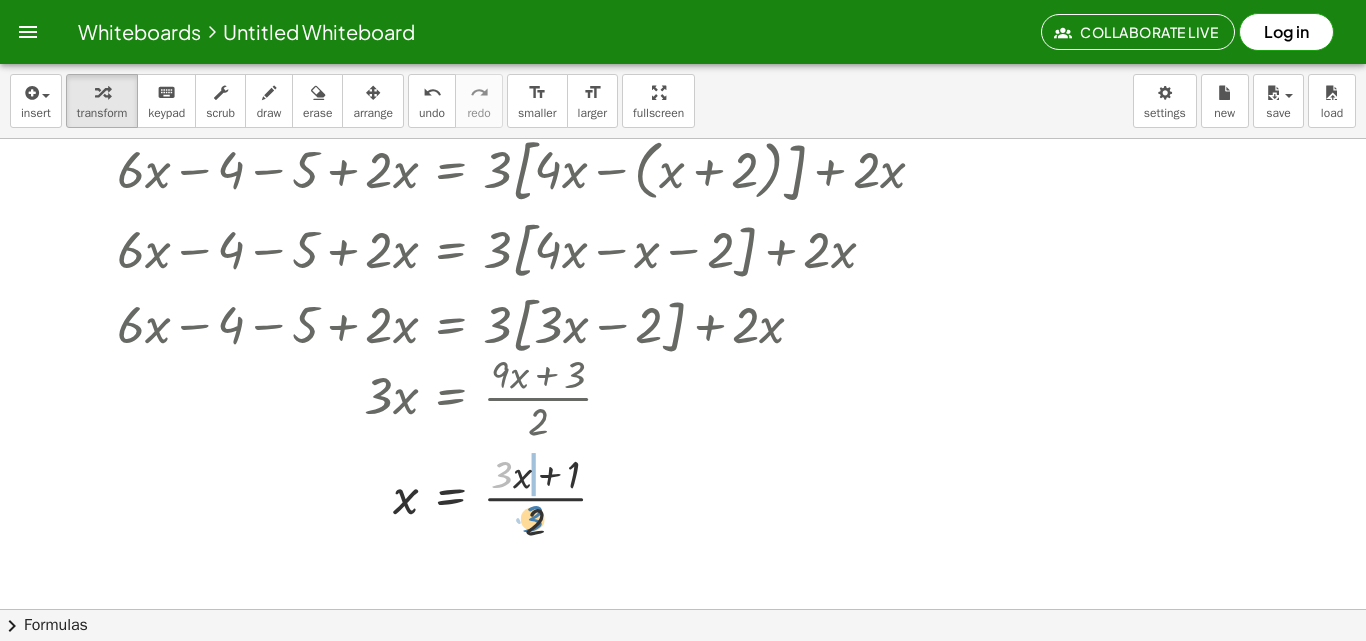 drag, startPoint x: 508, startPoint y: 470, endPoint x: 539, endPoint y: 511, distance: 51.40039 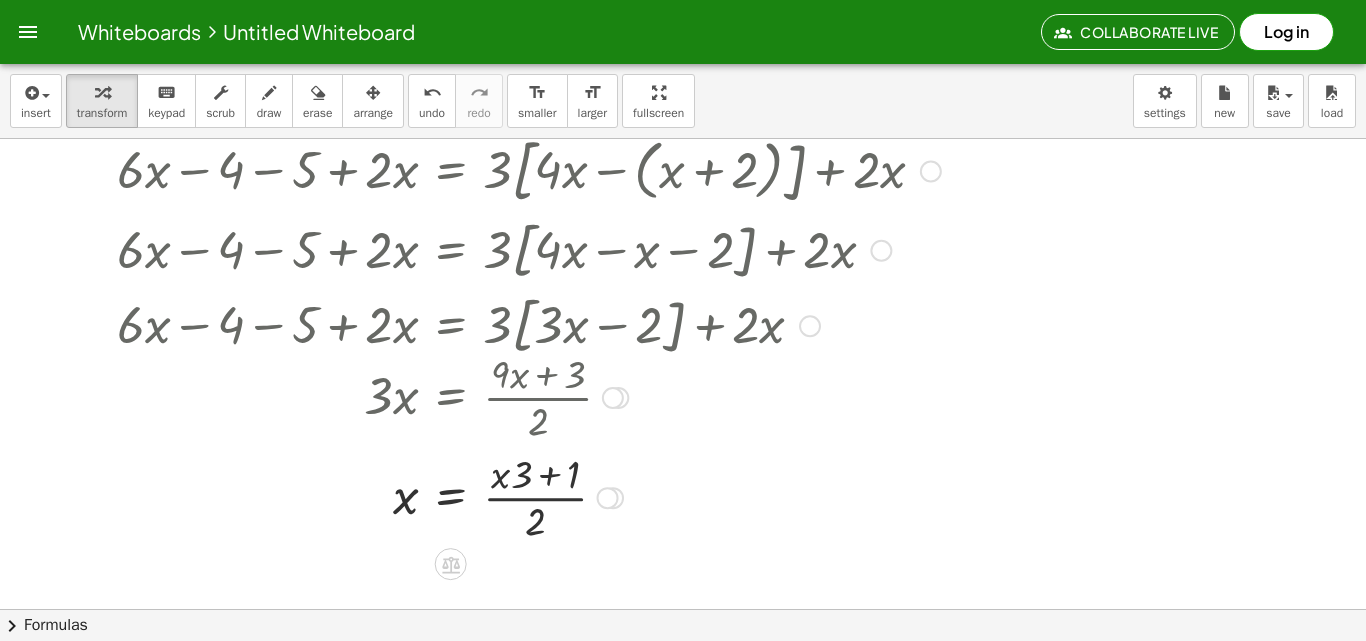 click at bounding box center [506, 496] 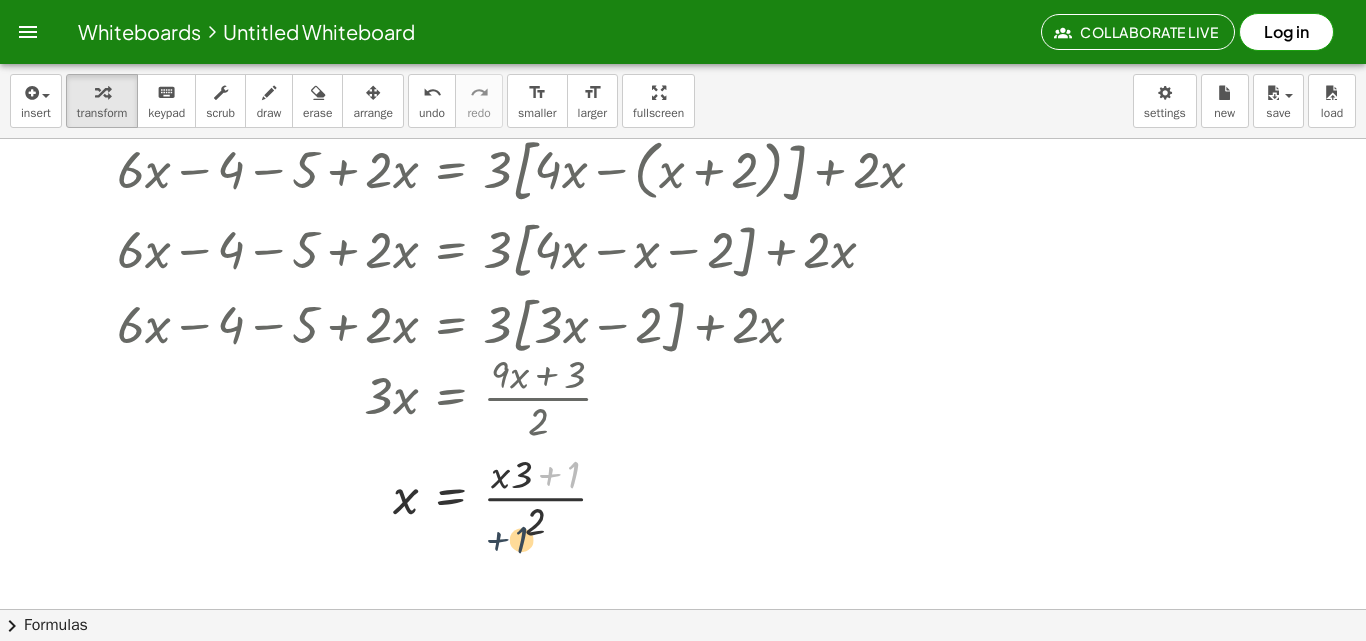 drag, startPoint x: 565, startPoint y: 475, endPoint x: 502, endPoint y: 541, distance: 91.24144 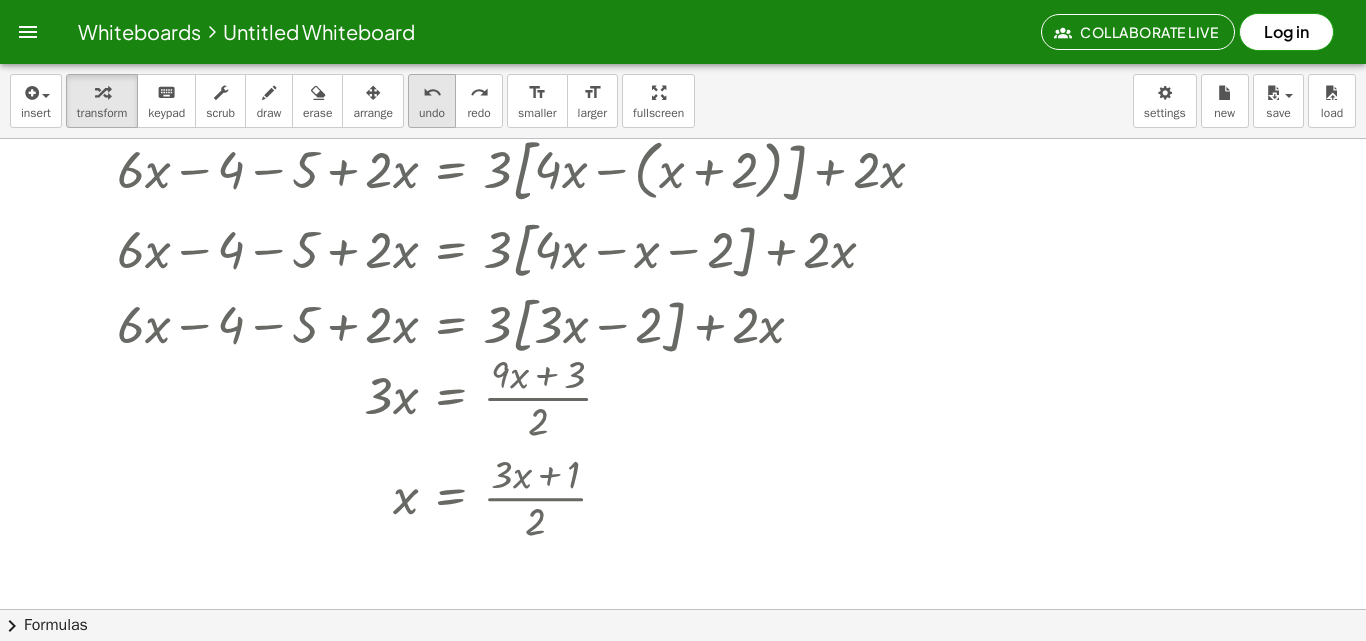 click on "undo undo" at bounding box center (432, 101) 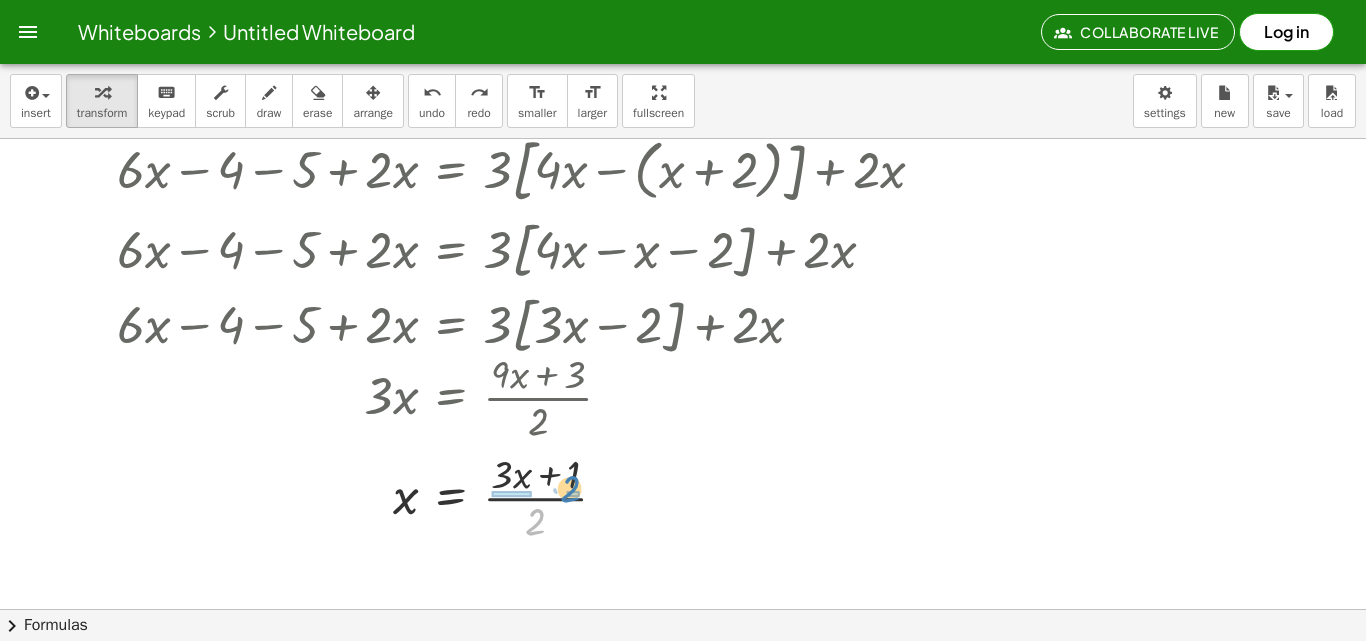 drag, startPoint x: 531, startPoint y: 516, endPoint x: 565, endPoint y: 483, distance: 47.38143 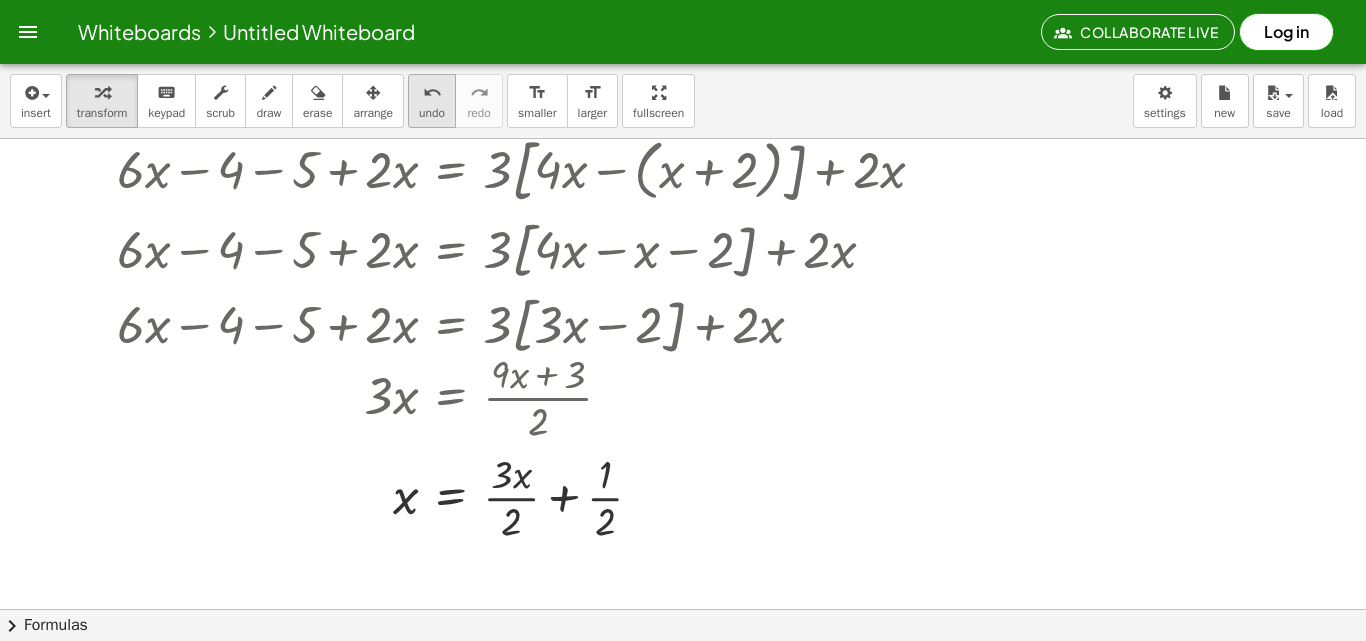 click on "undo" at bounding box center [432, 93] 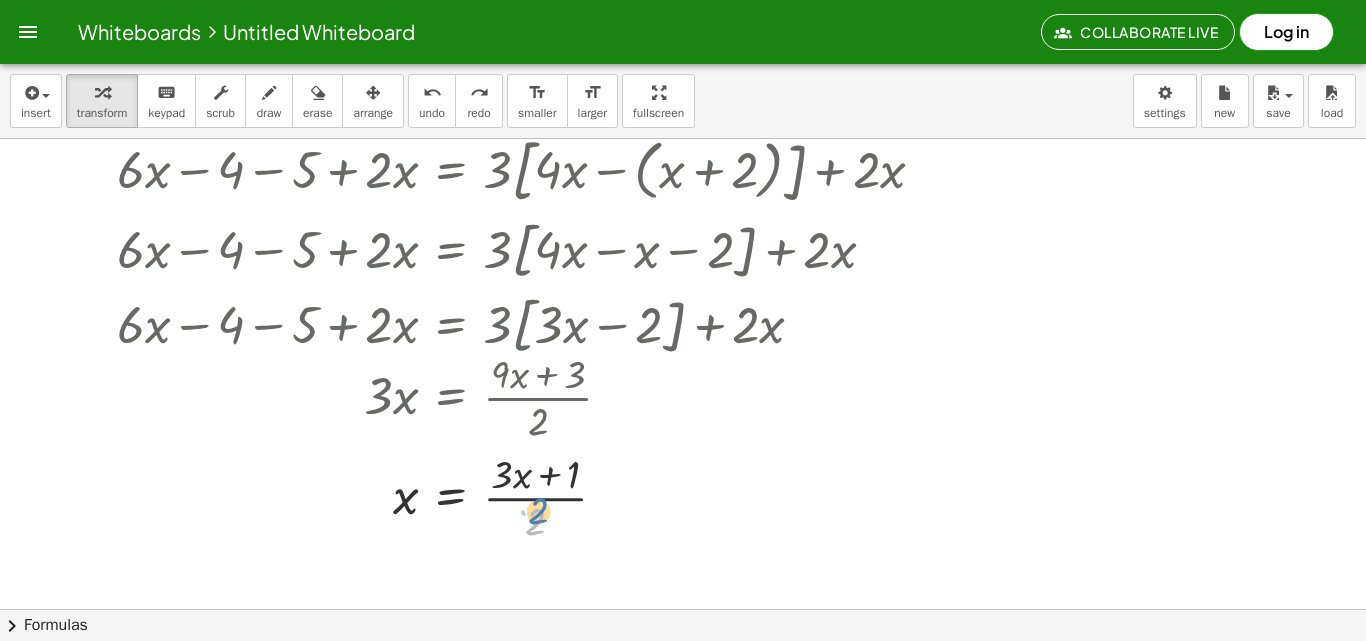click at bounding box center [488, 496] 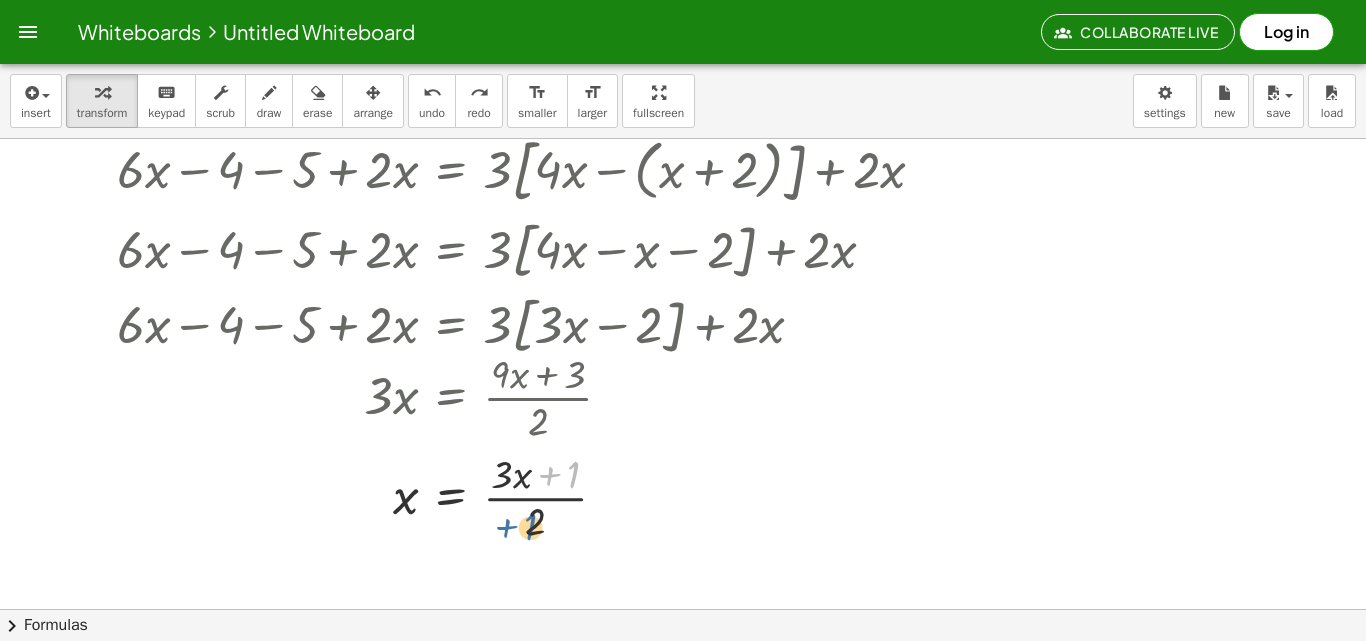 drag, startPoint x: 571, startPoint y: 473, endPoint x: 529, endPoint y: 525, distance: 66.8431 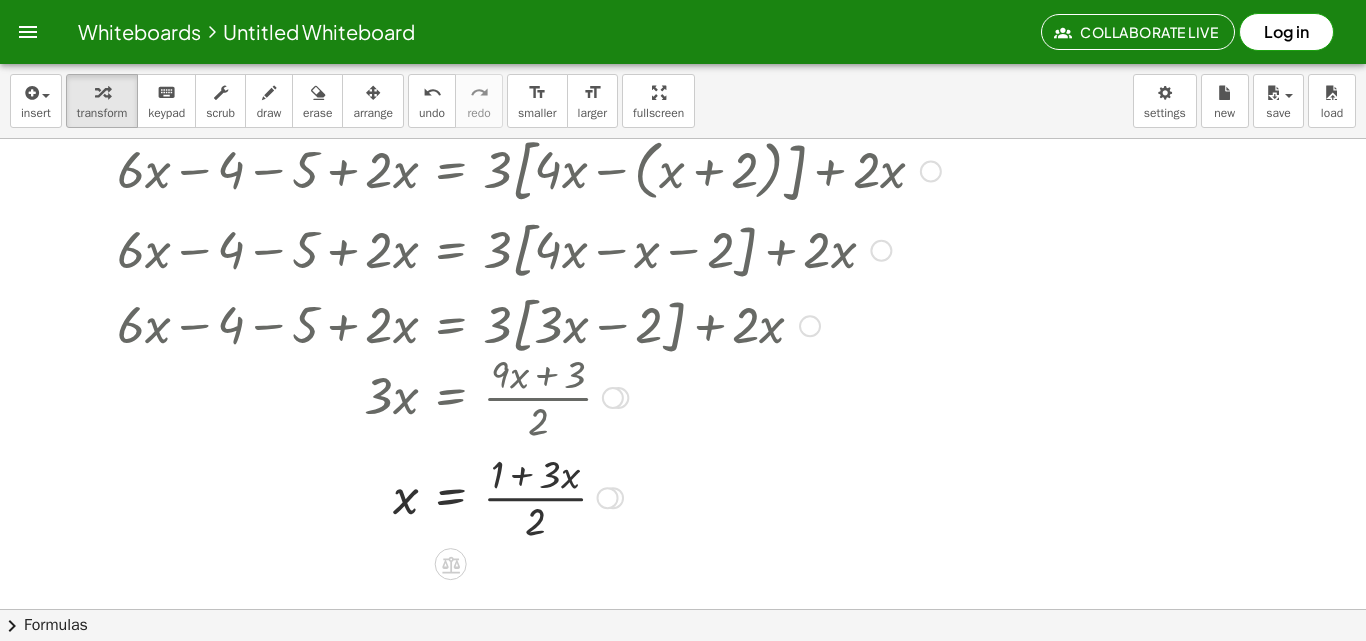 click at bounding box center [488, 496] 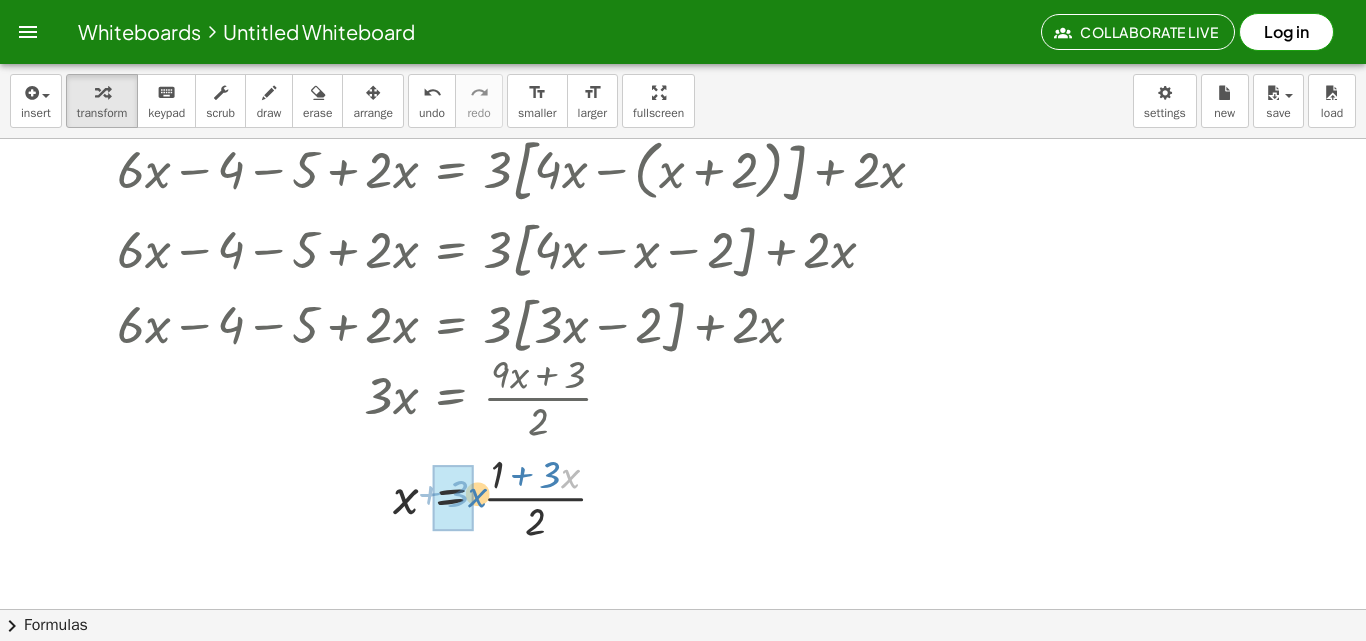 drag, startPoint x: 568, startPoint y: 481, endPoint x: 474, endPoint y: 499, distance: 95.707886 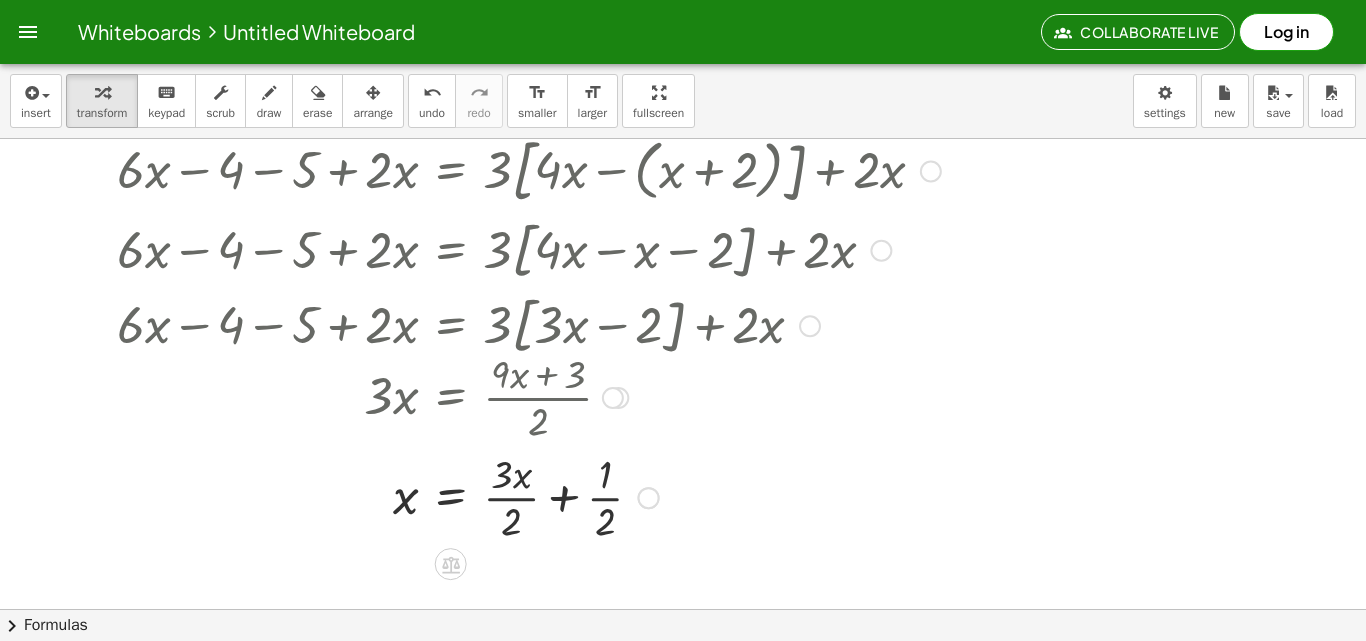 click at bounding box center (506, 496) 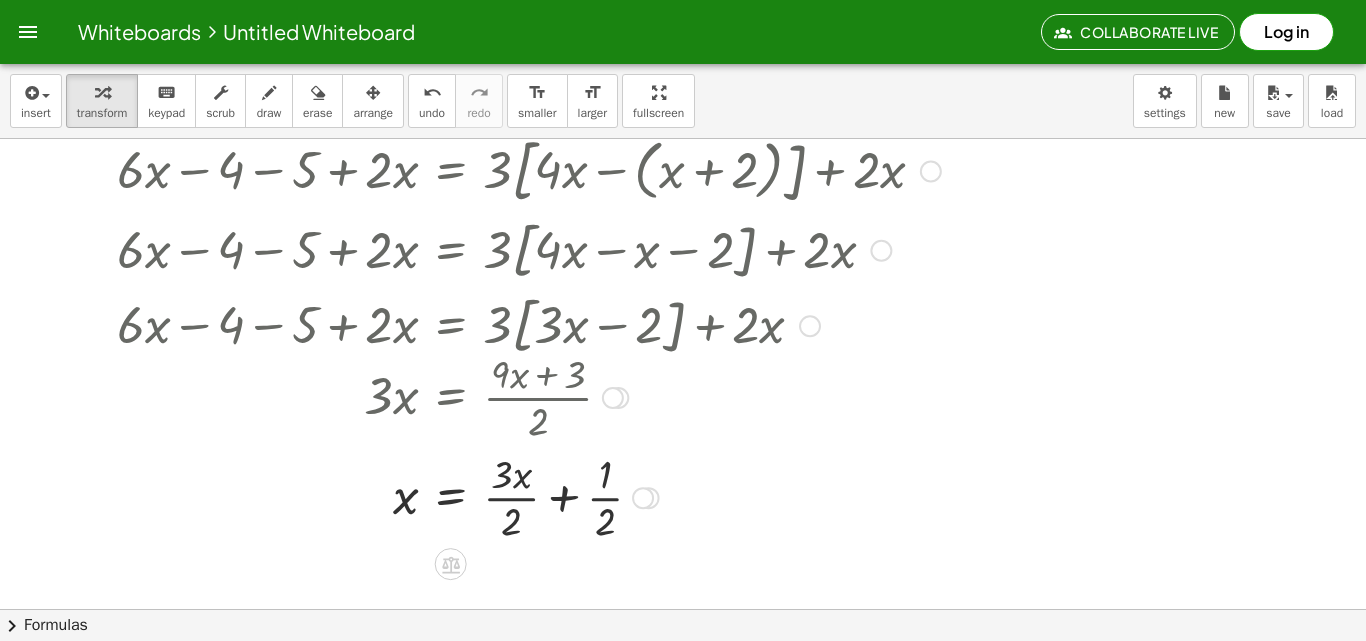 click at bounding box center [506, 496] 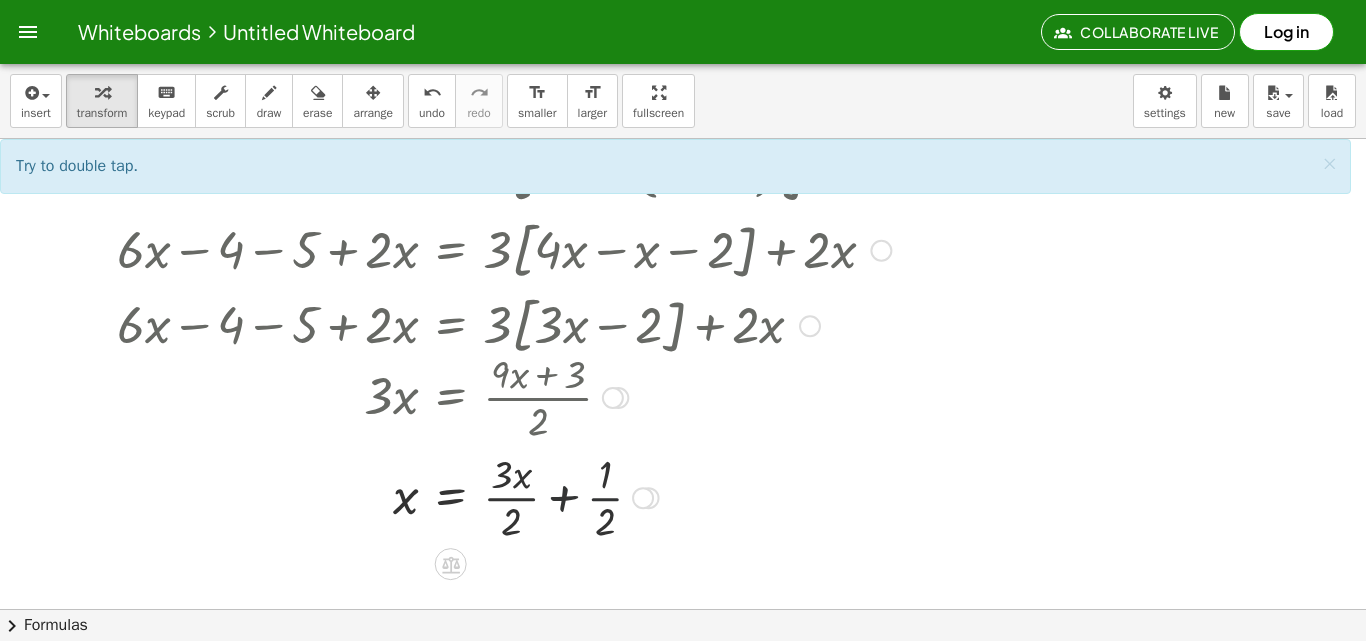 click at bounding box center [506, 496] 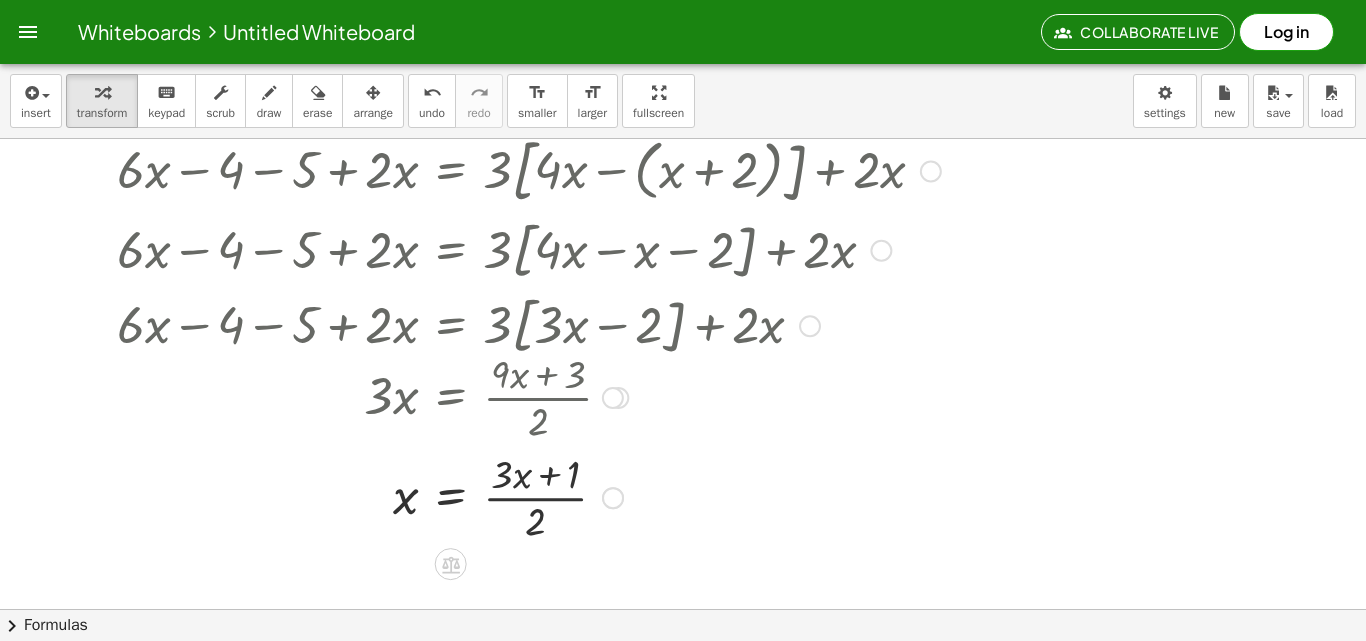 click at bounding box center (506, 496) 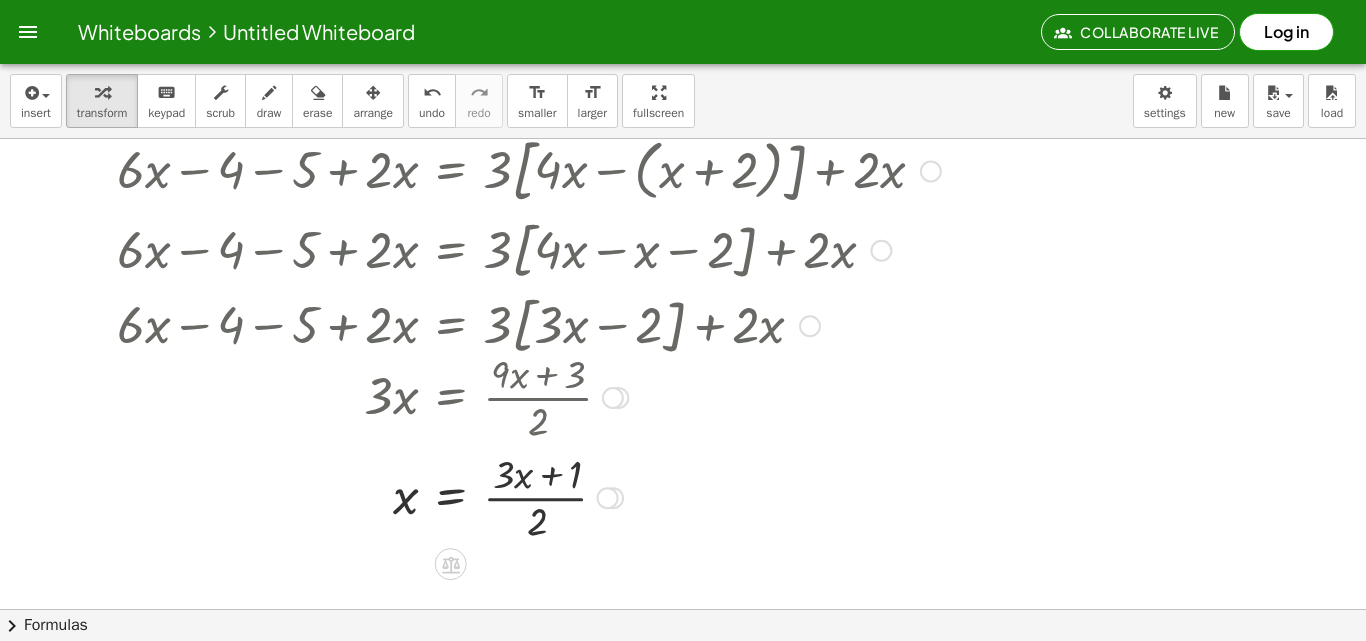 click at bounding box center (506, 496) 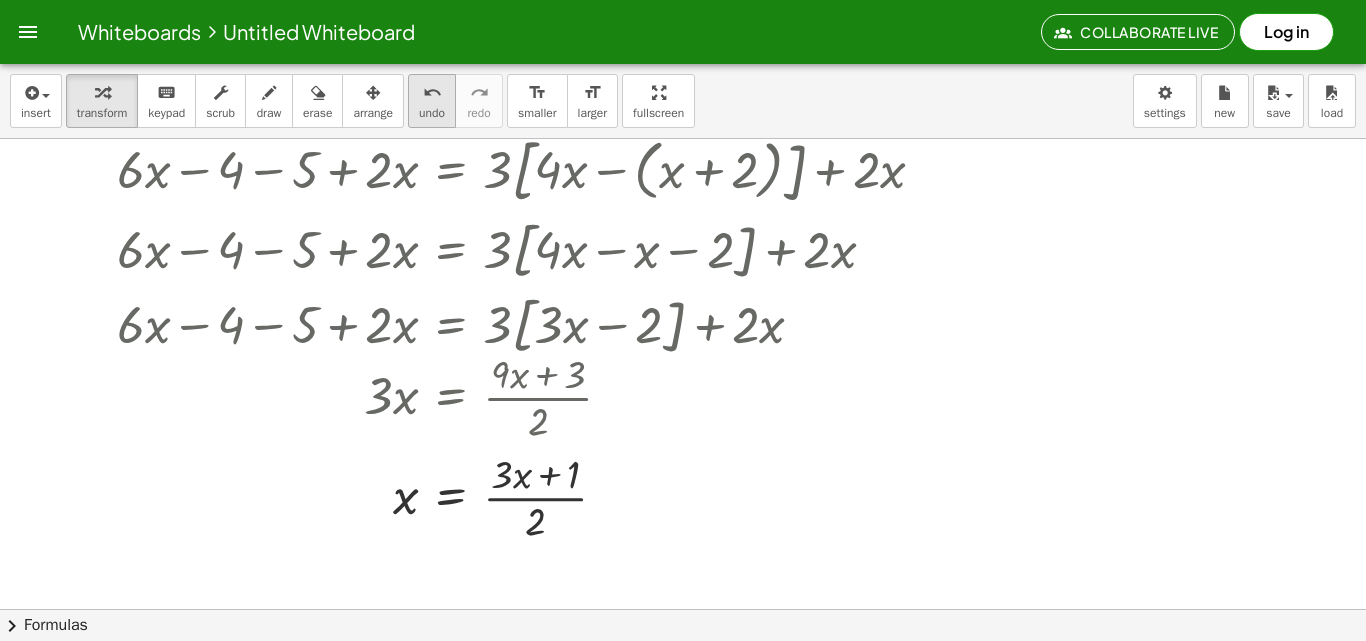 click on "undo" at bounding box center [432, 113] 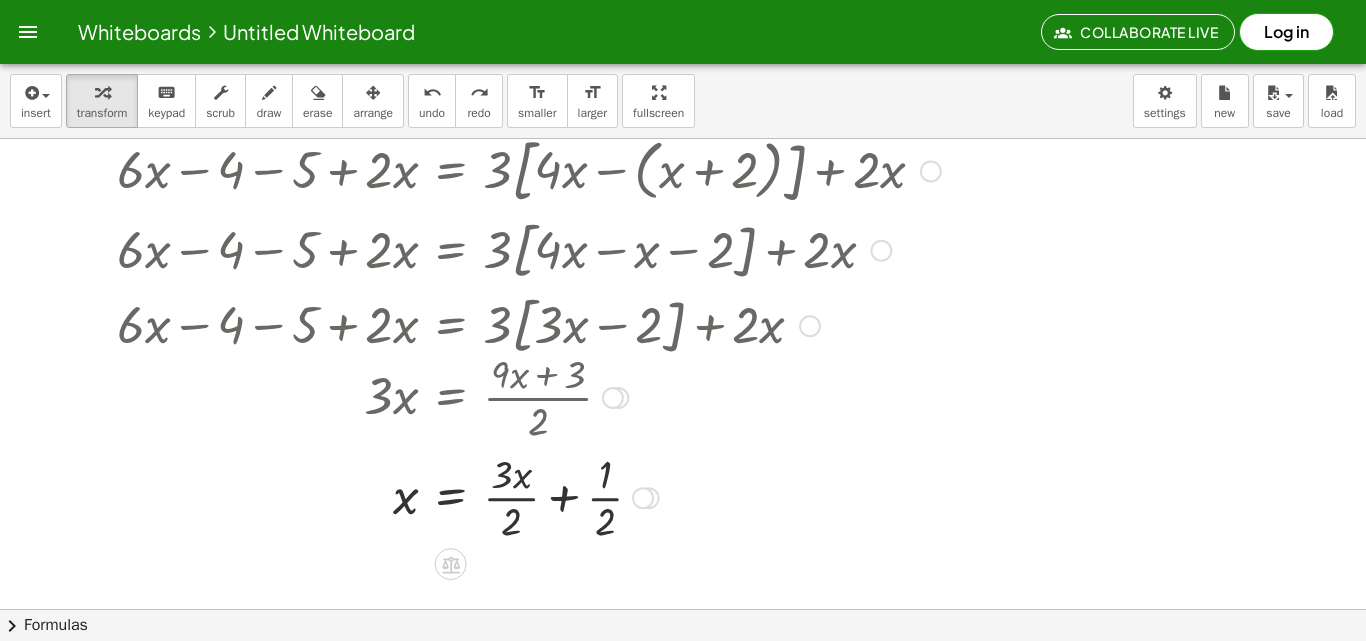 click at bounding box center [524, 496] 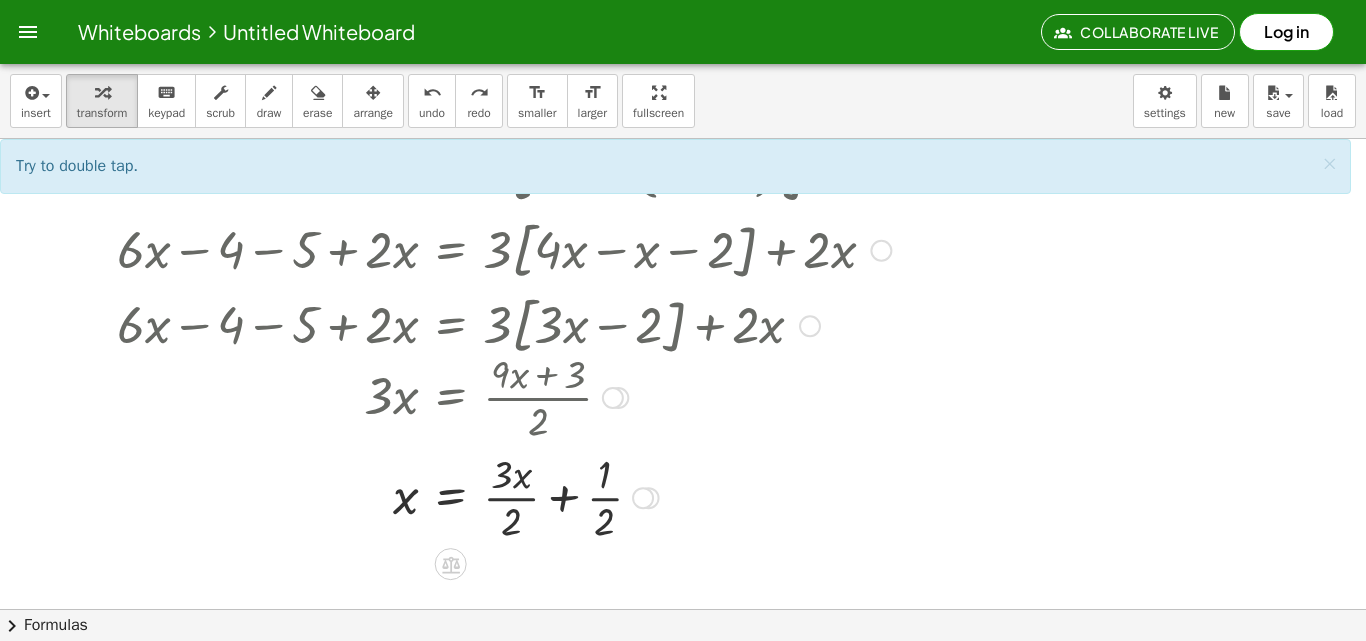 click at bounding box center (524, 496) 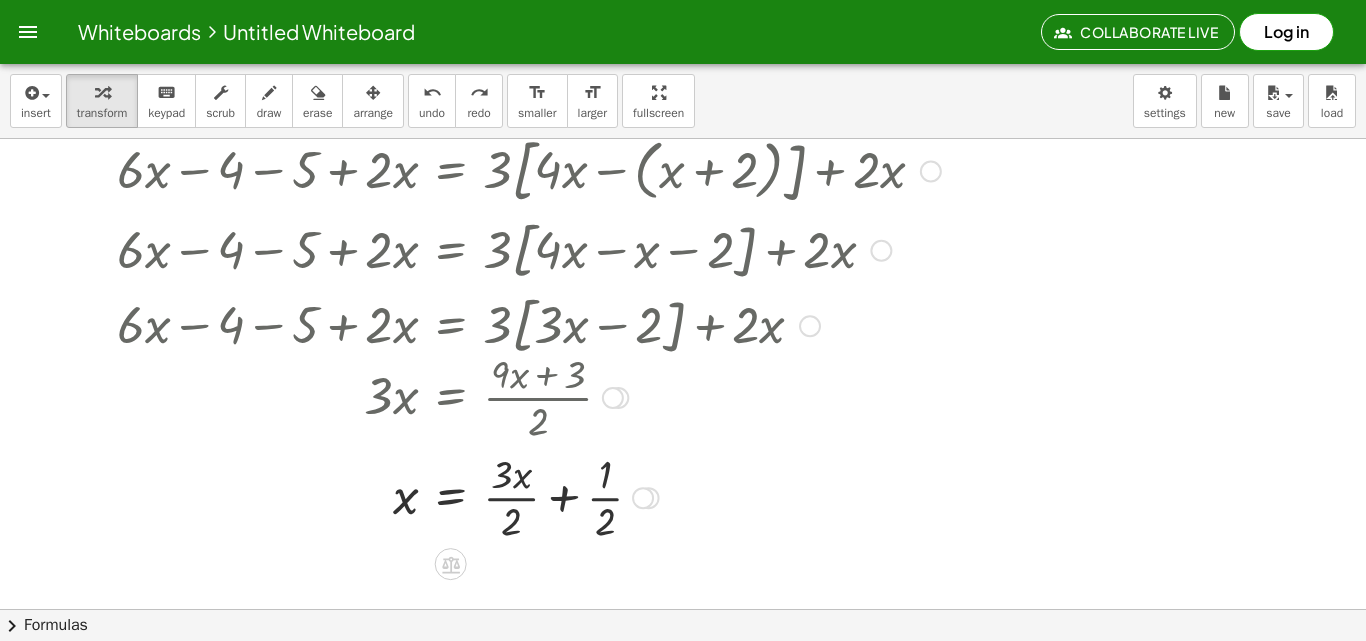 click at bounding box center (524, 496) 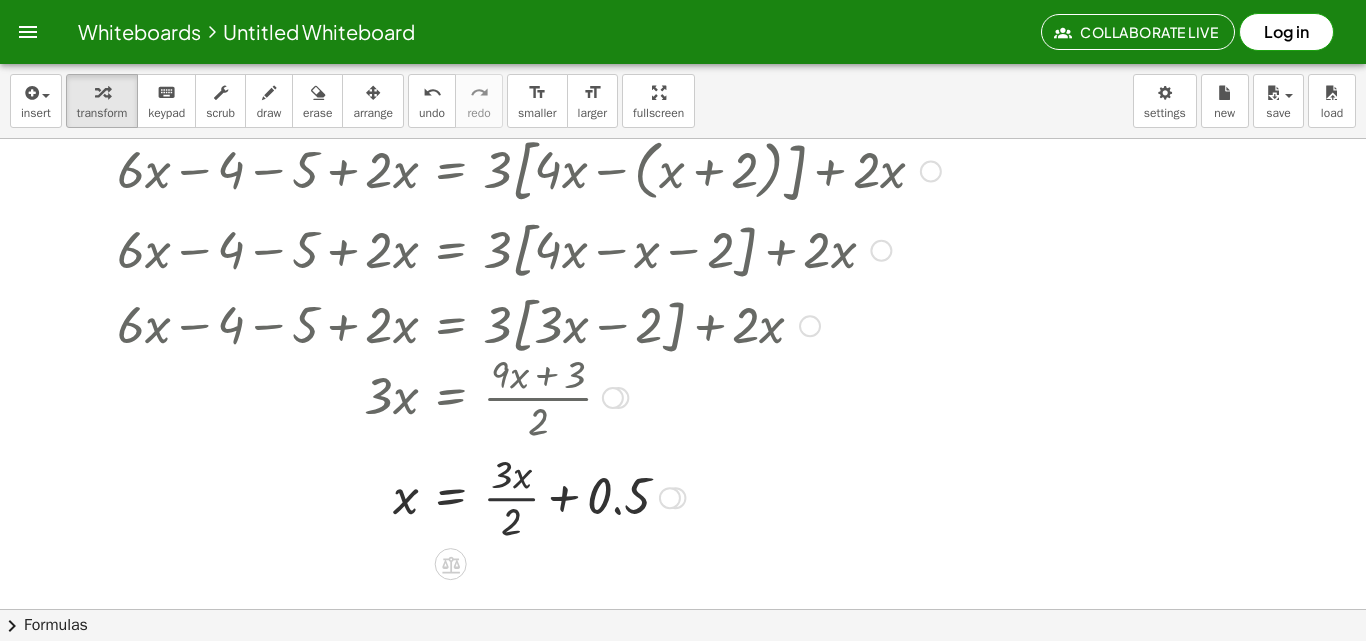 click at bounding box center [506, 496] 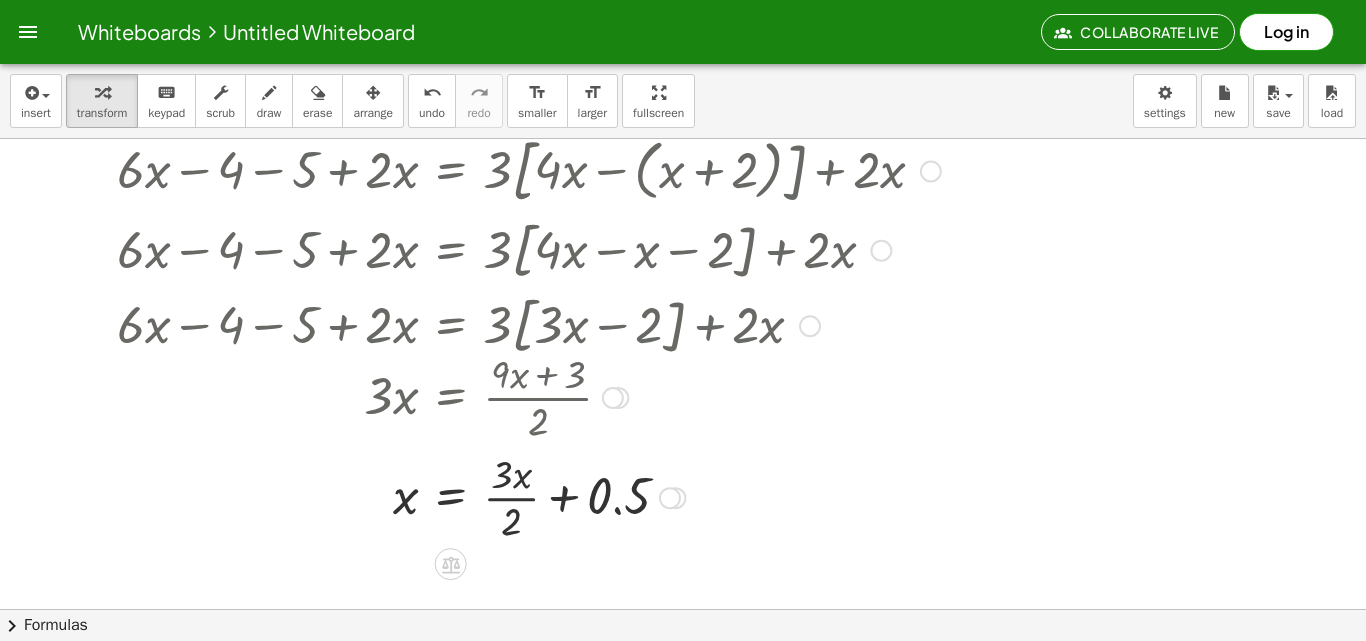 click at bounding box center (506, 496) 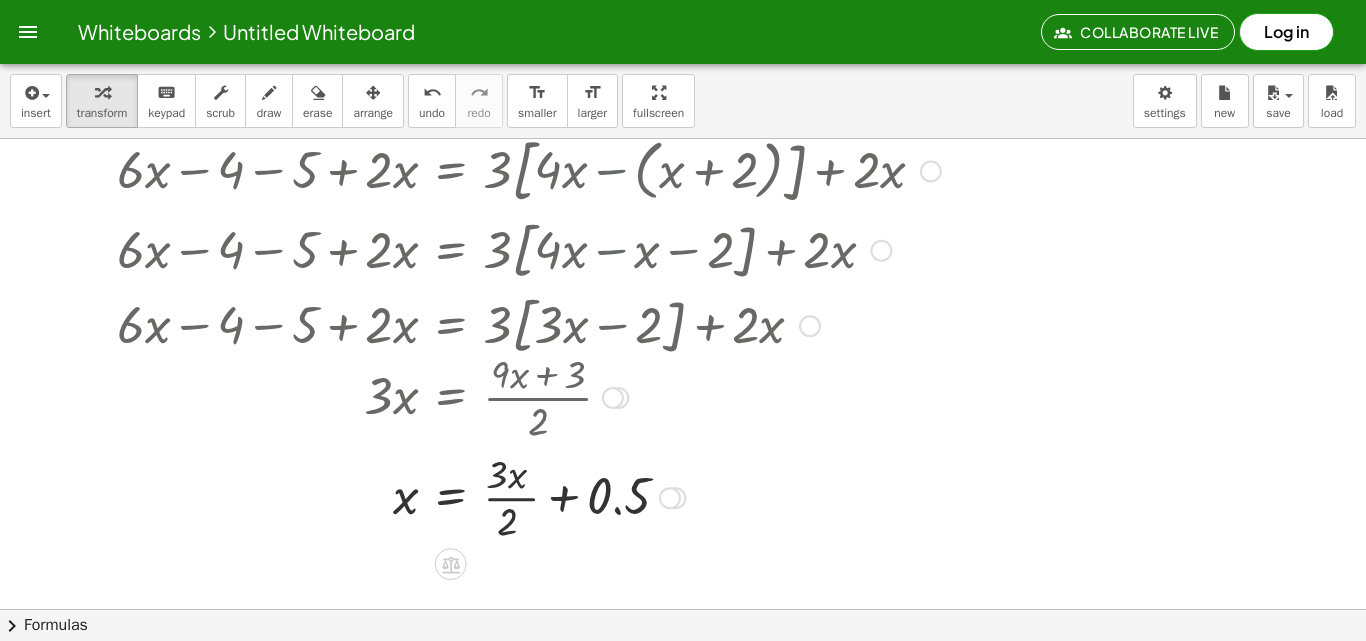 click at bounding box center [506, 496] 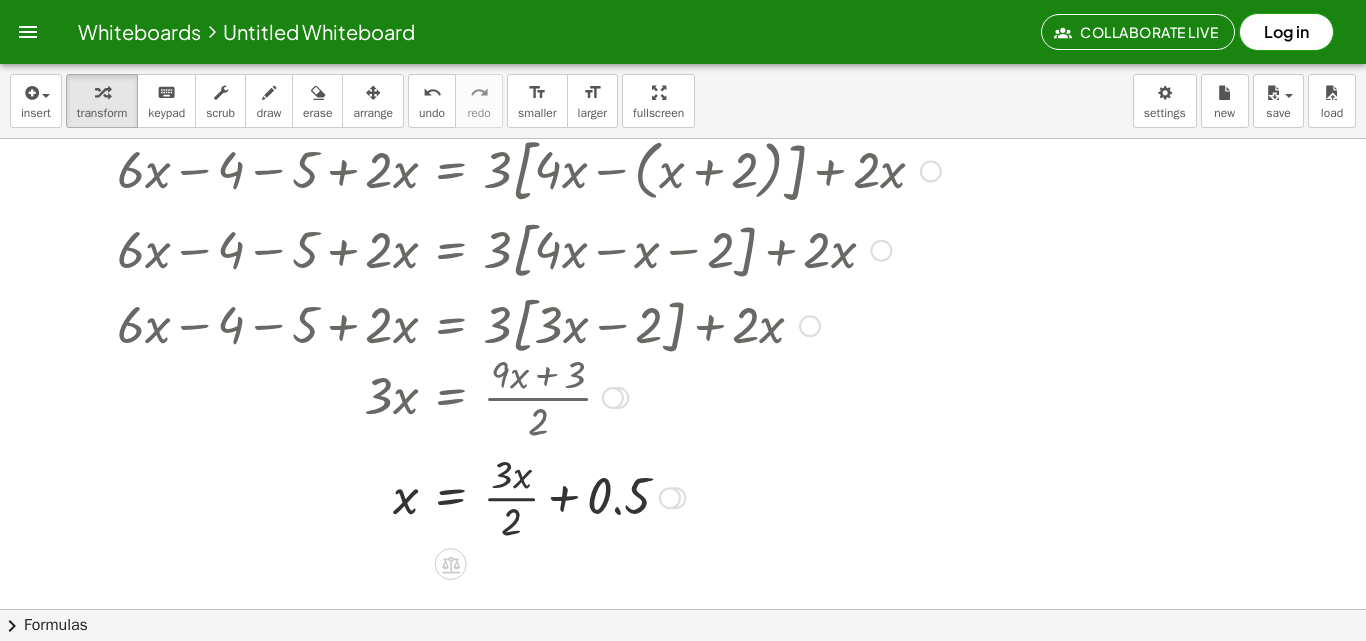 click at bounding box center [506, 496] 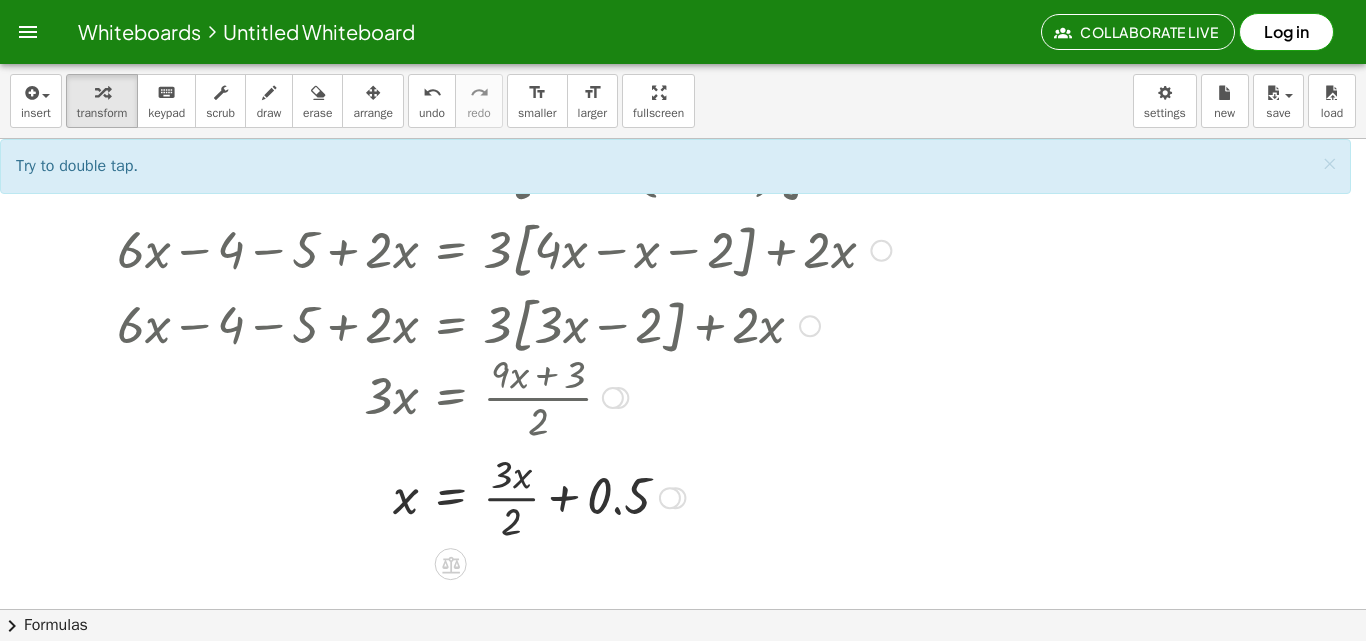 click at bounding box center [506, 496] 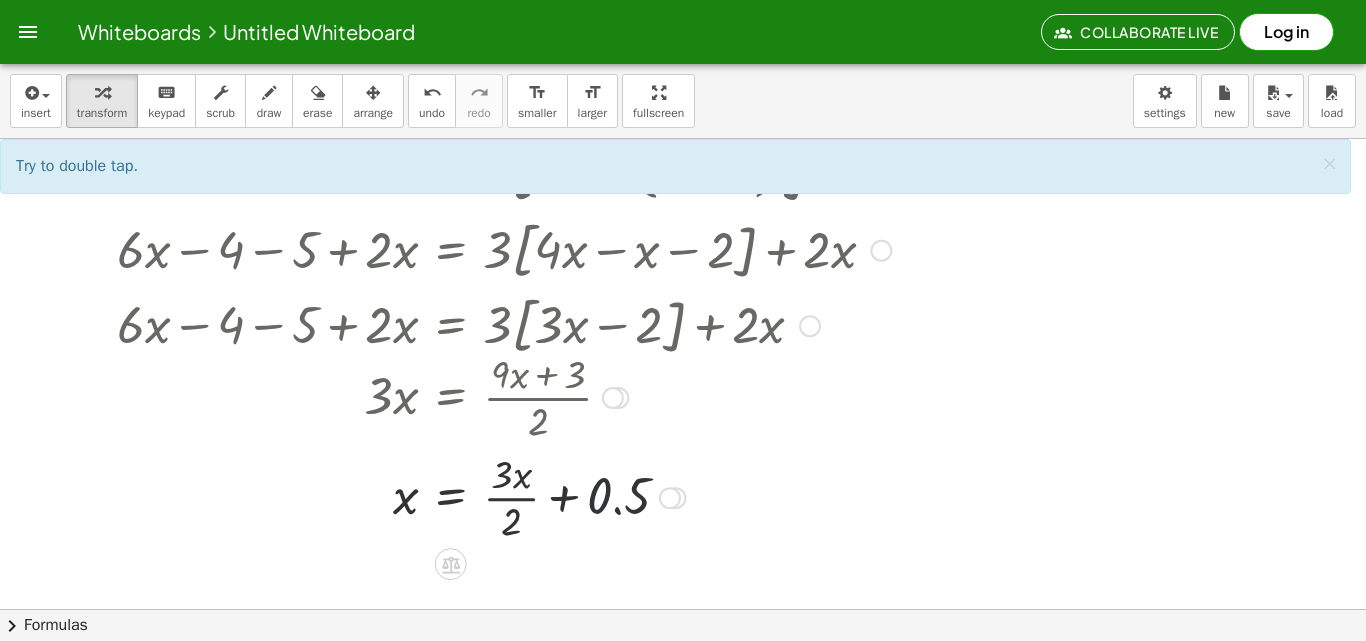 click at bounding box center (506, 496) 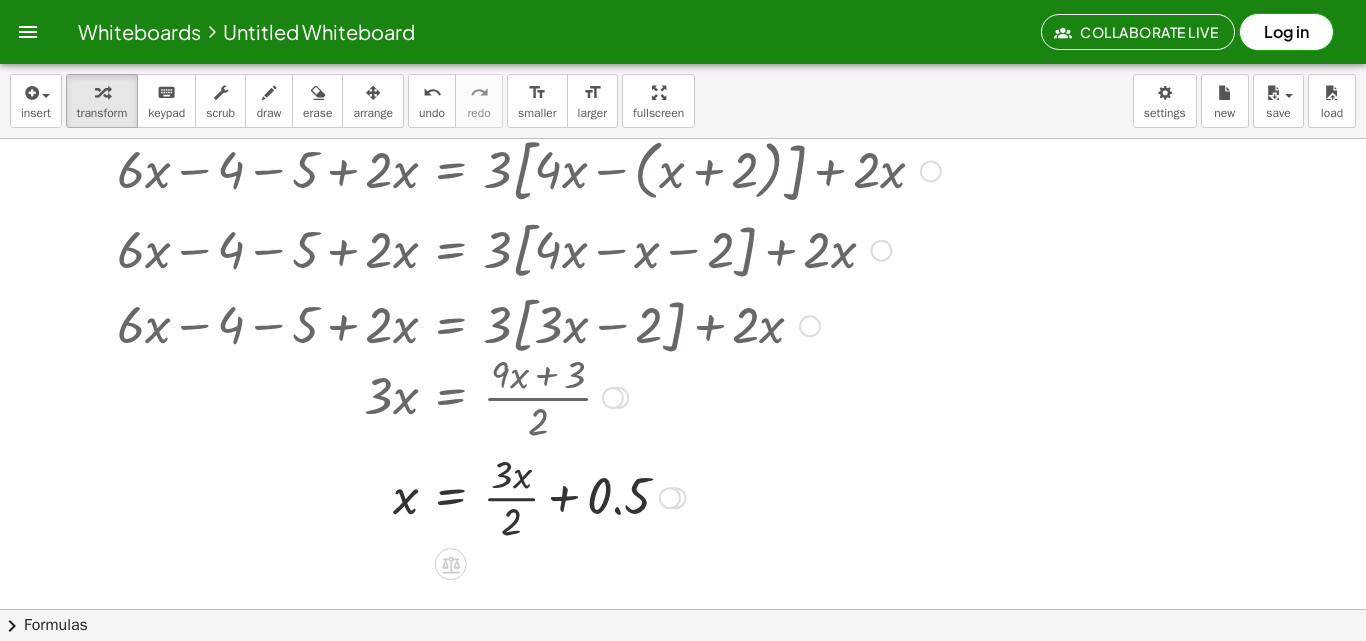 click at bounding box center [506, 496] 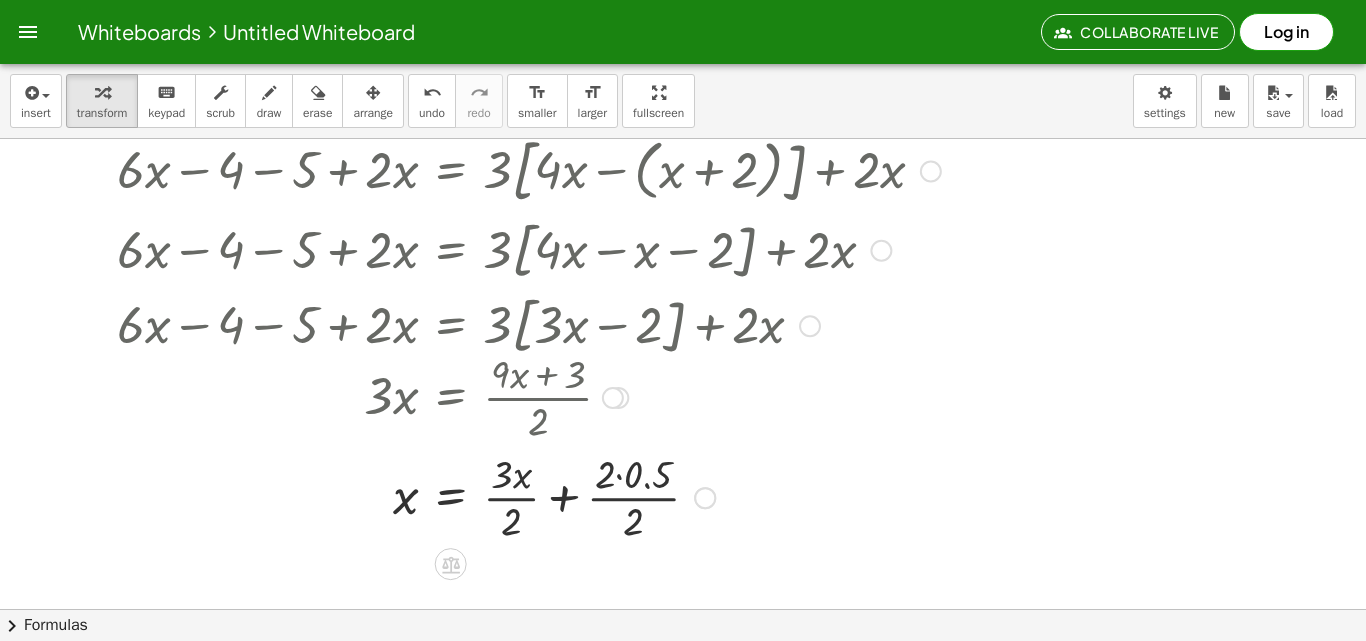 click at bounding box center (506, 496) 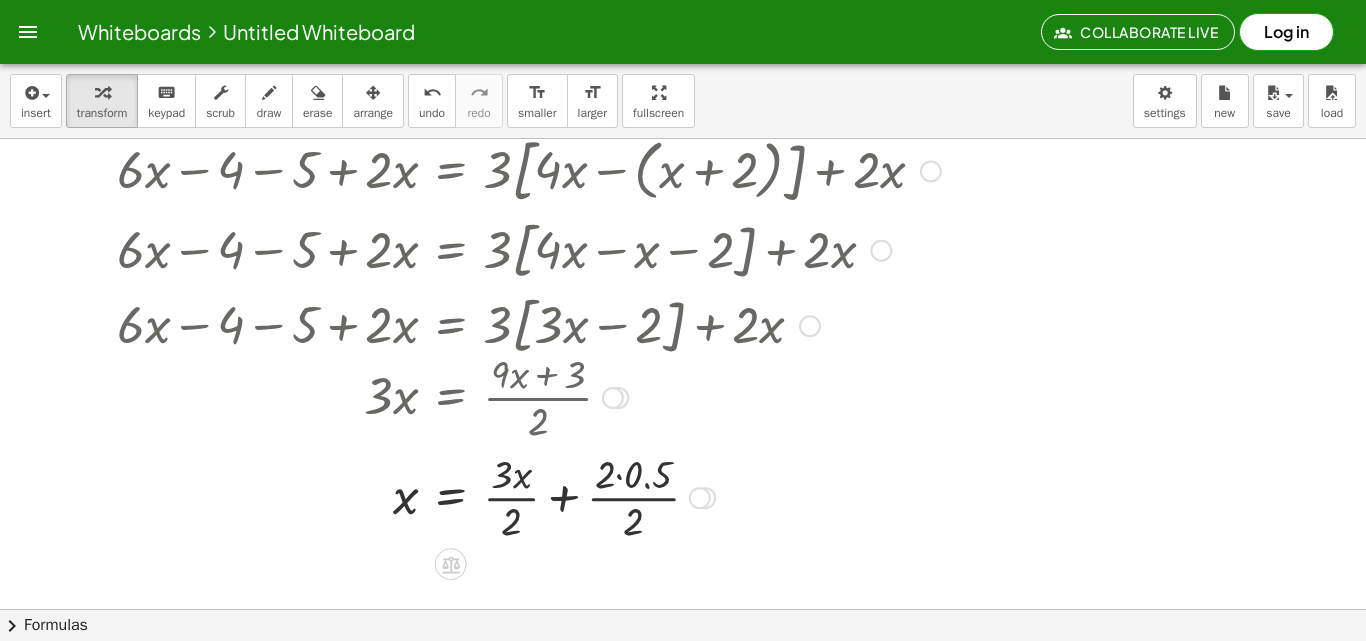 click at bounding box center (506, 496) 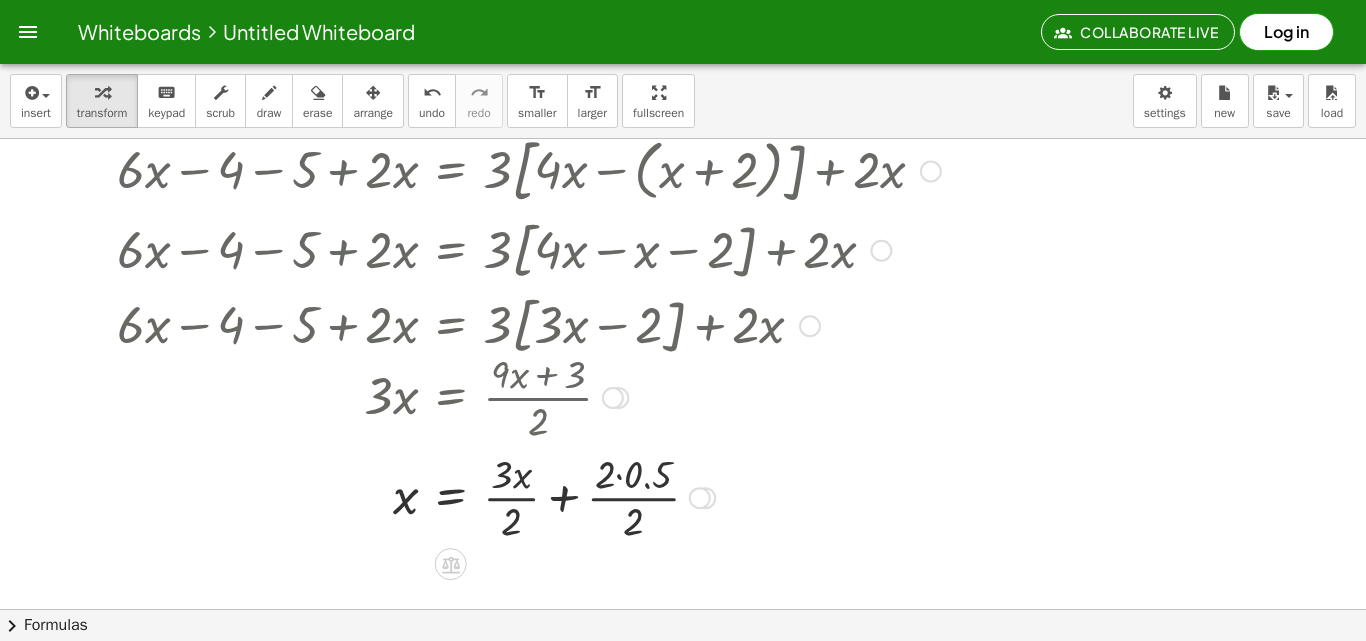click at bounding box center (506, 496) 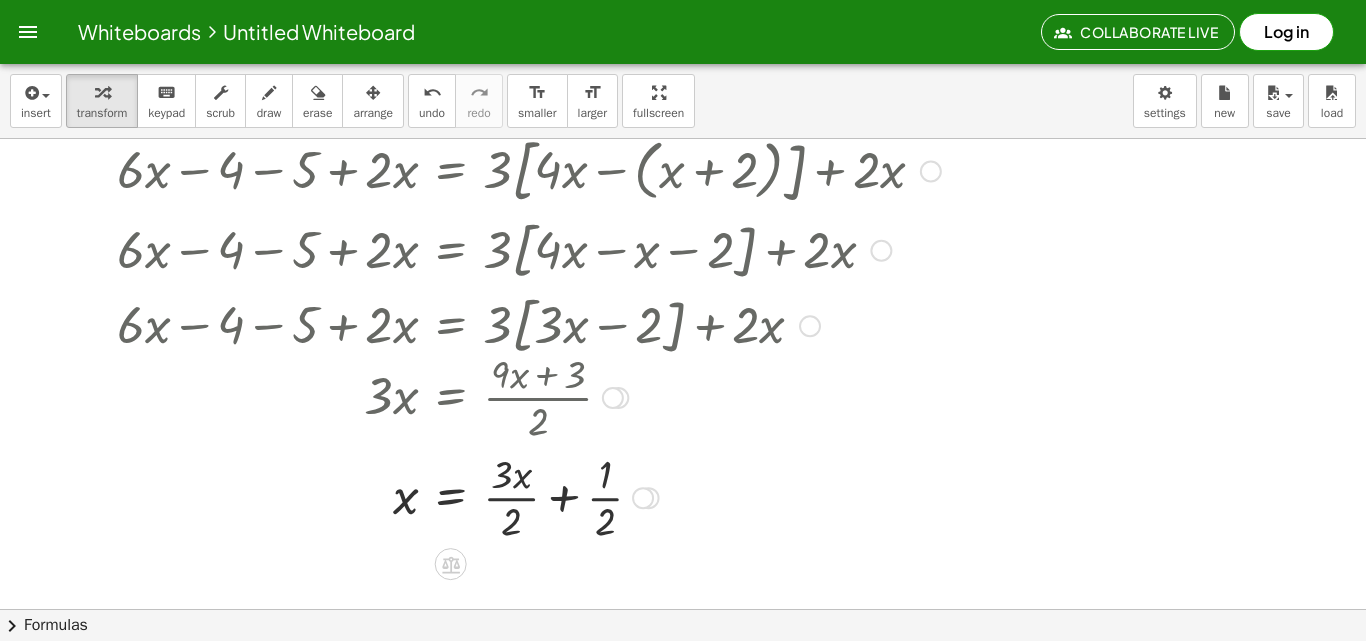 click at bounding box center [506, 496] 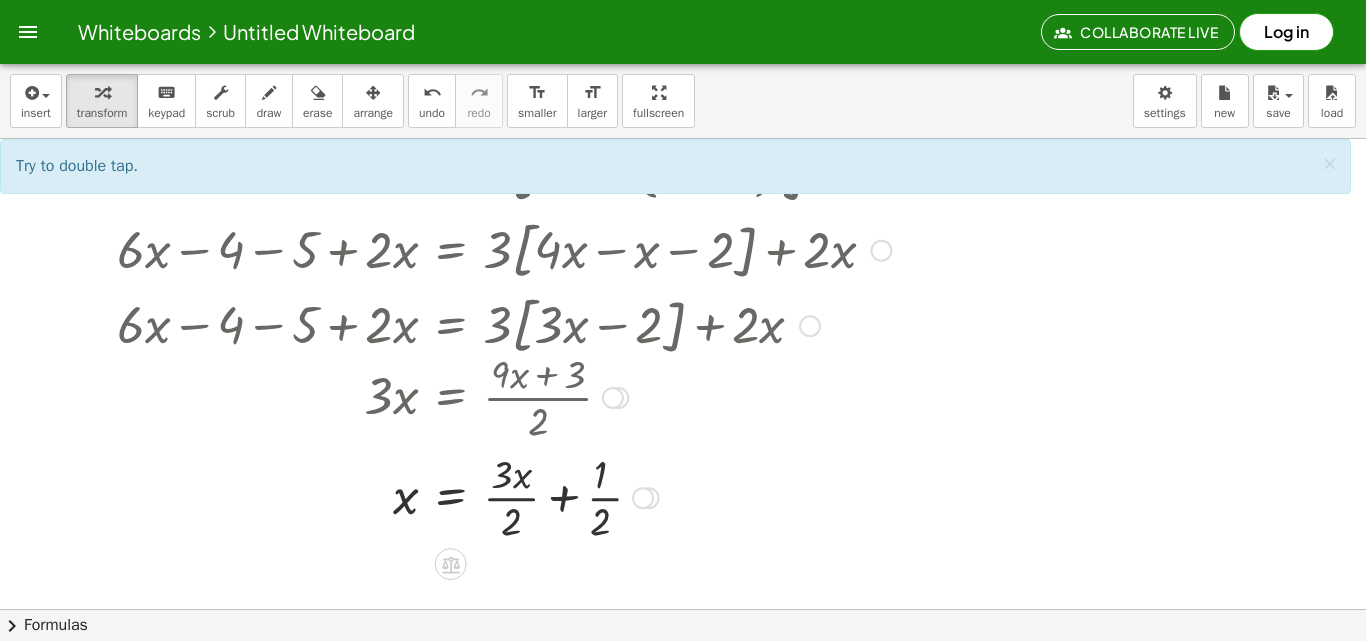 click at bounding box center [506, 496] 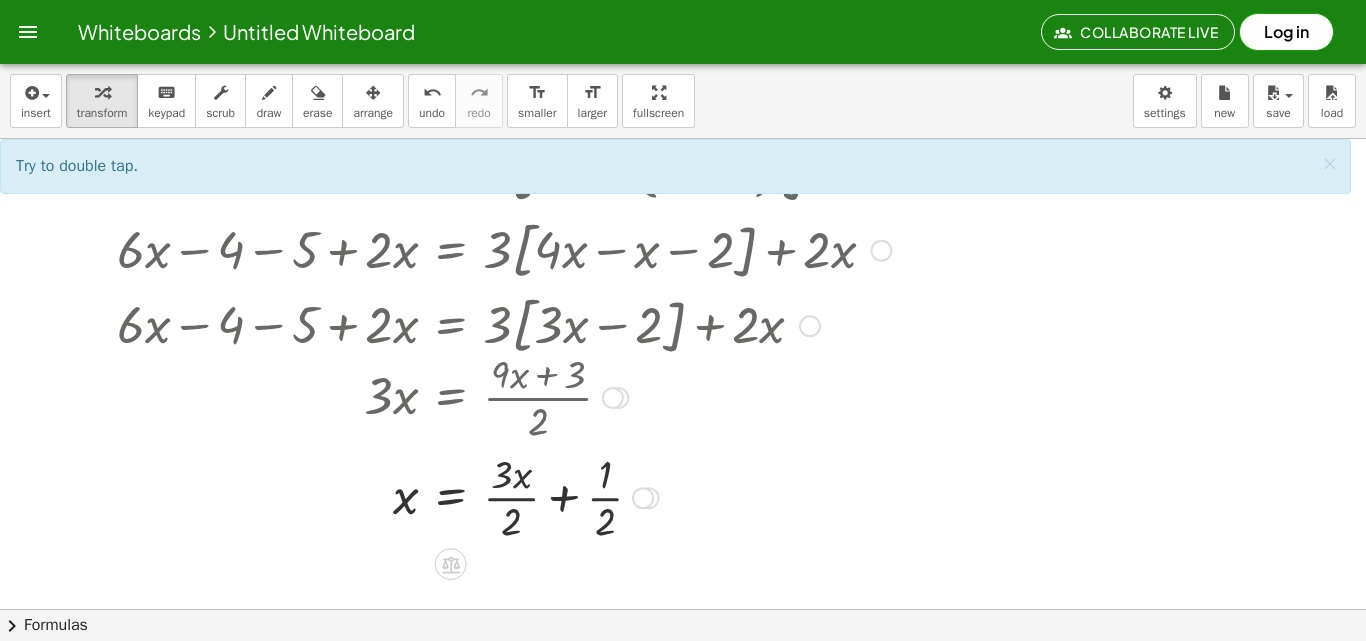 click at bounding box center (506, 496) 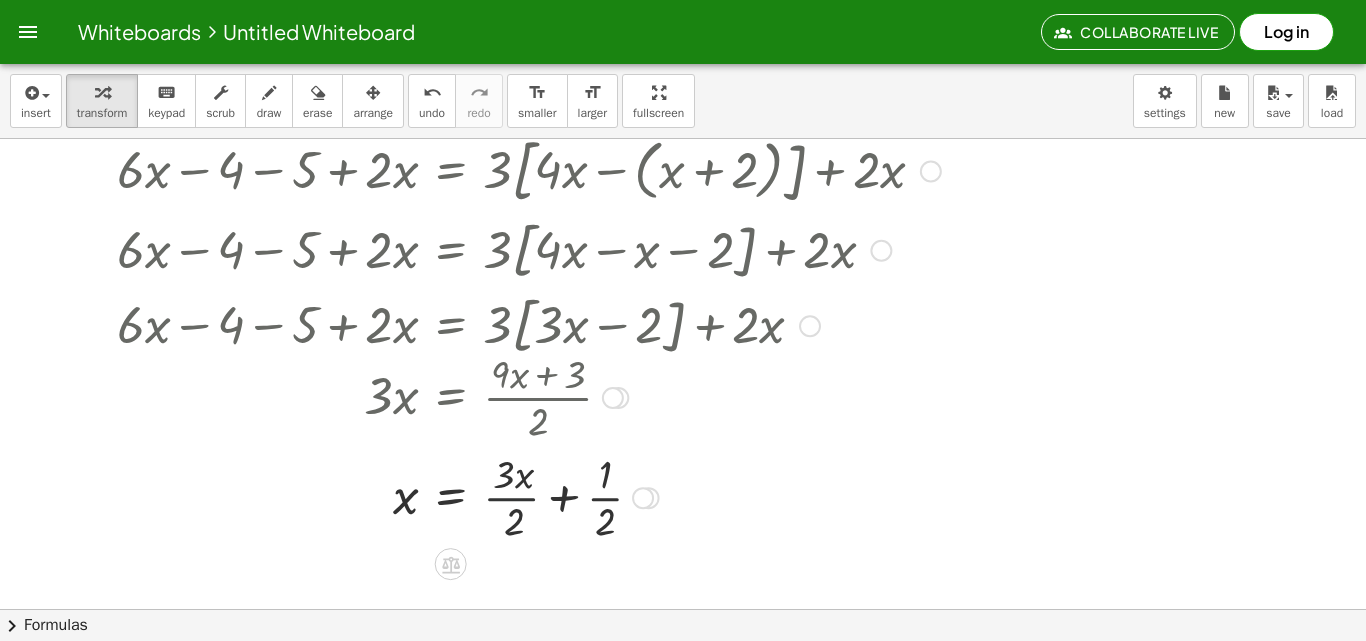click at bounding box center (506, 496) 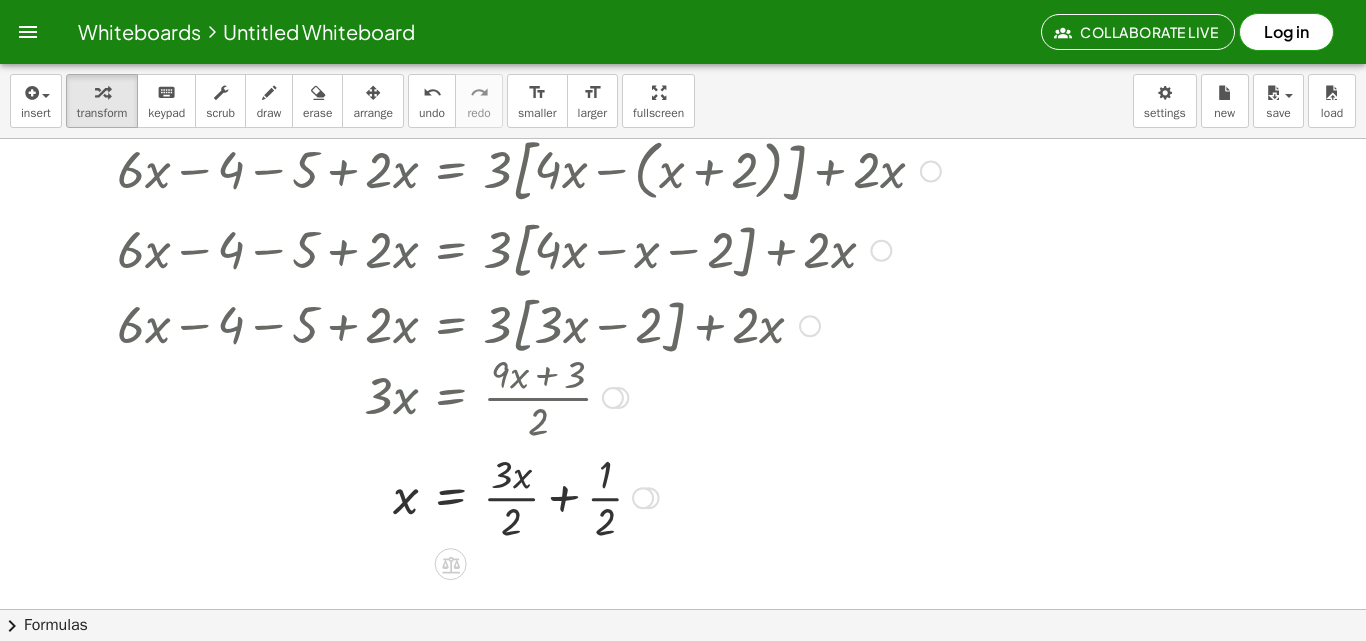 click at bounding box center [506, 496] 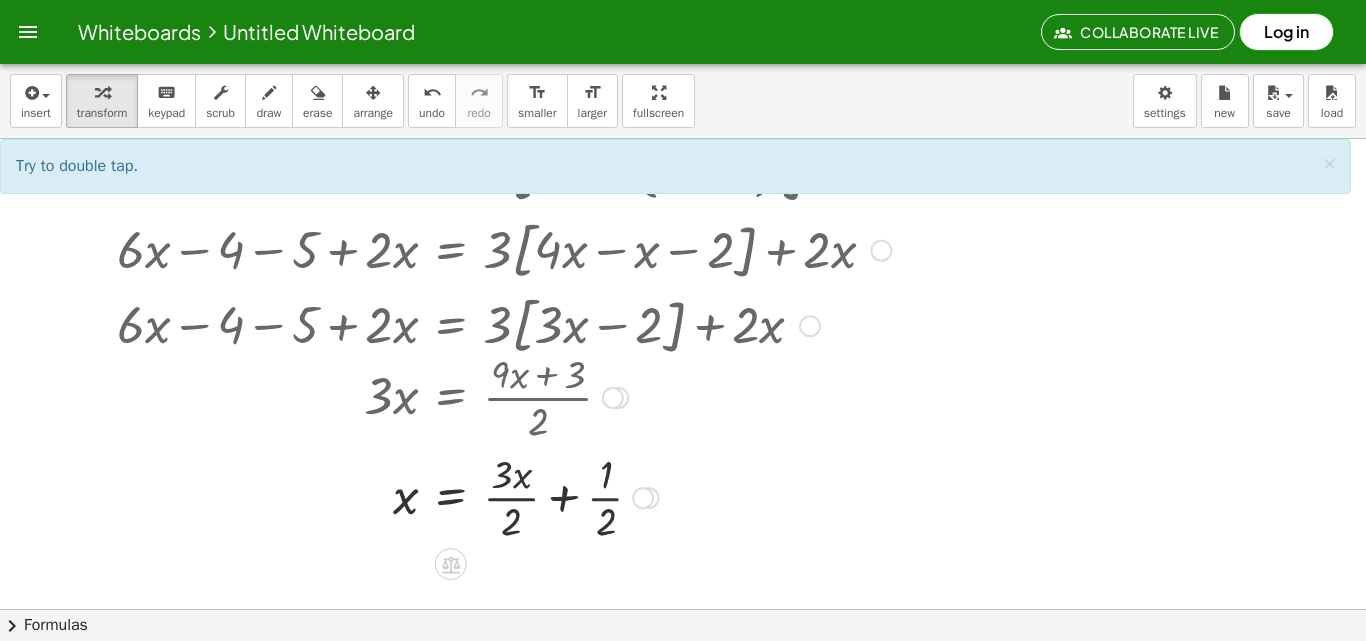 click at bounding box center (506, 496) 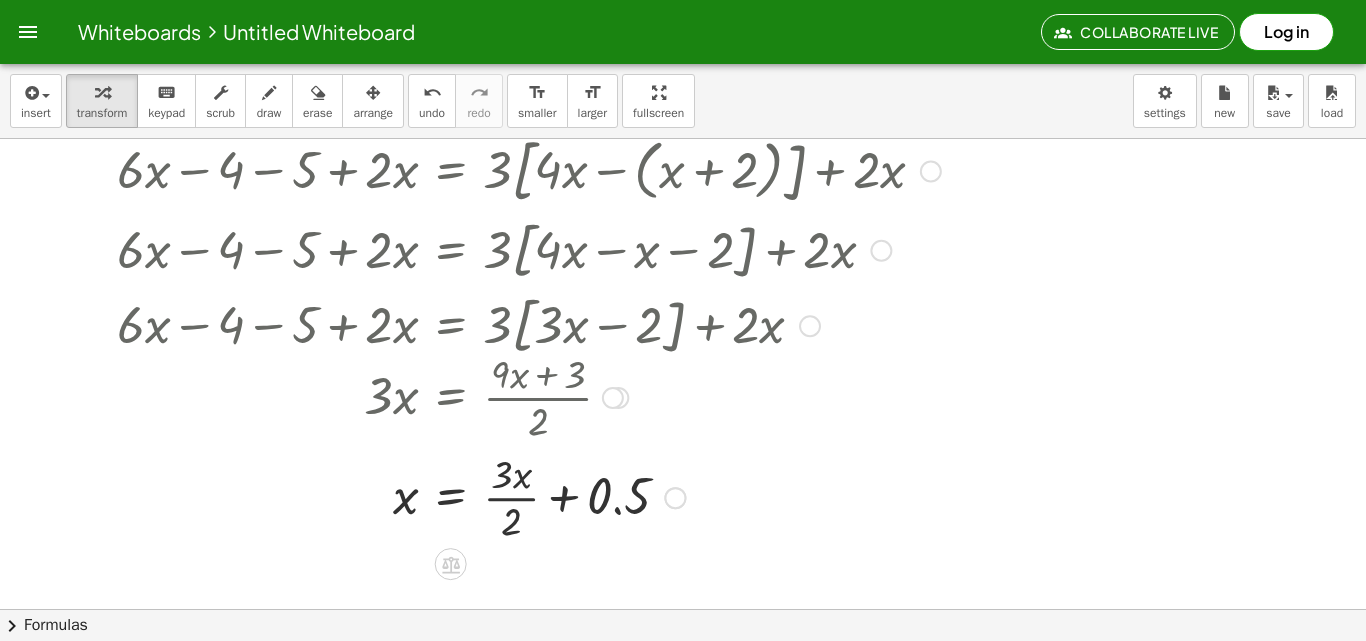 click at bounding box center [506, 496] 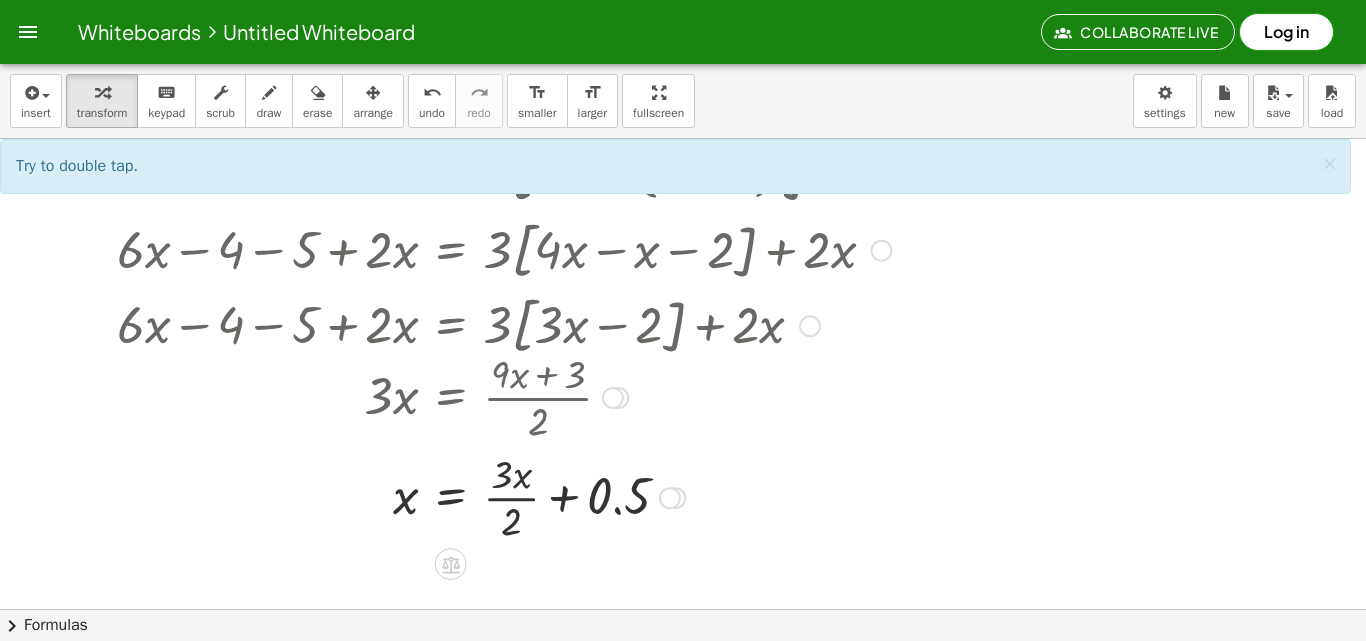 drag, startPoint x: 622, startPoint y: 509, endPoint x: 611, endPoint y: 499, distance: 14.866069 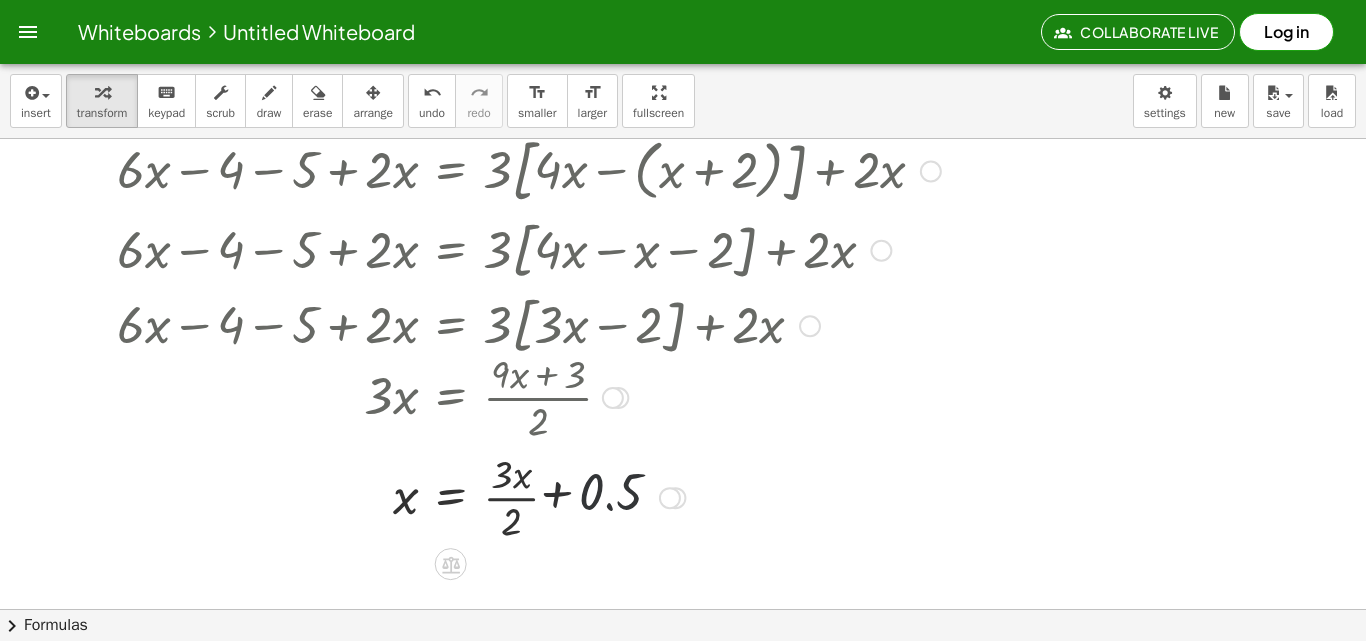 click at bounding box center [506, 496] 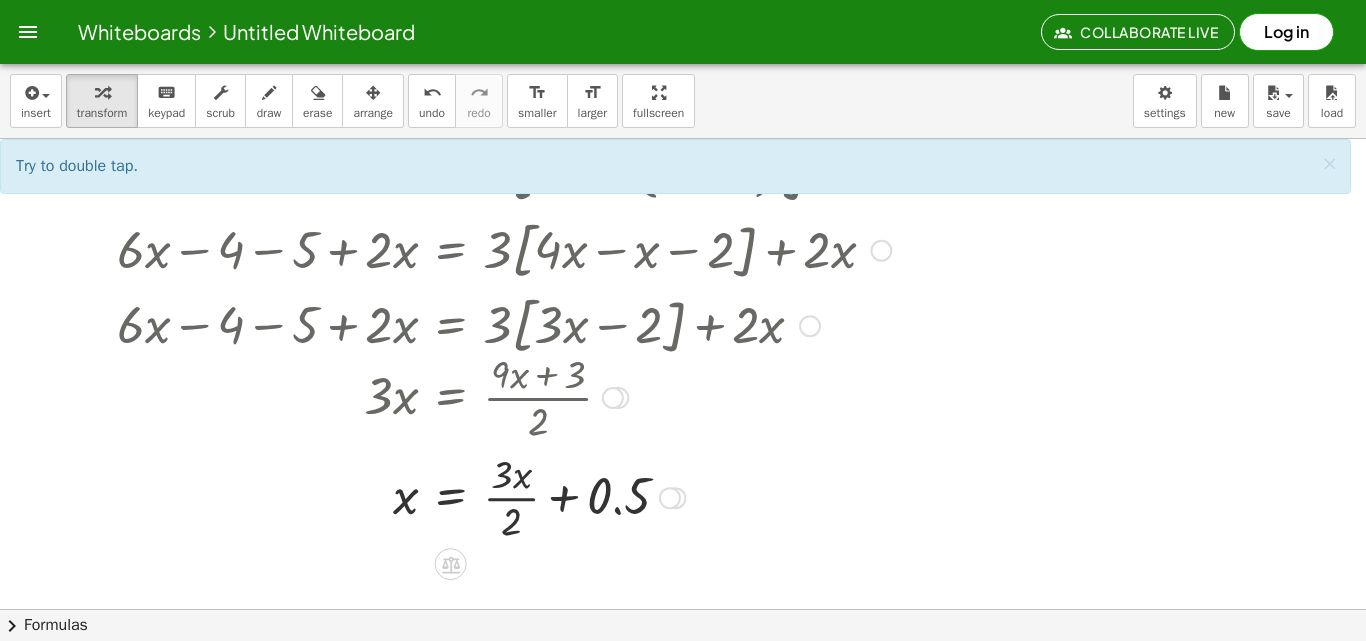 click at bounding box center [506, 496] 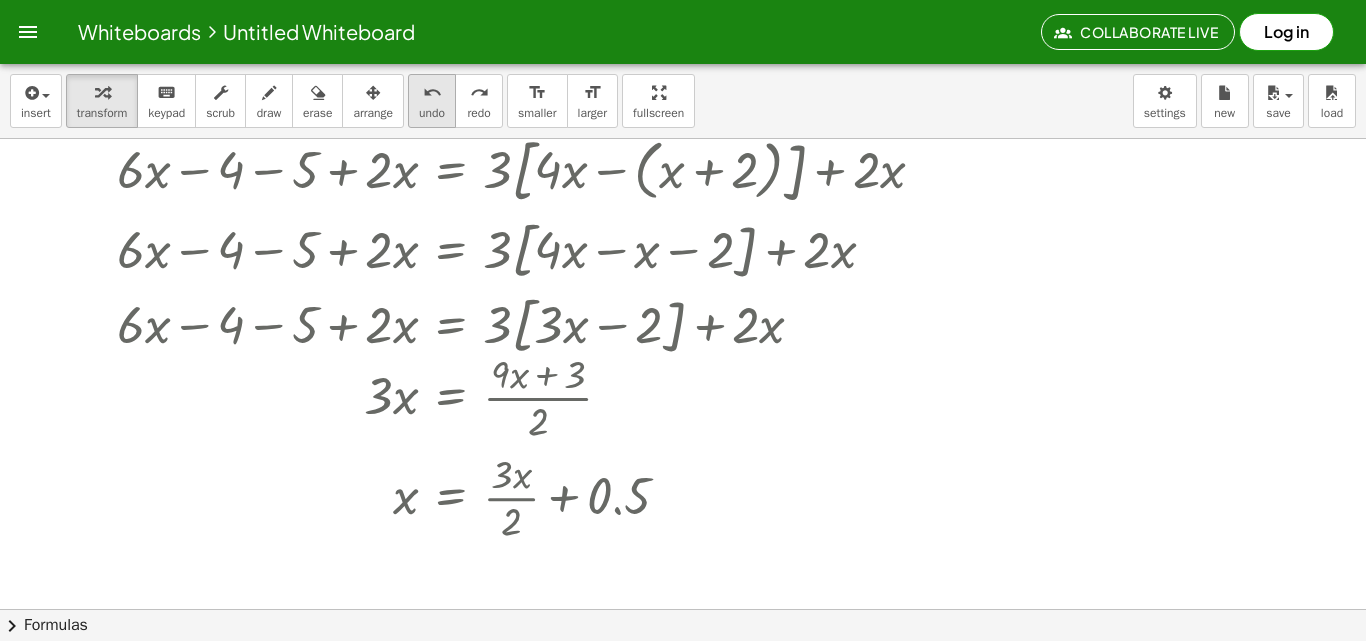 click on "undo" at bounding box center [432, 113] 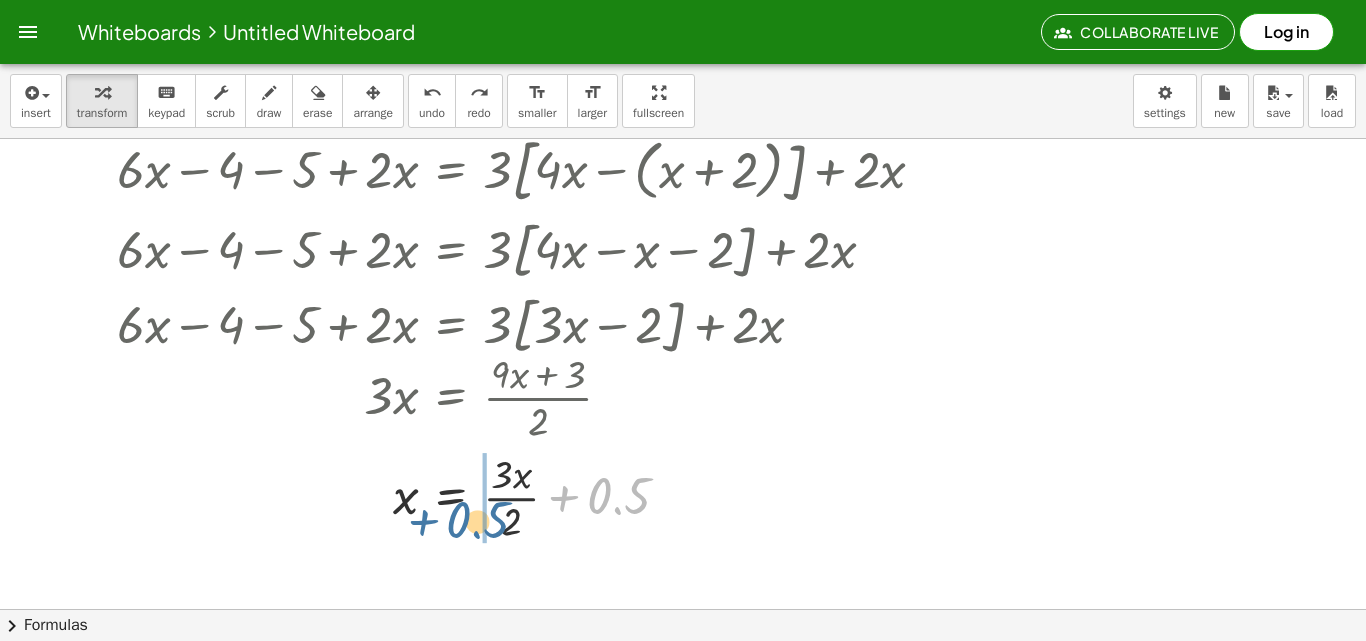 drag, startPoint x: 619, startPoint y: 500, endPoint x: 491, endPoint y: 524, distance: 130.23056 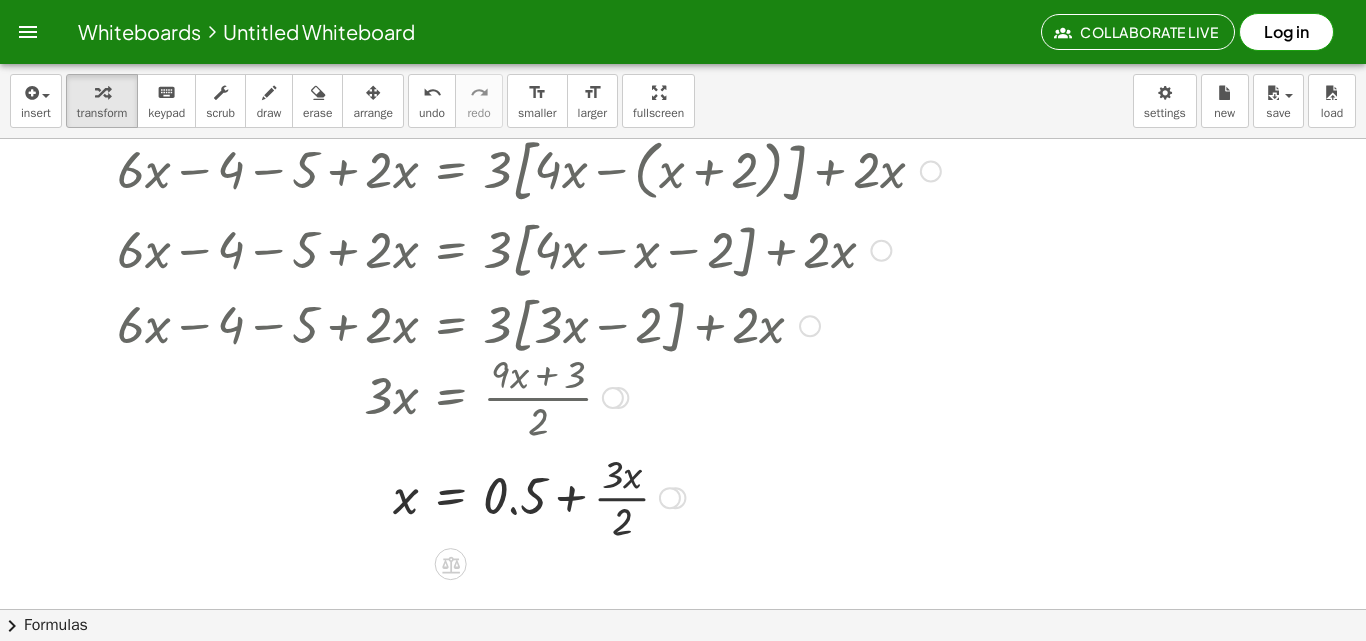 drag, startPoint x: 520, startPoint y: 509, endPoint x: 531, endPoint y: 503, distance: 12.529964 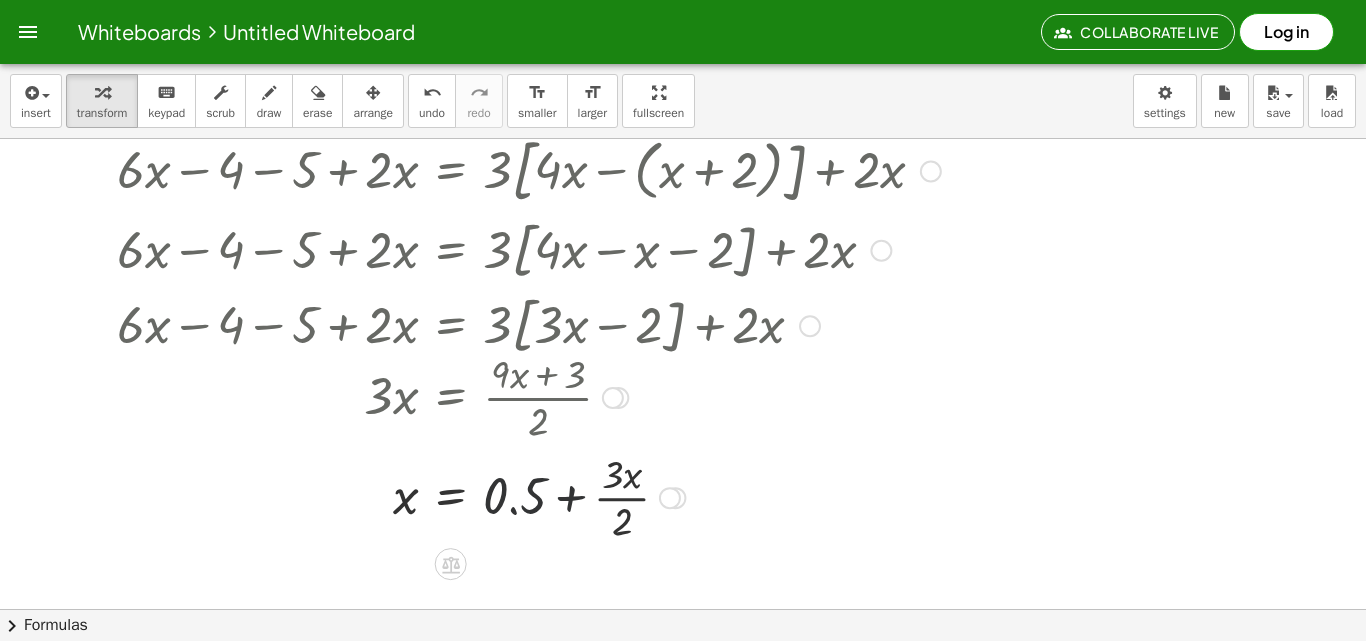click at bounding box center [491, 496] 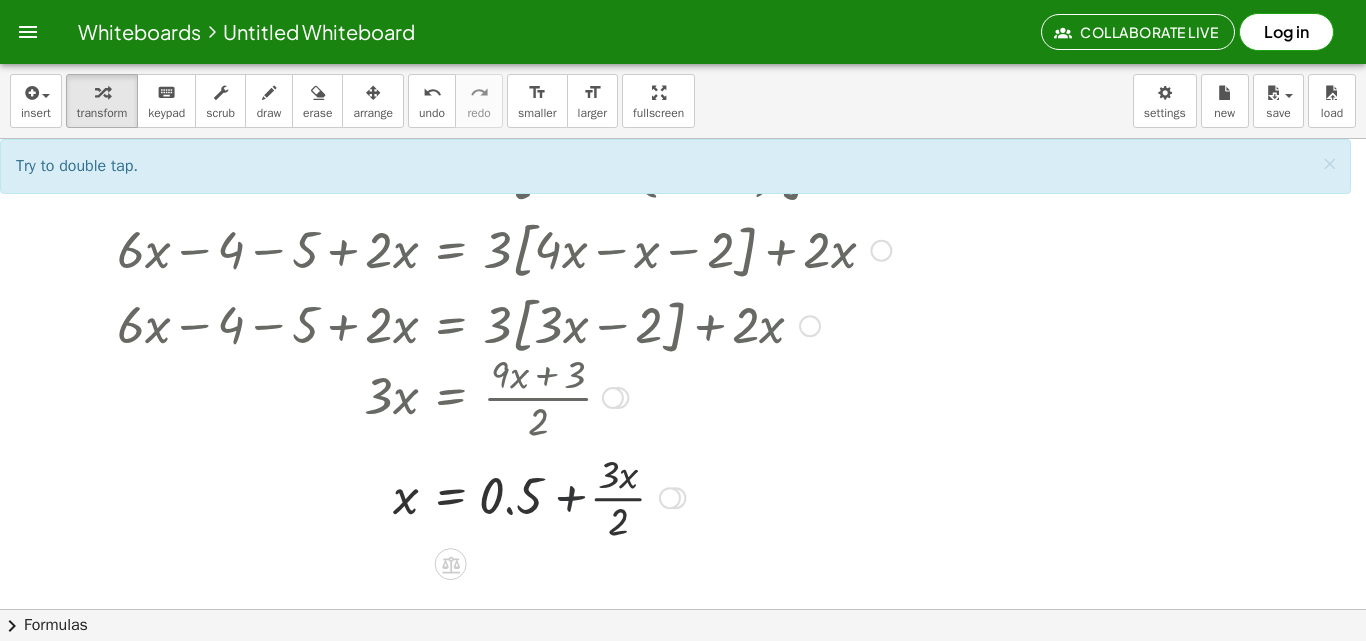 click at bounding box center [491, 496] 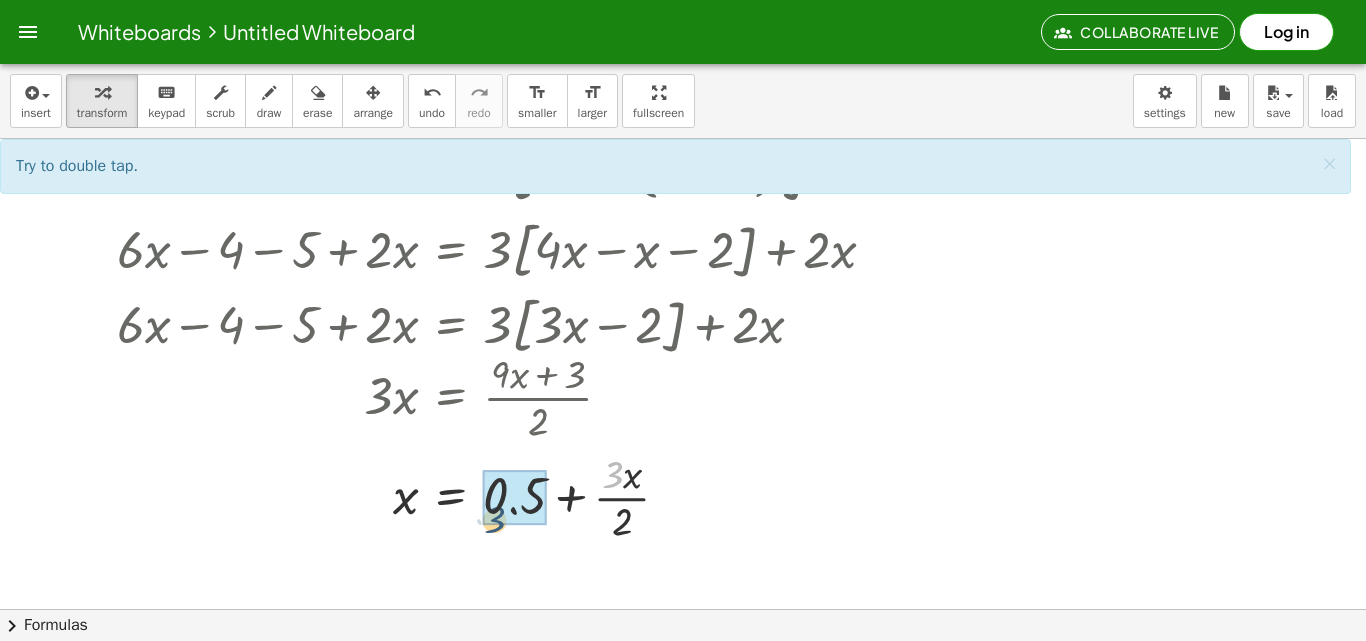 drag, startPoint x: 622, startPoint y: 469, endPoint x: 542, endPoint y: 485, distance: 81.58431 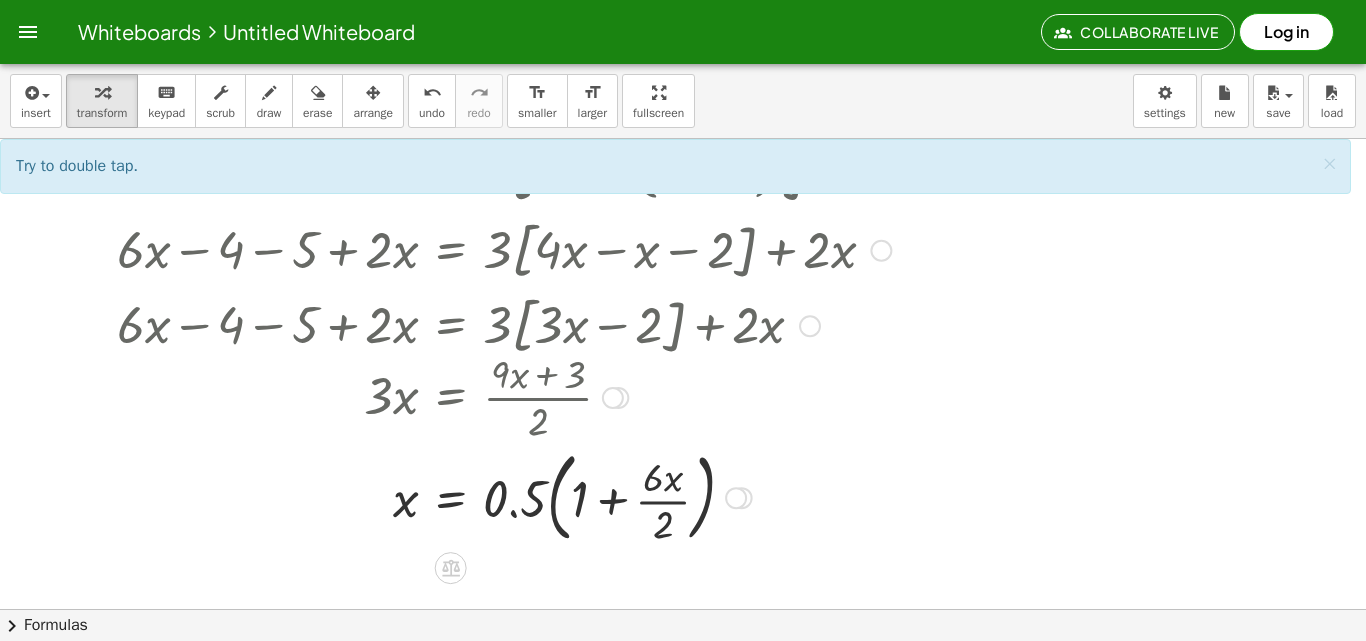 click at bounding box center (506, 496) 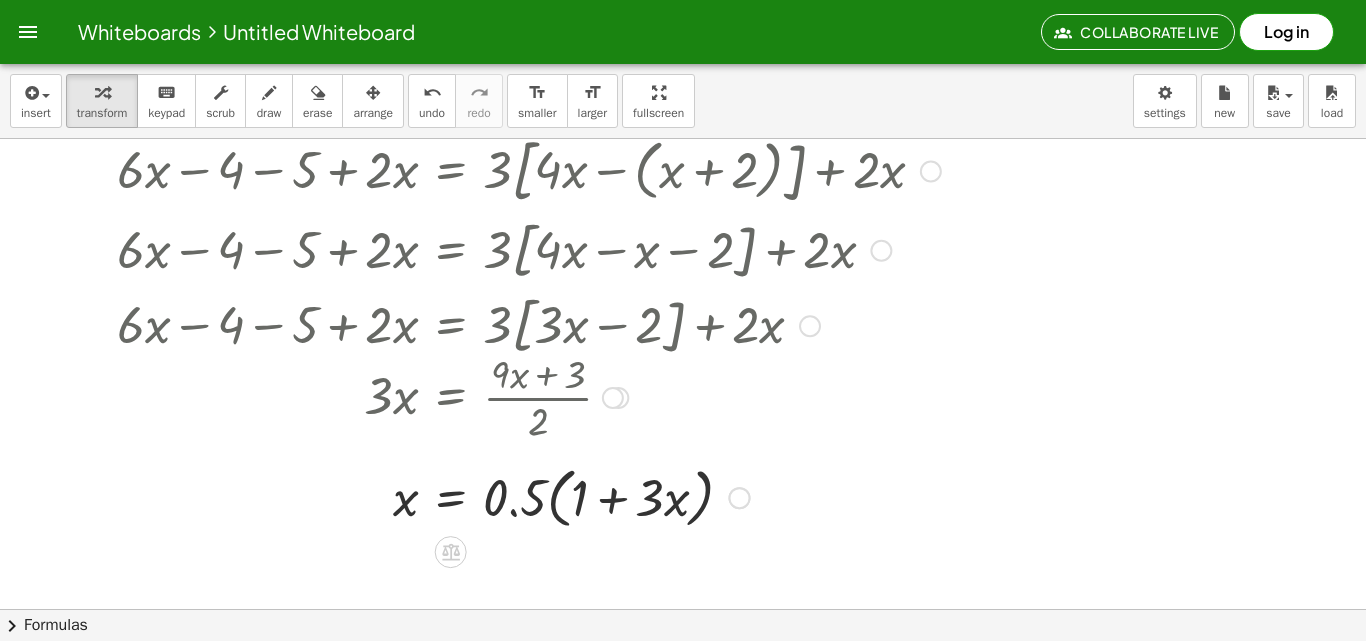 click at bounding box center [506, 496] 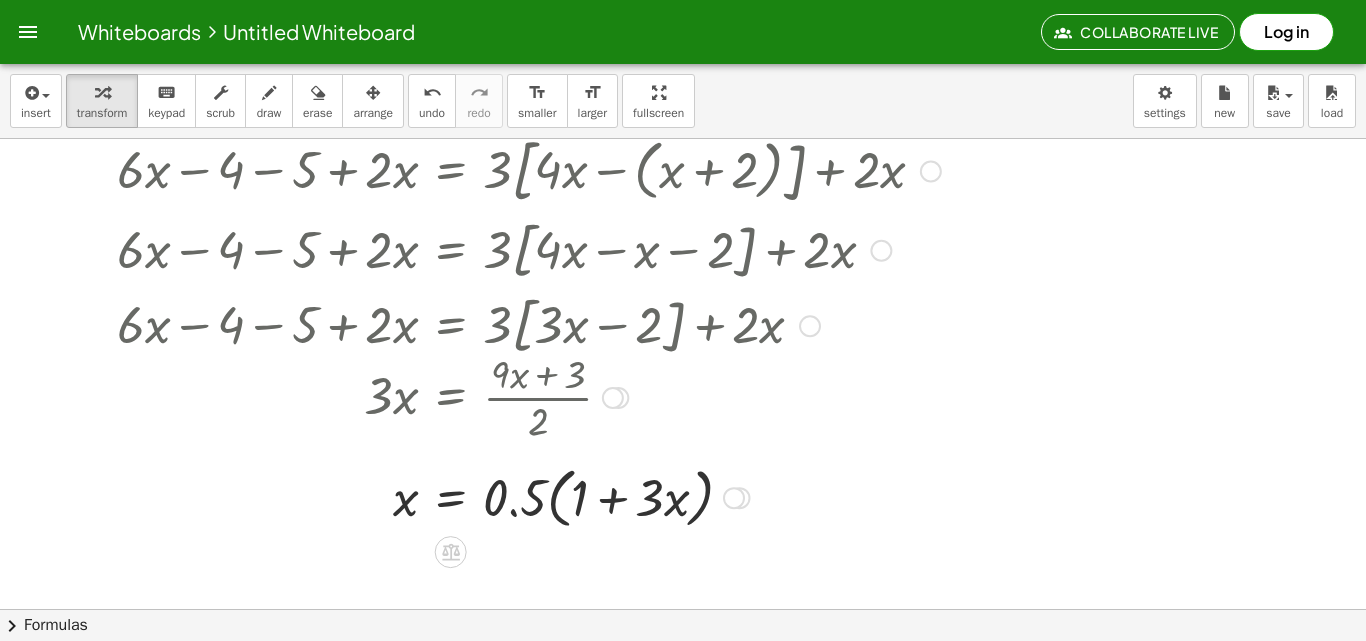 click at bounding box center (506, 496) 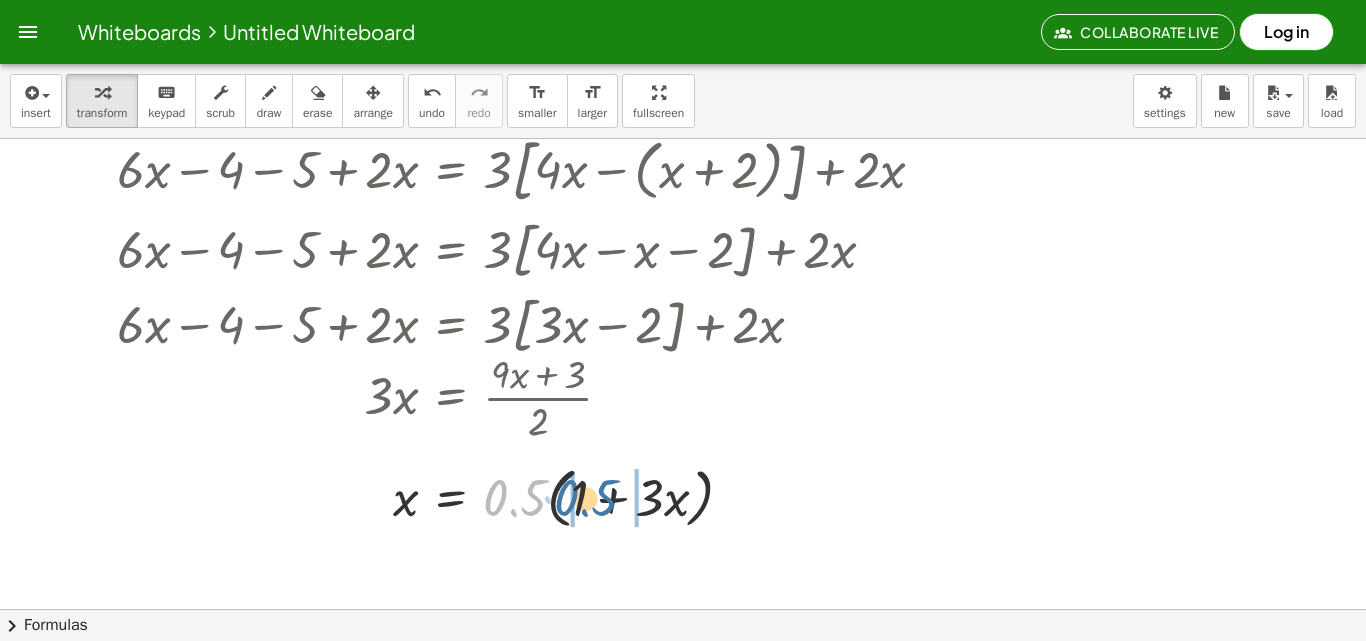 drag, startPoint x: 510, startPoint y: 501, endPoint x: 580, endPoint y: 502, distance: 70.00714 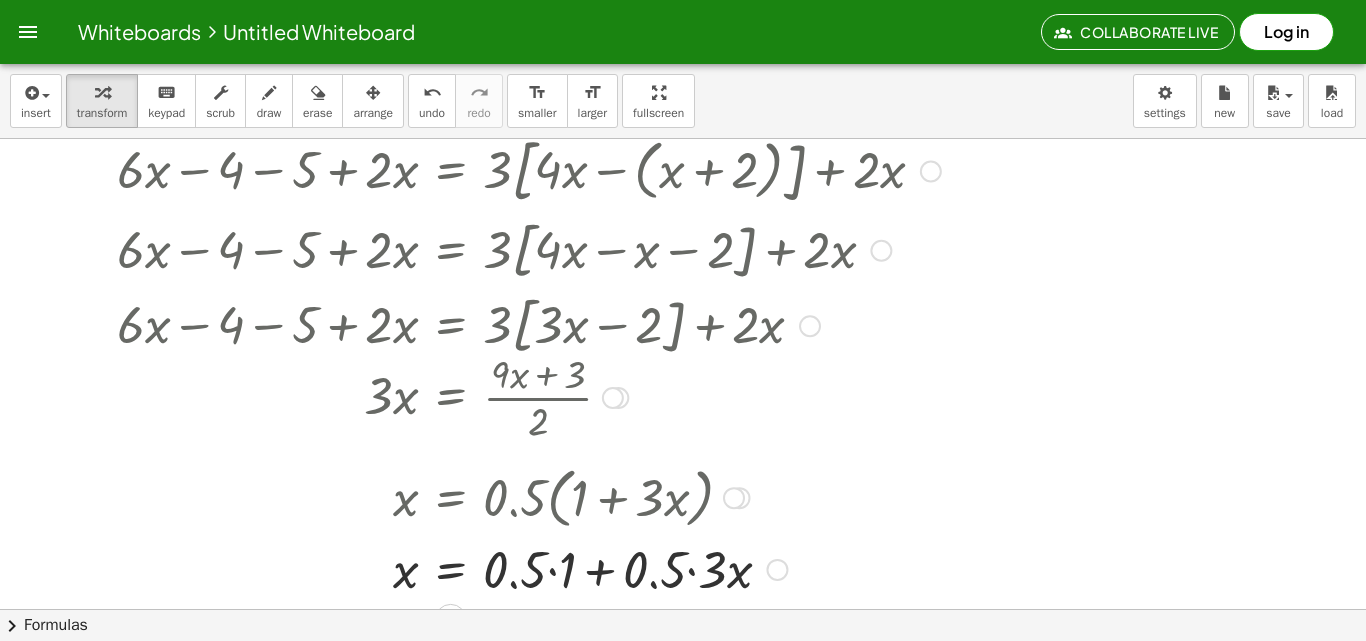 click at bounding box center (506, 568) 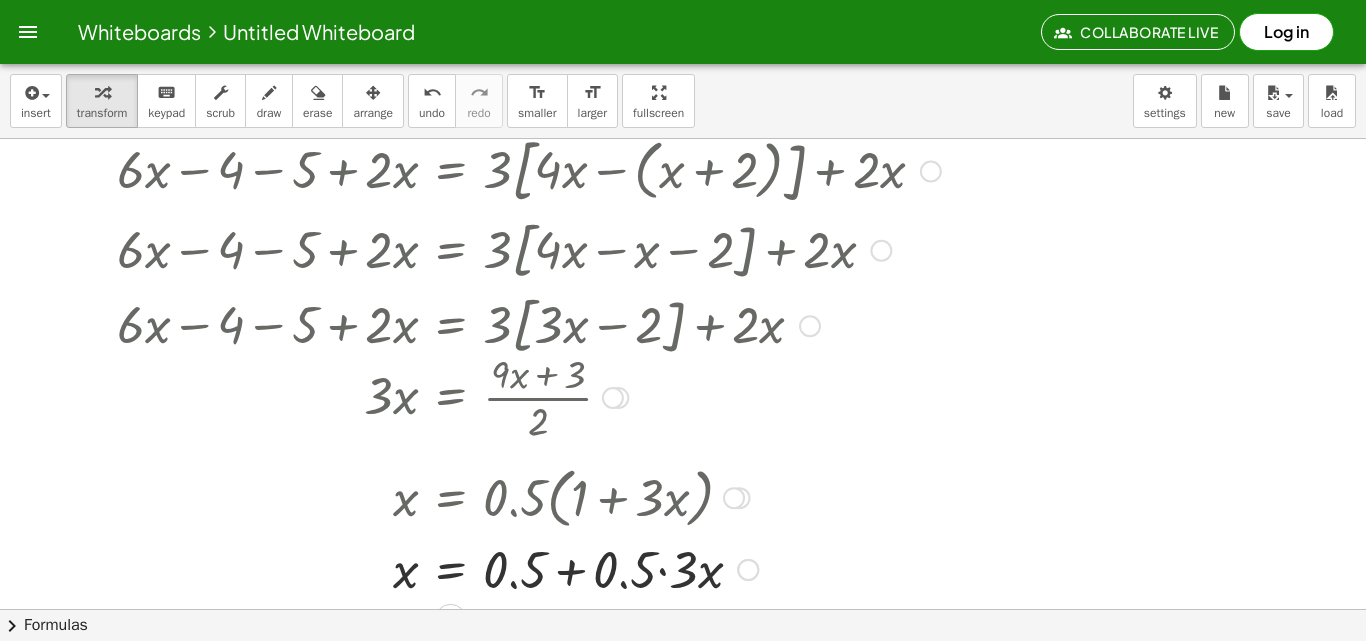 click at bounding box center [506, 568] 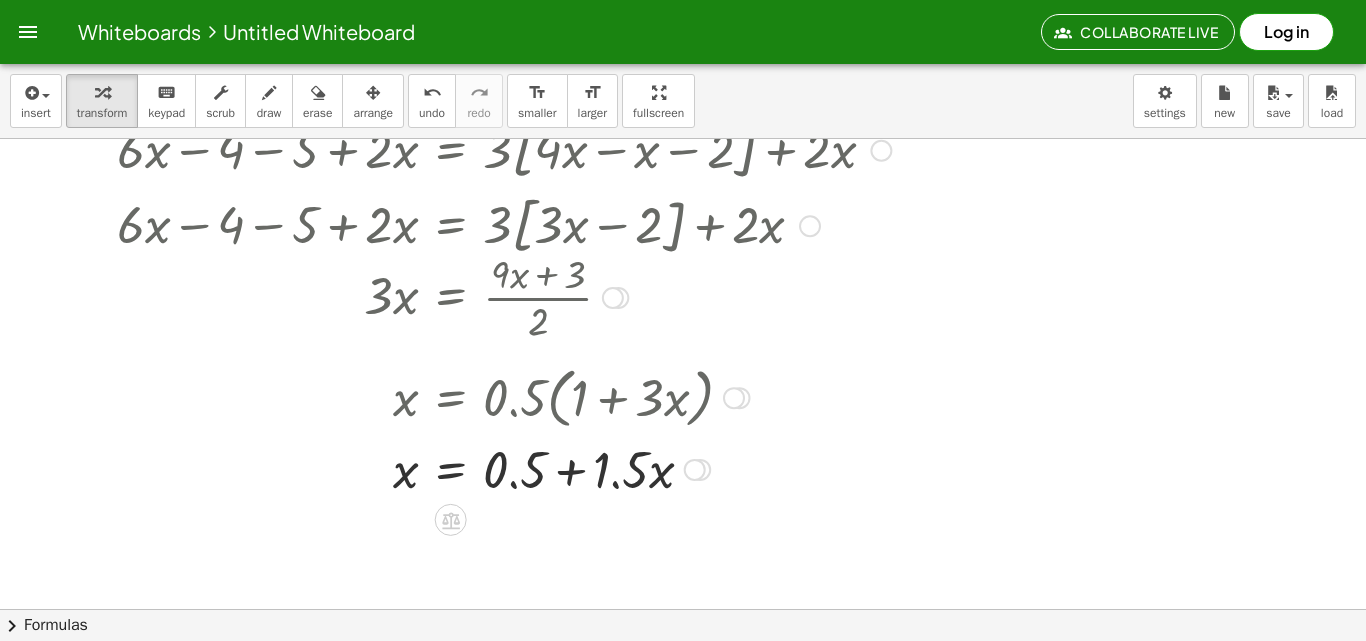 scroll, scrollTop: 321, scrollLeft: 0, axis: vertical 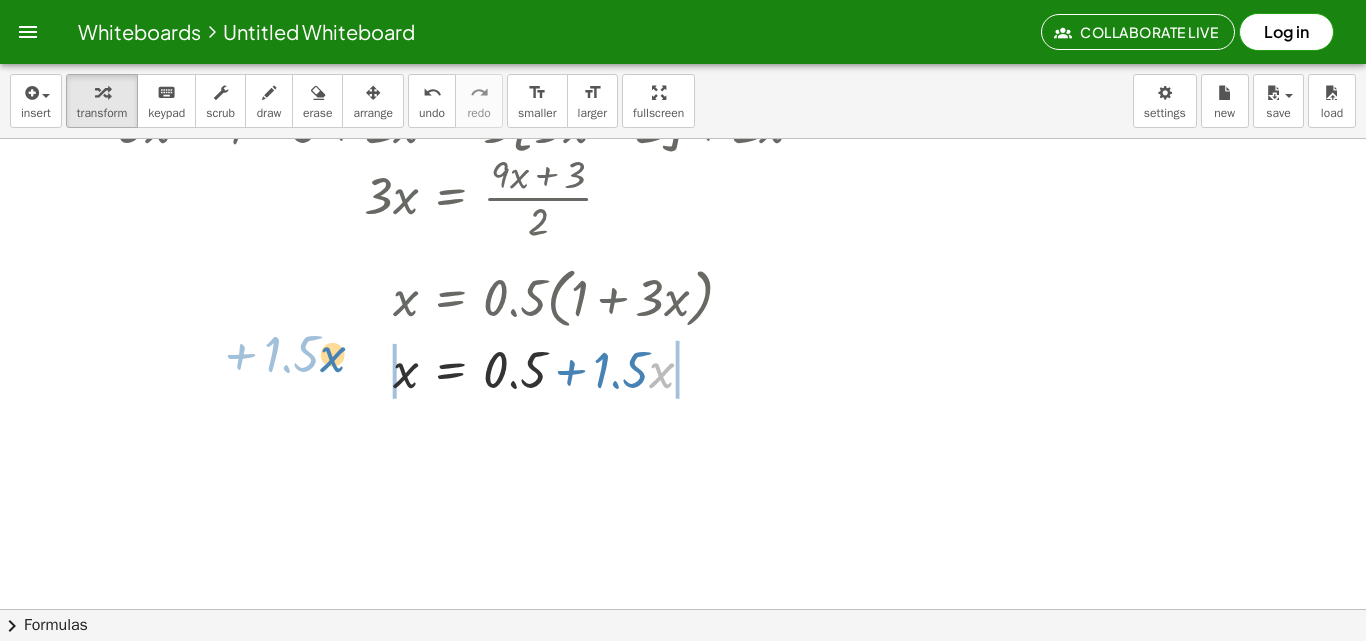 drag, startPoint x: 661, startPoint y: 373, endPoint x: 335, endPoint y: 357, distance: 326.3924 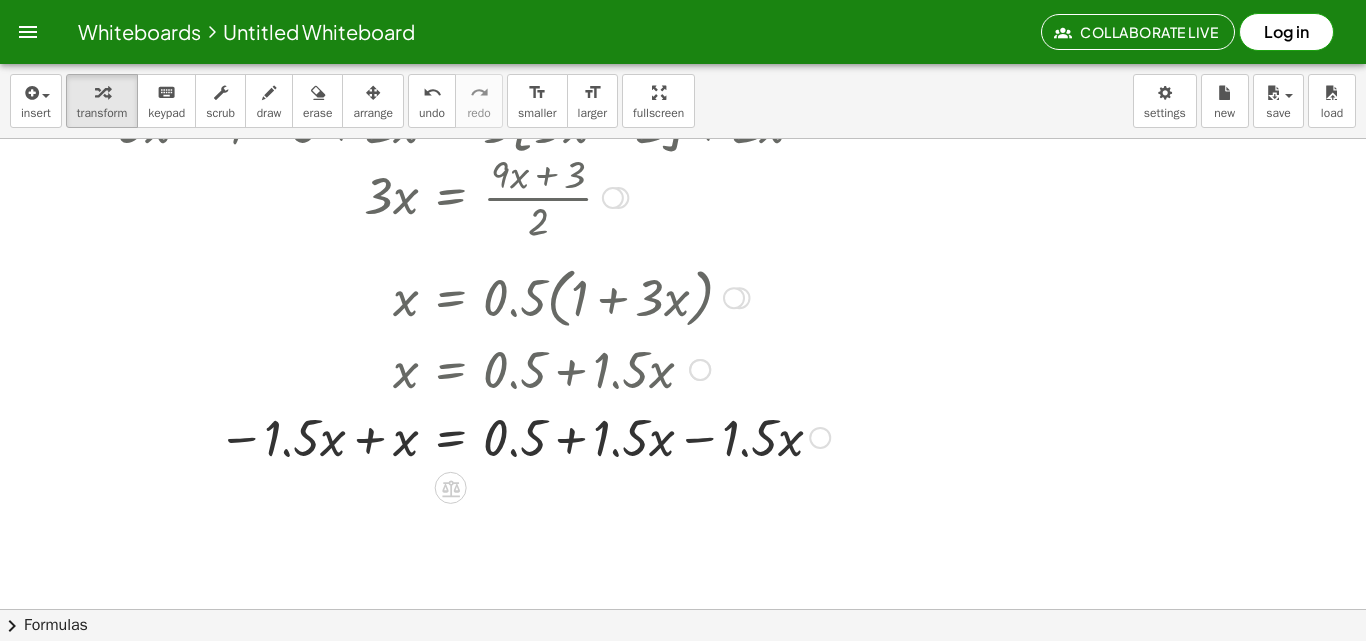 click at bounding box center (506, 436) 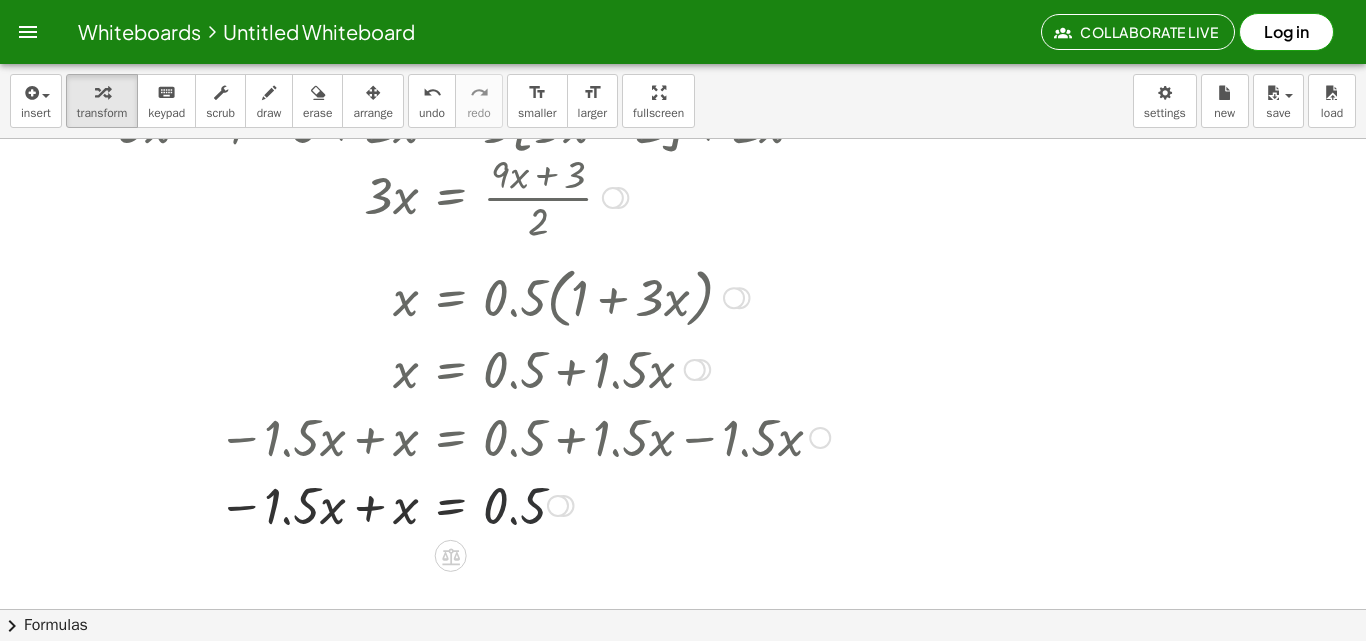 click at bounding box center (506, 504) 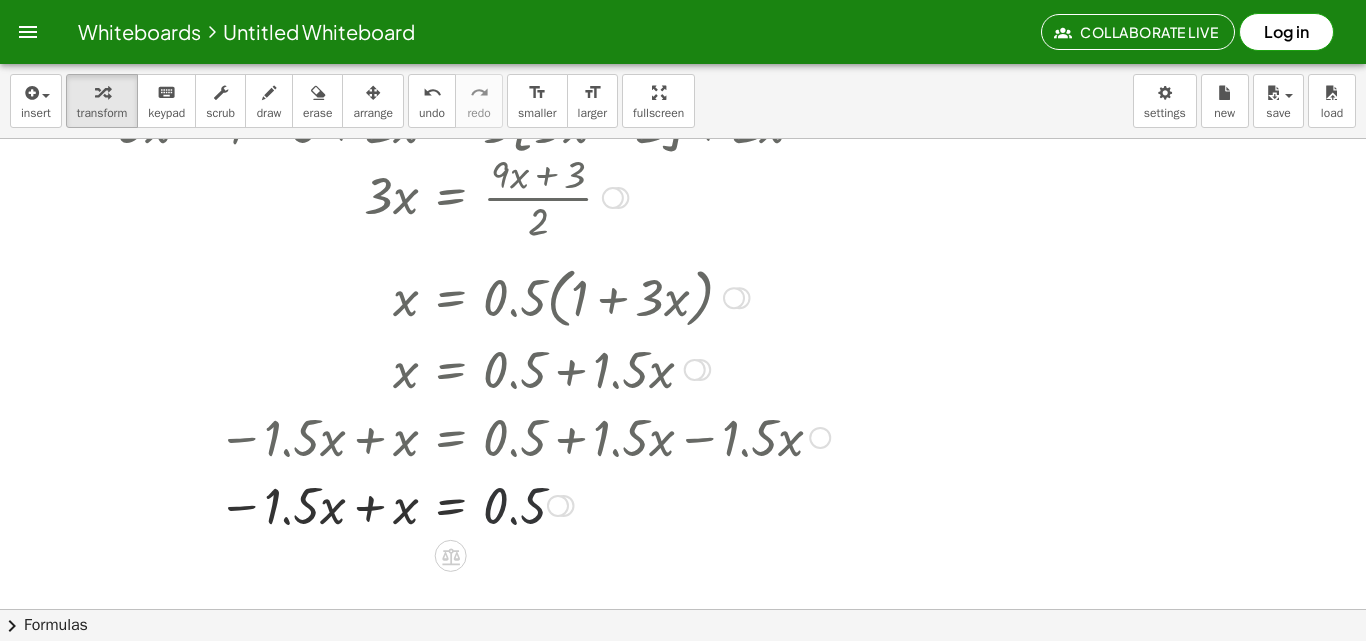 click at bounding box center (506, 504) 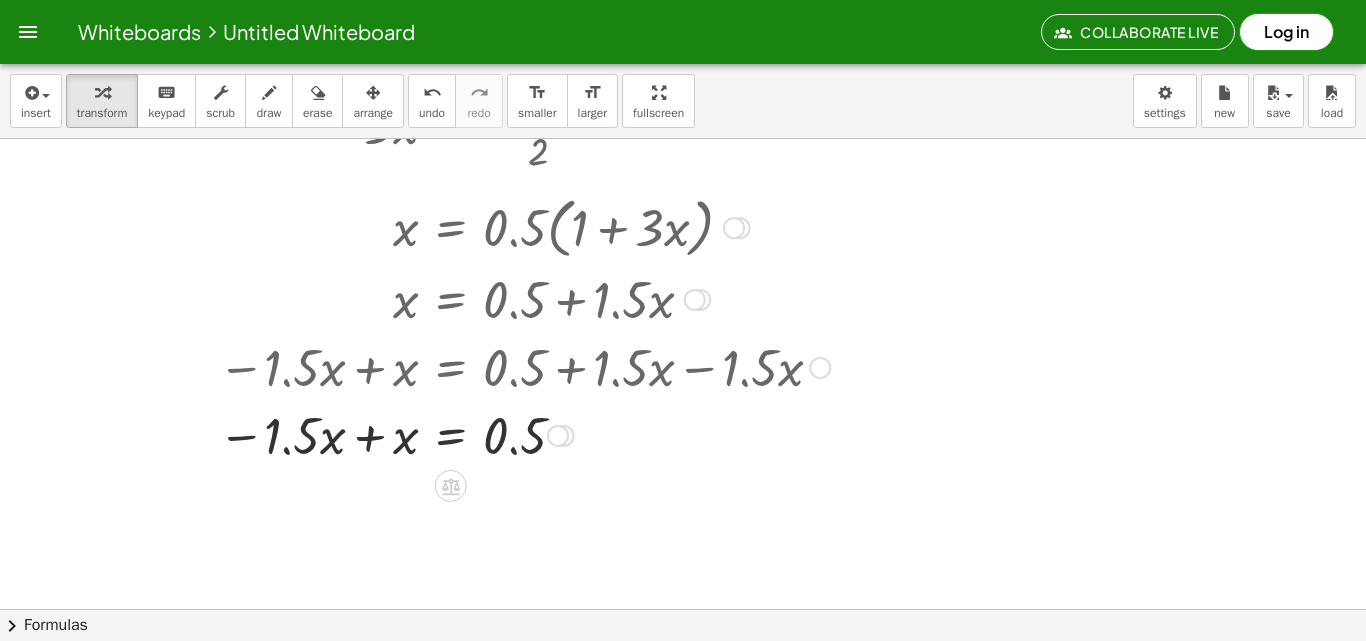 scroll, scrollTop: 421, scrollLeft: 0, axis: vertical 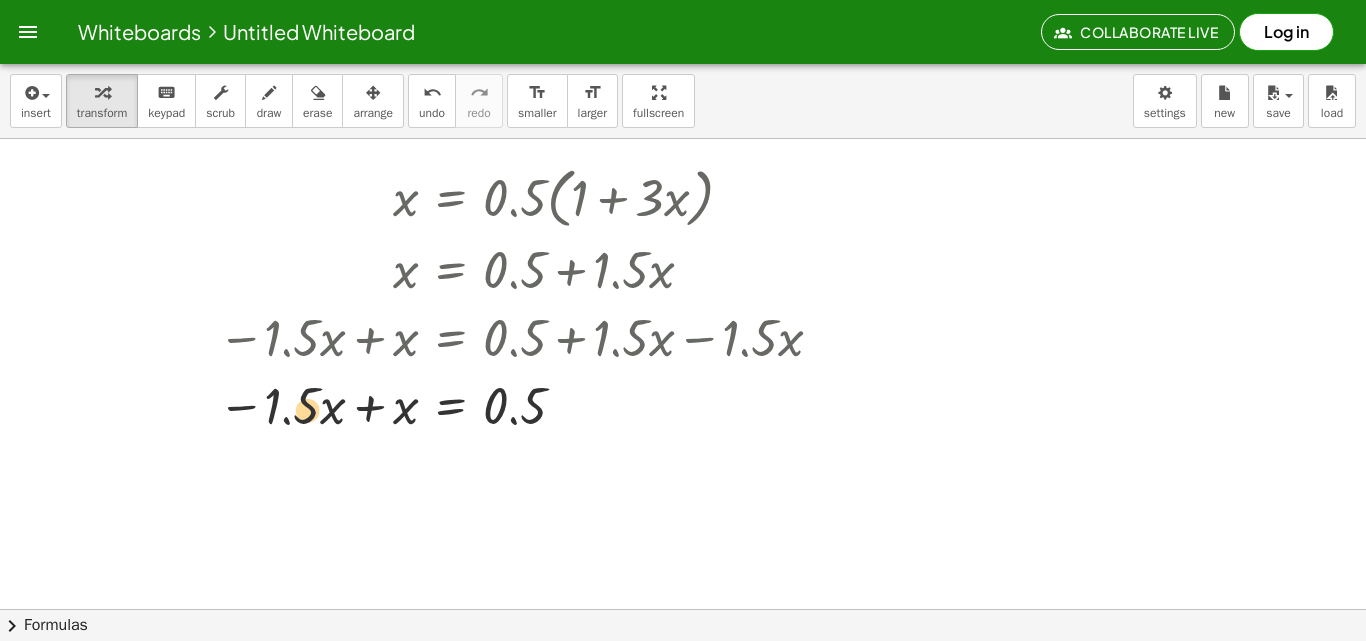 drag, startPoint x: 303, startPoint y: 406, endPoint x: 317, endPoint y: 410, distance: 14.56022 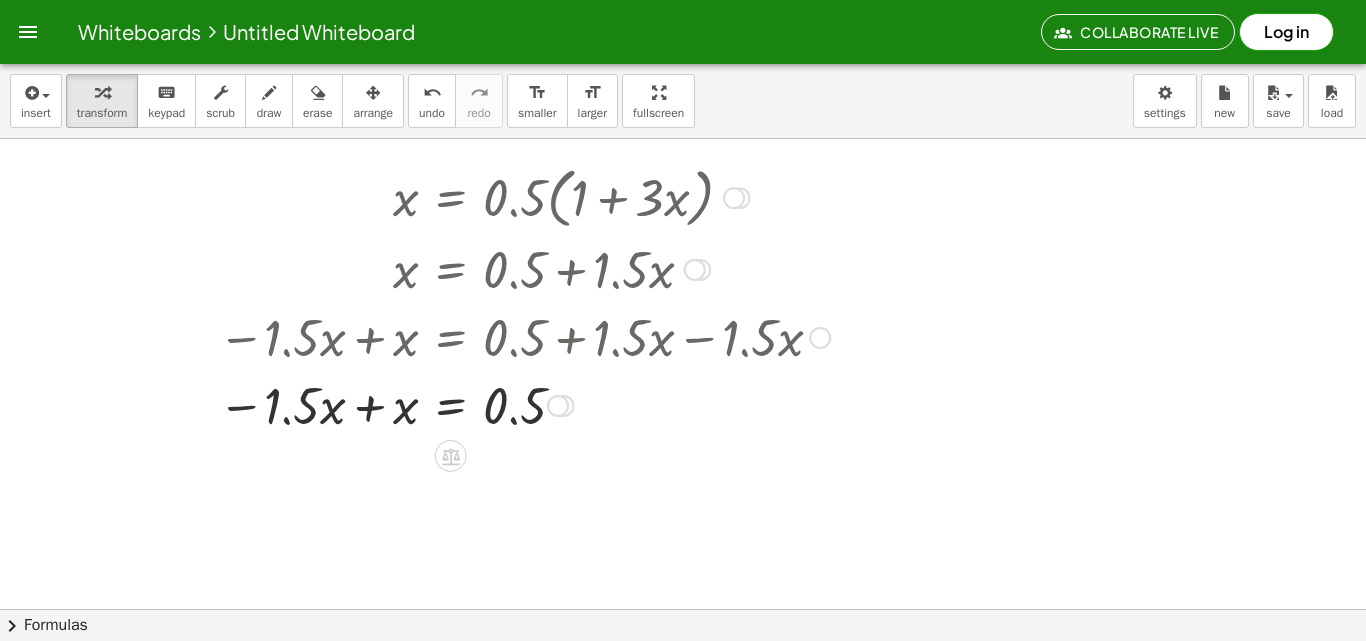 click at bounding box center [506, 404] 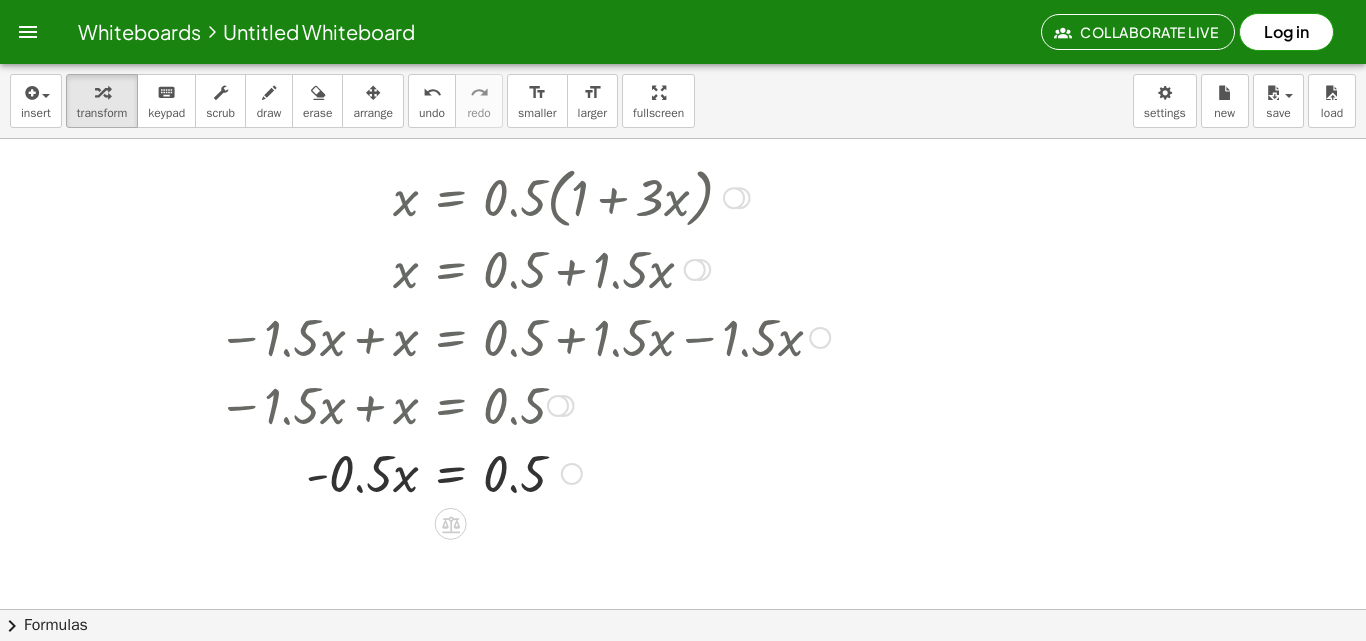click at bounding box center (506, 472) 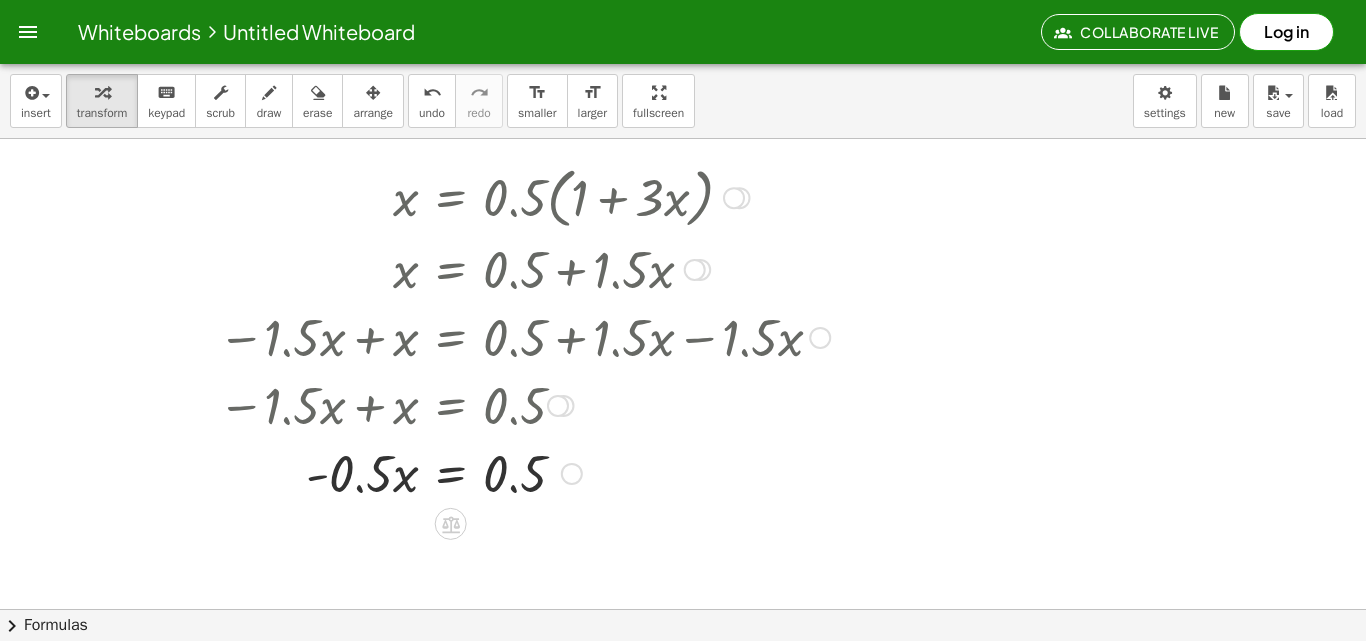 click at bounding box center (506, 472) 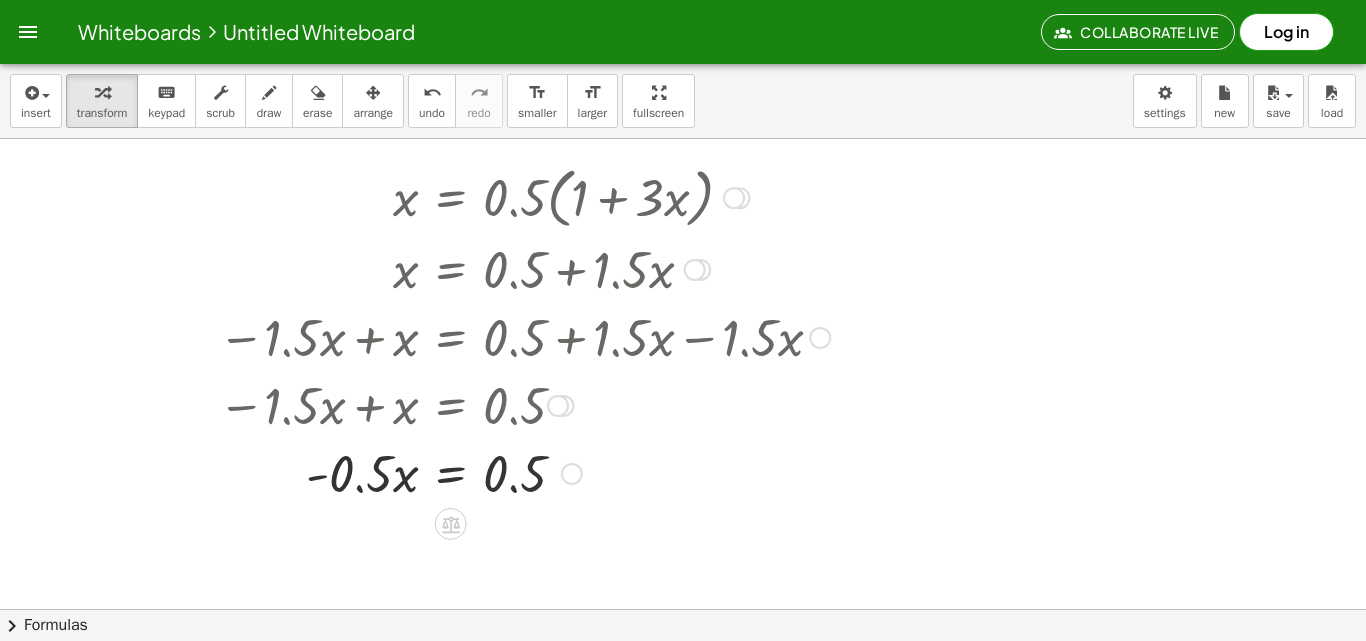 click at bounding box center (506, 472) 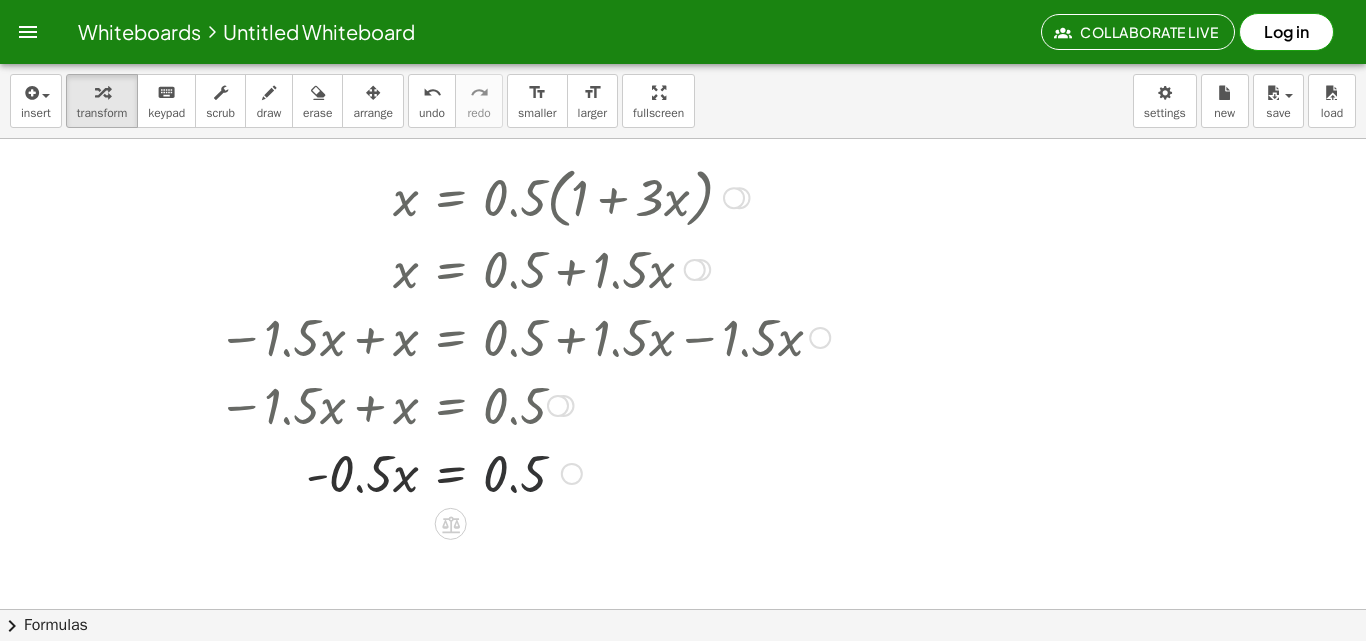 click at bounding box center [506, 472] 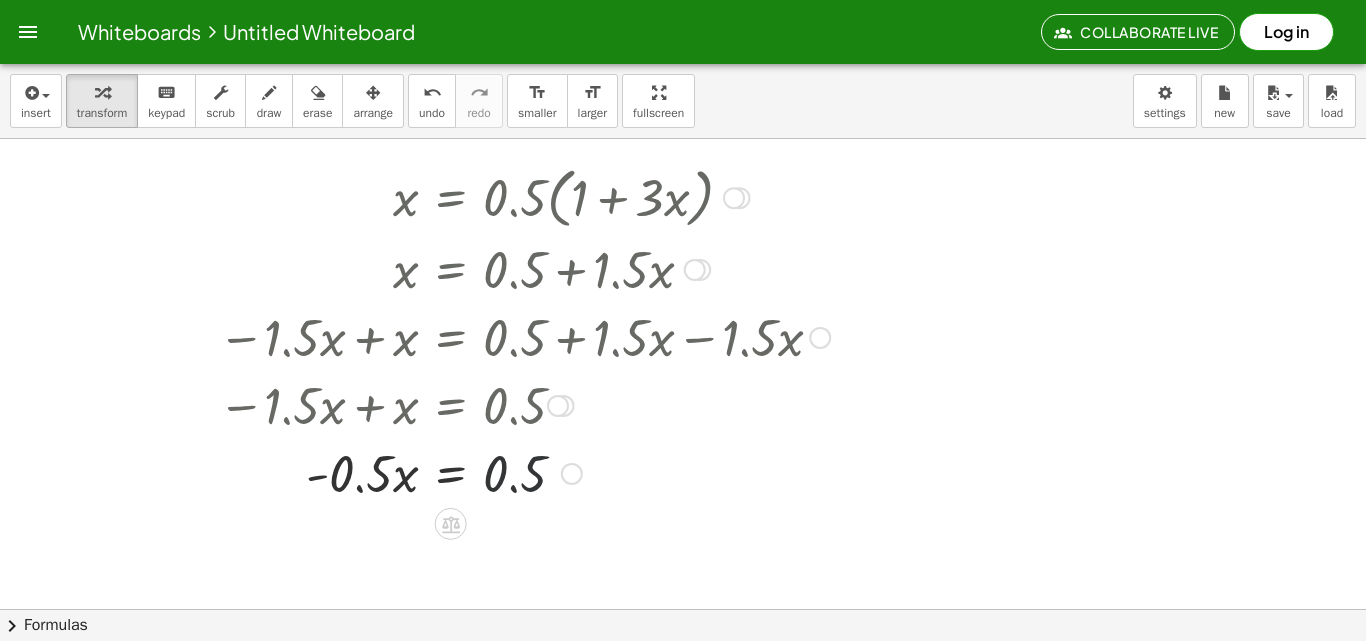 click at bounding box center [506, 472] 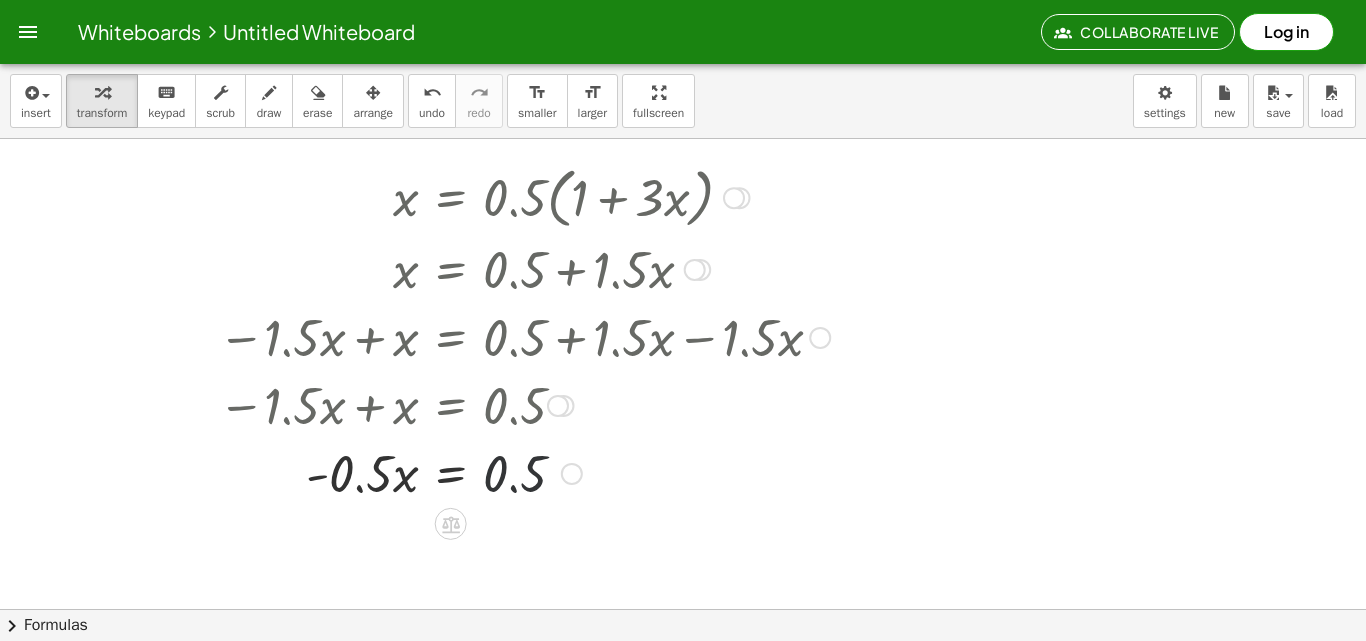 click at bounding box center [506, 472] 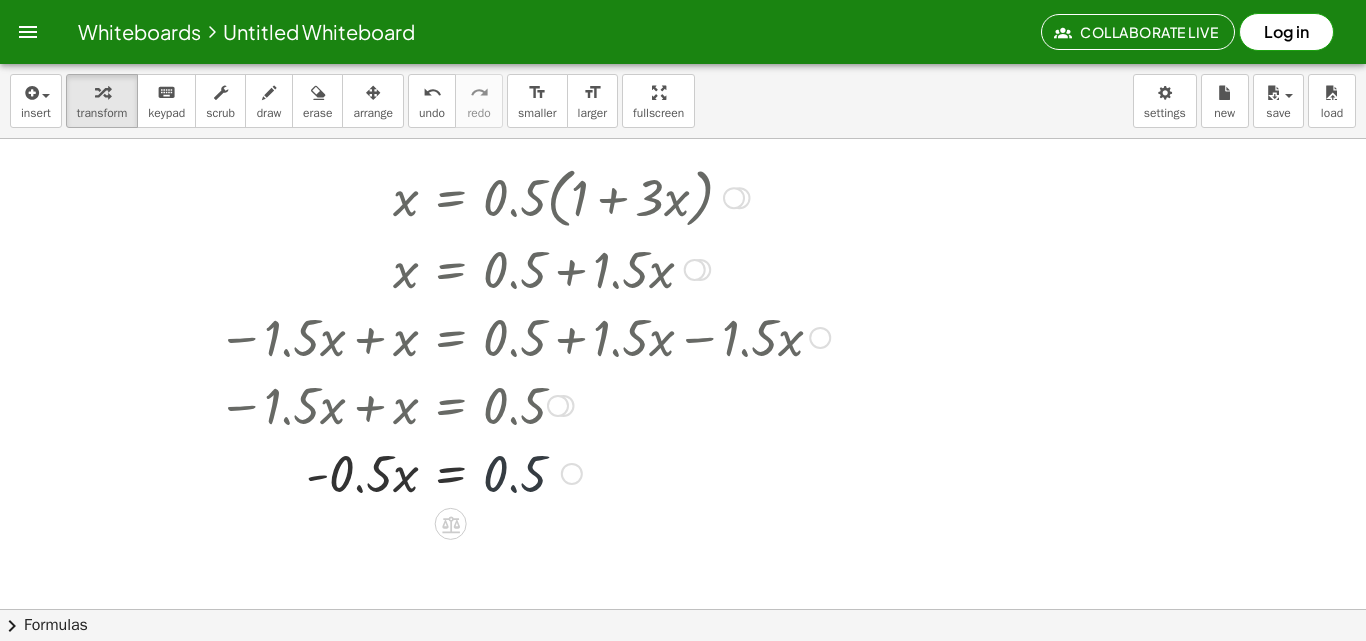 click at bounding box center [506, 472] 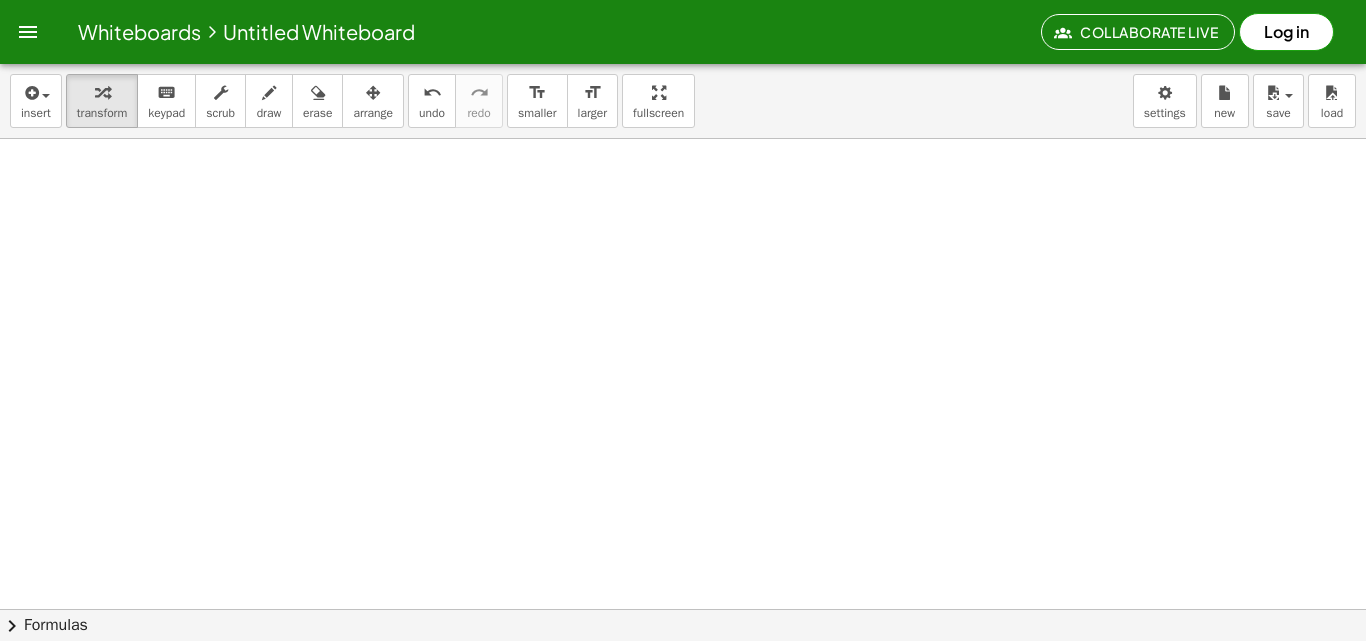 scroll, scrollTop: 840, scrollLeft: 0, axis: vertical 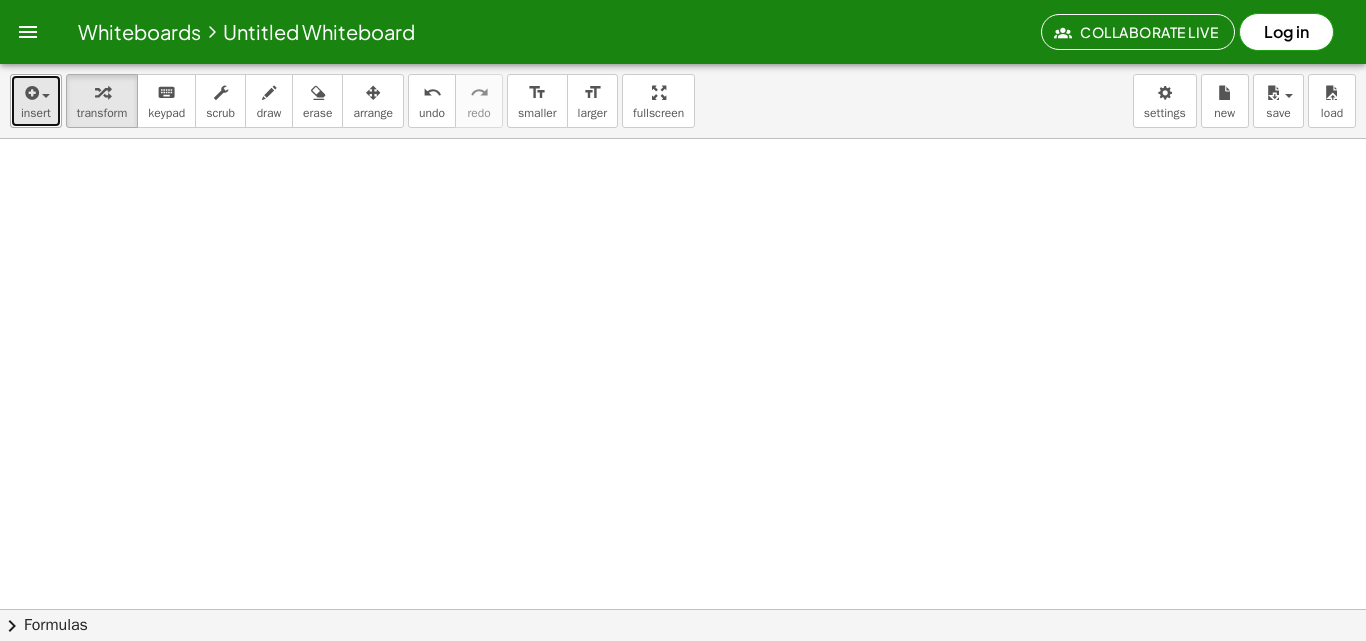 click on "insert" at bounding box center [36, 113] 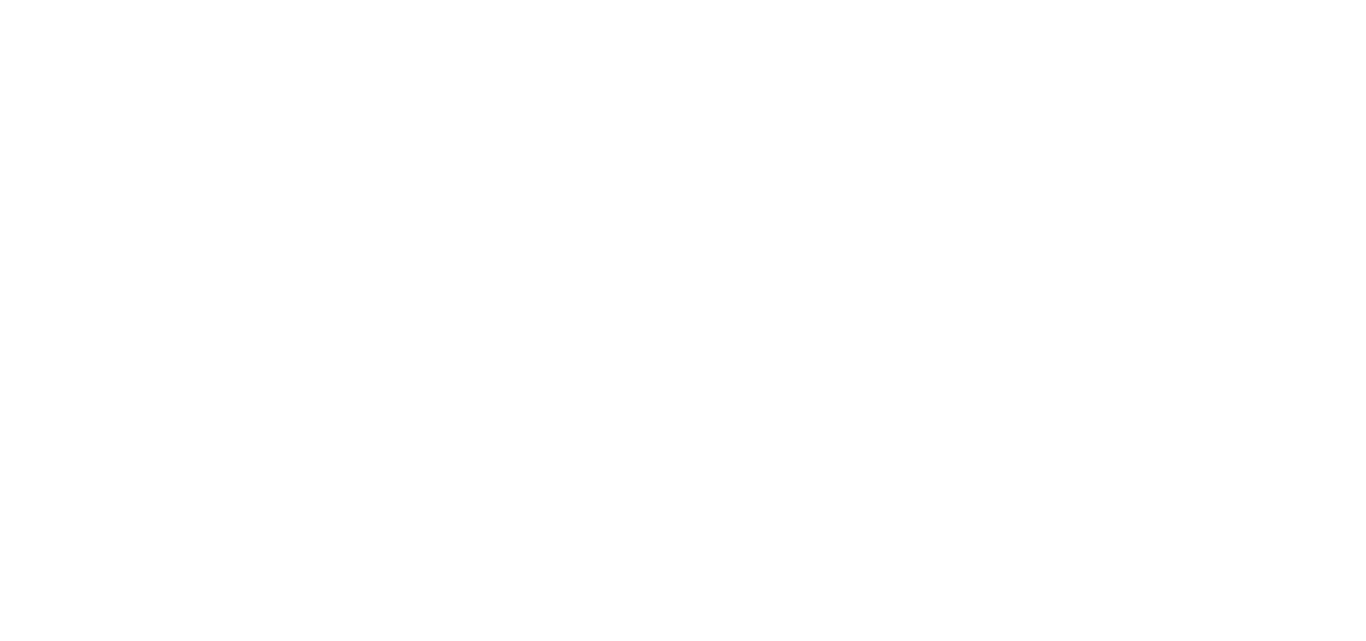 scroll, scrollTop: 0, scrollLeft: 0, axis: both 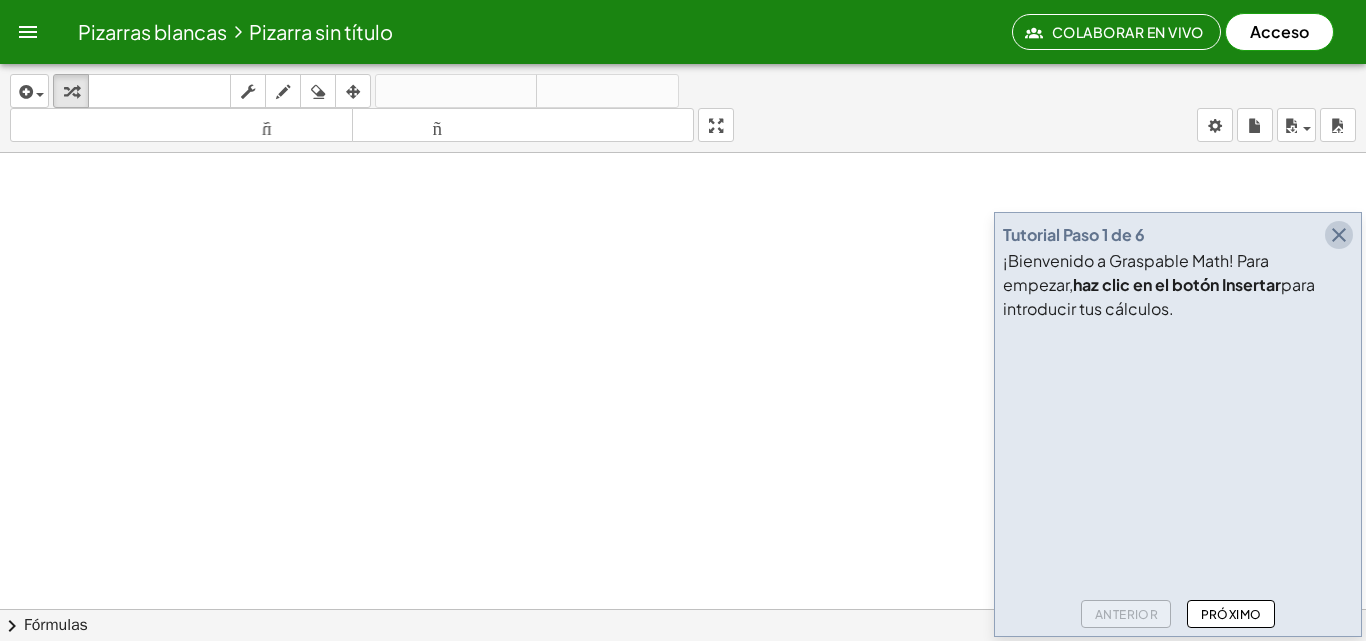 click at bounding box center (1339, 235) 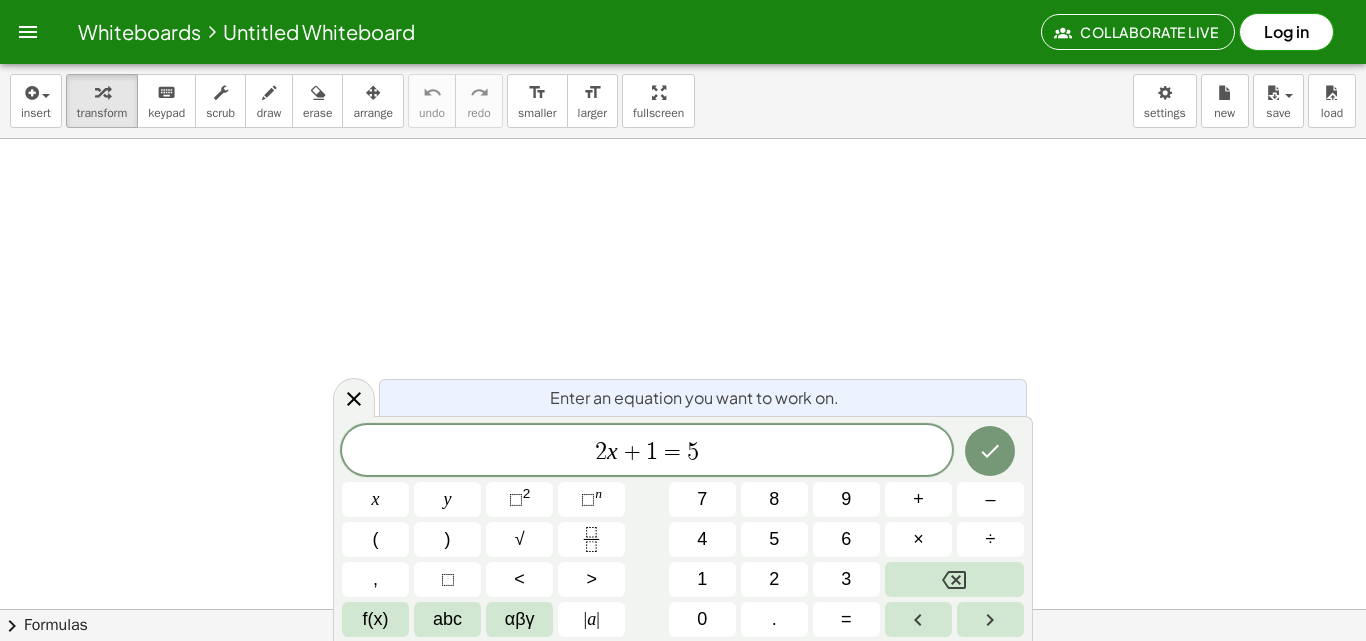 scroll, scrollTop: 0, scrollLeft: 0, axis: both 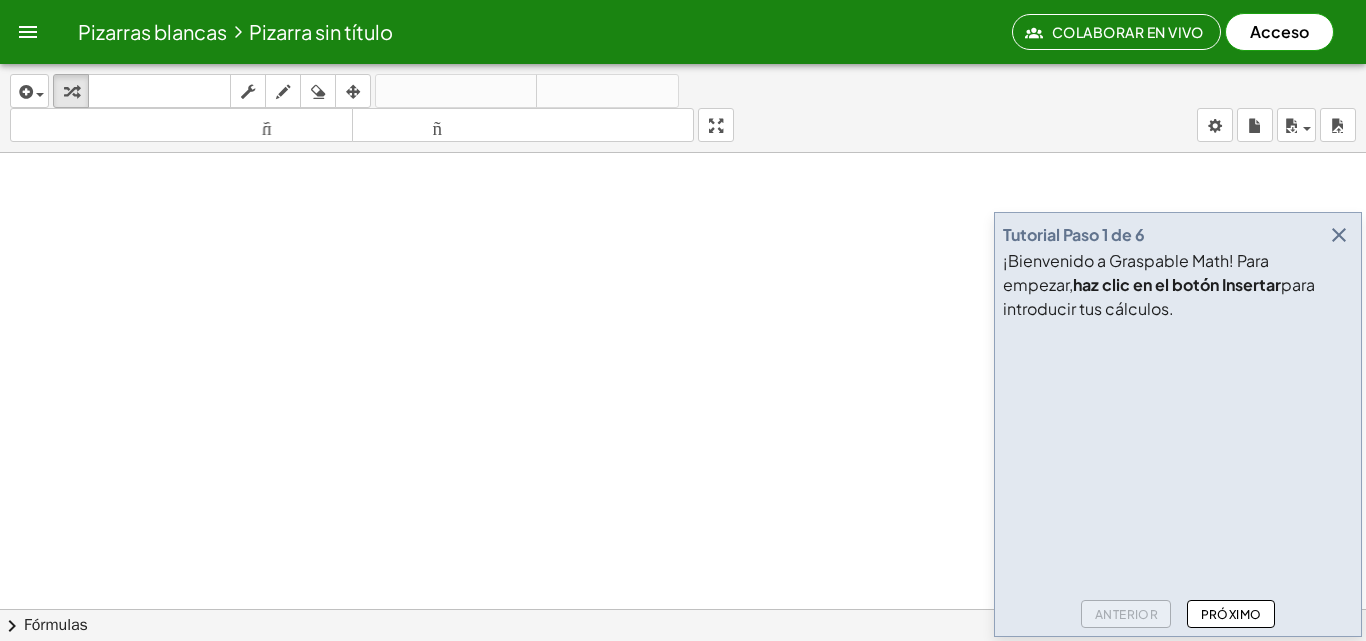 click at bounding box center (1339, 235) 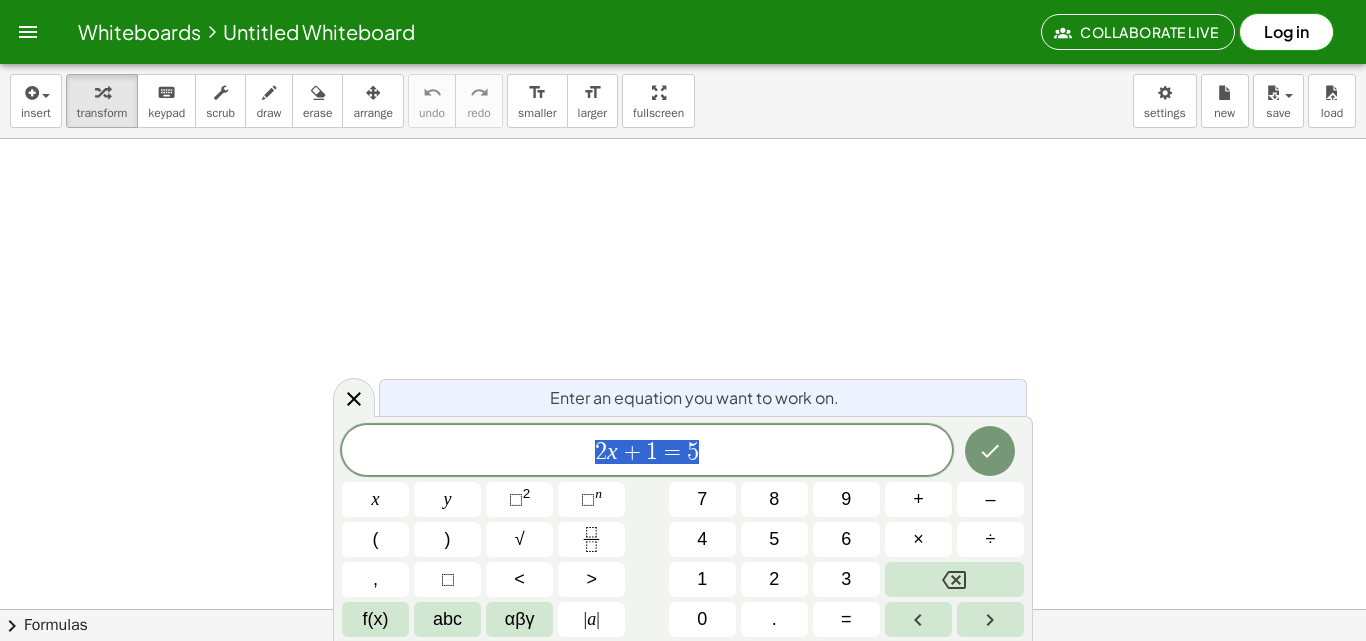 scroll, scrollTop: 0, scrollLeft: 0, axis: both 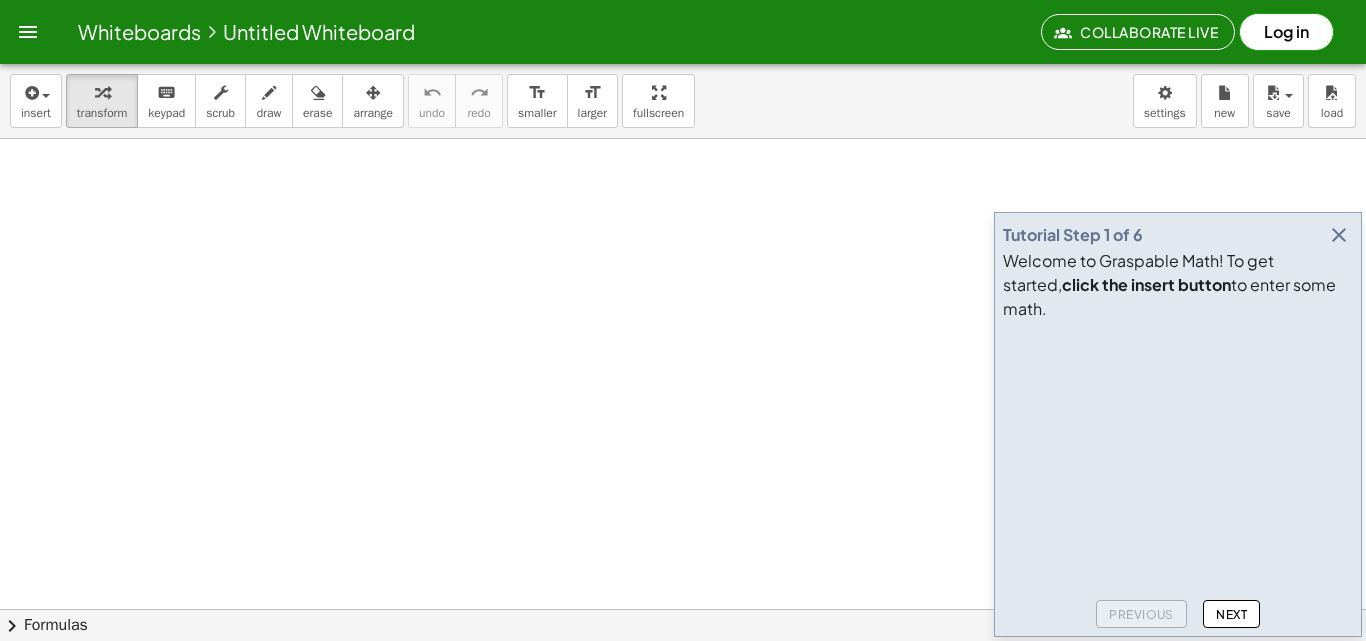 click at bounding box center [1339, 235] 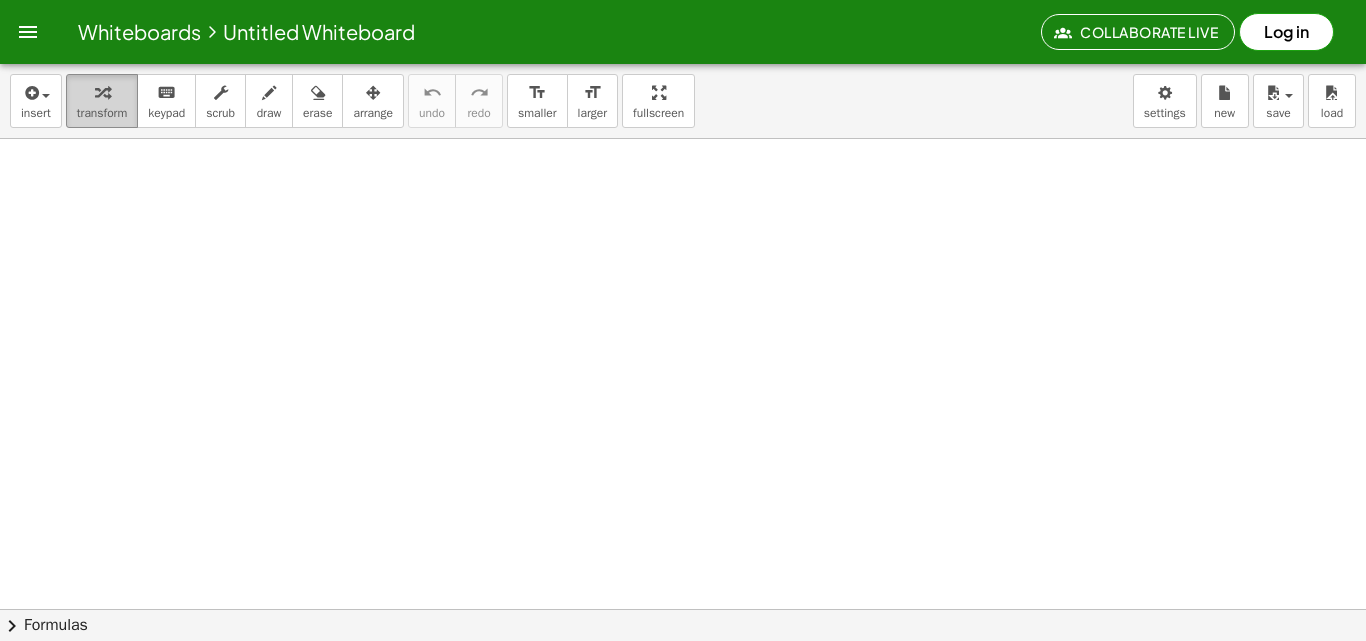 drag, startPoint x: 153, startPoint y: 104, endPoint x: 125, endPoint y: 115, distance: 30.083218 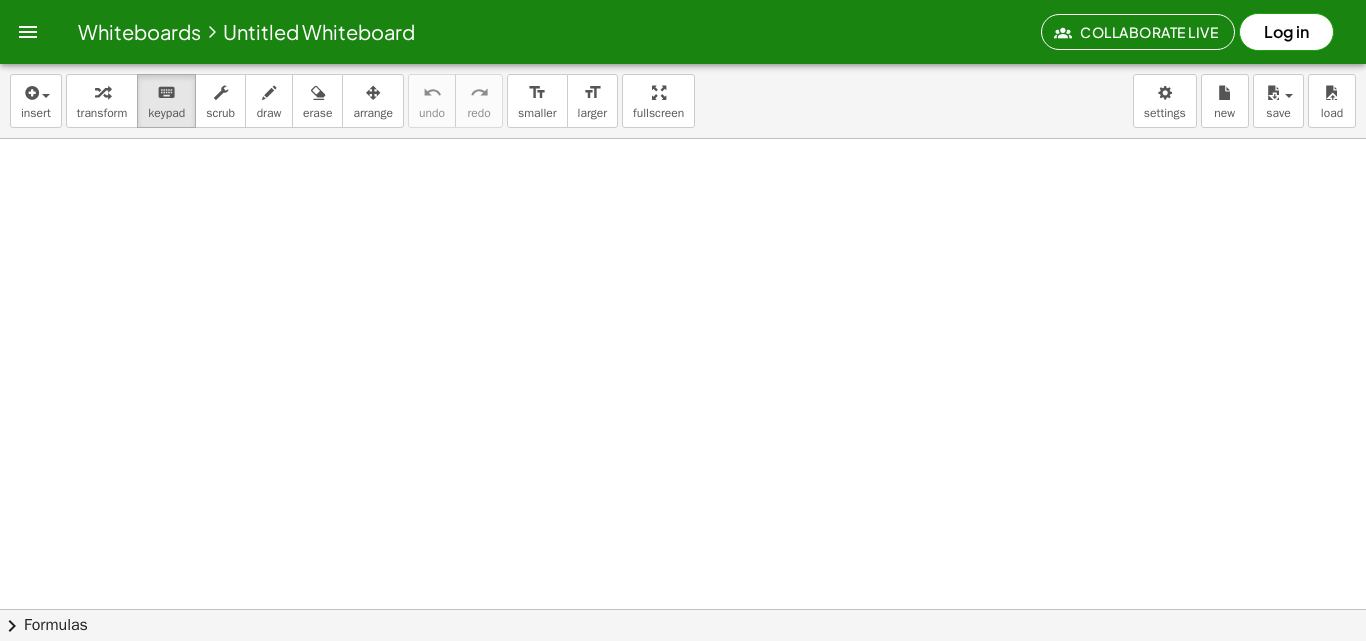 drag, startPoint x: 527, startPoint y: 509, endPoint x: 468, endPoint y: 499, distance: 59.841457 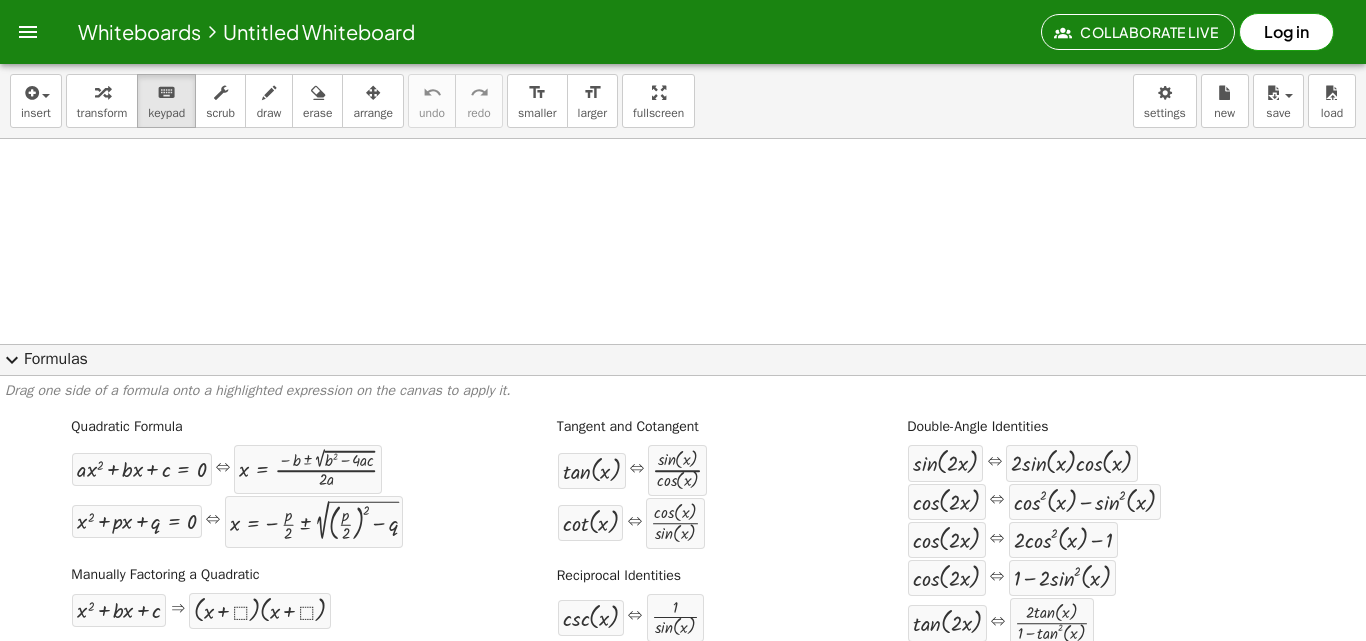 click at bounding box center (683, 673) 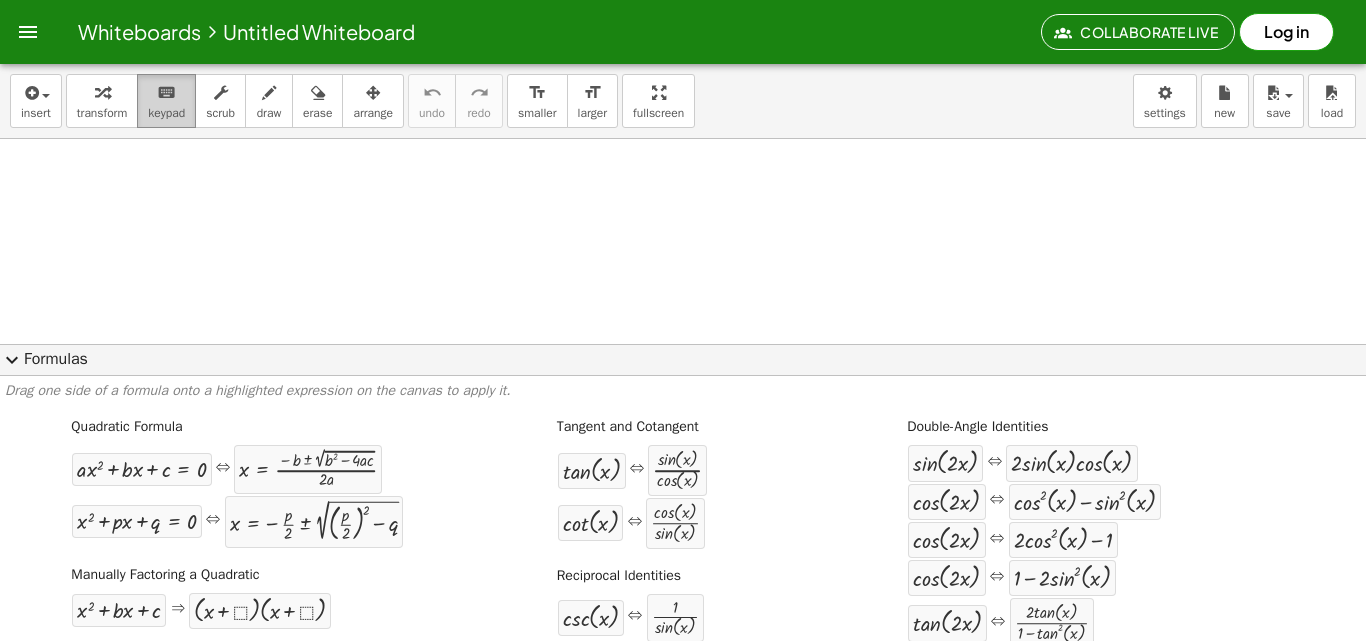 click on "keyboard" at bounding box center (166, 93) 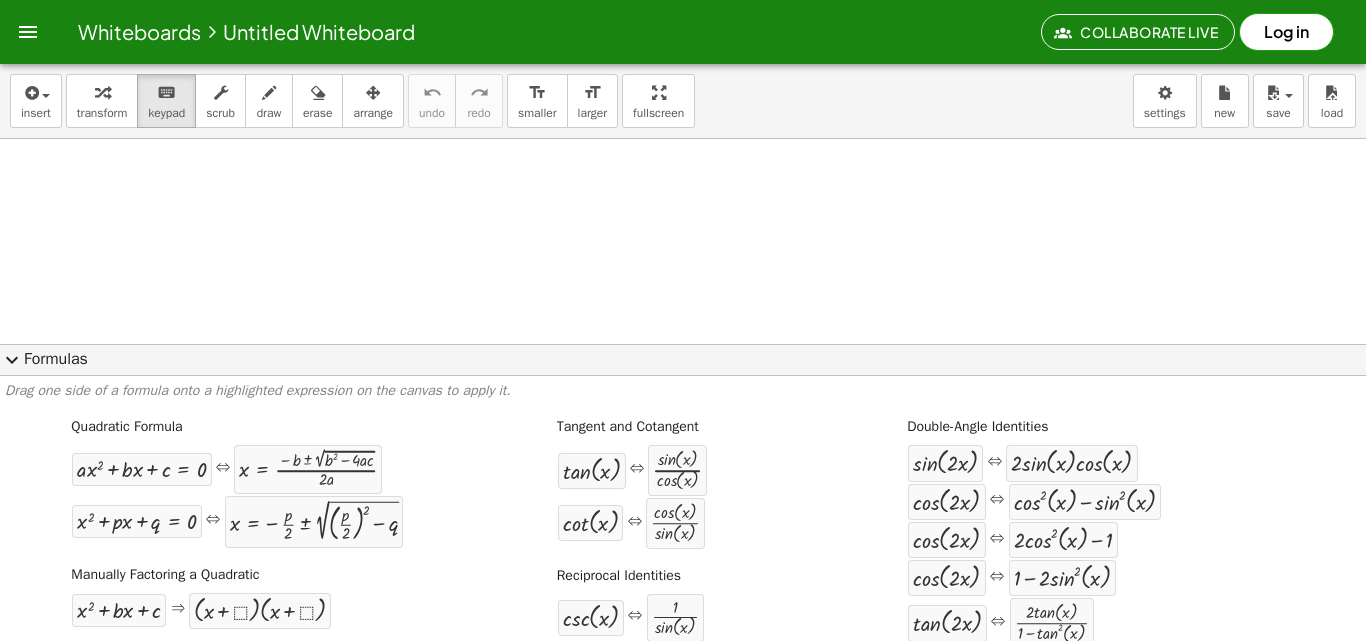 click on "expand_more  Formulas" 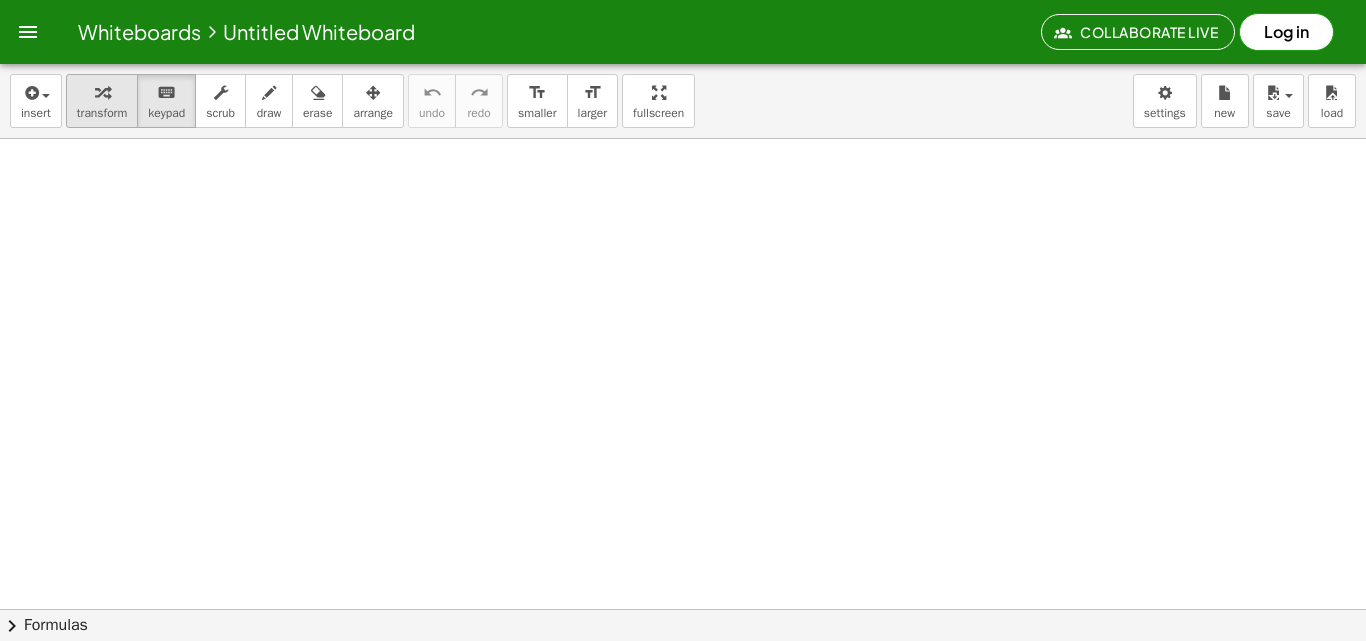 click on "transform" at bounding box center [102, 101] 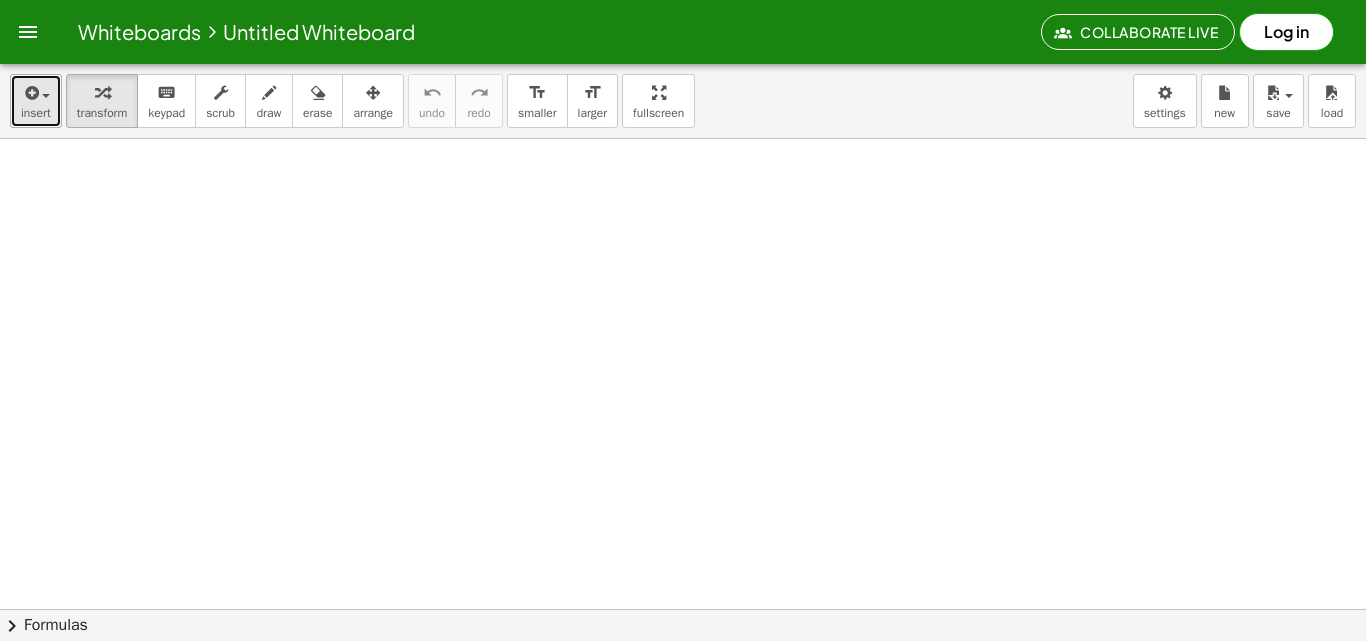 click on "insert" at bounding box center (36, 101) 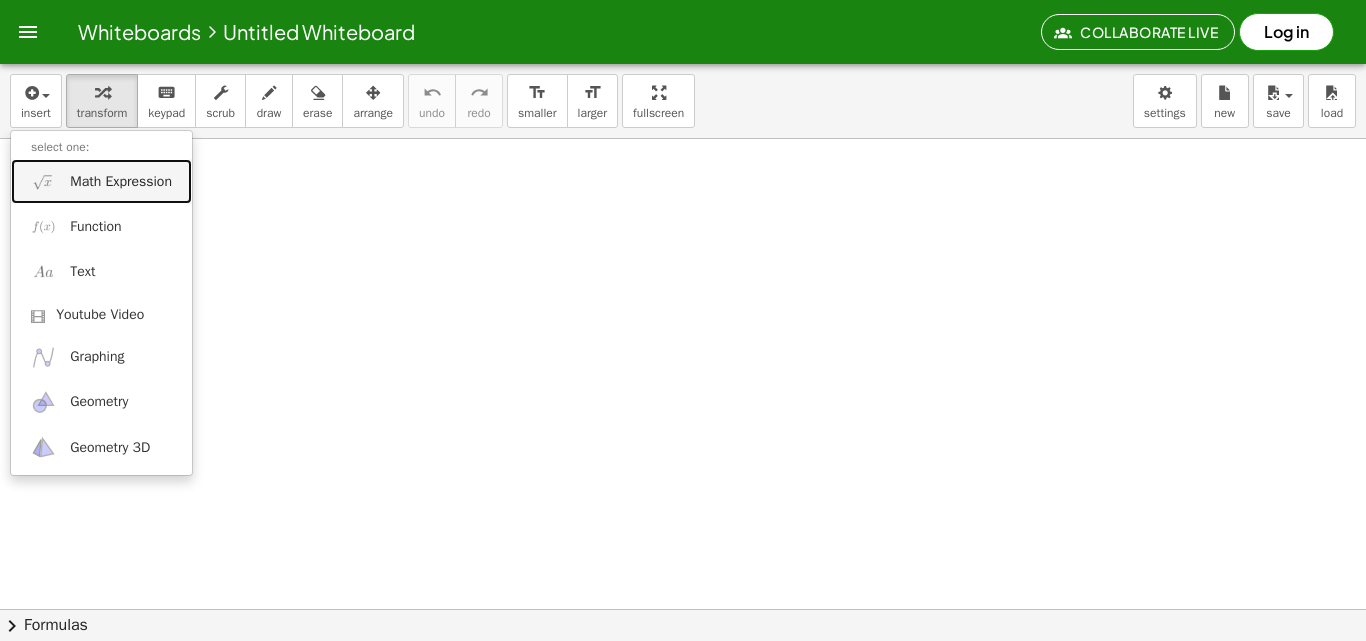 click on "Math Expression" at bounding box center [101, 181] 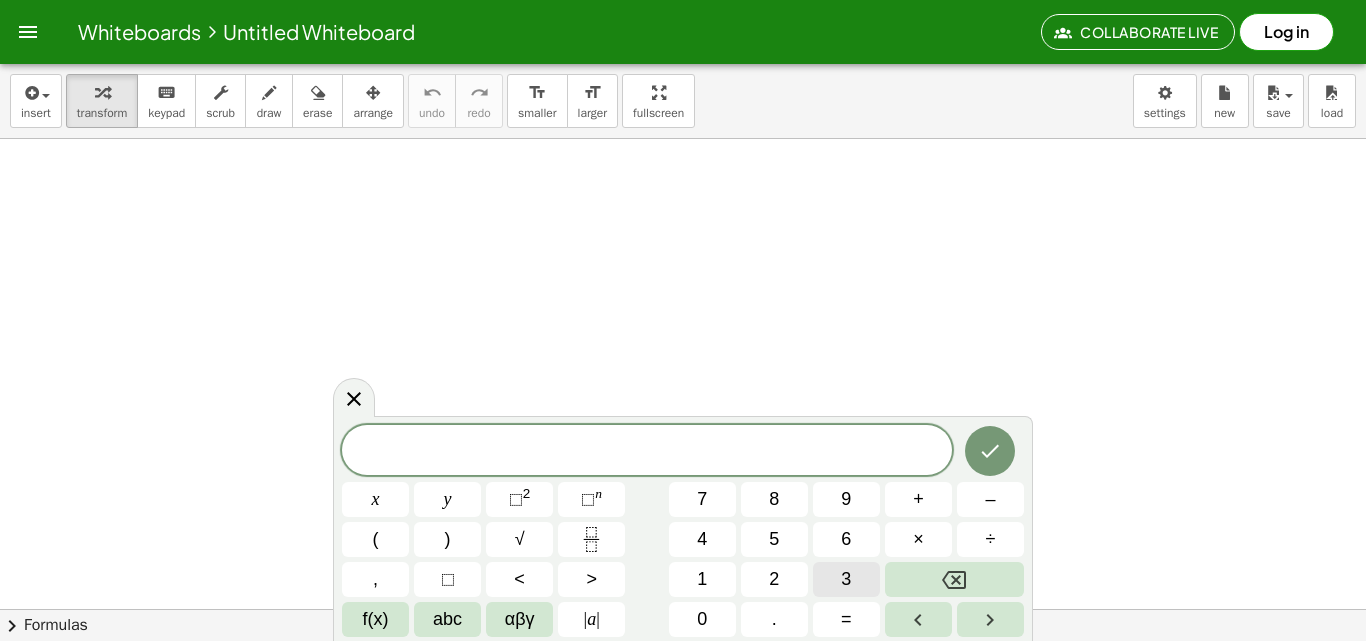 click on "3" at bounding box center (846, 579) 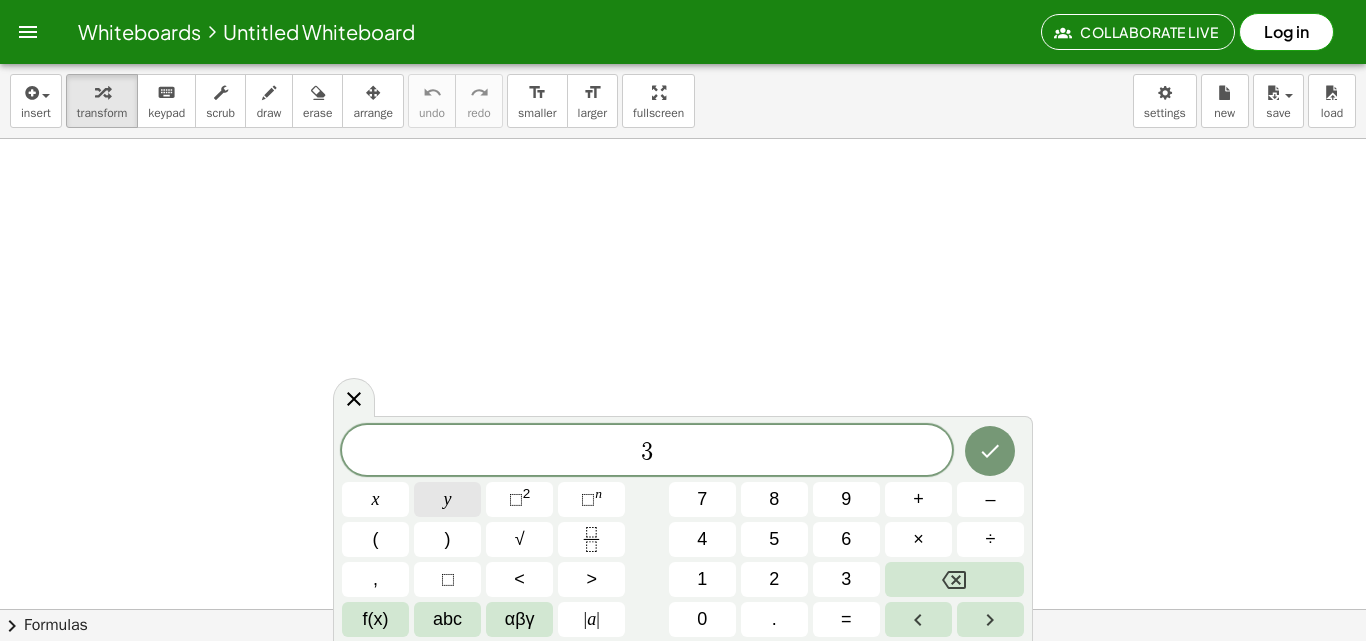 click on "y" at bounding box center (447, 499) 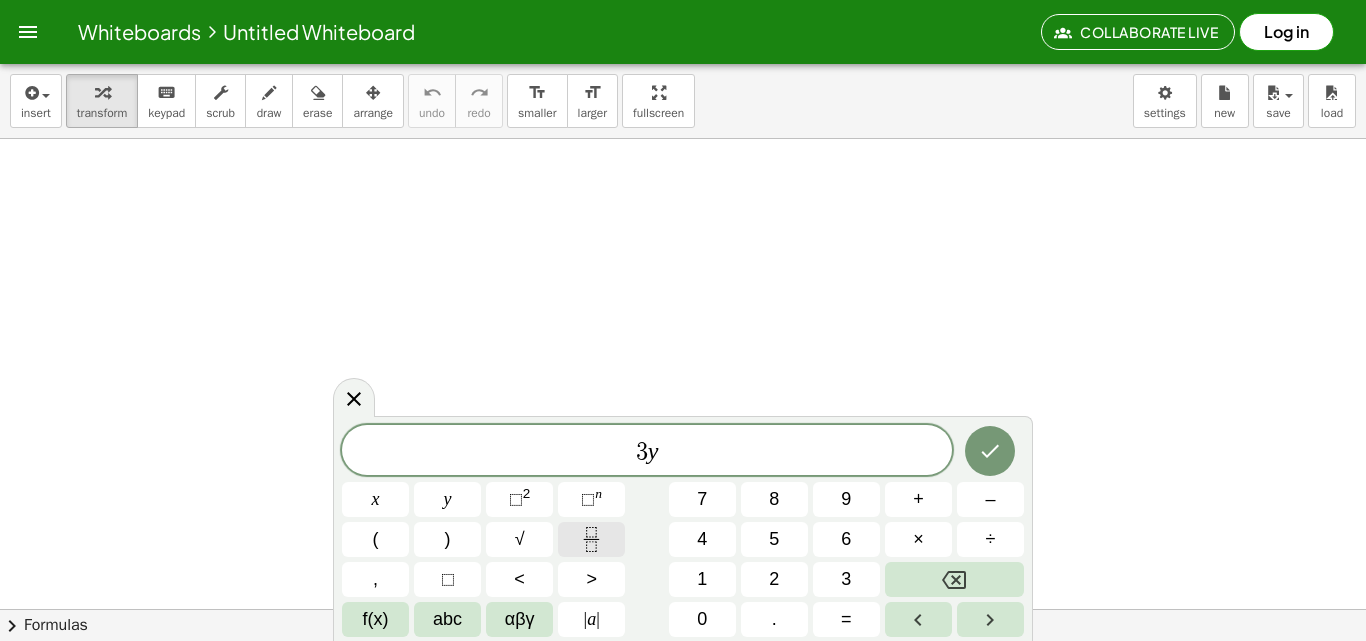click at bounding box center [591, 539] 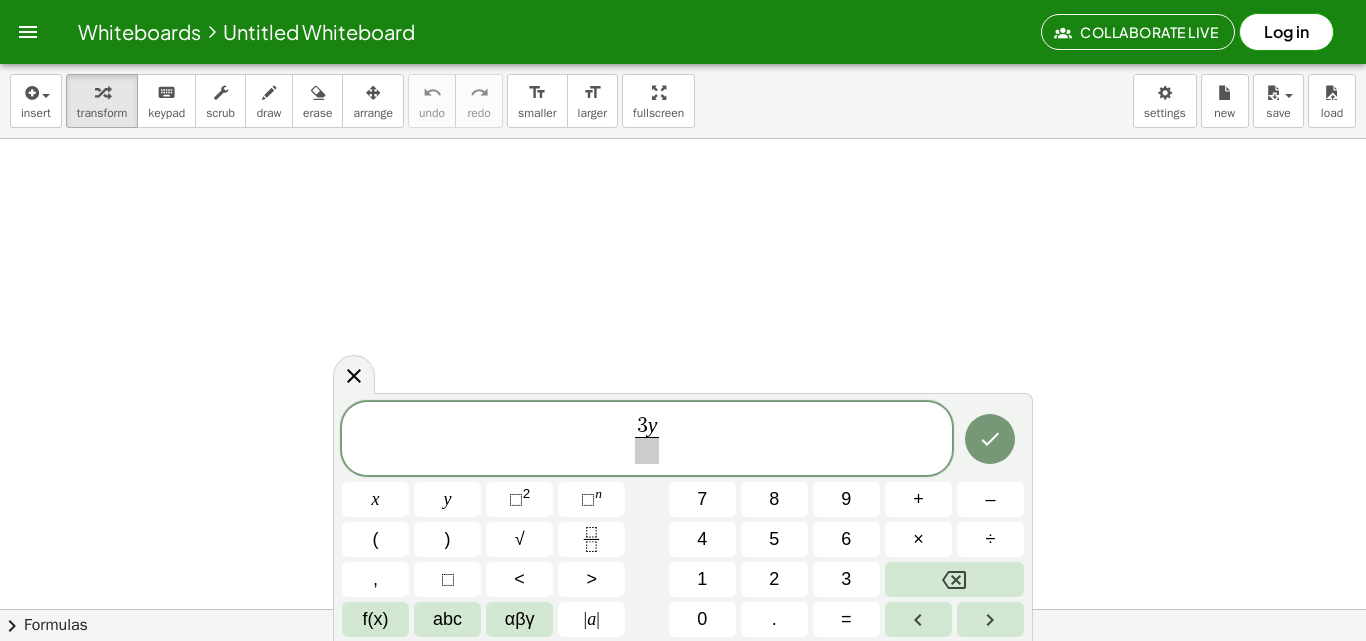 click on "****** 3 y ​ x y ⬚ 2 ⬚ n 7 8 9 + – ( ) √ 4 5 6 × ÷ , ⬚ < > 1 2 3 f(x) abc αβγ | a | 0 . =" at bounding box center (683, 520) 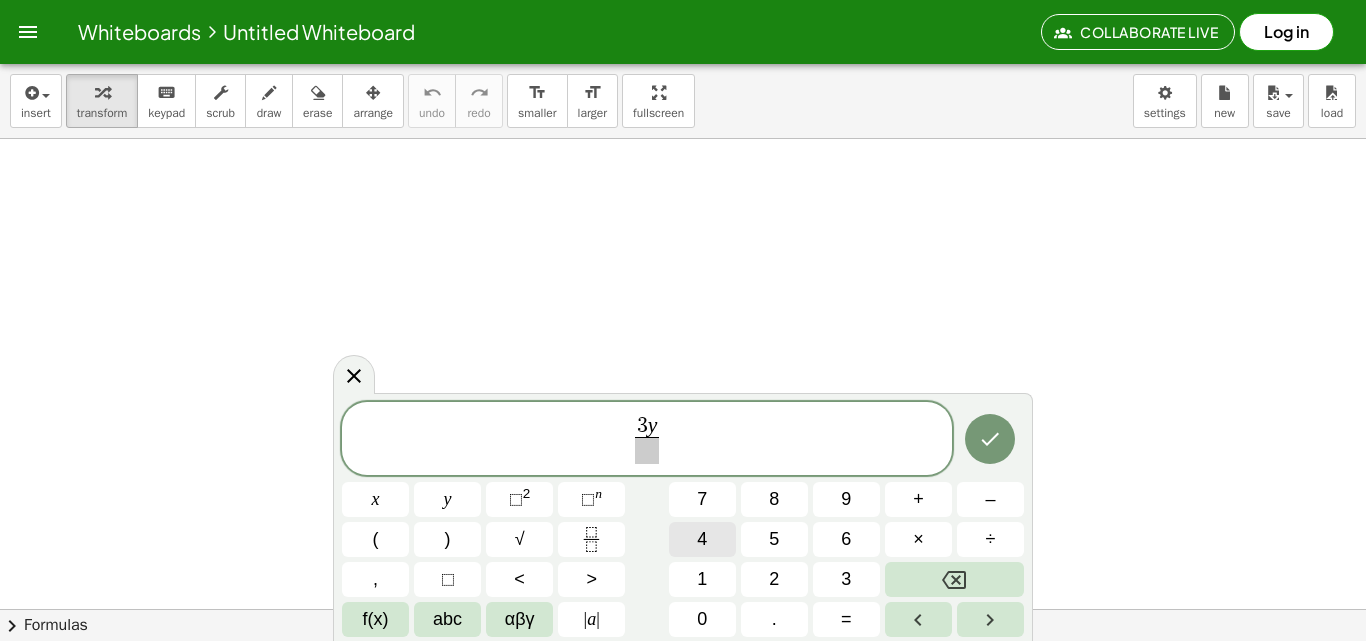 click on "4" at bounding box center [702, 539] 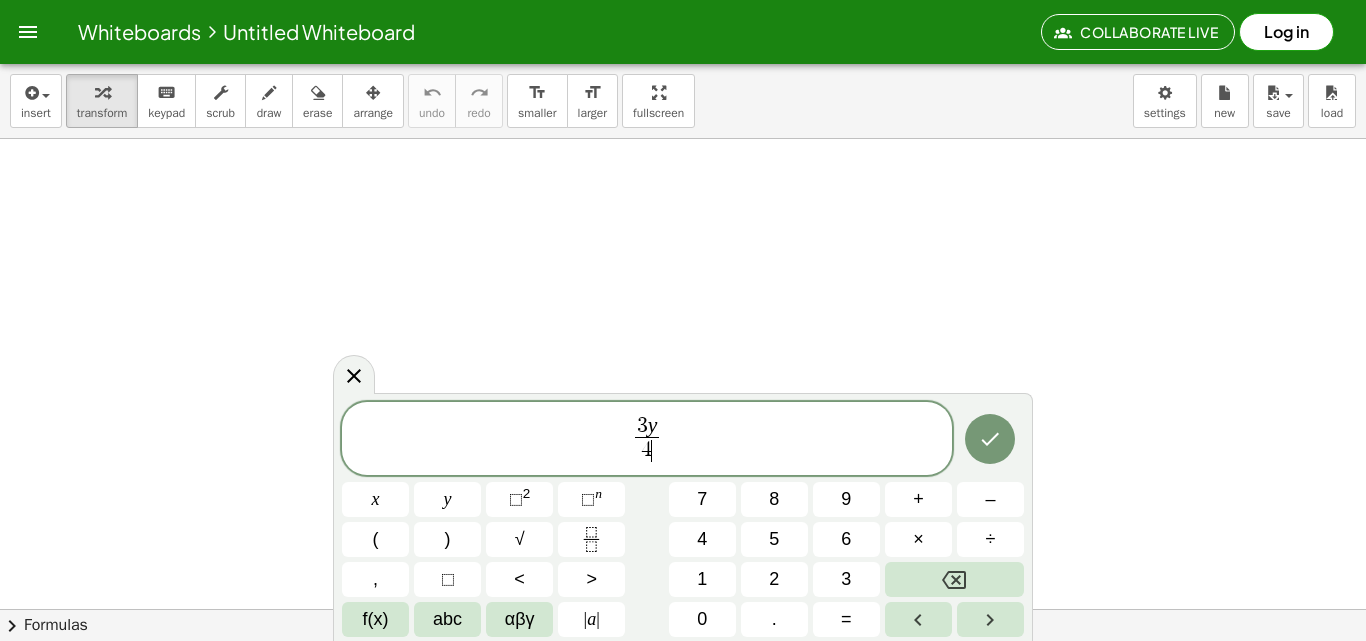 click on "3 y 4 ​ ​" at bounding box center [647, 440] 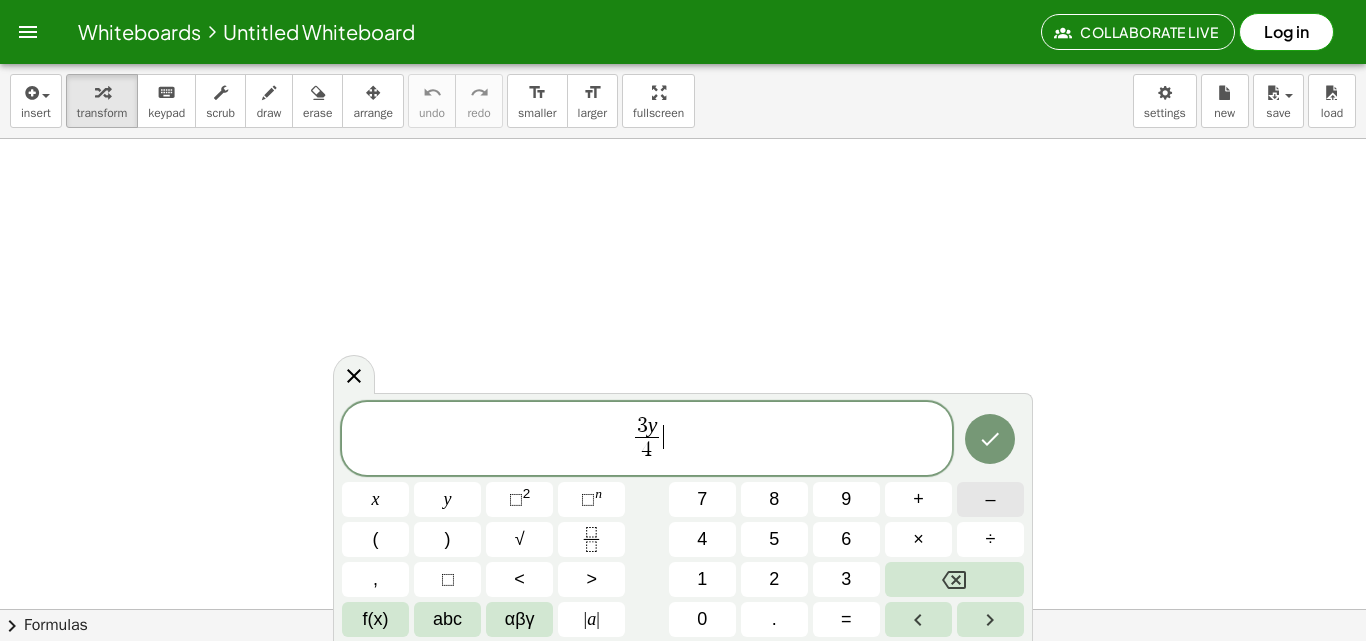 click on "–" at bounding box center [990, 499] 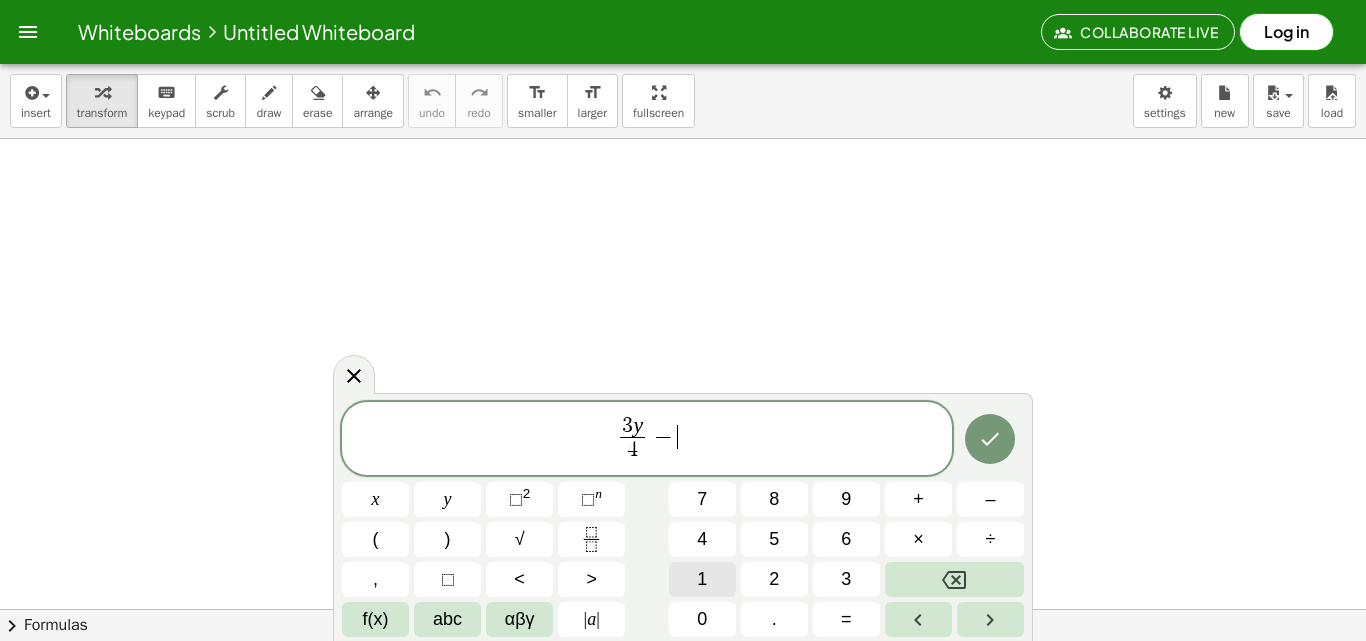 click on "1" at bounding box center [702, 579] 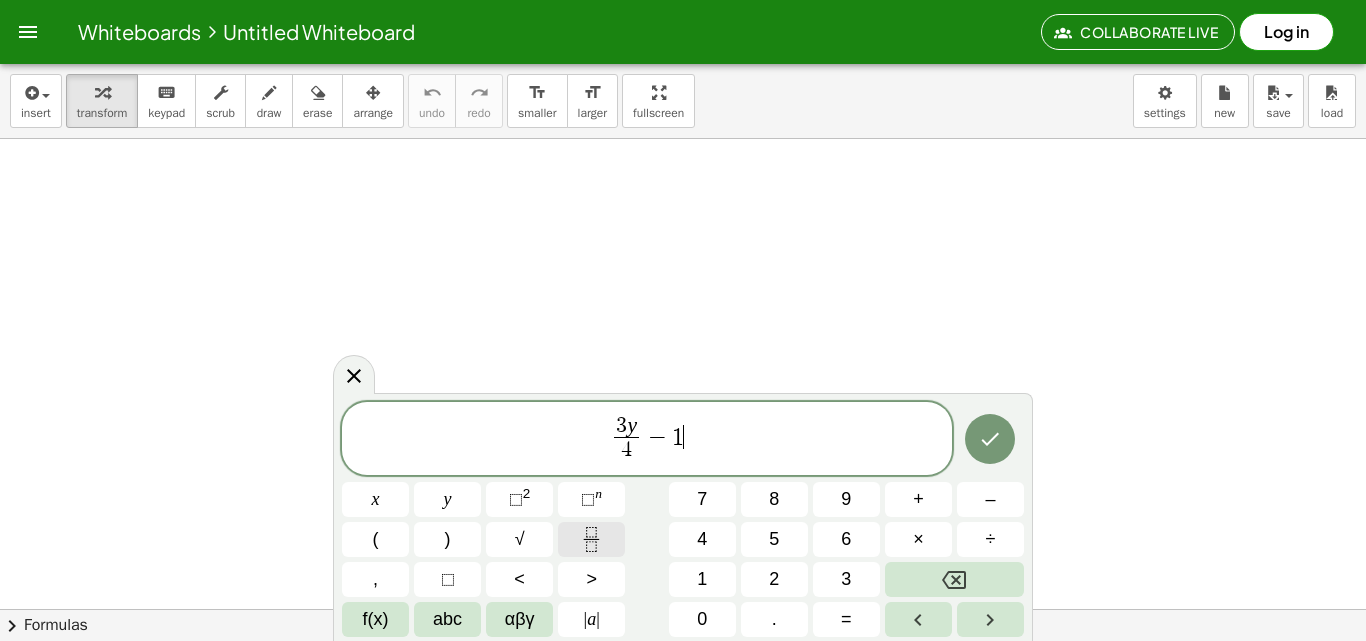 click 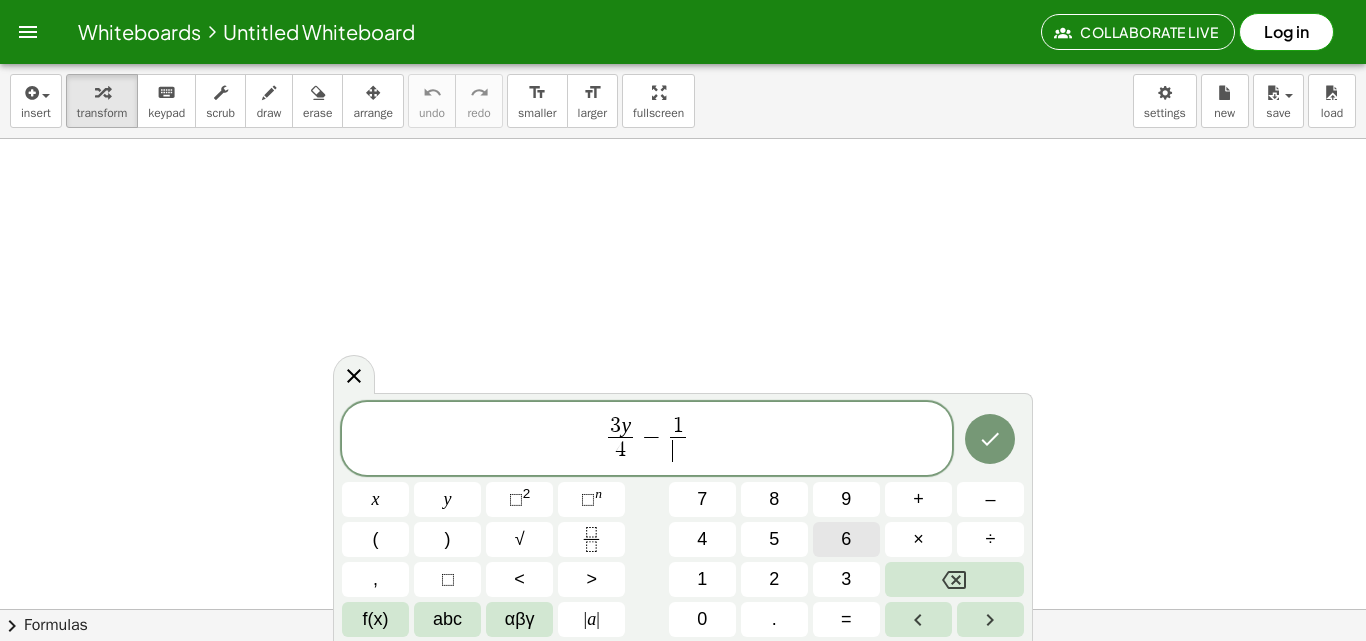 click on "6" at bounding box center [846, 539] 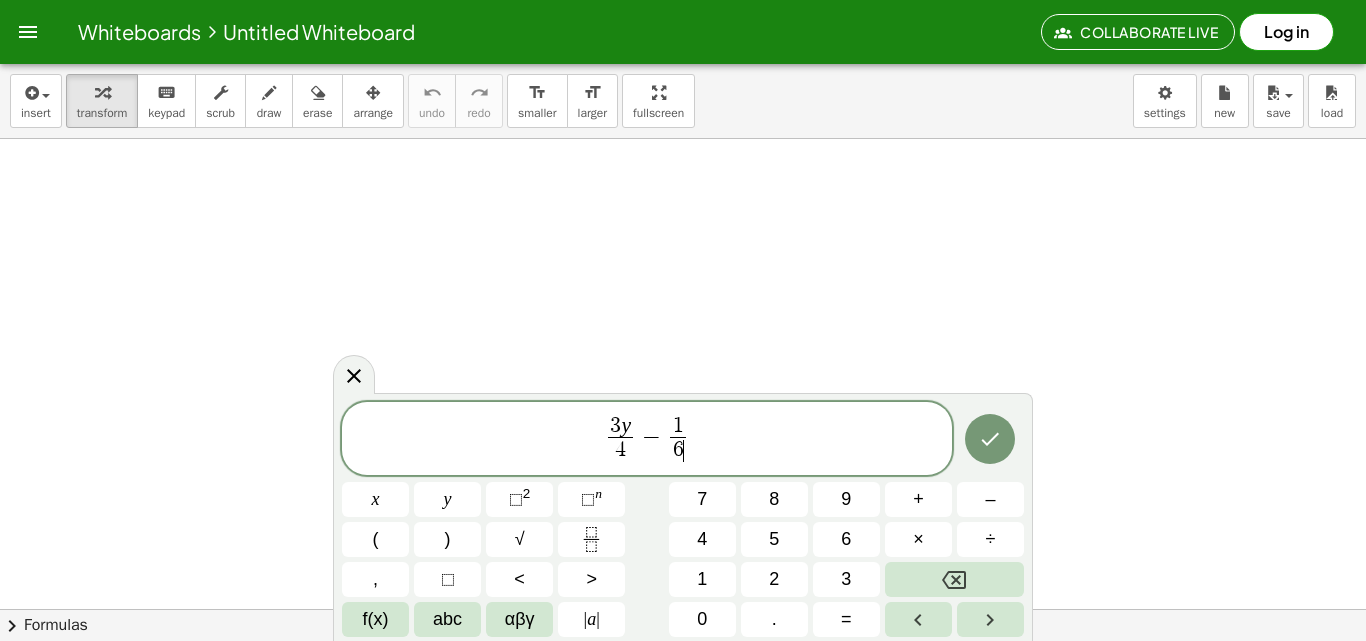 click on "3 y 4 ​ − 1 6 ​ ​" at bounding box center [647, 440] 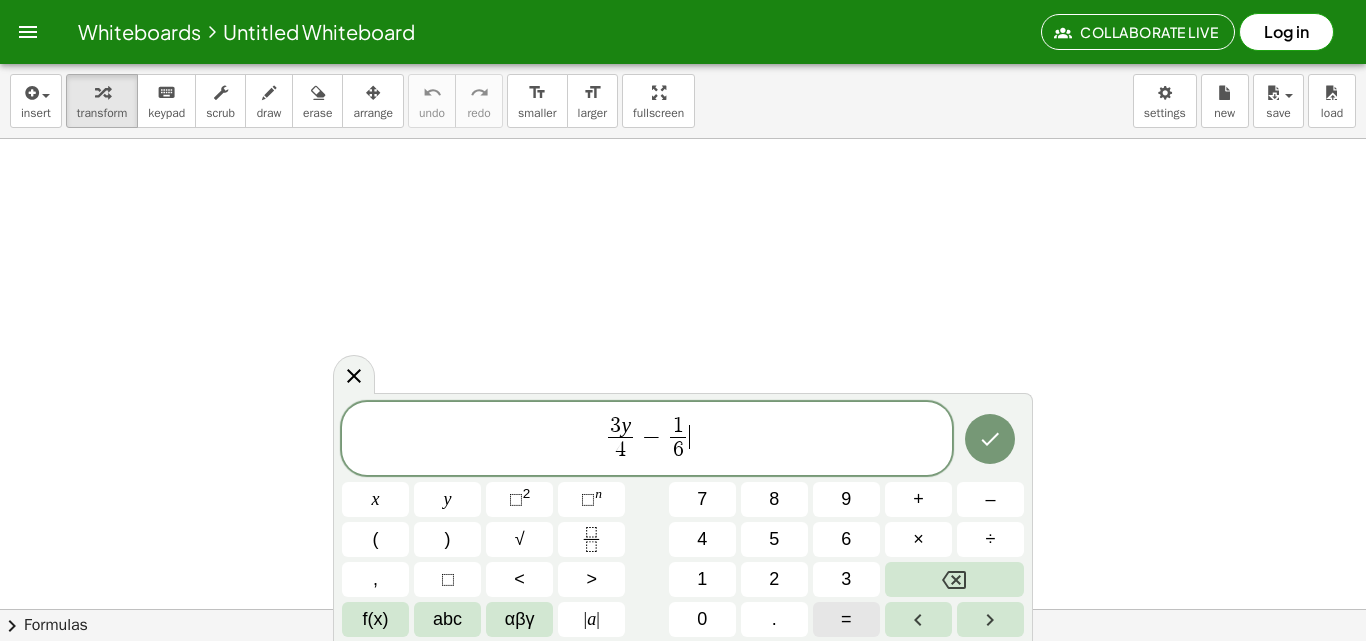 click on "=" at bounding box center [846, 619] 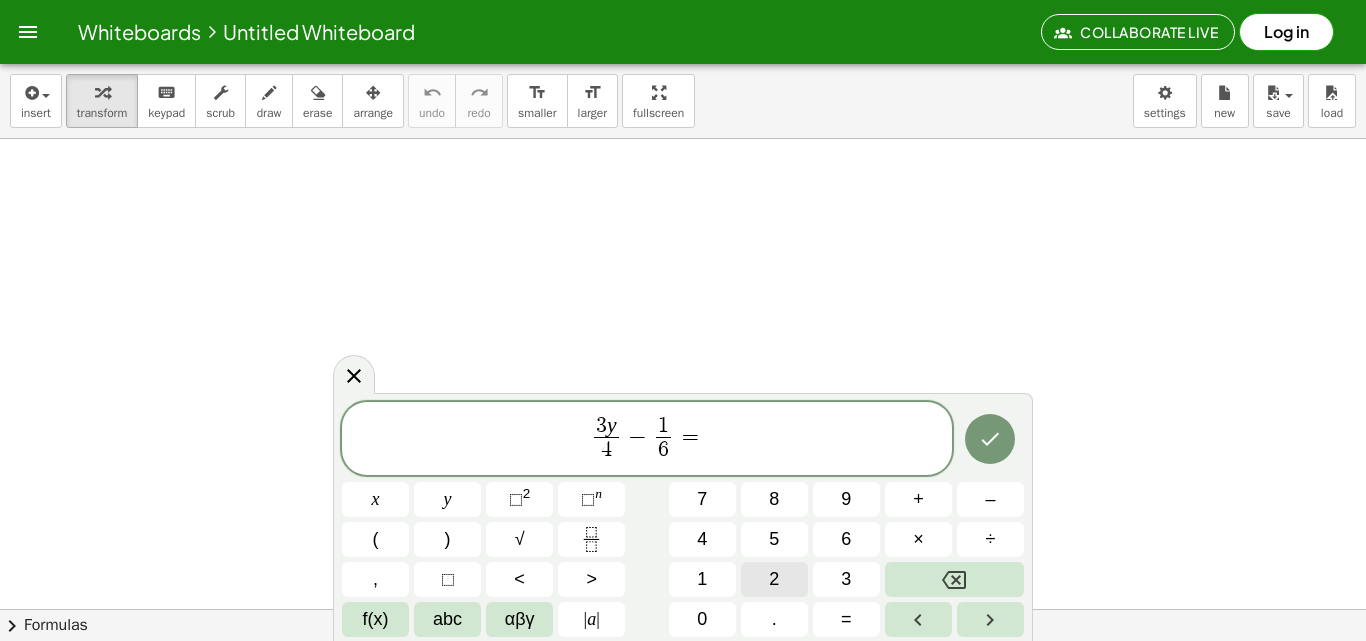 click on "2" at bounding box center [774, 579] 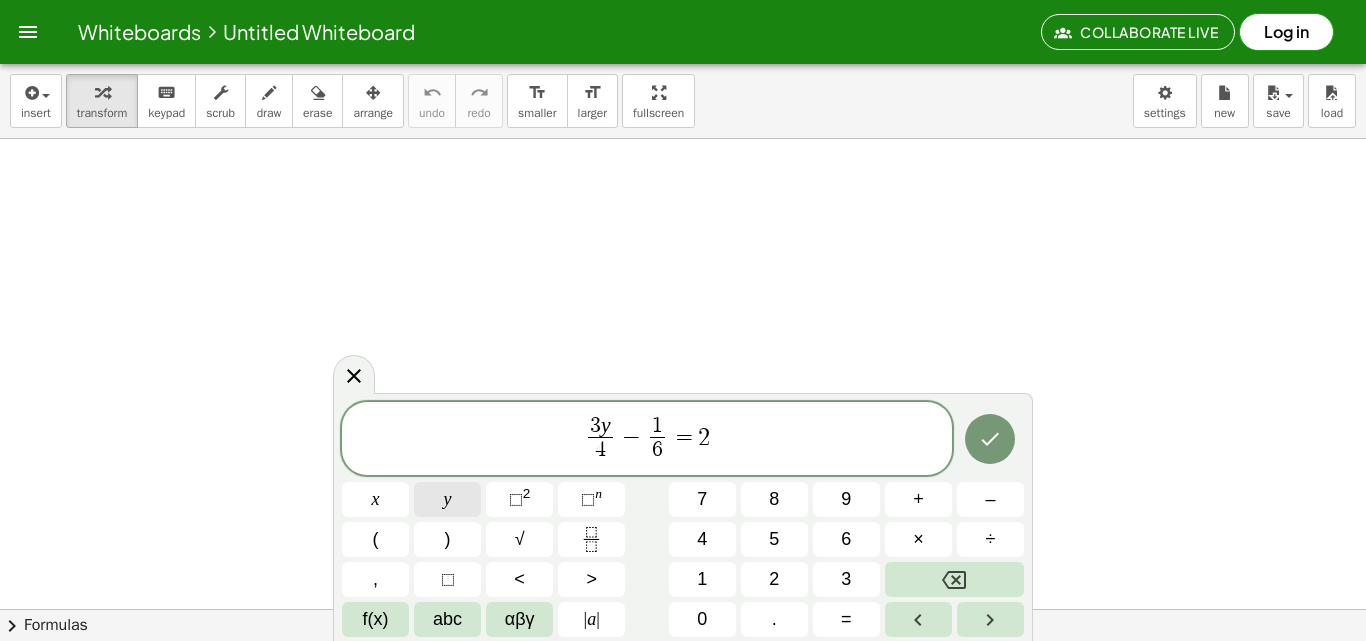 click on "y" at bounding box center (447, 499) 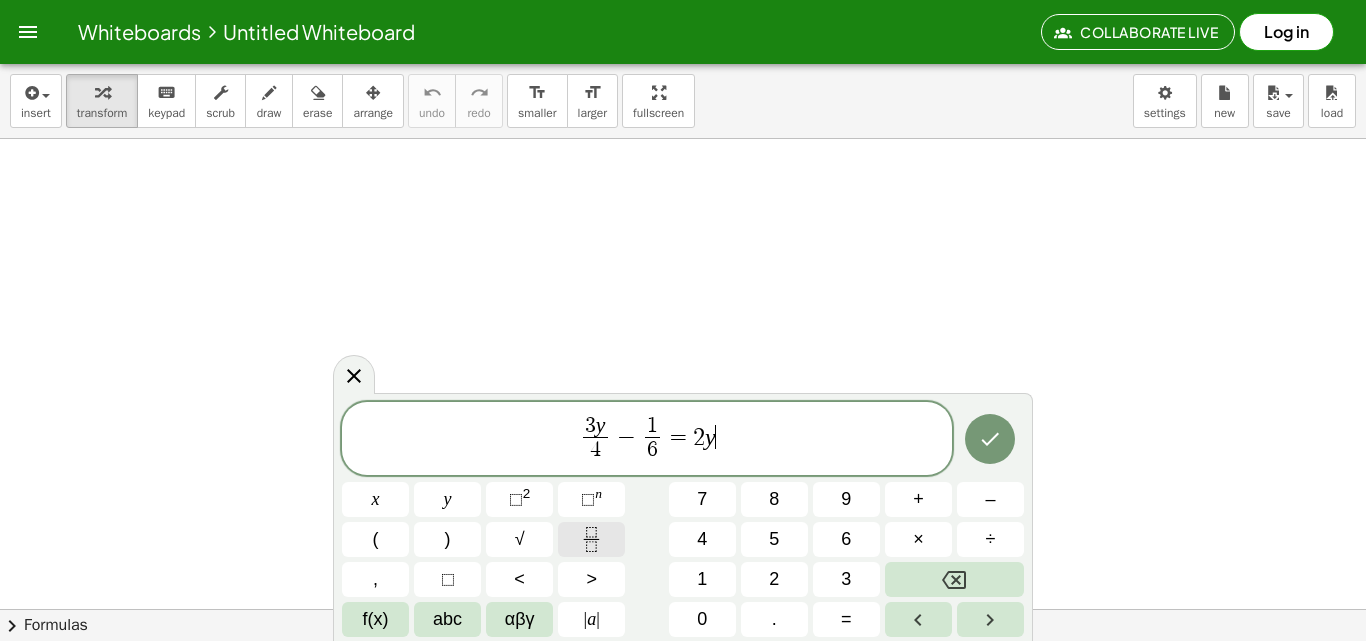 click at bounding box center (591, 539) 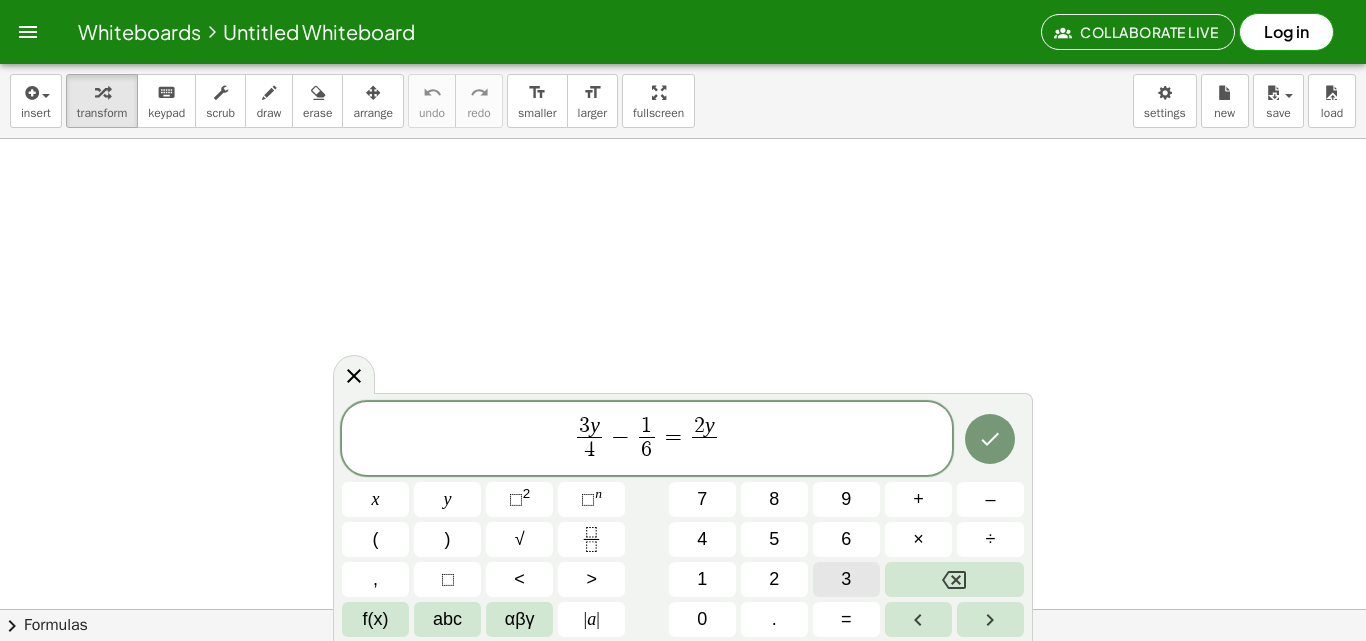 click on "3" at bounding box center [846, 579] 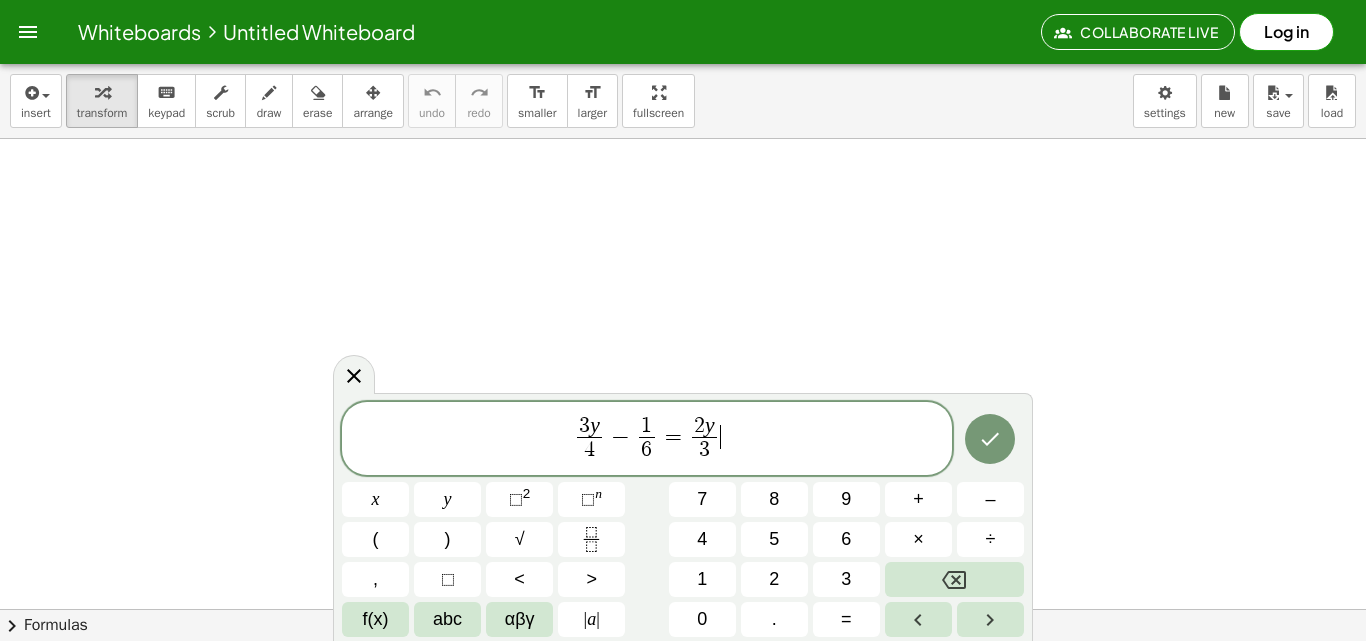 click on "3 y 4 ​ − 1 6 ​ = 2 y 3 ​ ​" at bounding box center [647, 440] 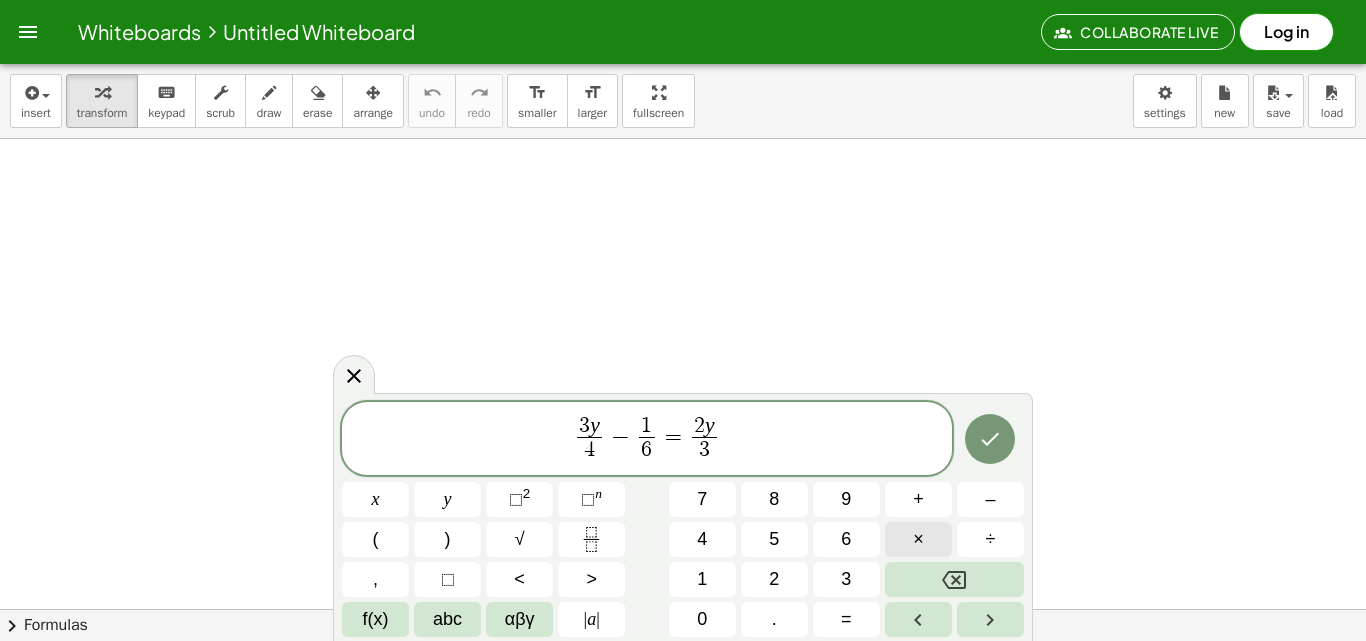 click on "×" at bounding box center [918, 539] 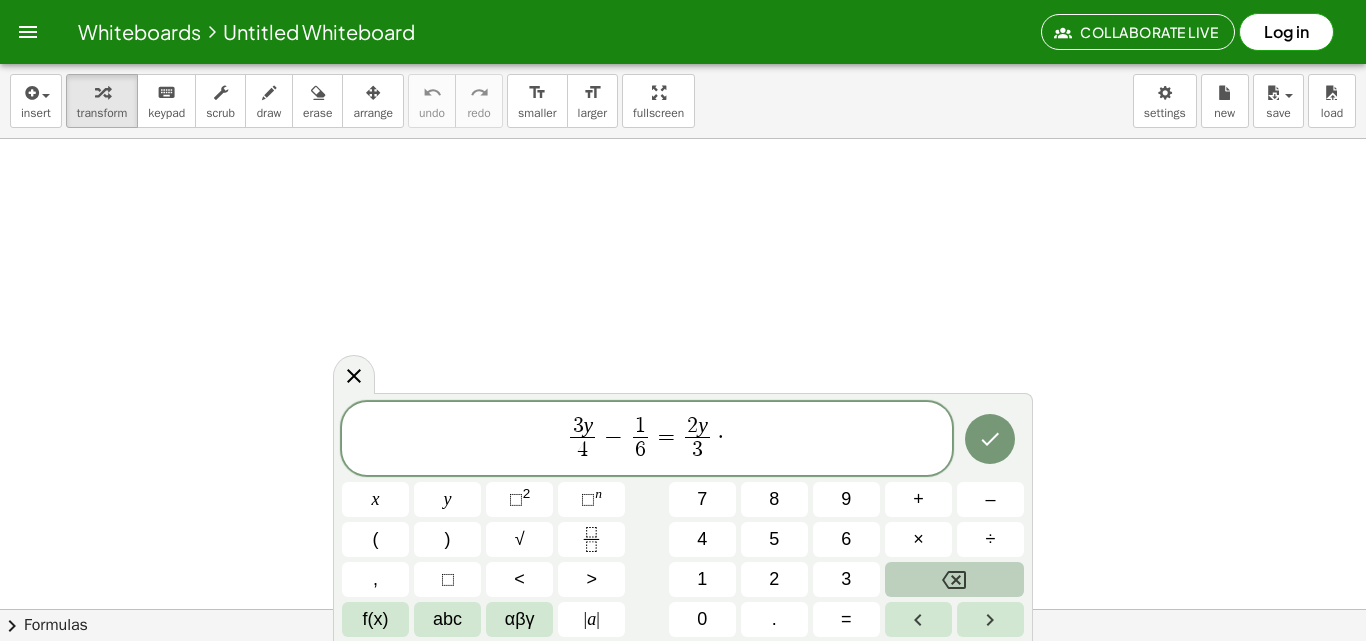 click at bounding box center (954, 579) 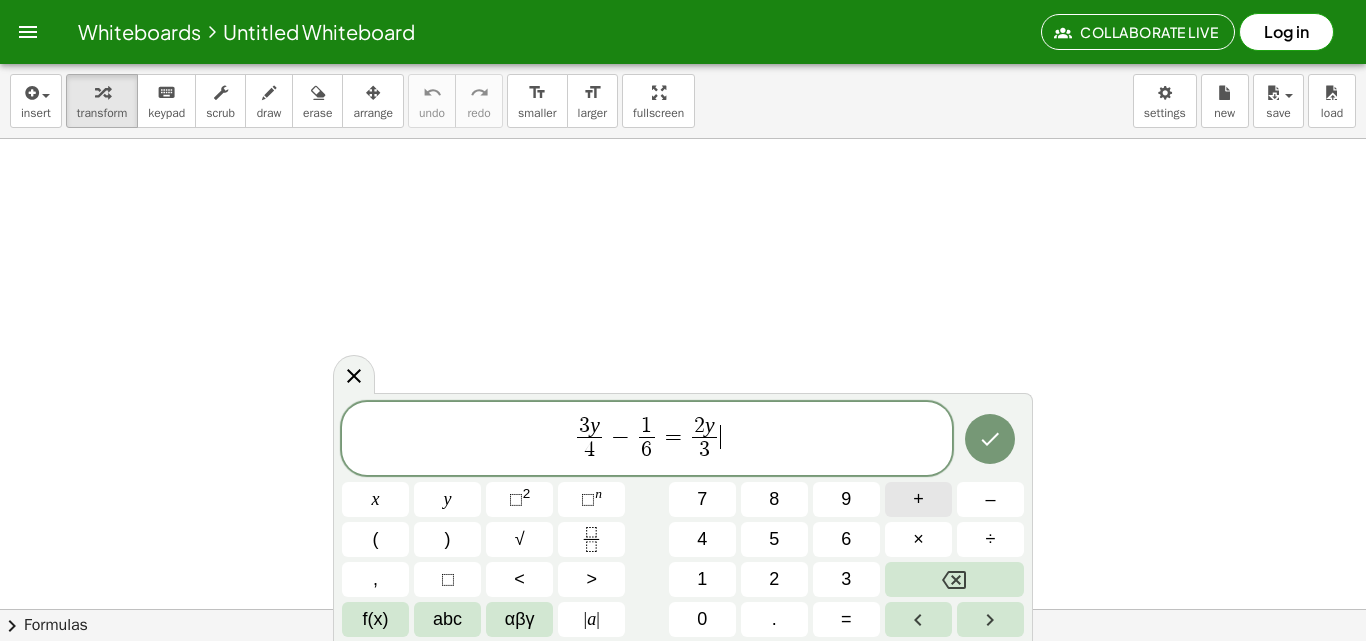 click on "+" at bounding box center [918, 499] 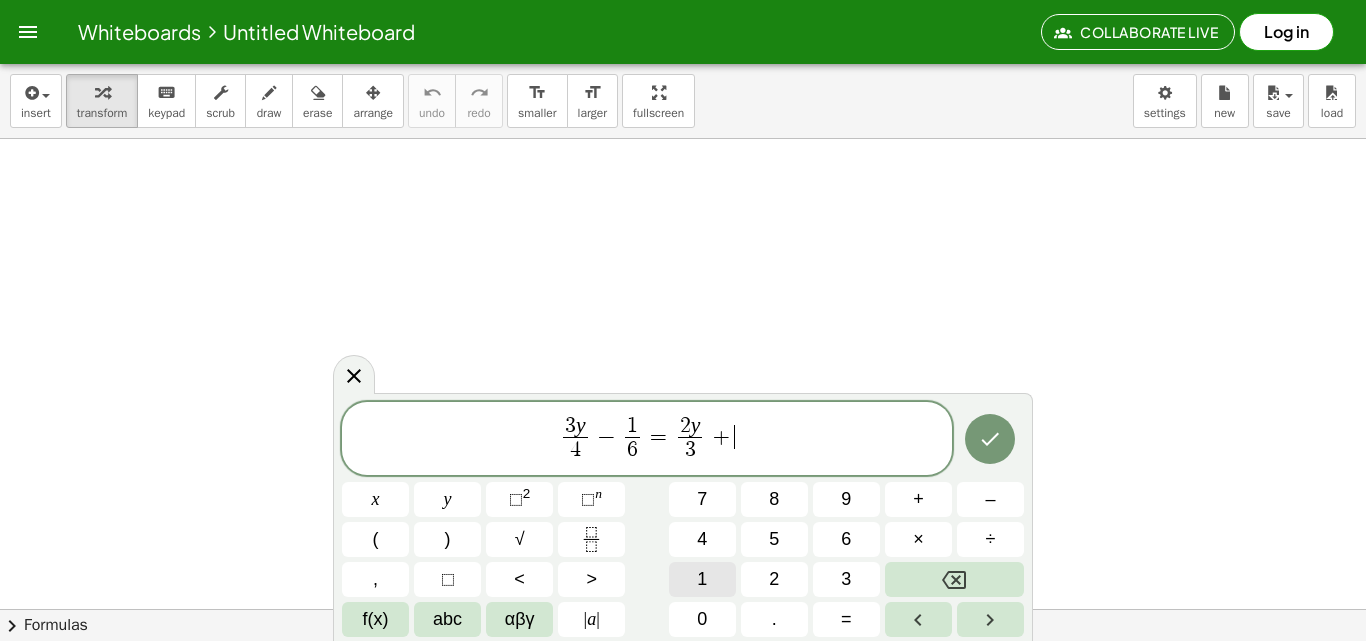 click on "1" at bounding box center (702, 579) 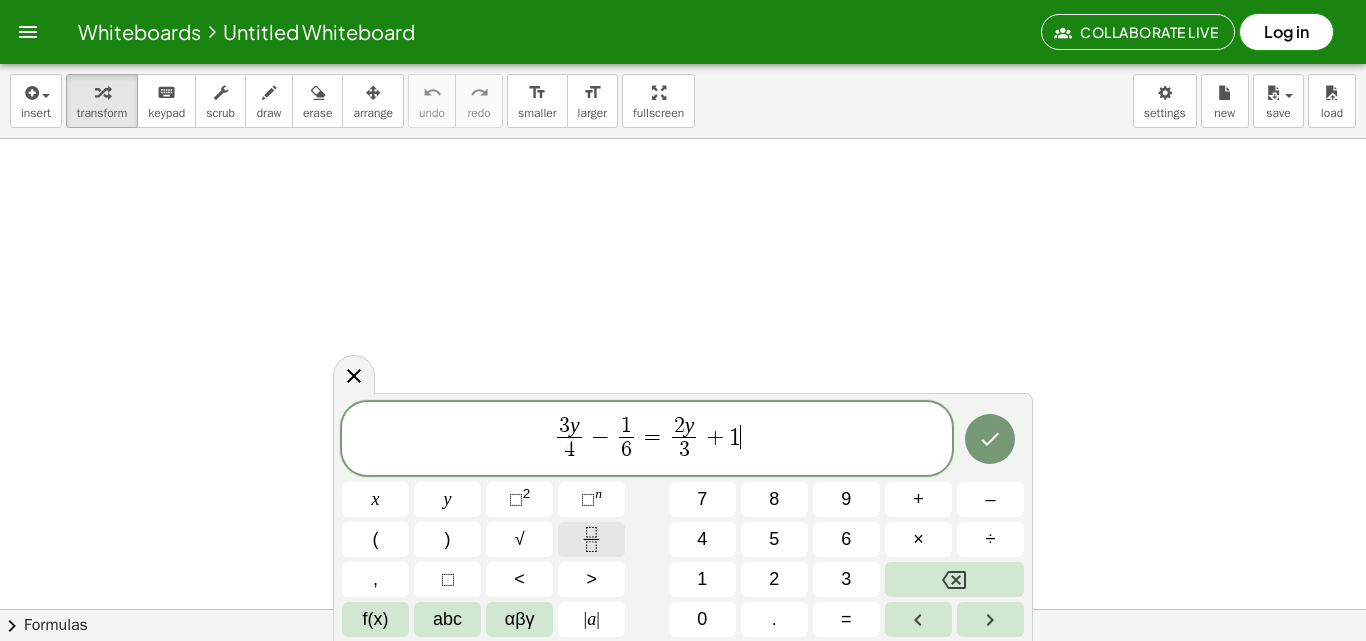click at bounding box center (591, 539) 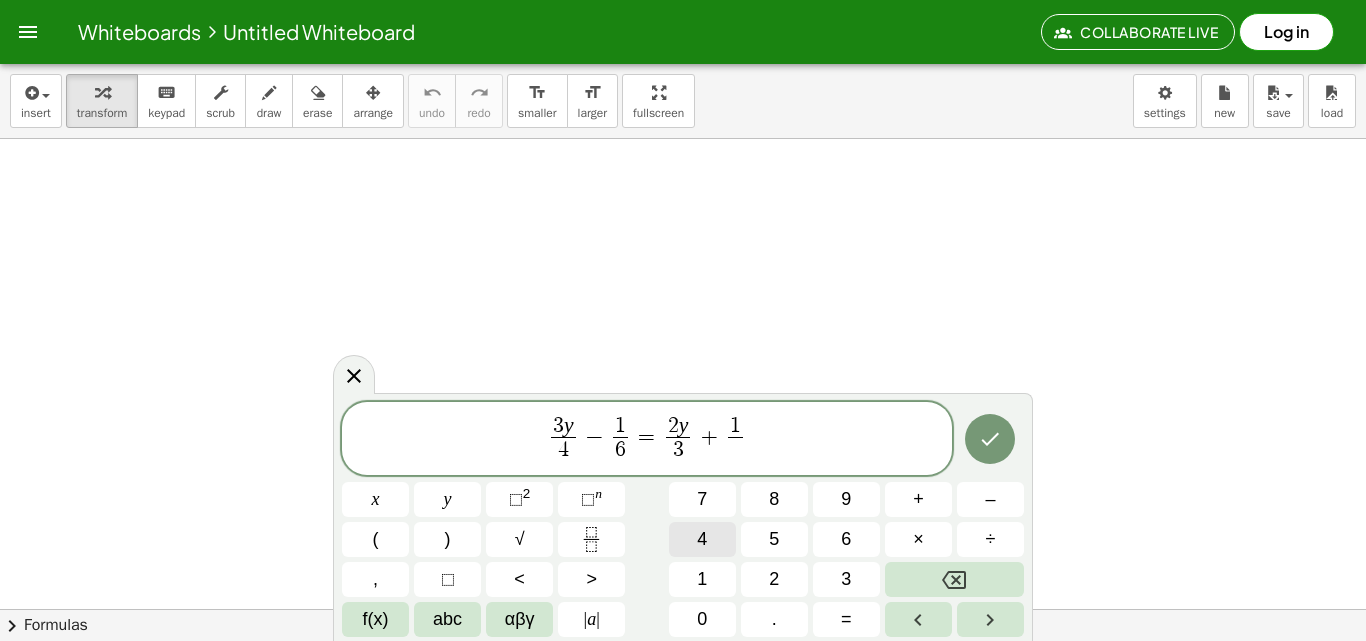 click on "4" at bounding box center (702, 539) 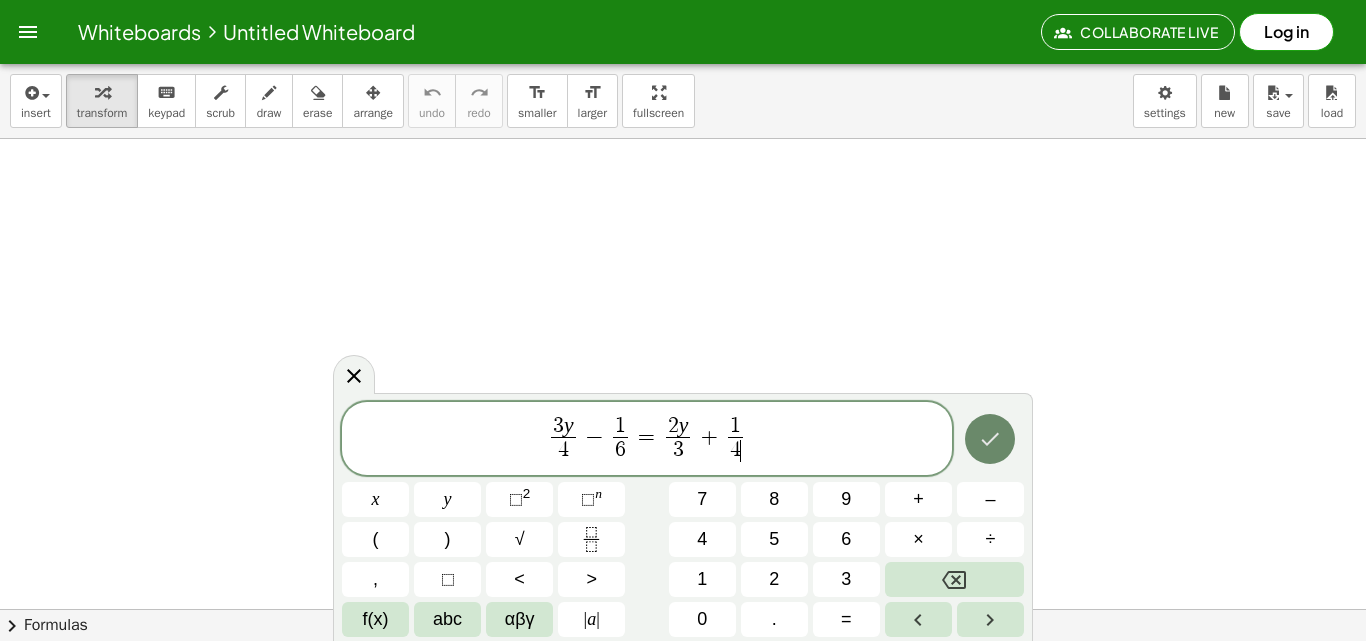 click 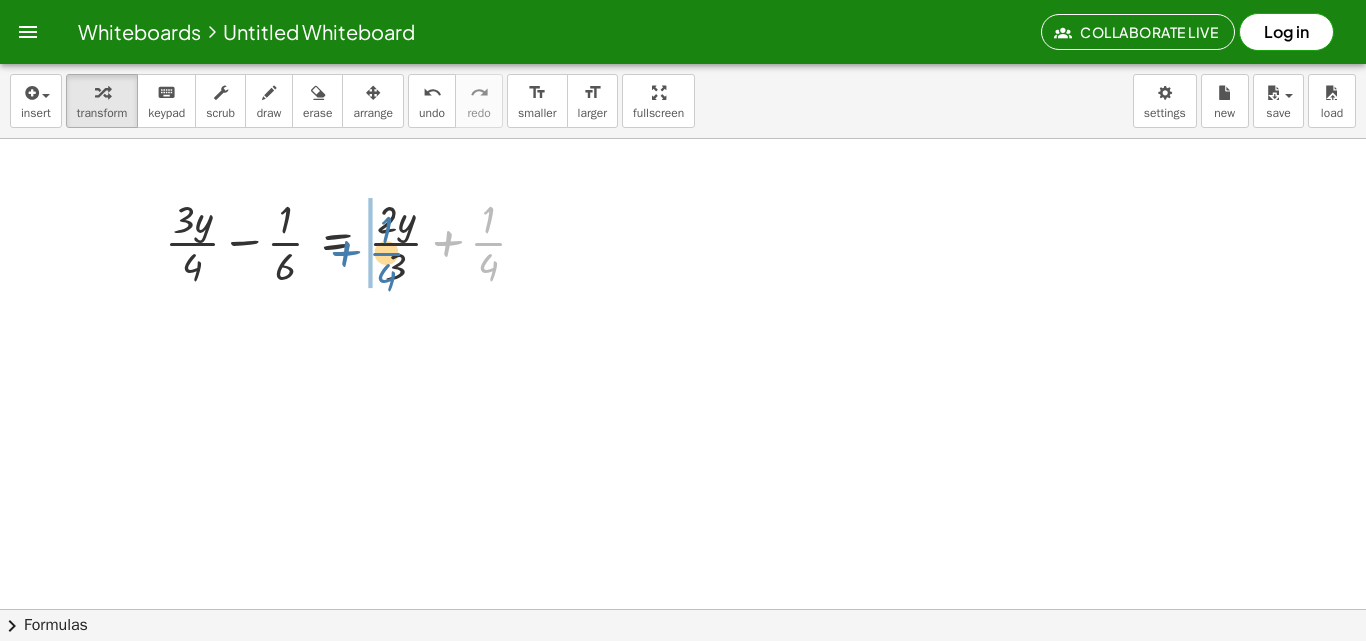 drag, startPoint x: 488, startPoint y: 245, endPoint x: 392, endPoint y: 254, distance: 96.42095 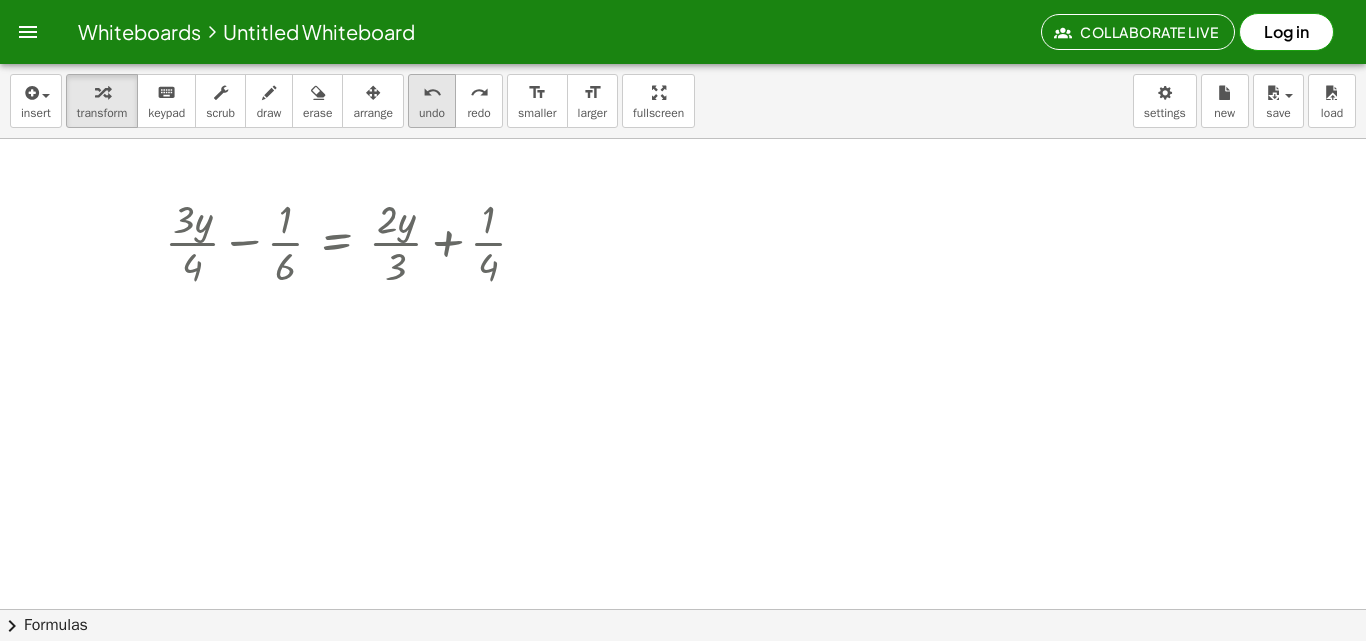 click on "undo" at bounding box center (432, 93) 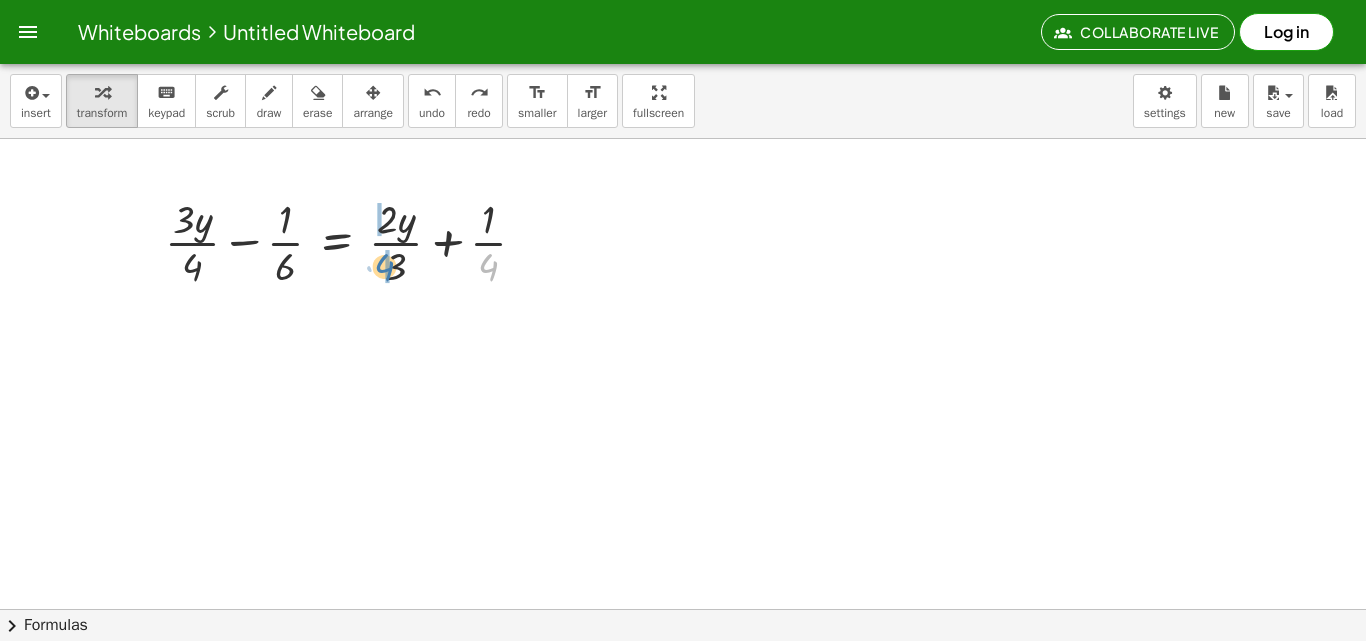 drag, startPoint x: 490, startPoint y: 276, endPoint x: 384, endPoint y: 276, distance: 106 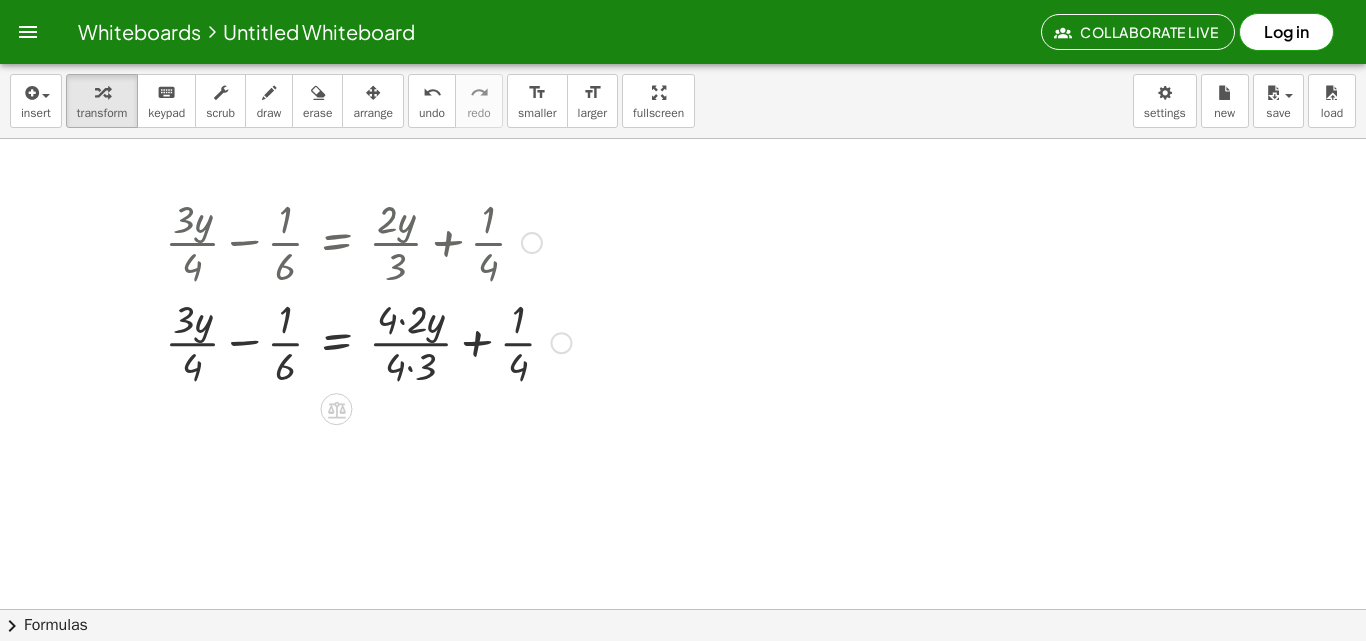 click at bounding box center [368, 341] 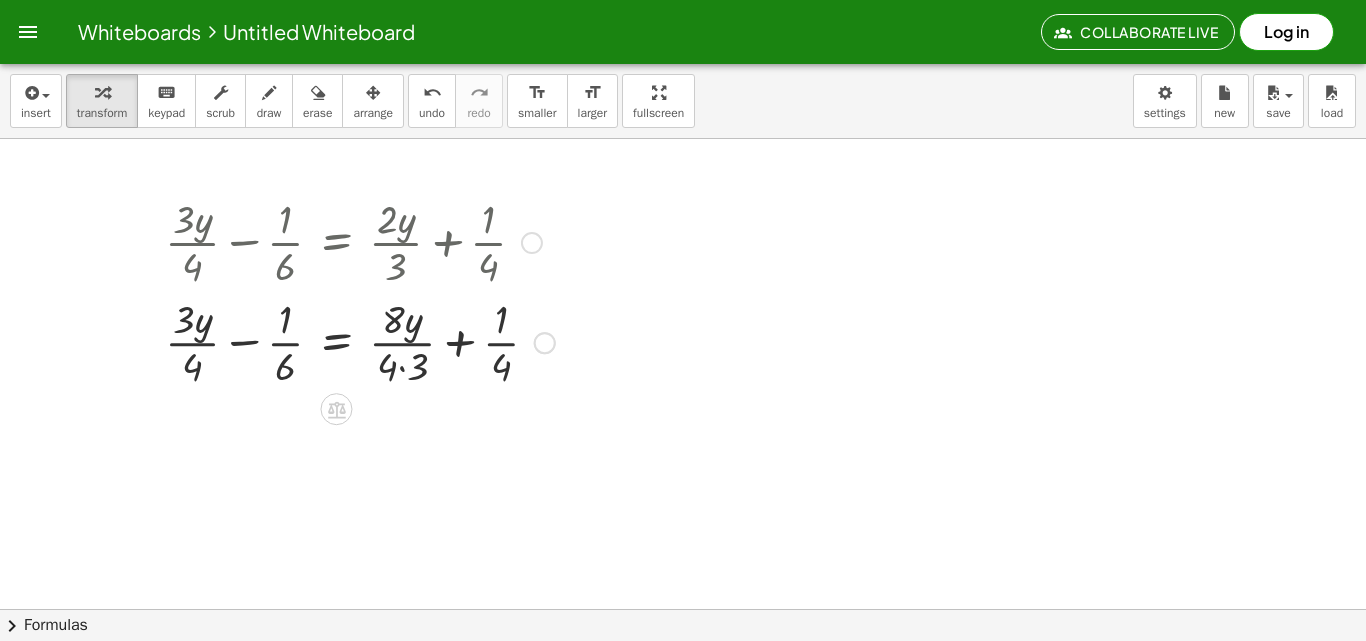click on "+ · 3 · y · 4 − · 1 · 6 = + · 2 · y · 3 + · 1 · 4 + · 3 · y · 4 − · 1 · 6 = + · 2 · y · 3 + · 1 · 4 · 4 · 4 8 + · 3 · y · 4 − · 1 · 6 = + · 4 · 2 · y · 4 · 3 + · 1 · 4" at bounding box center (336, 243) 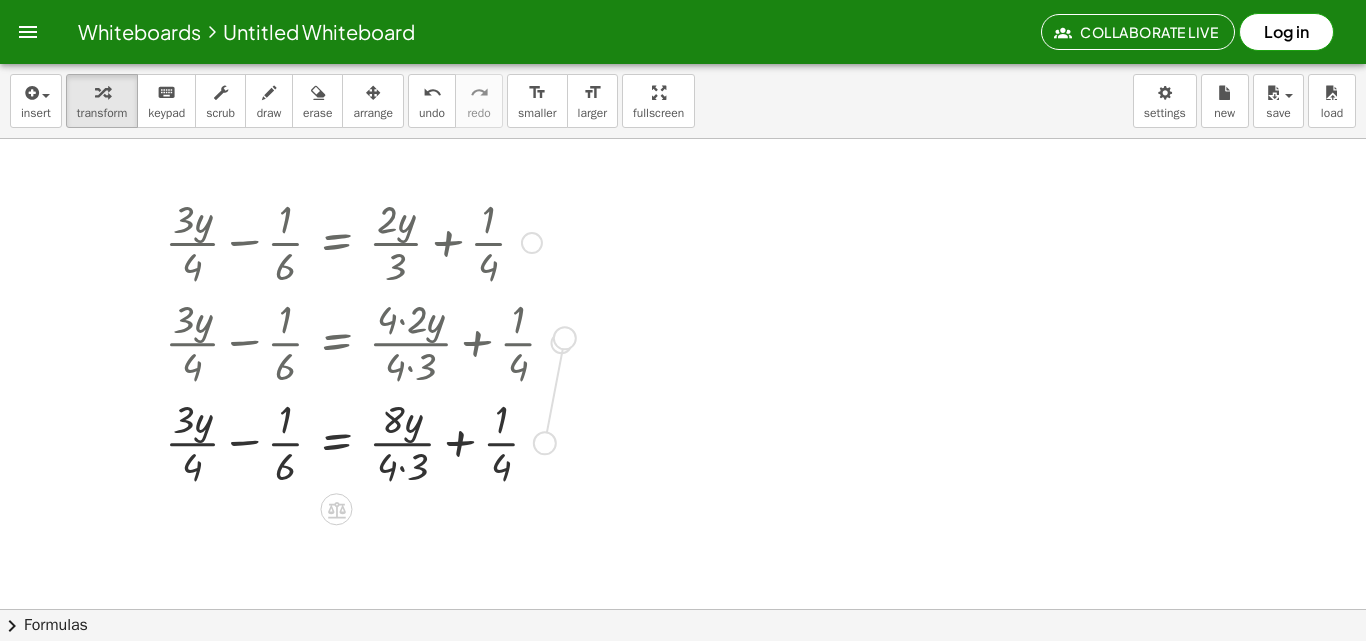 drag, startPoint x: 559, startPoint y: 421, endPoint x: 565, endPoint y: 332, distance: 89.20202 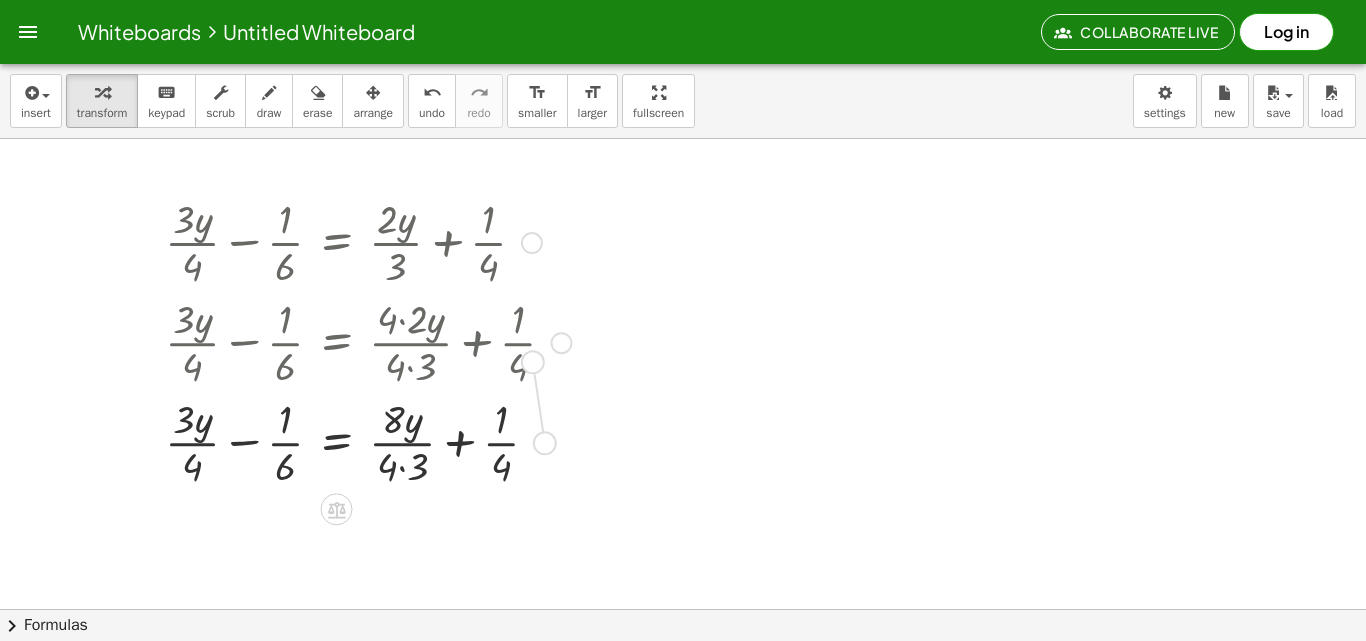 drag, startPoint x: 540, startPoint y: 446, endPoint x: 524, endPoint y: 359, distance: 88.45903 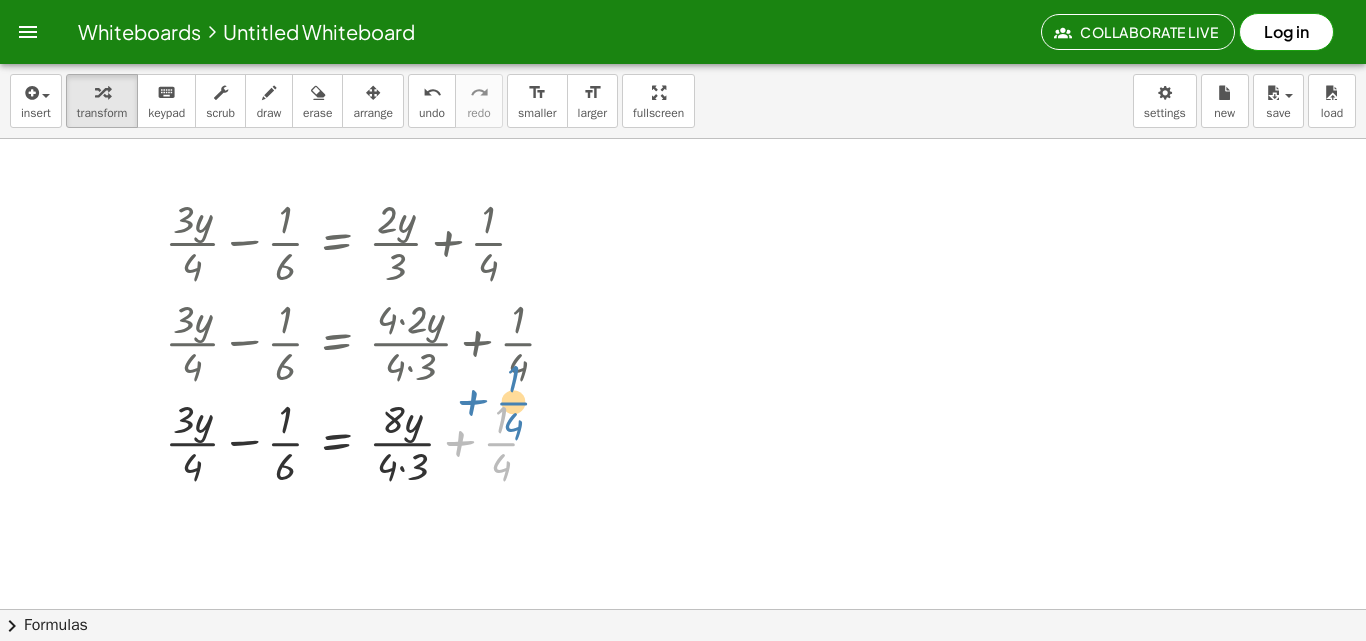 drag, startPoint x: 505, startPoint y: 439, endPoint x: 517, endPoint y: 439, distance: 12 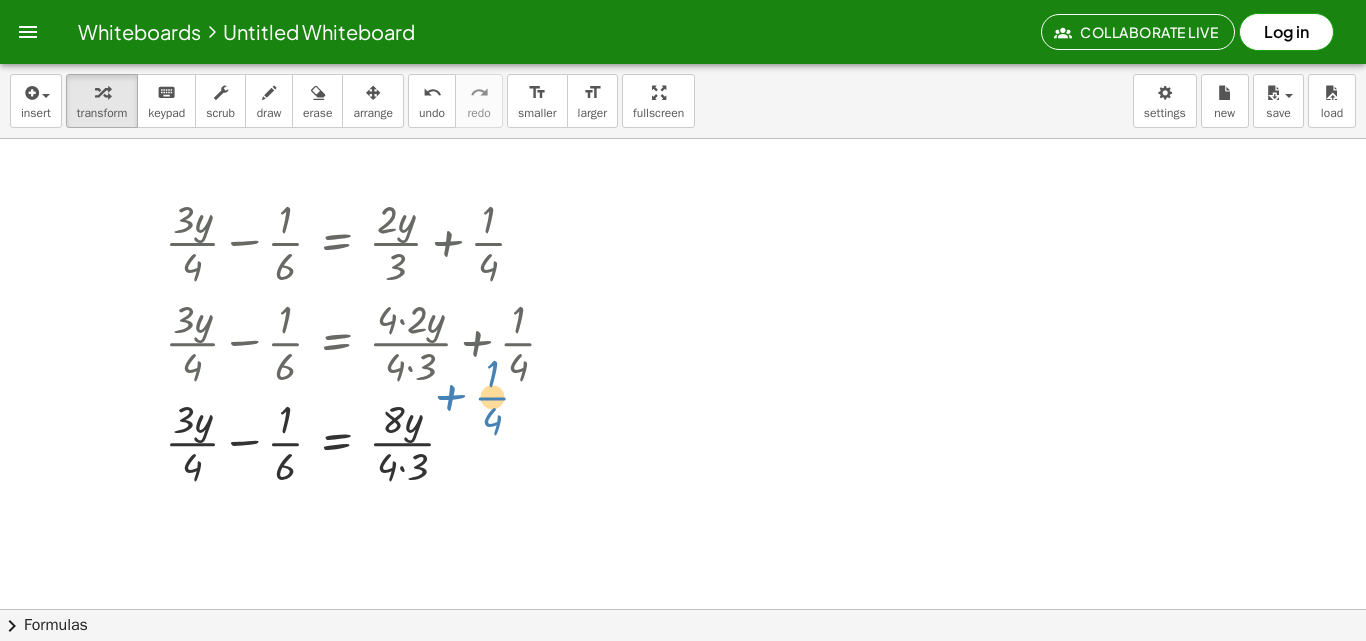 drag, startPoint x: 507, startPoint y: 441, endPoint x: 489, endPoint y: 422, distance: 26.172504 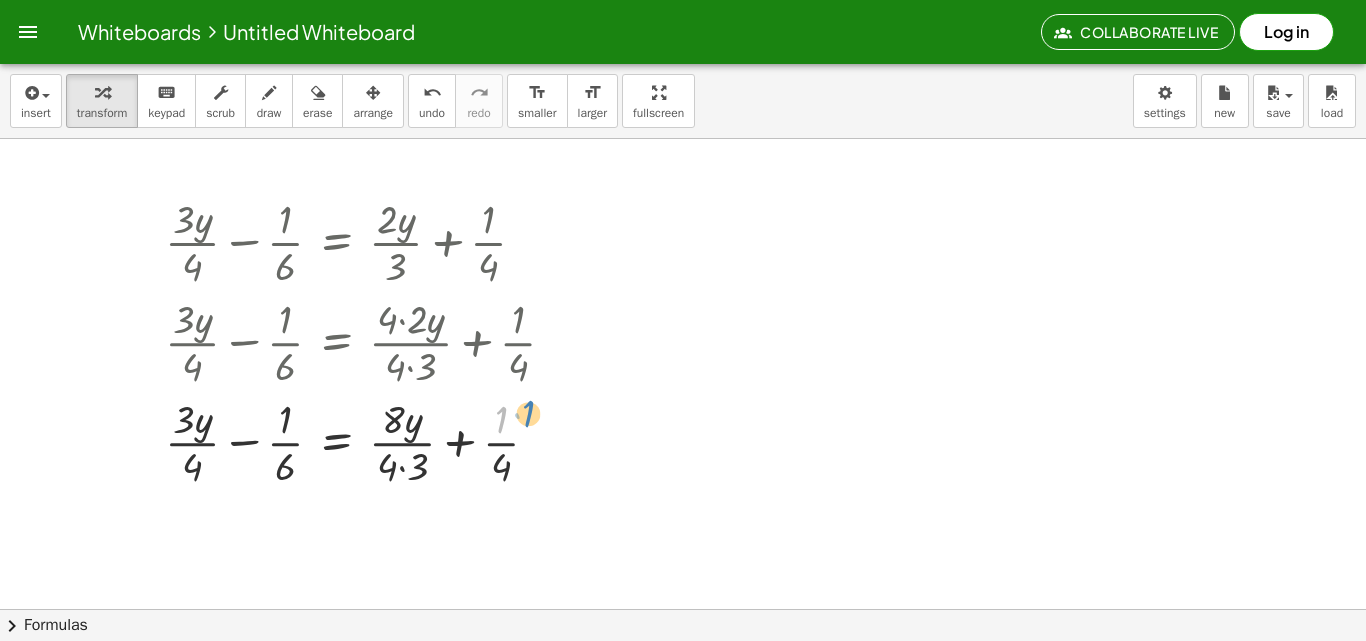 drag, startPoint x: 520, startPoint y: 408, endPoint x: 550, endPoint y: 423, distance: 33.54102 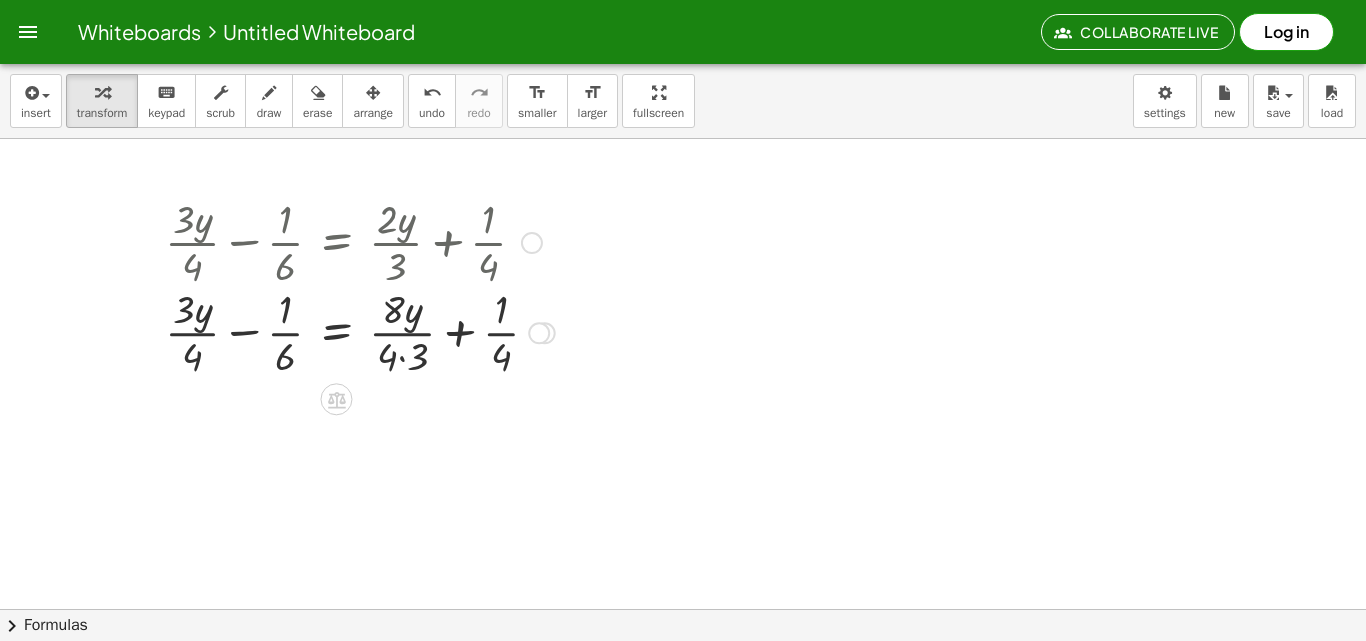drag, startPoint x: 549, startPoint y: 443, endPoint x: 560, endPoint y: 326, distance: 117.51595 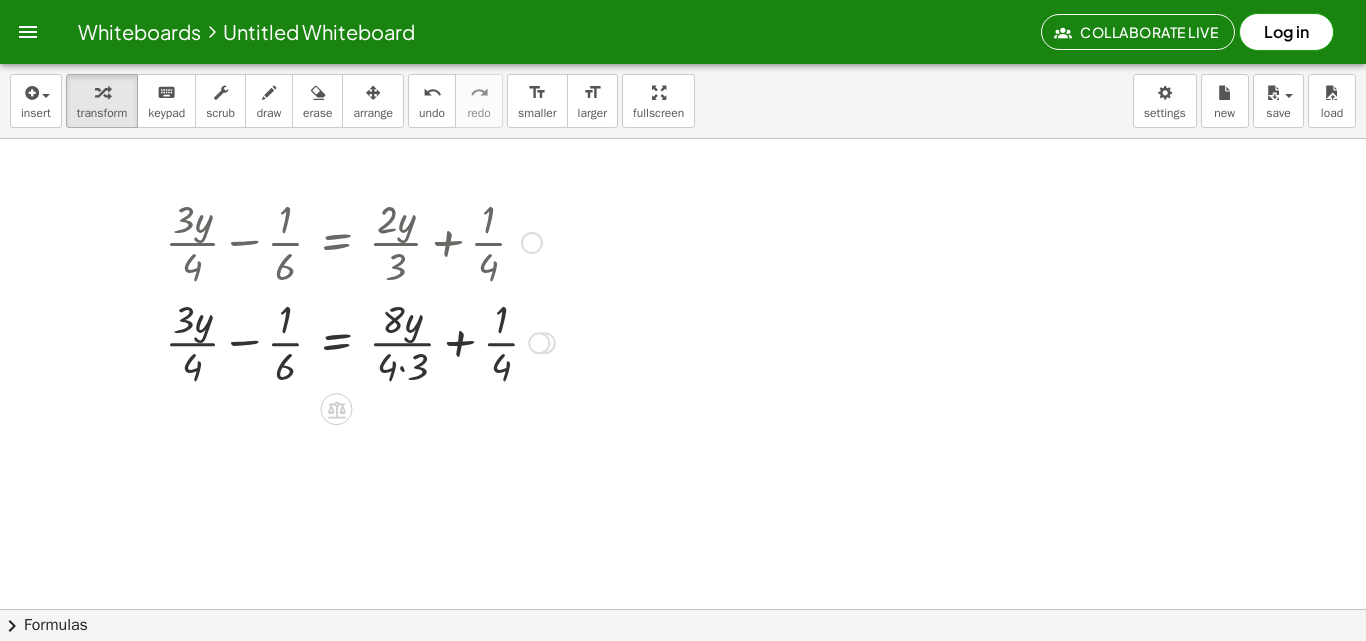 click at bounding box center (360, 341) 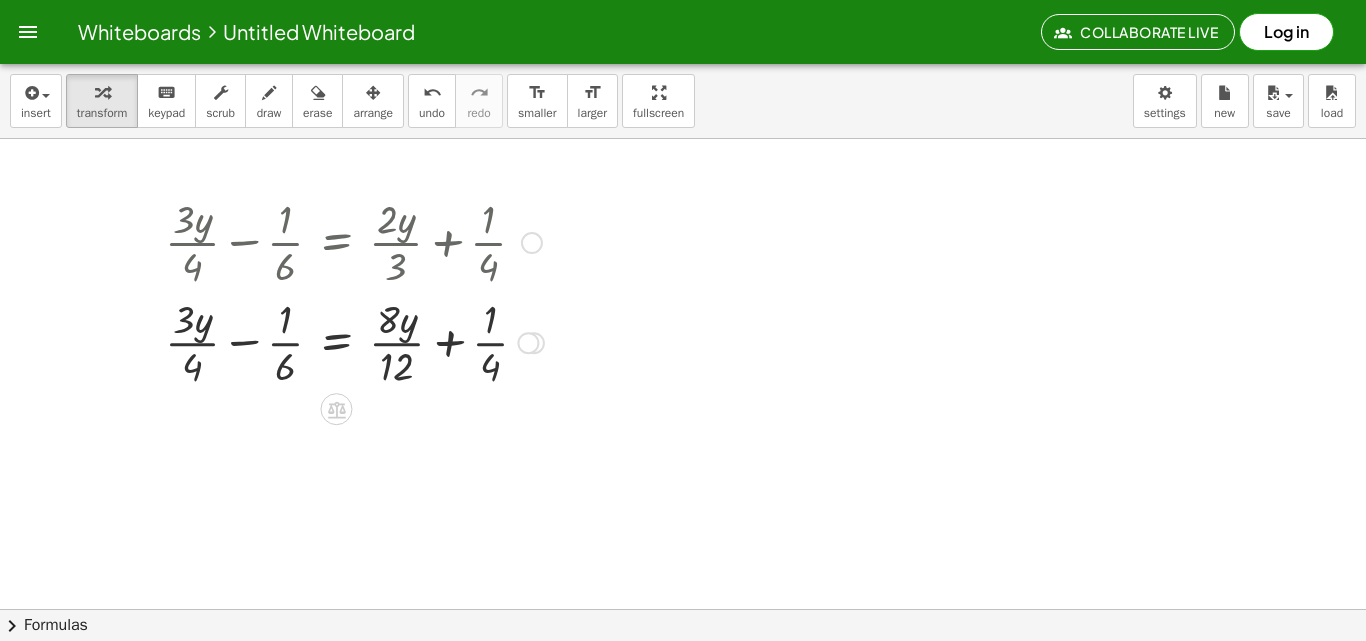 click at bounding box center (354, 341) 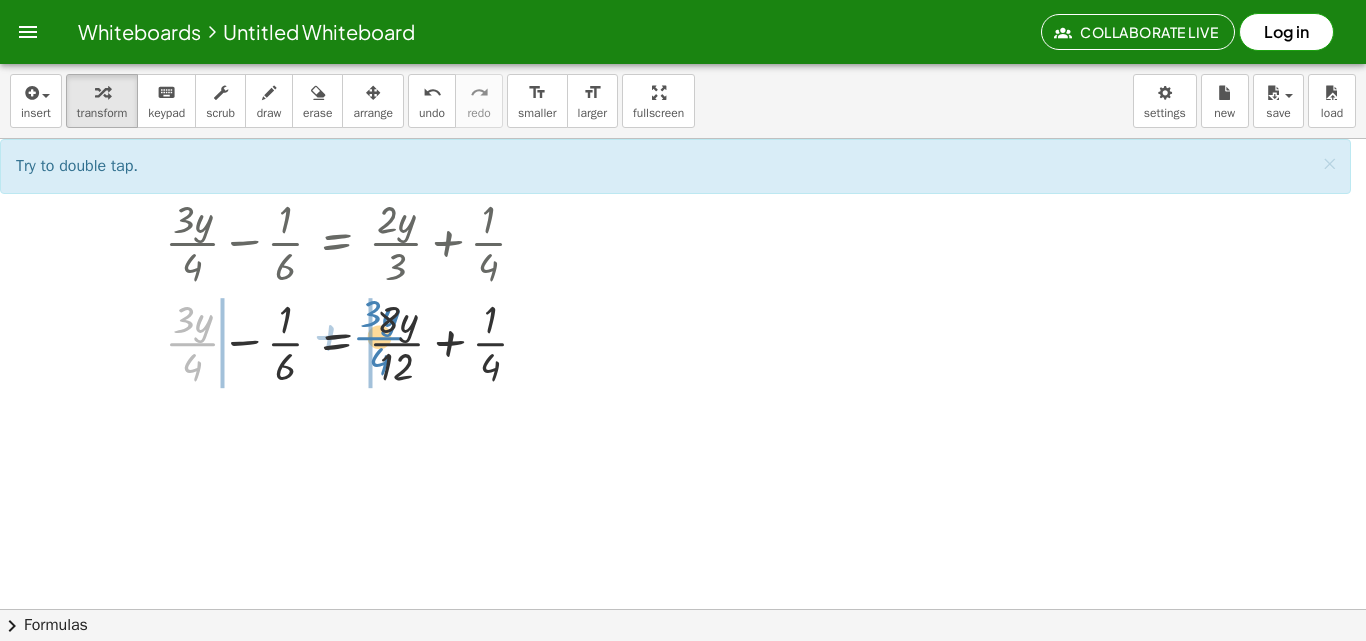 drag, startPoint x: 206, startPoint y: 345, endPoint x: 393, endPoint y: 339, distance: 187.09624 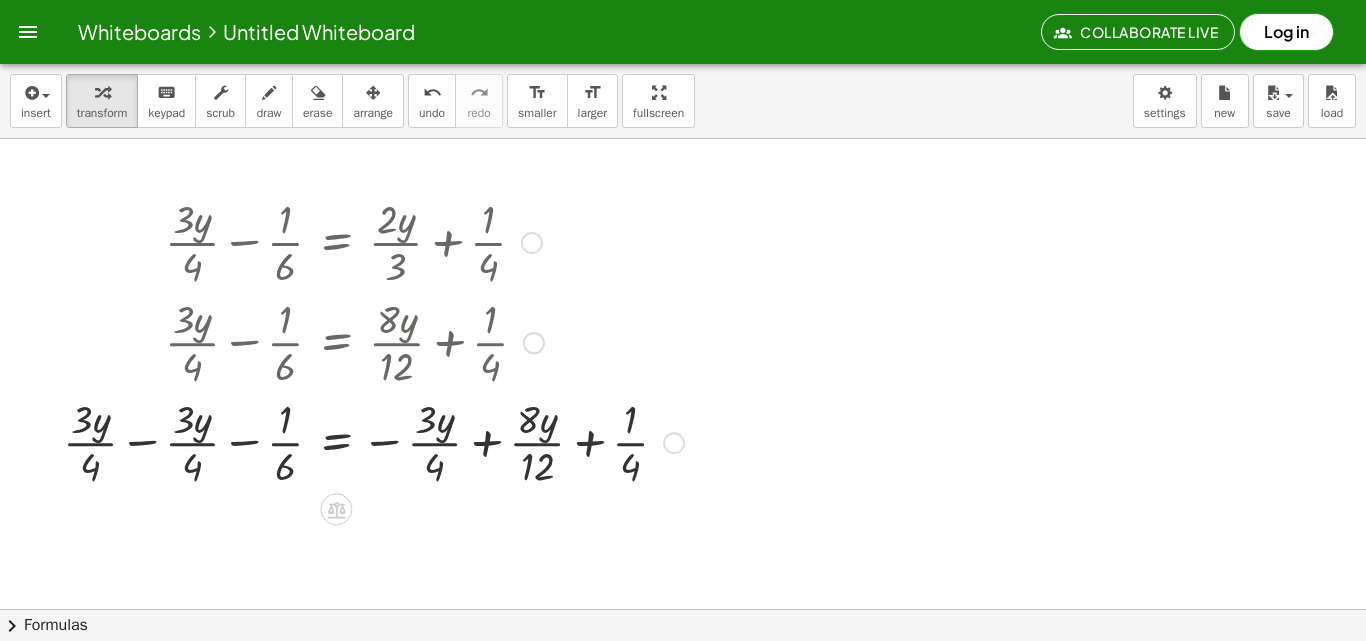 click at bounding box center [373, 441] 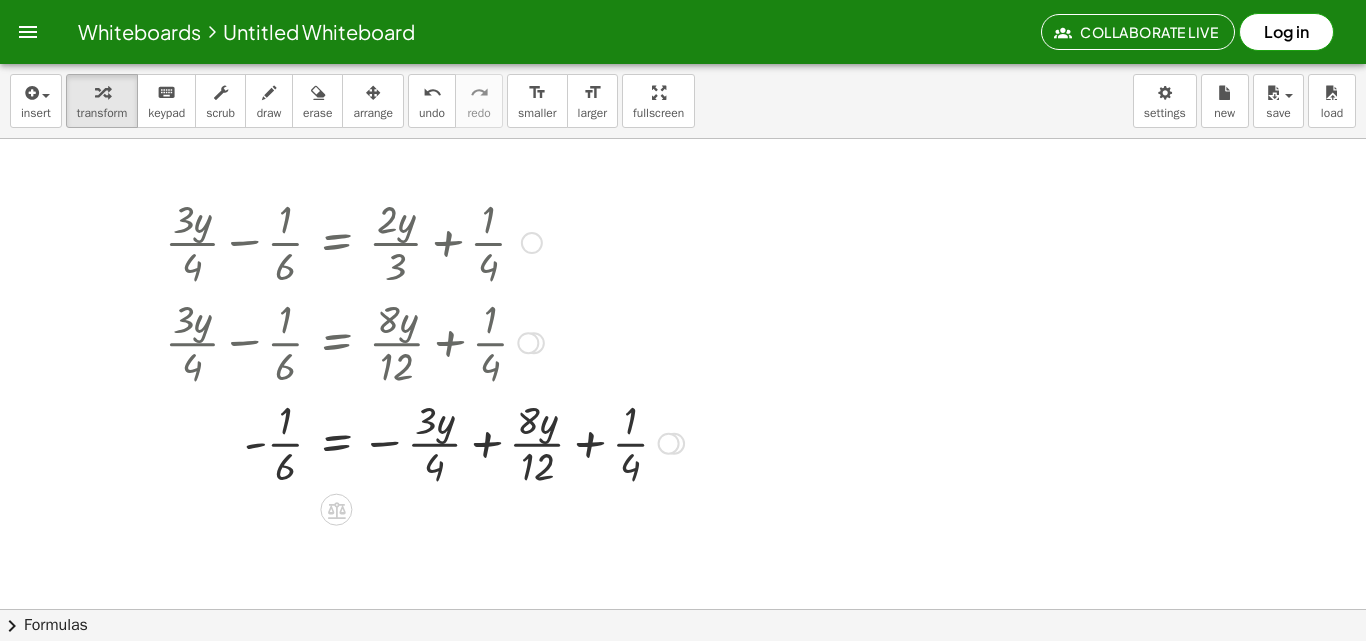 click on "+ · 3 · y · 4 − · 1 · 6 = + · 2 · y · 3 + · 1 · 4 + · 3 · y · 4 − · 1 · 6 = + · 4 · 2 · y · 4 · 3 + · 1 · 4 + · 3 · y · 4 − · 1 · 6 = + · 8 · y · 4 · 3 + · 1 · 4 + · 3 · y · 4 − · 1 · 6 = + · 8 · y · 12 + · 1 · 4 + · 3 · y · 4 − · 3 · y · 4 − · 1 · 6 = − · 3 · y · 4 + · 8 · y · 12 + · 1 · 4 + 0 − · 1 · 6 = − · 3 · y · 4 + · 8 · y · 12 + · 1 · 4 - · 1 · 6 = + · y + · 1 · · · 4 8 12 − · 3 · y · 4" at bounding box center [336, 243] 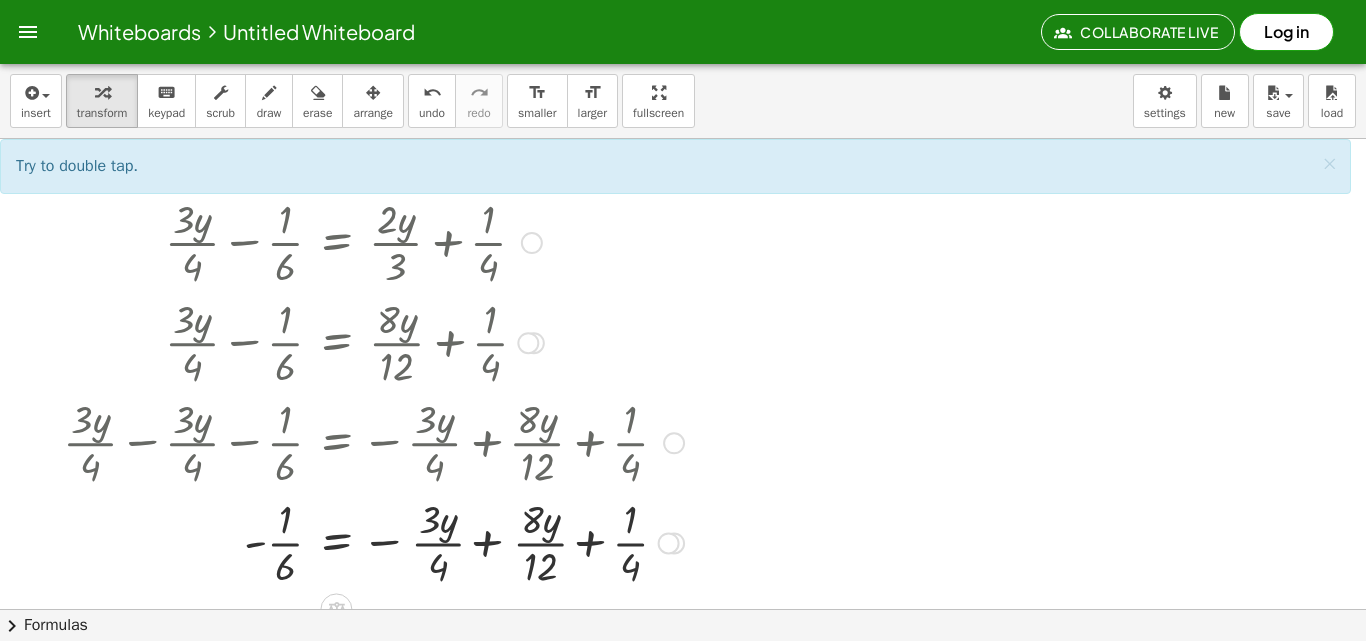 click at bounding box center (373, 541) 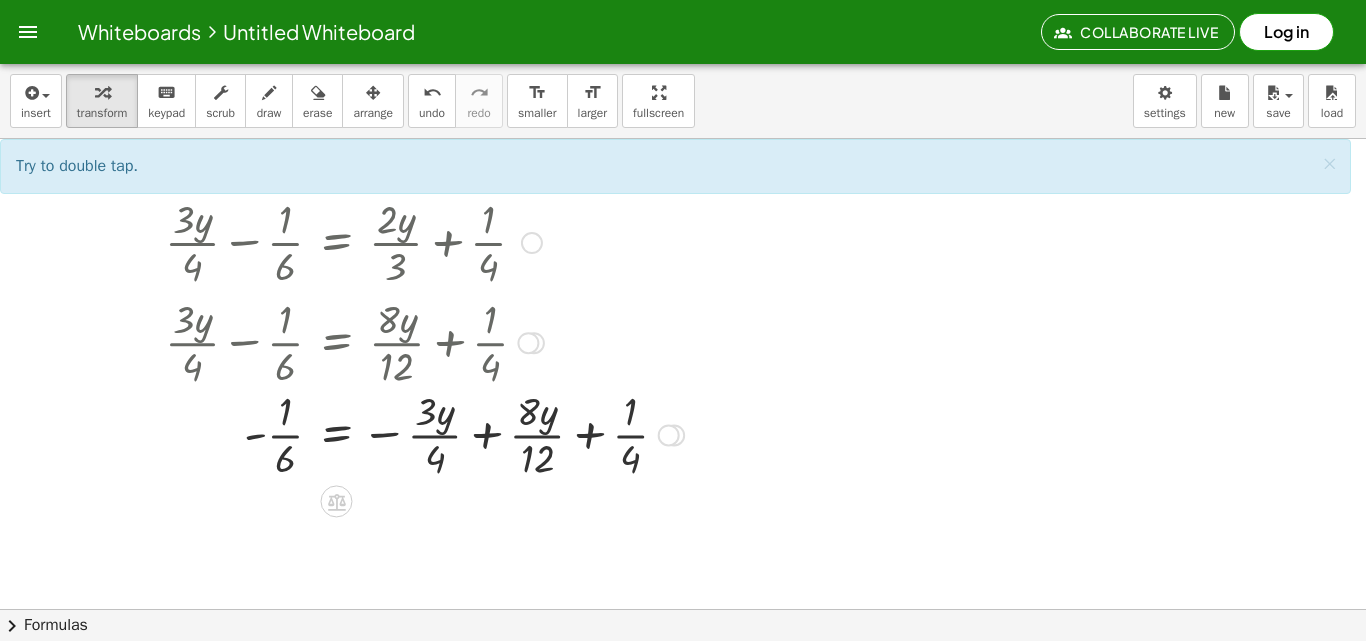 drag, startPoint x: 660, startPoint y: 542, endPoint x: 672, endPoint y: 426, distance: 116.61904 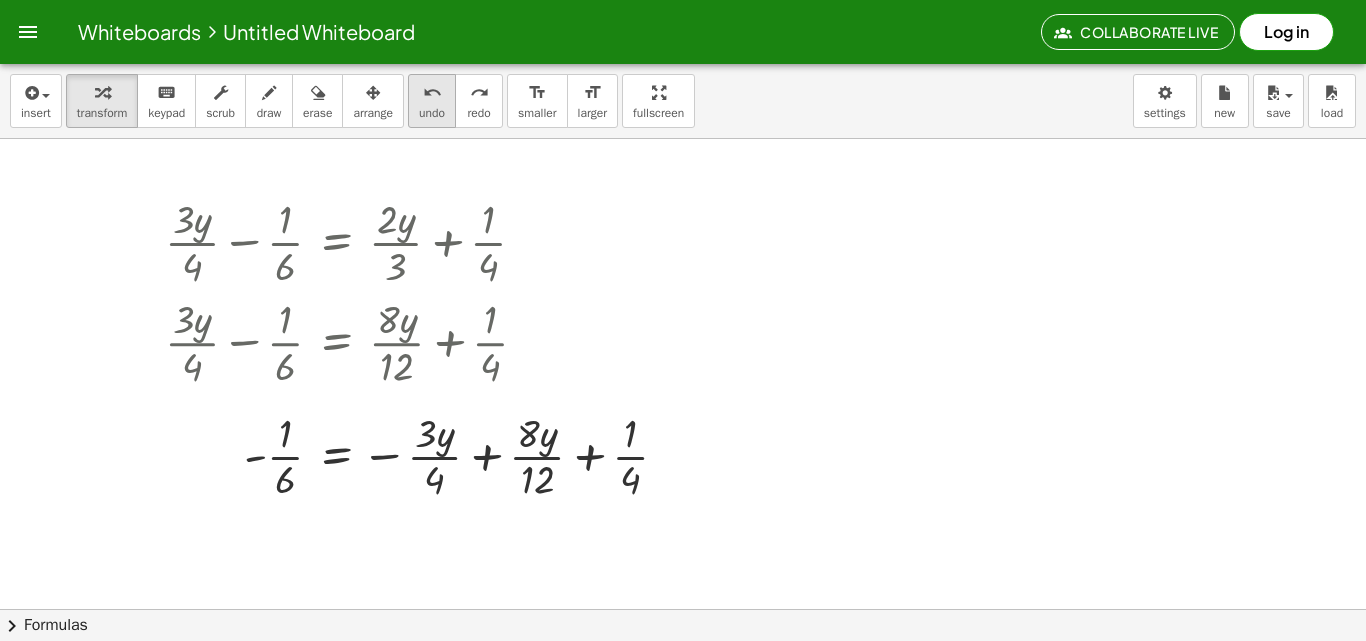 click on "undo undo" at bounding box center [432, 101] 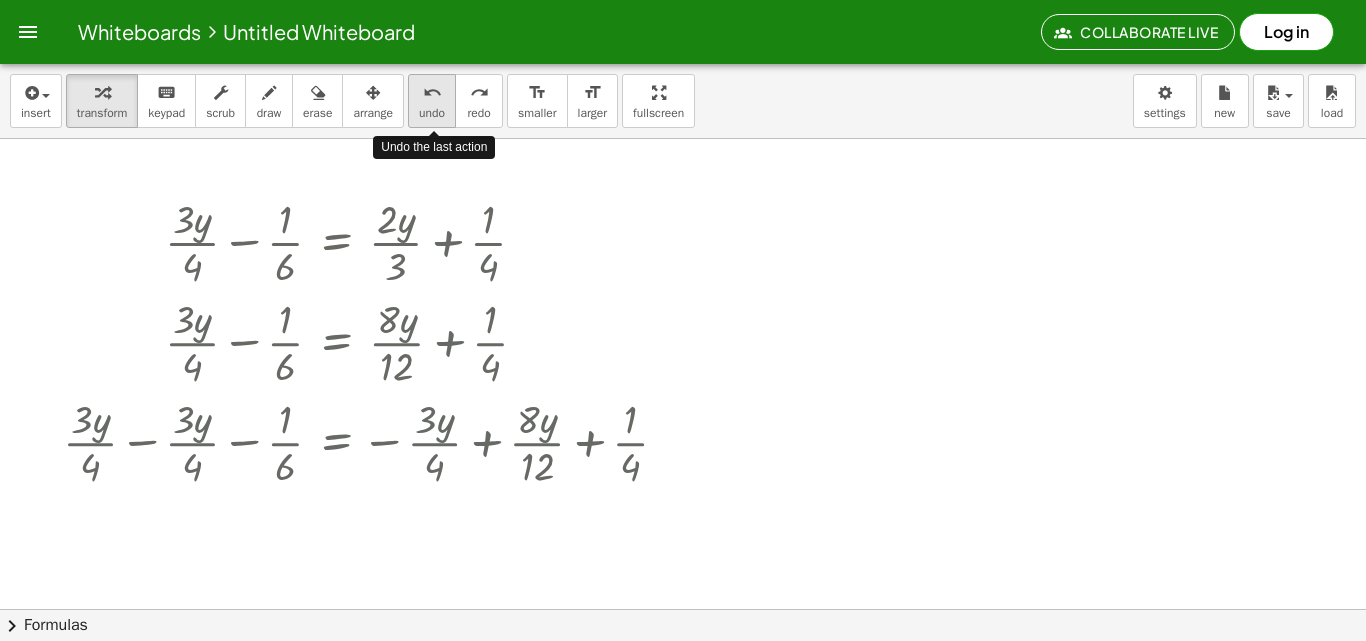 click on "undo undo" at bounding box center [432, 101] 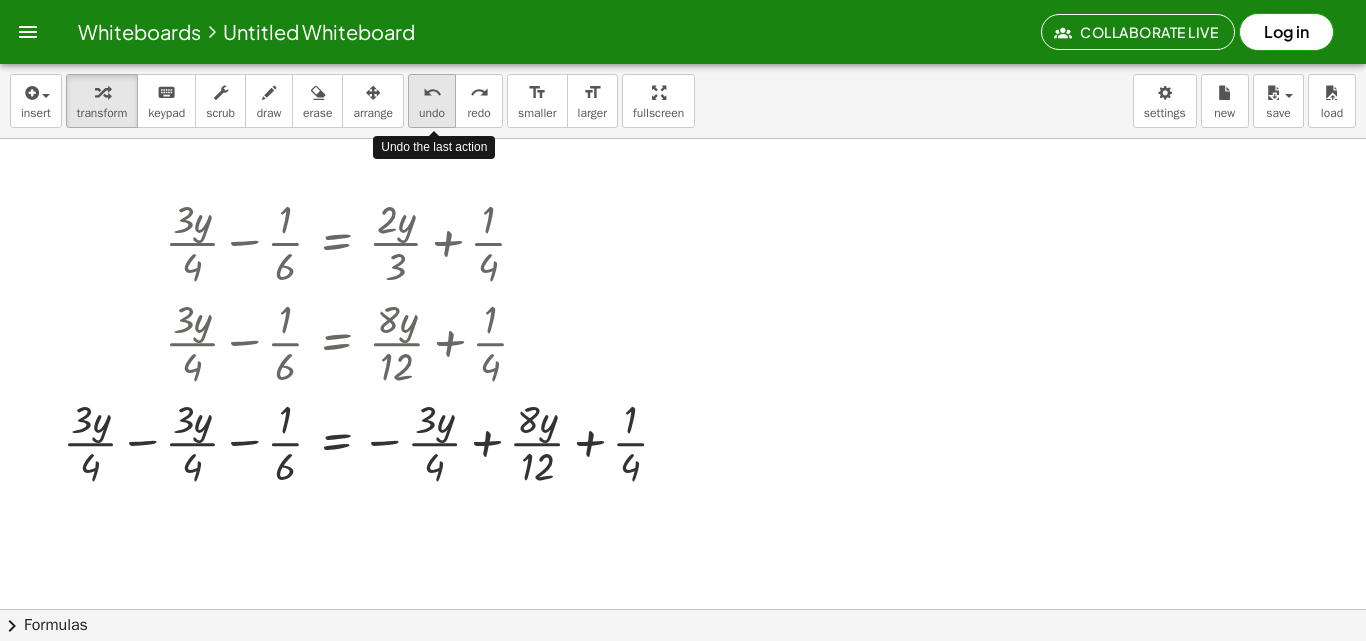 click on "undo undo" at bounding box center (432, 101) 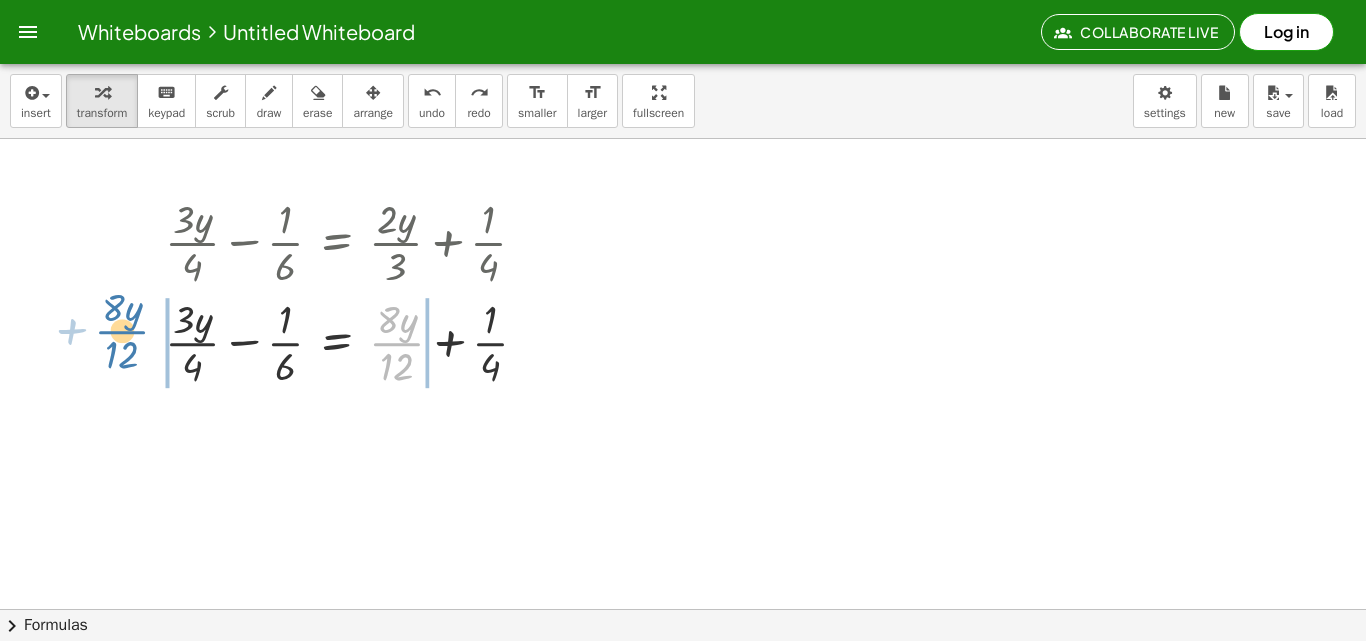 drag, startPoint x: 393, startPoint y: 340, endPoint x: 113, endPoint y: 331, distance: 280.1446 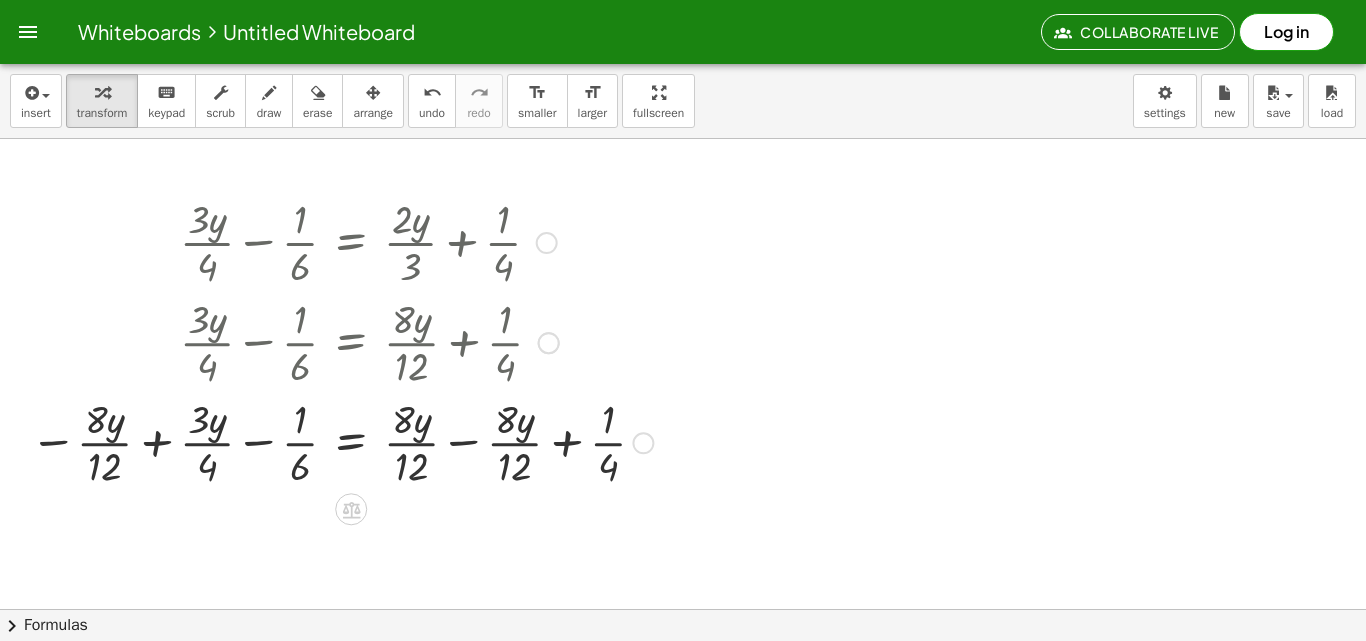 drag, startPoint x: 467, startPoint y: 443, endPoint x: 475, endPoint y: 436, distance: 10.630146 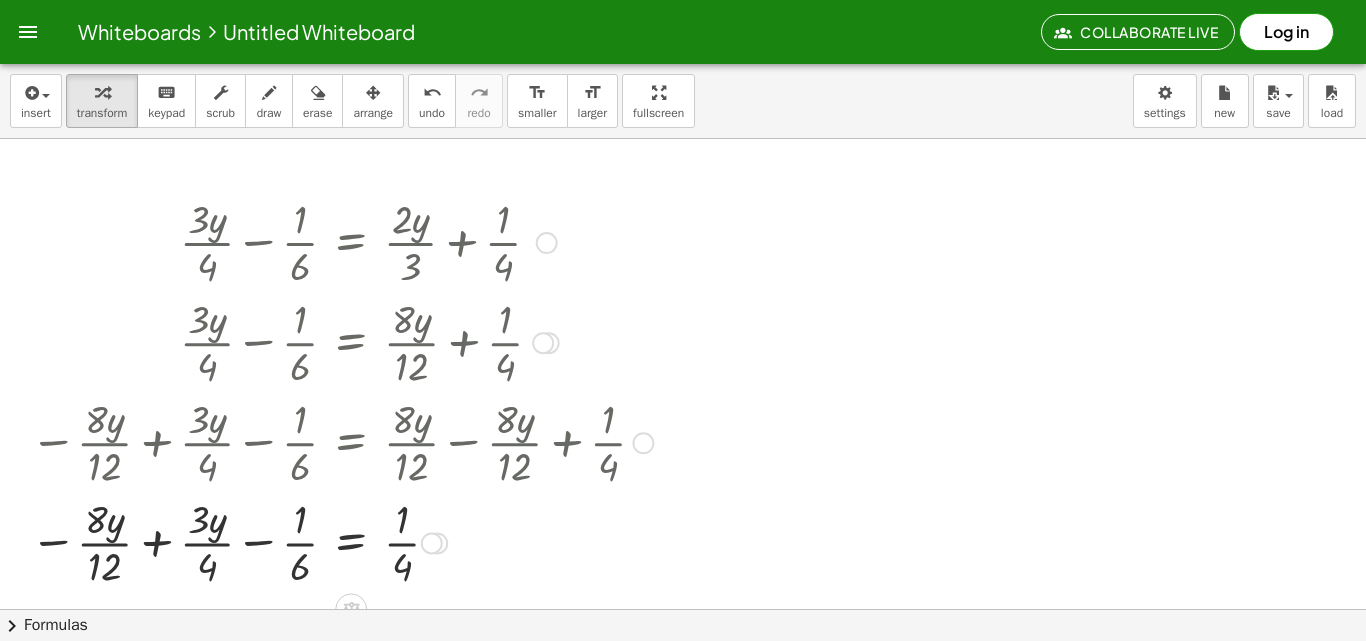 drag, startPoint x: 491, startPoint y: 457, endPoint x: 518, endPoint y: 389, distance: 73.1642 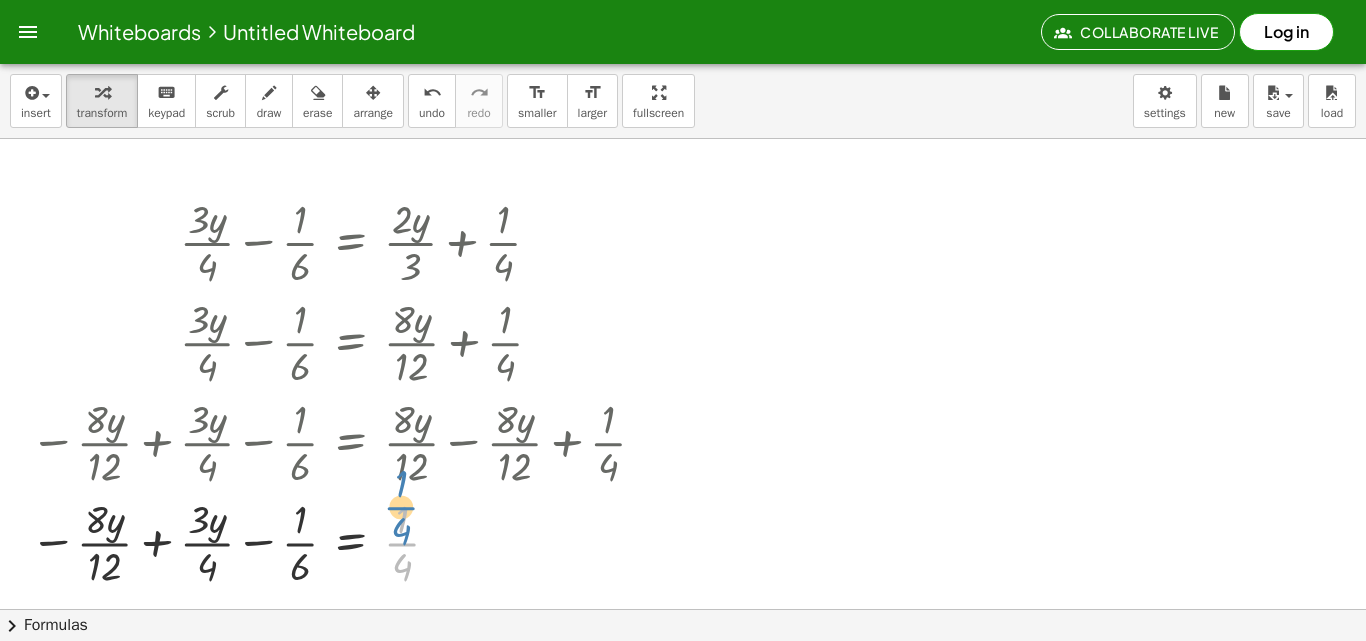 drag, startPoint x: 449, startPoint y: 534, endPoint x: 432, endPoint y: 520, distance: 22.022715 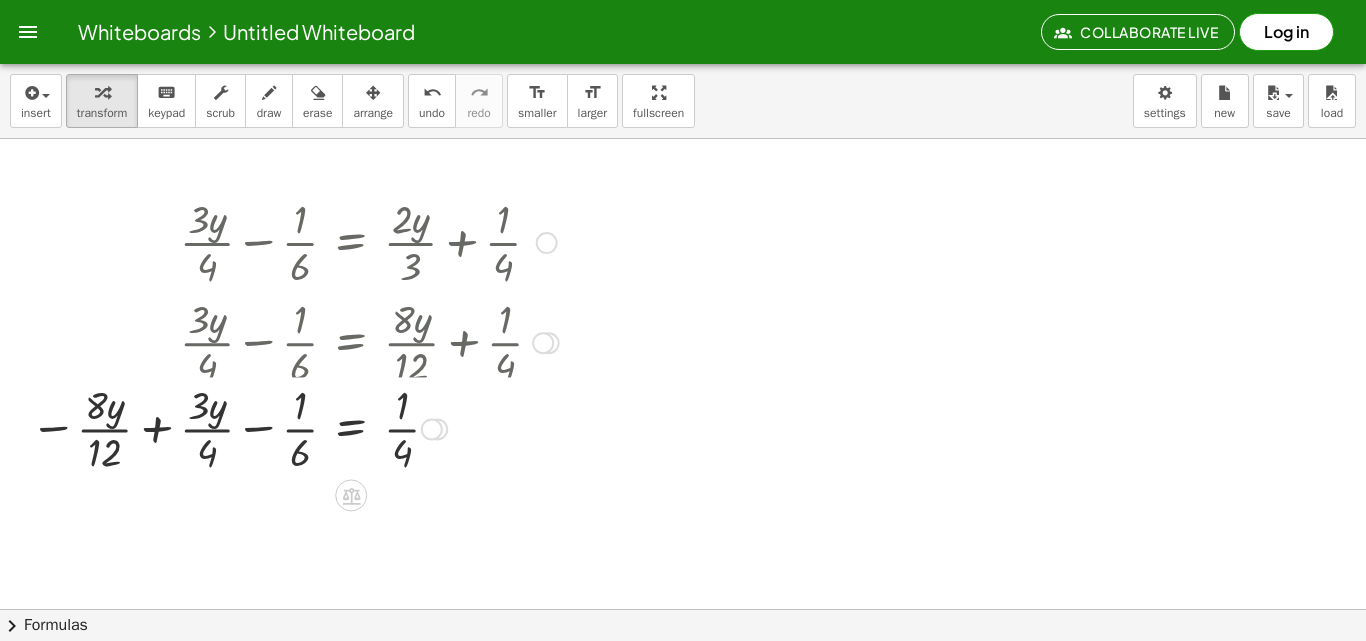 drag, startPoint x: 424, startPoint y: 547, endPoint x: 471, endPoint y: 407, distance: 147.67871 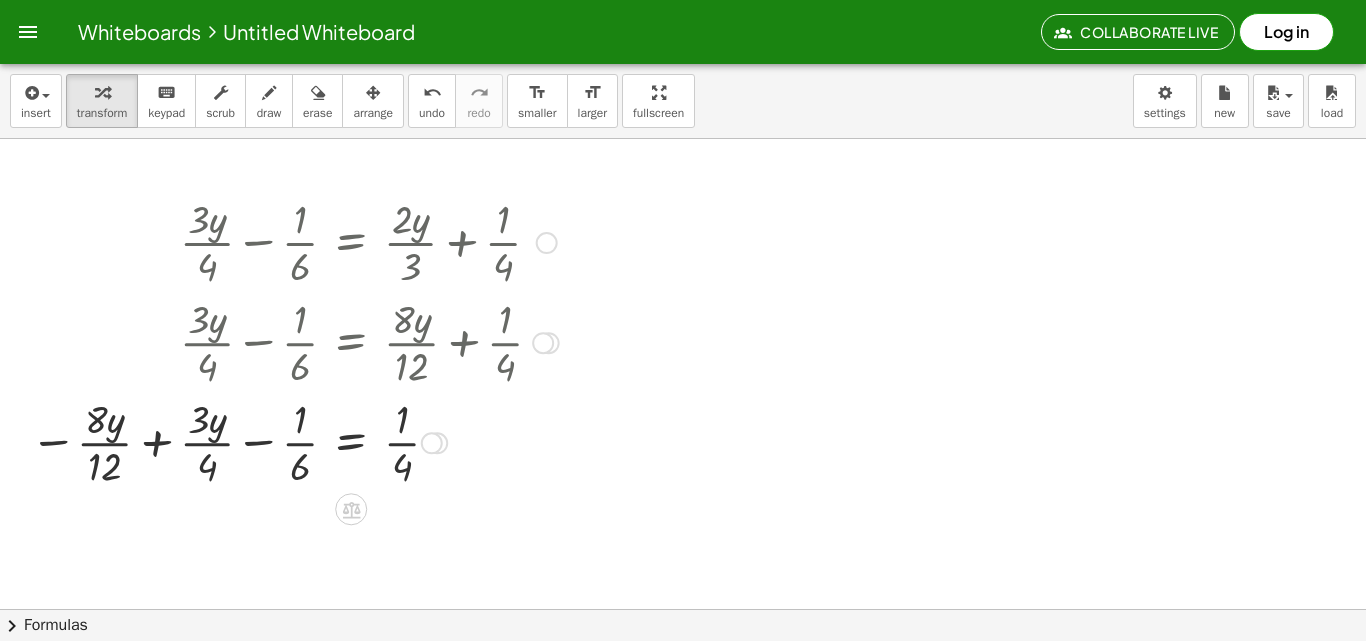 click at bounding box center [294, 441] 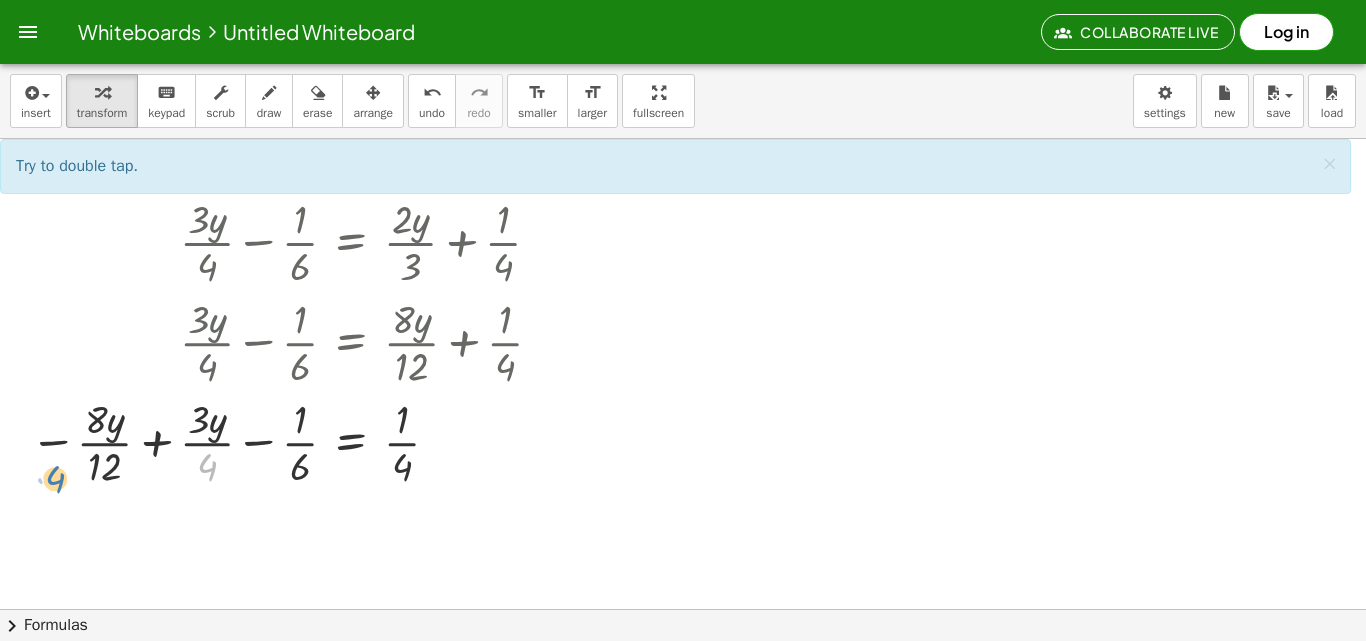 drag, startPoint x: 211, startPoint y: 466, endPoint x: 76, endPoint y: 471, distance: 135.09256 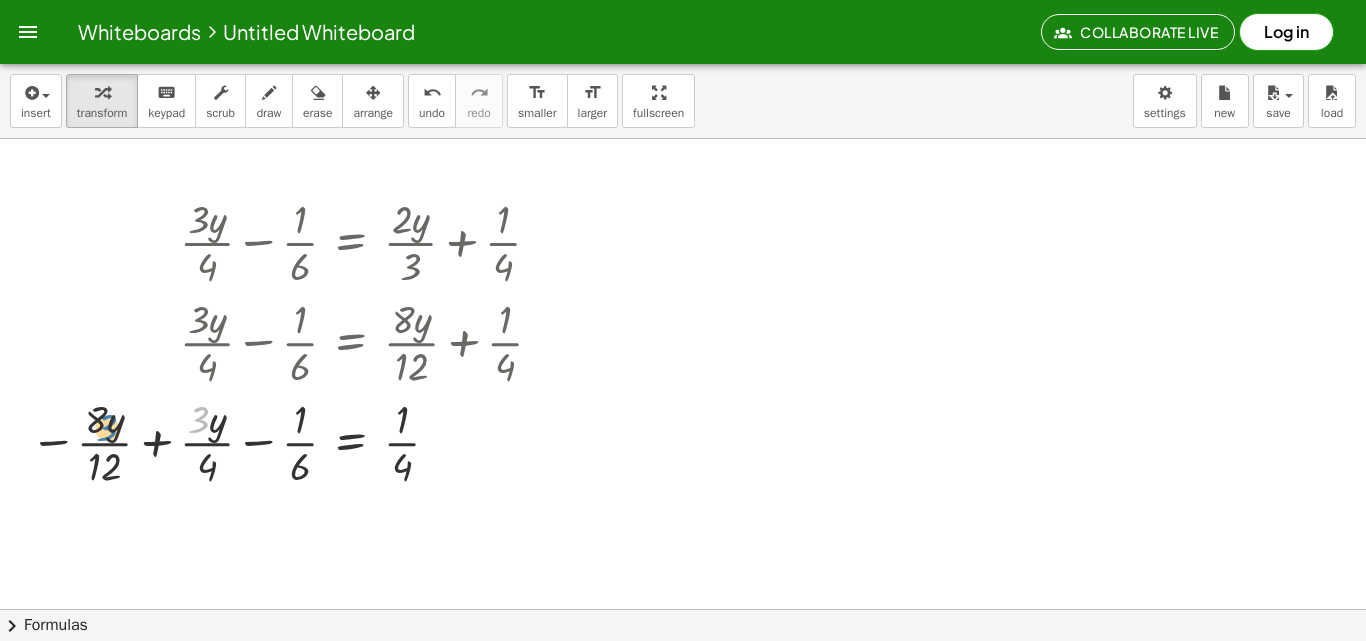 drag, startPoint x: 209, startPoint y: 407, endPoint x: 224, endPoint y: 418, distance: 18.601076 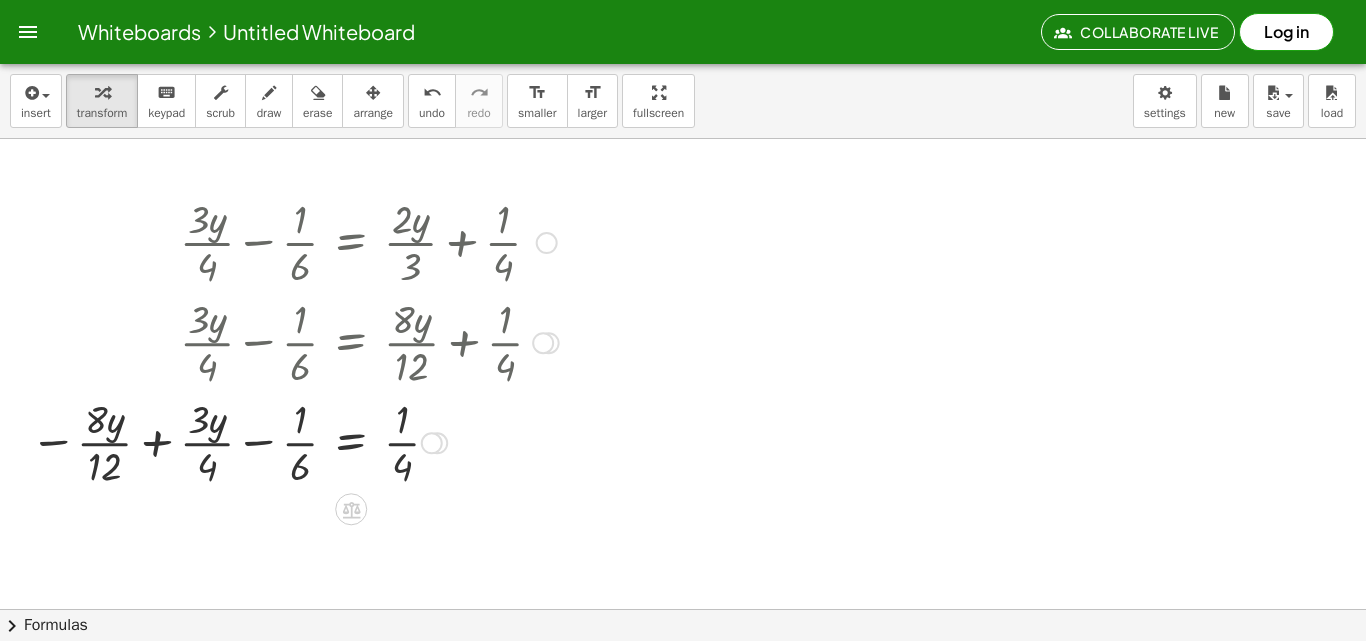 click at bounding box center [294, 441] 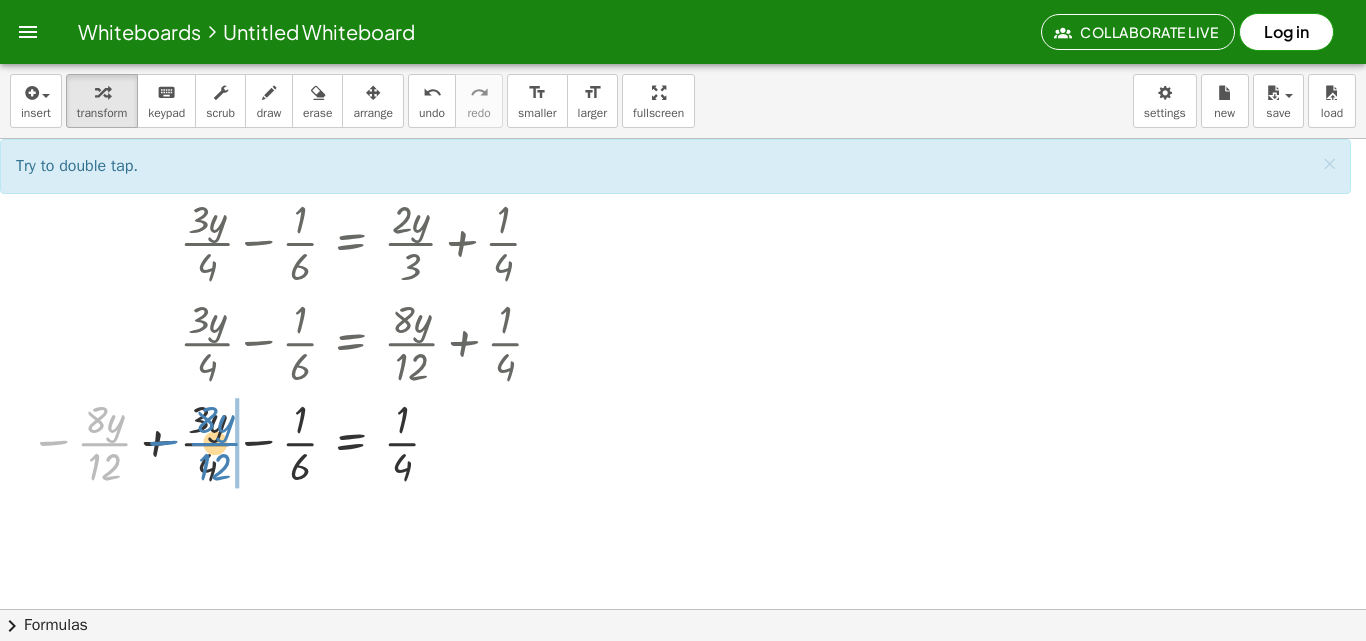 drag, startPoint x: 52, startPoint y: 446, endPoint x: 162, endPoint y: 442, distance: 110.0727 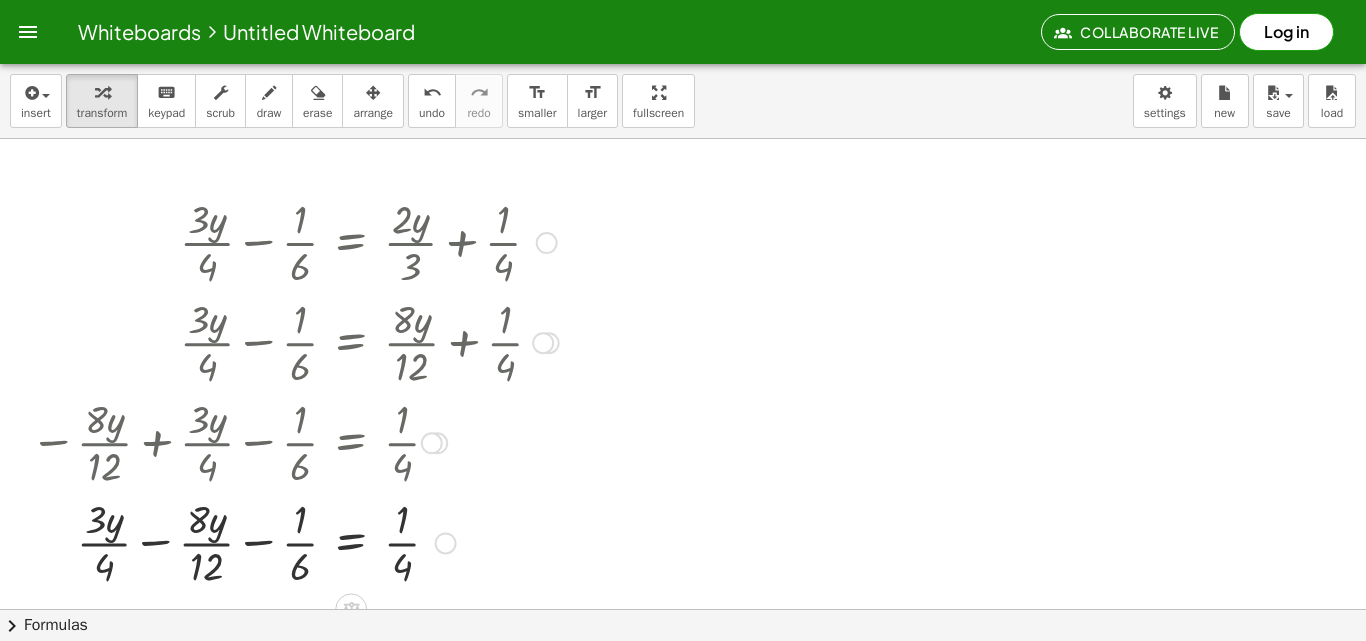 click at bounding box center [294, 541] 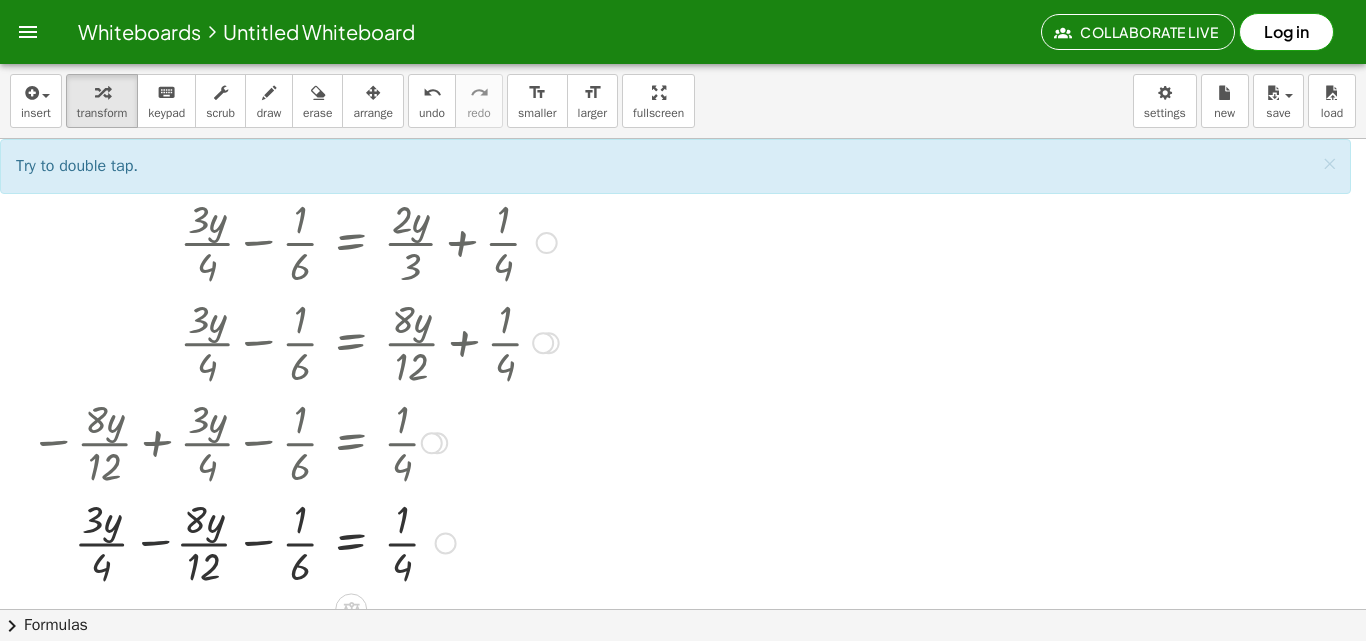 drag, startPoint x: 158, startPoint y: 545, endPoint x: 188, endPoint y: 536, distance: 31.320919 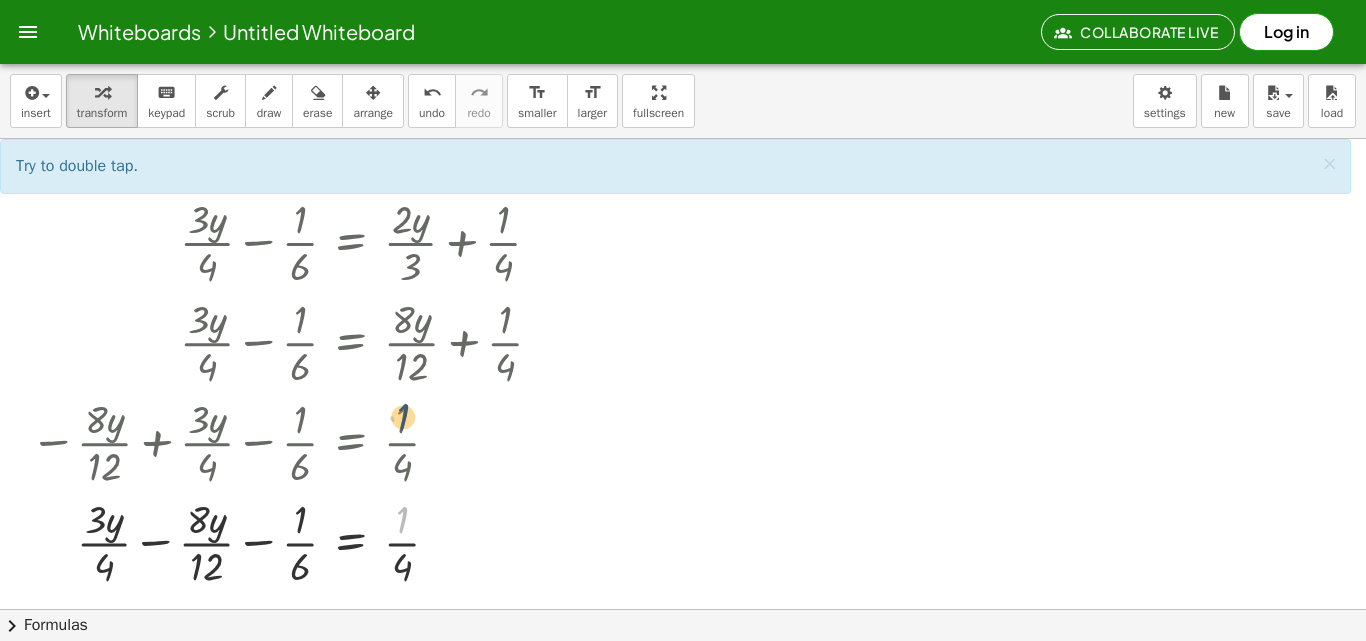 drag, startPoint x: 464, startPoint y: 517, endPoint x: 463, endPoint y: 464, distance: 53.009434 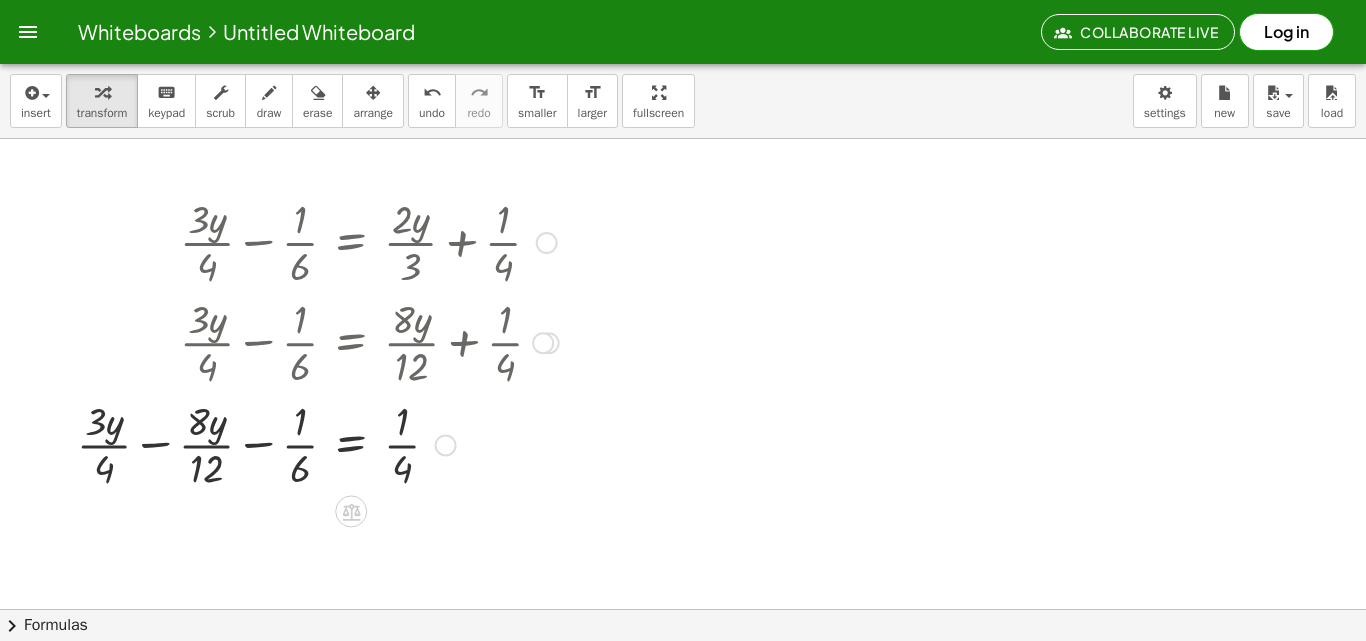 drag, startPoint x: 448, startPoint y: 534, endPoint x: 466, endPoint y: 431, distance: 104.56099 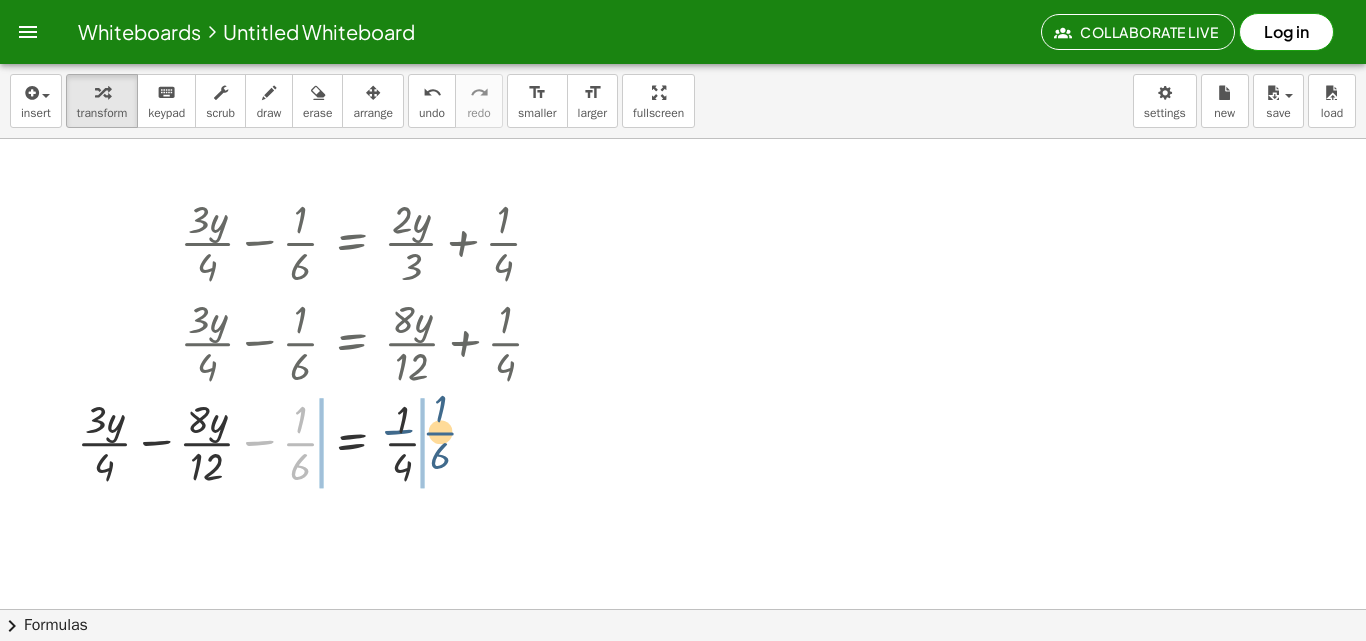 drag, startPoint x: 309, startPoint y: 439, endPoint x: 457, endPoint y: 429, distance: 148.33745 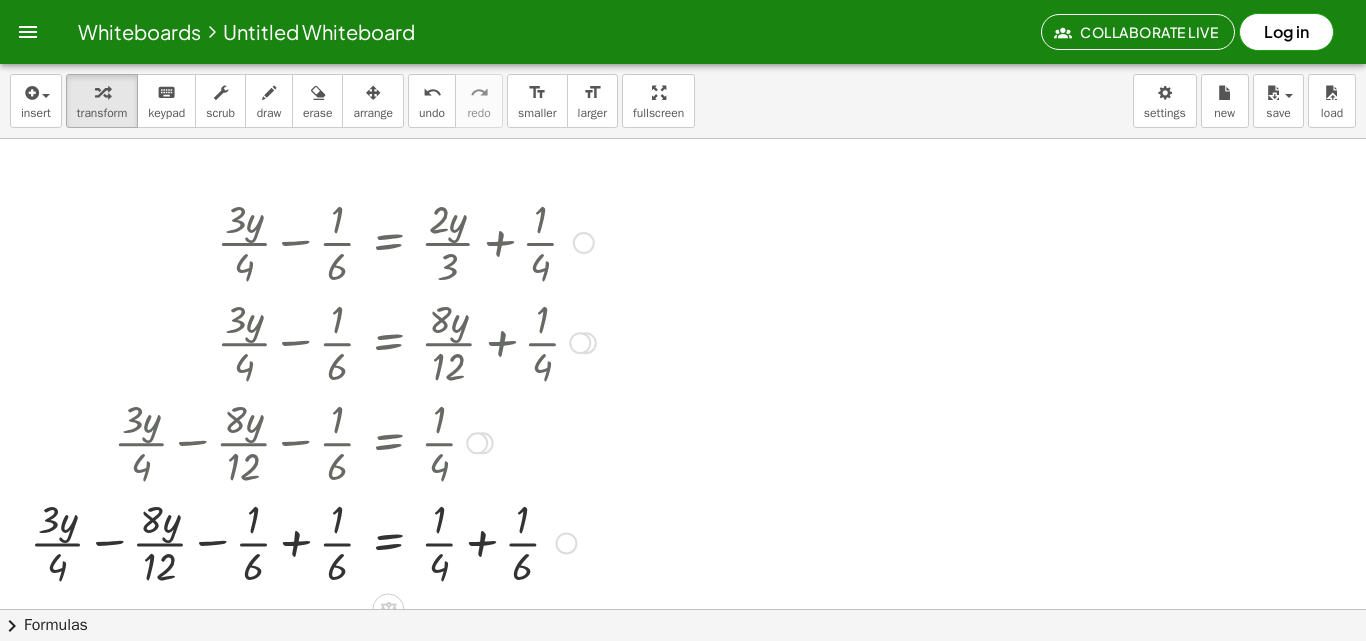 click at bounding box center [313, 541] 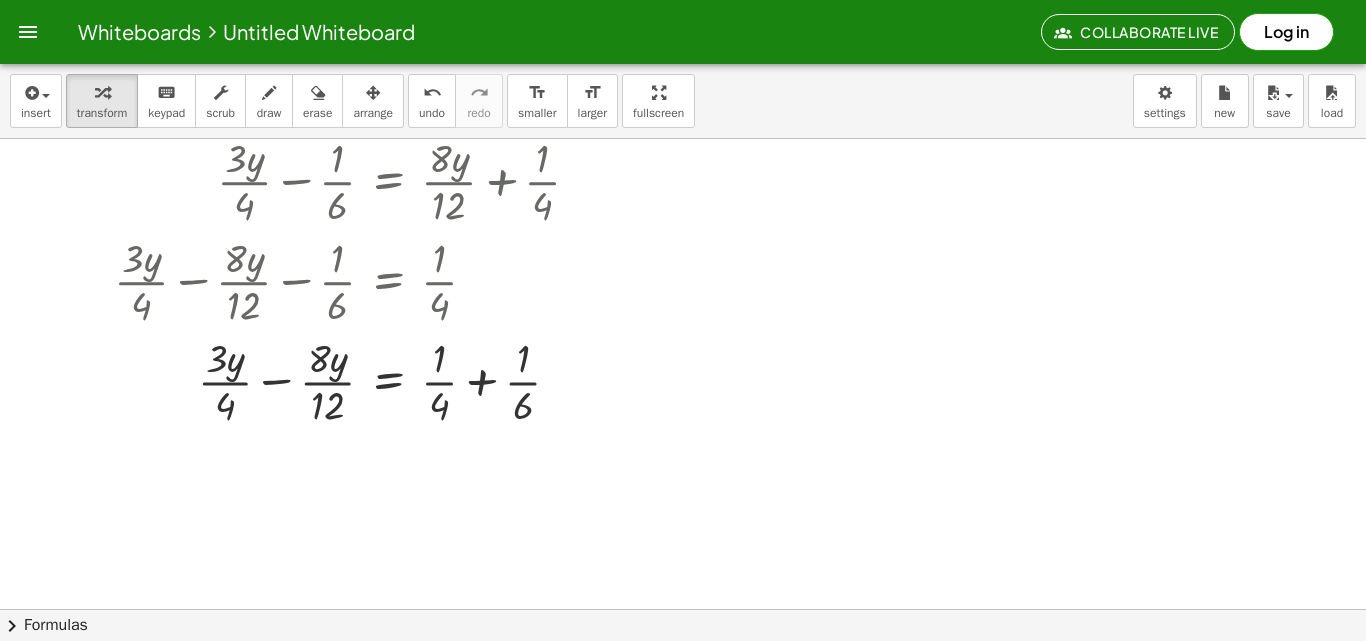 scroll, scrollTop: 200, scrollLeft: 0, axis: vertical 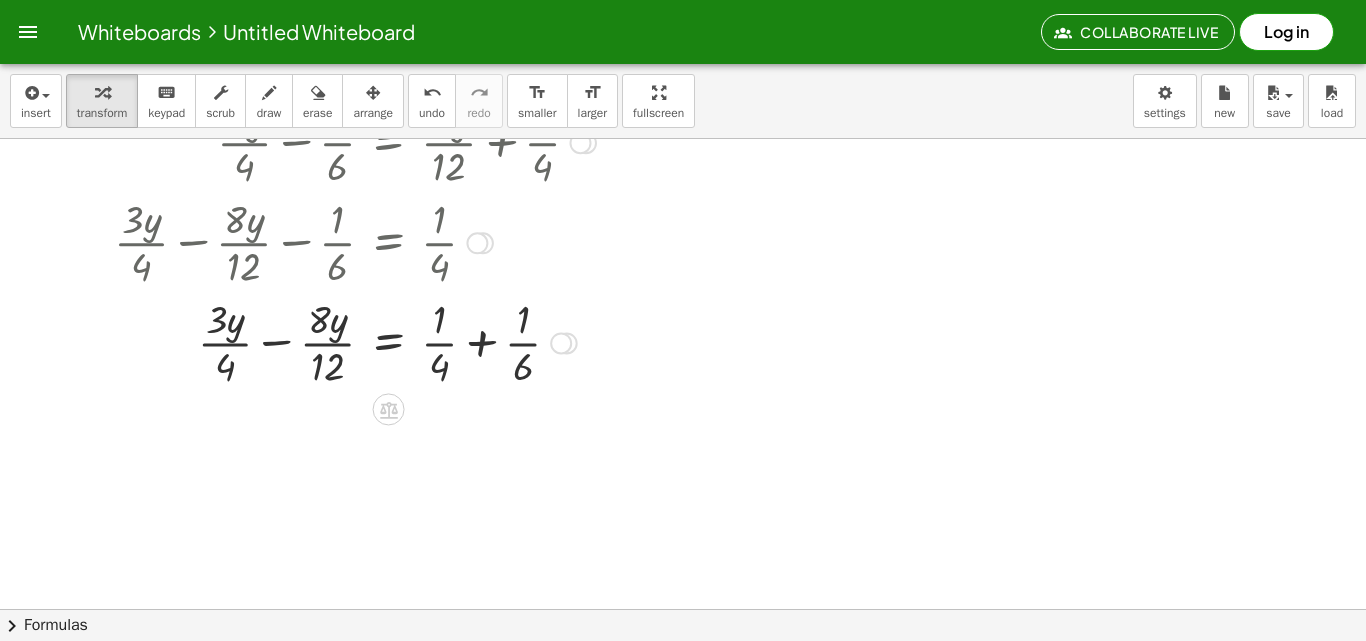 click at bounding box center [355, 341] 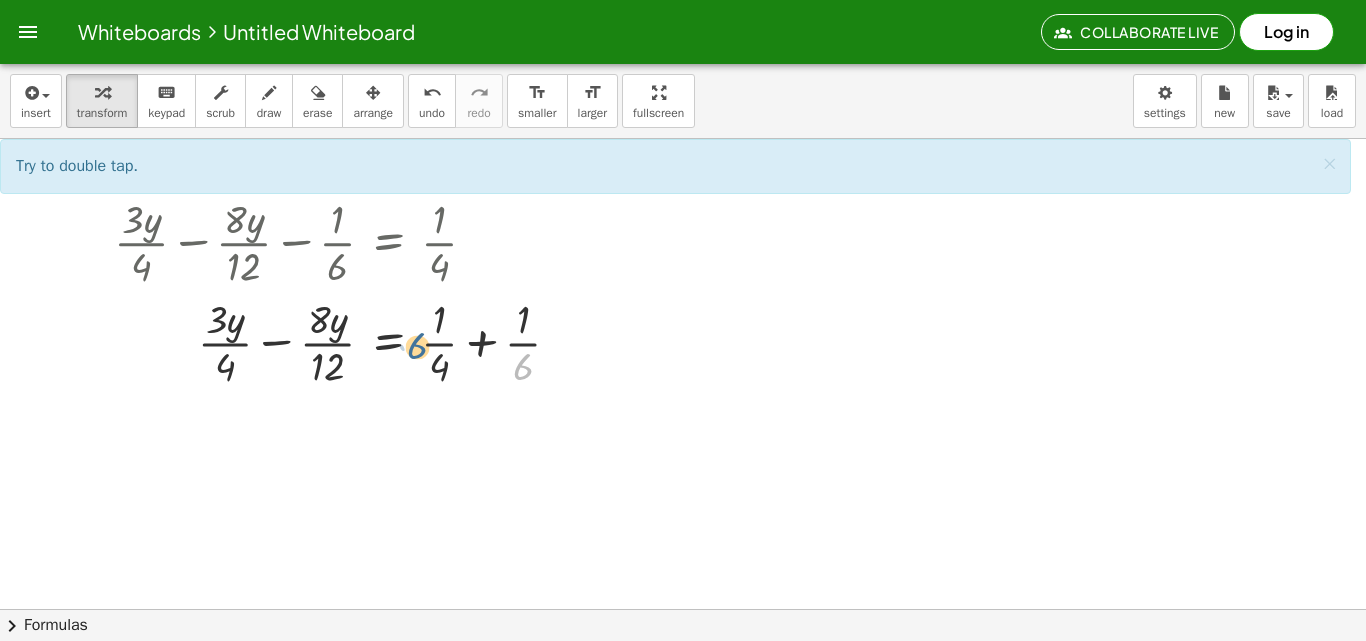 drag, startPoint x: 521, startPoint y: 366, endPoint x: 414, endPoint y: 340, distance: 110.11358 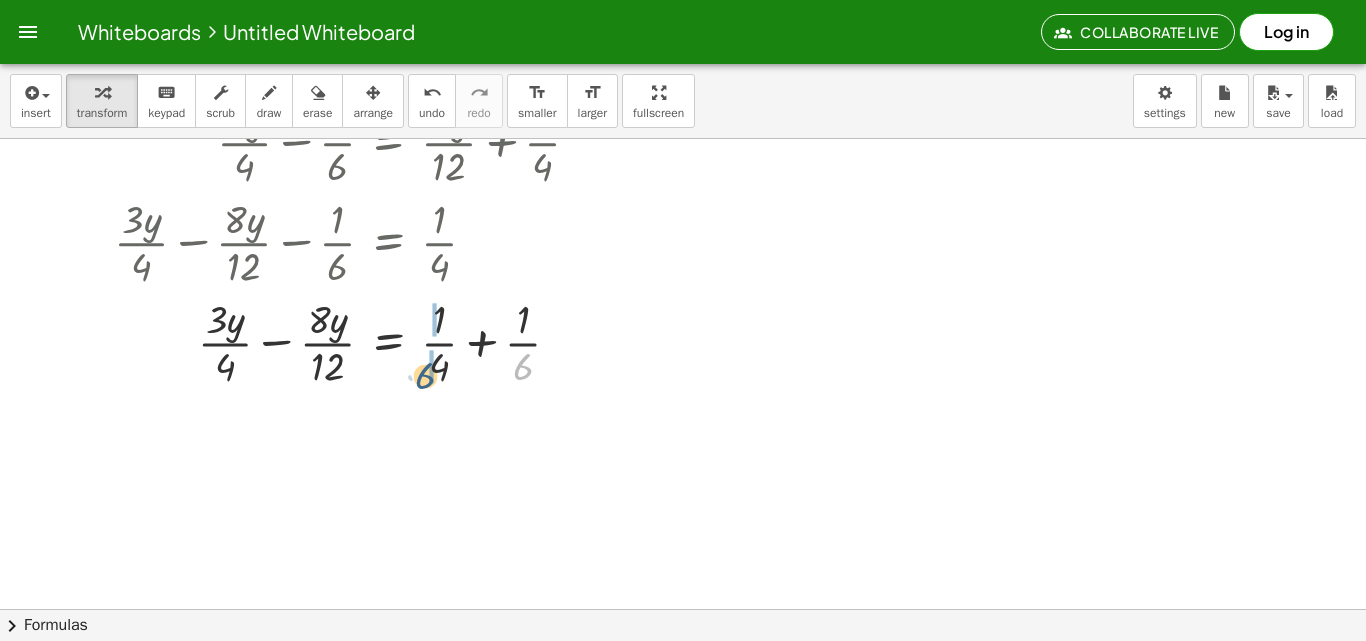 drag, startPoint x: 520, startPoint y: 372, endPoint x: 421, endPoint y: 381, distance: 99.40825 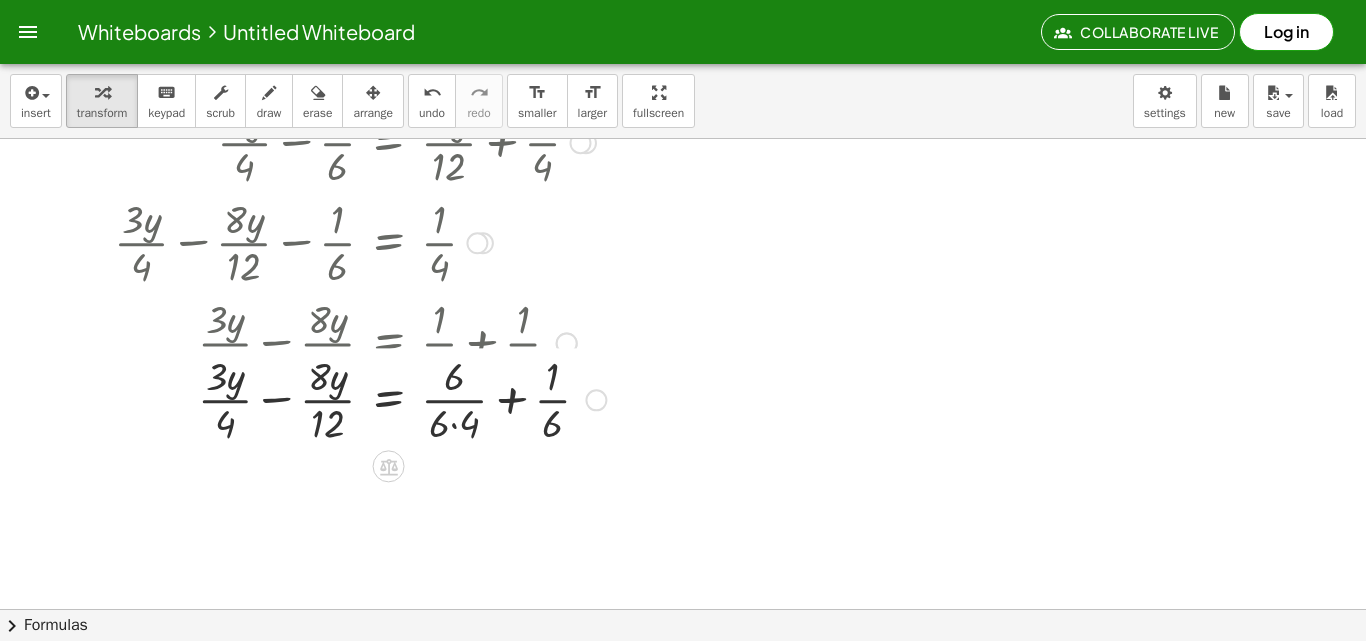 click at bounding box center [360, 341] 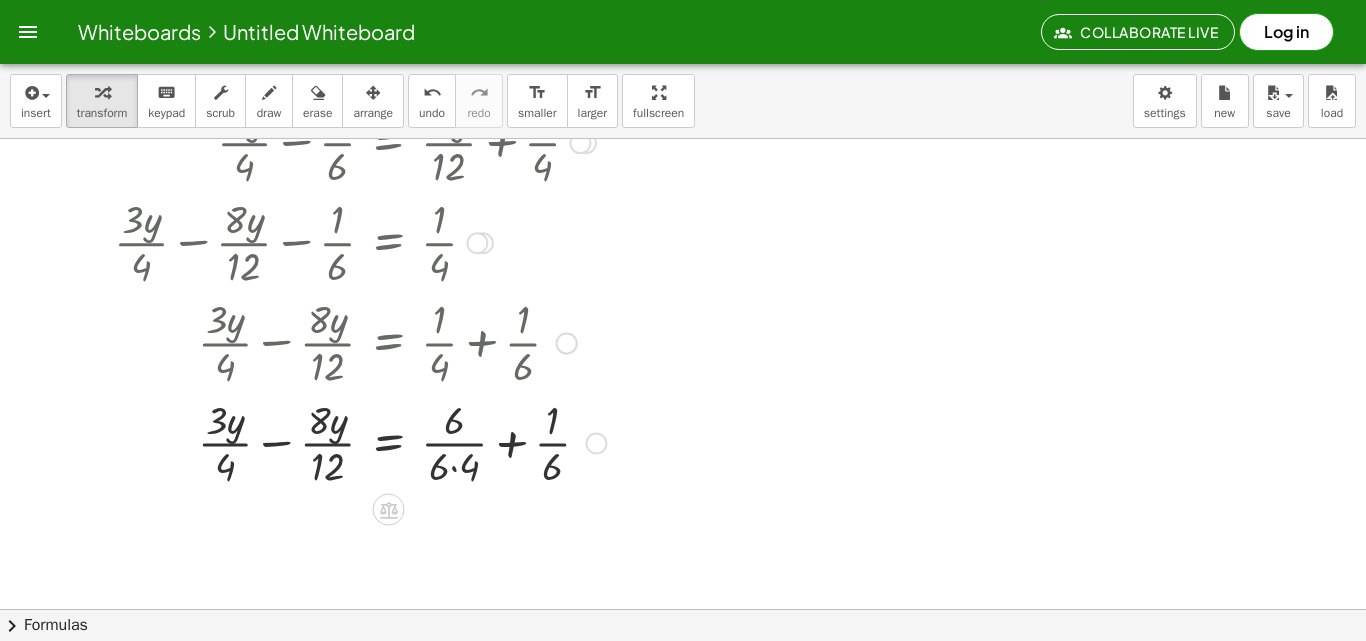 click at bounding box center [360, 442] 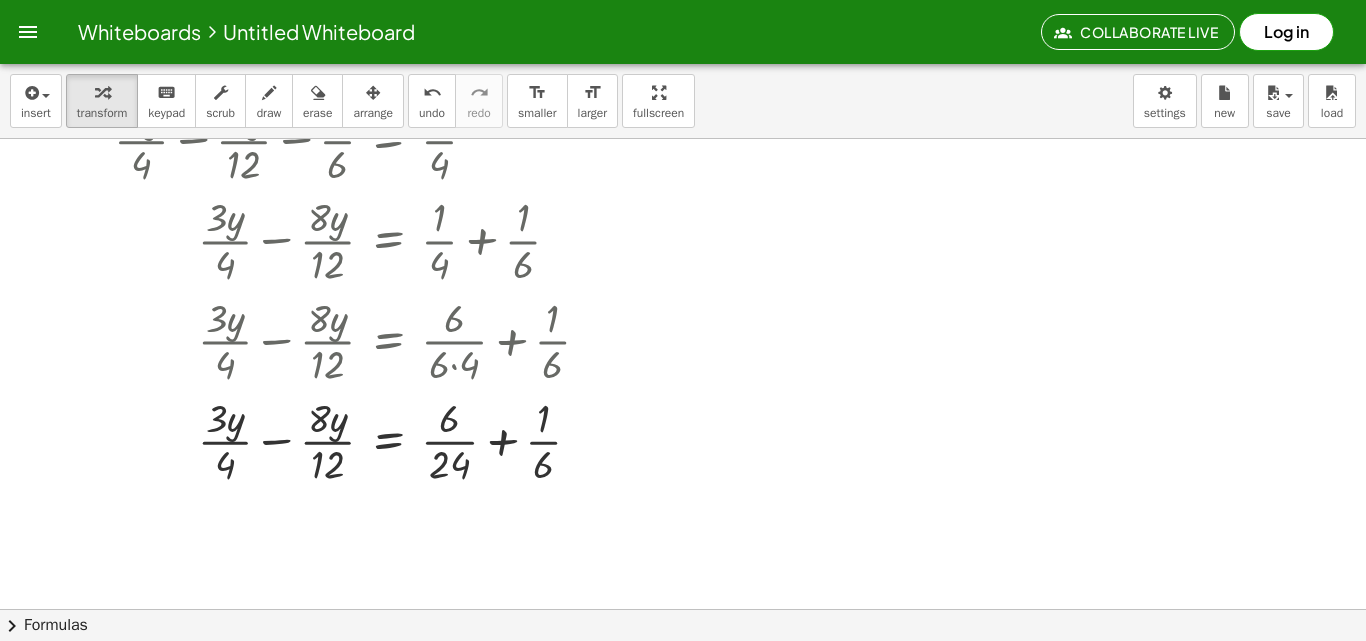 scroll, scrollTop: 300, scrollLeft: 0, axis: vertical 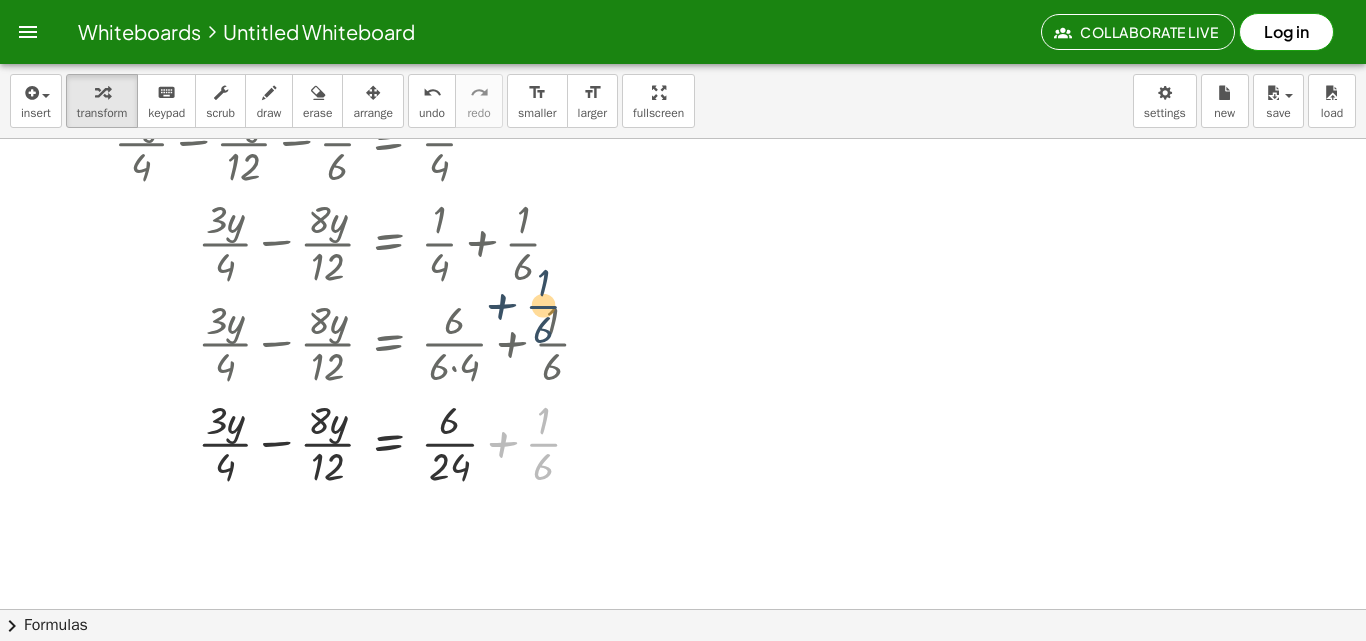 drag, startPoint x: 559, startPoint y: 456, endPoint x: 560, endPoint y: 312, distance: 144.00348 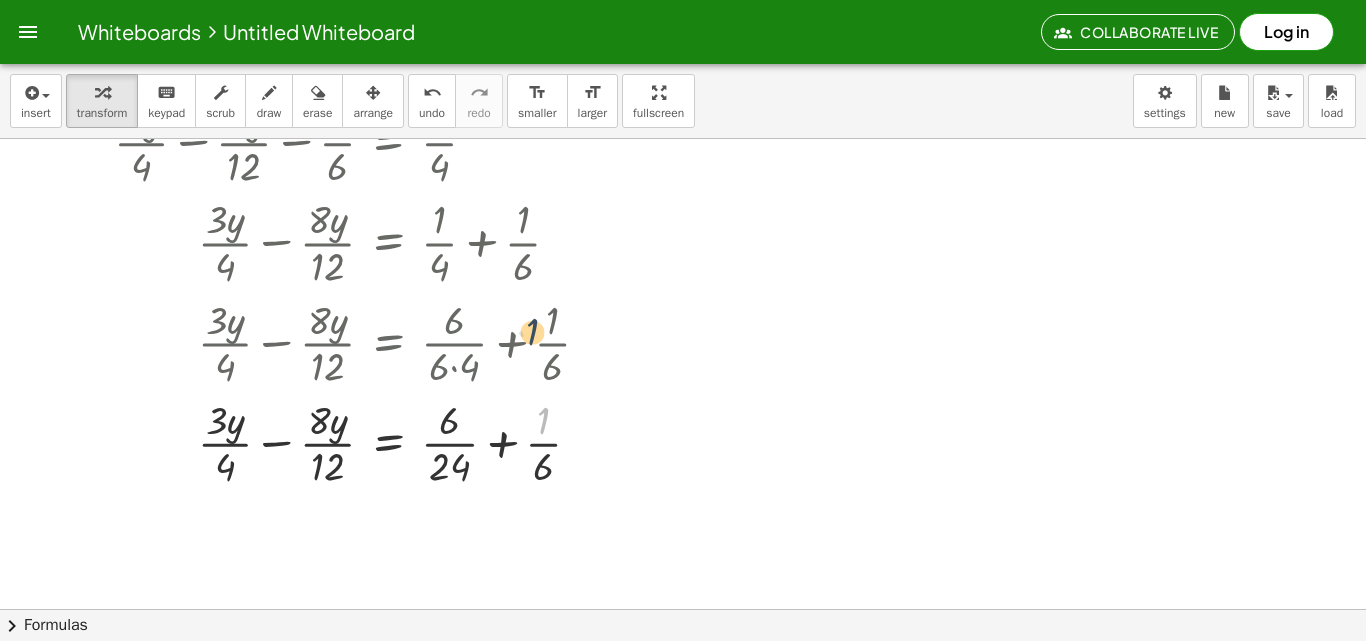 drag, startPoint x: 595, startPoint y: 432, endPoint x: 613, endPoint y: 387, distance: 48.466484 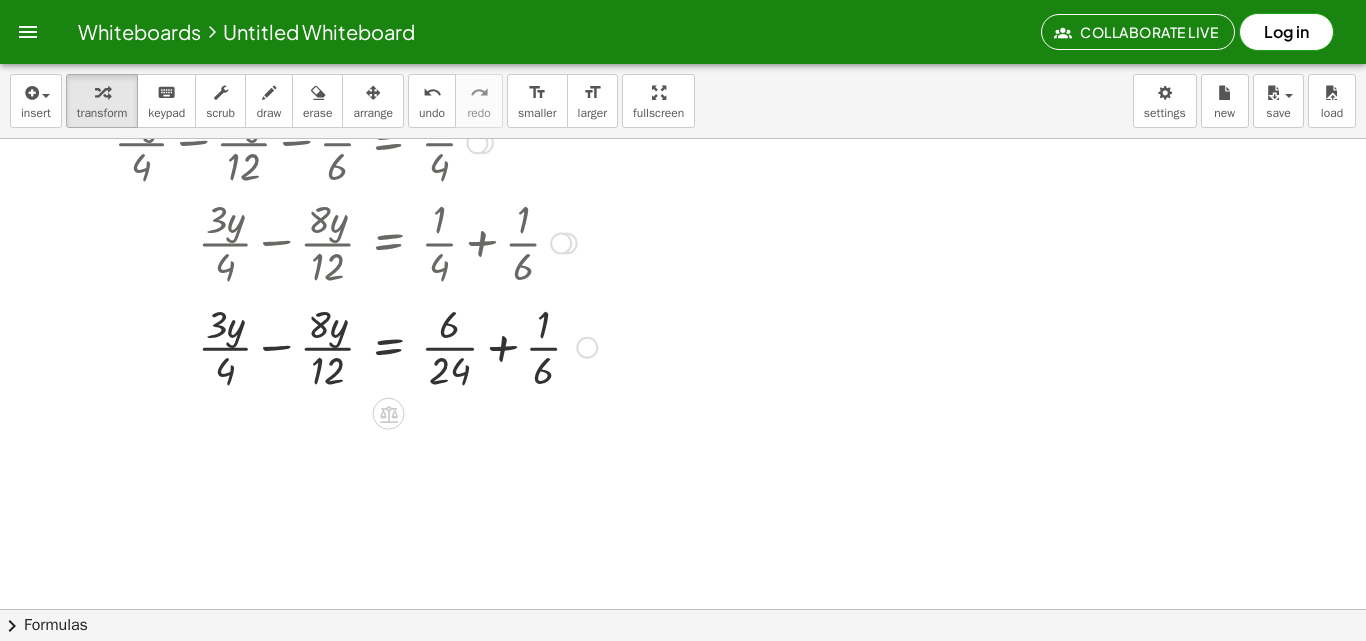 drag, startPoint x: 594, startPoint y: 443, endPoint x: 595, endPoint y: 335, distance: 108.00463 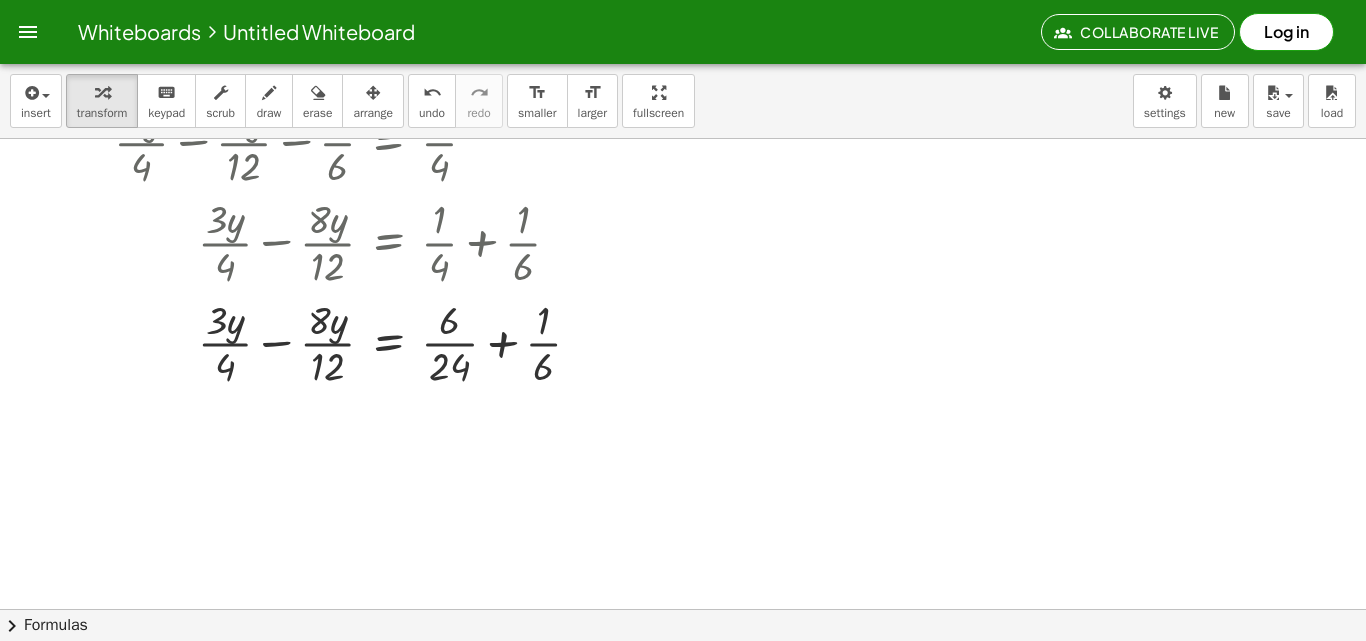 scroll, scrollTop: 200, scrollLeft: 0, axis: vertical 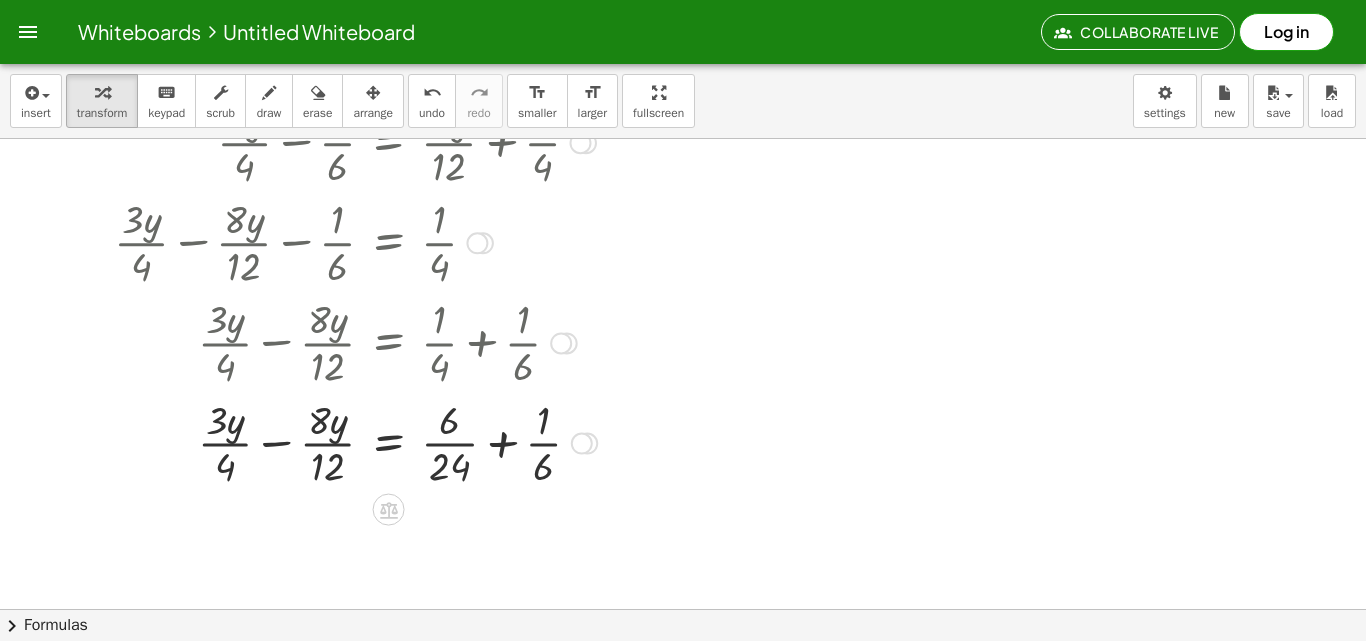 click at bounding box center (355, 442) 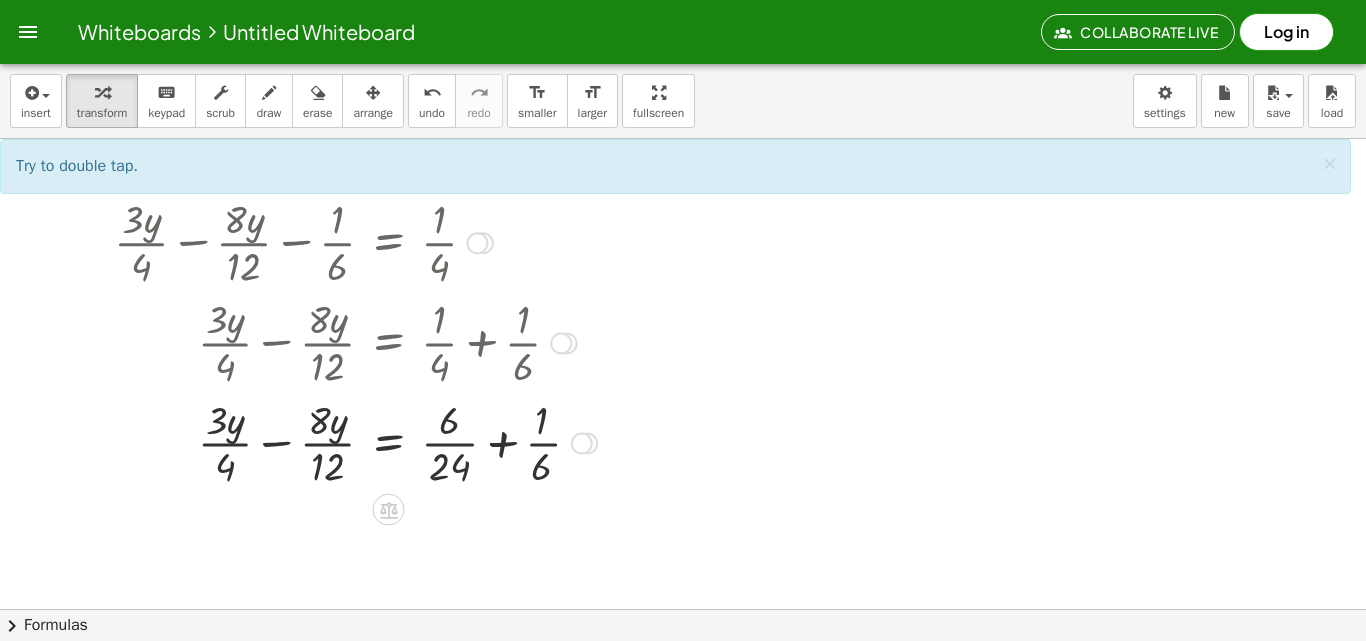 click at bounding box center (355, 442) 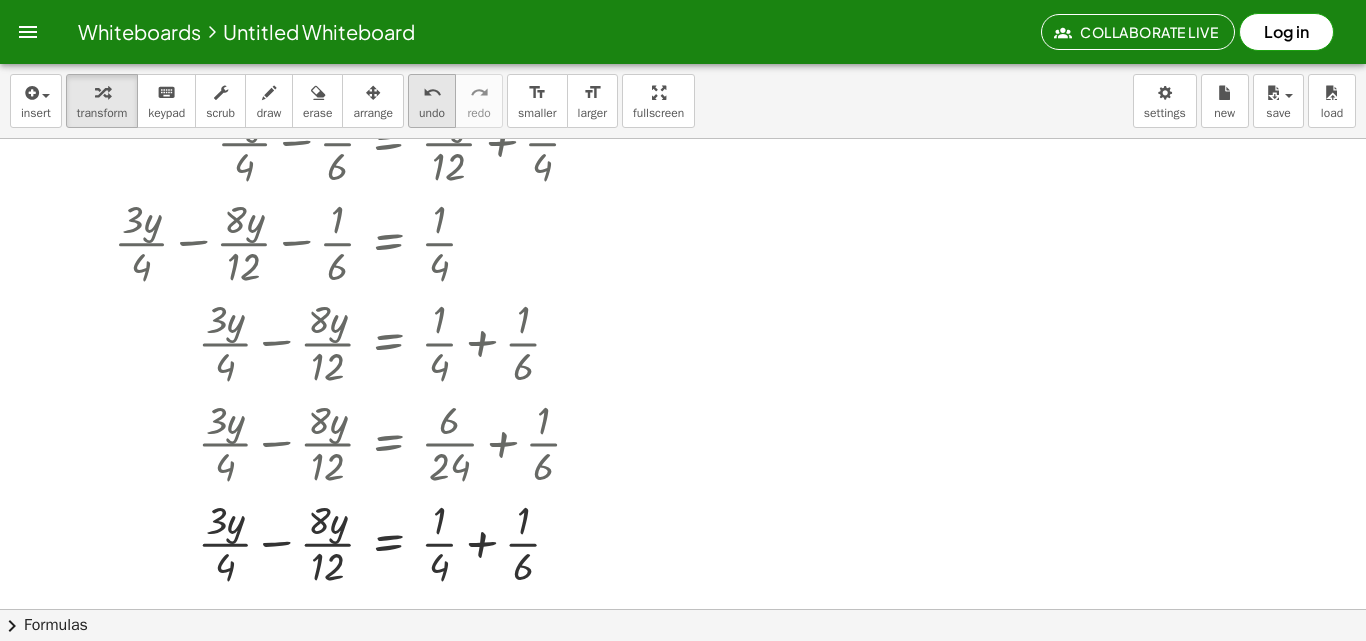 click on "undo undo" at bounding box center (432, 101) 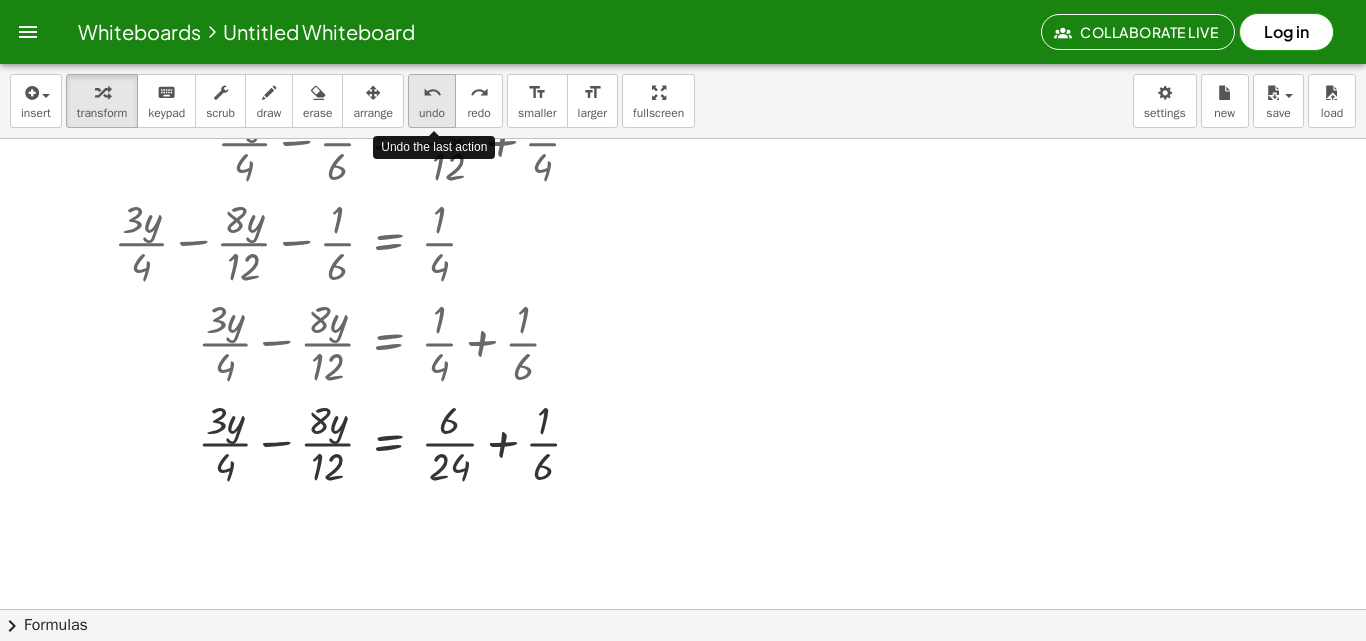 click on "undo undo" at bounding box center (432, 101) 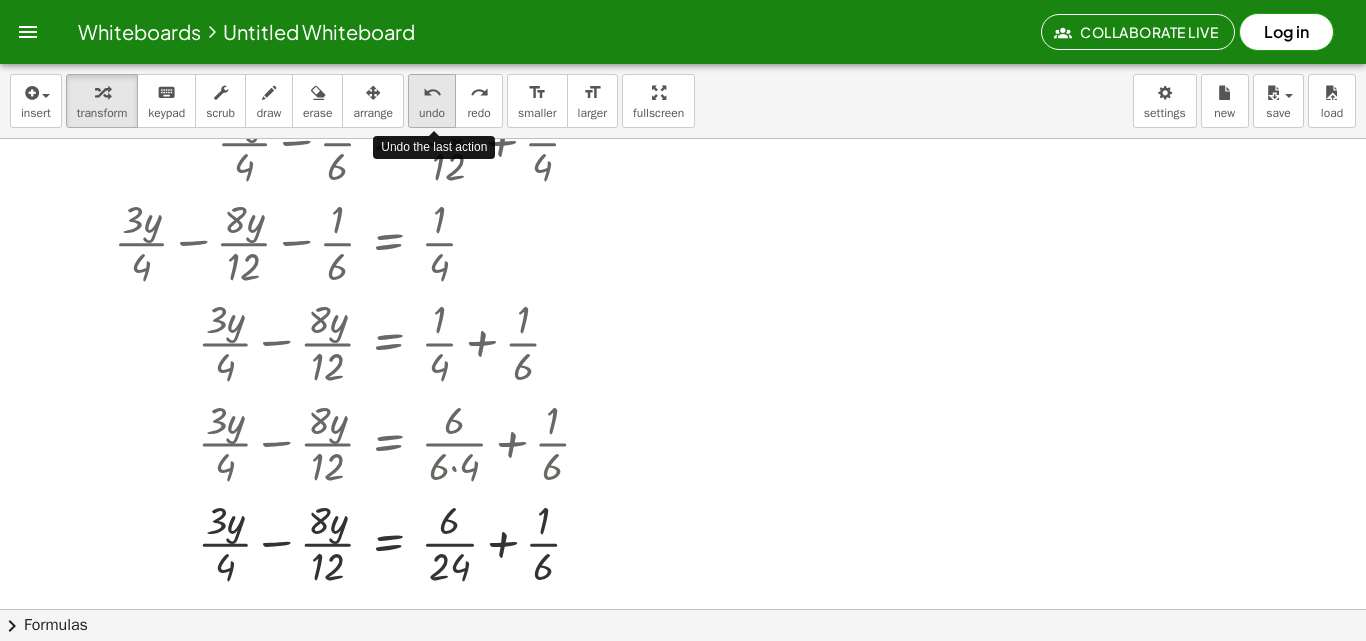 click on "undo undo" at bounding box center (432, 101) 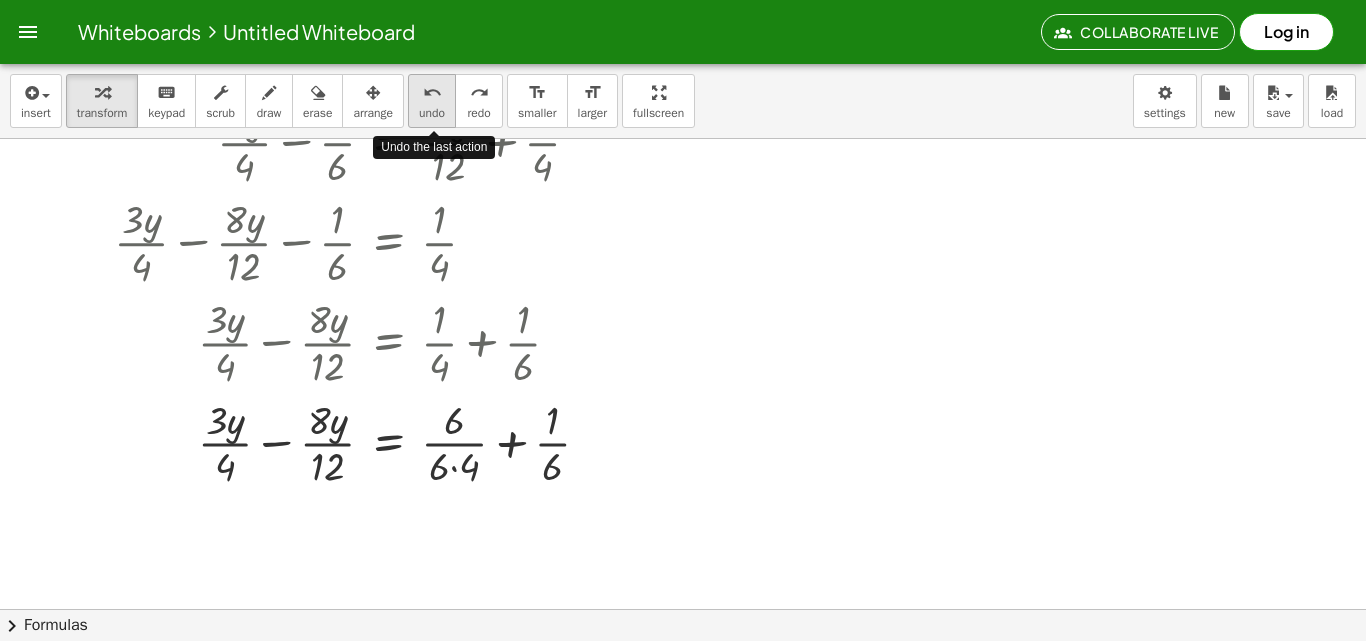 click on "undo undo" at bounding box center (432, 101) 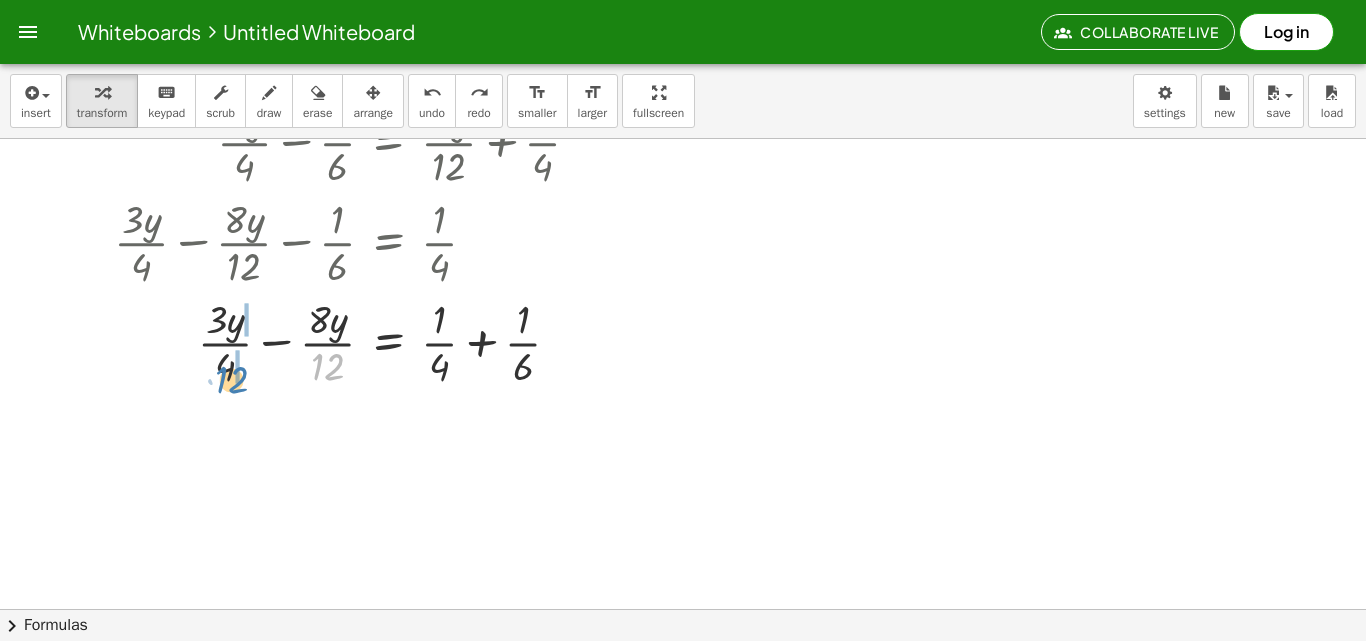 drag, startPoint x: 336, startPoint y: 368, endPoint x: 239, endPoint y: 381, distance: 97.867256 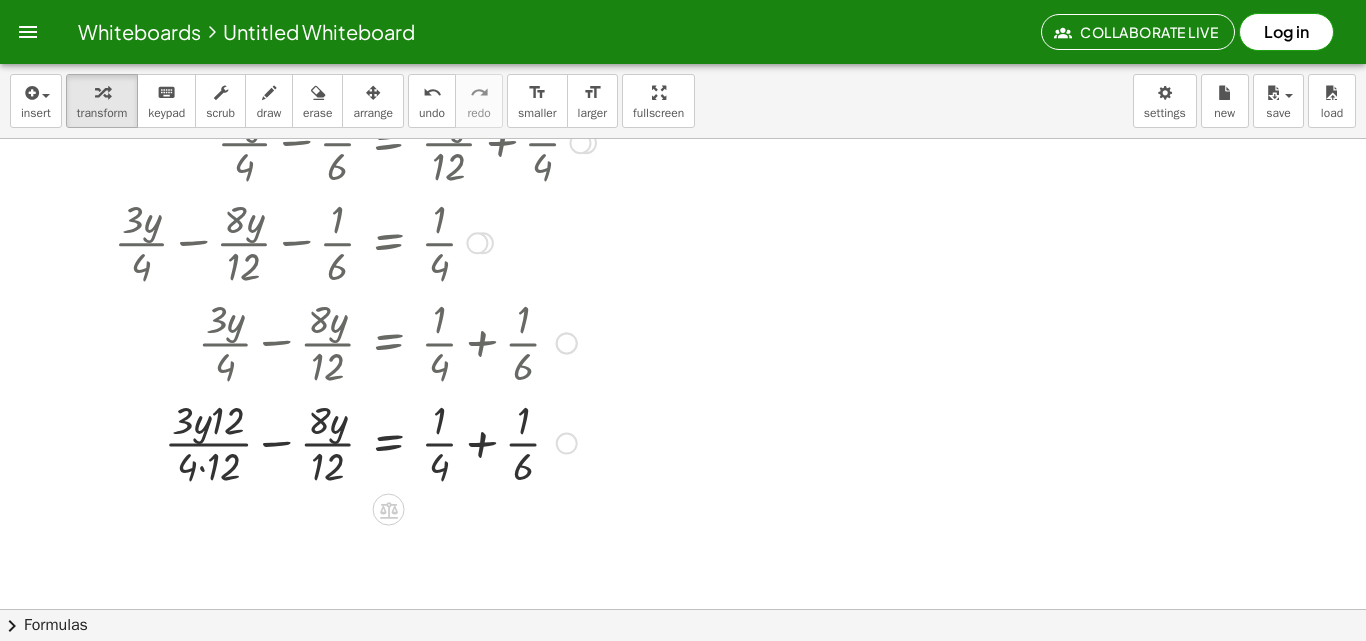 click at bounding box center [355, 442] 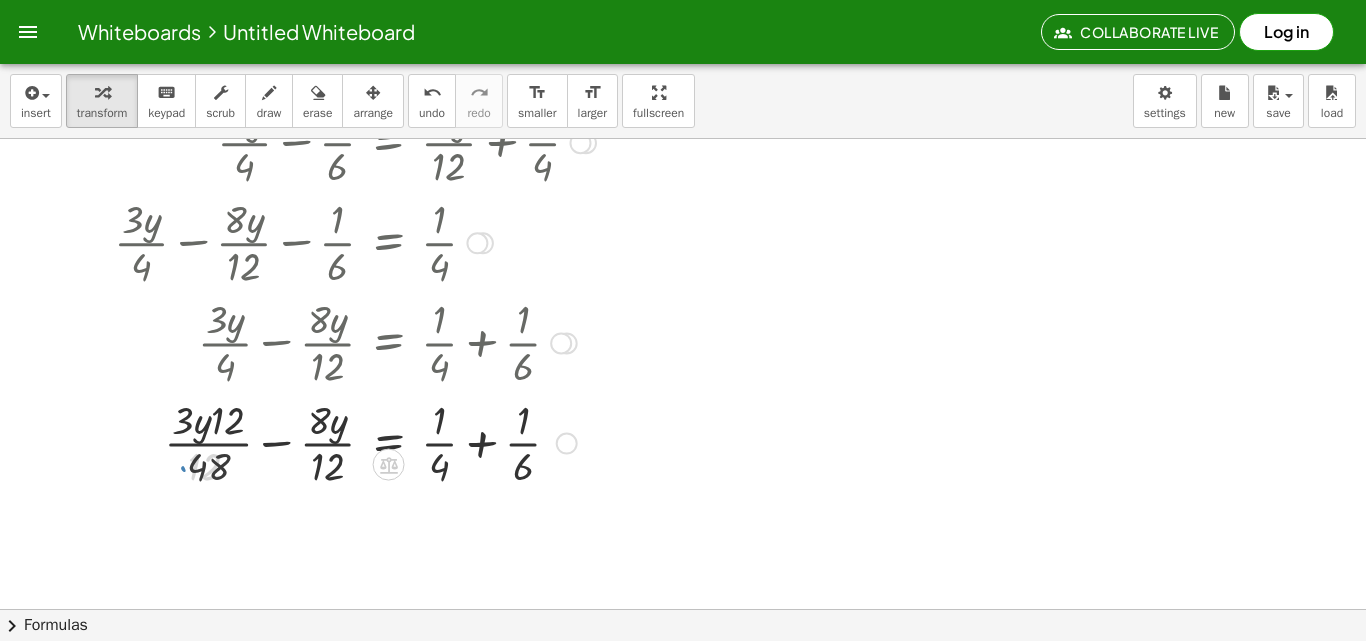 click at bounding box center [355, 442] 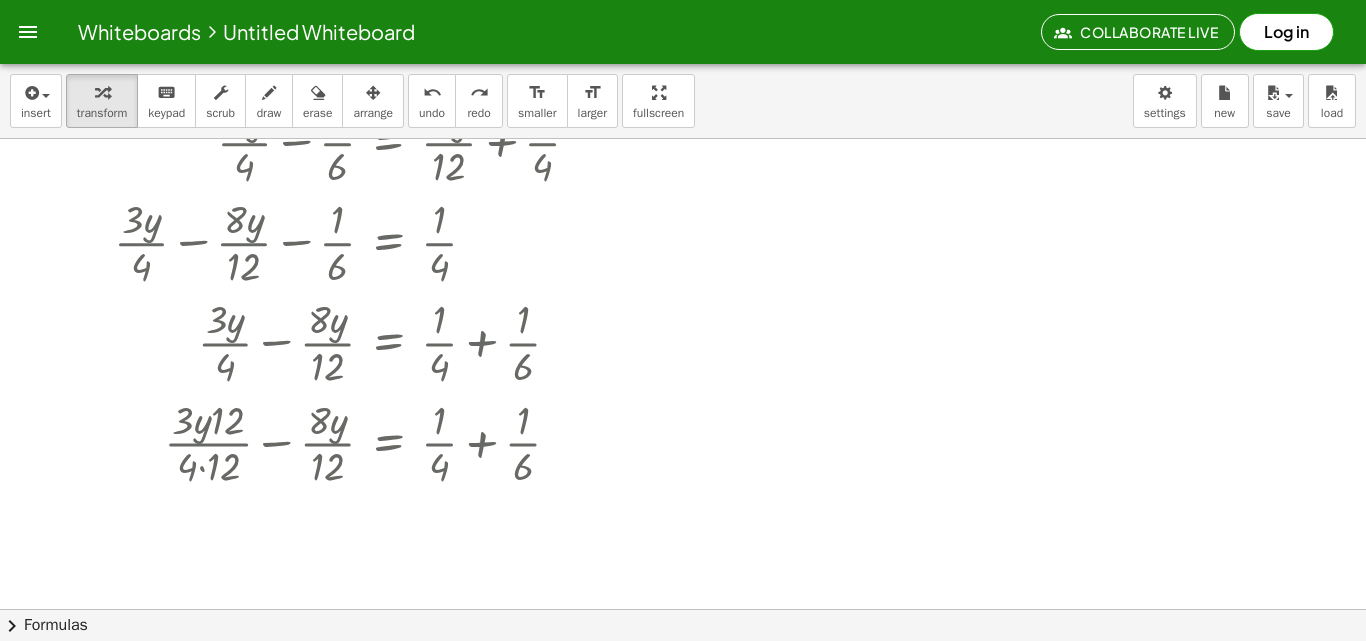 click on "insert select one: Math Expression Function Text Youtube Video Graphing Geometry Geometry 3D transform keyboard keypad scrub draw erase arrange undo undo redo redo format_size smaller format_size larger fullscreen load   save new settings" at bounding box center [683, 101] 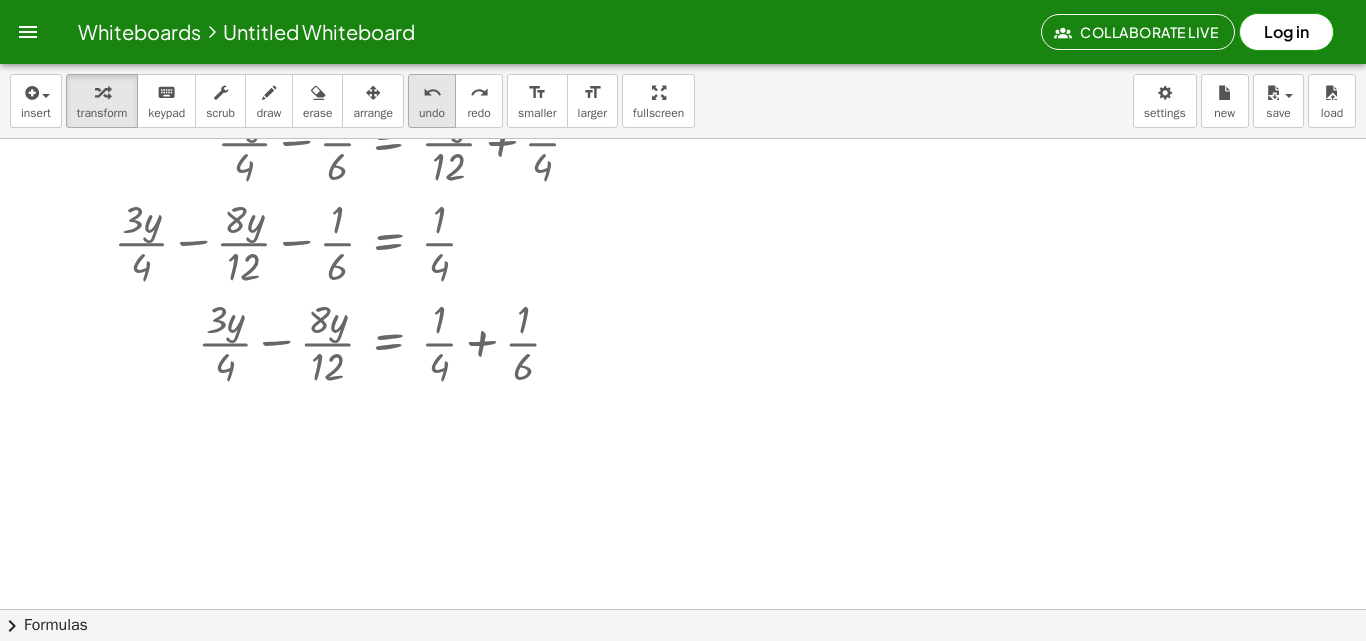 click on "undo" at bounding box center [432, 92] 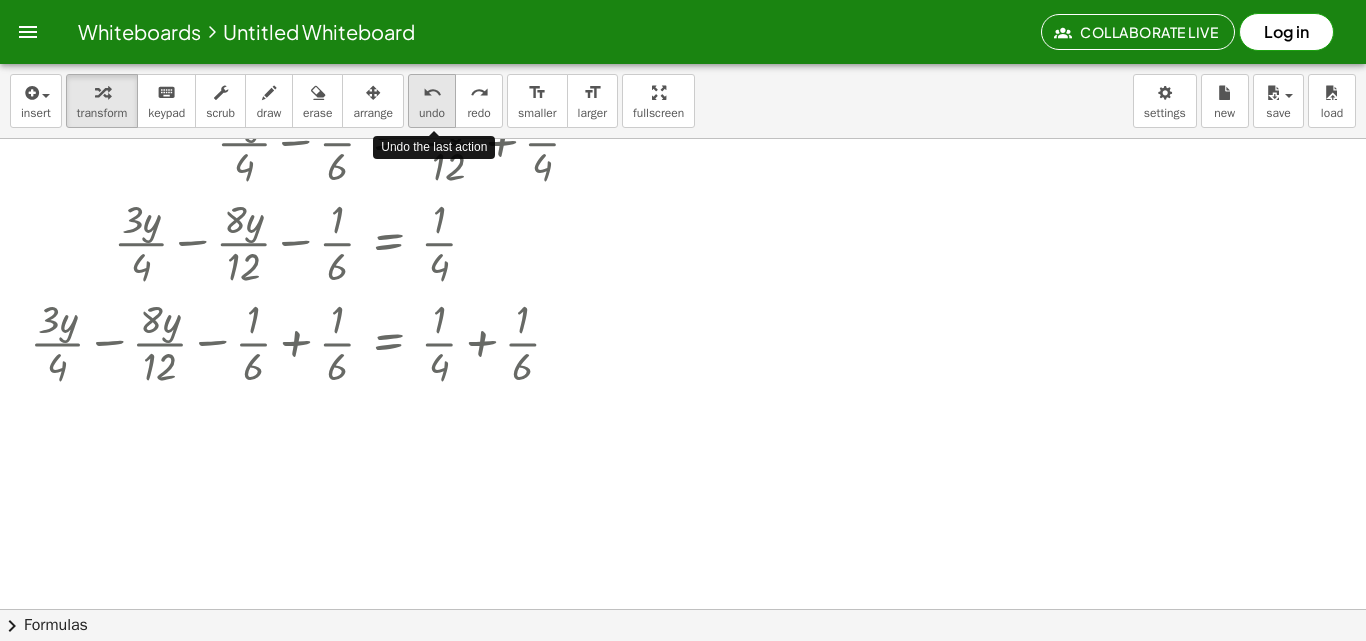 click on "undo" at bounding box center (432, 92) 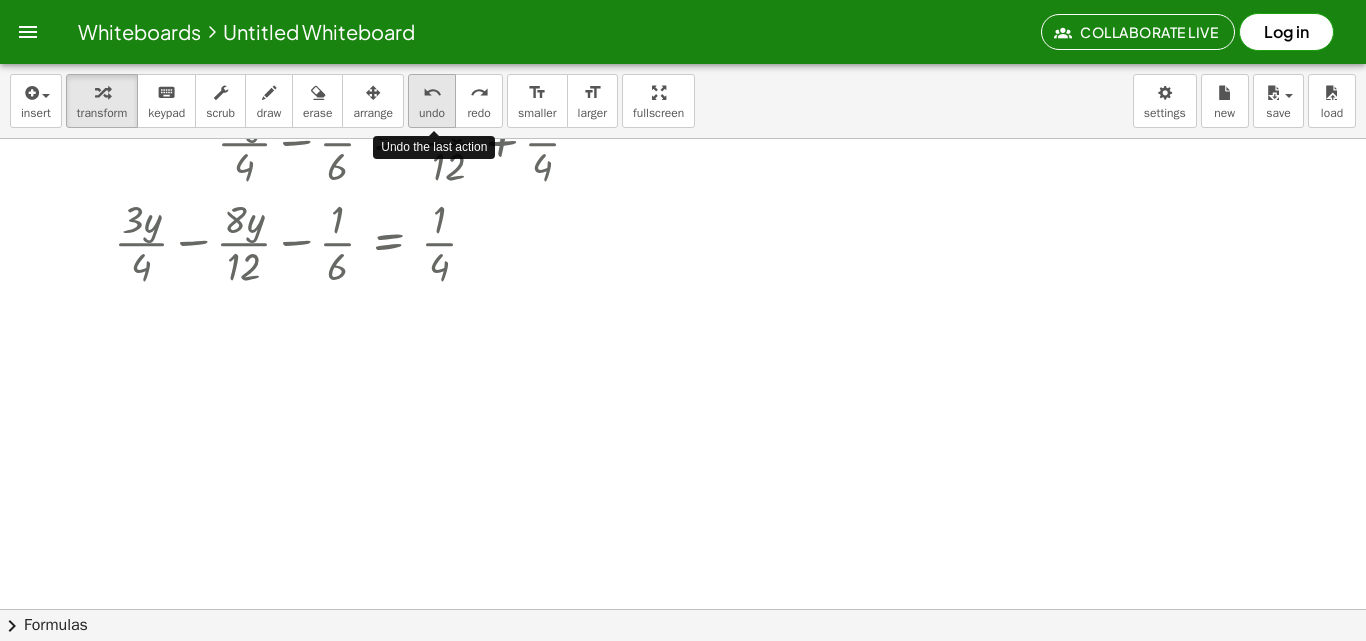click on "undo" at bounding box center [432, 92] 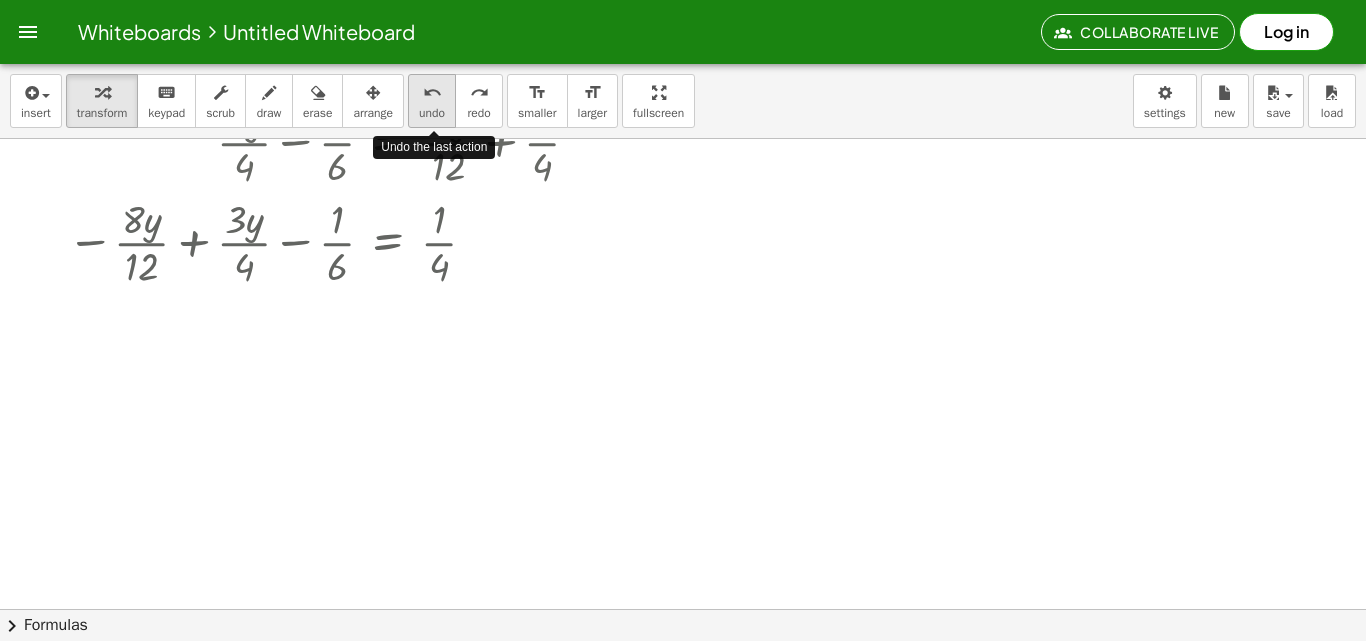 click on "undo" at bounding box center (432, 92) 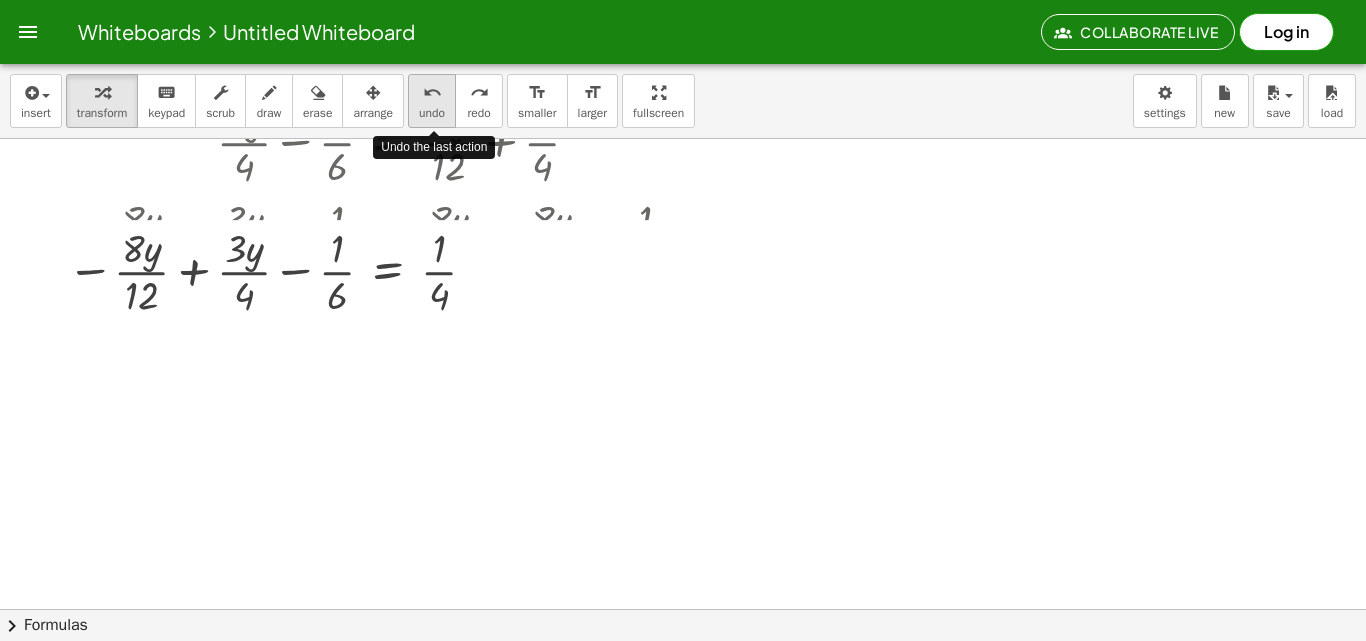 click on "undo" at bounding box center (432, 92) 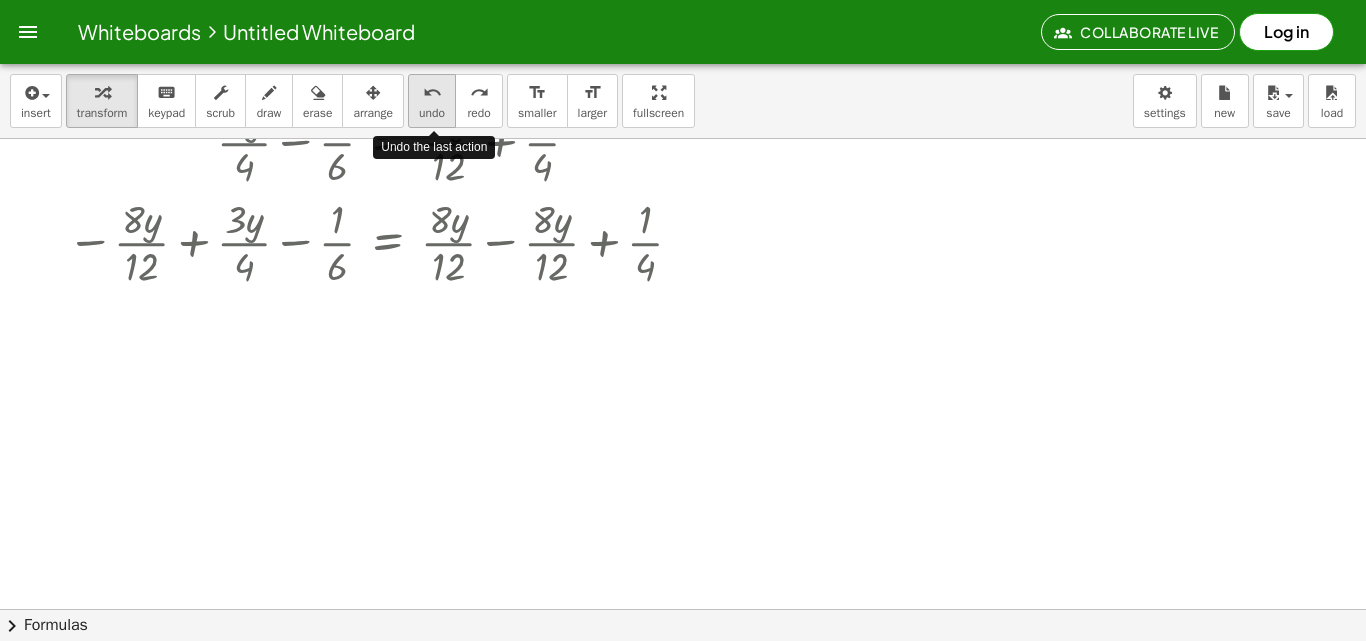 click on "undo" at bounding box center (432, 92) 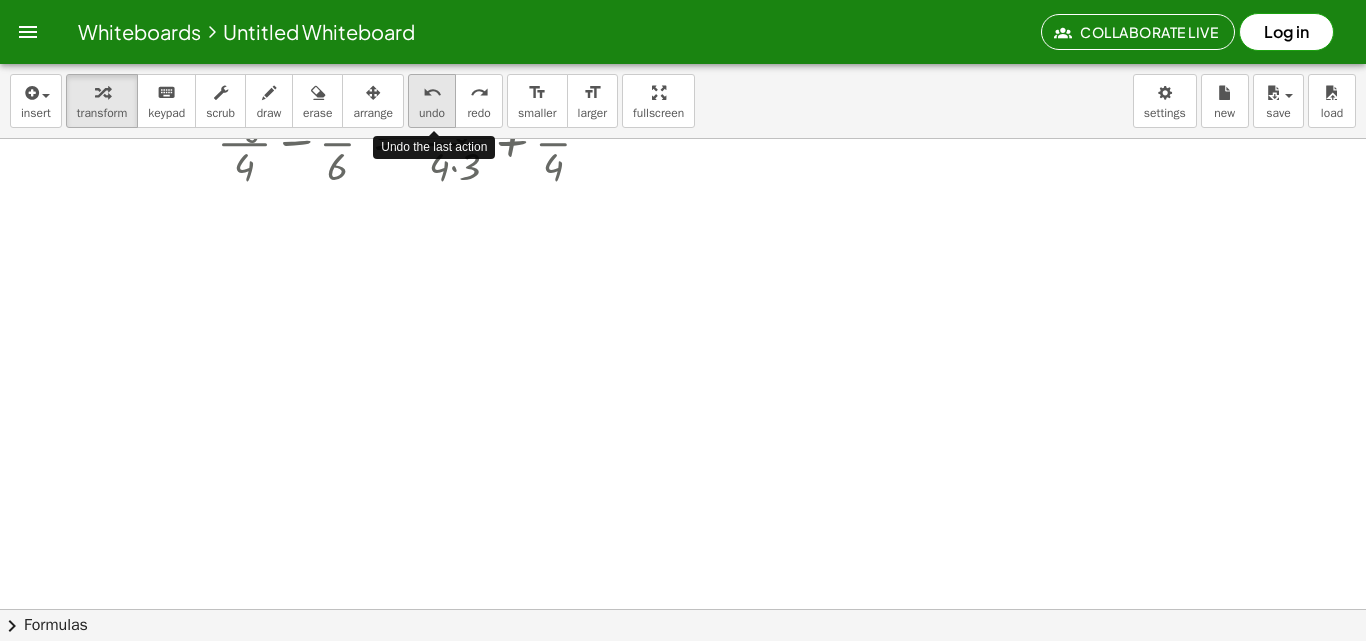click on "undo" at bounding box center [432, 92] 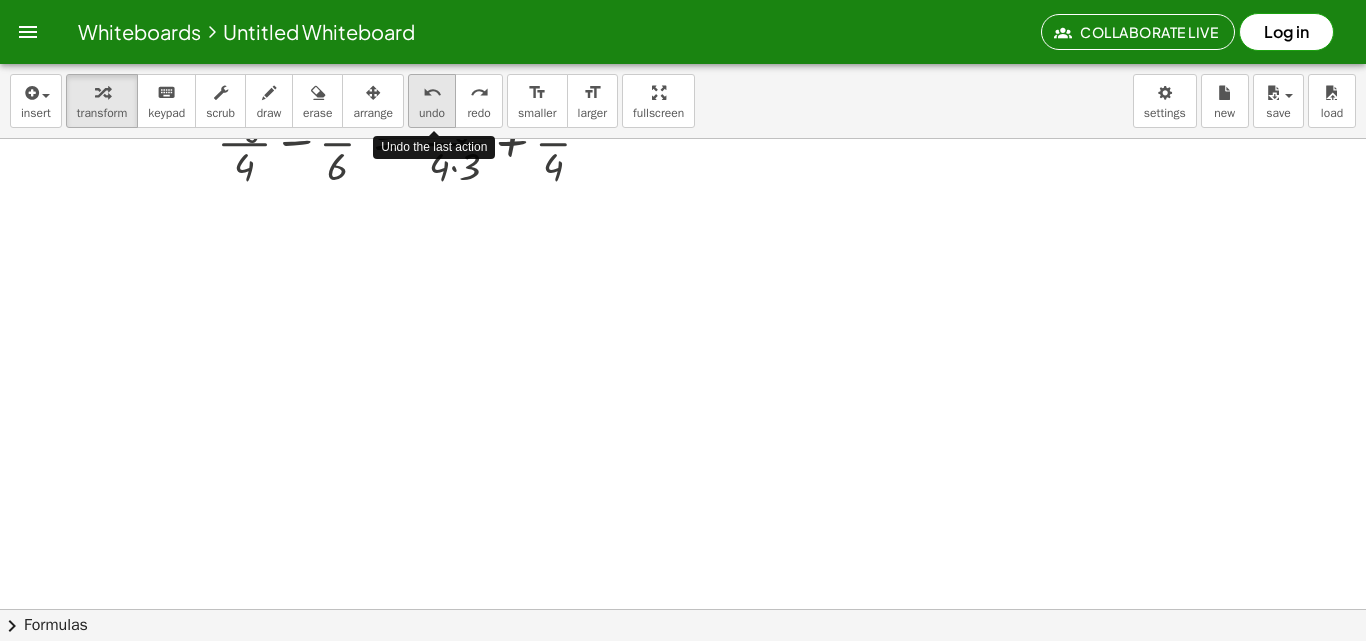 click on "undo" at bounding box center [432, 92] 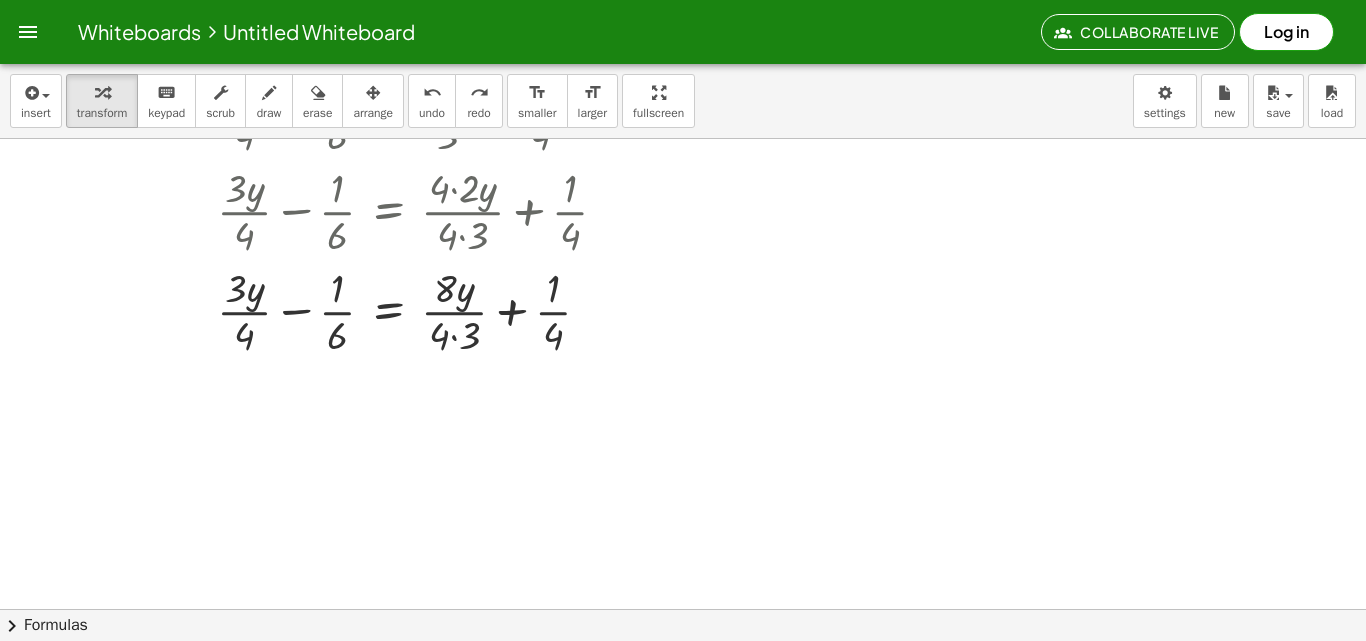 scroll, scrollTop: 0, scrollLeft: 0, axis: both 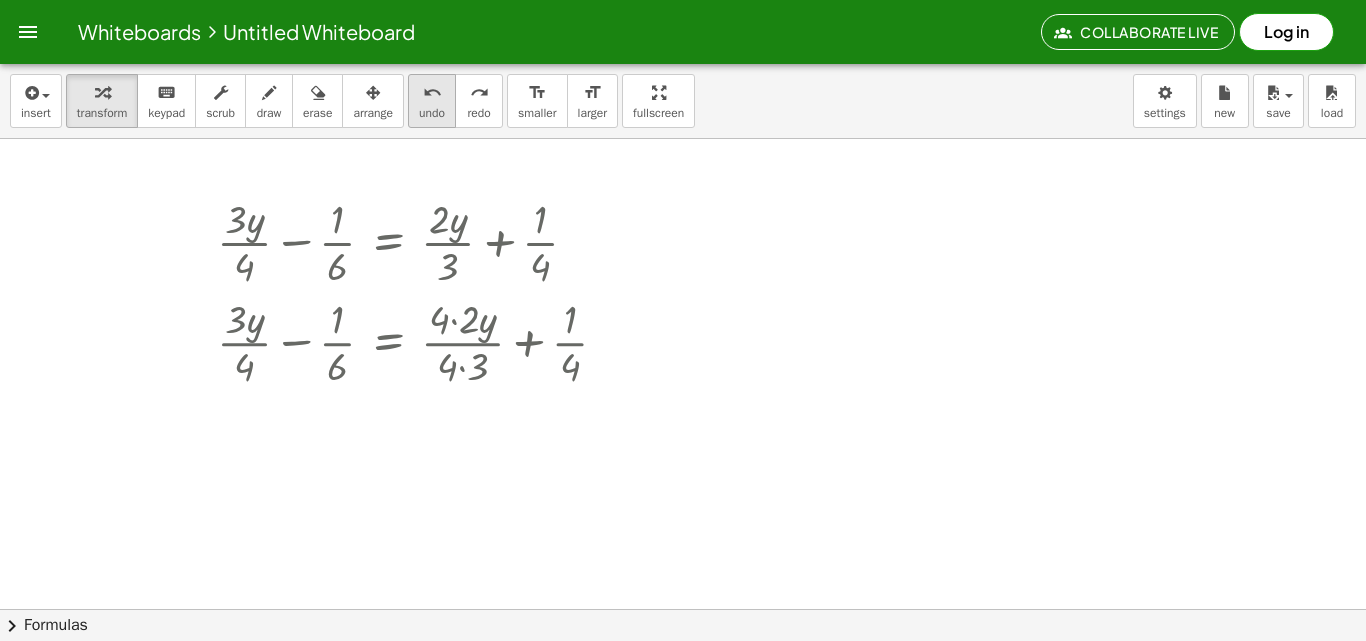 click on "undo undo" at bounding box center [432, 101] 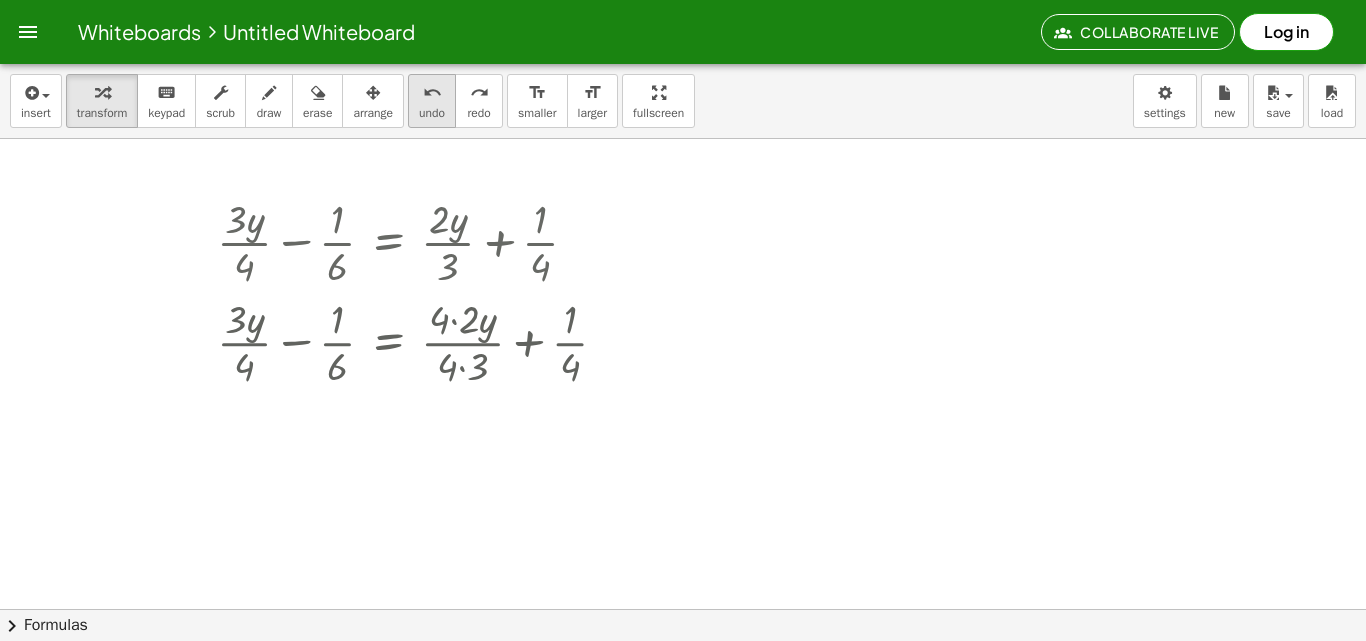 click on "undo undo" at bounding box center [432, 101] 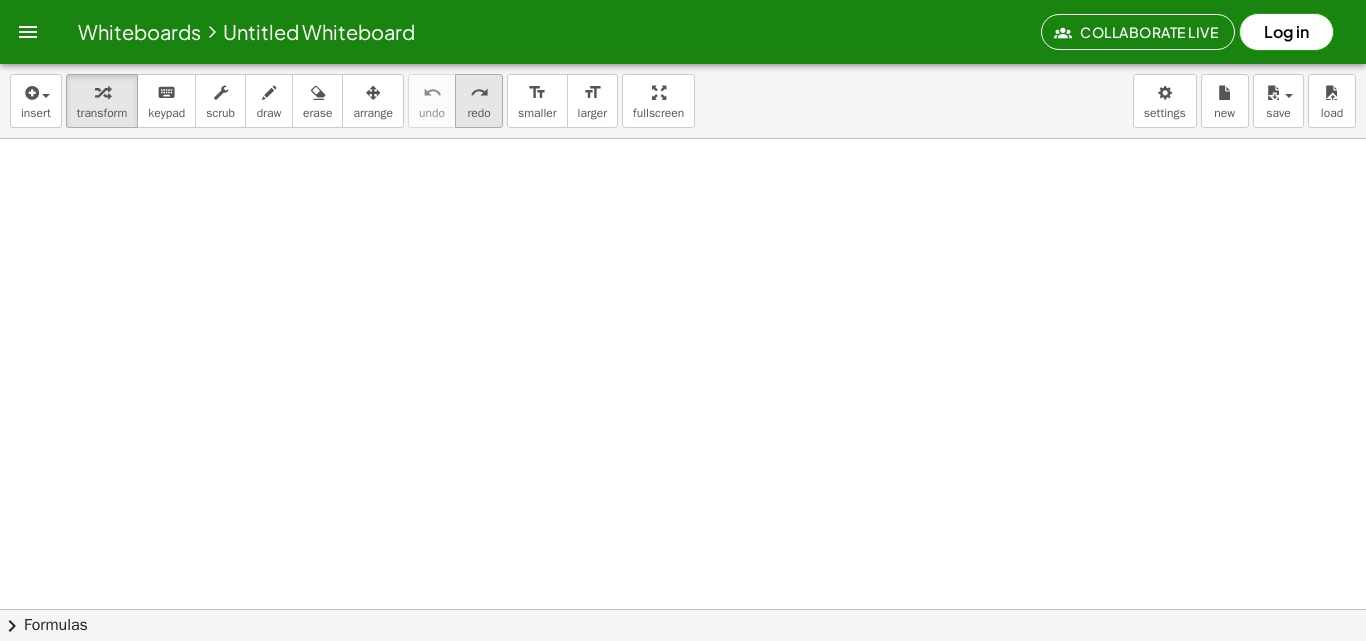 click on "redo redo" at bounding box center (479, 101) 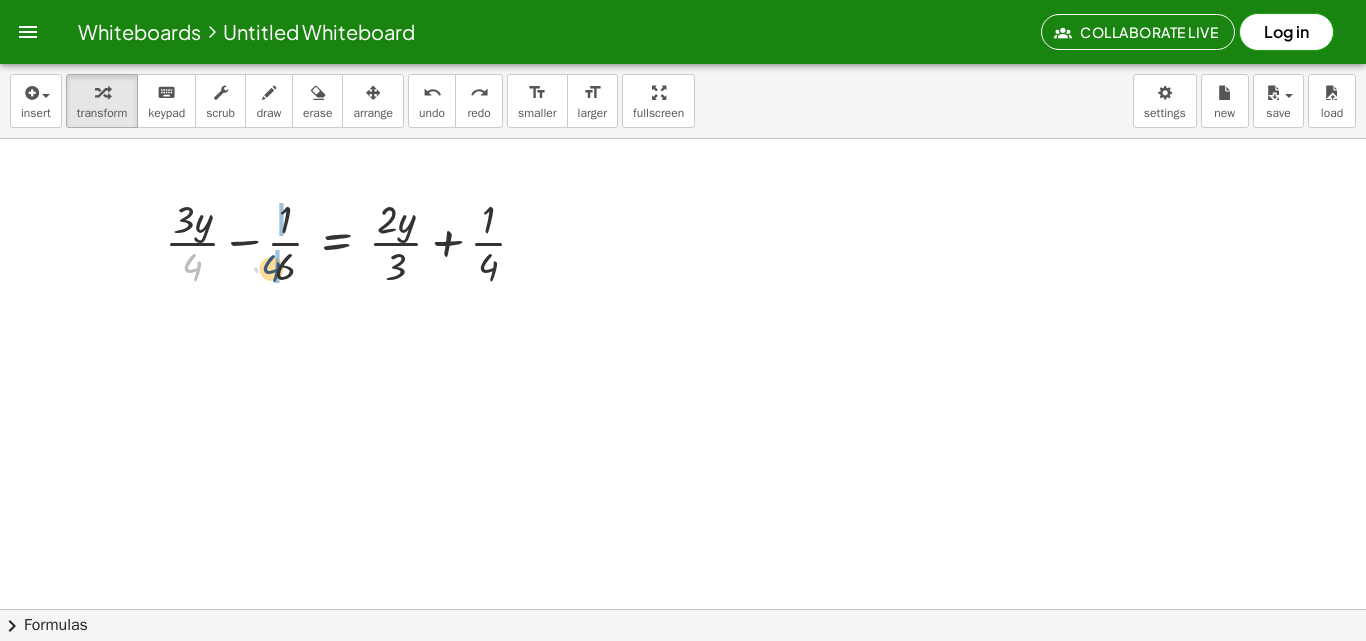 drag, startPoint x: 202, startPoint y: 263, endPoint x: 284, endPoint y: 266, distance: 82.05486 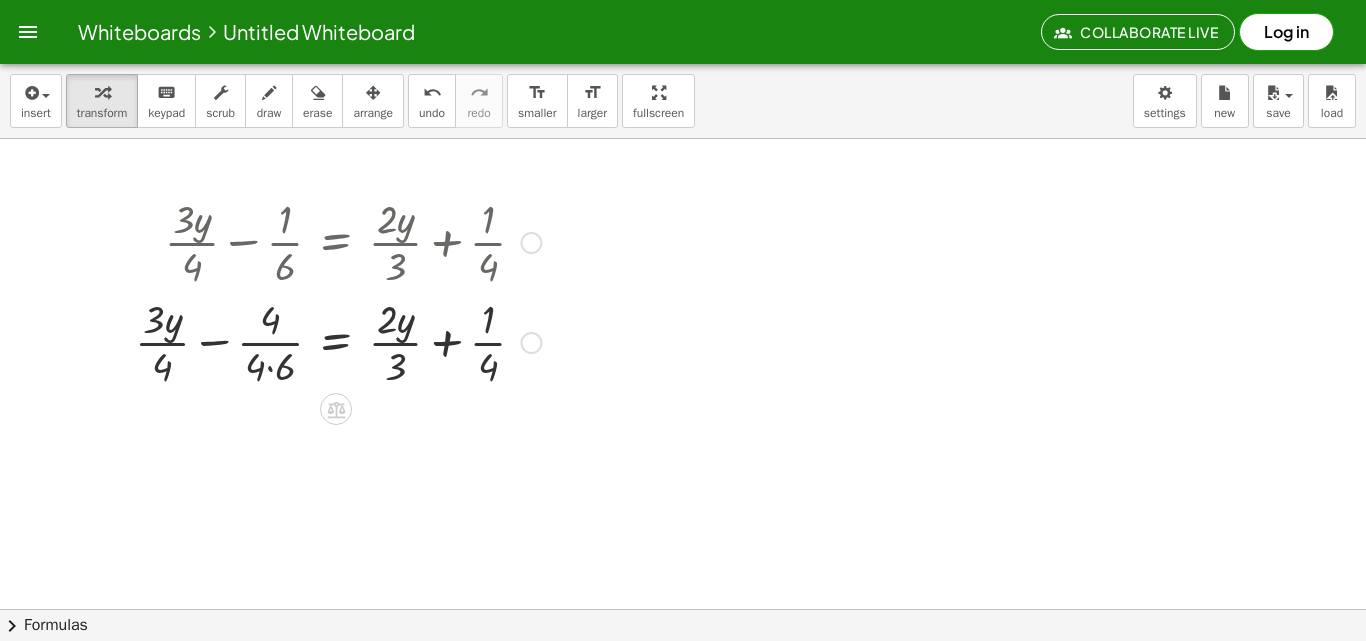 click at bounding box center (338, 241) 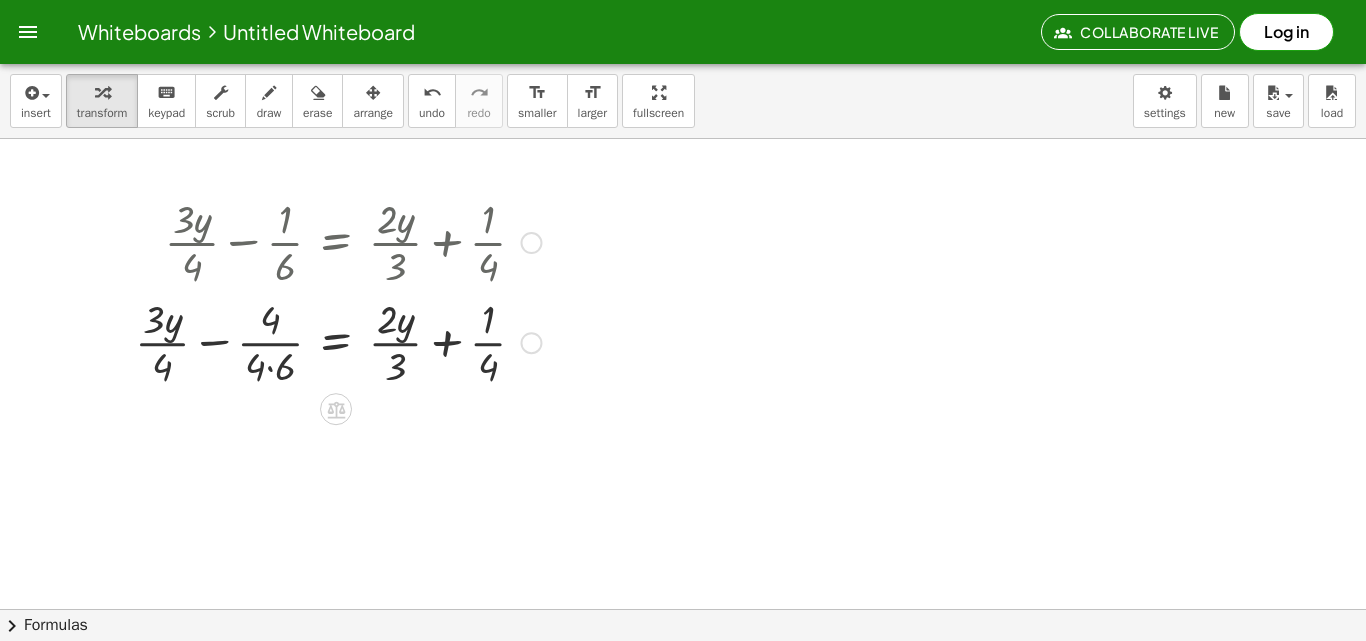 click at bounding box center [338, 341] 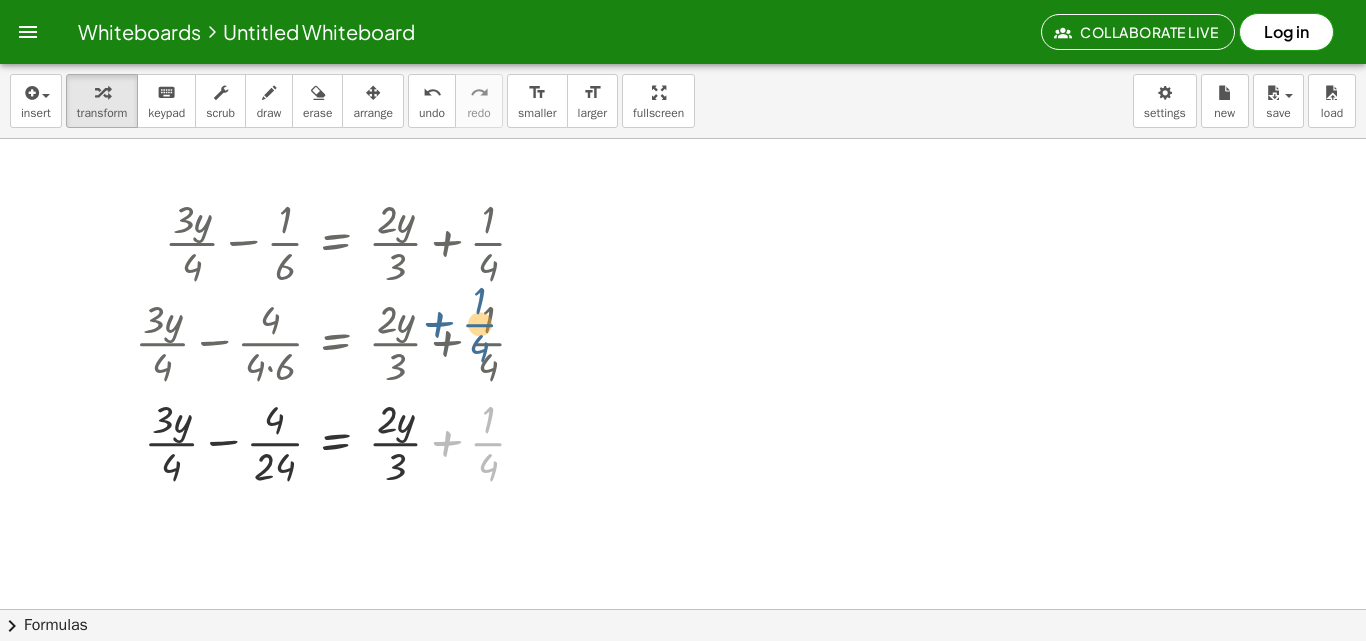 drag, startPoint x: 519, startPoint y: 450, endPoint x: 524, endPoint y: 379, distance: 71.17584 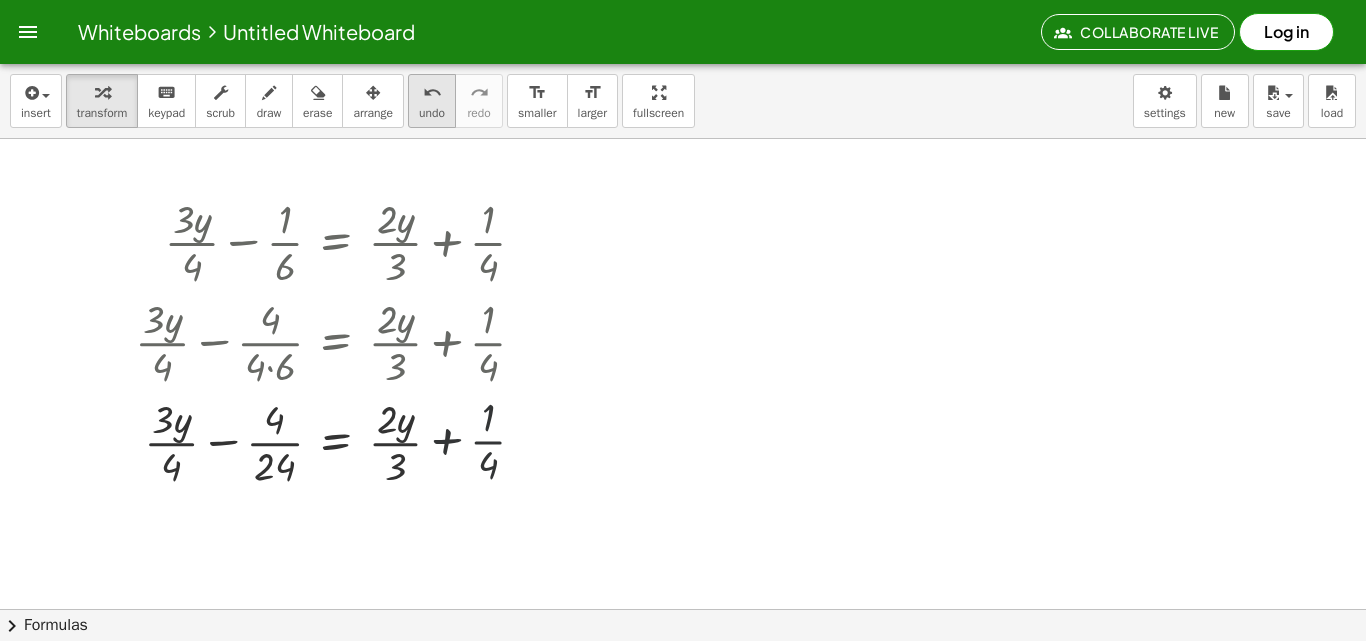 click on "undo undo" at bounding box center (432, 101) 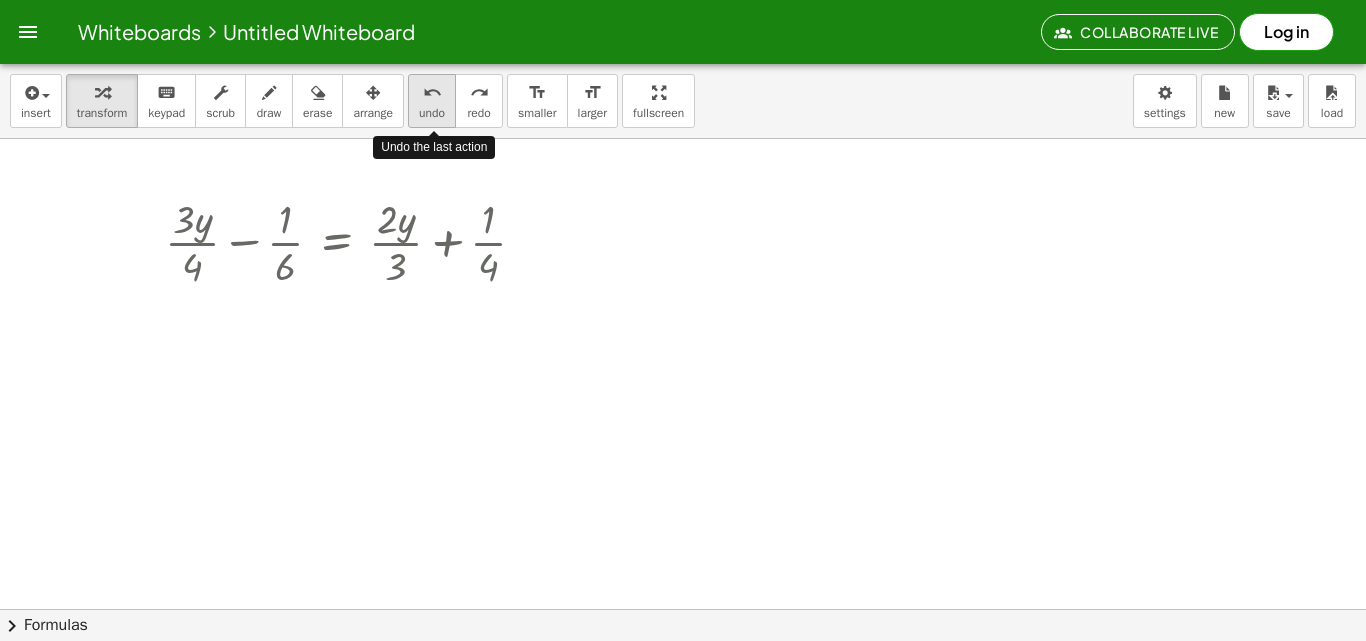 click on "undo undo" at bounding box center (432, 101) 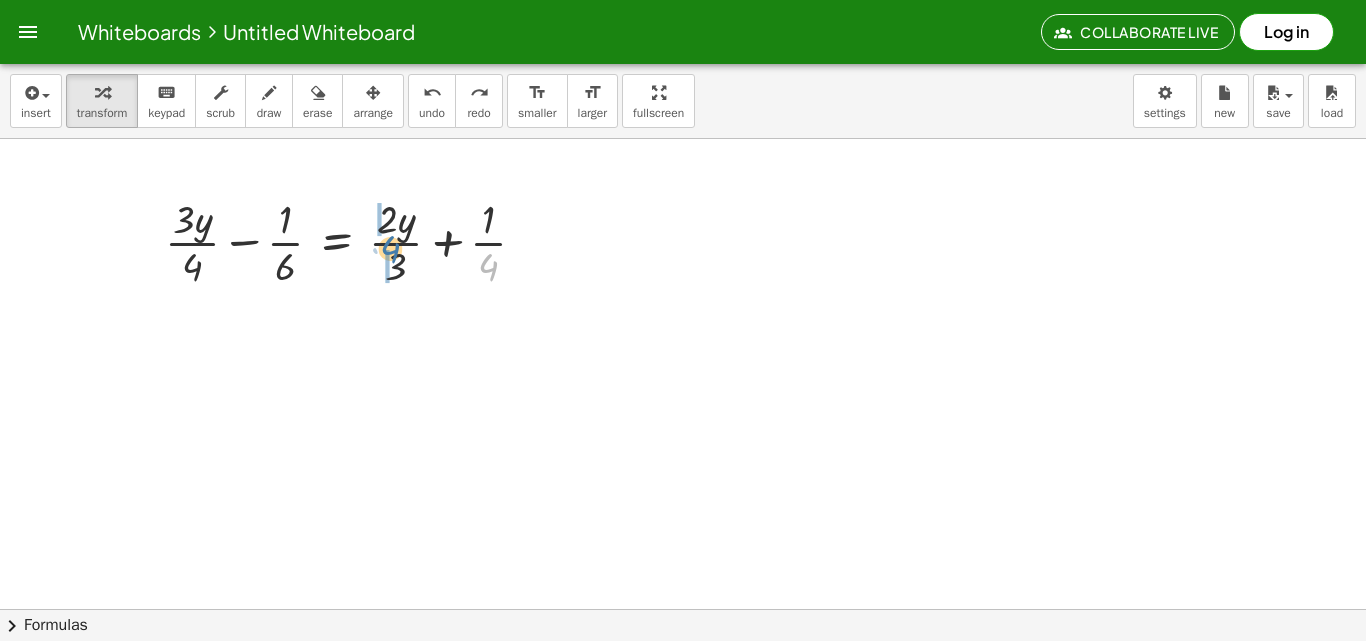 drag, startPoint x: 473, startPoint y: 264, endPoint x: 372, endPoint y: 247, distance: 102.4207 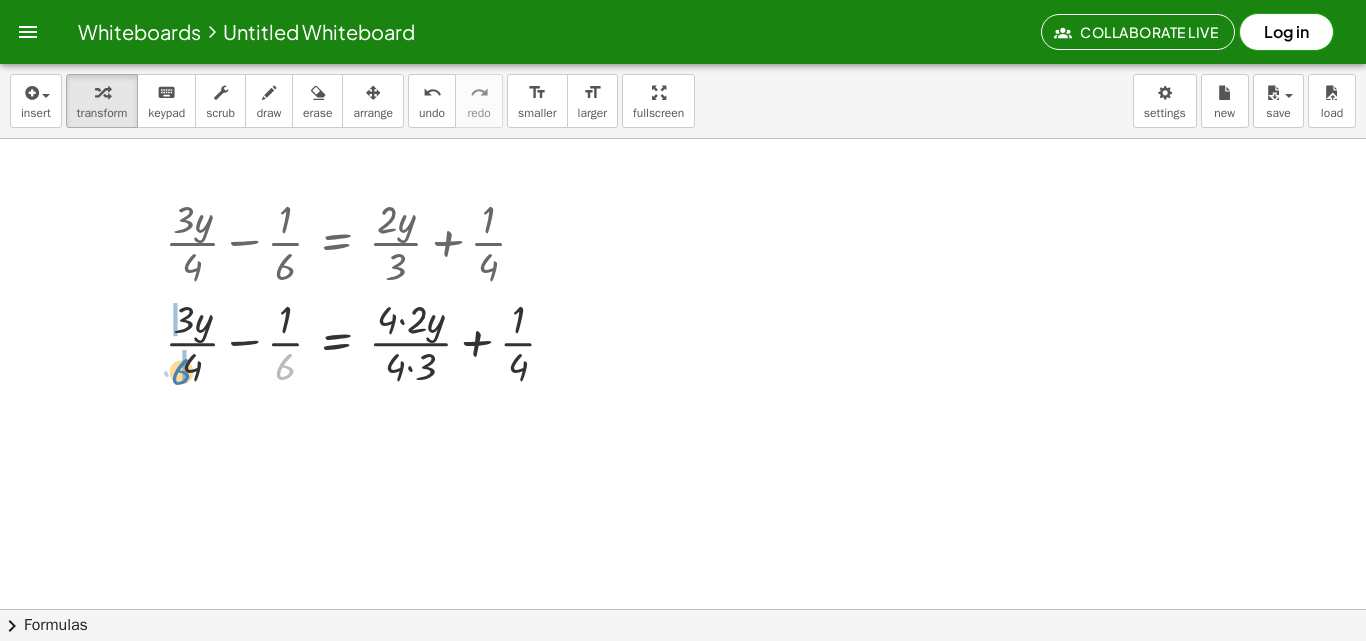 drag, startPoint x: 284, startPoint y: 357, endPoint x: 180, endPoint y: 362, distance: 104.120125 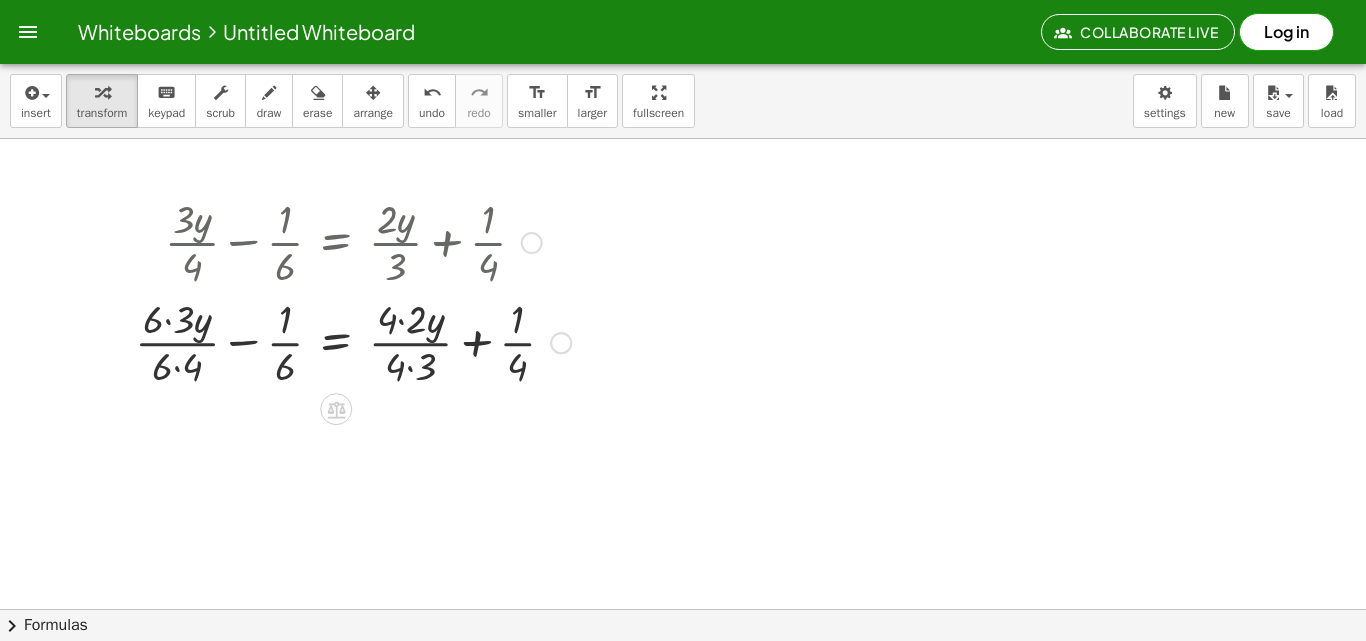 click at bounding box center [353, 341] 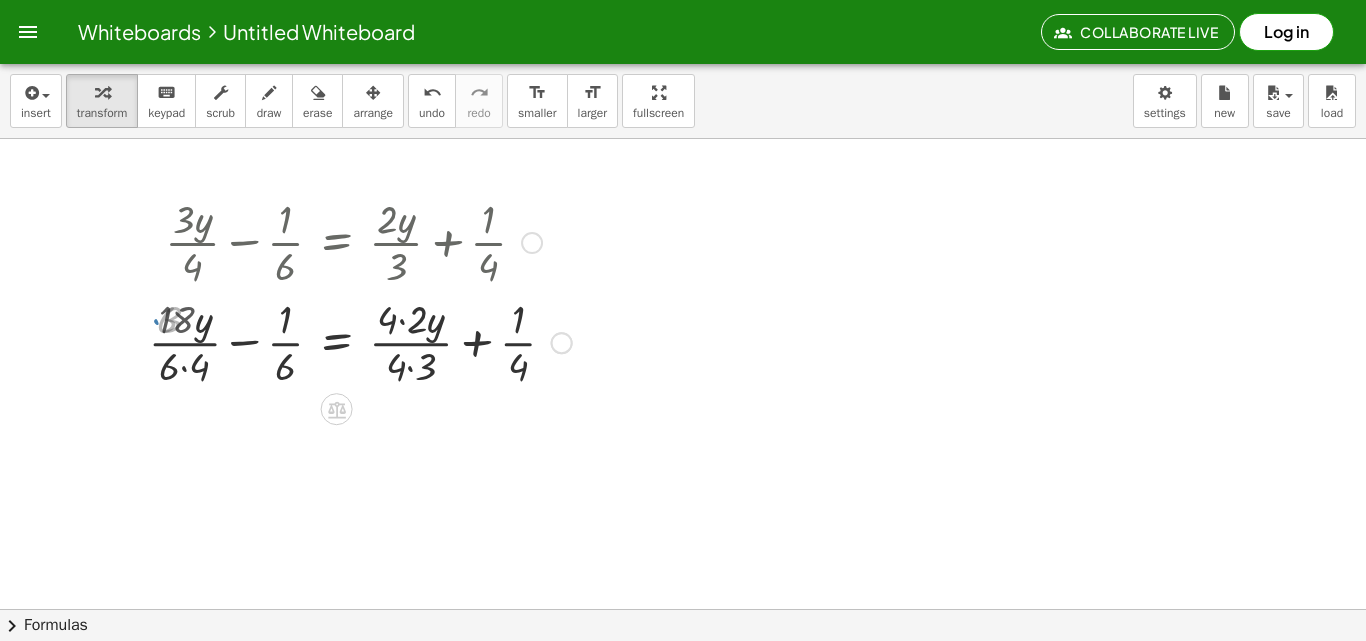 click at bounding box center [361, 341] 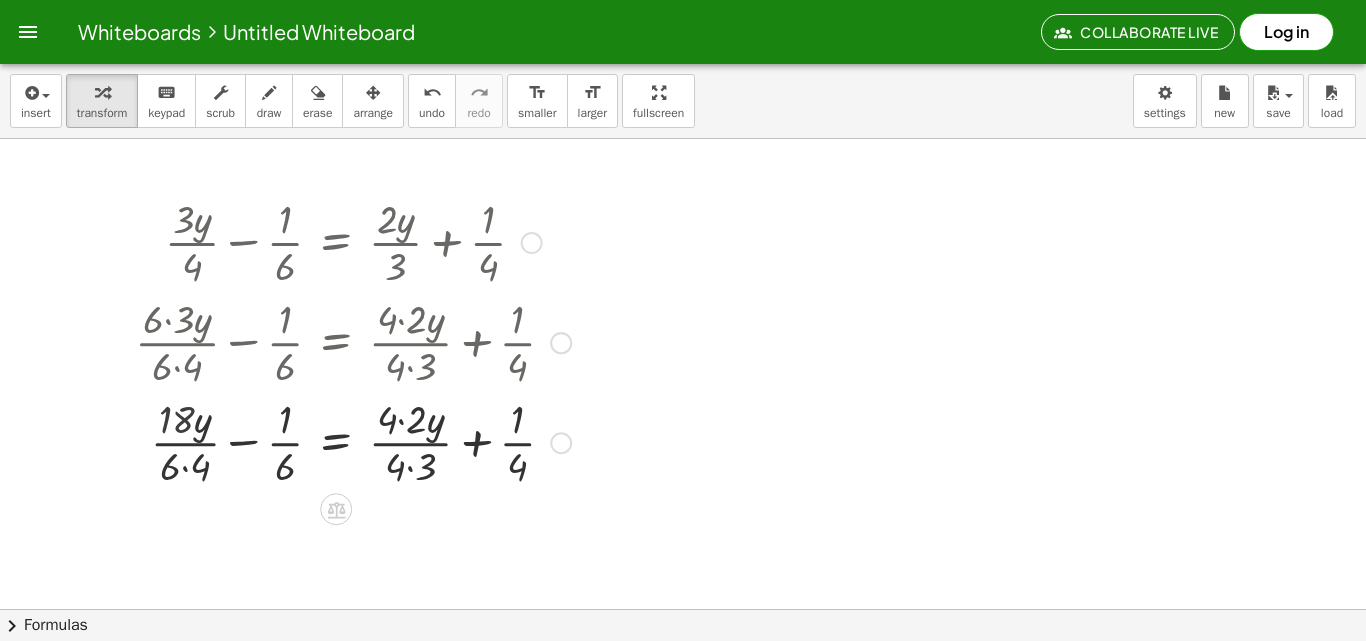 click at bounding box center [353, 341] 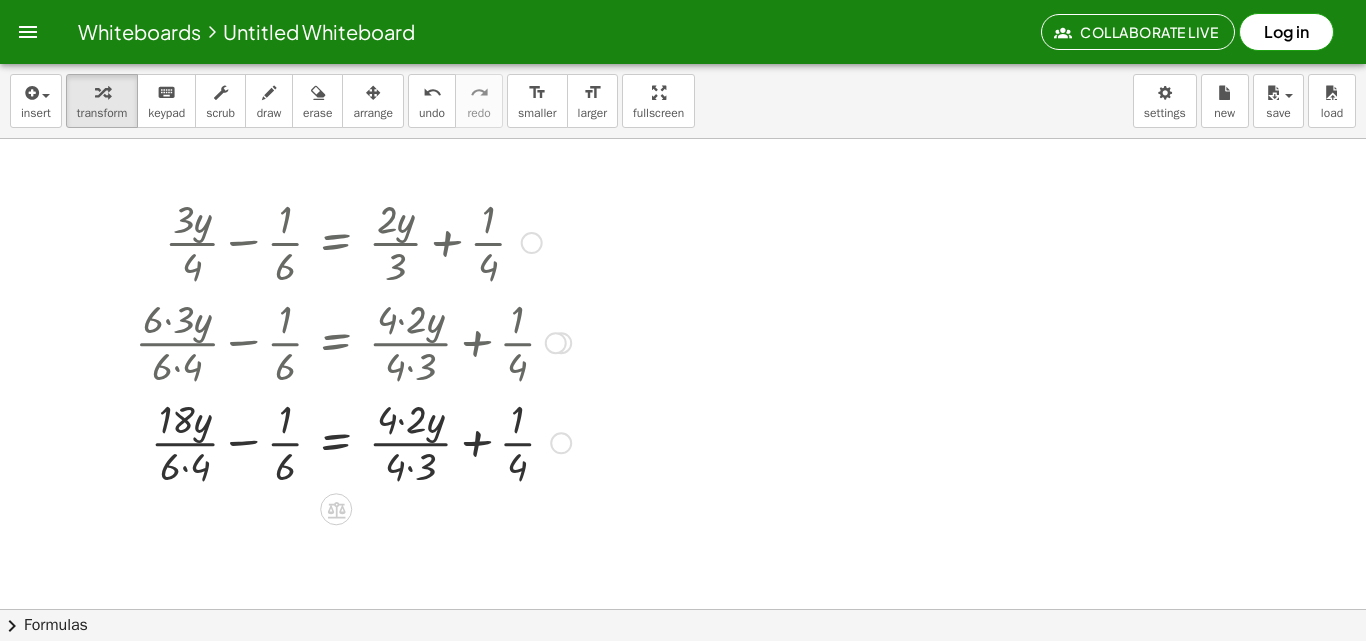 click at bounding box center (353, 441) 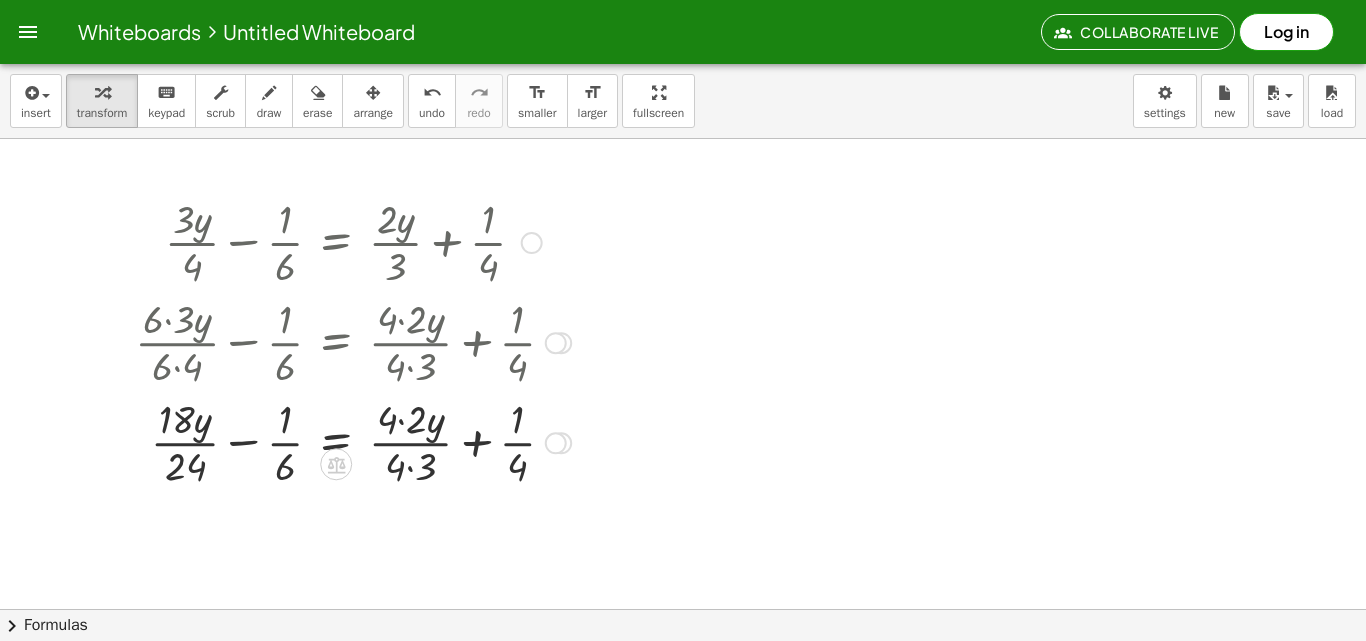 click at bounding box center [353, 441] 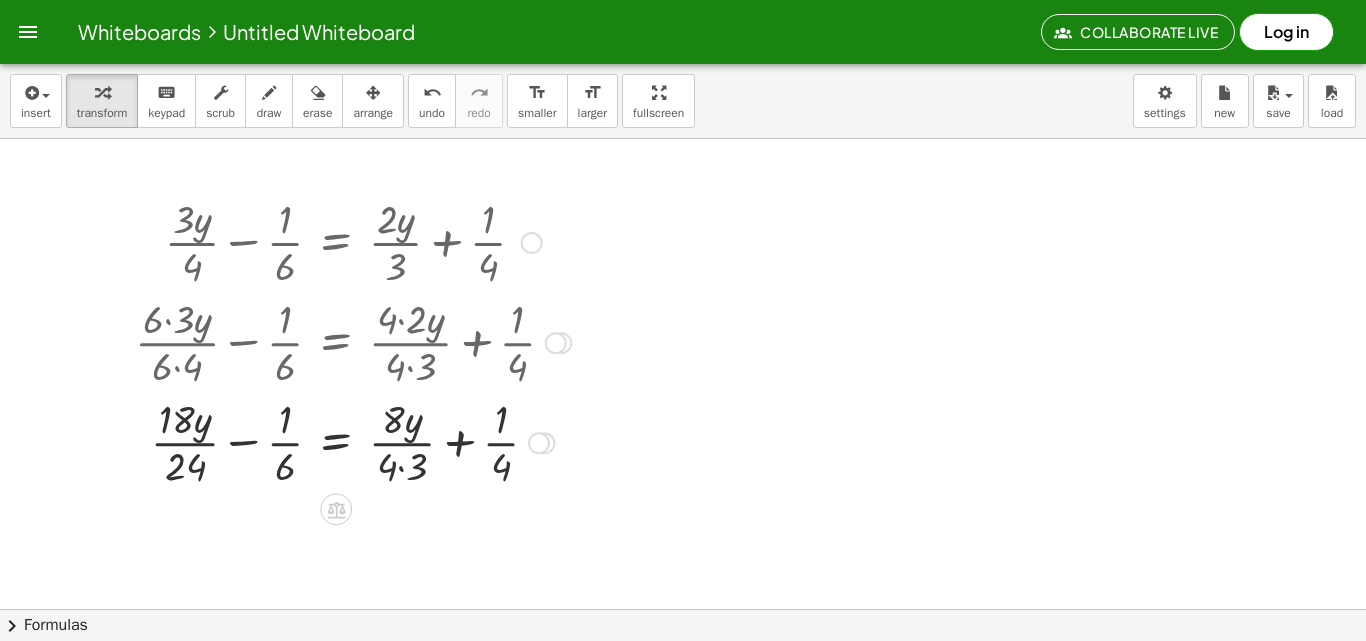 click at bounding box center [353, 441] 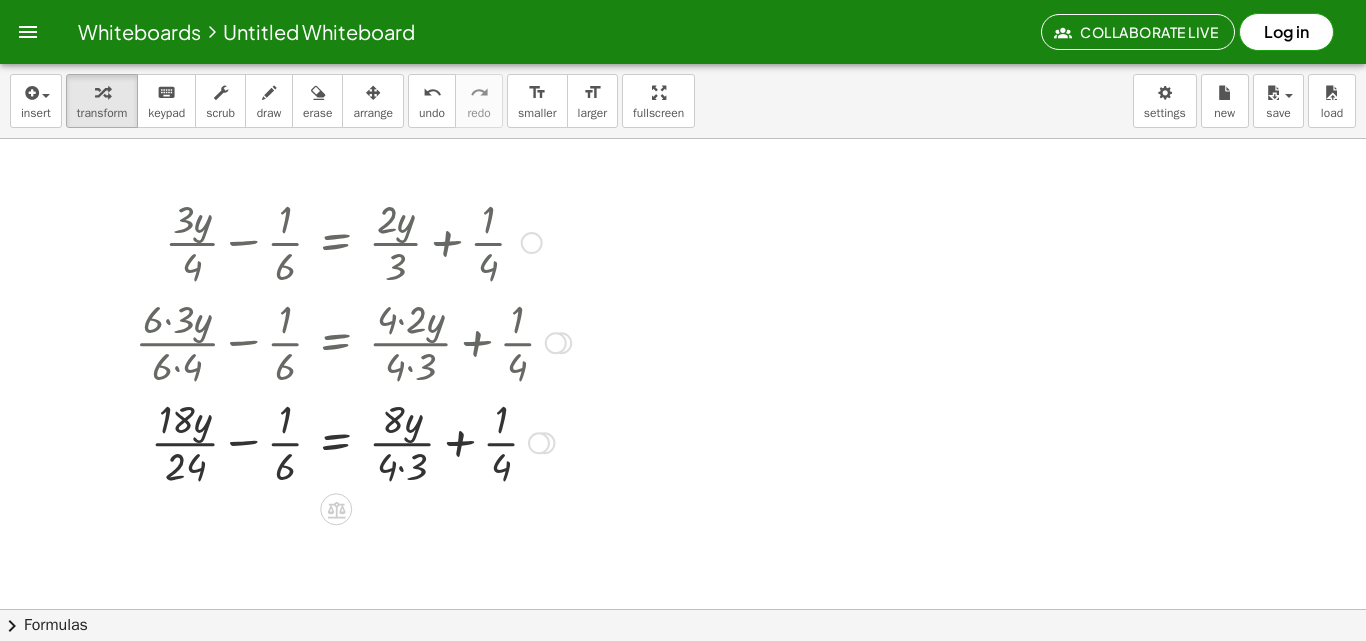 drag, startPoint x: 394, startPoint y: 461, endPoint x: 403, endPoint y: 452, distance: 12.727922 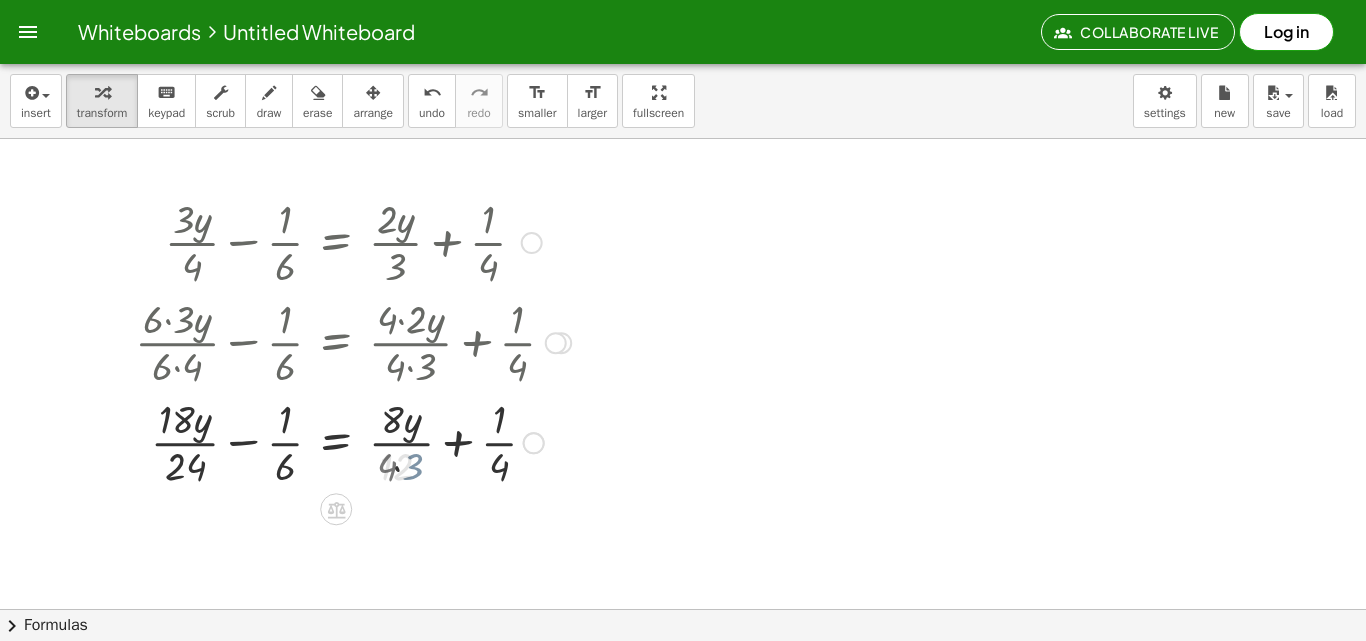 click at bounding box center [353, 441] 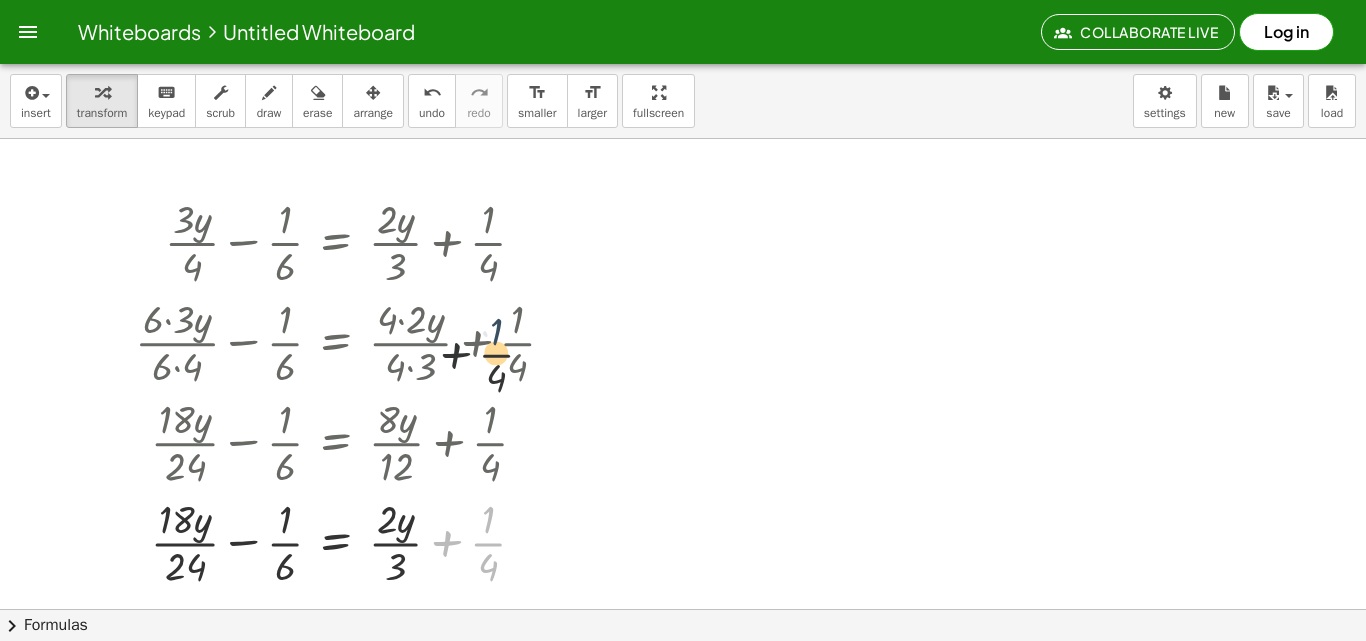 drag, startPoint x: 517, startPoint y: 530, endPoint x: 531, endPoint y: 396, distance: 134.72935 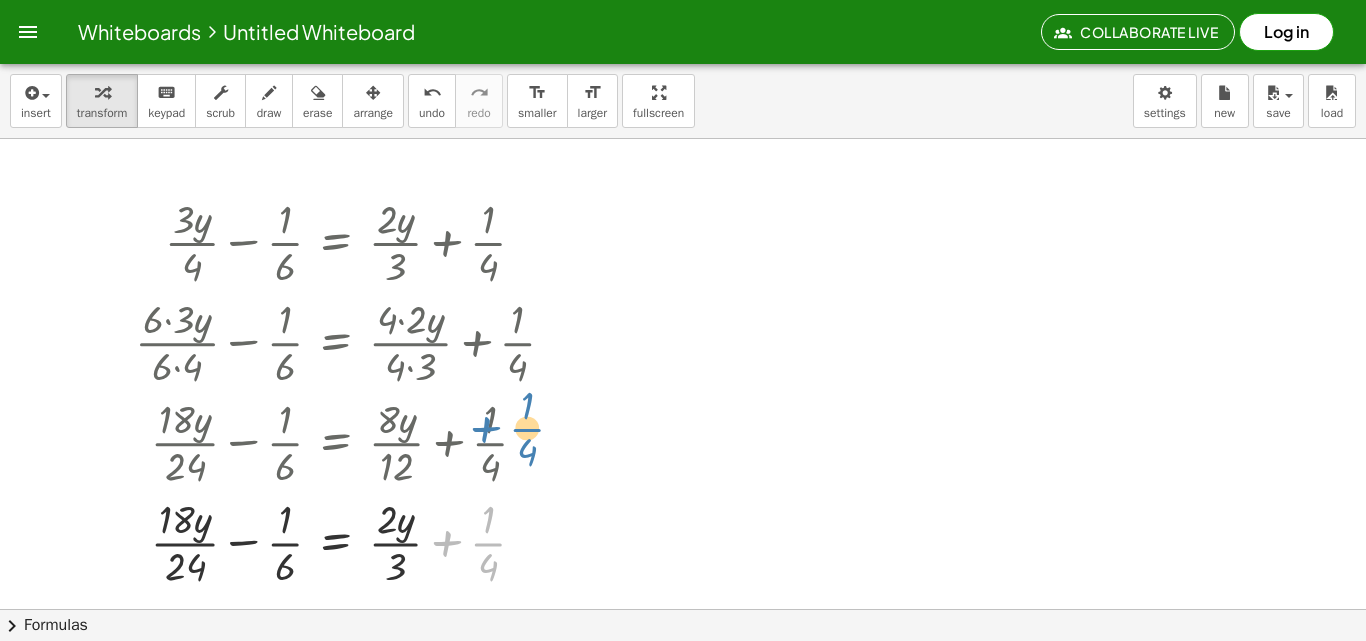 drag, startPoint x: 512, startPoint y: 544, endPoint x: 533, endPoint y: 480, distance: 67.357254 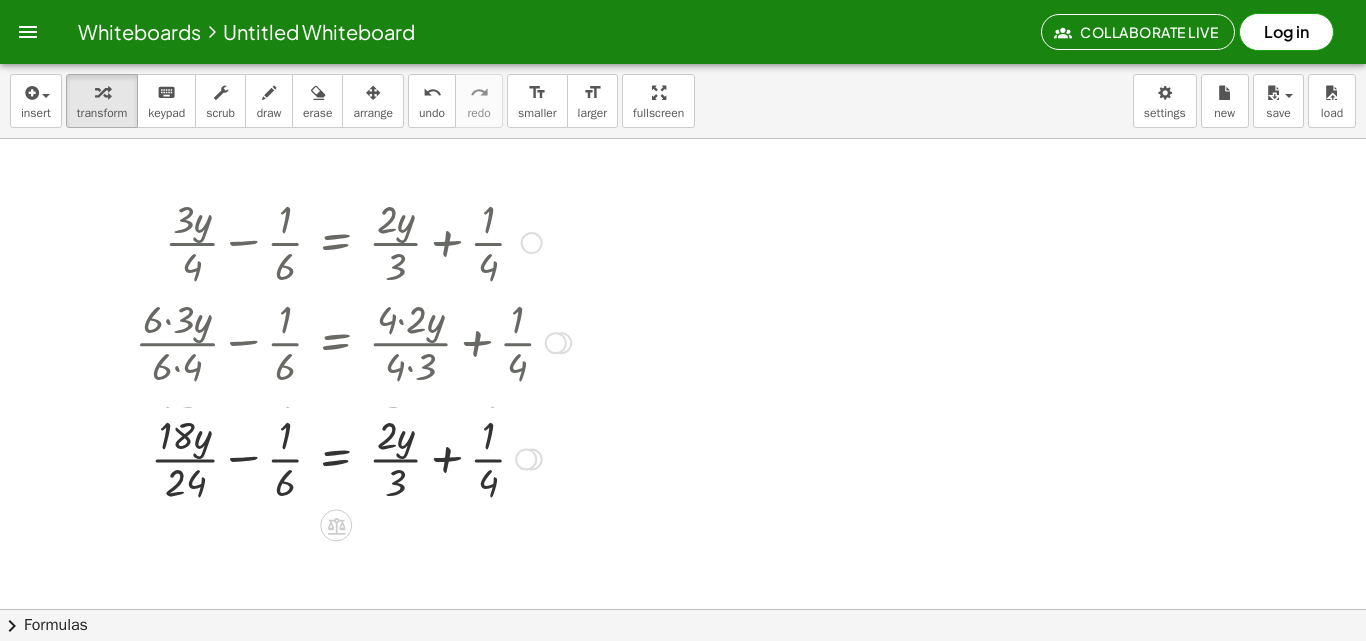 drag, startPoint x: 531, startPoint y: 534, endPoint x: 531, endPoint y: 440, distance: 94 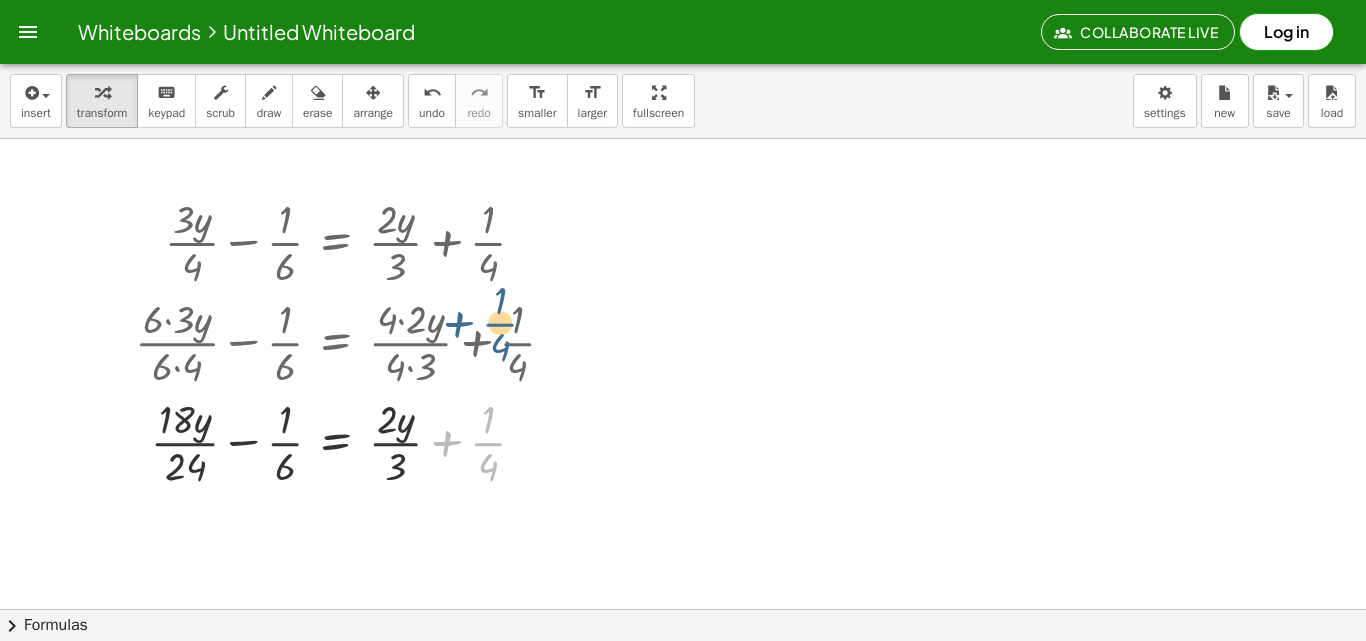 drag, startPoint x: 538, startPoint y: 453, endPoint x: 566, endPoint y: 399, distance: 60.827625 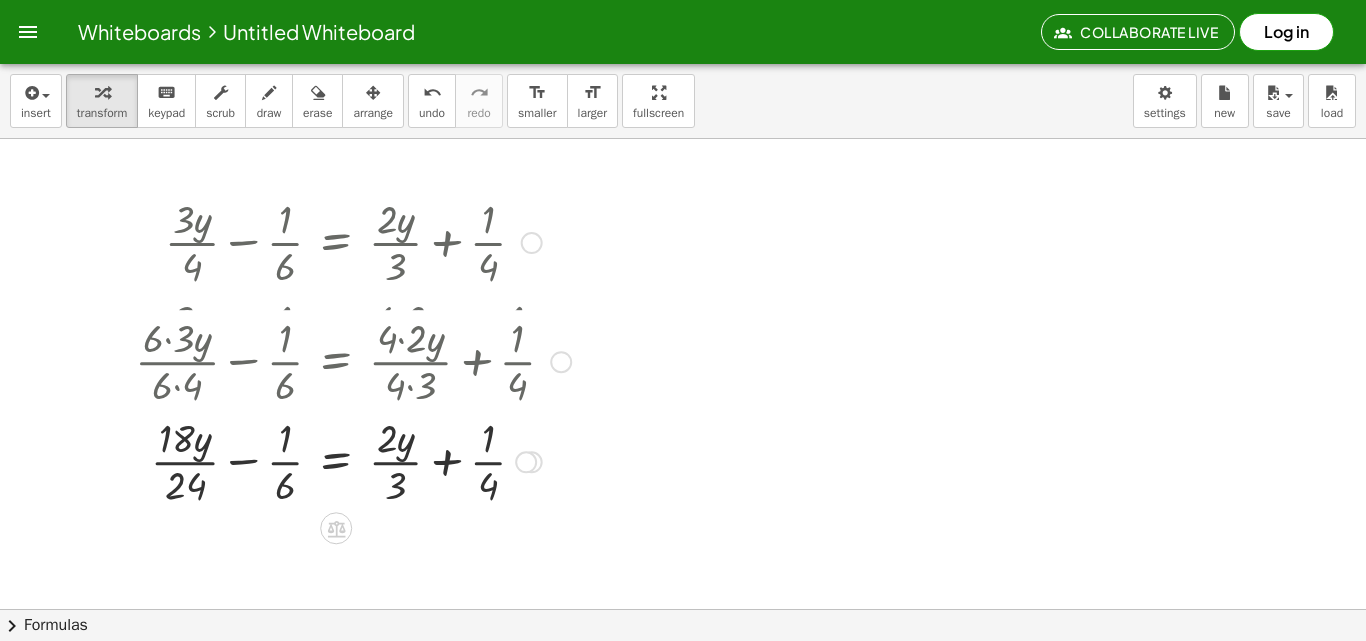 drag, startPoint x: 566, startPoint y: 339, endPoint x: 537, endPoint y: 351, distance: 31.38471 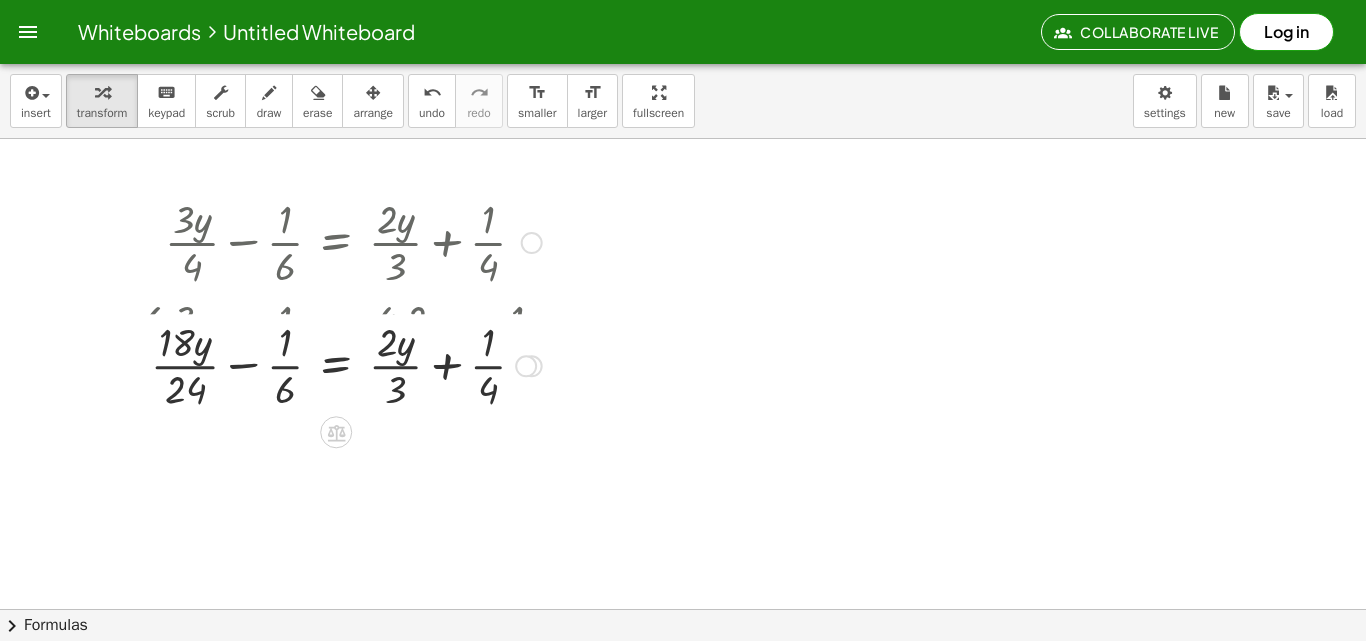 drag, startPoint x: 531, startPoint y: 442, endPoint x: 541, endPoint y: 351, distance: 91.5478 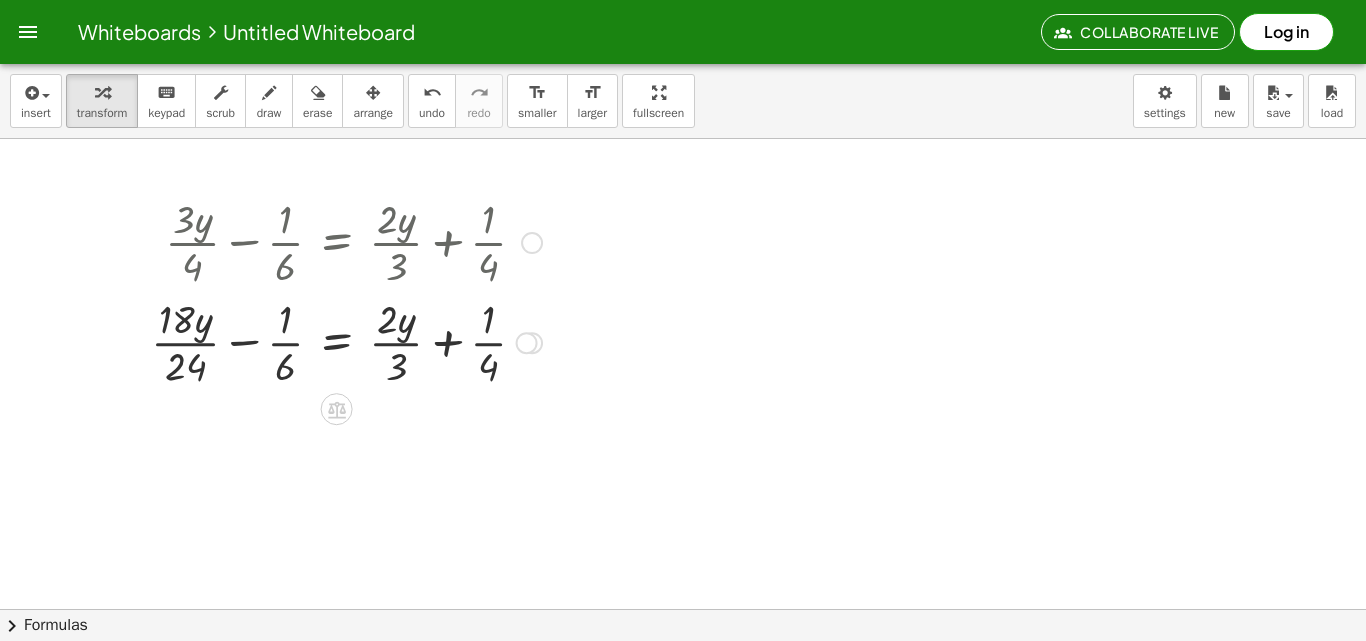 click at bounding box center (346, 341) 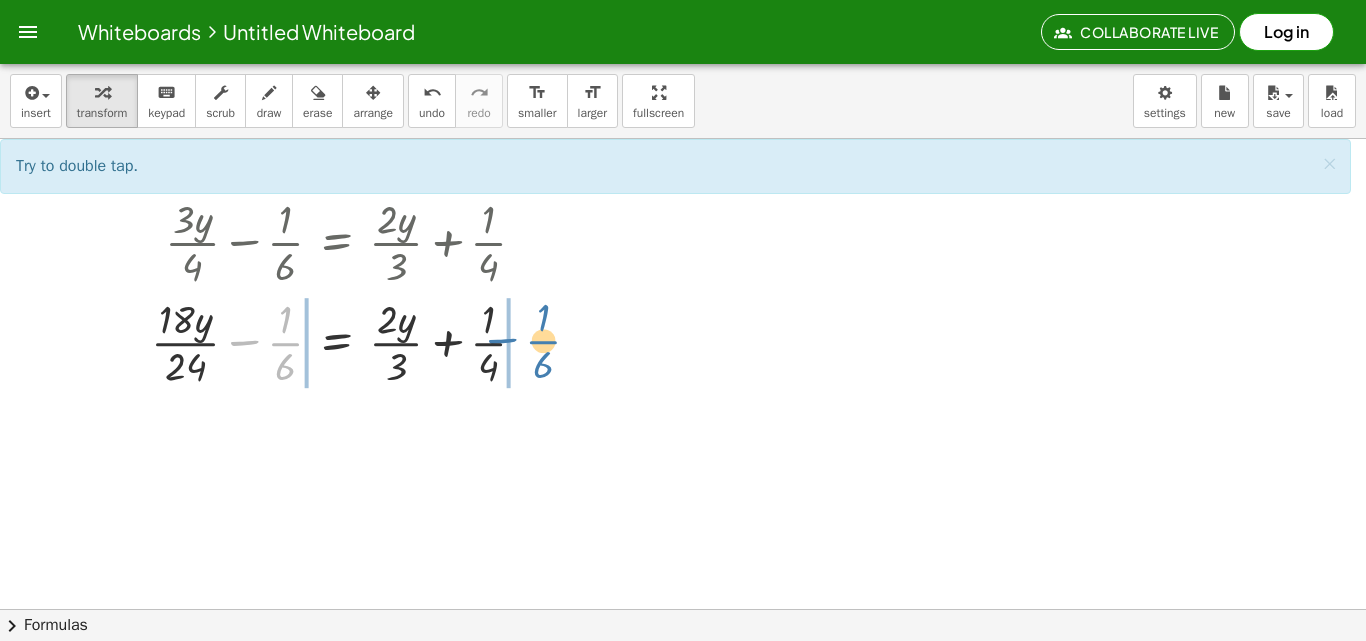 drag, startPoint x: 284, startPoint y: 347, endPoint x: 538, endPoint y: 340, distance: 254.09644 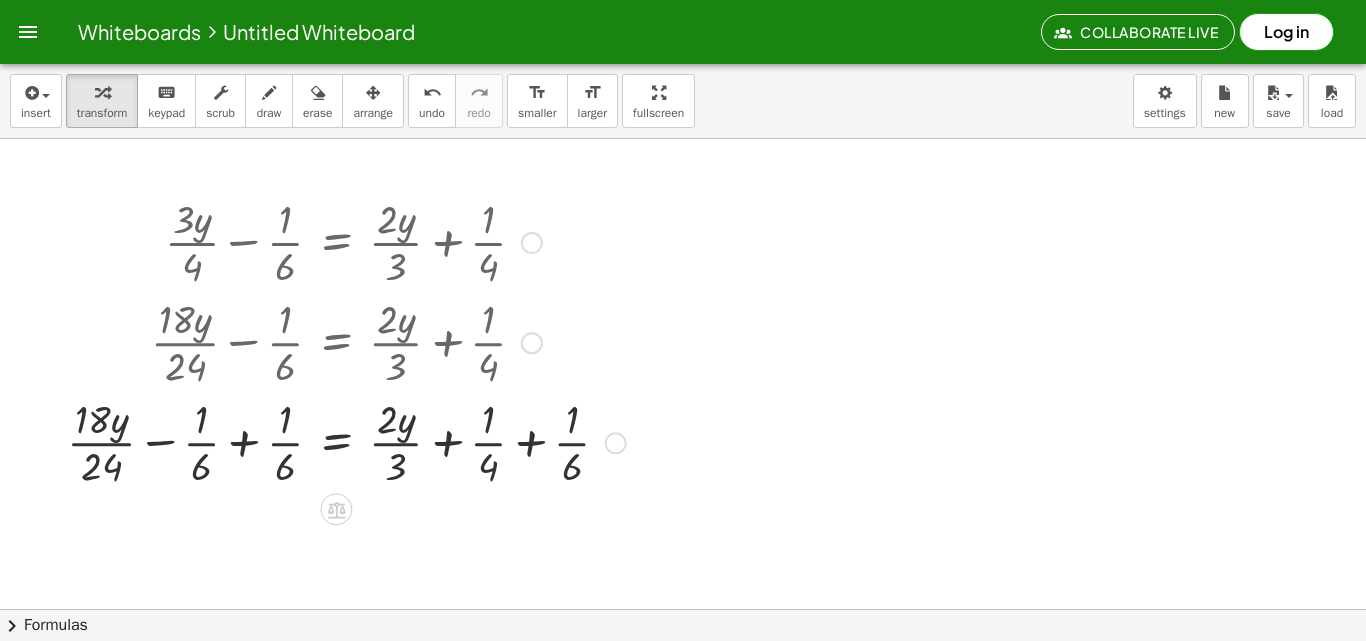 drag, startPoint x: 246, startPoint y: 448, endPoint x: 266, endPoint y: 431, distance: 26.24881 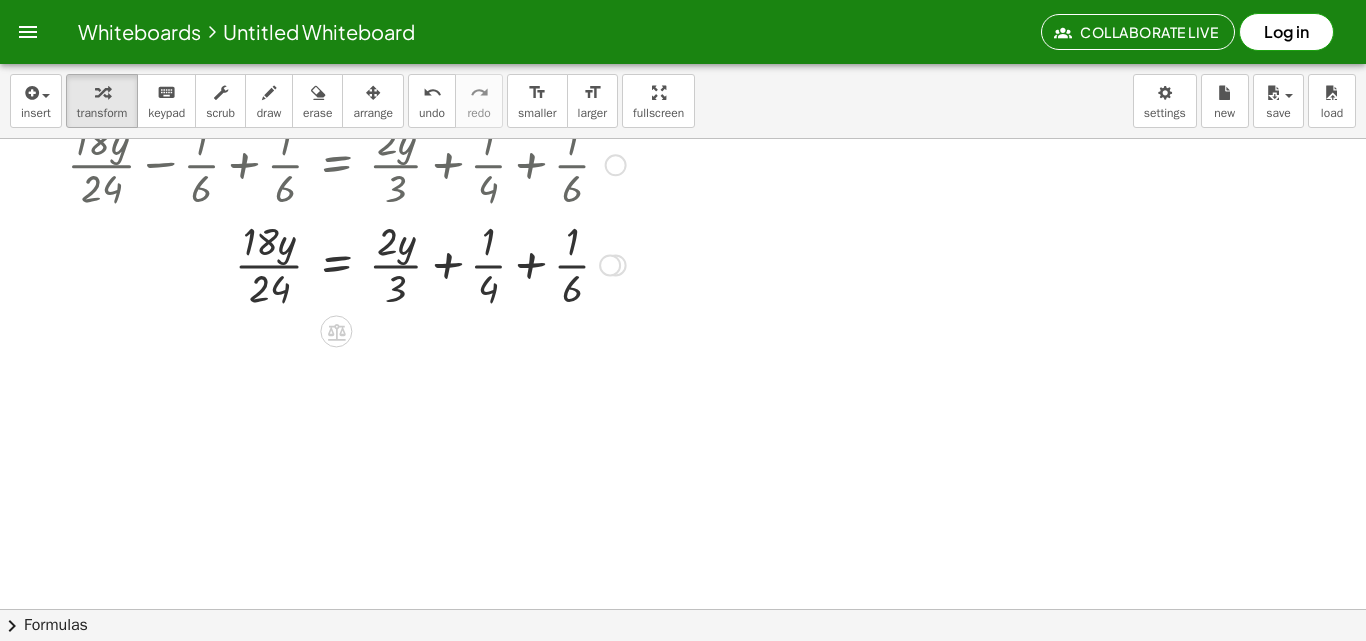 scroll, scrollTop: 300, scrollLeft: 0, axis: vertical 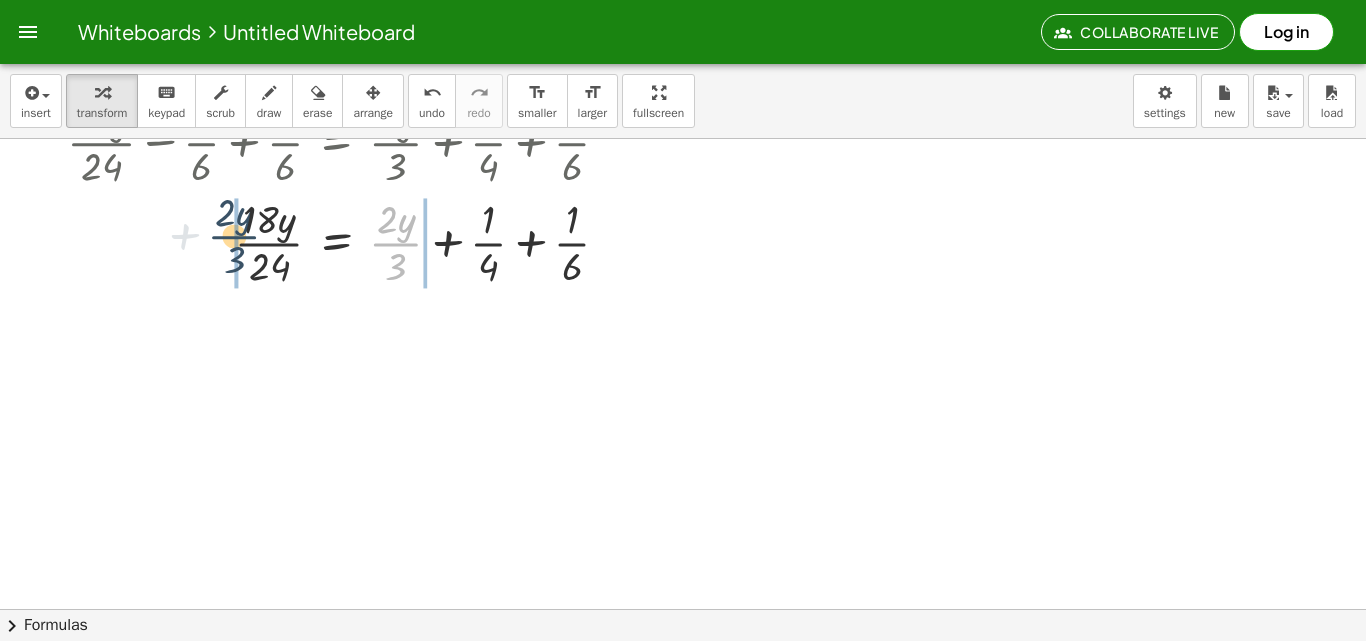drag, startPoint x: 377, startPoint y: 238, endPoint x: 194, endPoint y: 232, distance: 183.09833 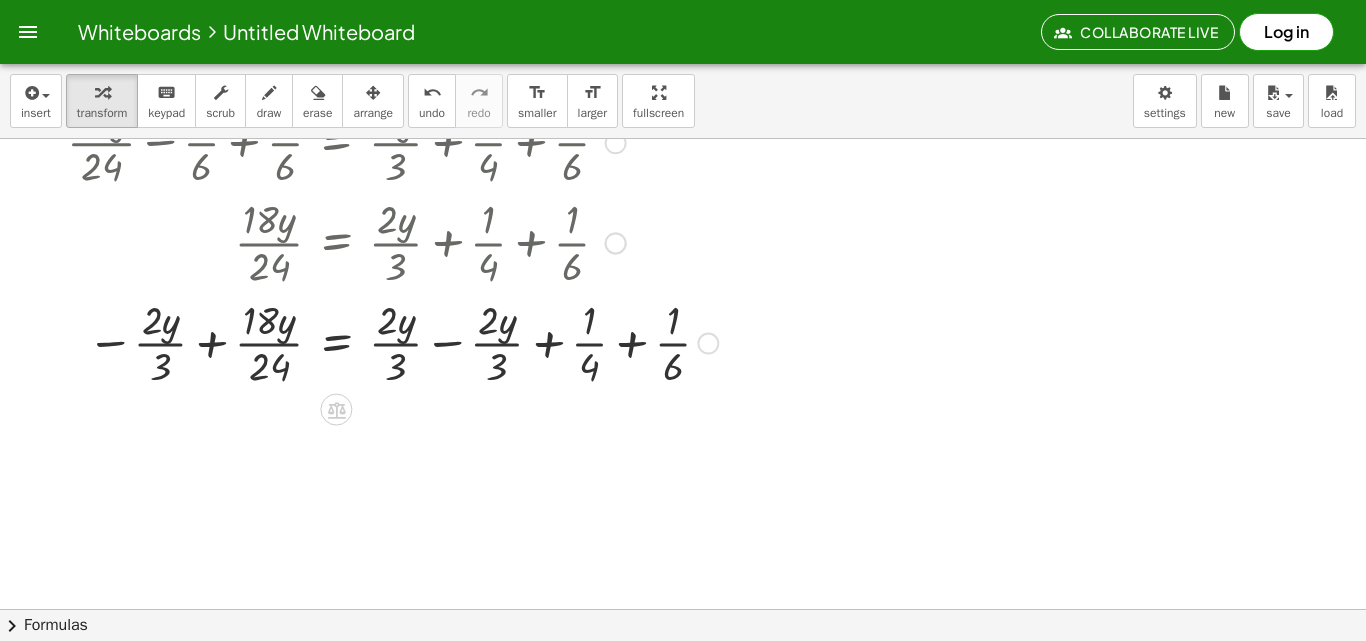 click at bounding box center (392, 342) 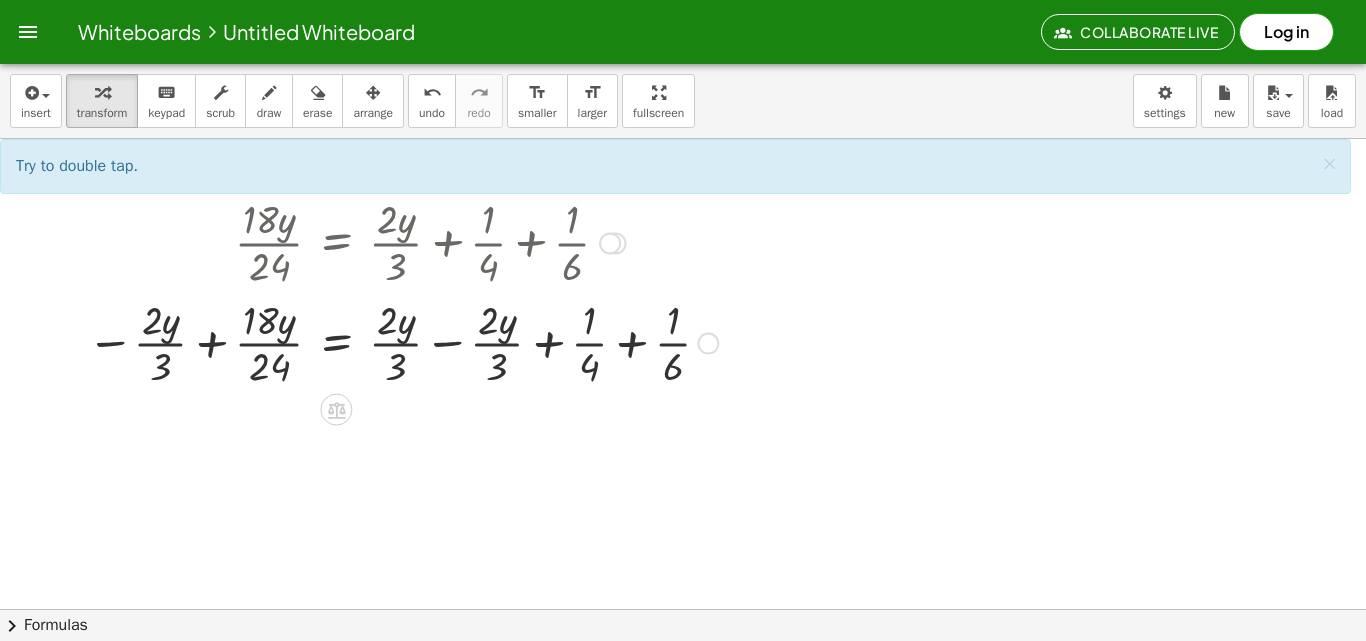 click at bounding box center (392, 342) 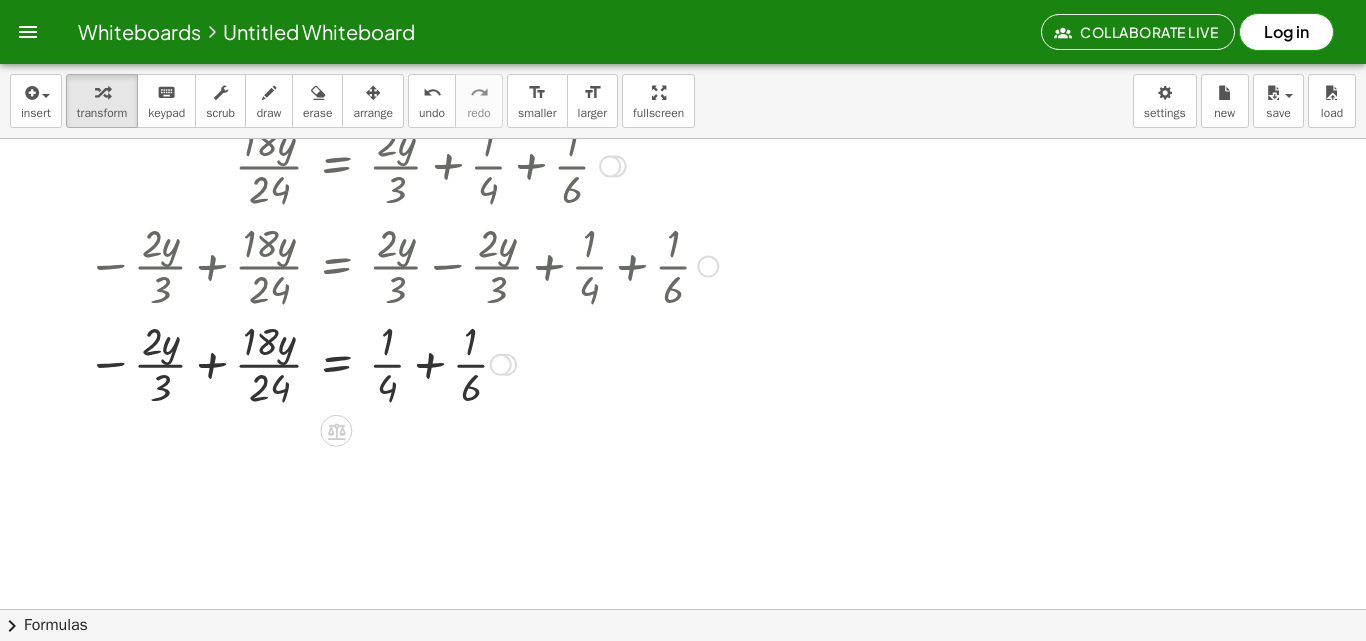 scroll, scrollTop: 400, scrollLeft: 0, axis: vertical 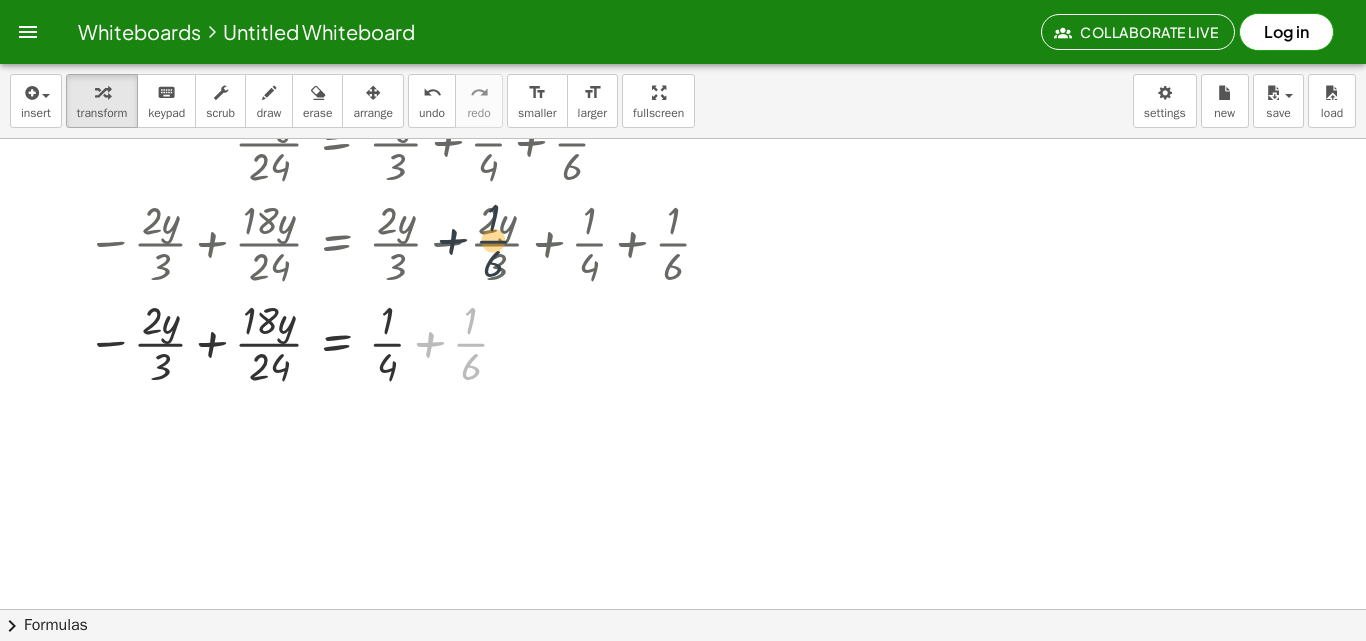 drag, startPoint x: 522, startPoint y: 336, endPoint x: 548, endPoint y: 226, distance: 113.03097 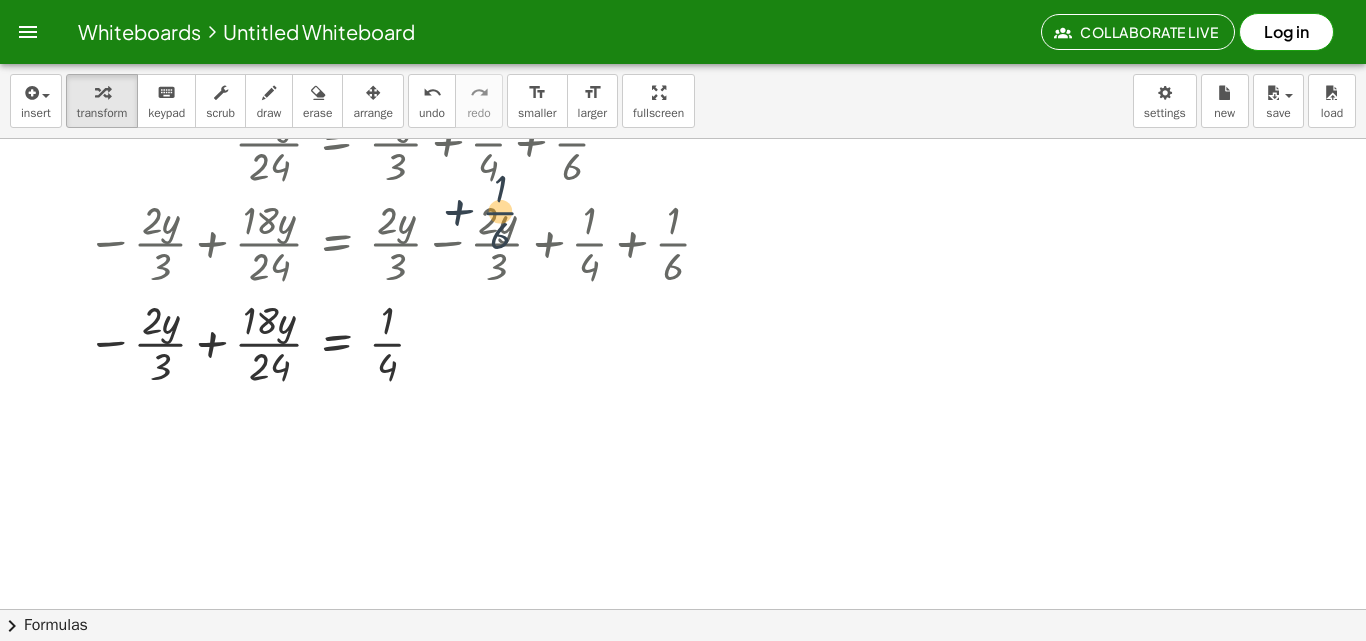 drag, startPoint x: 500, startPoint y: 355, endPoint x: 538, endPoint y: 200, distance: 159.5901 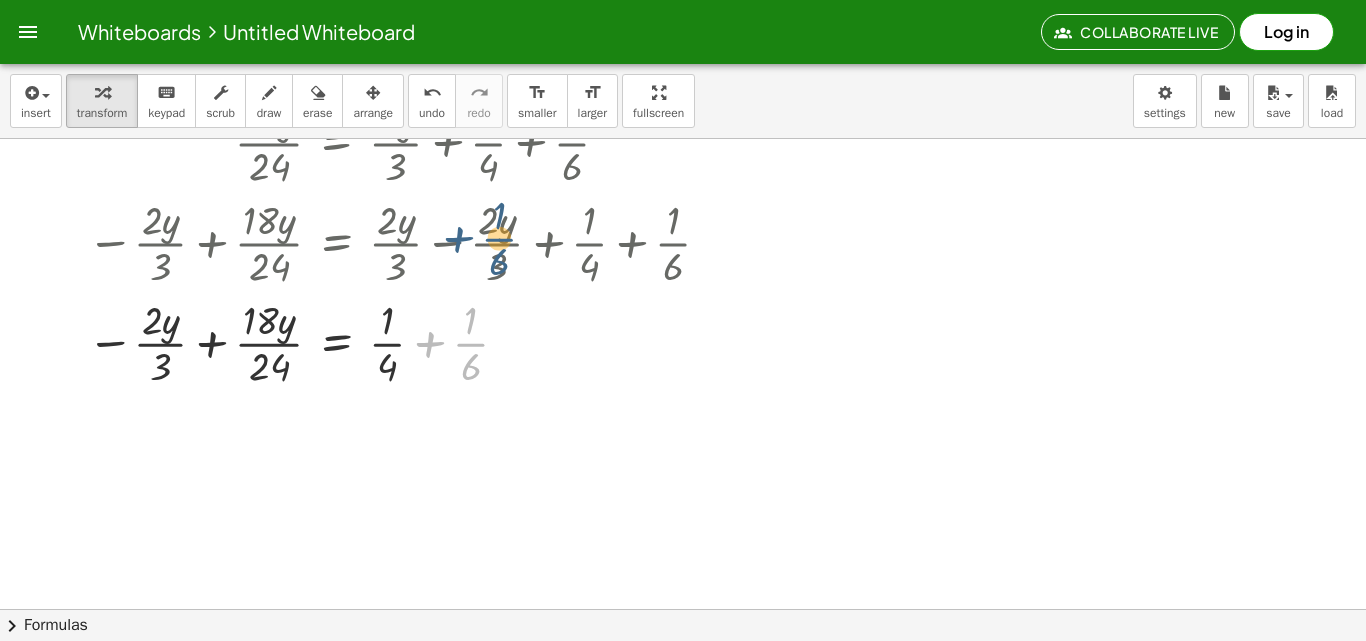 drag, startPoint x: 477, startPoint y: 341, endPoint x: 489, endPoint y: 337, distance: 12.649111 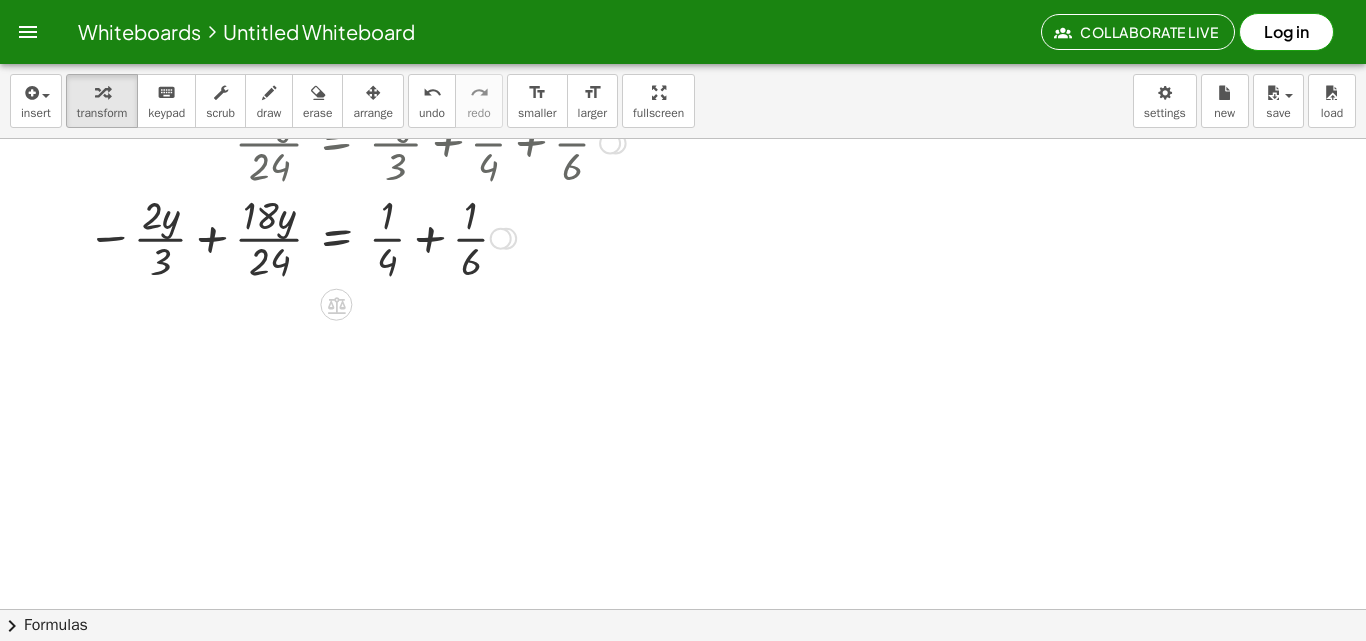 drag, startPoint x: 497, startPoint y: 348, endPoint x: 506, endPoint y: 237, distance: 111.364265 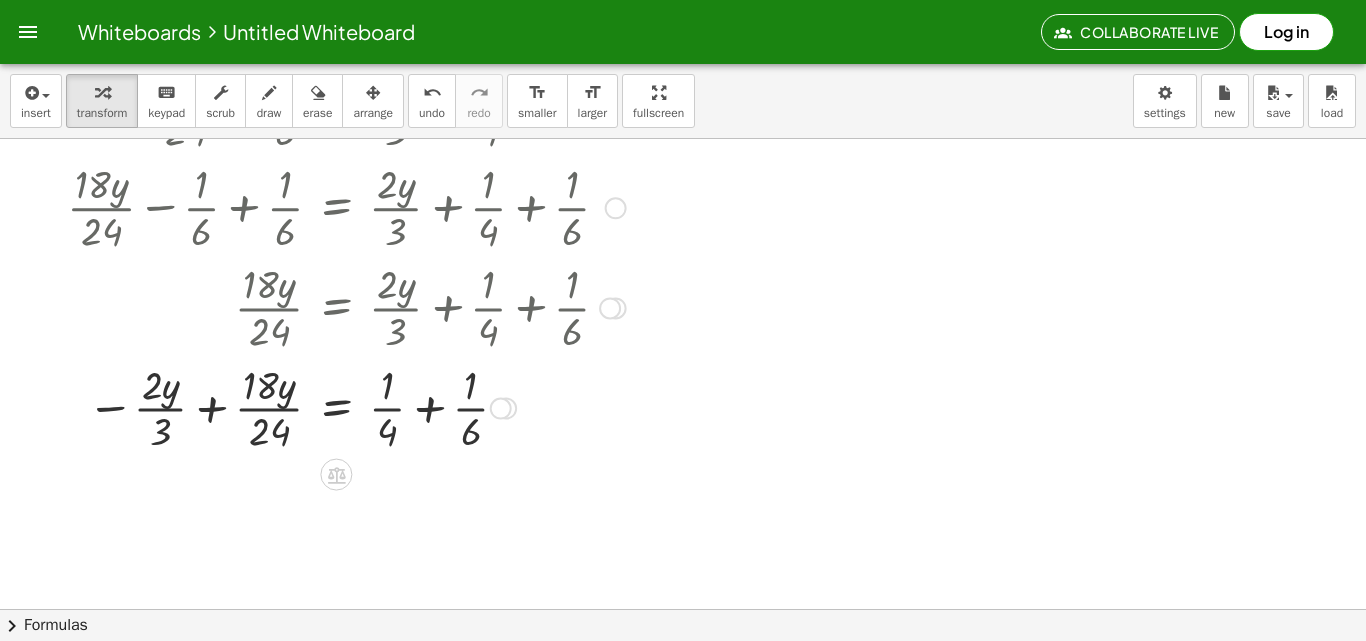 scroll, scrollTop: 200, scrollLeft: 0, axis: vertical 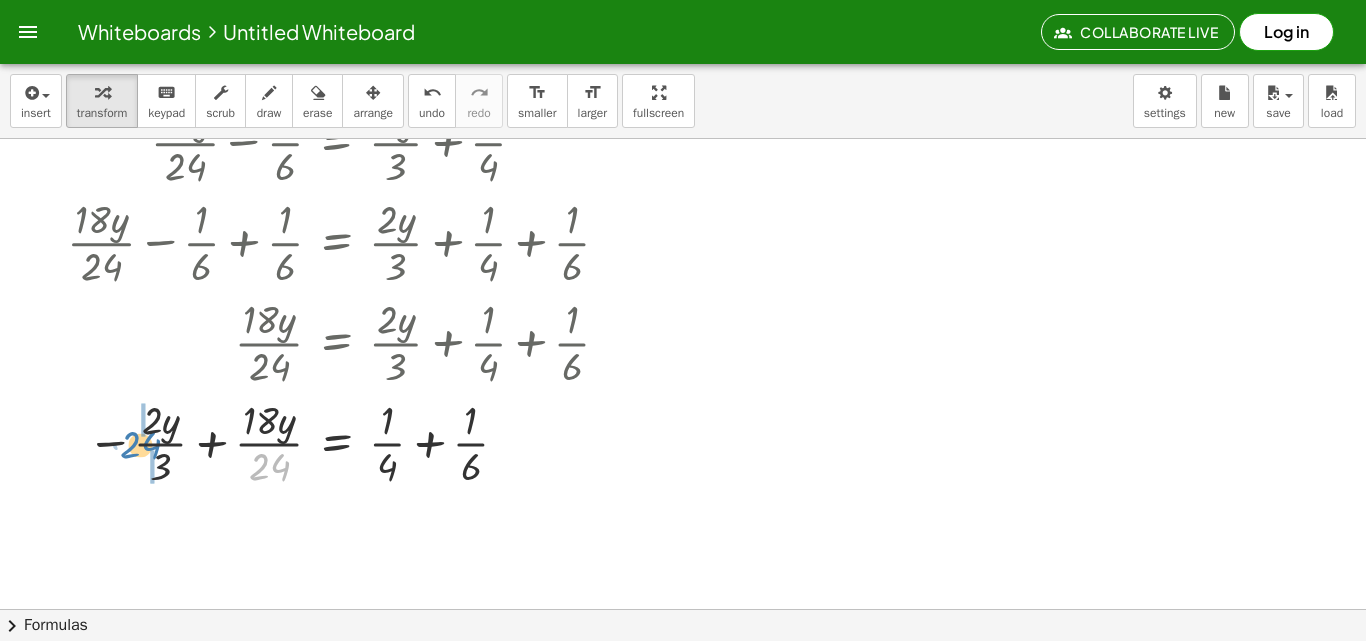 drag, startPoint x: 266, startPoint y: 473, endPoint x: 137, endPoint y: 451, distance: 130.86252 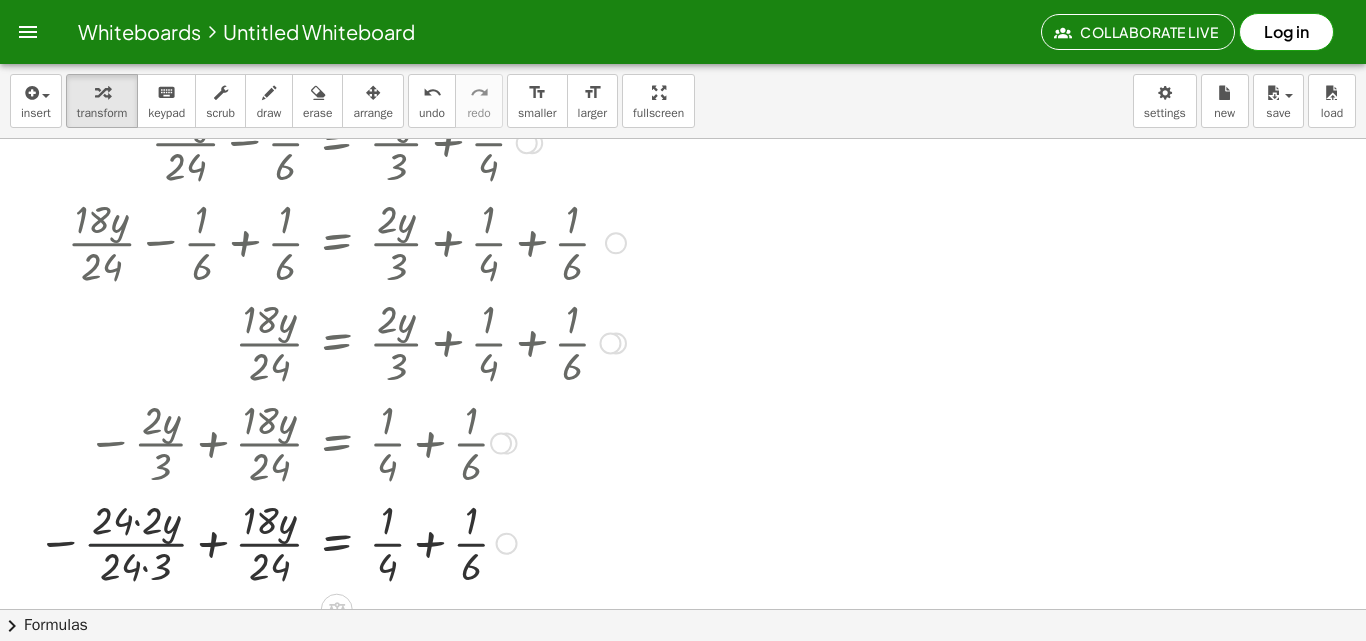 click at bounding box center (331, 542) 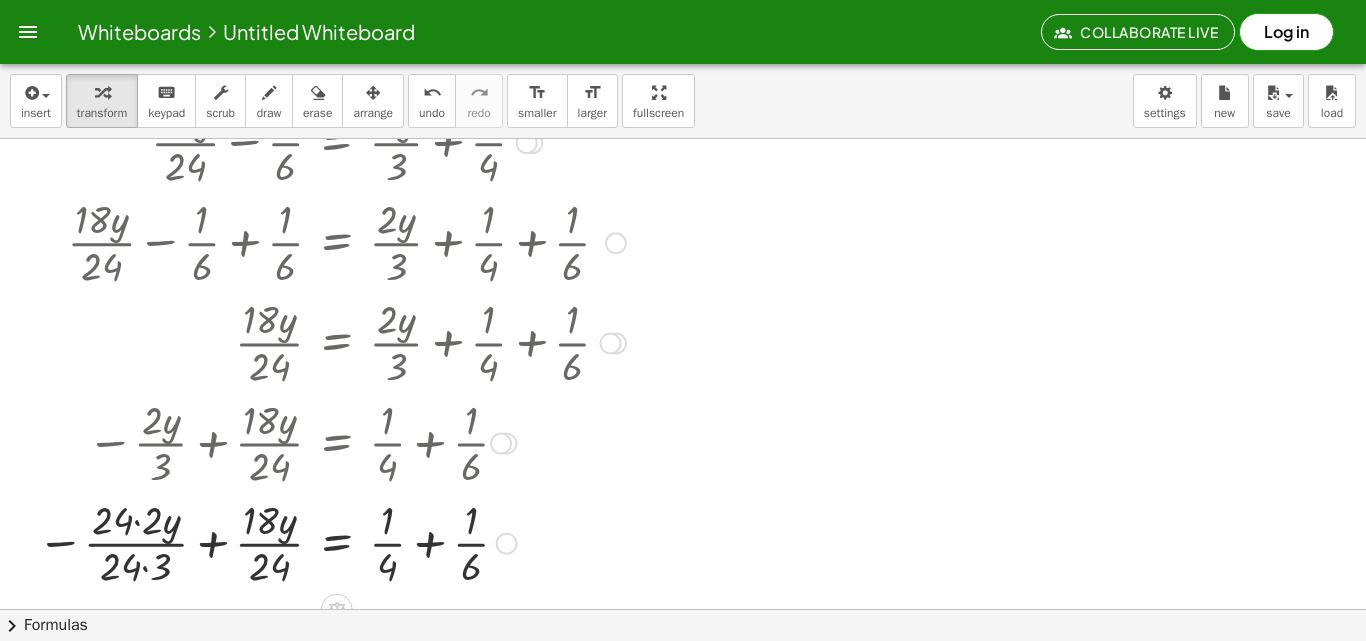 click at bounding box center (331, 542) 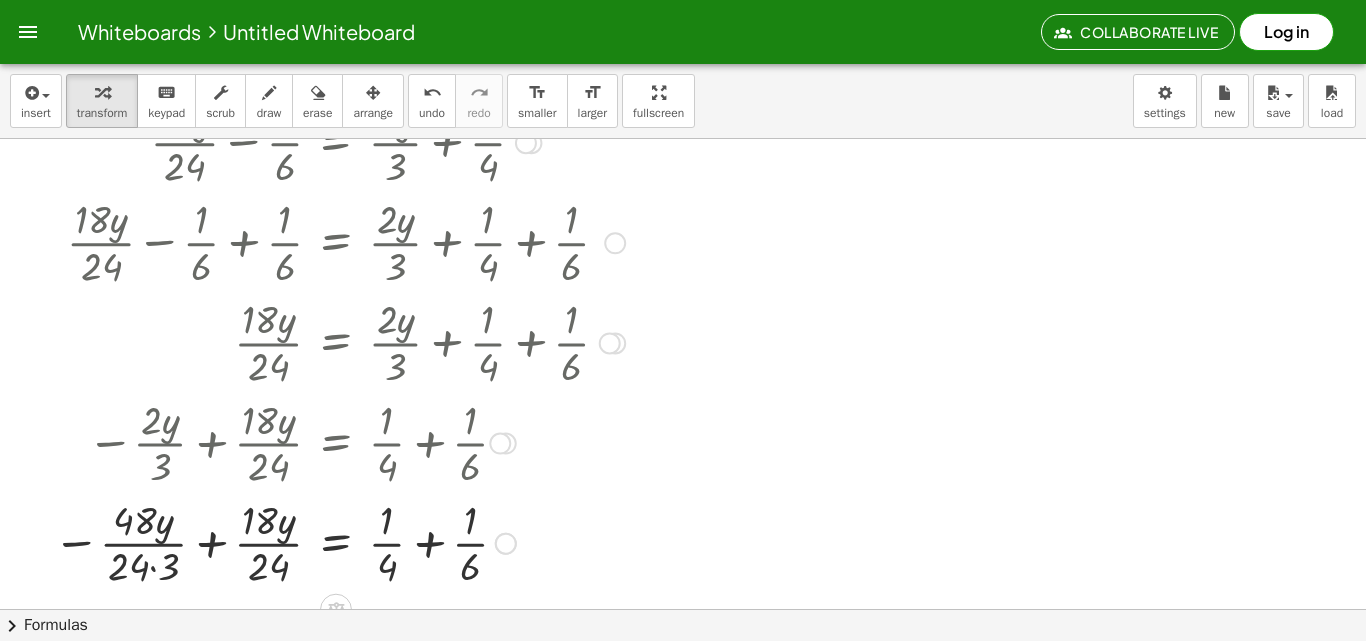click at bounding box center (339, 542) 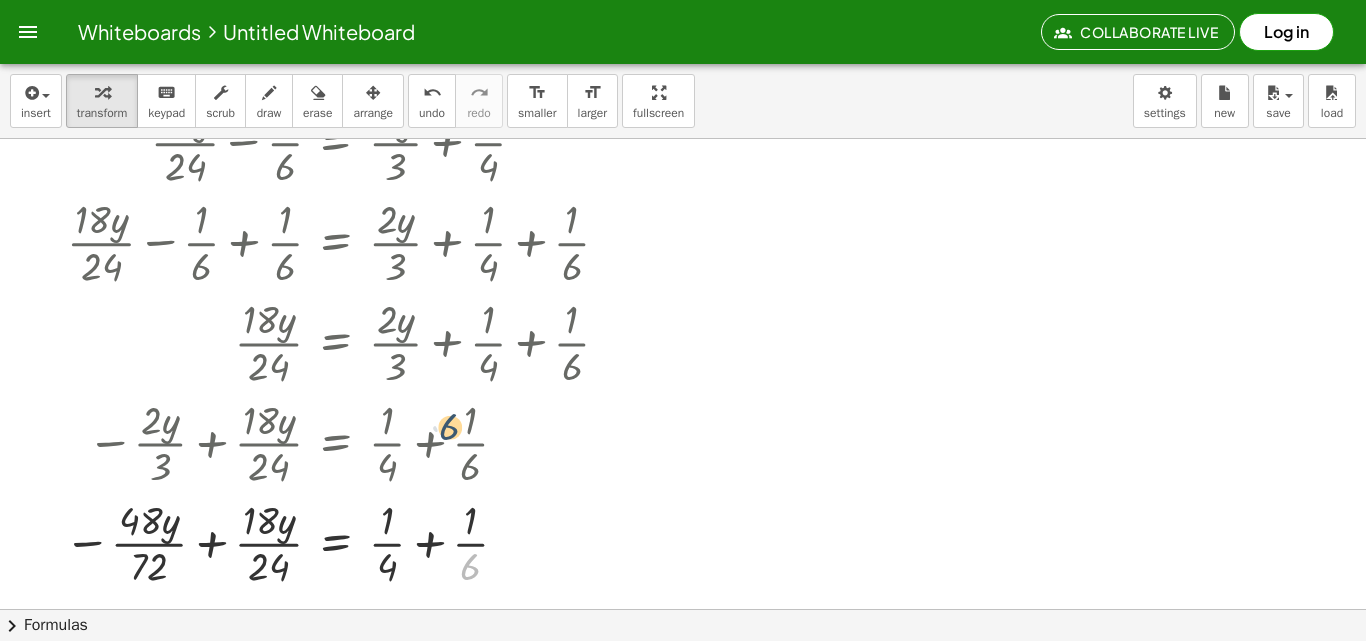 drag, startPoint x: 503, startPoint y: 567, endPoint x: 482, endPoint y: 417, distance: 151.46286 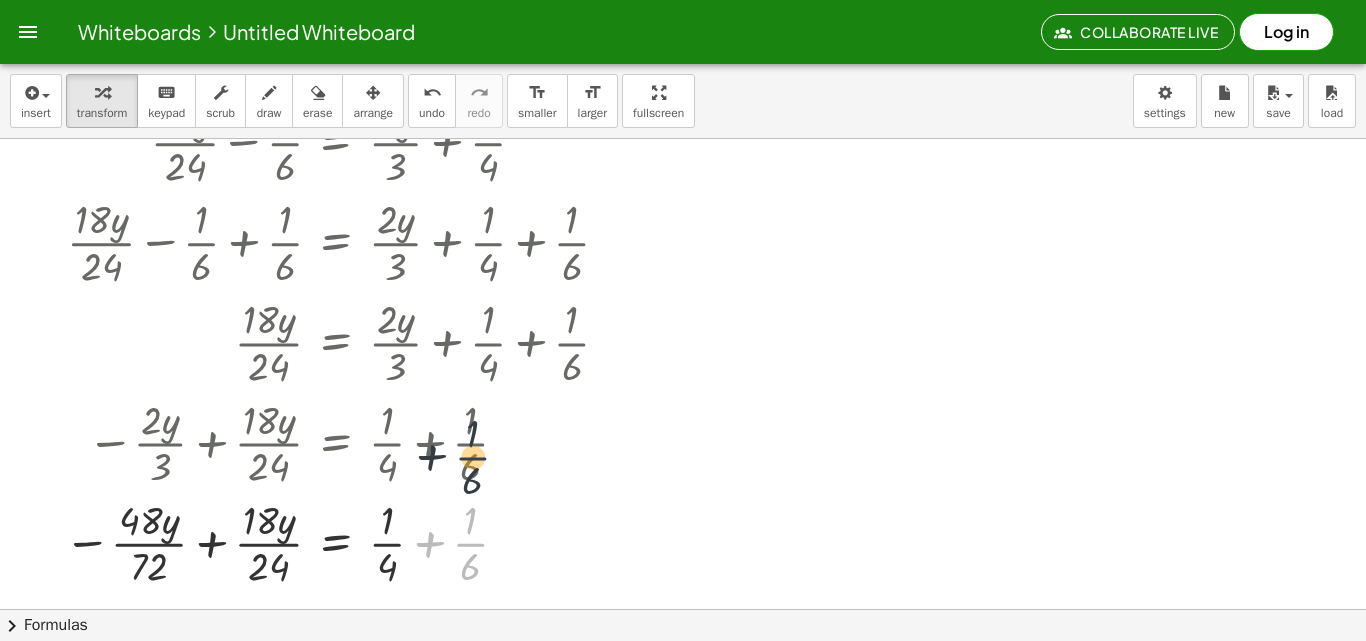 drag, startPoint x: 492, startPoint y: 533, endPoint x: 501, endPoint y: 405, distance: 128.31601 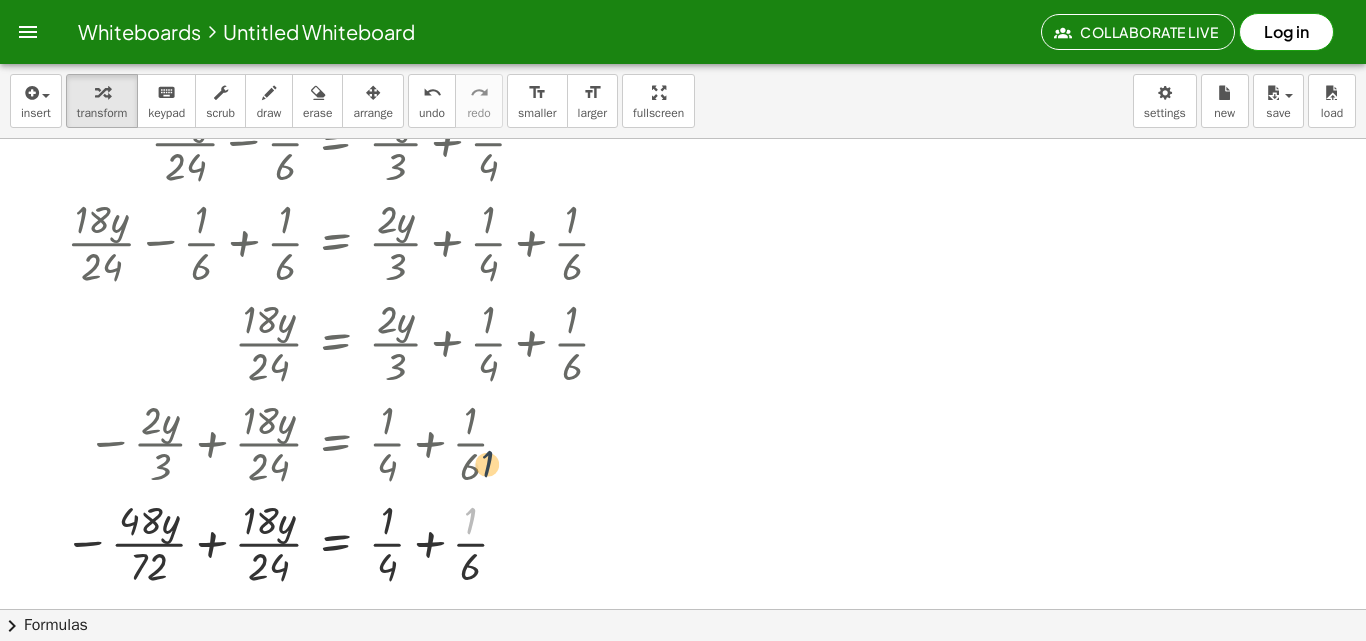 drag, startPoint x: 483, startPoint y: 527, endPoint x: 502, endPoint y: 491, distance: 40.706264 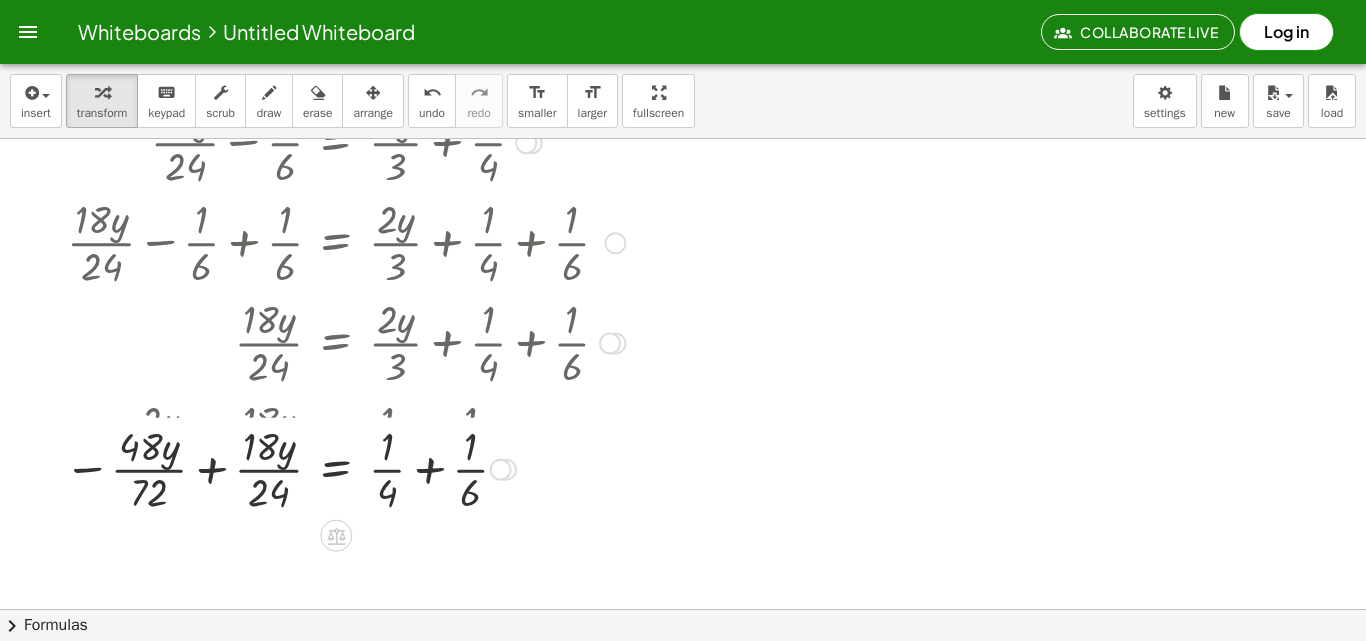 drag, startPoint x: 511, startPoint y: 552, endPoint x: 520, endPoint y: 443, distance: 109.370926 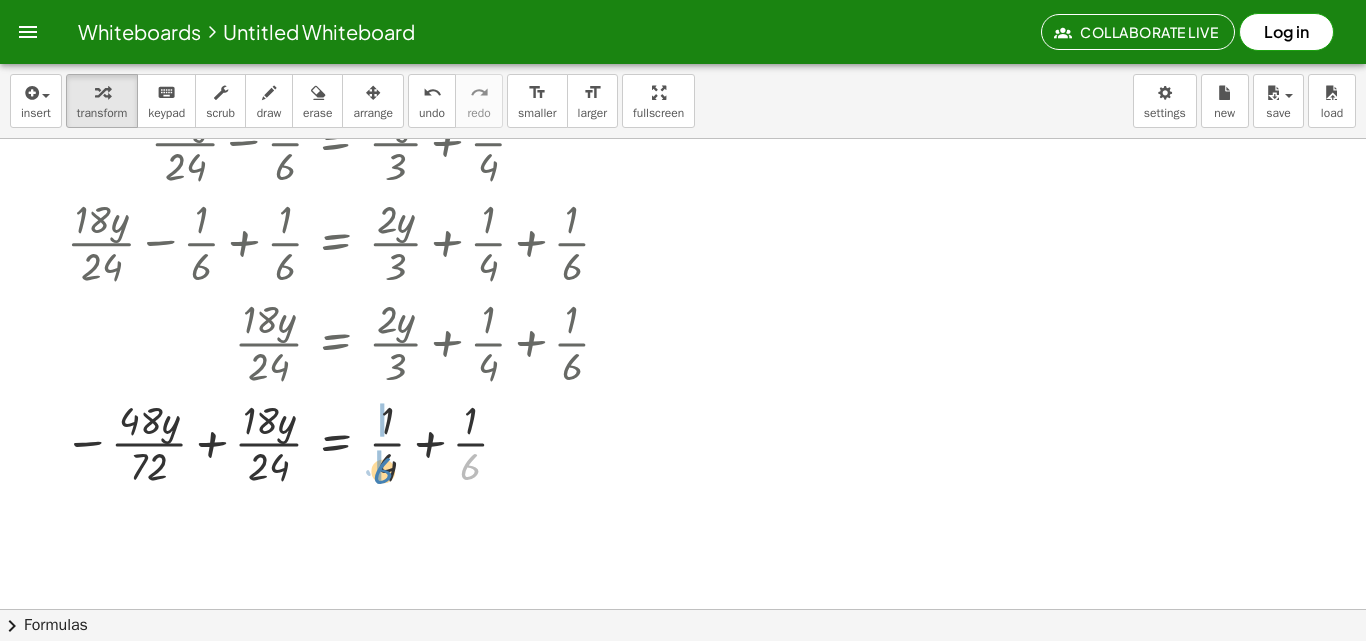drag, startPoint x: 458, startPoint y: 473, endPoint x: 389, endPoint y: 478, distance: 69.18092 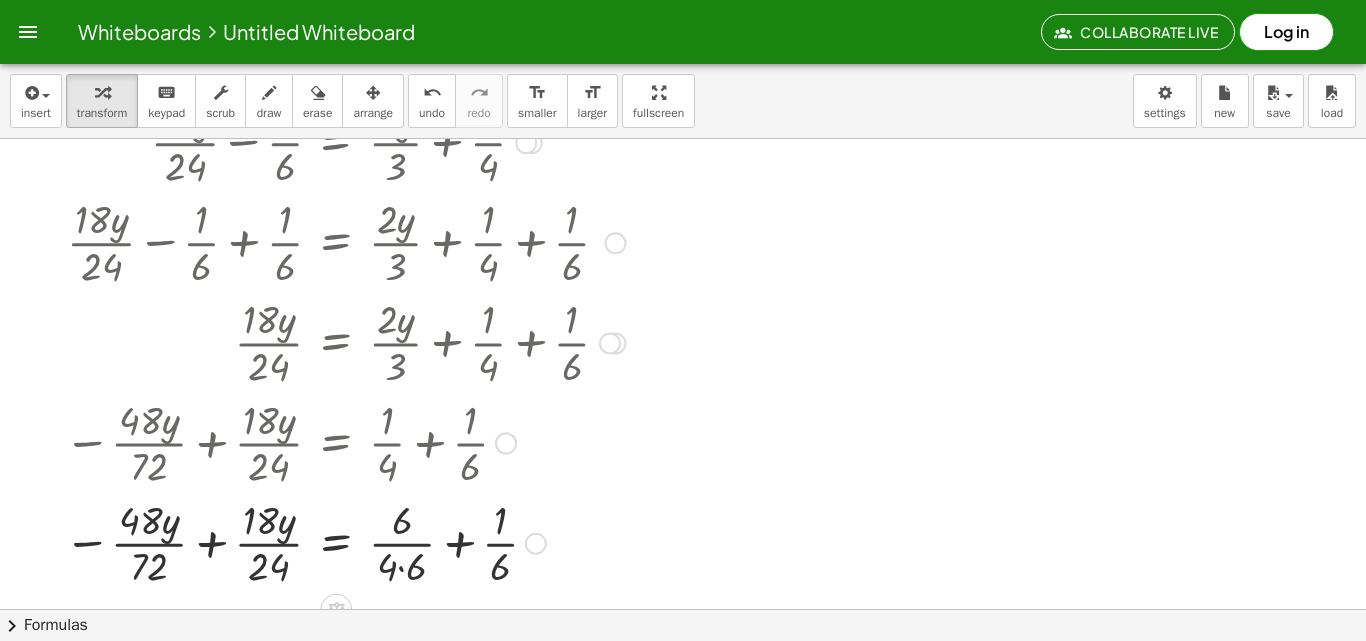 click at bounding box center (344, 442) 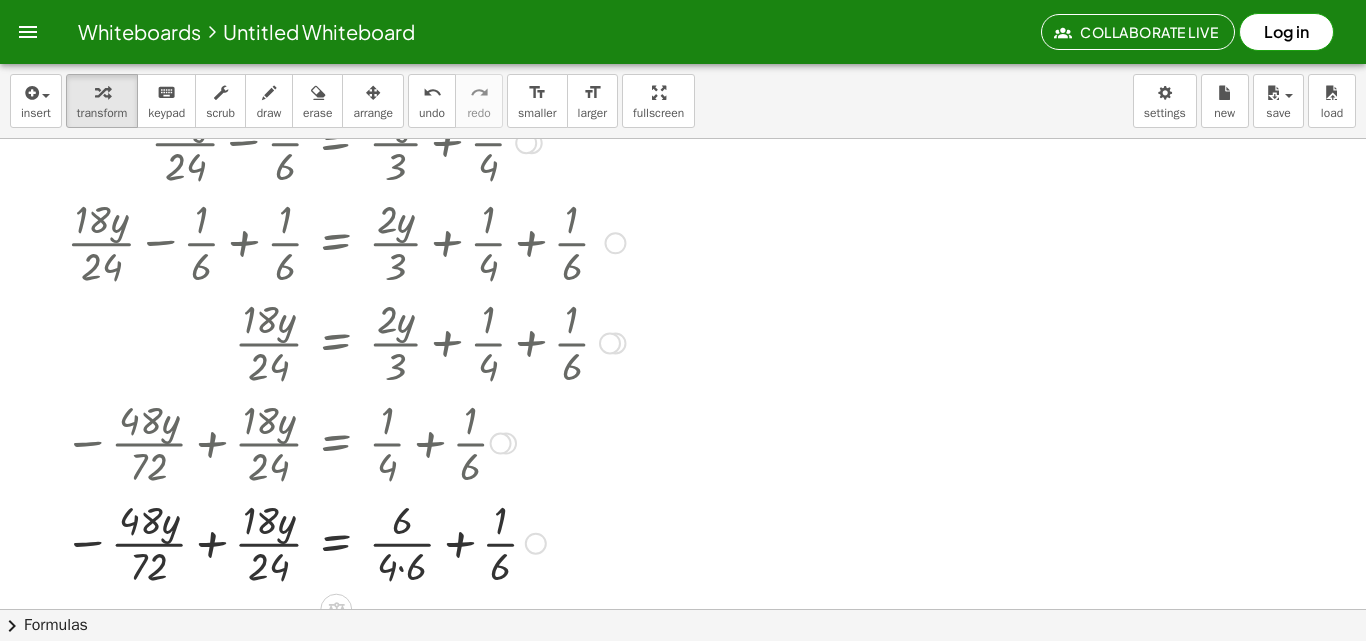 click at bounding box center (344, 542) 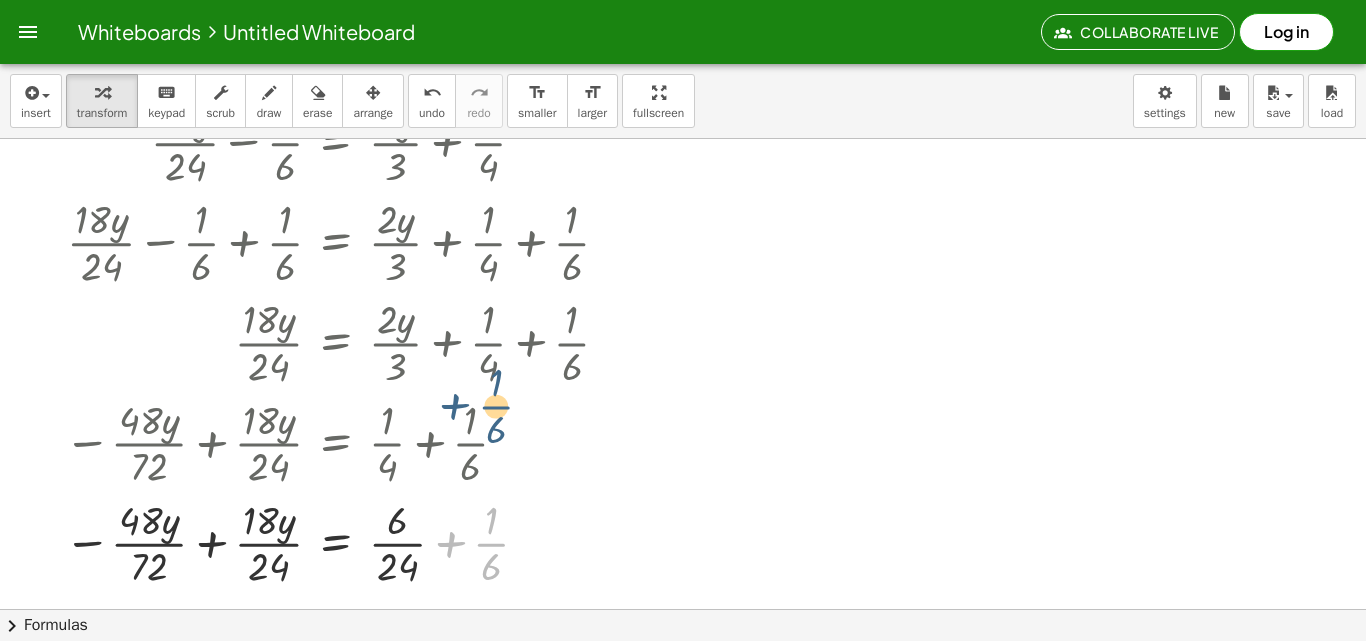 drag, startPoint x: 550, startPoint y: 537, endPoint x: 549, endPoint y: 484, distance: 53.009434 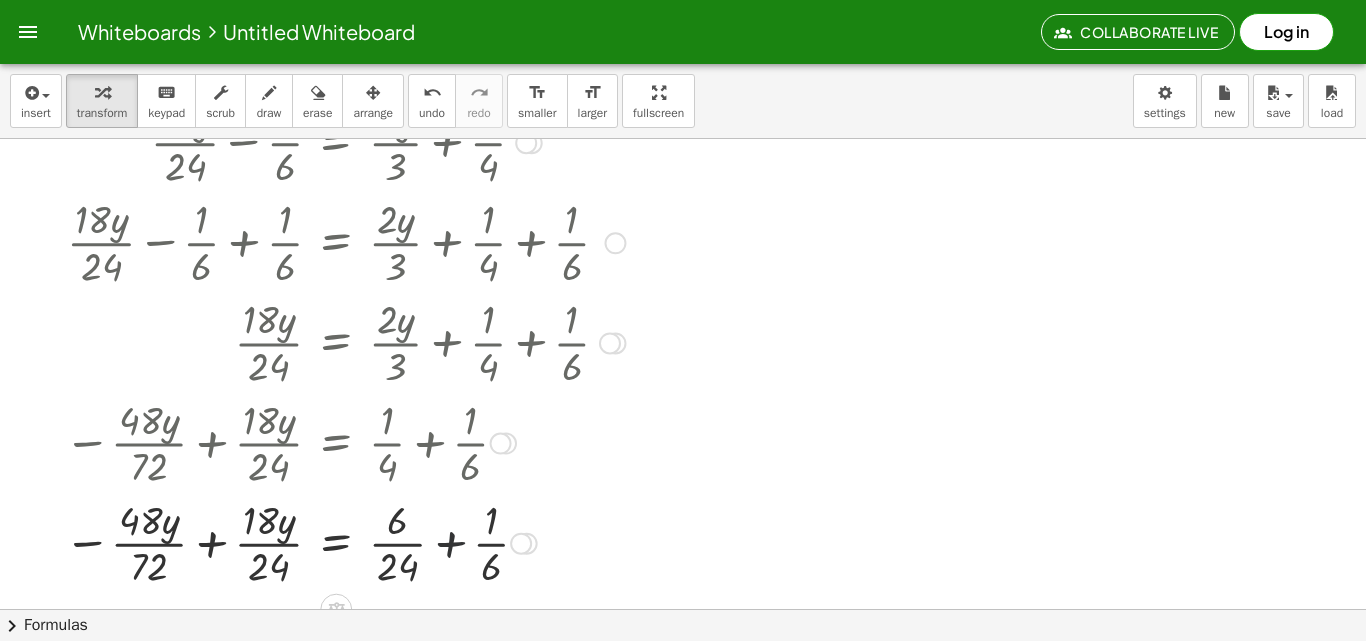 click at bounding box center [344, 542] 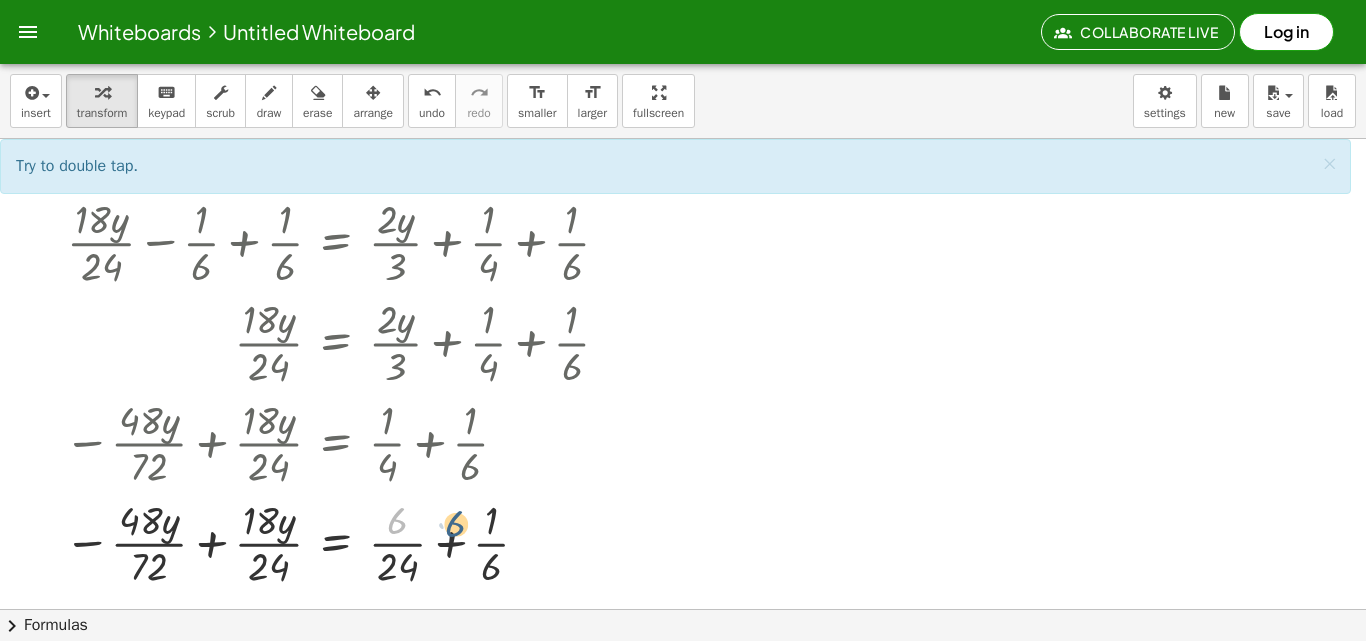 drag, startPoint x: 400, startPoint y: 520, endPoint x: 411, endPoint y: 520, distance: 11 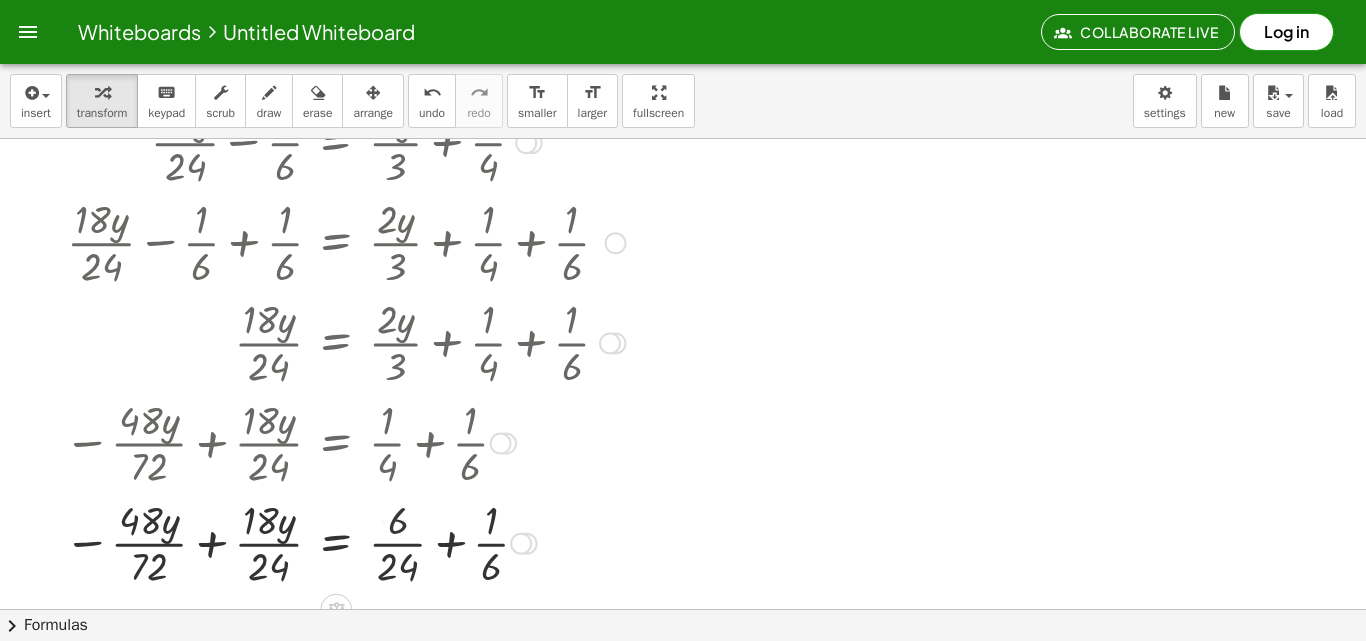 click at bounding box center (344, 542) 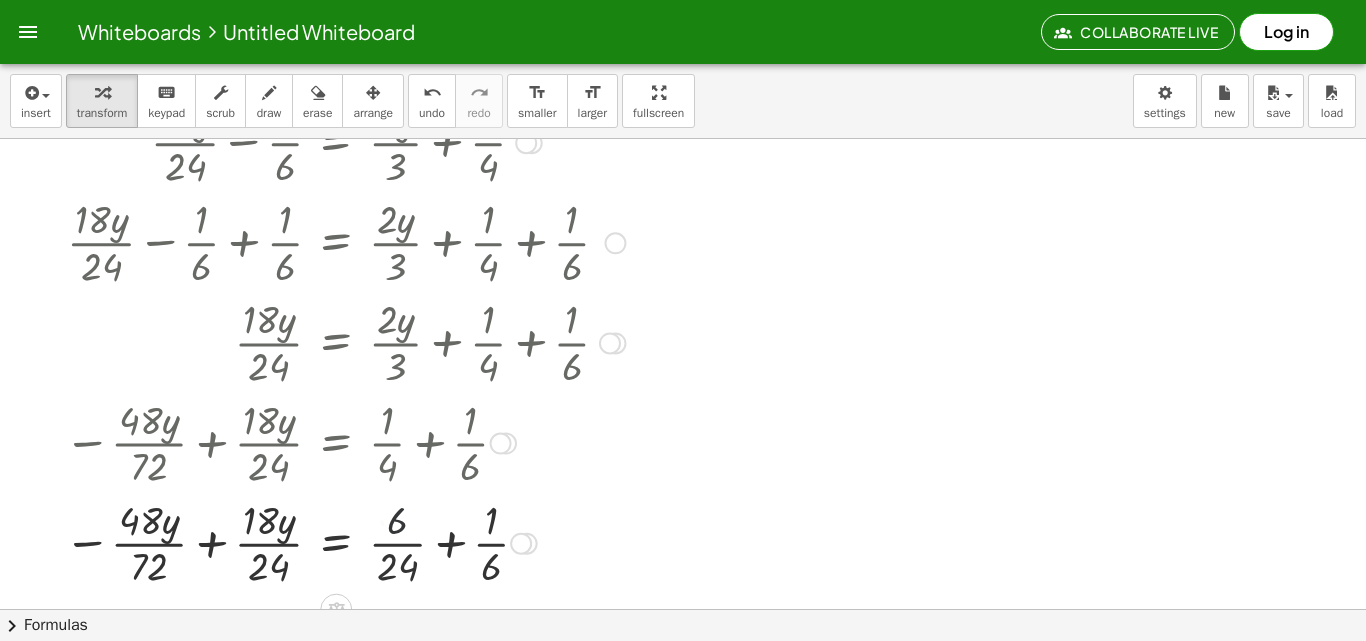 click at bounding box center [344, 542] 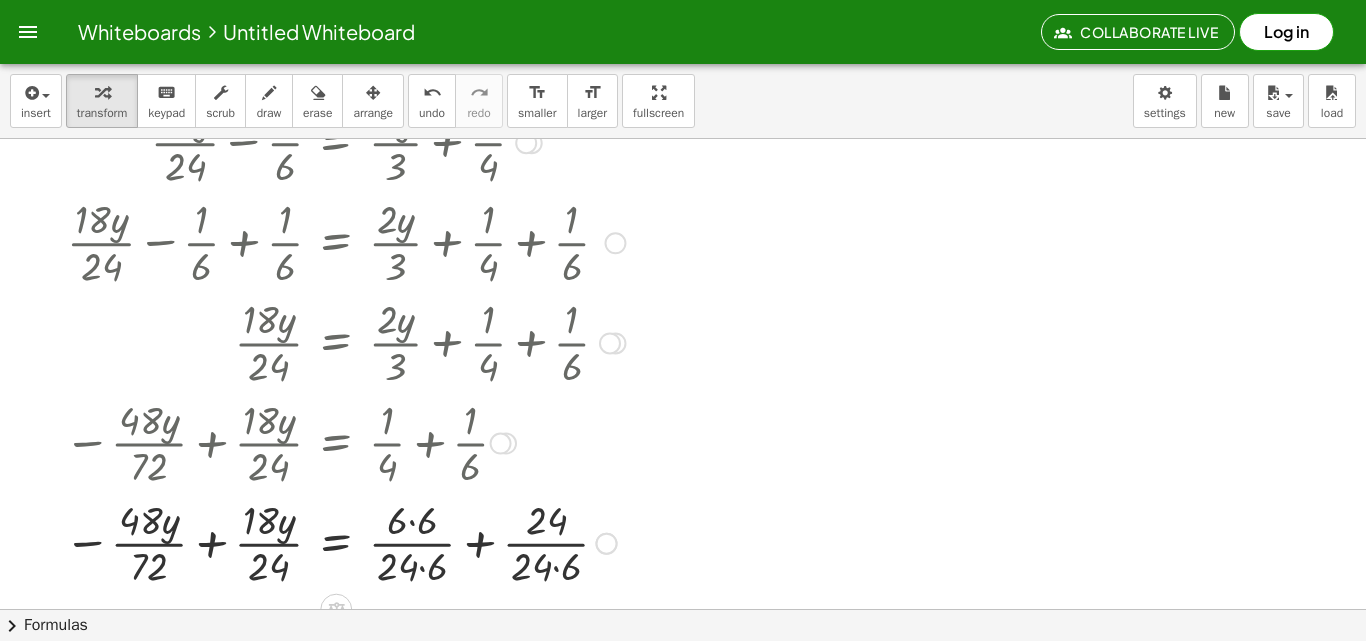 click at bounding box center (344, 542) 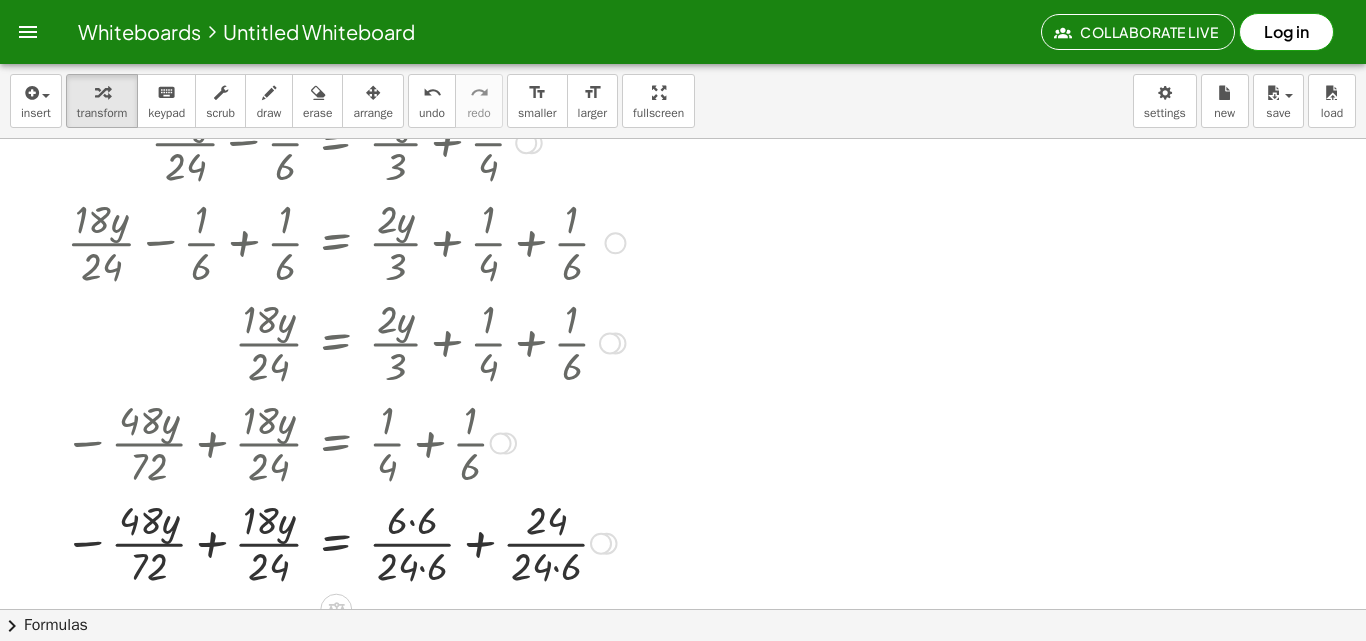 click at bounding box center (344, 542) 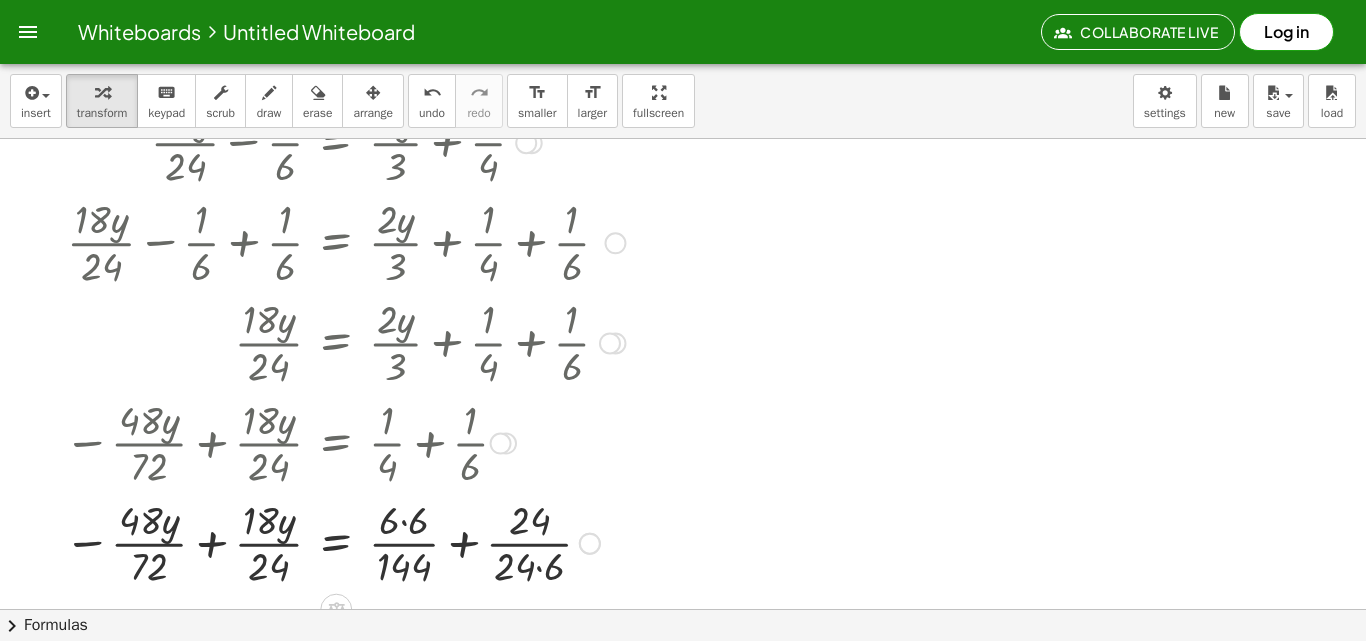 click at bounding box center [344, 542] 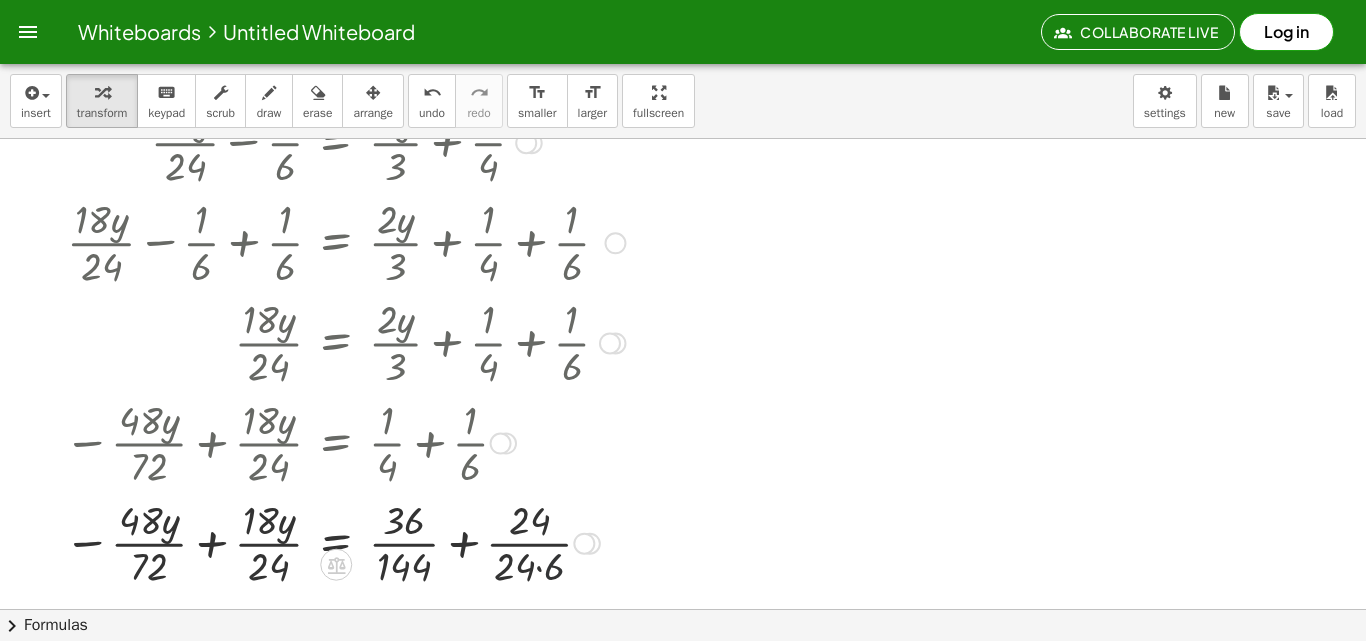 click at bounding box center (344, 542) 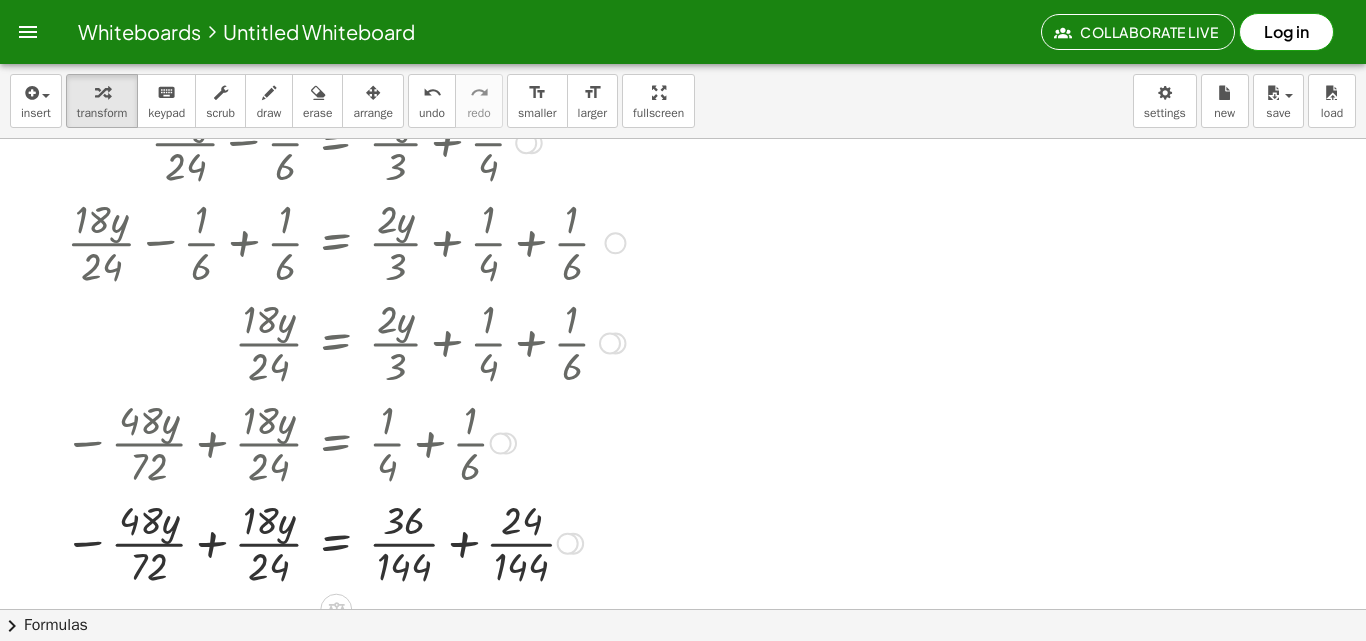 click at bounding box center [344, 542] 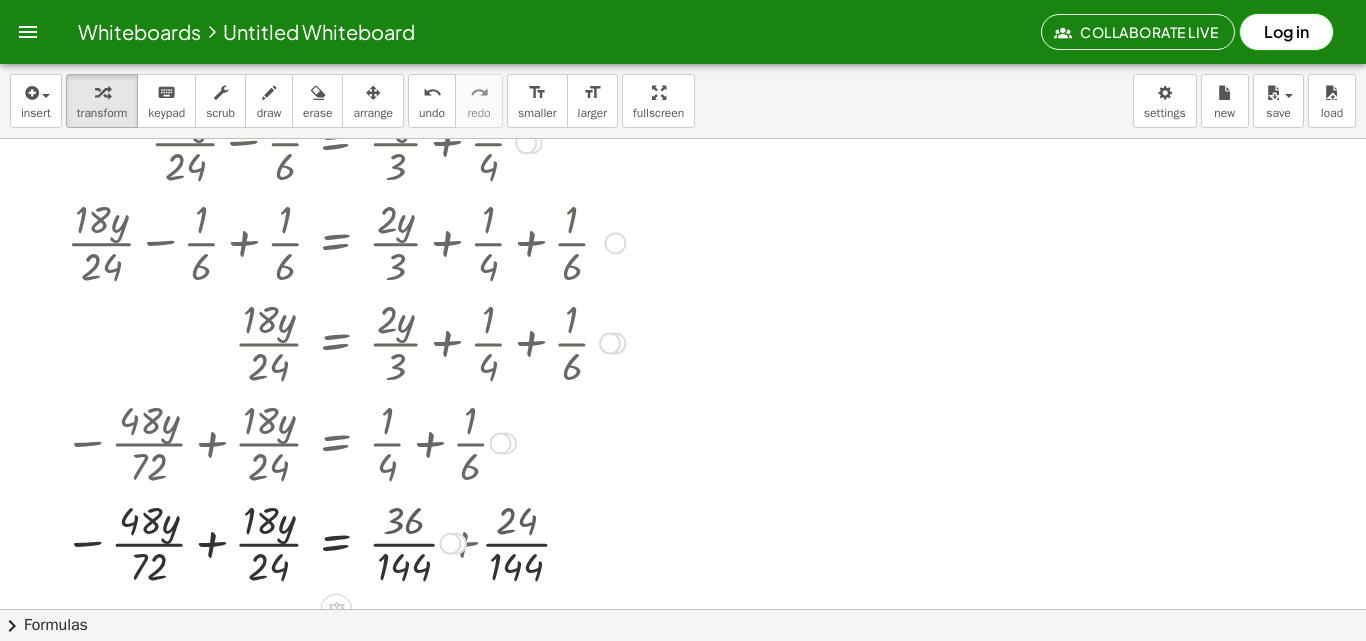 click on "· y = + · 18 + − · y + · · · 24 48 72 · · · 24 · 144 36 144 60" at bounding box center (336, 544) 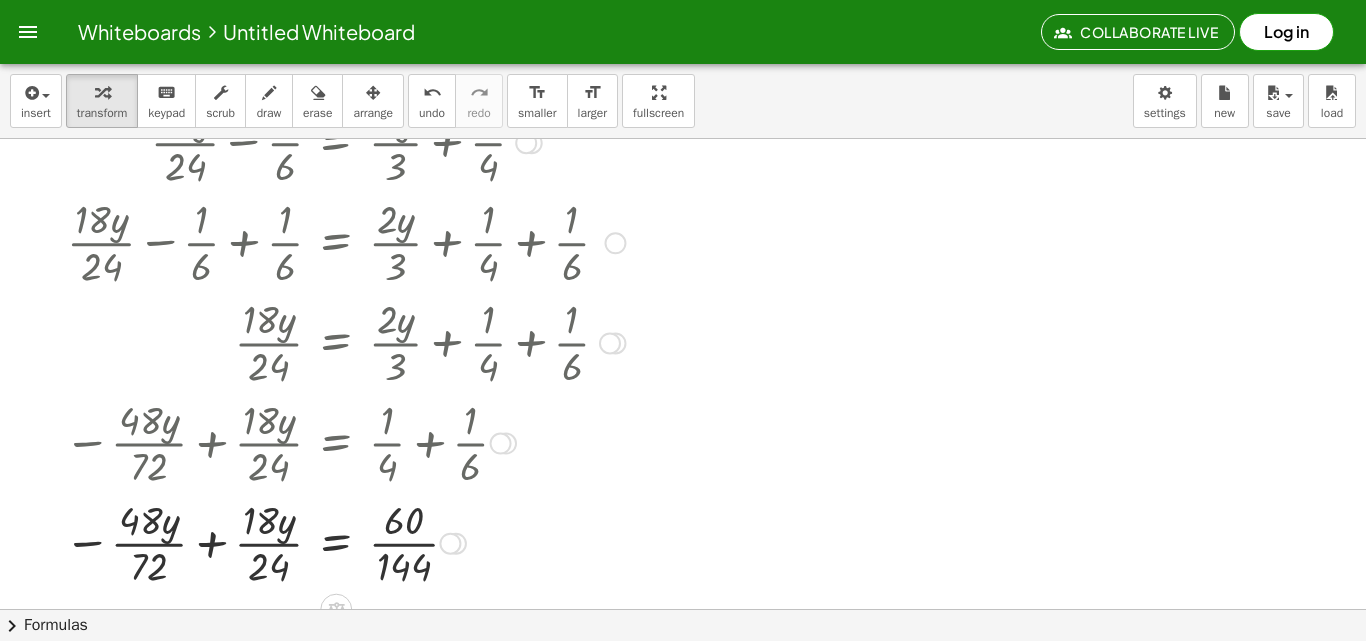 scroll, scrollTop: 300, scrollLeft: 0, axis: vertical 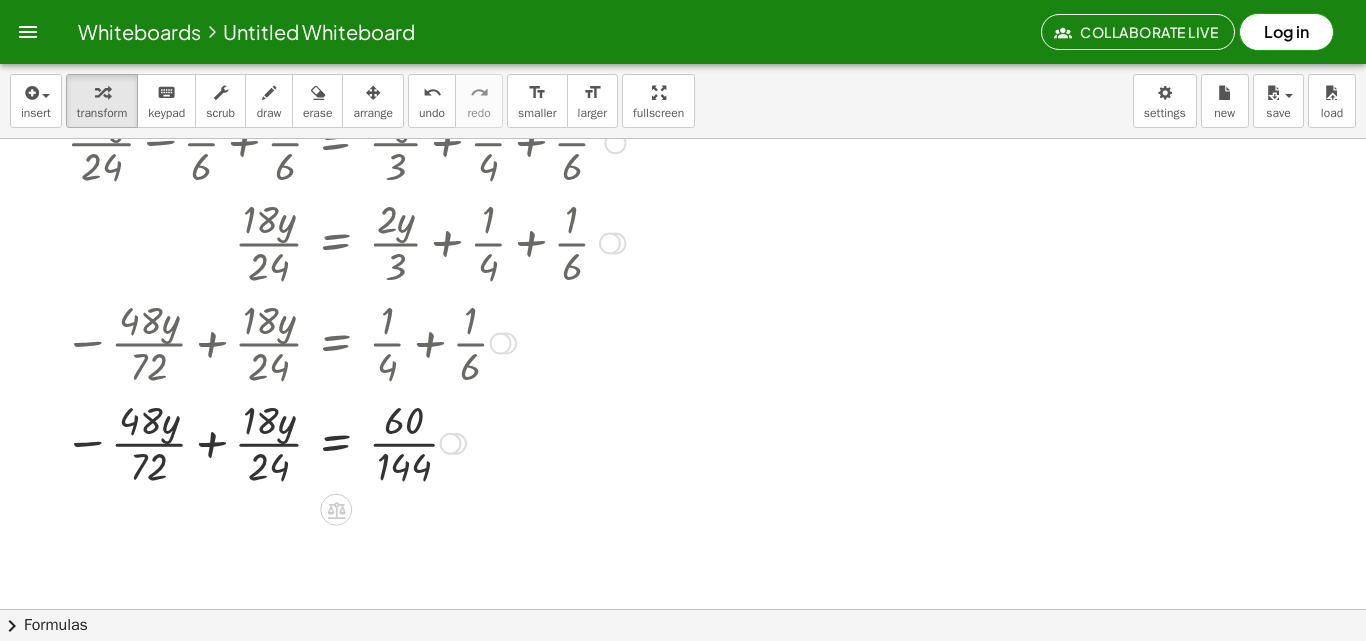 click at bounding box center (344, 442) 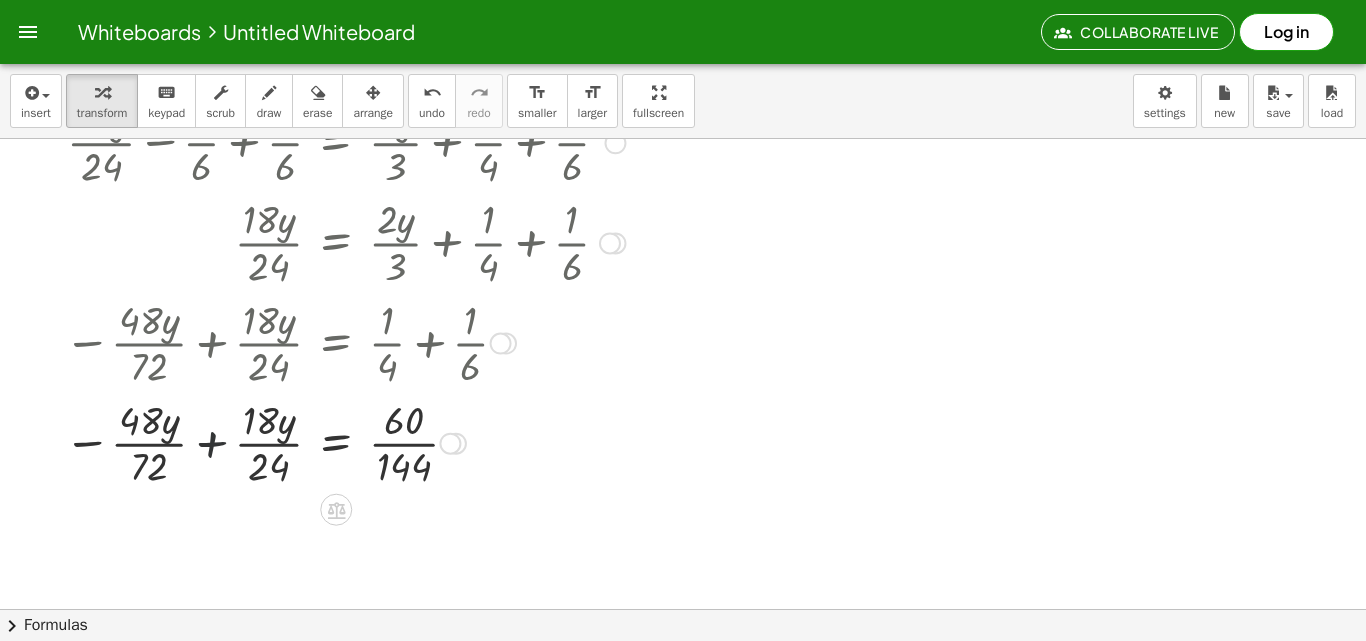 click at bounding box center [344, 442] 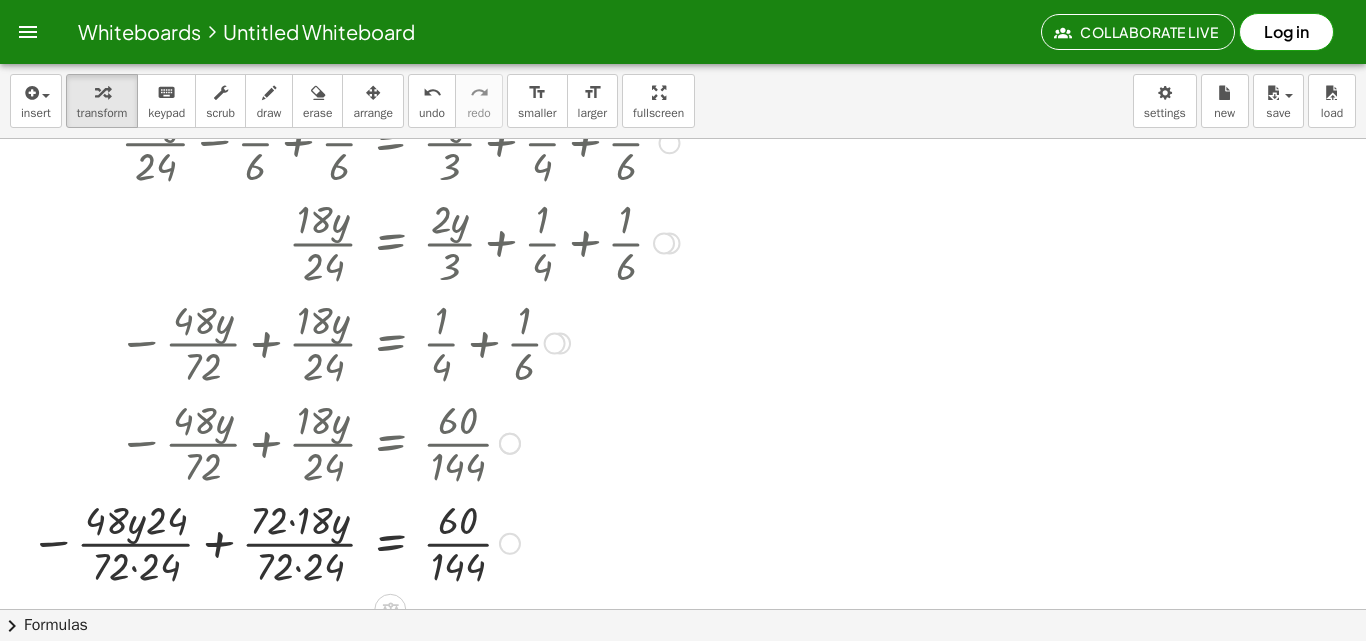 click at bounding box center [355, 542] 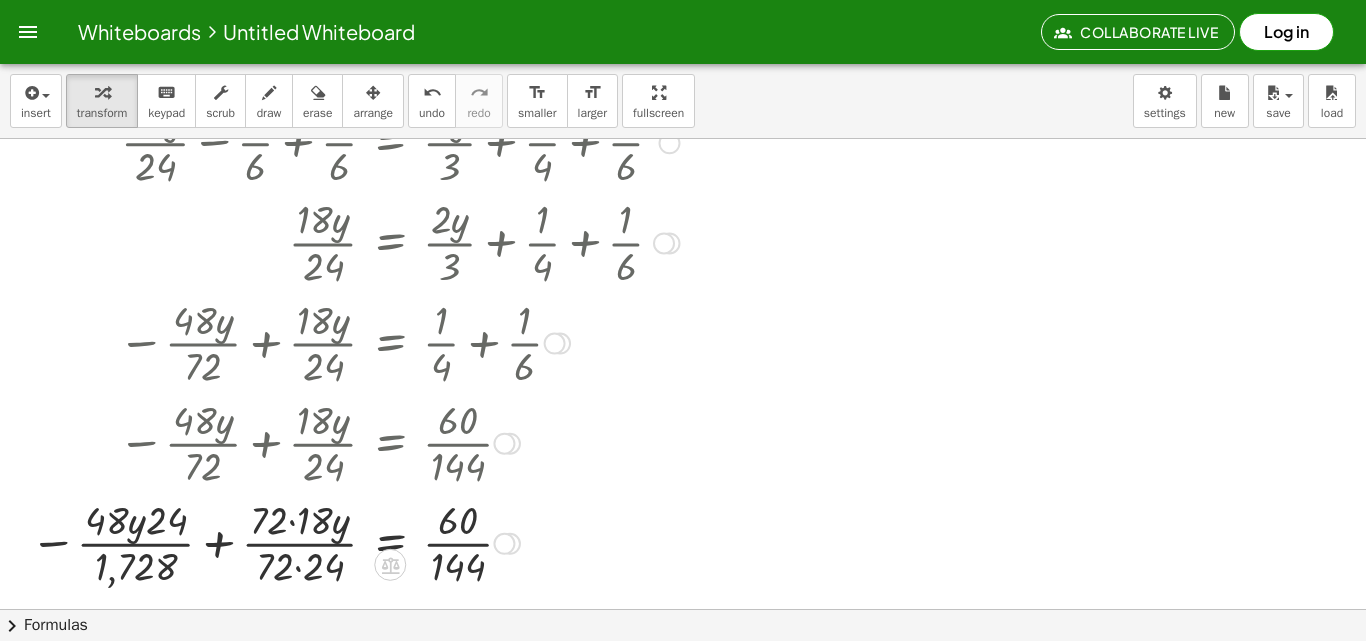 click at bounding box center [355, 542] 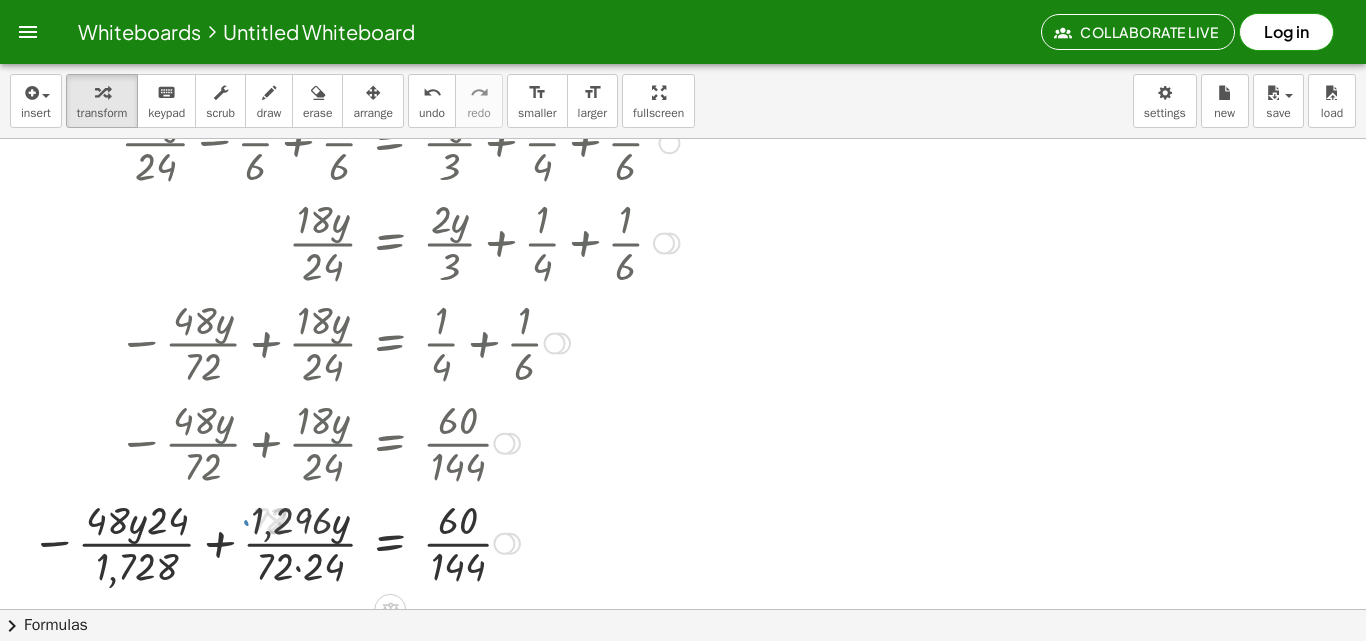 click at bounding box center [355, 542] 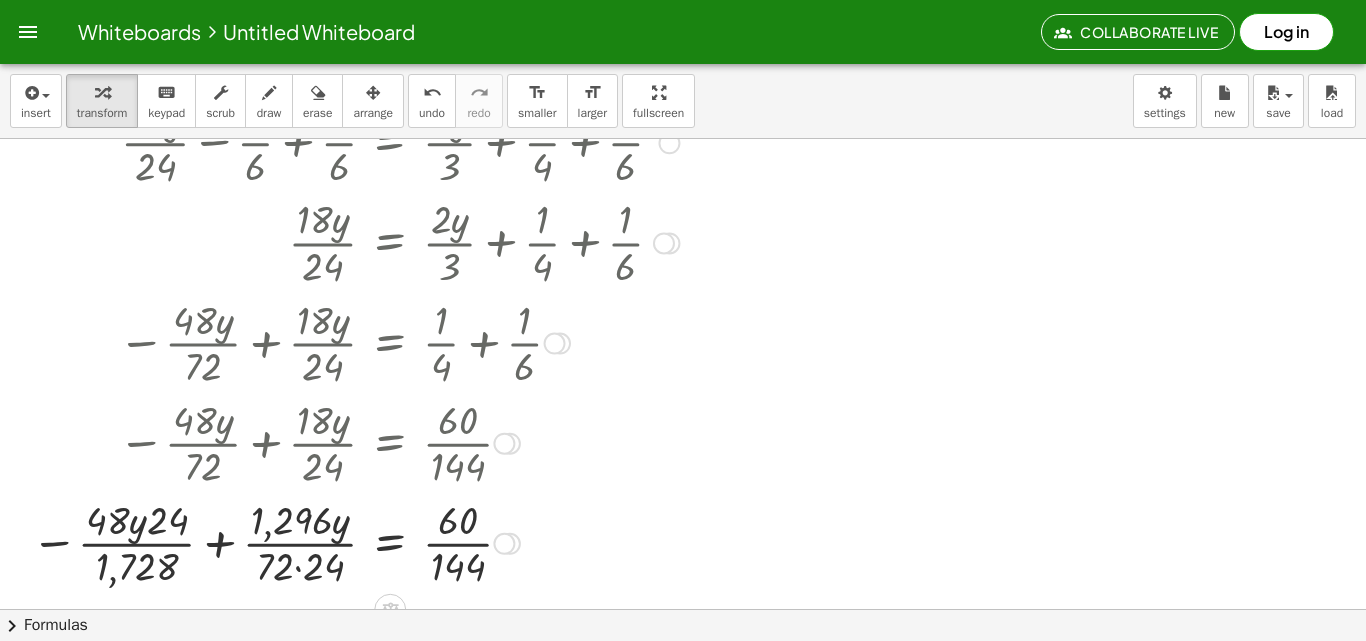 click at bounding box center [355, 542] 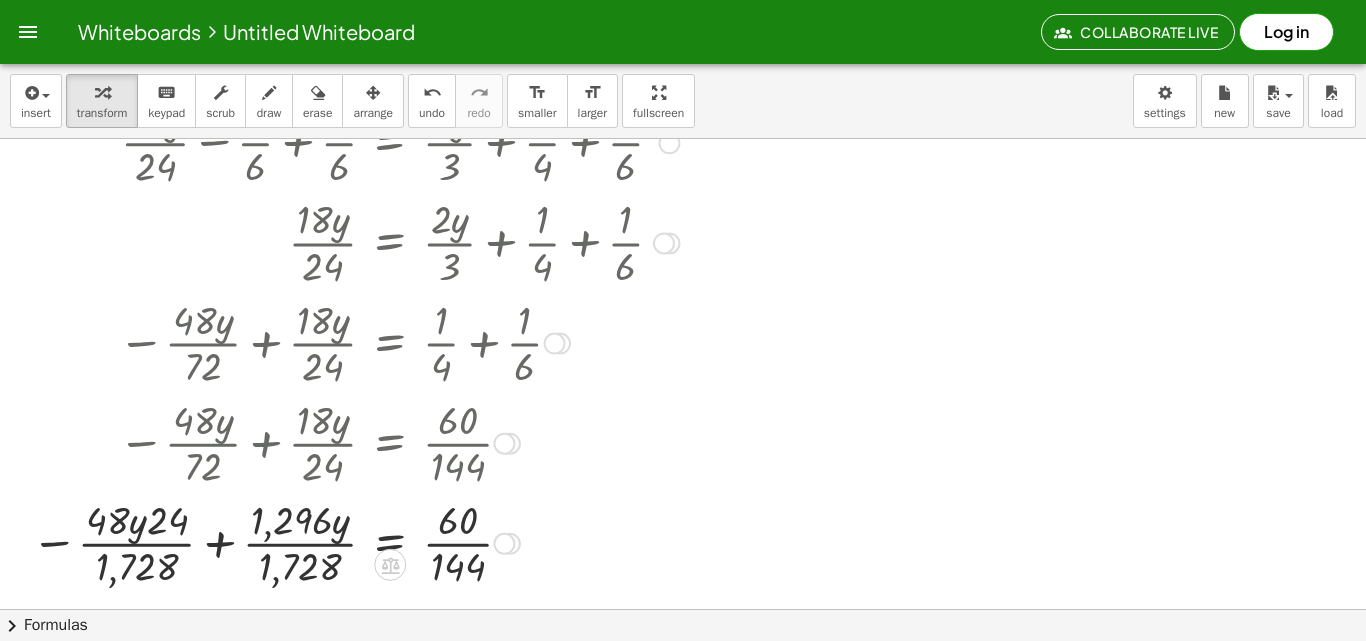 click at bounding box center (355, 542) 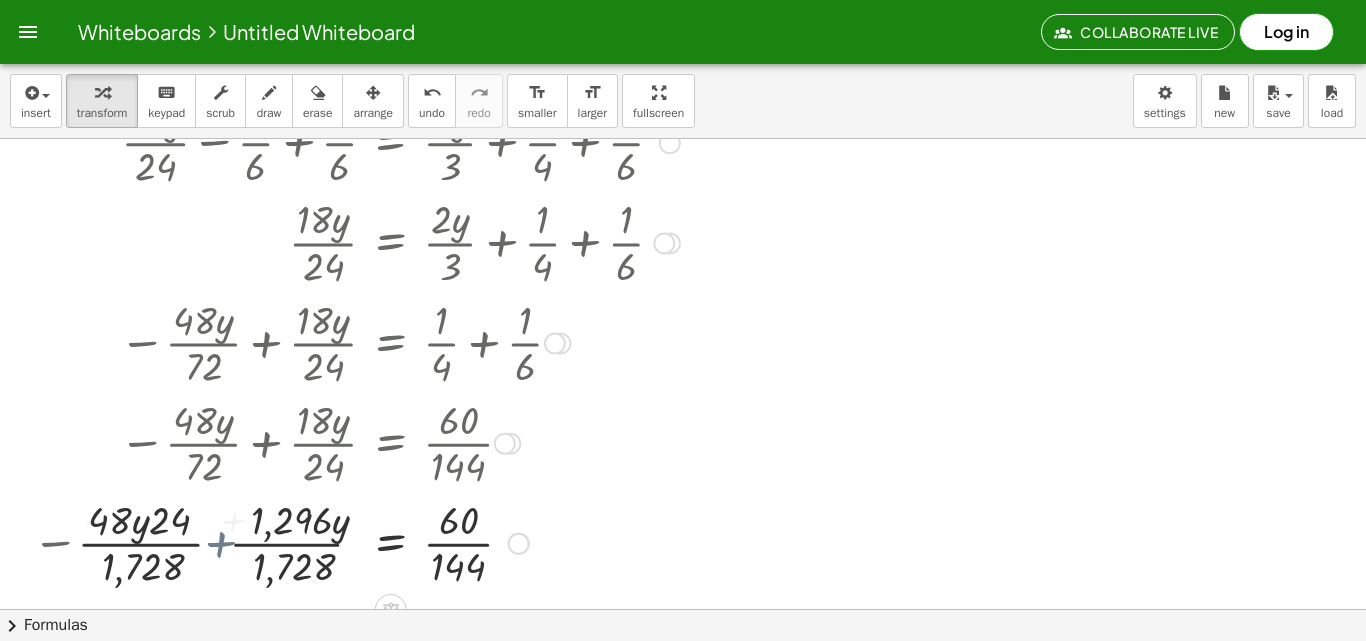 click at bounding box center [375, 542] 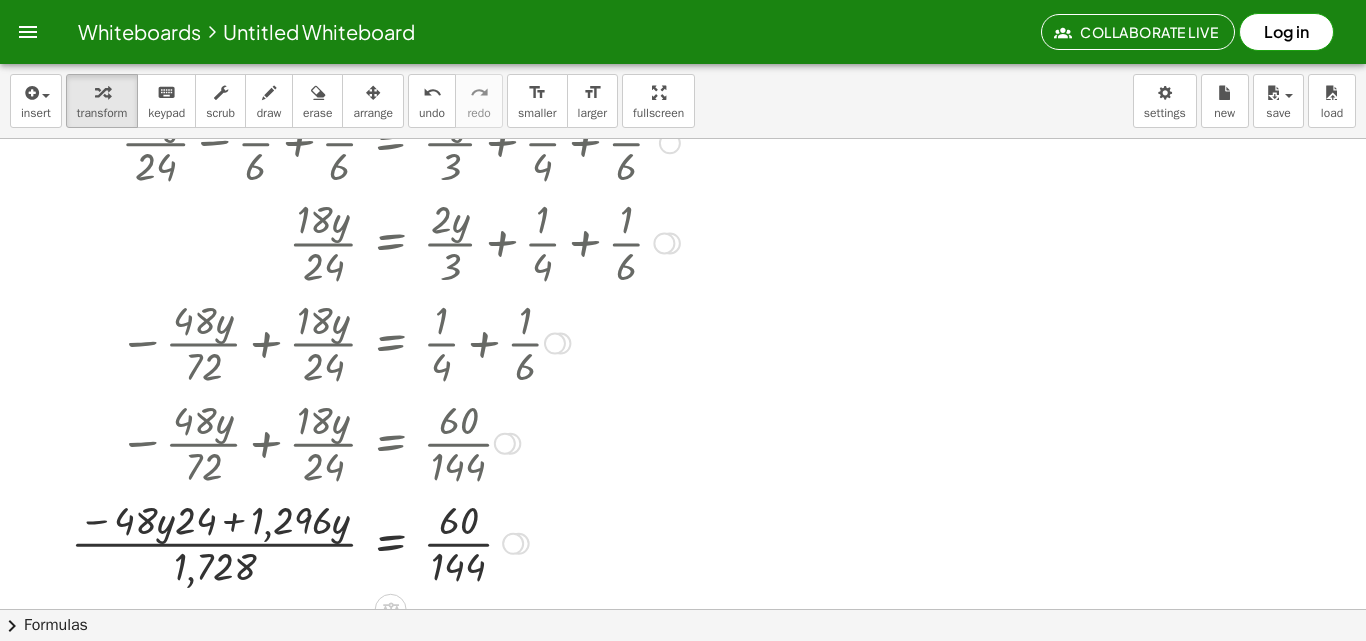 click at bounding box center (375, 542) 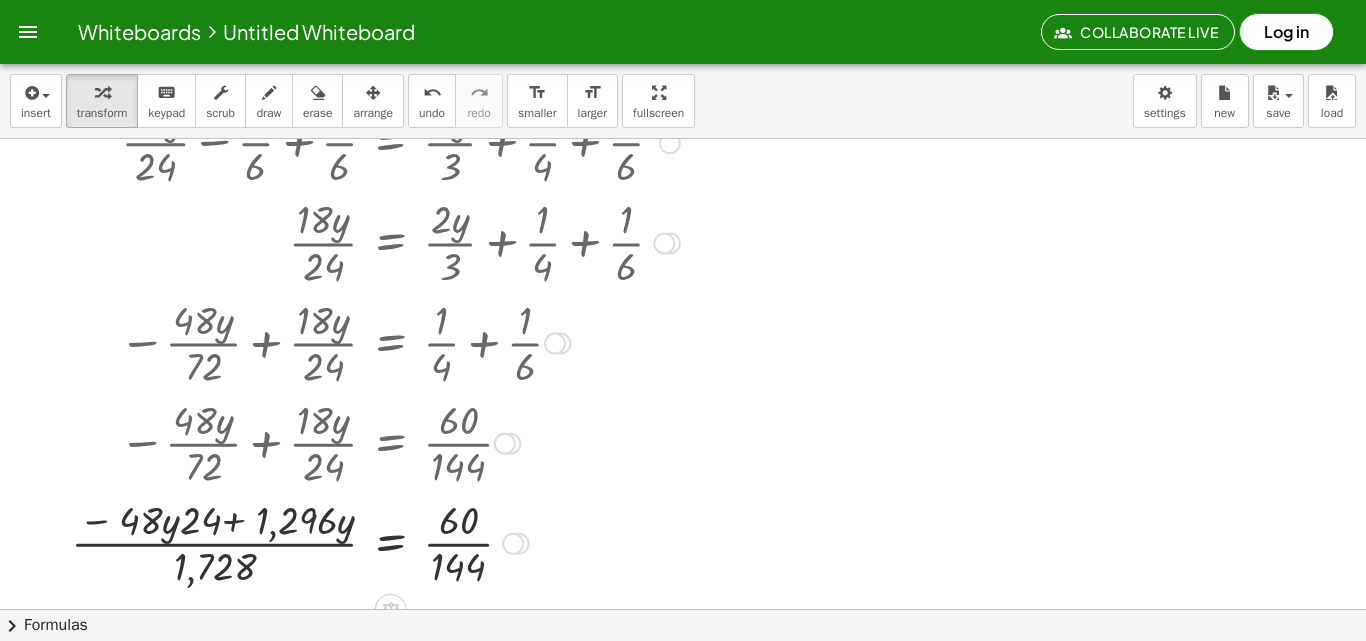 click at bounding box center [375, 542] 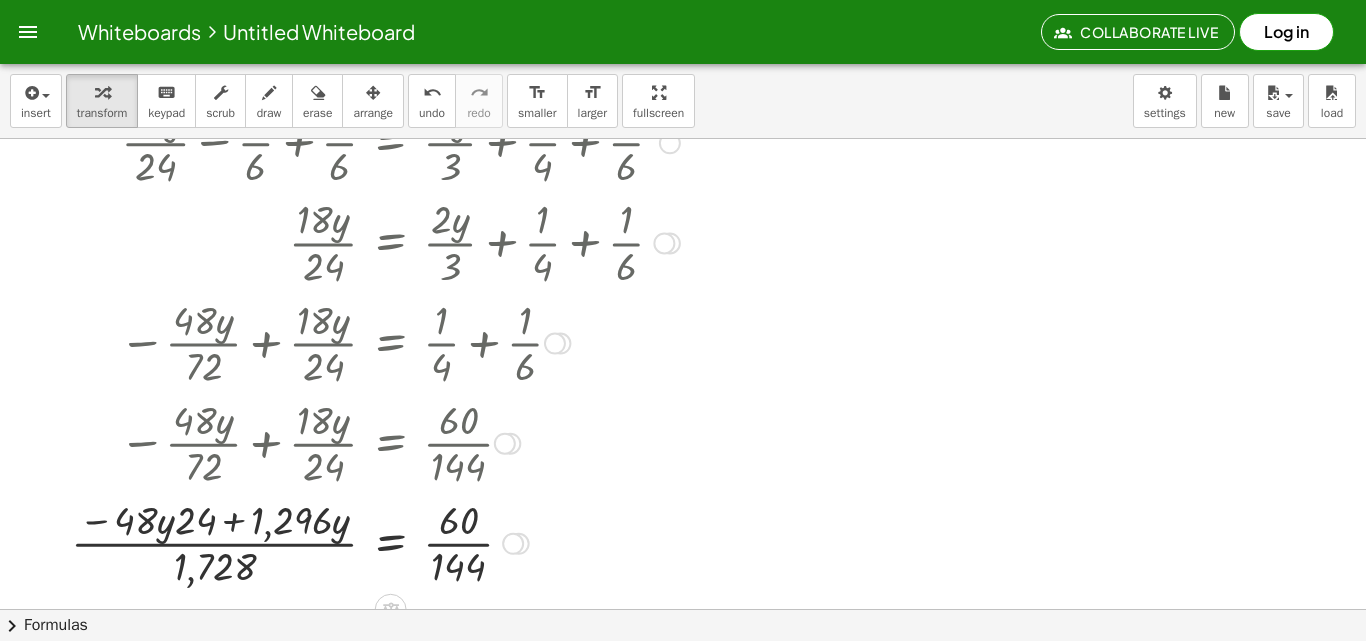 click at bounding box center (375, 542) 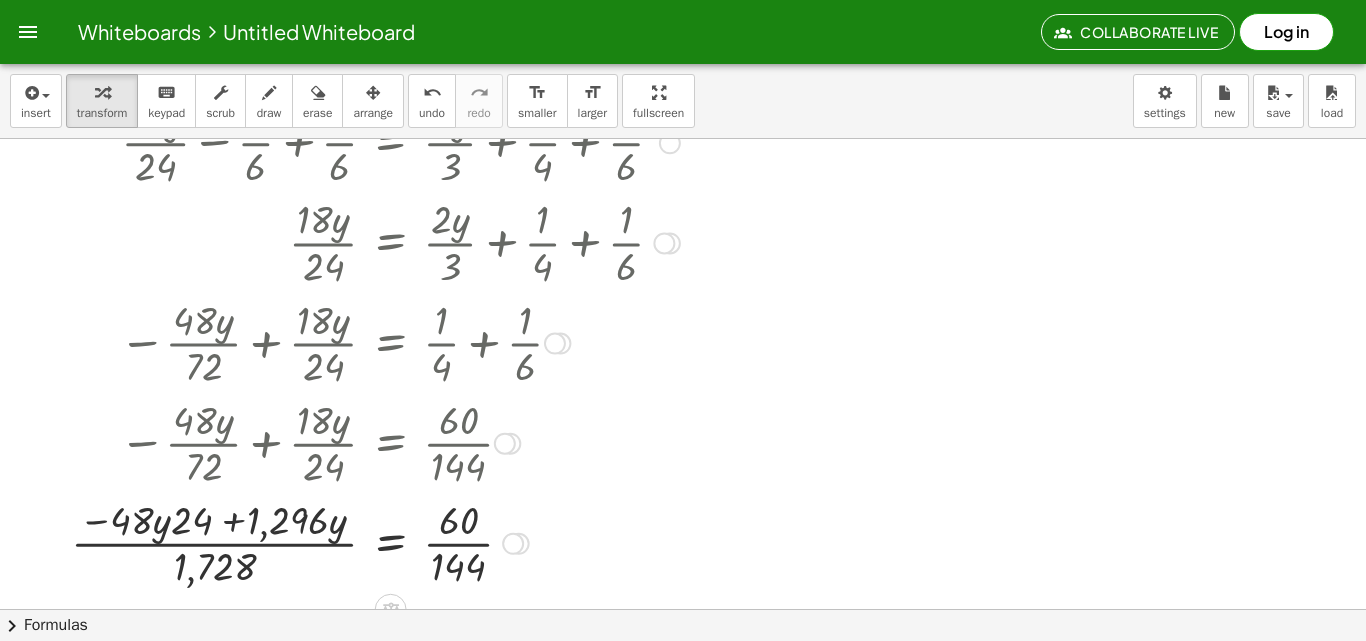 drag, startPoint x: 254, startPoint y: 551, endPoint x: 244, endPoint y: 546, distance: 11.18034 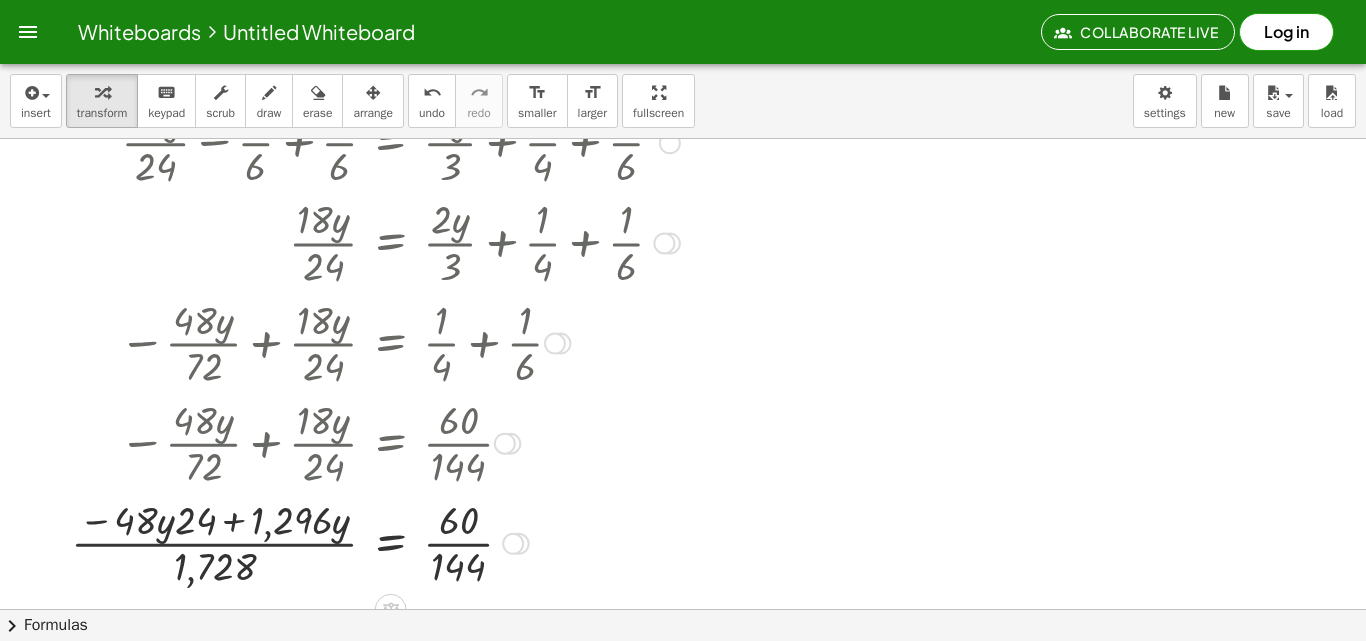 click at bounding box center [375, 542] 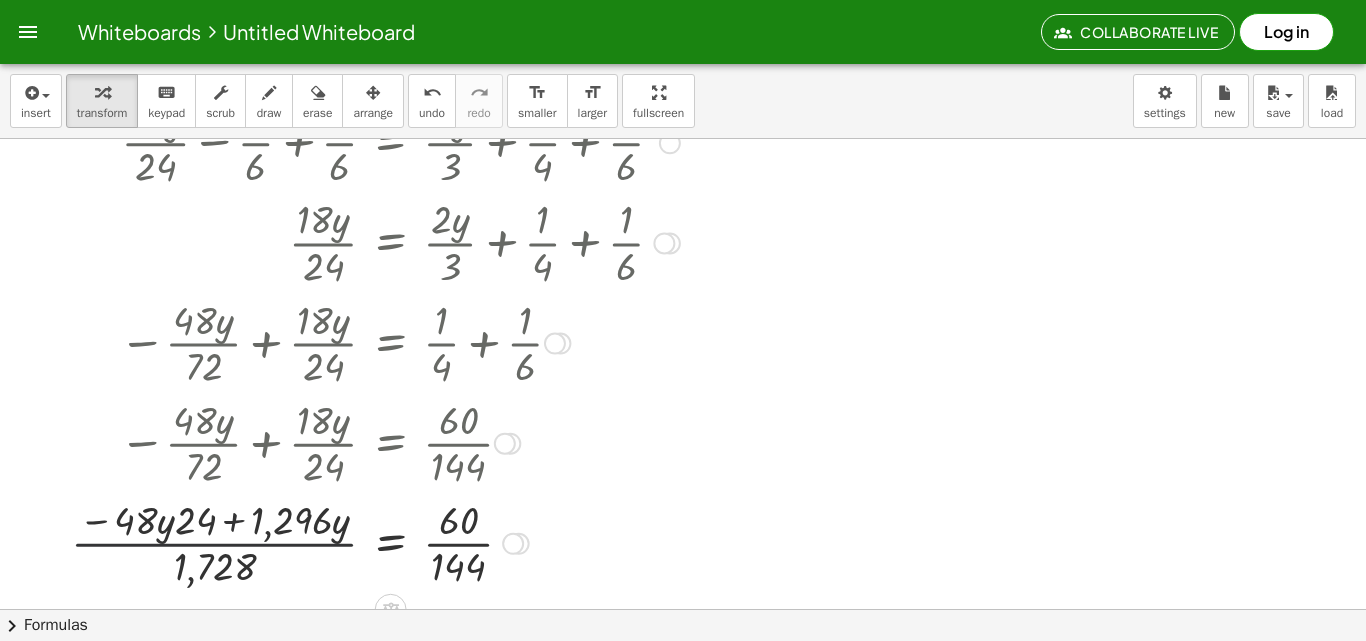 click at bounding box center [375, 542] 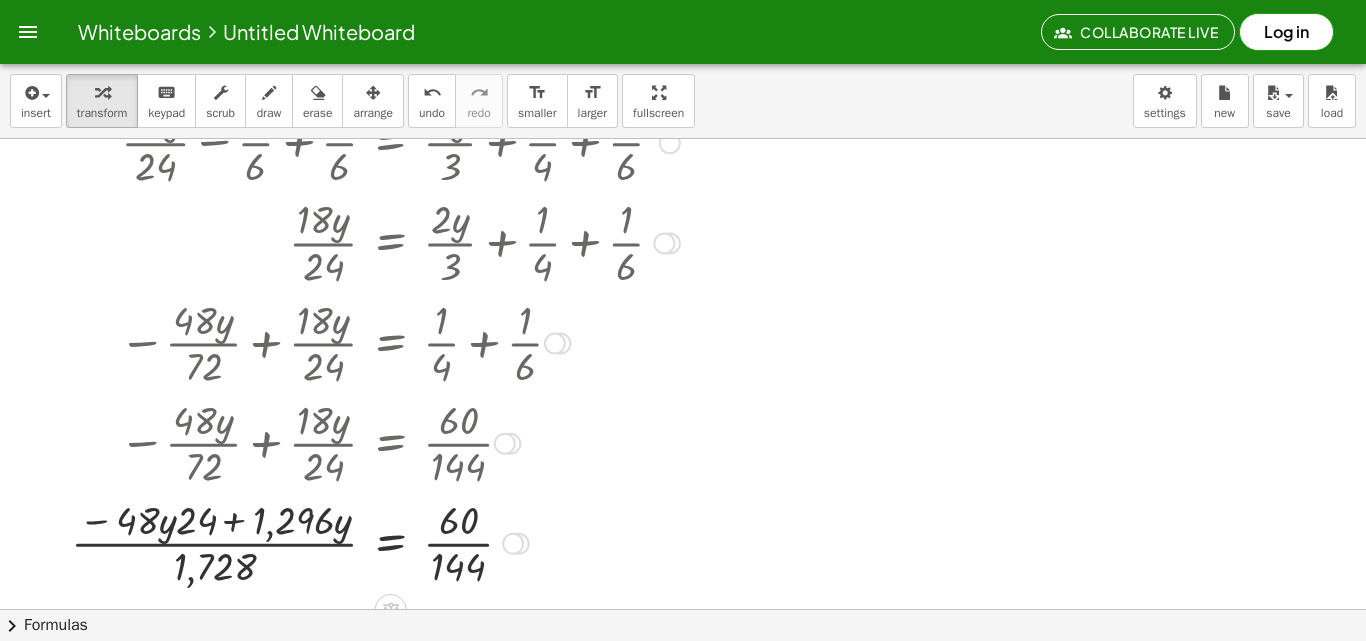 click at bounding box center [375, 542] 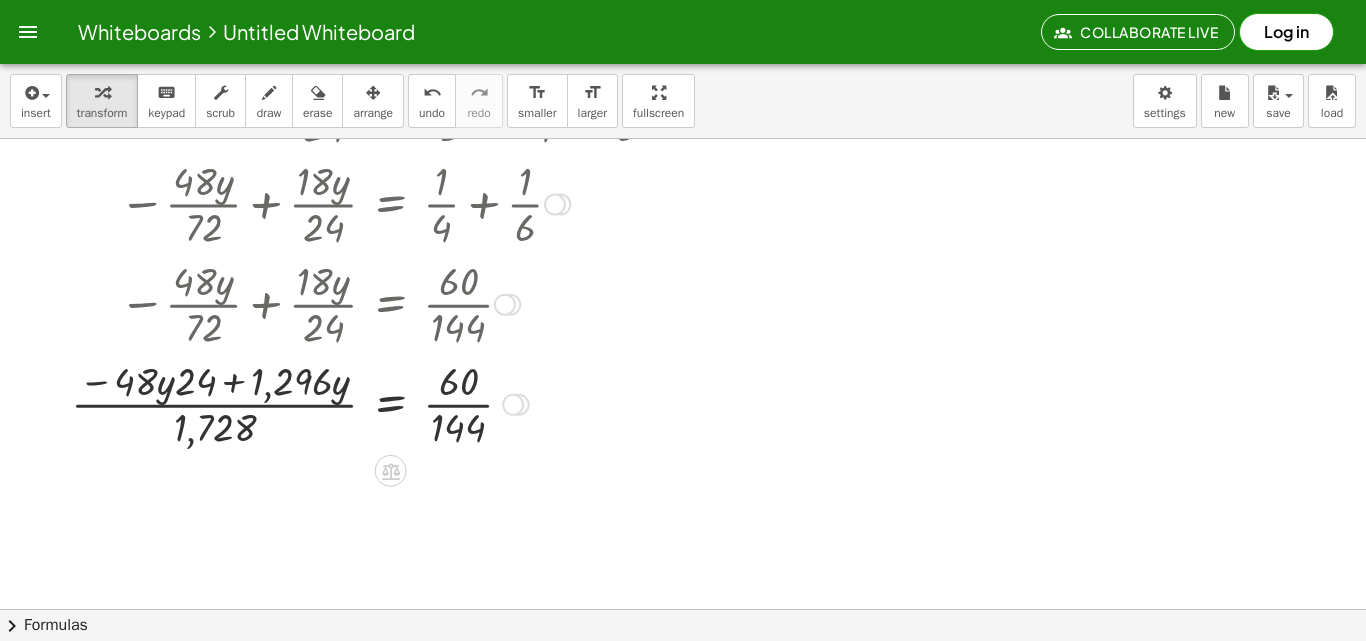 scroll, scrollTop: 470, scrollLeft: 0, axis: vertical 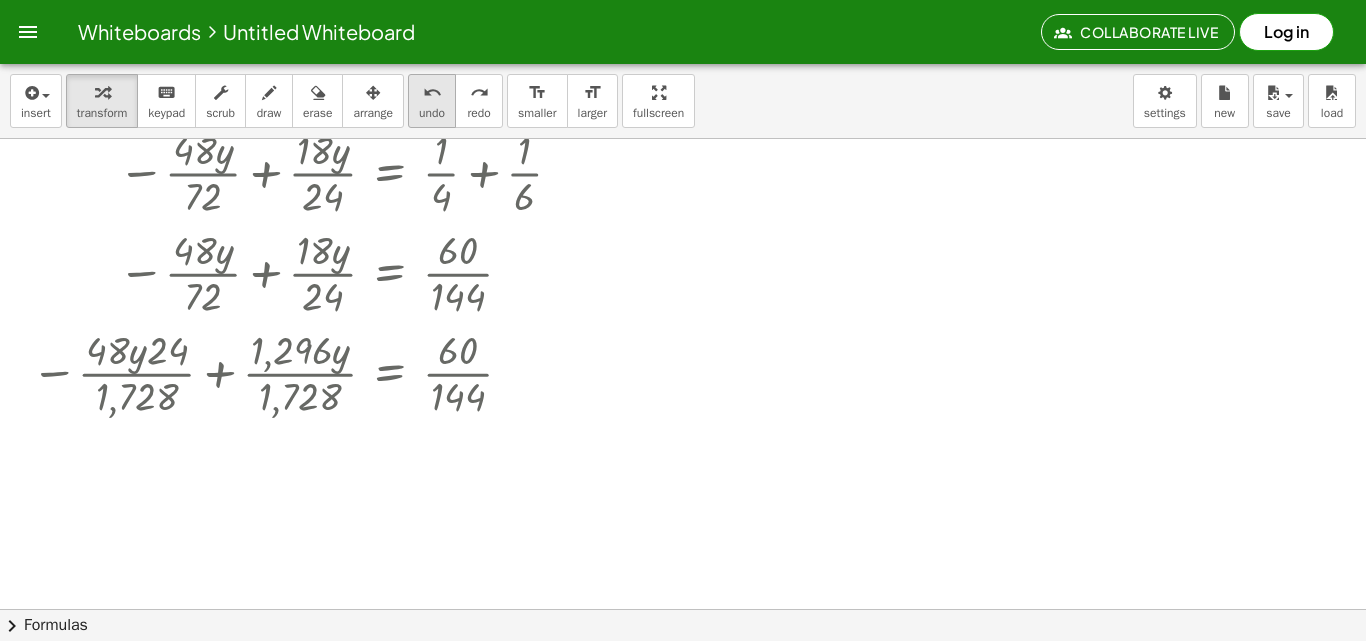 click on "undo undo" at bounding box center (432, 101) 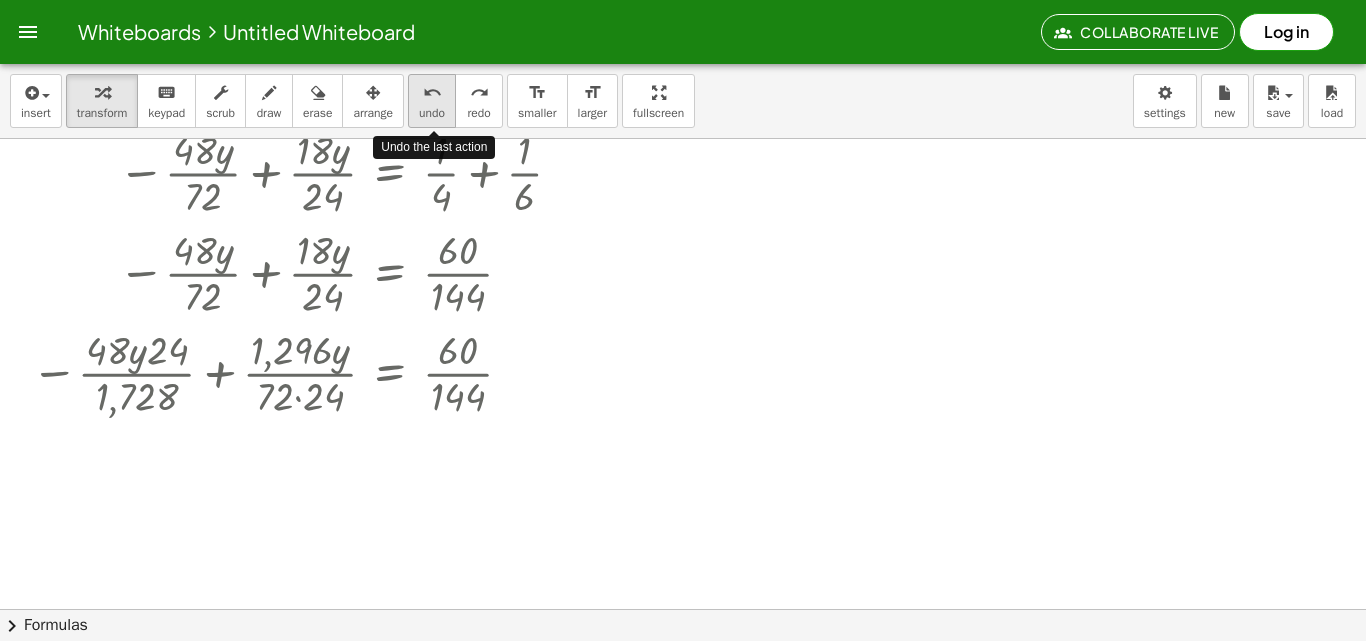 click on "undo undo" at bounding box center (432, 101) 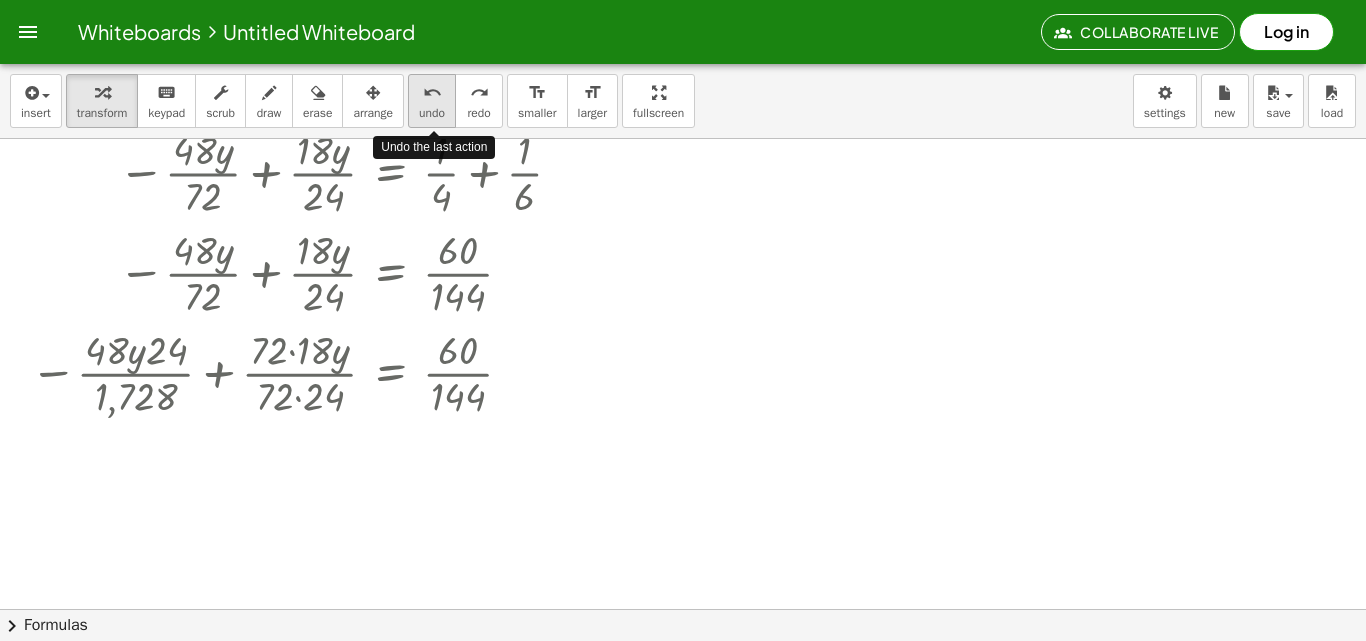 click on "undo undo" at bounding box center [432, 101] 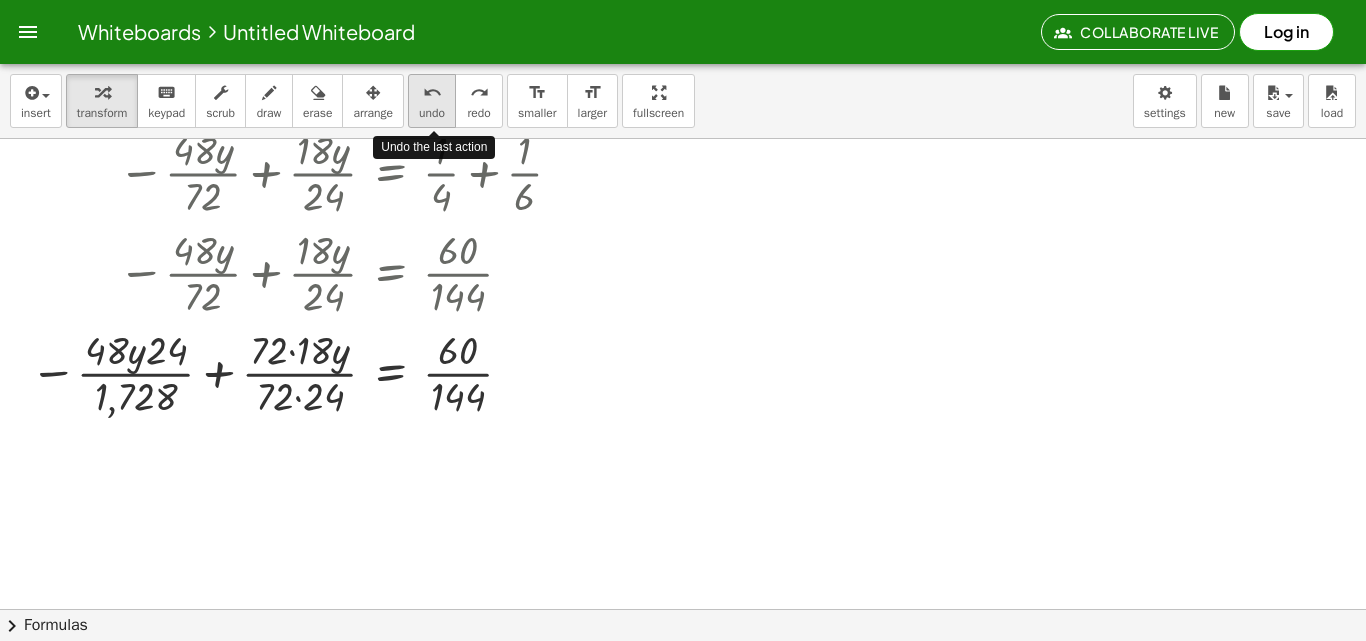 click on "undo" at bounding box center [432, 113] 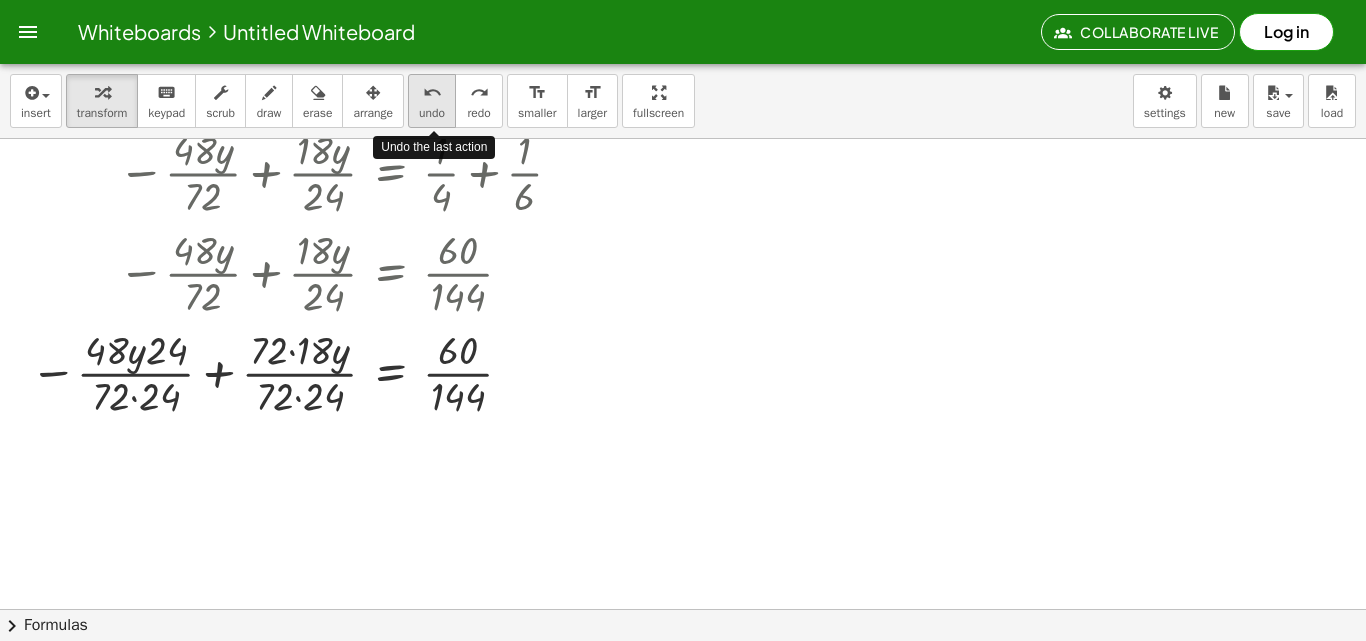 click on "undo" at bounding box center (432, 113) 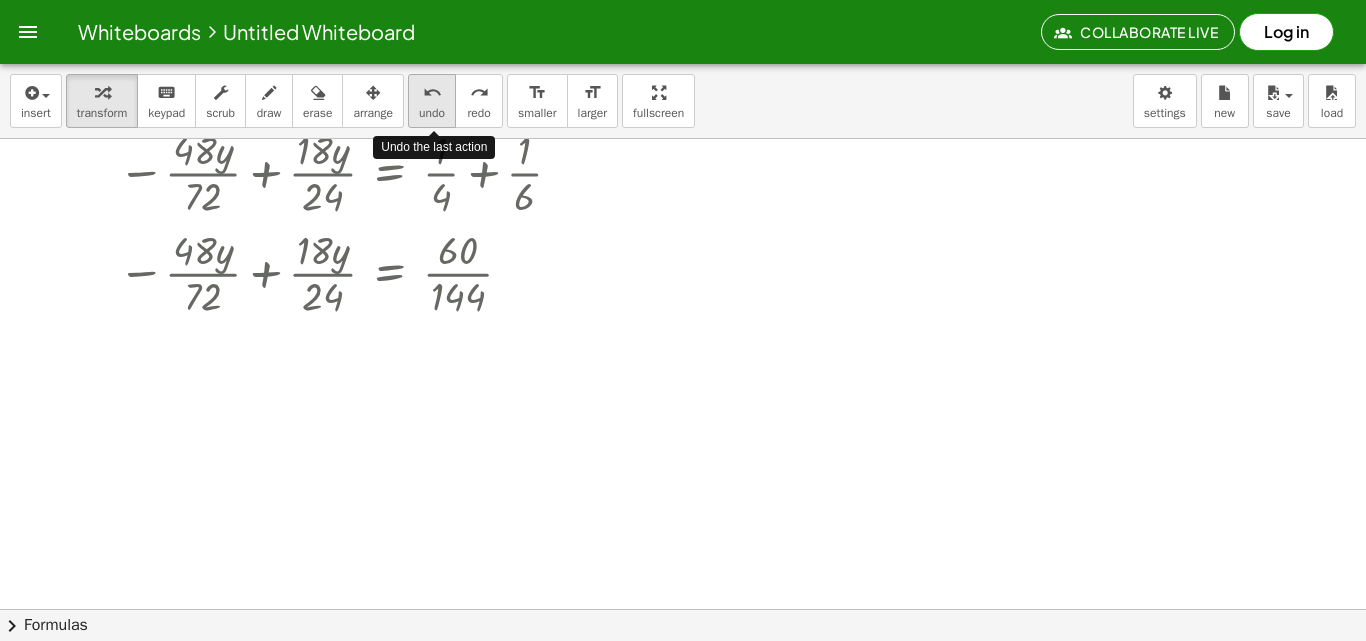 click on "undo" at bounding box center (432, 113) 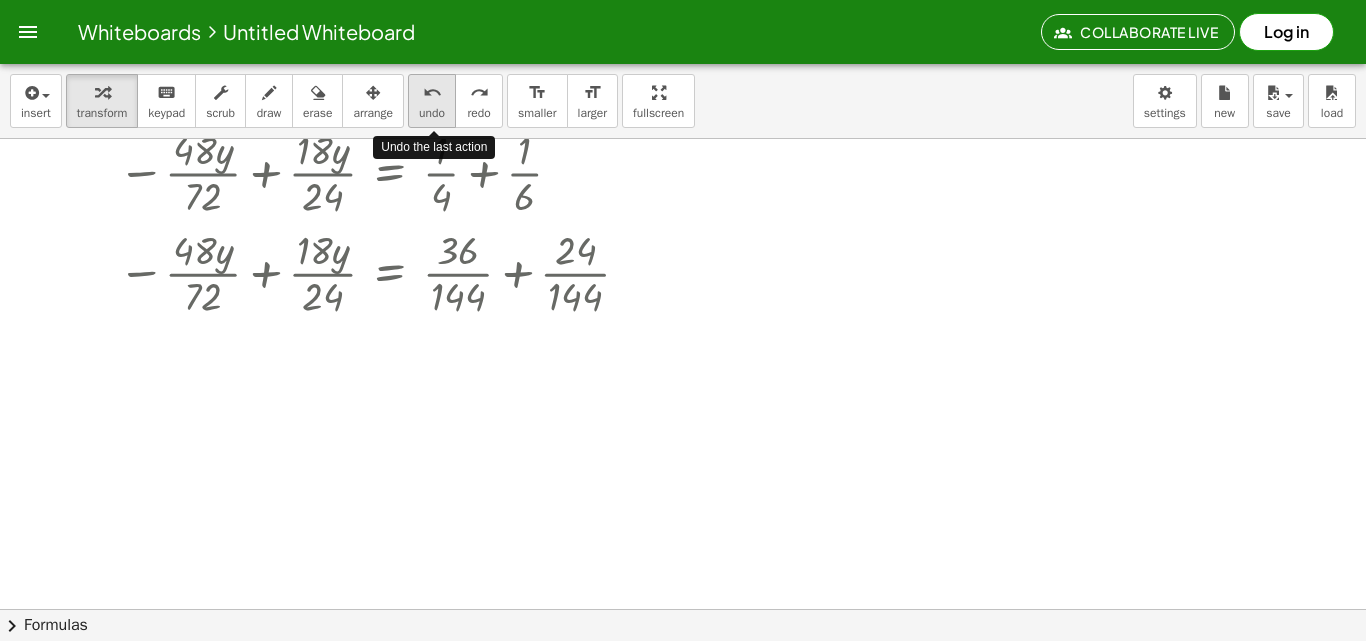 click on "undo" at bounding box center [432, 113] 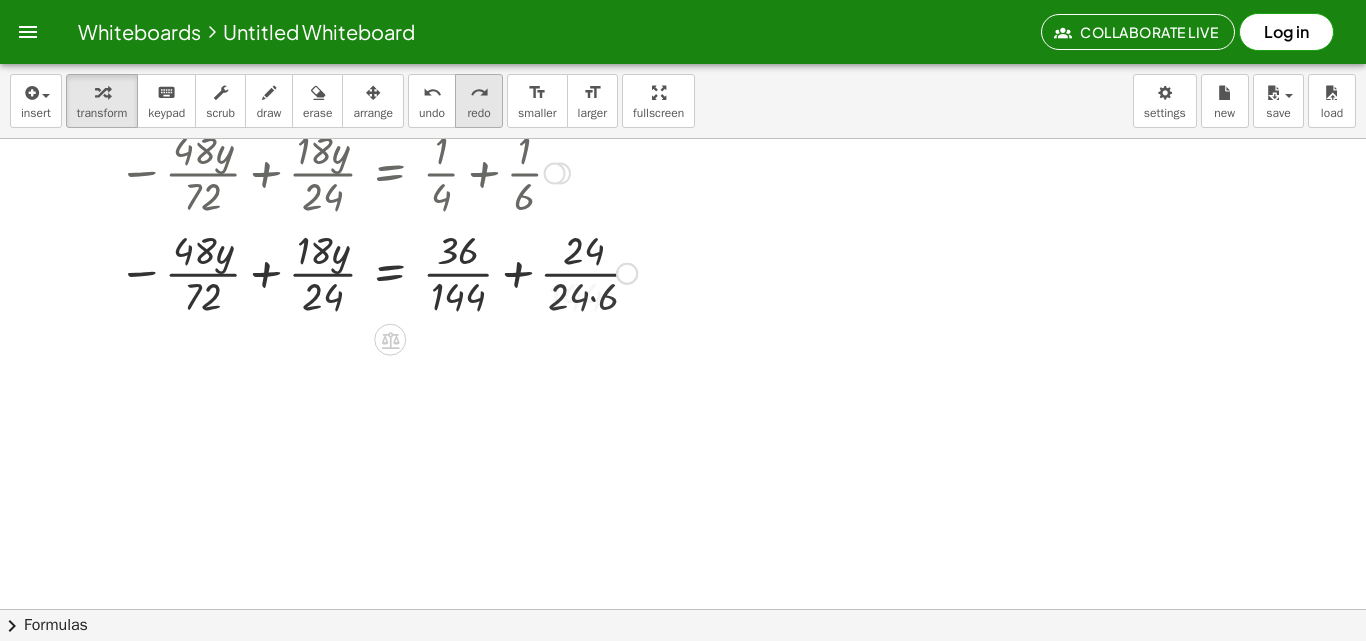 click on "redo" at bounding box center [478, 113] 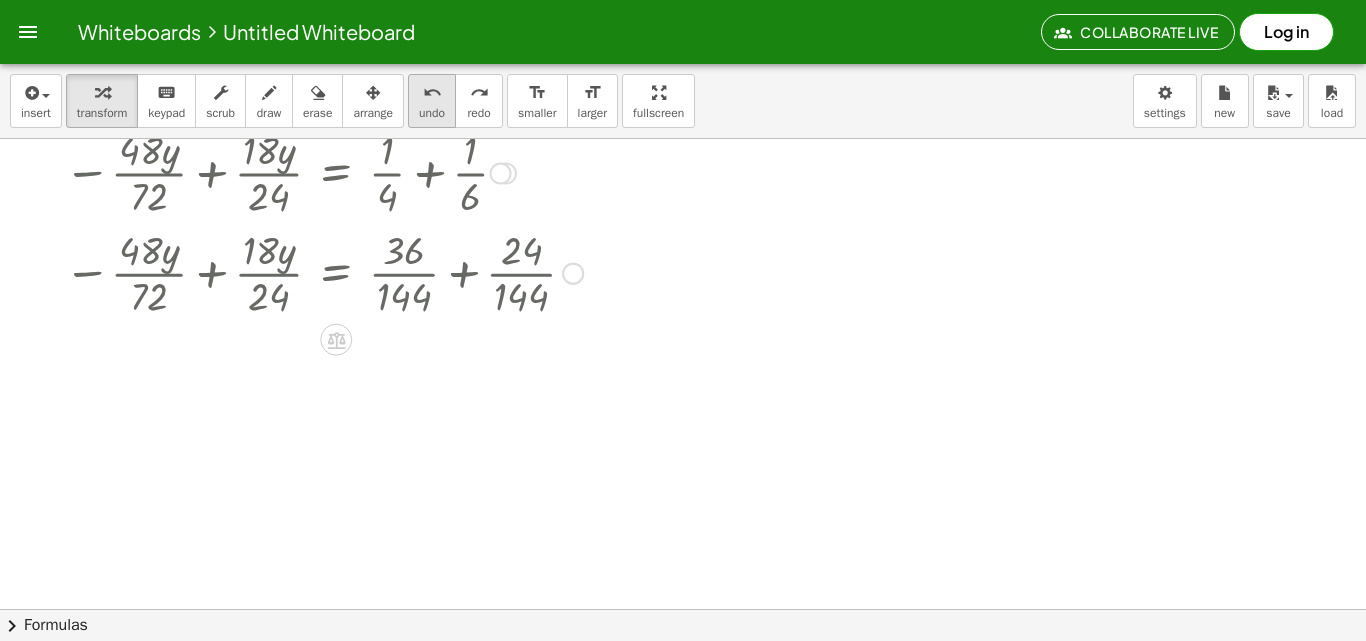 click on "undo undo" at bounding box center [432, 101] 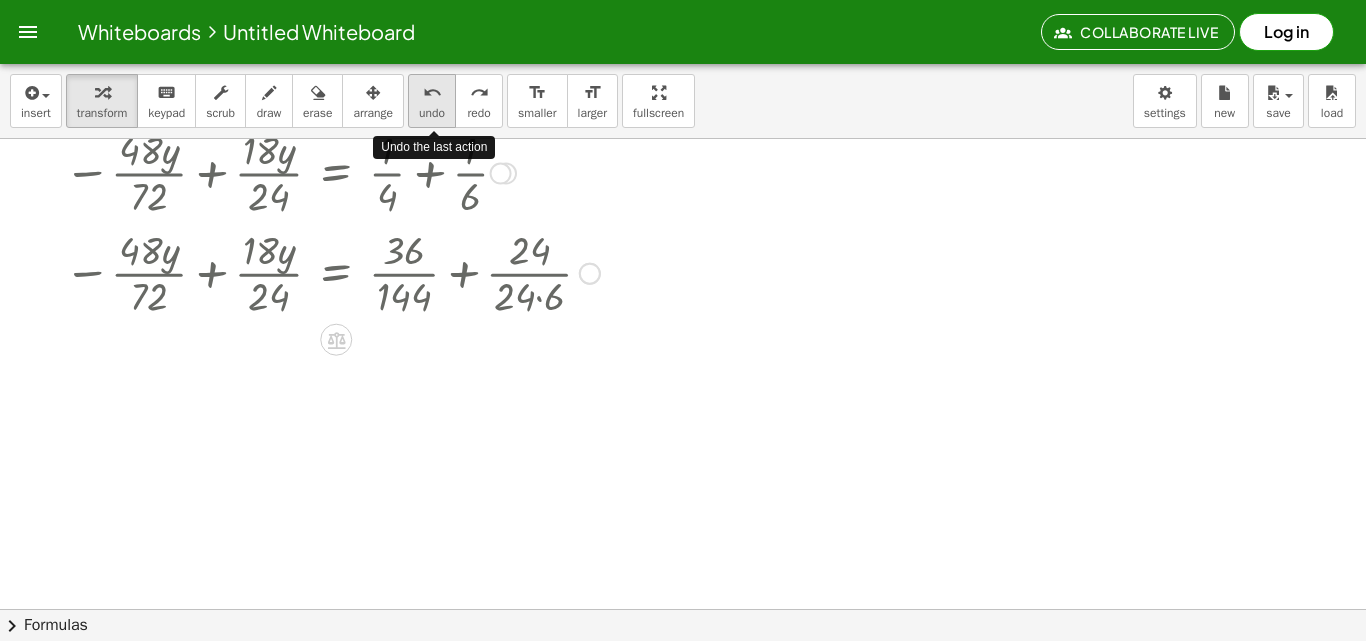 click on "undo undo" at bounding box center (432, 101) 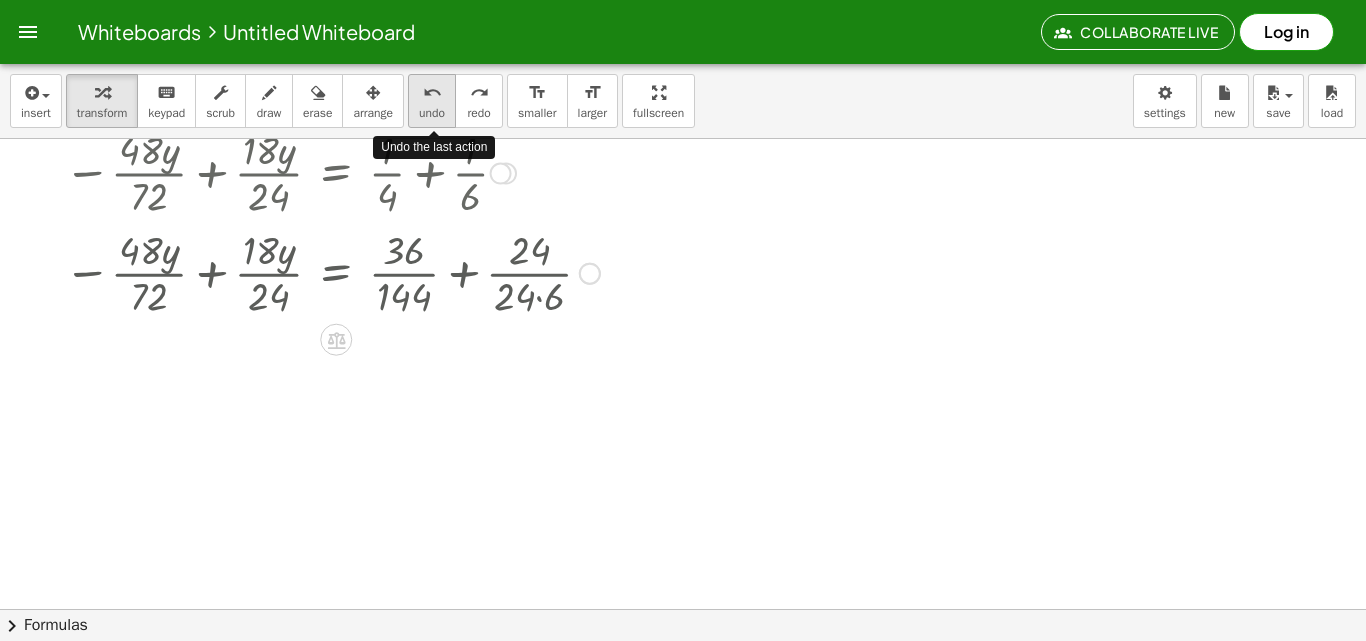 click on "undo undo" at bounding box center (432, 101) 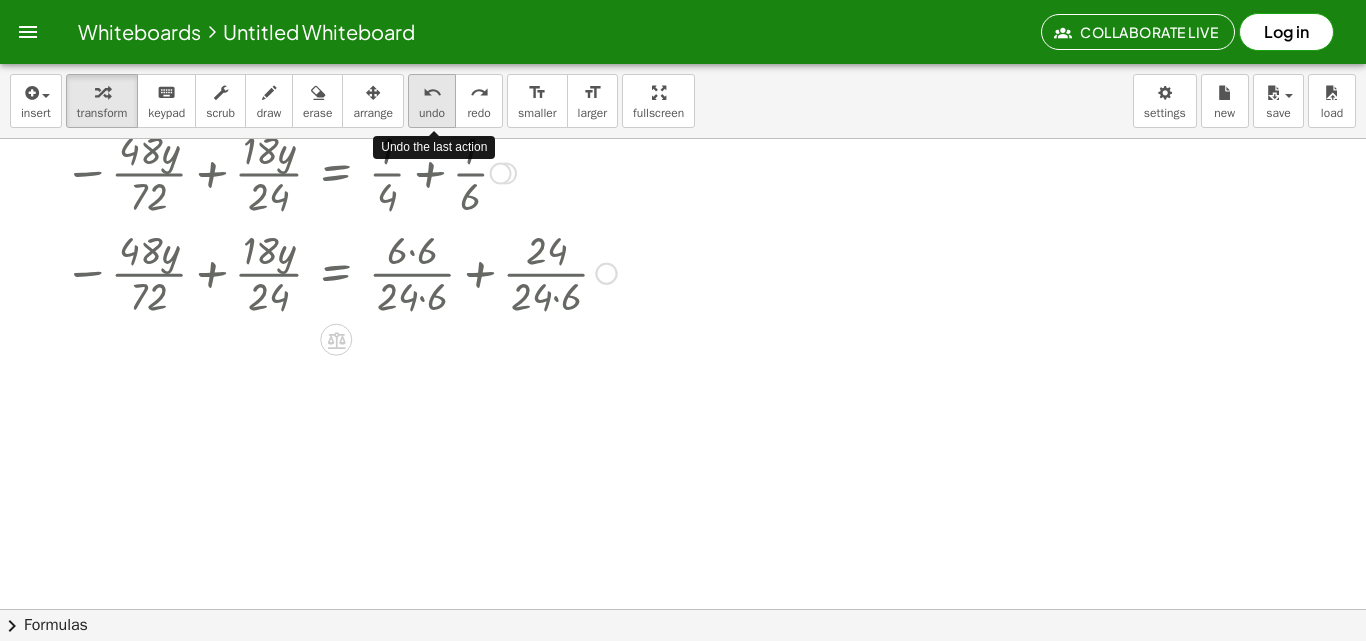 click on "undo undo" at bounding box center (432, 101) 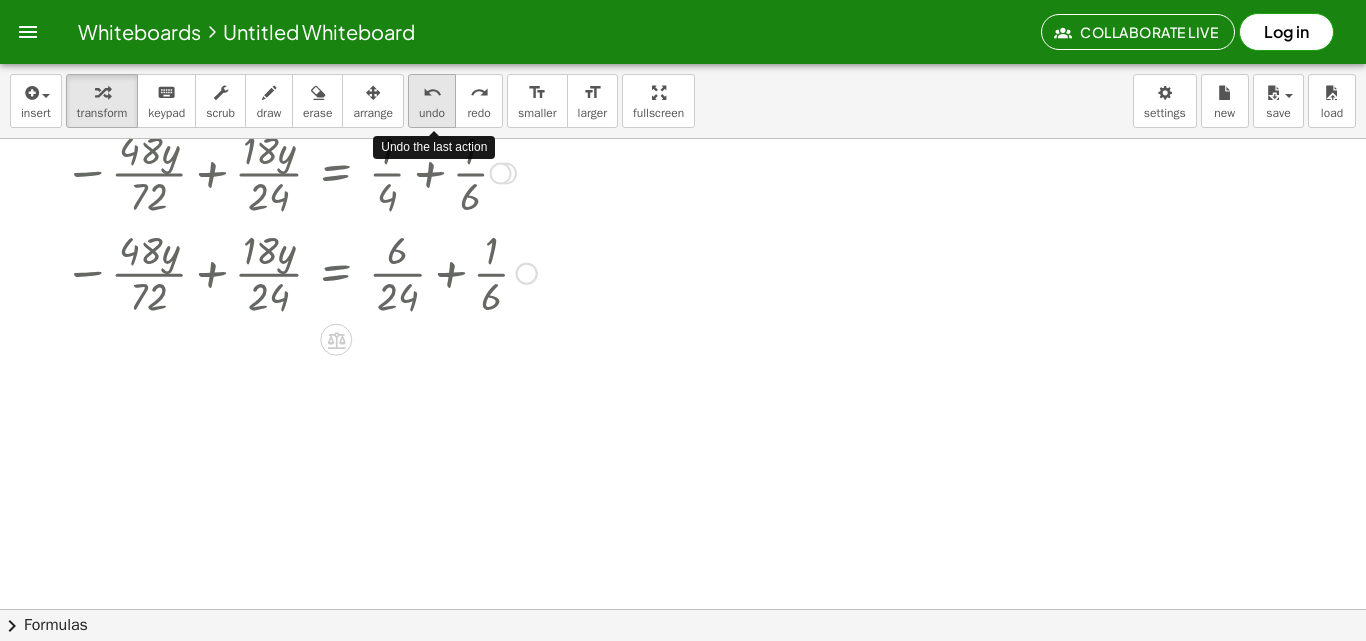 click on "undo undo" at bounding box center (432, 101) 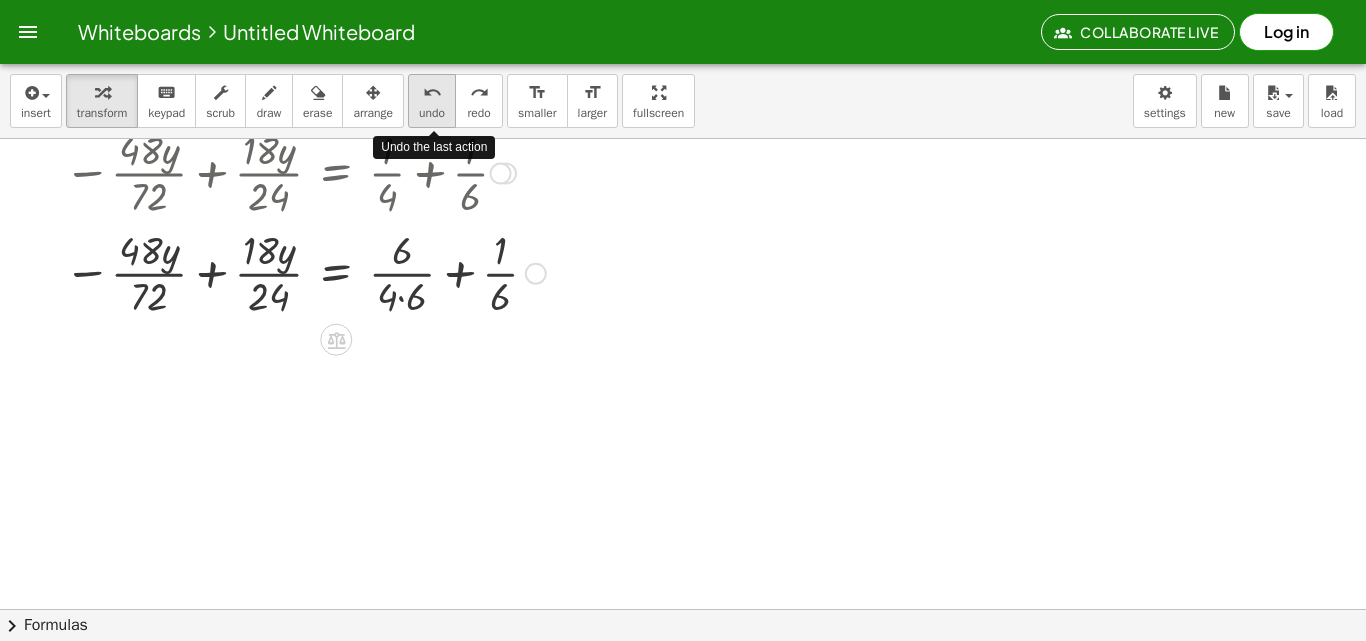 click on "undo undo" at bounding box center (432, 101) 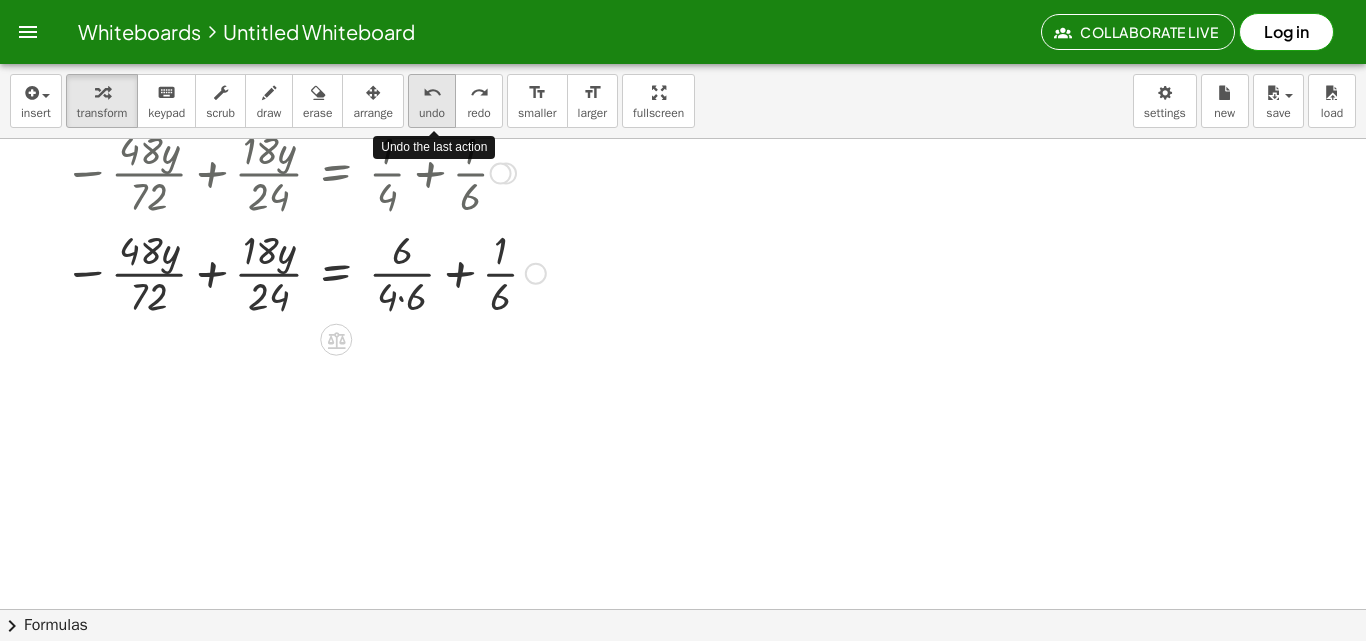 click on "undo undo" at bounding box center (432, 101) 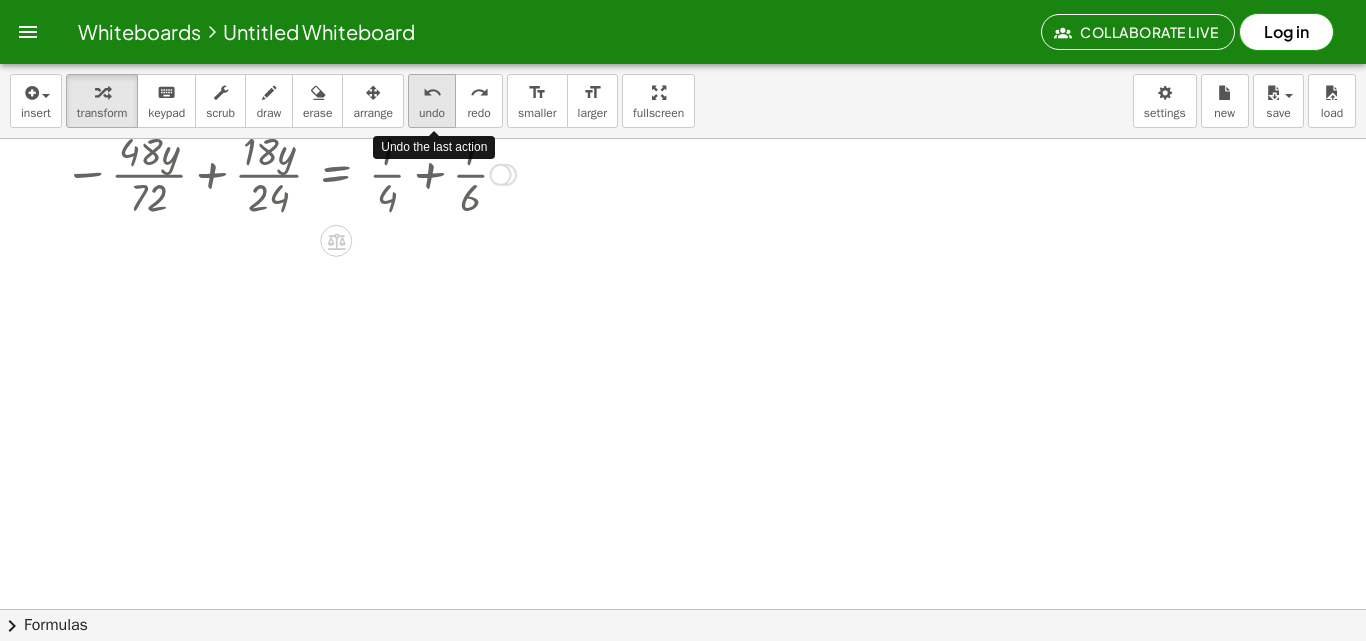 click on "undo undo" at bounding box center (432, 101) 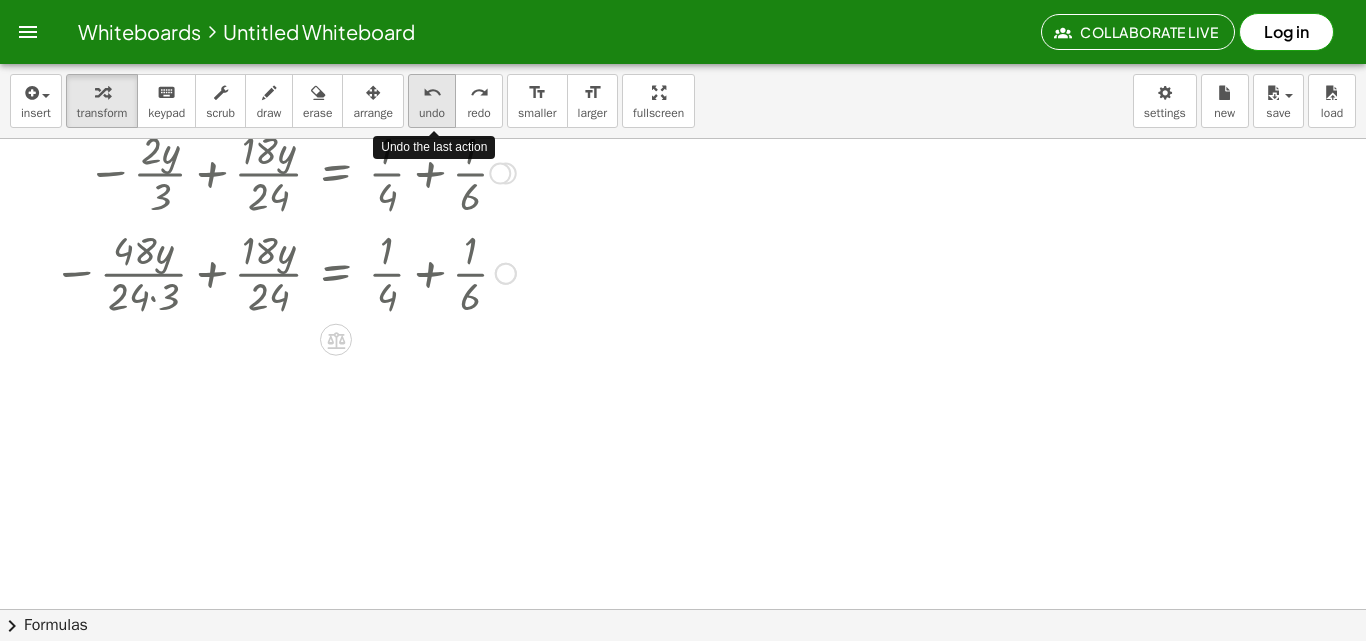 click on "undo undo" at bounding box center (432, 101) 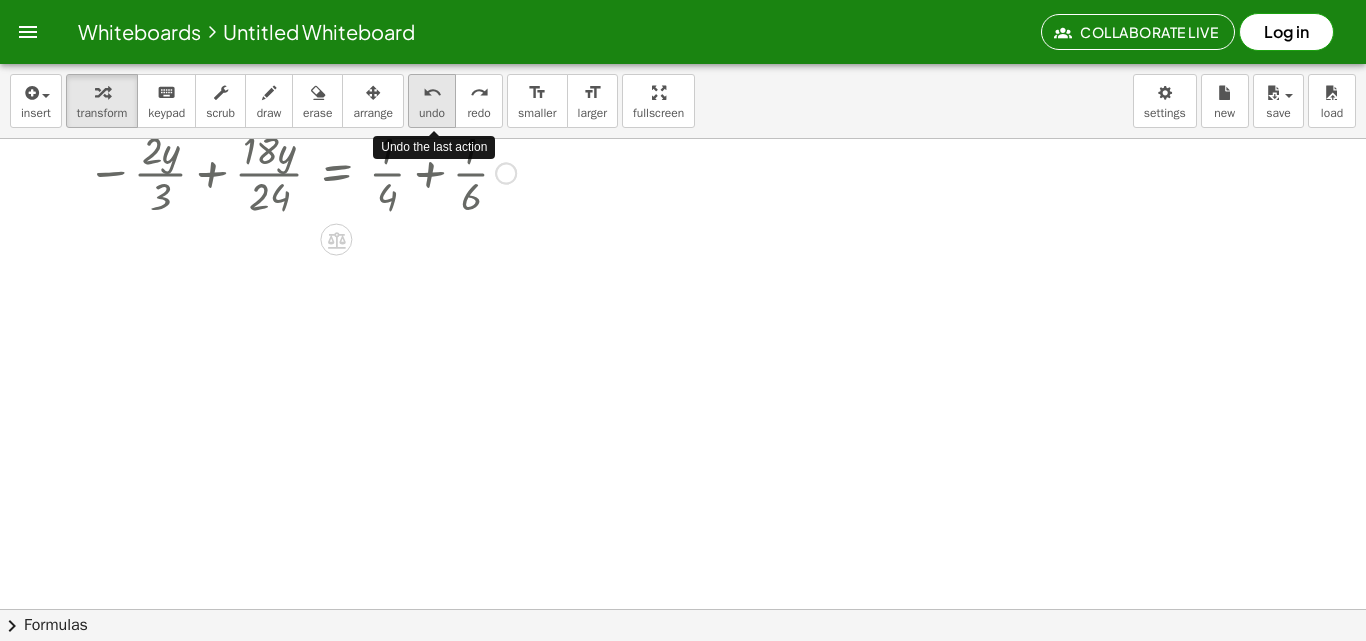 click on "undo undo" at bounding box center (432, 101) 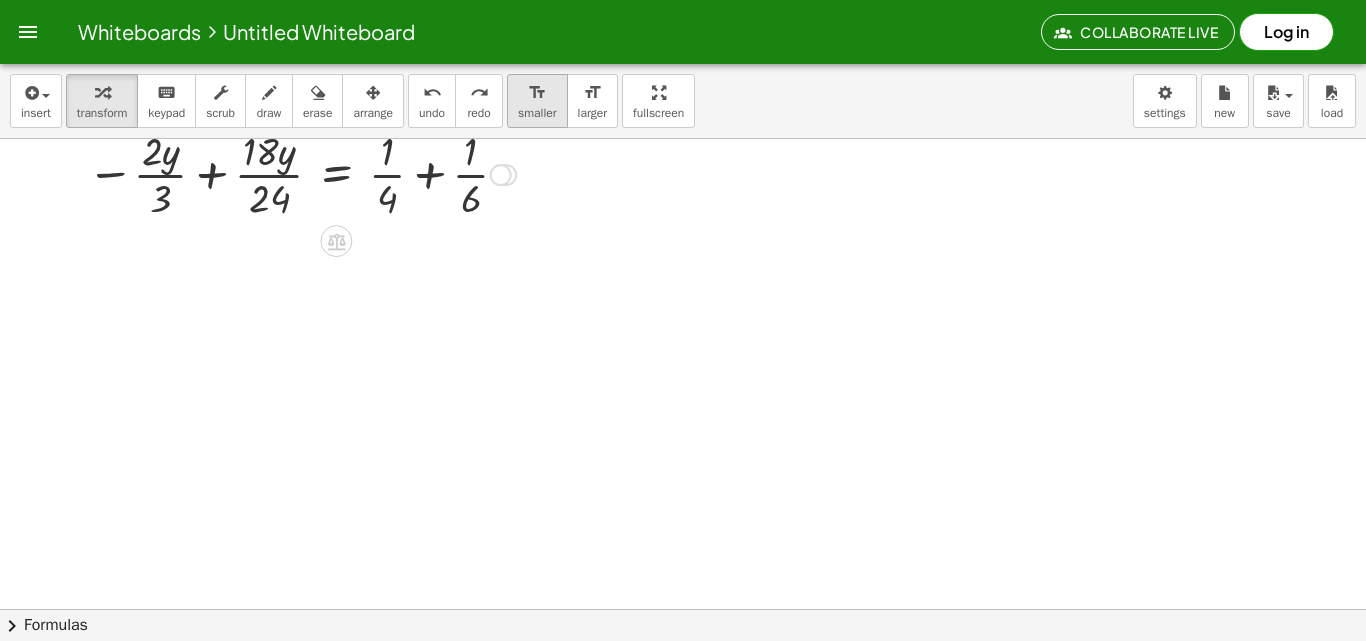 click on "insert select one: Math Expression Function Text Youtube Video Graphing Geometry Geometry 3D transform keyboard keypad scrub draw erase arrange undo undo redo redo format_size smaller format_size larger fullscreen load   save new settings Undo the last action" at bounding box center [683, 101] 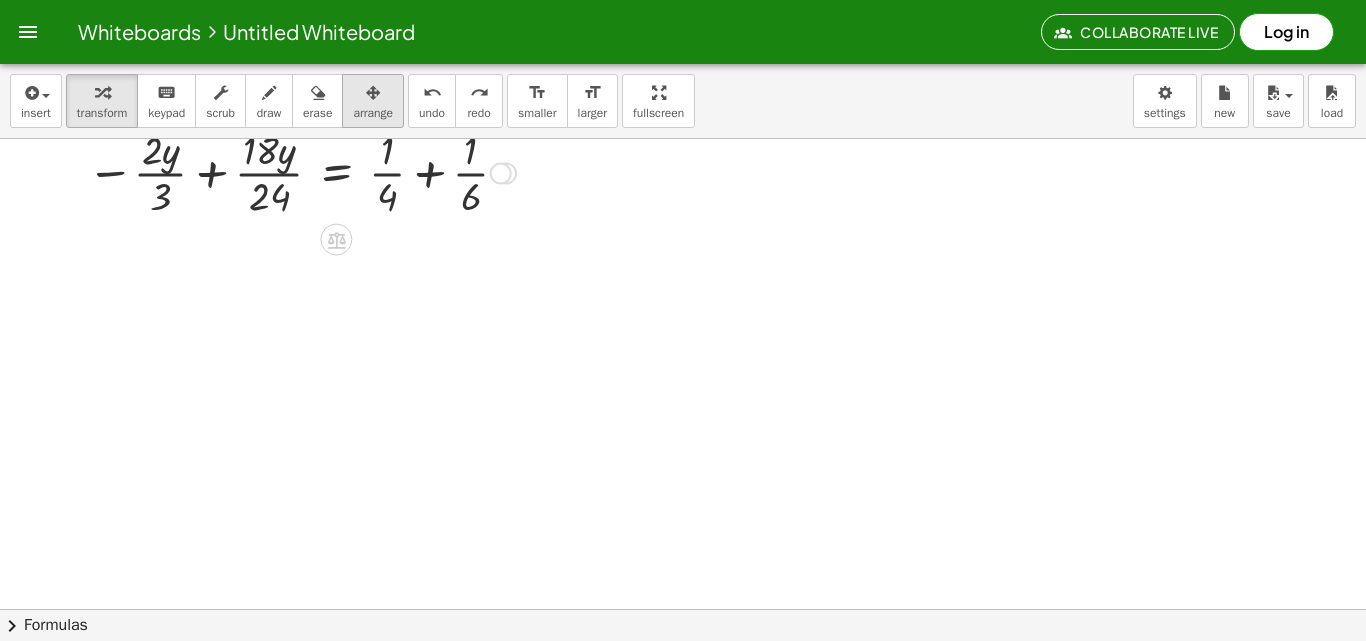 click at bounding box center (373, 93) 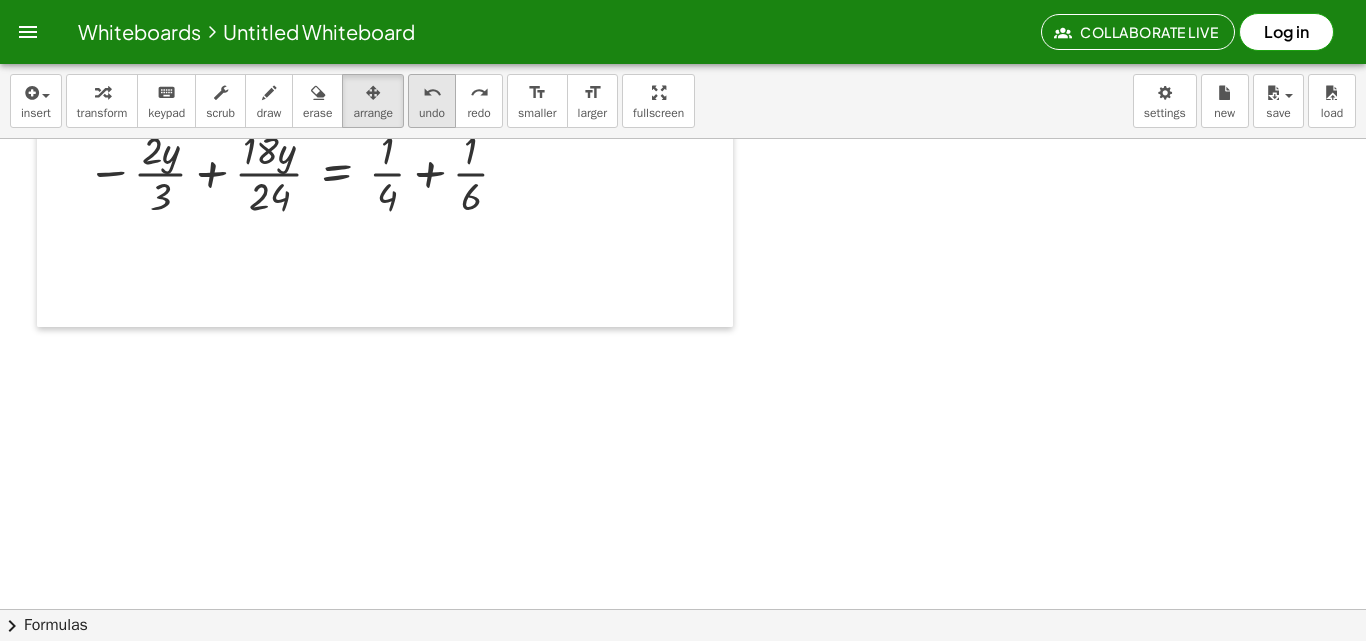 click on "undo" at bounding box center [432, 93] 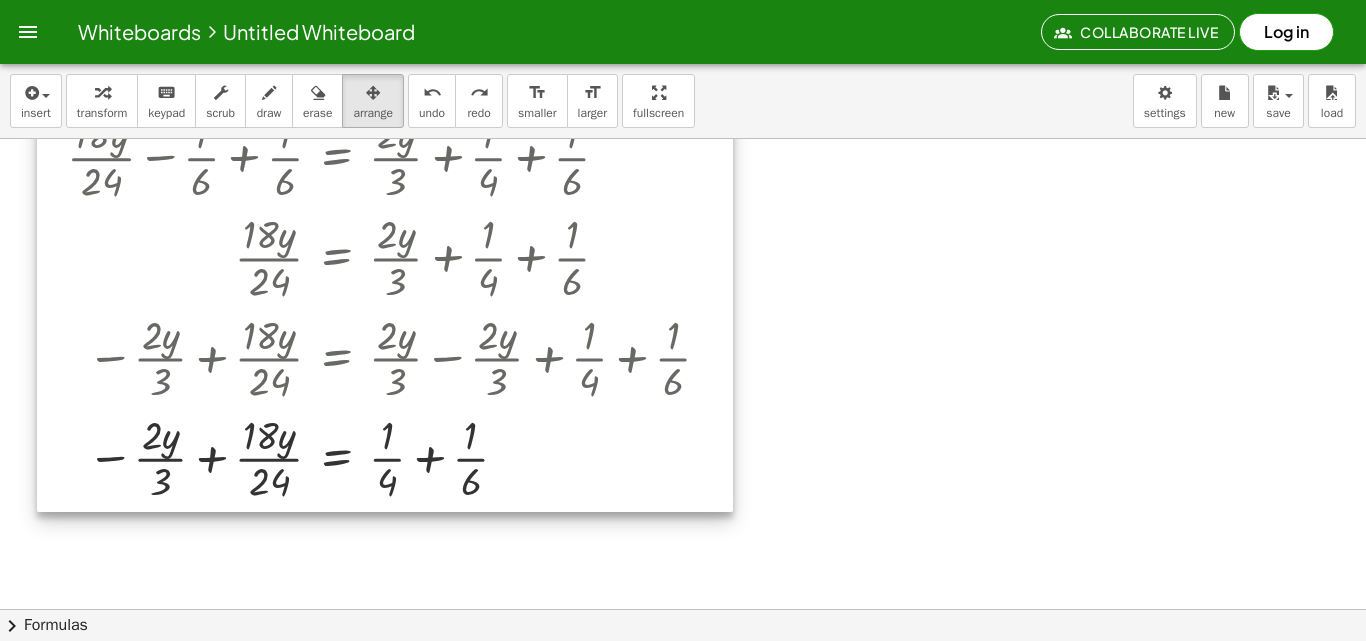 scroll, scrollTop: 270, scrollLeft: 0, axis: vertical 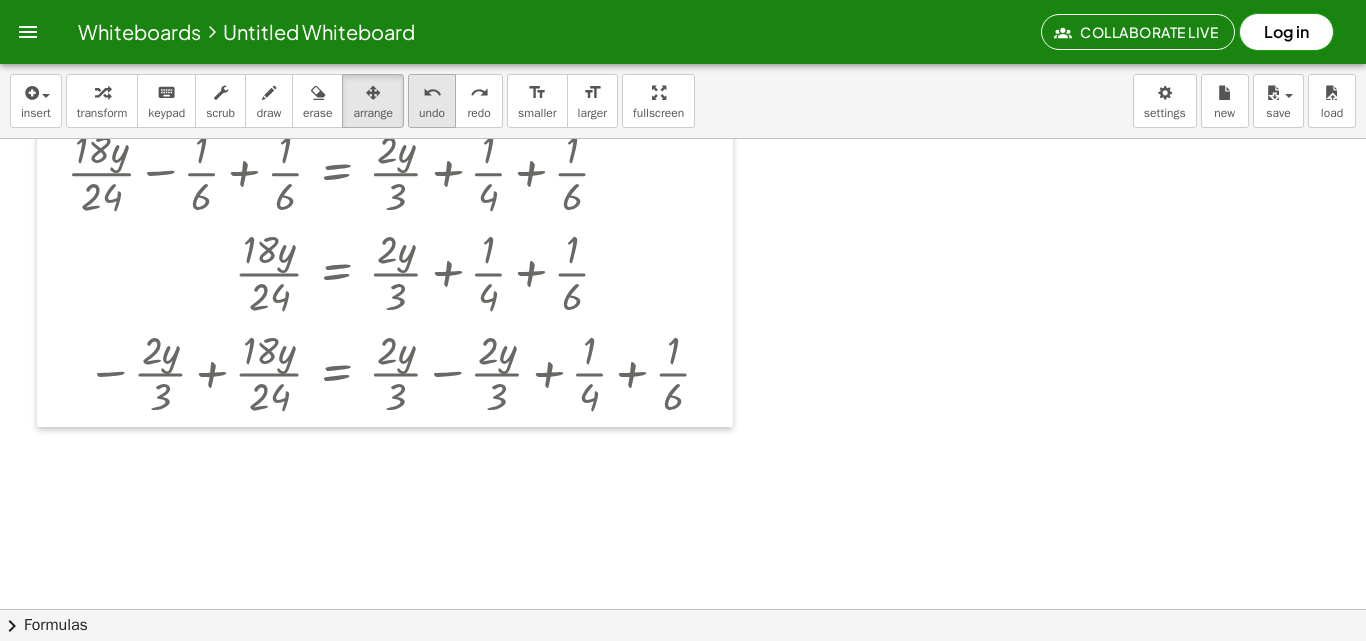 click on "undo" at bounding box center [432, 93] 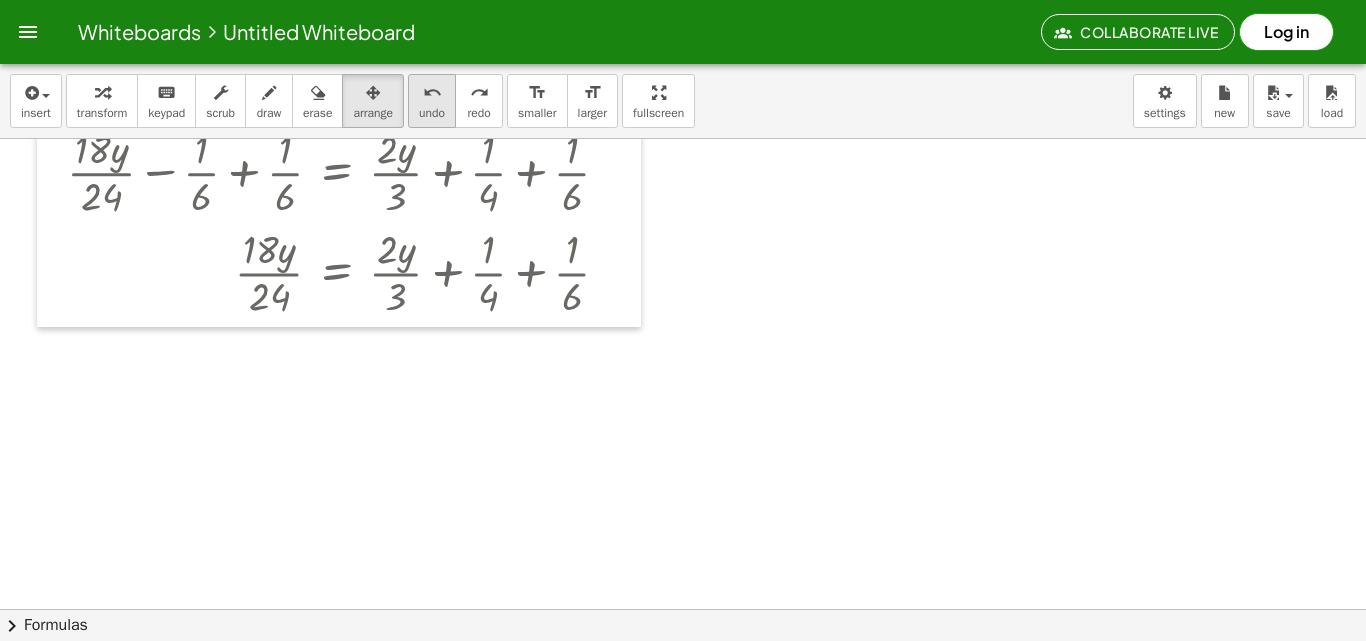 click on "undo" at bounding box center [432, 93] 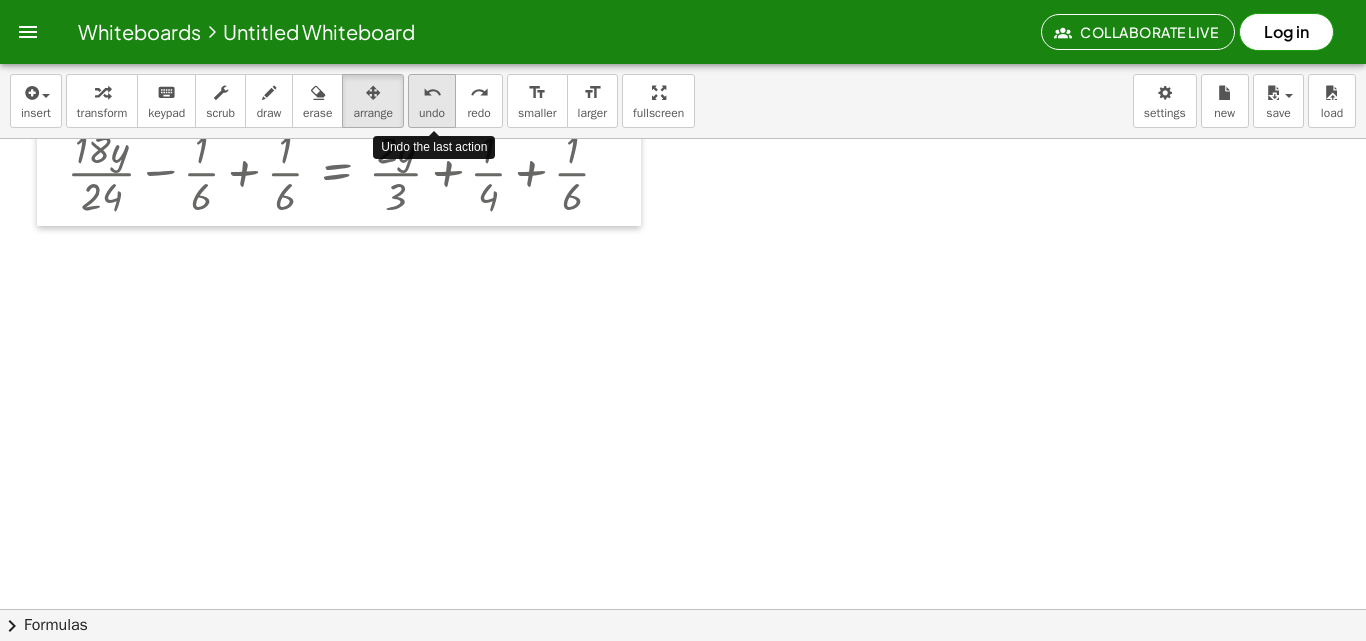click on "undo" at bounding box center [432, 93] 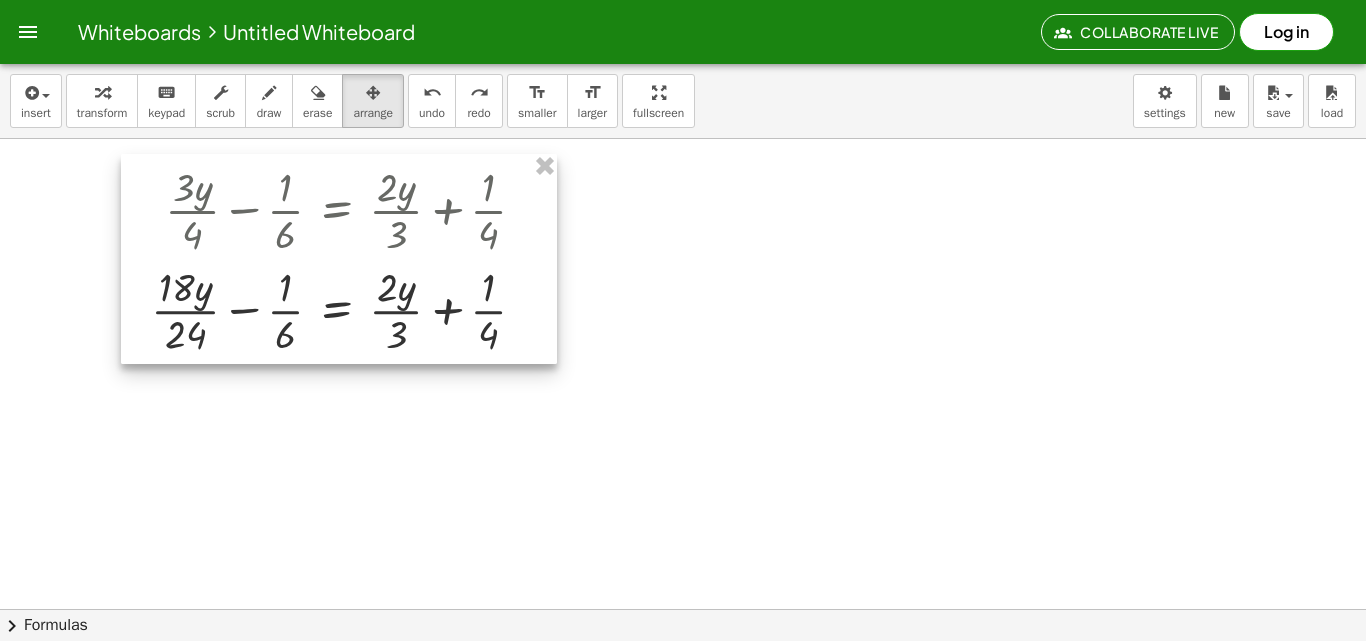 scroll, scrollTop: 0, scrollLeft: 0, axis: both 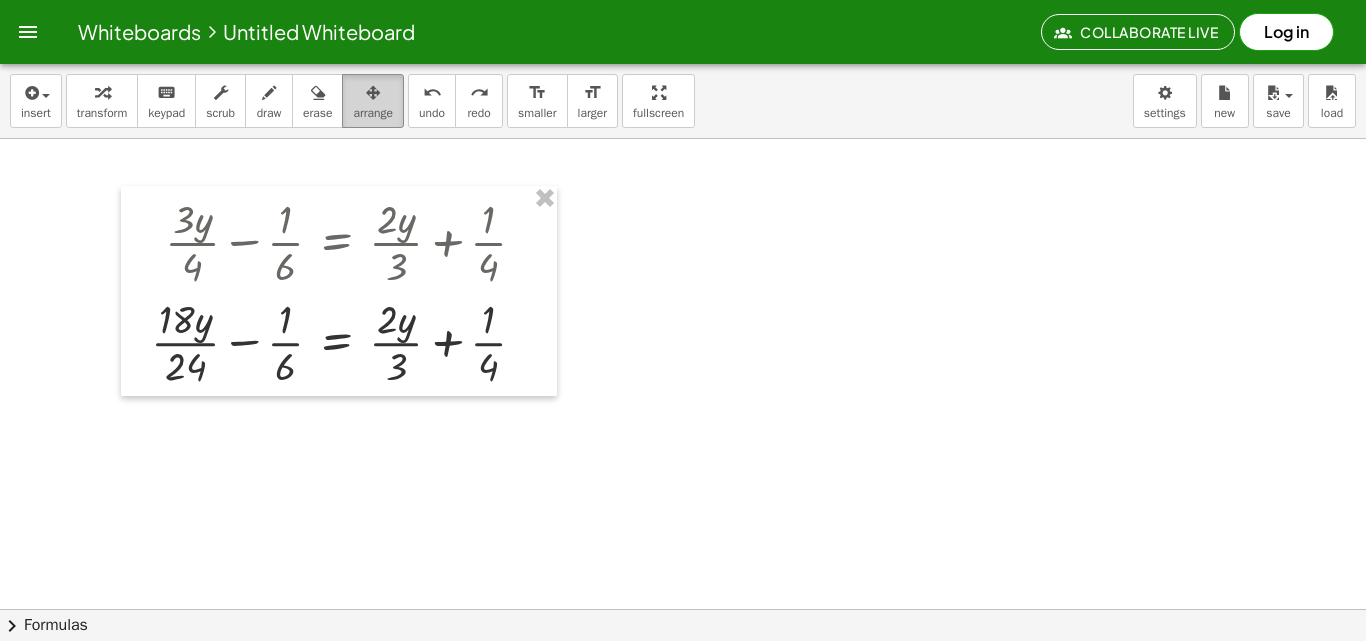 click on "arrange" at bounding box center [373, 113] 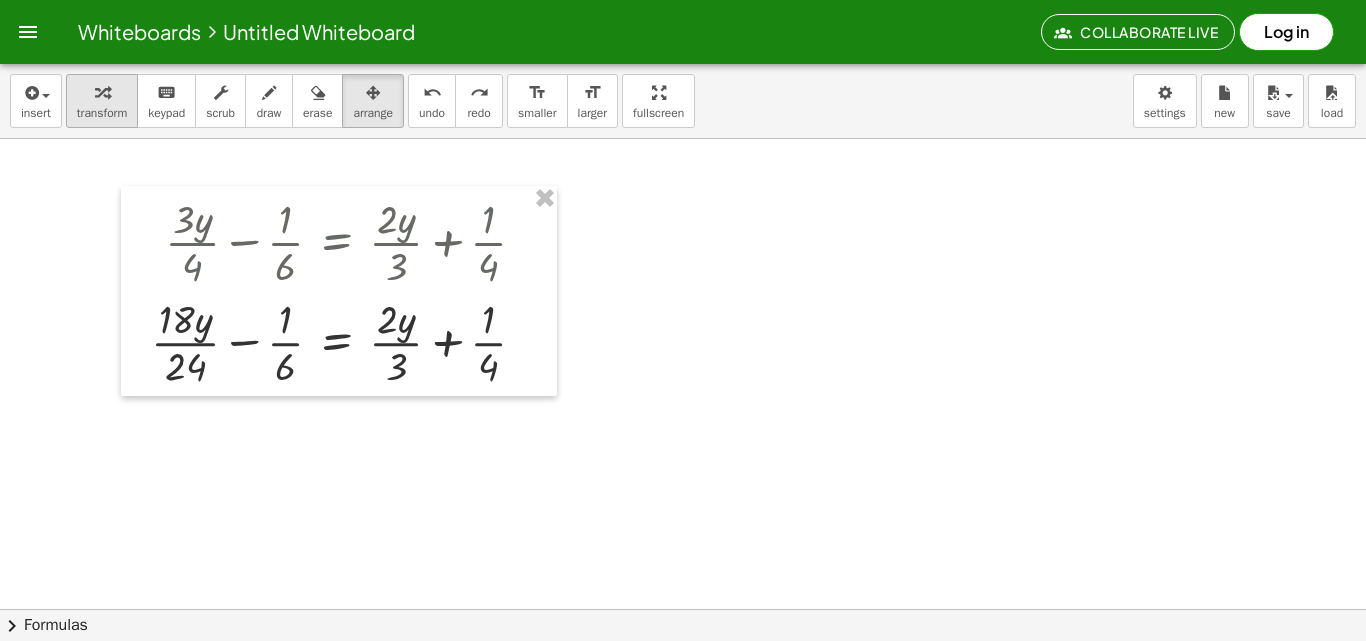 drag, startPoint x: 80, startPoint y: 99, endPoint x: 114, endPoint y: 97, distance: 34.058773 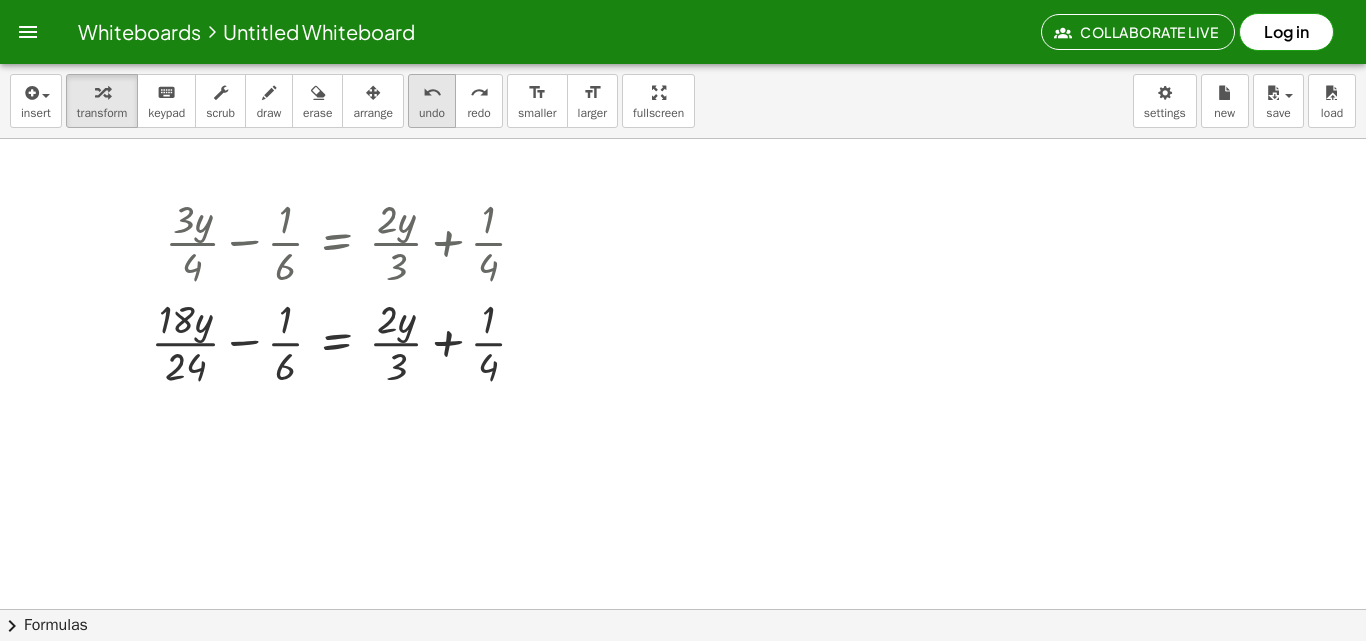 click on "undo" at bounding box center (432, 93) 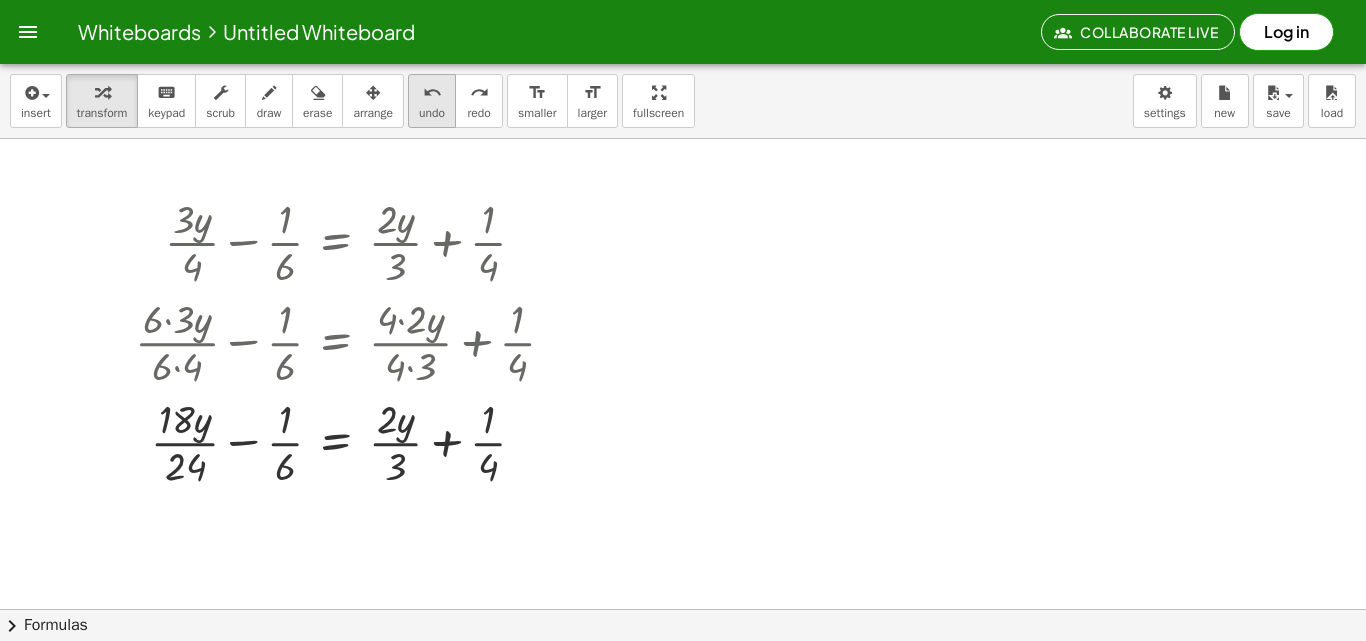 click on "undo undo" at bounding box center (432, 101) 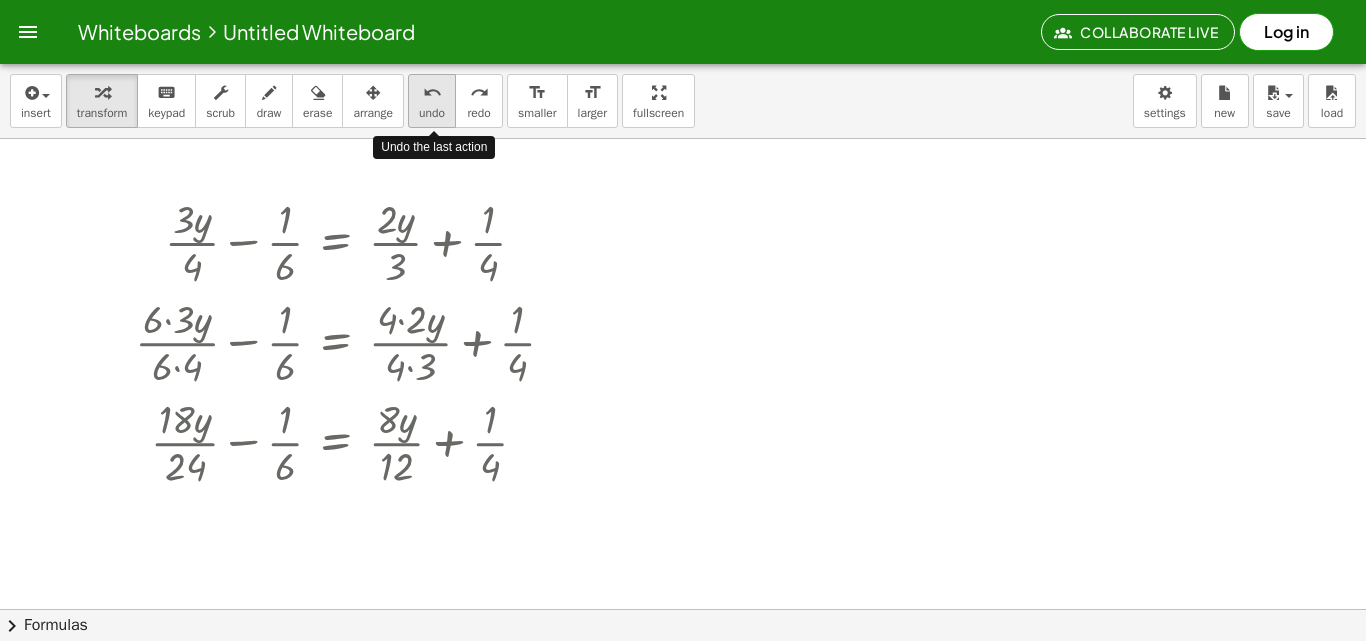 click on "undo" at bounding box center (432, 93) 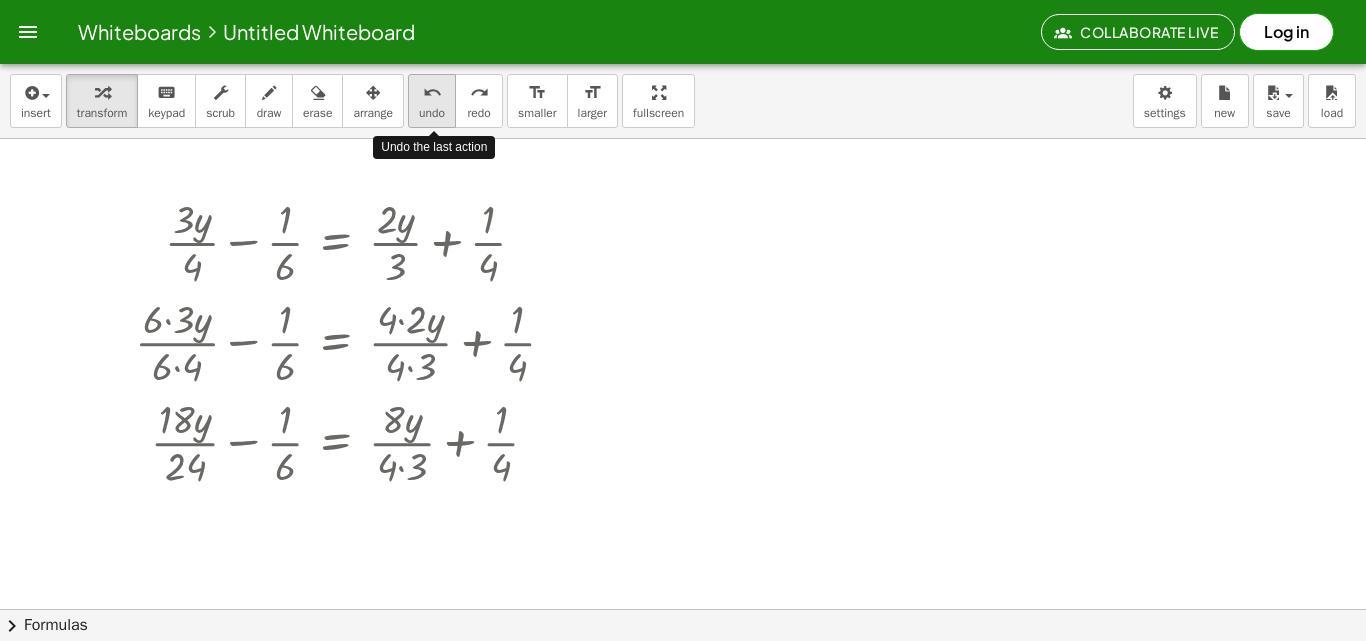 click on "undo" at bounding box center [432, 93] 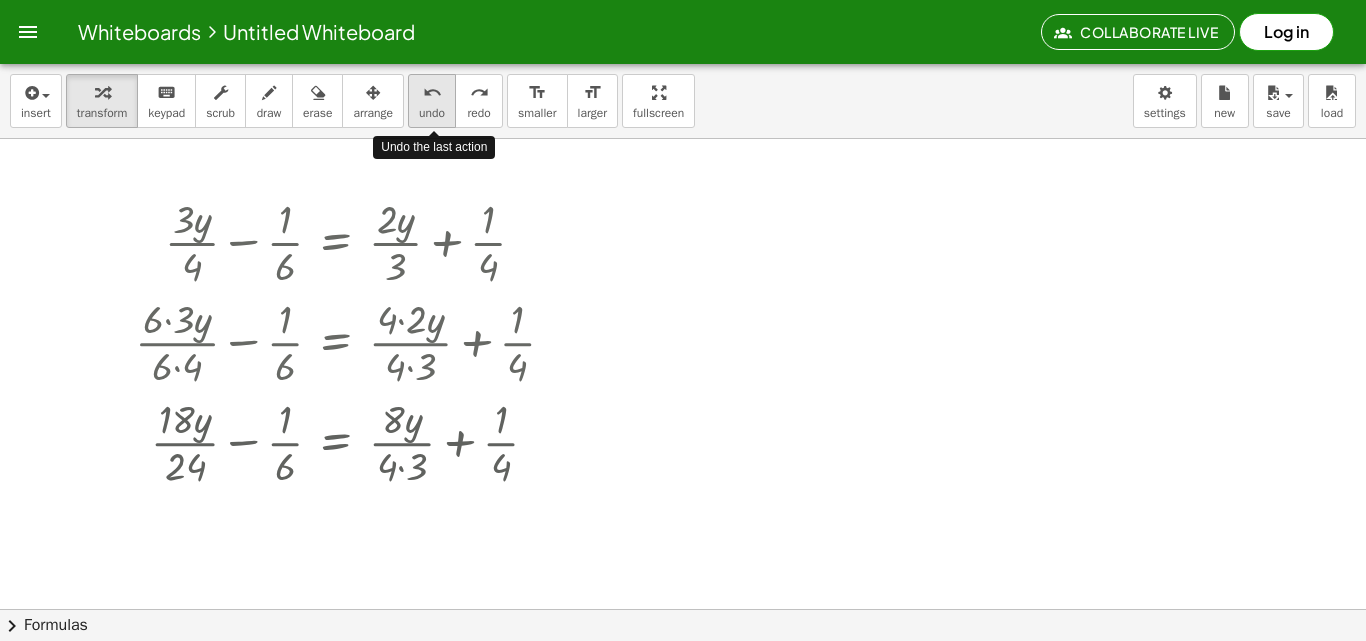 click on "undo" at bounding box center (432, 113) 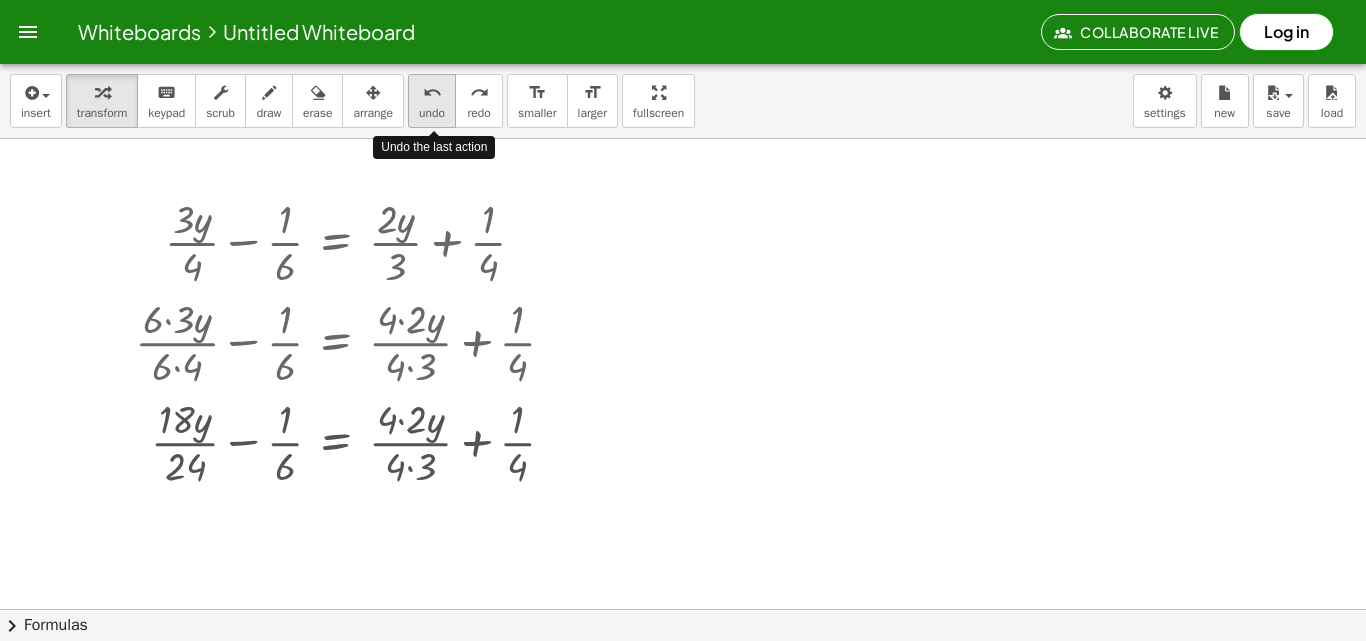 click on "undo undo" at bounding box center (432, 101) 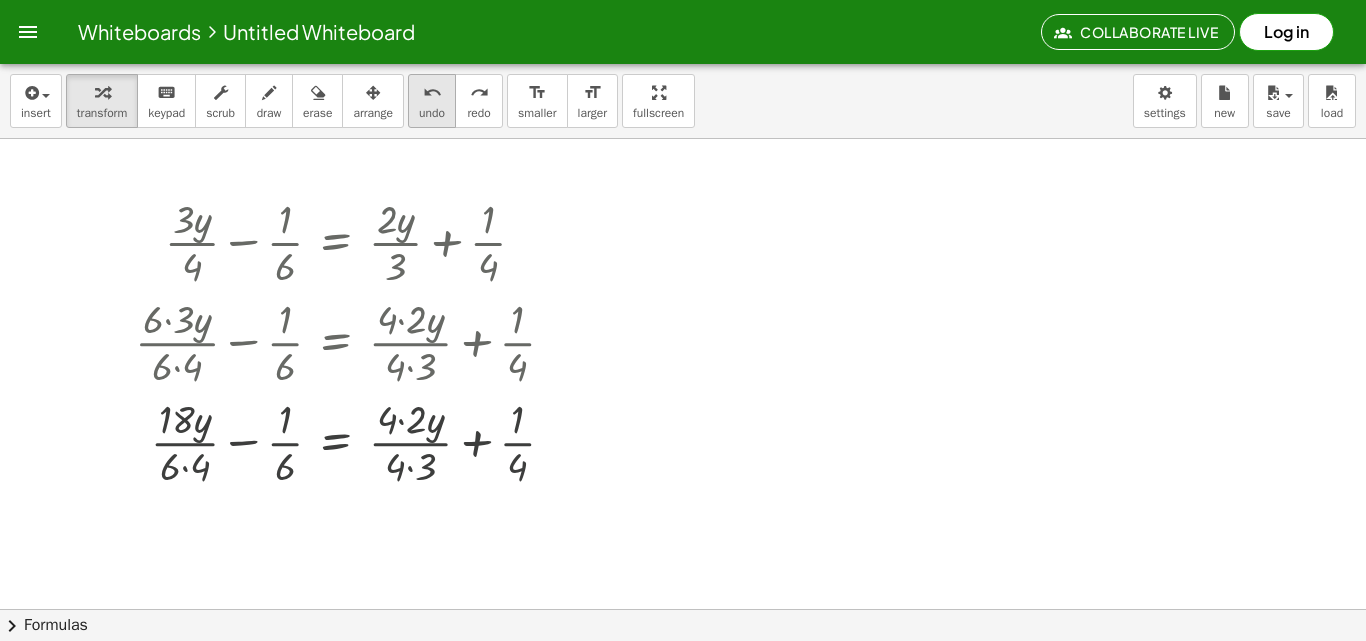 drag, startPoint x: 443, startPoint y: 131, endPoint x: 447, endPoint y: 121, distance: 10.770329 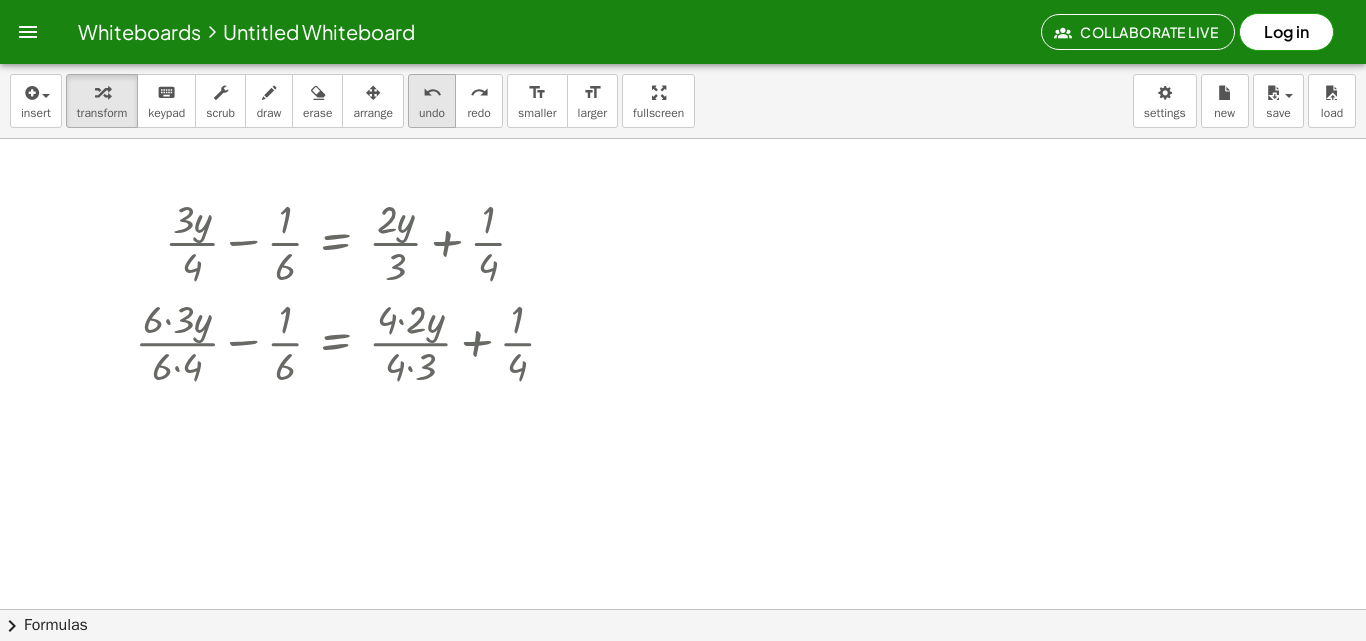 click on "undo undo" at bounding box center [432, 101] 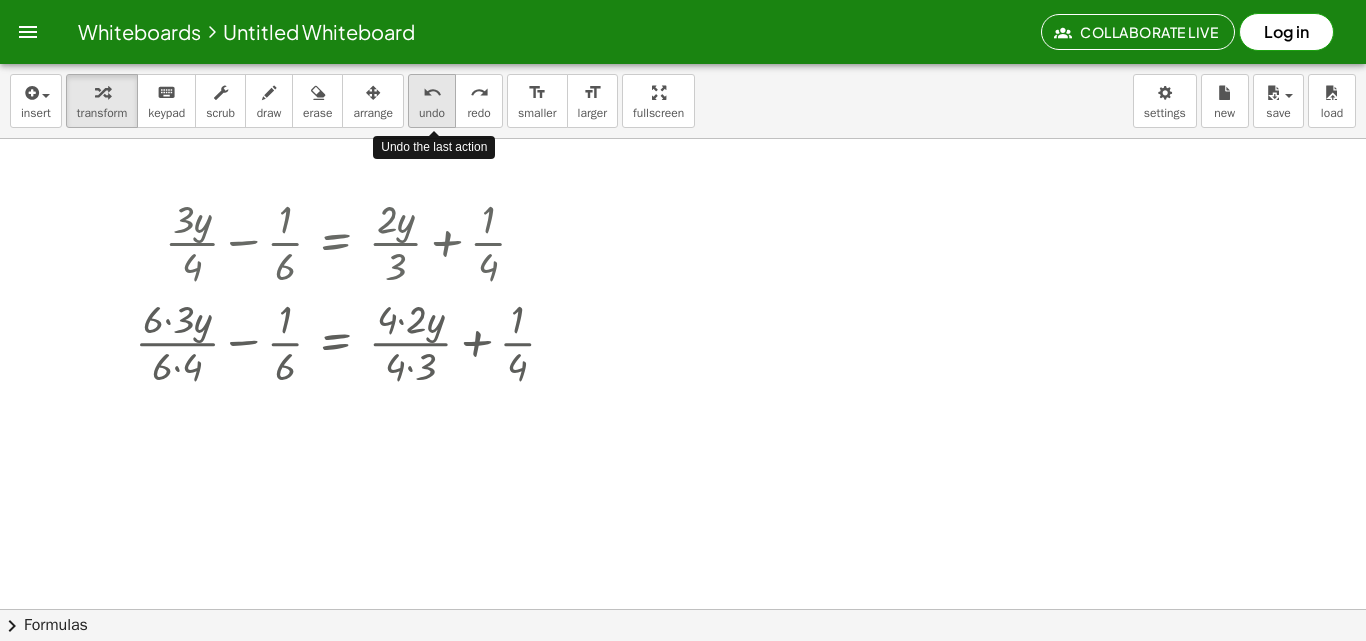 click on "undo undo" at bounding box center (432, 101) 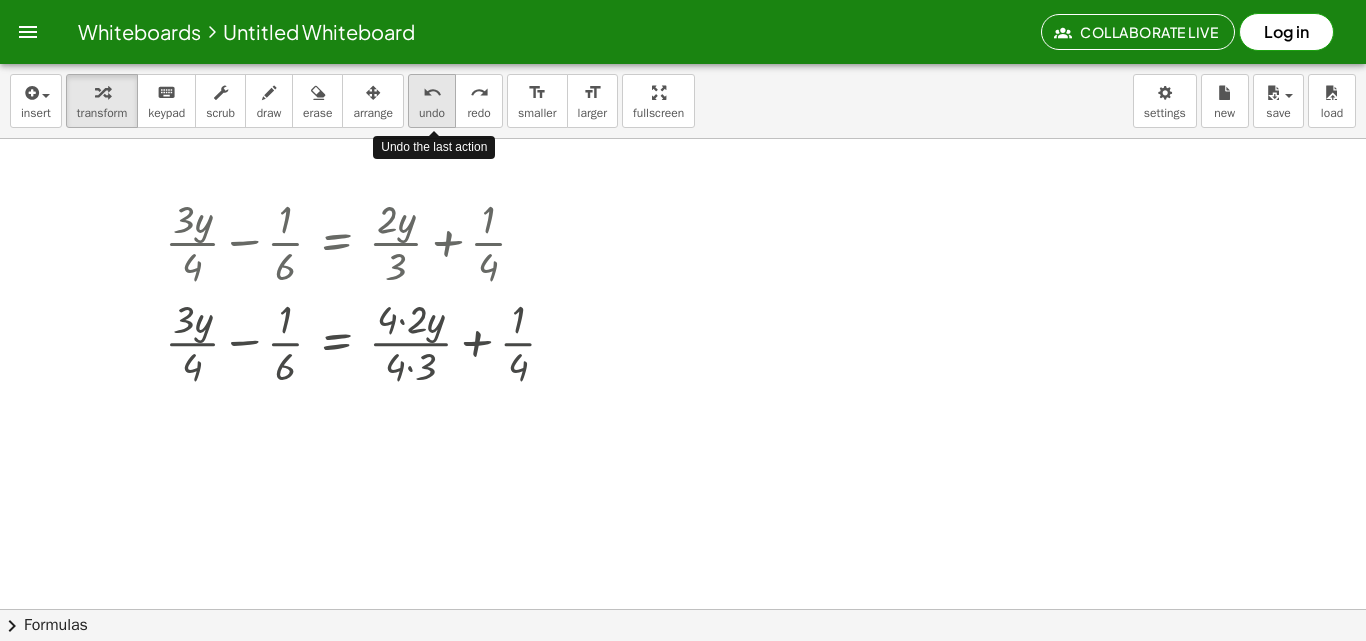 click on "undo undo" at bounding box center (432, 101) 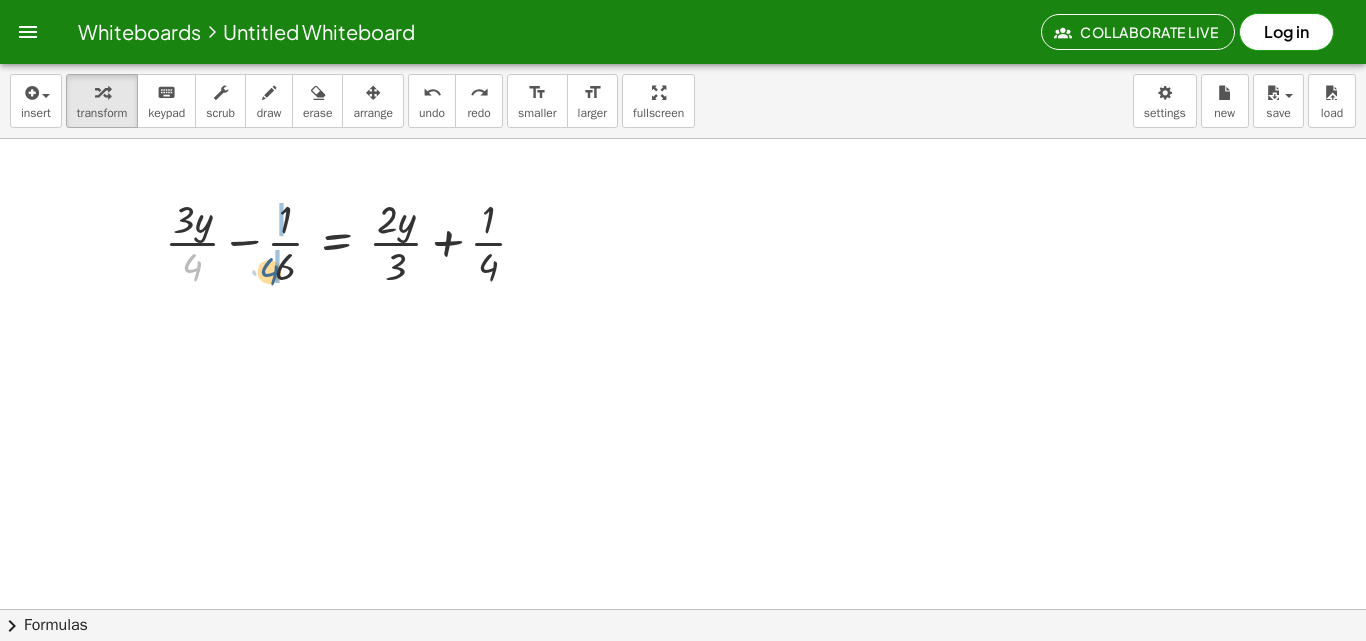 drag, startPoint x: 185, startPoint y: 259, endPoint x: 265, endPoint y: 261, distance: 80.024994 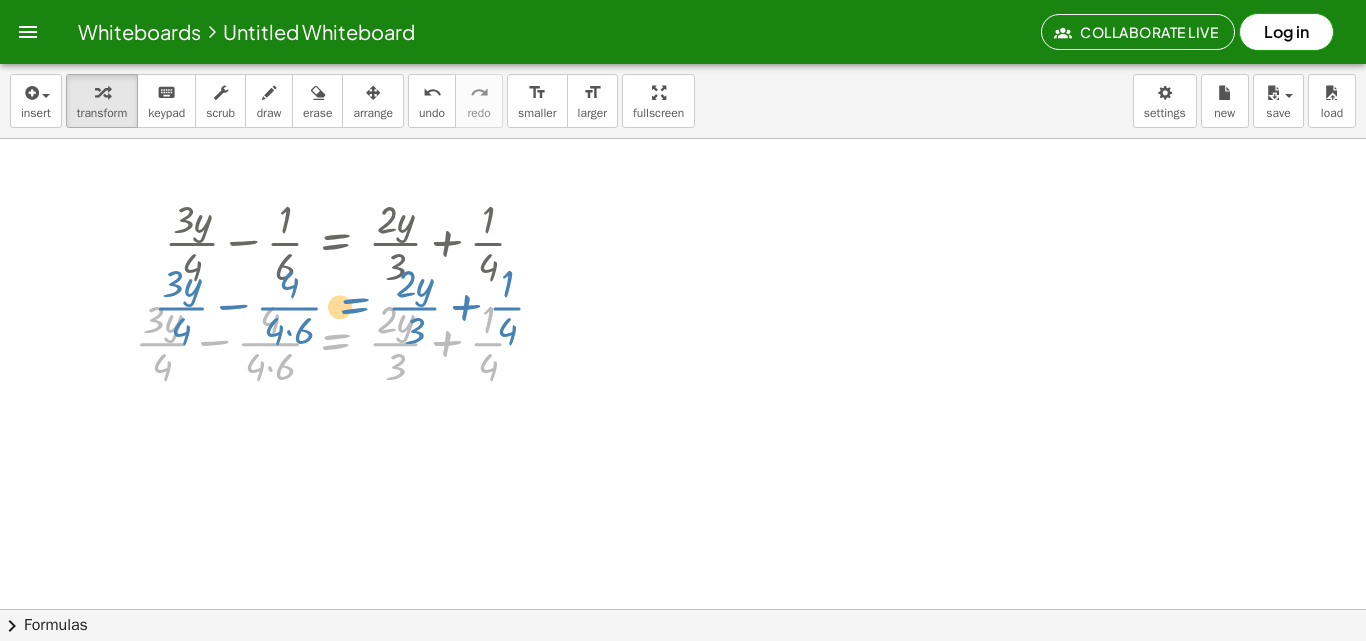 drag, startPoint x: 297, startPoint y: 262, endPoint x: 323, endPoint y: 234, distance: 38.209946 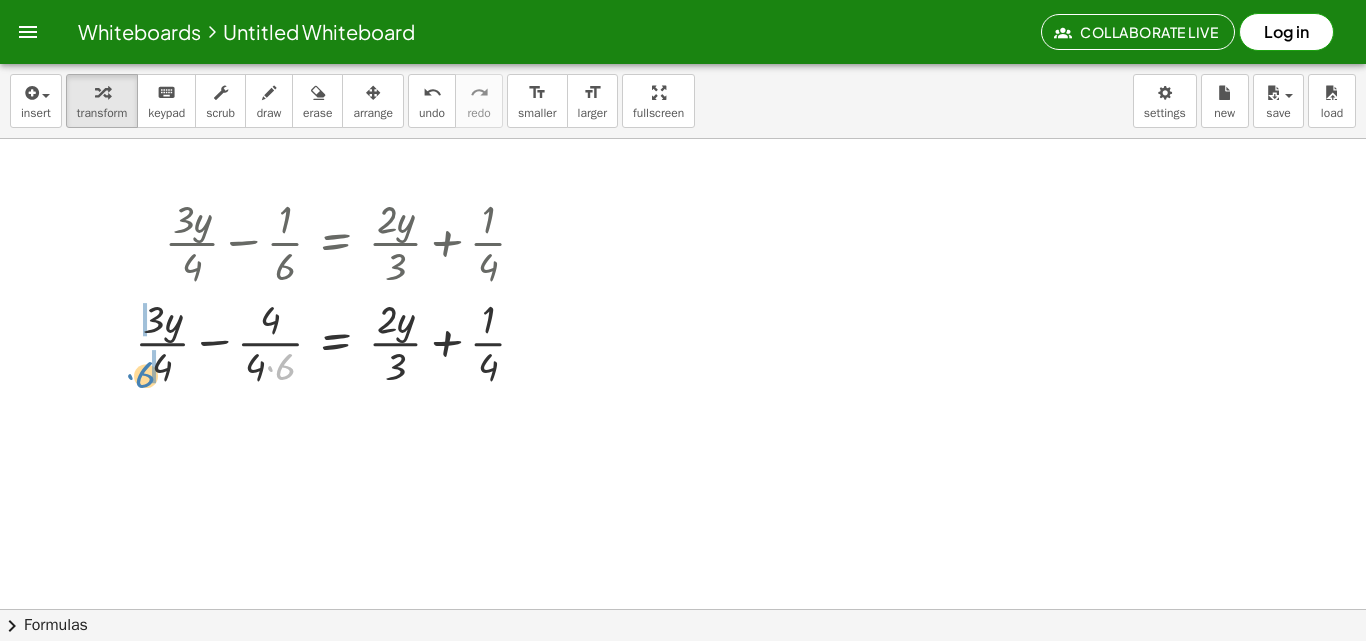drag, startPoint x: 290, startPoint y: 363, endPoint x: 151, endPoint y: 371, distance: 139.23003 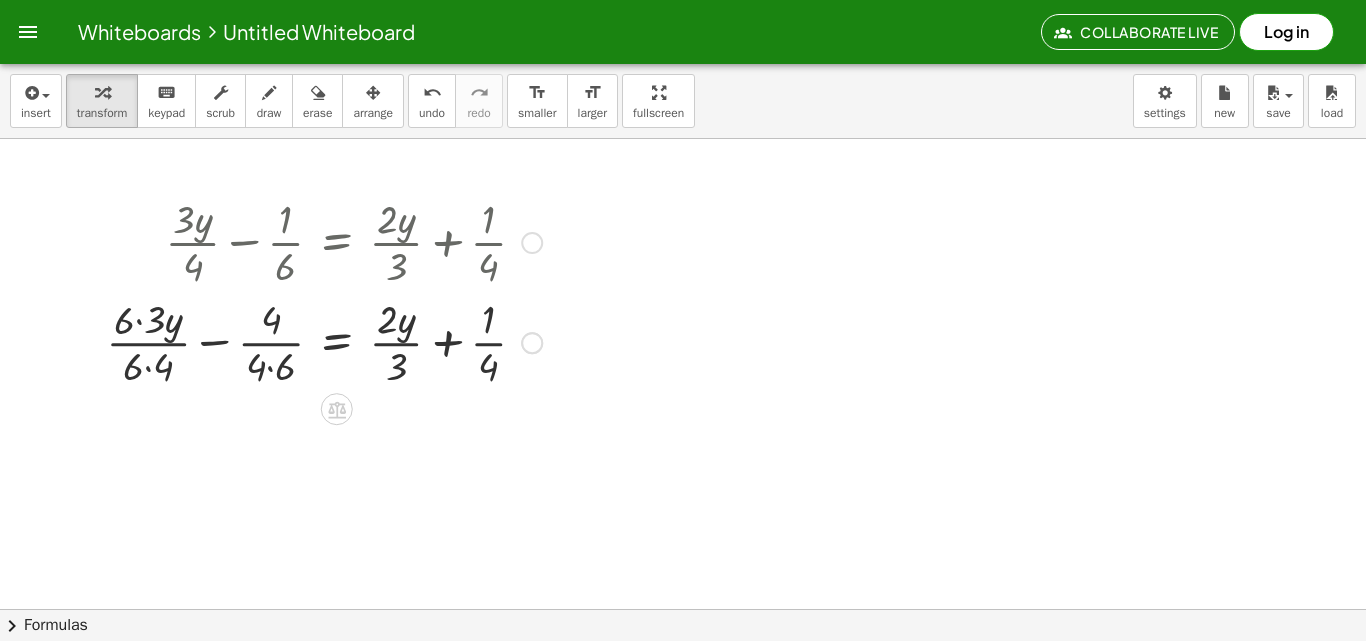 click at bounding box center [324, 341] 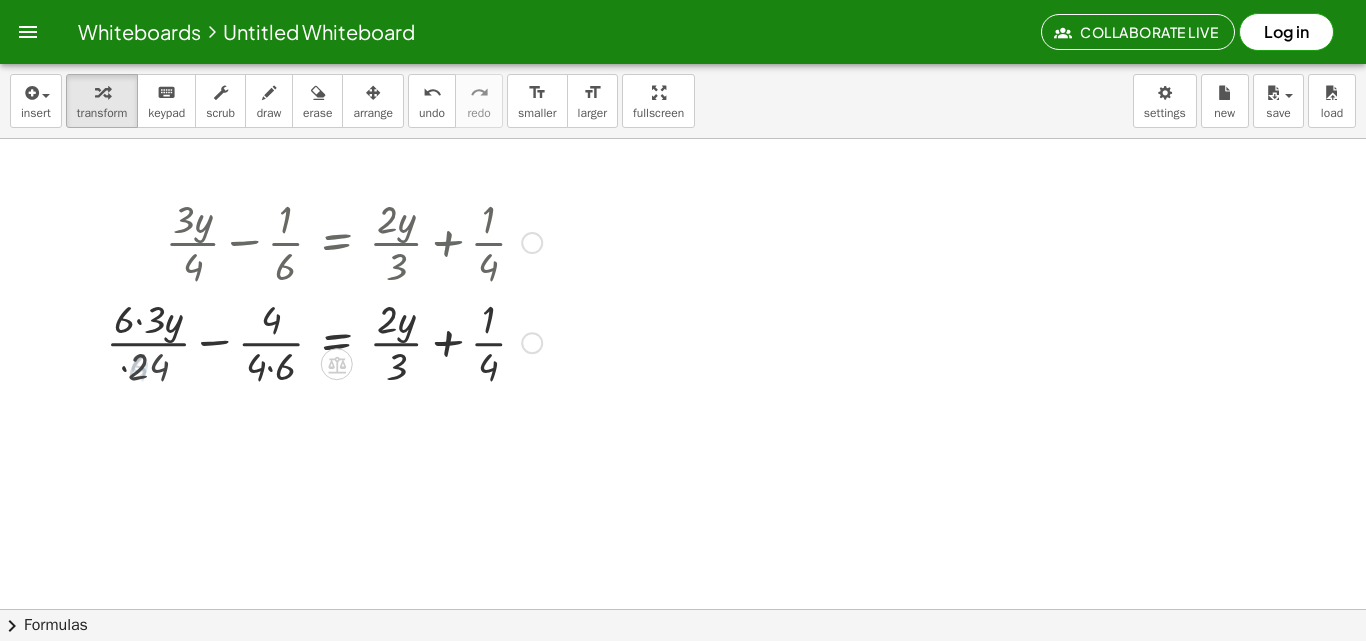 click at bounding box center (324, 341) 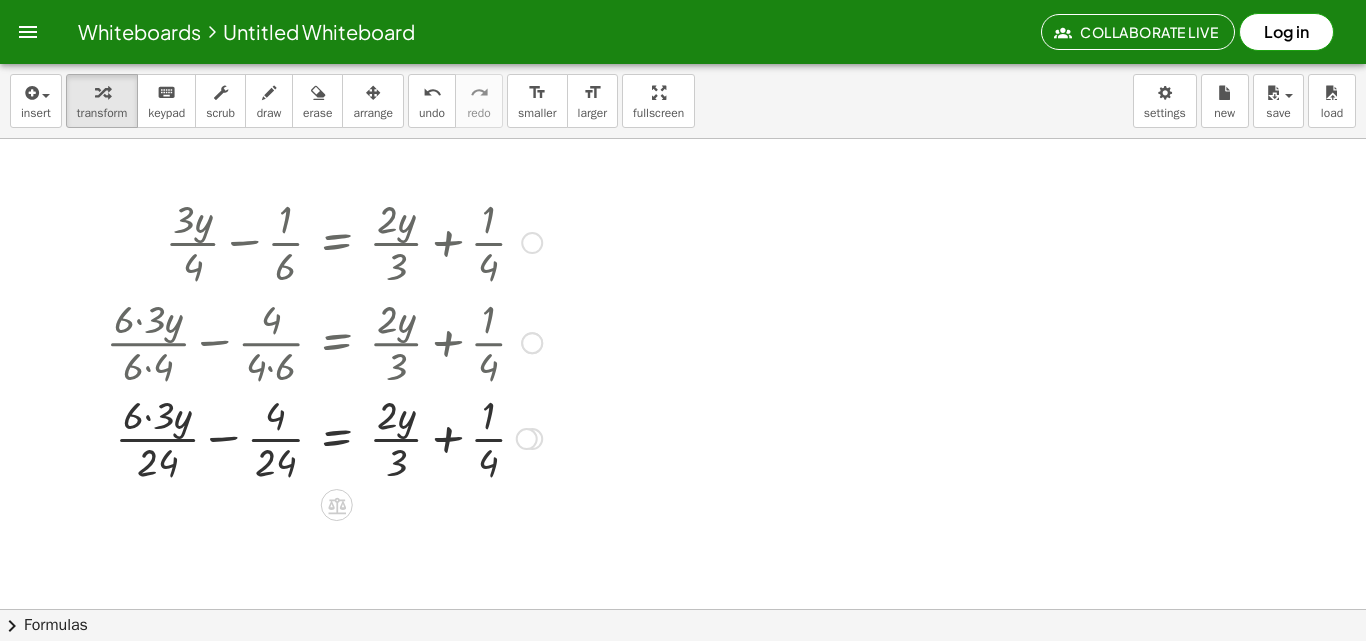 drag, startPoint x: 178, startPoint y: 300, endPoint x: 175, endPoint y: 334, distance: 34.132095 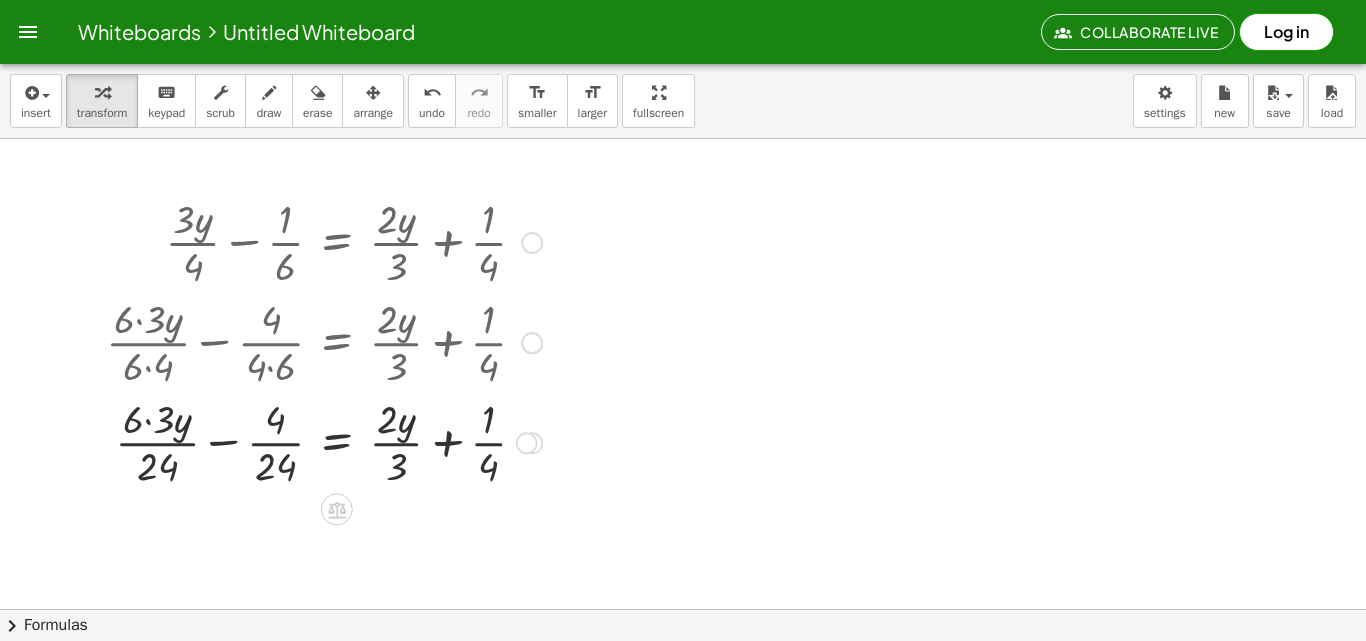 click at bounding box center (324, 441) 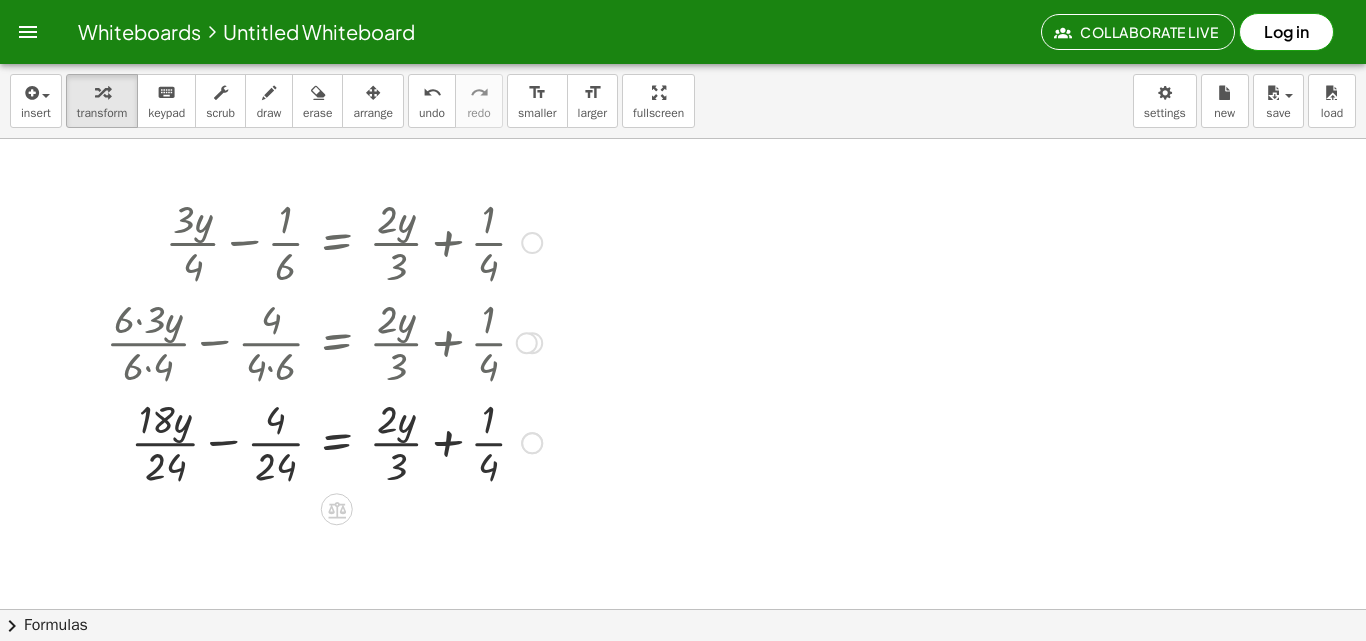 click at bounding box center [324, 441] 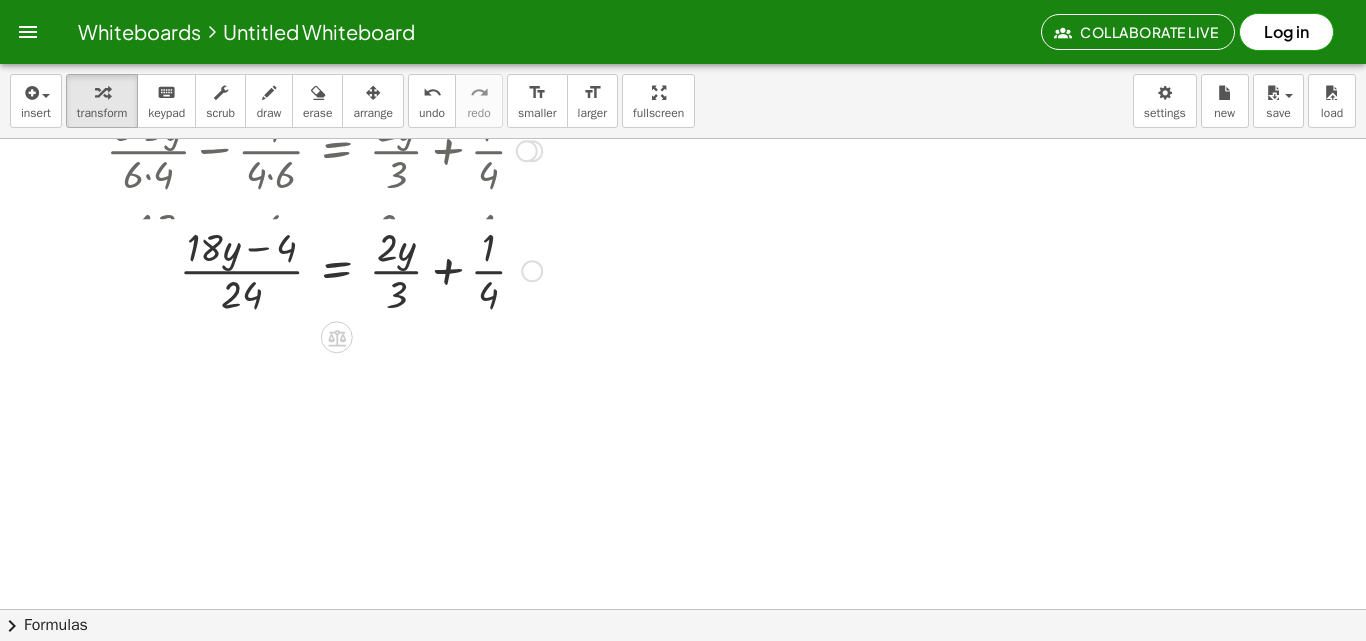 scroll, scrollTop: 200, scrollLeft: 0, axis: vertical 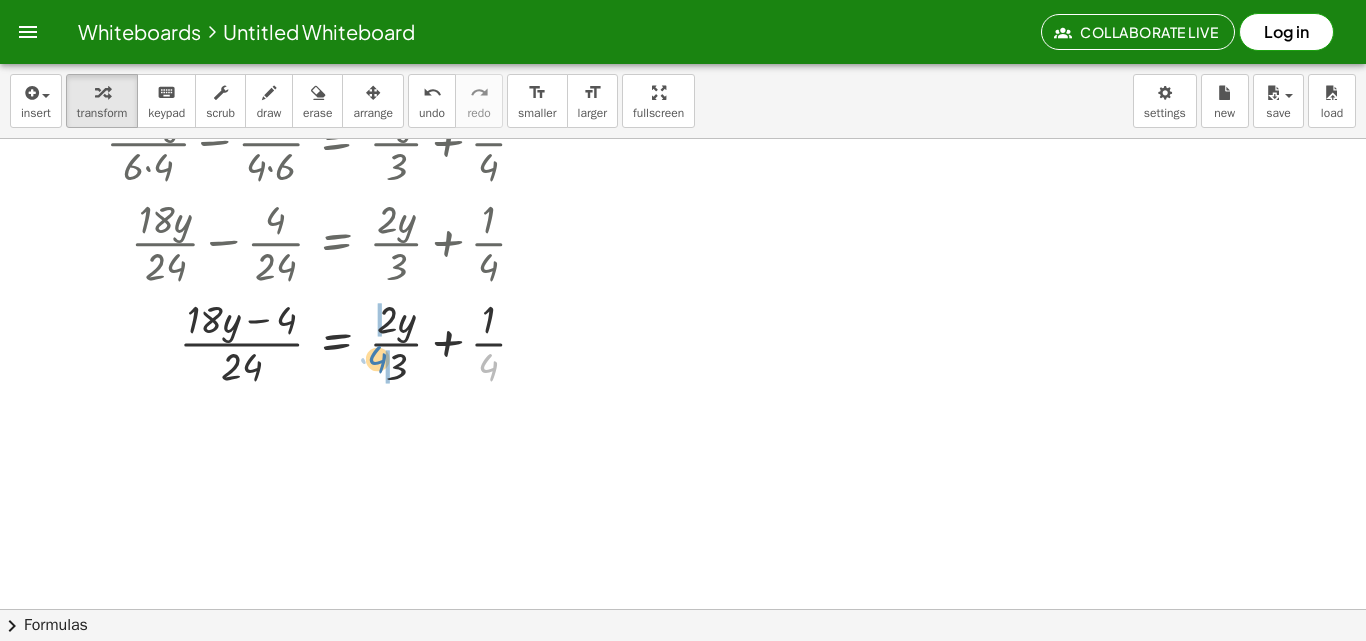 drag, startPoint x: 451, startPoint y: 376, endPoint x: 376, endPoint y: 366, distance: 75.66373 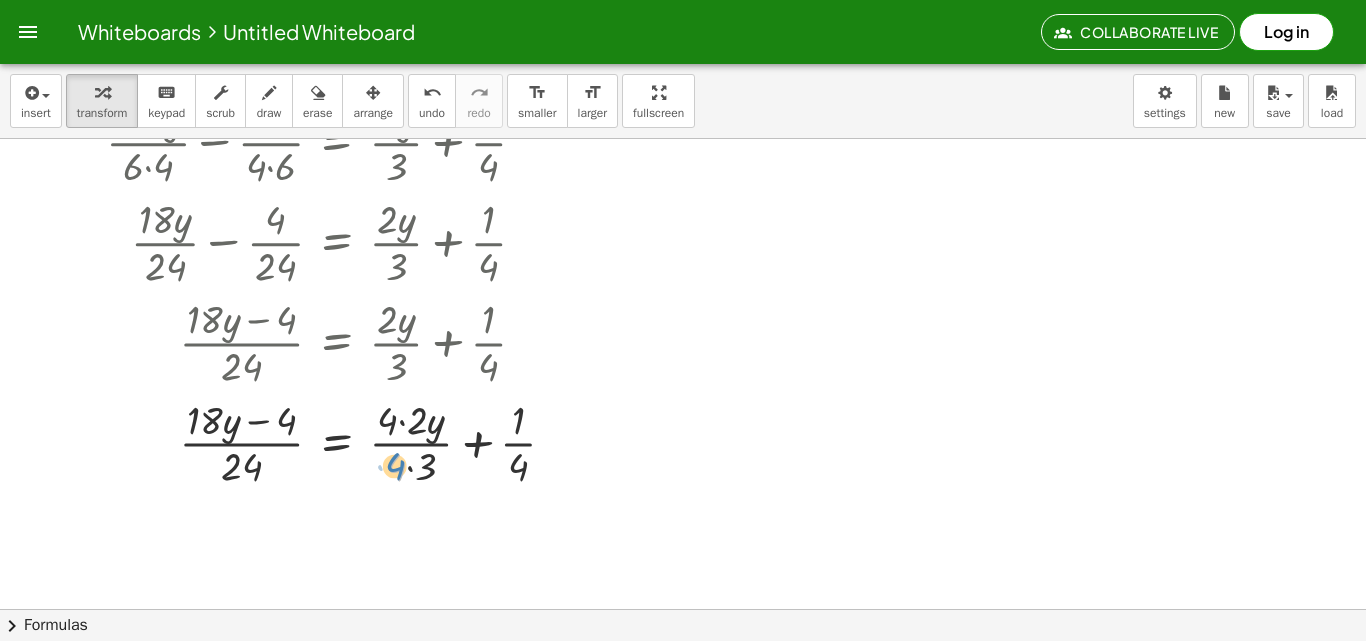 click on "+ · 3 · y · 4 − · 1 · 6 = + · 2 · y · 3 + · 1 · 4 + · 3 · y · 4 − · 4 · 4 · 6 = + · 2 · y · 3 + · 1 · 4 + · 6 · 3 · y · 6 · 4 − · 4 · 4 · 6 = + · 2 · y · 3 + · 1 · 4 + · 6 · 3 · y · 24 − · 4 · 4 · 6 = + · 2 · y · 3 + · 1 · 4 + · 6 · 3 · y · 24 − · 4 · 24 = + · 2 · y · 3 + · 1 · 4 + · 18 · y · 24 − · 4 · 24 = + · 2 · y · 3 + · 1 · 4 · ( + · 18 · y − 4 ) · 24 = + · 2 · y · 3 + · 1 · 4 · 4 · y = + · 2 · y · 3 + · 1 4 · · 24 18 · ( + − ) · 4 · 4 · 4" at bounding box center (337, 43) 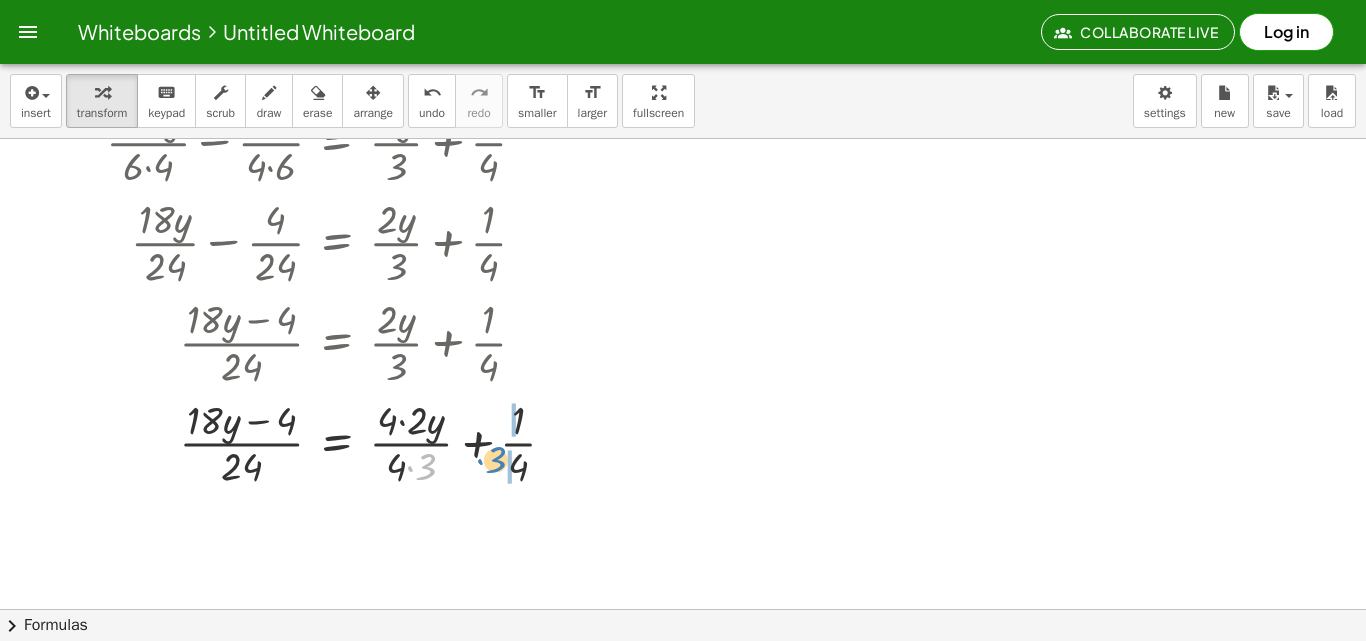 drag, startPoint x: 429, startPoint y: 476, endPoint x: 501, endPoint y: 477, distance: 72.00694 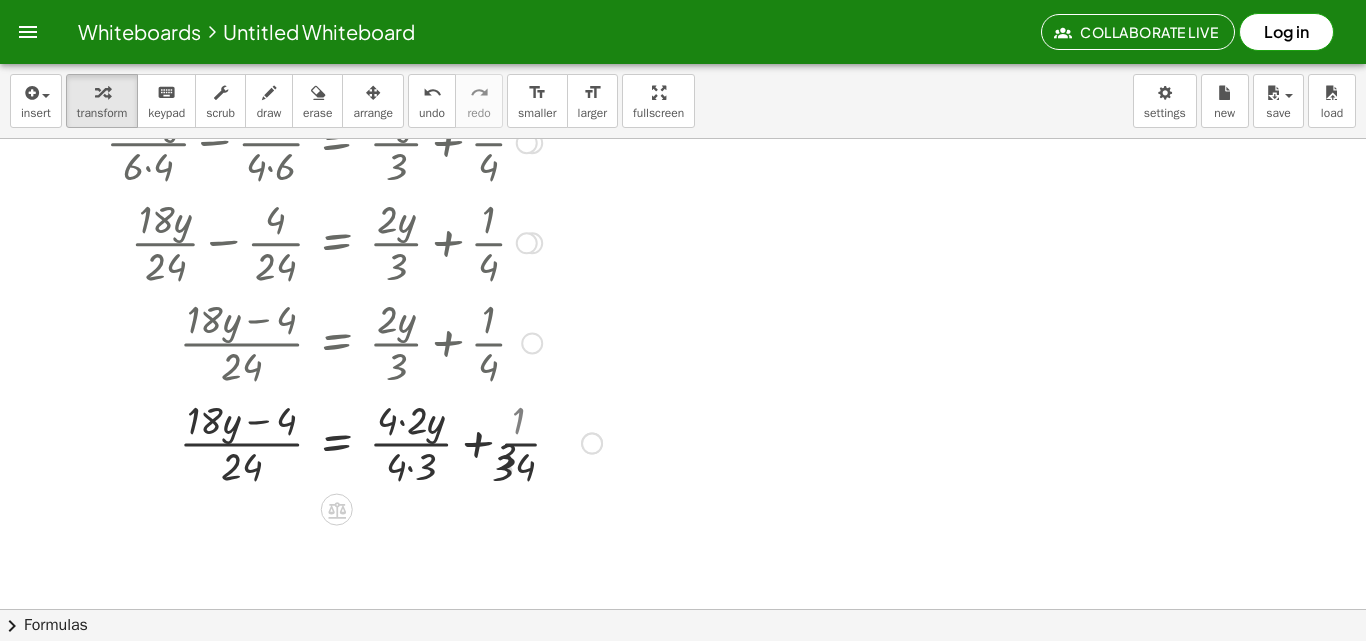 click at bounding box center (354, 442) 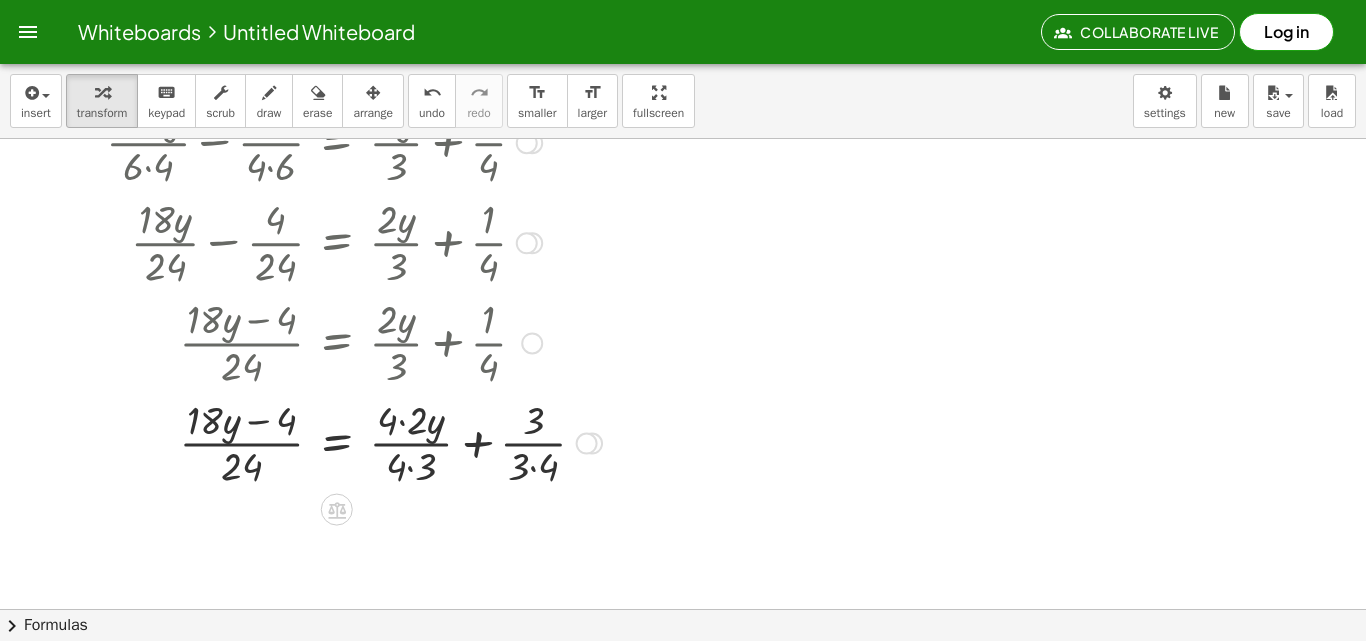 click at bounding box center [354, 442] 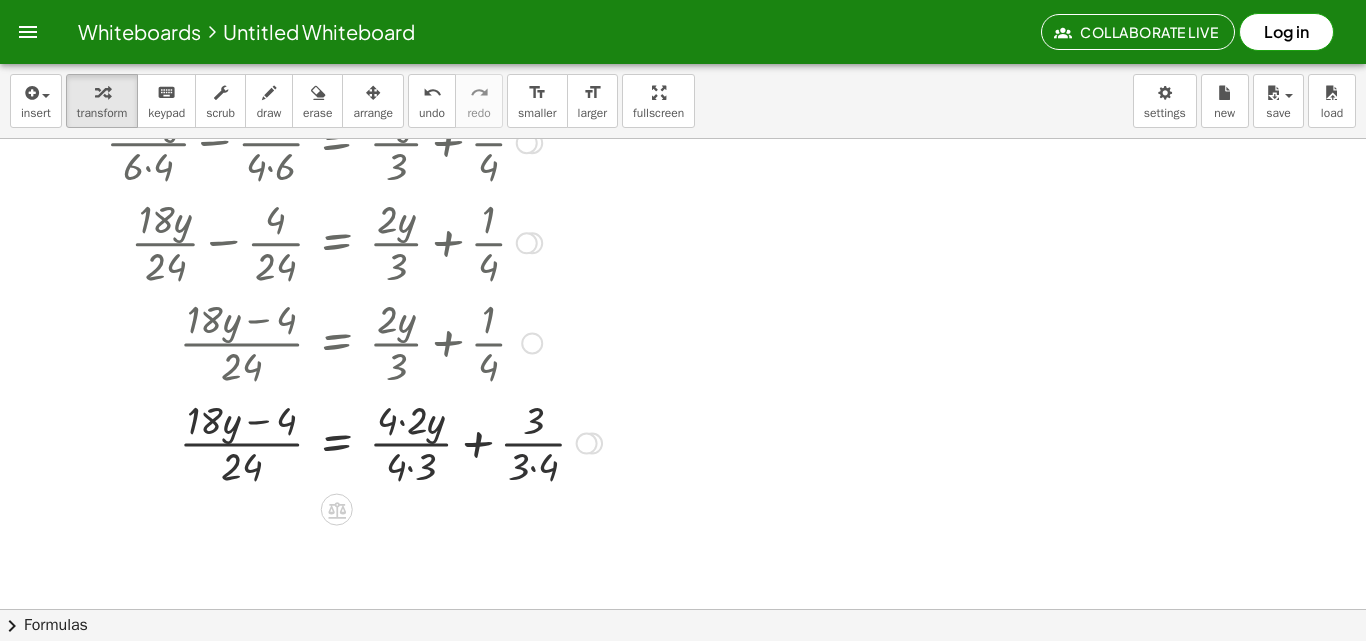 click at bounding box center (354, 442) 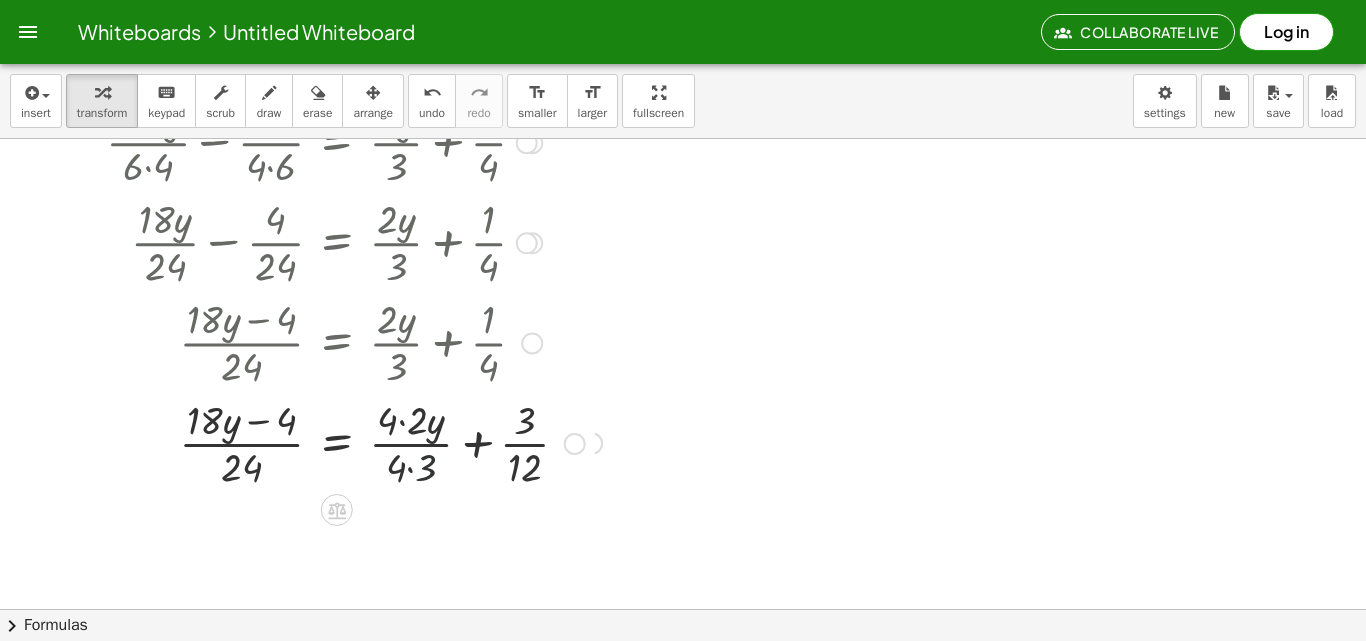 drag, startPoint x: 419, startPoint y: 484, endPoint x: 411, endPoint y: 427, distance: 57.558666 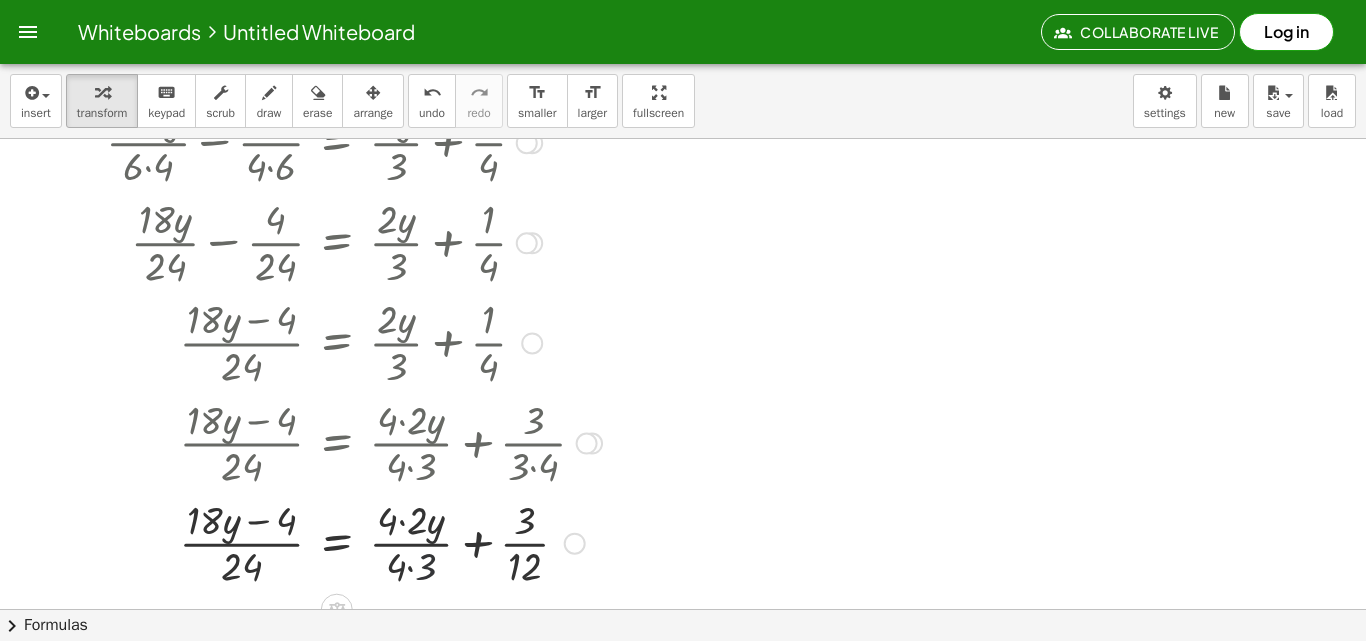 drag, startPoint x: 411, startPoint y: 419, endPoint x: 419, endPoint y: 467, distance: 48.6621 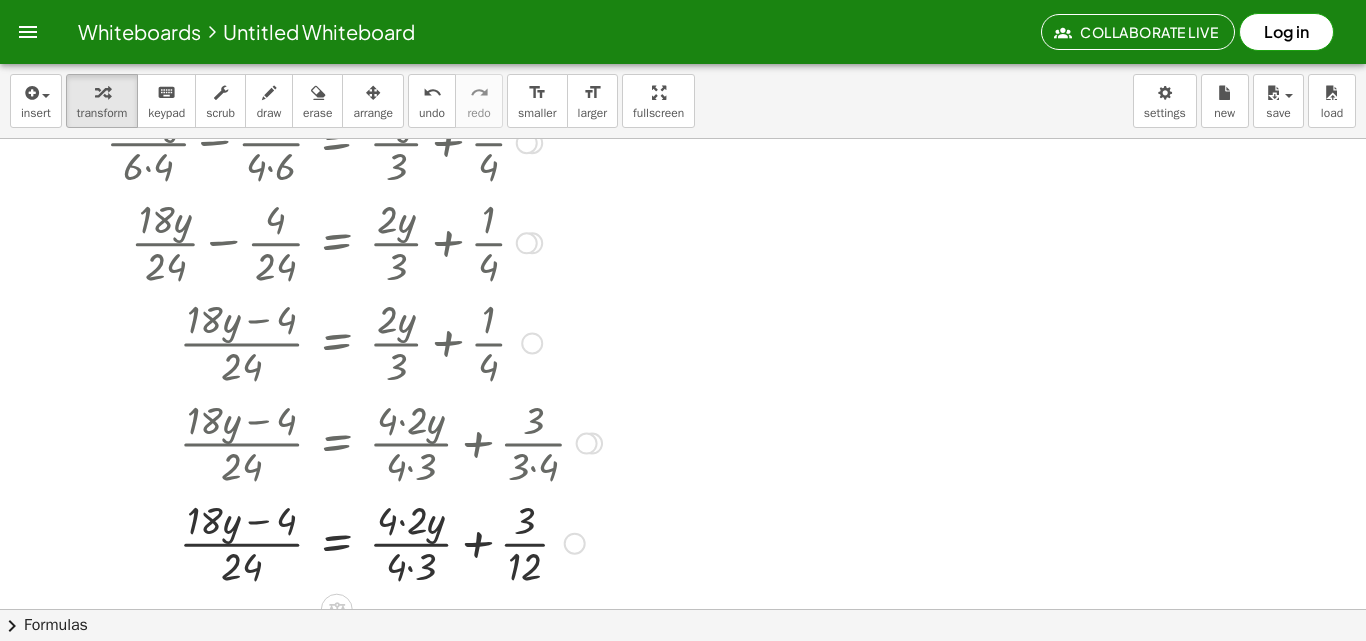 click at bounding box center [354, 542] 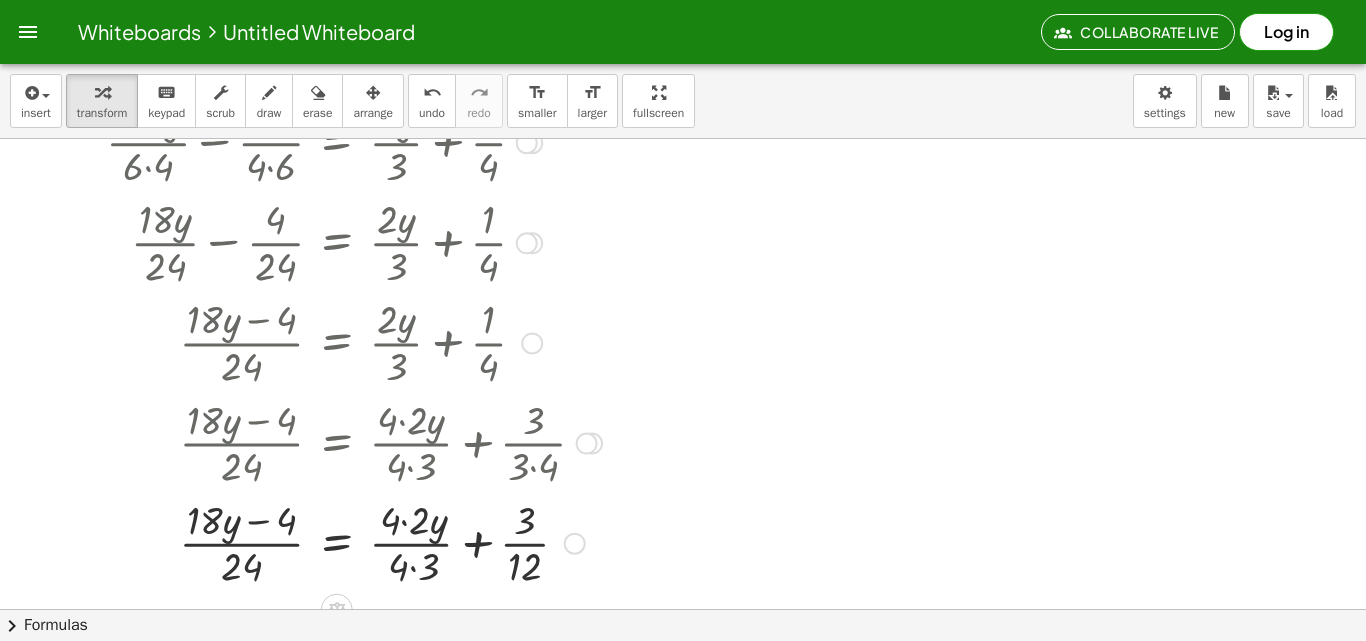 click at bounding box center [354, 542] 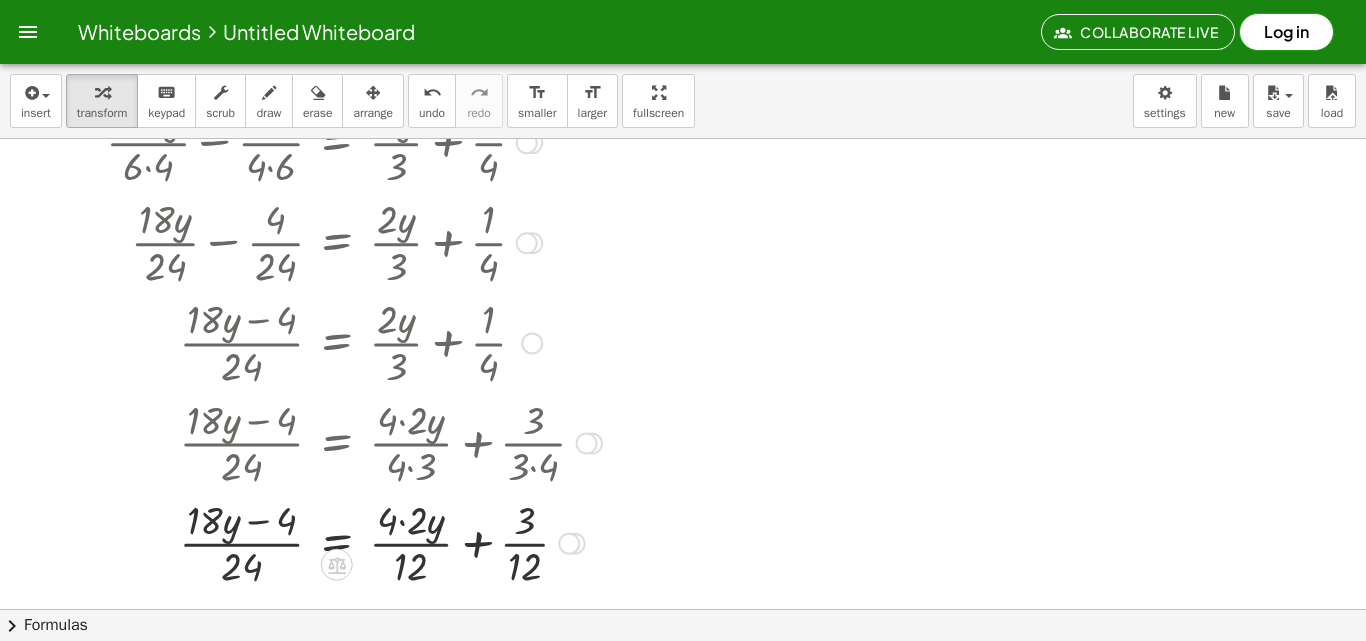 click at bounding box center (354, 542) 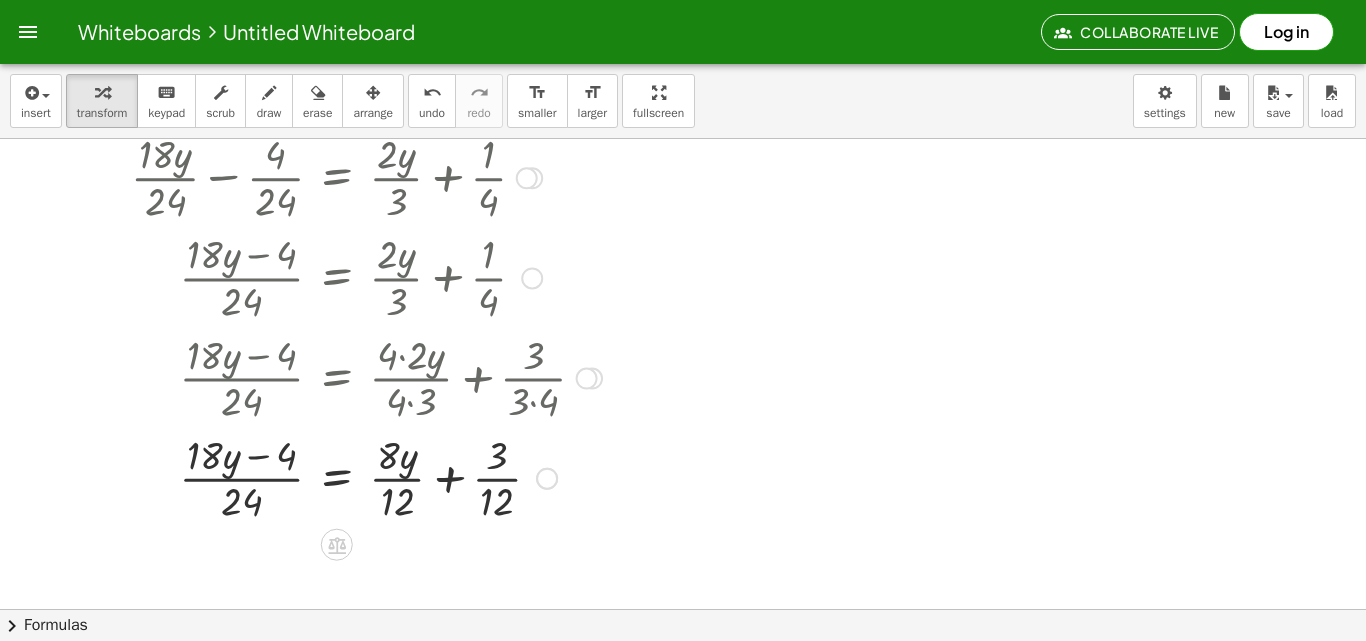 scroll, scrollTop: 300, scrollLeft: 0, axis: vertical 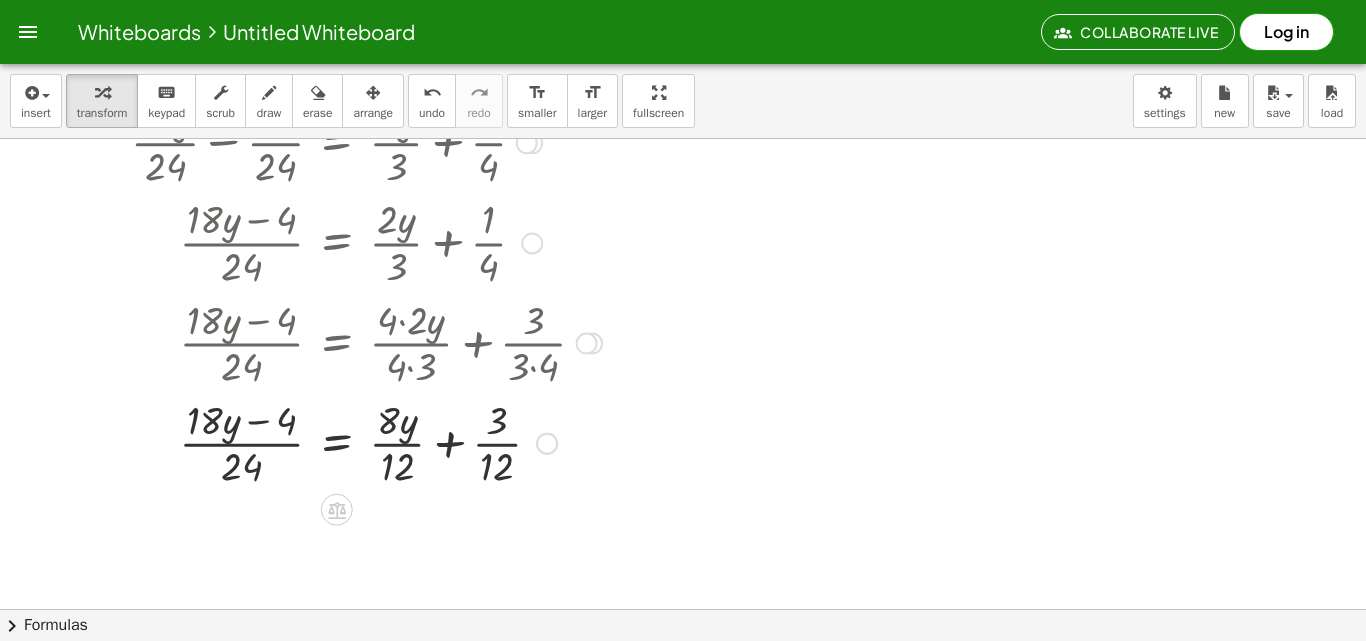 click at bounding box center [354, 442] 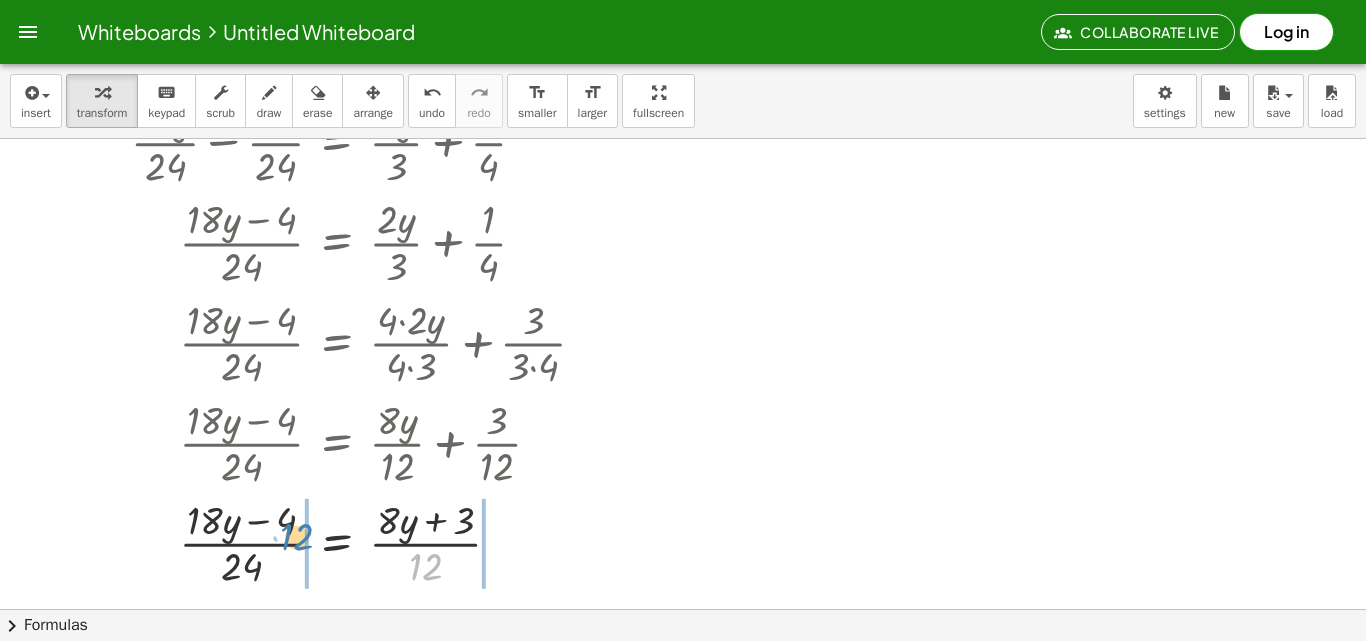 drag, startPoint x: 429, startPoint y: 581, endPoint x: 299, endPoint y: 551, distance: 133.41664 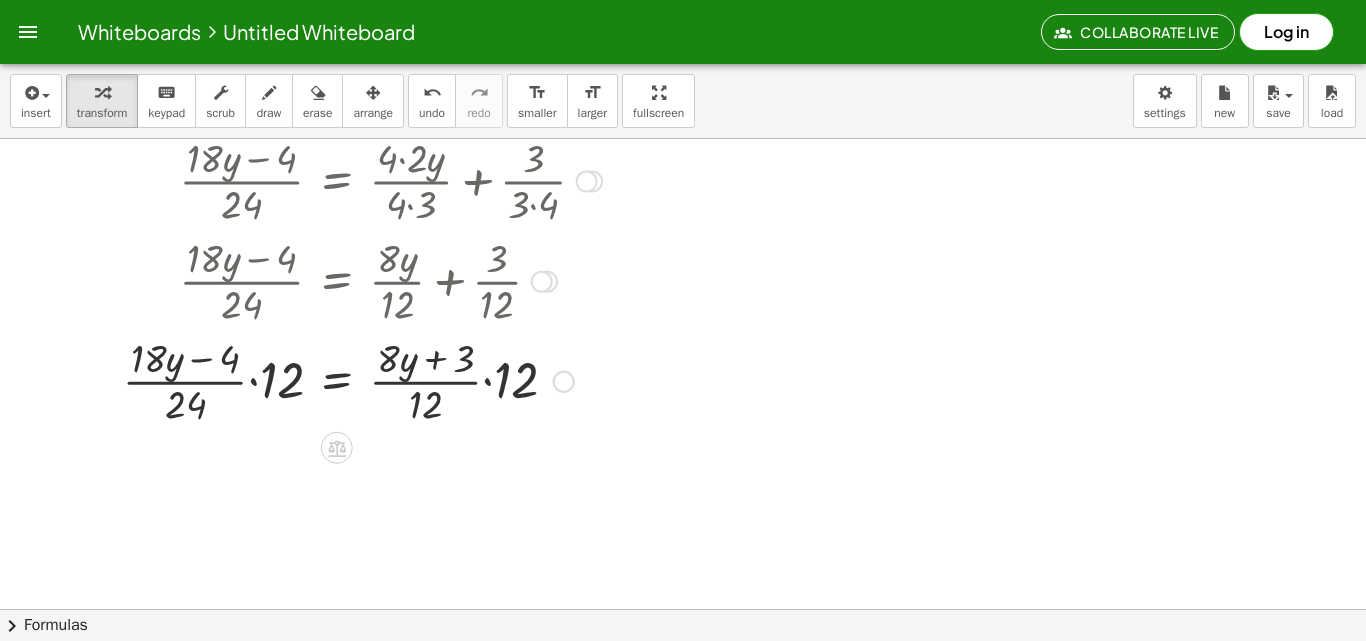 scroll, scrollTop: 470, scrollLeft: 0, axis: vertical 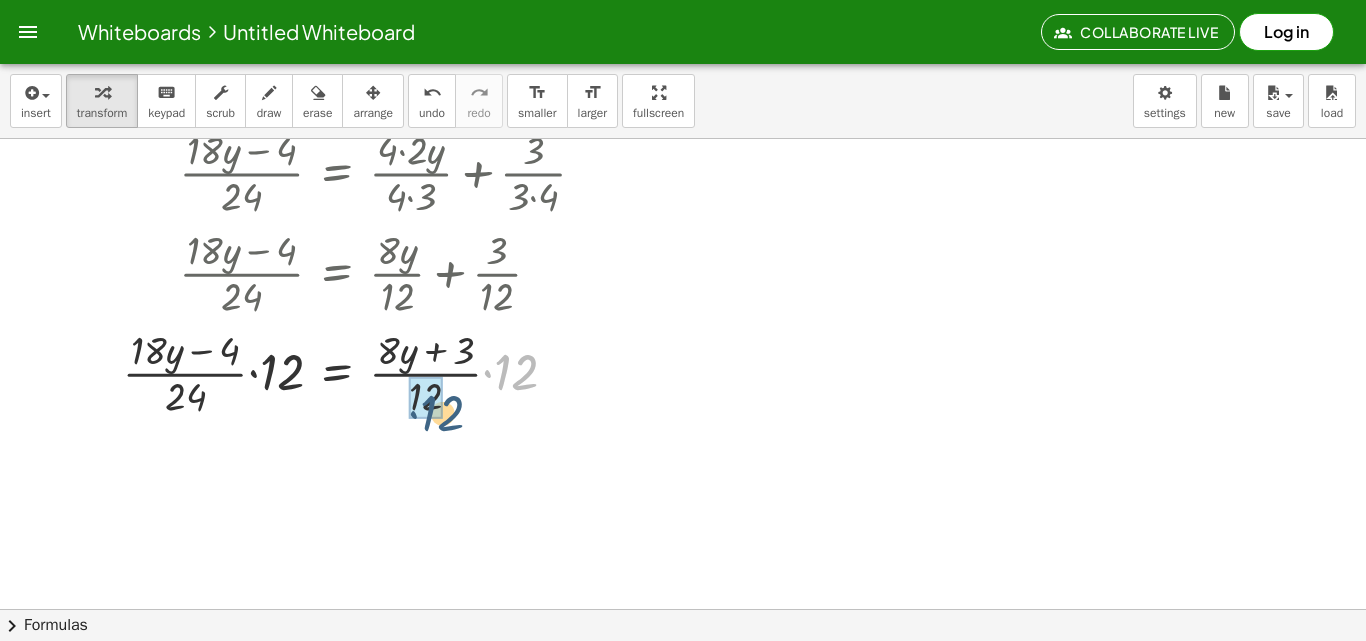 drag, startPoint x: 512, startPoint y: 368, endPoint x: 434, endPoint y: 413, distance: 90.04999 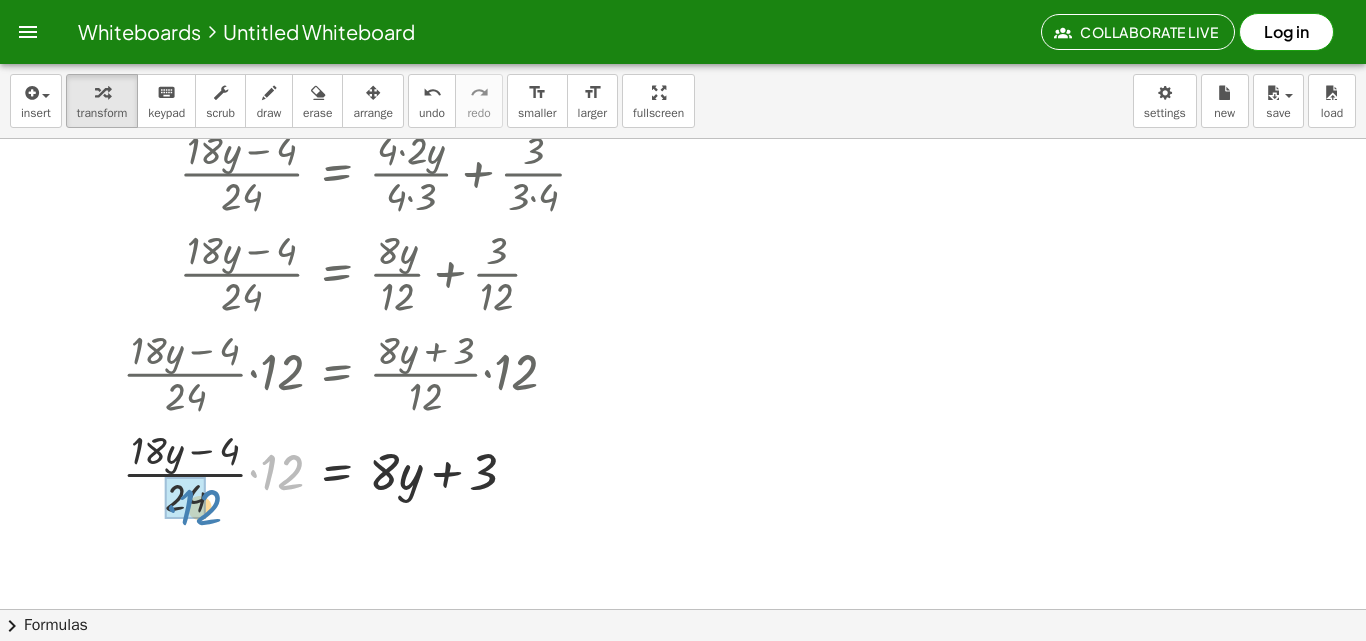 drag, startPoint x: 290, startPoint y: 371, endPoint x: 208, endPoint y: 401, distance: 87.31552 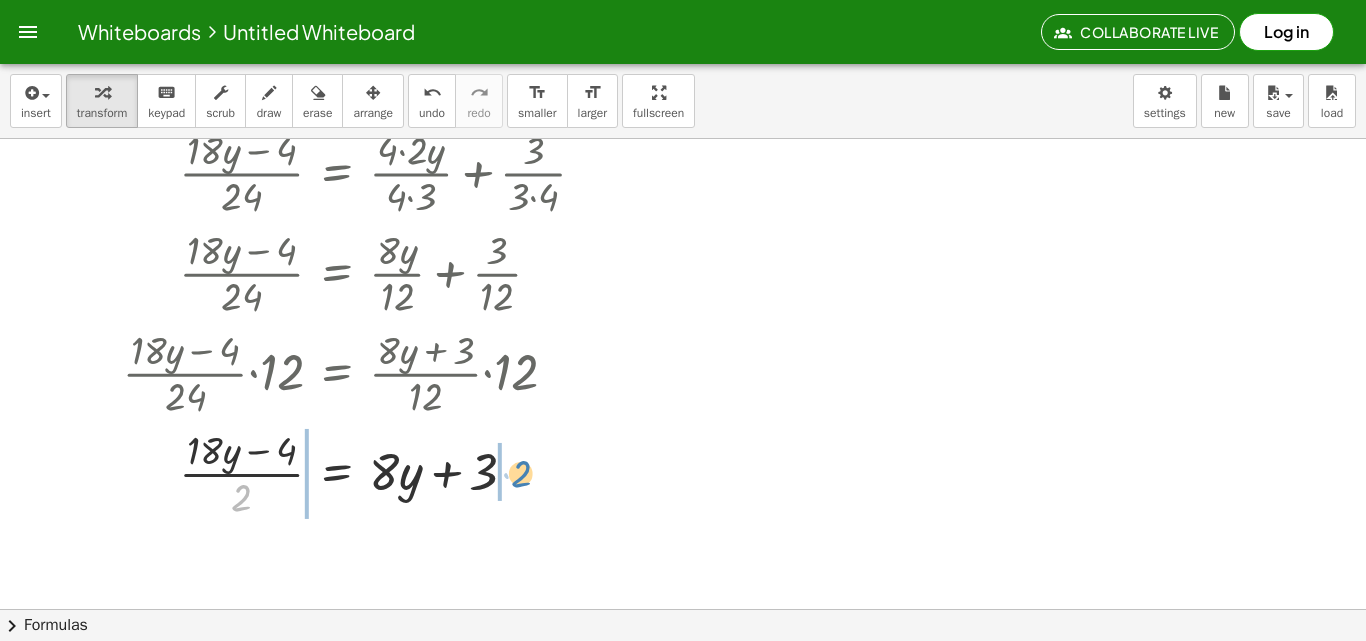 drag, startPoint x: 250, startPoint y: 502, endPoint x: 531, endPoint y: 478, distance: 282.02304 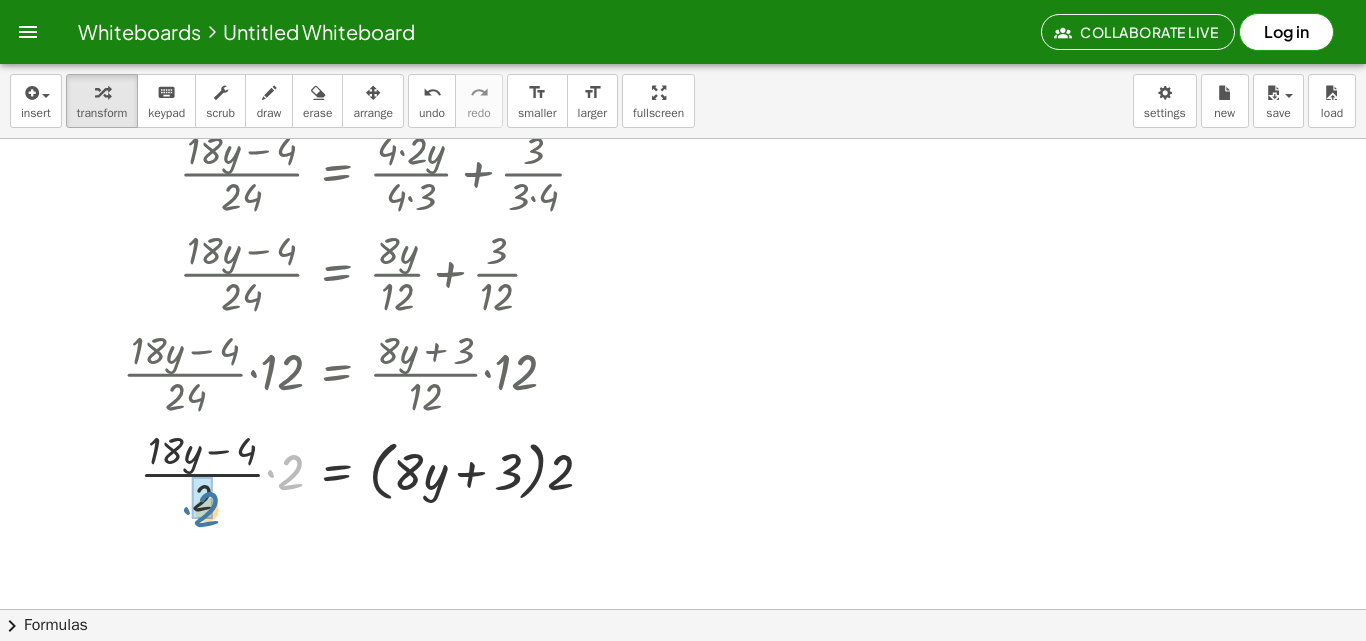 drag, startPoint x: 291, startPoint y: 474, endPoint x: 215, endPoint y: 511, distance: 84.5281 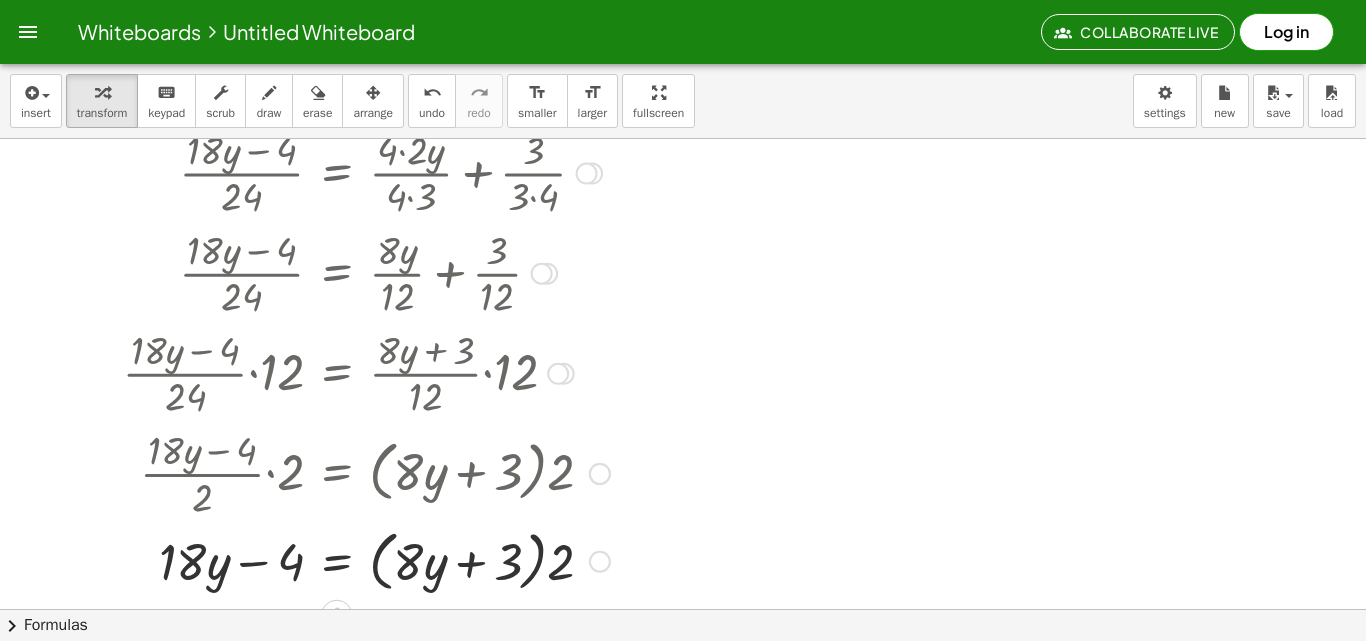 click at bounding box center [358, 560] 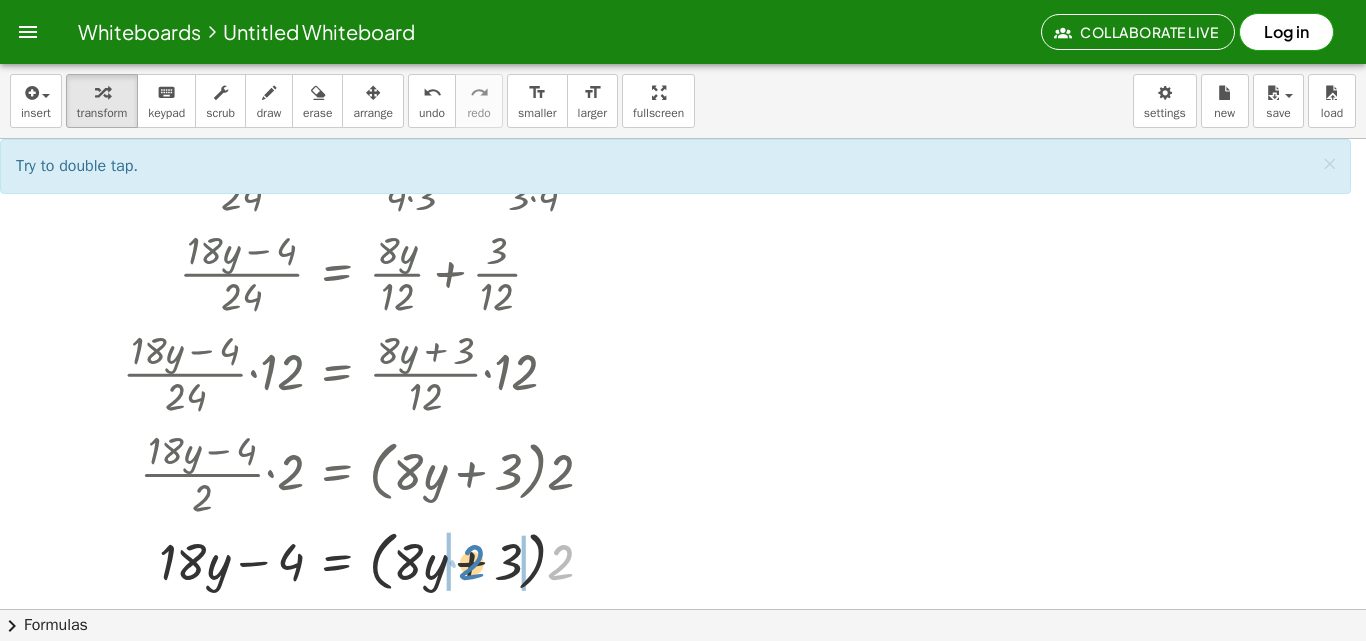 drag, startPoint x: 561, startPoint y: 562, endPoint x: 472, endPoint y: 562, distance: 89 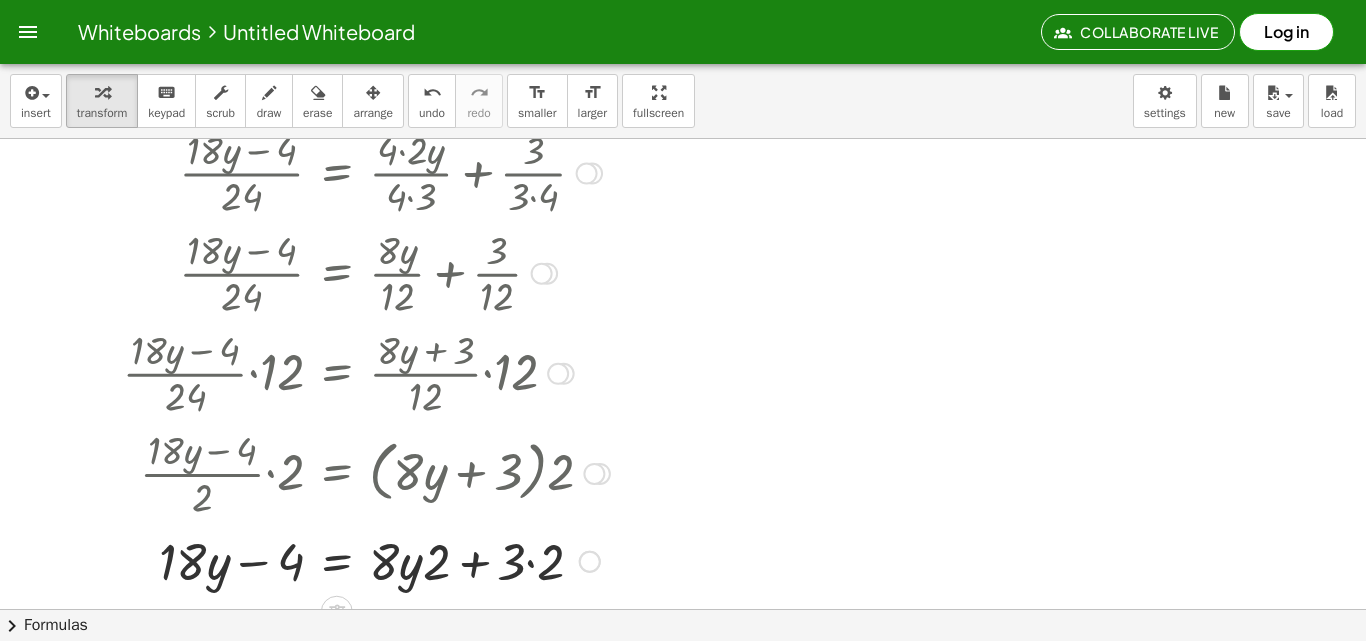 scroll, scrollTop: 670, scrollLeft: 0, axis: vertical 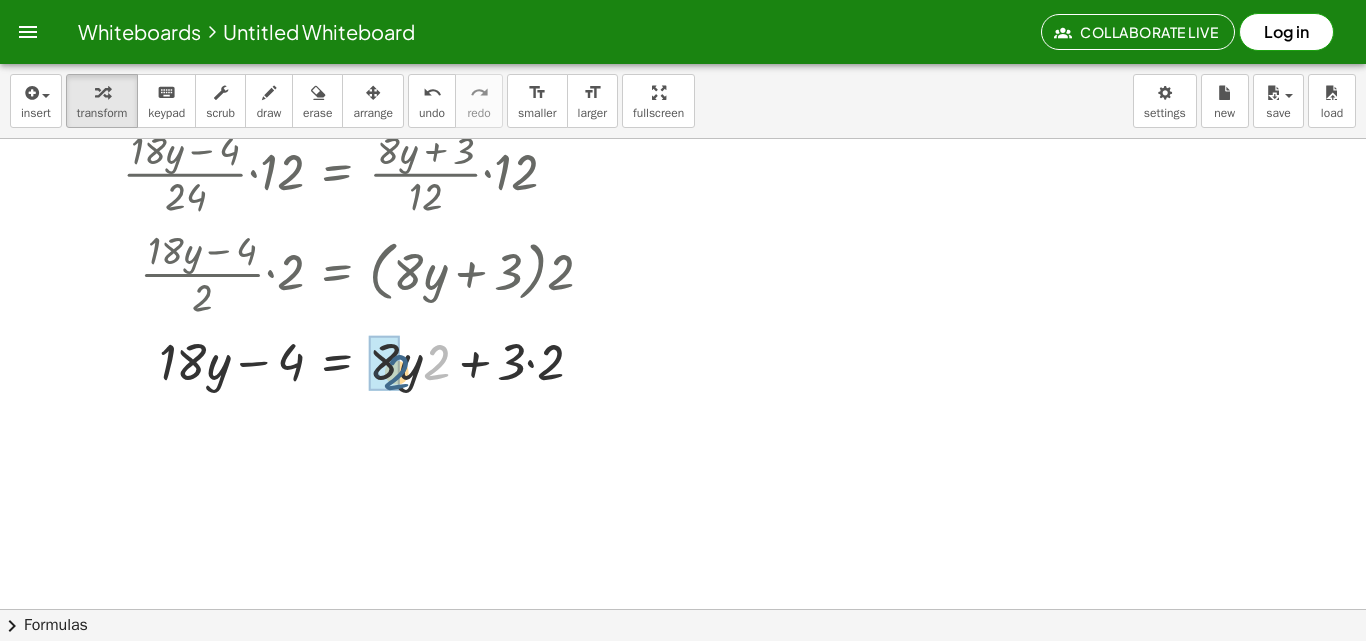 drag, startPoint x: 437, startPoint y: 371, endPoint x: 397, endPoint y: 381, distance: 41.231056 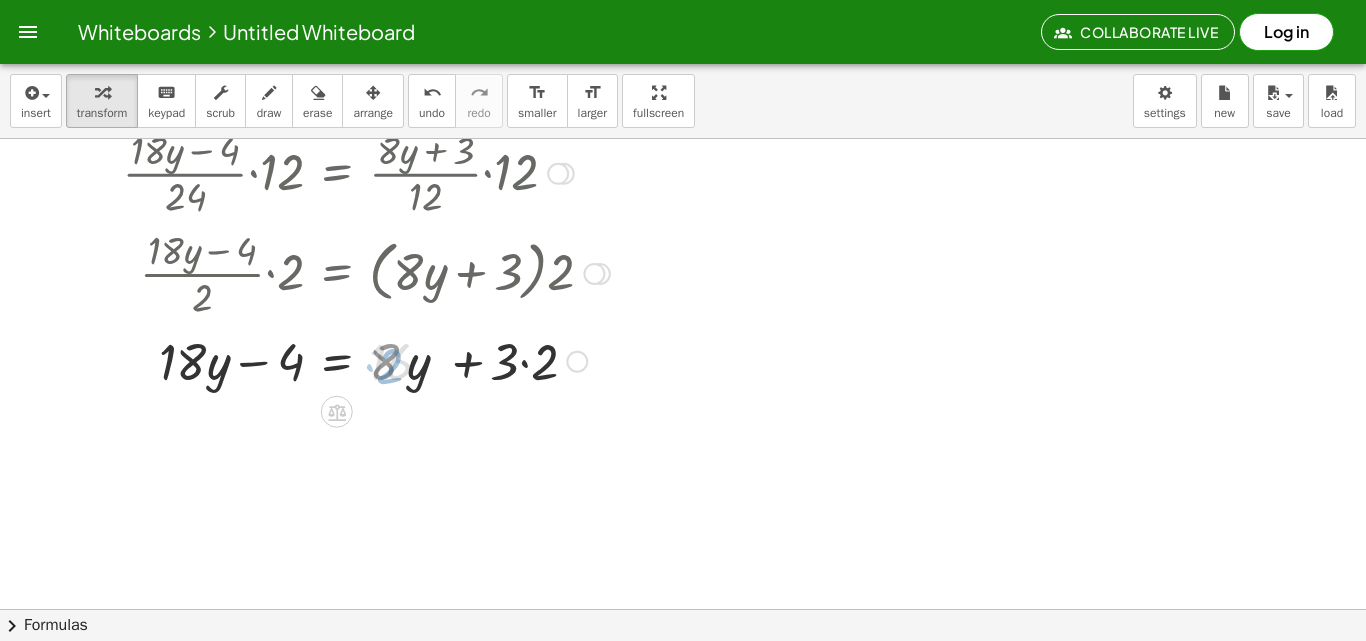 click at bounding box center [358, 360] 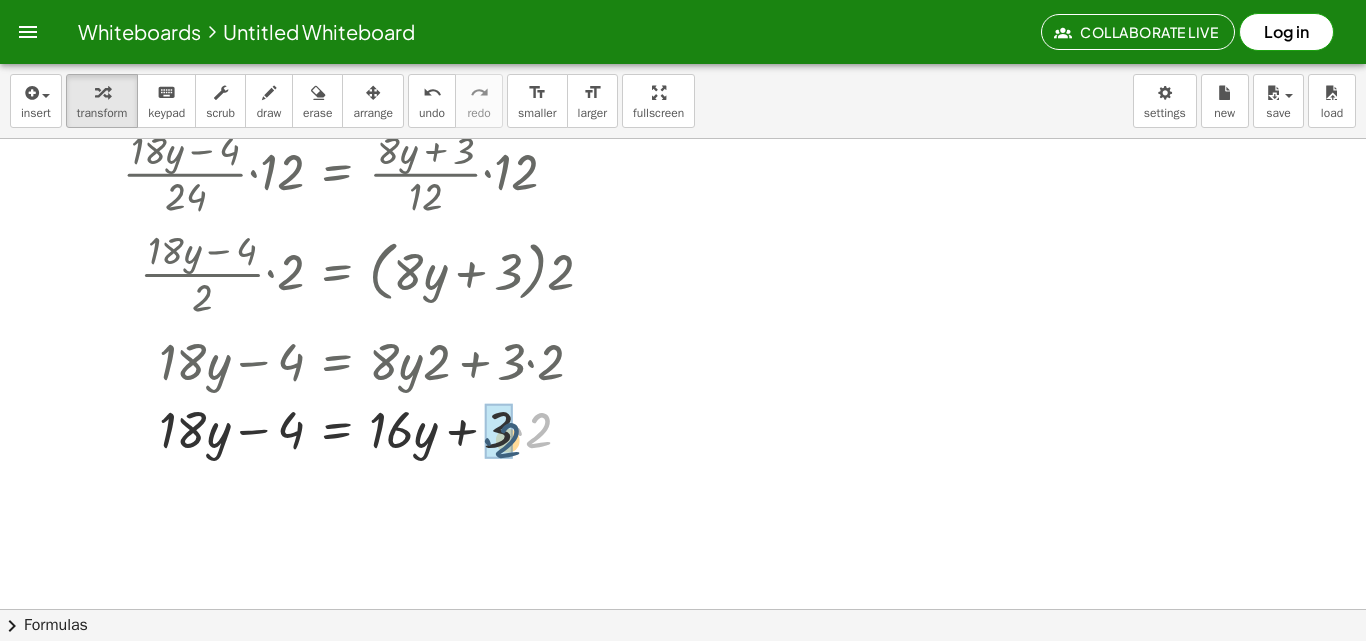drag, startPoint x: 537, startPoint y: 431, endPoint x: 513, endPoint y: 439, distance: 25.298222 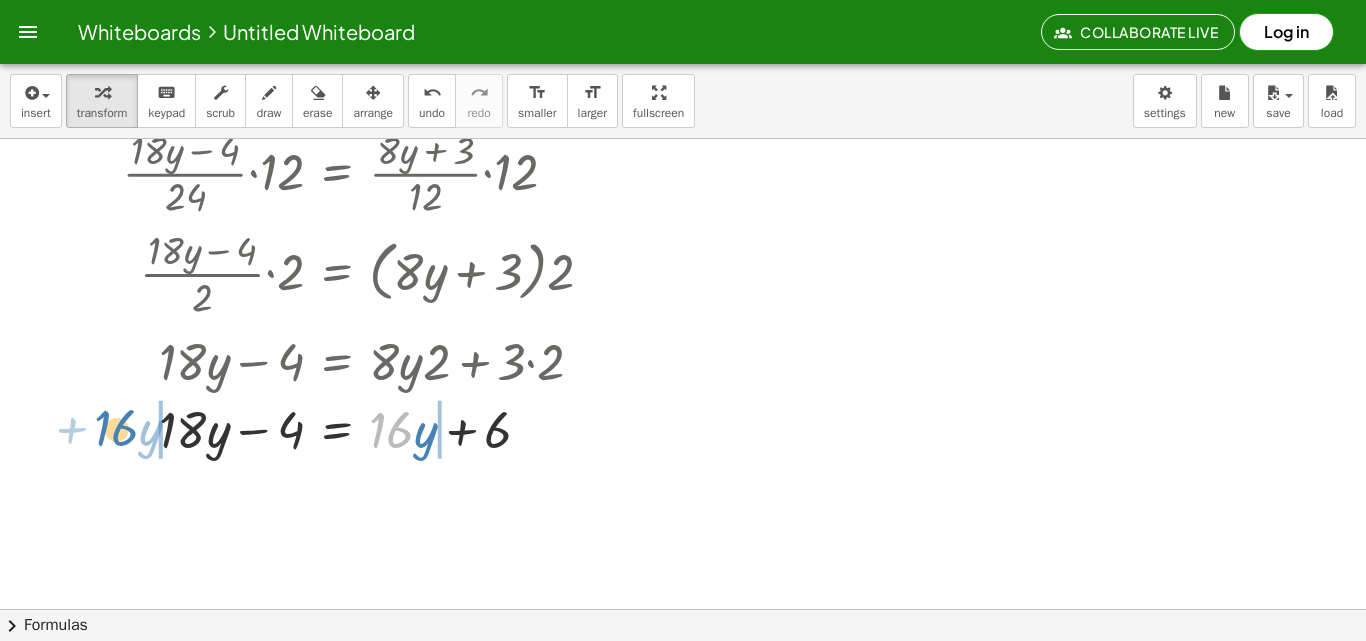 drag, startPoint x: 409, startPoint y: 438, endPoint x: 133, endPoint y: 436, distance: 276.00723 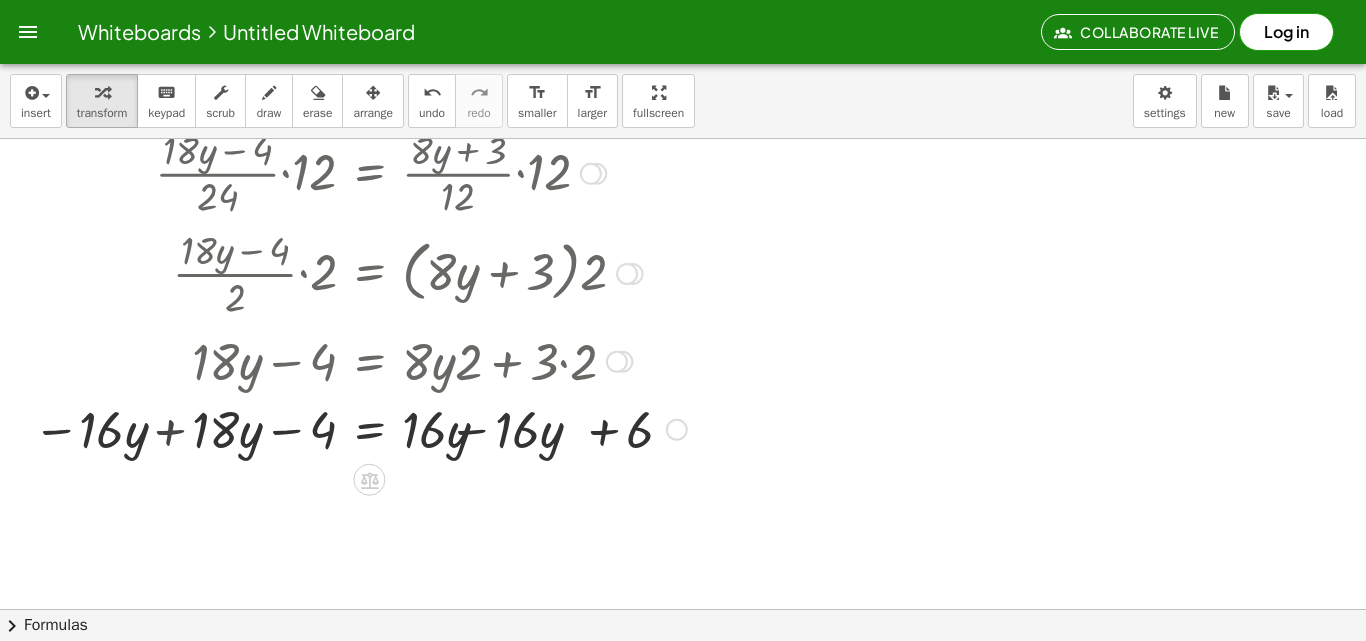 click at bounding box center (358, 428) 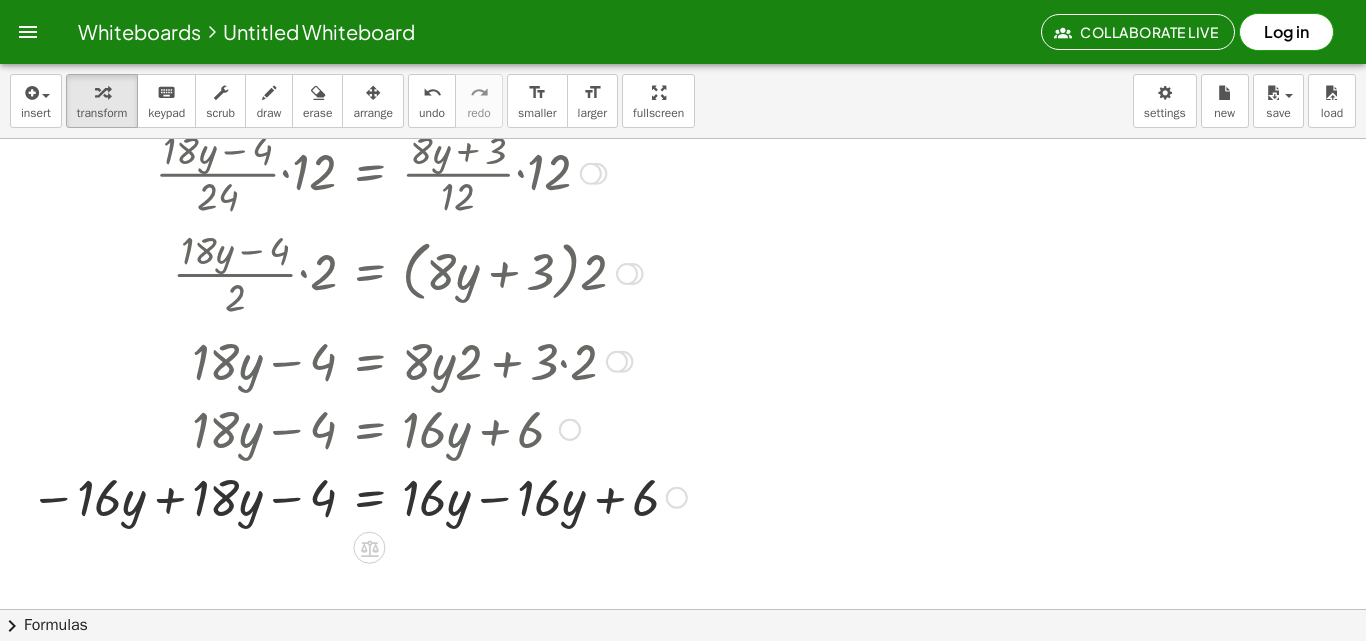click at bounding box center (358, 496) 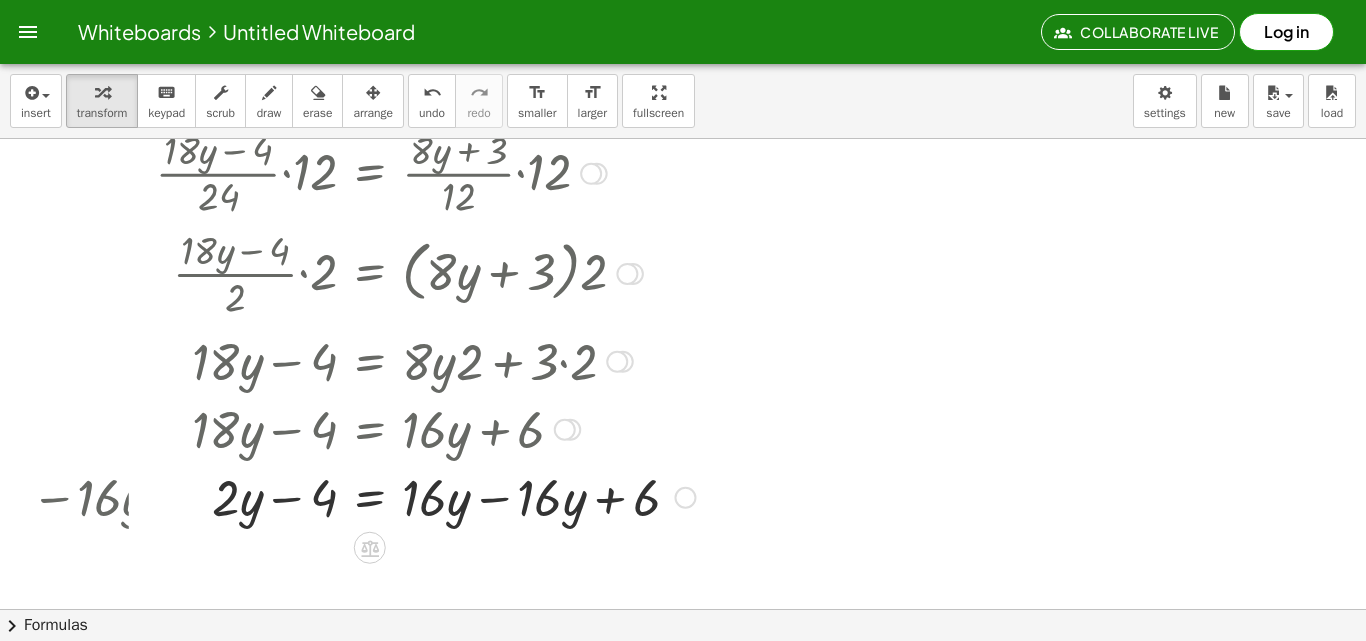 click at bounding box center (417, 496) 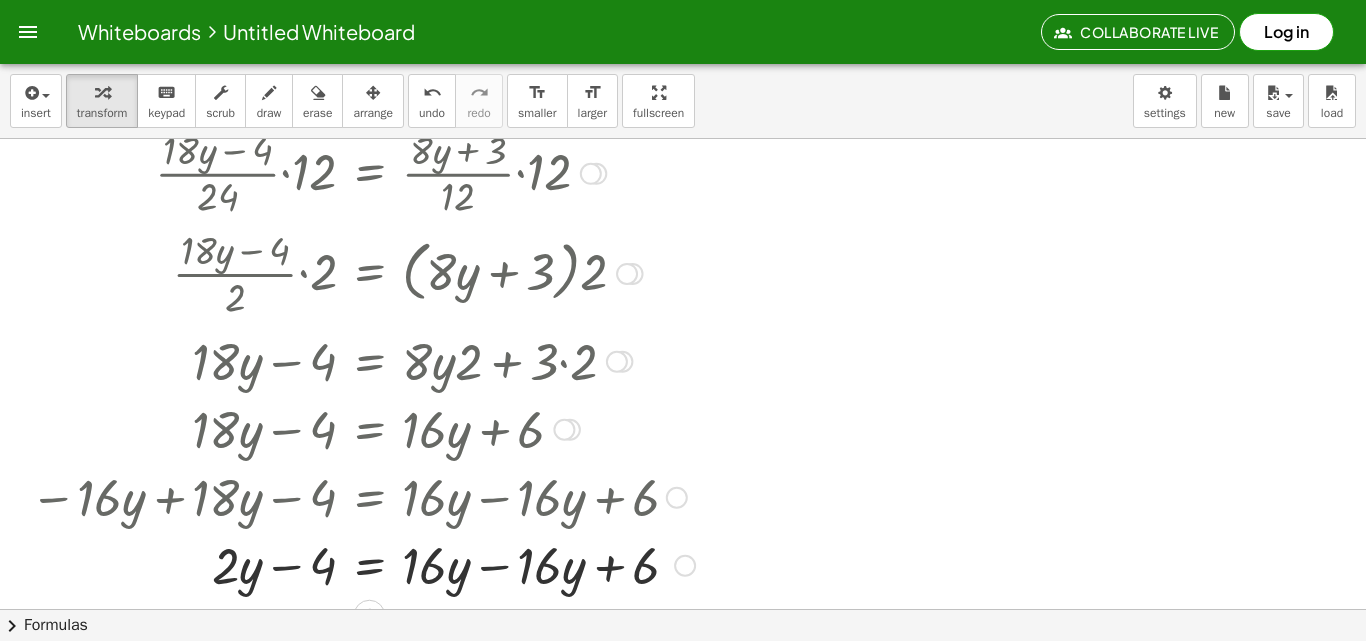 click at bounding box center (362, 564) 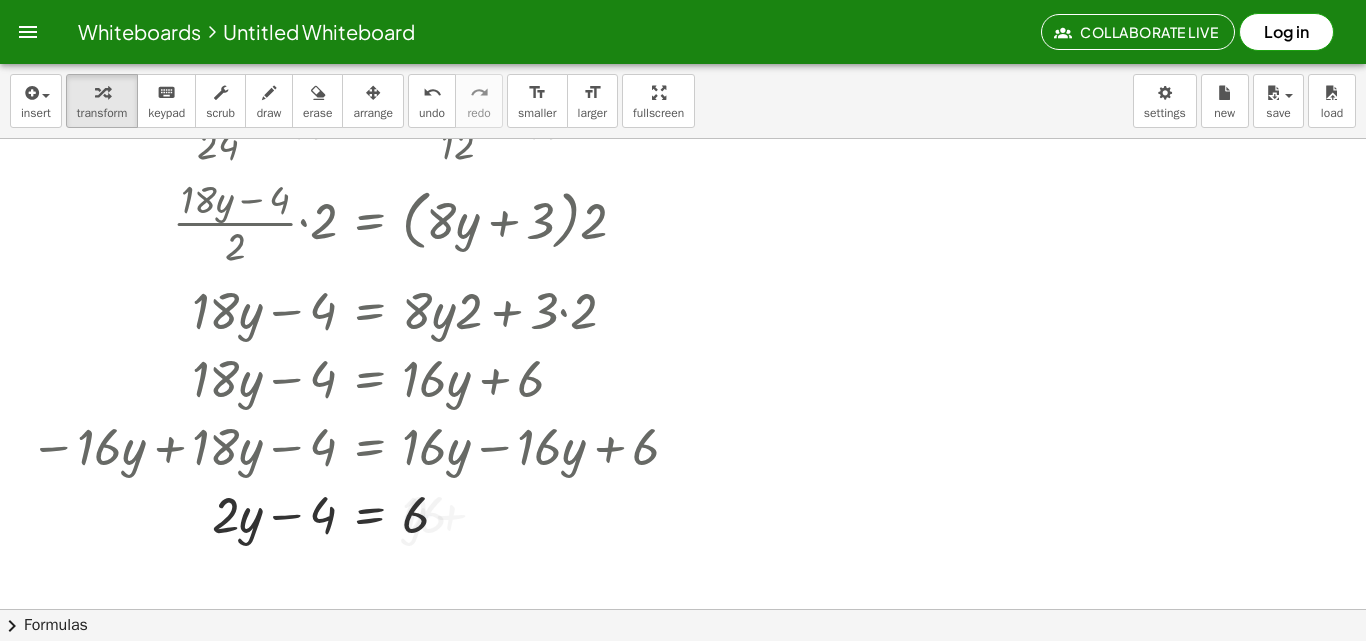 scroll, scrollTop: 770, scrollLeft: 0, axis: vertical 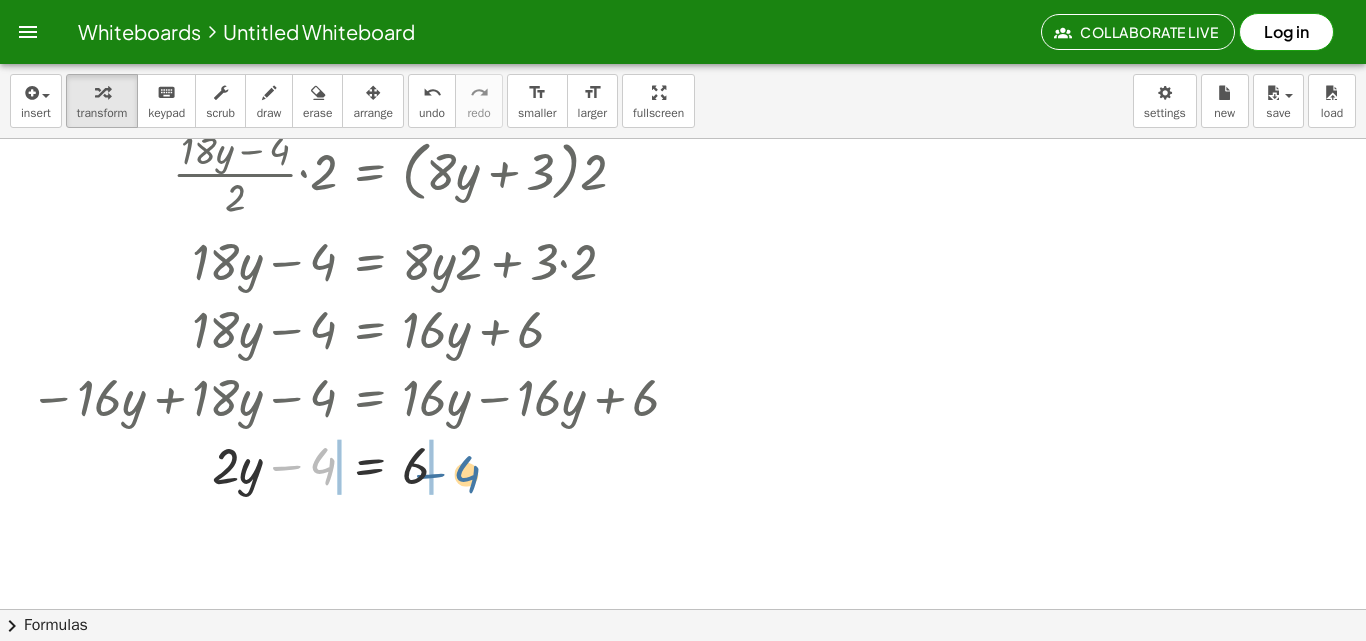 drag, startPoint x: 335, startPoint y: 469, endPoint x: 480, endPoint y: 477, distance: 145.22052 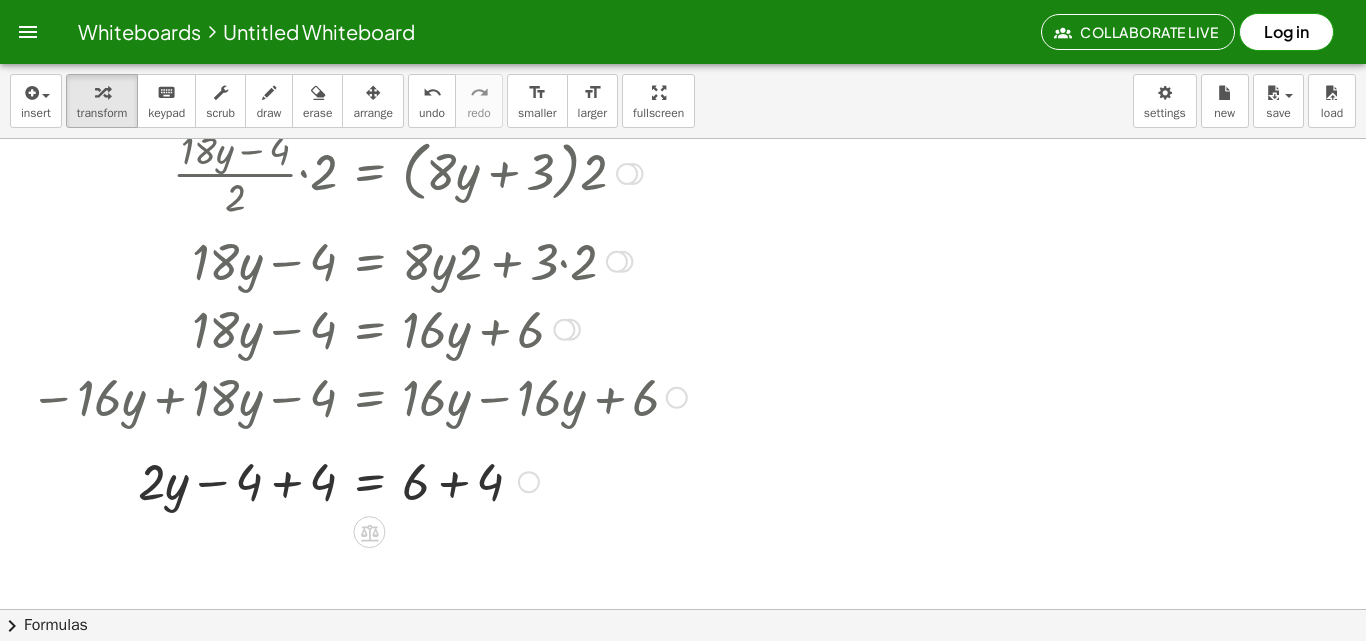 drag, startPoint x: 438, startPoint y: 466, endPoint x: 422, endPoint y: 483, distance: 23.345236 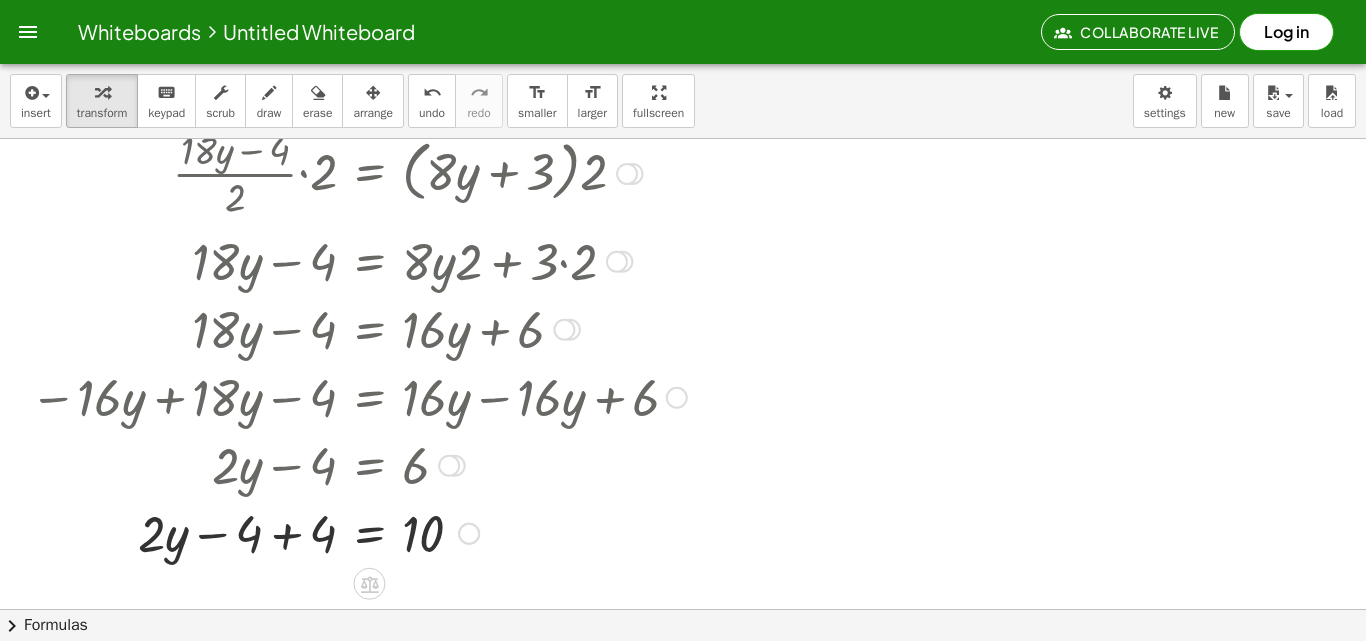 click at bounding box center [358, 532] 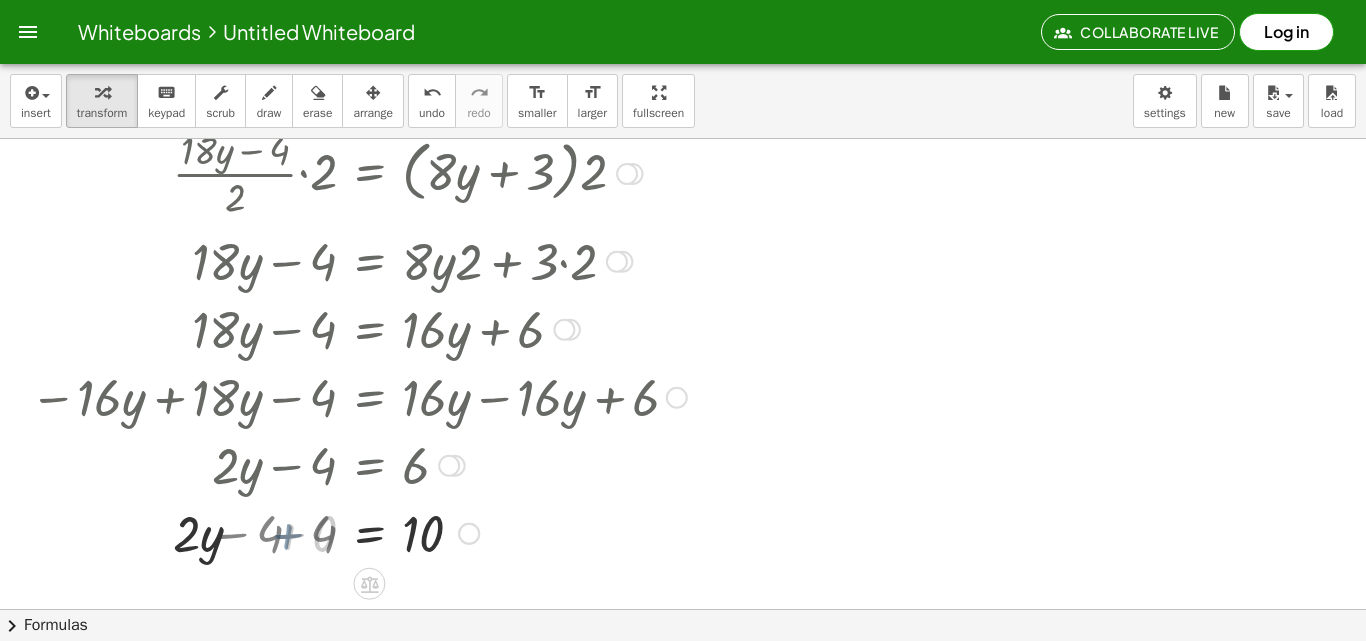 scroll, scrollTop: 940, scrollLeft: 0, axis: vertical 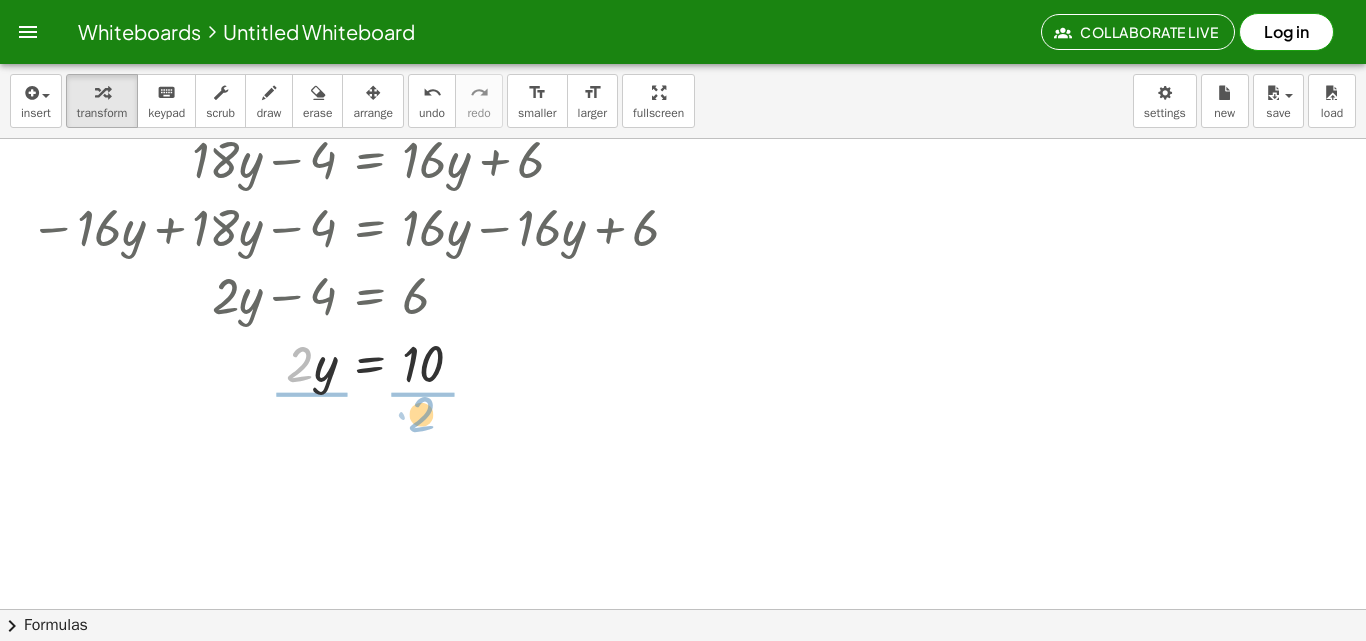 drag, startPoint x: 294, startPoint y: 371, endPoint x: 394, endPoint y: 423, distance: 112.71202 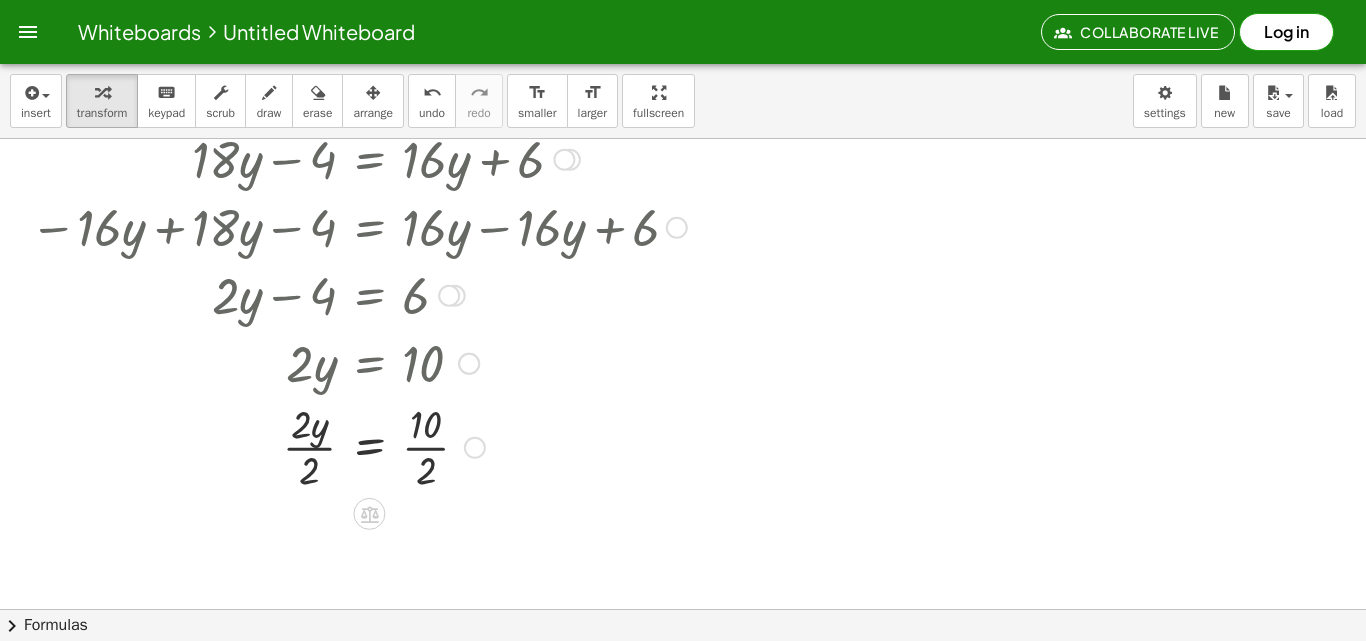 click at bounding box center (358, 446) 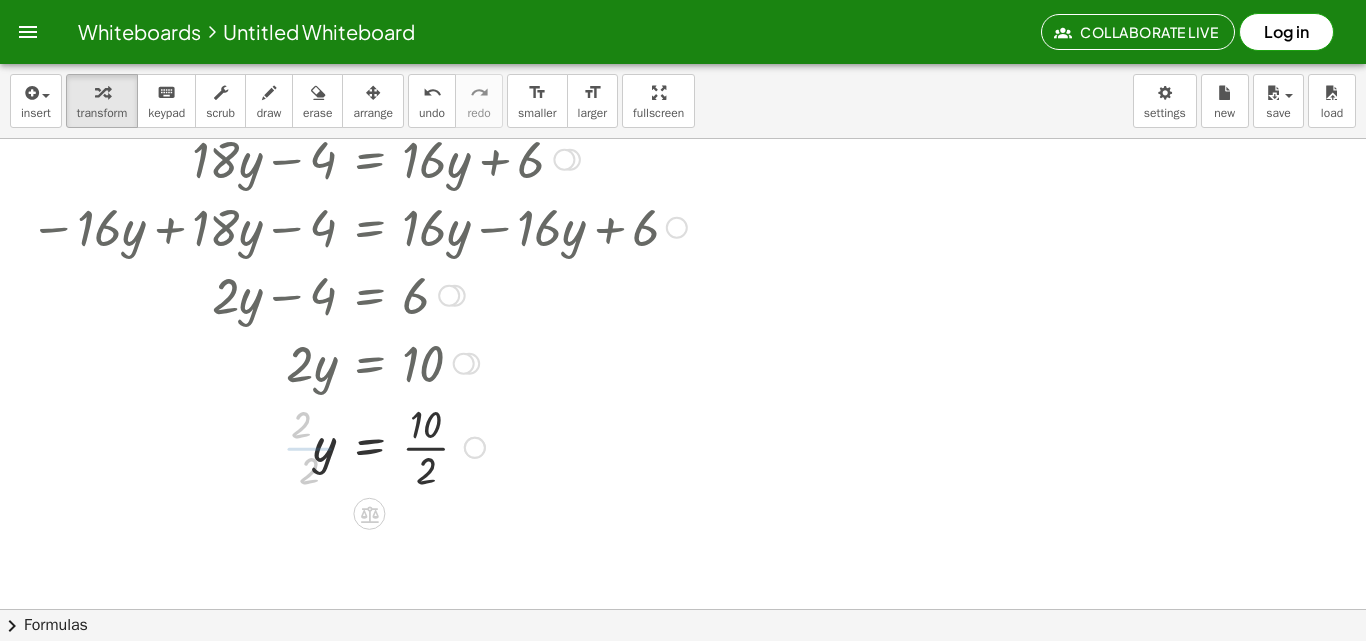 click at bounding box center (358, 446) 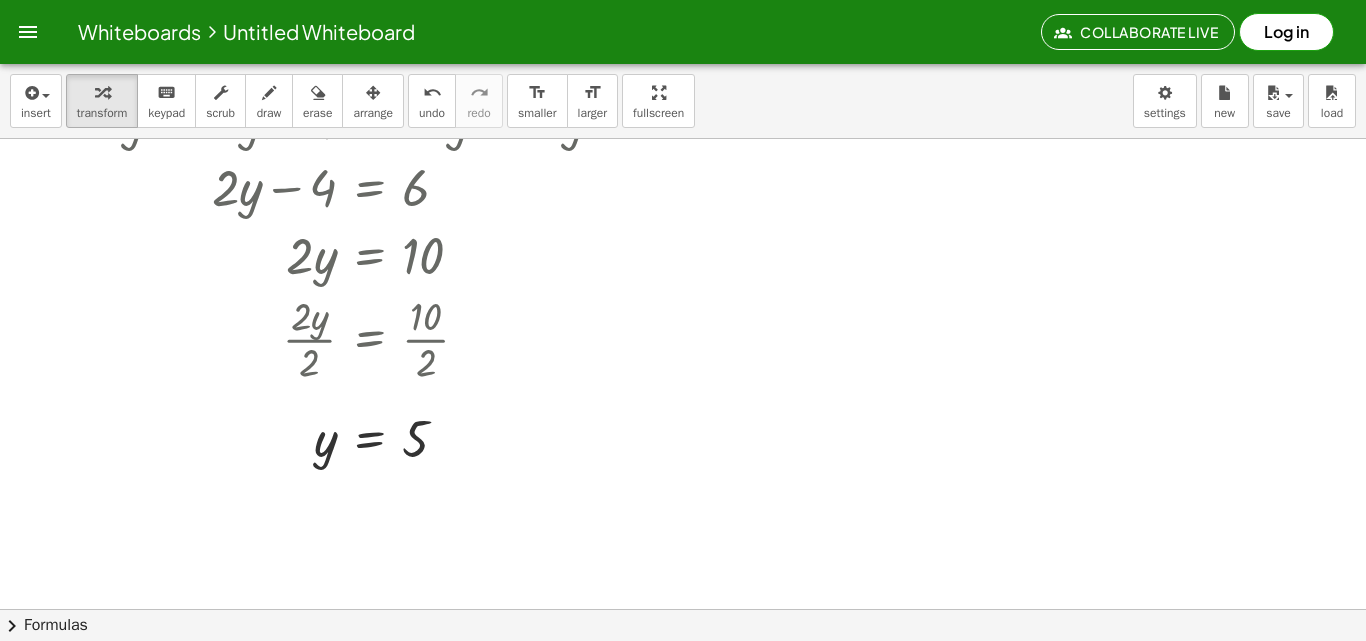 scroll, scrollTop: 1040, scrollLeft: 0, axis: vertical 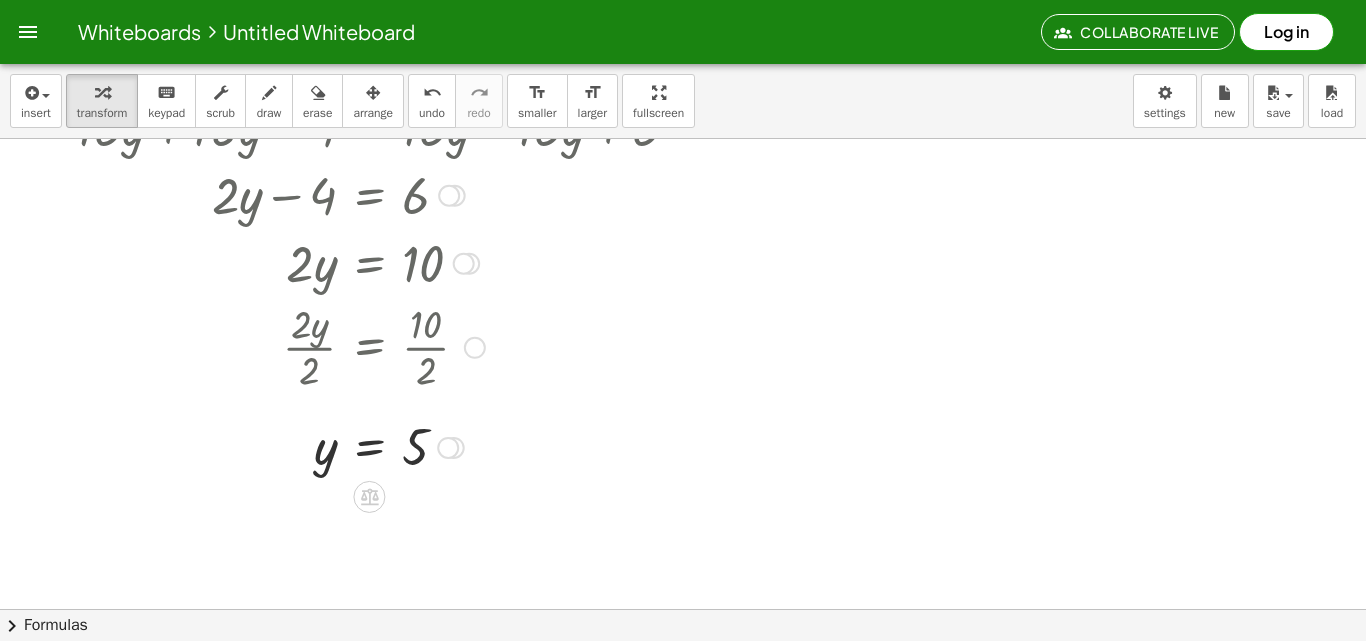 drag, startPoint x: 460, startPoint y: 328, endPoint x: 477, endPoint y: 228, distance: 101.43471 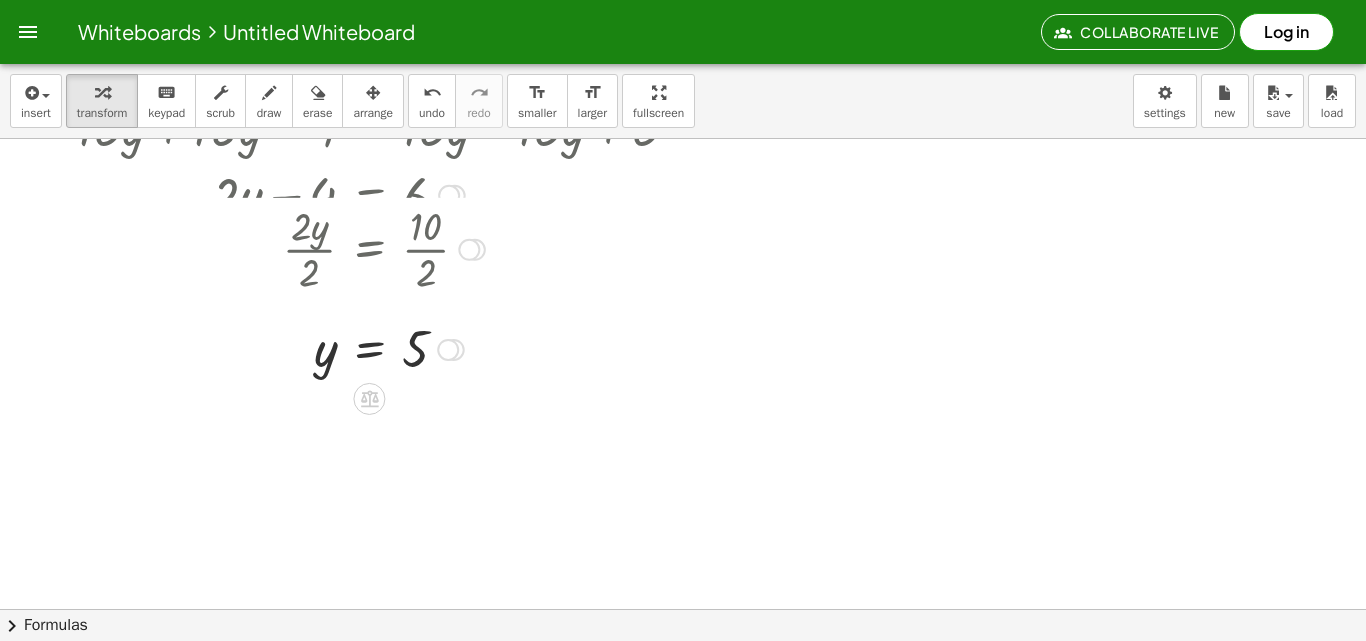 drag, startPoint x: 471, startPoint y: 338, endPoint x: 496, endPoint y: 203, distance: 137.2953 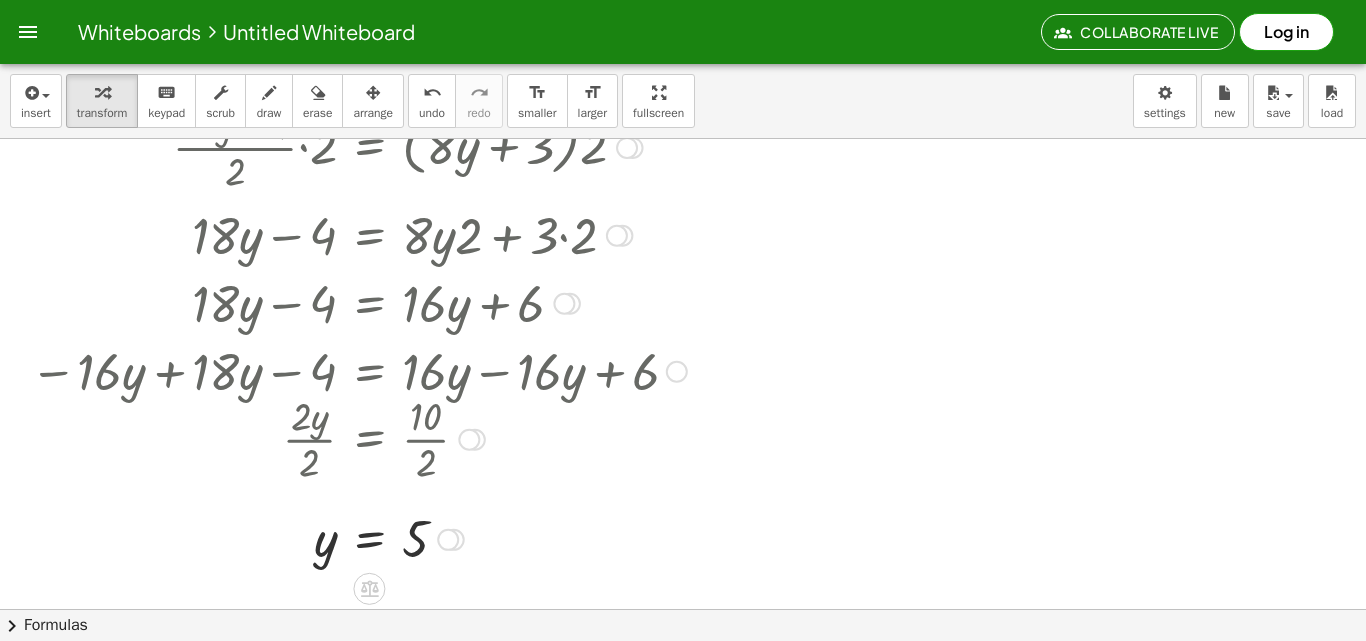 scroll, scrollTop: 740, scrollLeft: 0, axis: vertical 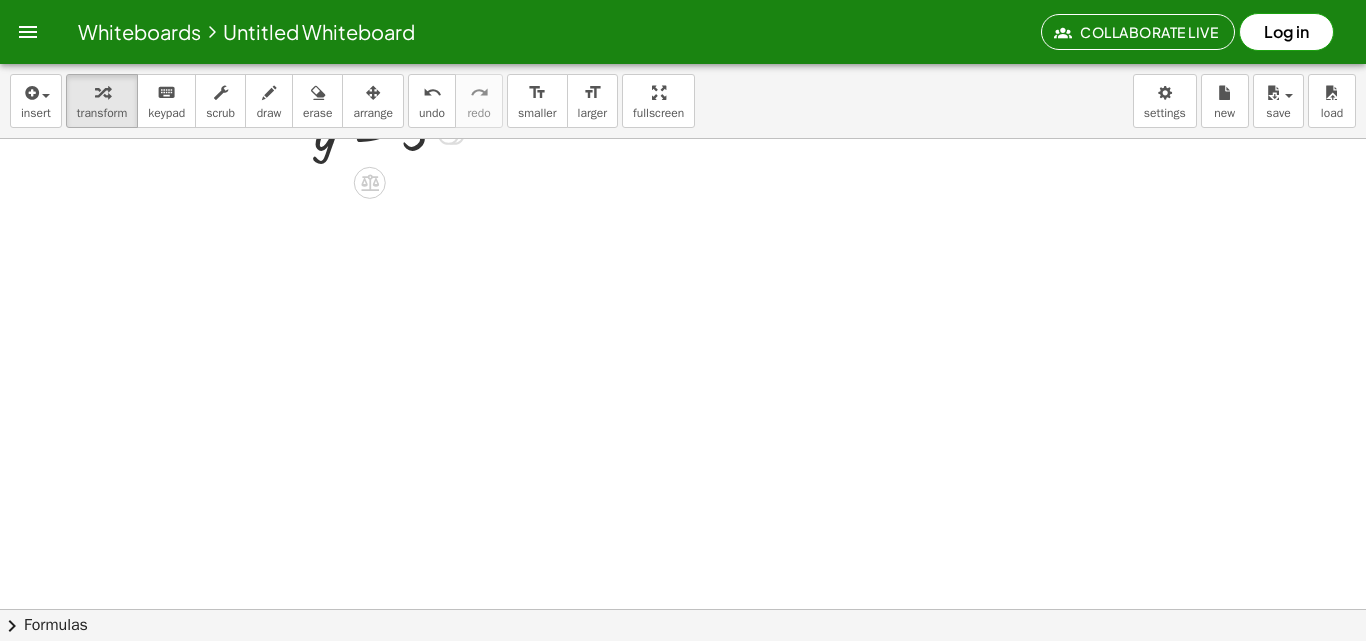 drag, startPoint x: 464, startPoint y: 490, endPoint x: 584, endPoint y: 20, distance: 485.0773 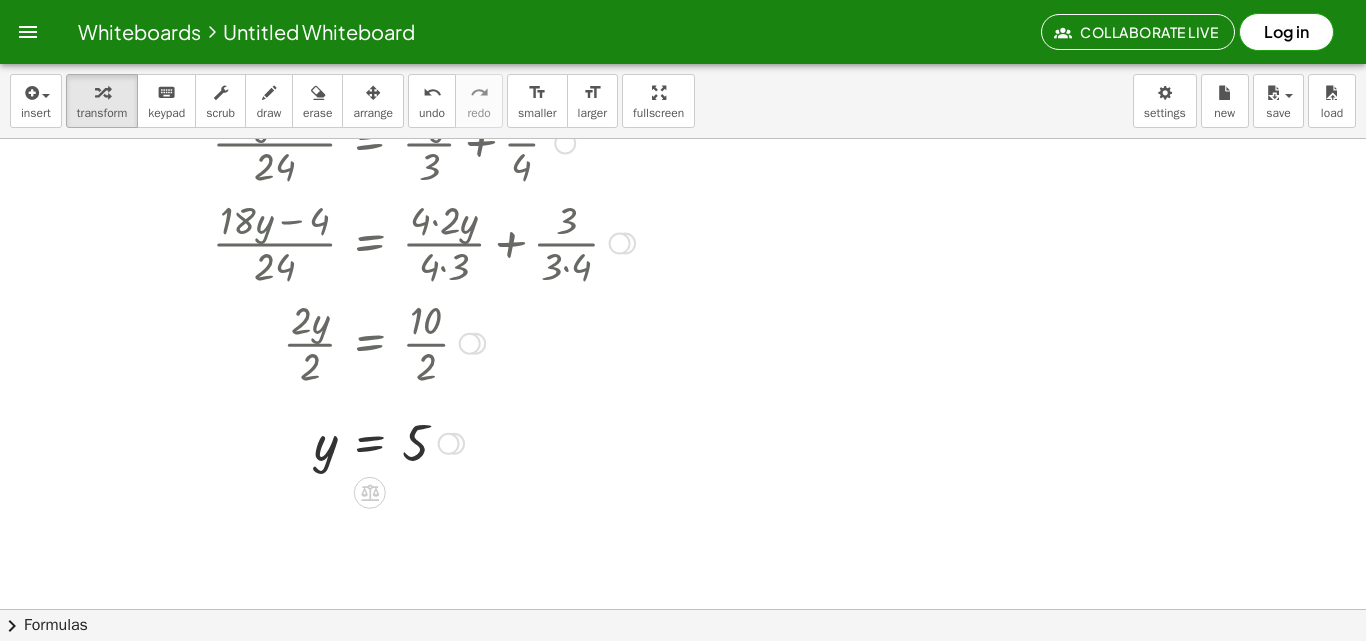 scroll, scrollTop: 300, scrollLeft: 0, axis: vertical 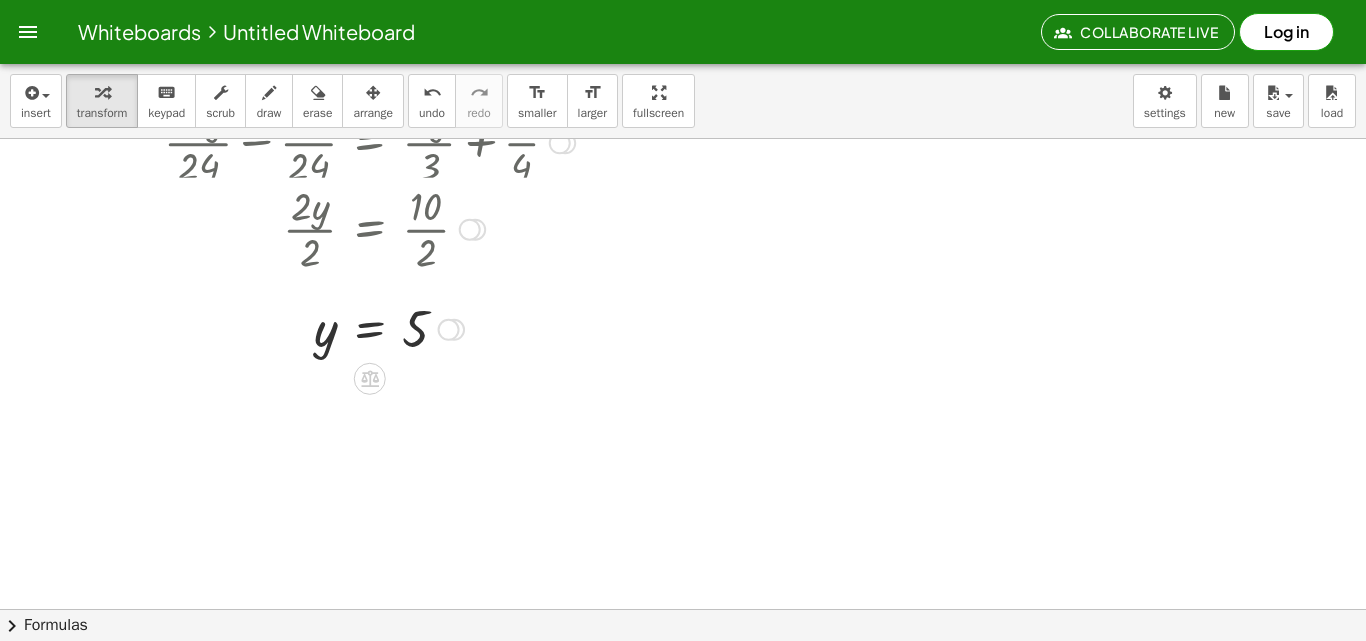drag, startPoint x: 469, startPoint y: 444, endPoint x: 536, endPoint y: 132, distance: 319.11282 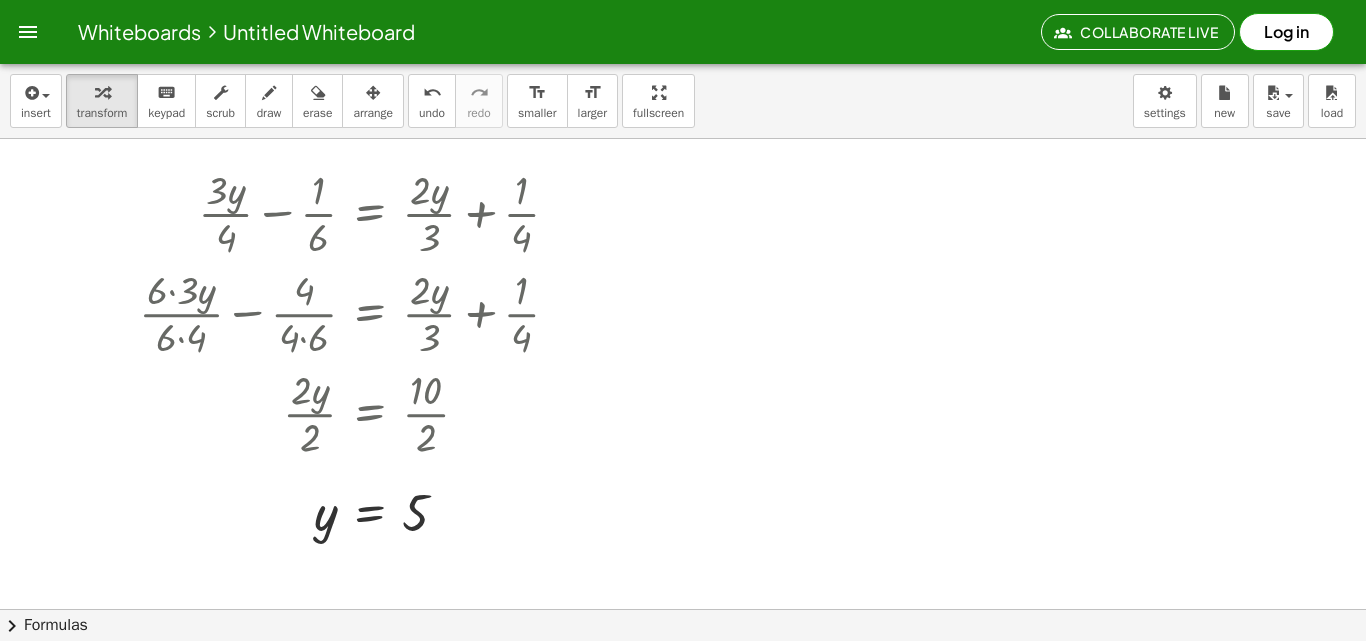scroll, scrollTop: 0, scrollLeft: 0, axis: both 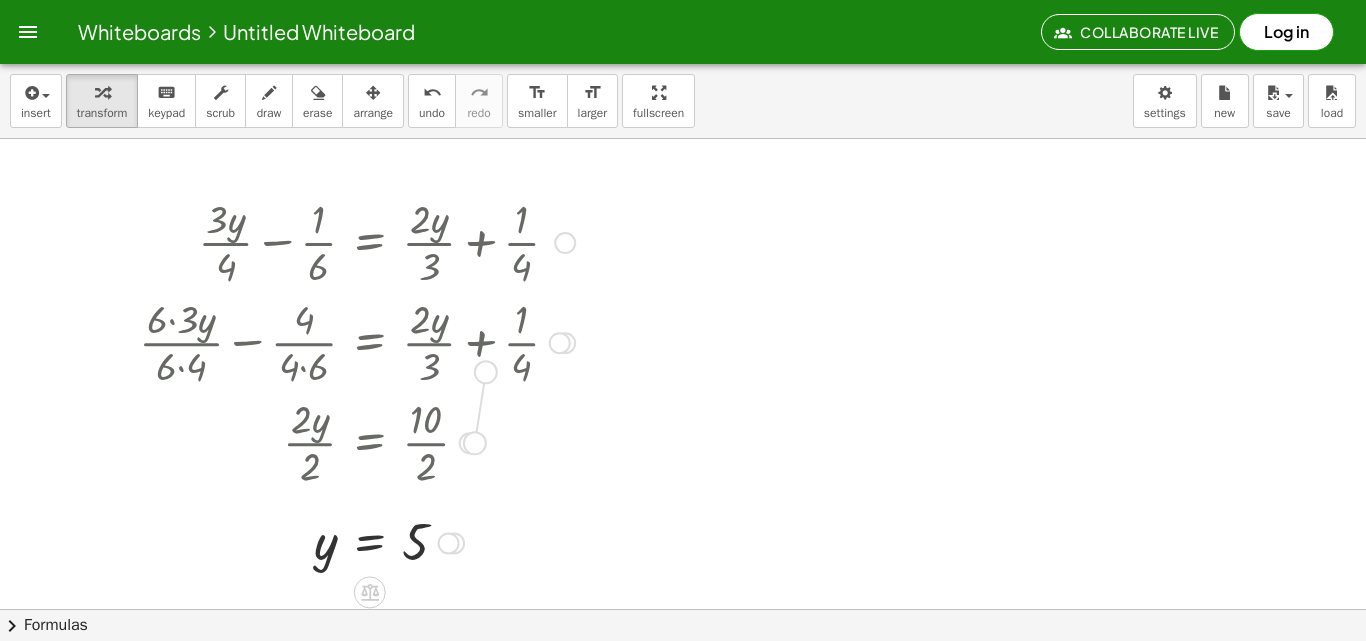 drag, startPoint x: 462, startPoint y: 439, endPoint x: 466, endPoint y: 362, distance: 77.10383 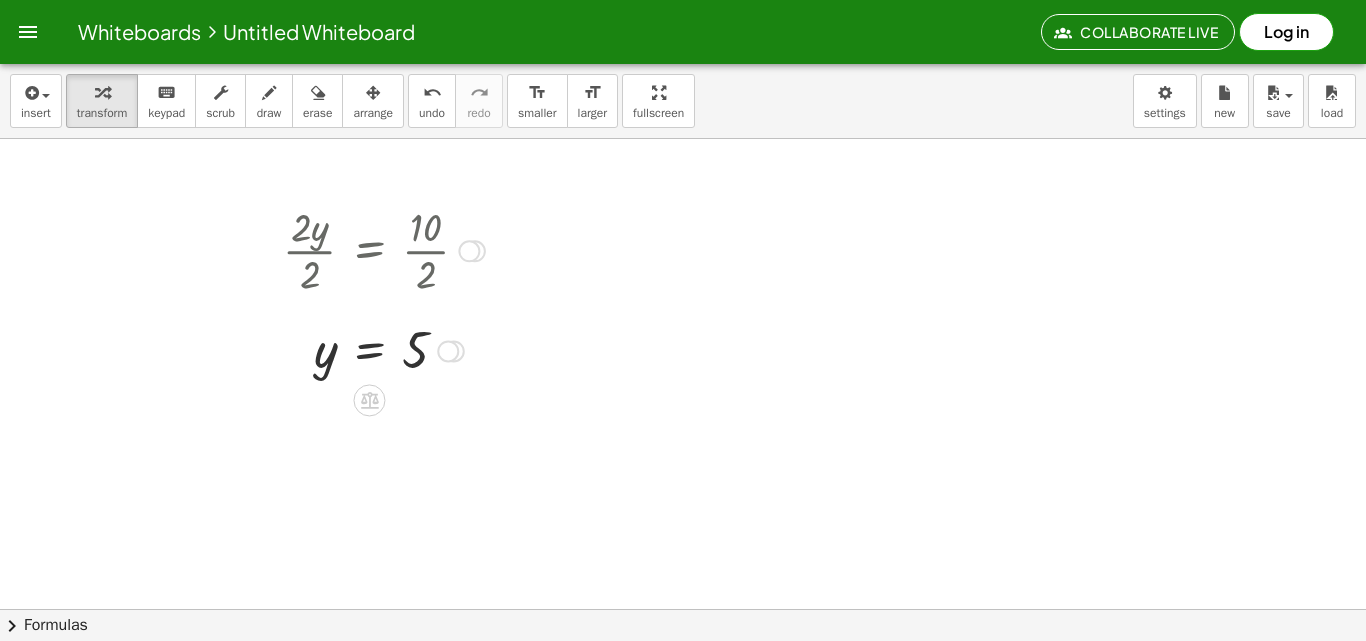 drag, startPoint x: 466, startPoint y: 439, endPoint x: 517, endPoint y: 238, distance: 207.36923 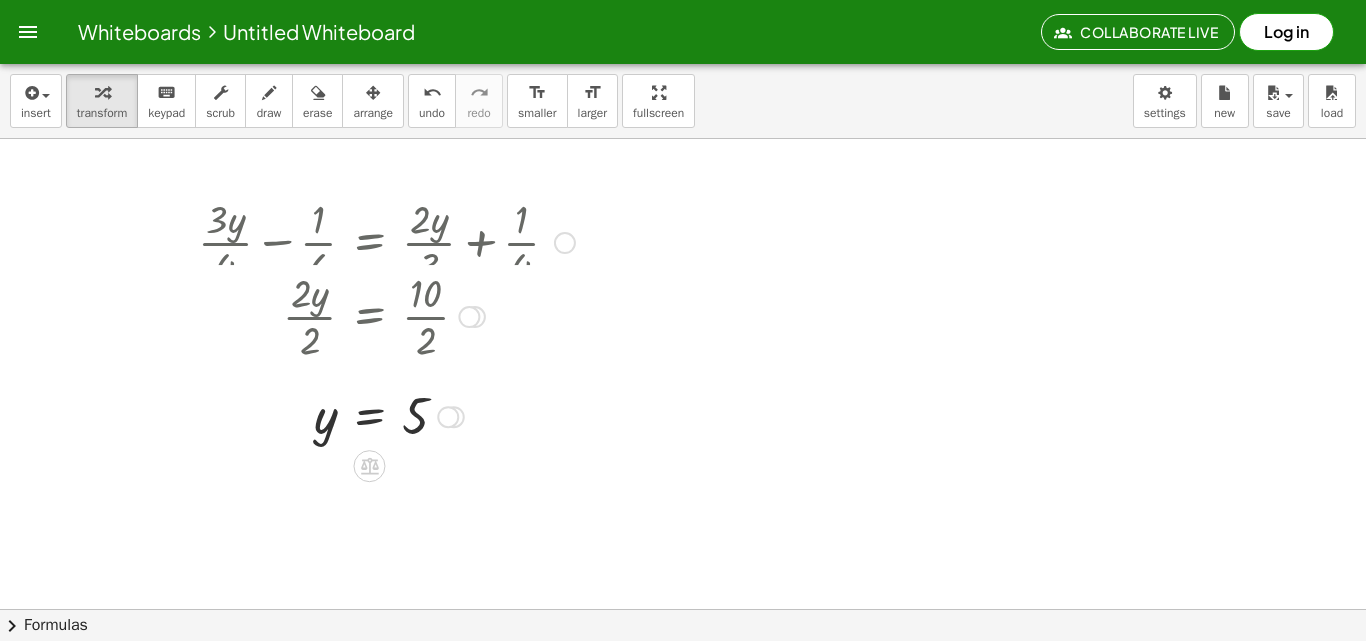 drag, startPoint x: 479, startPoint y: 247, endPoint x: 478, endPoint y: 329, distance: 82.006096 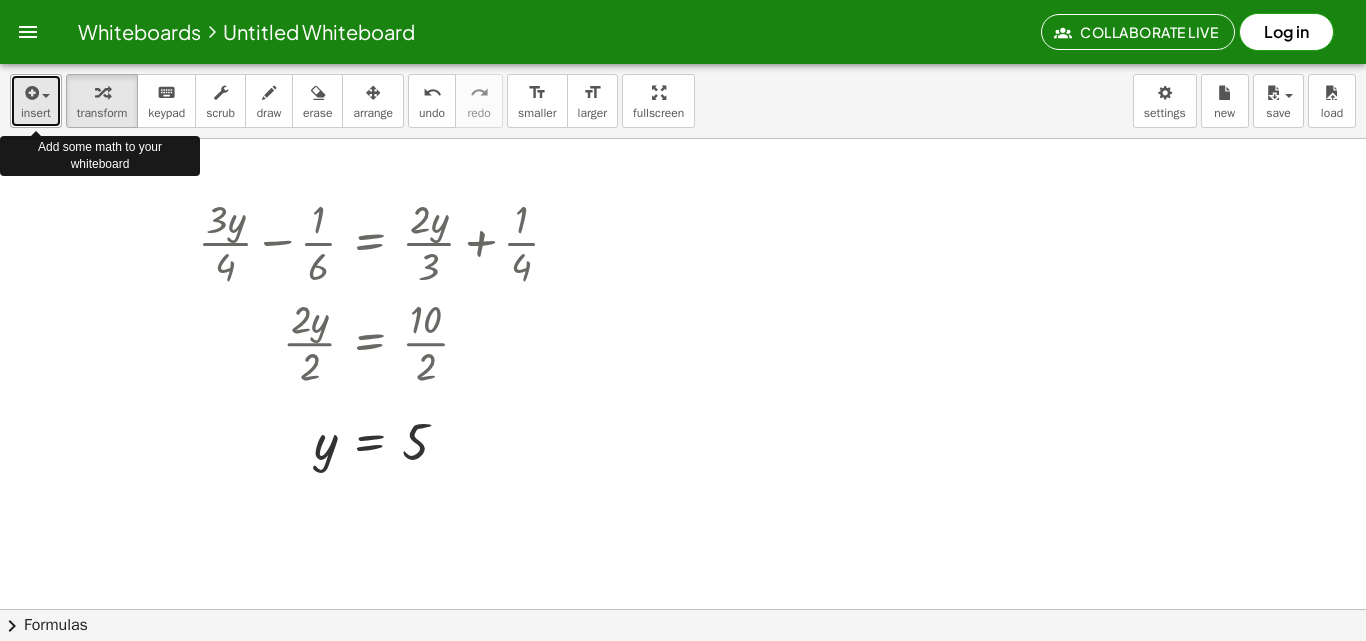 click on "insert" at bounding box center [36, 101] 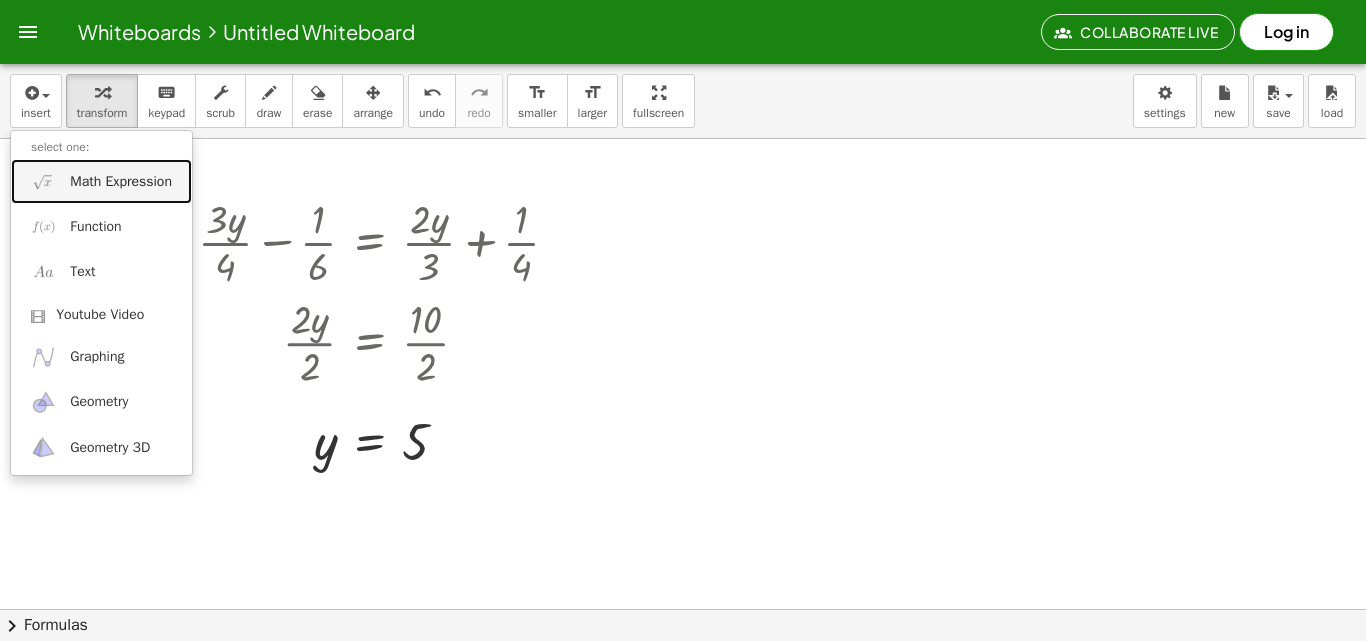 click on "Math Expression" at bounding box center [101, 181] 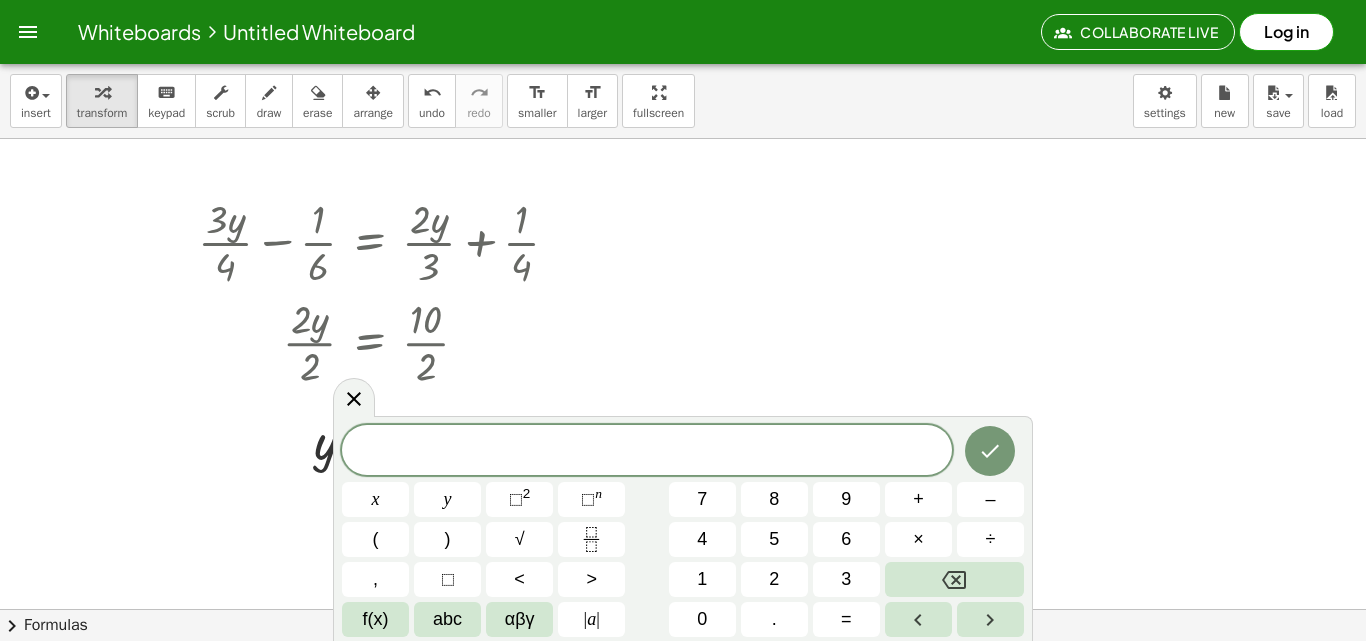 click at bounding box center (683, 609) 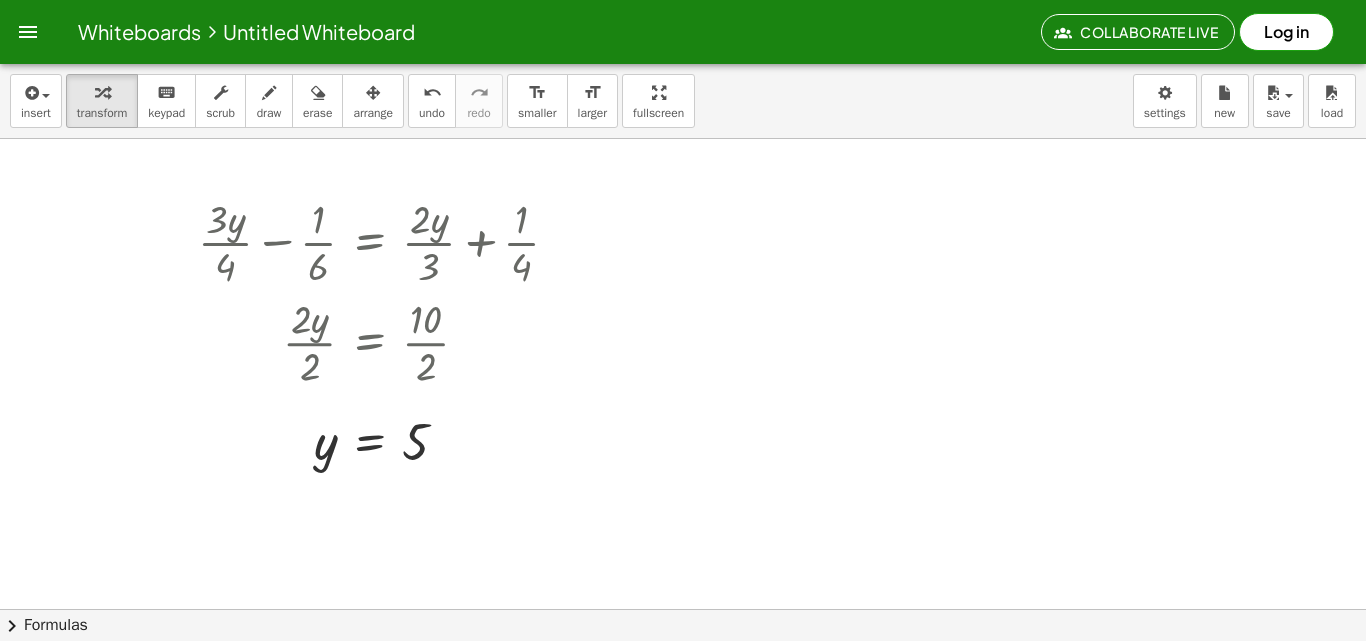 drag, startPoint x: 977, startPoint y: 324, endPoint x: 810, endPoint y: 213, distance: 200.5243 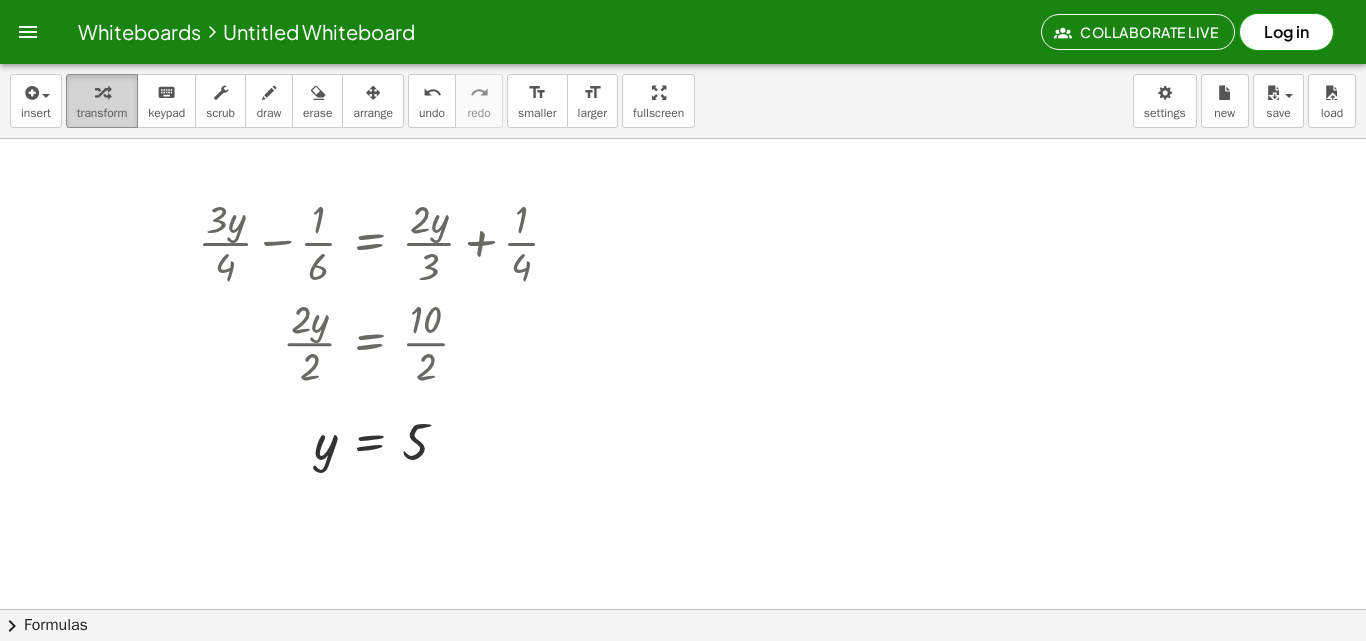 drag, startPoint x: 65, startPoint y: 122, endPoint x: 40, endPoint y: 126, distance: 25.317978 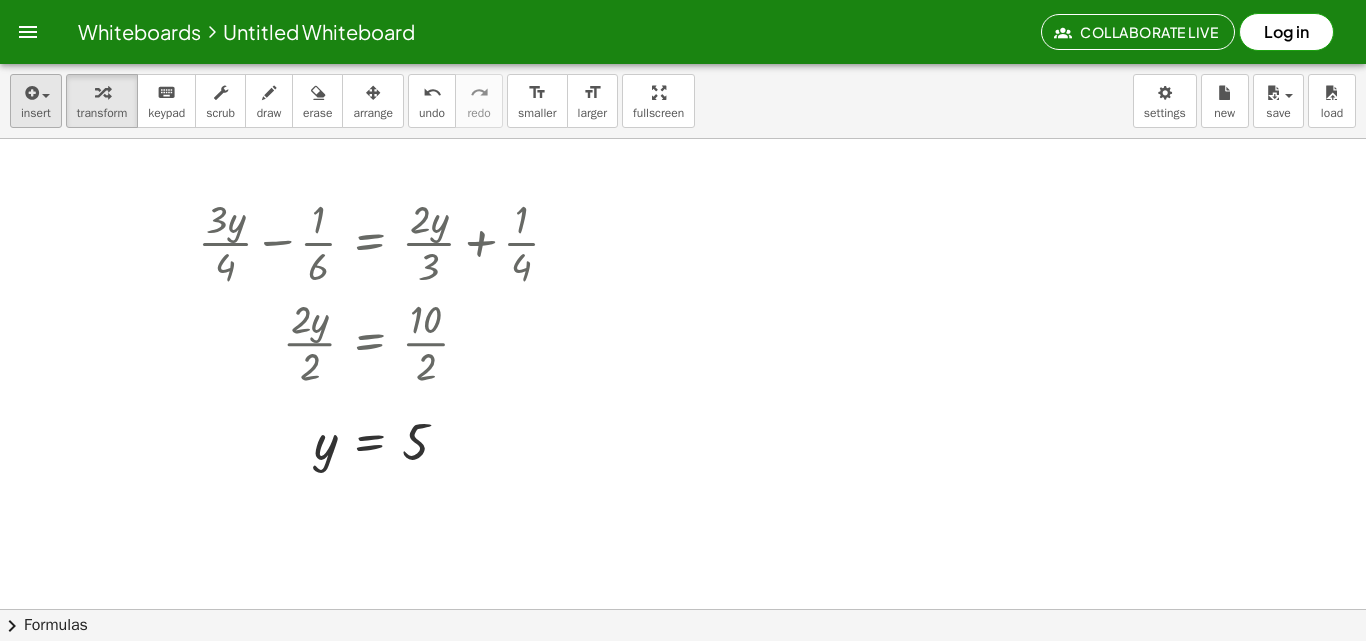 click on "insert select one: Math Expression Function Text Youtube Video Graphing Geometry Geometry 3D transform keyboard keypad scrub draw erase arrange undo undo redo redo format_size smaller format_size larger fullscreen load   save new settings" at bounding box center (683, 101) 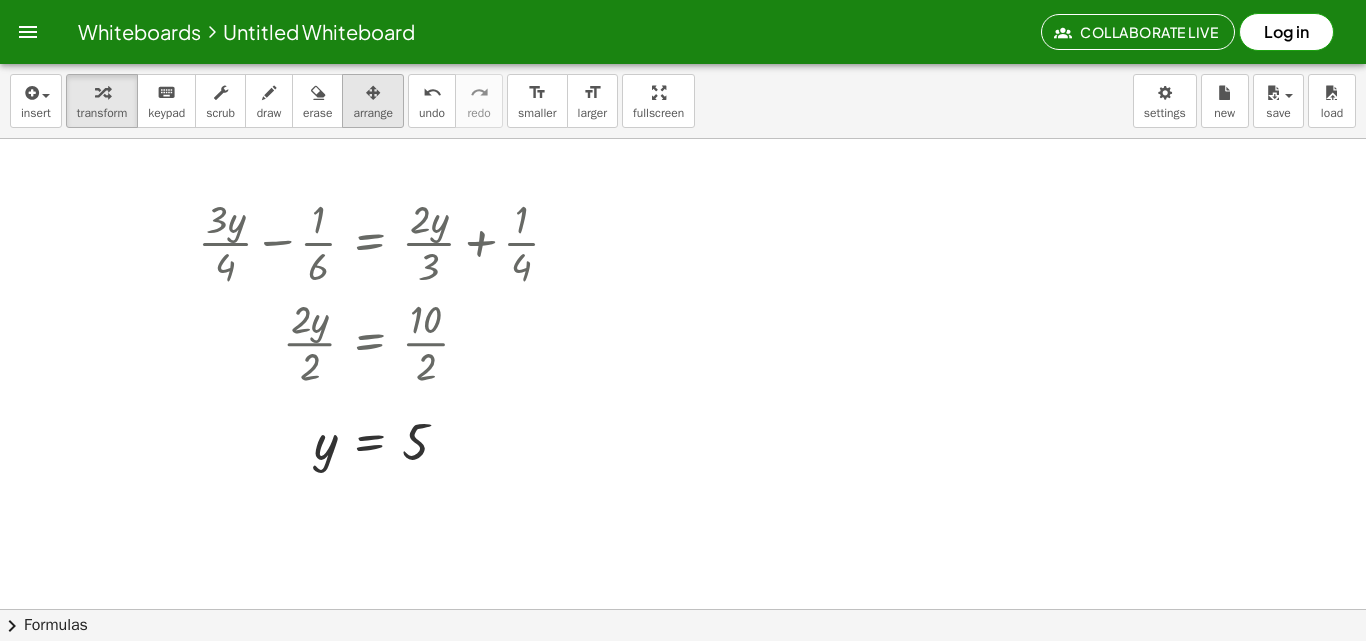 drag, startPoint x: 835, startPoint y: 186, endPoint x: 359, endPoint y: 88, distance: 485.98355 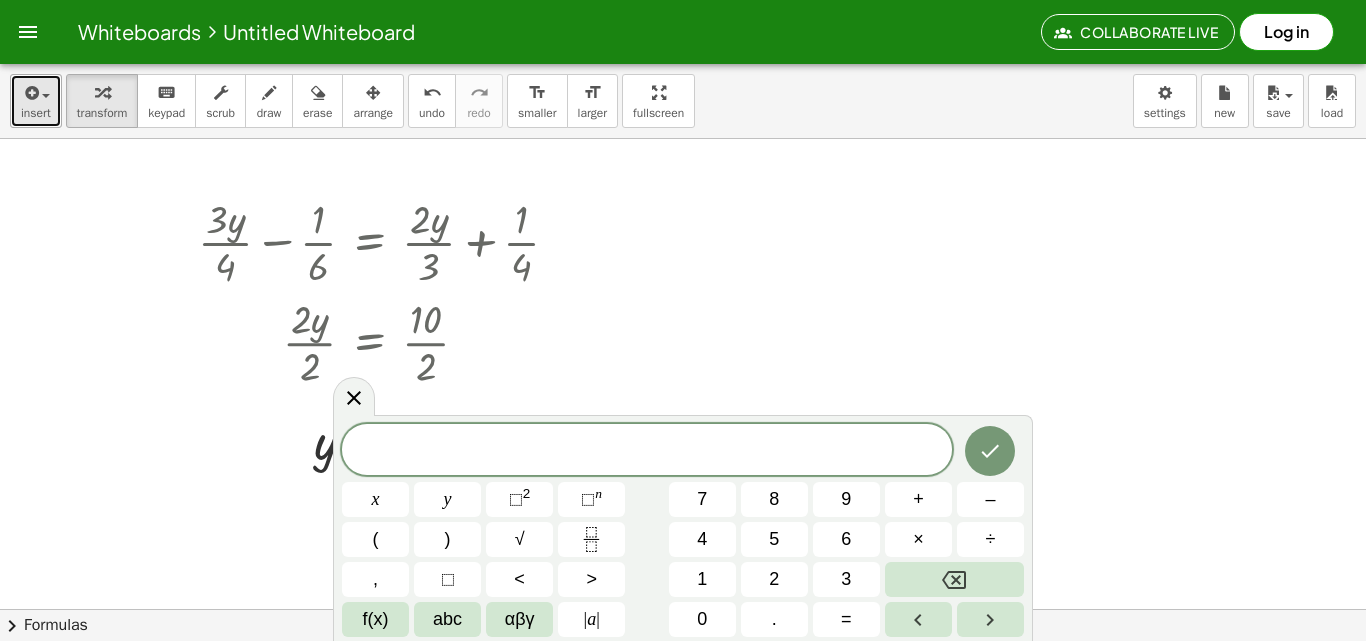 click at bounding box center [30, 93] 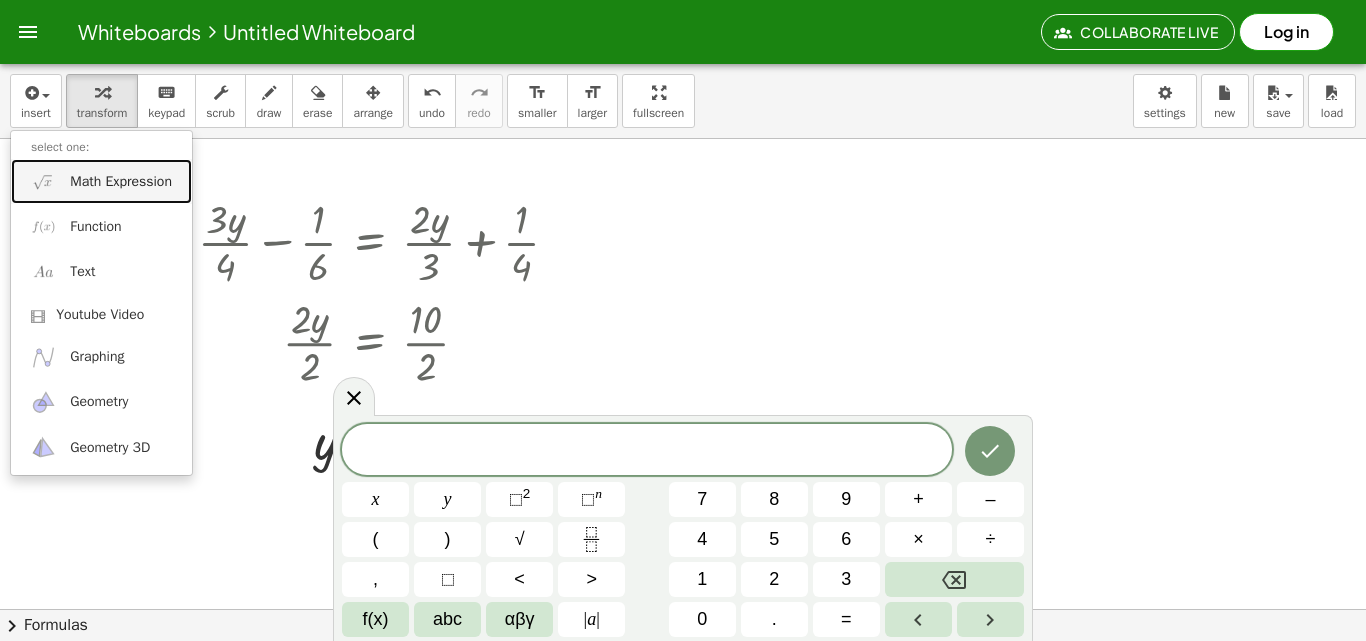 click on "Math Expression" at bounding box center [121, 182] 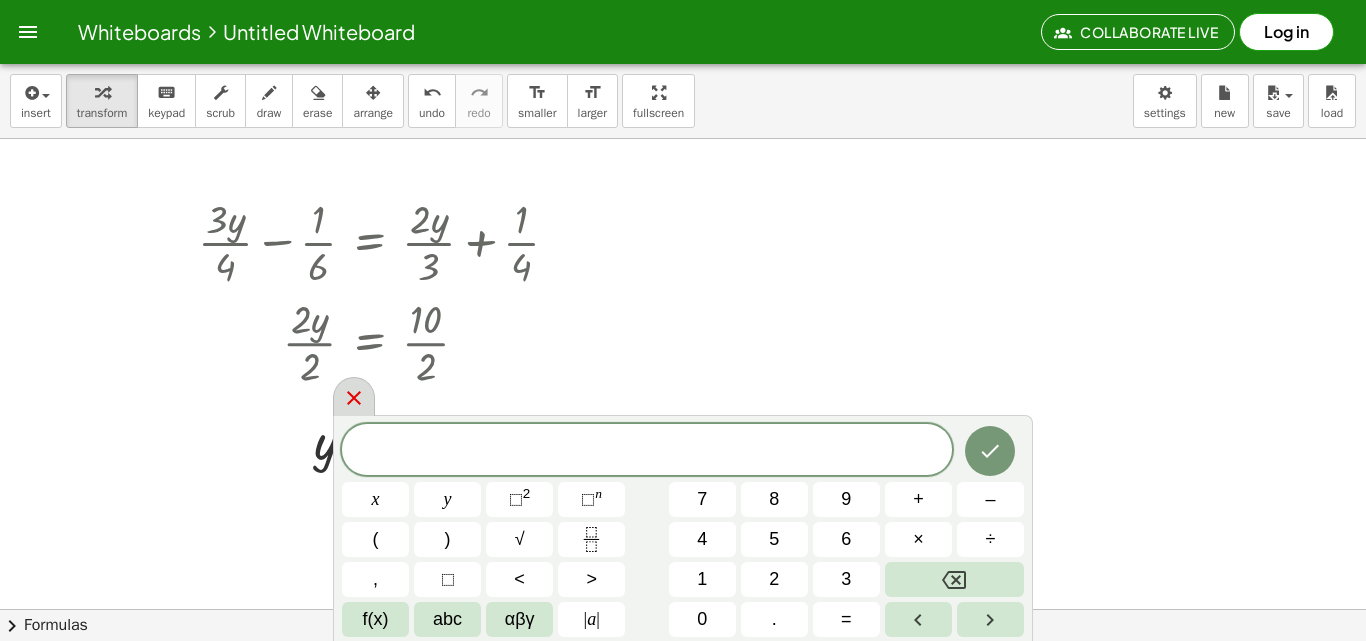 click 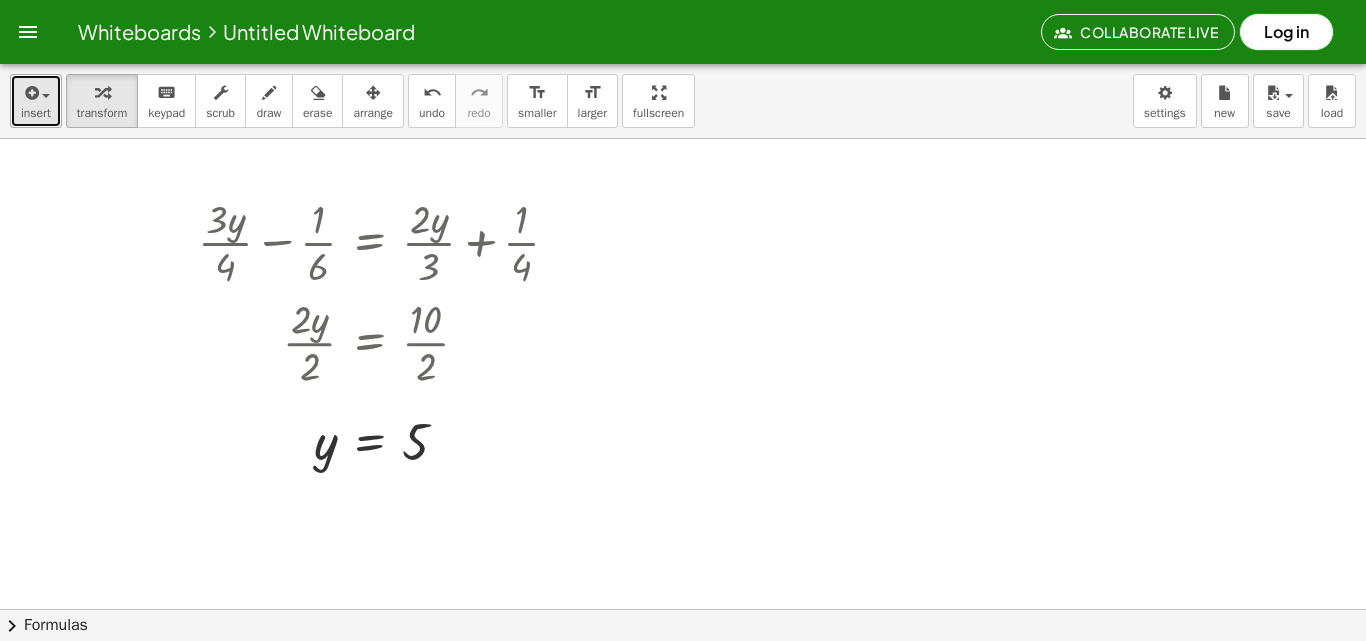 click on "insert" at bounding box center [36, 113] 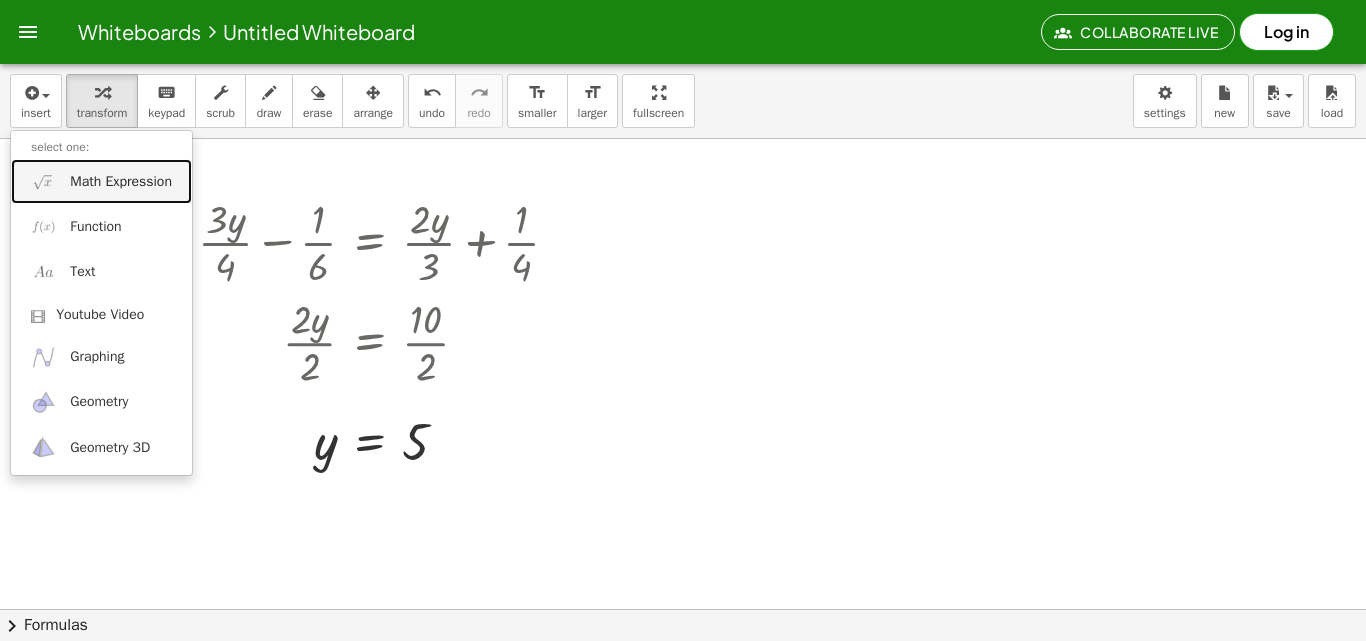 click at bounding box center (43, 181) 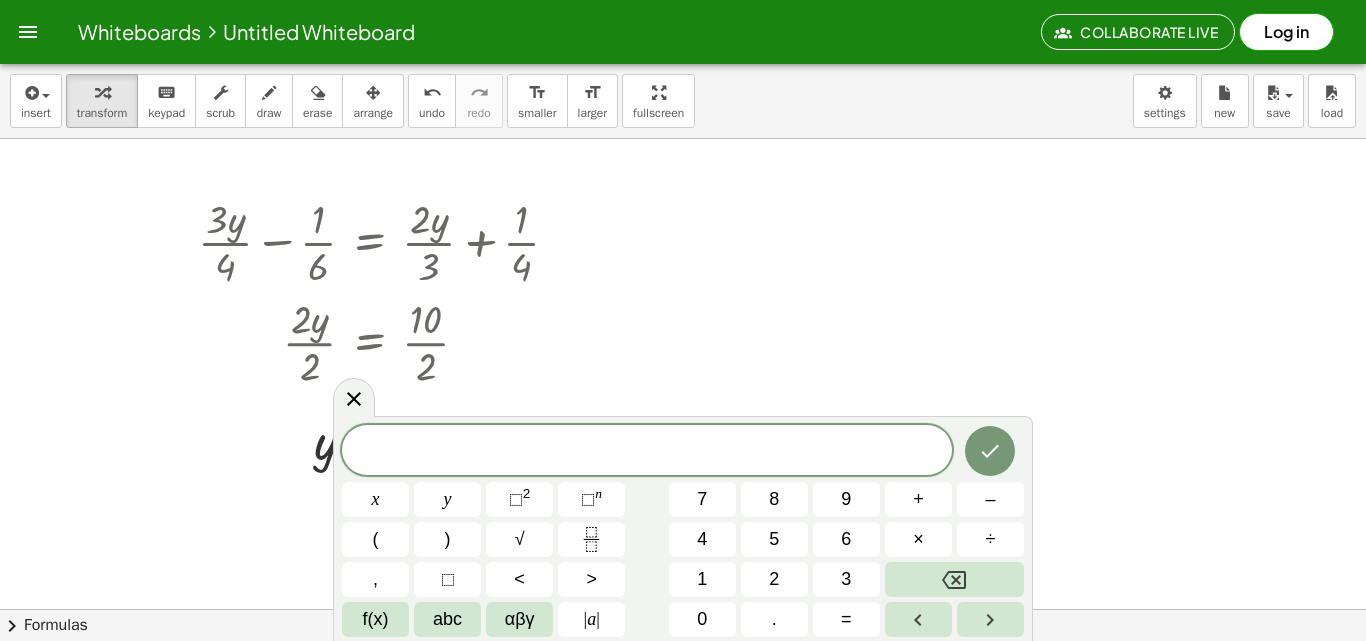 drag, startPoint x: 827, startPoint y: 239, endPoint x: 737, endPoint y: 211, distance: 94.254974 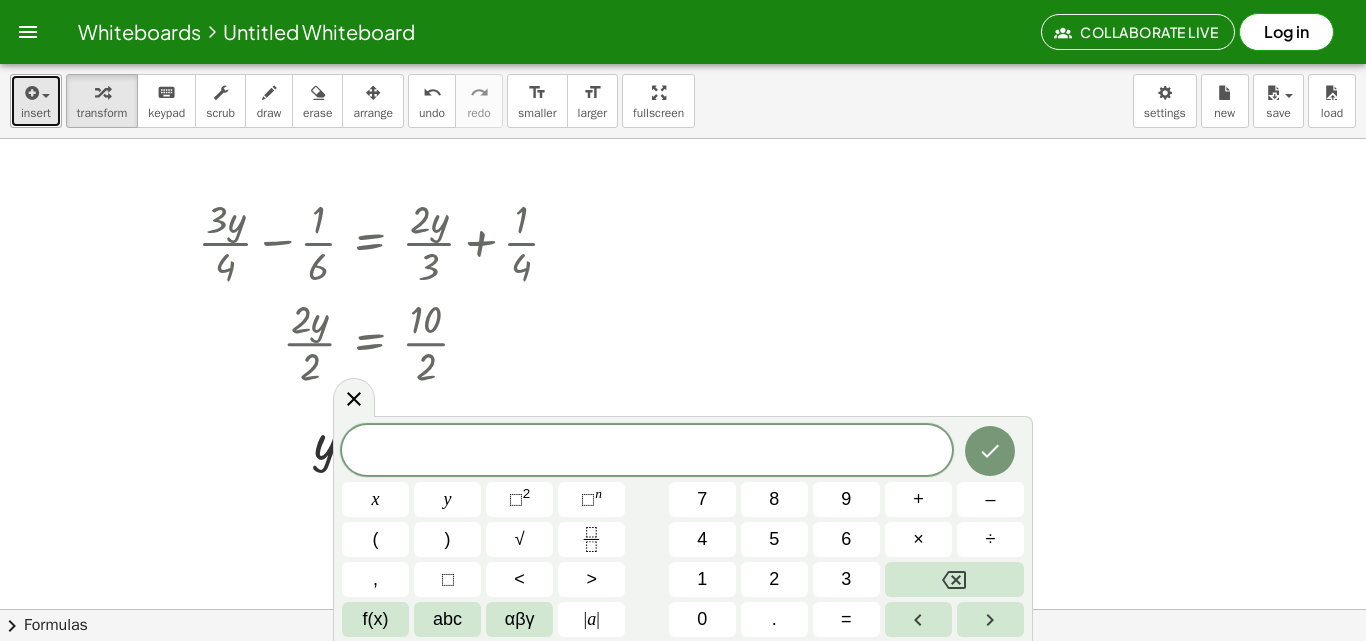 click at bounding box center [30, 93] 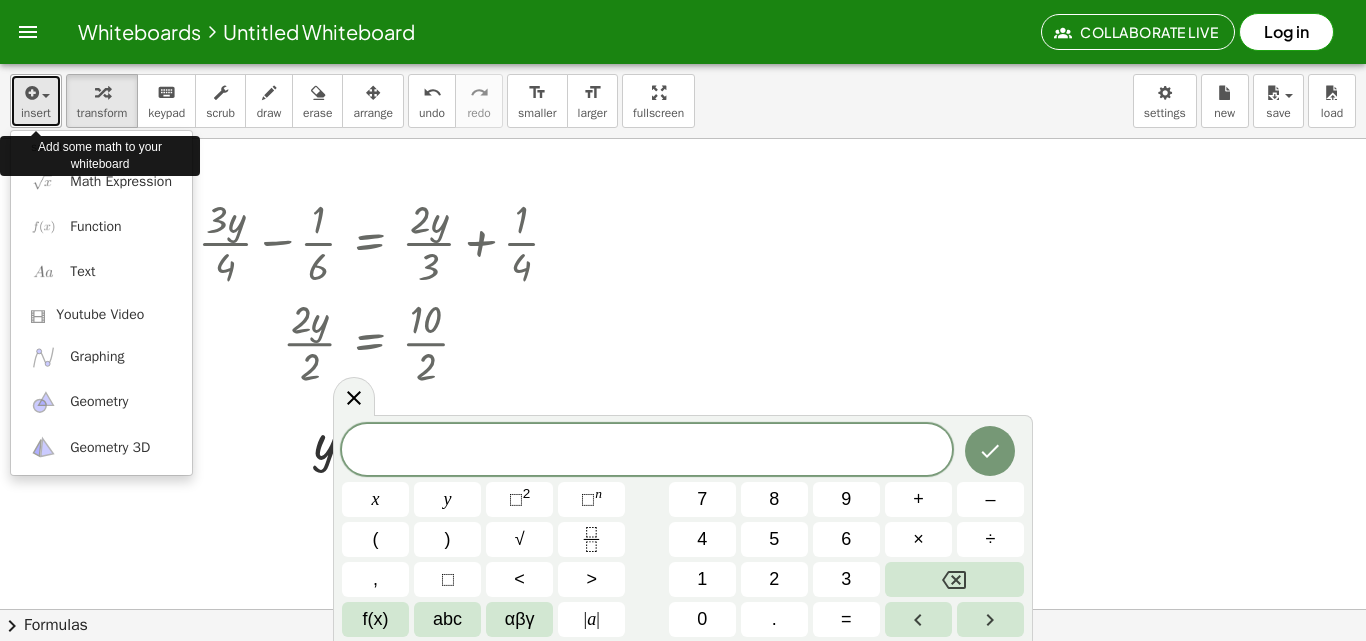 click on "insert" at bounding box center [36, 101] 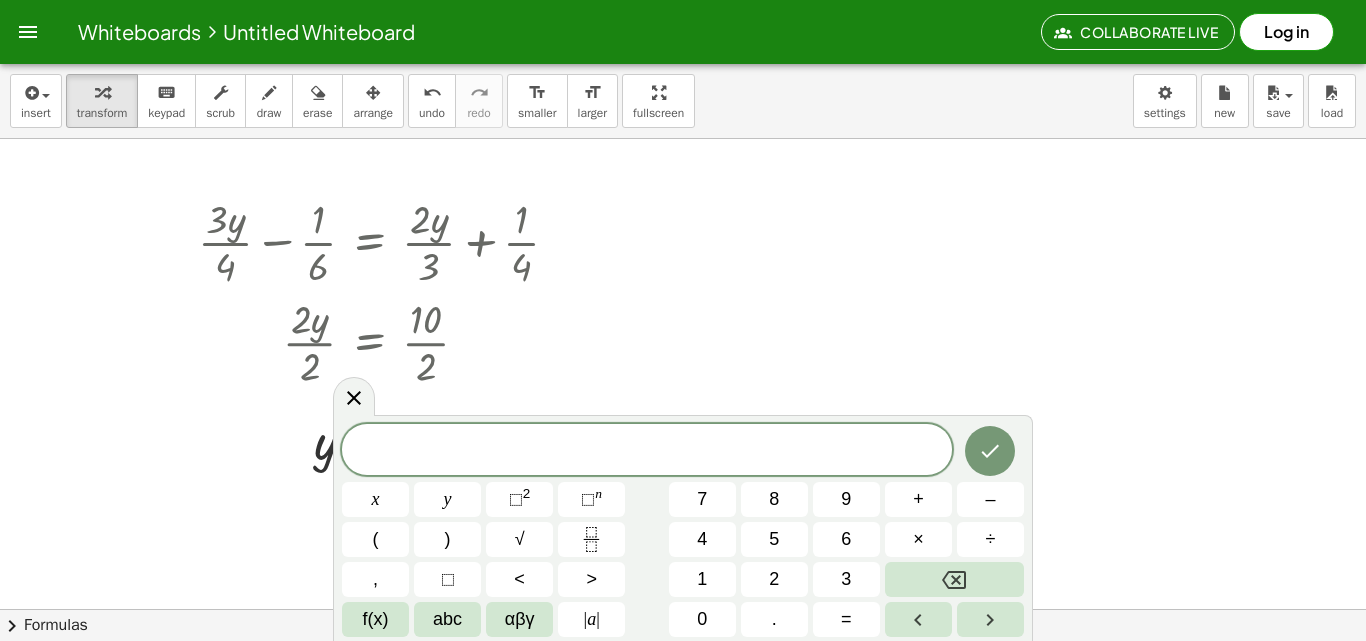 click 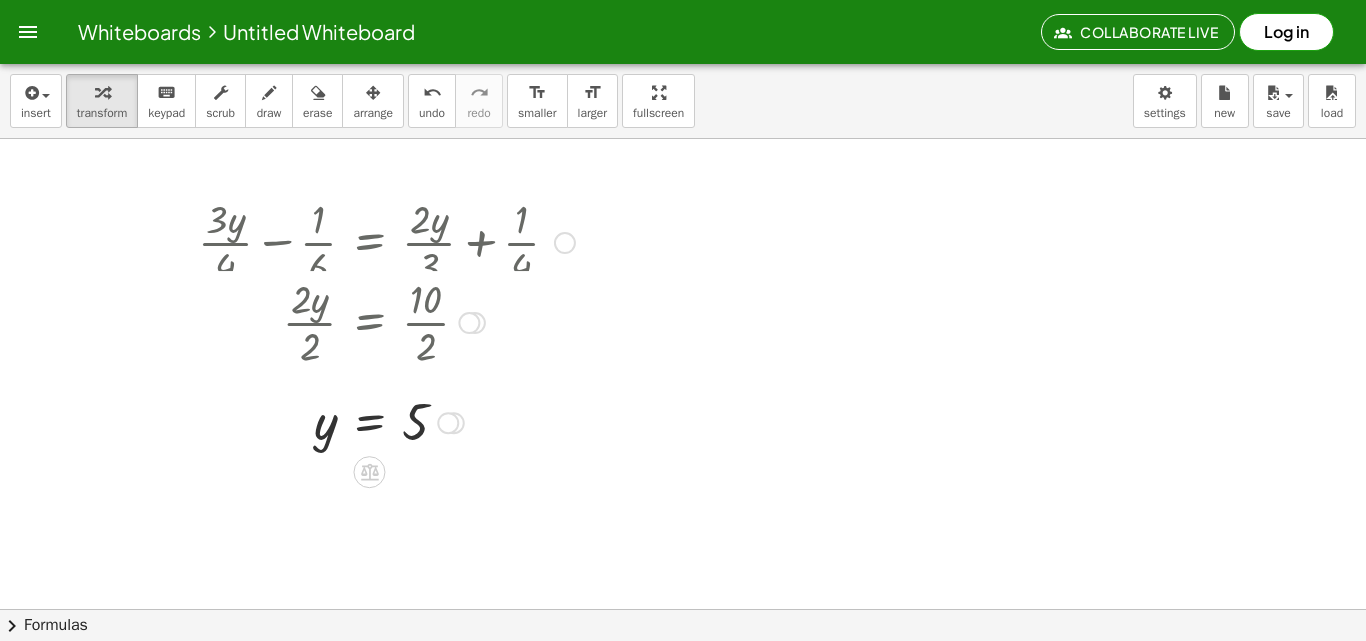 drag, startPoint x: 466, startPoint y: 349, endPoint x: 563, endPoint y: 335, distance: 98.005104 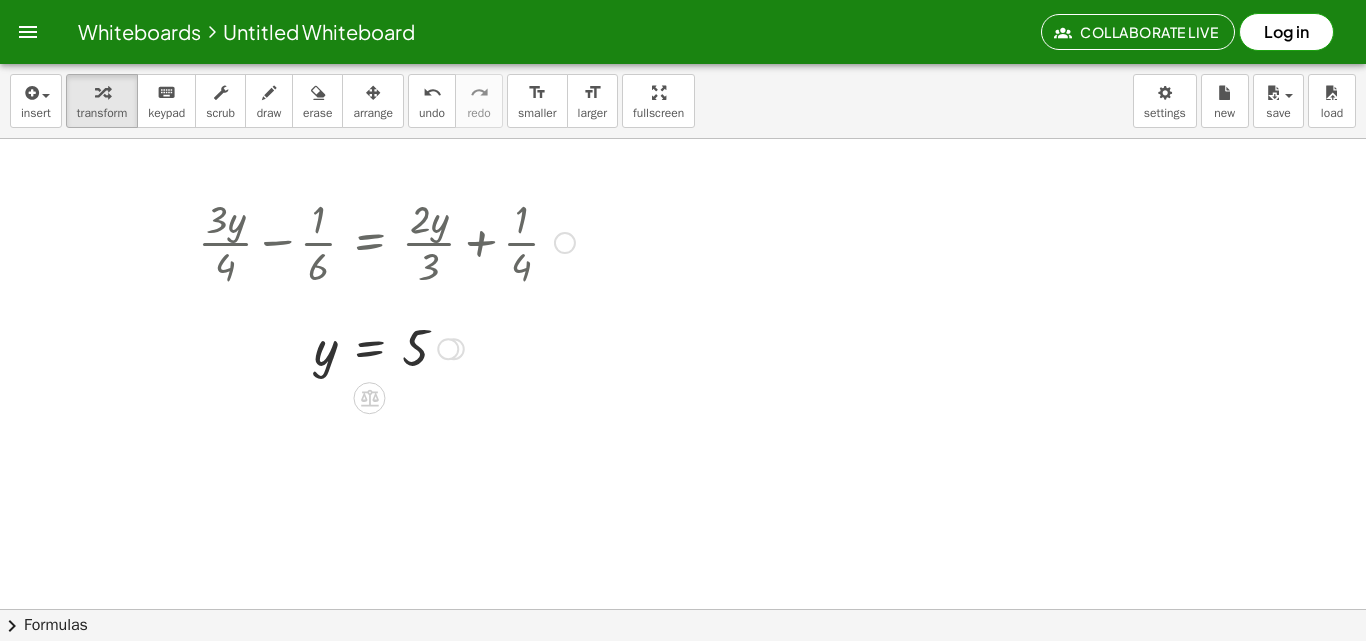 drag, startPoint x: 457, startPoint y: 464, endPoint x: 498, endPoint y: 371, distance: 101.636604 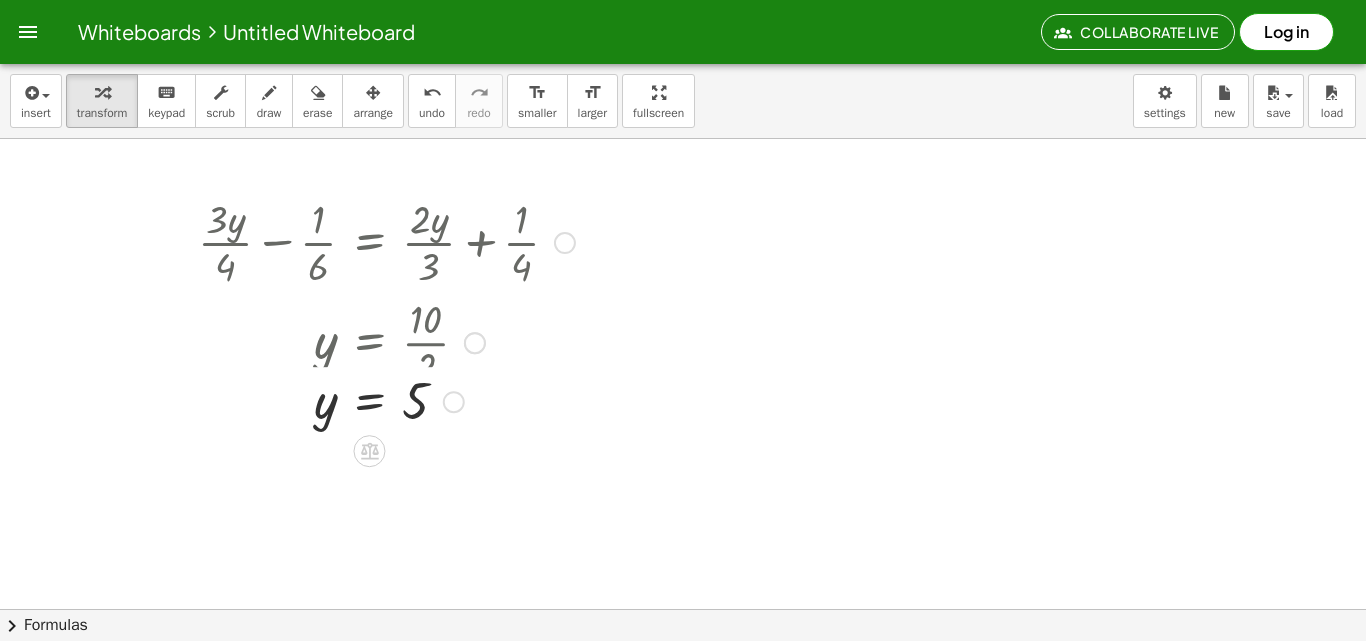 drag, startPoint x: 446, startPoint y: 343, endPoint x: 450, endPoint y: 407, distance: 64.12488 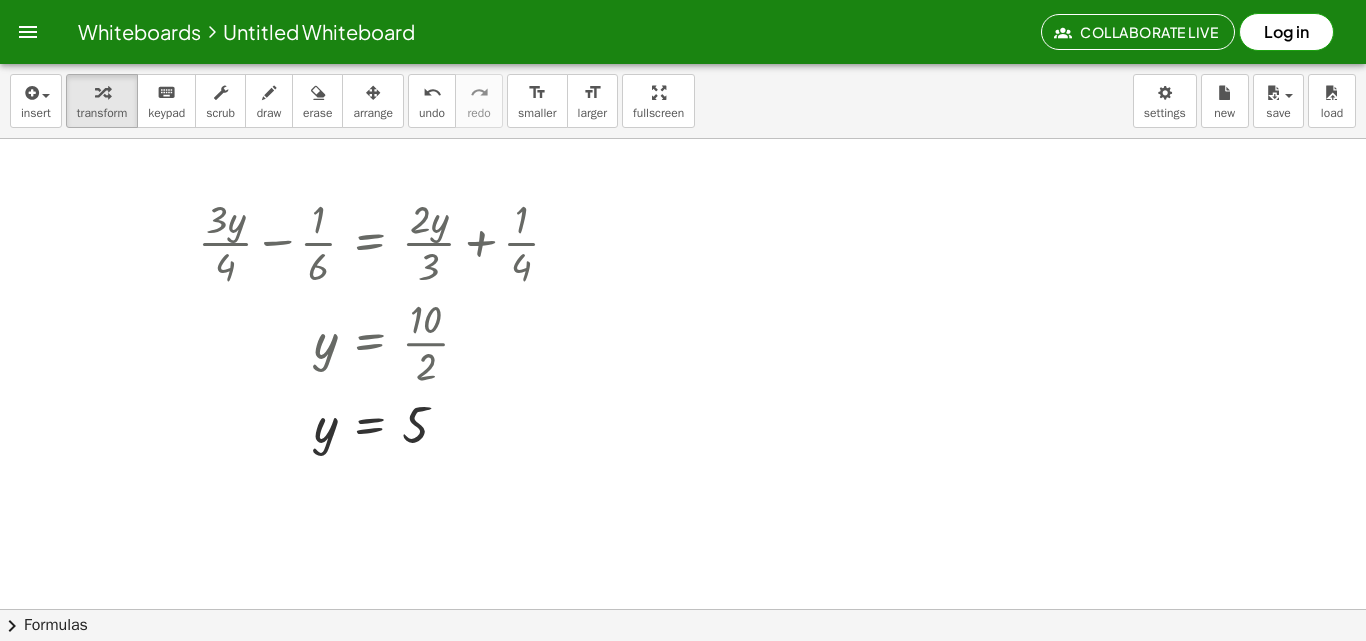 click on "insert select one: Math Expression Function Text Youtube Video Graphing Geometry Geometry 3D transform keyboard keypad scrub draw erase arrange undo undo redo redo format_size smaller format_size larger fullscreen load   save new settings" at bounding box center [683, 101] 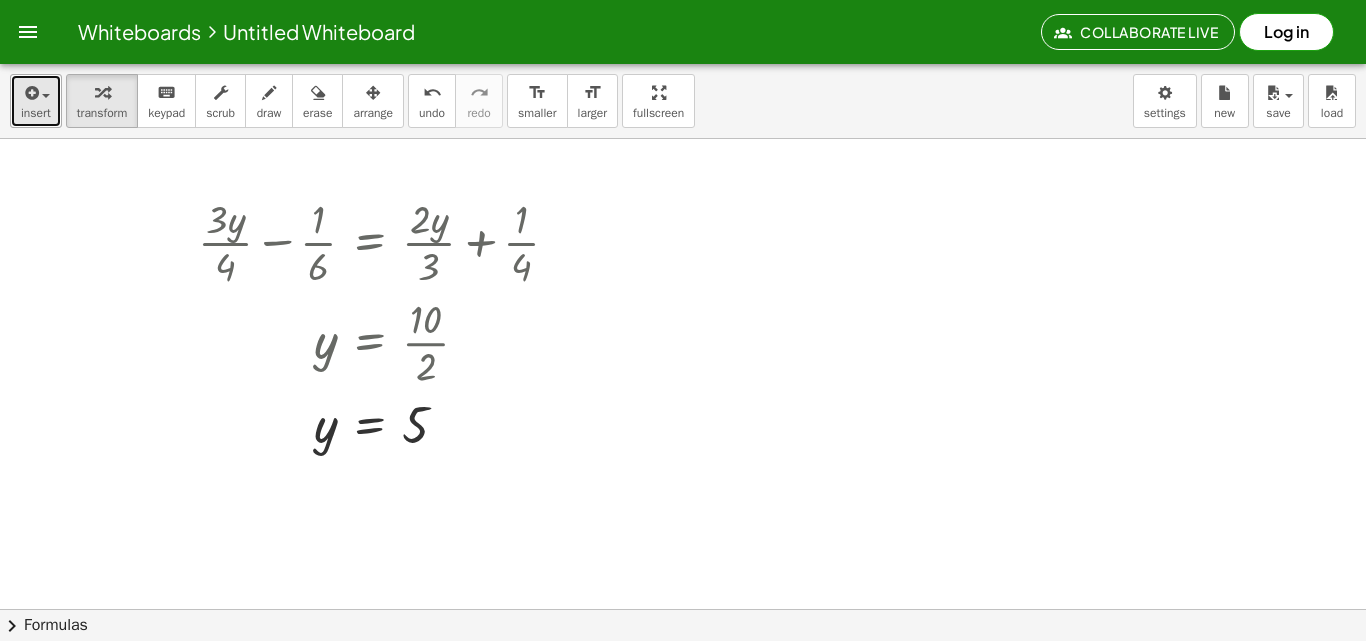 click at bounding box center [30, 93] 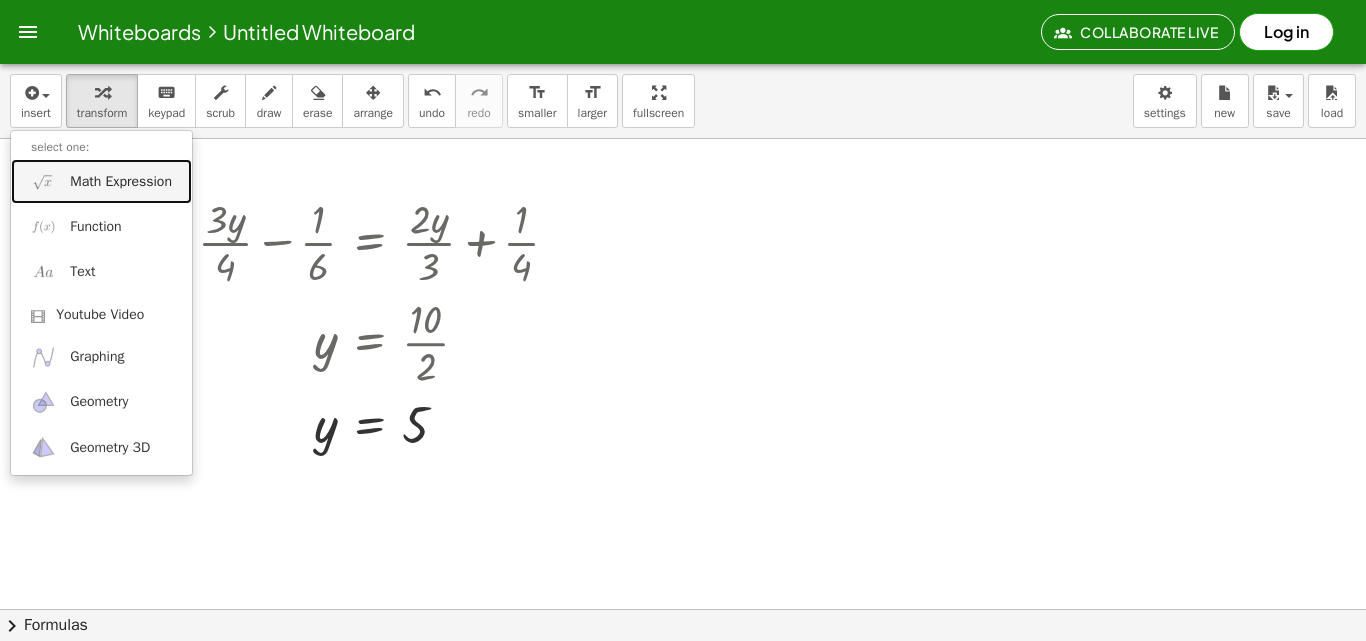 click on "Math Expression" at bounding box center (121, 182) 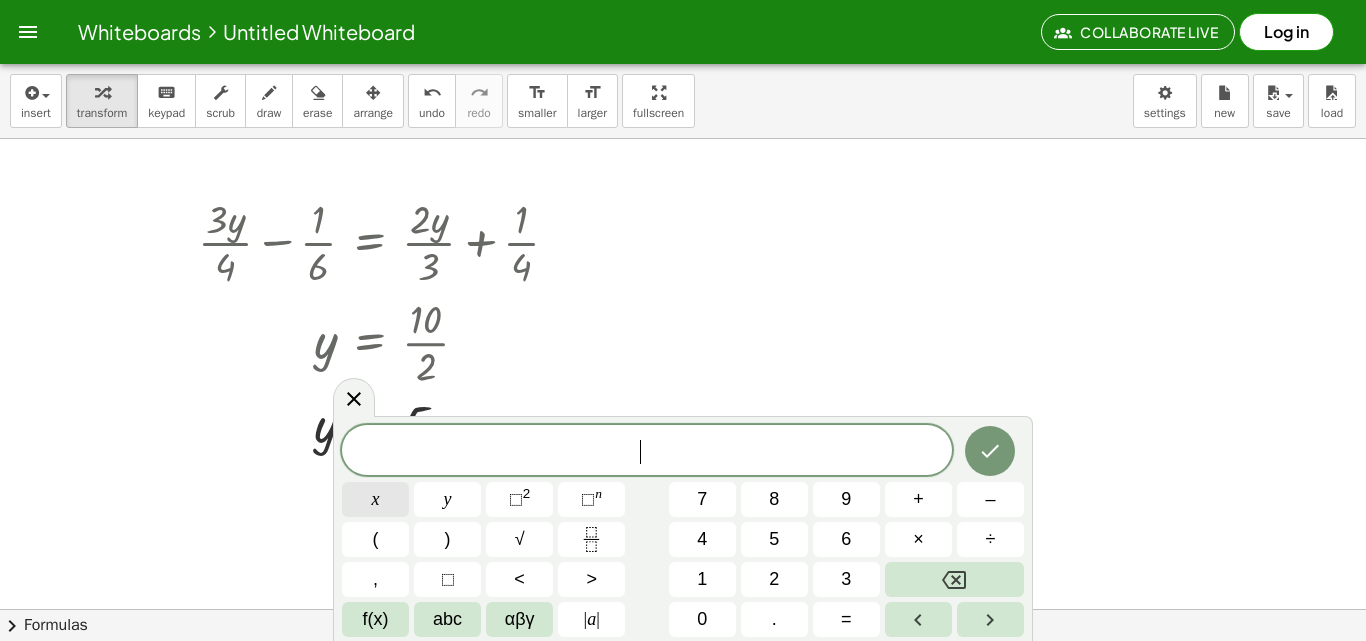 click on "x" at bounding box center [375, 499] 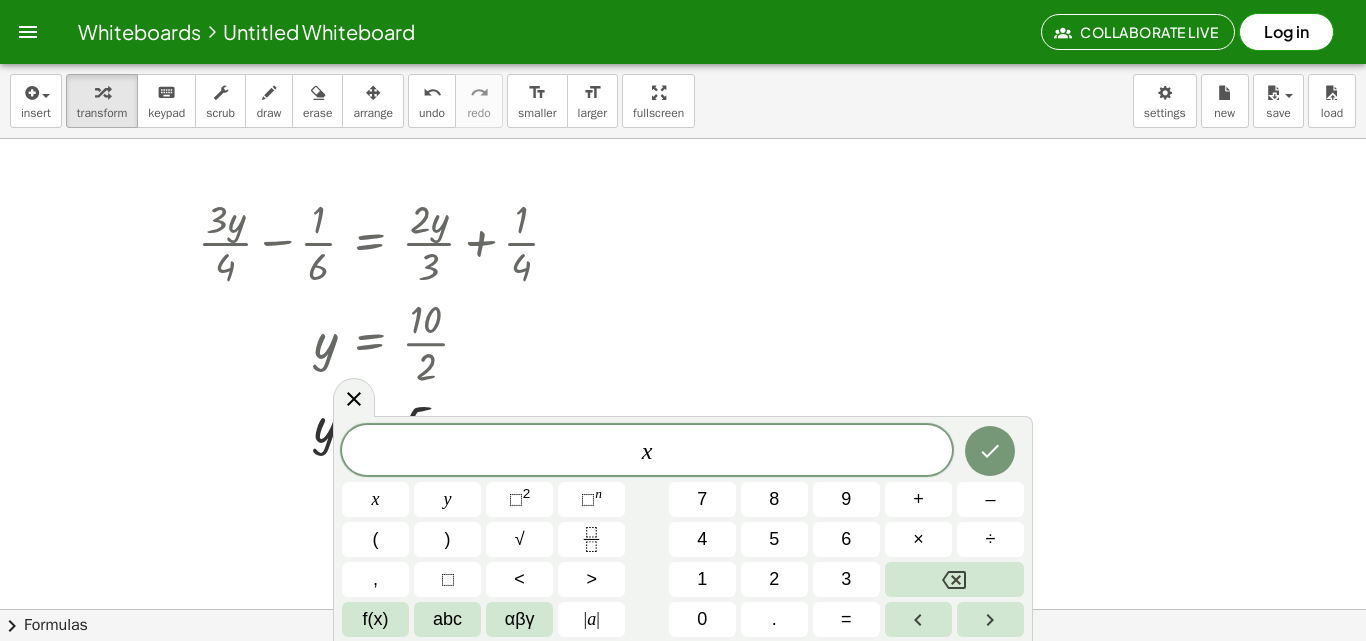 click on "****** x ​ x y ⬚ 2 ⬚ n 7 8 9 + – ( ) √ 4 5 6 × ÷ , ⬚ < > 1 2 3 f(x) abc αβγ | a | 0 . =" at bounding box center [683, 531] 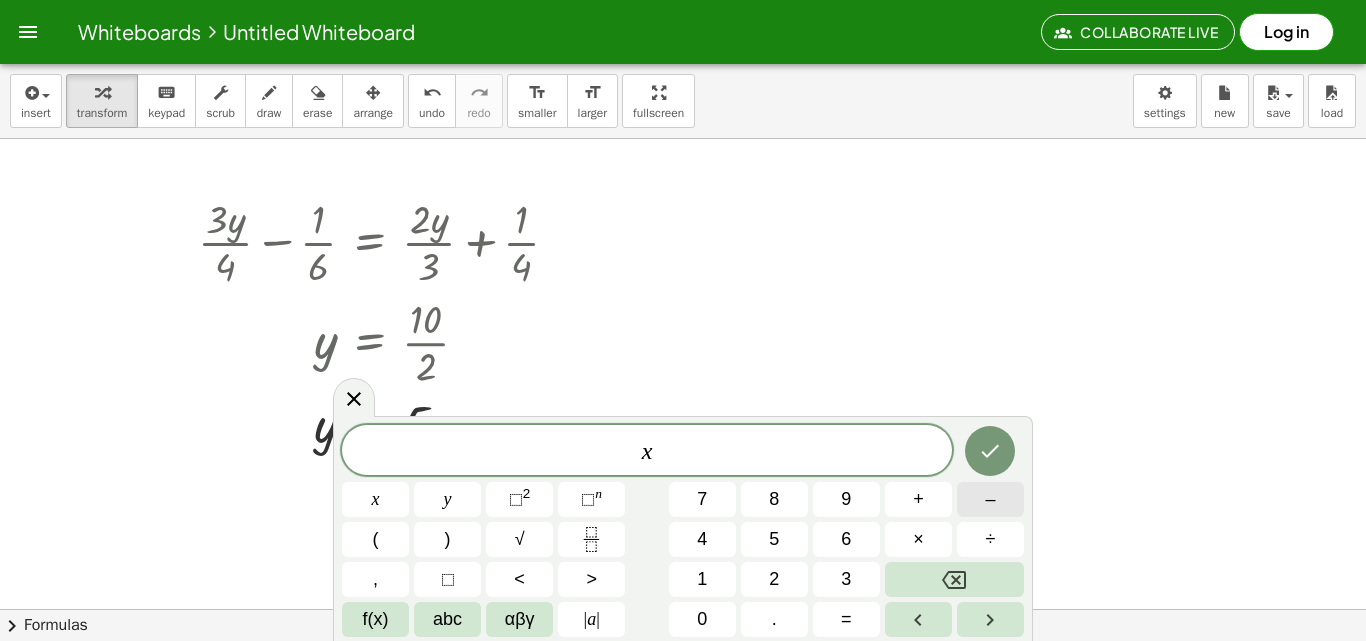 click on "–" at bounding box center [990, 499] 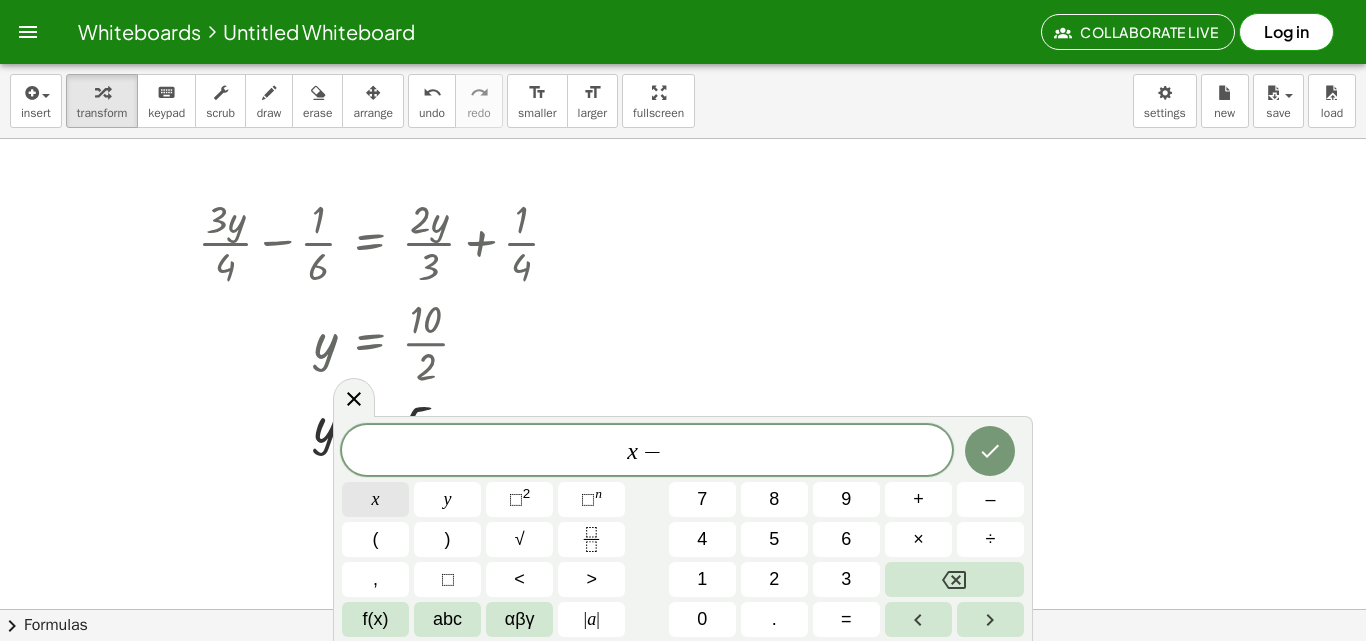 click on "x" at bounding box center (375, 499) 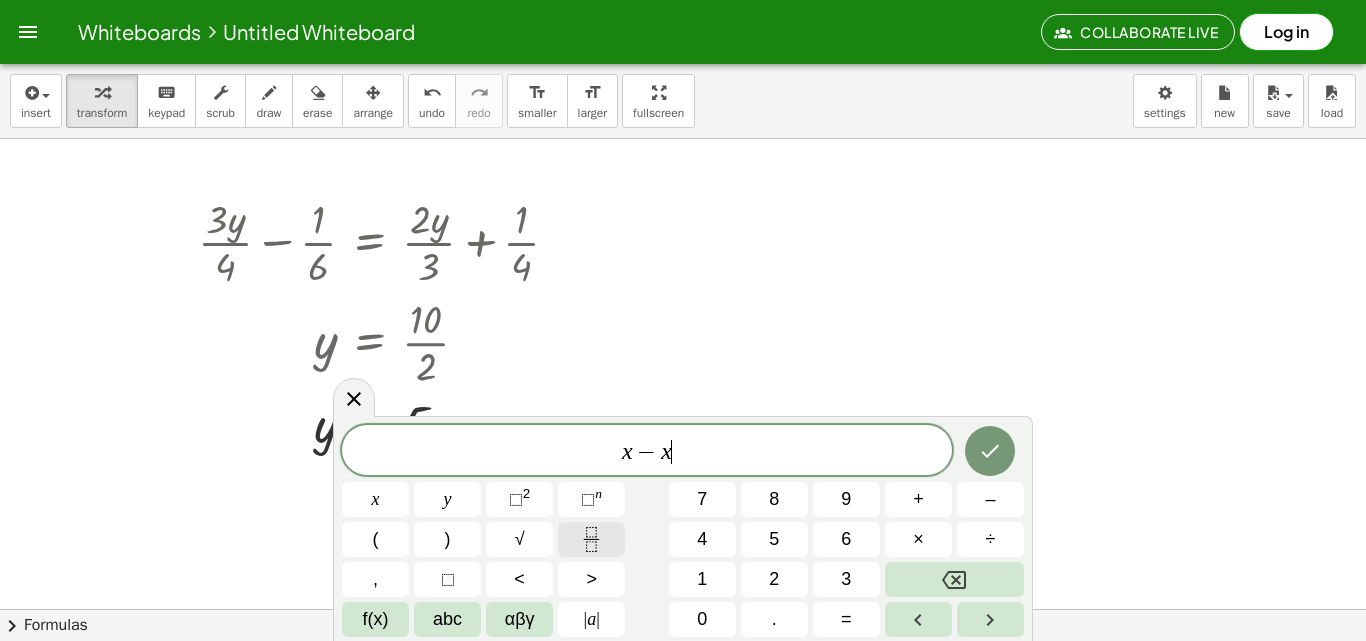 click 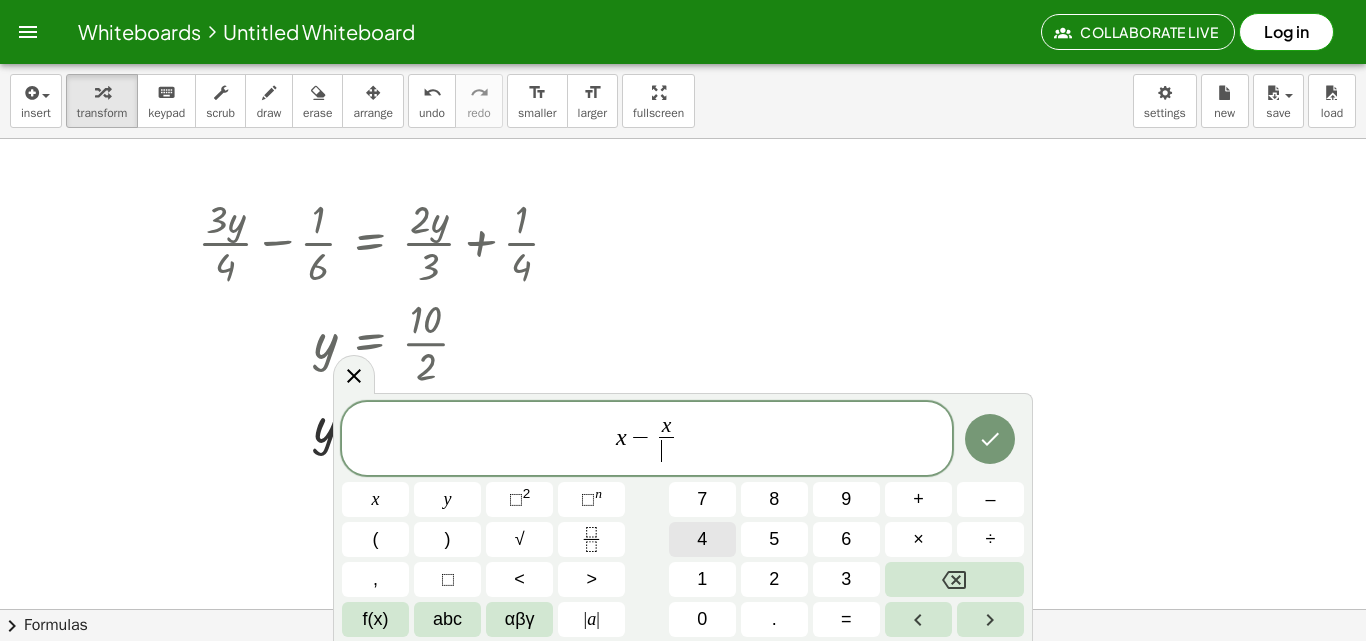 click on "4" at bounding box center (702, 539) 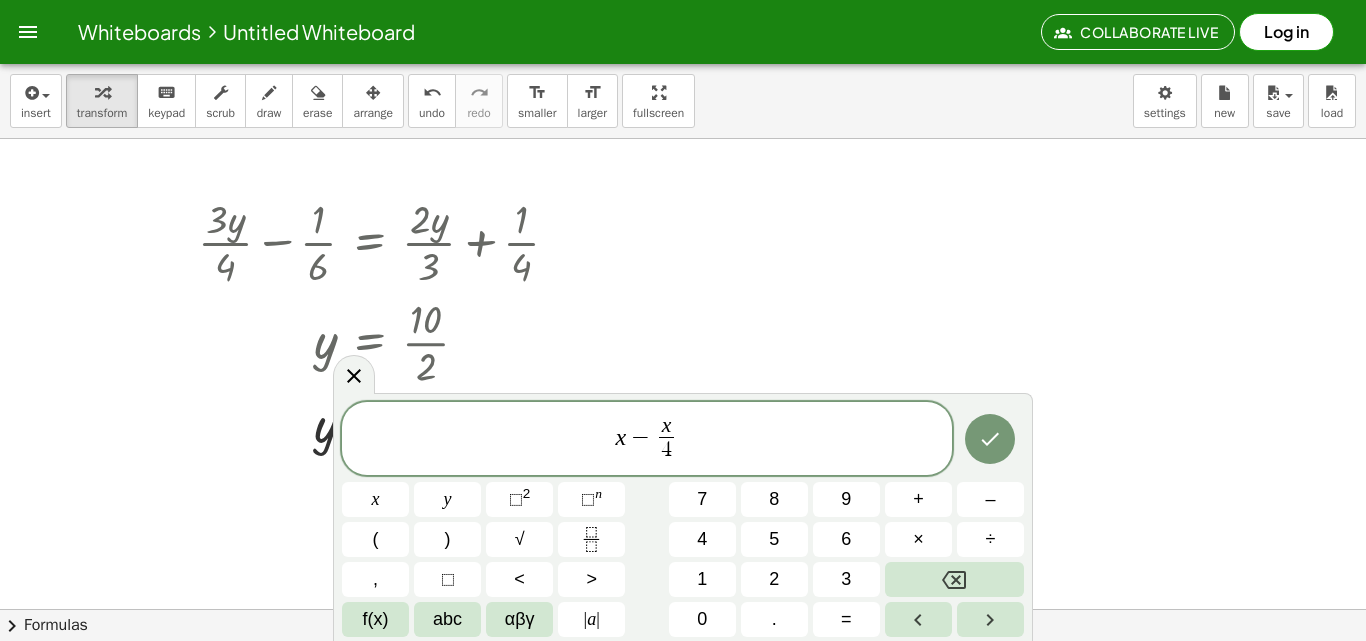 click on "****** x − x 4 ​ x y ⬚ 2 ⬚ n 7 8 9 + – ( ) √ 4 5 6 × ÷ , ⬚ < > 1 2 3 f(x) abc αβγ | a | 0 . =" at bounding box center [683, 520] 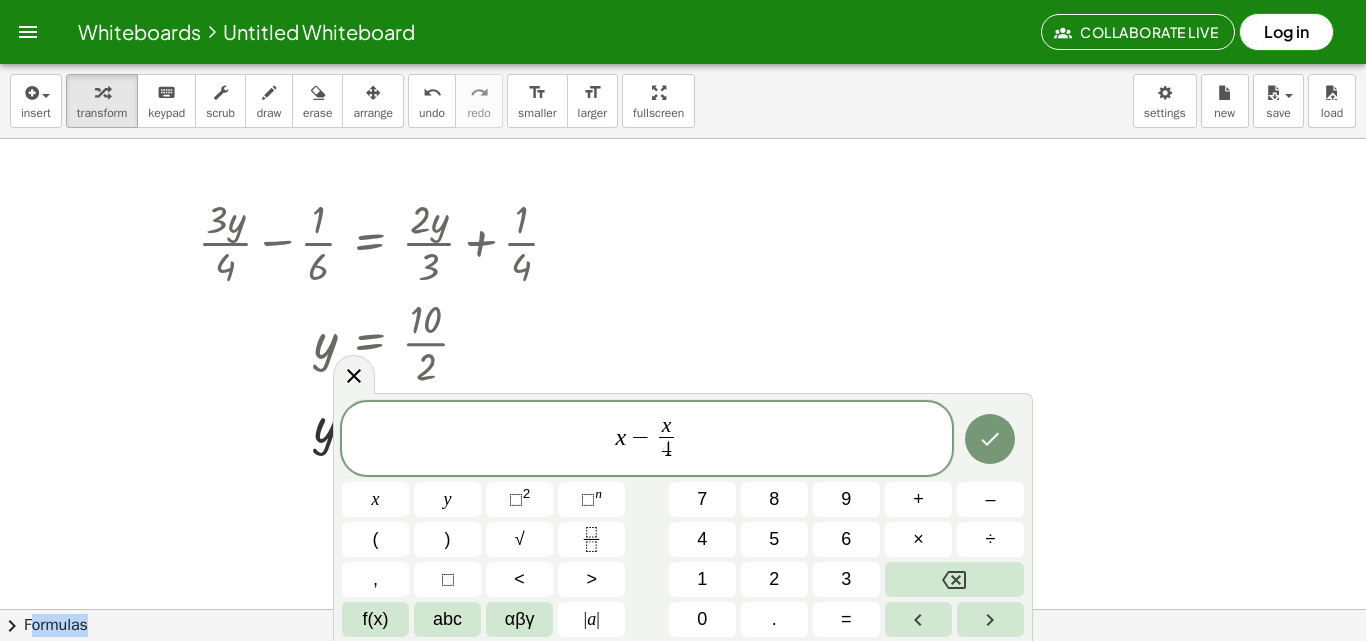 click on "****** x − x 4 ​ x y ⬚ 2 ⬚ n 7 8 9 + – ( ) √ 4 5 6 × ÷ , ⬚ < > 1 2 3 f(x) abc αβγ | a | 0 . =" at bounding box center (683, 520) 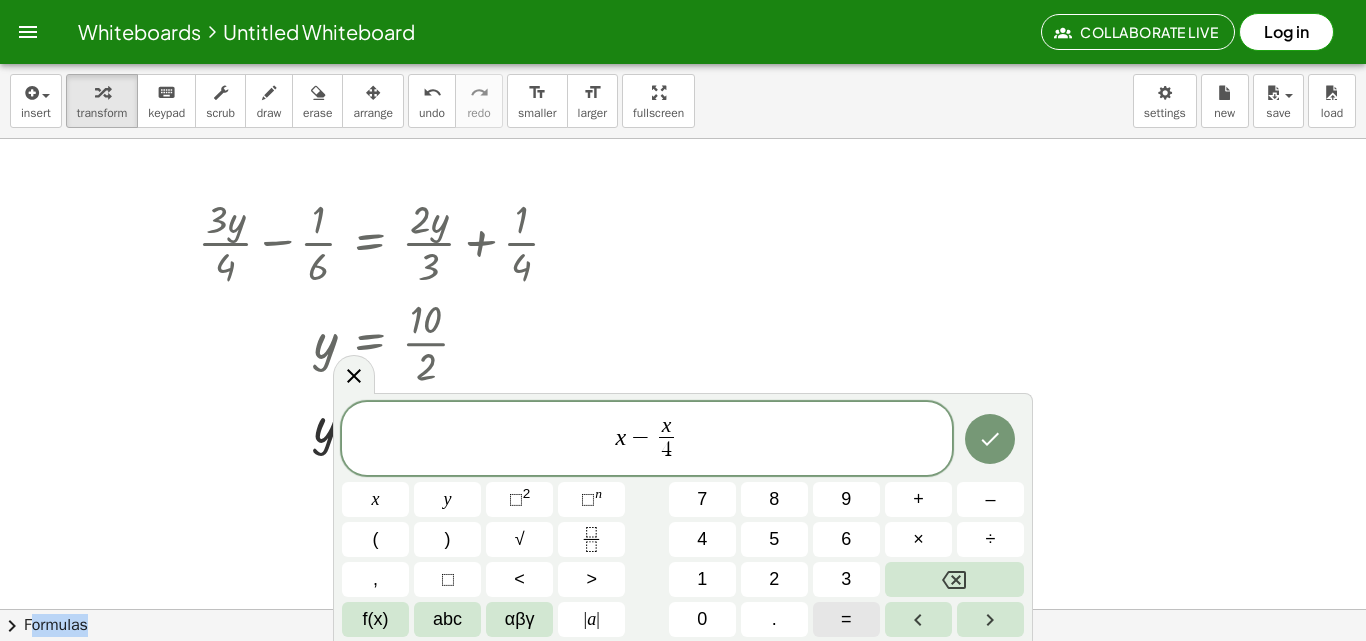 click on "=" at bounding box center [846, 619] 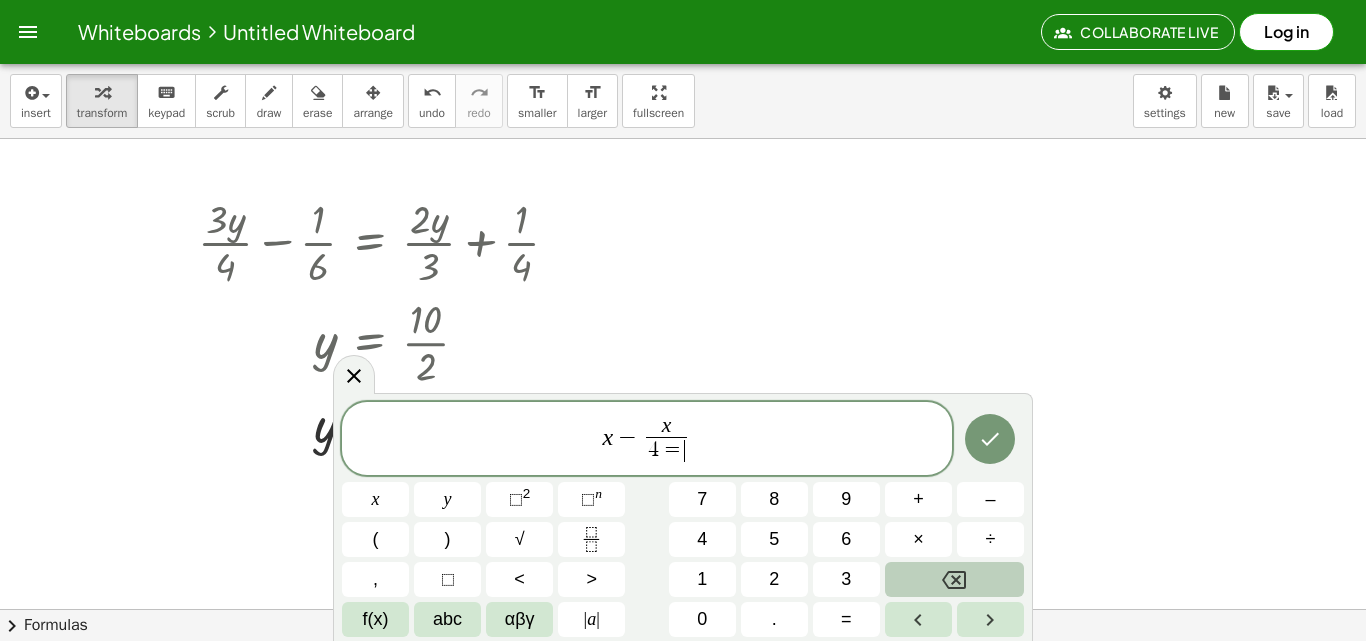 click at bounding box center [954, 579] 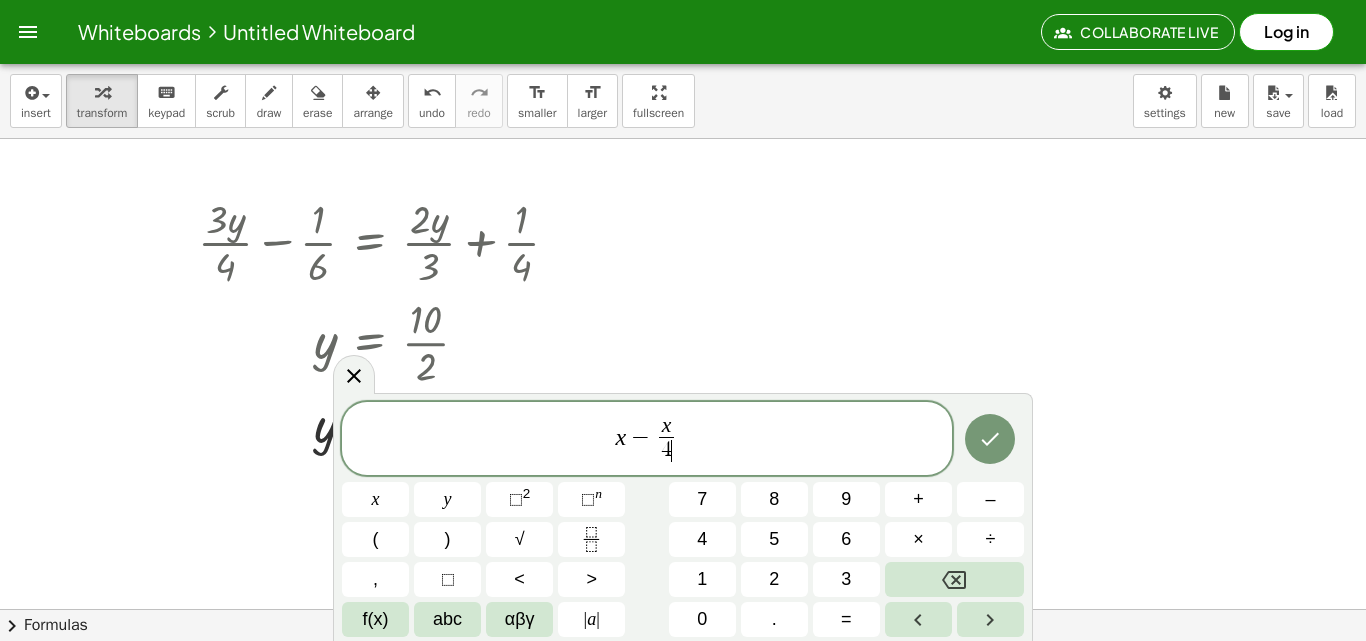 click on "****** x − x 4 ​ ​" 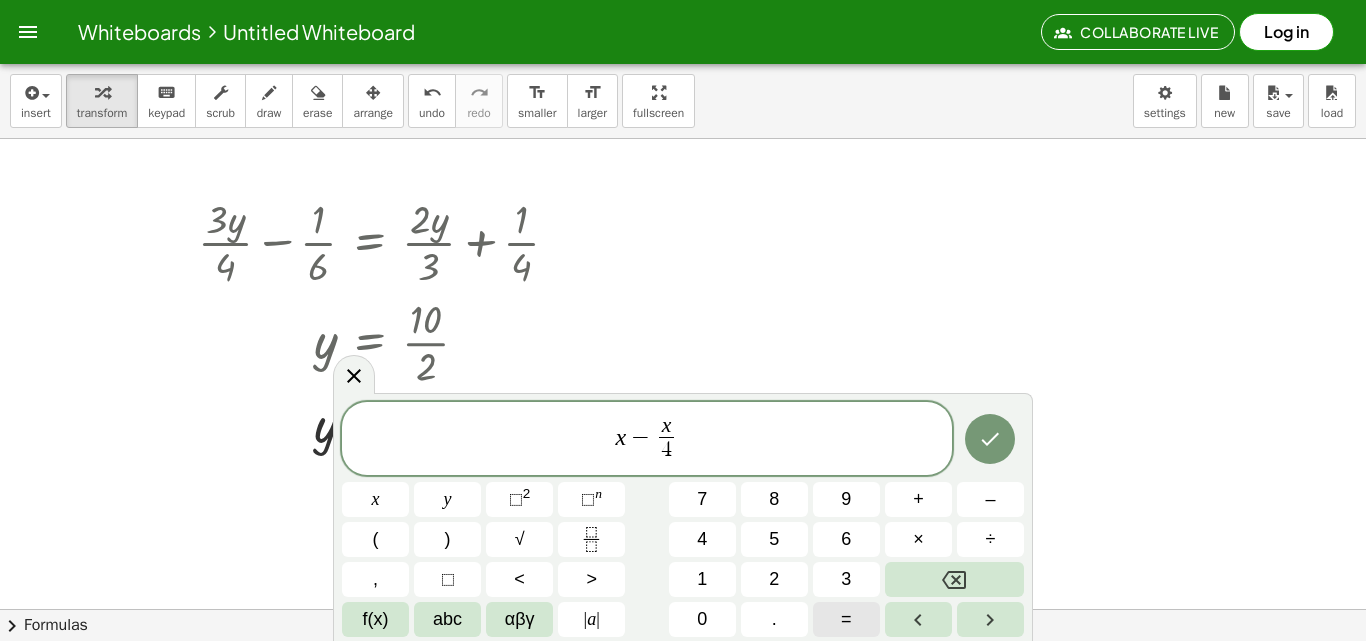 click on "=" at bounding box center (846, 619) 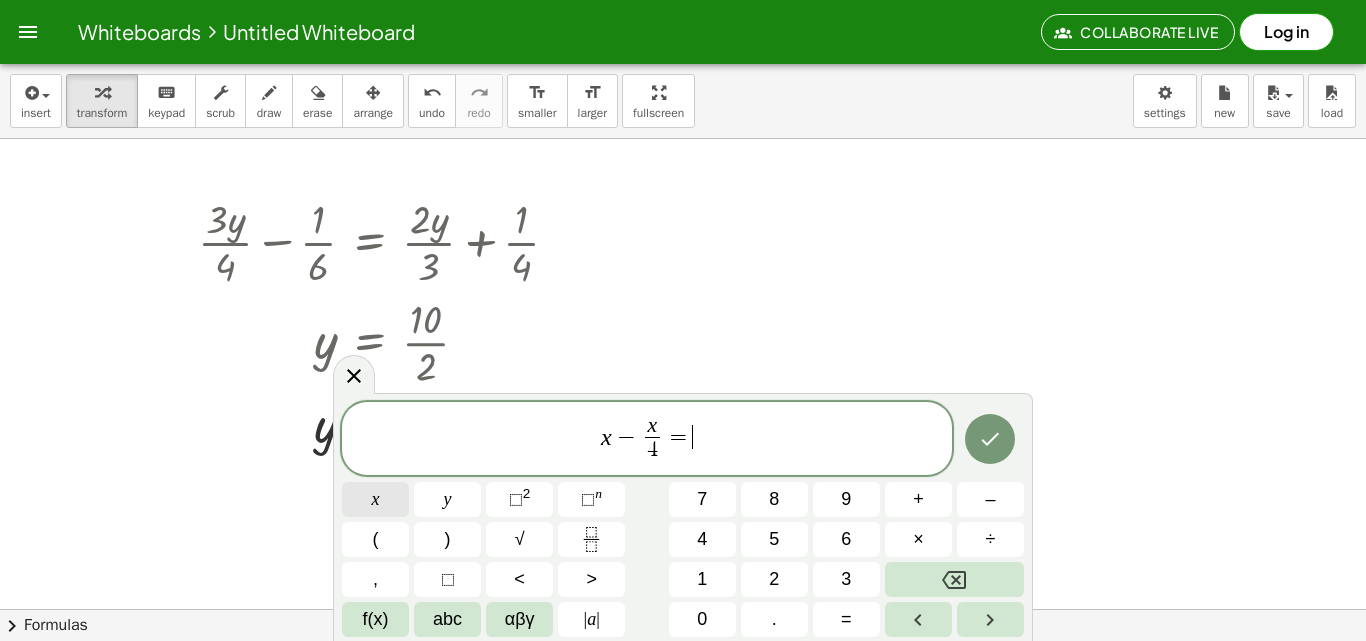 click on "x" at bounding box center (375, 499) 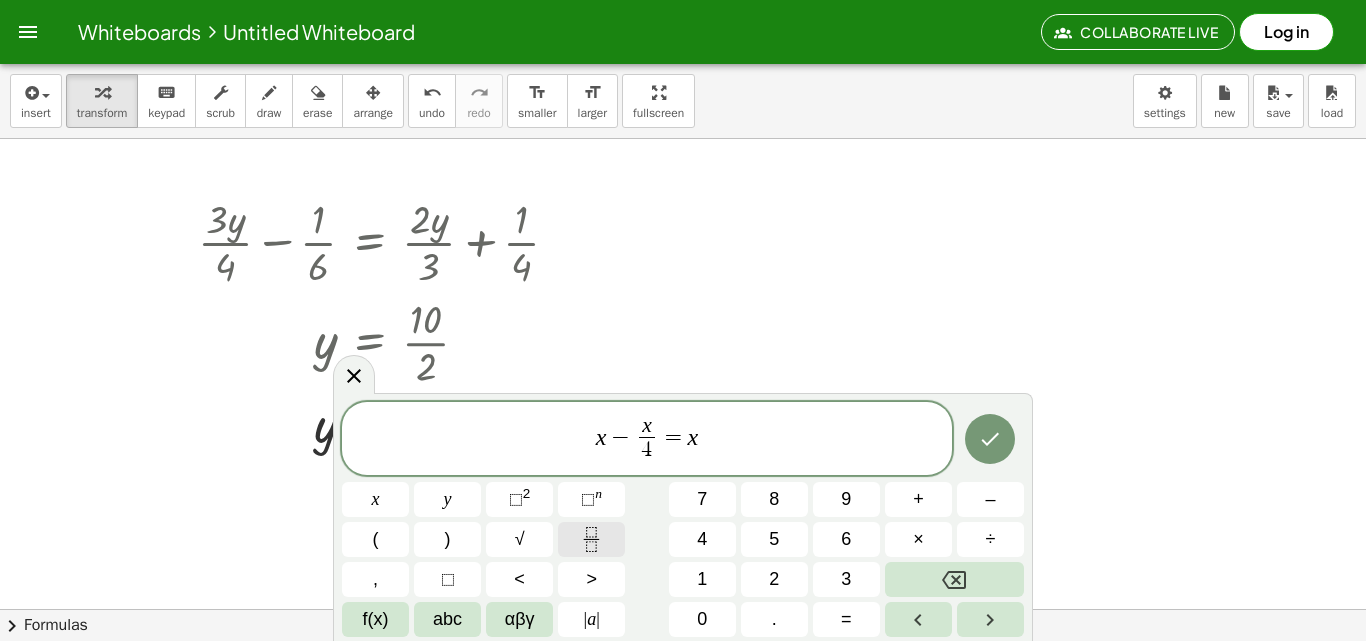 click 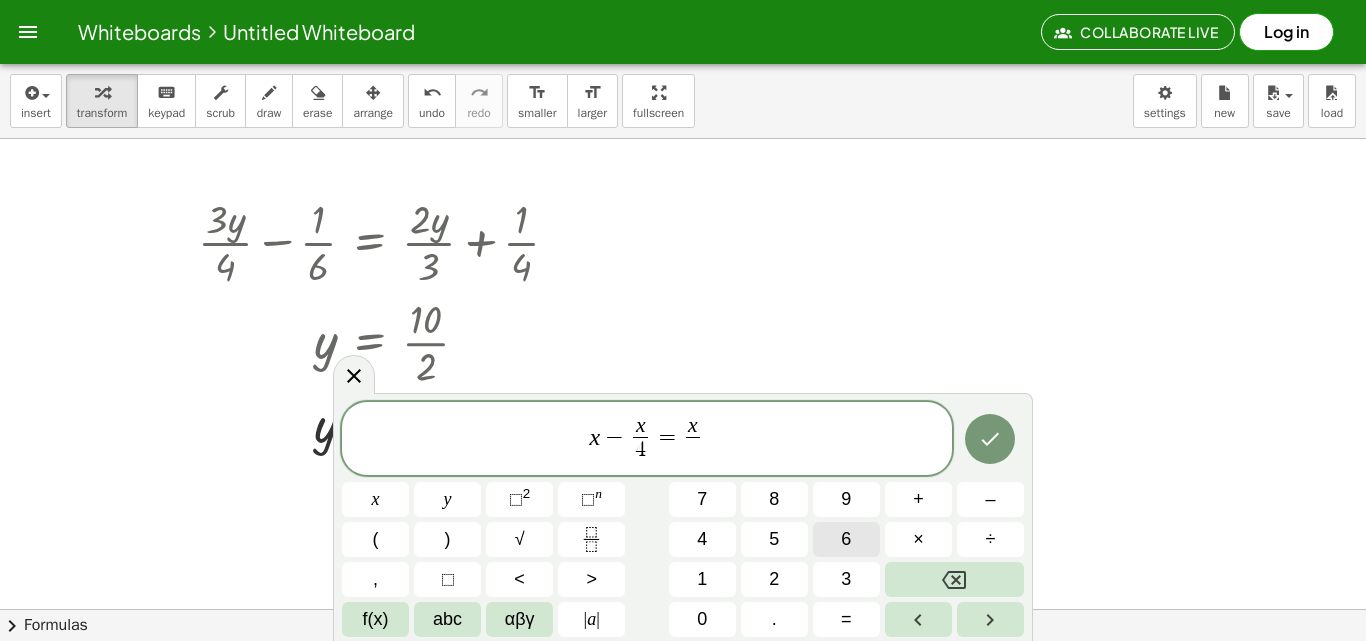 click on "6" at bounding box center (846, 539) 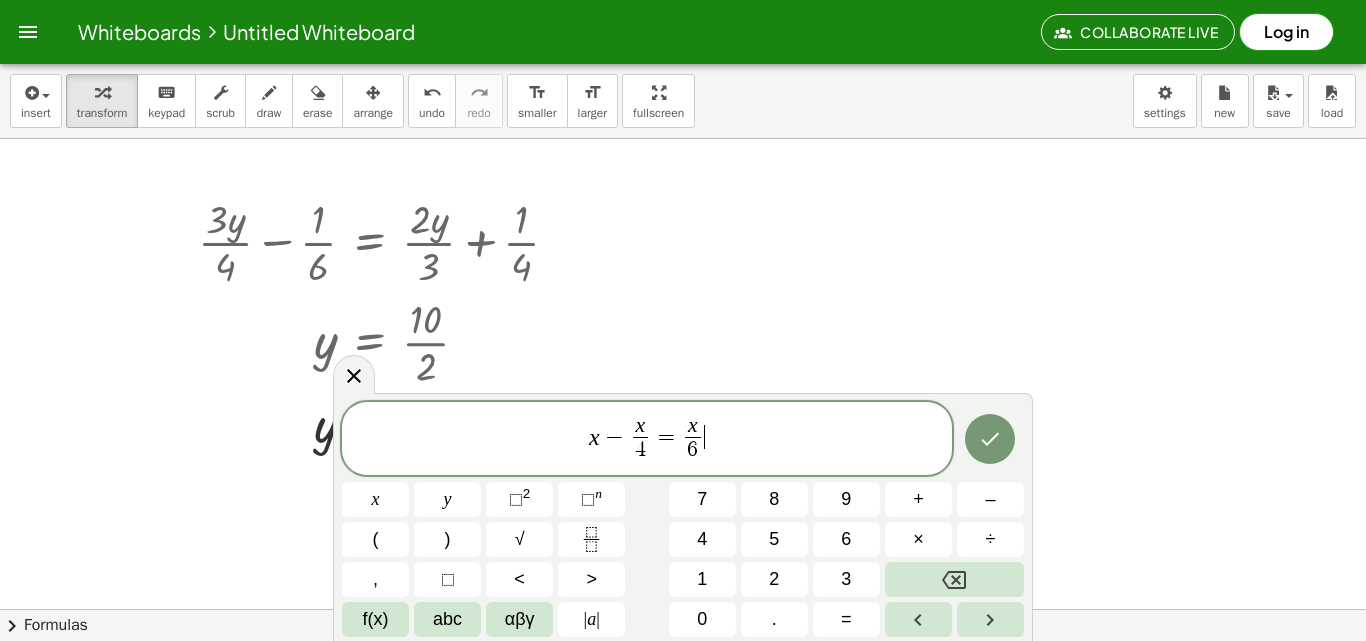 click on "x − x 4 ​ = x 6 ​ ​" at bounding box center (647, 440) 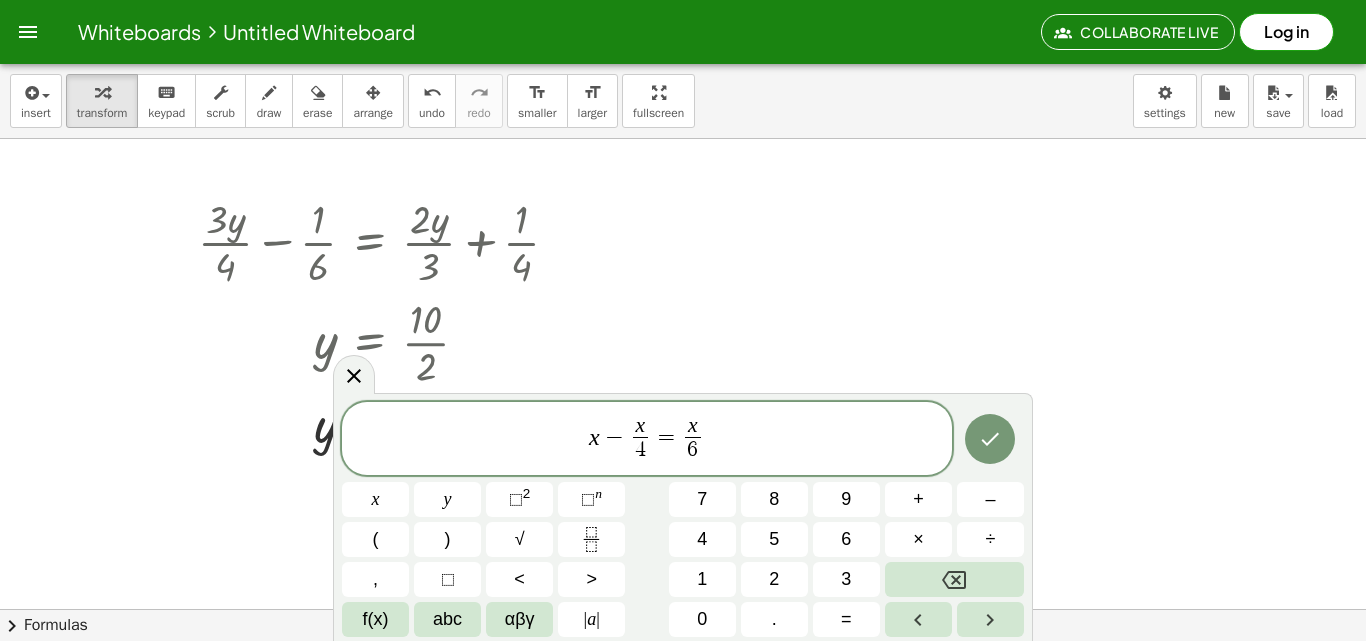 click on "****** x − x 4 ​ = x 6 ​ x y ⬚ 2 ⬚ n 7 8 9 + – ( ) √ 4 5 6 × ÷ , ⬚ < > 1 2 3 f(x) abc αβγ | a | 0 . =" at bounding box center [683, 520] 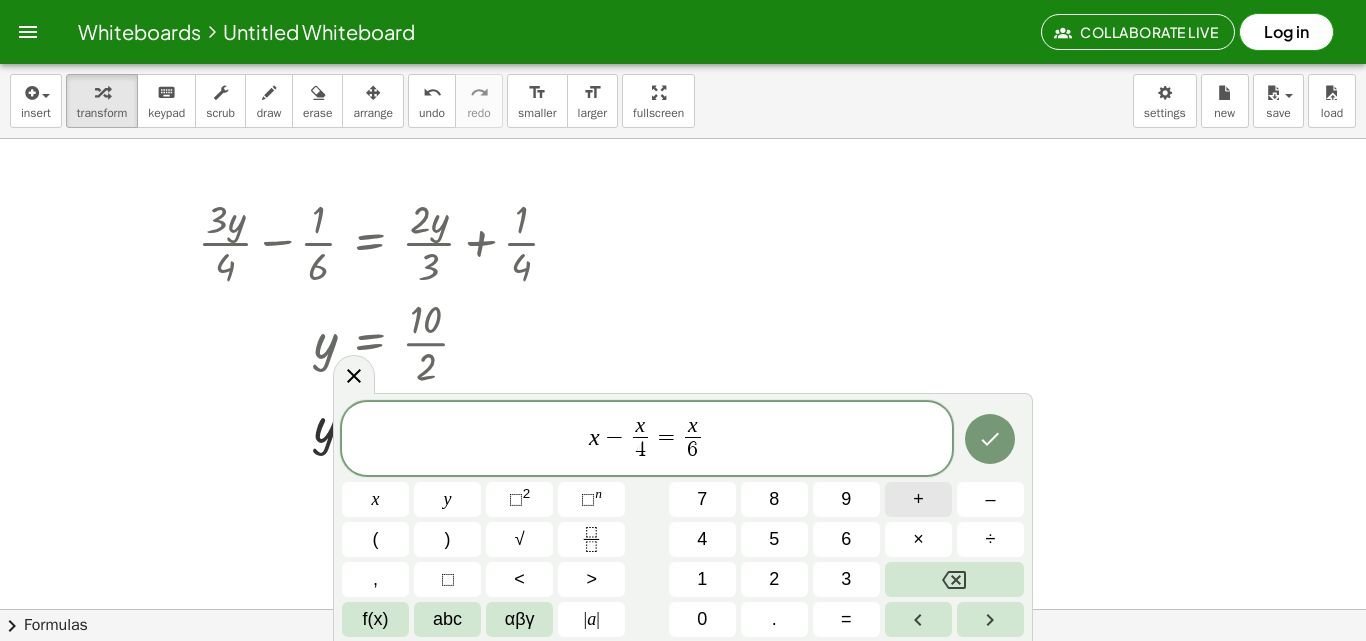 click on "+" at bounding box center (918, 499) 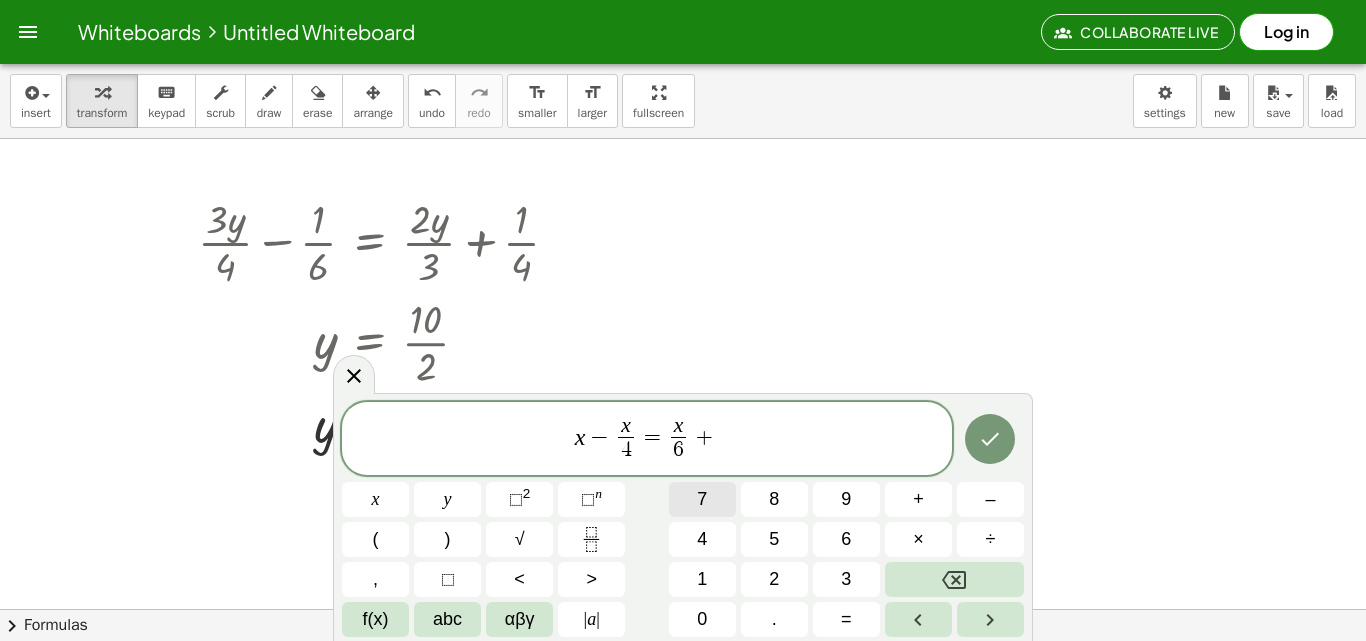 click on "7" at bounding box center (702, 499) 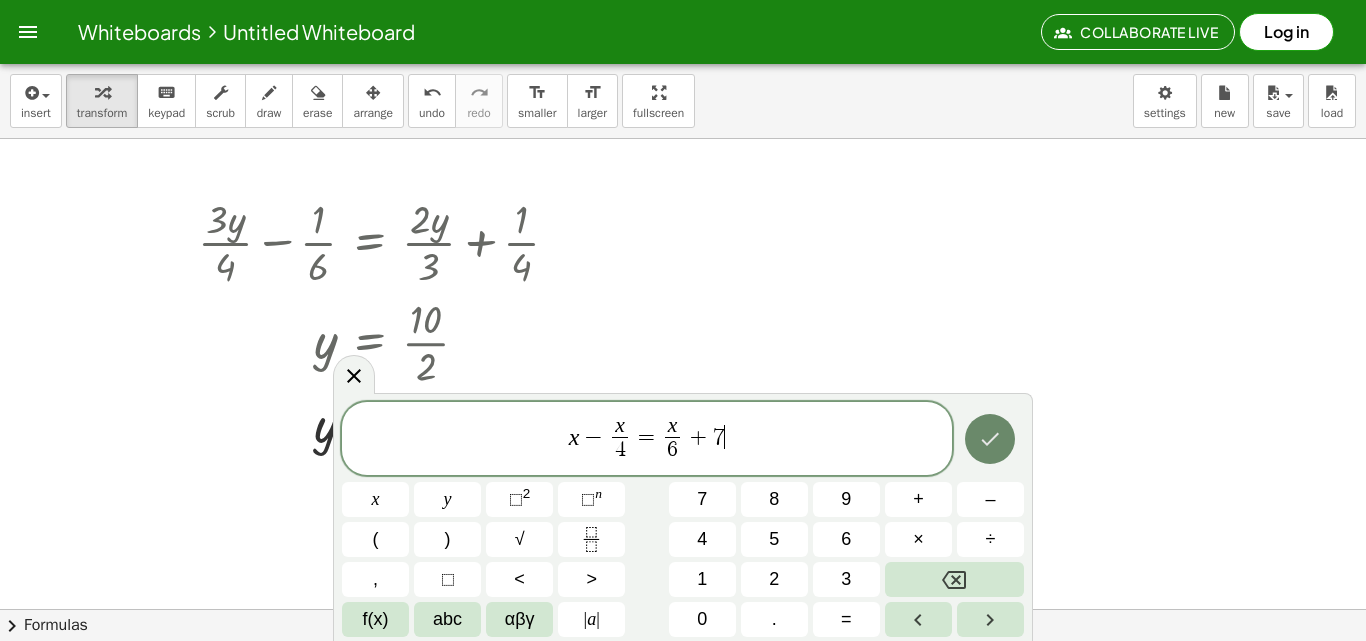 click at bounding box center (990, 439) 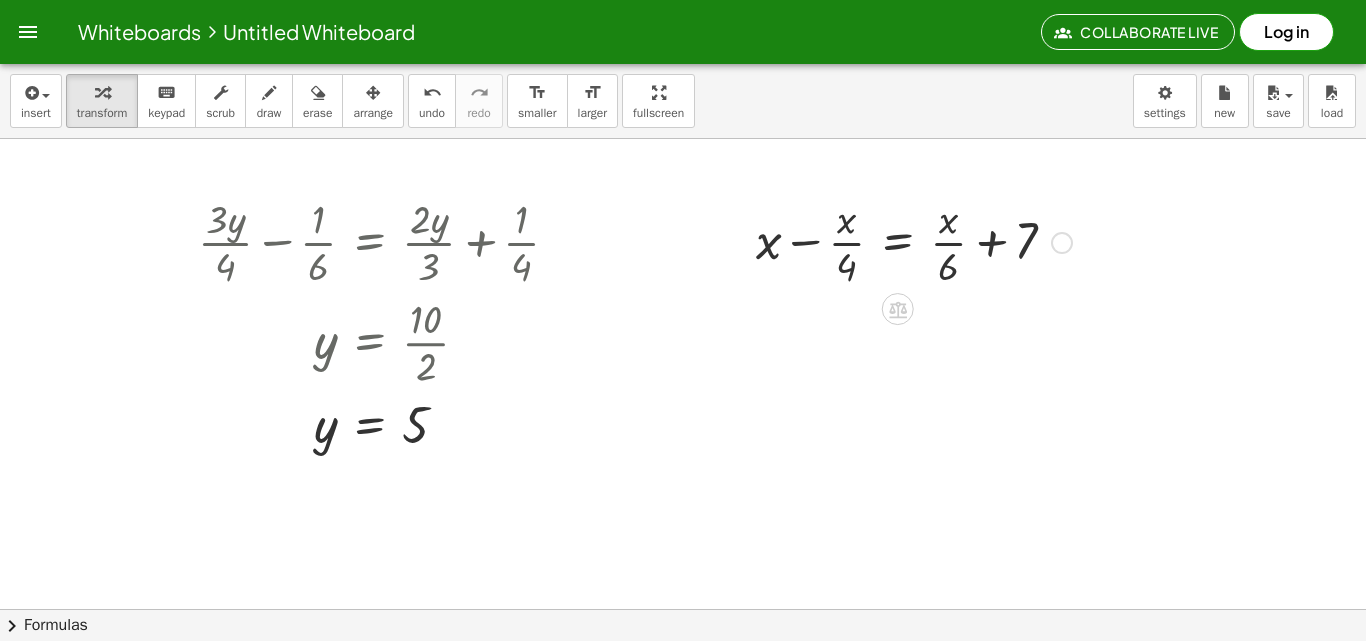 click at bounding box center (914, 241) 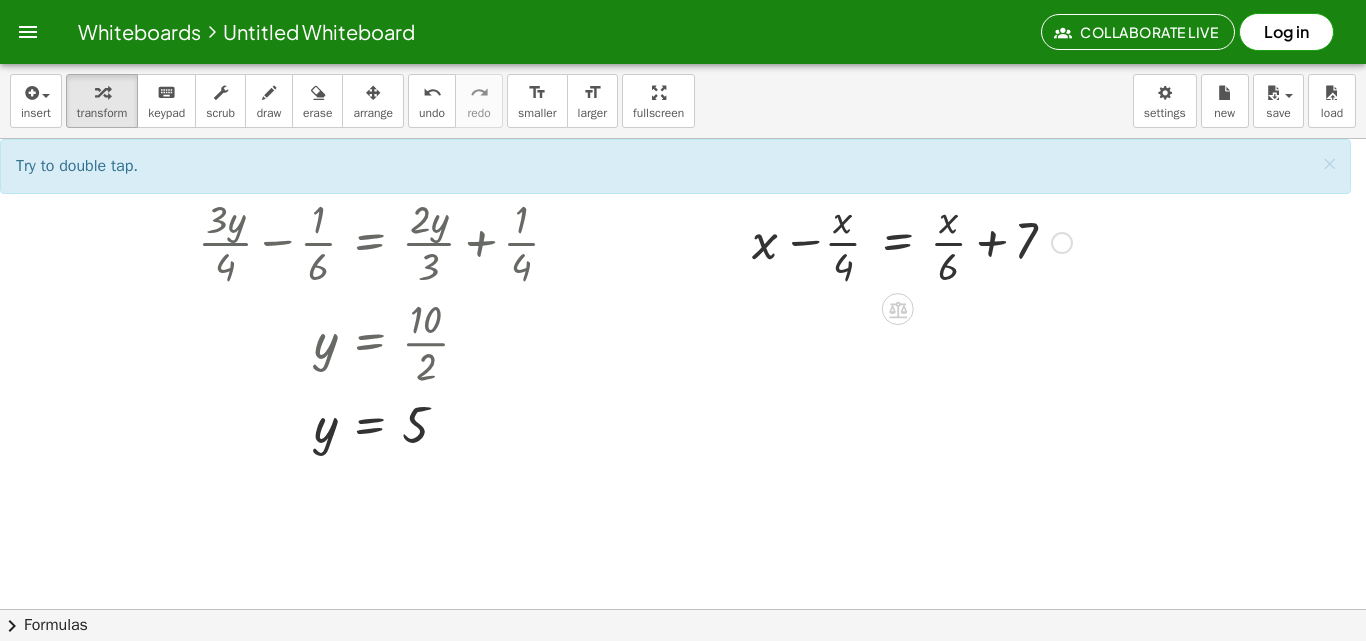 click at bounding box center (914, 241) 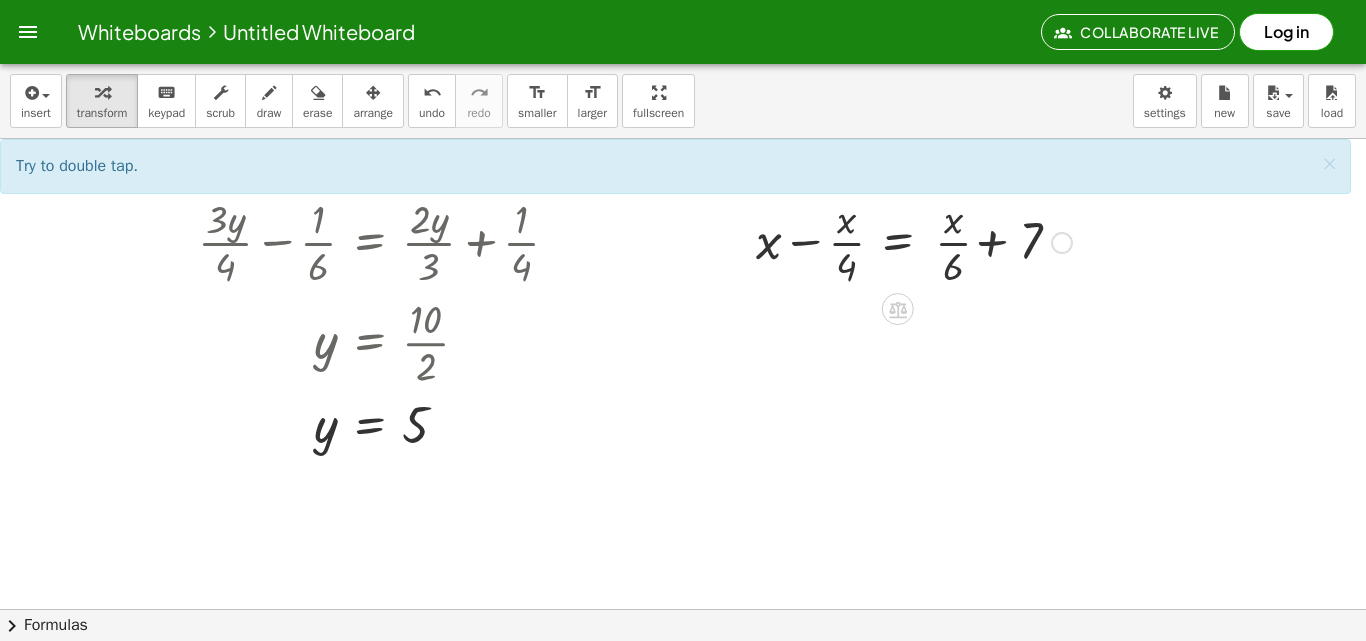 click at bounding box center (914, 241) 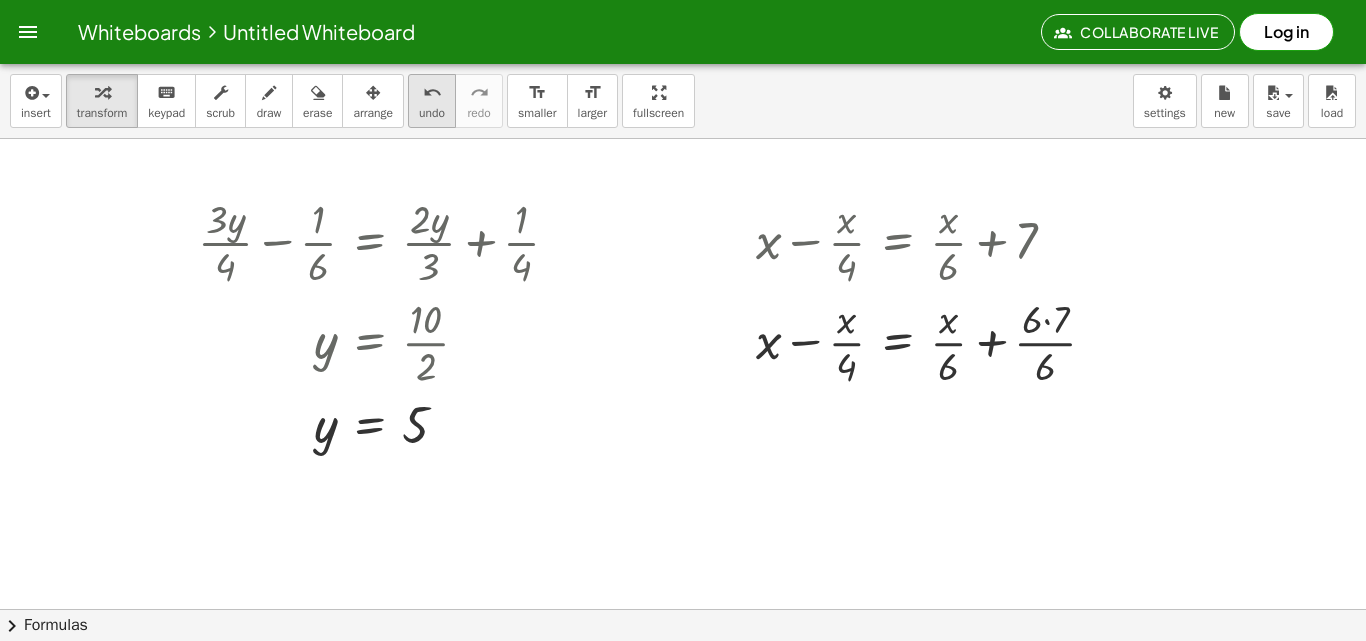 drag, startPoint x: 388, startPoint y: 93, endPoint x: 421, endPoint y: 101, distance: 33.955853 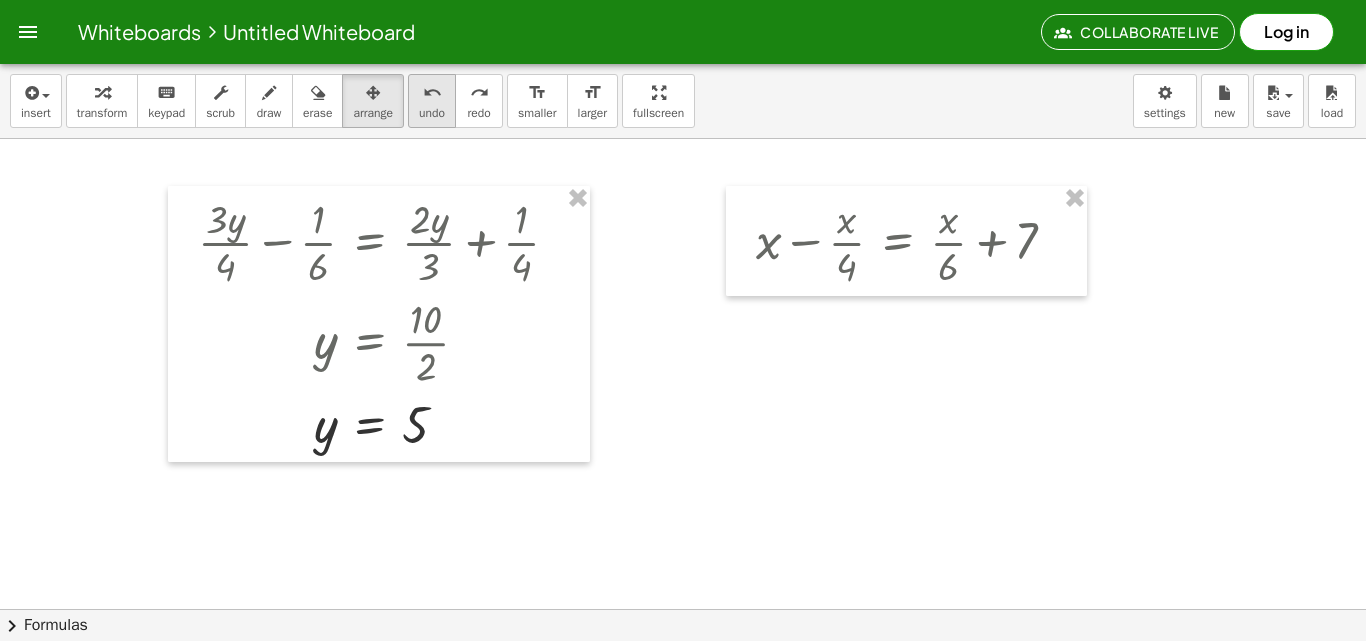 click on "undo" at bounding box center (432, 92) 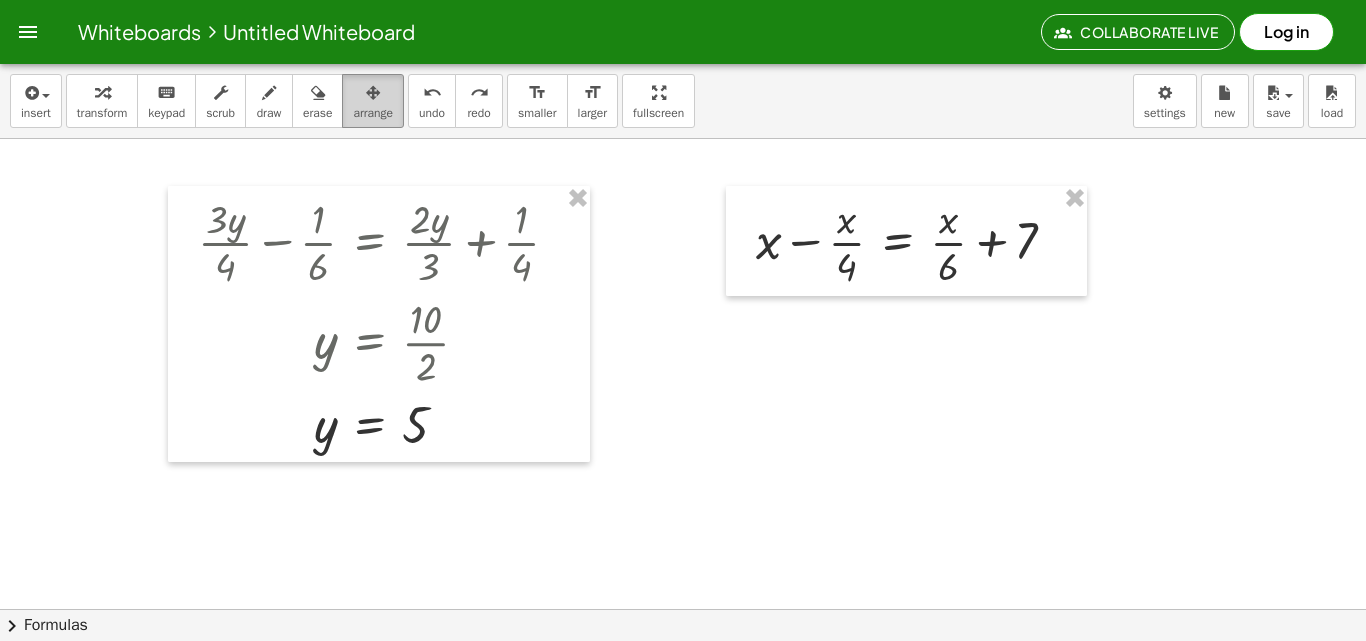 click at bounding box center [373, 93] 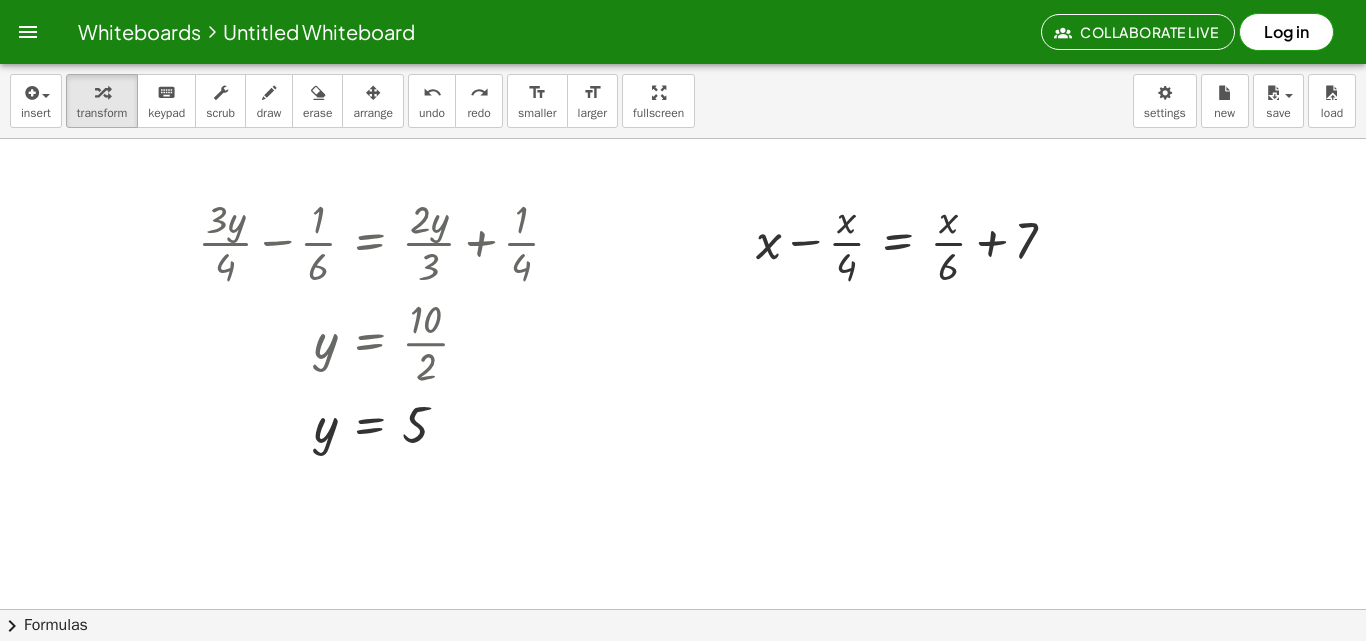 drag, startPoint x: 114, startPoint y: 105, endPoint x: 279, endPoint y: 131, distance: 167.03592 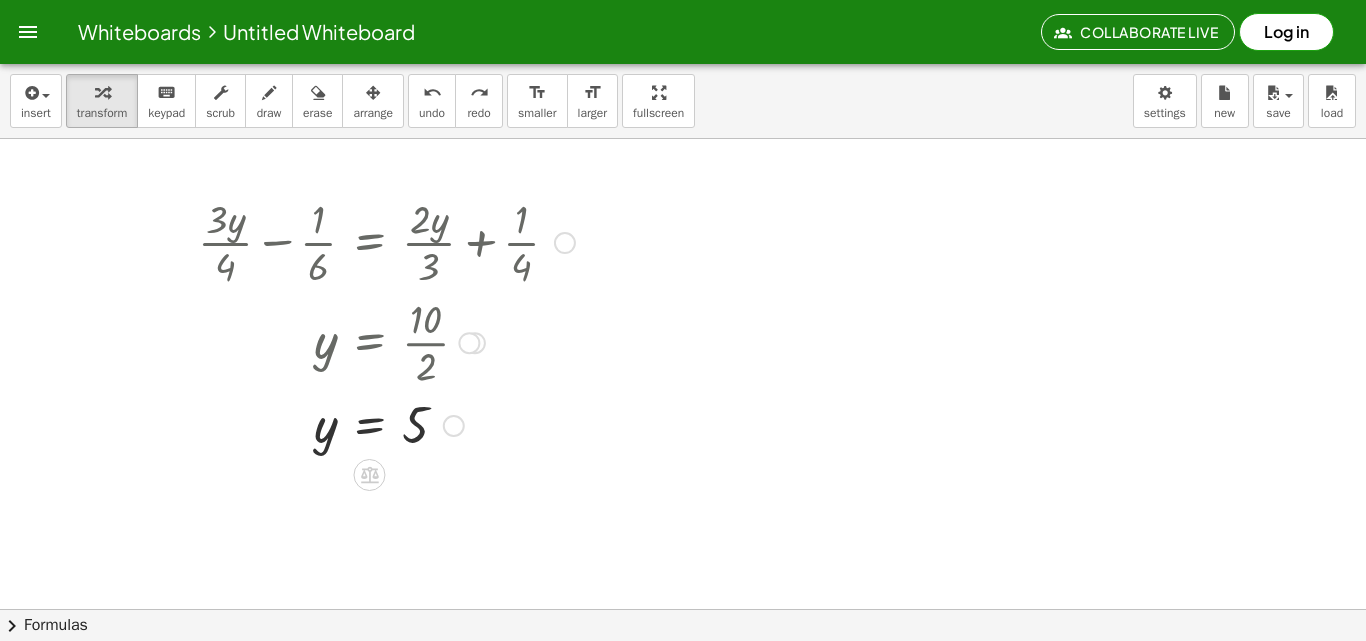 drag, startPoint x: 446, startPoint y: 109, endPoint x: 445, endPoint y: 132, distance: 23.021729 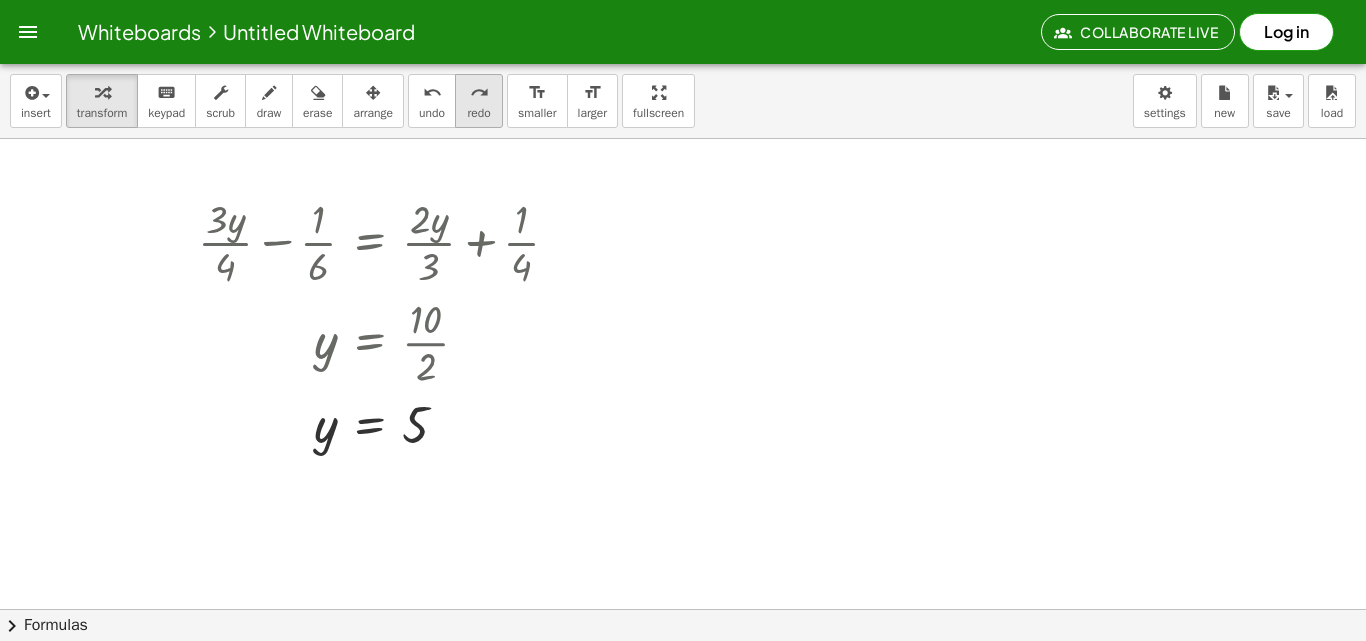 click on "redo" at bounding box center [479, 92] 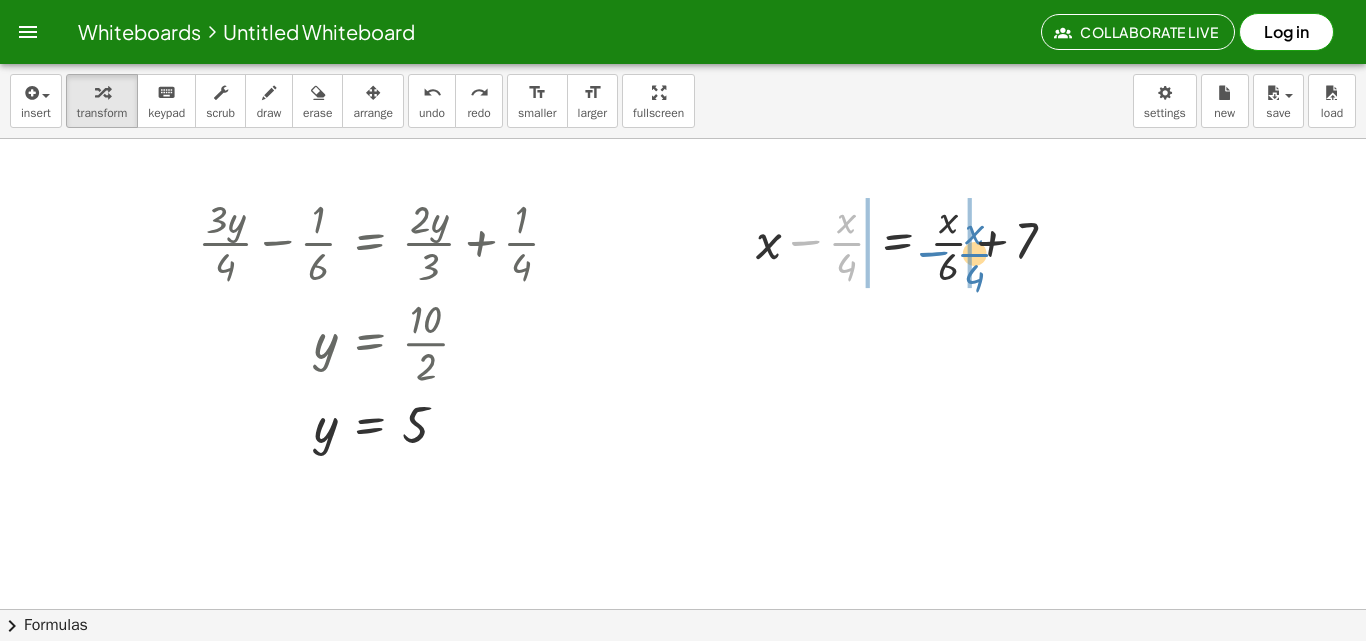 drag, startPoint x: 844, startPoint y: 233, endPoint x: 972, endPoint y: 244, distance: 128.47179 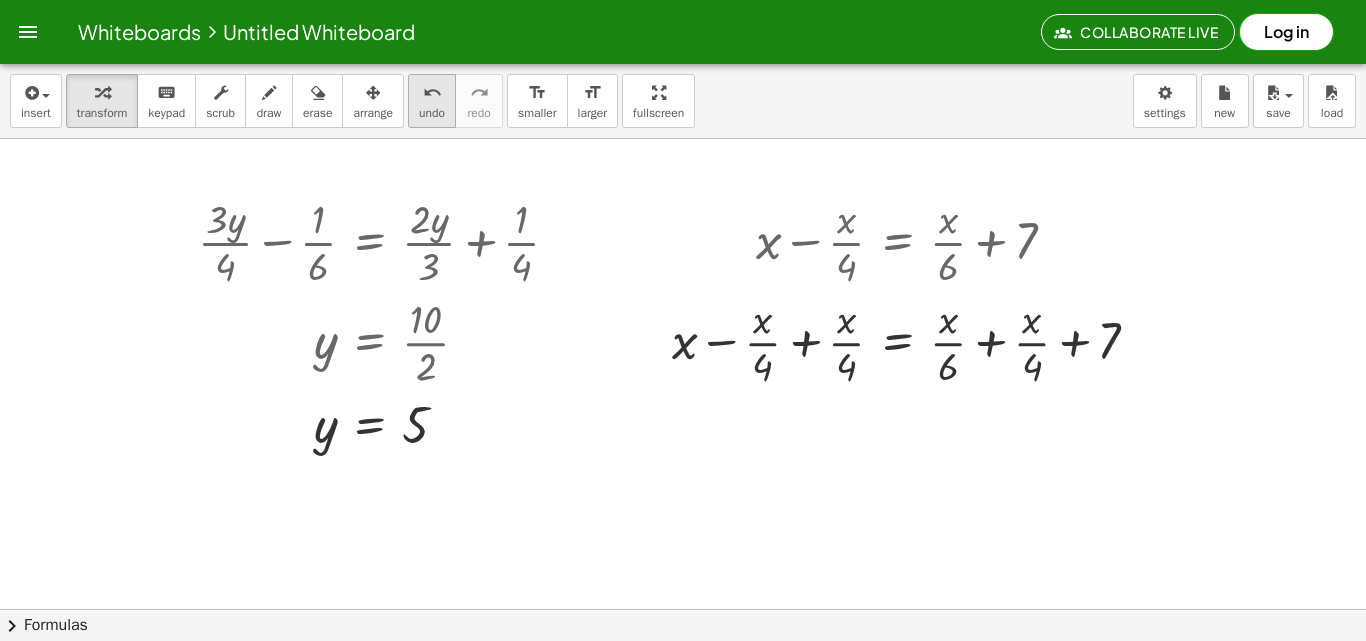 click on "undo undo" at bounding box center (432, 101) 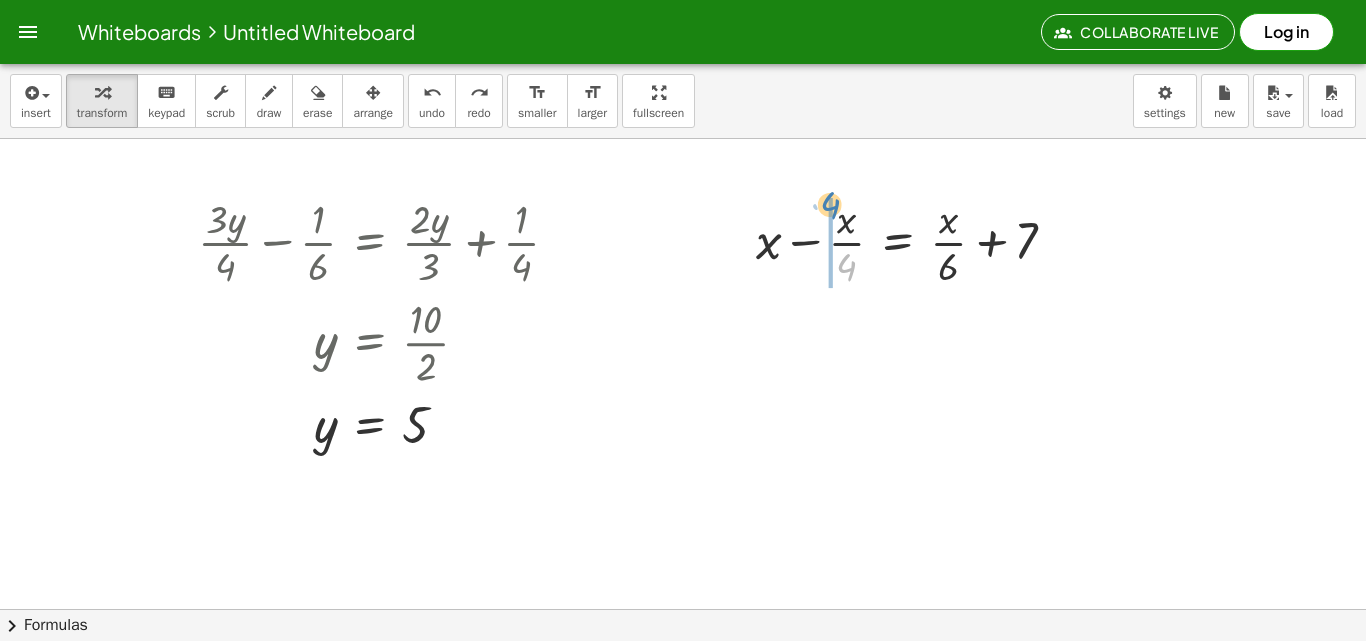 drag, startPoint x: 848, startPoint y: 270, endPoint x: 831, endPoint y: 208, distance: 64.288414 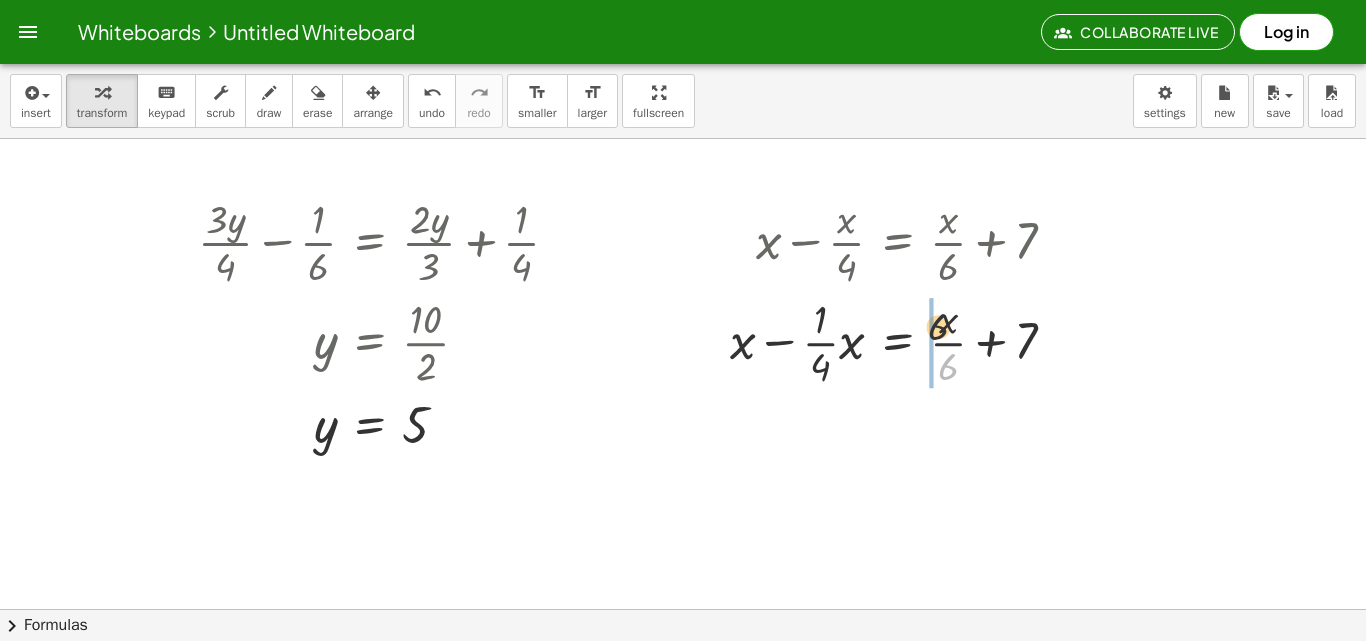 drag, startPoint x: 946, startPoint y: 364, endPoint x: 934, endPoint y: 314, distance: 51.41984 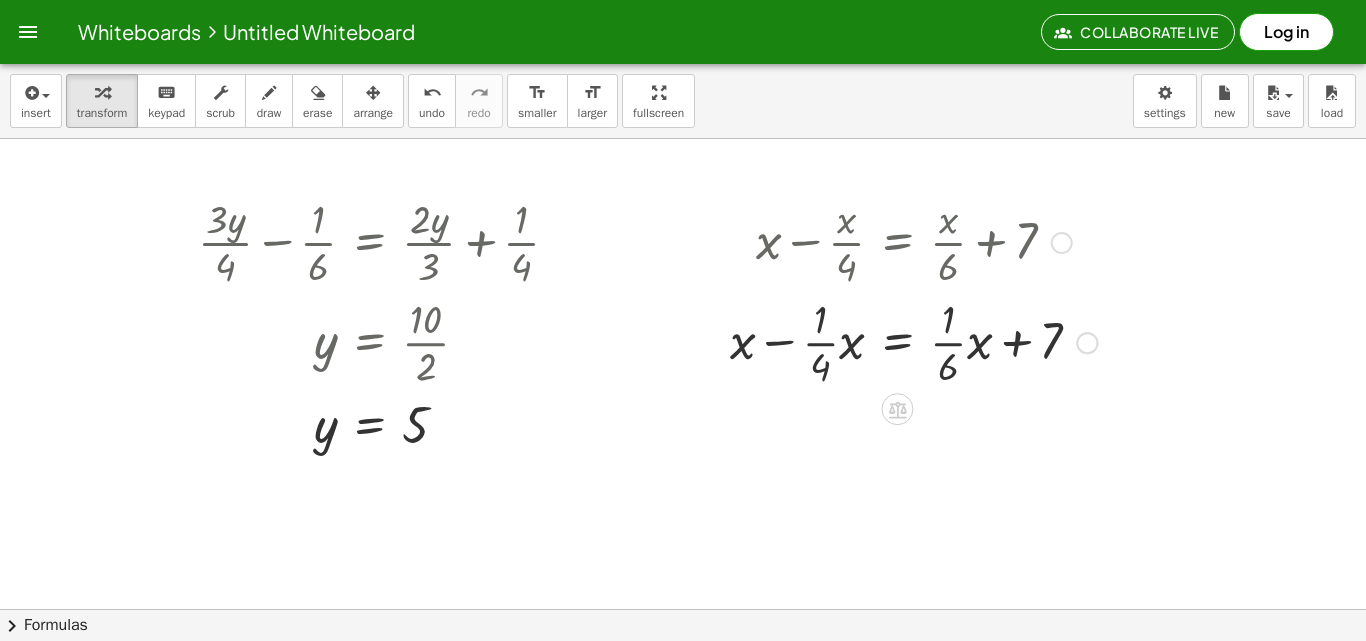 click at bounding box center [913, 341] 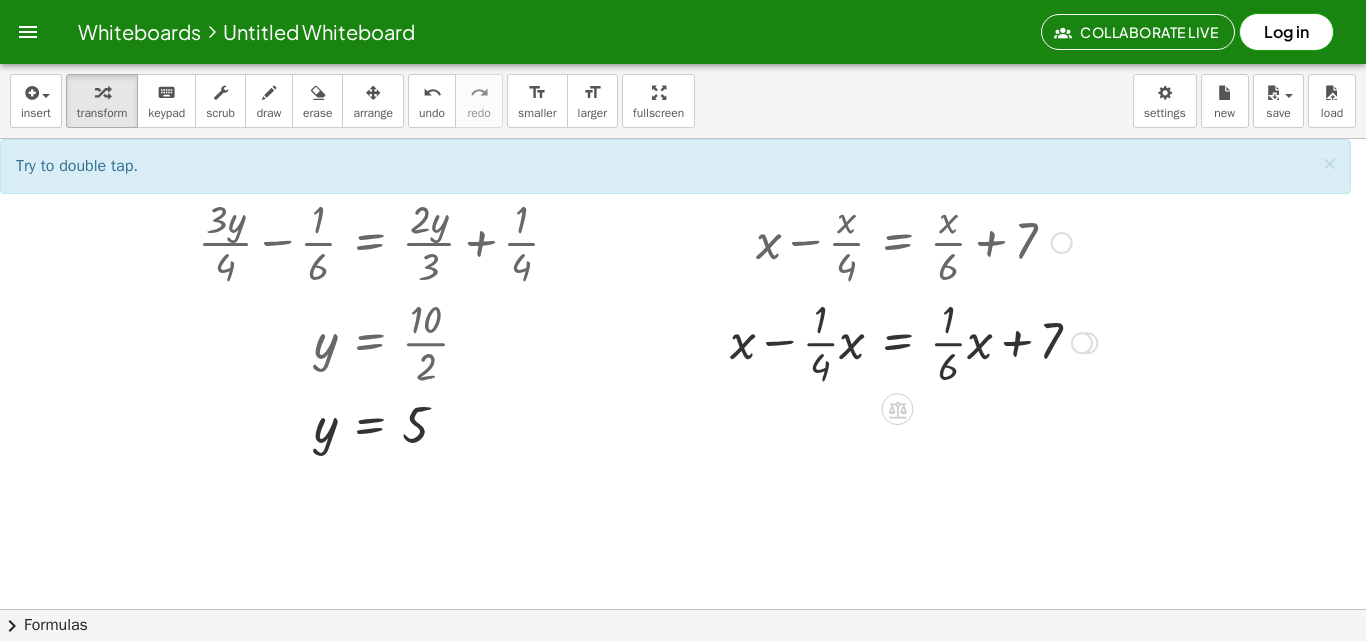 click at bounding box center [913, 341] 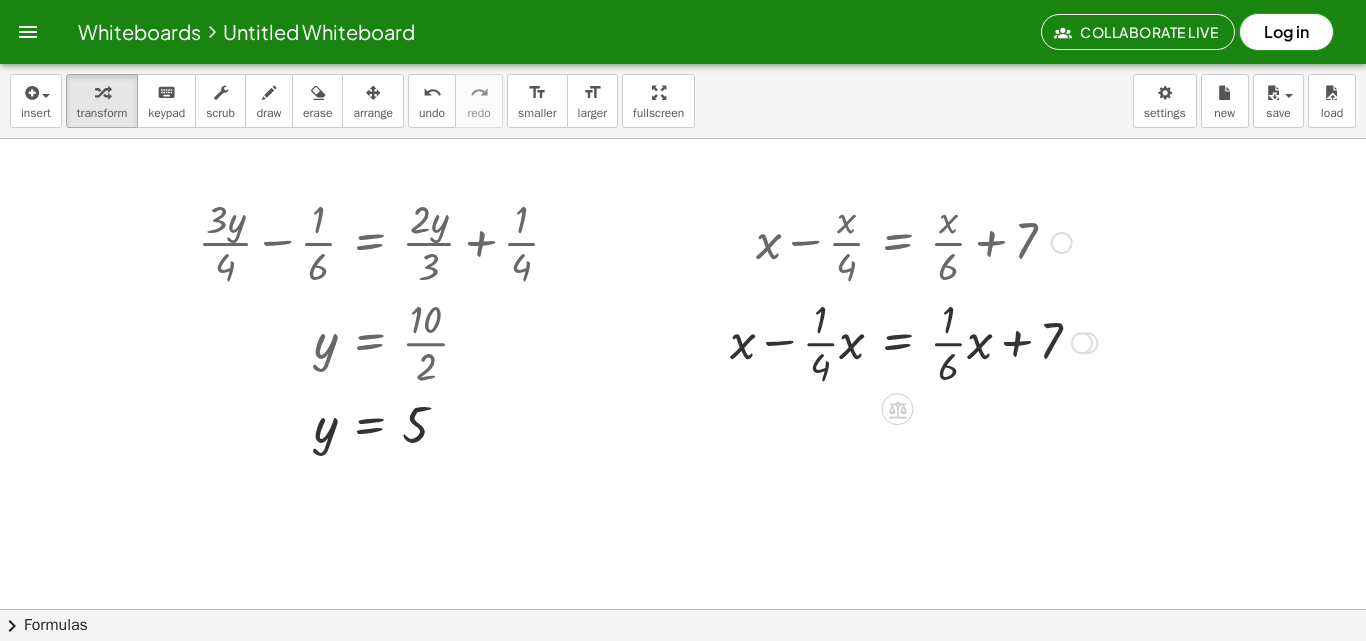 click at bounding box center [913, 341] 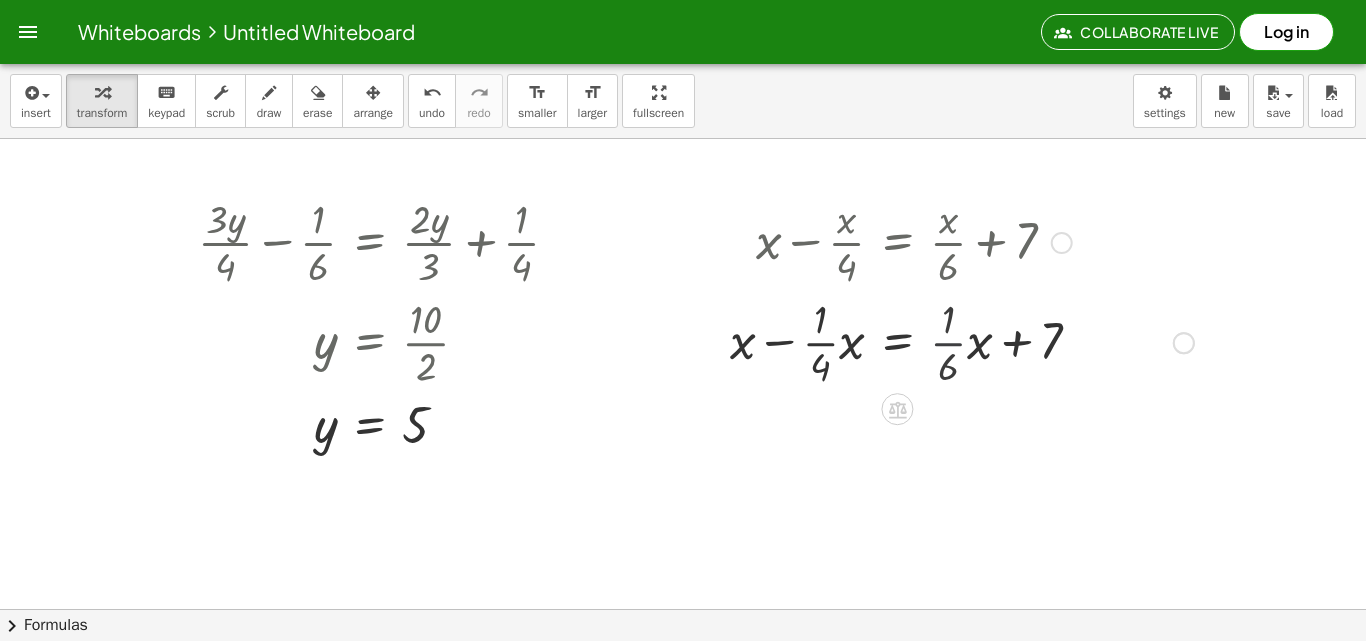 click at bounding box center [962, 341] 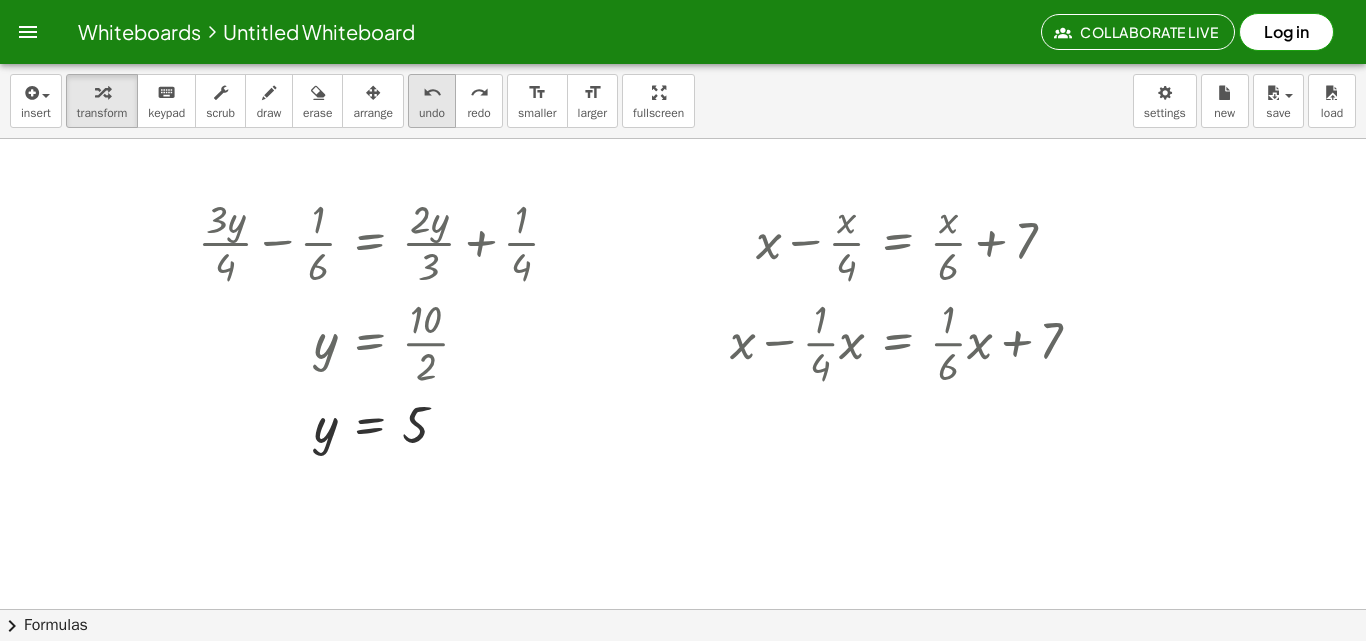 click on "undo undo" at bounding box center (432, 101) 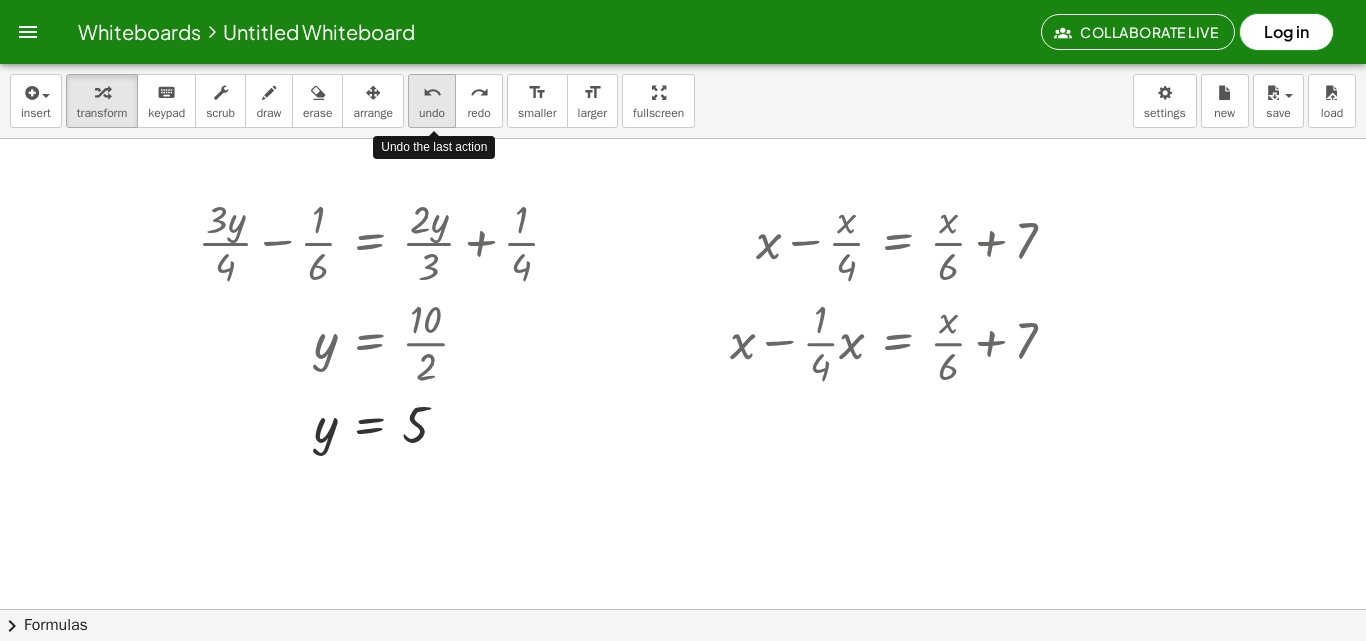 click on "undo undo" at bounding box center [432, 101] 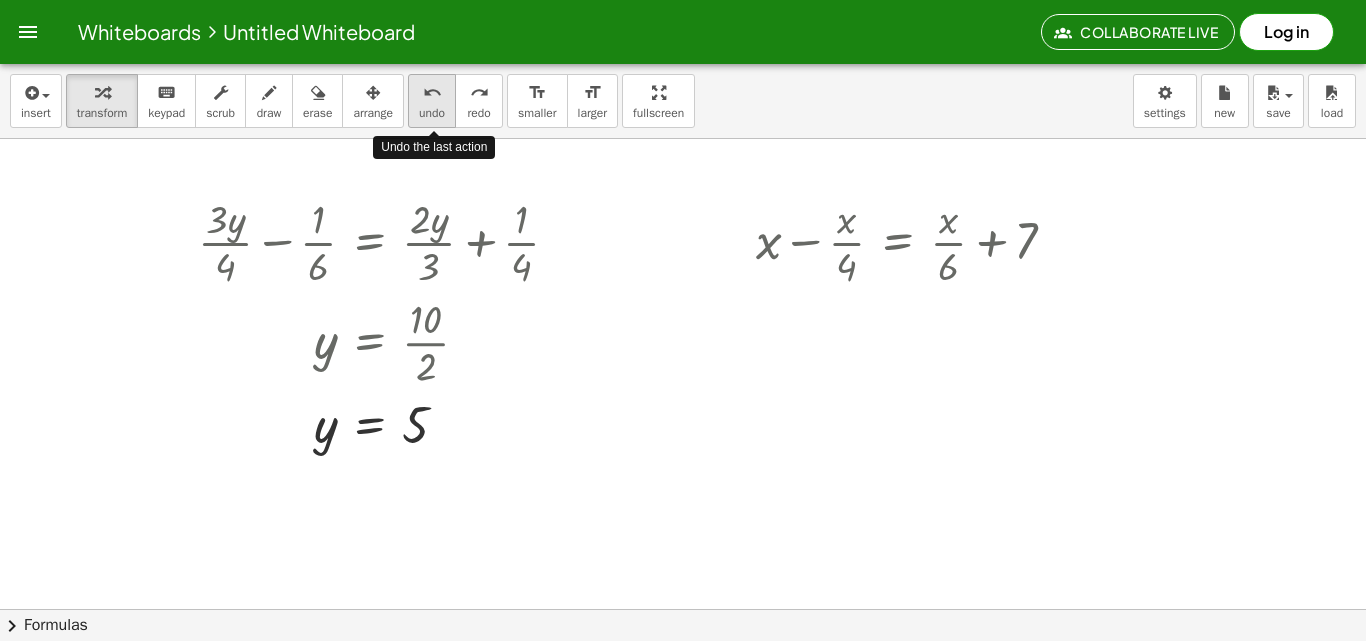 click on "undo undo" at bounding box center (432, 101) 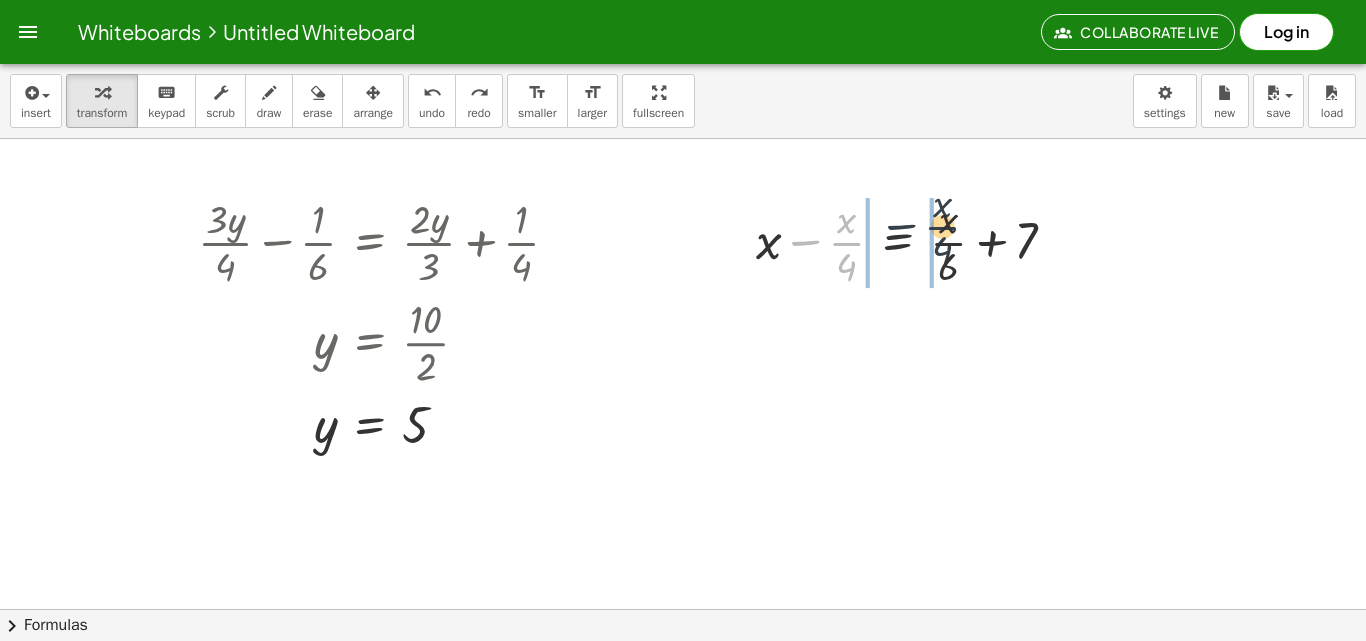 drag, startPoint x: 846, startPoint y: 254, endPoint x: 960, endPoint y: 248, distance: 114.15778 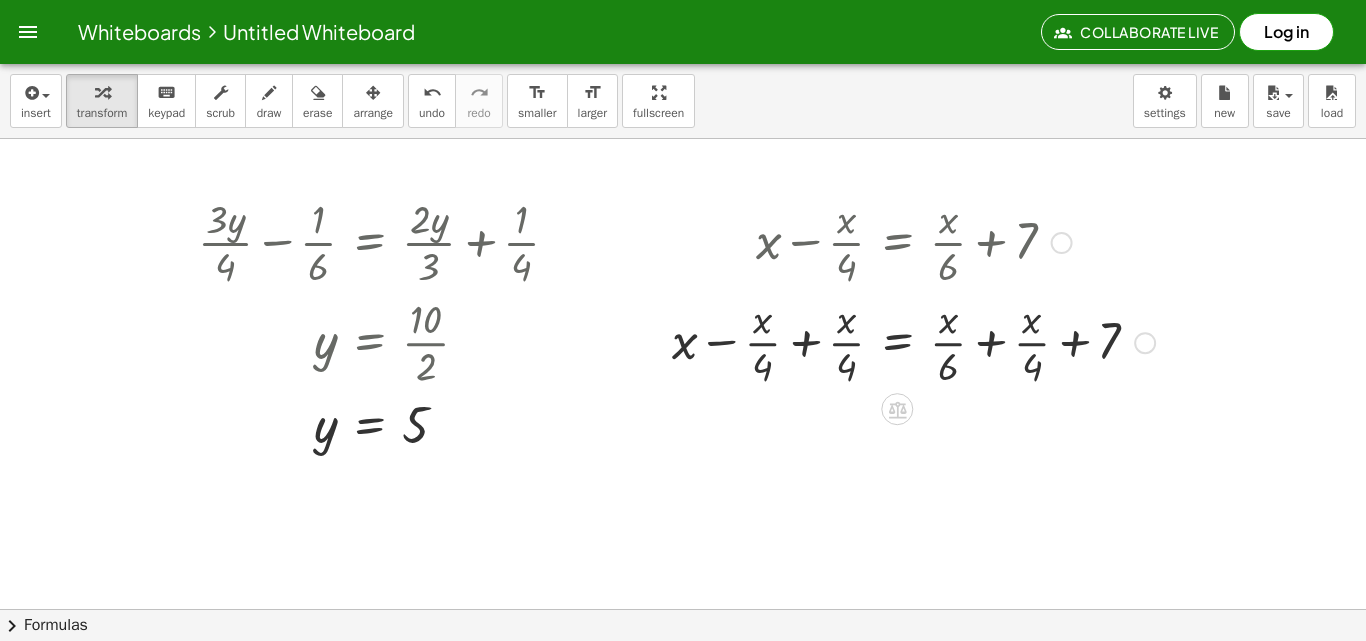 drag, startPoint x: 810, startPoint y: 343, endPoint x: 877, endPoint y: 330, distance: 68.24954 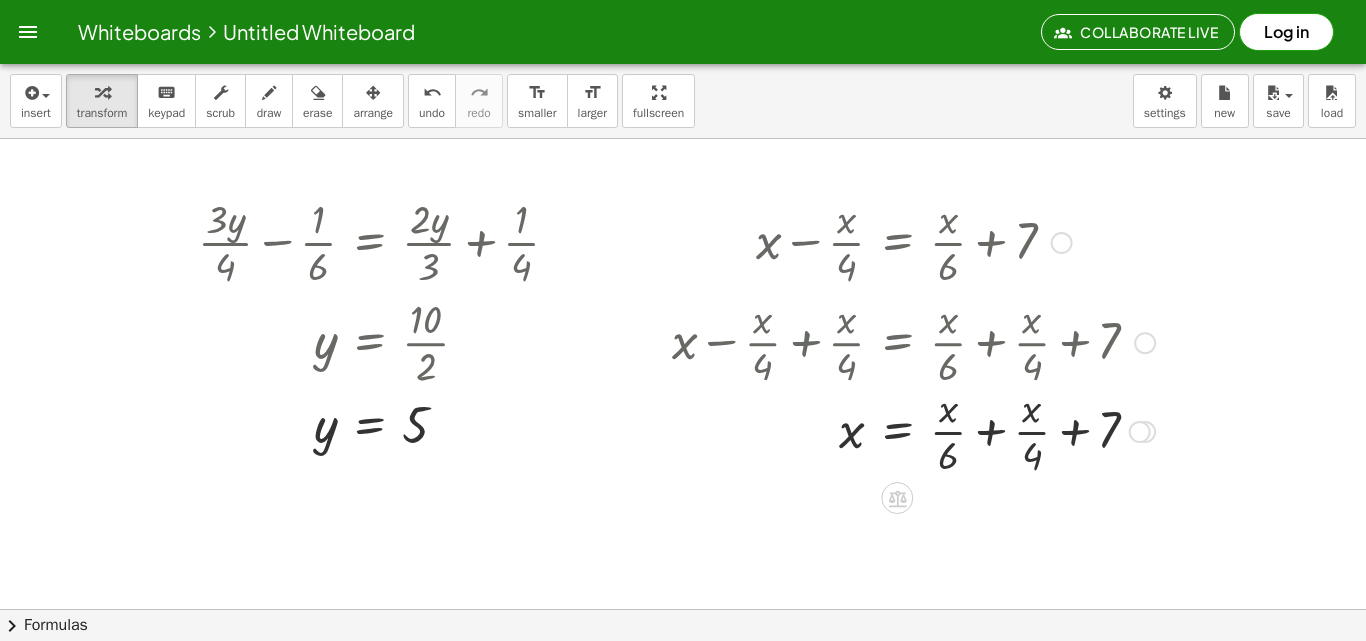 click on "+ x − · x · 4 = + · x · 6 + 7 + x − · x · 4 + · x · 4 = + · x · 6 + · x · 4 + 7 + x + 0 = + · x · 6 + · x · 4 + 7 x = + · x · 6 + 7 + · x · 4" at bounding box center [897, 243] 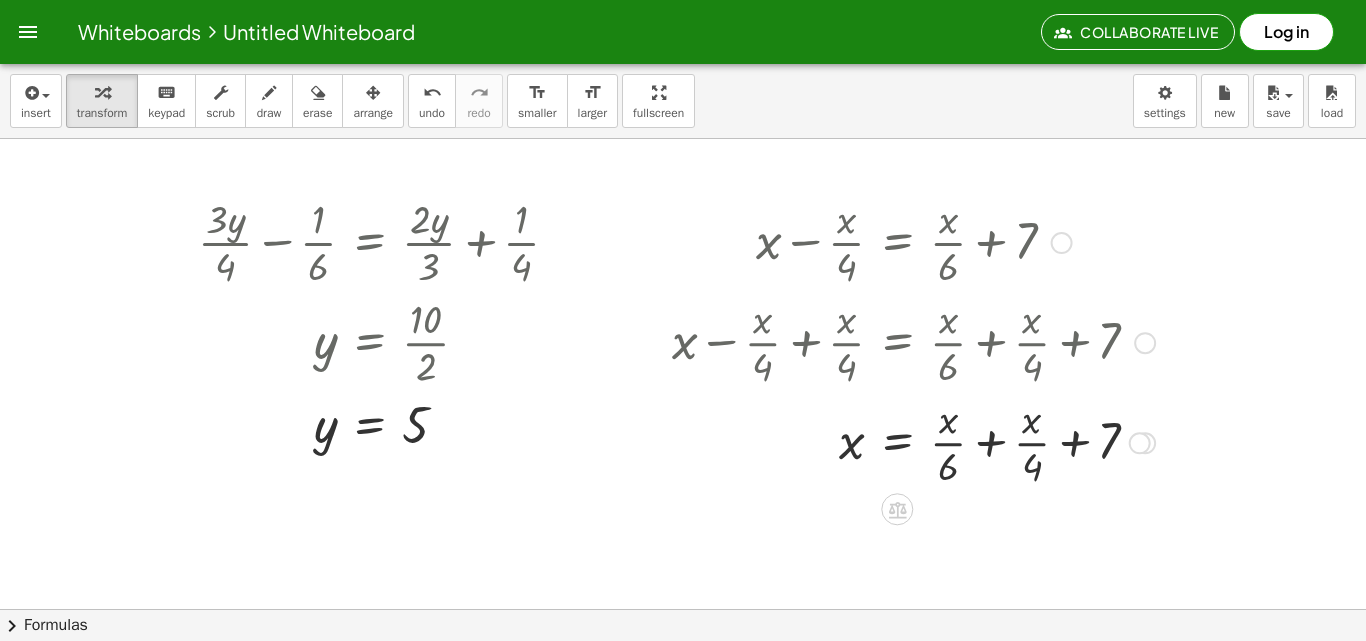 click at bounding box center [913, 441] 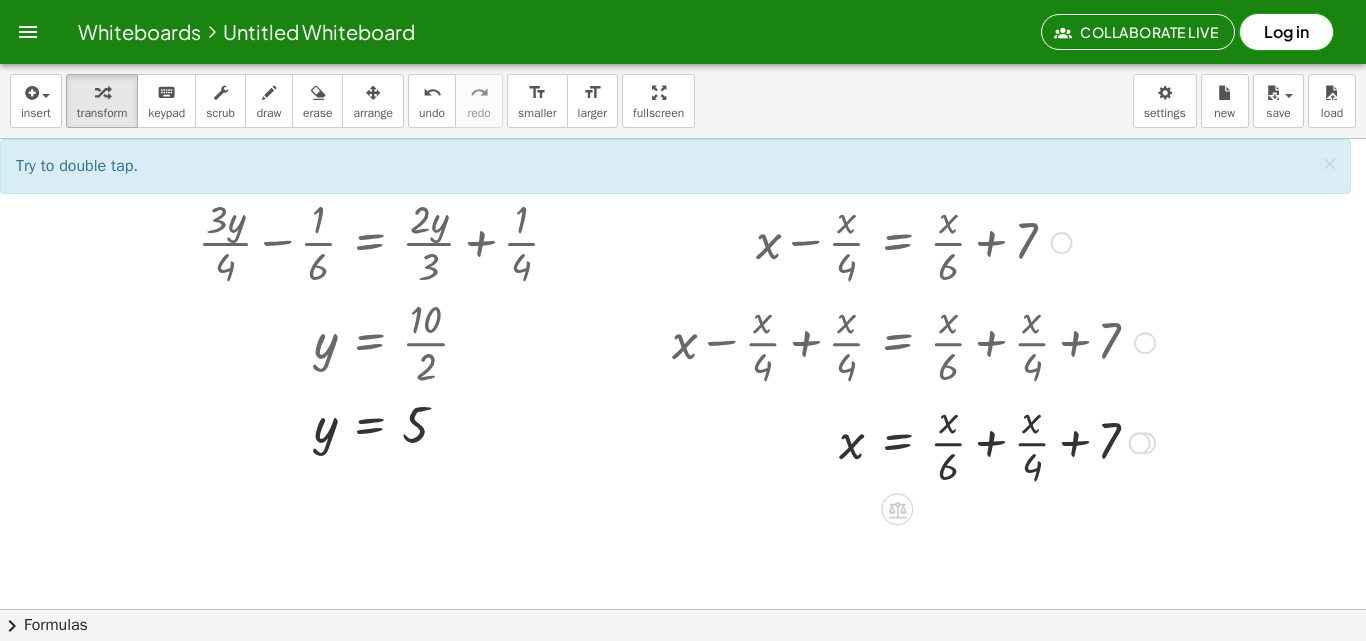 click at bounding box center [913, 341] 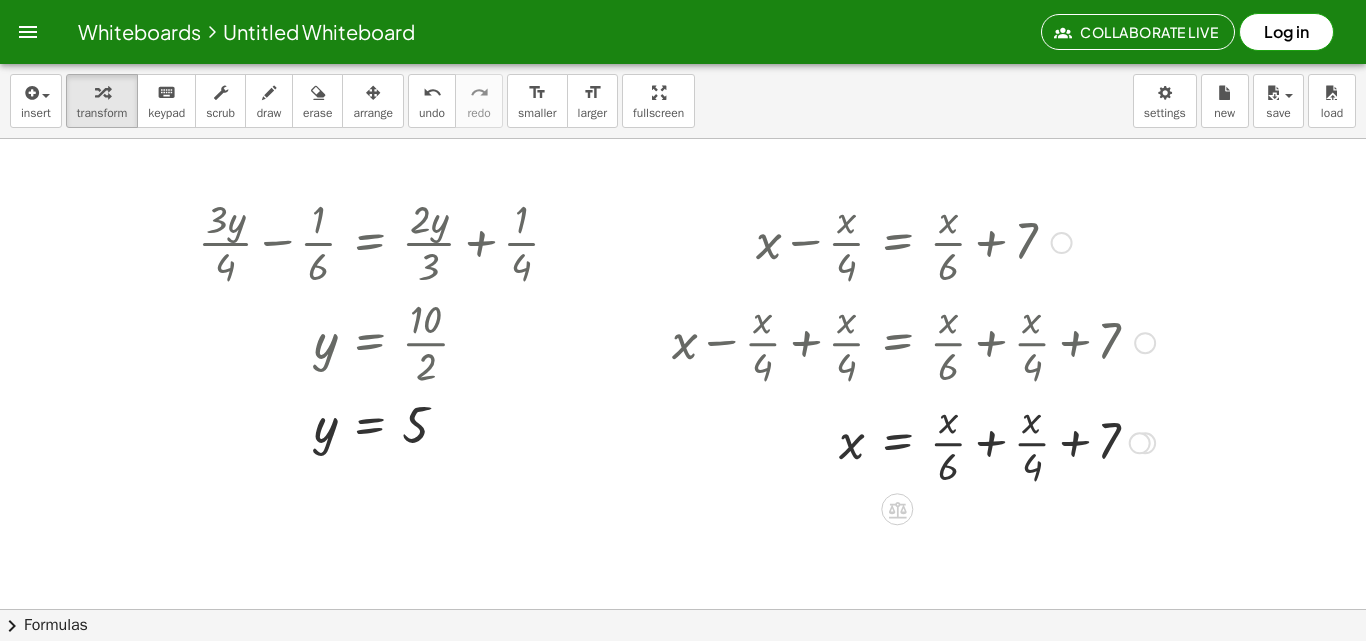 drag, startPoint x: 1128, startPoint y: 387, endPoint x: 1147, endPoint y: 375, distance: 22.472204 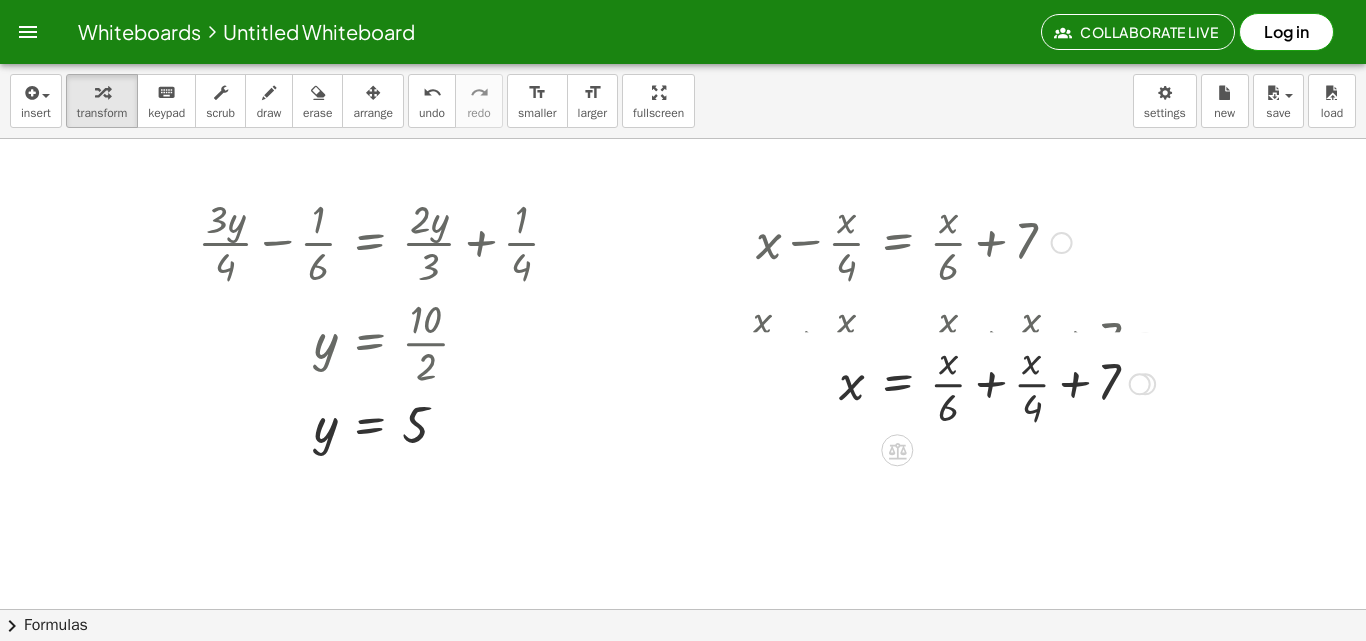 drag, startPoint x: 1146, startPoint y: 453, endPoint x: 1130, endPoint y: 295, distance: 158.80806 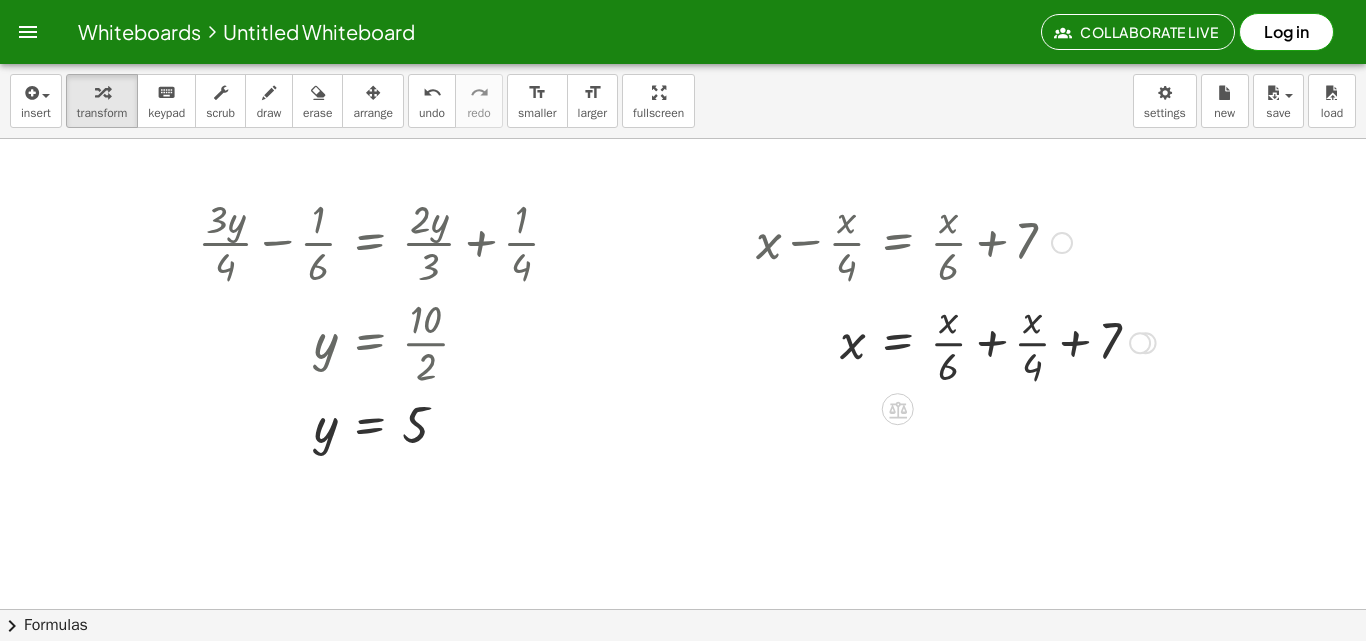 click at bounding box center (956, 341) 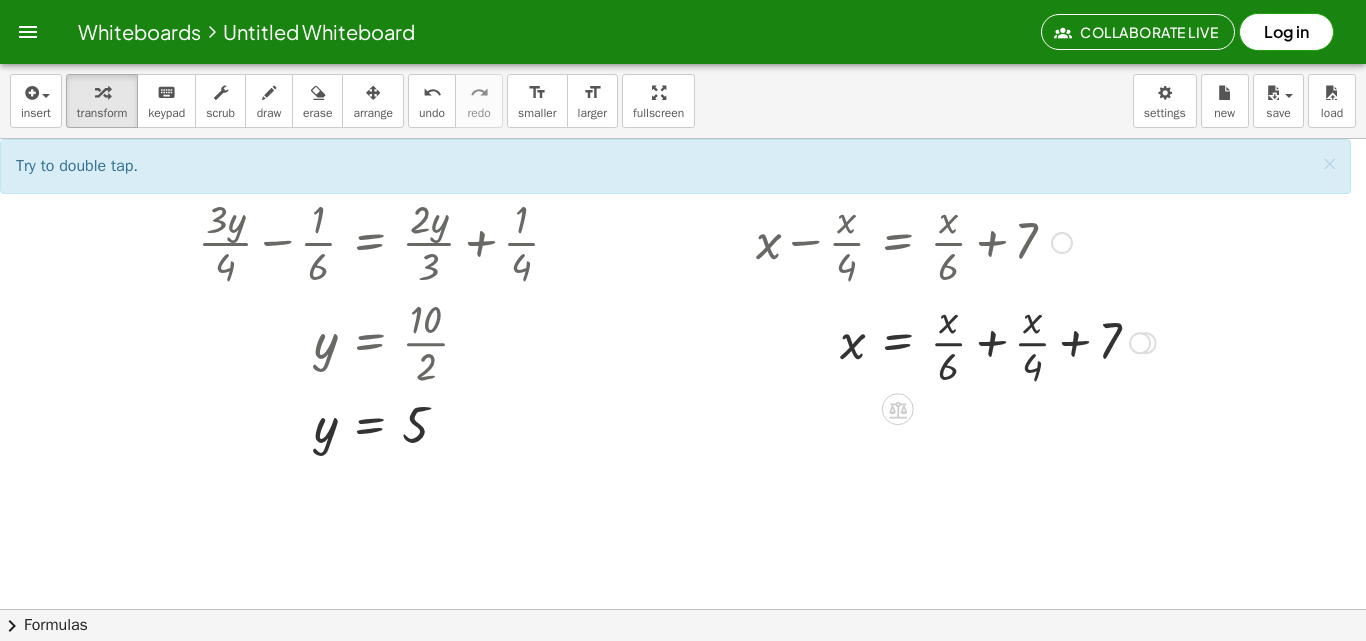 drag, startPoint x: 1105, startPoint y: 343, endPoint x: 1055, endPoint y: 346, distance: 50.08992 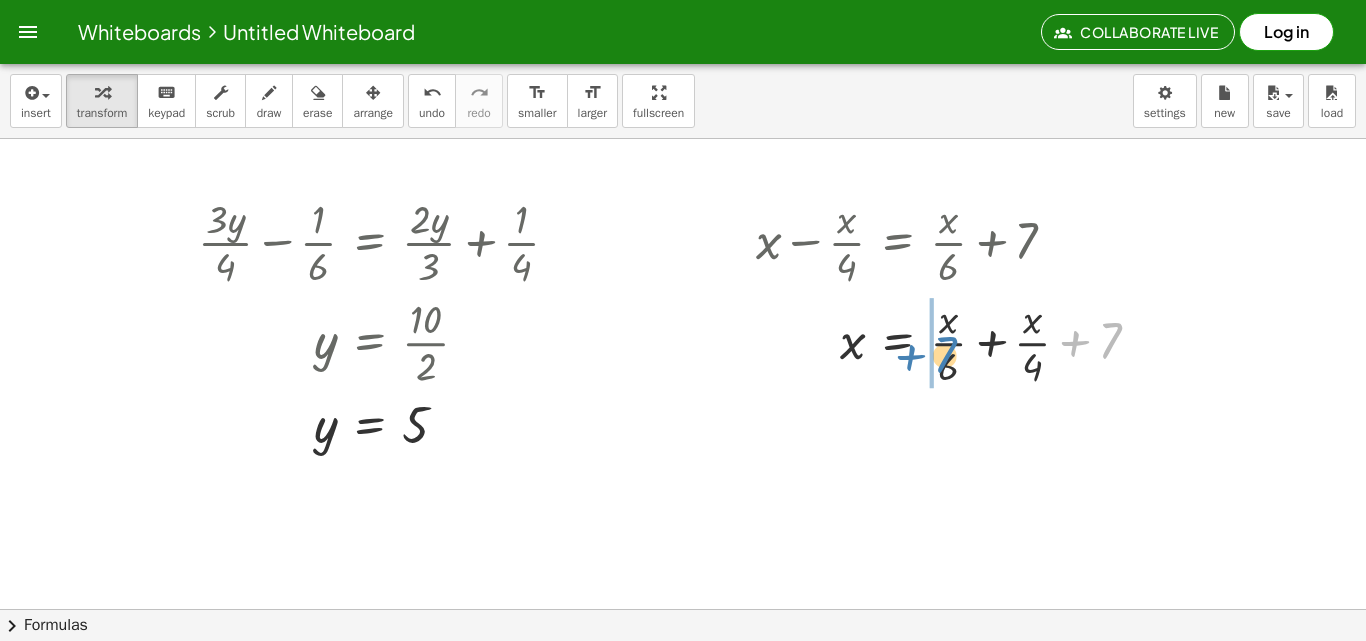 drag, startPoint x: 1108, startPoint y: 336, endPoint x: 943, endPoint y: 350, distance: 165.59288 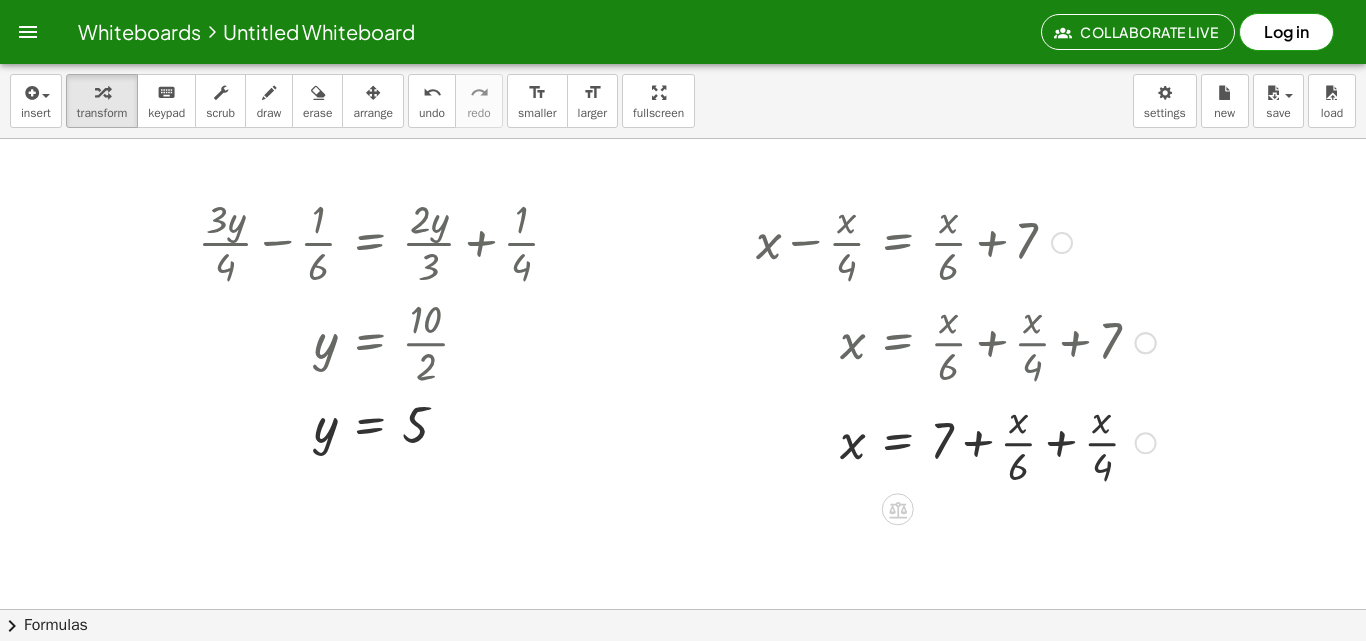 click at bounding box center [956, 441] 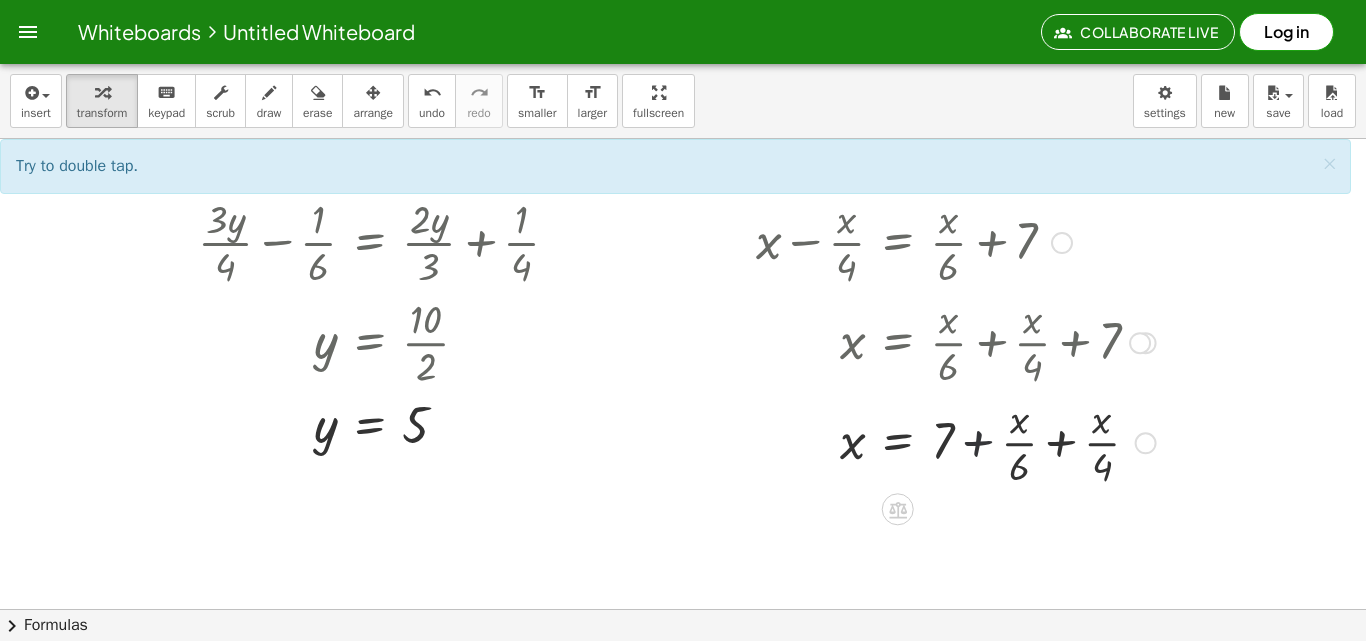 click at bounding box center (956, 441) 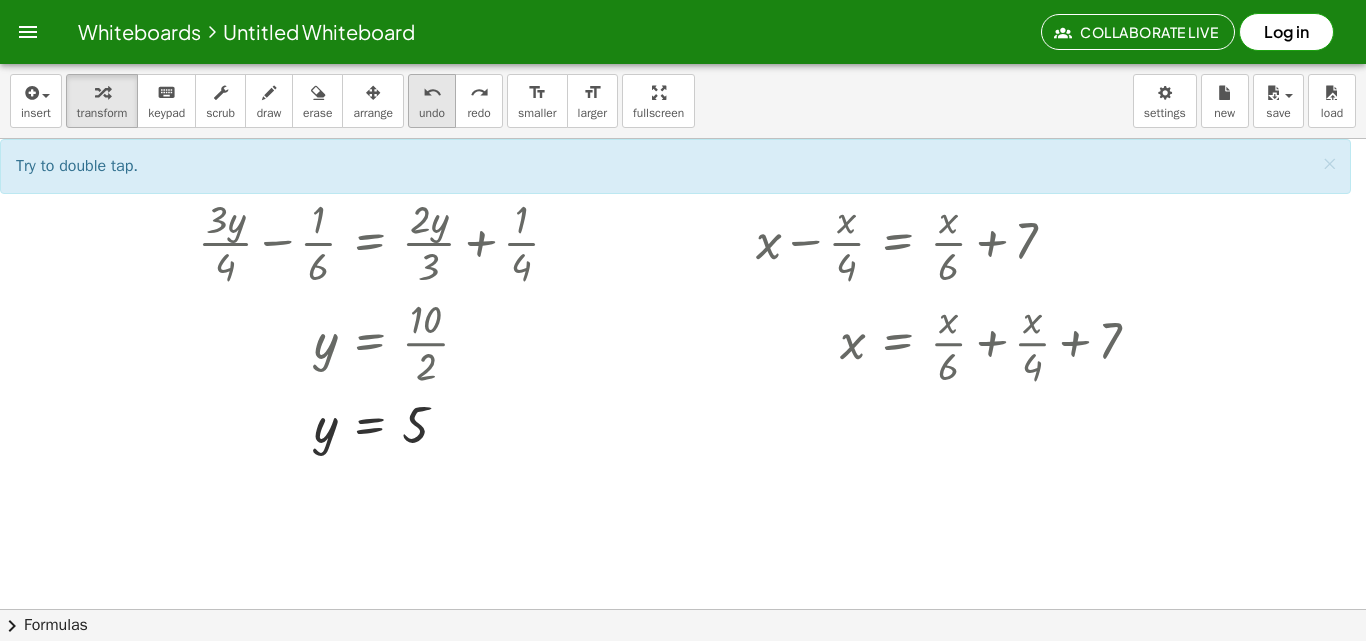 click on "undo" at bounding box center [432, 113] 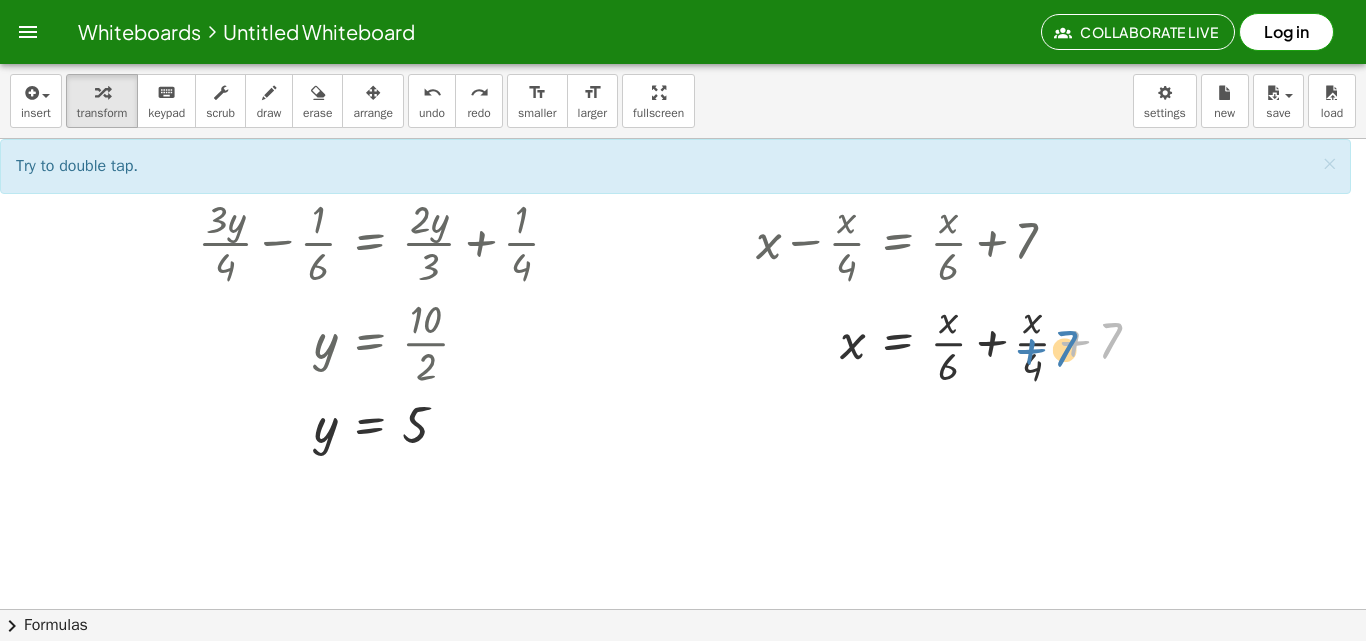 drag, startPoint x: 1093, startPoint y: 331, endPoint x: 1051, endPoint y: 333, distance: 42.047592 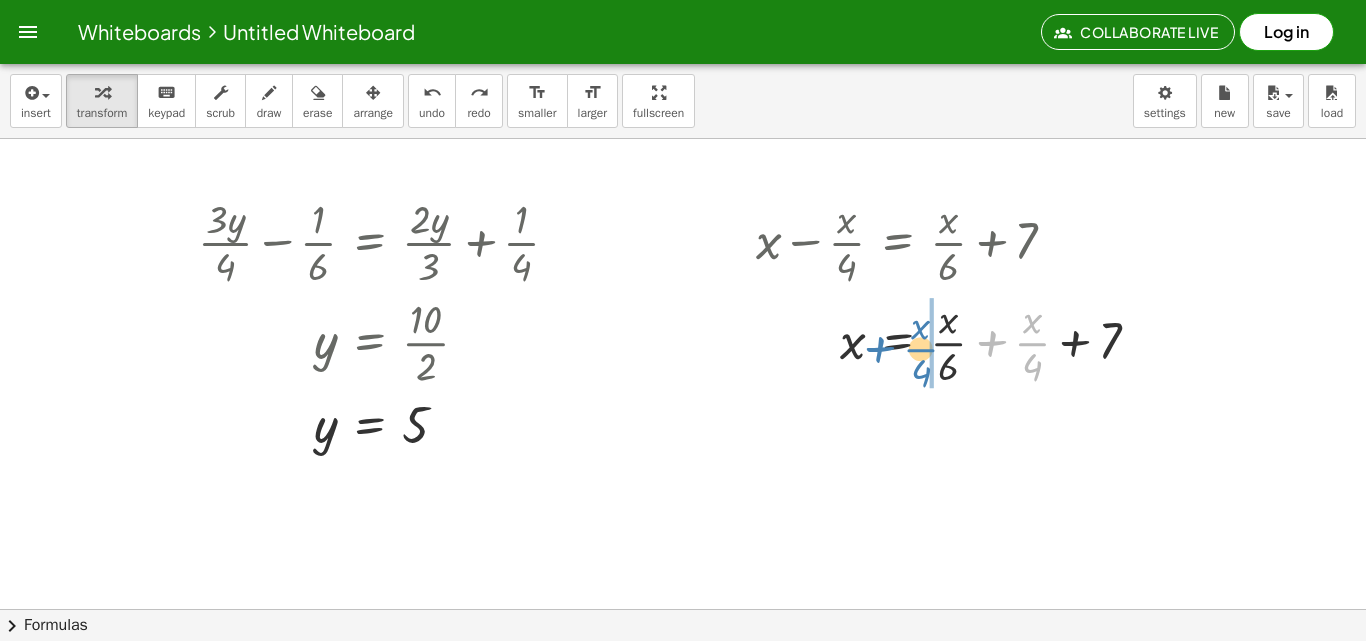drag, startPoint x: 1037, startPoint y: 353, endPoint x: 930, endPoint y: 352, distance: 107.00467 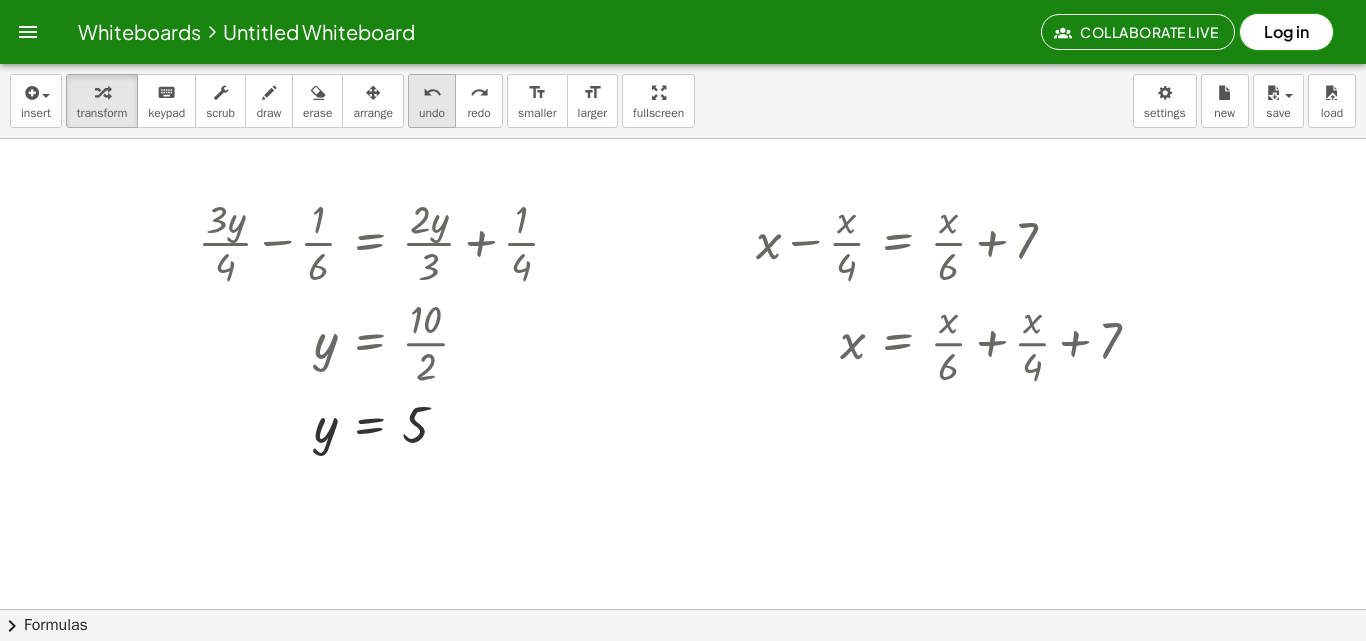 click on "undo" at bounding box center (432, 93) 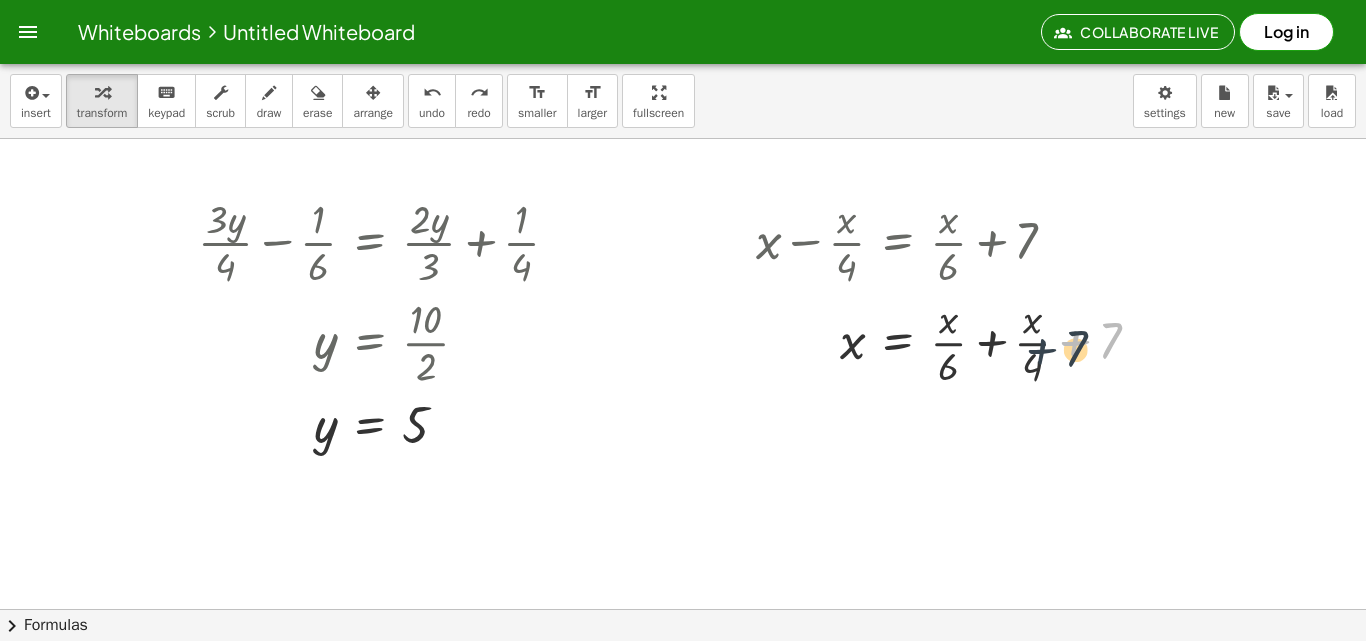 drag, startPoint x: 1052, startPoint y: 360, endPoint x: 1026, endPoint y: 358, distance: 26.076809 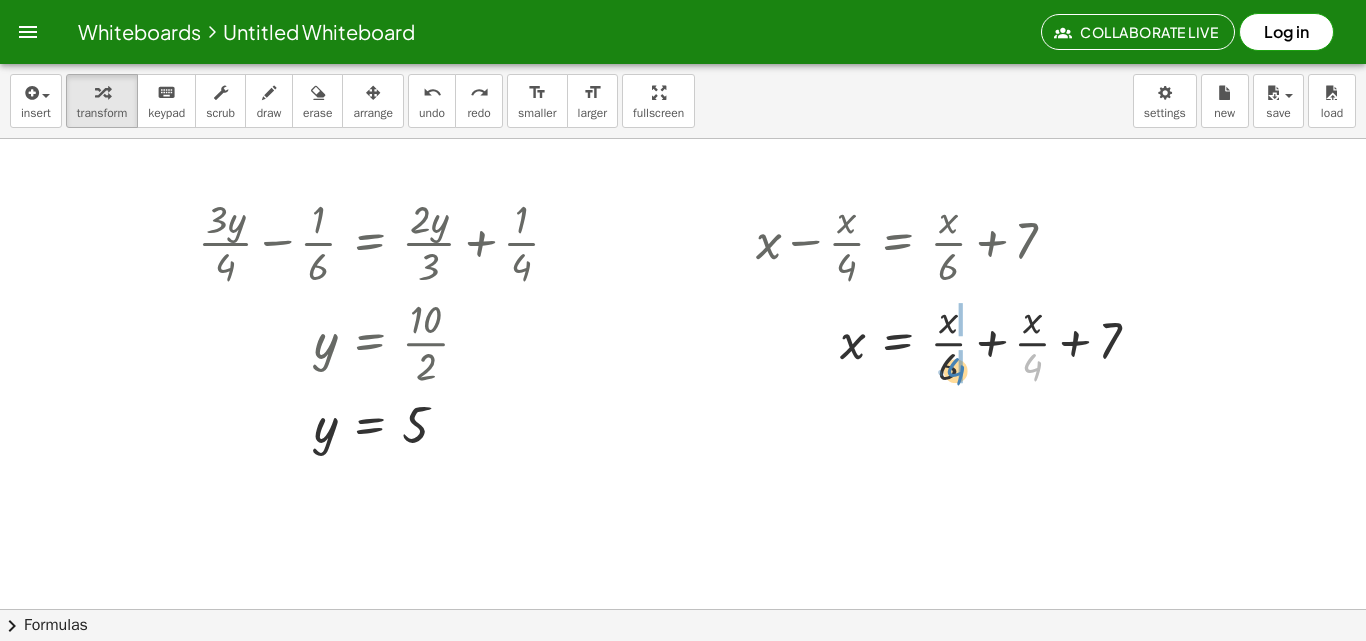 drag, startPoint x: 1039, startPoint y: 371, endPoint x: 963, endPoint y: 375, distance: 76.105194 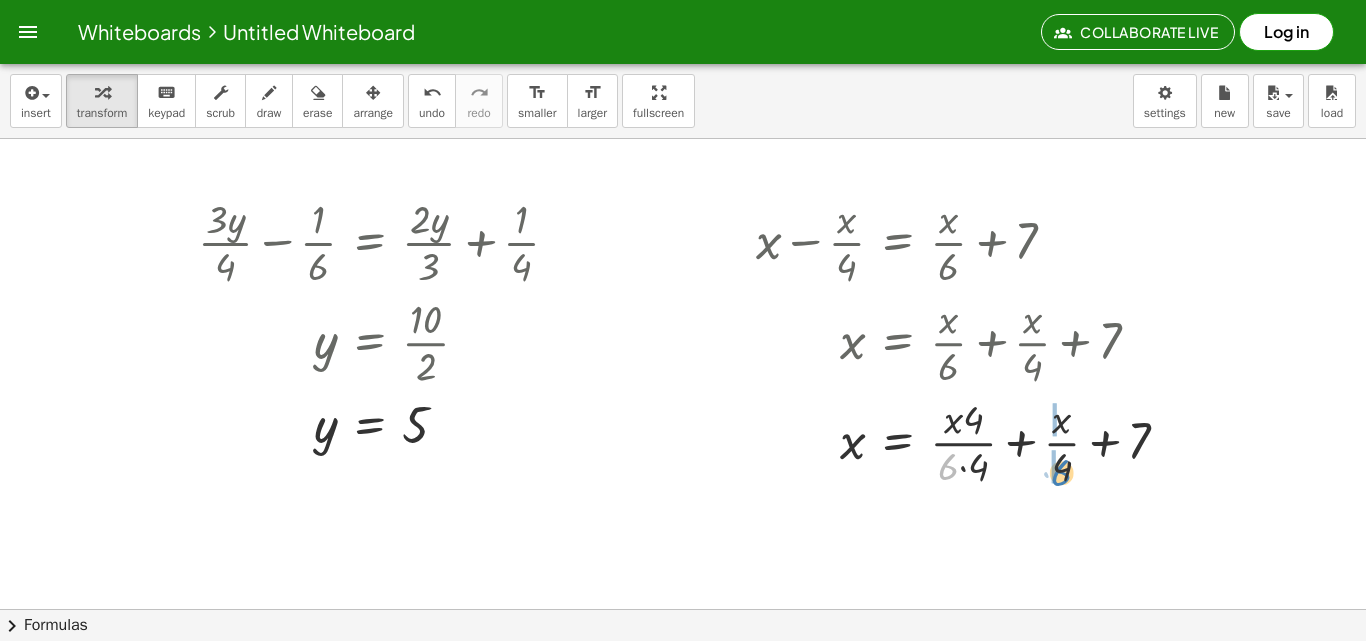 drag, startPoint x: 952, startPoint y: 462, endPoint x: 1065, endPoint y: 468, distance: 113.15918 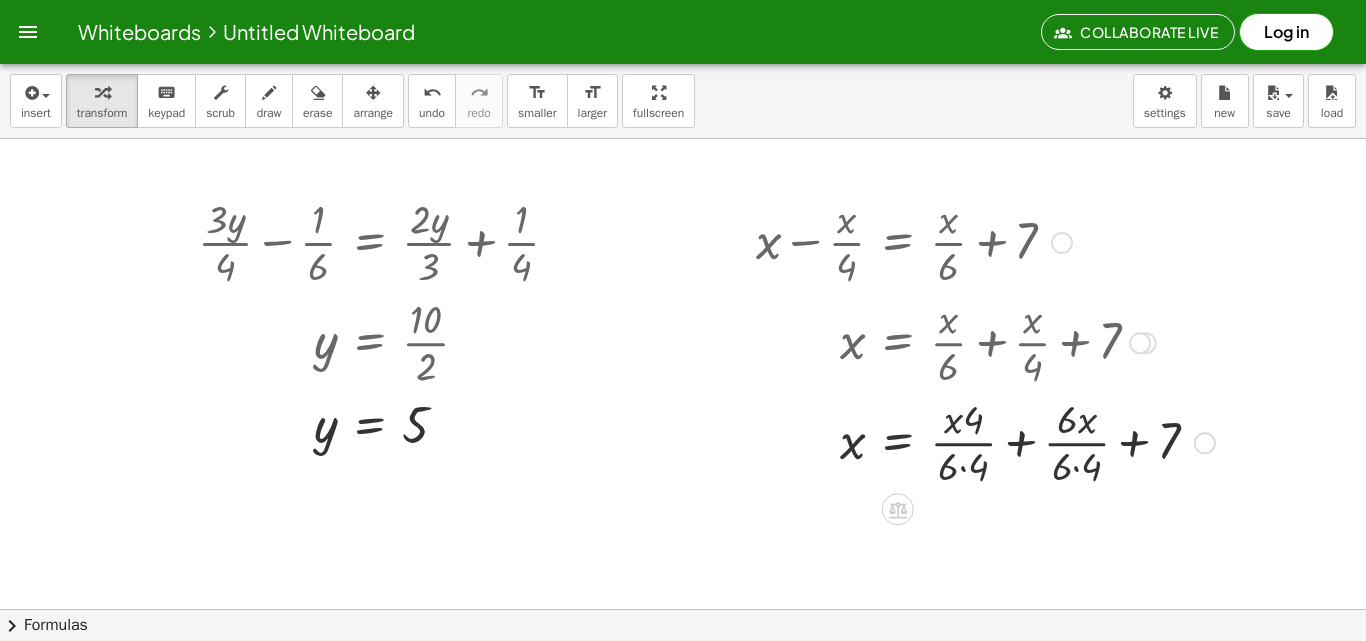 click at bounding box center (985, 441) 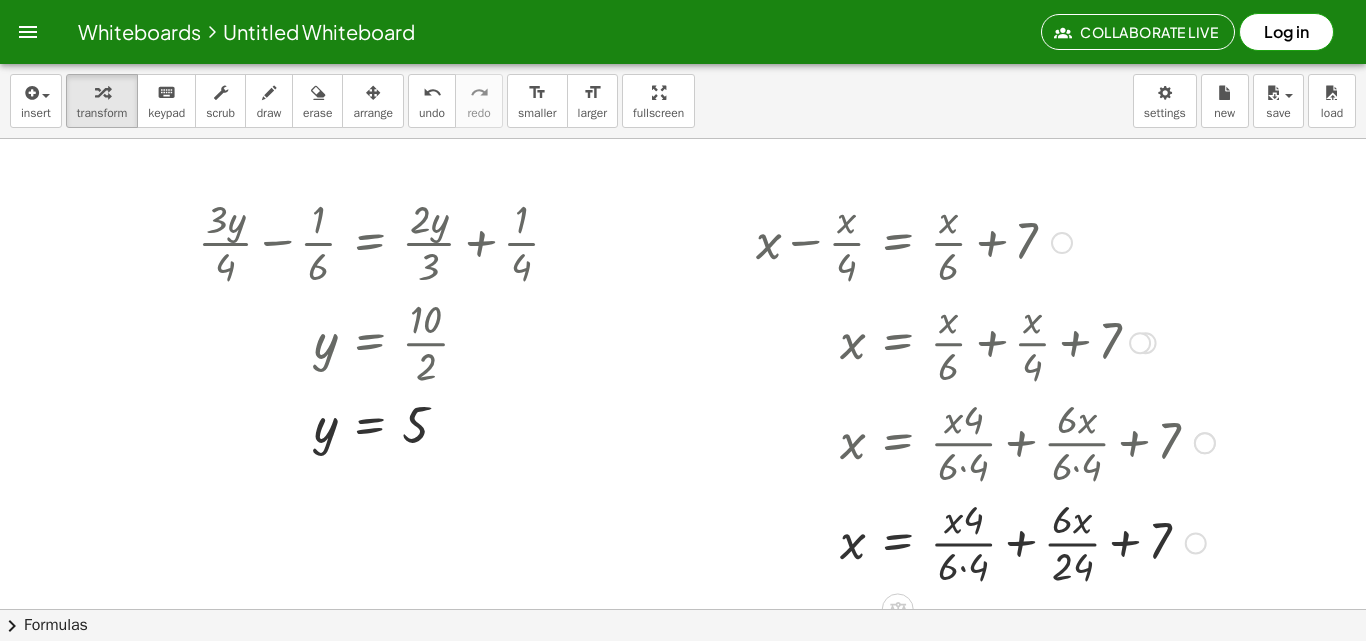 click at bounding box center (985, 441) 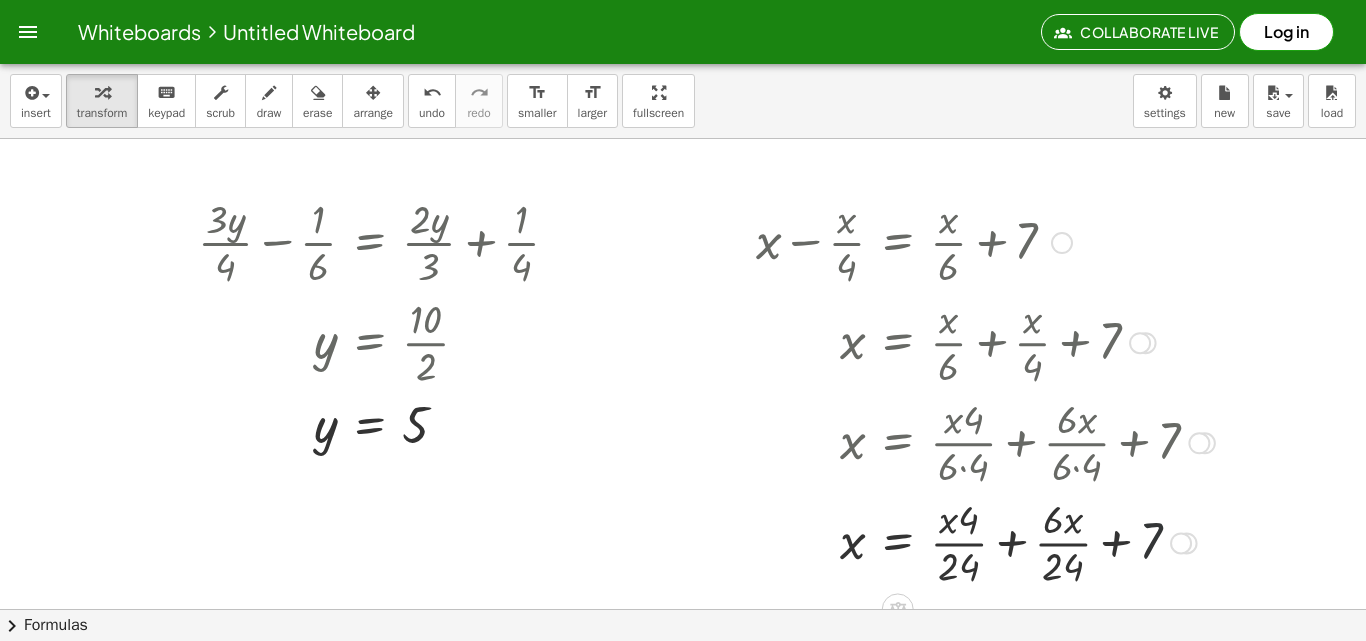 click at bounding box center [985, 541] 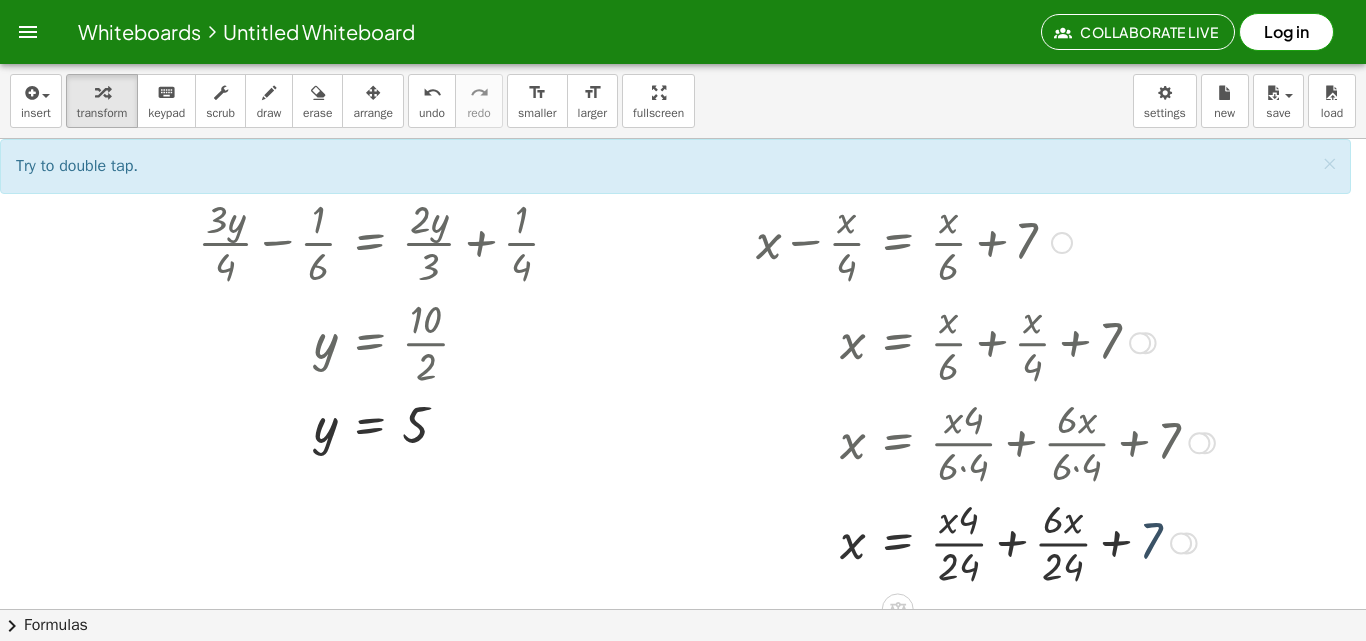 click at bounding box center (985, 541) 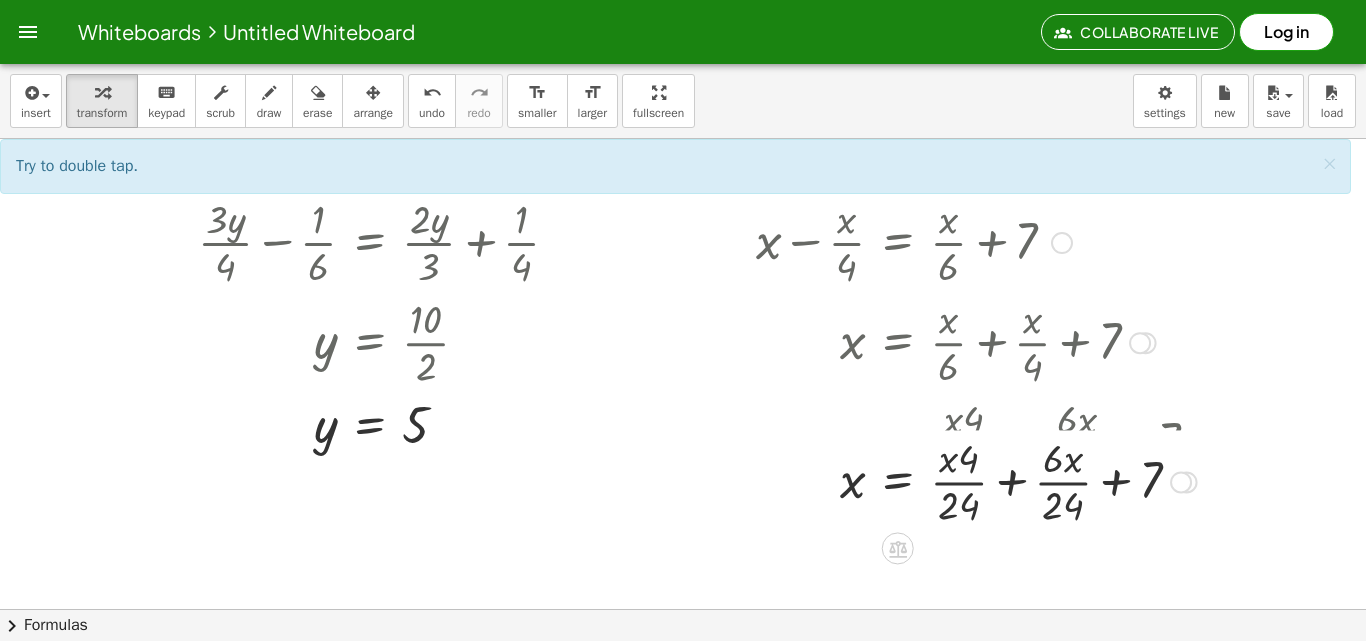 drag, startPoint x: 1185, startPoint y: 543, endPoint x: 1180, endPoint y: 447, distance: 96.13012 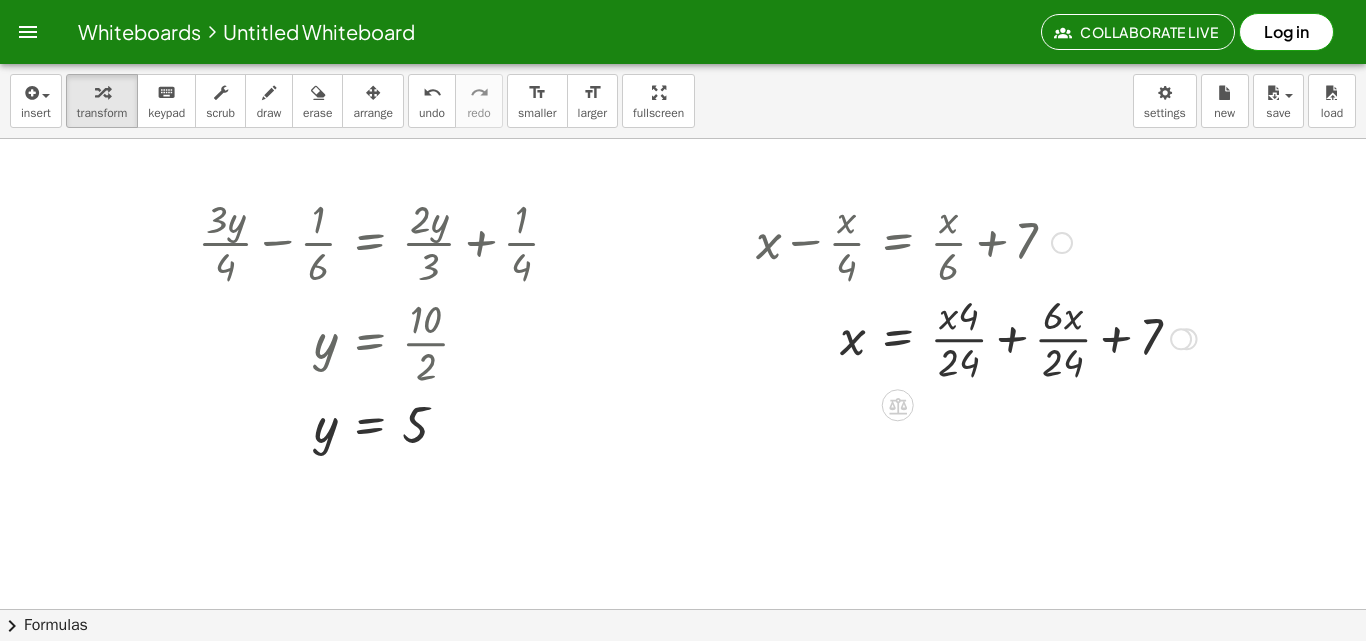drag, startPoint x: 1189, startPoint y: 440, endPoint x: 1177, endPoint y: 316, distance: 124.57929 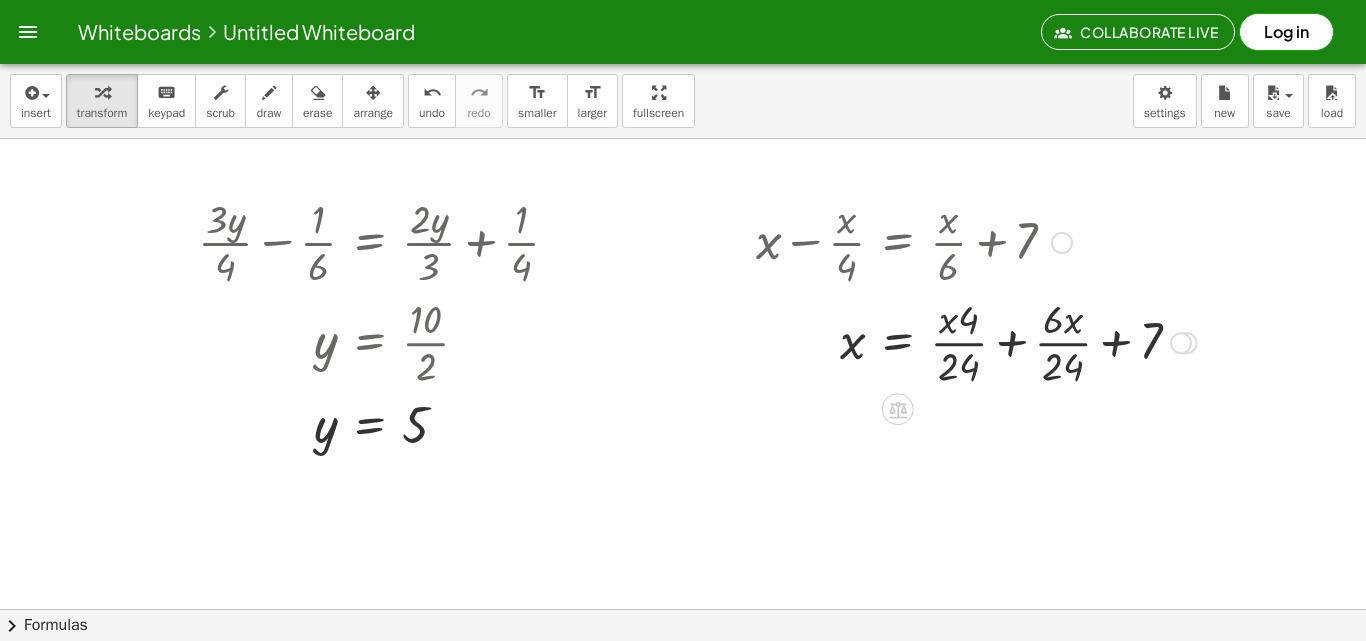 click at bounding box center [976, 341] 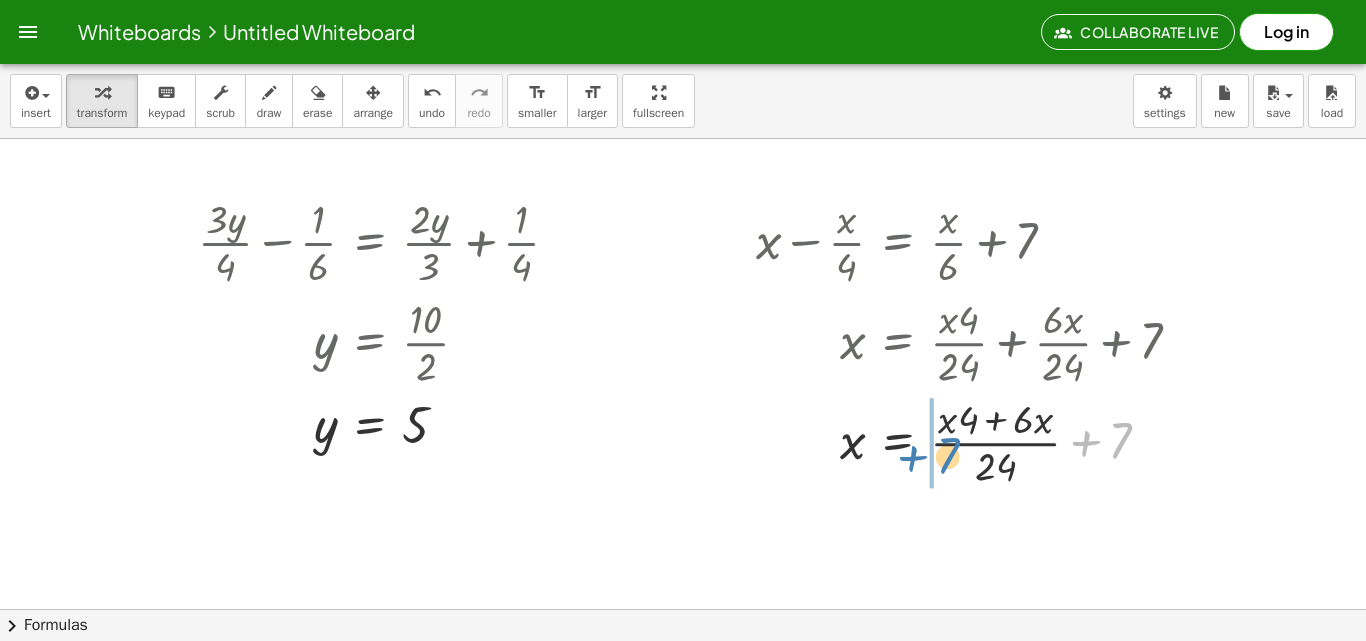 drag, startPoint x: 1124, startPoint y: 442, endPoint x: 948, endPoint y: 457, distance: 176.63805 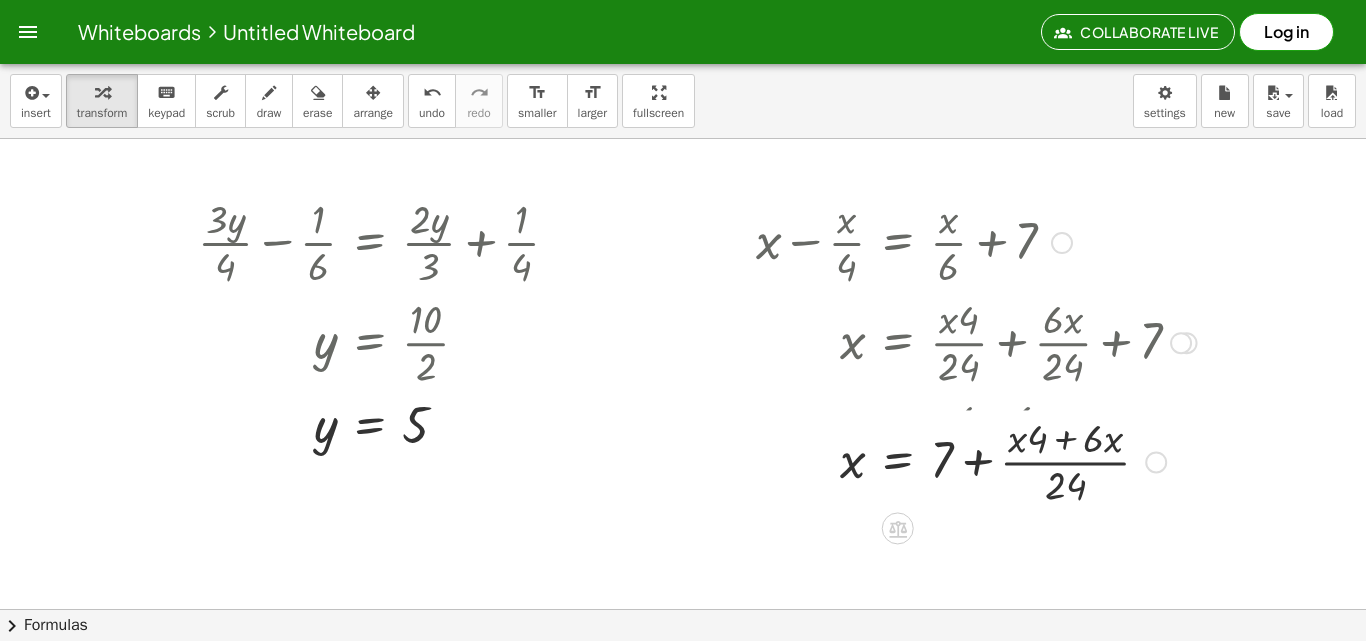 drag, startPoint x: 1160, startPoint y: 506, endPoint x: 1160, endPoint y: 452, distance: 54 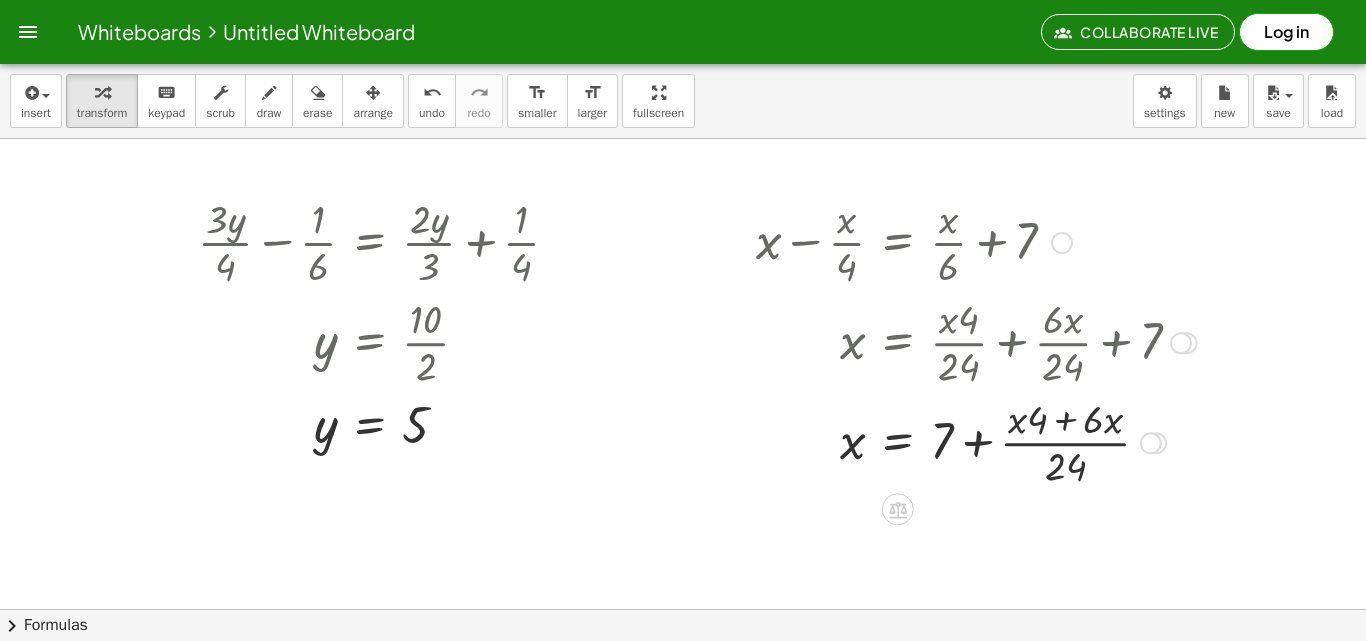 click at bounding box center (976, 441) 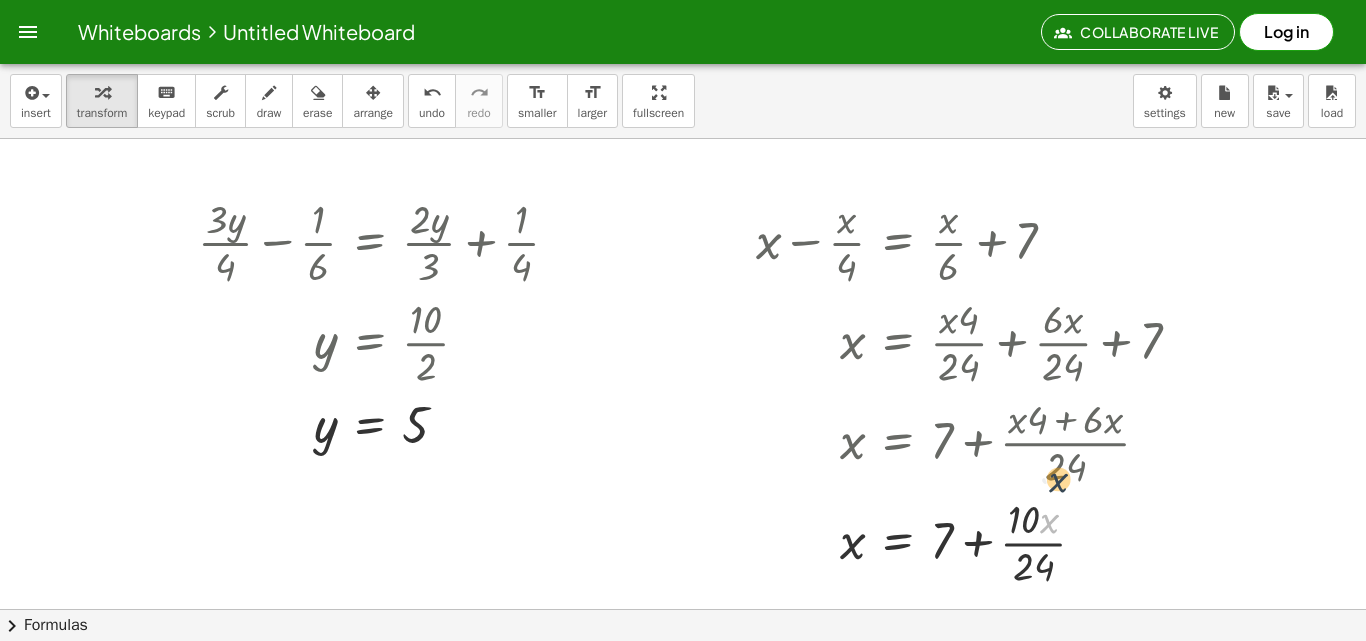 drag, startPoint x: 1104, startPoint y: 539, endPoint x: 1114, endPoint y: 496, distance: 44.14748 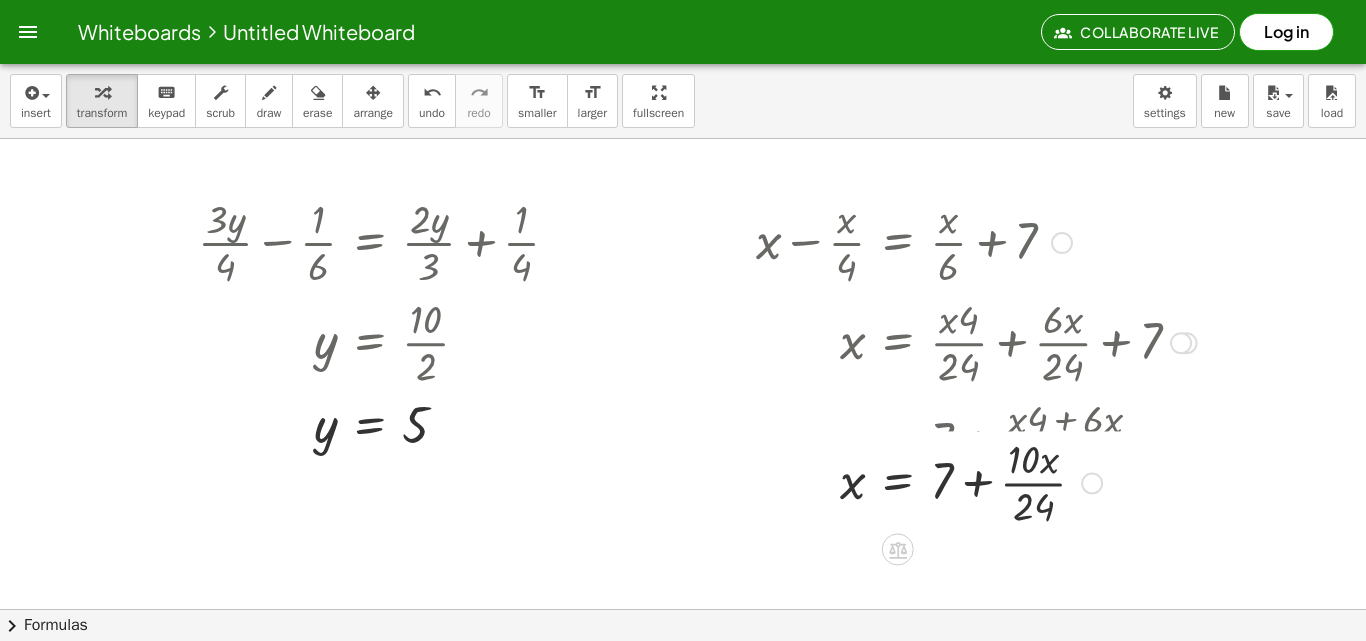 drag, startPoint x: 1102, startPoint y: 539, endPoint x: 1117, endPoint y: 435, distance: 105.076164 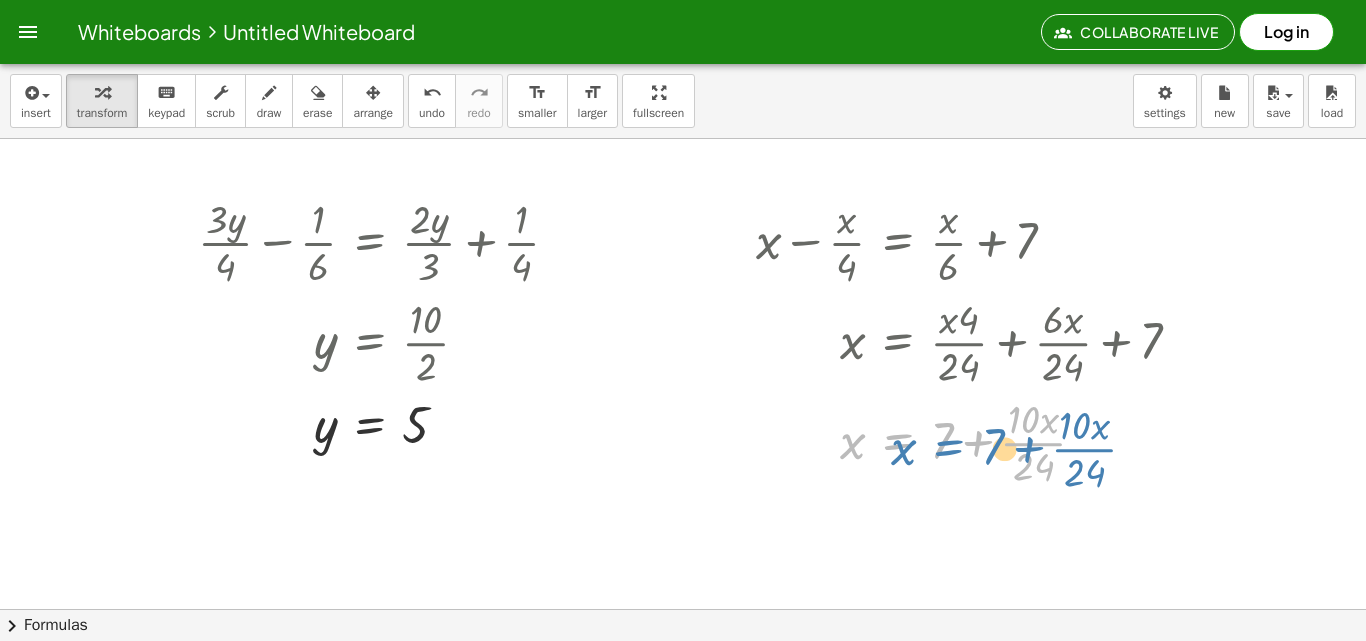 drag, startPoint x: 929, startPoint y: 436, endPoint x: 950, endPoint y: 433, distance: 21.213203 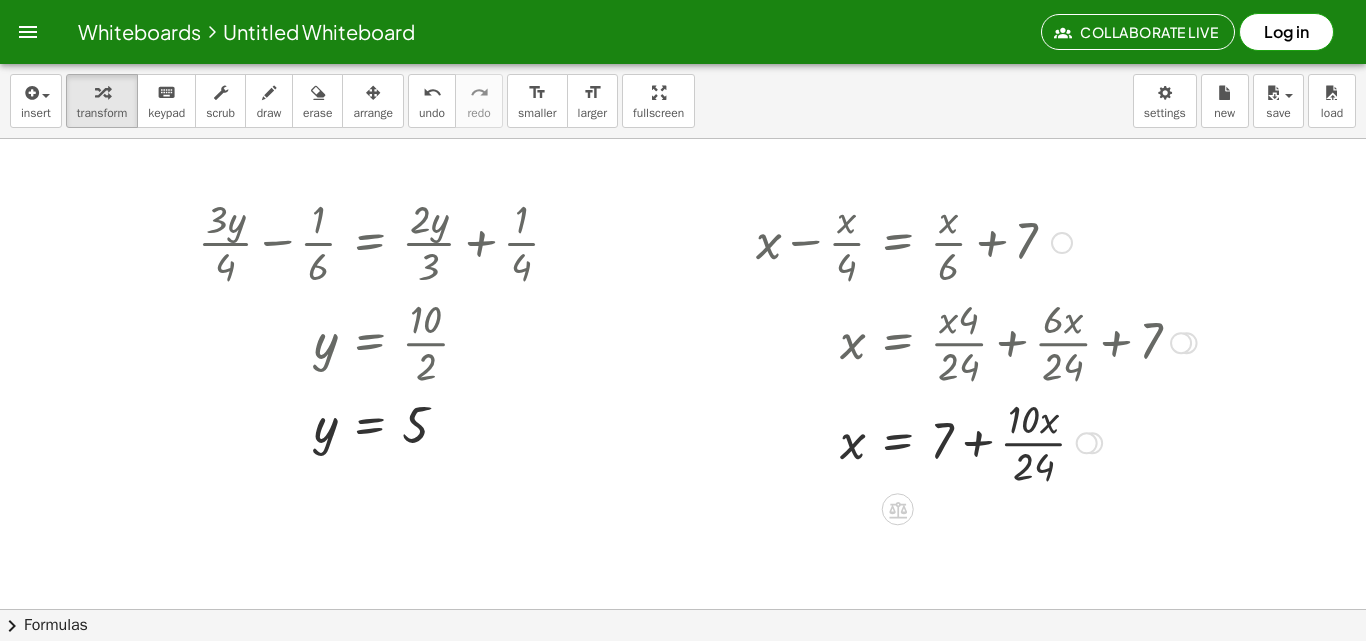 click at bounding box center [976, 441] 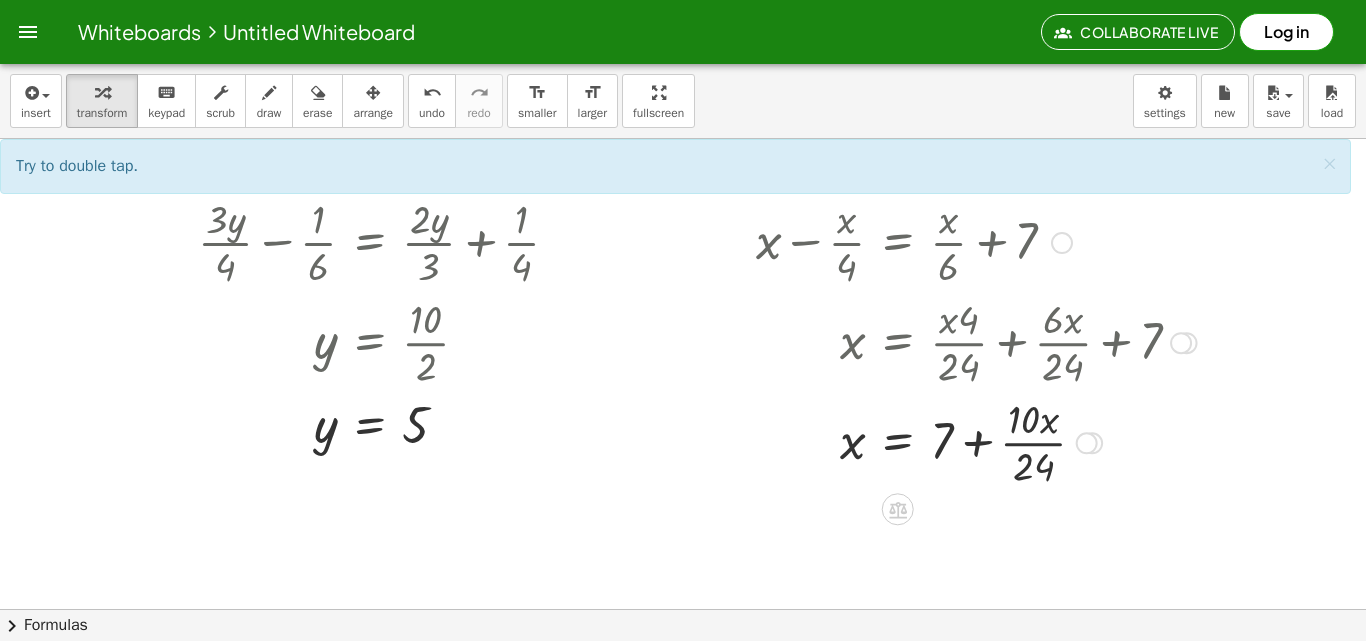 click at bounding box center [976, 441] 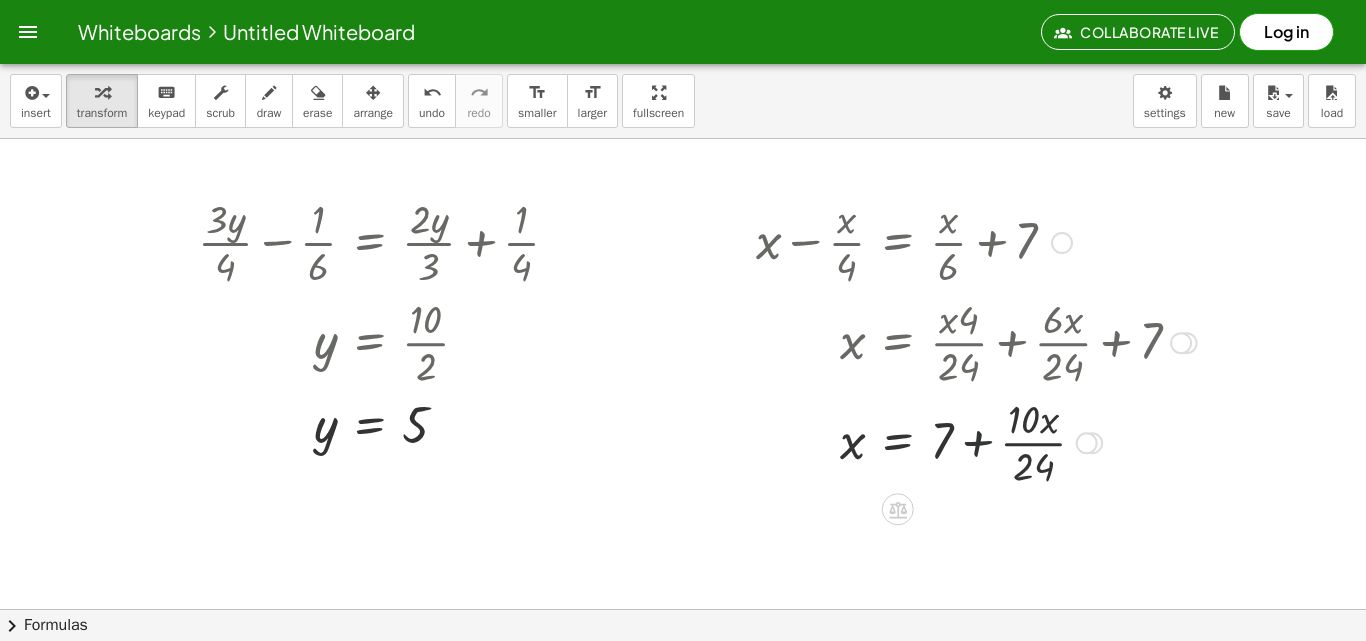click at bounding box center (976, 441) 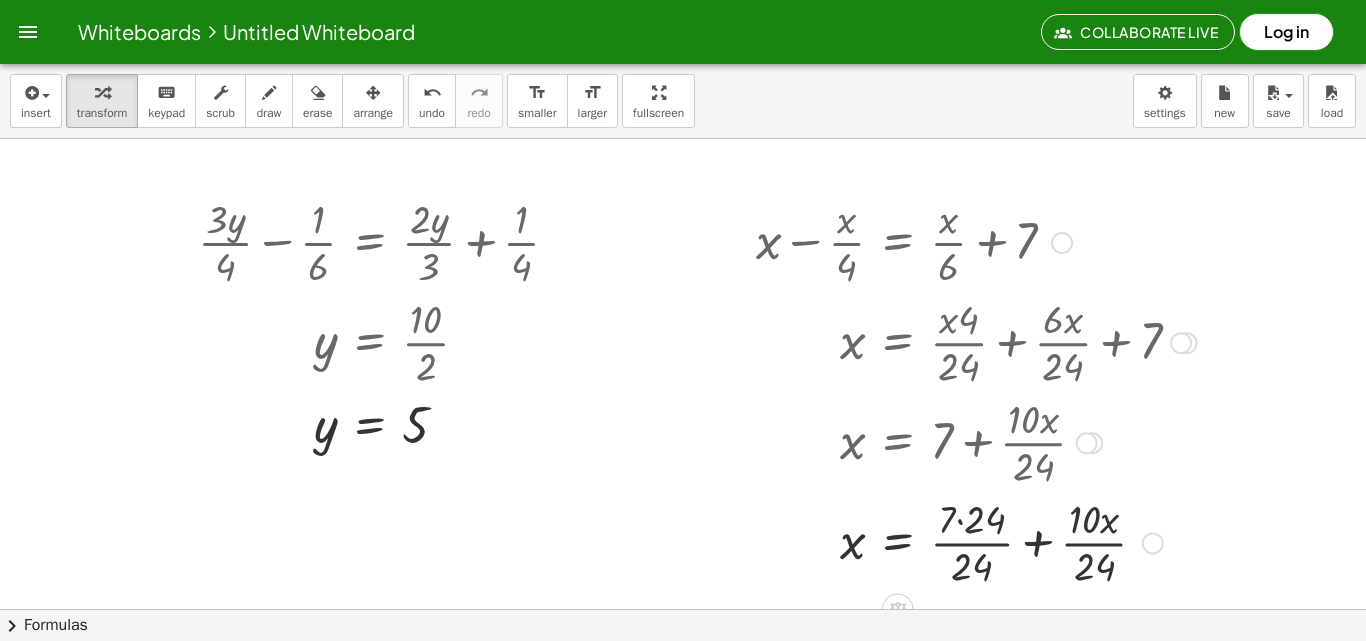 click at bounding box center (976, 541) 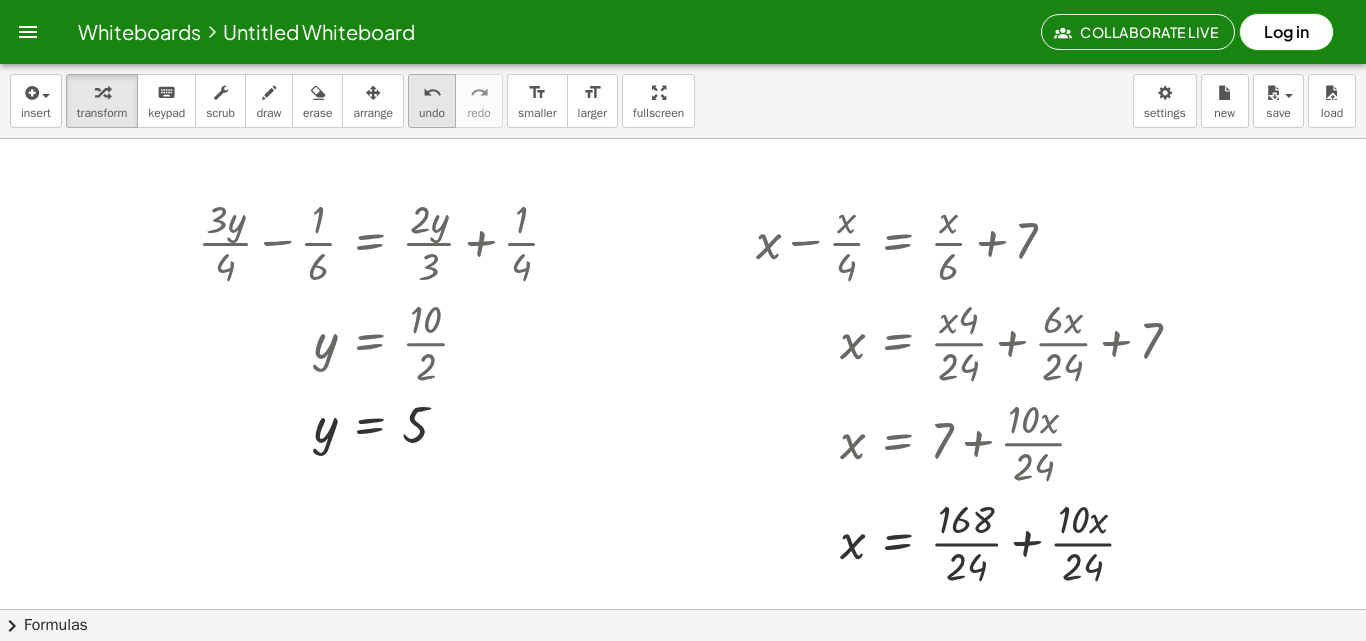 click on "undo undo" at bounding box center [432, 101] 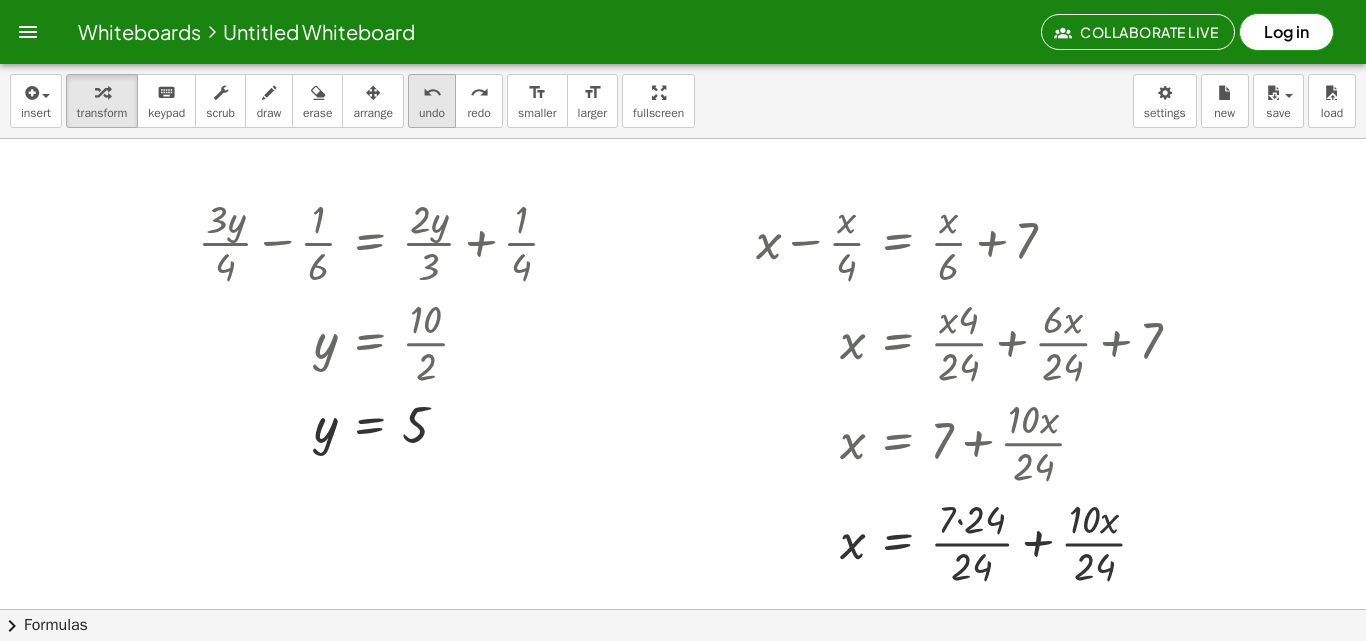click on "undo" at bounding box center (432, 113) 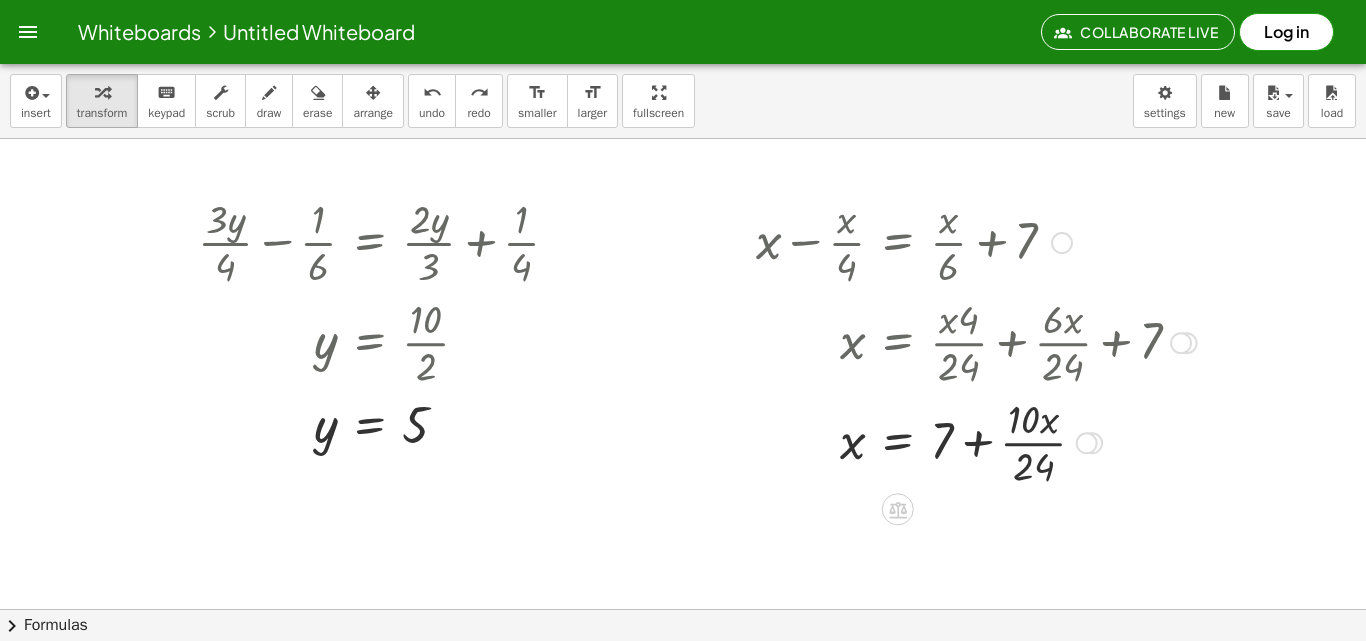 click at bounding box center [946, 441] 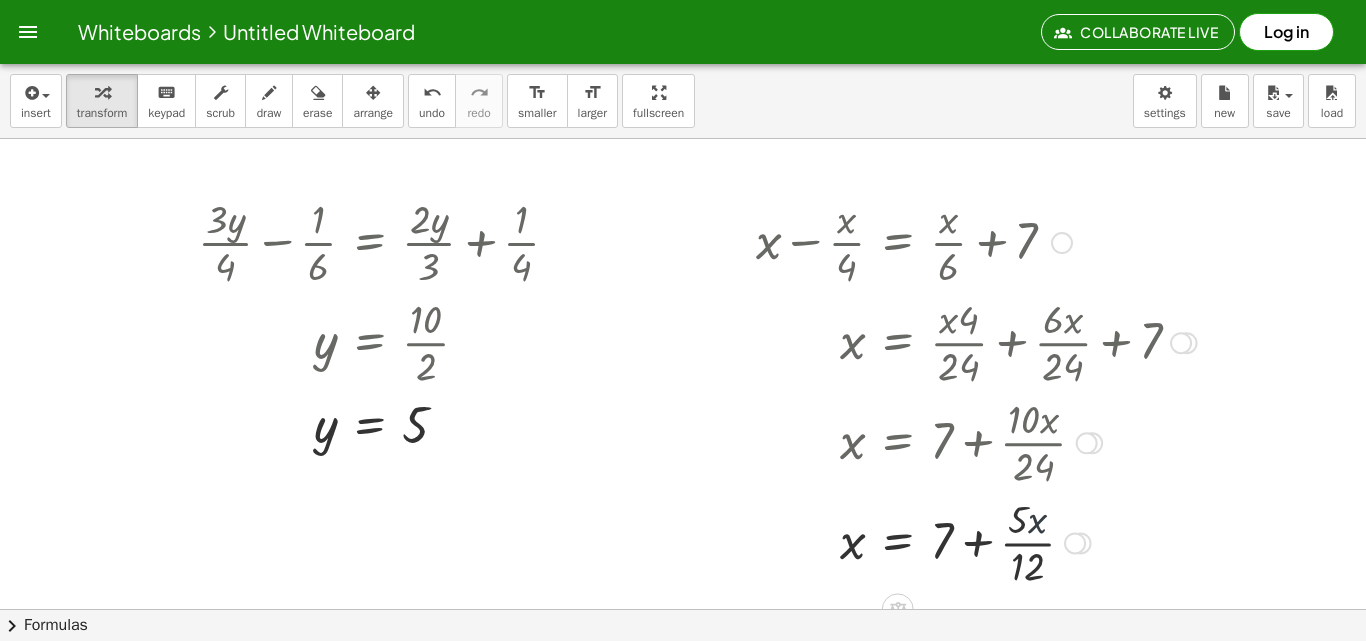 click at bounding box center [976, 541] 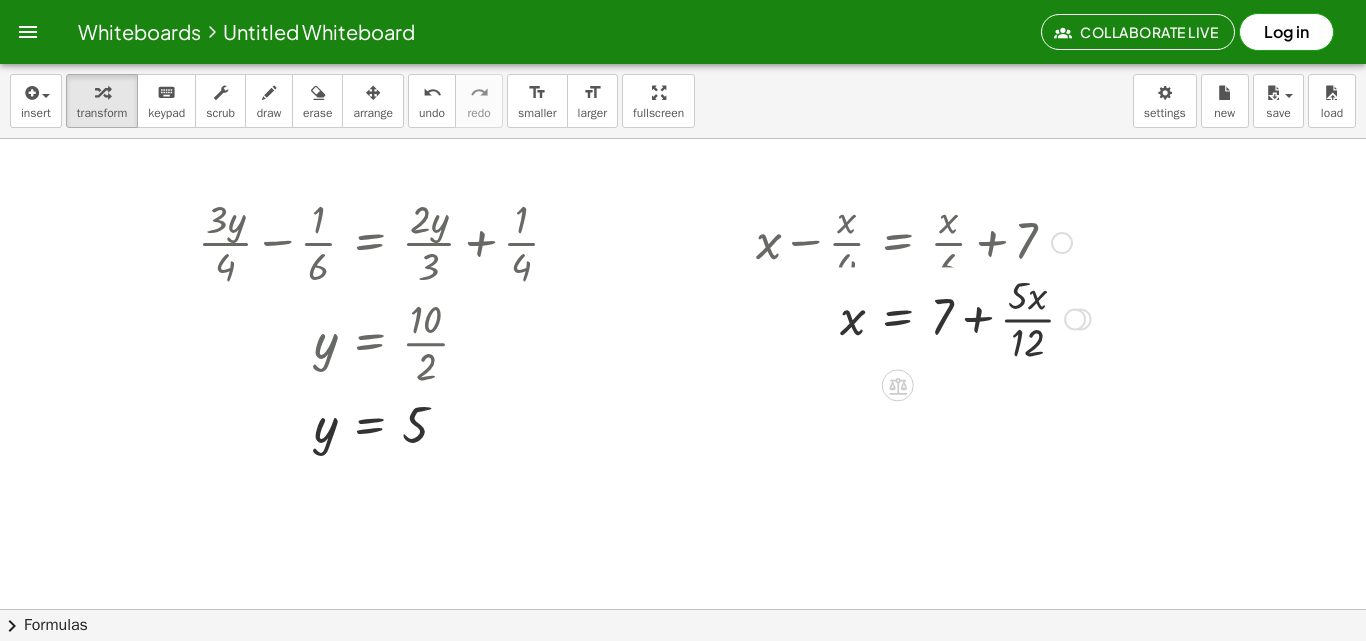 drag, startPoint x: 1078, startPoint y: 535, endPoint x: 1133, endPoint y: 307, distance: 234.53998 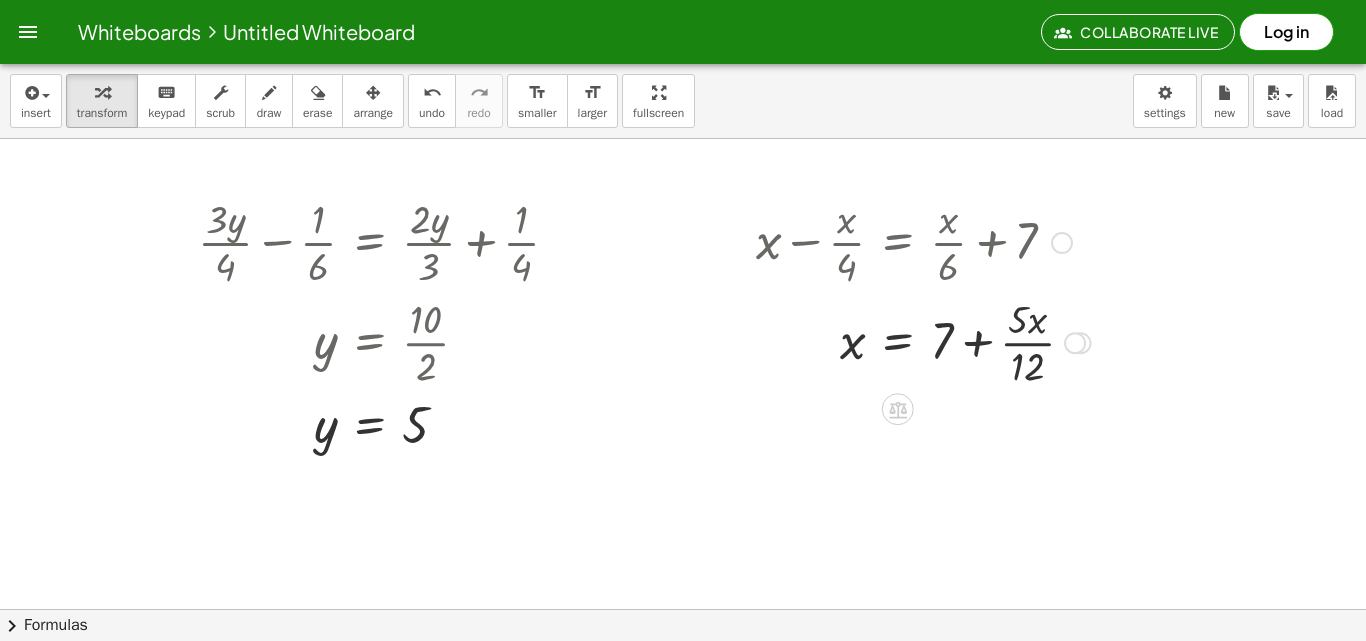 click at bounding box center [923, 341] 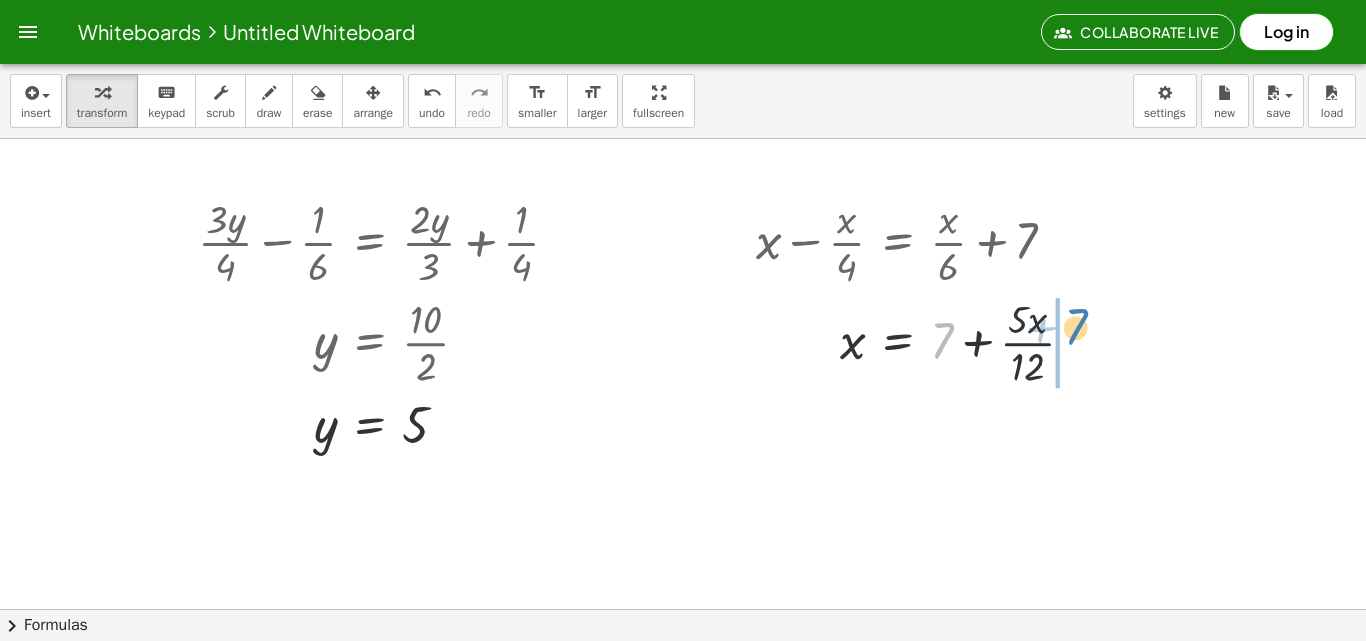 drag, startPoint x: 932, startPoint y: 330, endPoint x: 1009, endPoint y: 327, distance: 77.05842 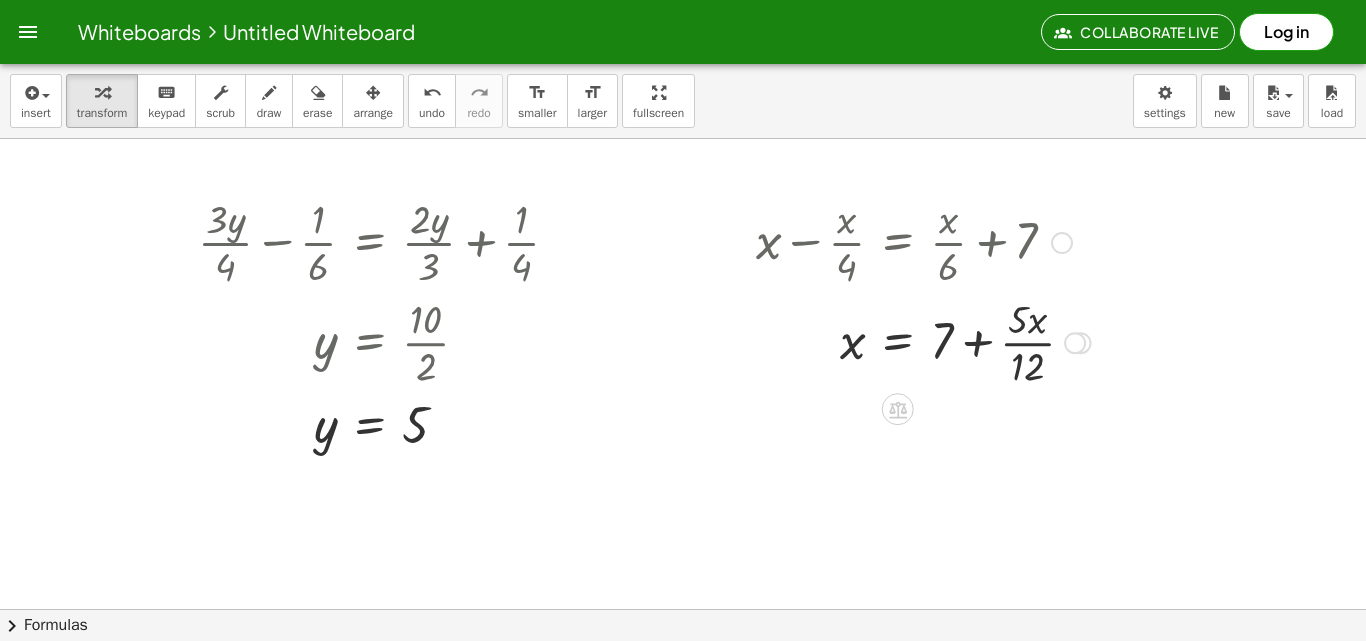 click at bounding box center (923, 341) 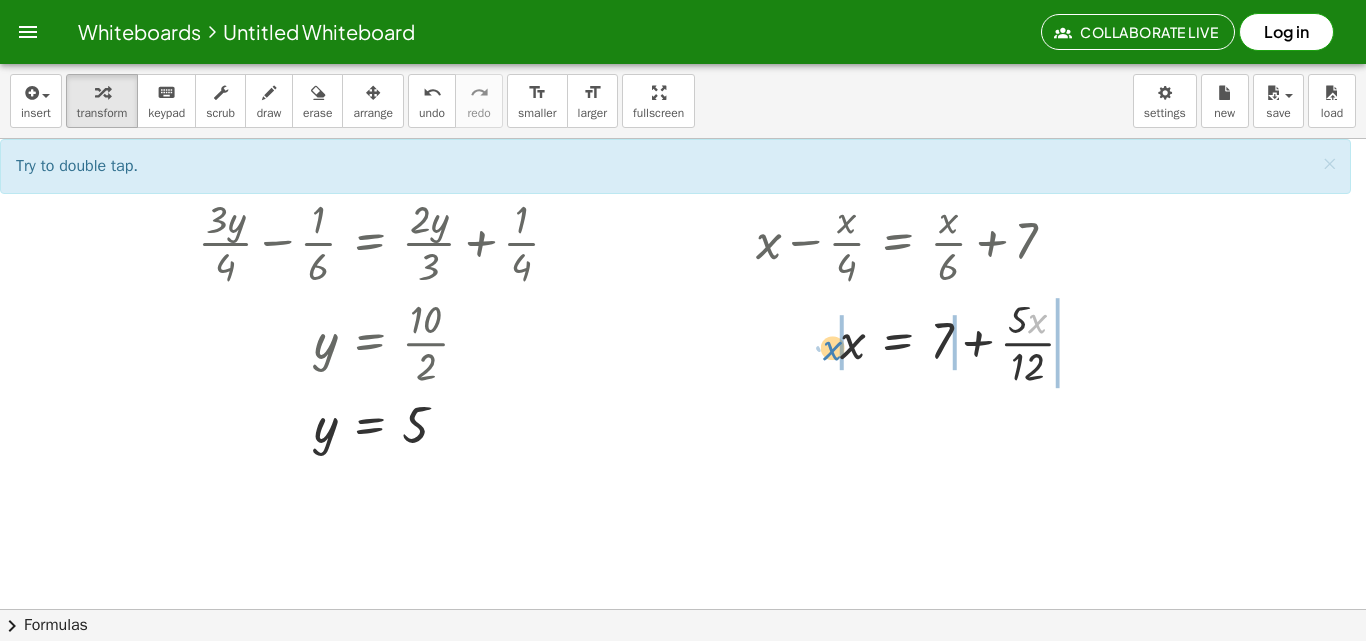 drag, startPoint x: 1035, startPoint y: 325, endPoint x: 834, endPoint y: 352, distance: 202.80533 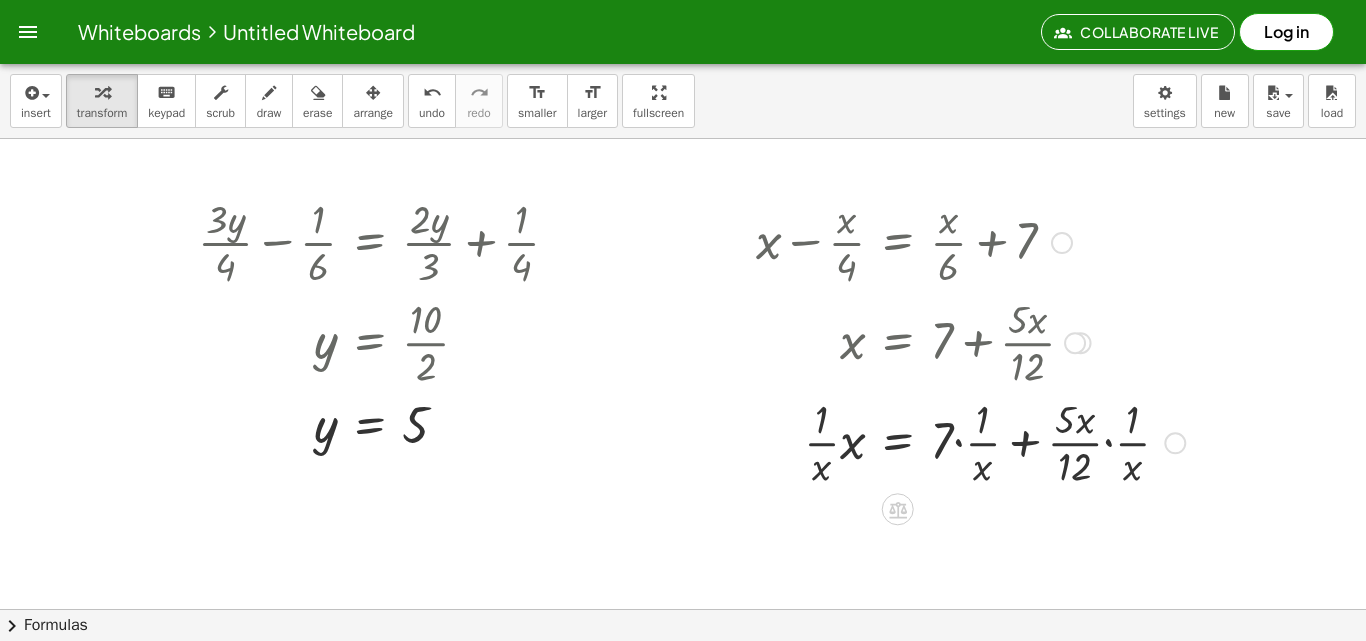 click at bounding box center [970, 441] 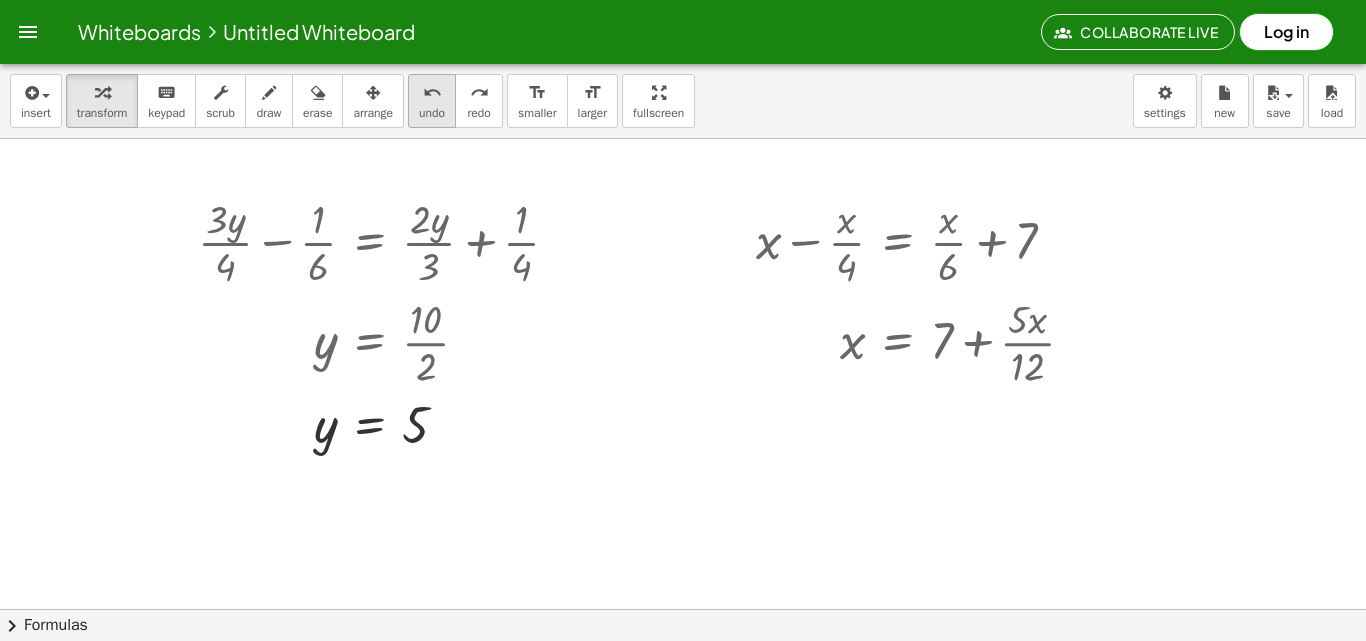 click on "undo" at bounding box center (432, 93) 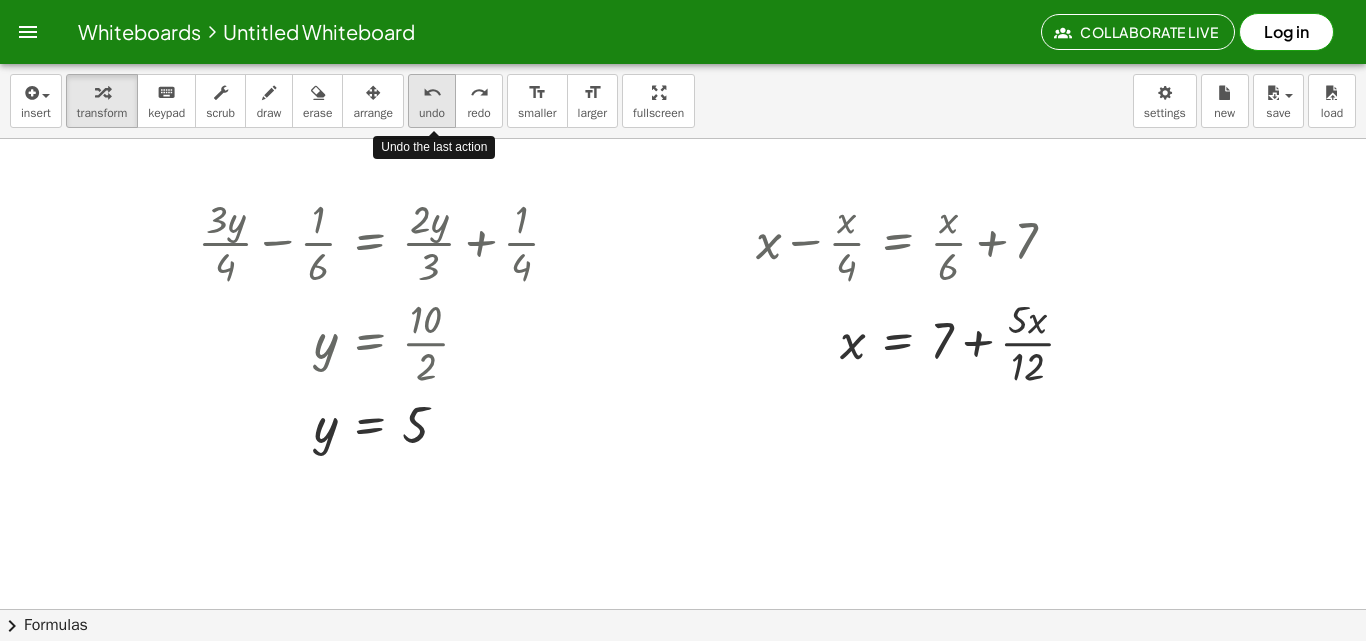click on "undo" at bounding box center [432, 93] 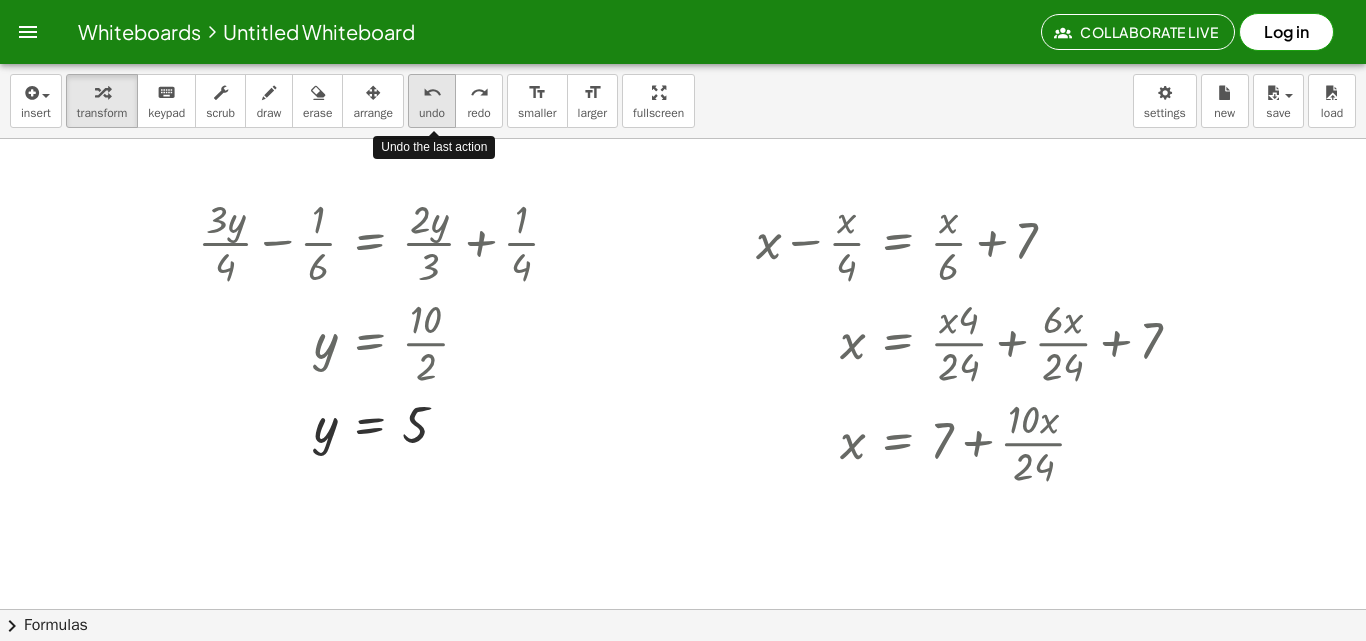click on "undo" at bounding box center [432, 93] 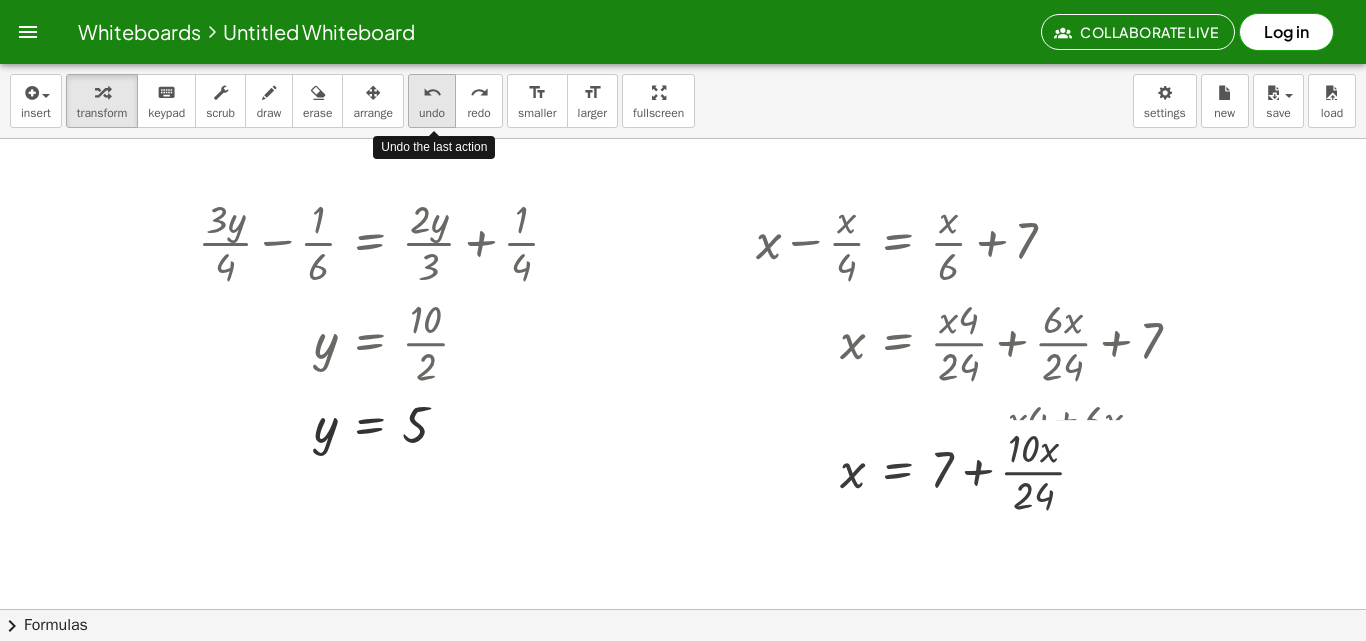 click on "undo" at bounding box center [432, 93] 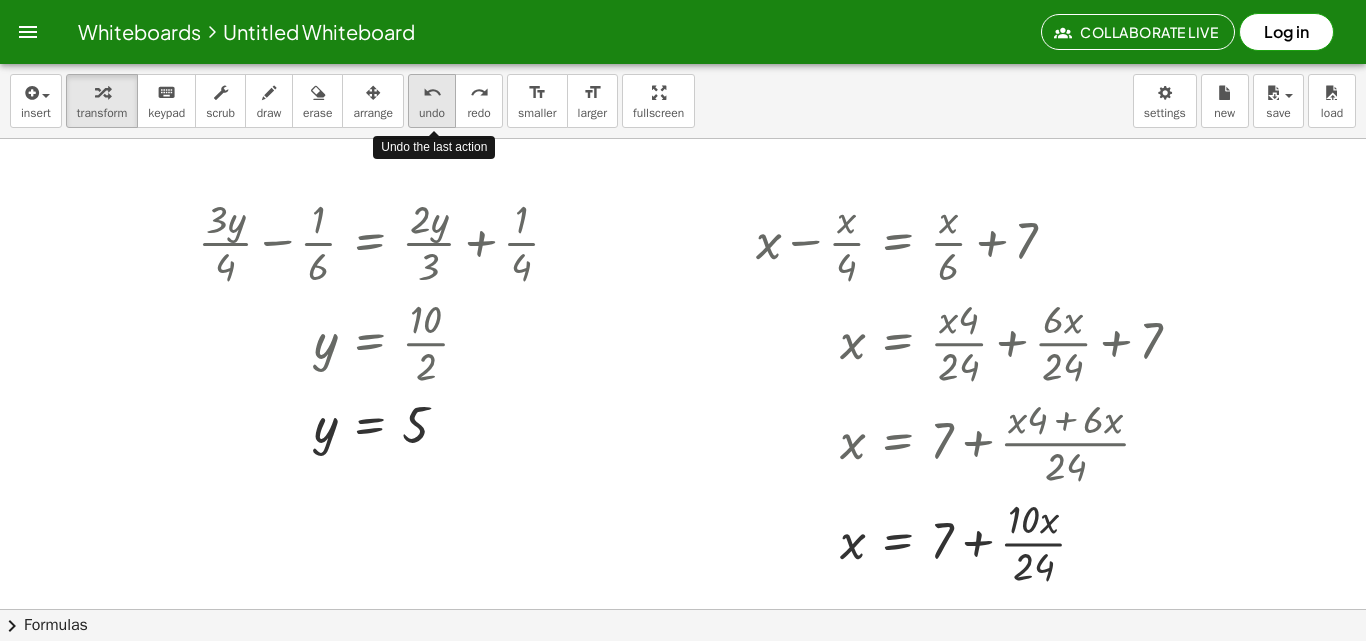 click on "undo" at bounding box center (432, 93) 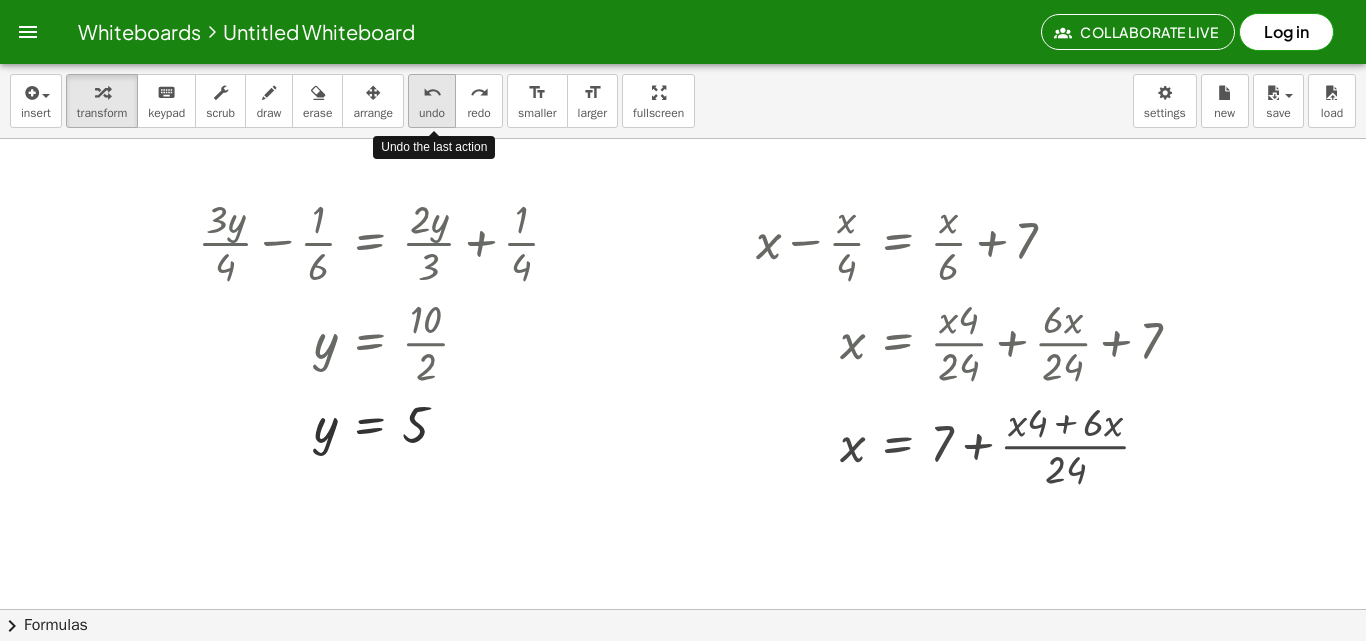 click on "undo" at bounding box center (432, 93) 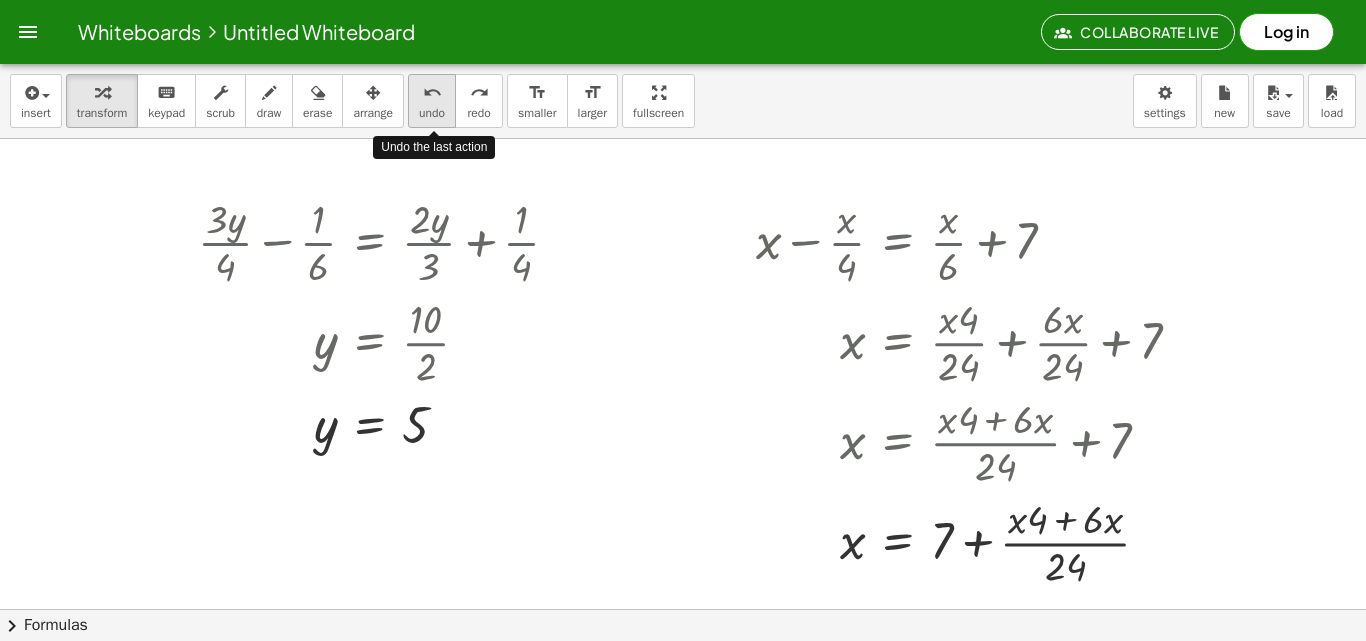 click on "undo" at bounding box center (432, 93) 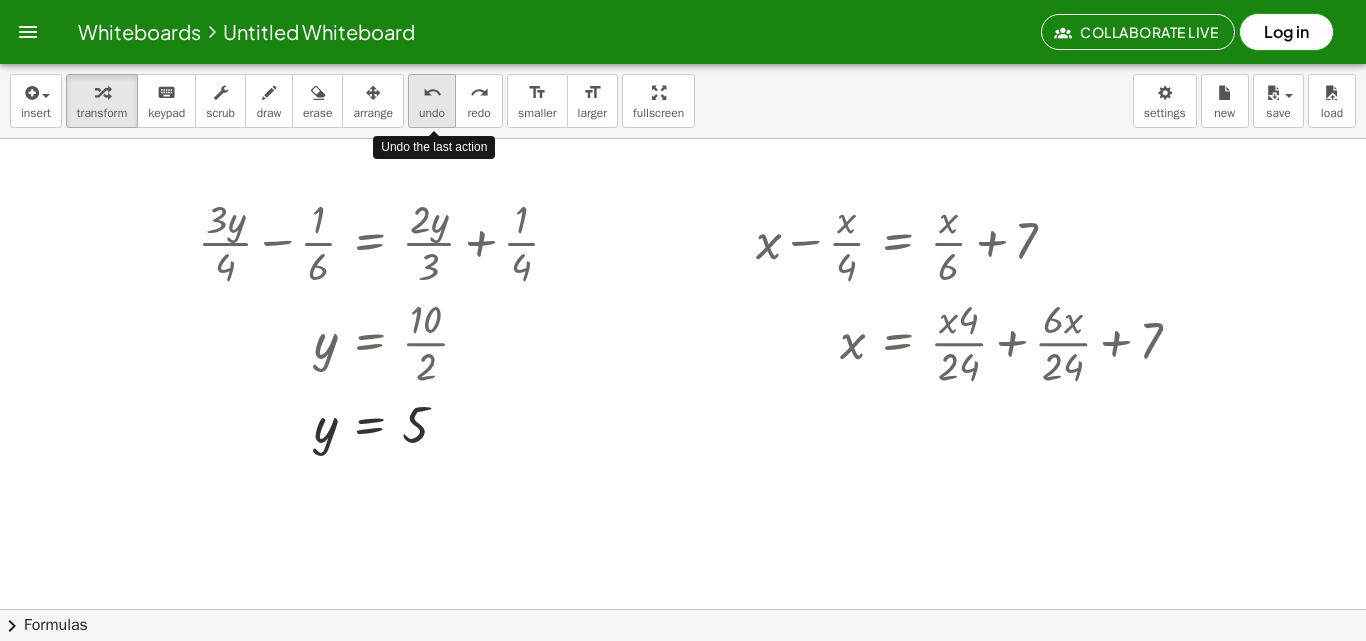 click on "undo" at bounding box center (432, 93) 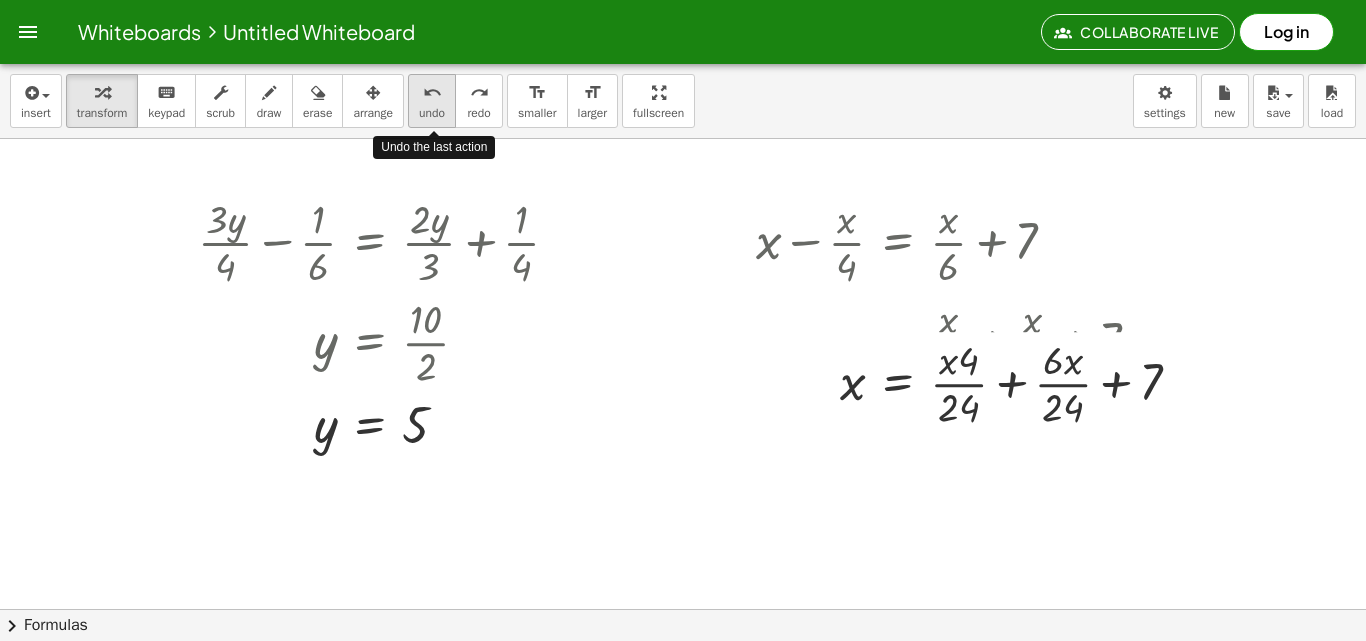click on "undo" at bounding box center (432, 93) 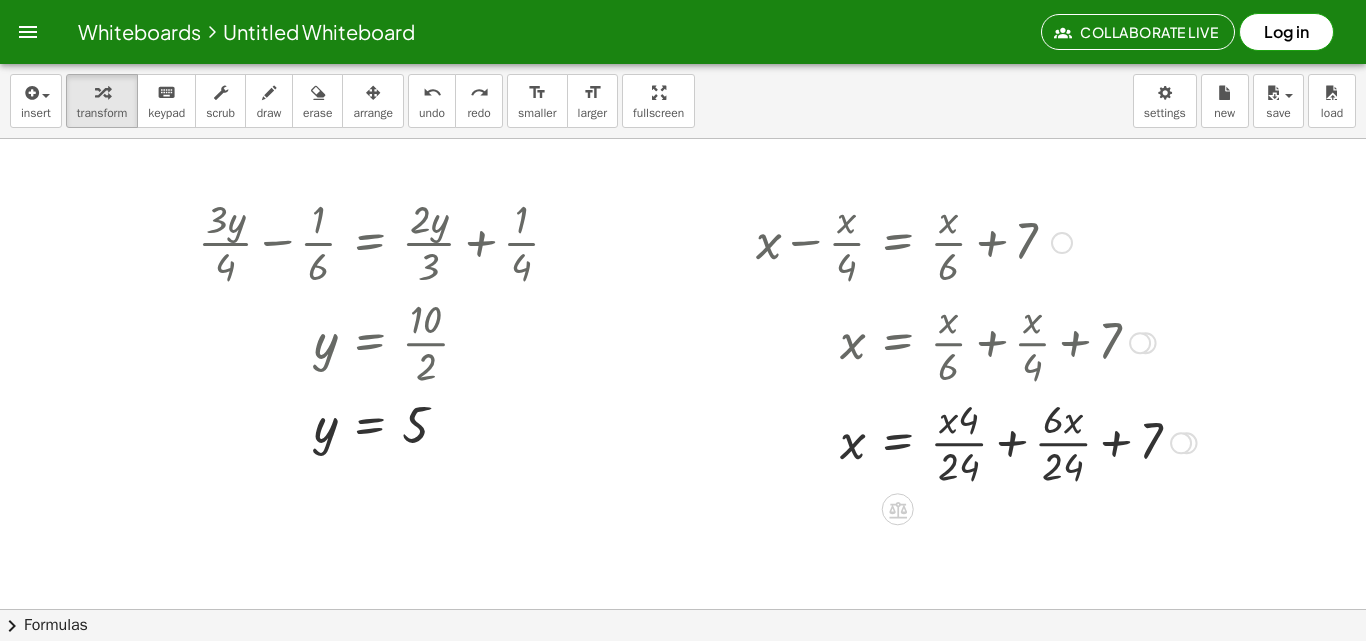 click at bounding box center [976, 441] 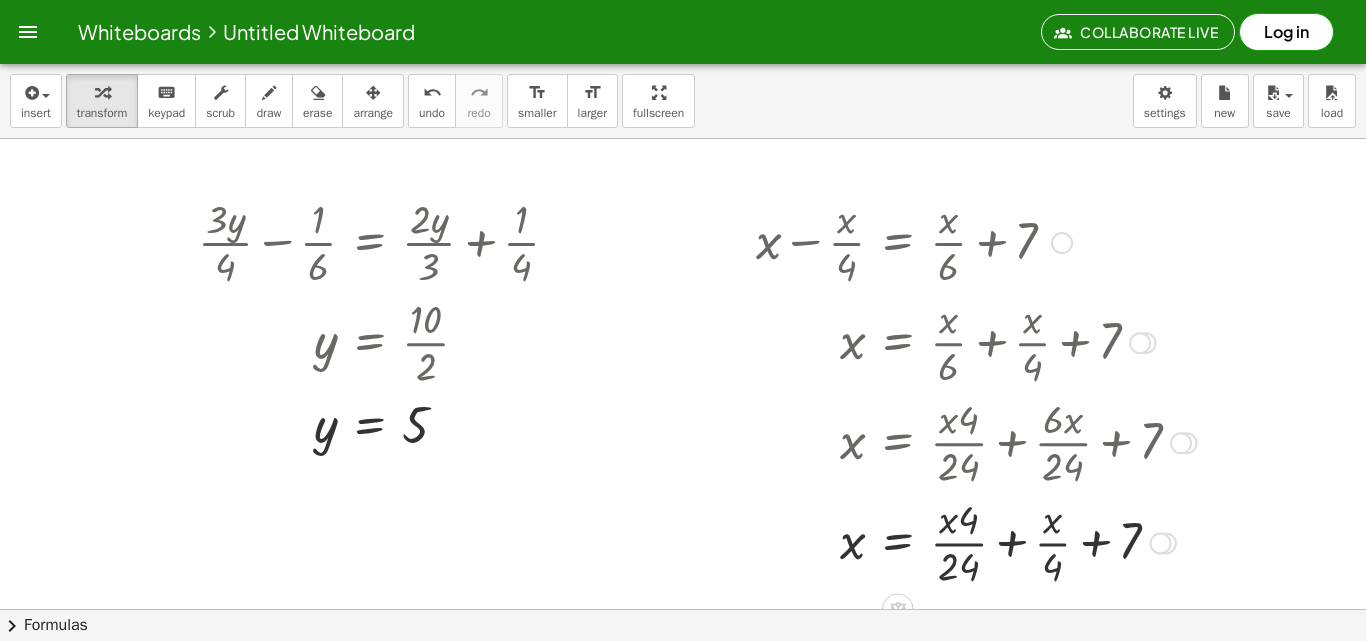 click at bounding box center (976, 541) 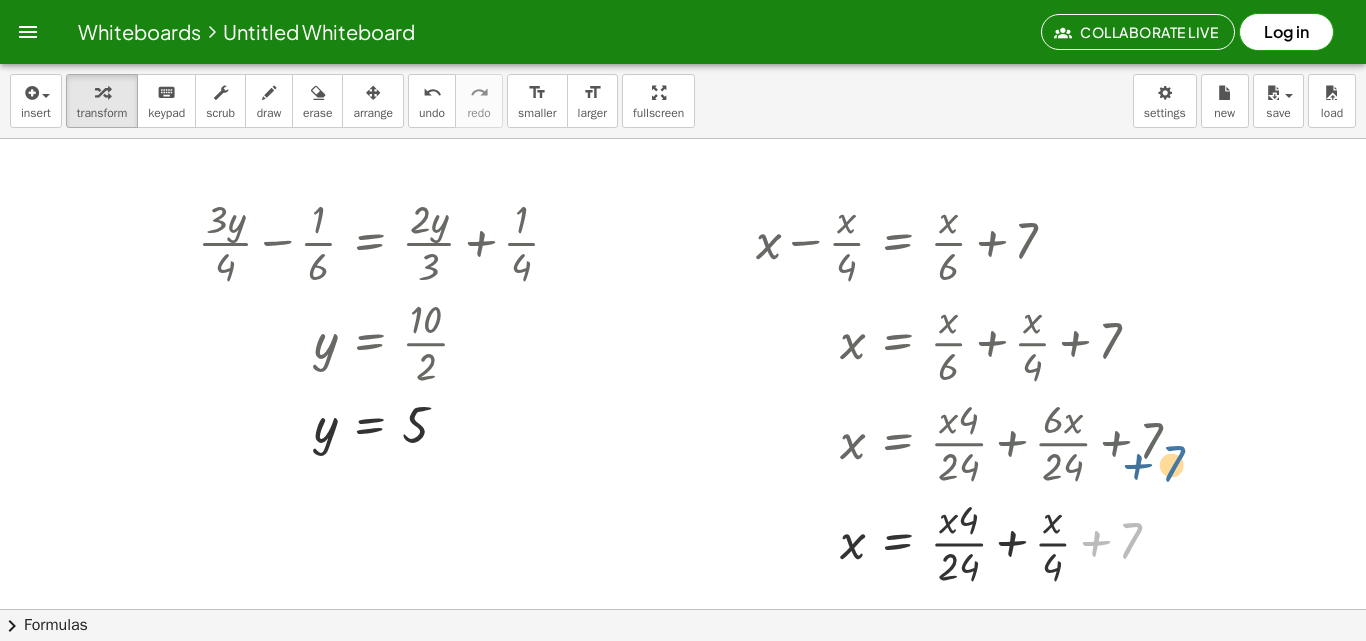 drag, startPoint x: 1177, startPoint y: 492, endPoint x: 1195, endPoint y: 430, distance: 64.56005 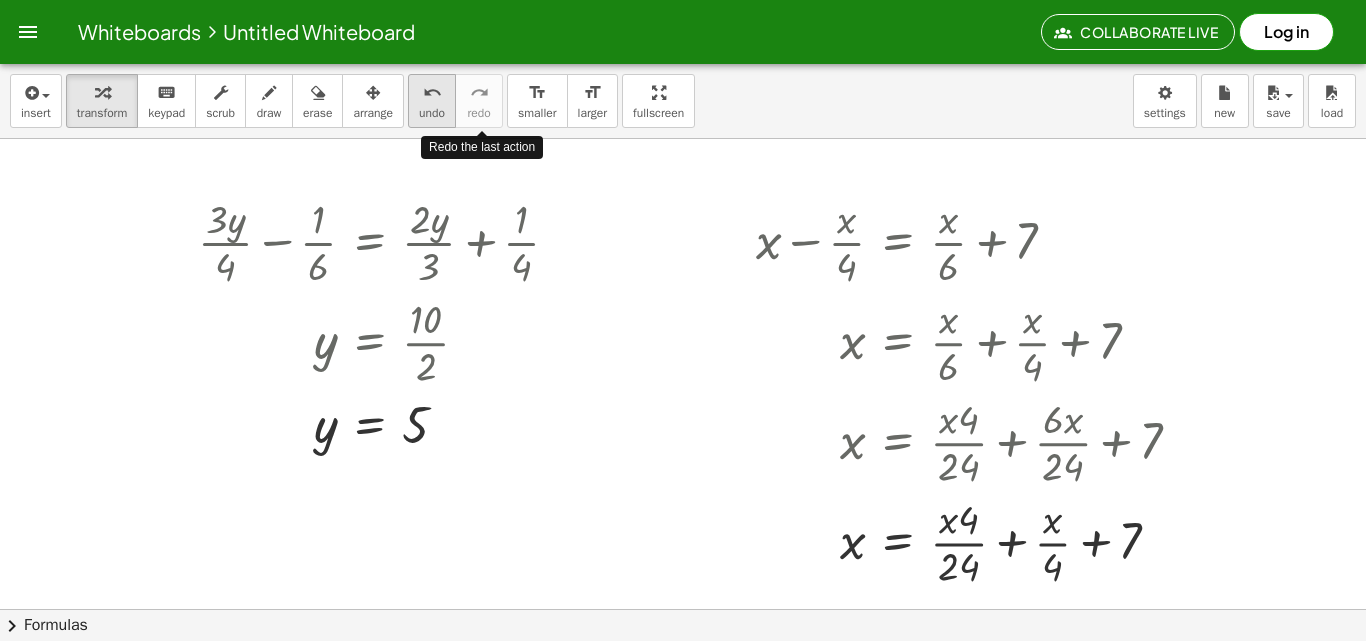 click on "undo" at bounding box center (432, 92) 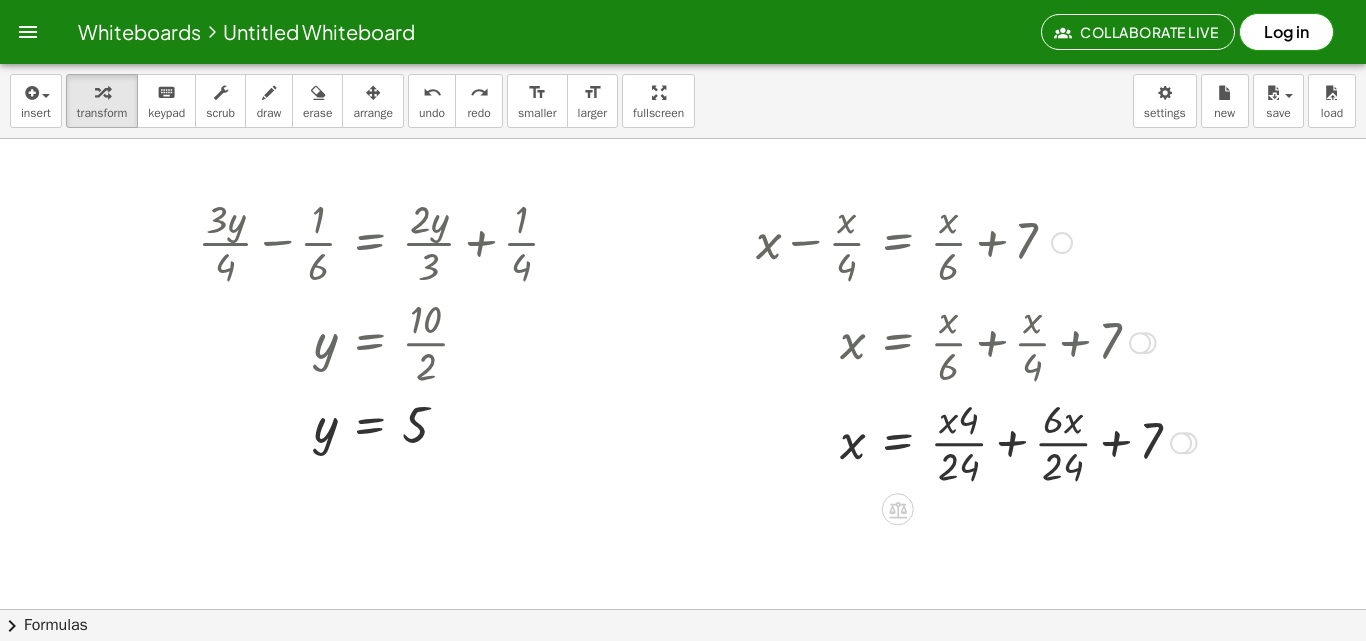 click at bounding box center [976, 441] 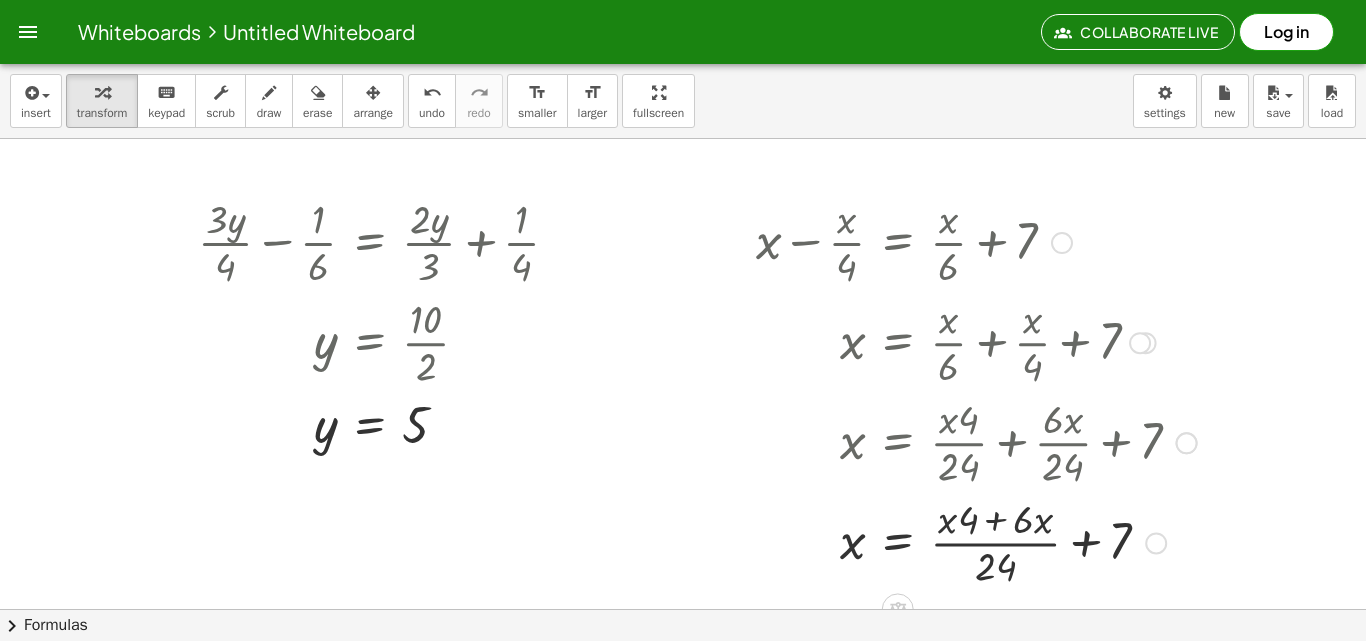 click at bounding box center [976, 541] 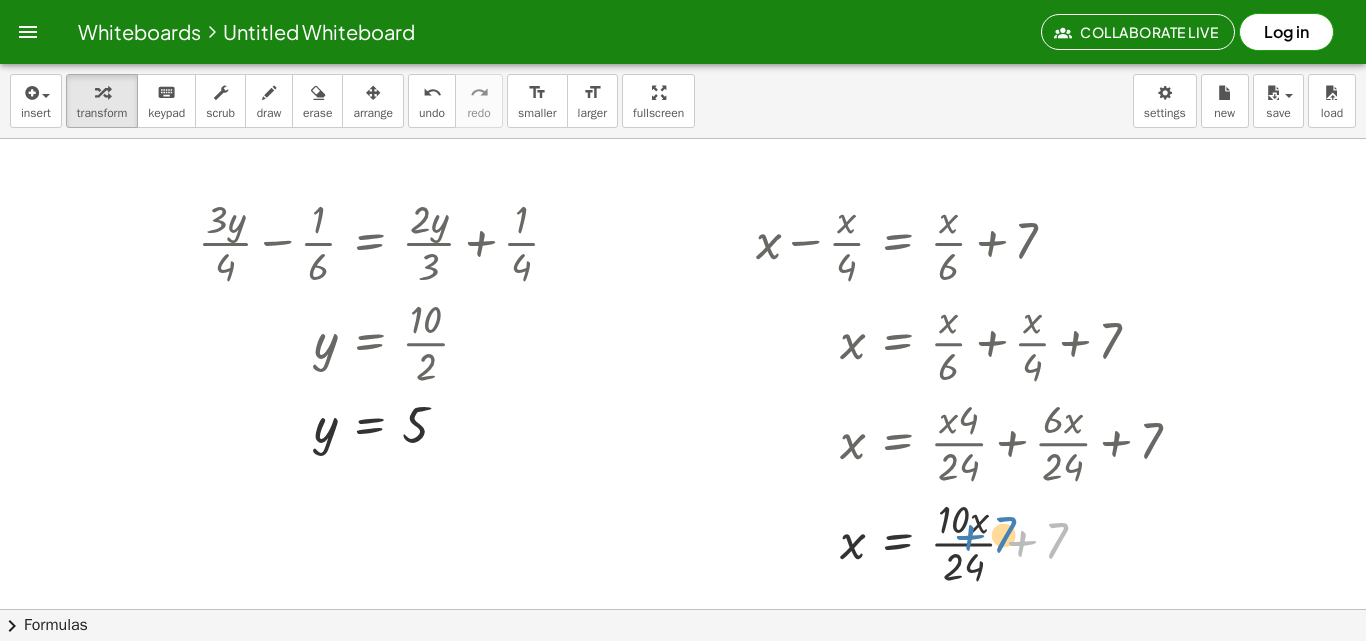 drag, startPoint x: 1063, startPoint y: 546, endPoint x: 1052, endPoint y: 556, distance: 14.866069 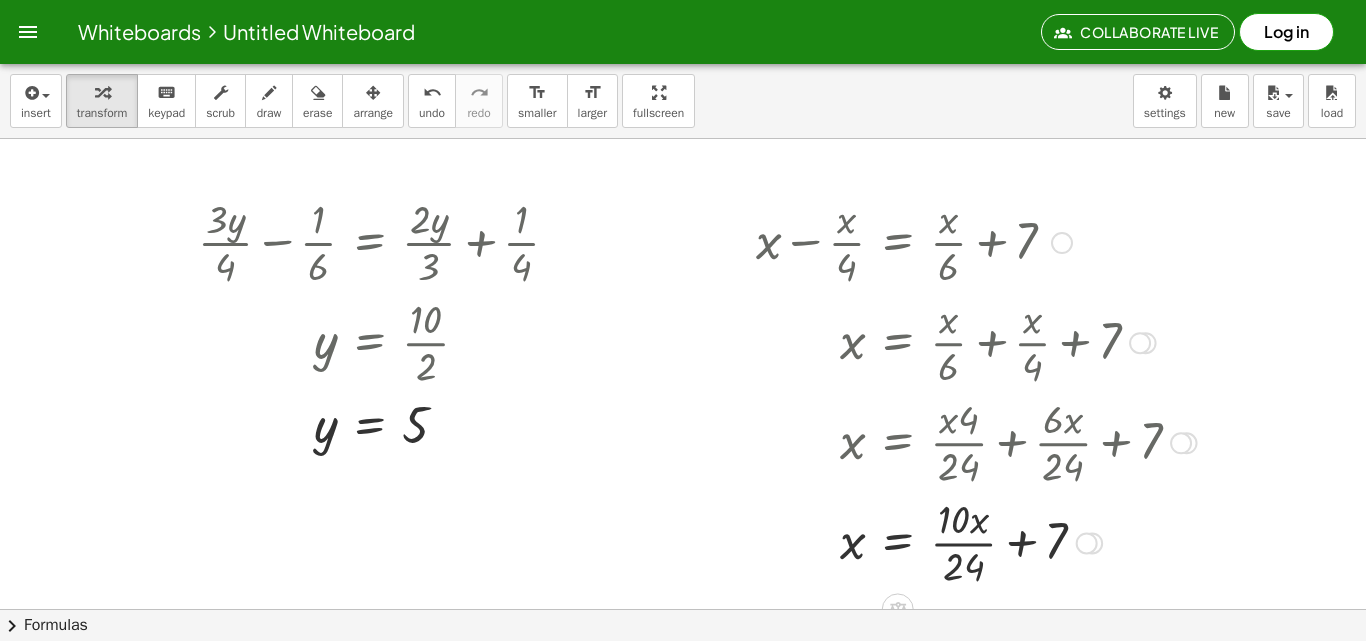 click at bounding box center [976, 541] 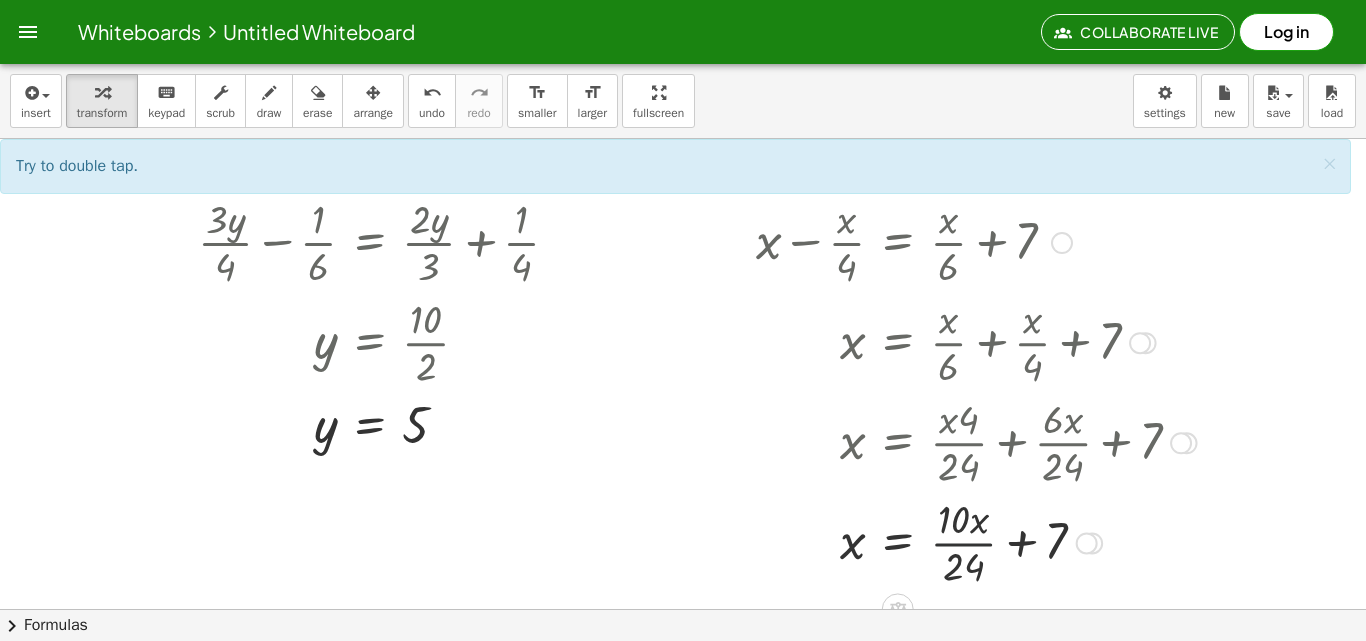 click at bounding box center [976, 541] 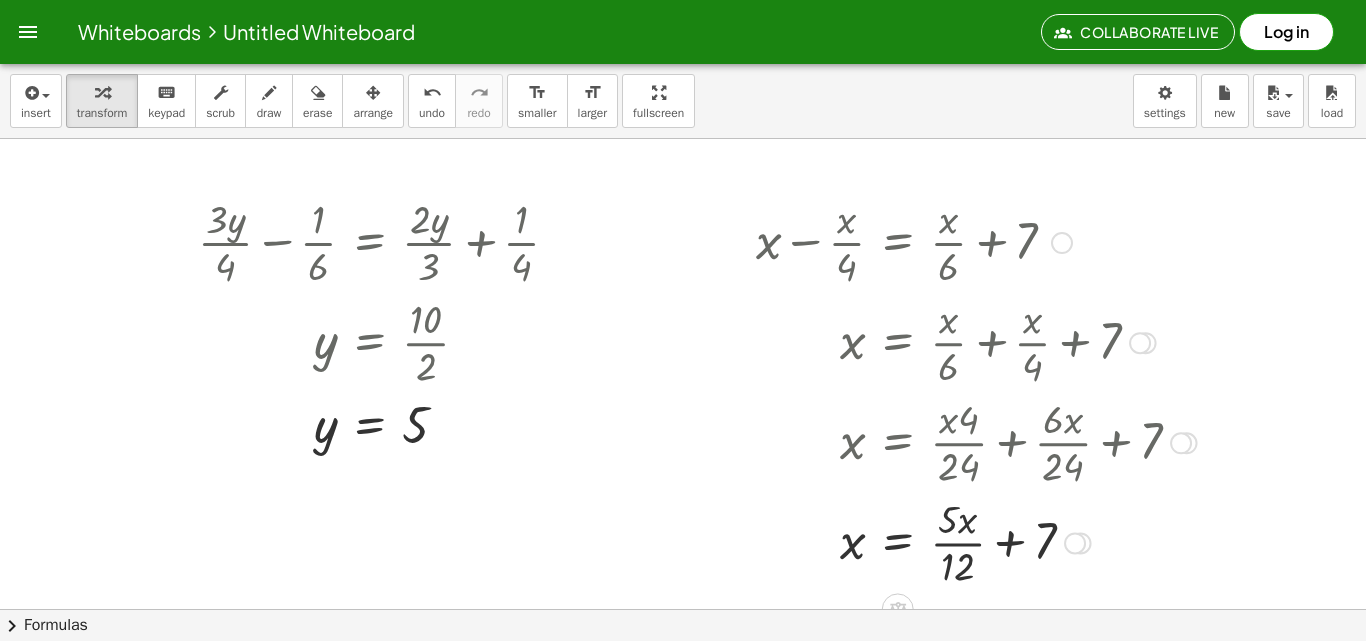 click at bounding box center (976, 541) 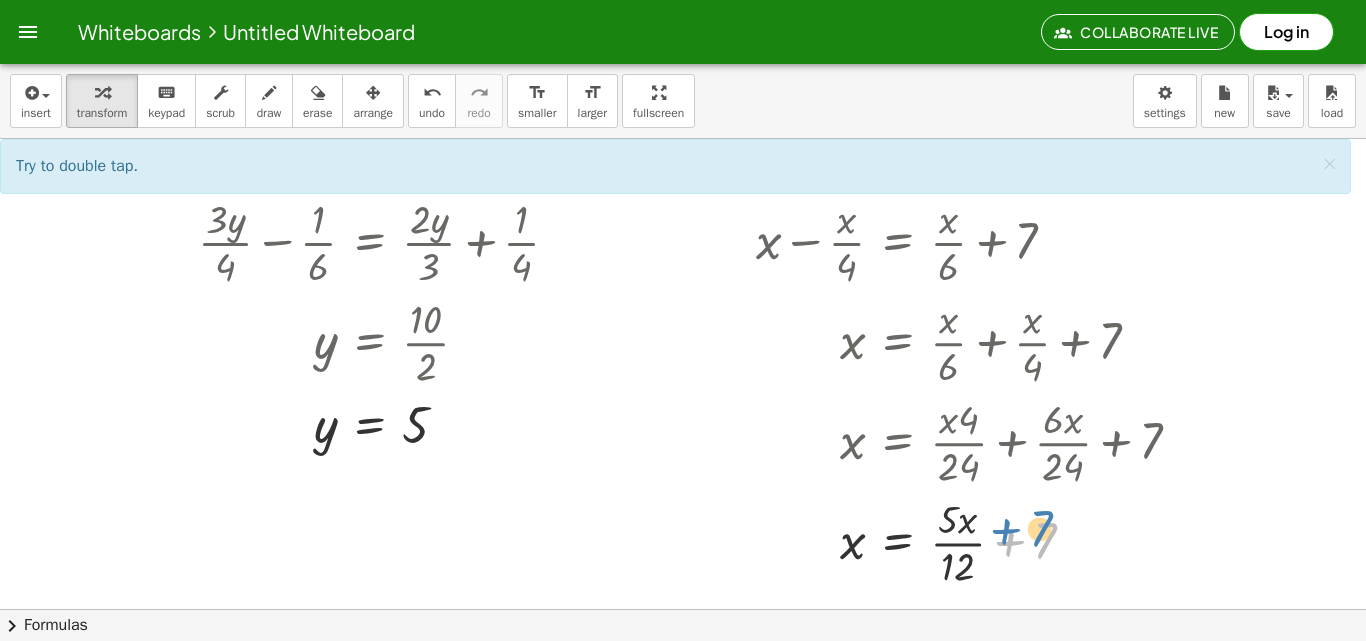 click at bounding box center (976, 541) 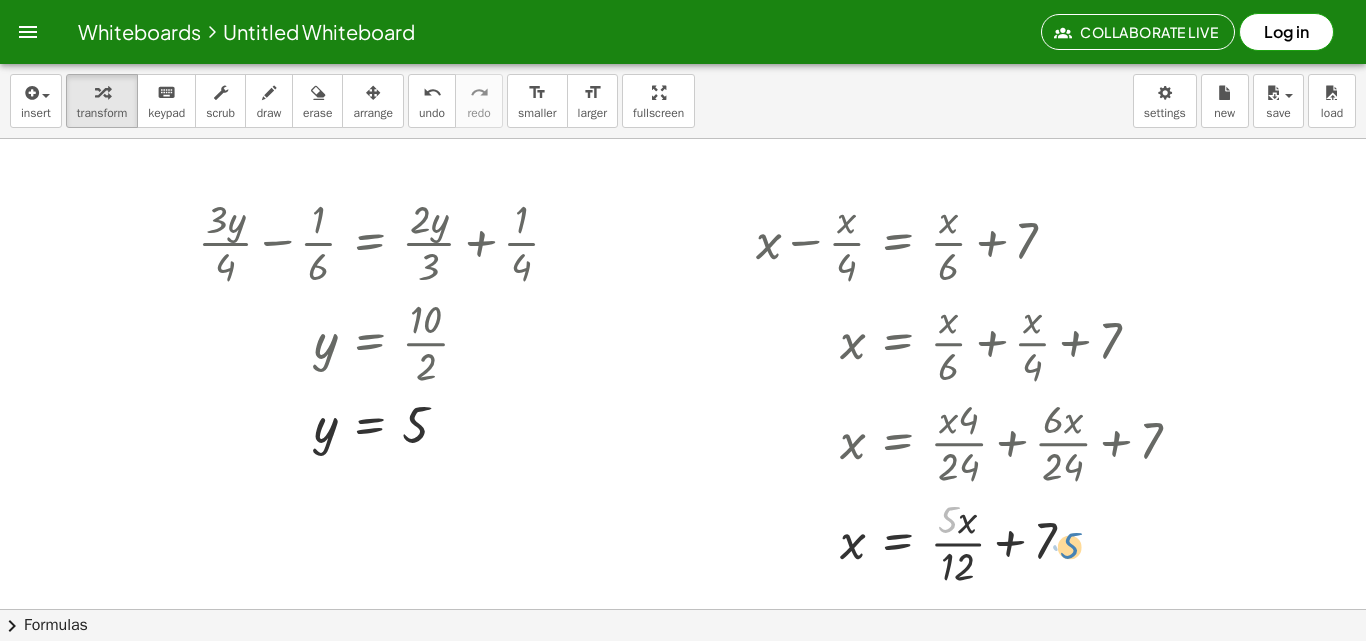drag, startPoint x: 953, startPoint y: 522, endPoint x: 1064, endPoint y: 548, distance: 114.00439 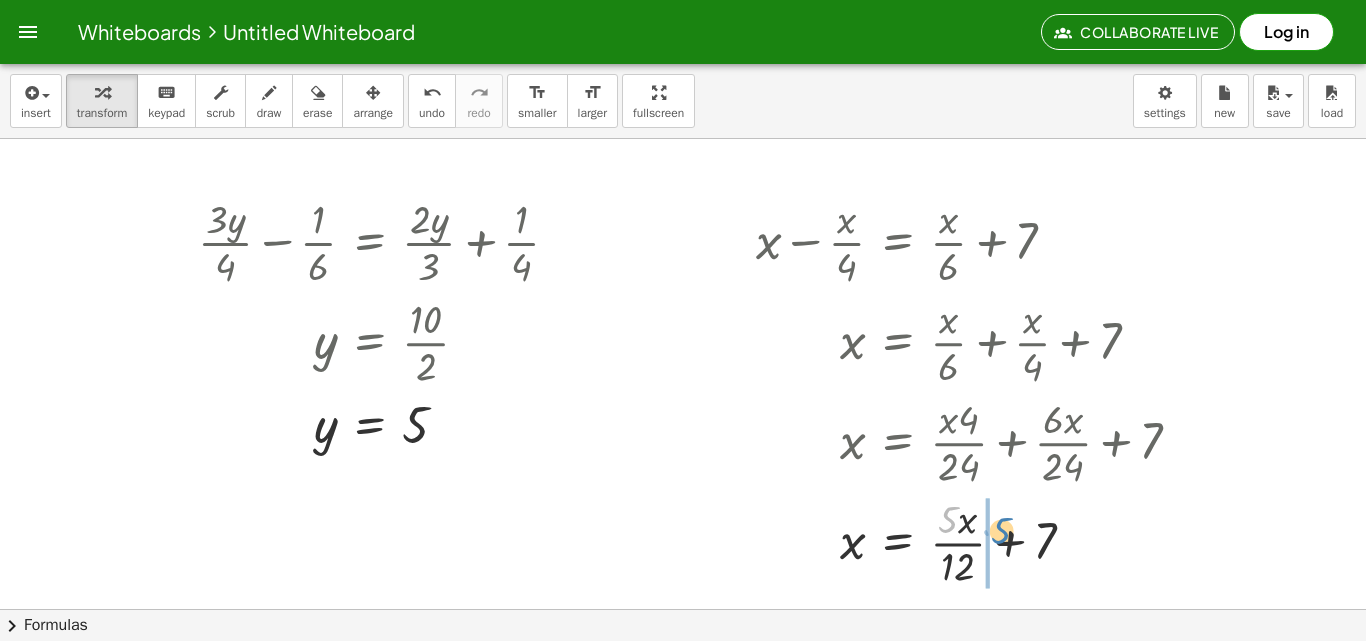 drag, startPoint x: 938, startPoint y: 506, endPoint x: 990, endPoint y: 518, distance: 53.366657 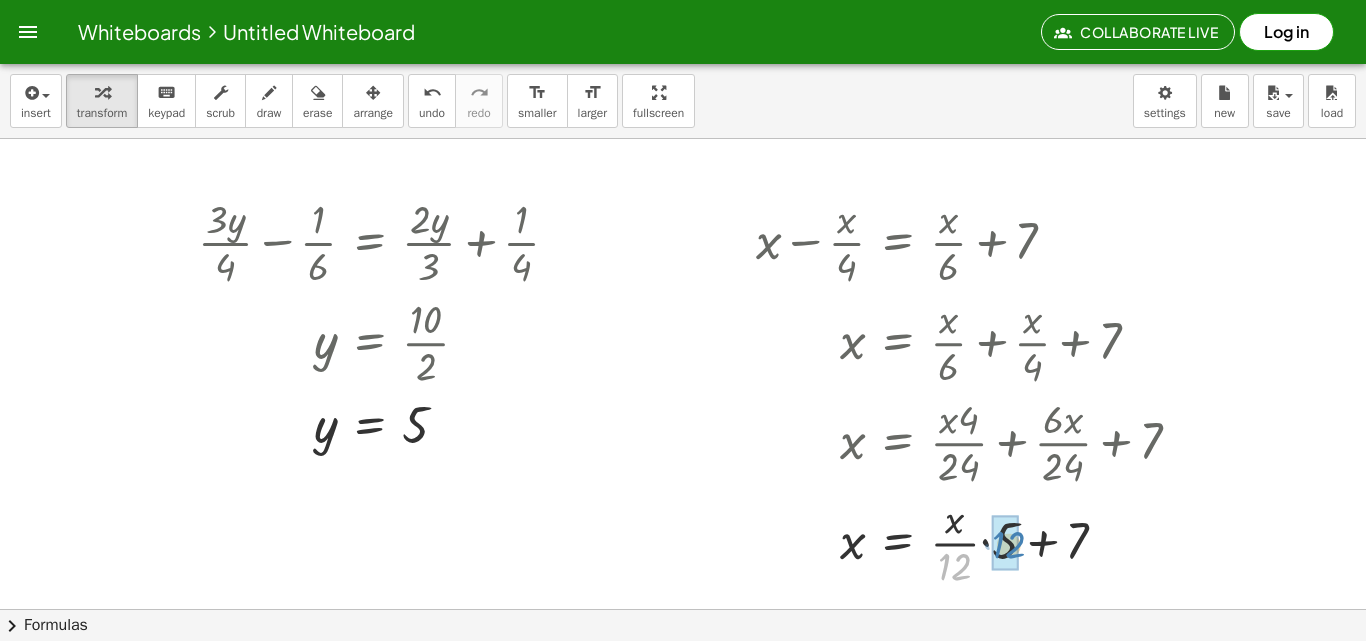 drag, startPoint x: 955, startPoint y: 560, endPoint x: 1009, endPoint y: 538, distance: 58.30952 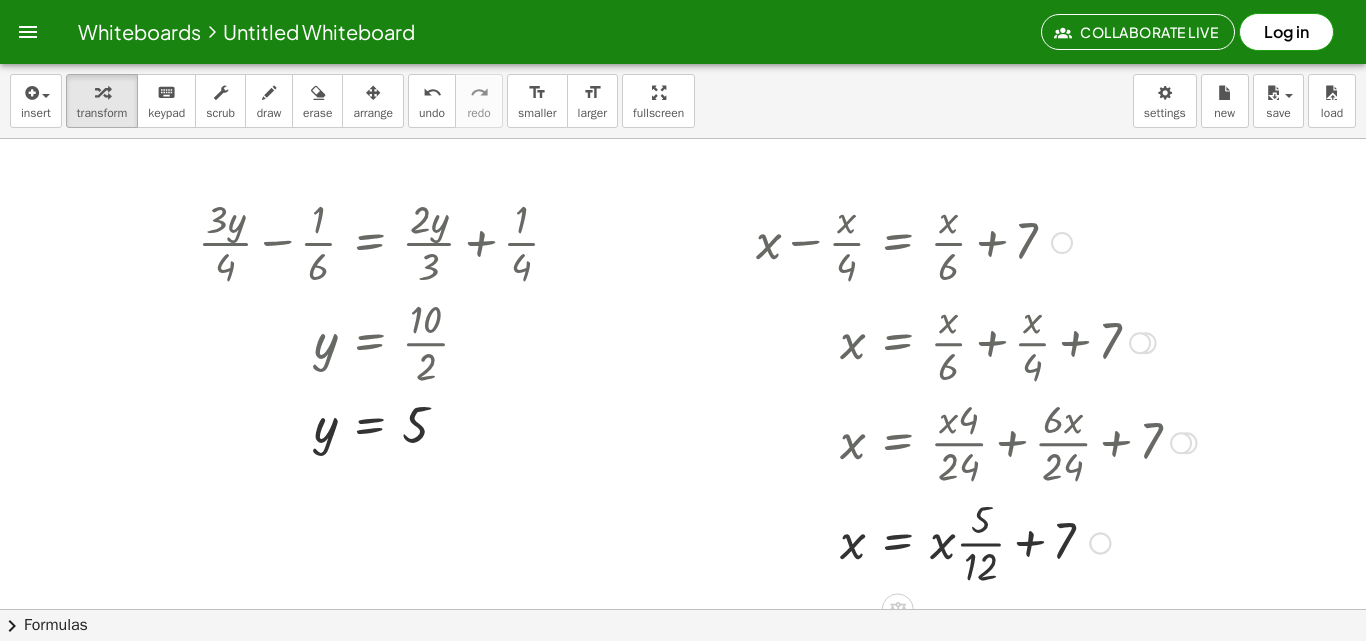 click at bounding box center [976, 541] 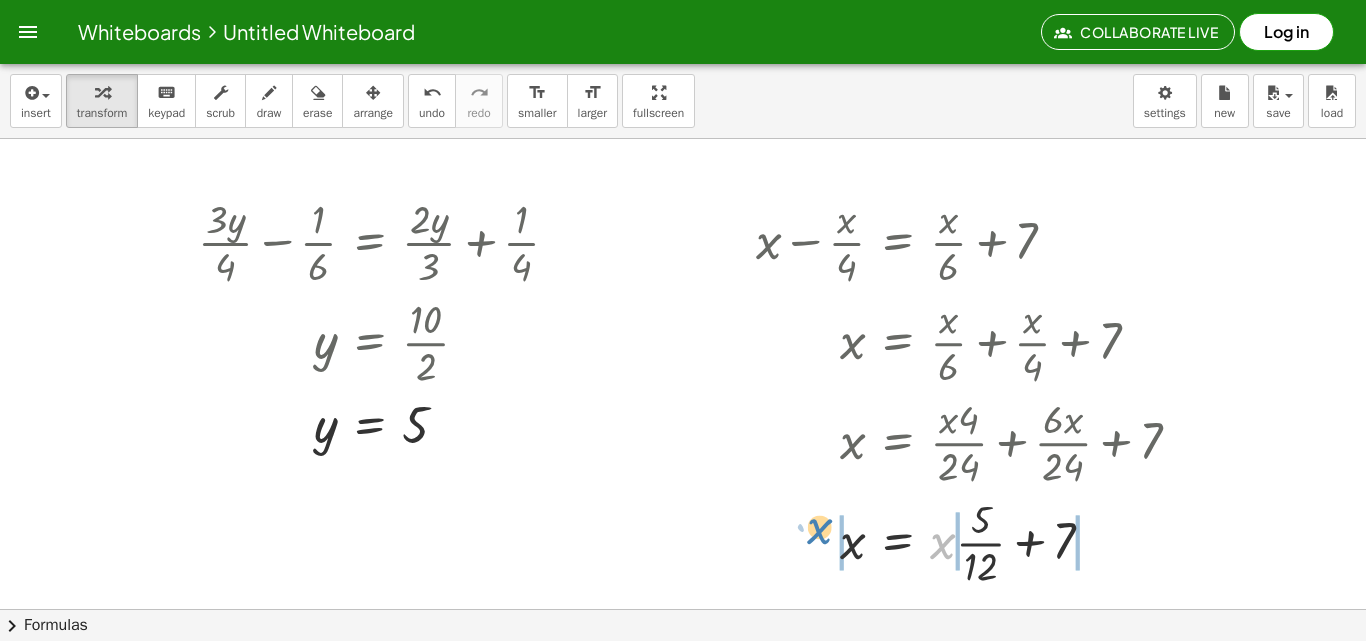 drag, startPoint x: 946, startPoint y: 546, endPoint x: 827, endPoint y: 531, distance: 119.94165 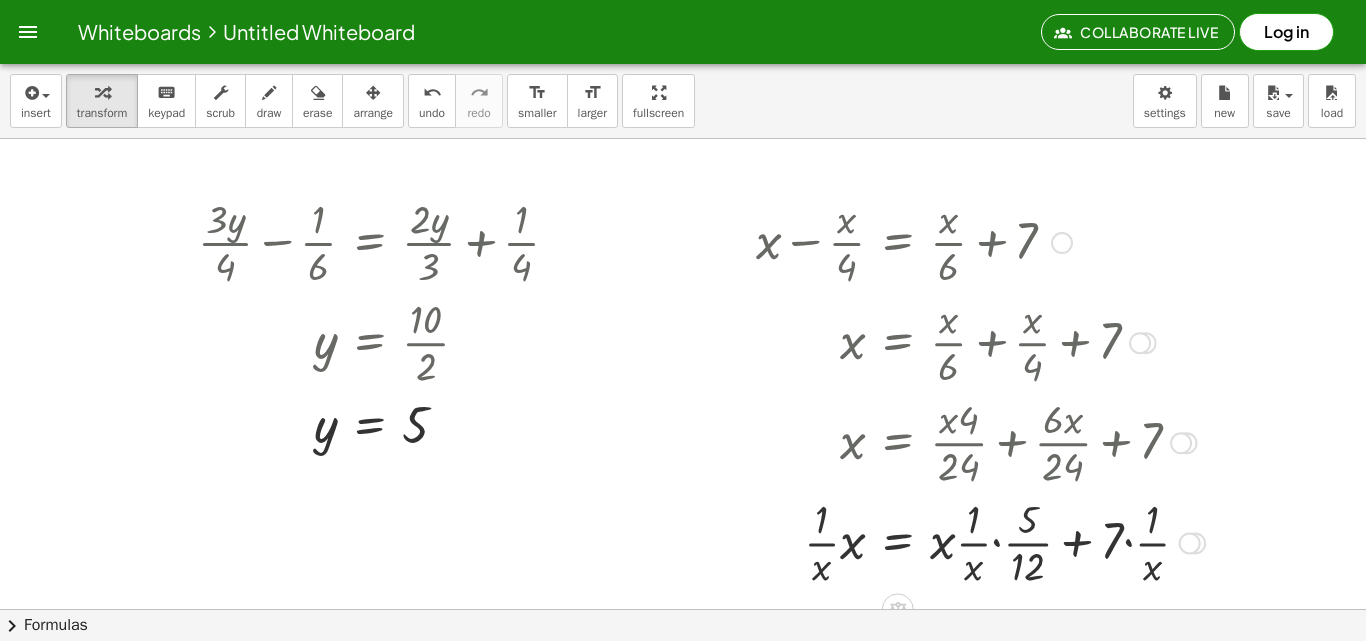 click at bounding box center (980, 541) 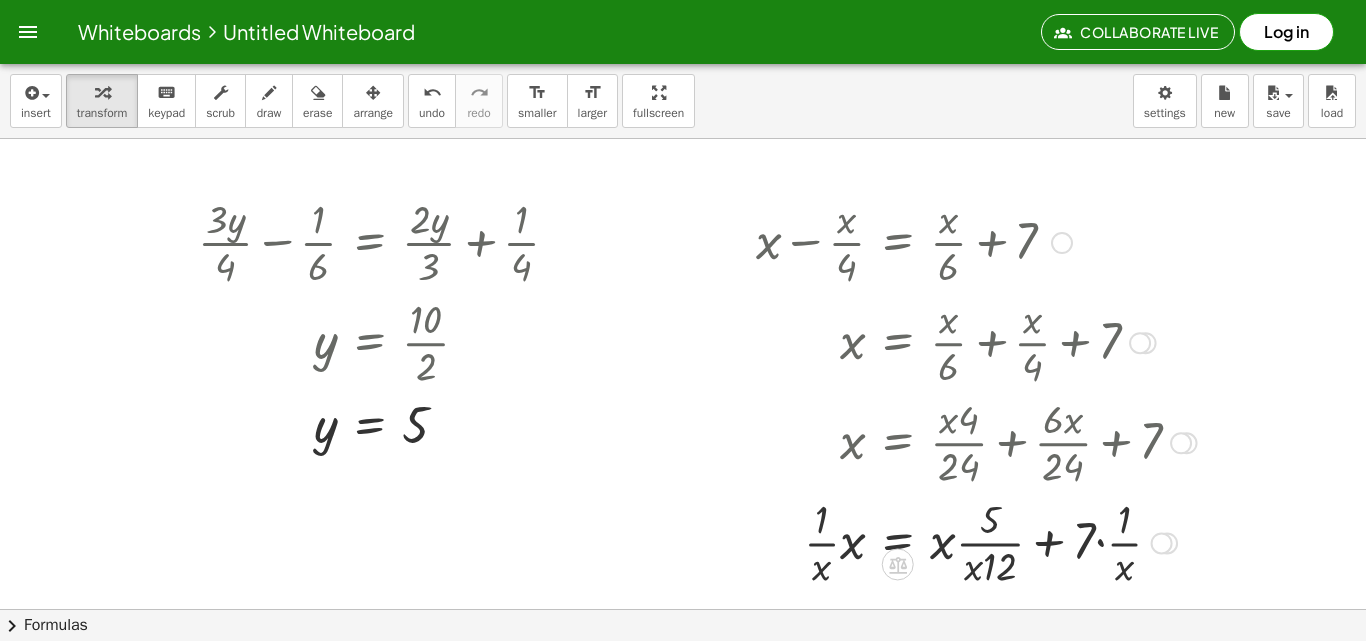 click at bounding box center (976, 541) 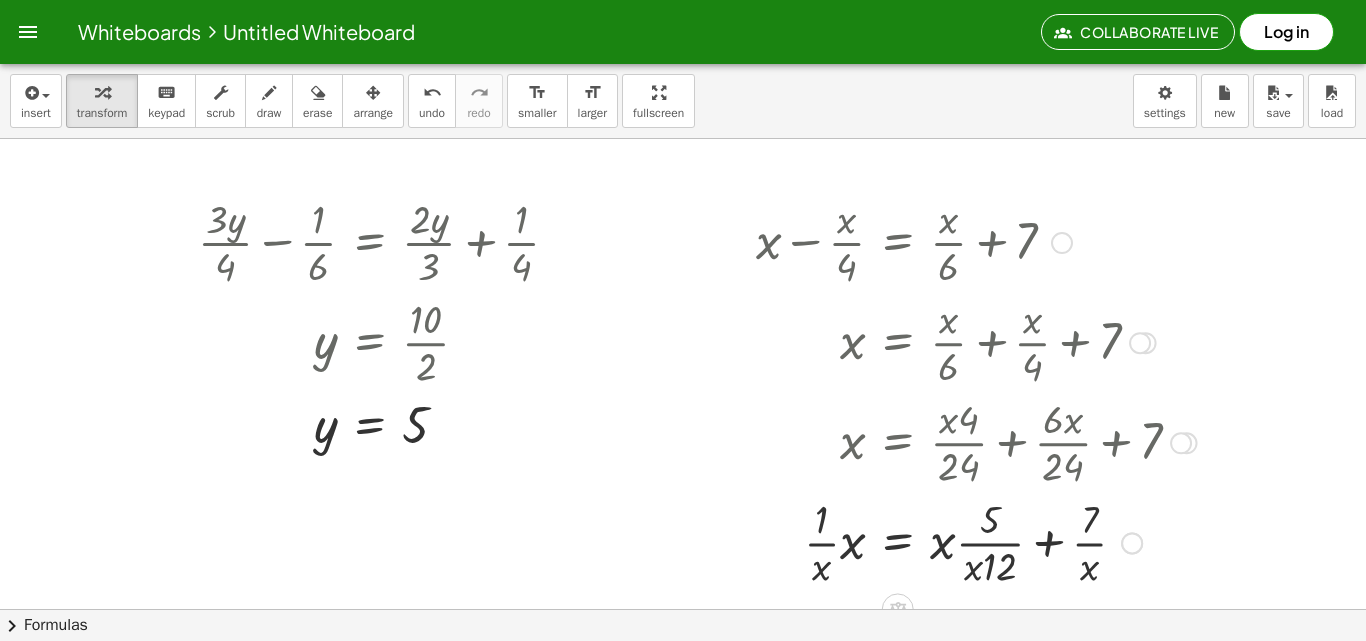 click at bounding box center (976, 541) 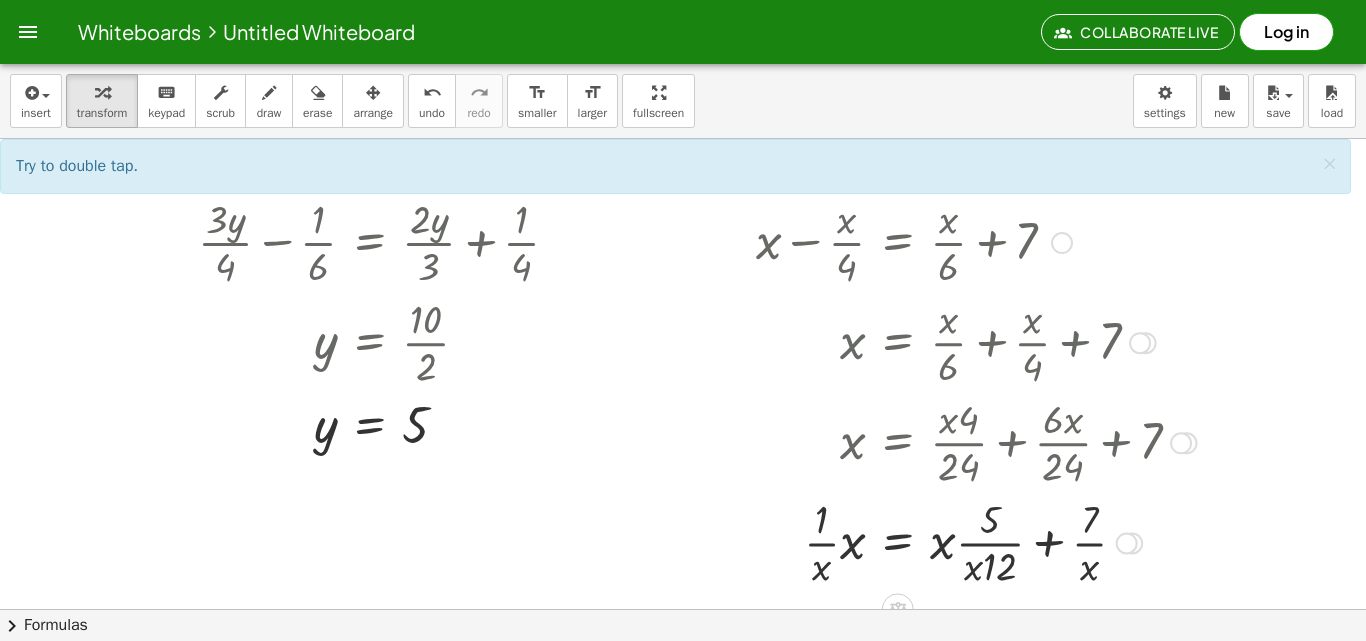 click at bounding box center [976, 541] 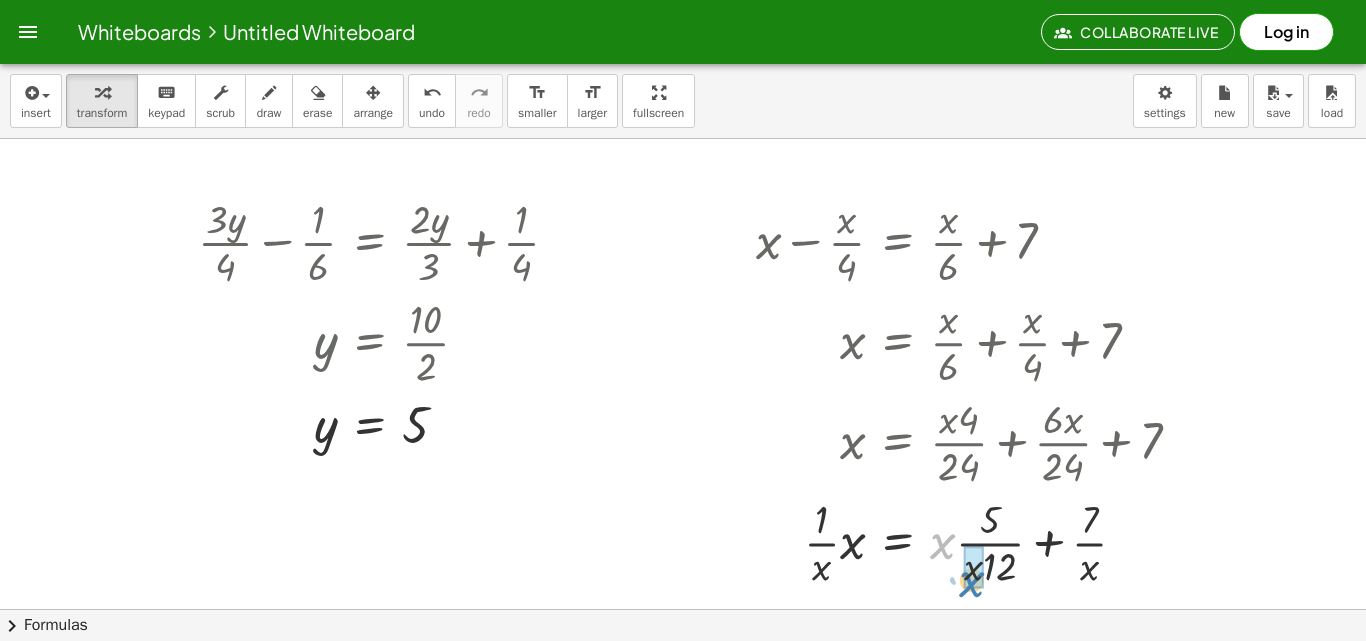 drag, startPoint x: 948, startPoint y: 541, endPoint x: 977, endPoint y: 579, distance: 47.801674 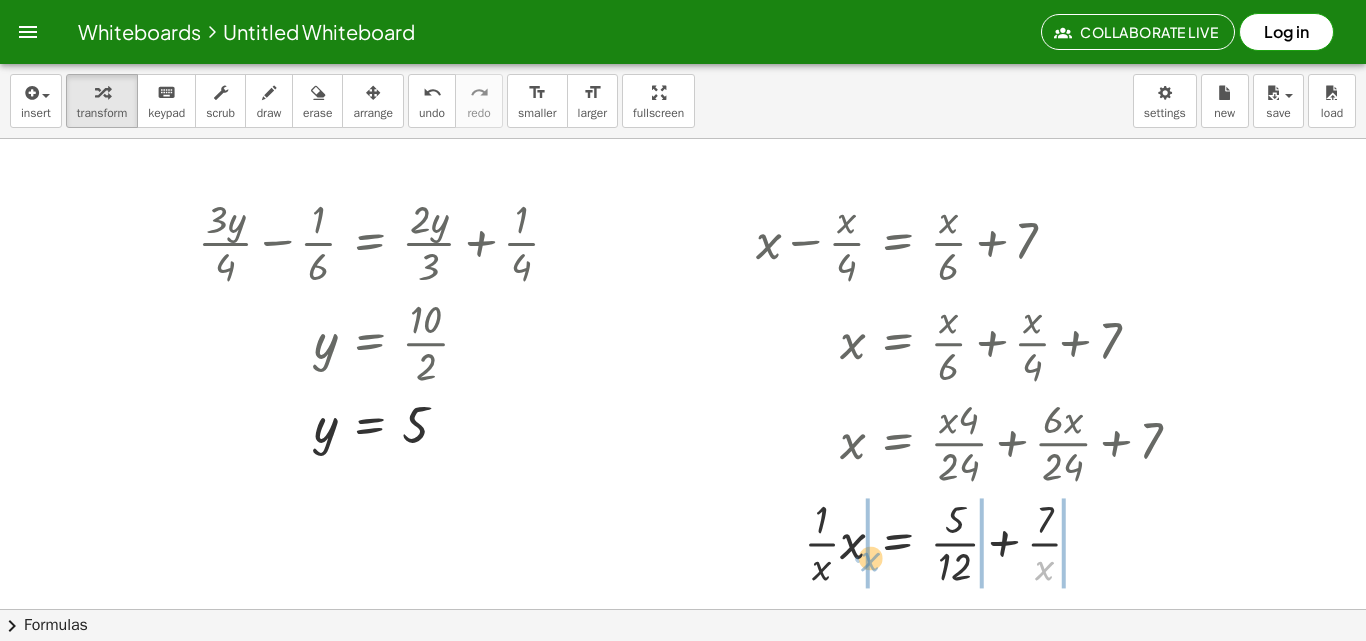 drag, startPoint x: 1045, startPoint y: 572, endPoint x: 891, endPoint y: 563, distance: 154.26276 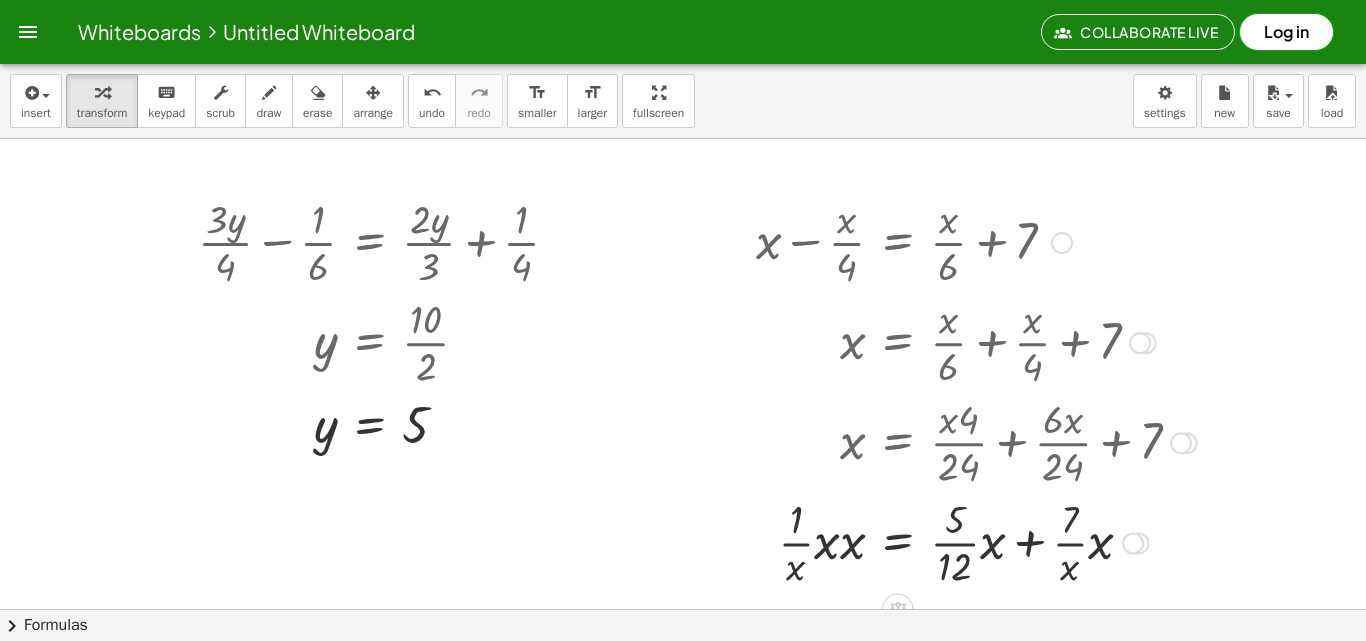 click at bounding box center [976, 541] 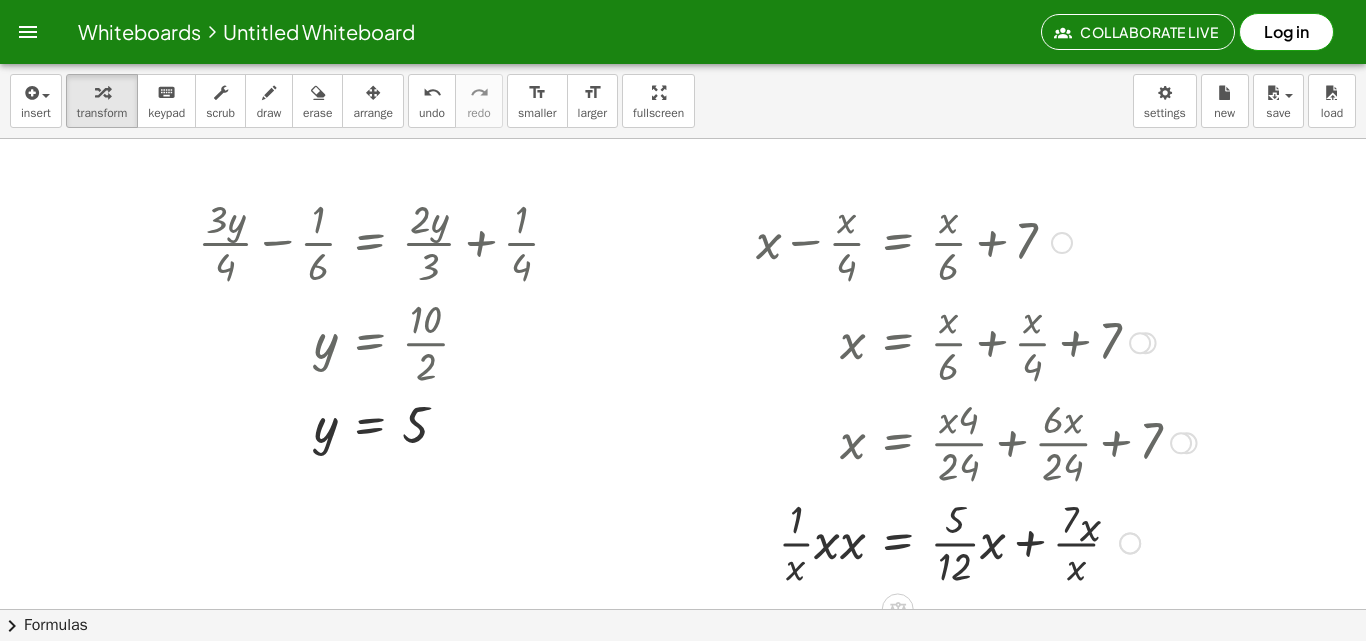 click at bounding box center [976, 541] 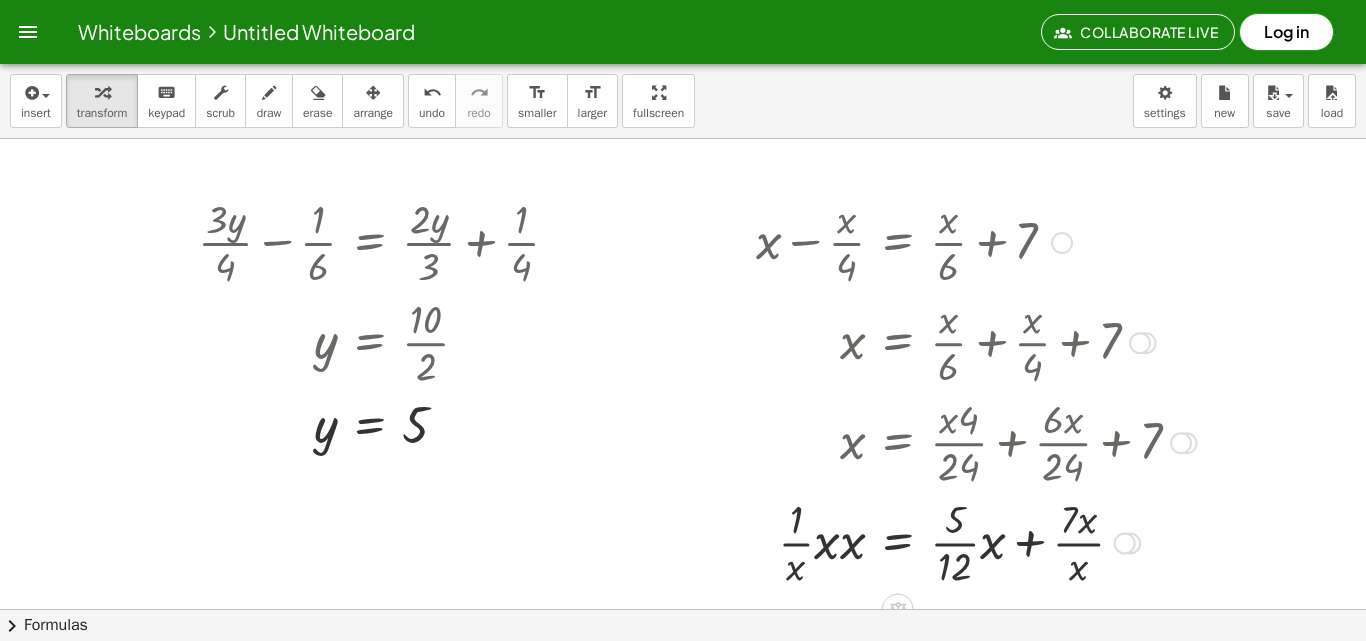 drag, startPoint x: 1022, startPoint y: 541, endPoint x: 1040, endPoint y: 538, distance: 18.248287 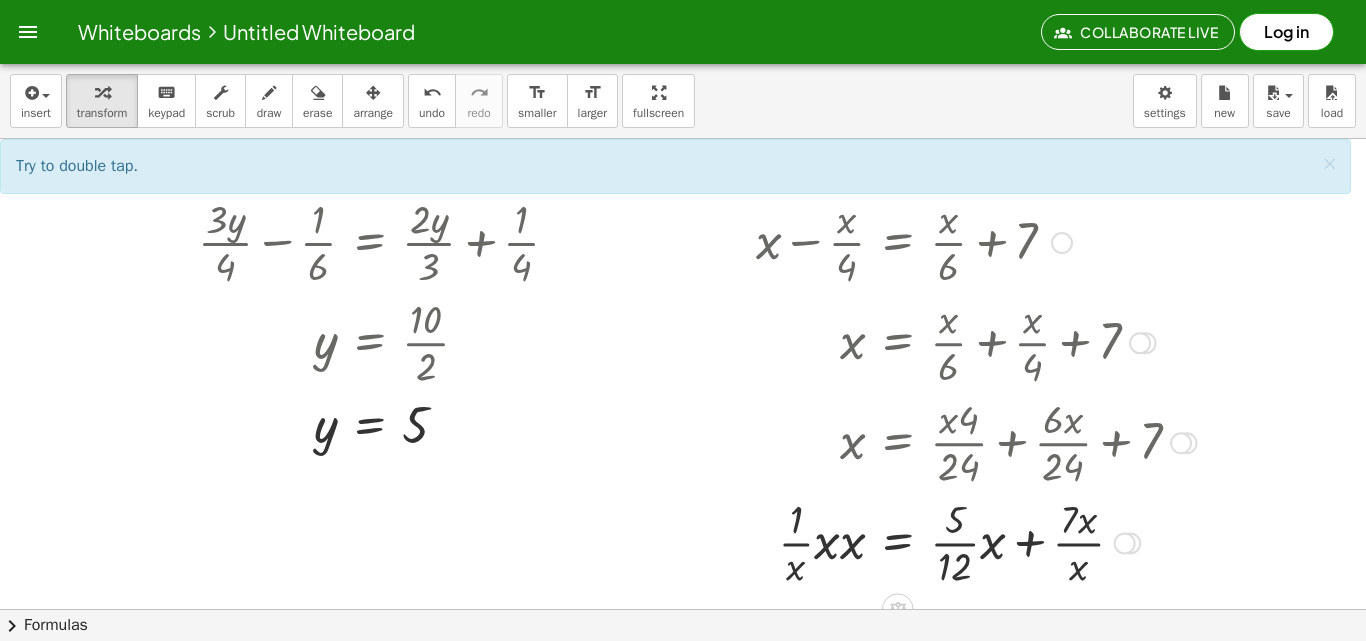 click at bounding box center (976, 541) 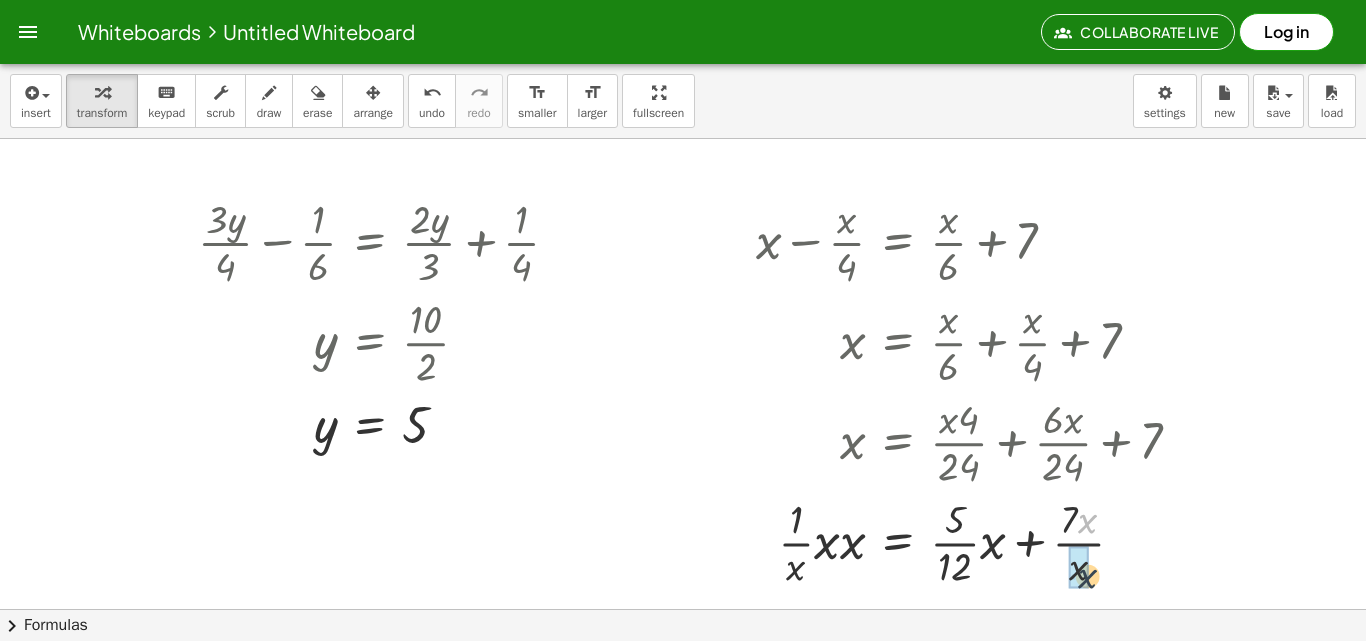 drag, startPoint x: 1083, startPoint y: 519, endPoint x: 1083, endPoint y: 576, distance: 57 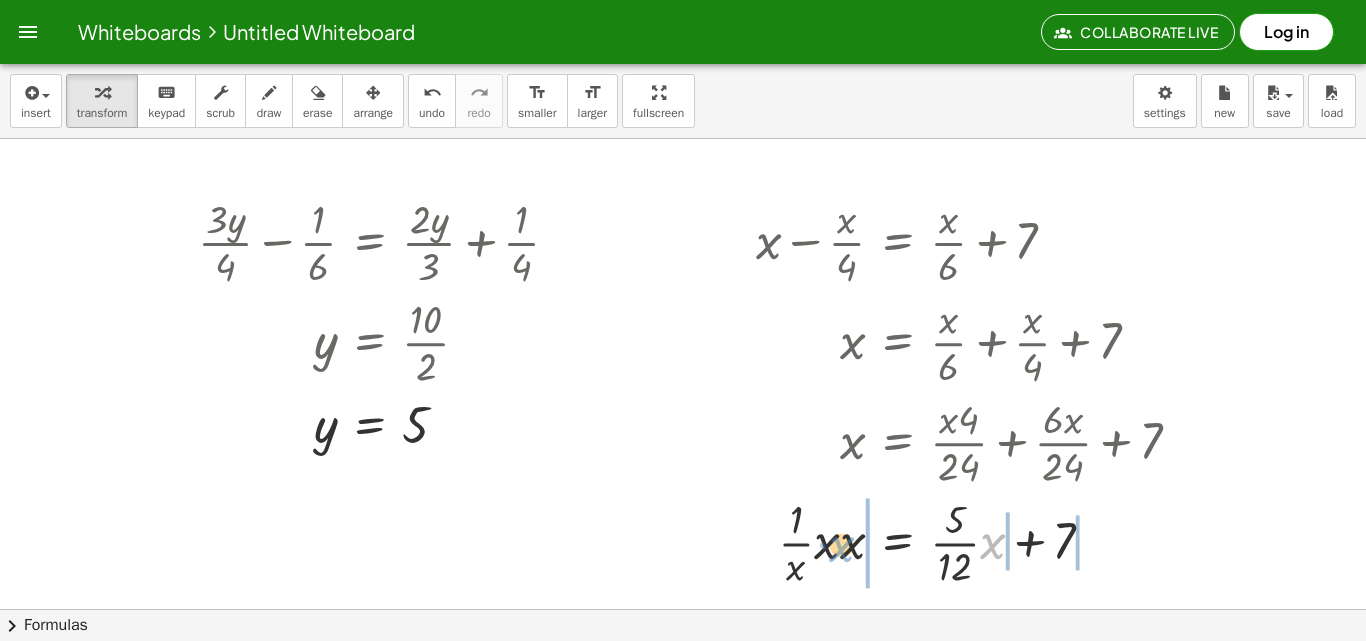 drag, startPoint x: 997, startPoint y: 538, endPoint x: 840, endPoint y: 541, distance: 157.02866 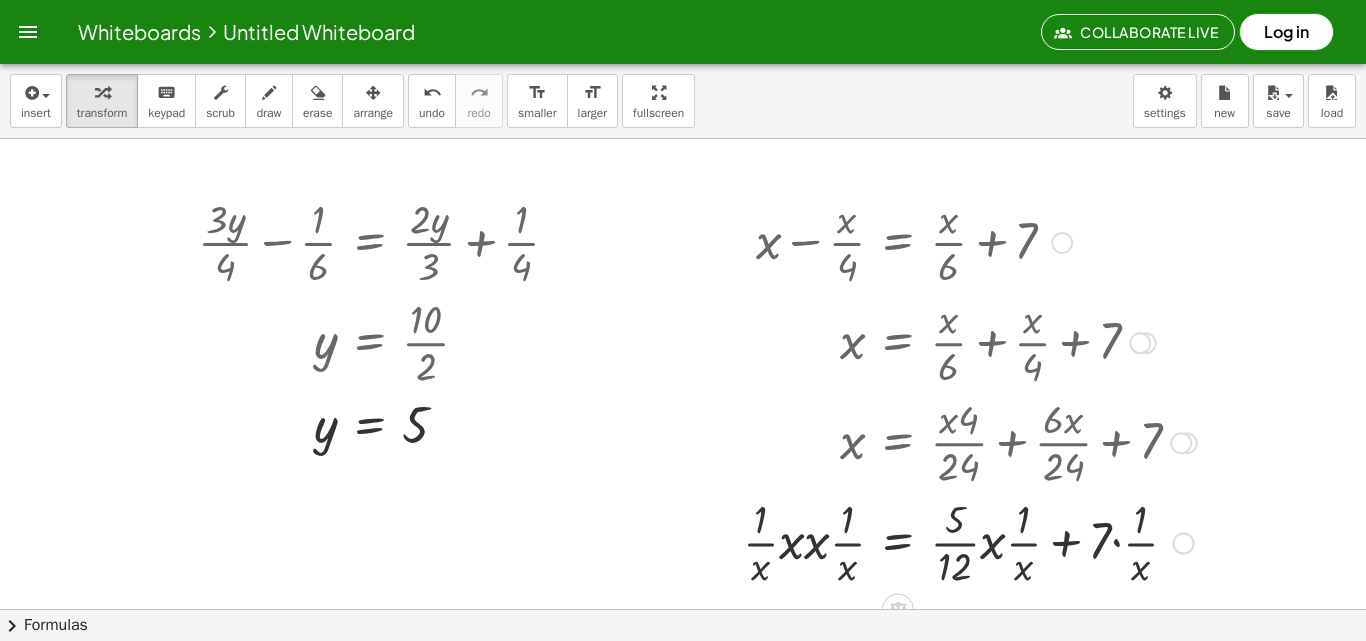 click at bounding box center [970, 541] 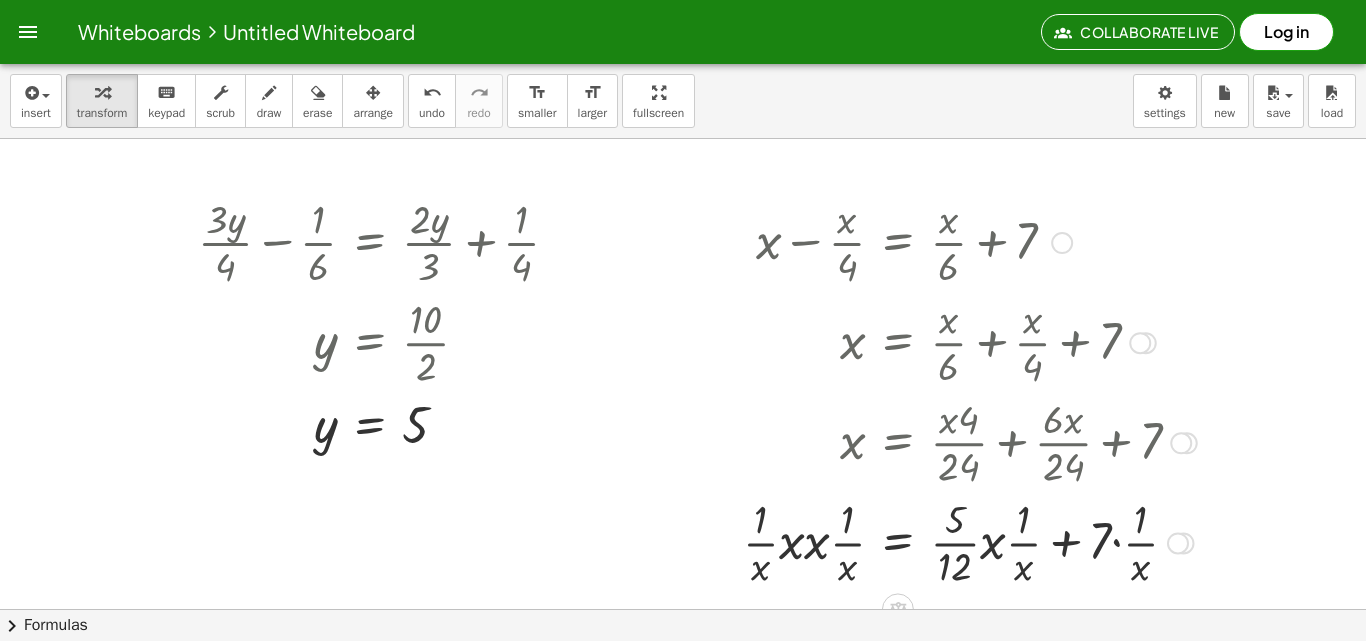 click at bounding box center [970, 541] 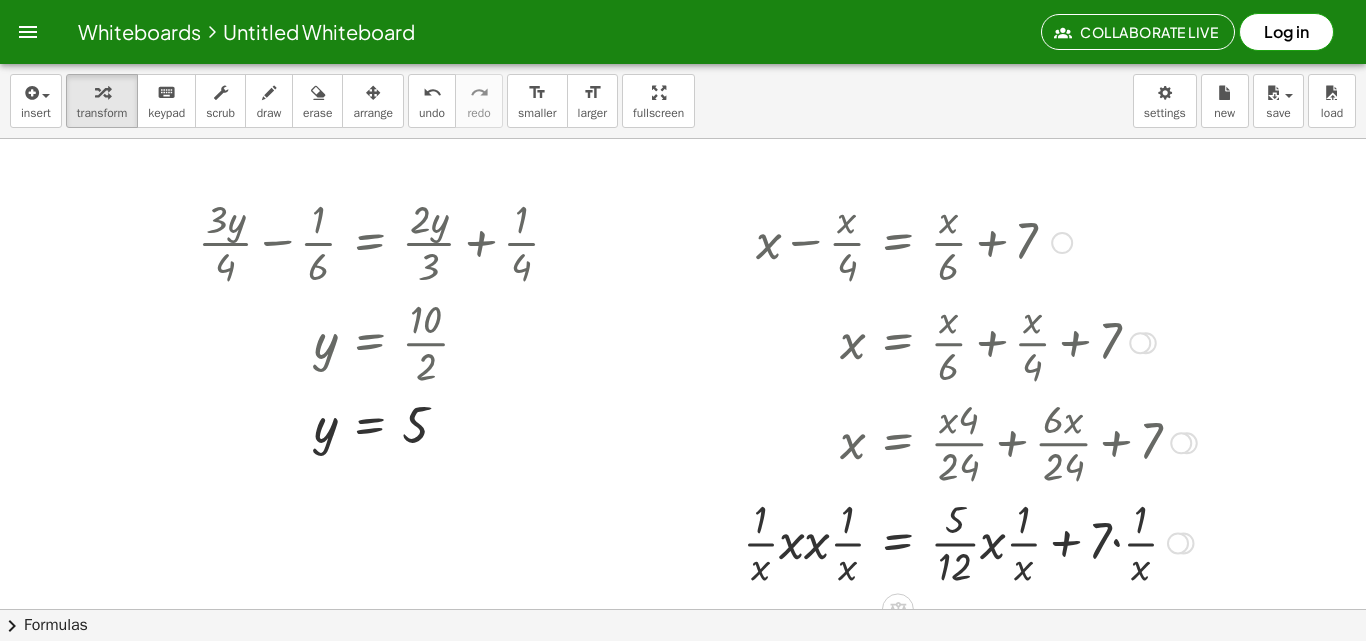 click at bounding box center [970, 541] 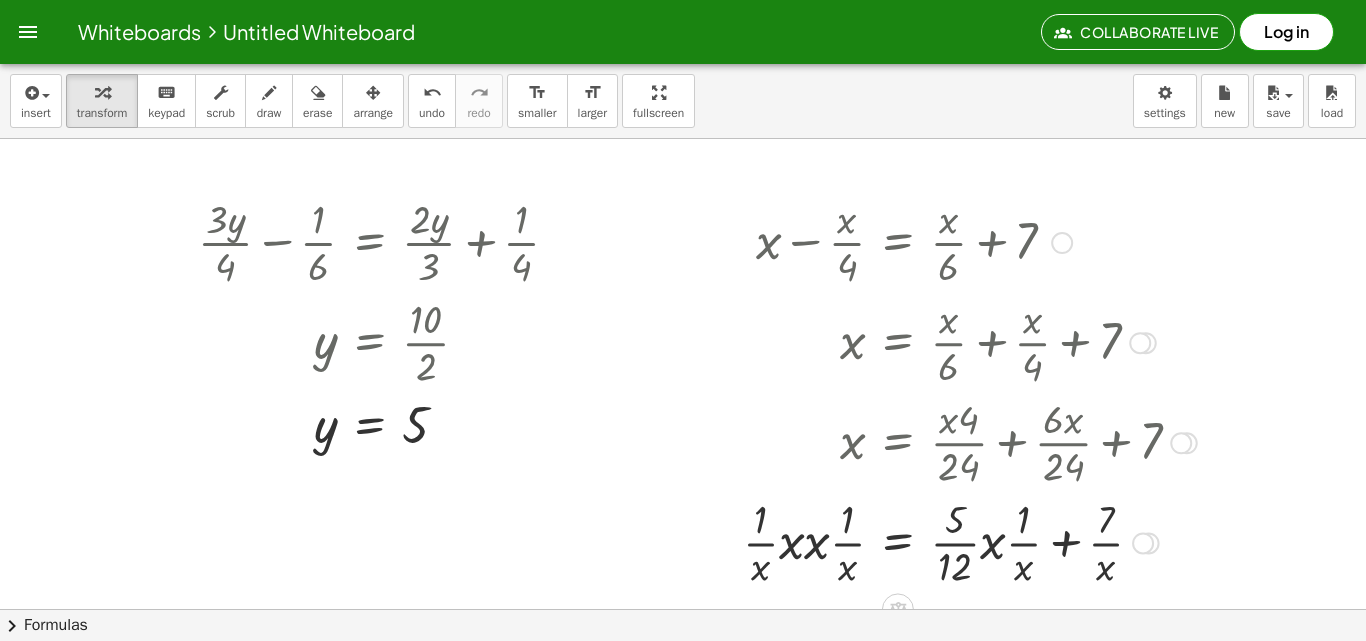 click at bounding box center (970, 541) 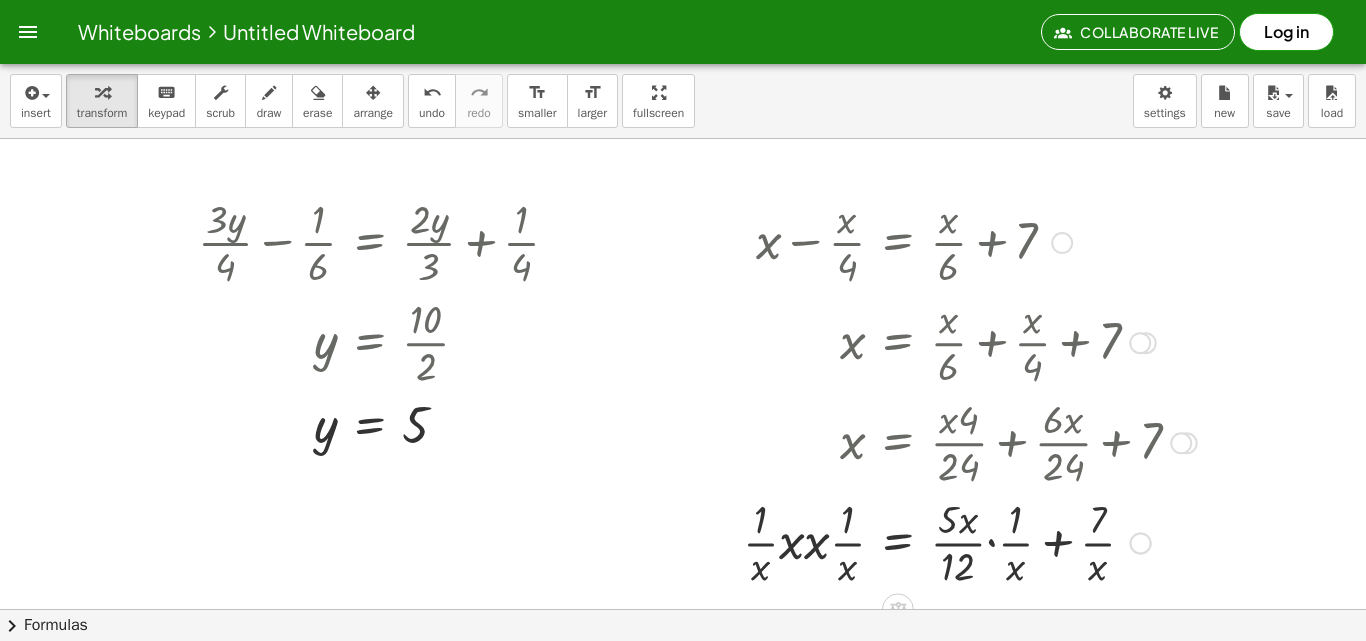 click at bounding box center (970, 541) 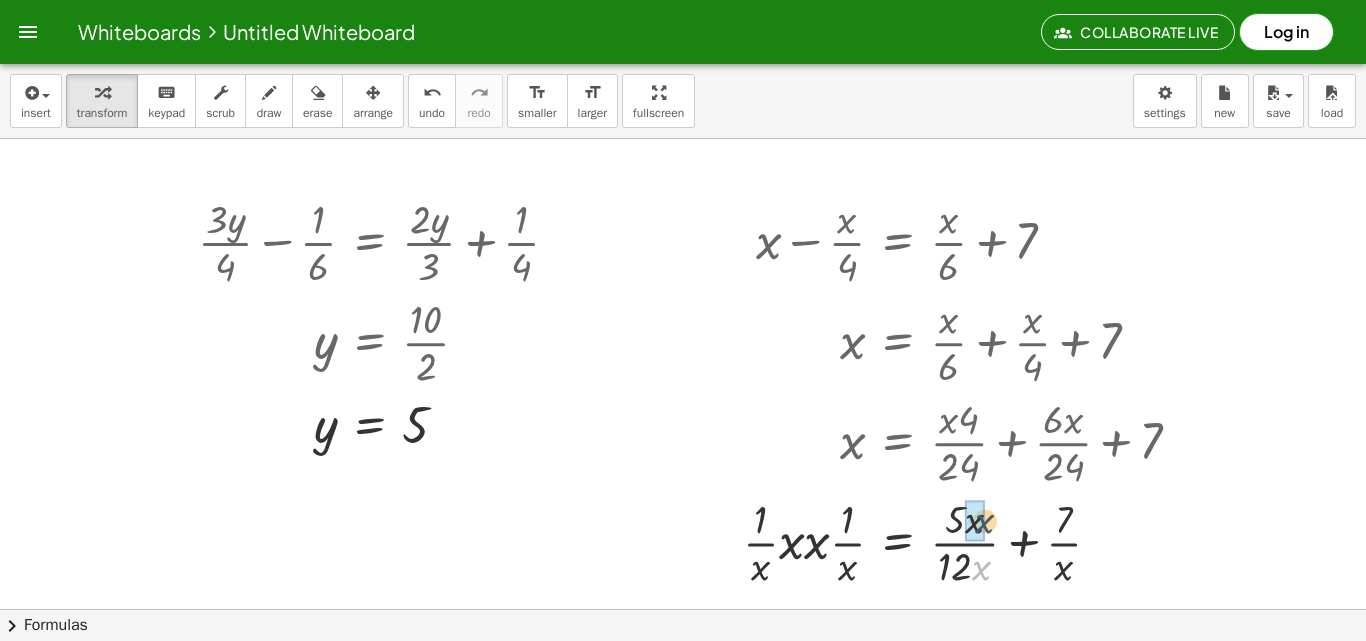 drag, startPoint x: 985, startPoint y: 569, endPoint x: 988, endPoint y: 520, distance: 49.09175 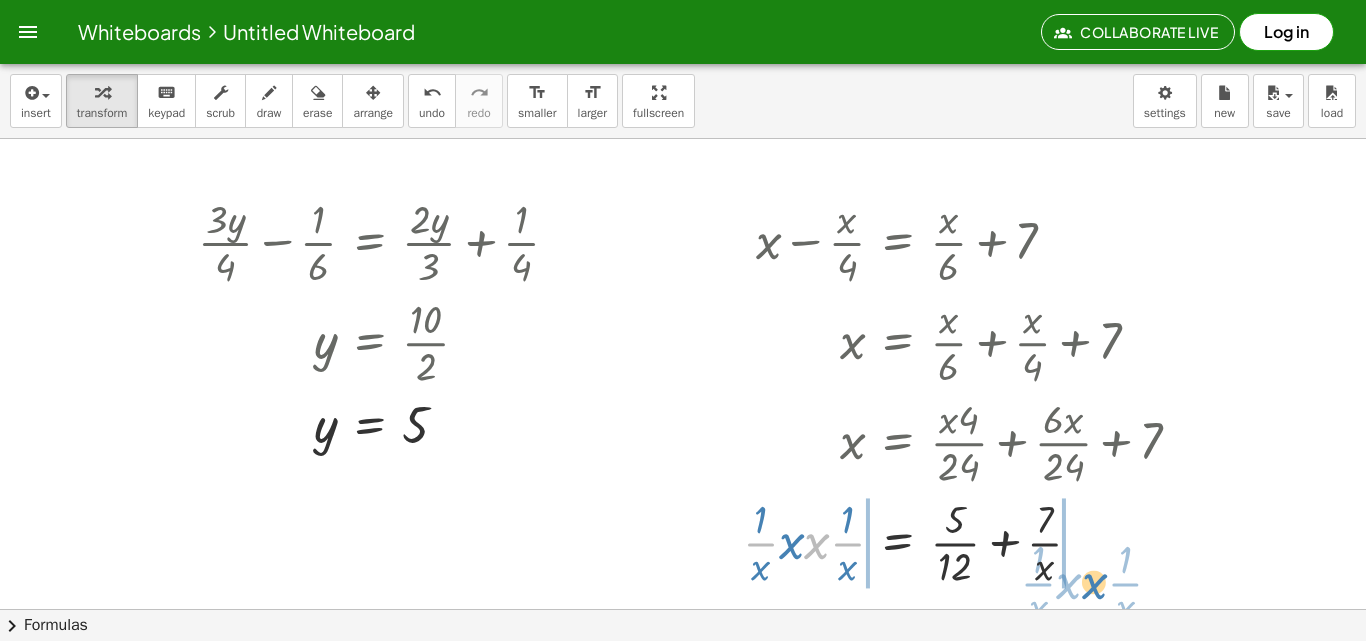 drag, startPoint x: 809, startPoint y: 539, endPoint x: 1051, endPoint y: 564, distance: 243.2879 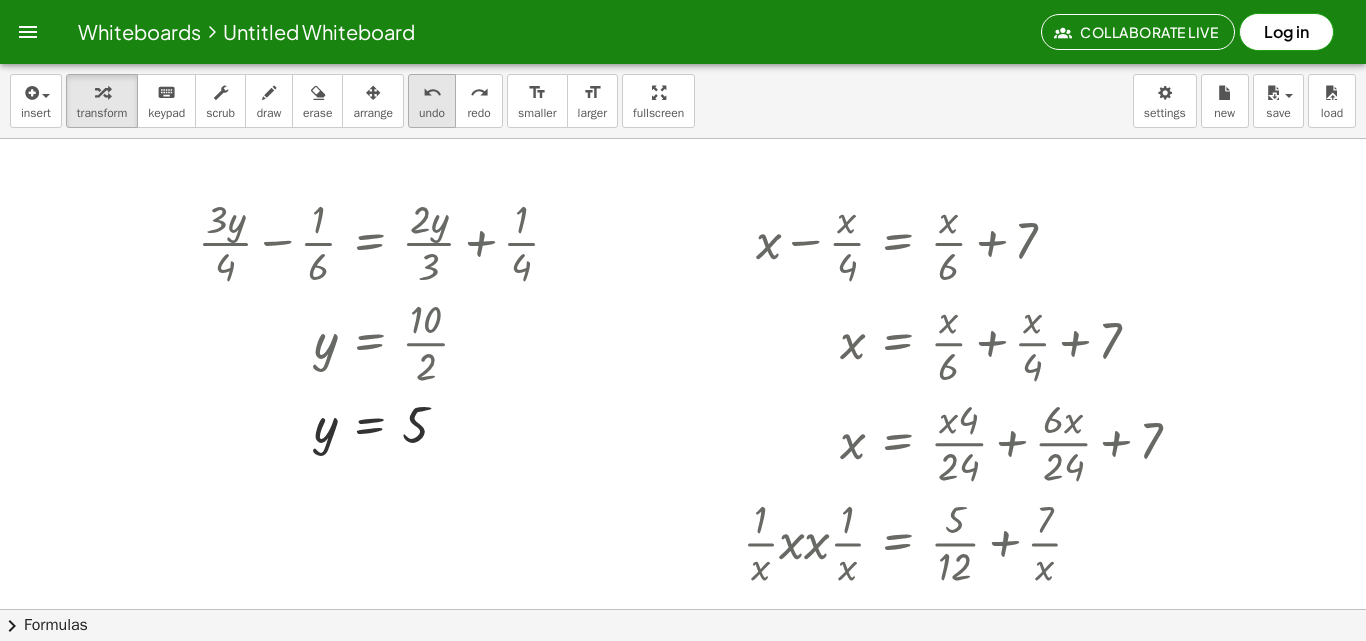 click on "undo" at bounding box center [432, 93] 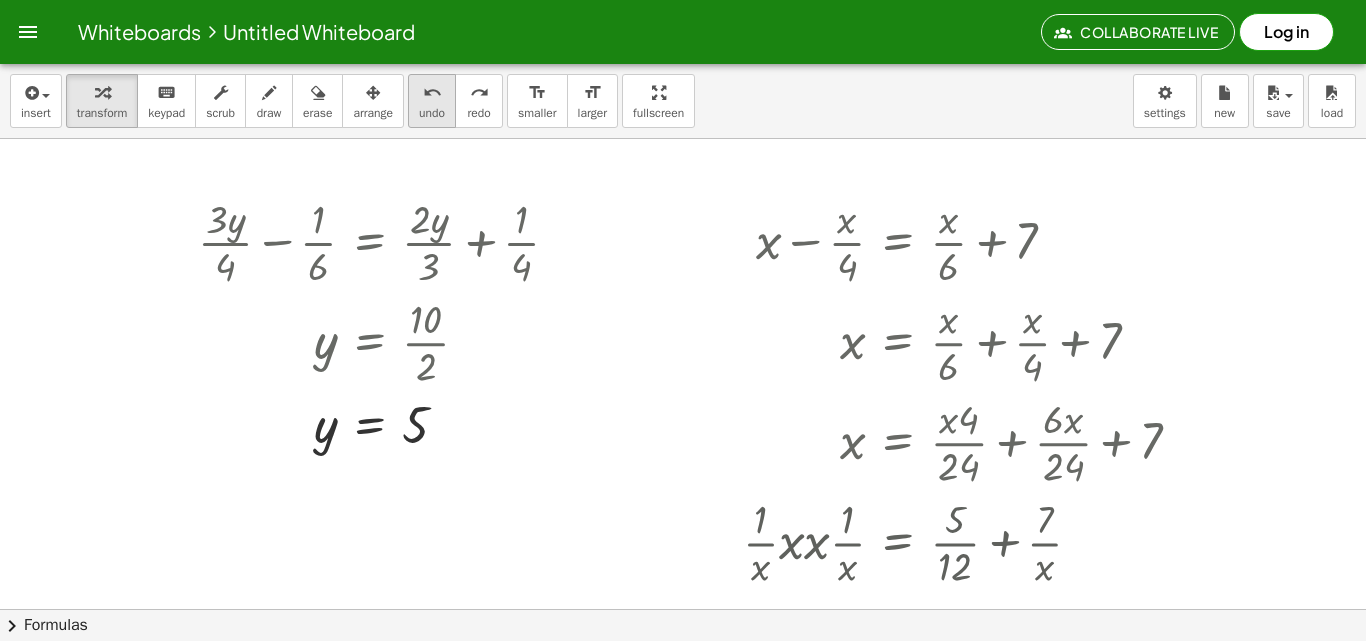 click on "undo" at bounding box center [432, 93] 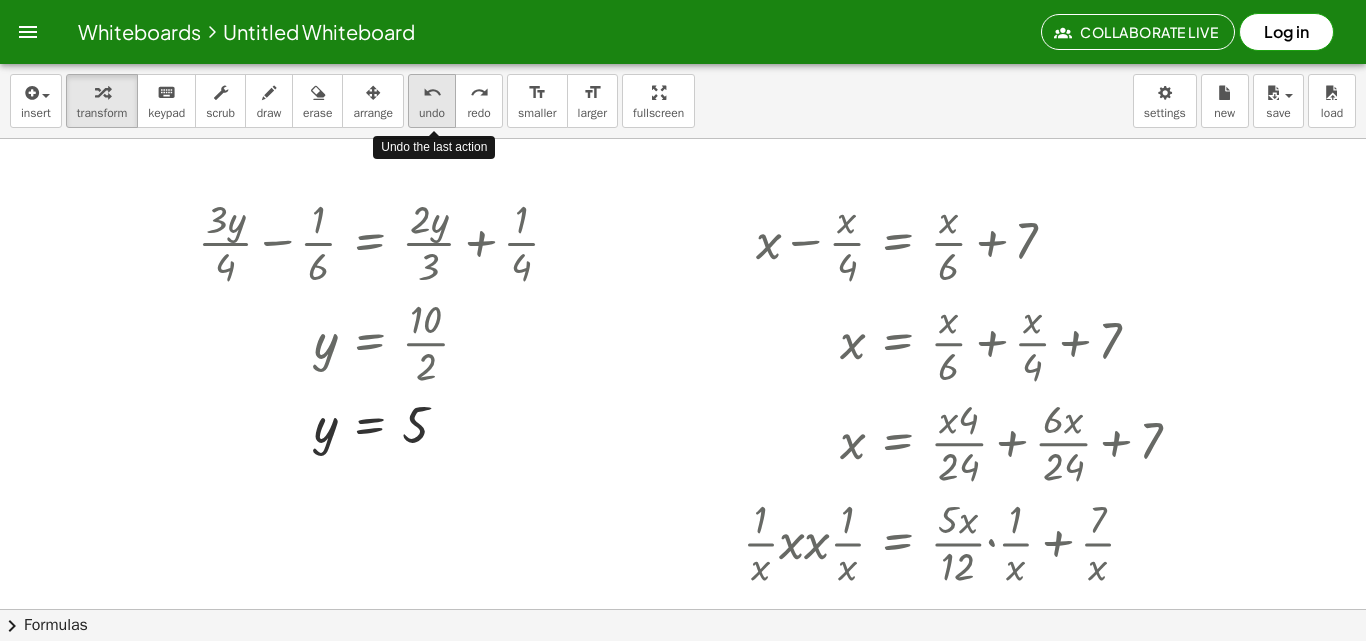 click on "undo" at bounding box center [432, 93] 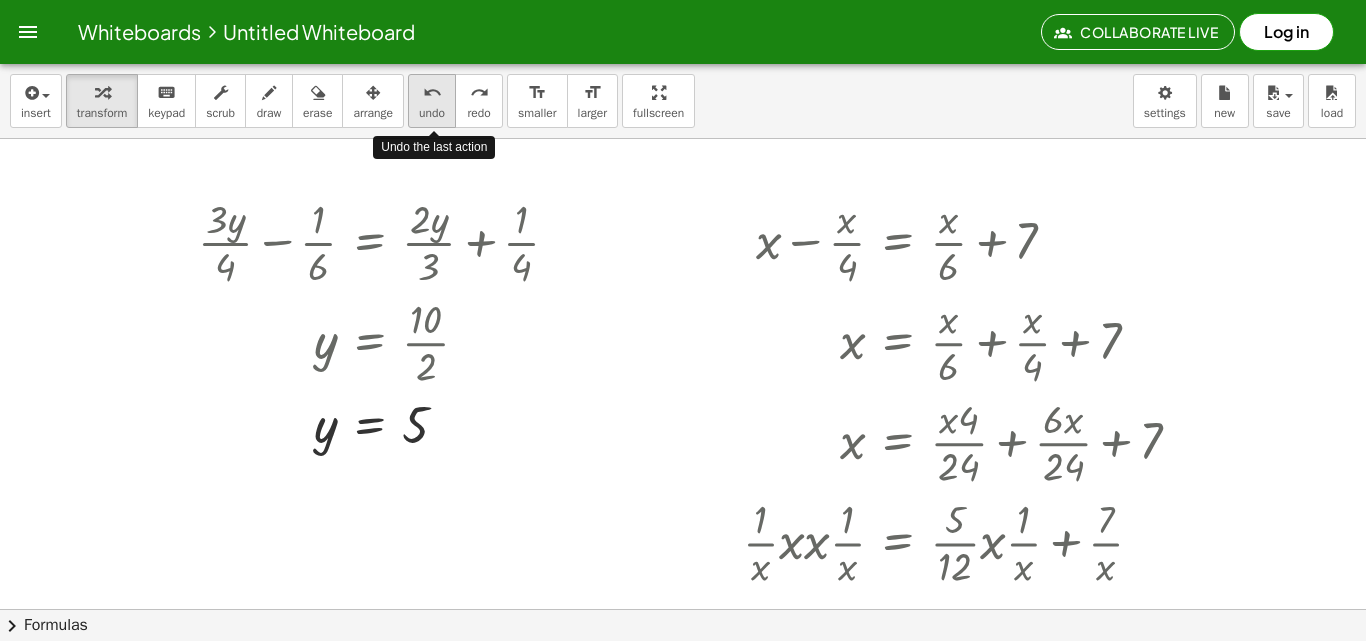 click on "undo" at bounding box center [432, 93] 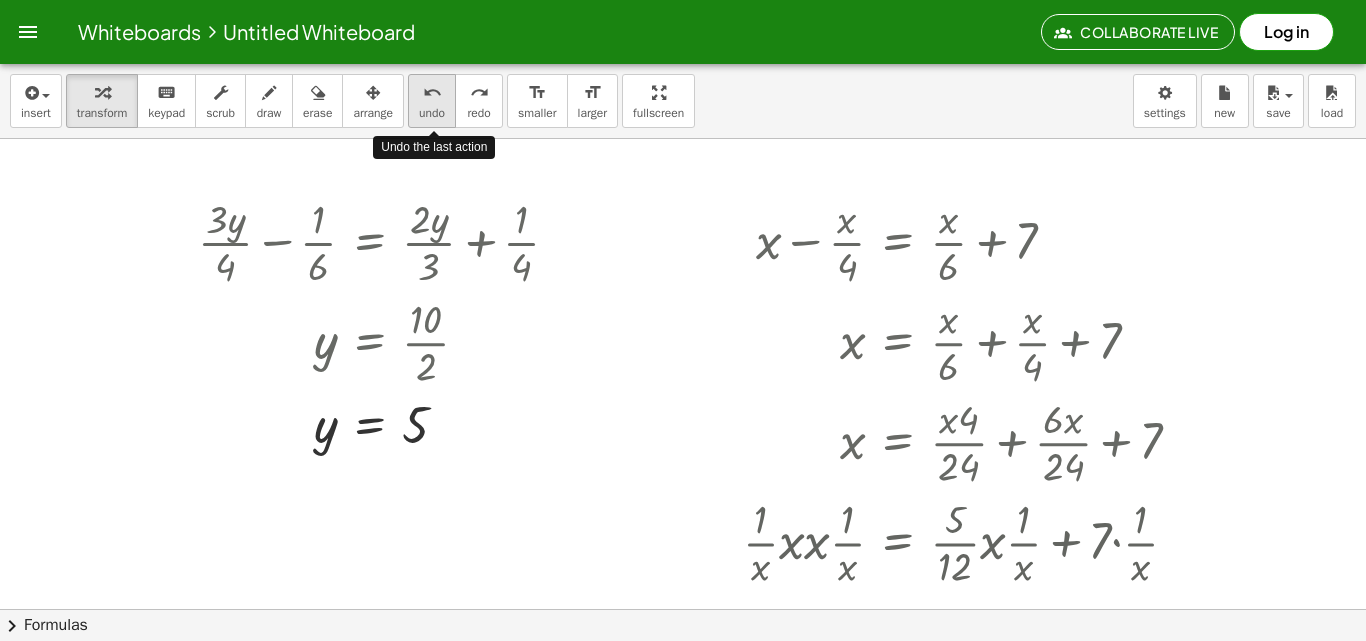 click on "undo" at bounding box center [432, 93] 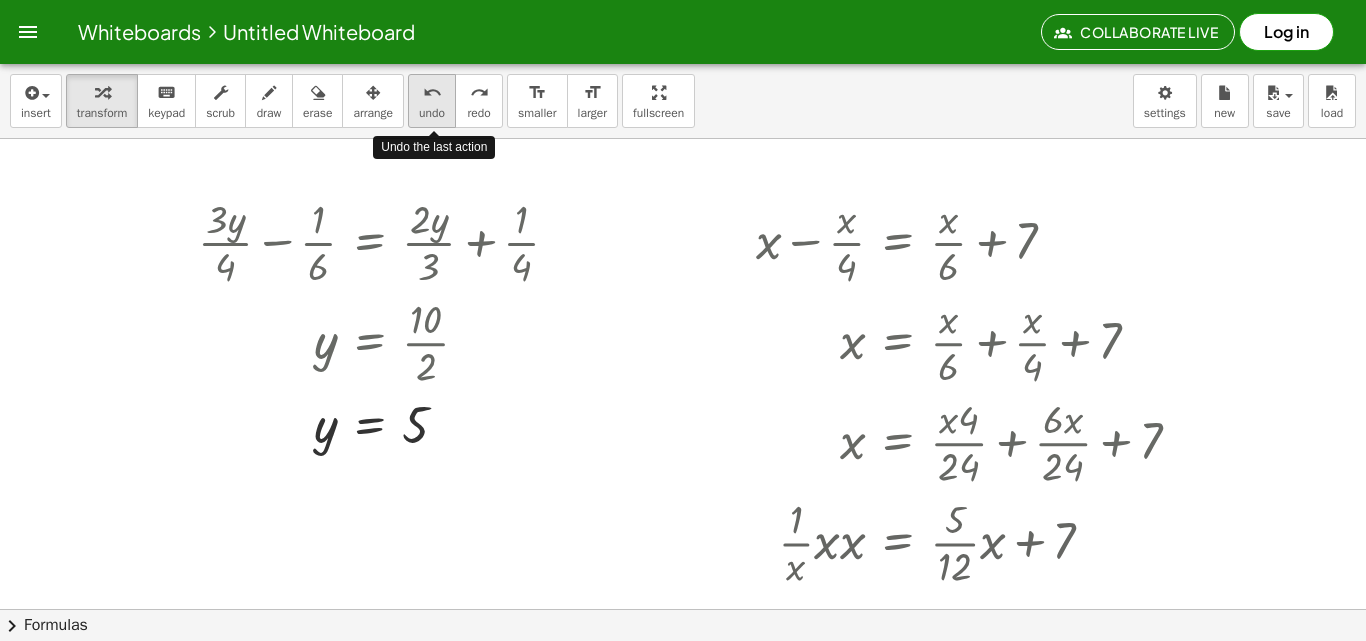 click on "undo" at bounding box center [432, 93] 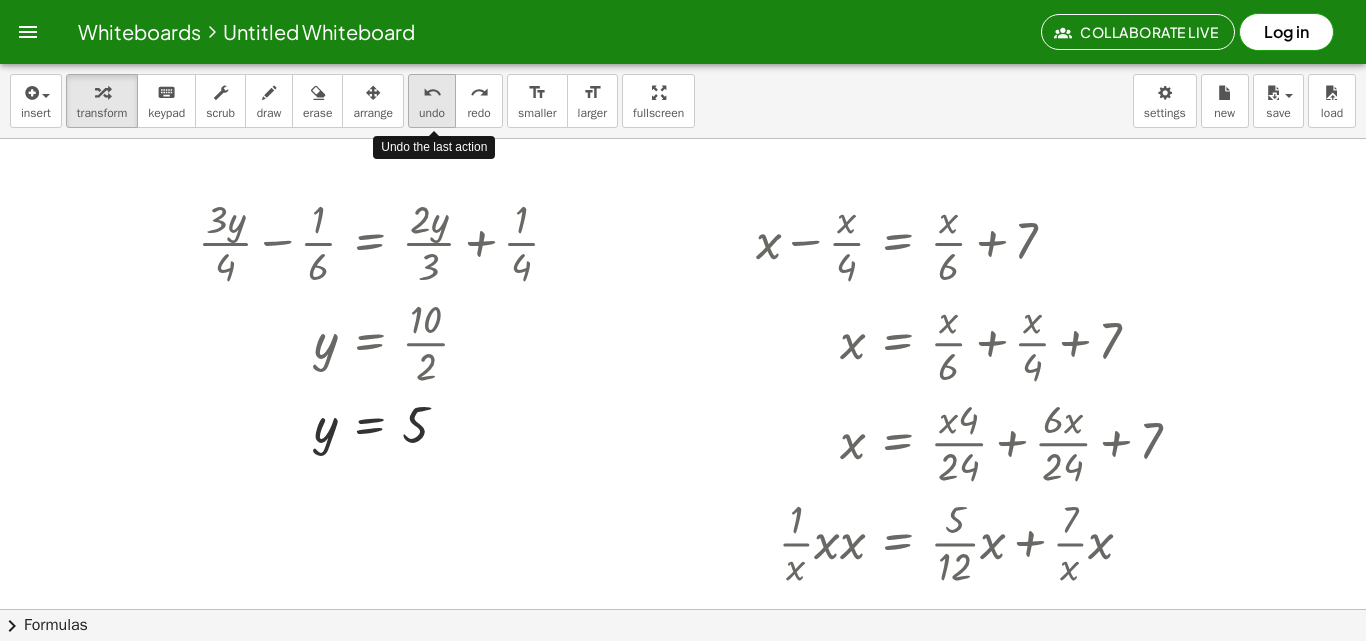 click on "undo" at bounding box center (432, 93) 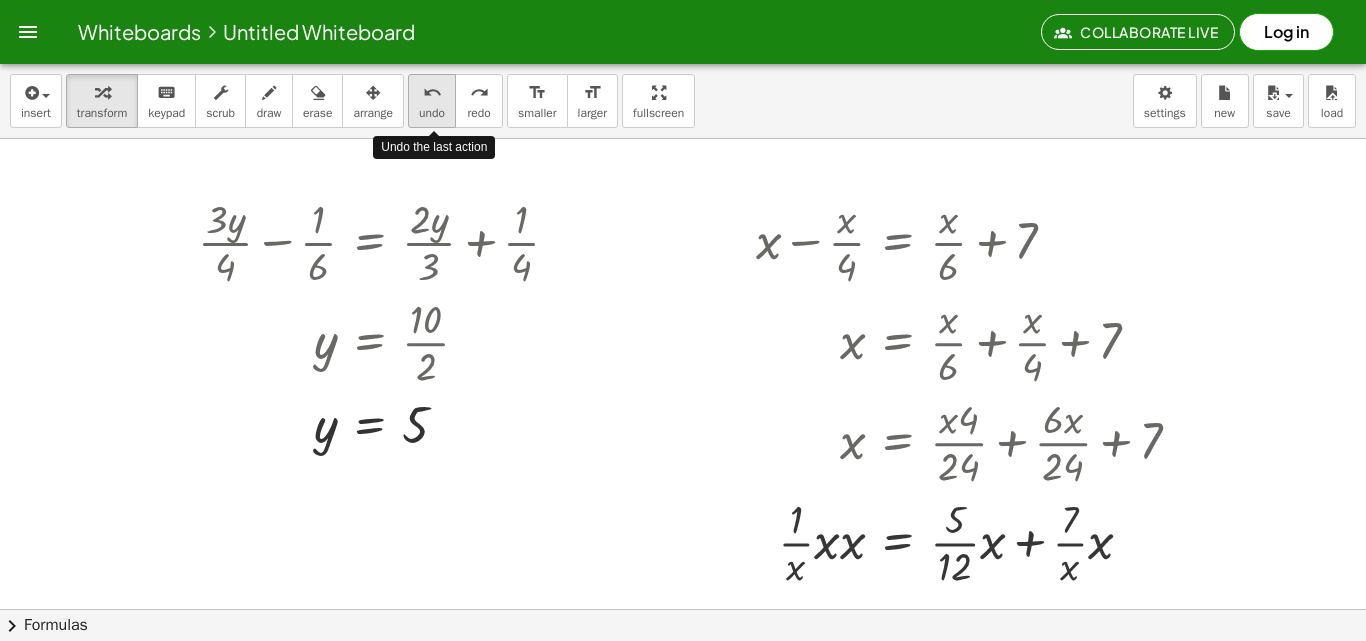 click on "undo" at bounding box center [432, 93] 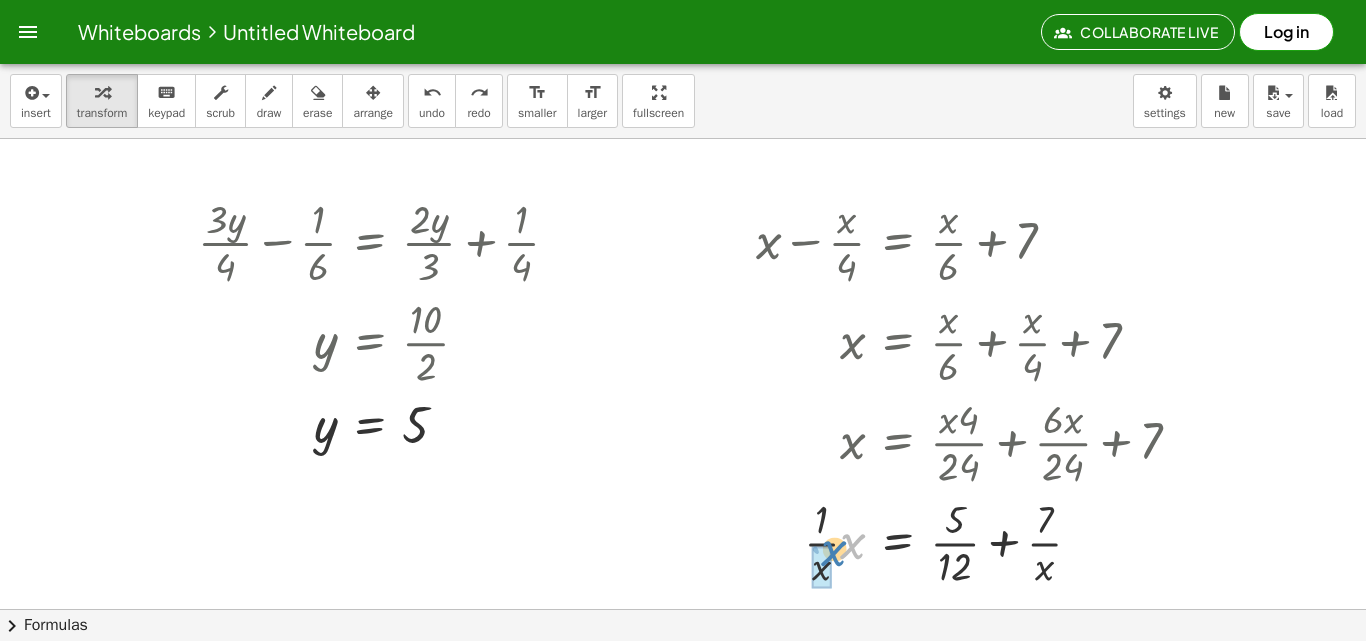 drag, startPoint x: 853, startPoint y: 542, endPoint x: 833, endPoint y: 548, distance: 20.880613 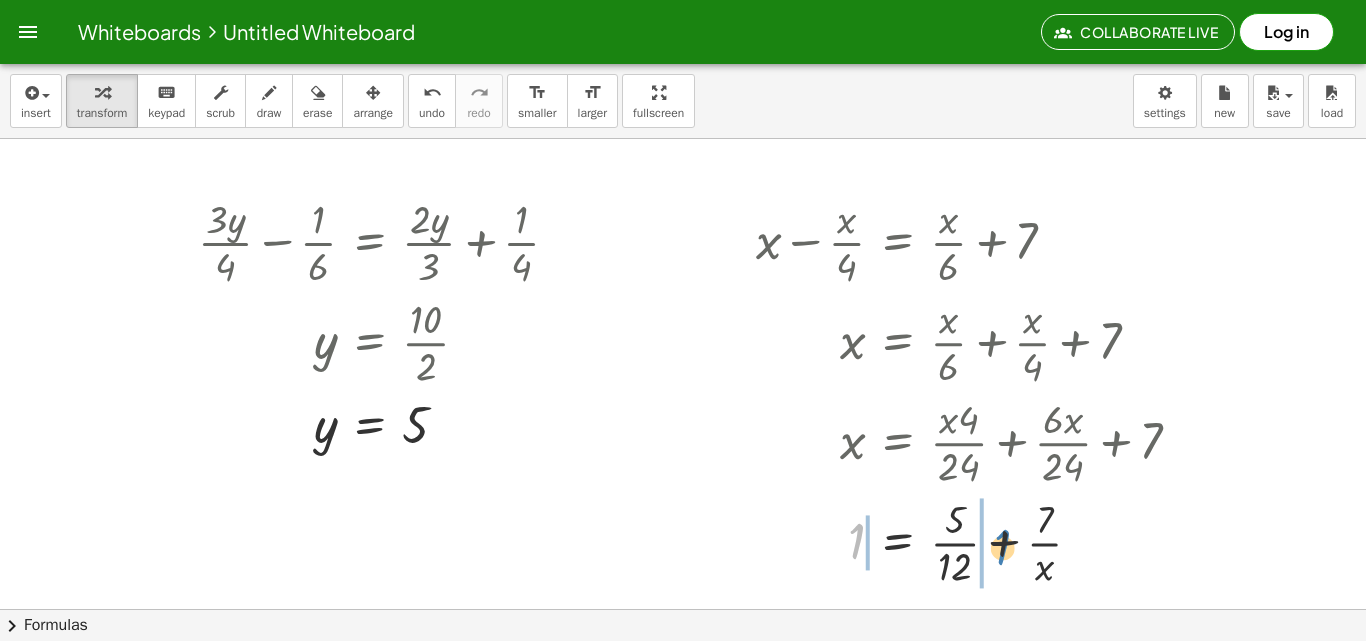 drag, startPoint x: 855, startPoint y: 539, endPoint x: 995, endPoint y: 549, distance: 140.35669 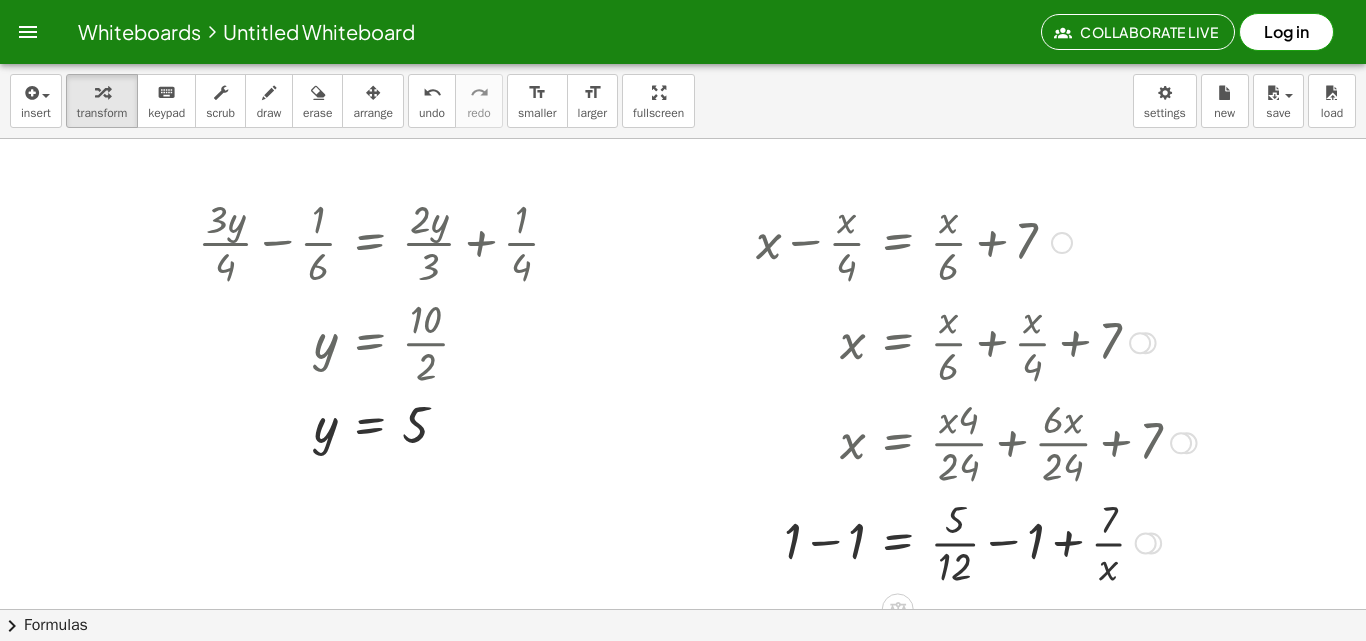 click at bounding box center (976, 541) 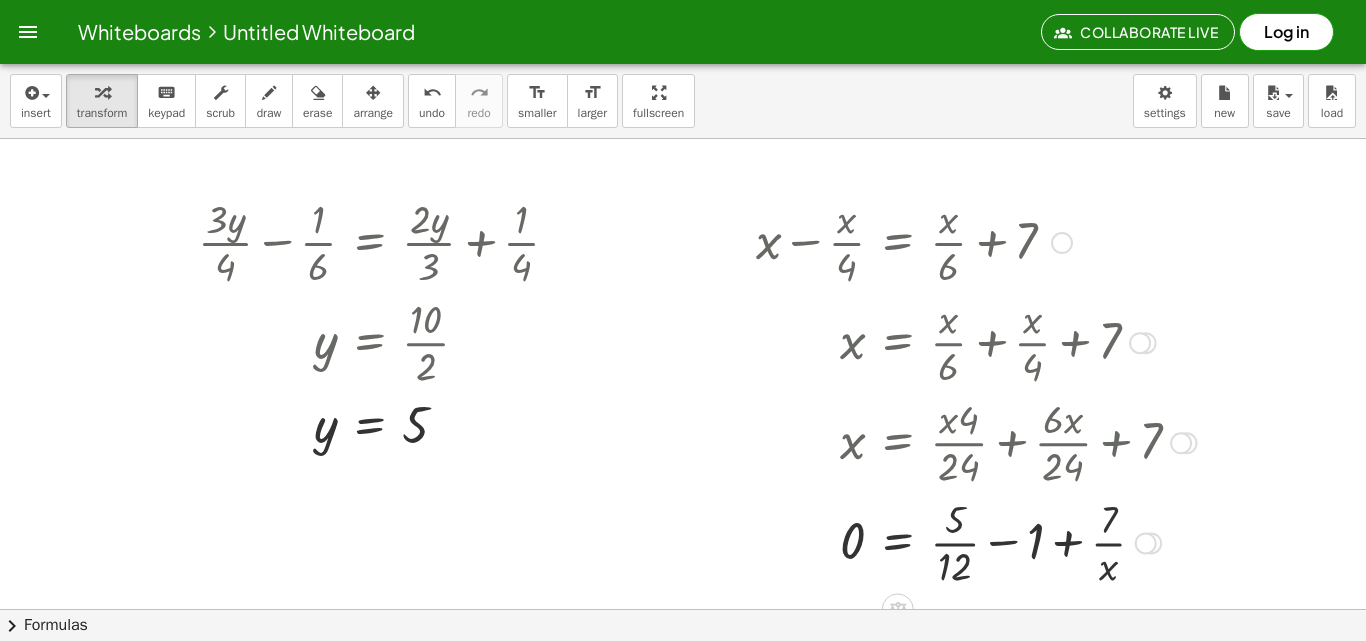 click at bounding box center (976, 541) 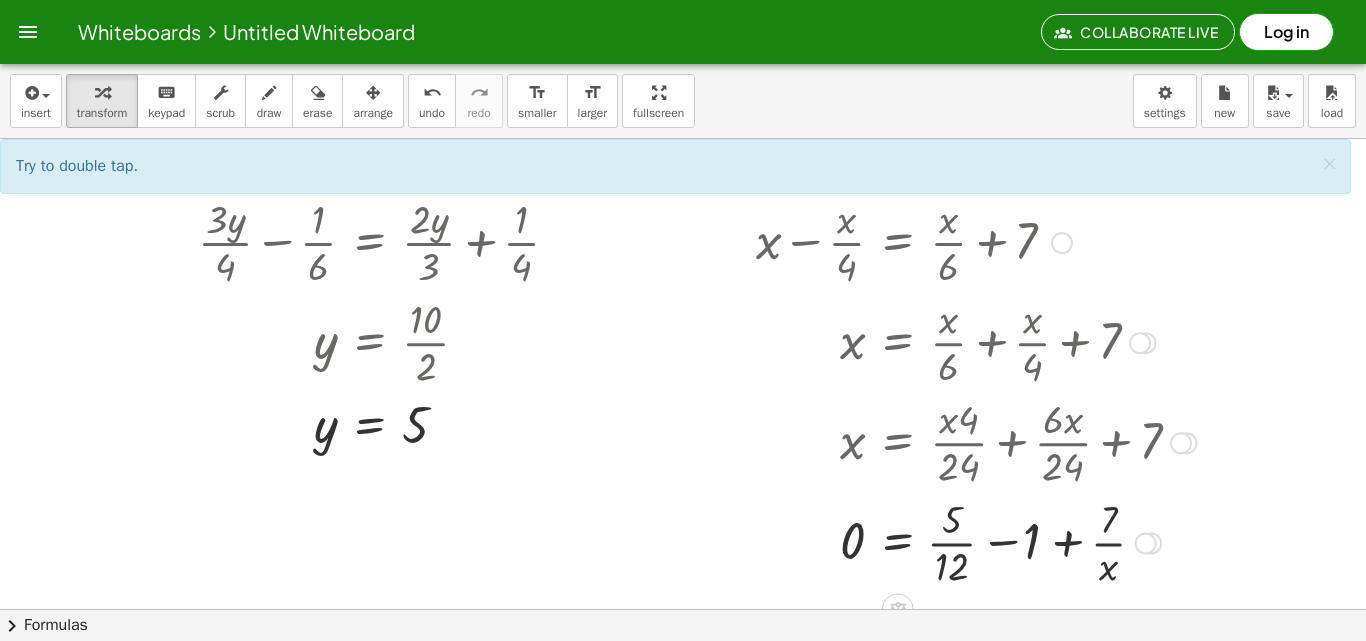 click at bounding box center [976, 541] 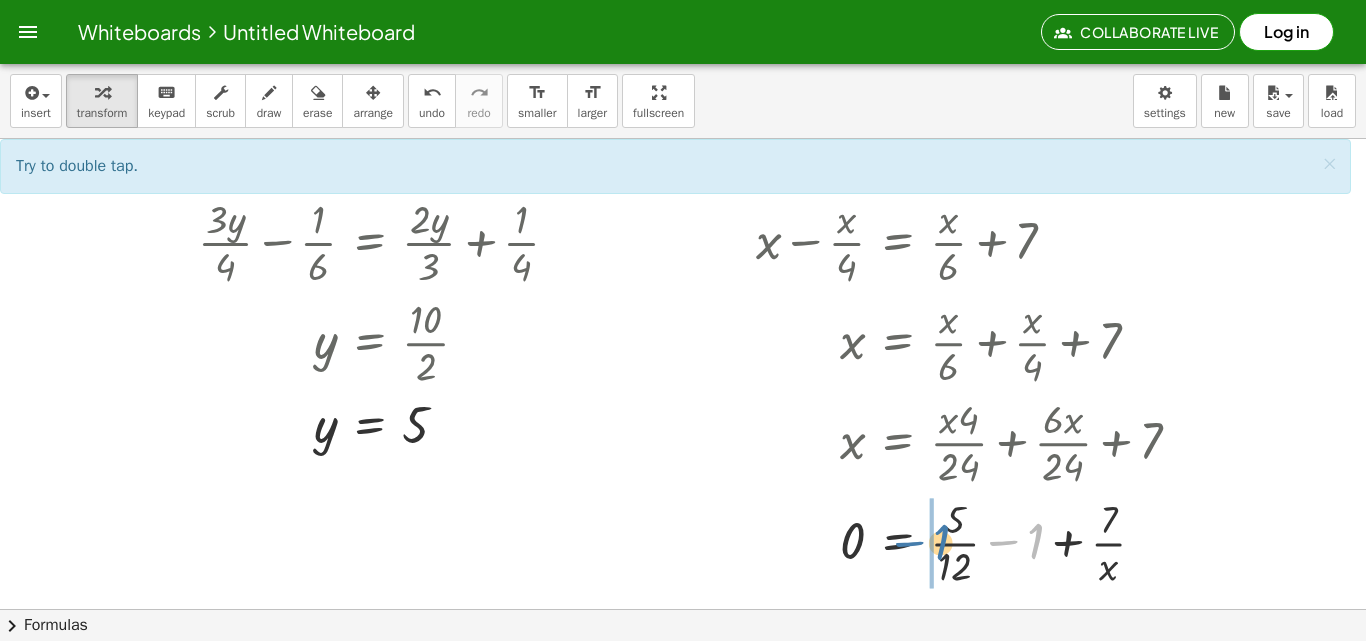 drag, startPoint x: 1037, startPoint y: 541, endPoint x: 943, endPoint y: 542, distance: 94.00532 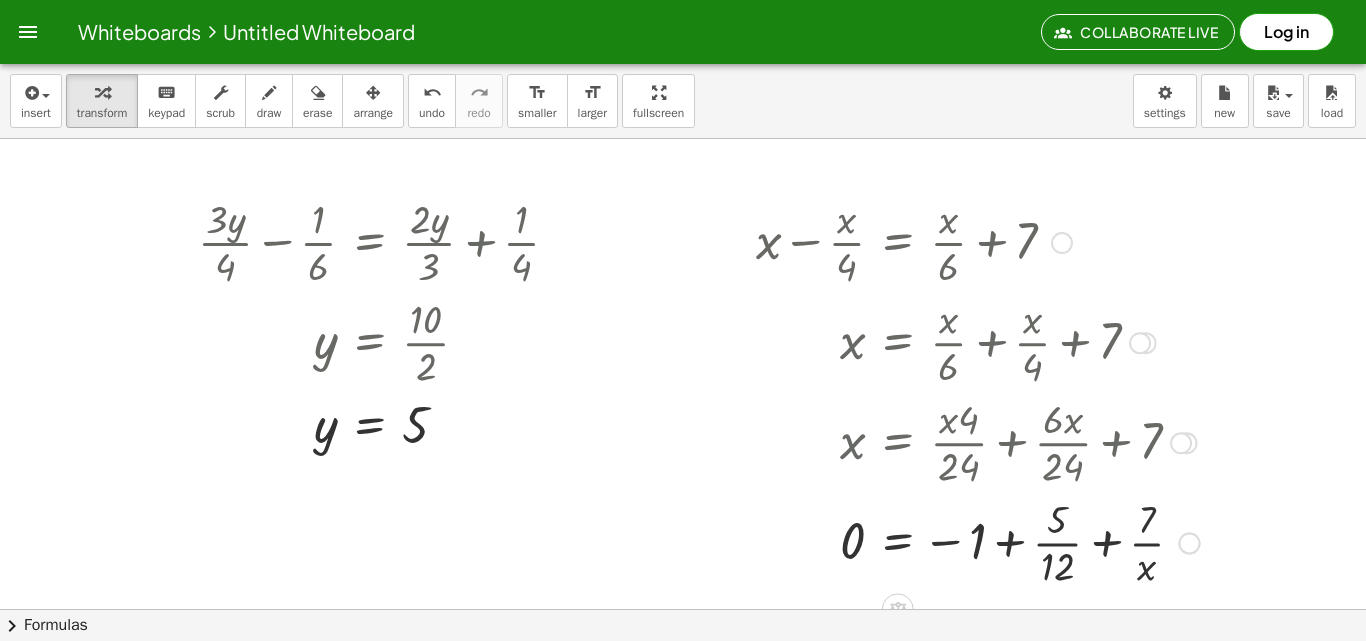 click at bounding box center (977, 541) 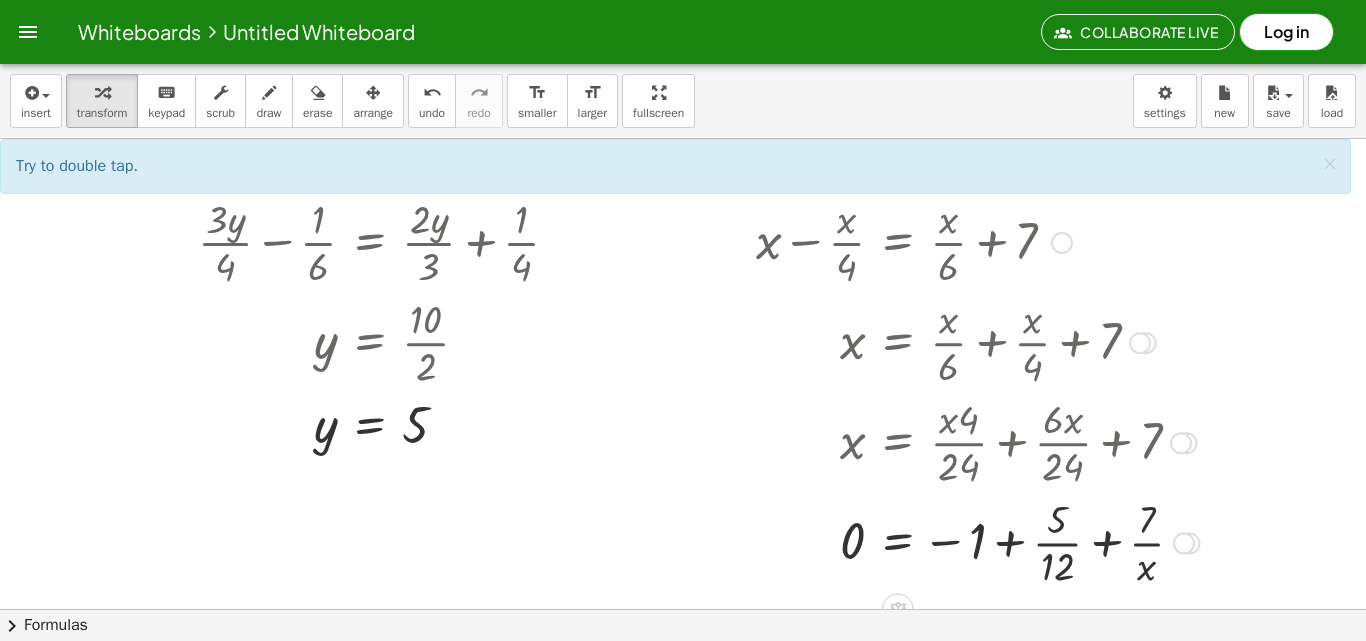 click at bounding box center (977, 541) 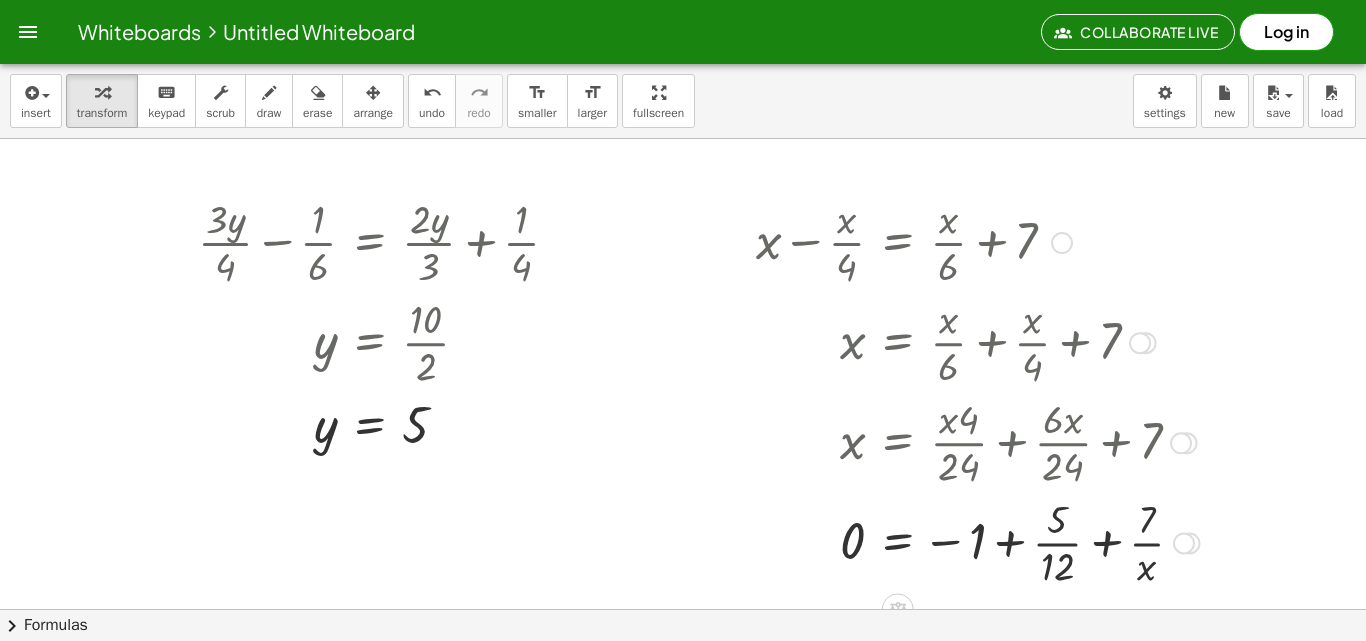 click at bounding box center (977, 541) 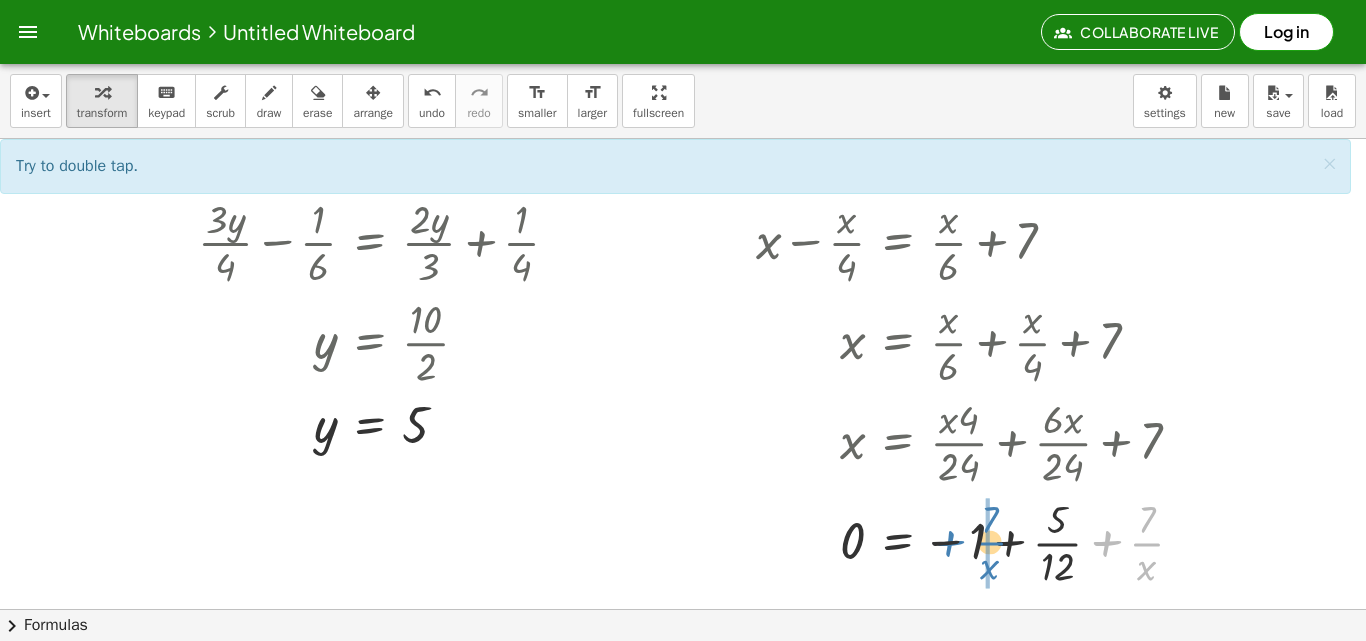 drag, startPoint x: 1140, startPoint y: 539, endPoint x: 989, endPoint y: 534, distance: 151.08276 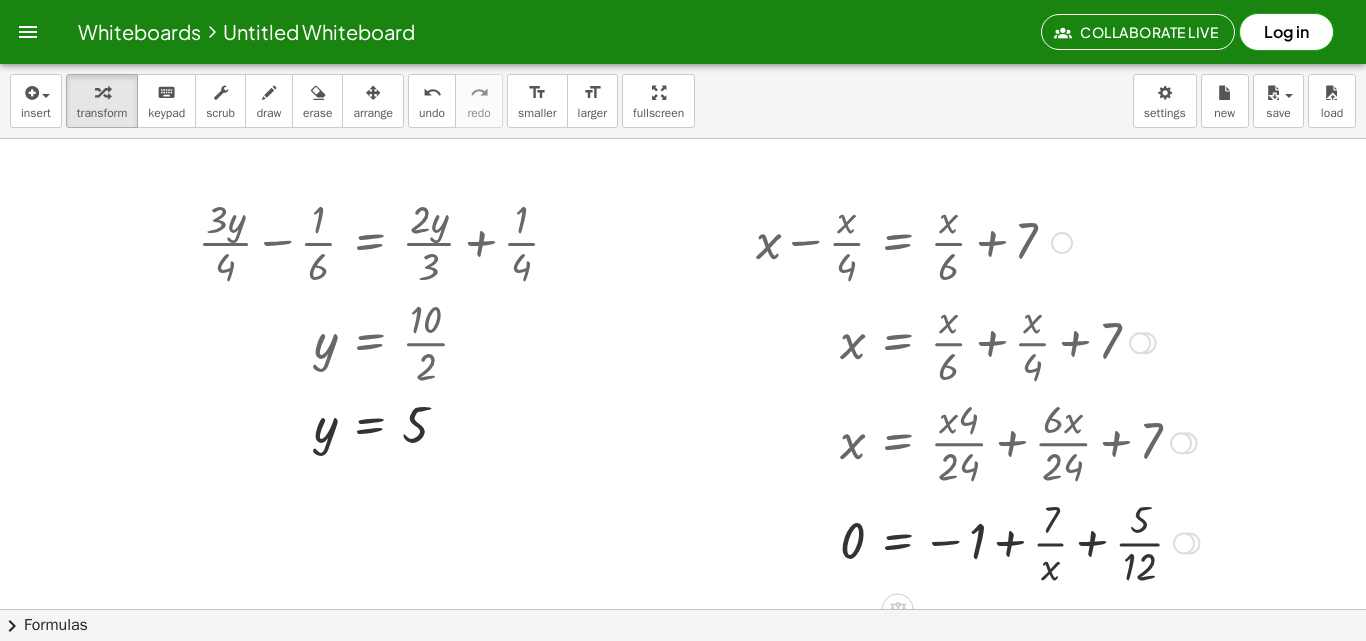 click at bounding box center [977, 541] 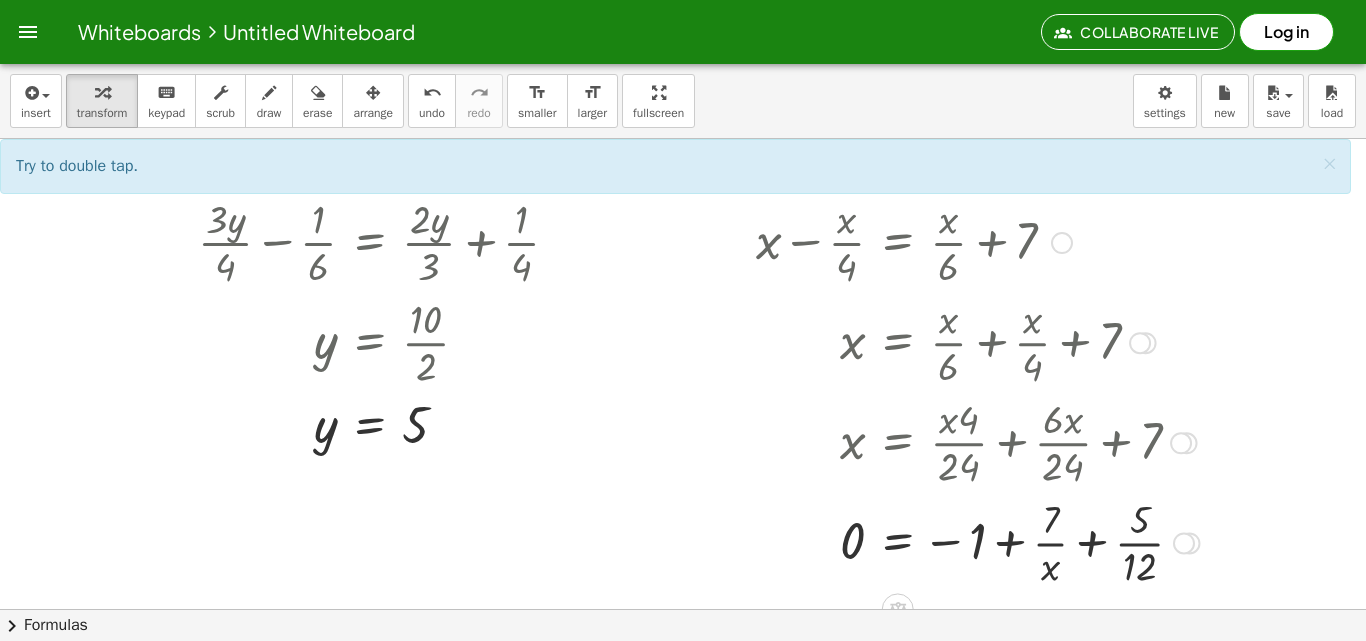 click at bounding box center [977, 541] 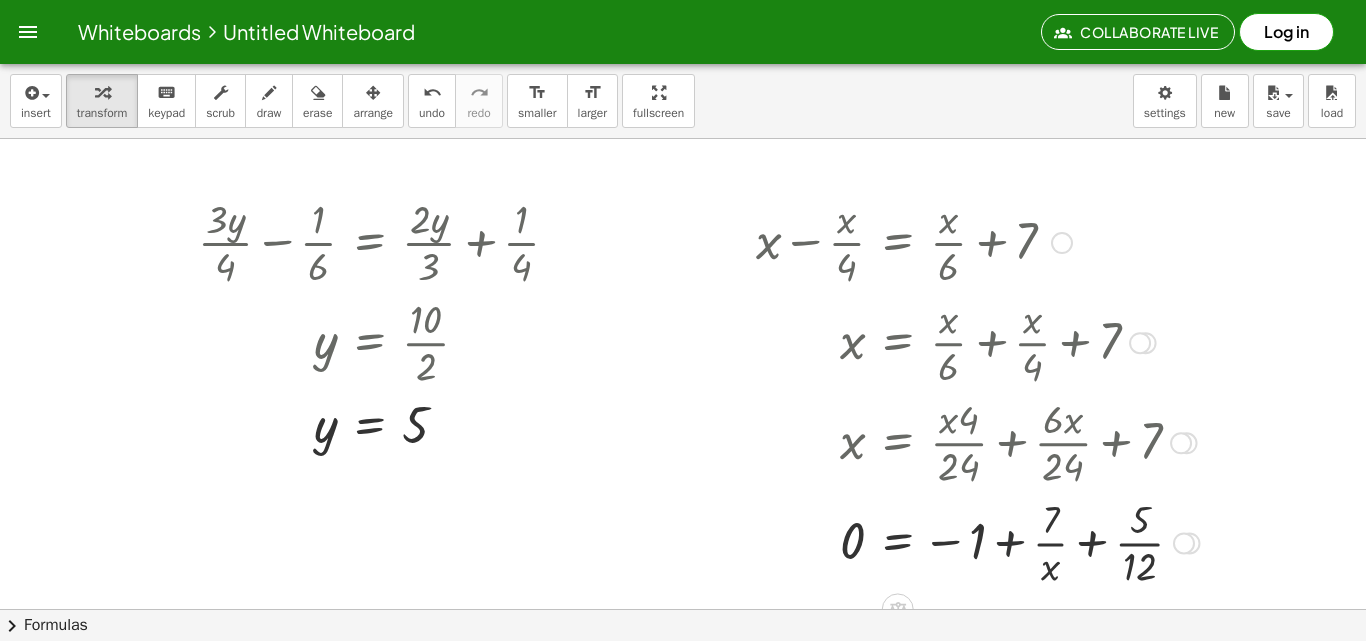 click at bounding box center [977, 541] 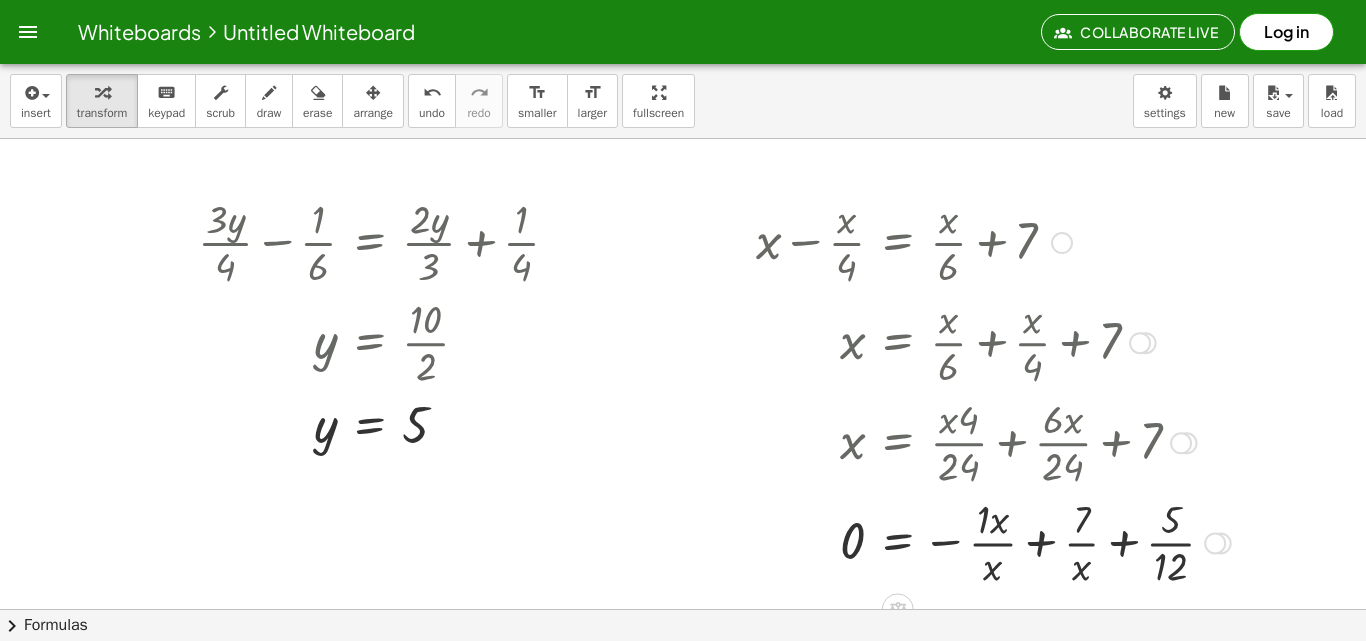 click at bounding box center (993, 541) 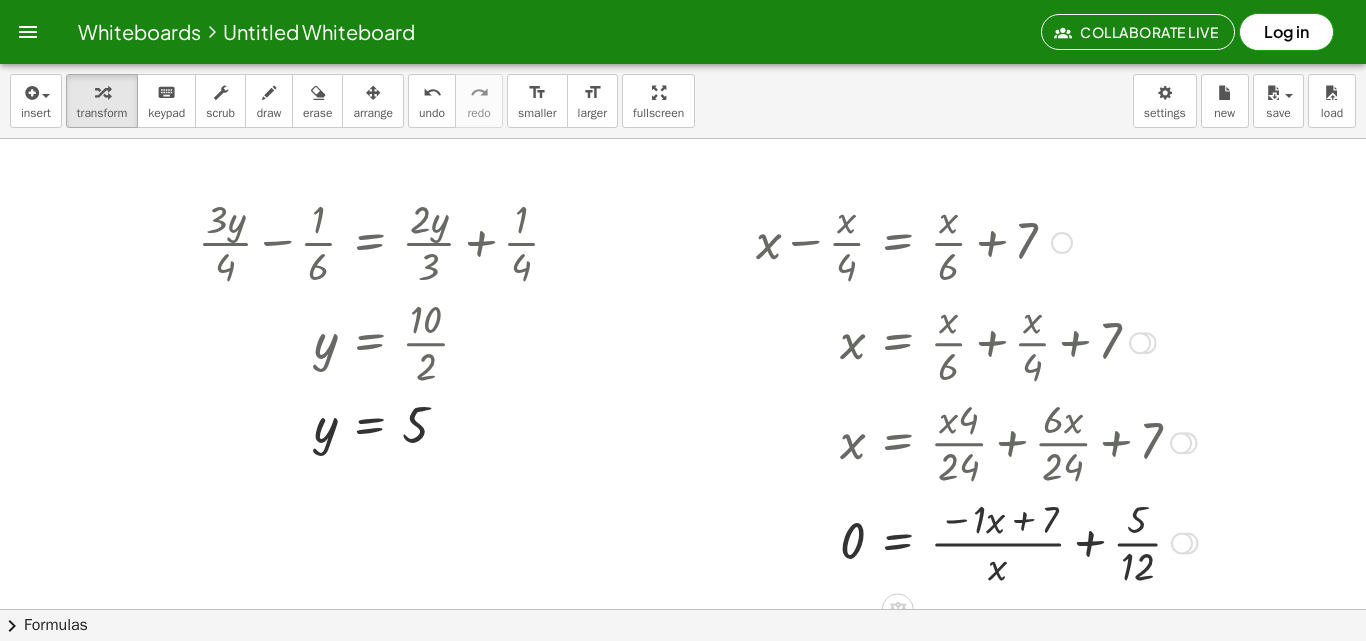 click at bounding box center (976, 541) 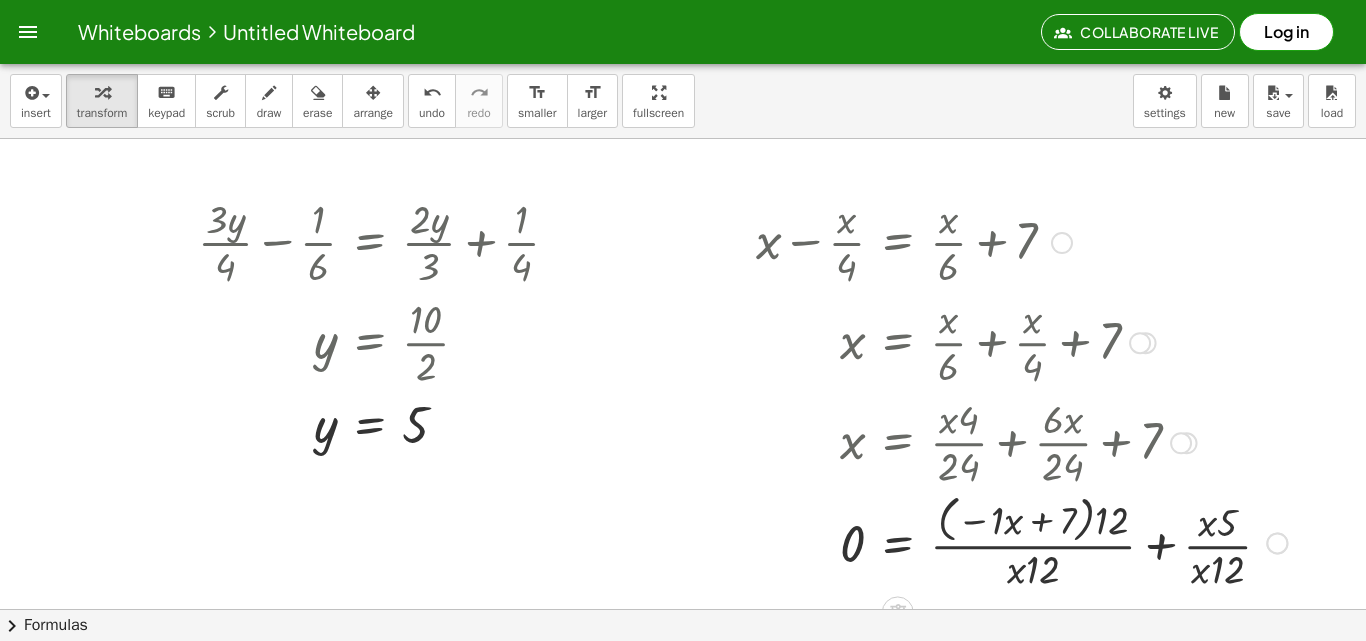 click at bounding box center (1021, 542) 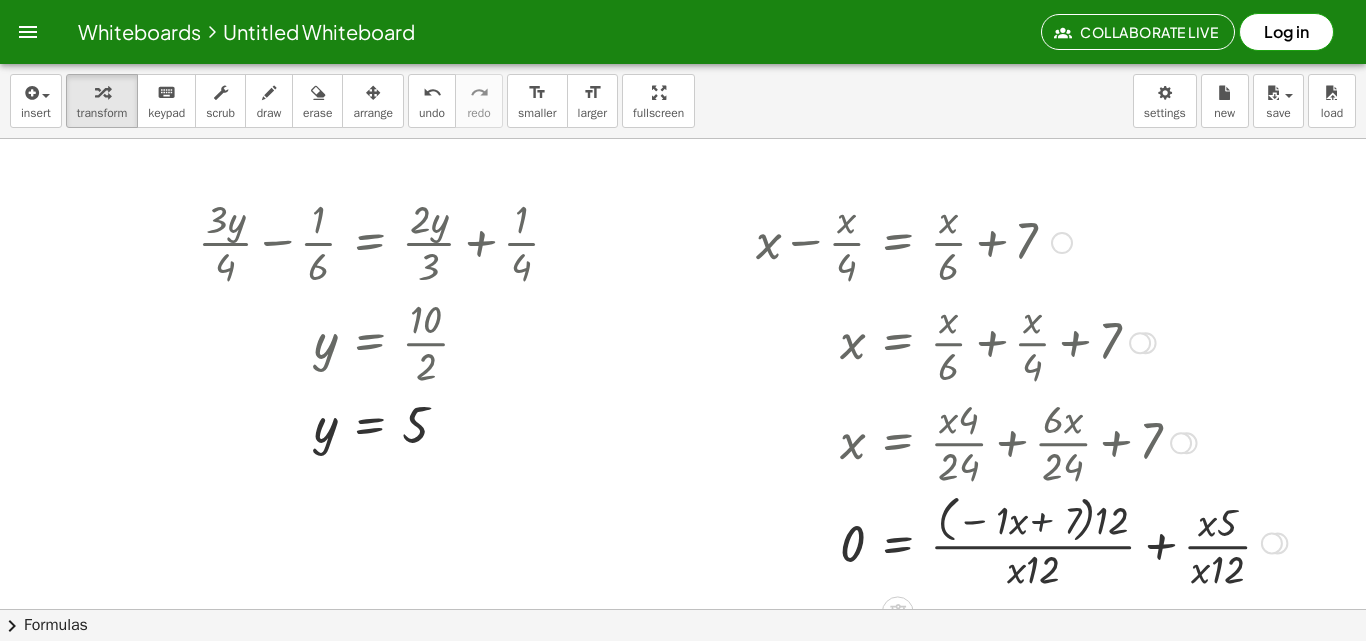 click at bounding box center (1021, 542) 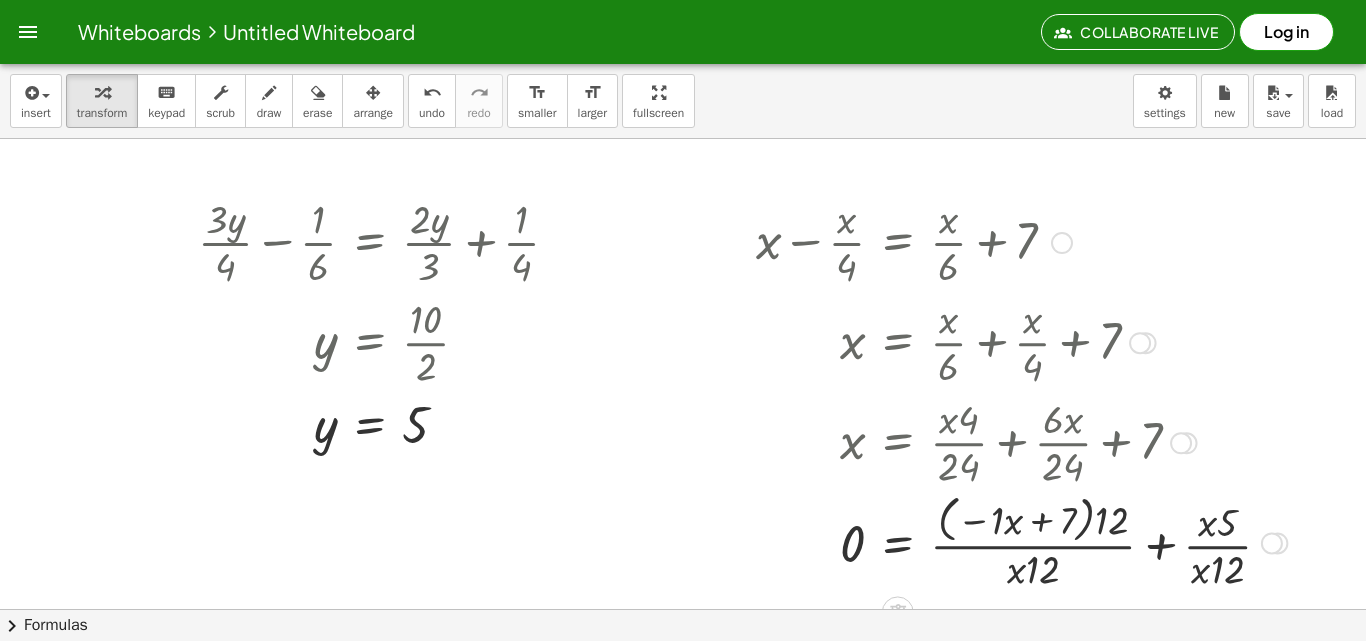 click at bounding box center (1021, 542) 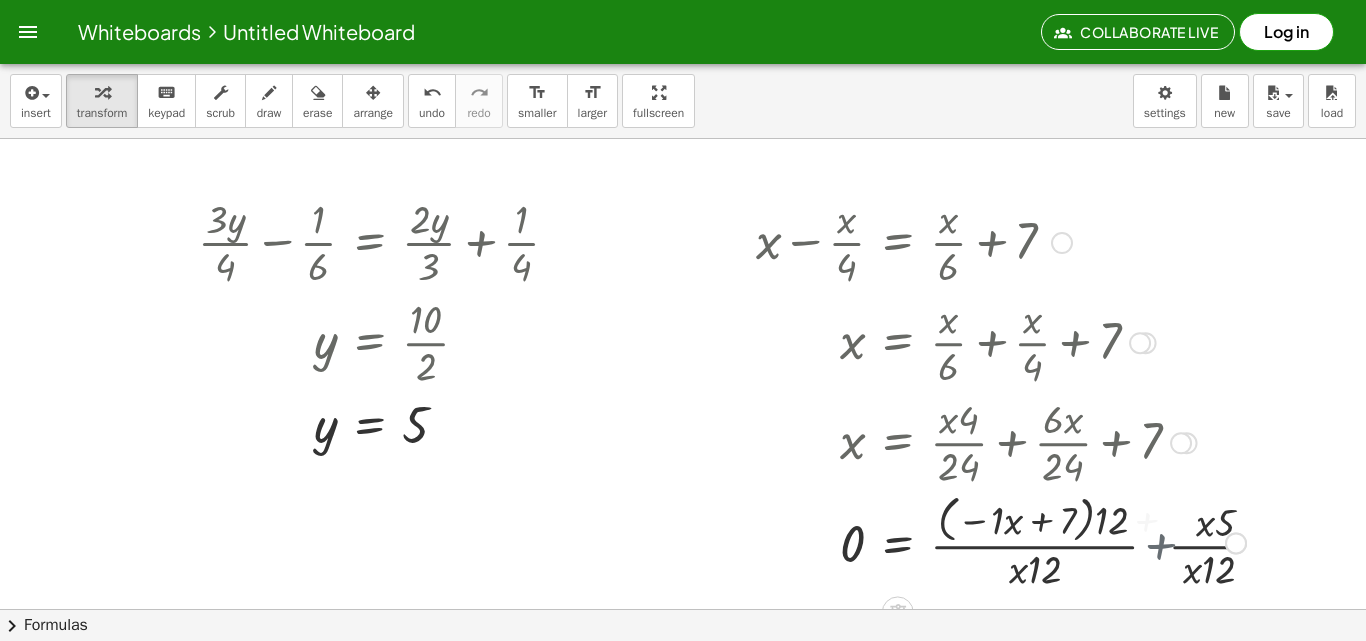 click at bounding box center (1001, 542) 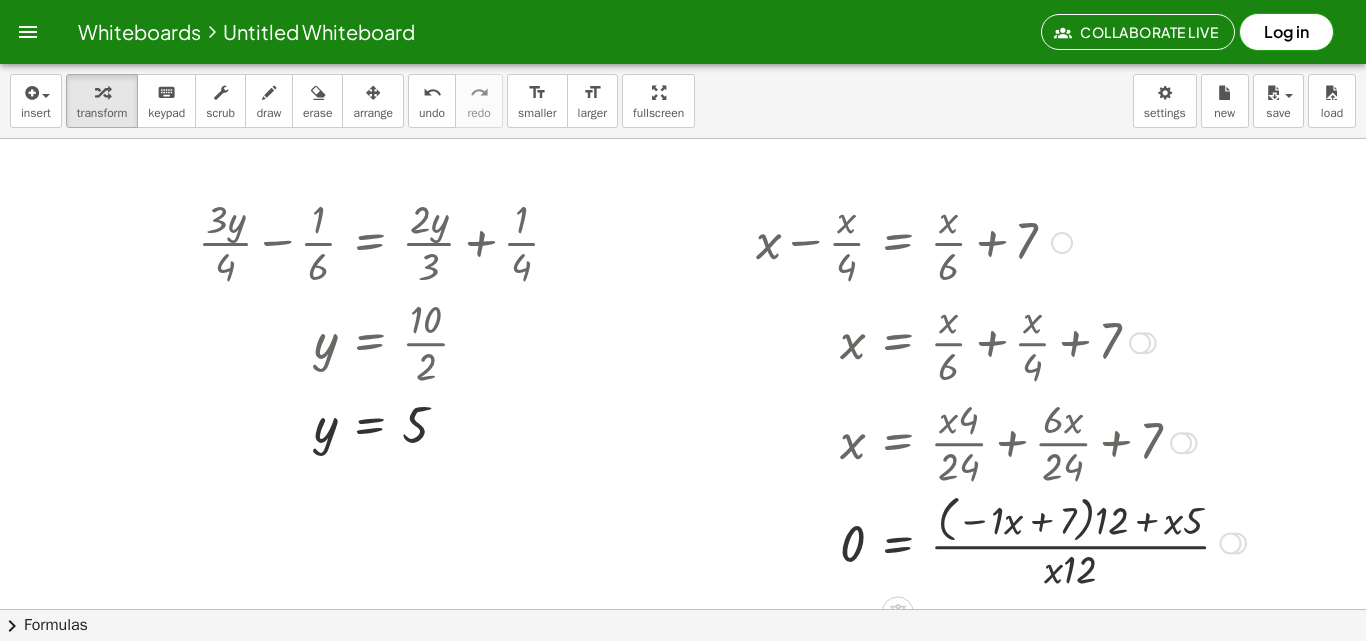 click at bounding box center [1001, 542] 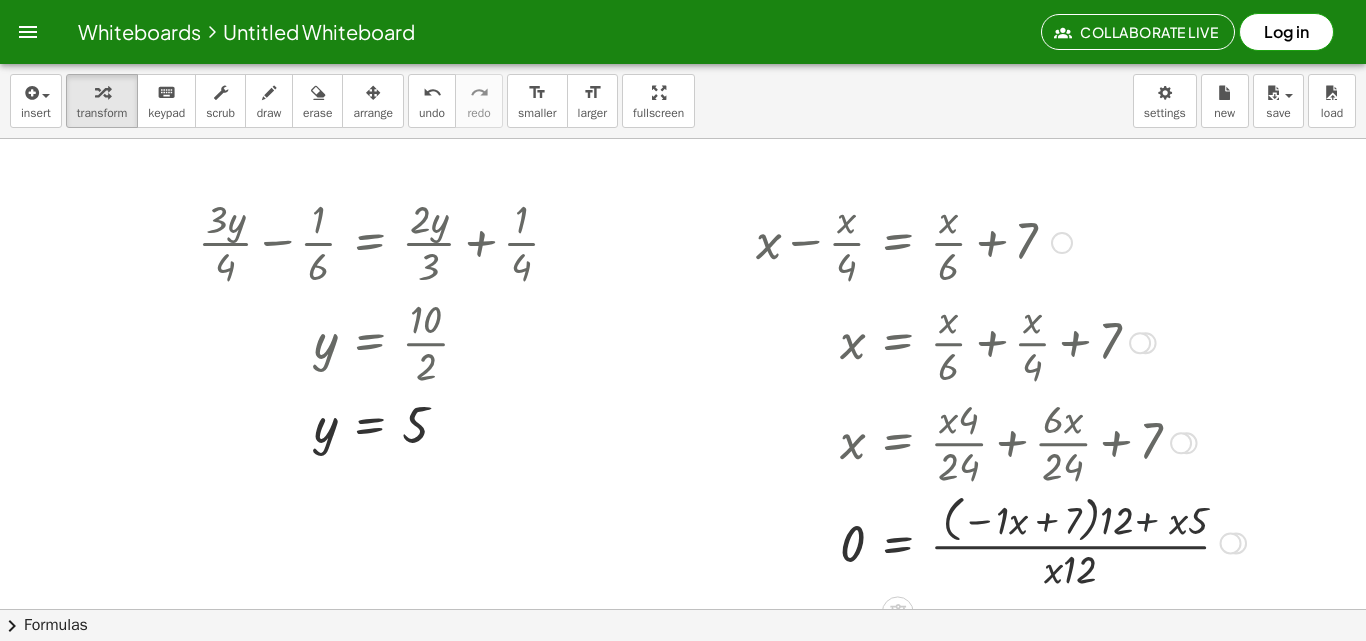 click at bounding box center [1001, 542] 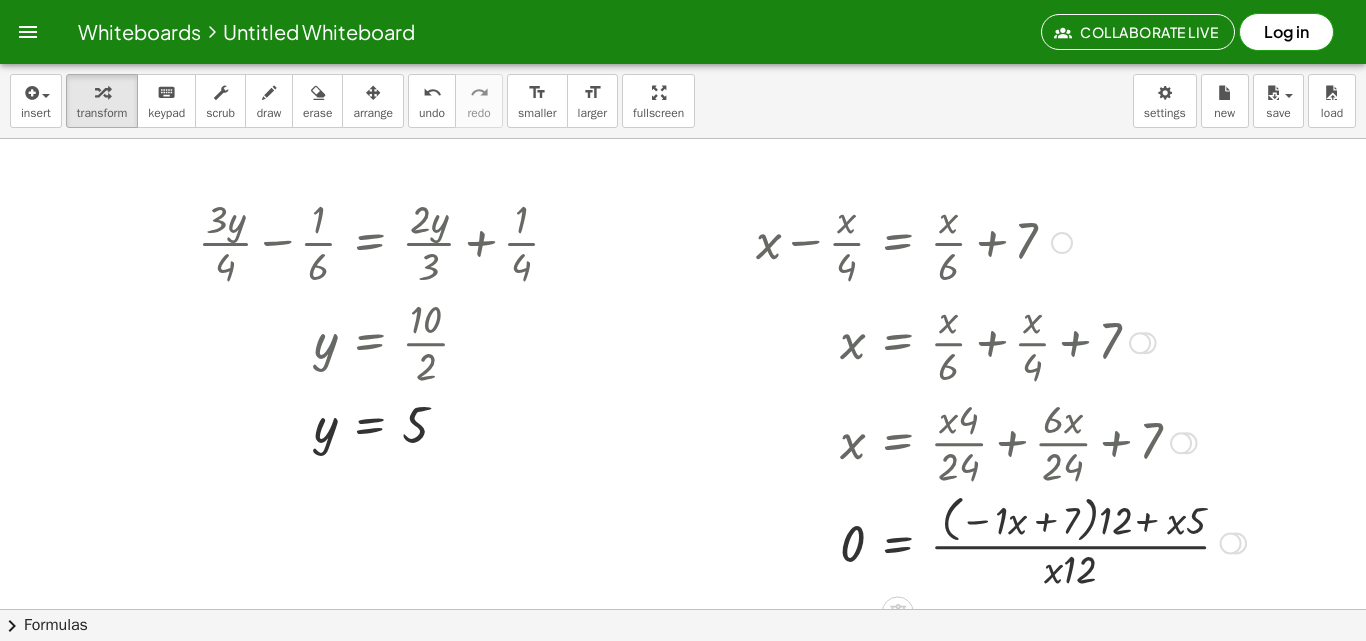 click at bounding box center [1001, 542] 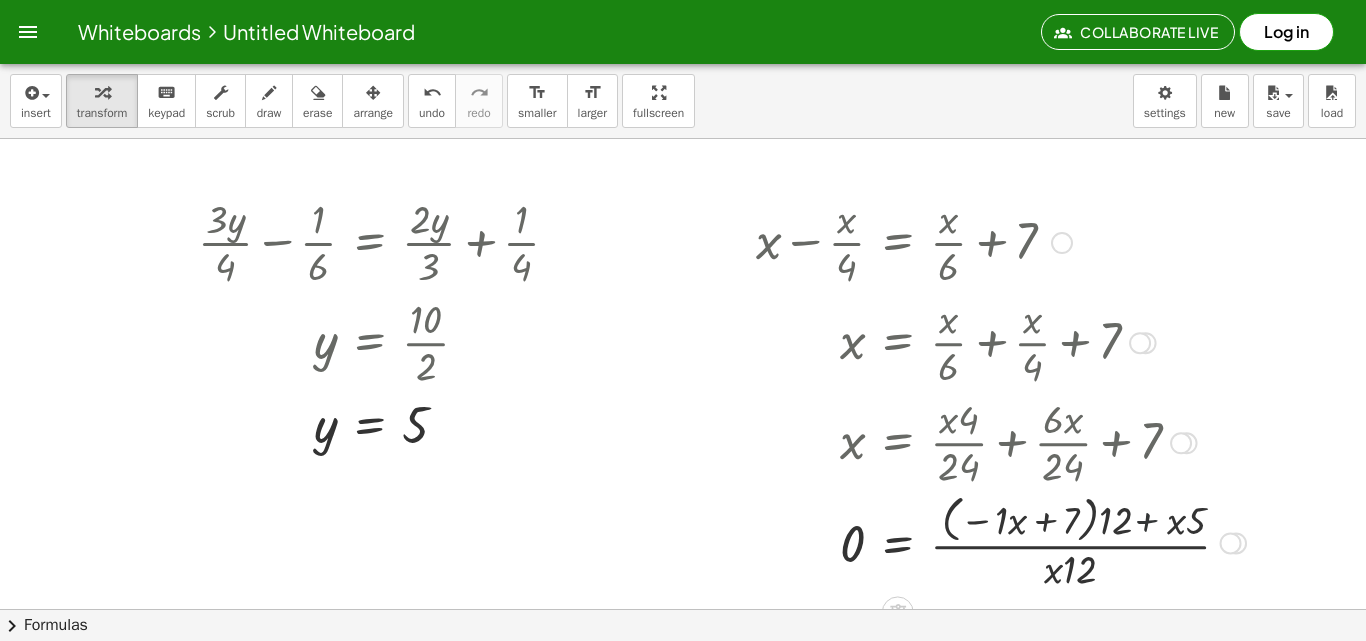 click at bounding box center [1001, 542] 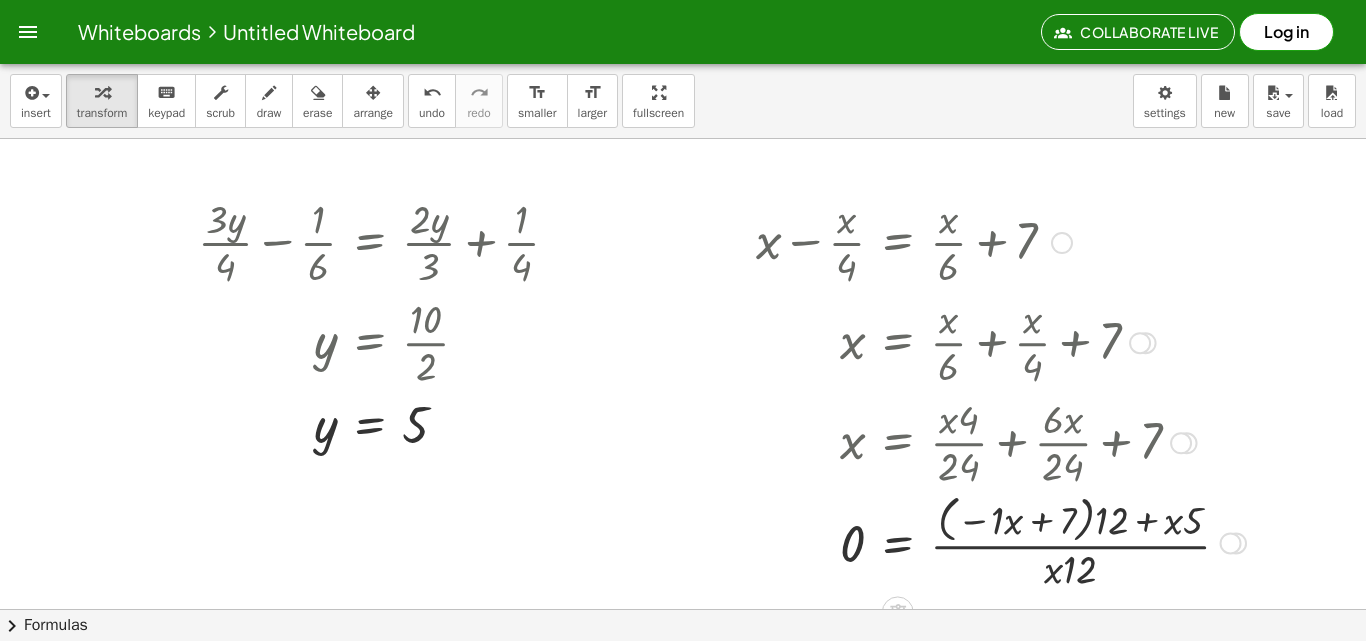 click at bounding box center (1001, 542) 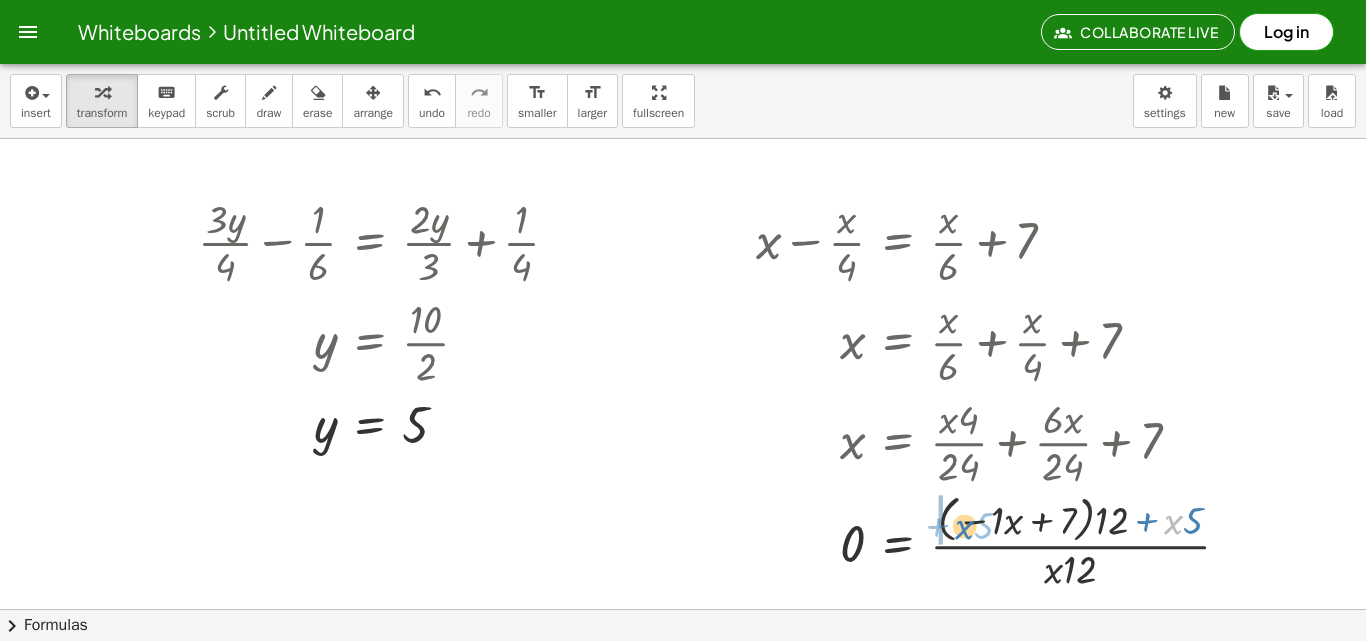 drag, startPoint x: 1171, startPoint y: 517, endPoint x: 963, endPoint y: 523, distance: 208.08652 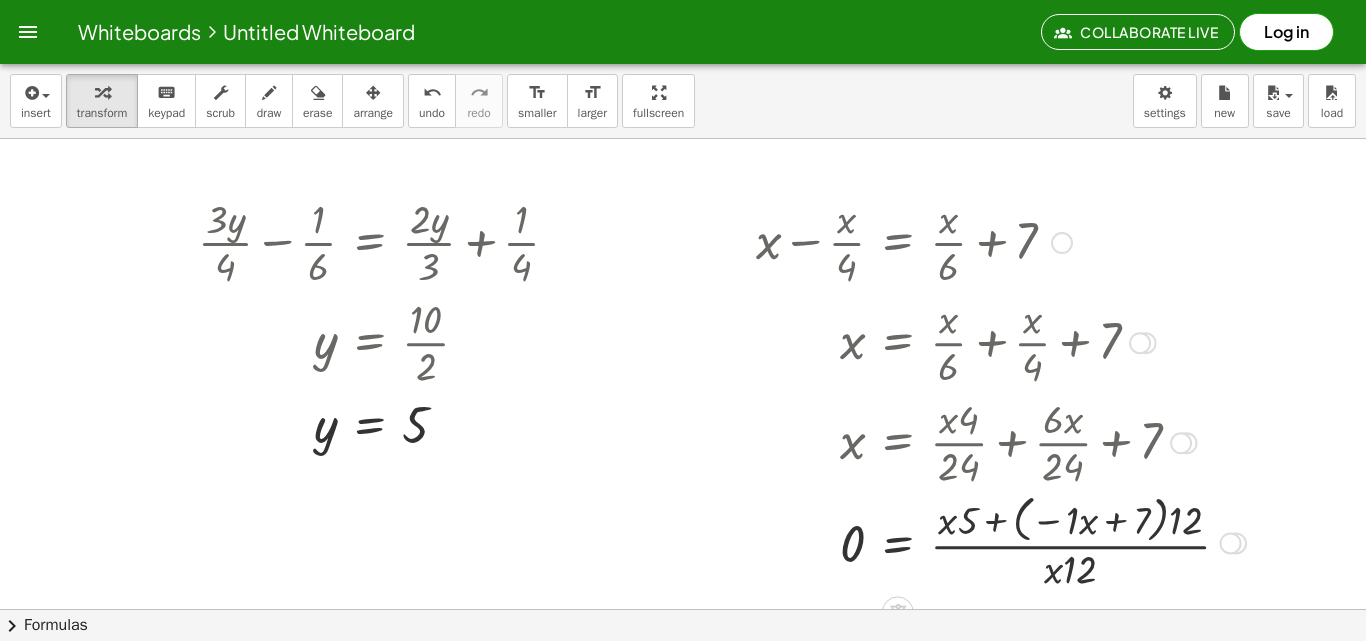 click at bounding box center [1001, 542] 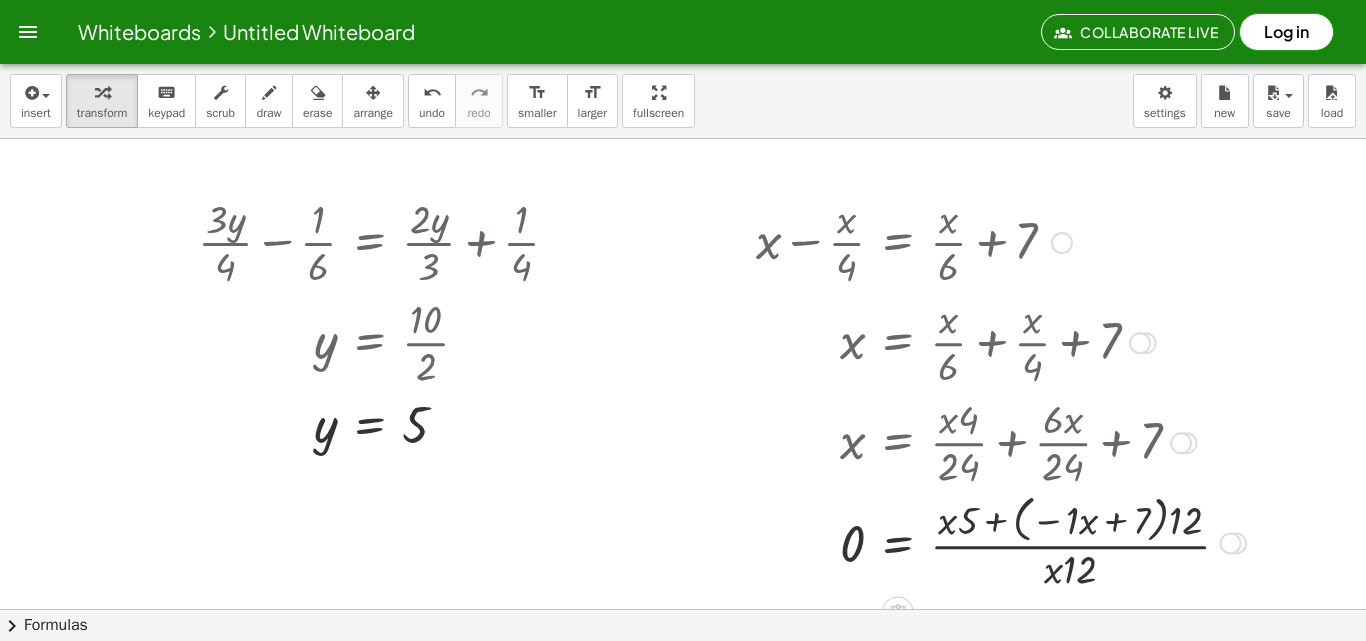 click at bounding box center (1001, 542) 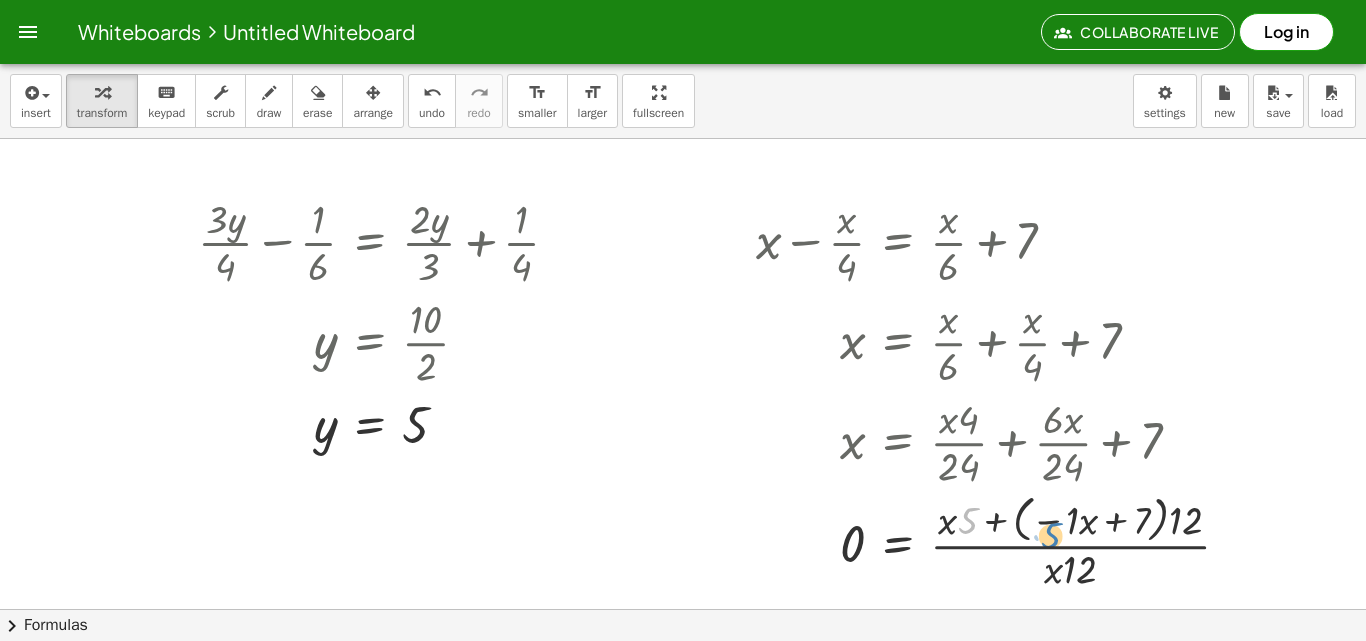 drag, startPoint x: 959, startPoint y: 514, endPoint x: 1041, endPoint y: 530, distance: 83.546394 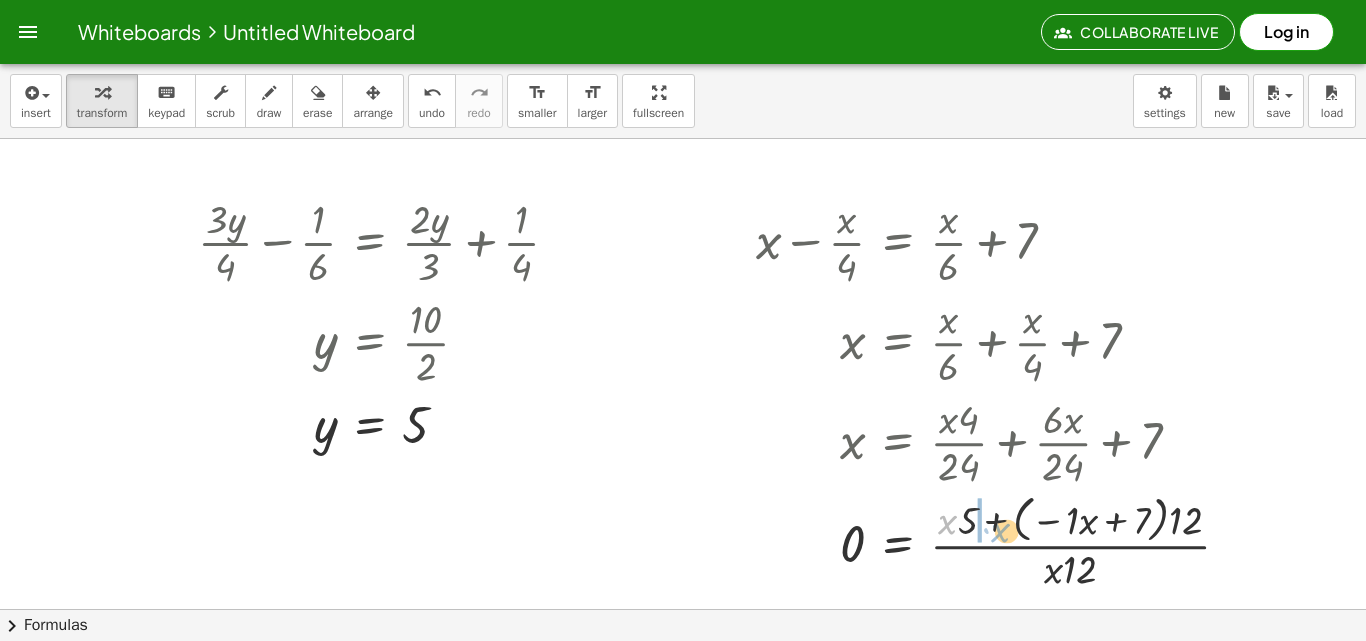 click at bounding box center [1001, 542] 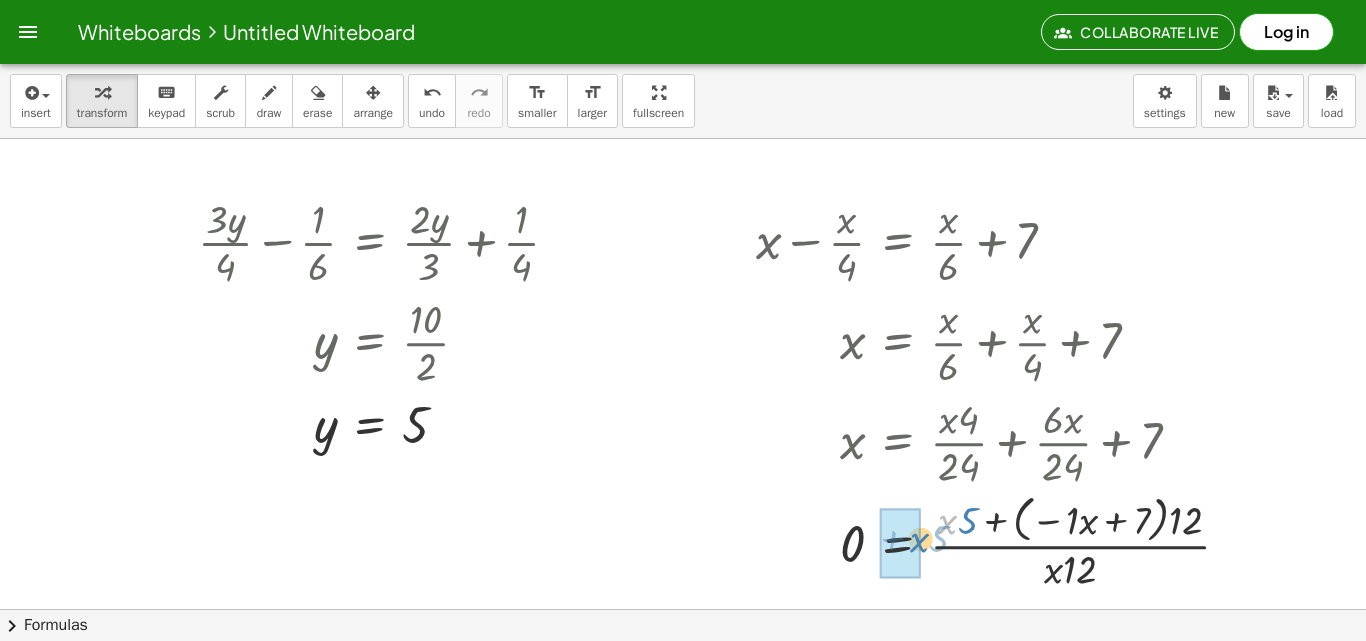 drag, startPoint x: 944, startPoint y: 538, endPoint x: 917, endPoint y: 556, distance: 32.449963 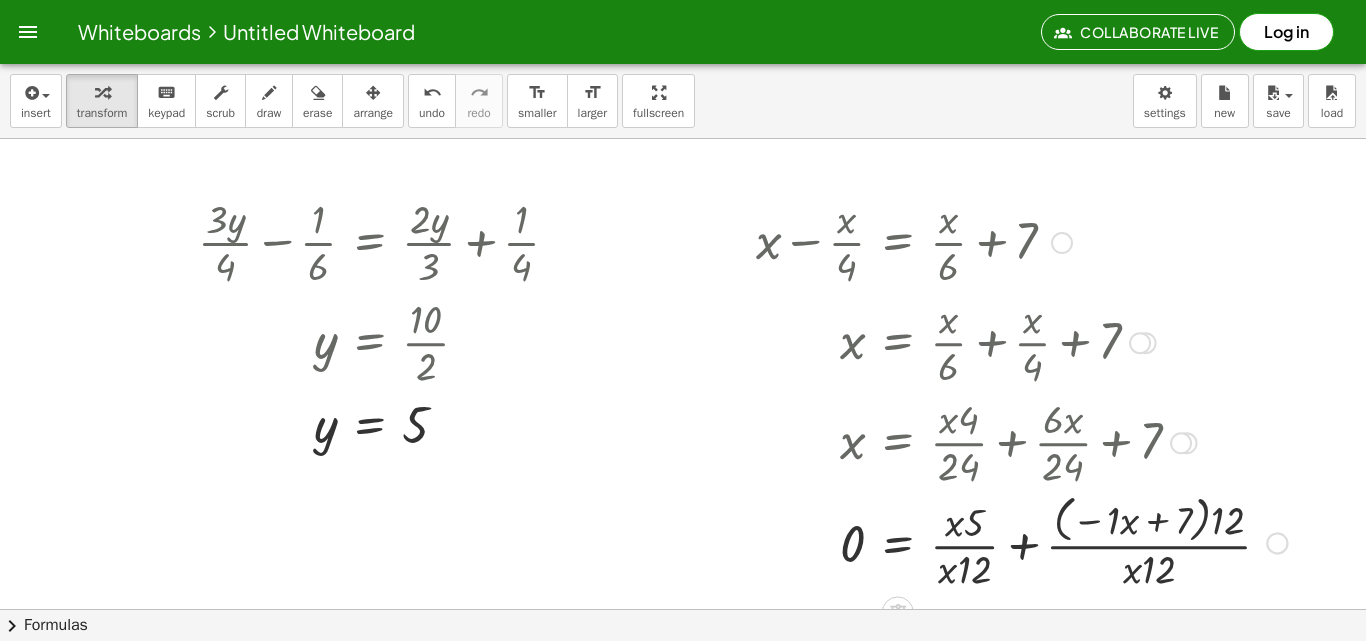 click at bounding box center (1021, 542) 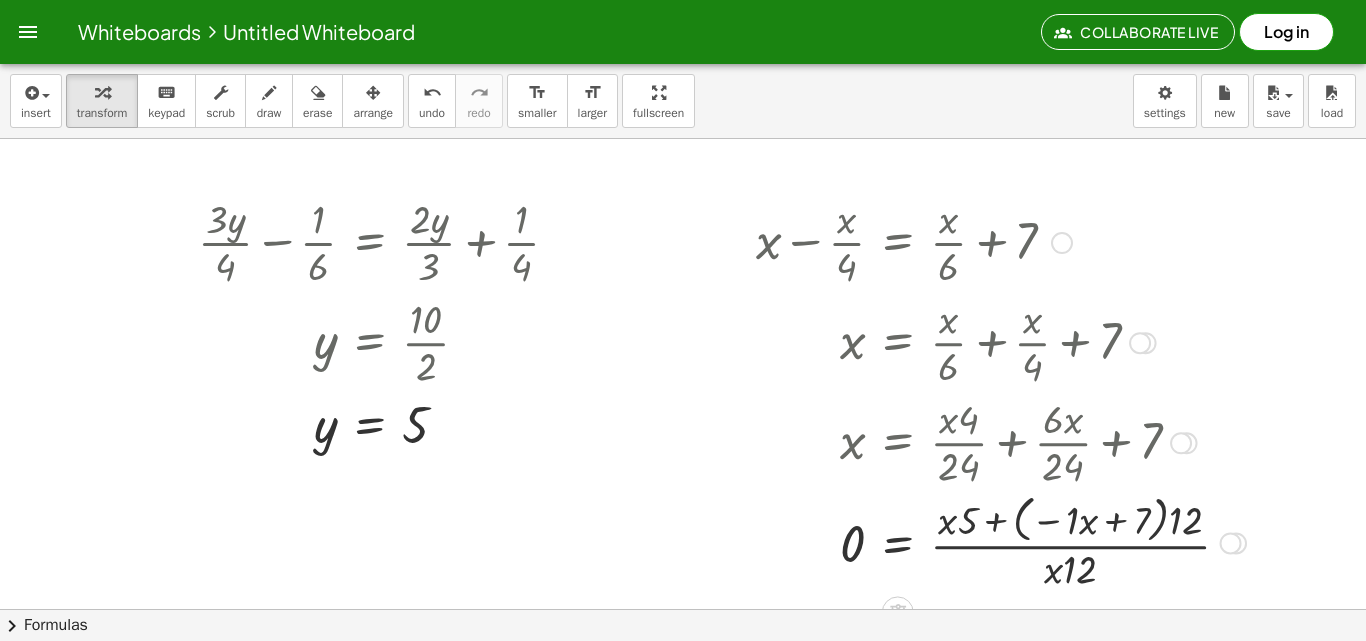 click at bounding box center (1001, 542) 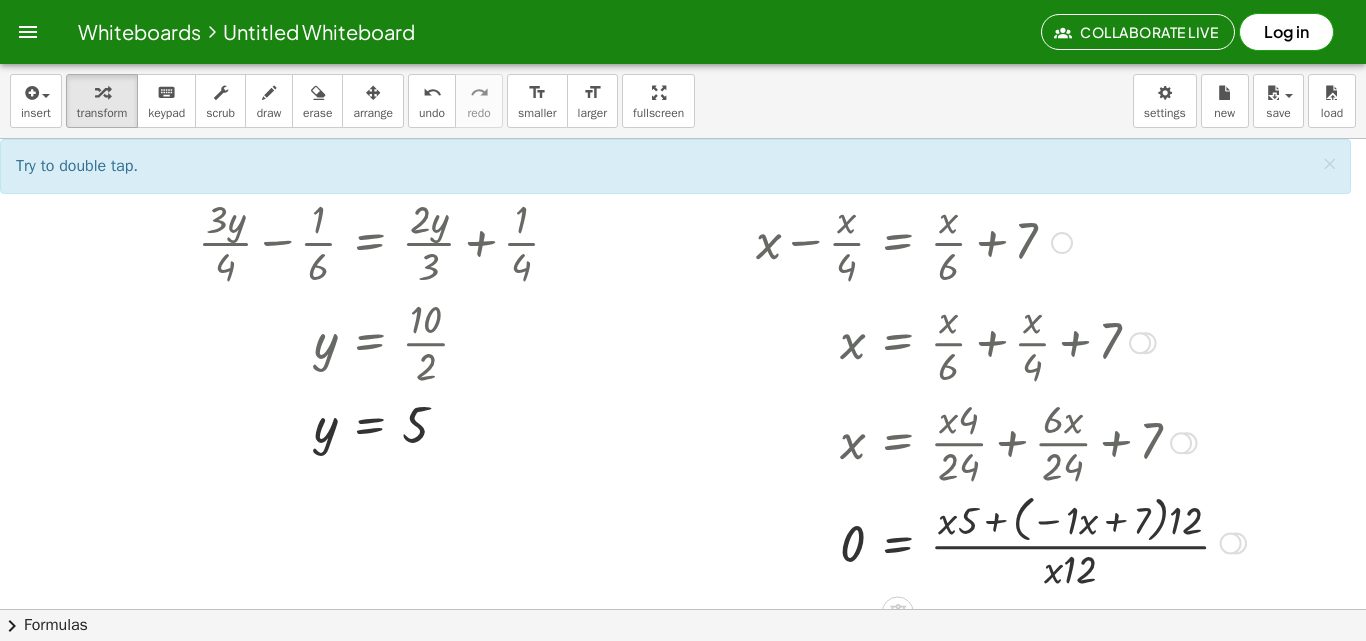 click at bounding box center (1001, 542) 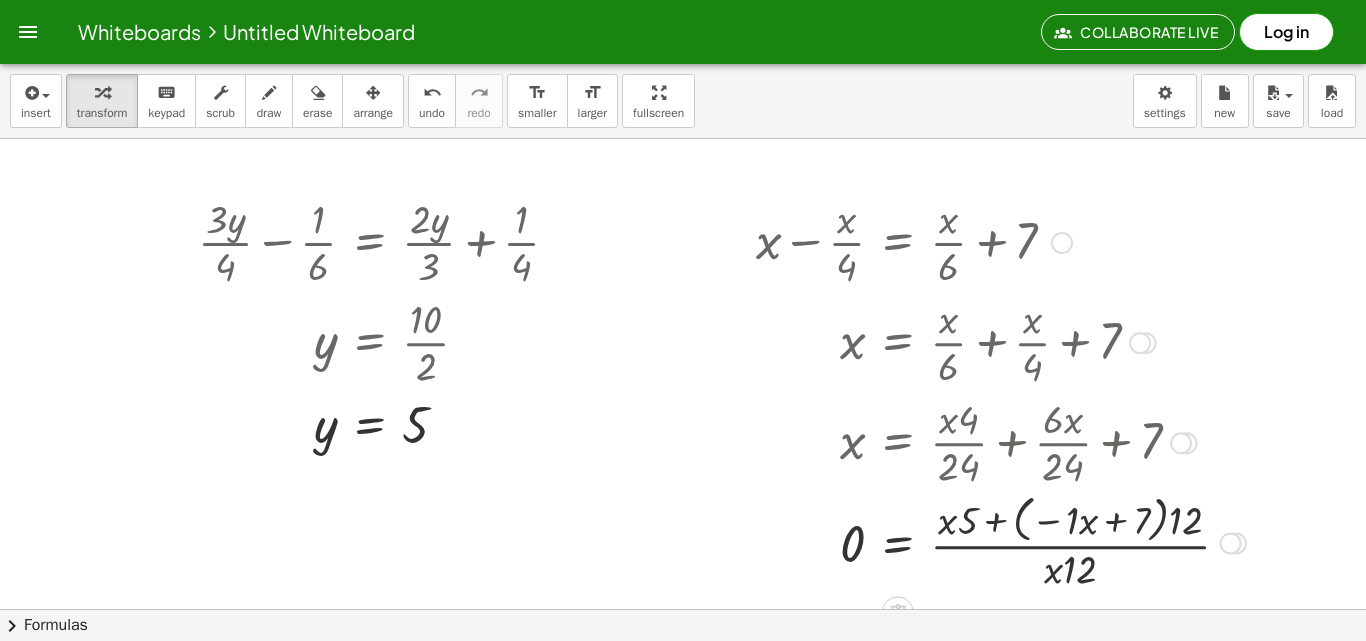 click at bounding box center (1001, 542) 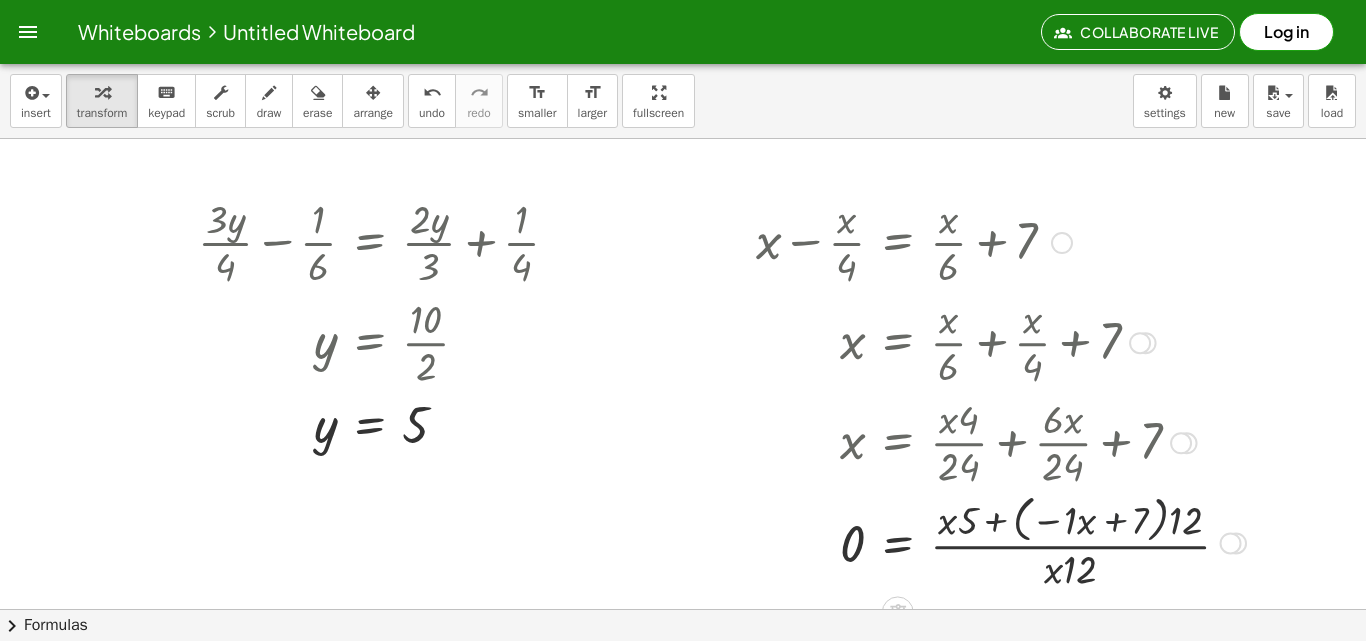 click at bounding box center (1001, 542) 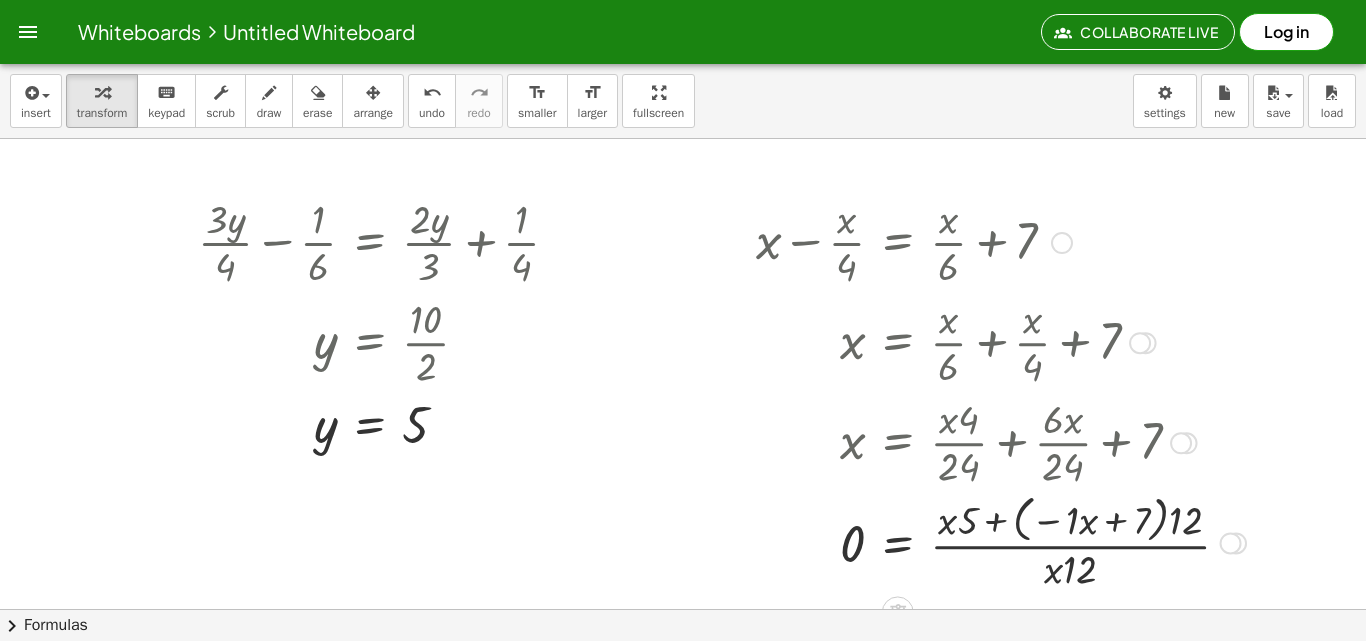 click at bounding box center [1001, 542] 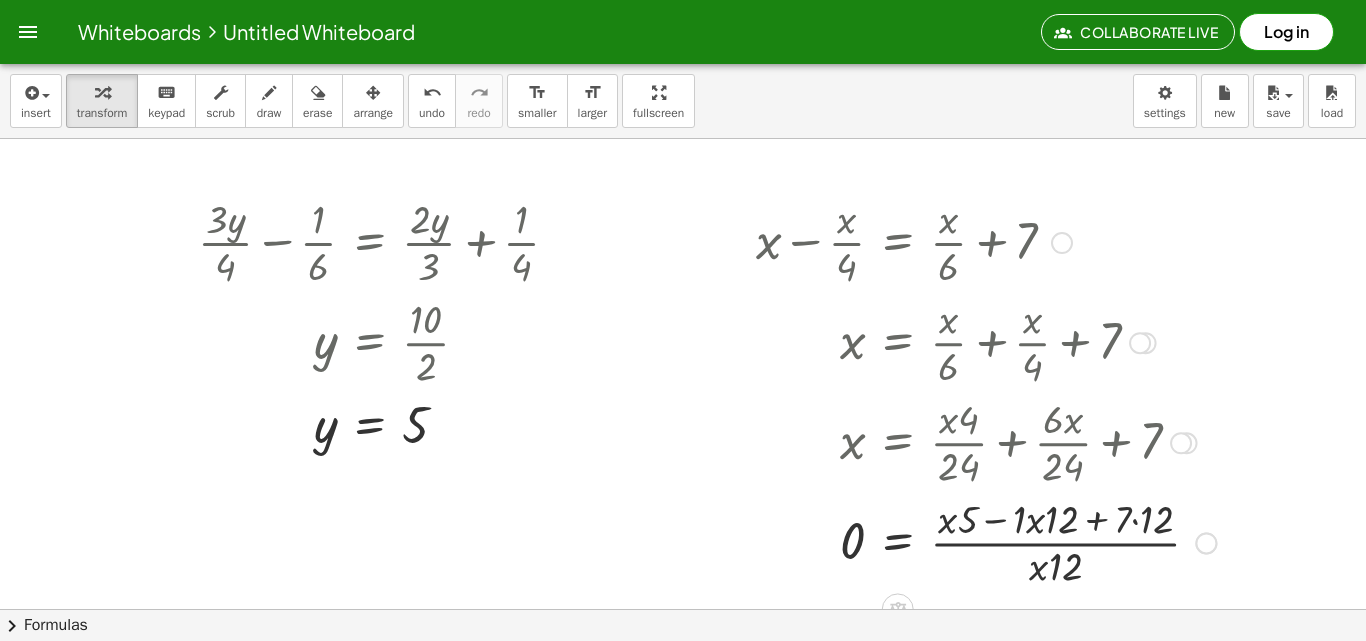 click at bounding box center (986, 541) 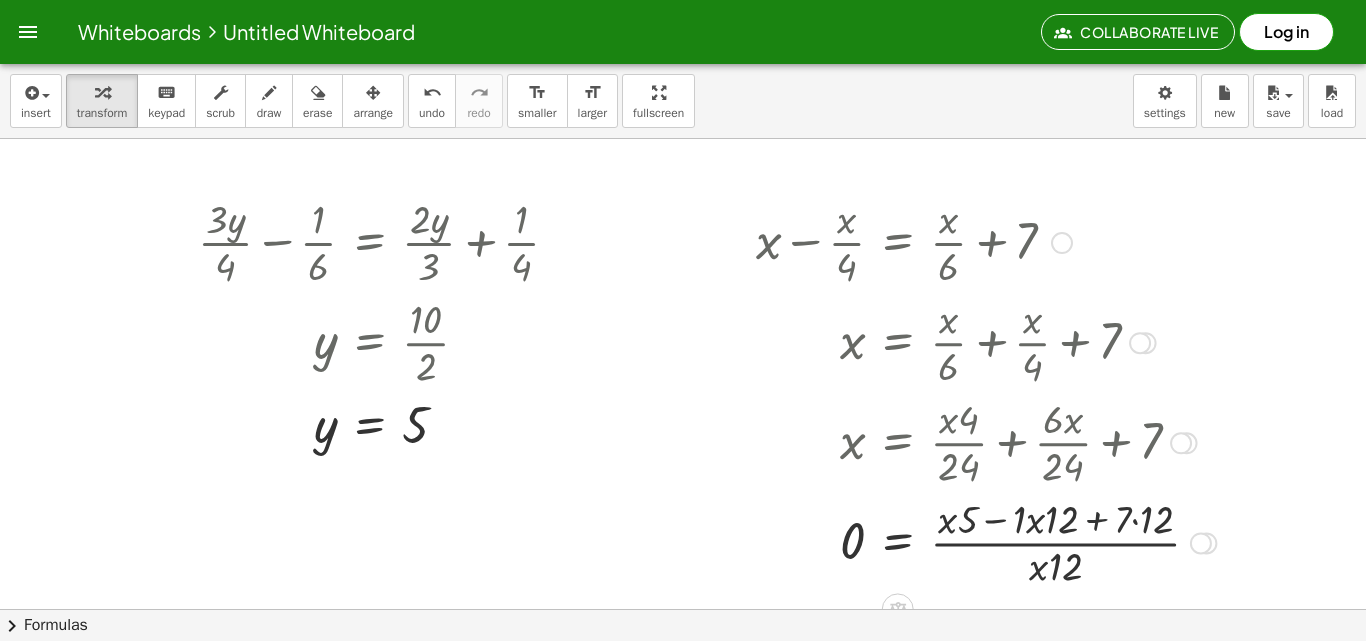 click at bounding box center [986, 541] 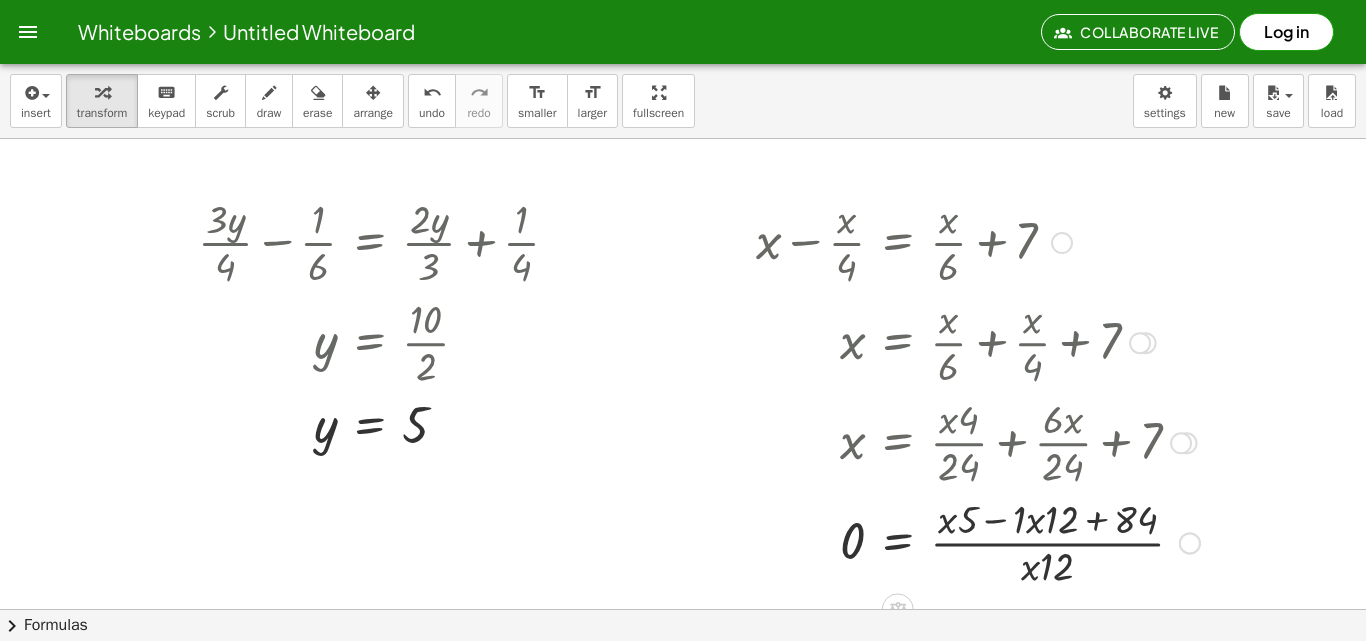 click at bounding box center (978, 541) 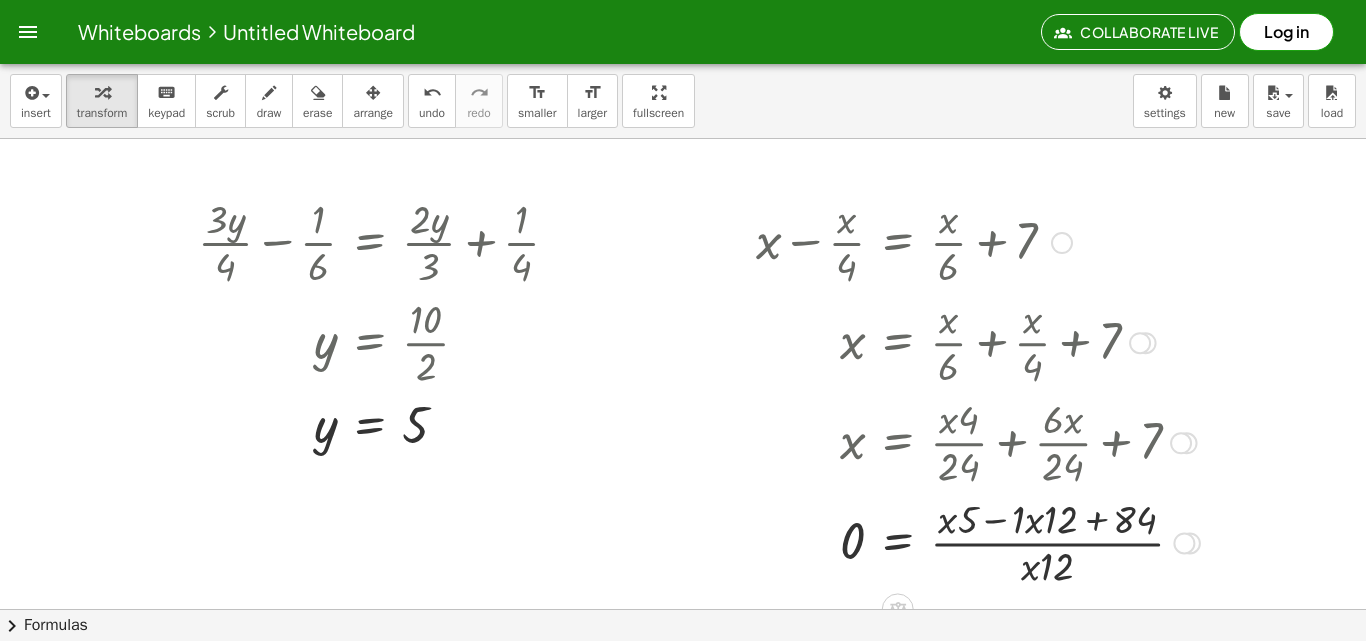 click at bounding box center [978, 541] 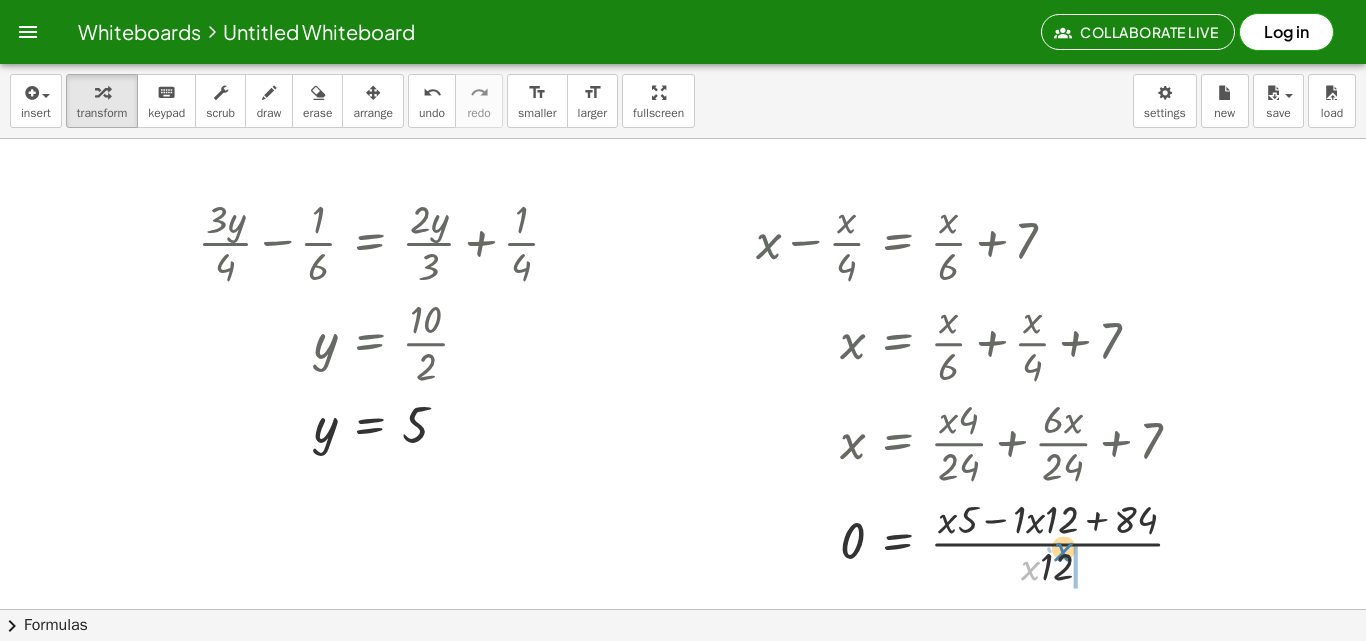 drag, startPoint x: 1039, startPoint y: 562, endPoint x: 1072, endPoint y: 543, distance: 38.078865 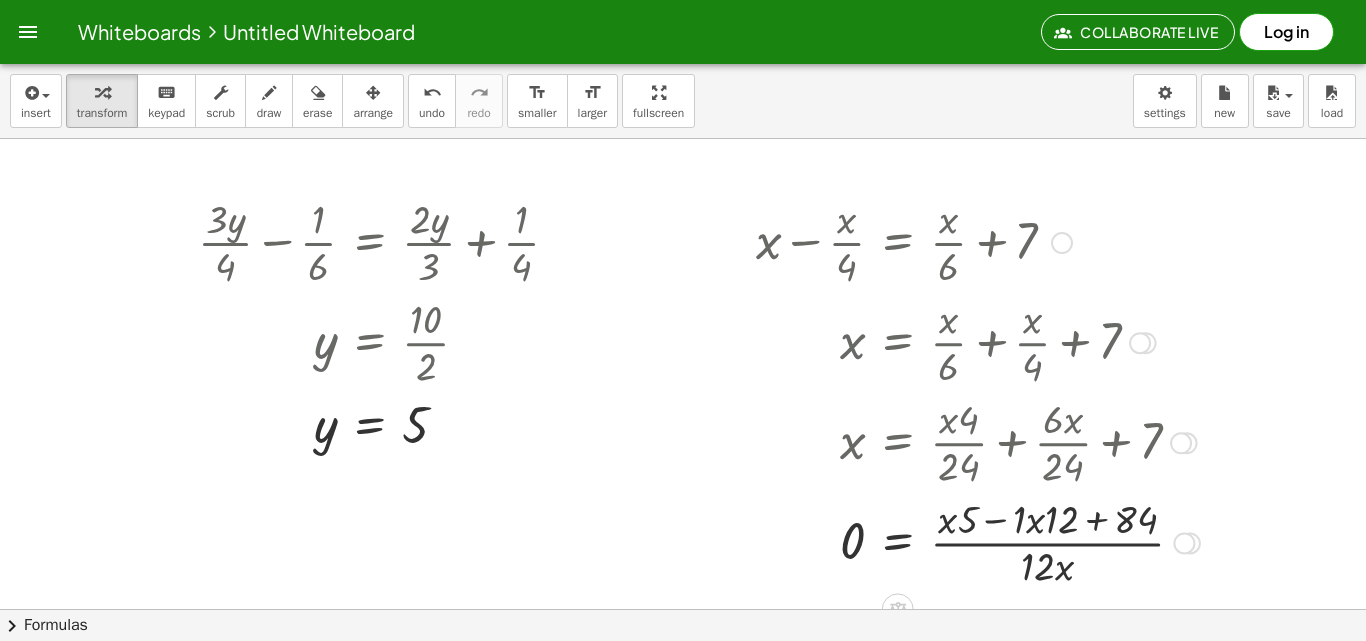 click at bounding box center [978, 541] 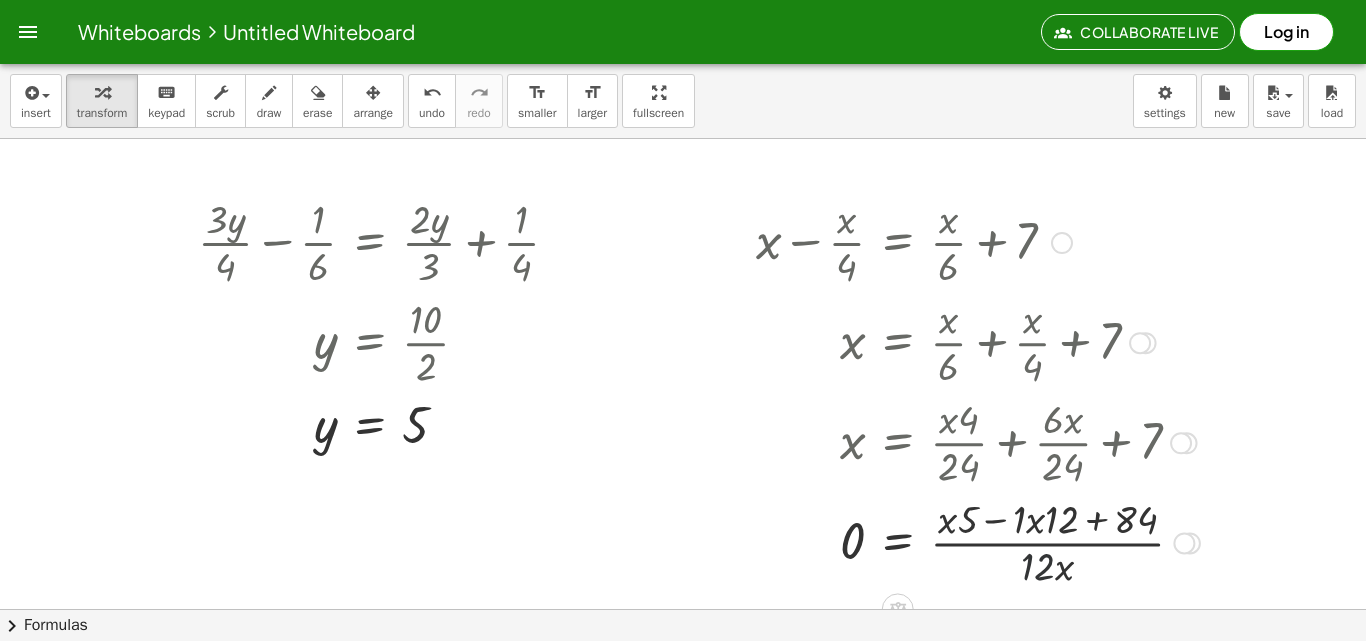 click at bounding box center (978, 541) 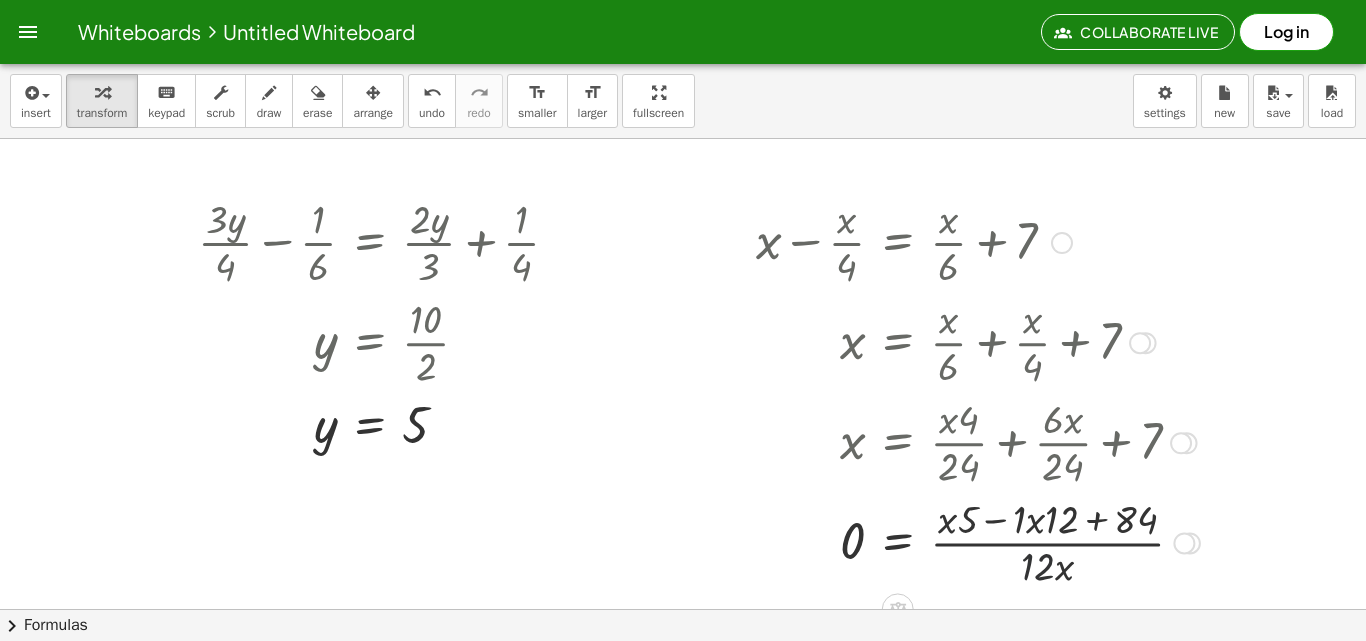 click at bounding box center [978, 541] 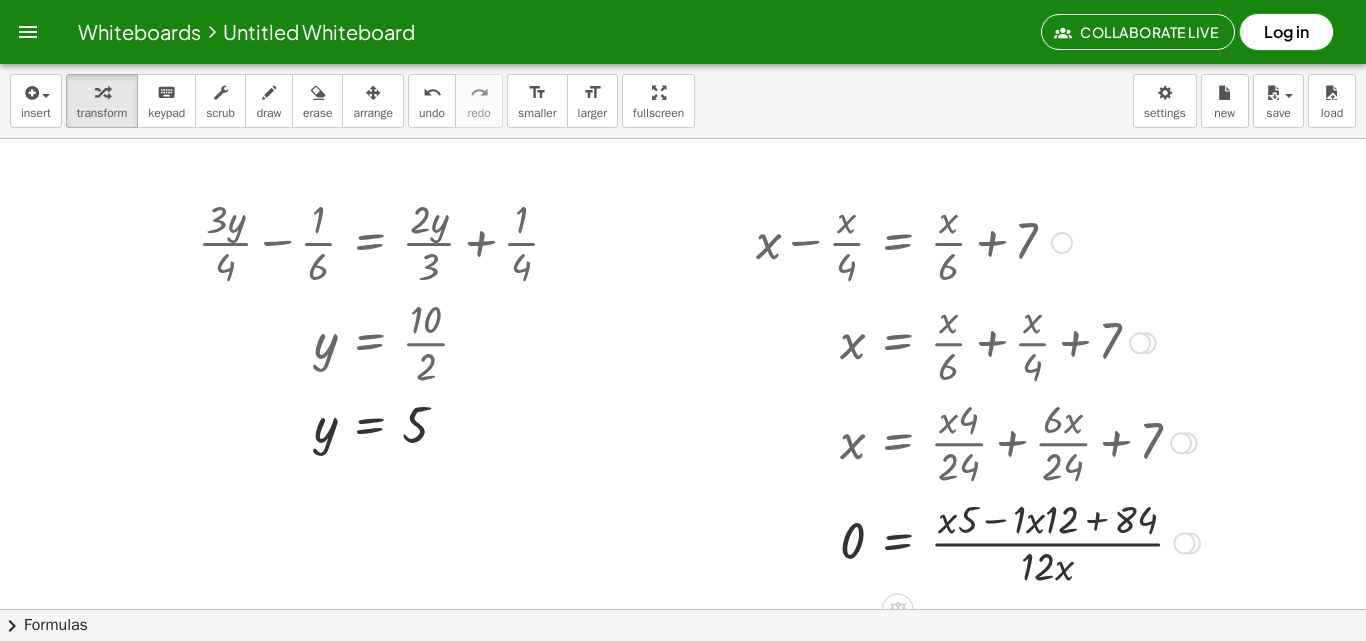 click at bounding box center [978, 541] 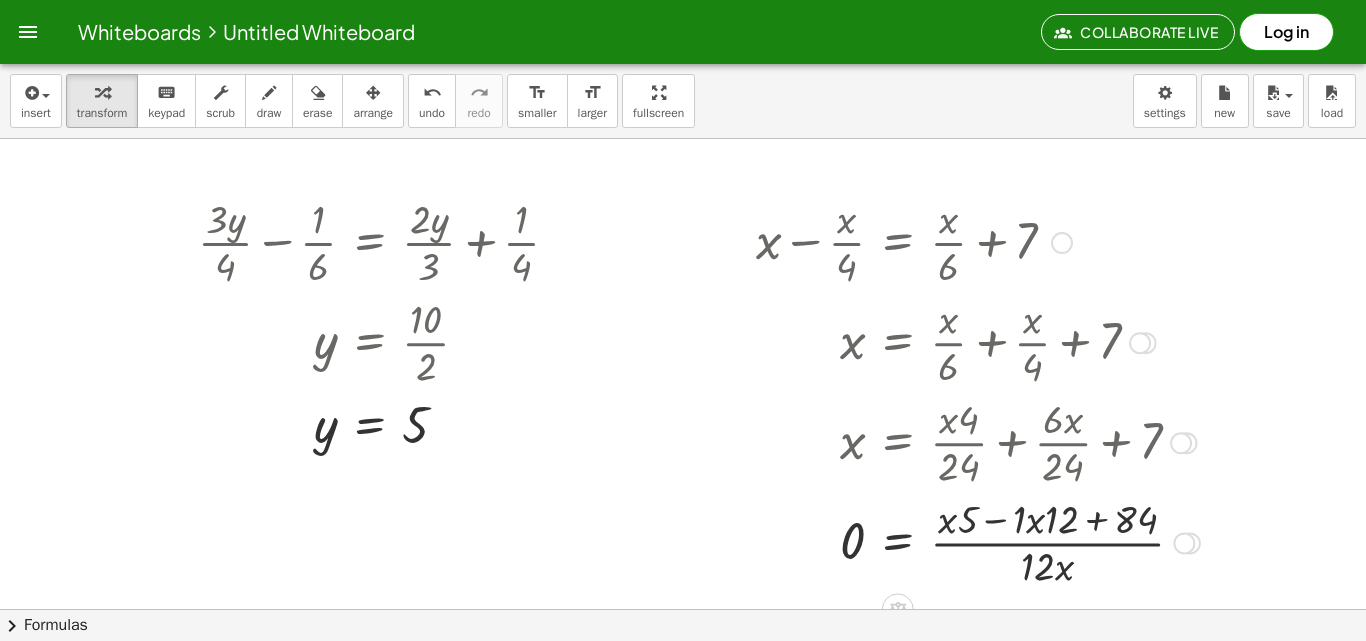 click at bounding box center [978, 541] 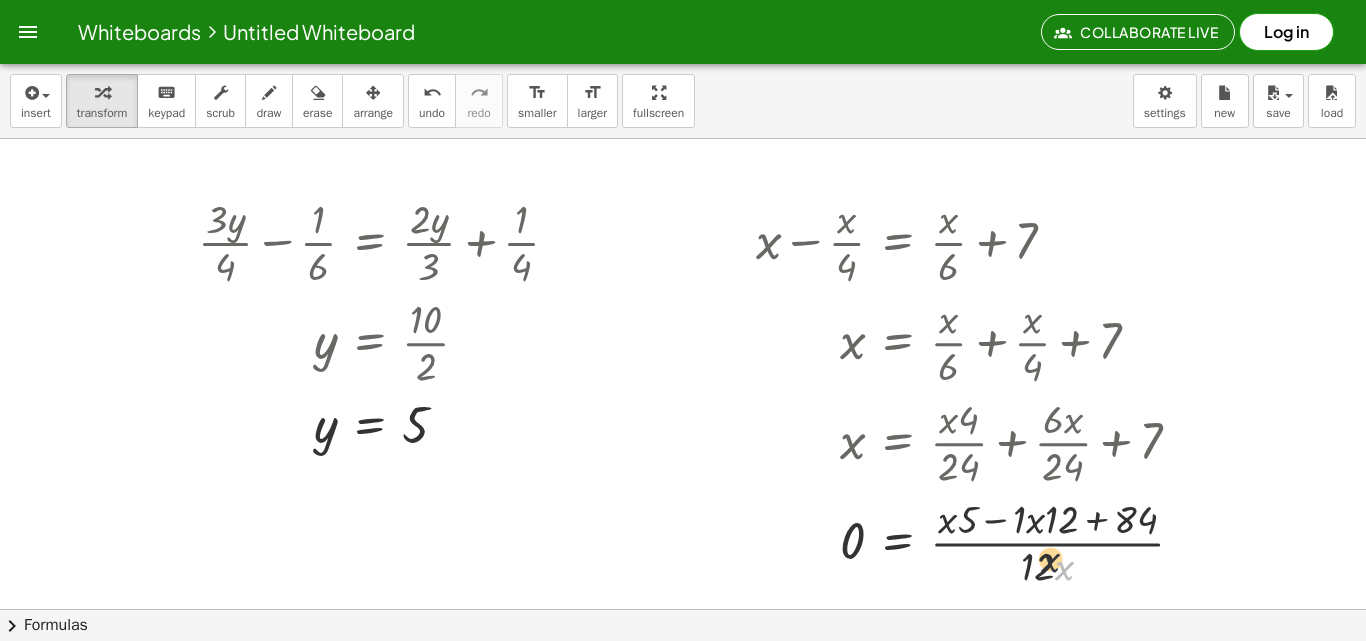 drag, startPoint x: 1060, startPoint y: 571, endPoint x: 1041, endPoint y: 557, distance: 23.600847 